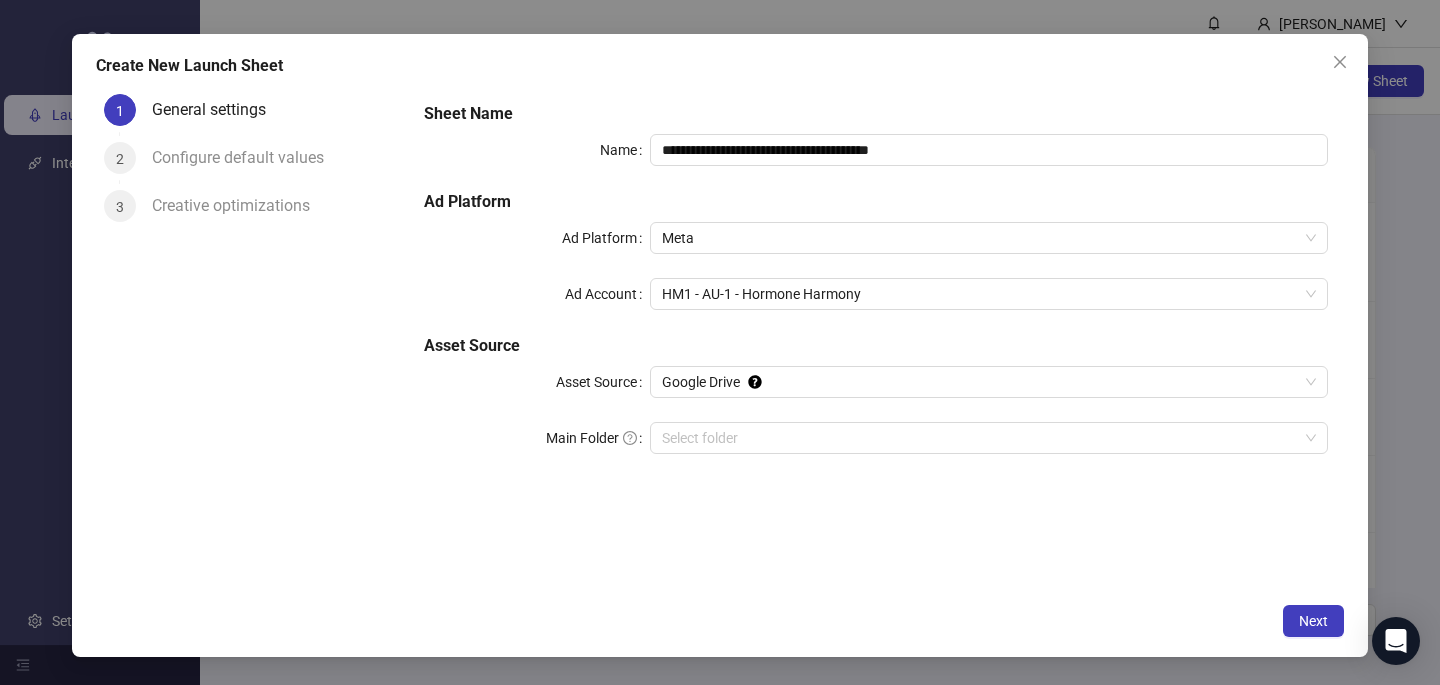 scroll, scrollTop: 0, scrollLeft: 0, axis: both 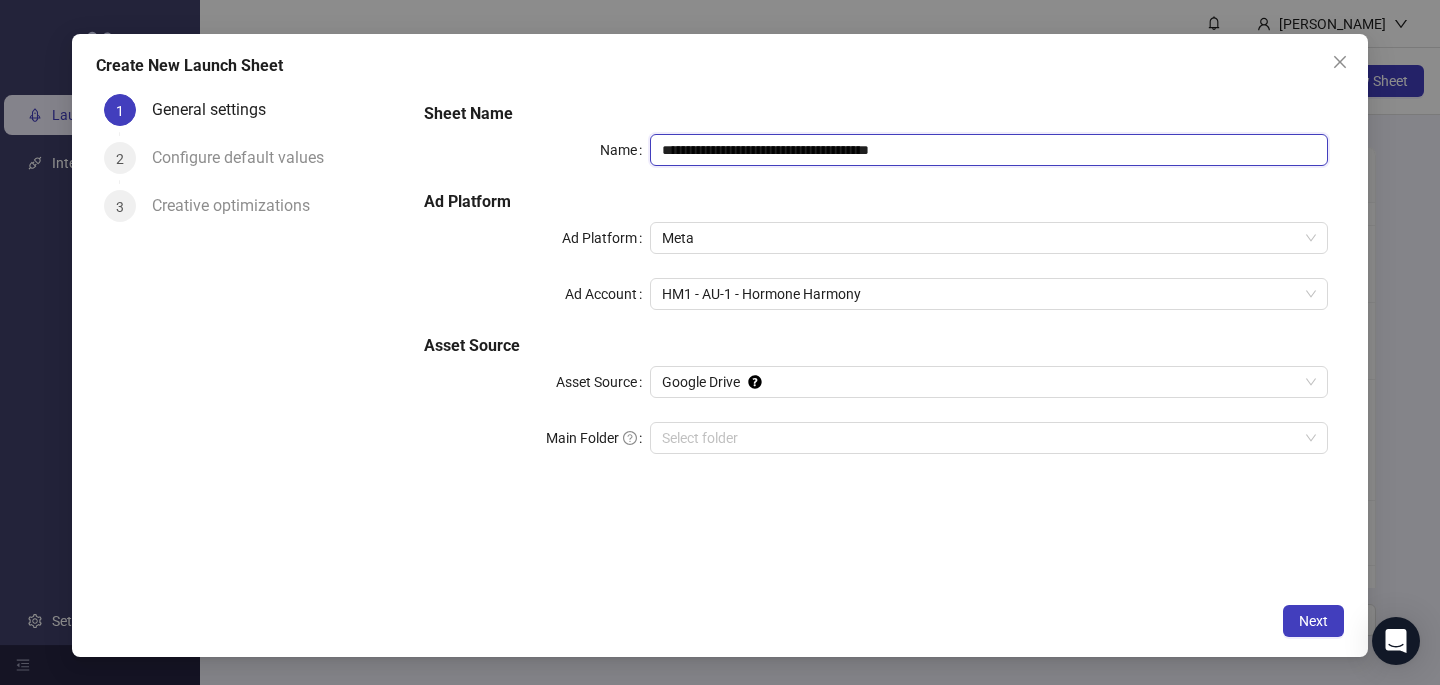 click on "**********" at bounding box center (989, 150) 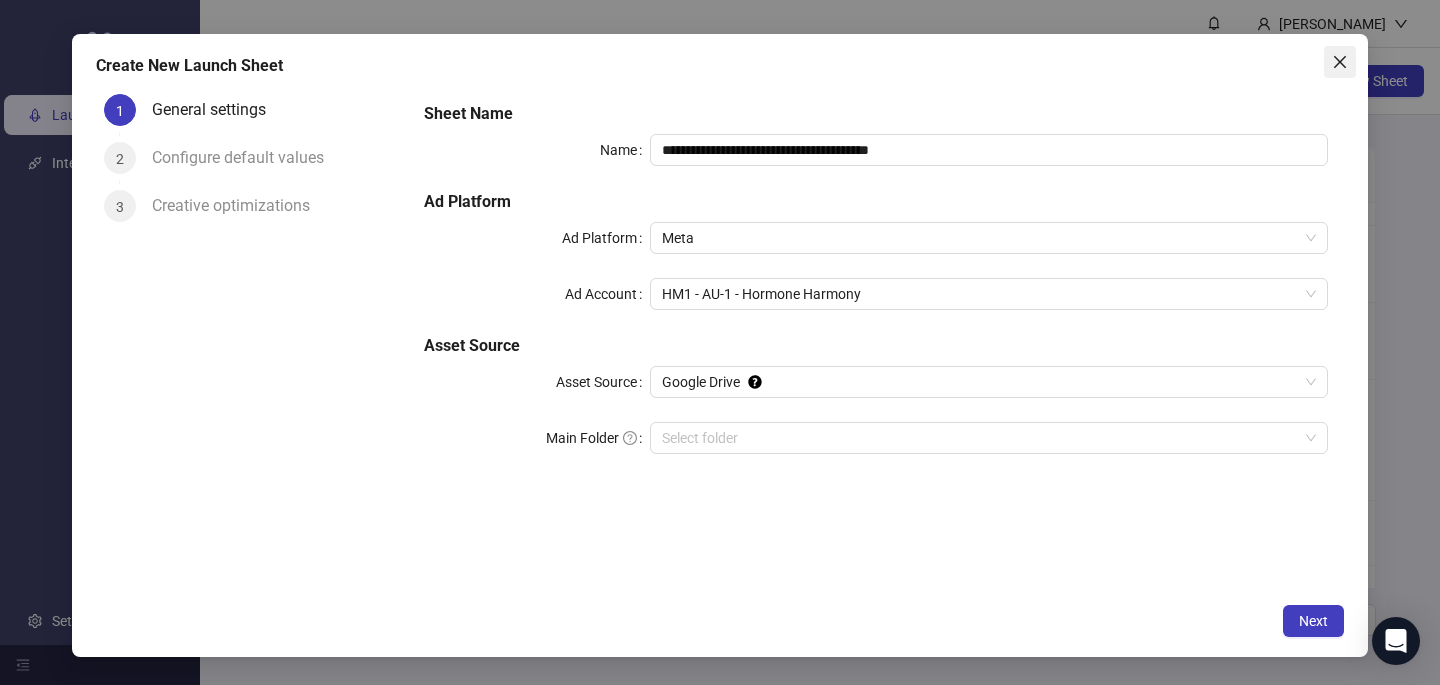 click 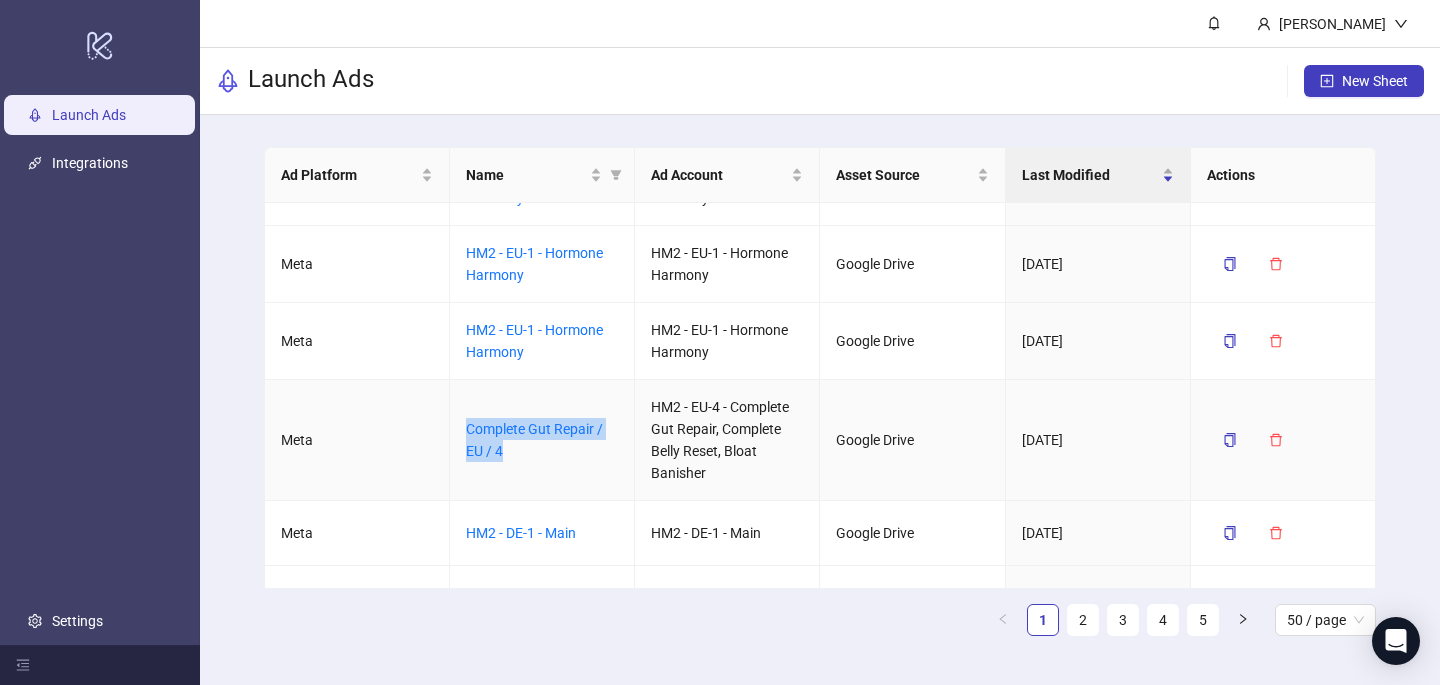 drag, startPoint x: 518, startPoint y: 450, endPoint x: 462, endPoint y: 428, distance: 60.166435 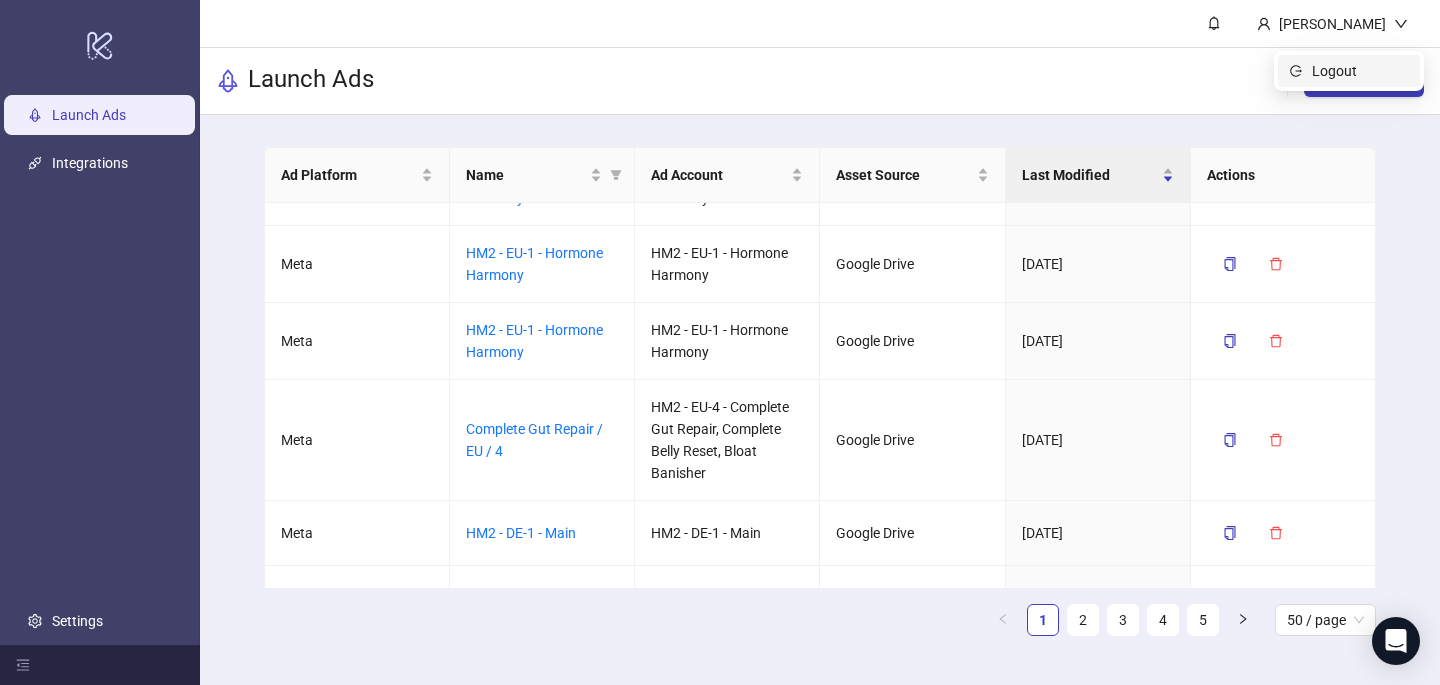 click on "Logout" at bounding box center [1360, 71] 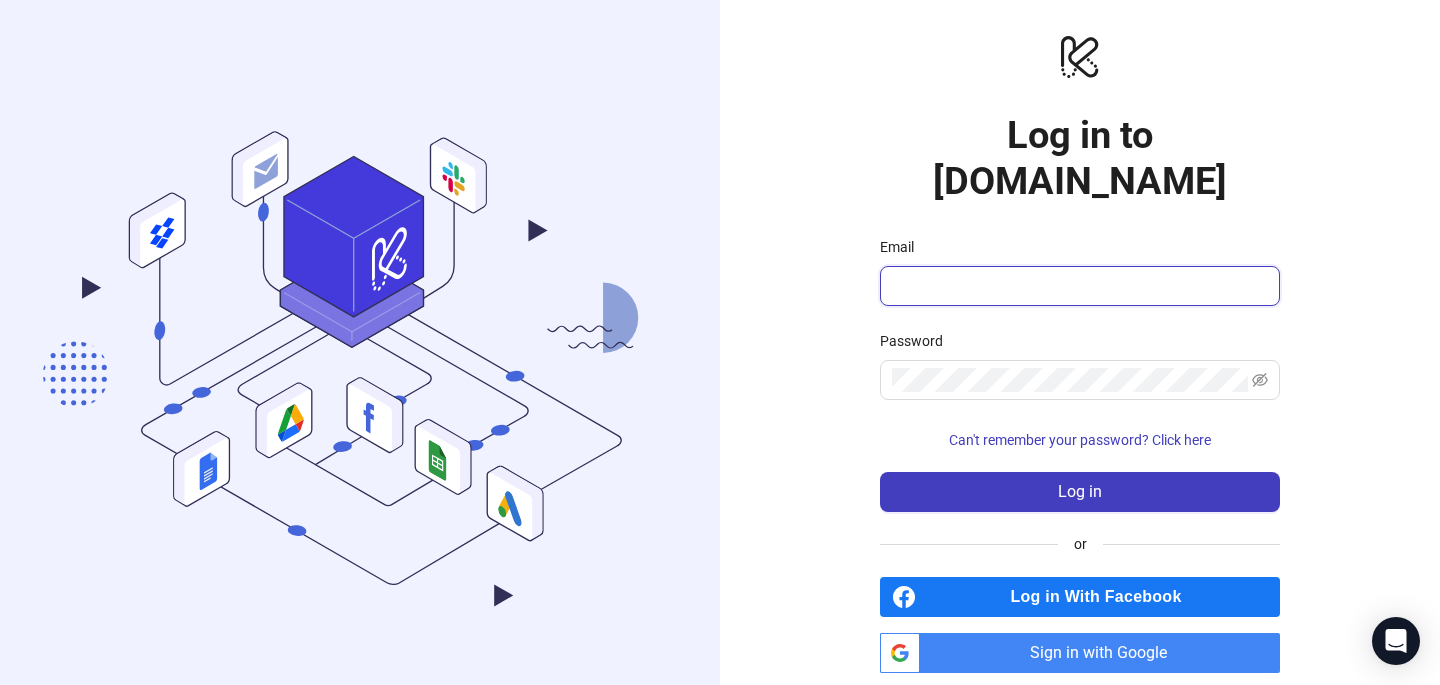 type on "**********" 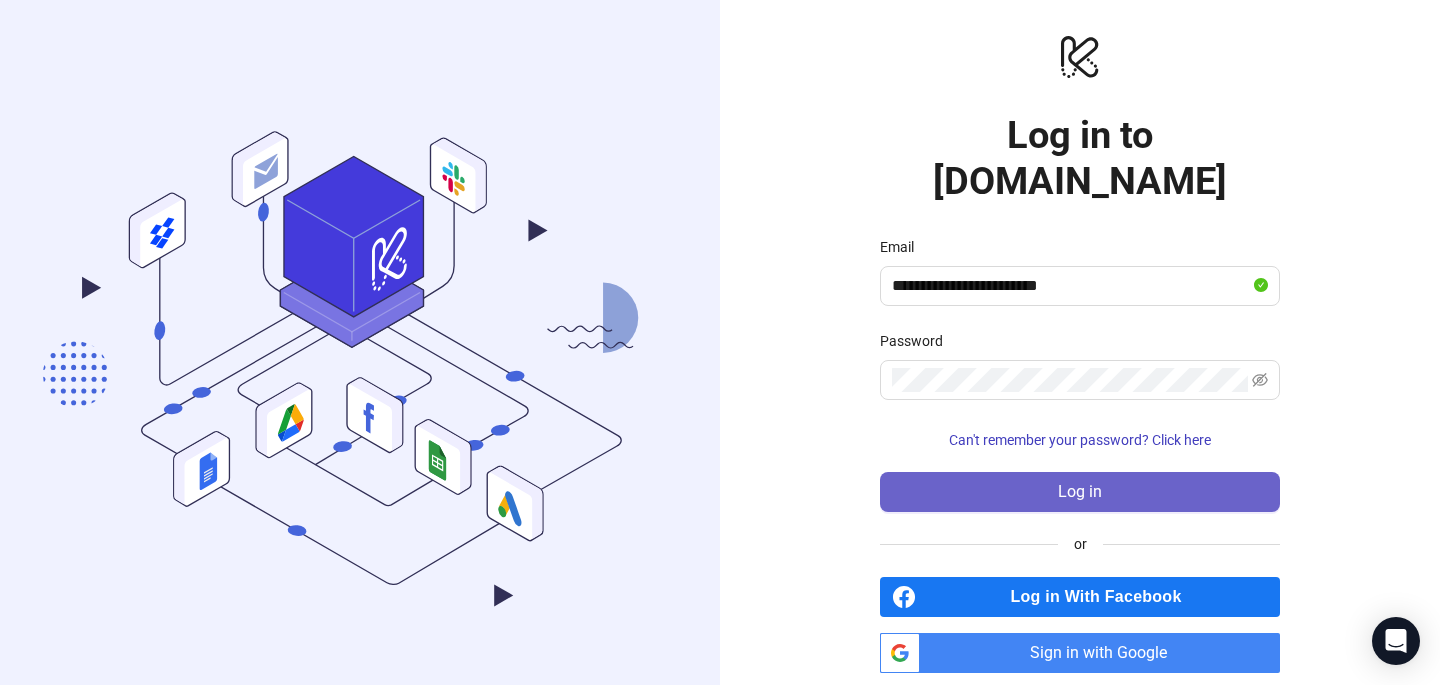 click on "Log in" at bounding box center [1080, 492] 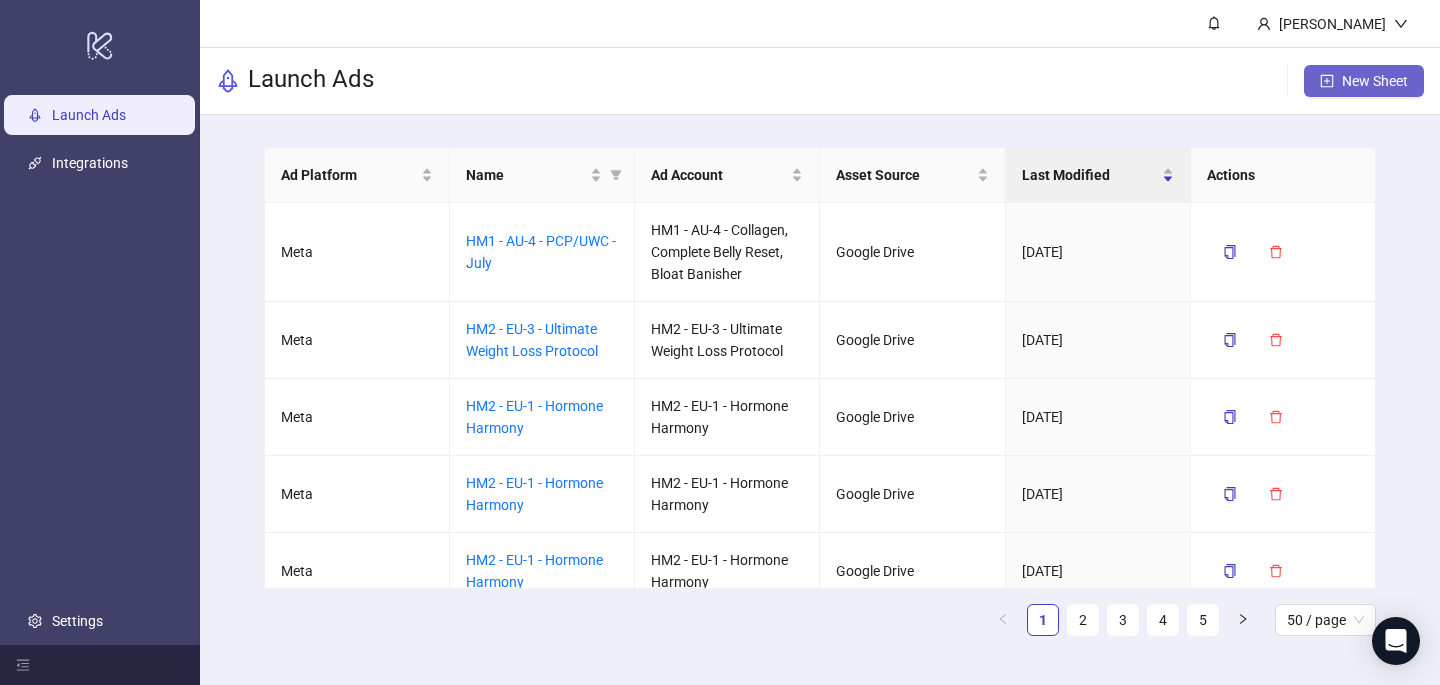 click on "New Sheet" at bounding box center [1375, 81] 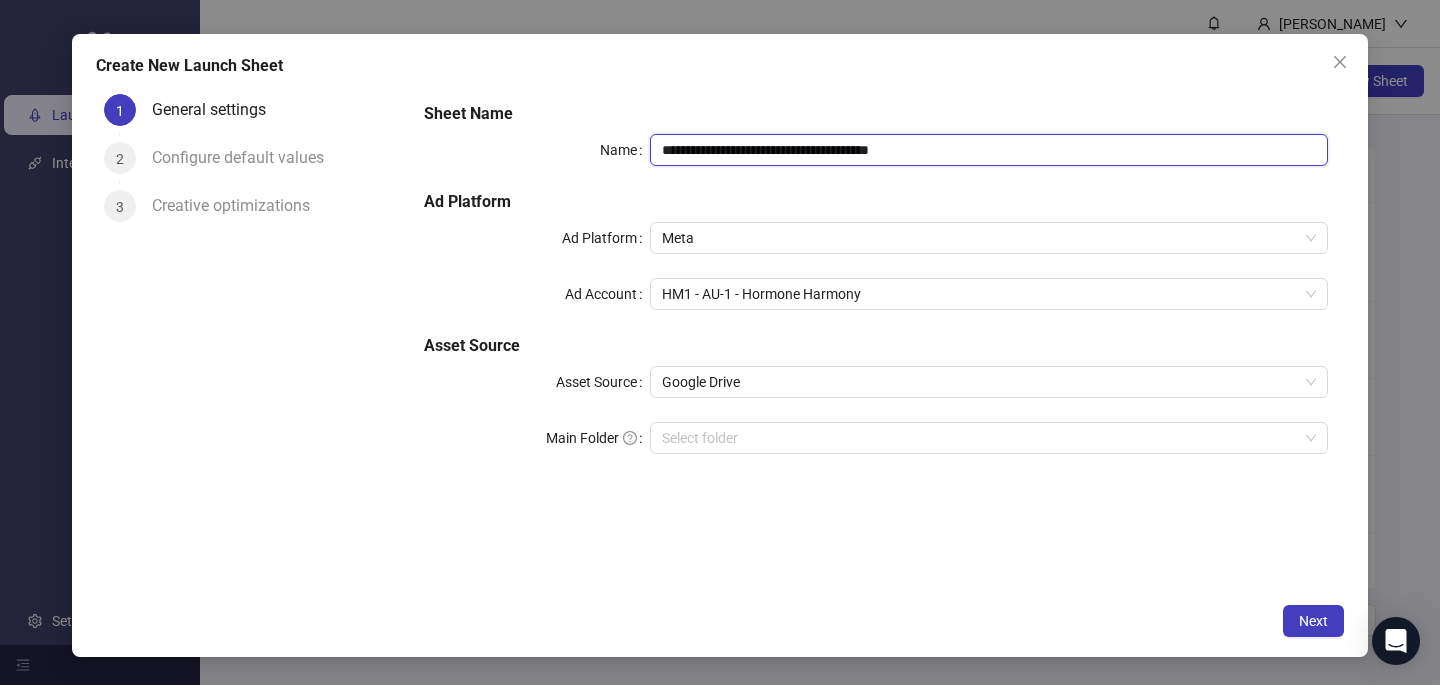 click on "**********" at bounding box center (989, 150) 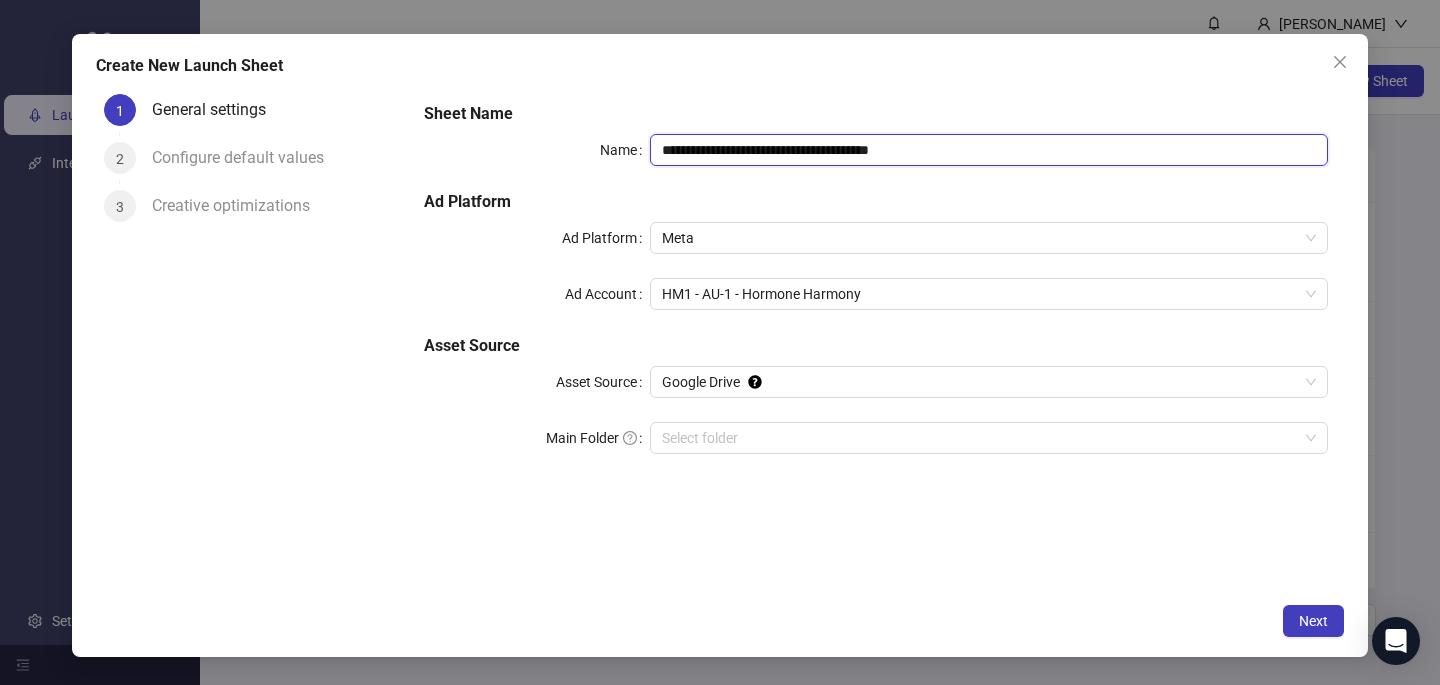 paste 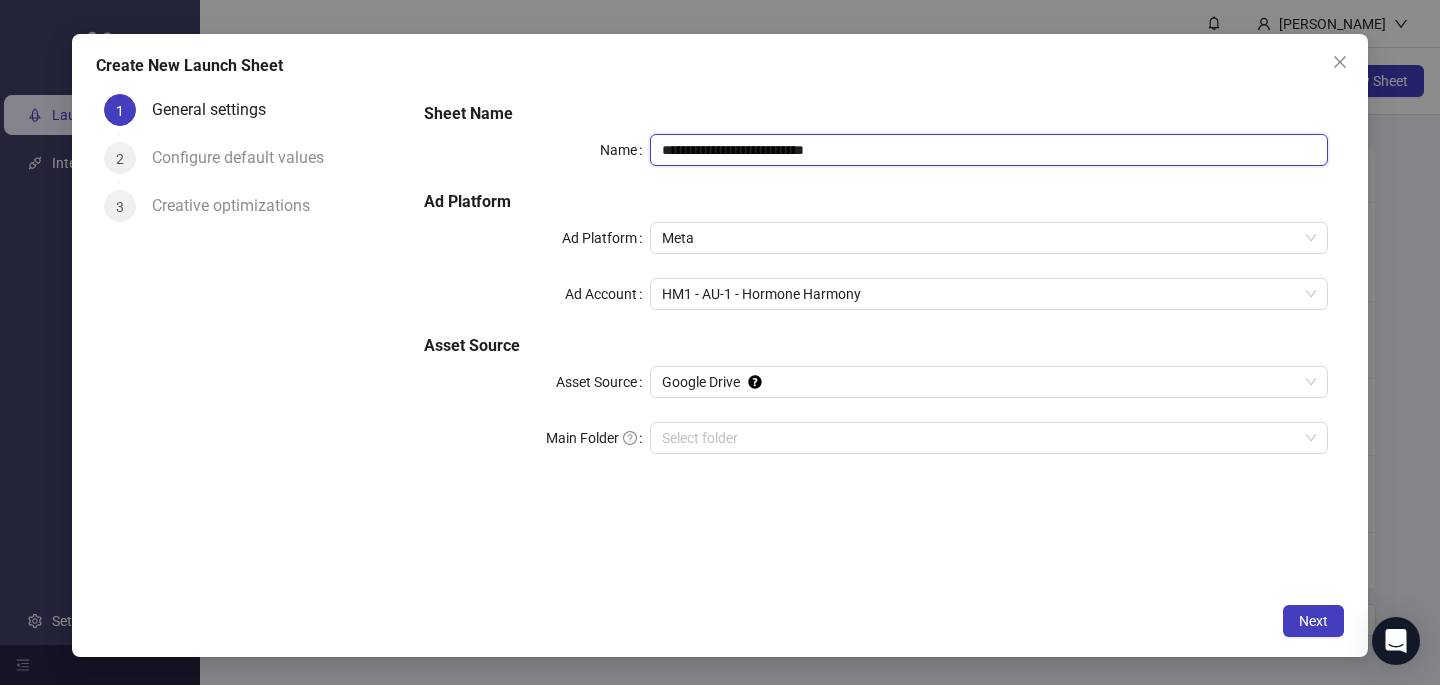 type on "**********" 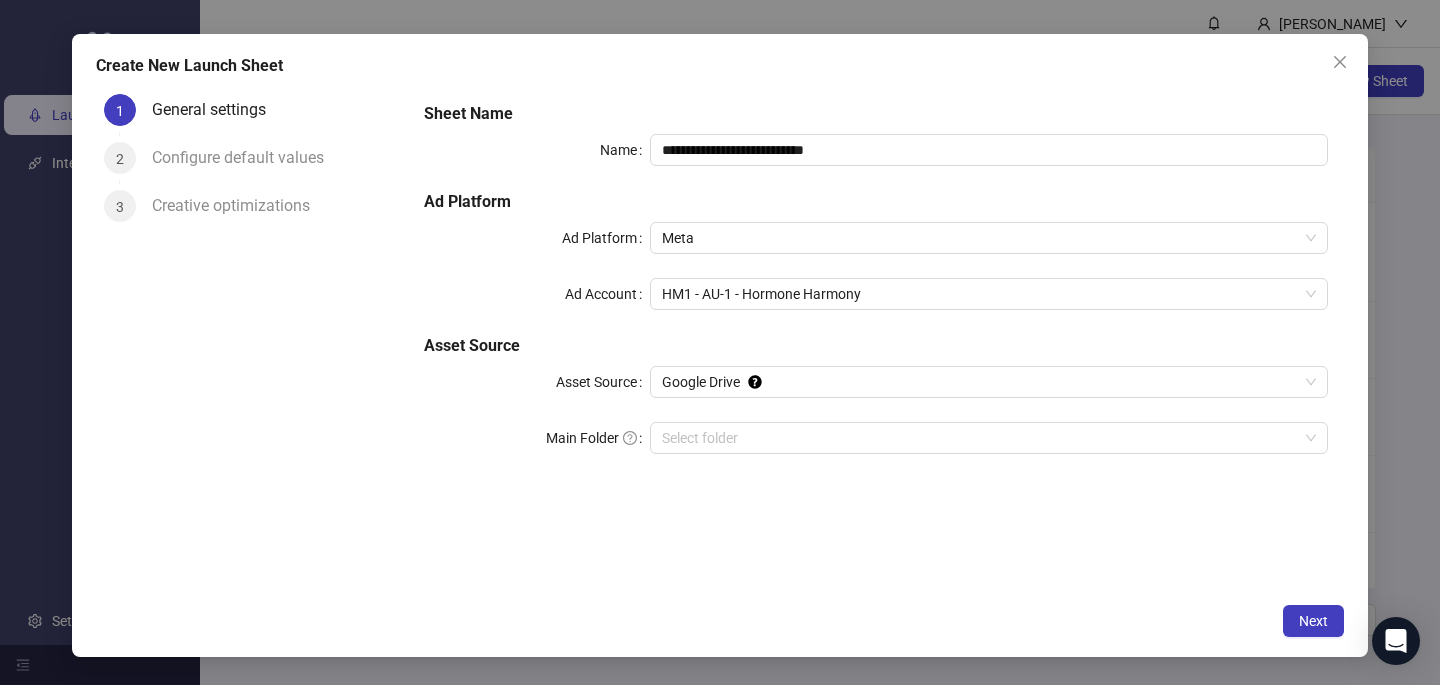 click on "**********" at bounding box center [720, 345] 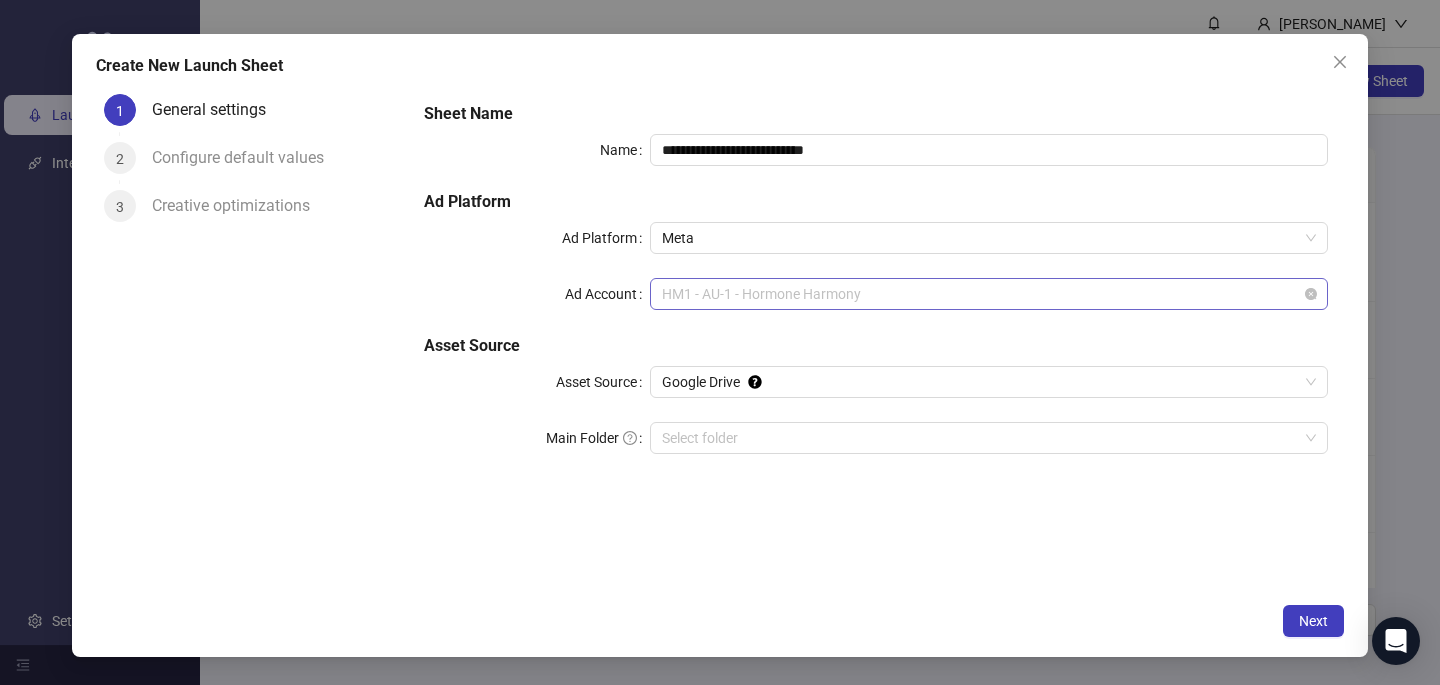click on "HM1 - AU-1 - Hormone Harmony" at bounding box center [989, 294] 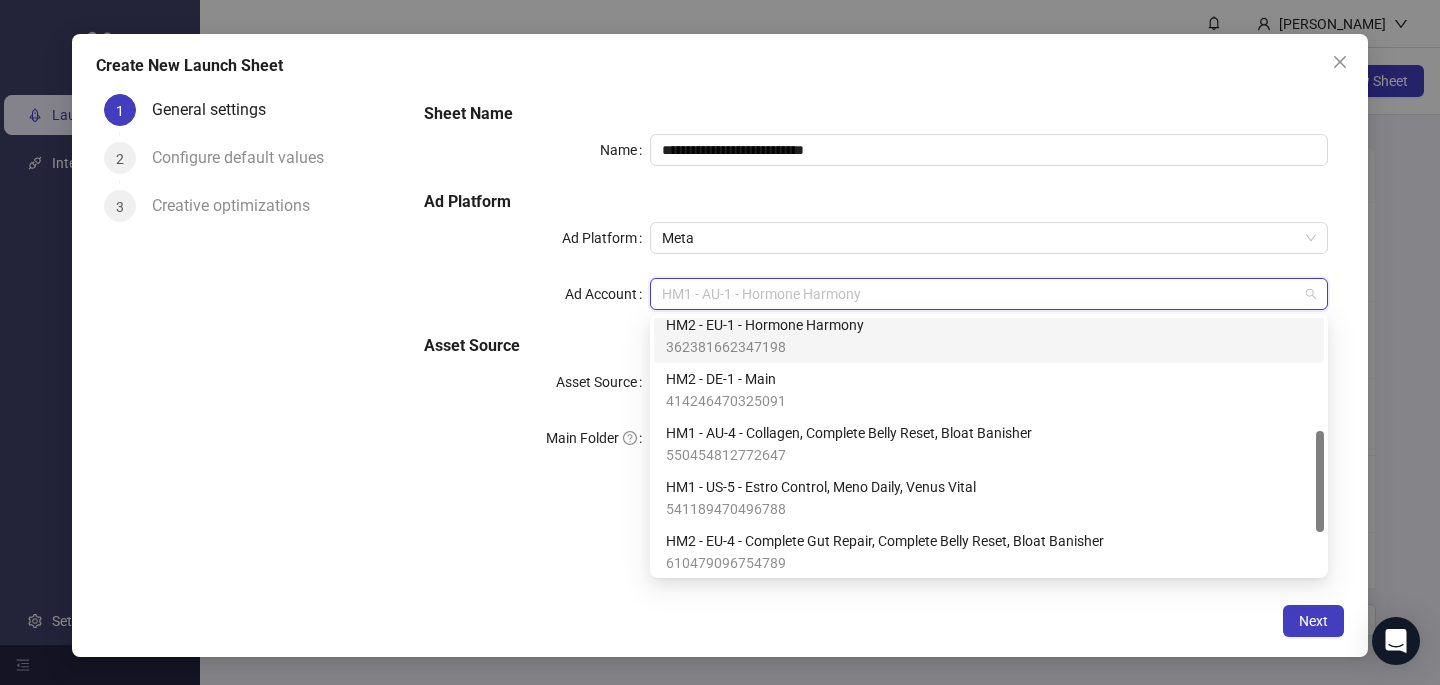 scroll, scrollTop: 367, scrollLeft: 0, axis: vertical 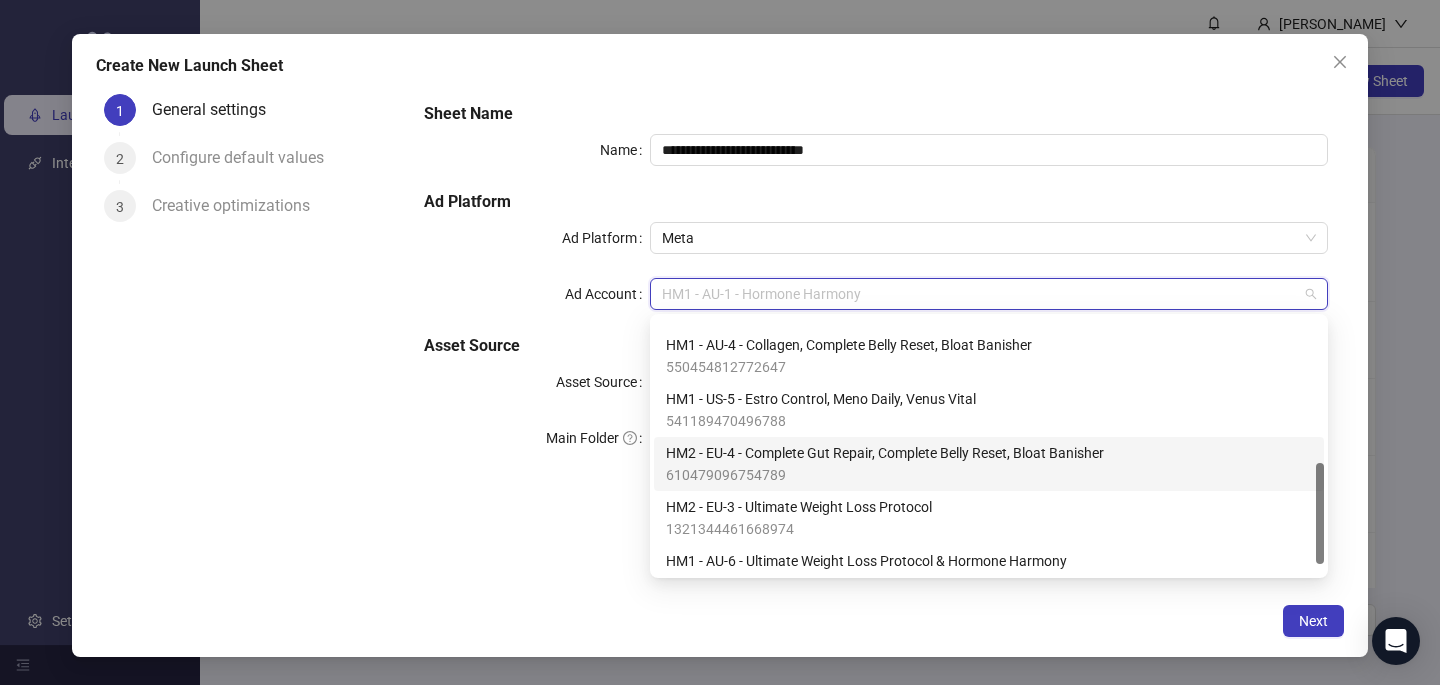 click on "610479096754789" at bounding box center (885, 475) 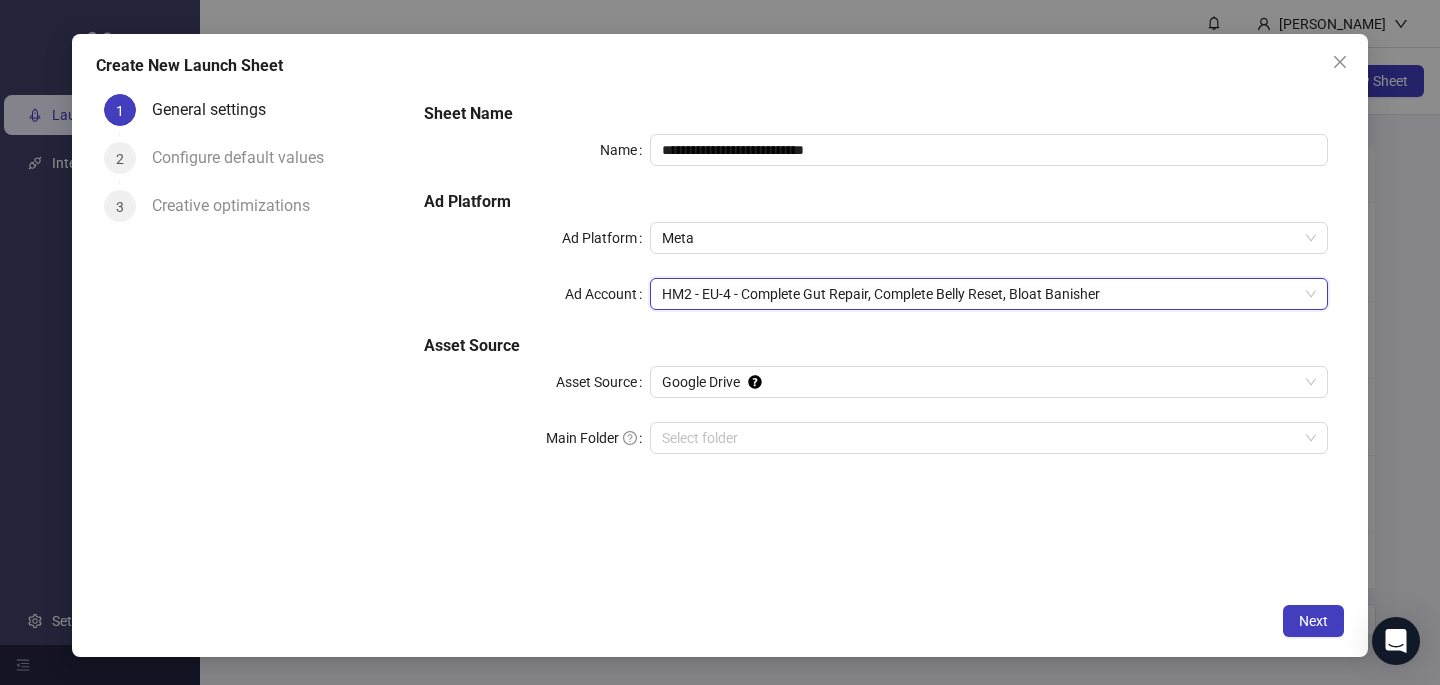 click on "**********" at bounding box center [876, 339] 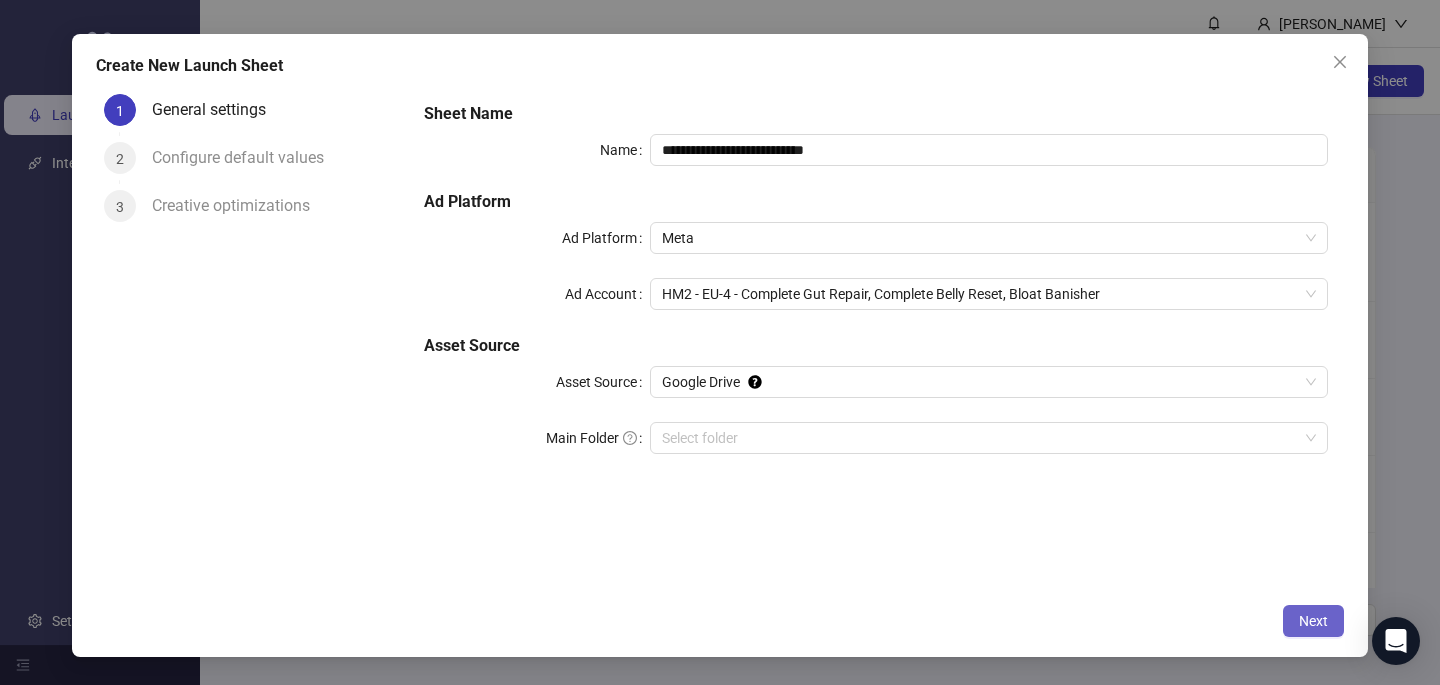 click on "Next" at bounding box center (1313, 621) 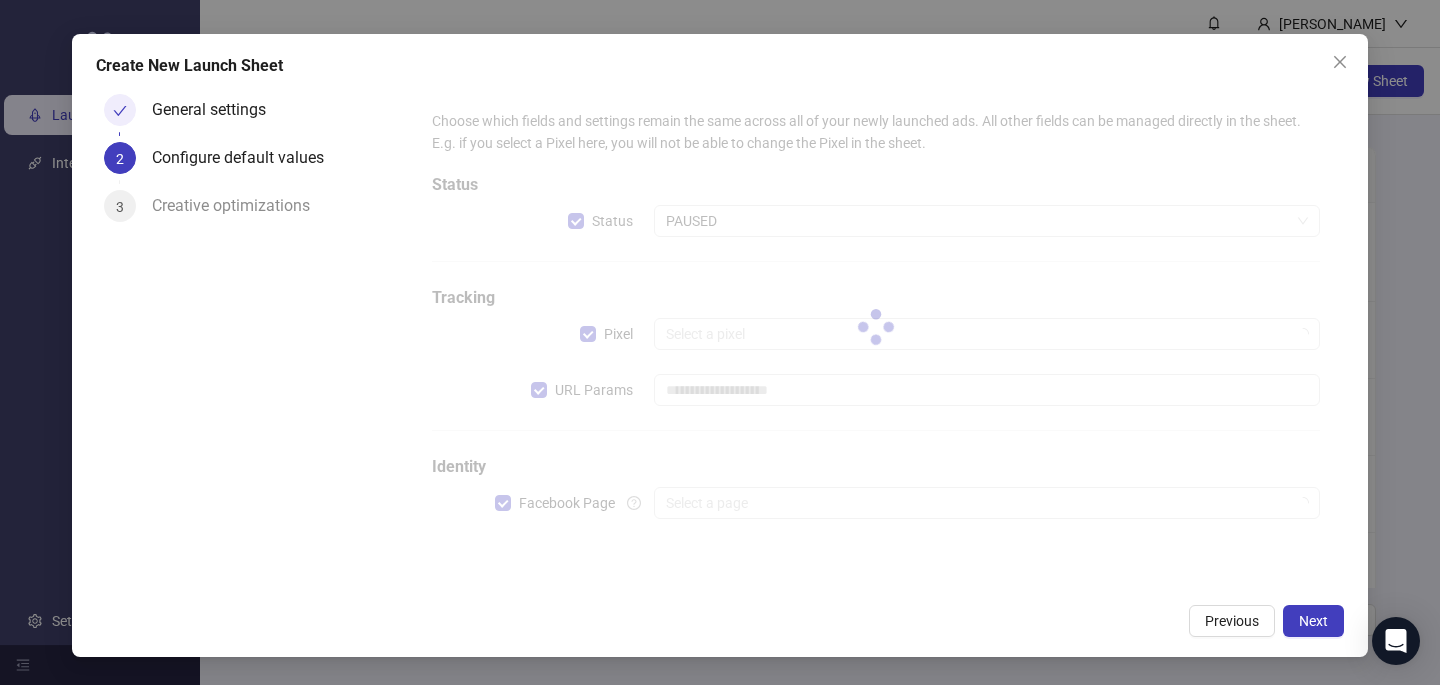 type on "**********" 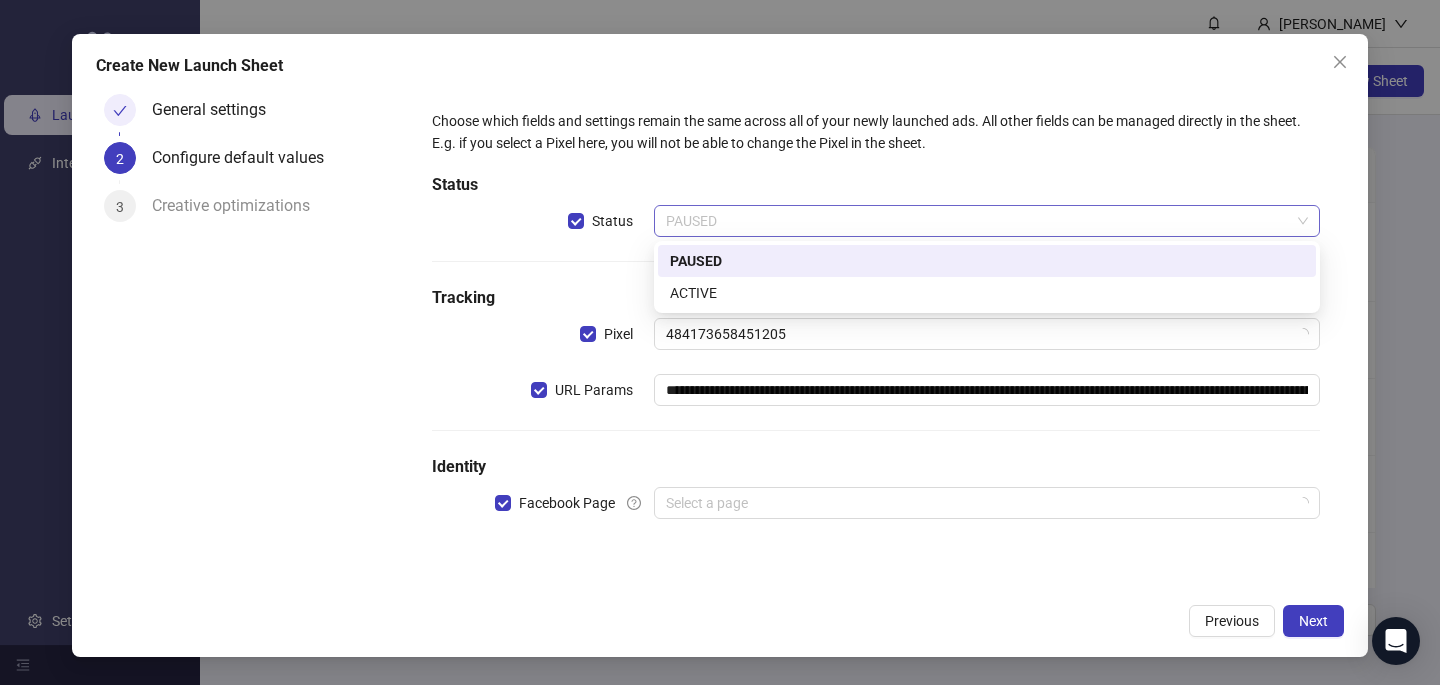 click on "PAUSED" at bounding box center [987, 221] 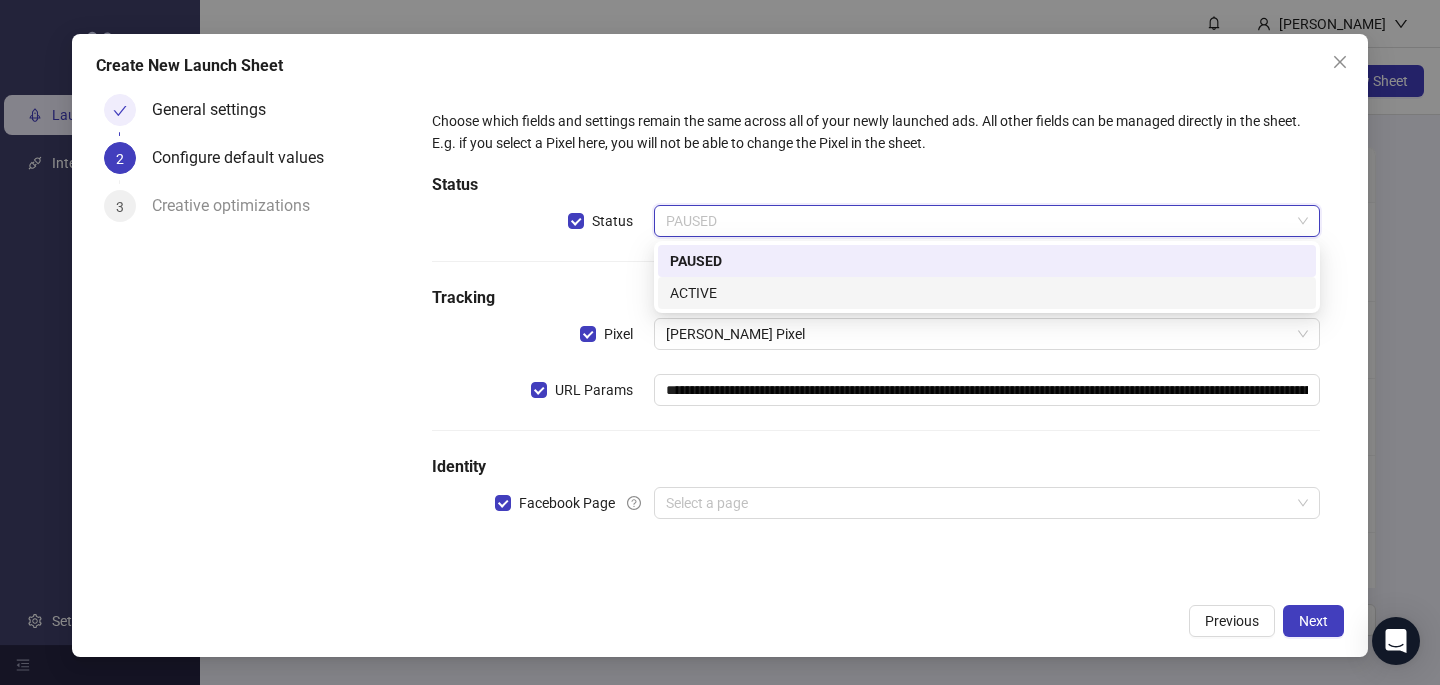 click on "ACTIVE" at bounding box center [987, 293] 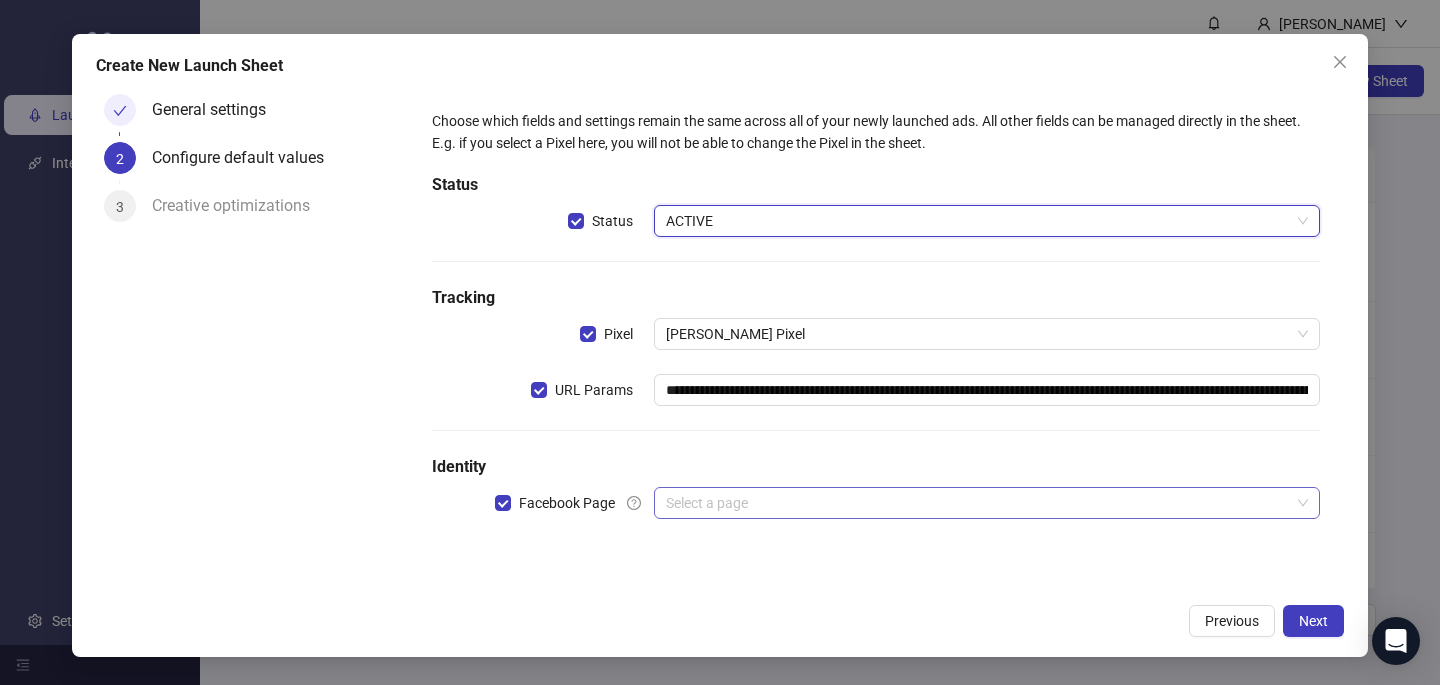 click on "**********" at bounding box center (876, 326) 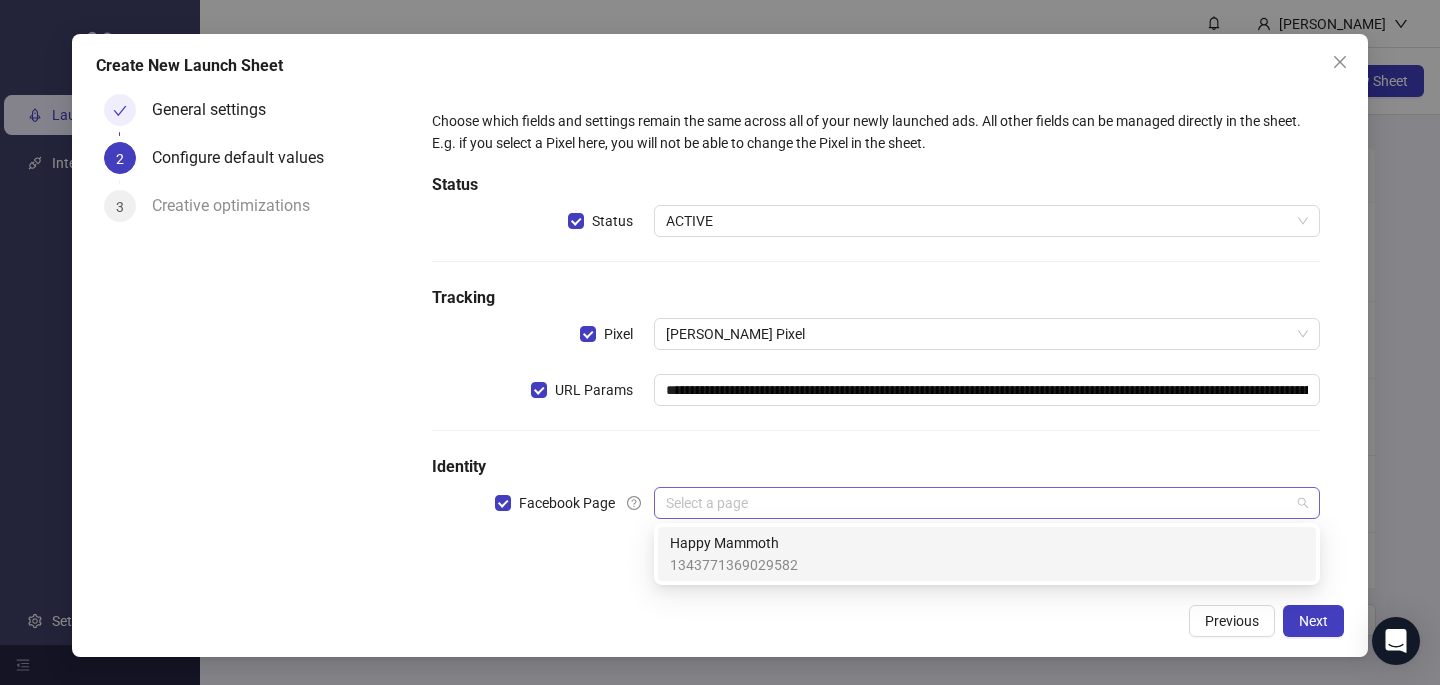 click at bounding box center [978, 503] 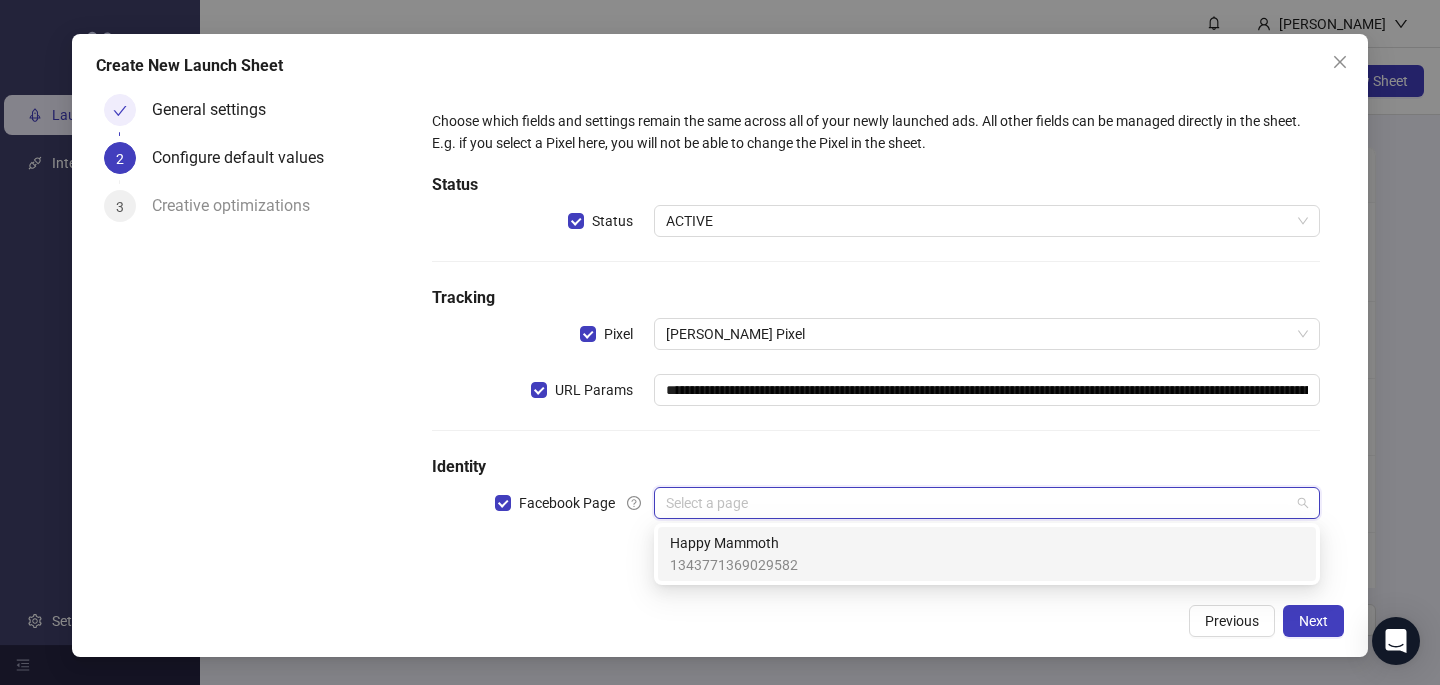 click on "Happy Mammoth" at bounding box center [734, 543] 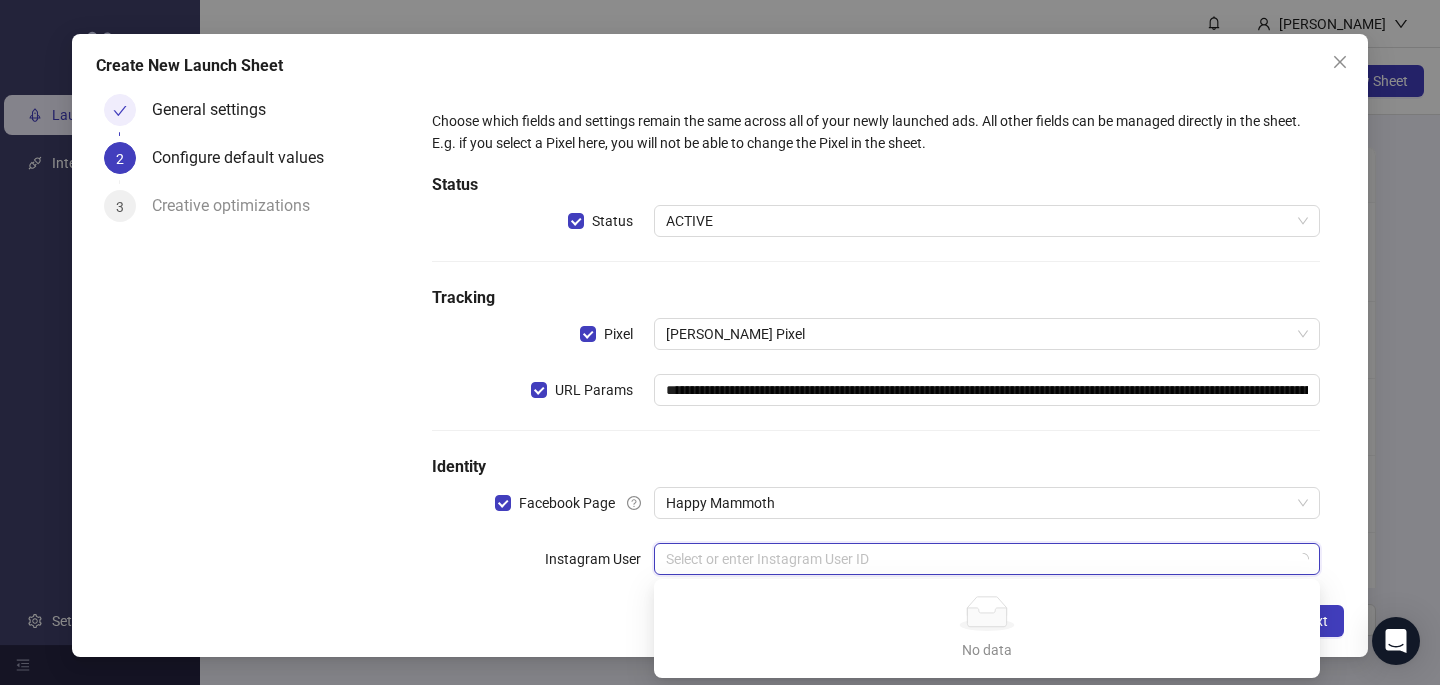 click at bounding box center (978, 559) 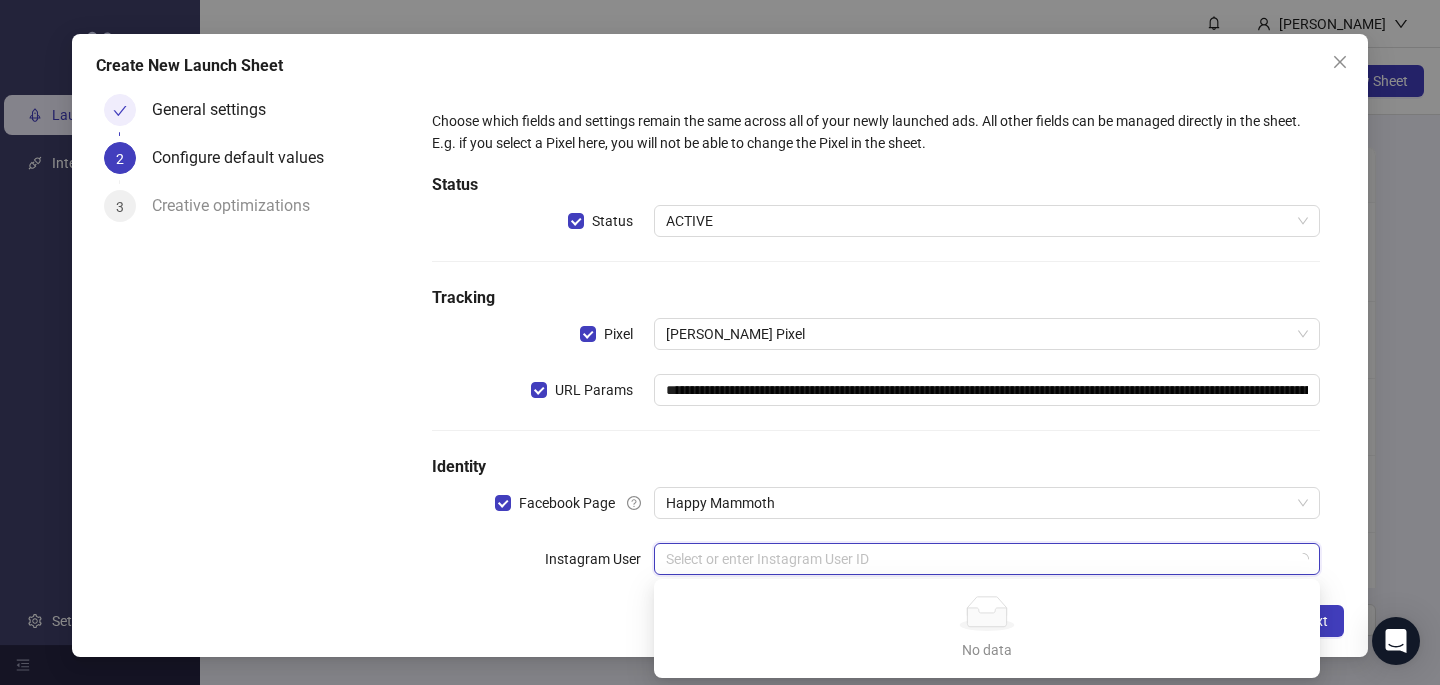 click on "No data" at bounding box center [987, 613] 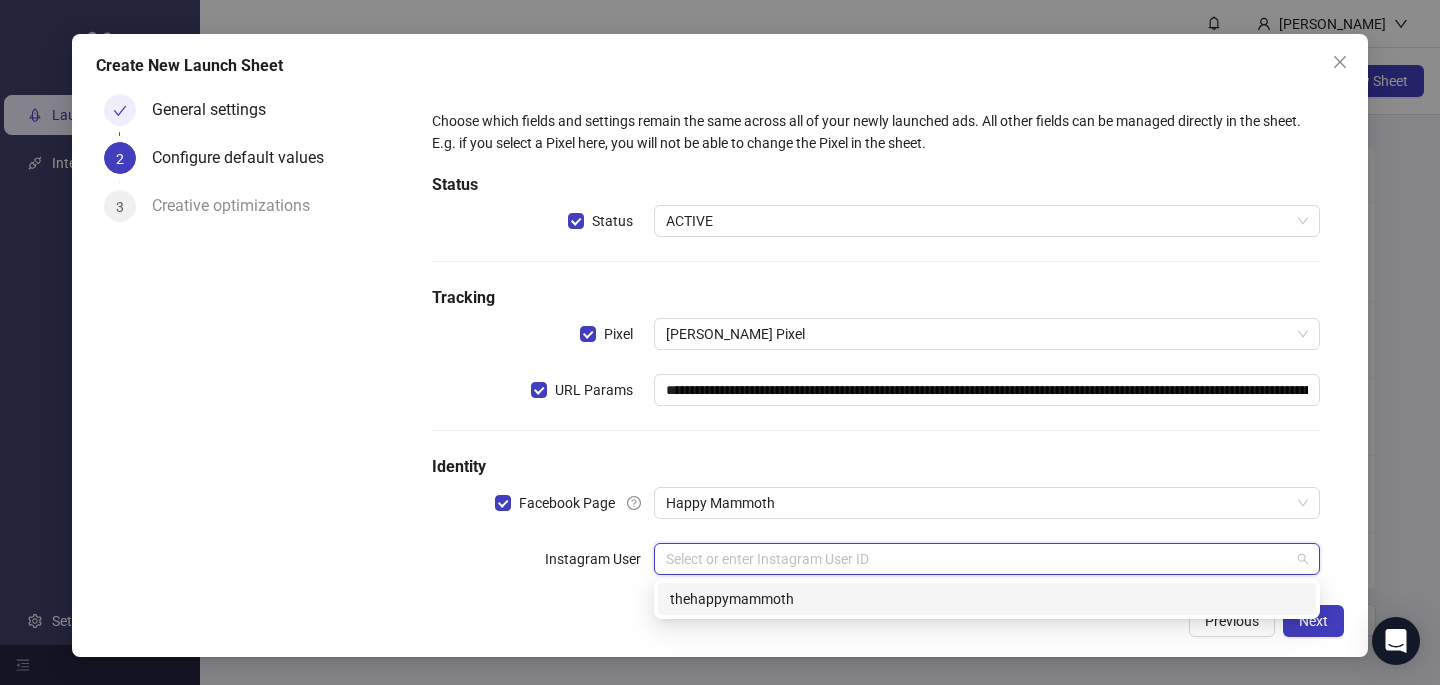 click on "thehappymammoth" at bounding box center [987, 599] 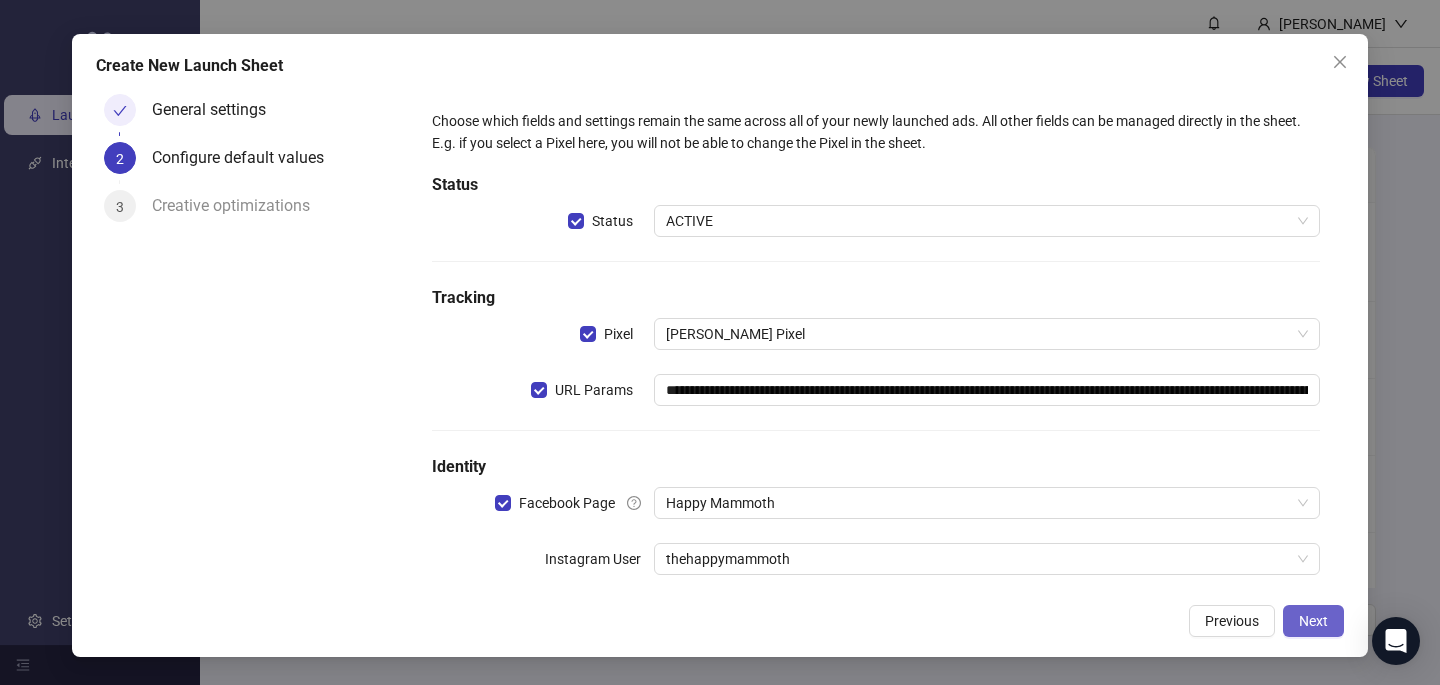 click on "Next" at bounding box center (1313, 621) 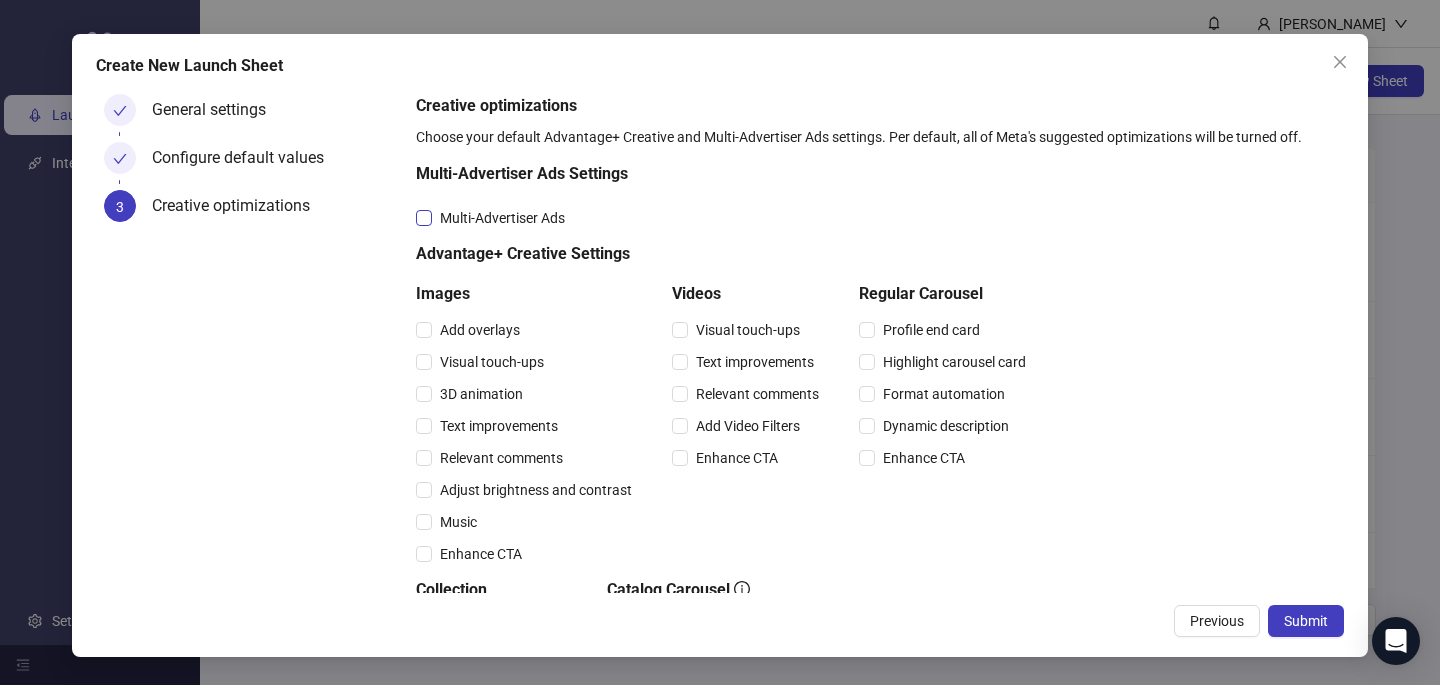 click on "Multi-Advertiser Ads" at bounding box center [502, 218] 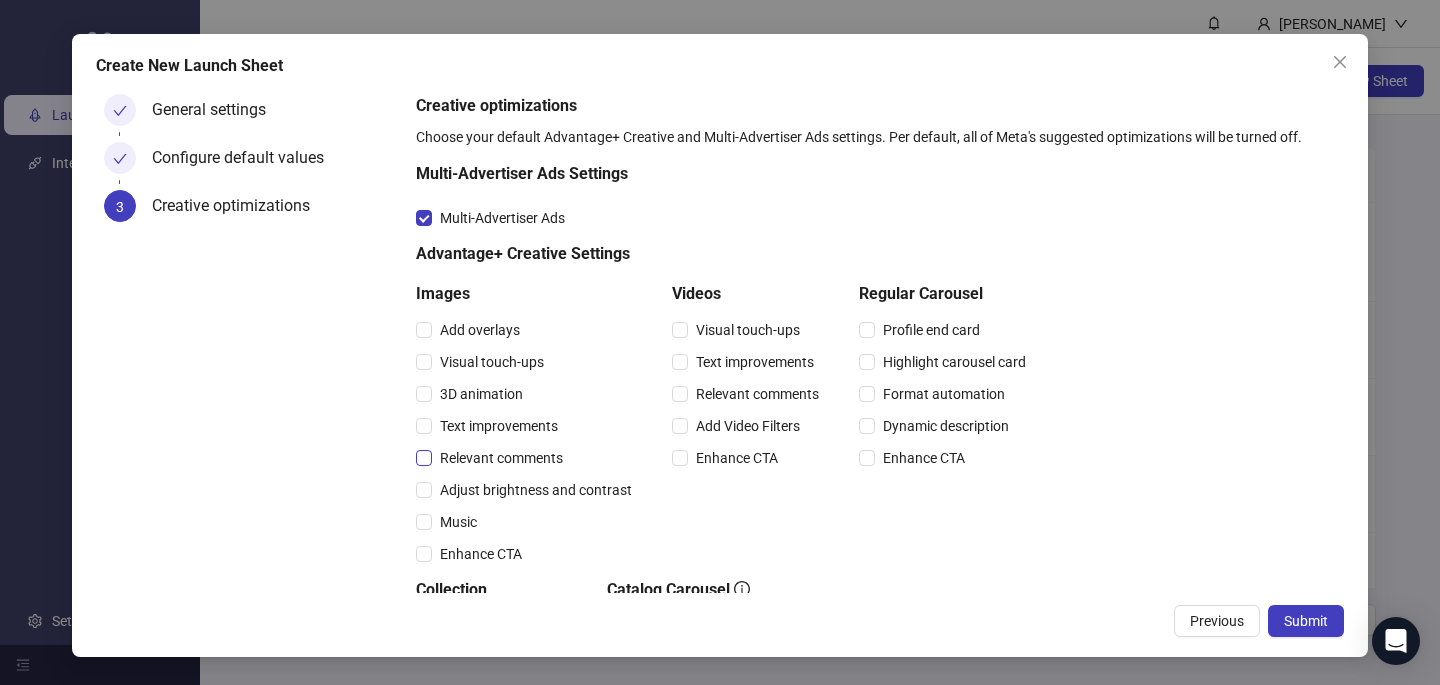 click on "Relevant comments" at bounding box center [501, 458] 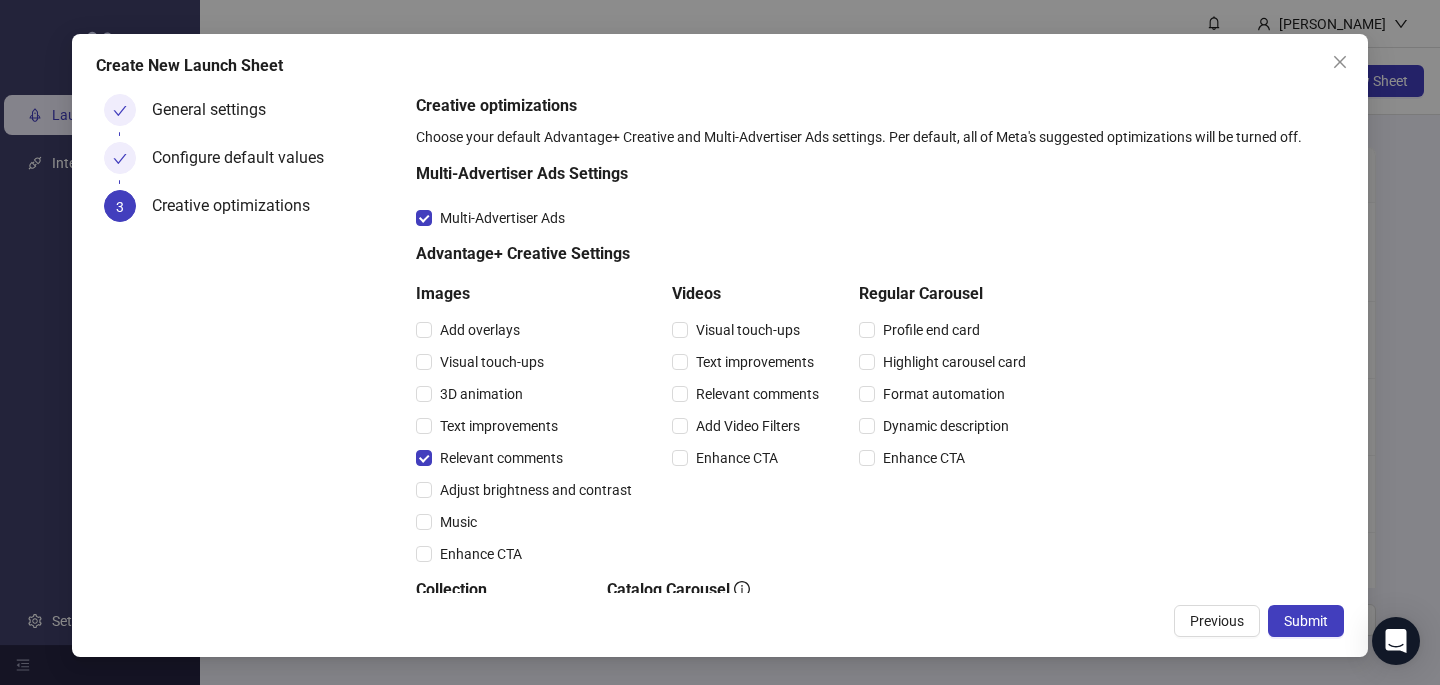 click on "Relevant comments" at bounding box center (749, 394) 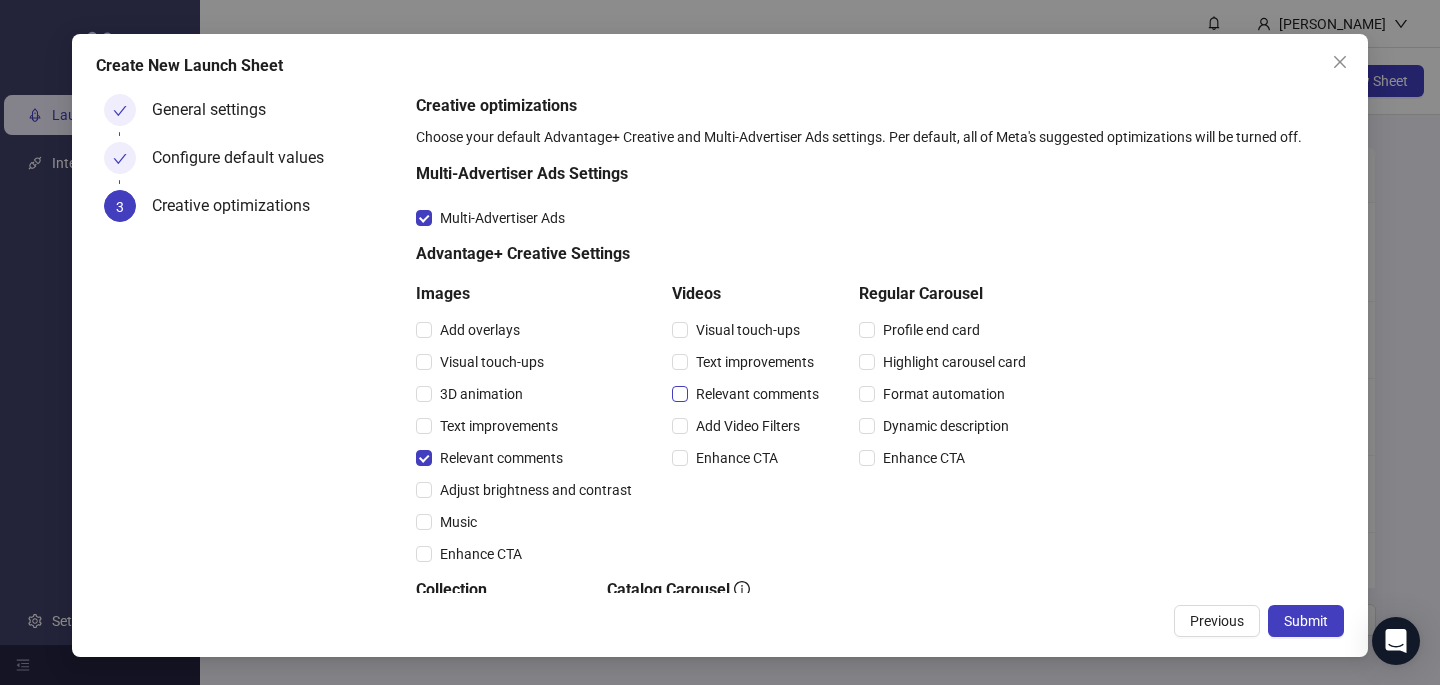 click on "Relevant comments" at bounding box center (757, 394) 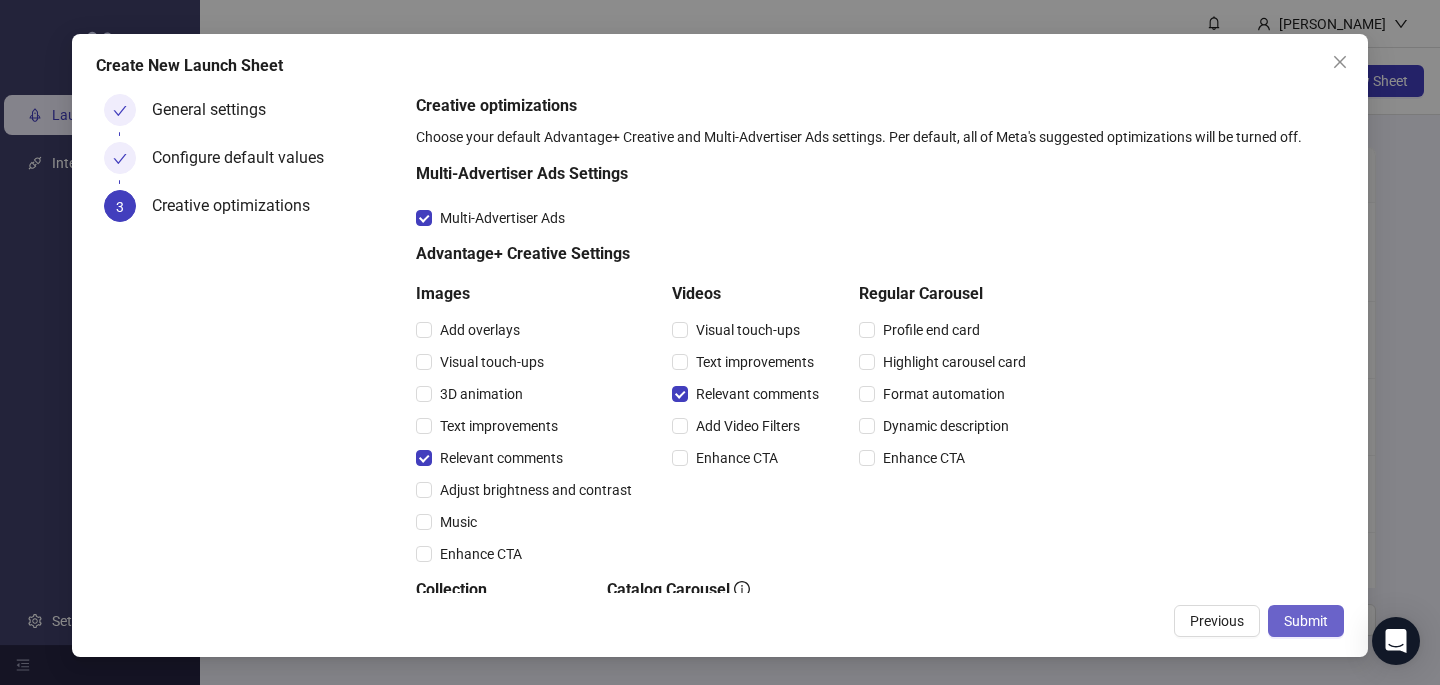 click on "Submit" at bounding box center (1306, 621) 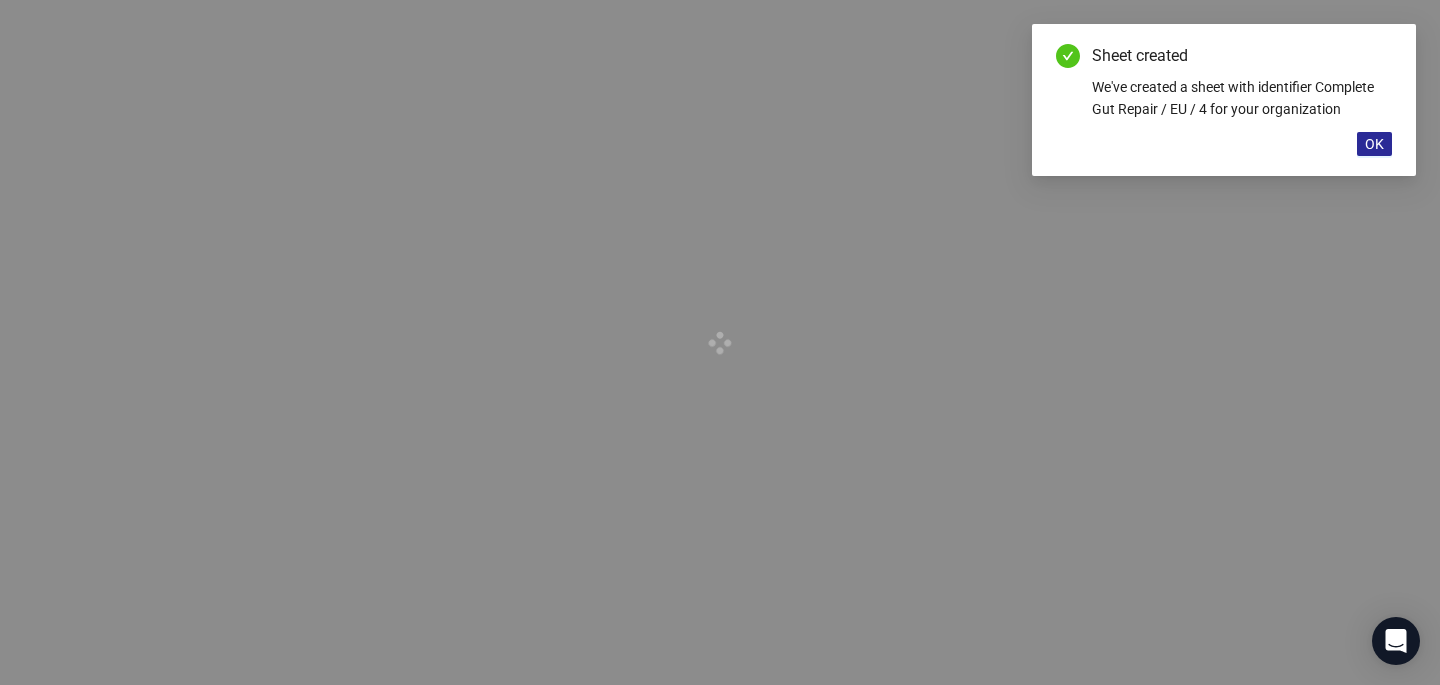 click on "OK" at bounding box center [1374, 144] 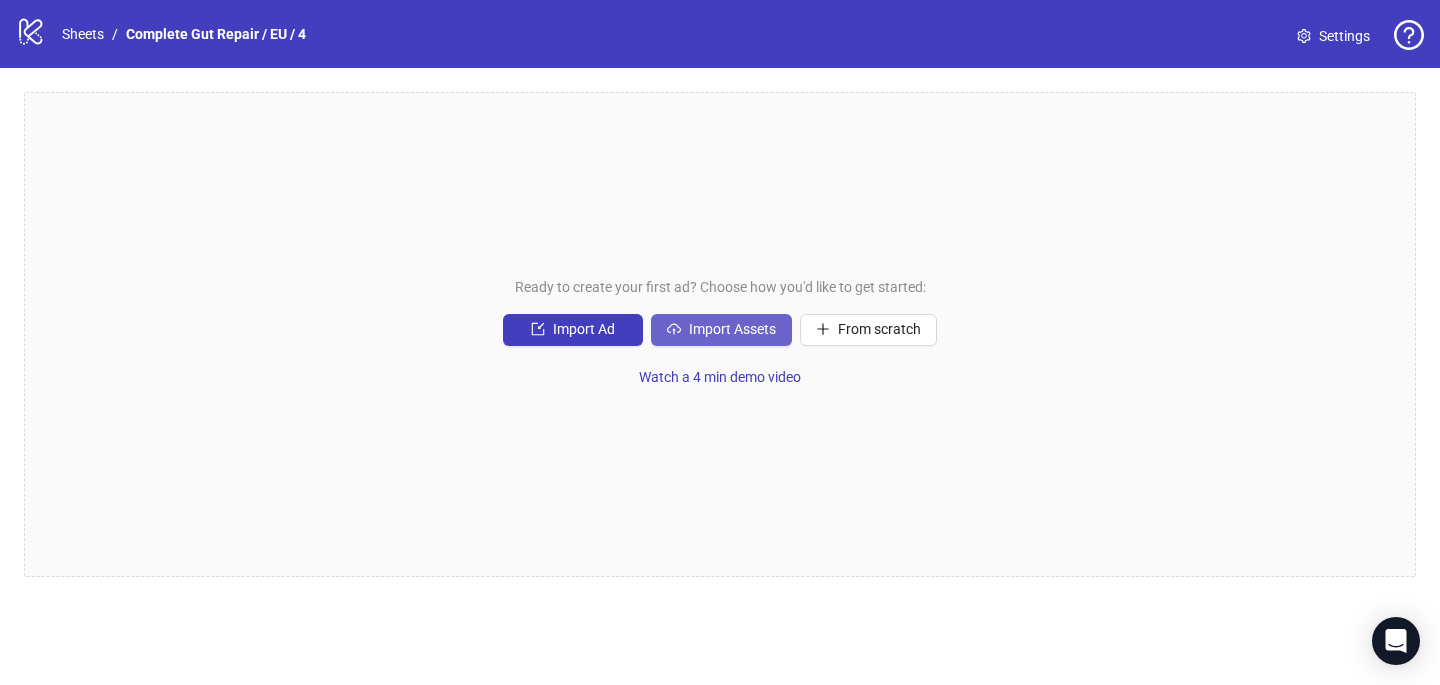 click on "Import Assets" at bounding box center (732, 329) 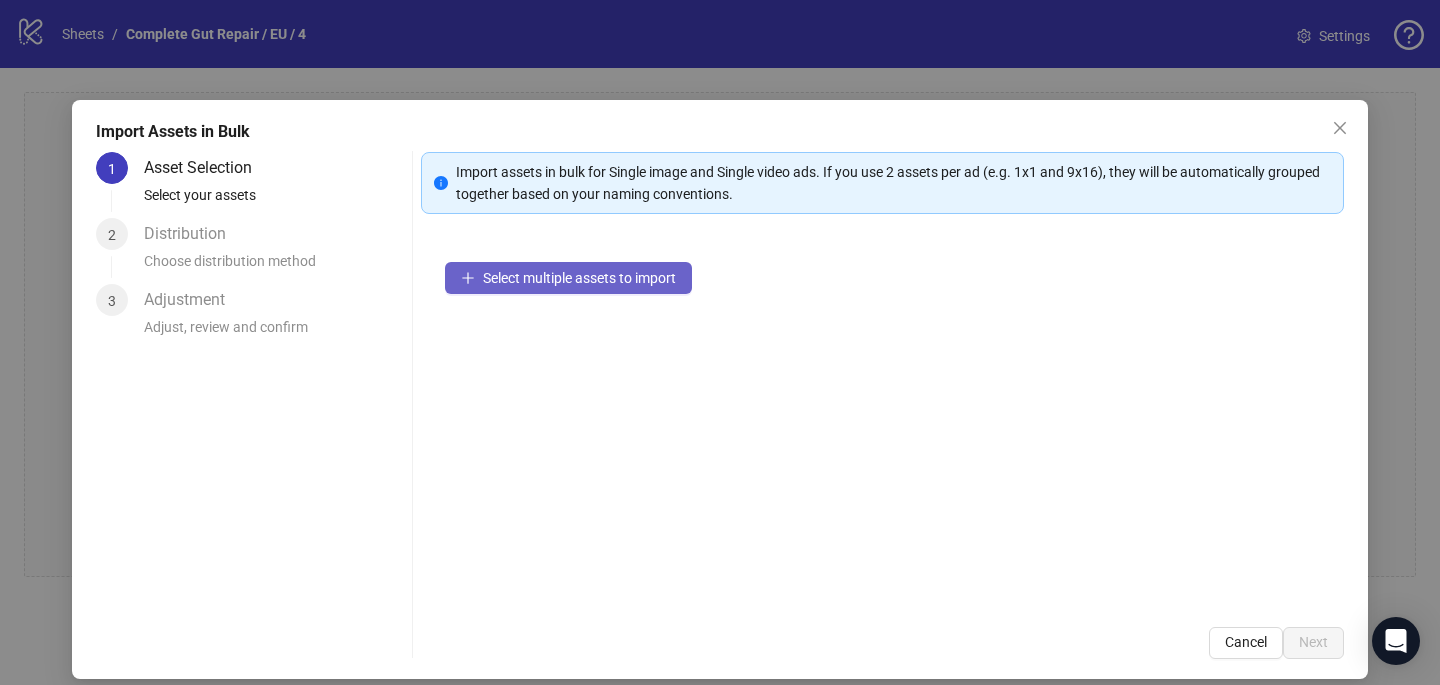 click on "Select multiple assets to import" at bounding box center (579, 278) 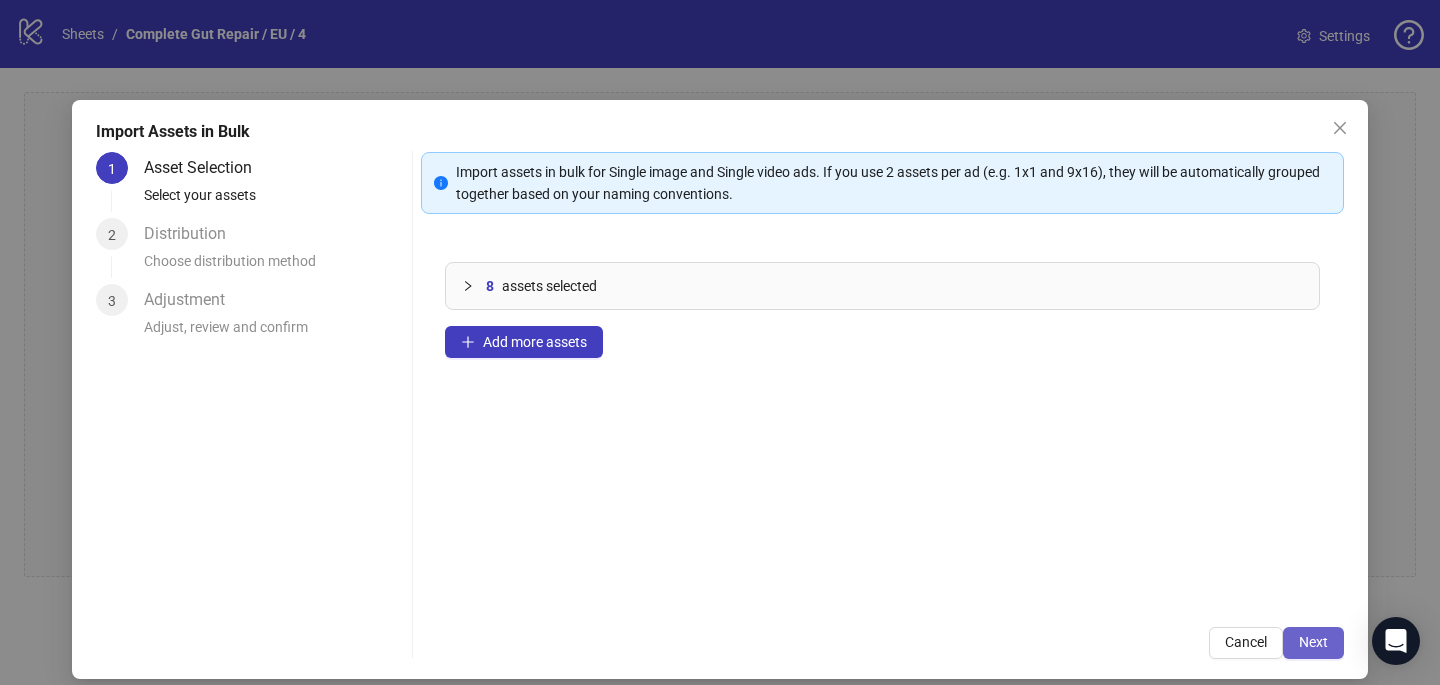 click on "Next" at bounding box center (1313, 642) 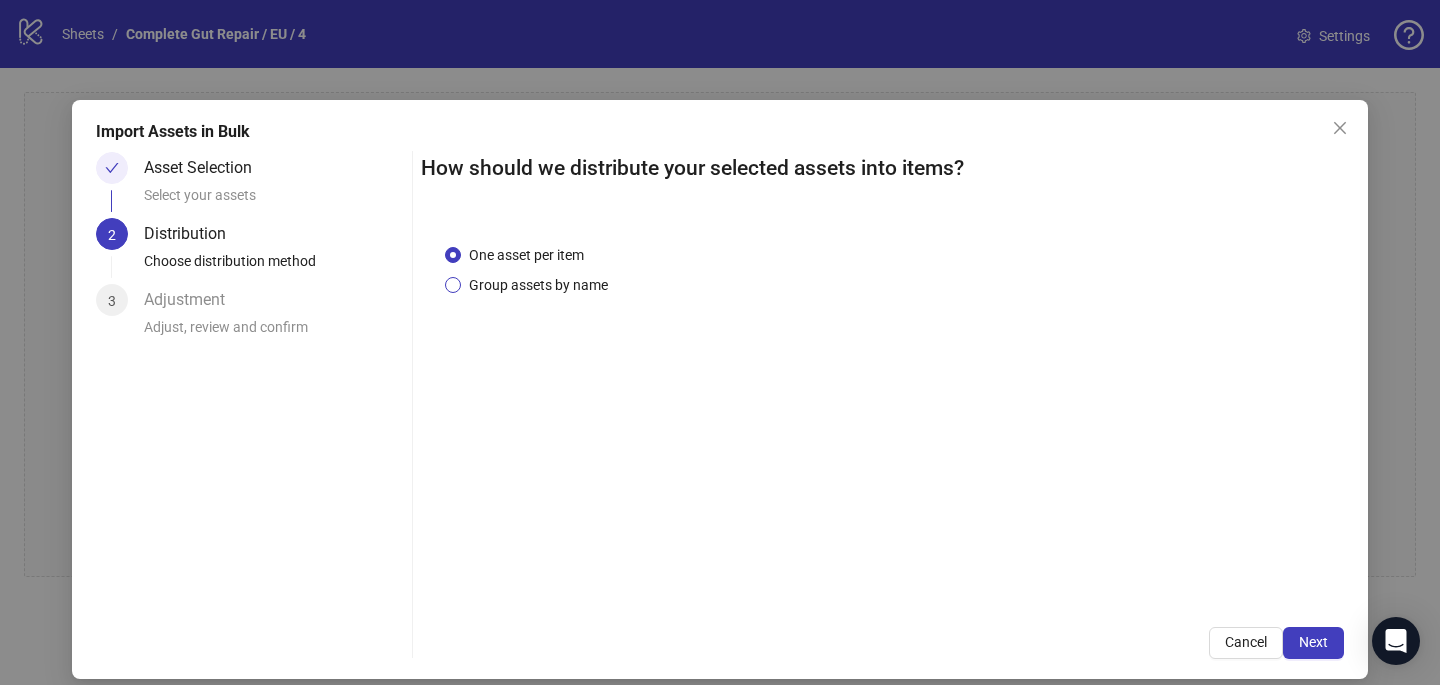 click on "Group assets by name" at bounding box center [538, 285] 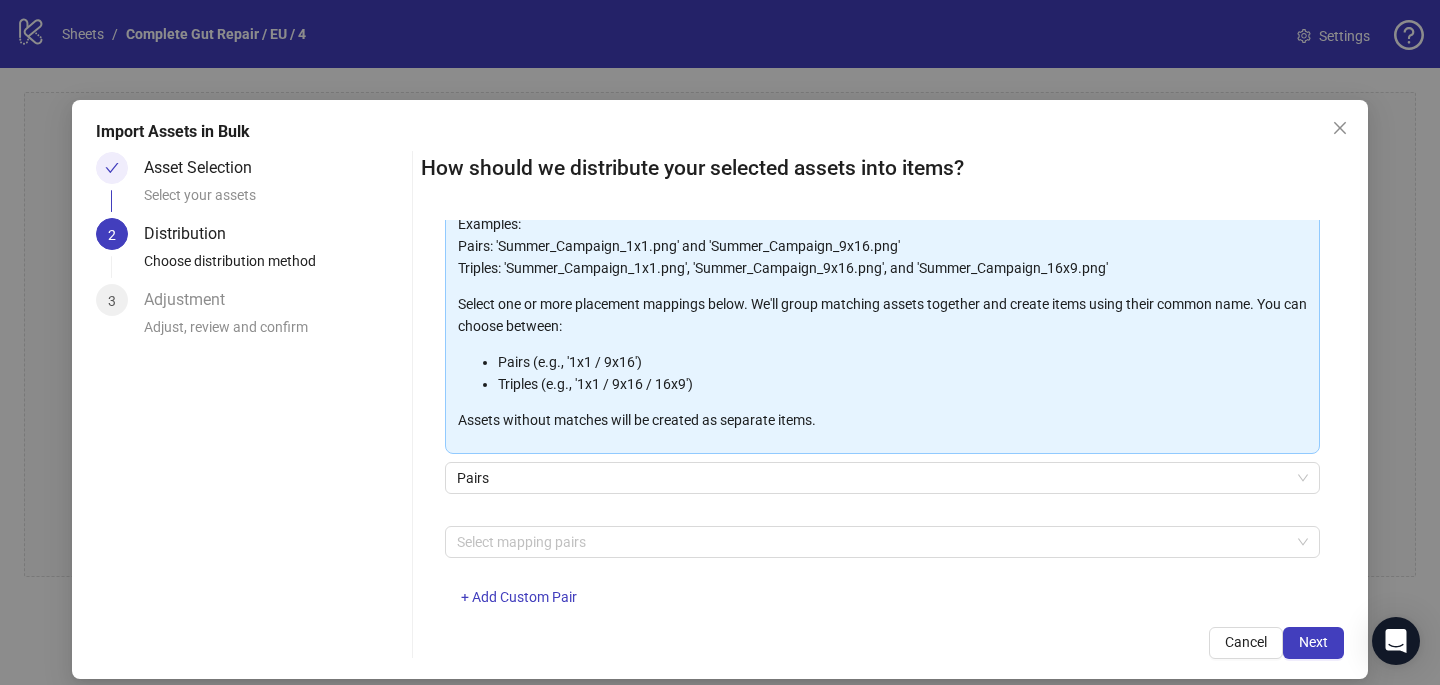 scroll, scrollTop: 203, scrollLeft: 0, axis: vertical 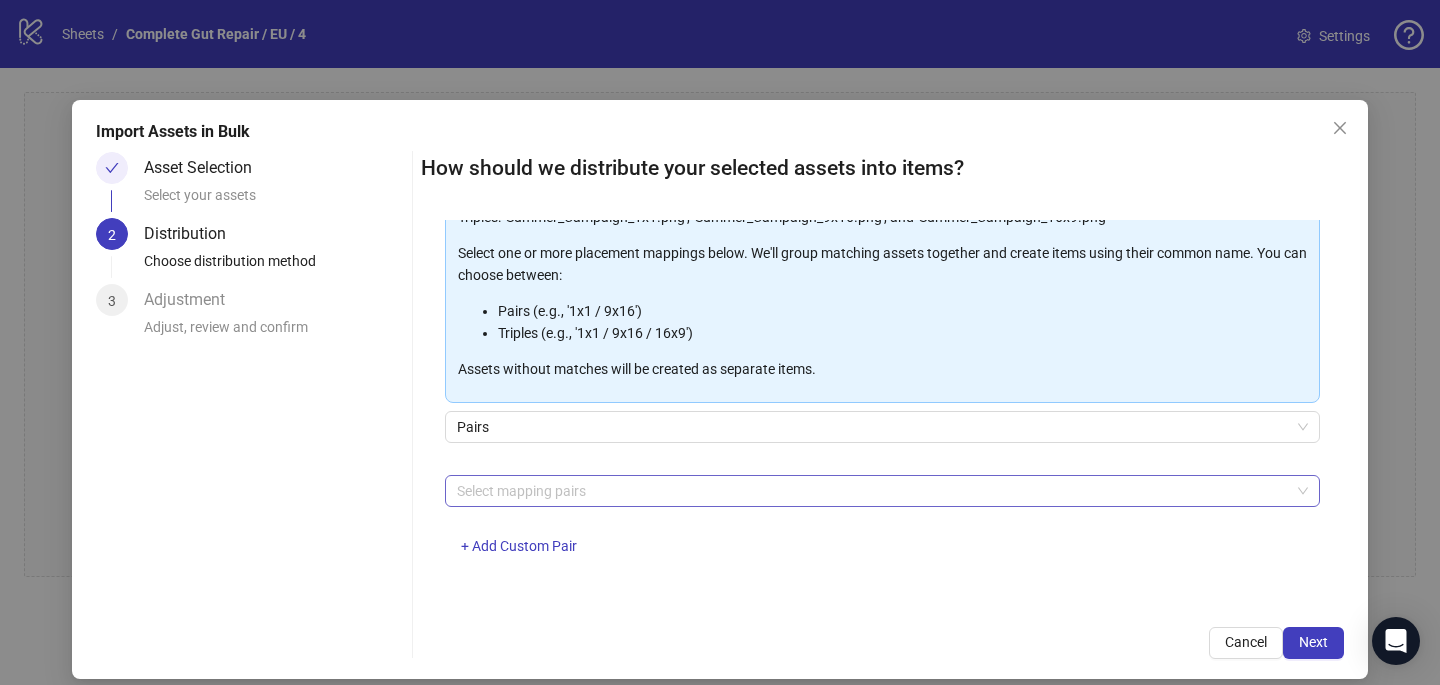 click at bounding box center (872, 491) 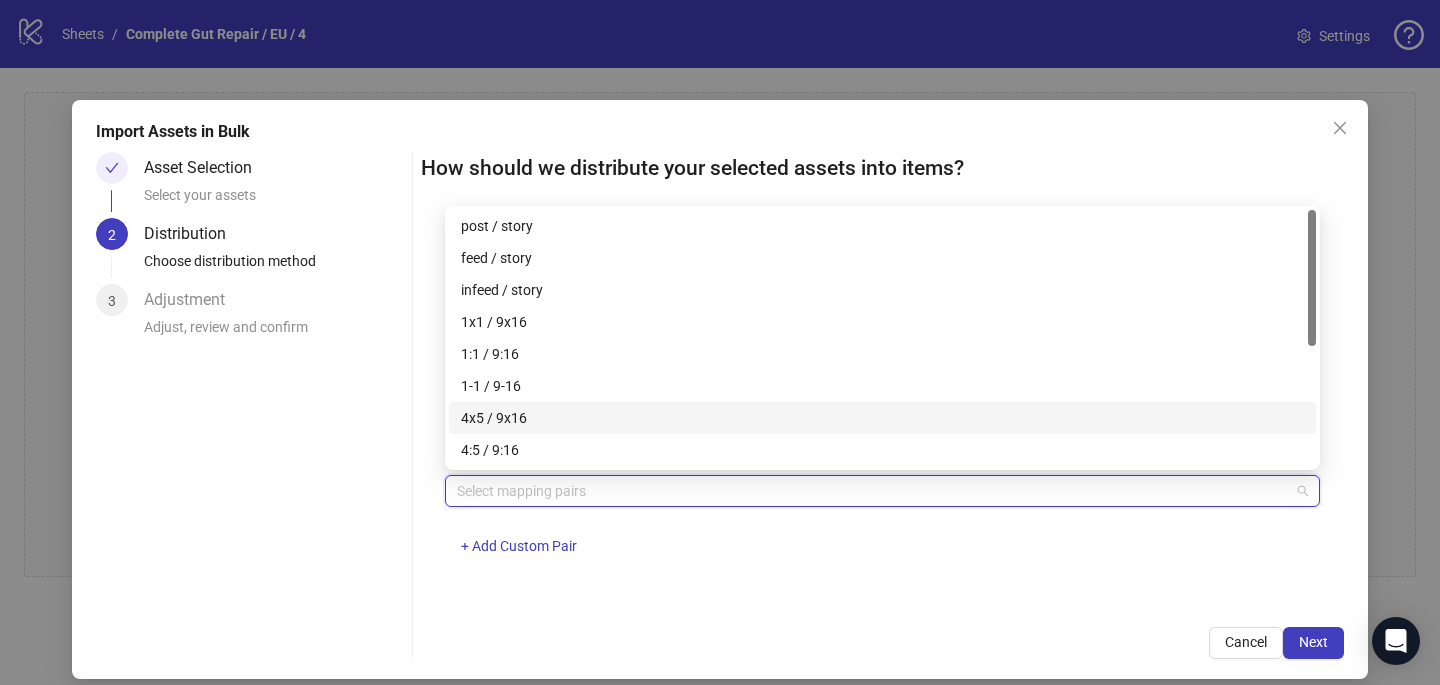 click on "4x5 / 9x16" at bounding box center [882, 418] 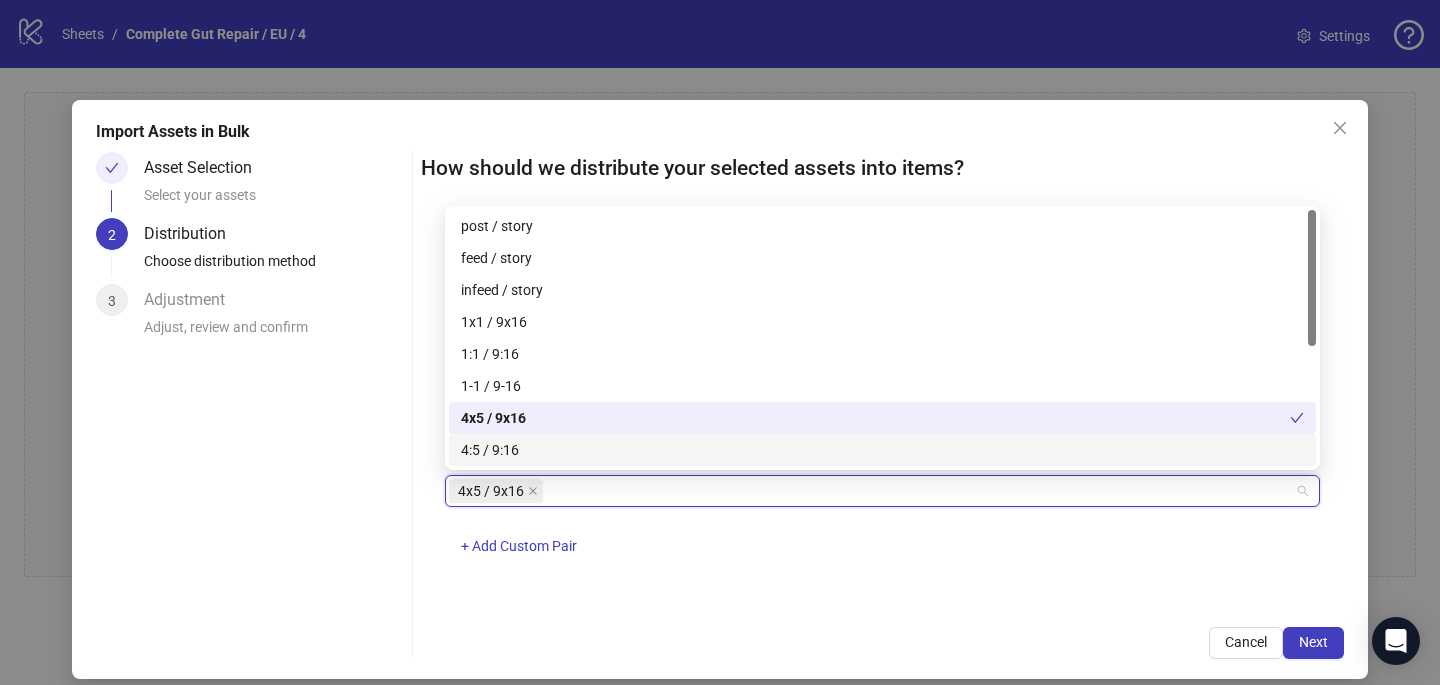 click on "4x5 / 9x16   + Add Custom Pair" at bounding box center (882, 527) 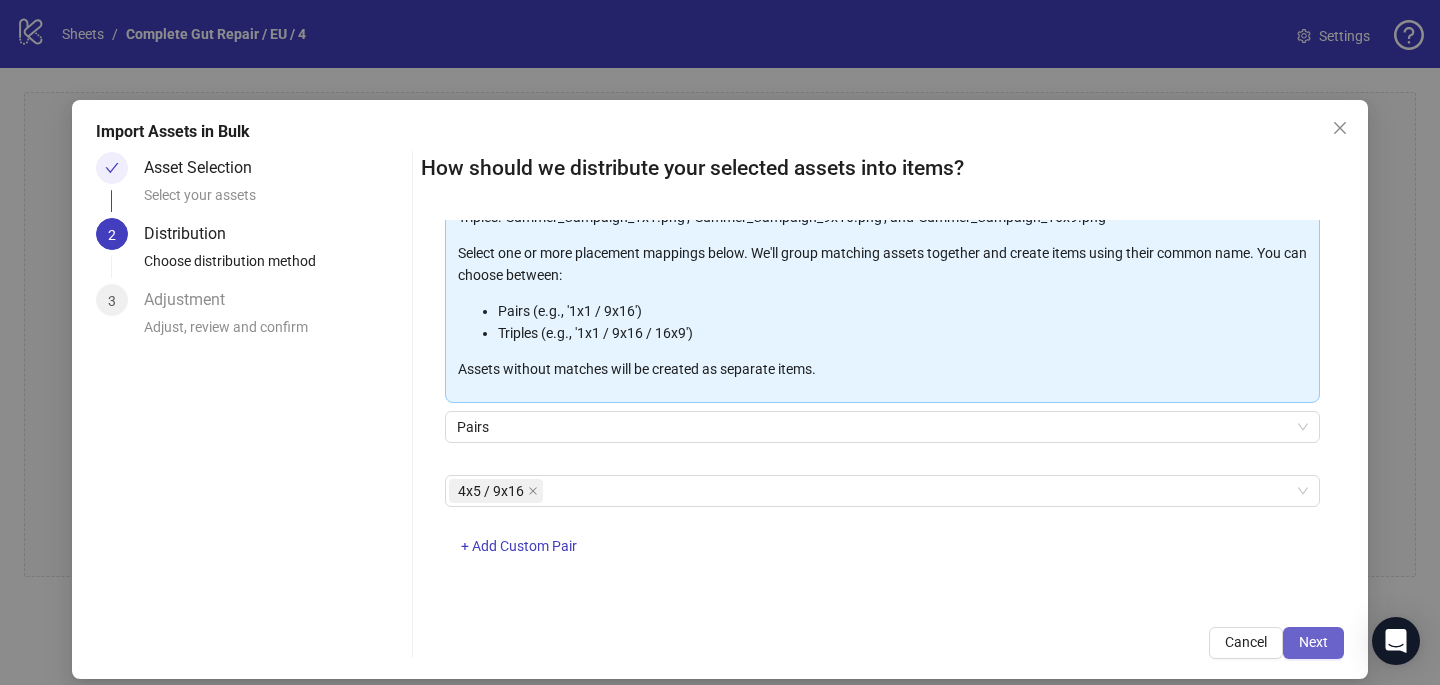 click on "Next" at bounding box center [1313, 643] 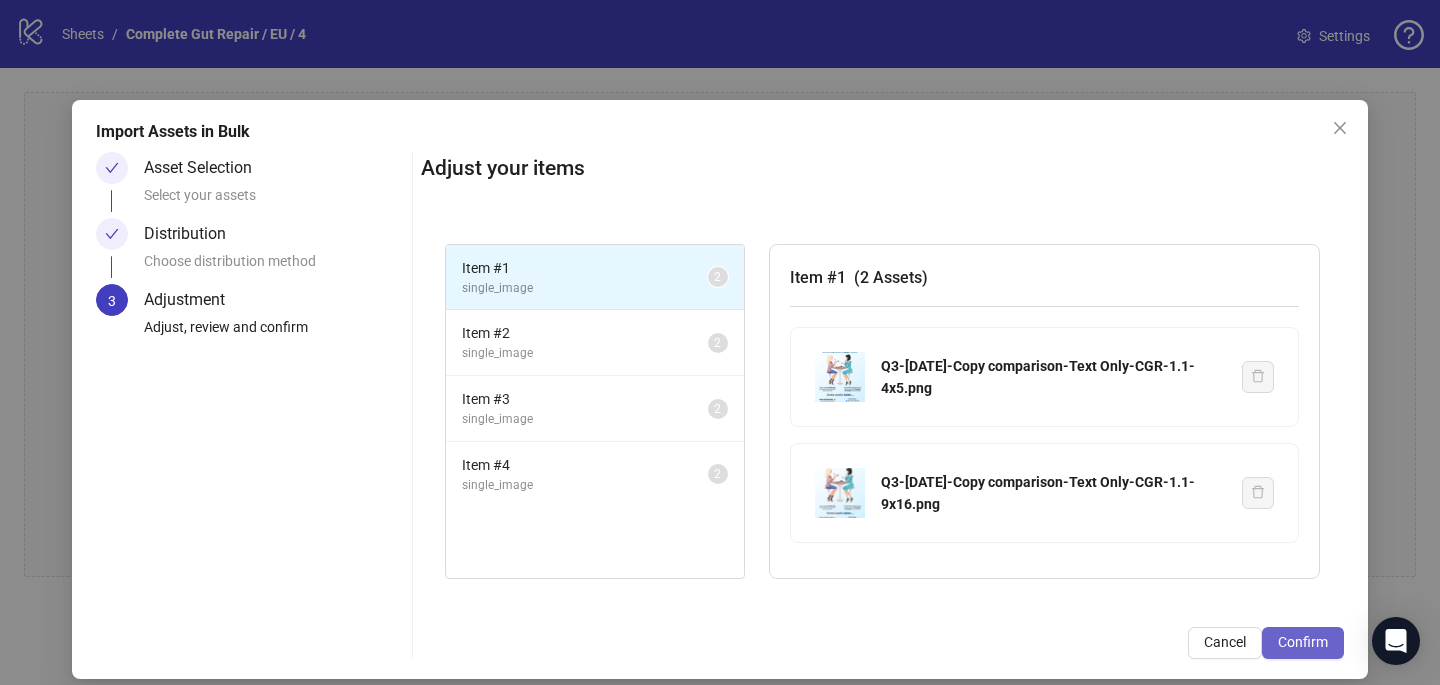 click on "Confirm" at bounding box center [1303, 643] 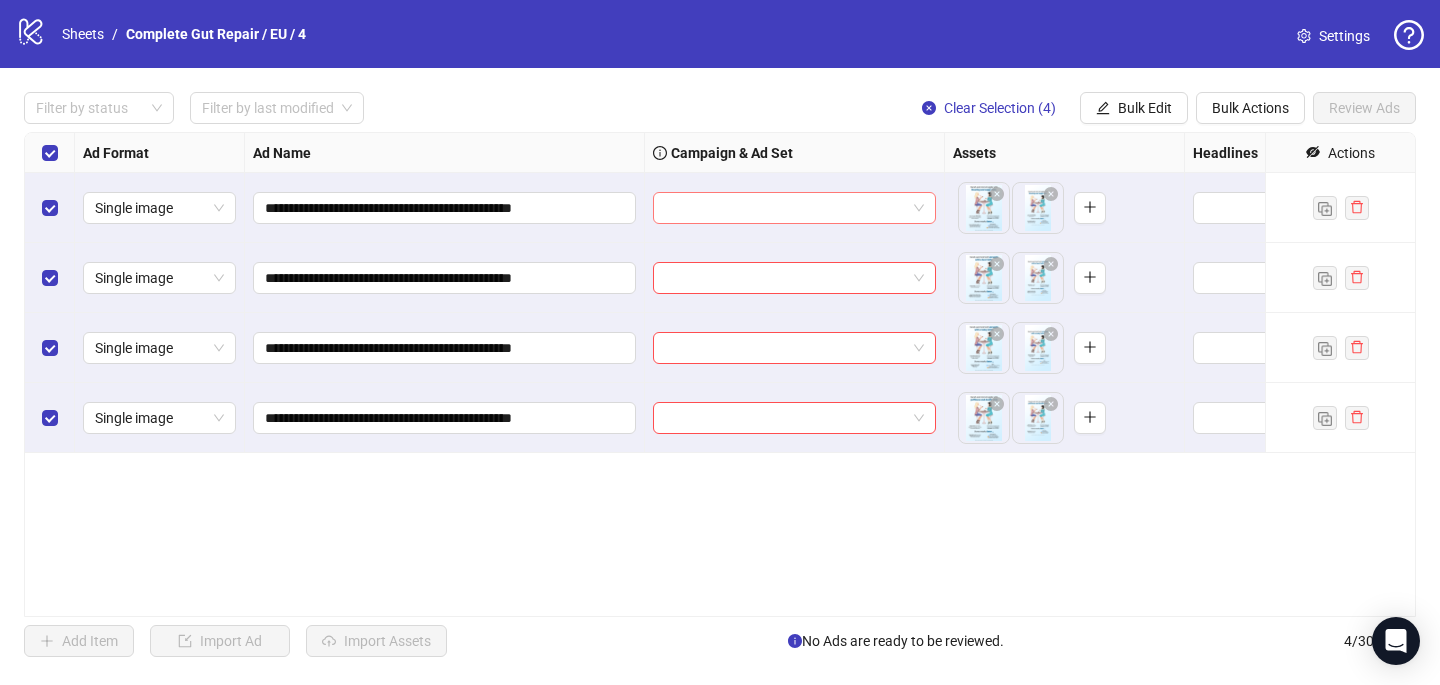 click at bounding box center [785, 208] 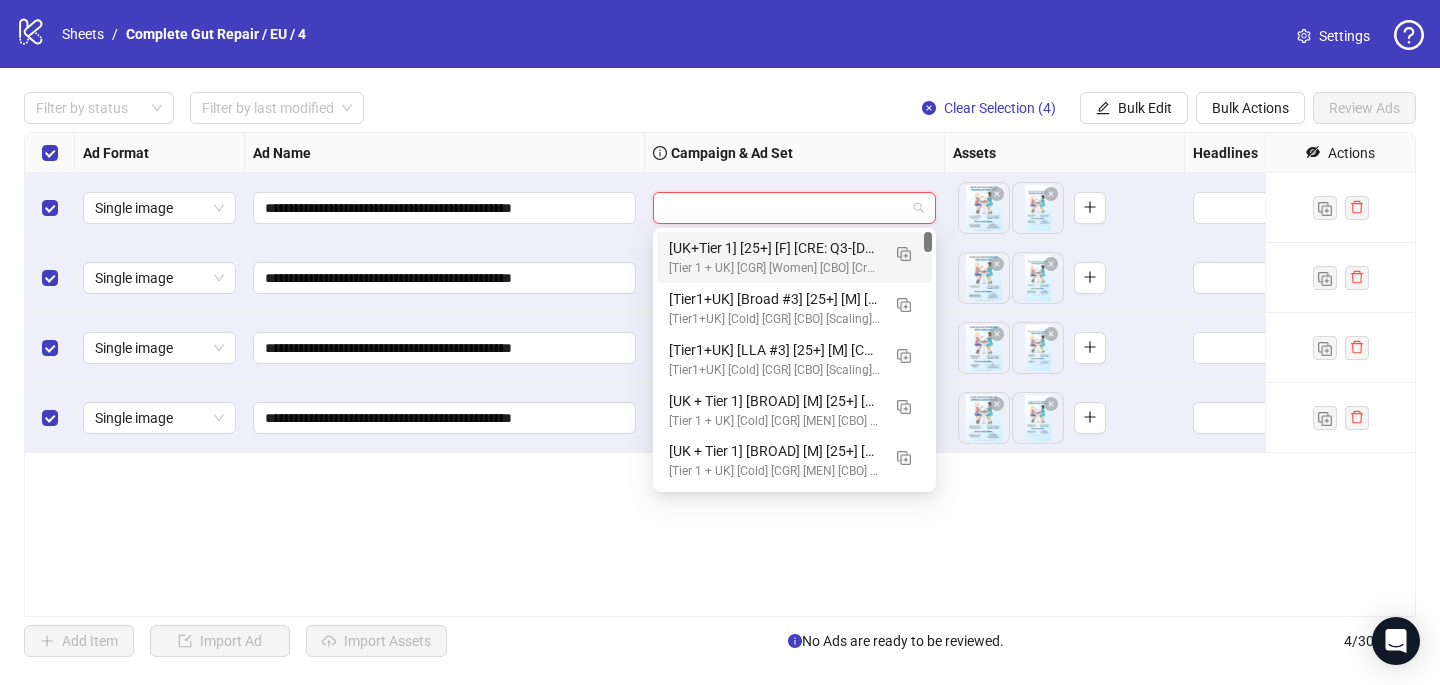 paste on "**********" 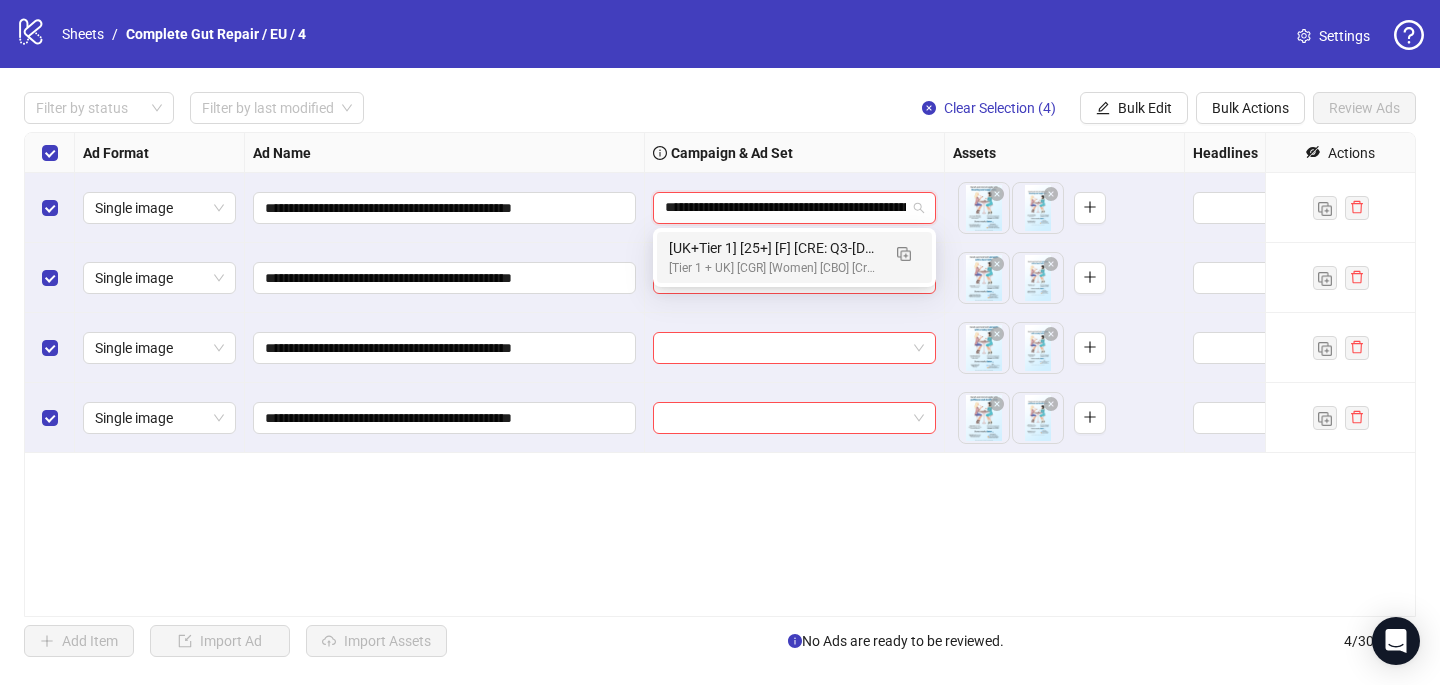 scroll, scrollTop: 0, scrollLeft: 350, axis: horizontal 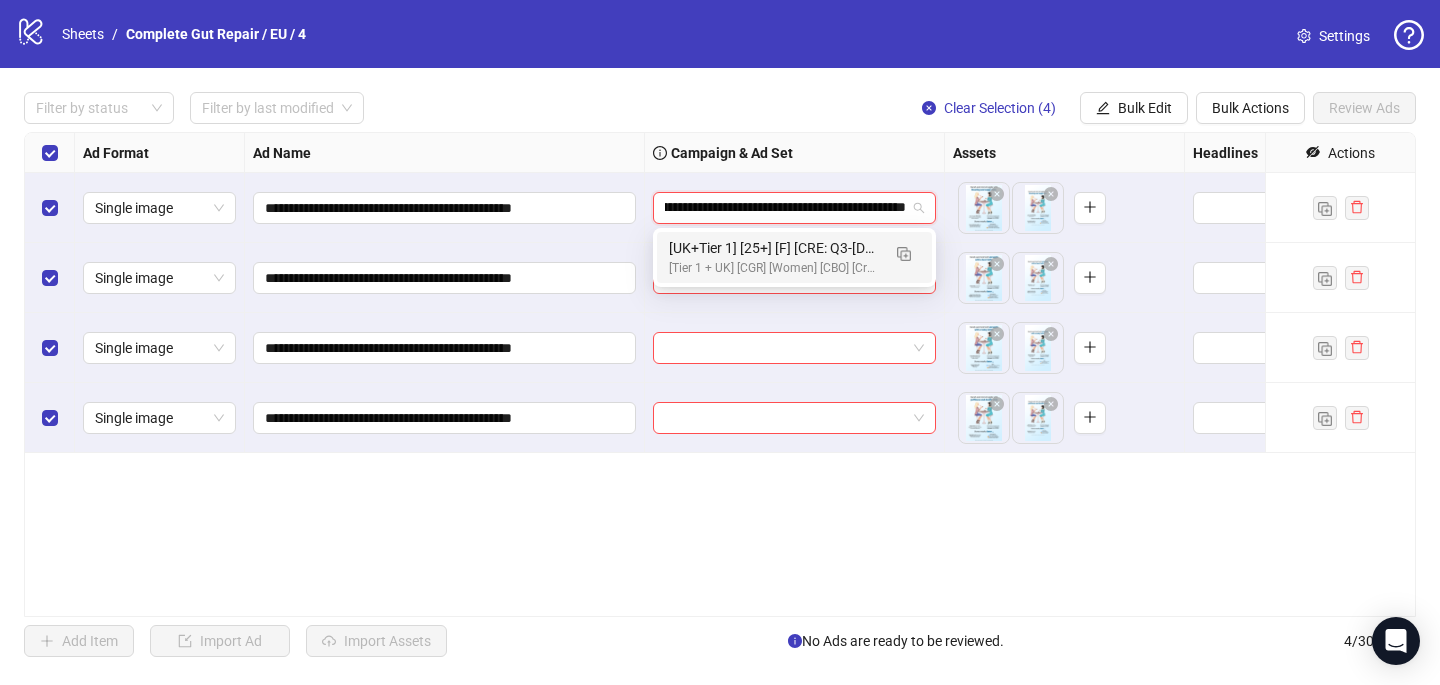 click on "[UK+Tier 1] [25+] [F] [CRE: Q3-07-JUL-2025-Copy comparison-Text Only-CGR/PCP] [29 Jan 2025]" at bounding box center (774, 248) 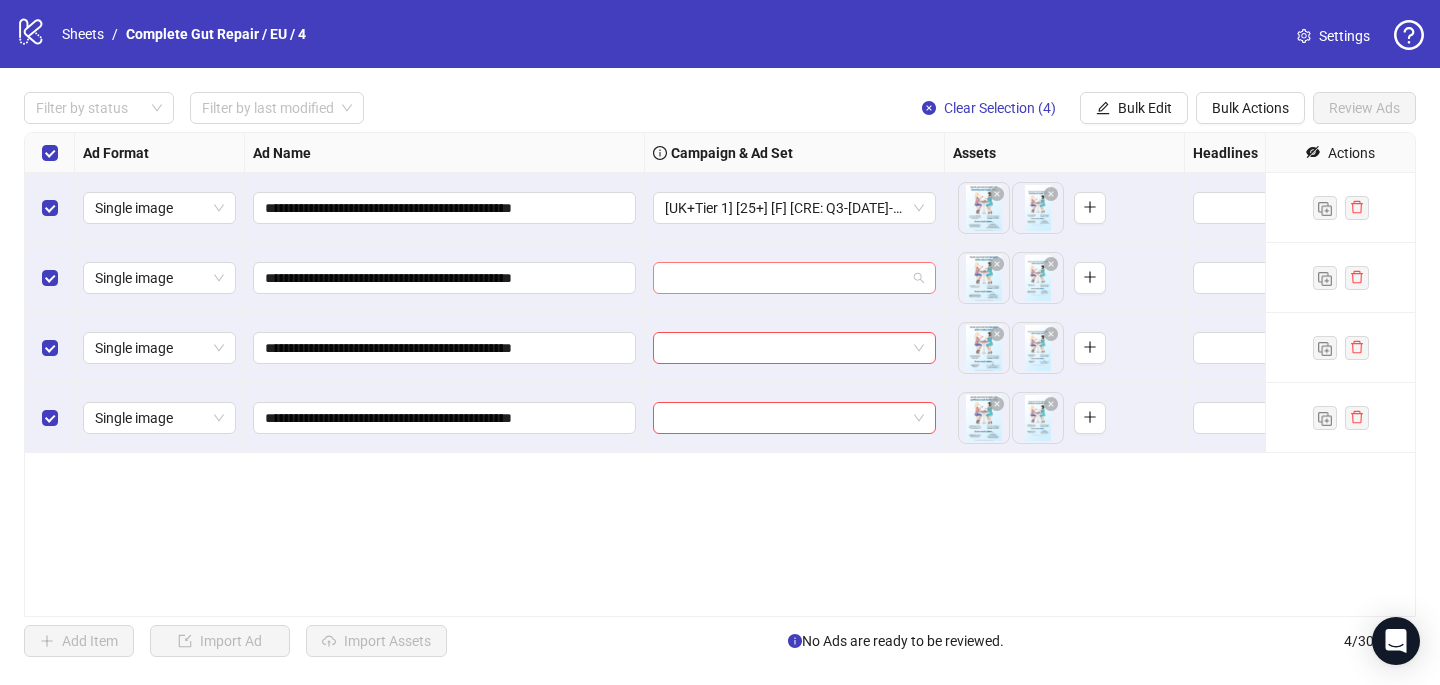 click at bounding box center (785, 278) 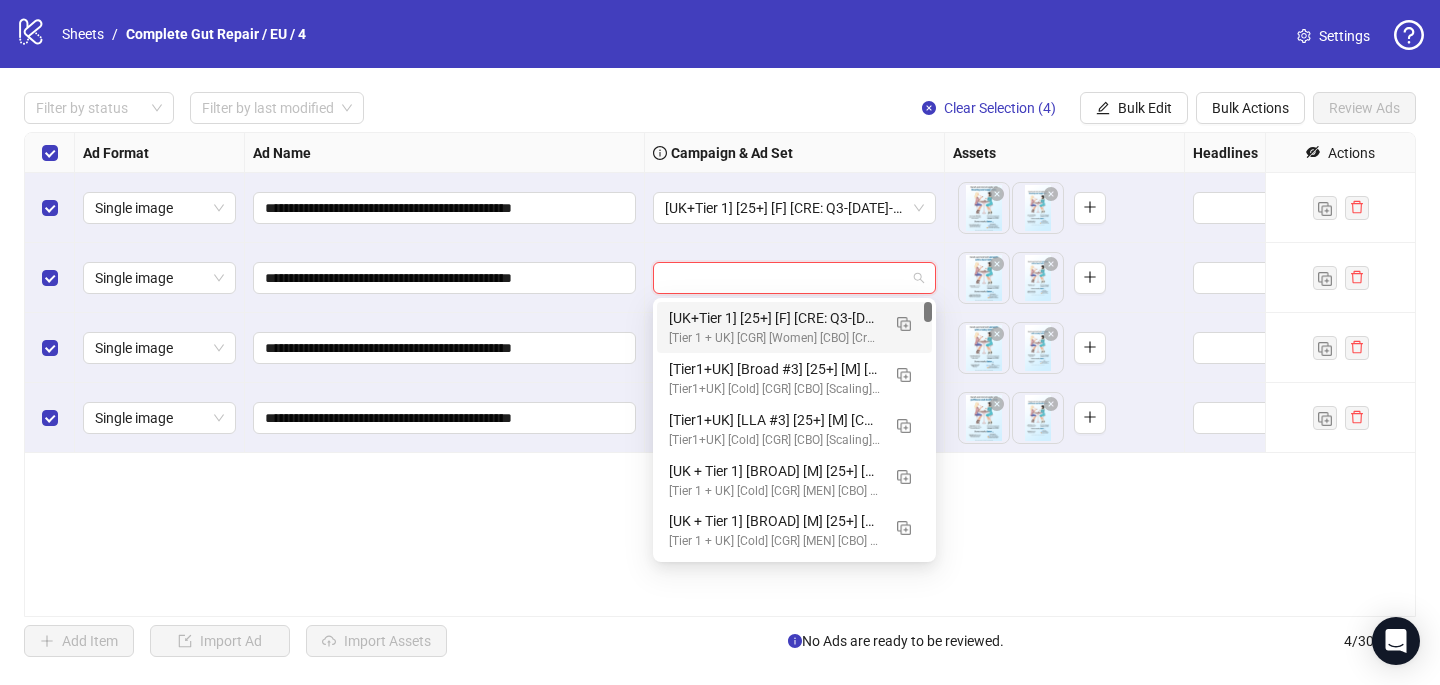 paste on "**********" 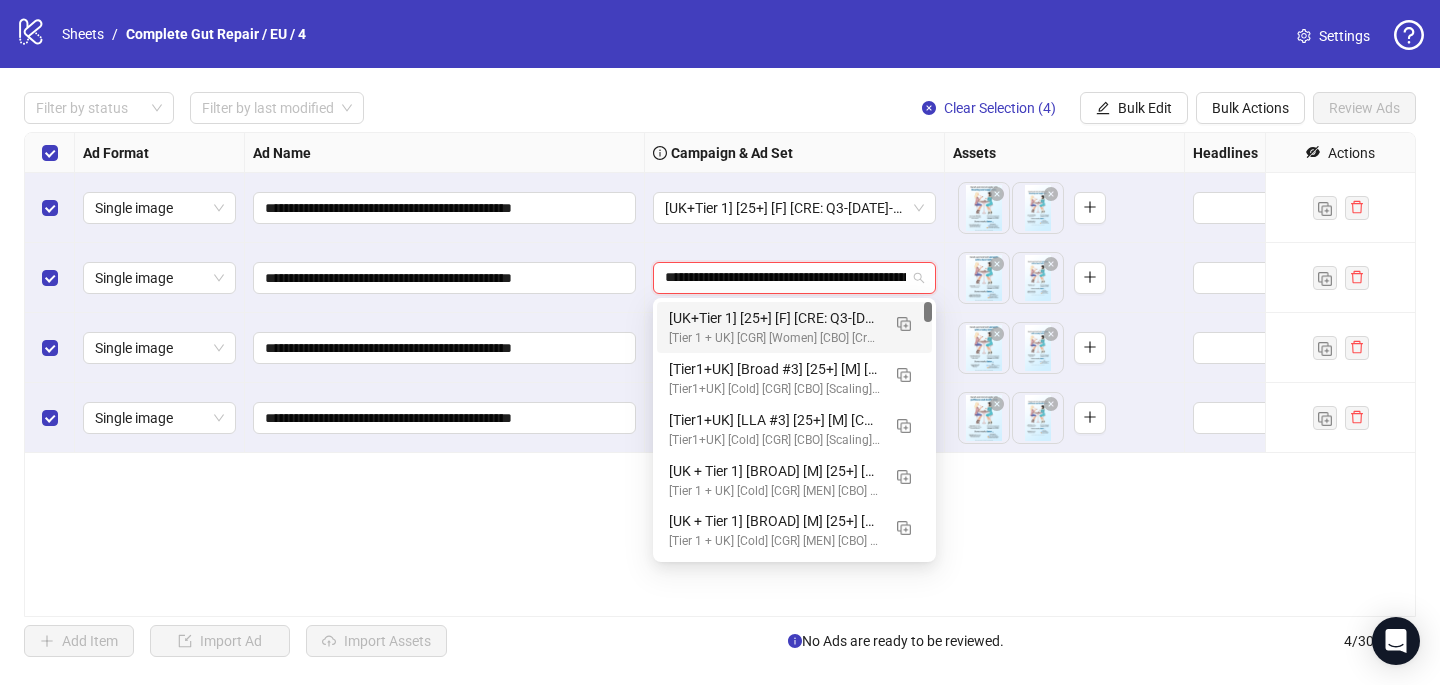 scroll, scrollTop: 0, scrollLeft: 350, axis: horizontal 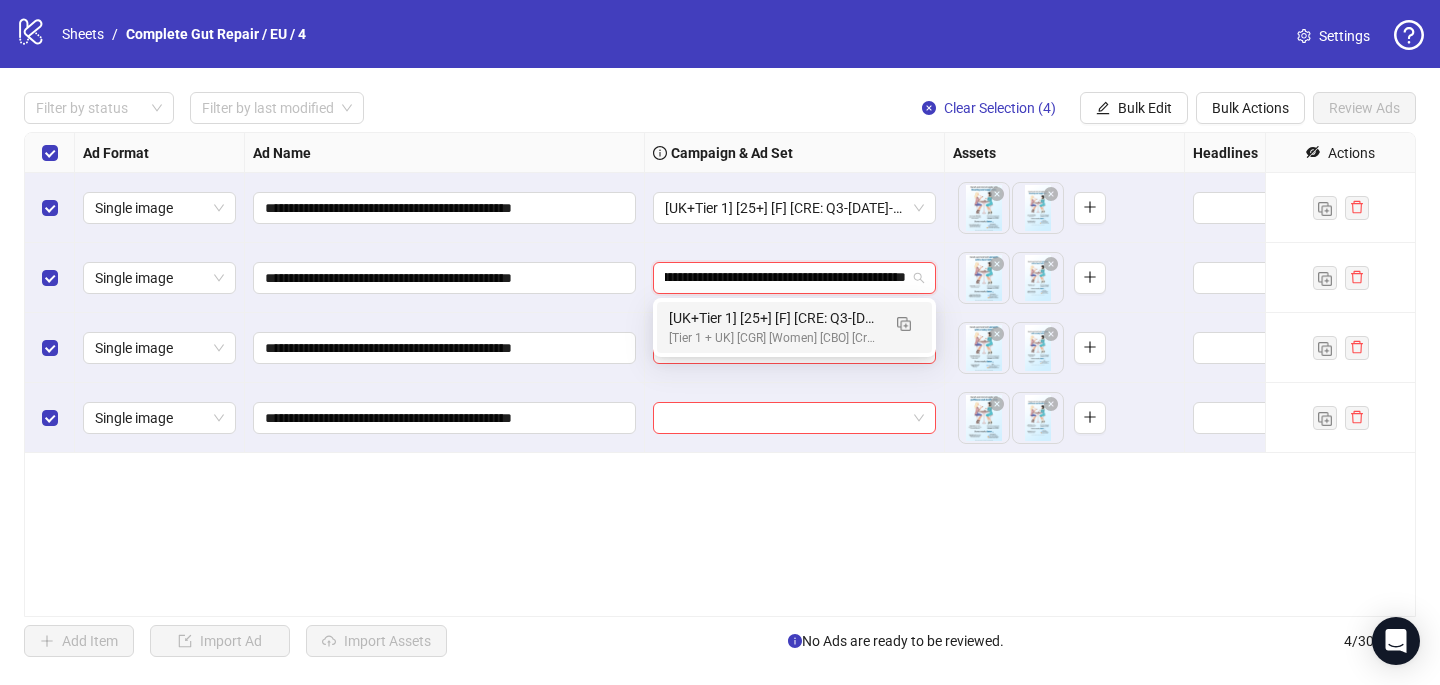 click on "[UK+Tier 1] [25+] [F] [CRE: Q3-07-JUL-2025-Copy comparison-Text Only-CGR/PCP] [29 Jan 2025]" at bounding box center (774, 318) 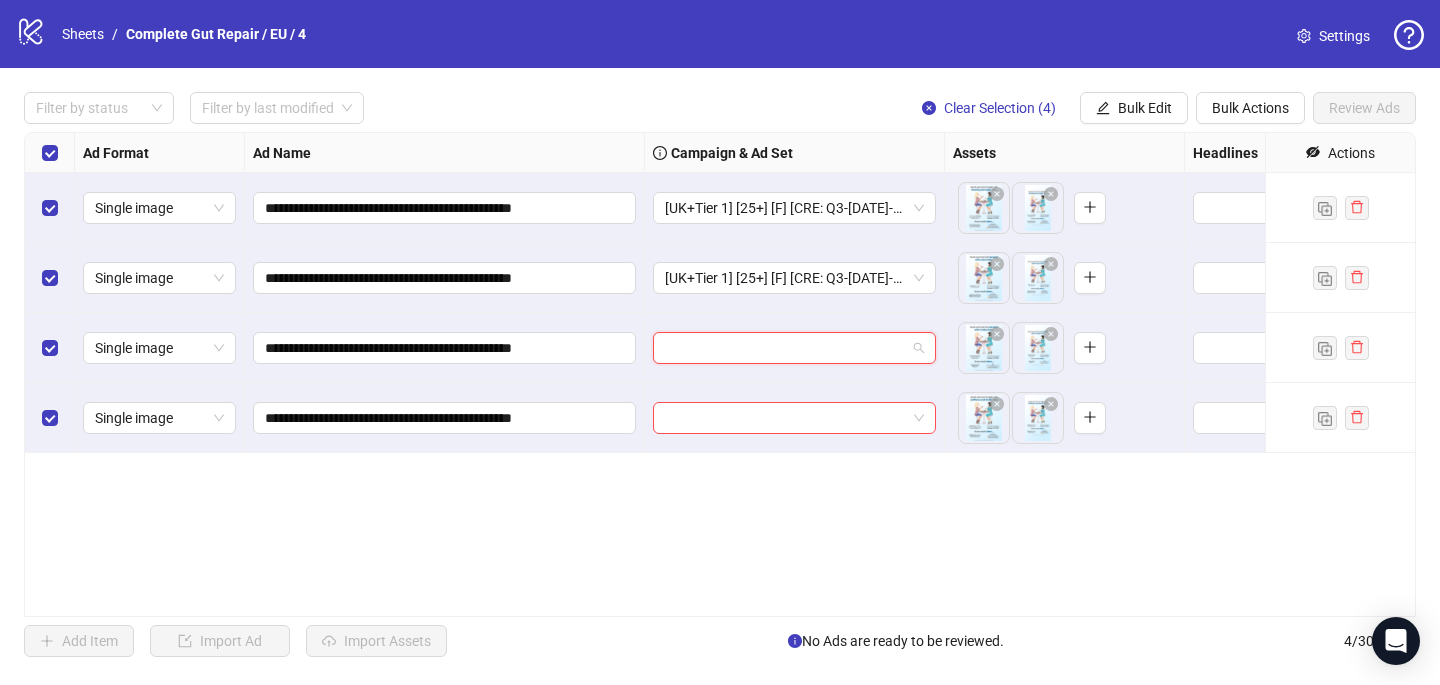 click at bounding box center (785, 348) 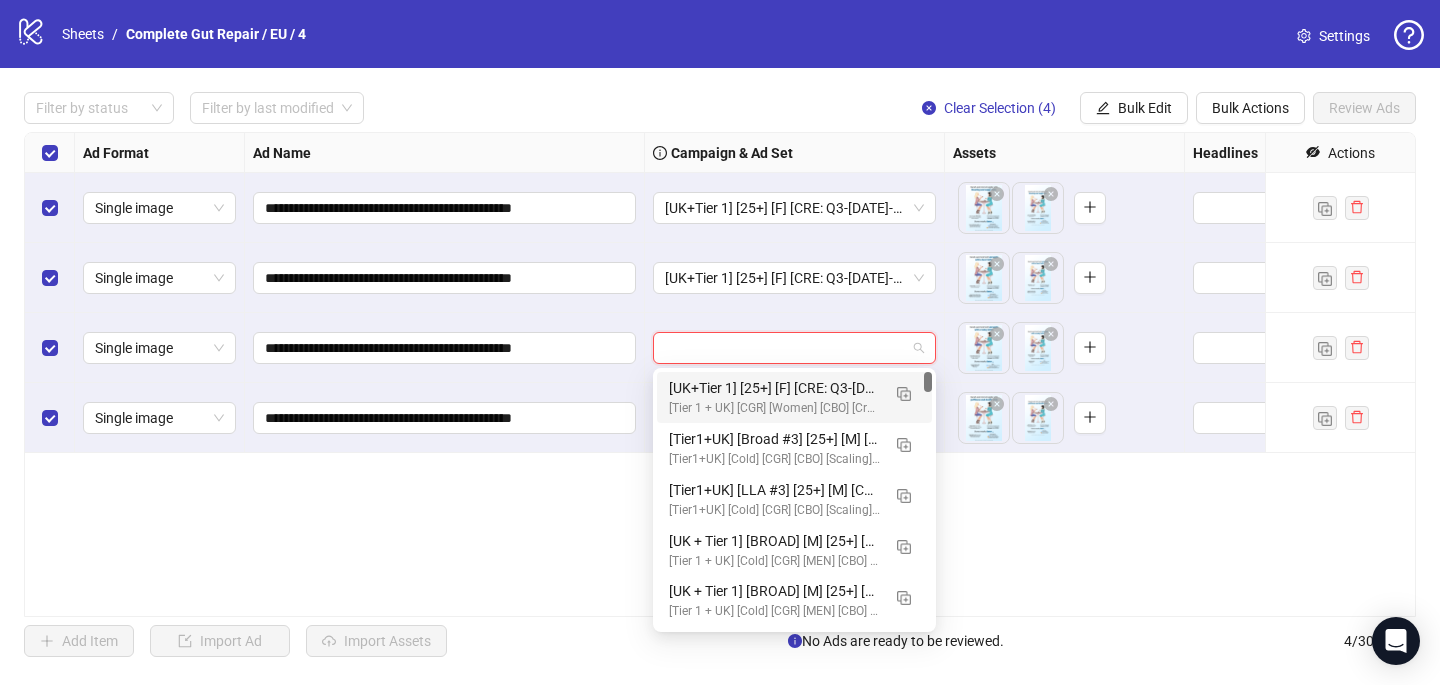 paste on "**********" 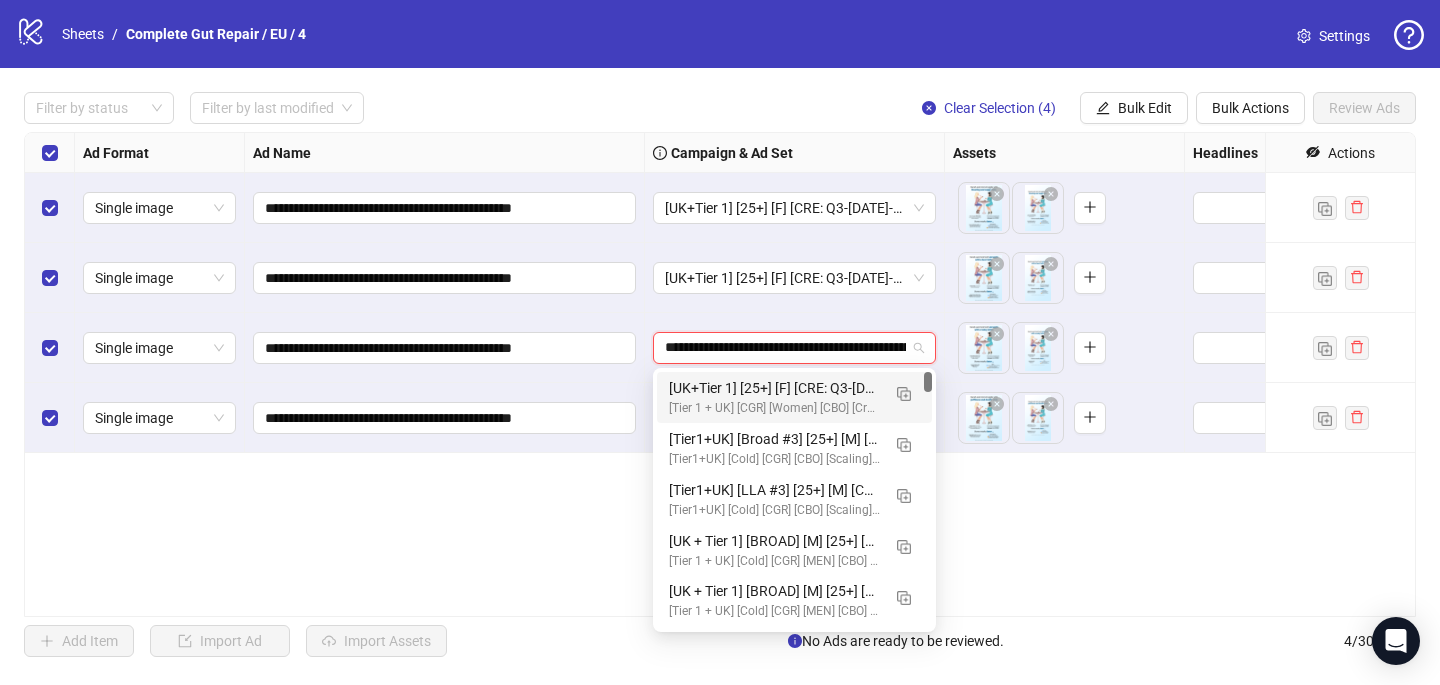 scroll, scrollTop: 0, scrollLeft: 350, axis: horizontal 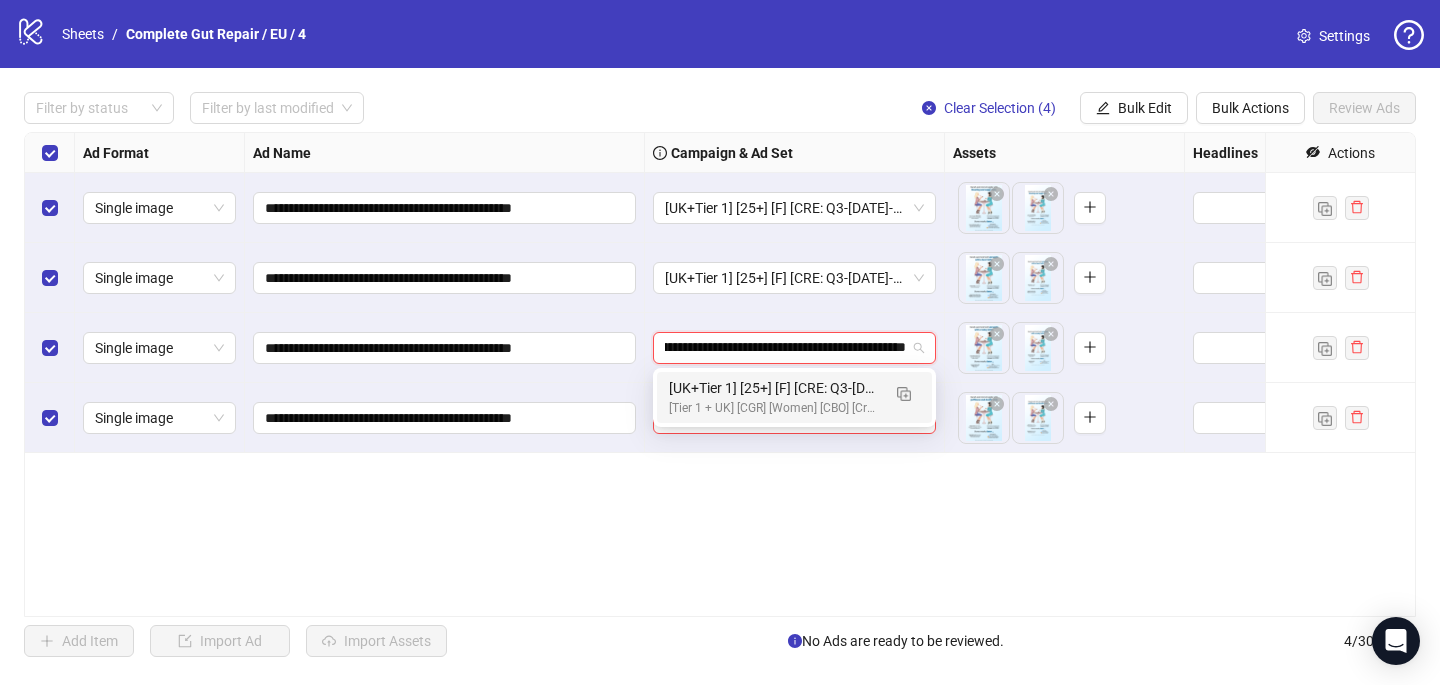 click on "[UK+Tier 1] [25+] [F] [CRE: Q3-07-JUL-2025-Copy comparison-Text Only-CGR/PCP] [29 Jan 2025]" at bounding box center (774, 388) 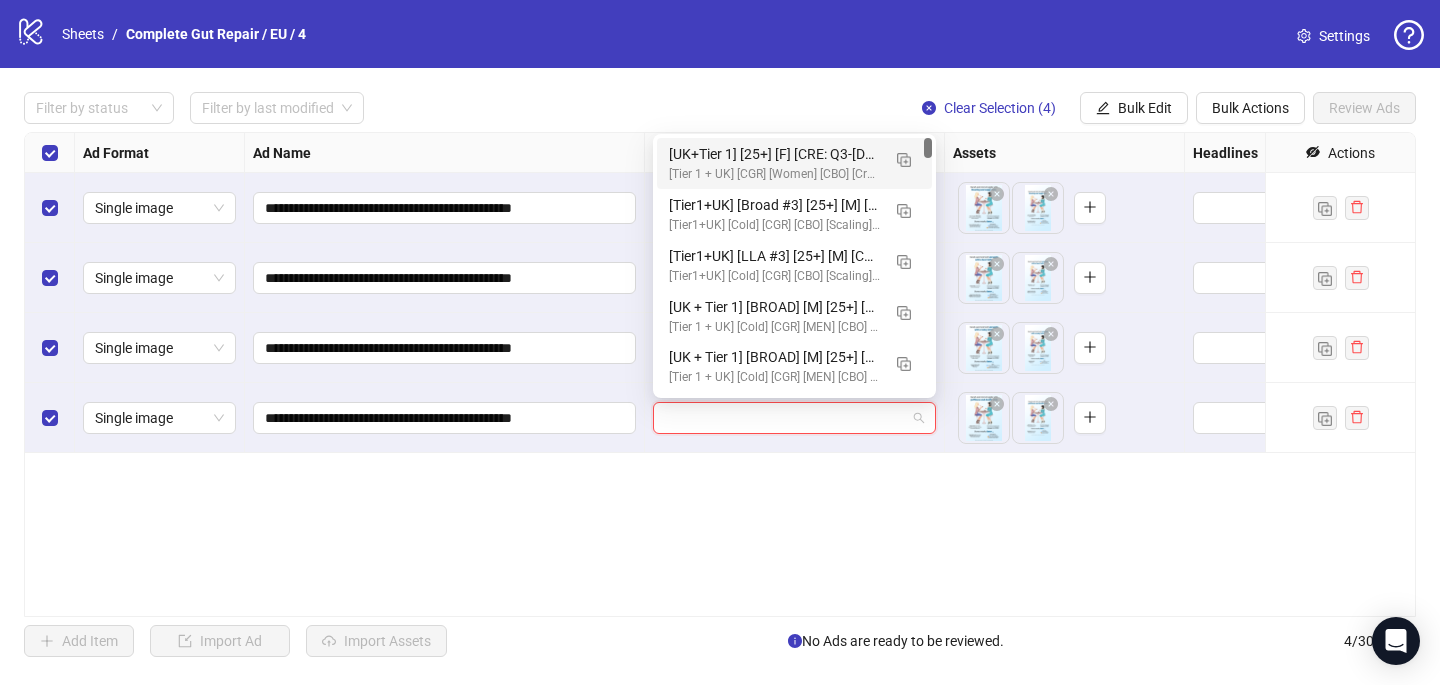click at bounding box center [785, 418] 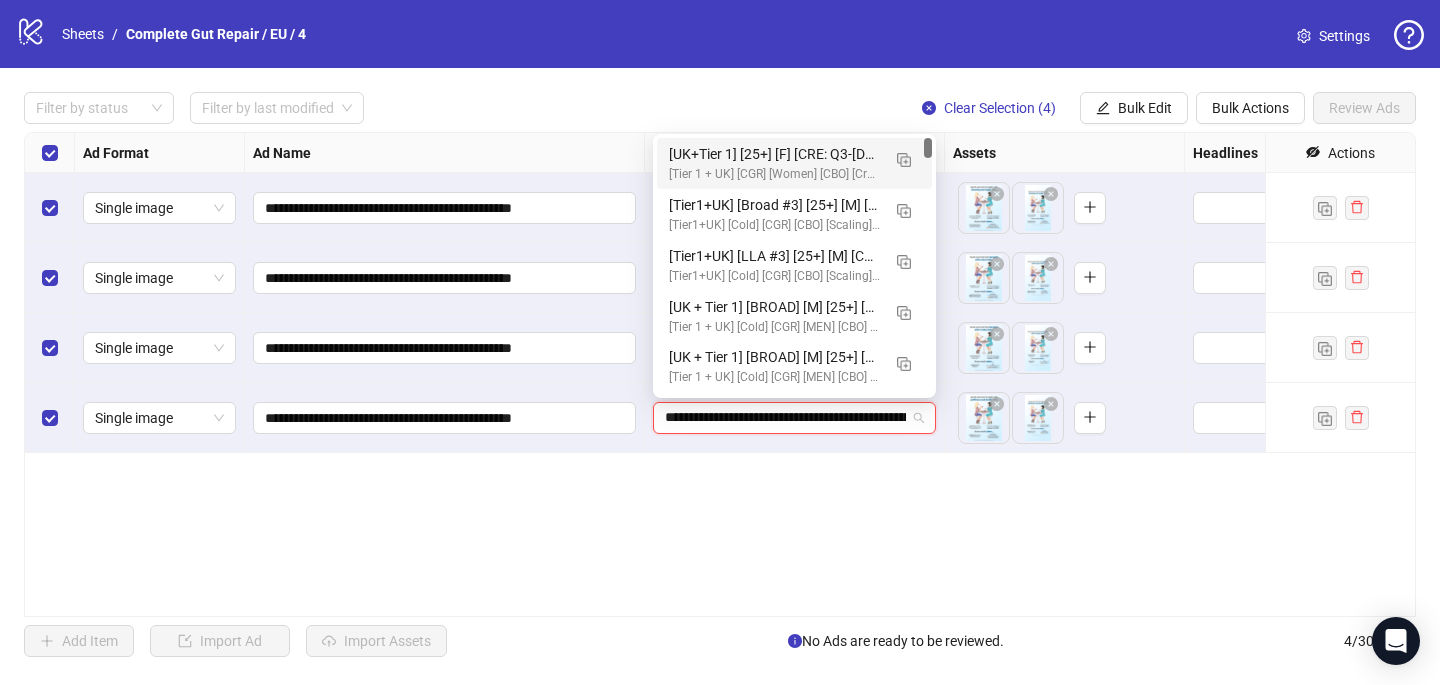 scroll, scrollTop: 0, scrollLeft: 350, axis: horizontal 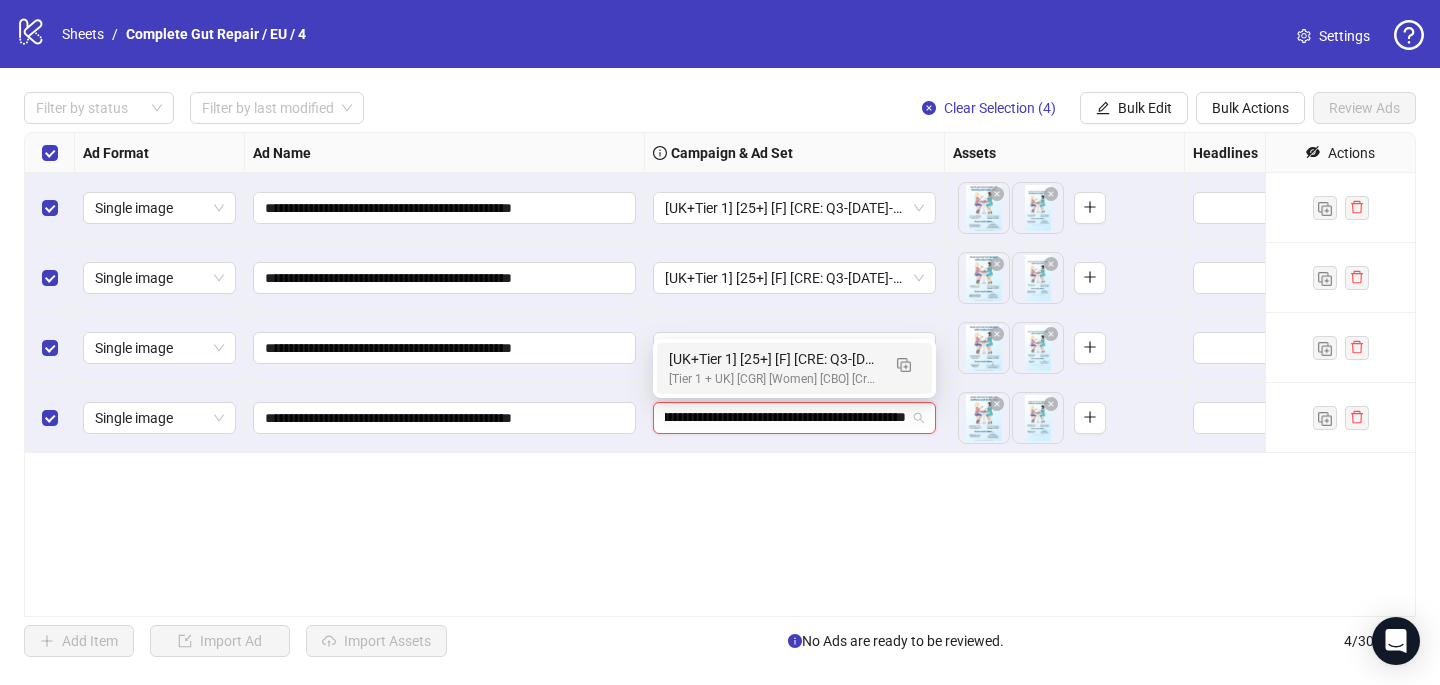 click on "[Tier 1 + UK] [CGR] [Women] [CBO] [Creative testing] [[DATE]]" at bounding box center [774, 379] 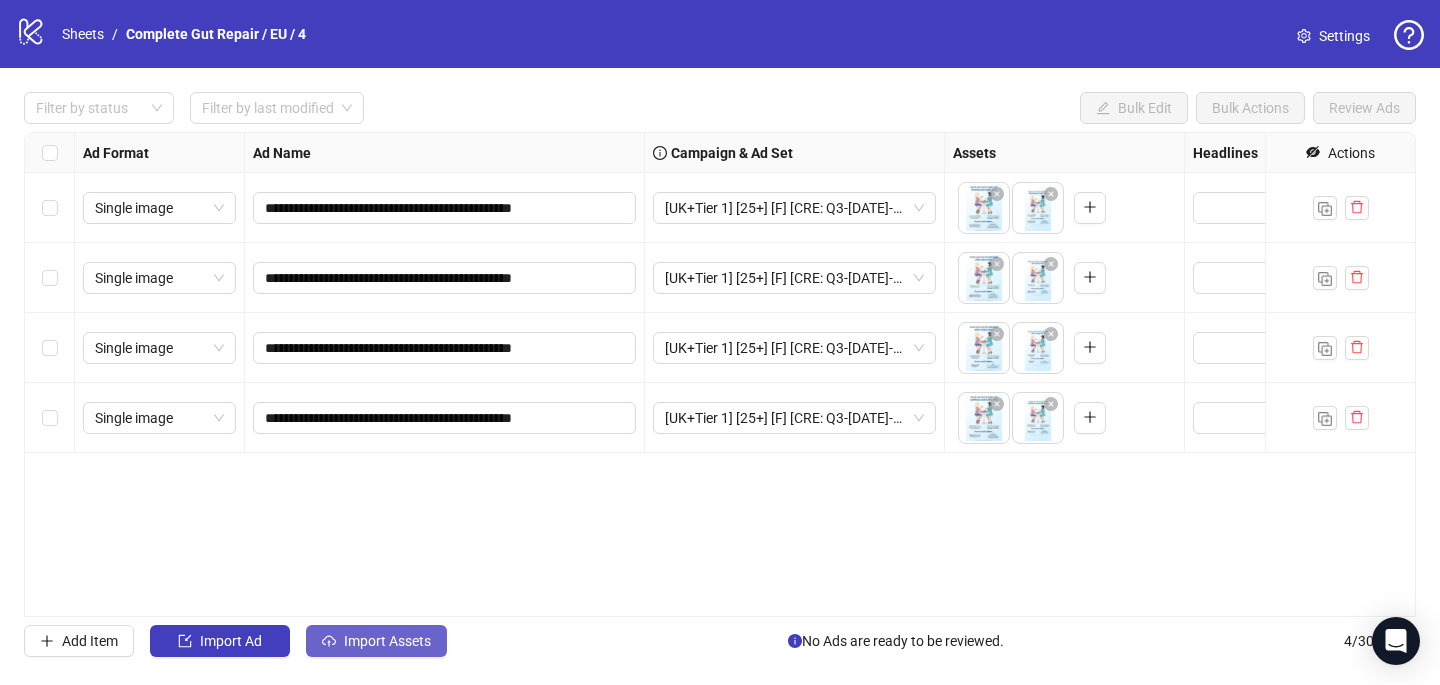 click on "Import Assets" at bounding box center (387, 641) 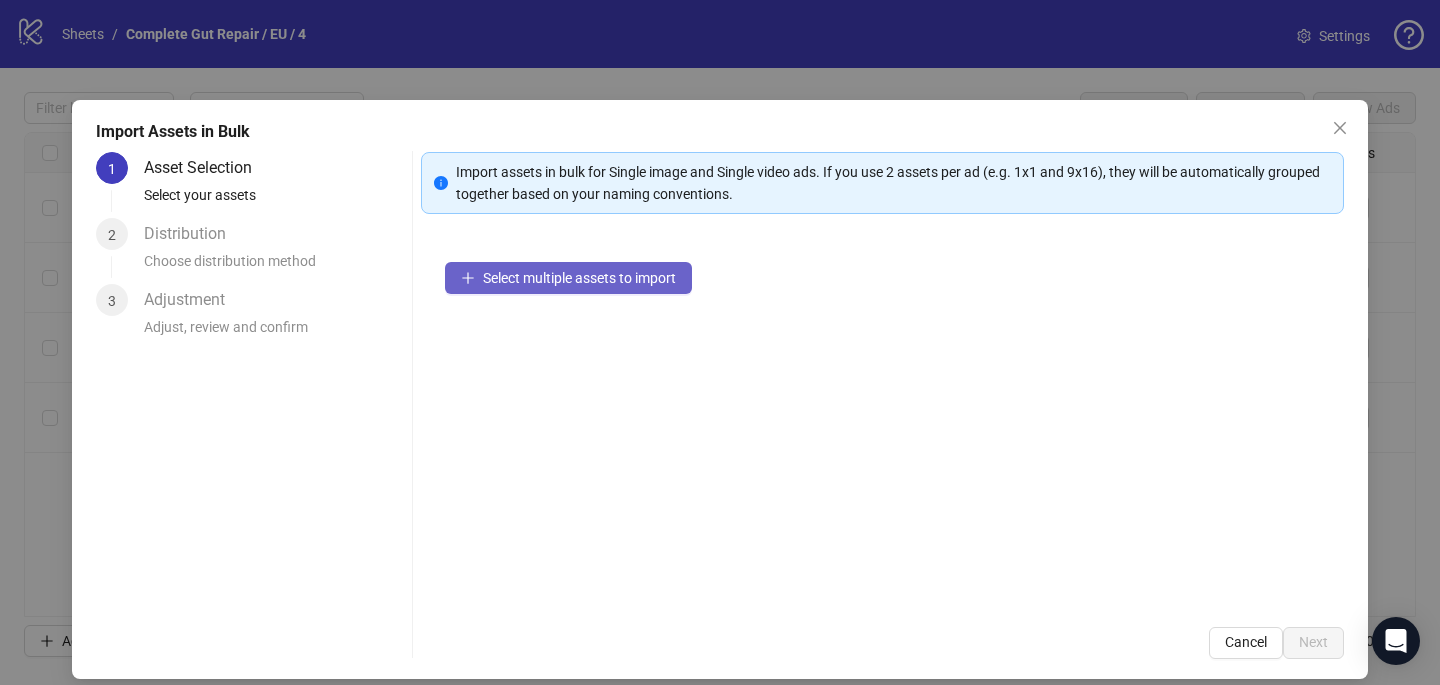 click on "Select multiple assets to import" at bounding box center (579, 278) 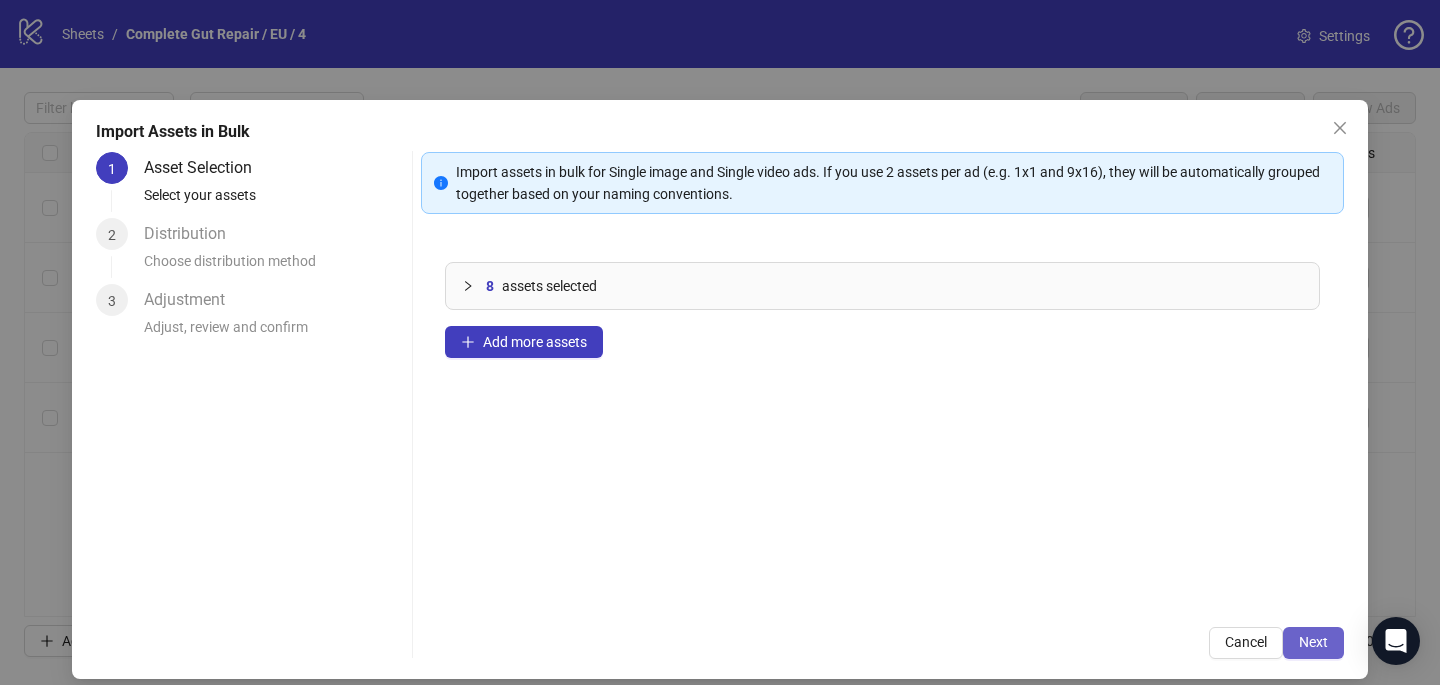 click on "Next" at bounding box center [1313, 642] 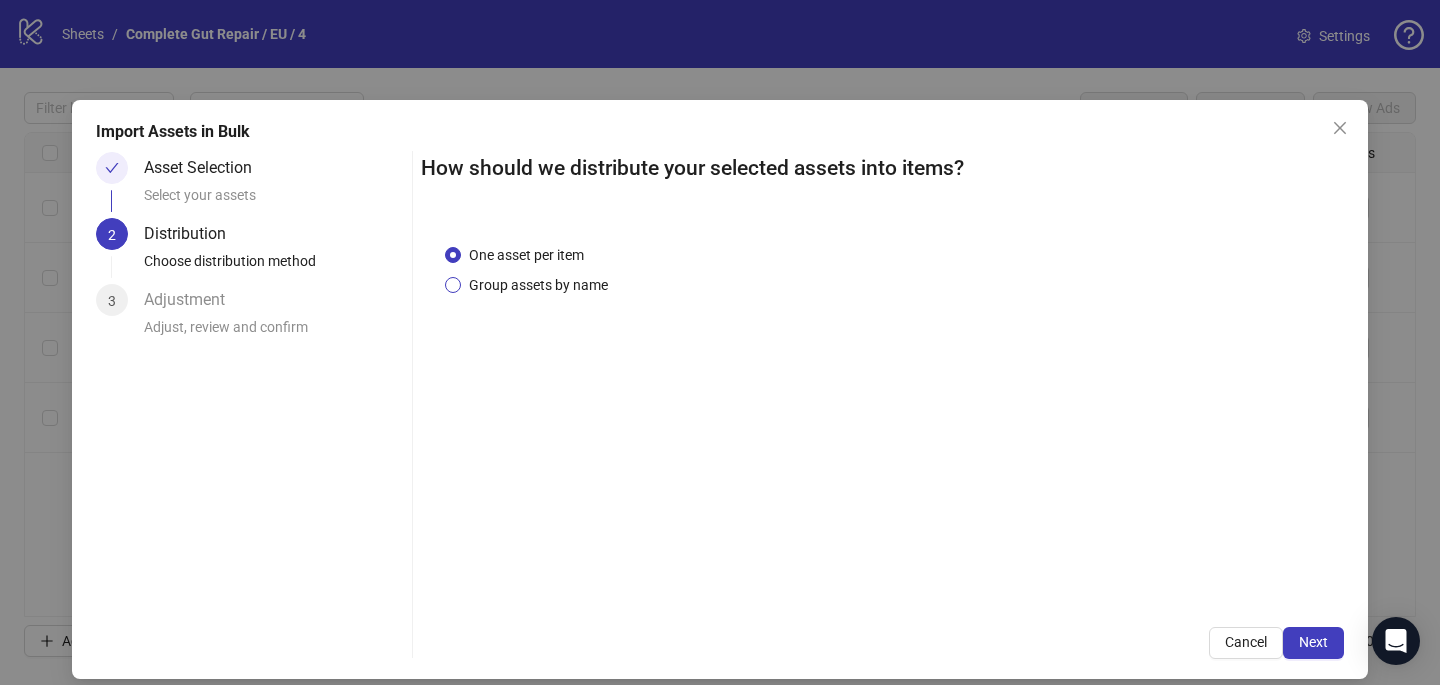 click on "Group assets by name" at bounding box center [538, 285] 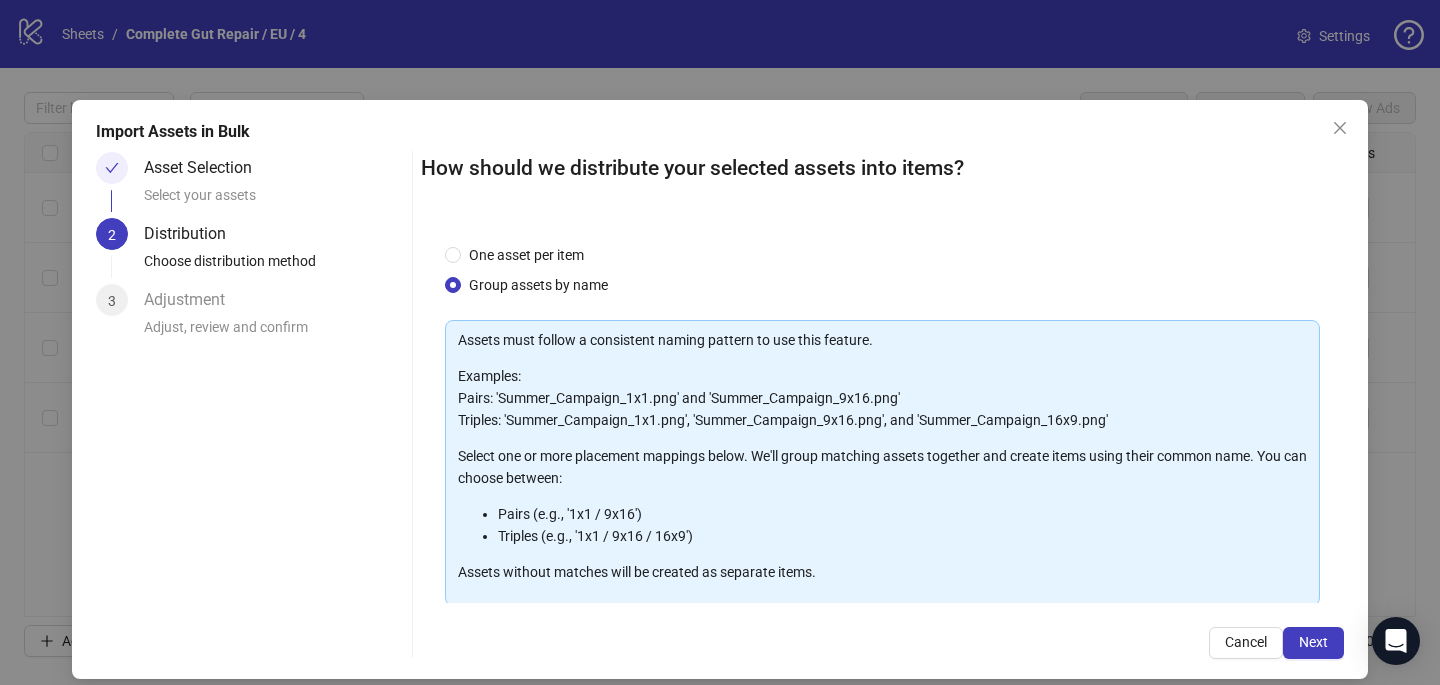 scroll, scrollTop: 203, scrollLeft: 0, axis: vertical 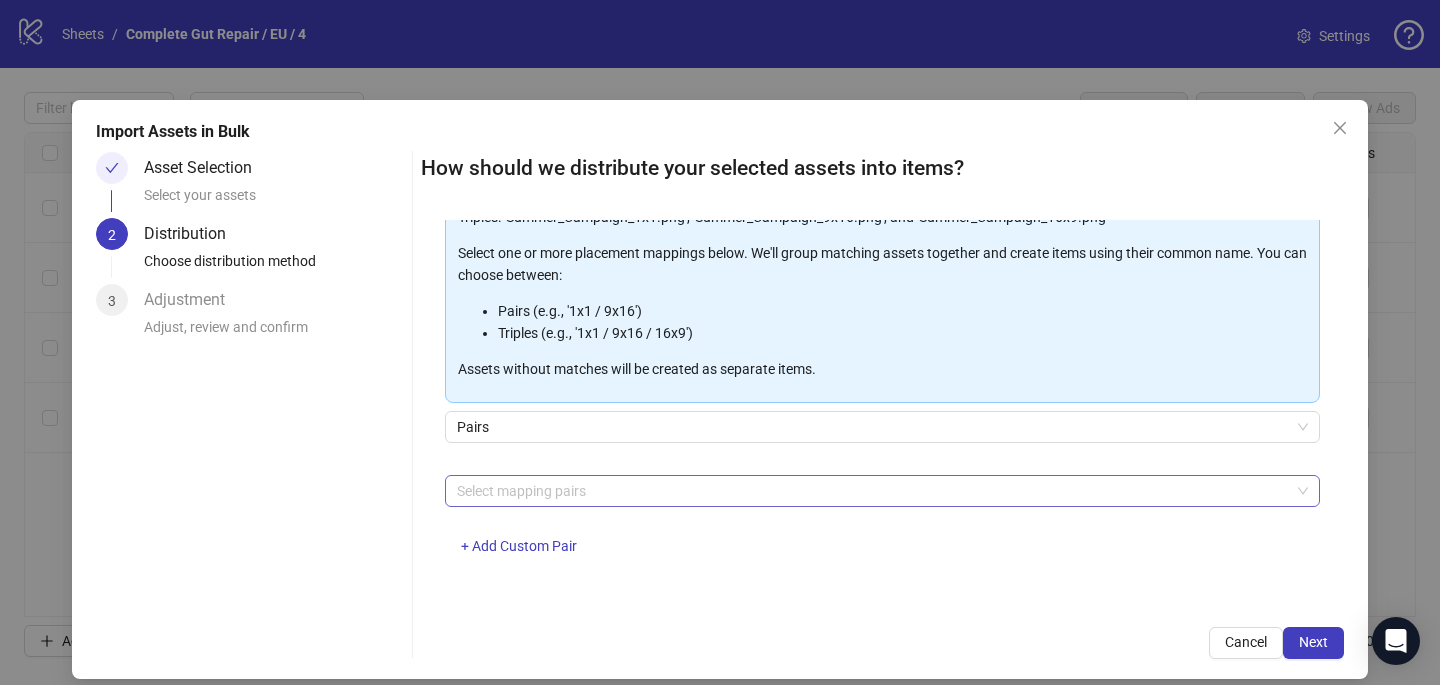 click at bounding box center [872, 491] 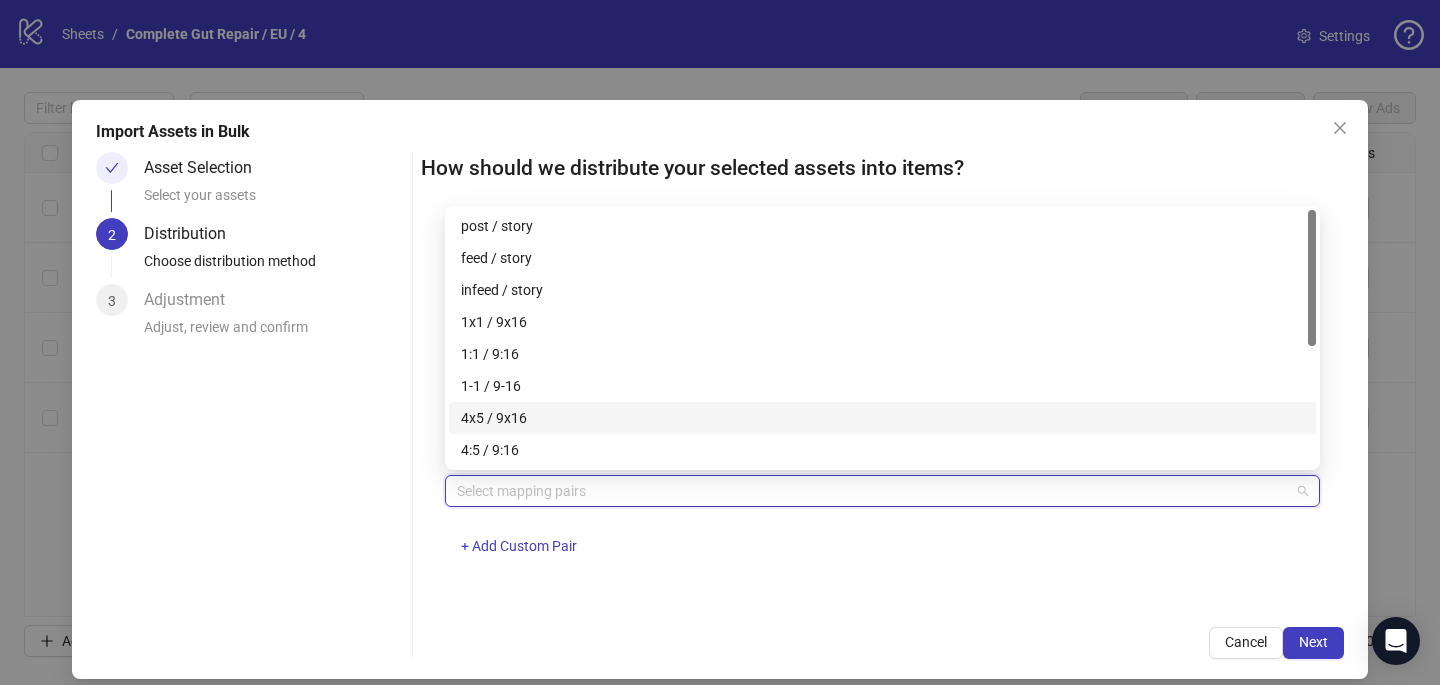 click on "4x5 / 9x16" at bounding box center [882, 418] 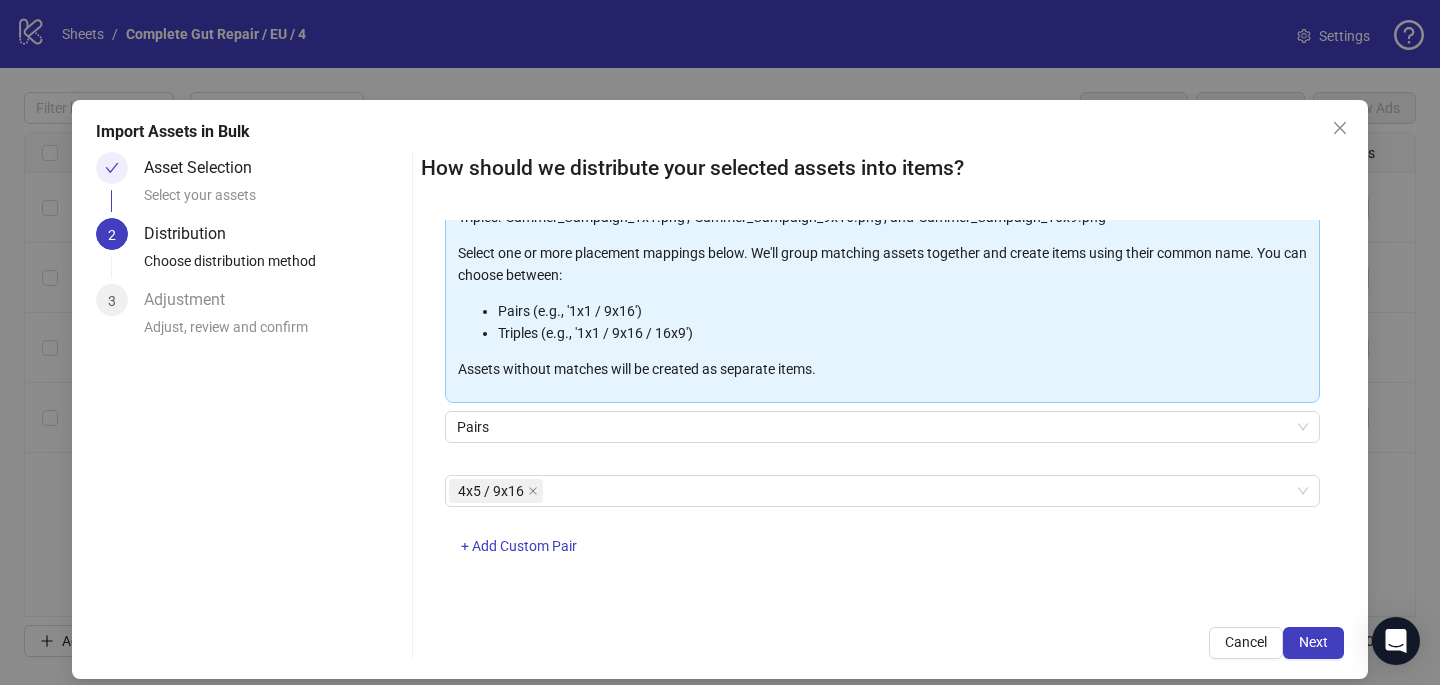 click on "4x5 / 9x16   + Add Custom Pair" at bounding box center (882, 527) 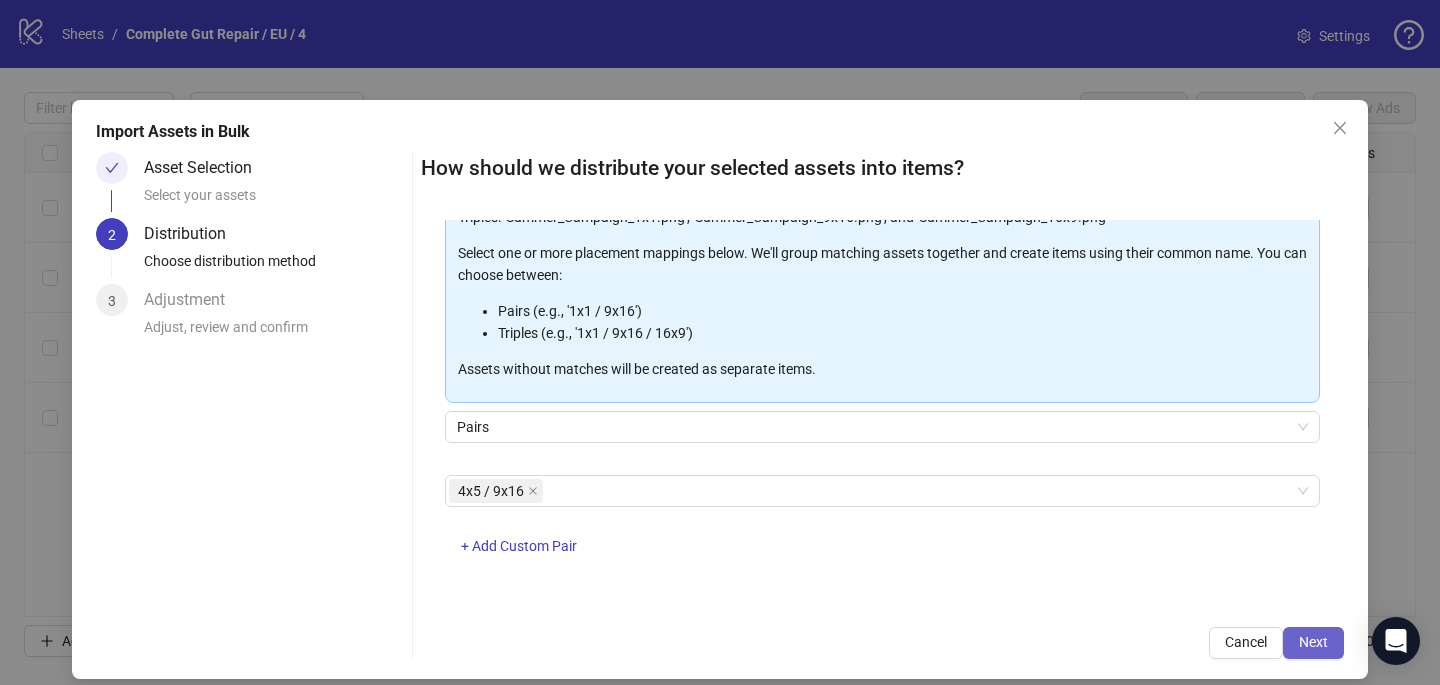 click on "Next" at bounding box center (1313, 643) 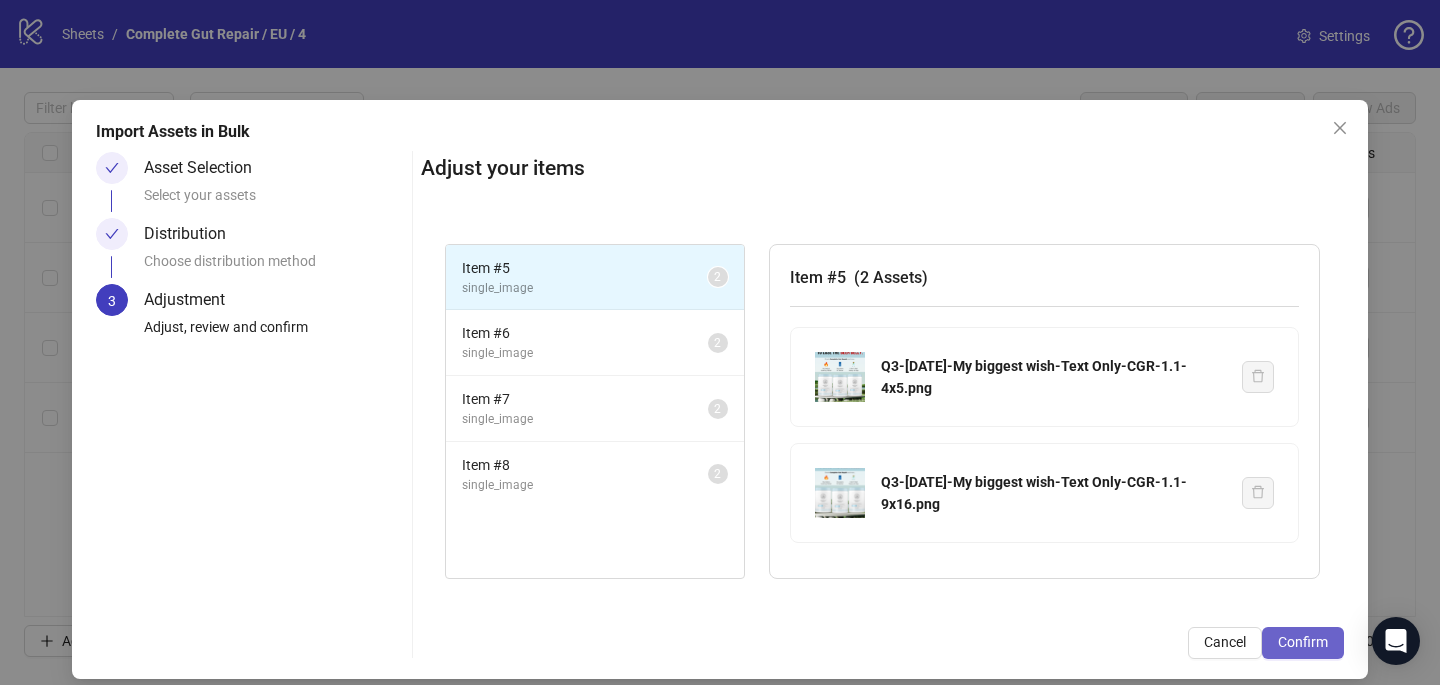 click on "Confirm" at bounding box center [1303, 643] 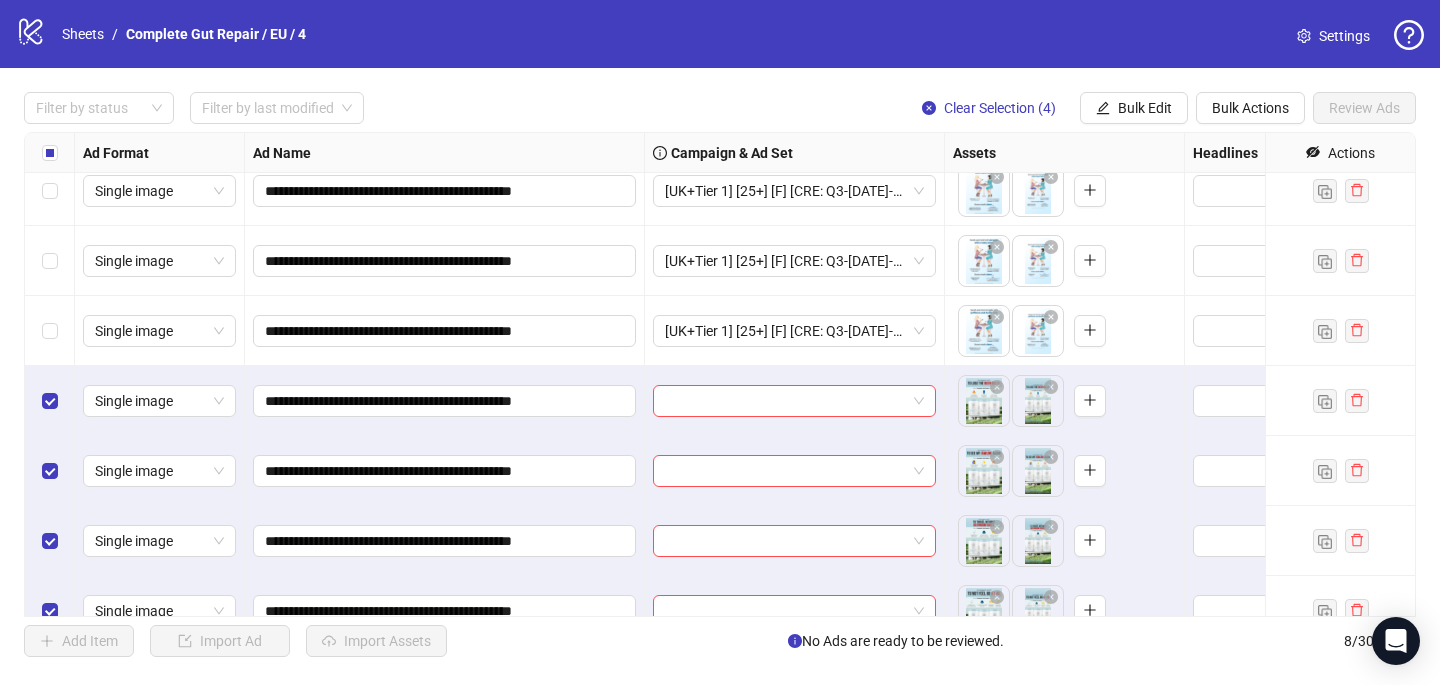 scroll, scrollTop: 117, scrollLeft: 0, axis: vertical 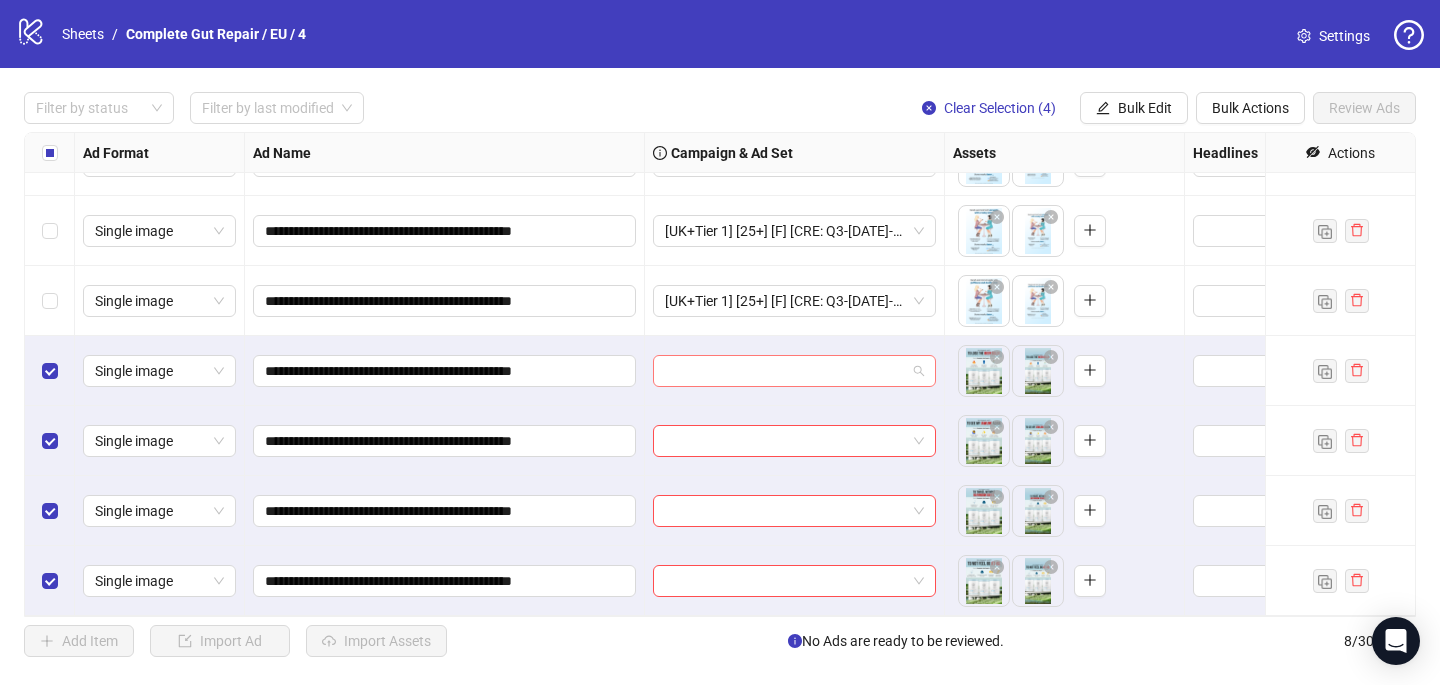 click at bounding box center [785, 371] 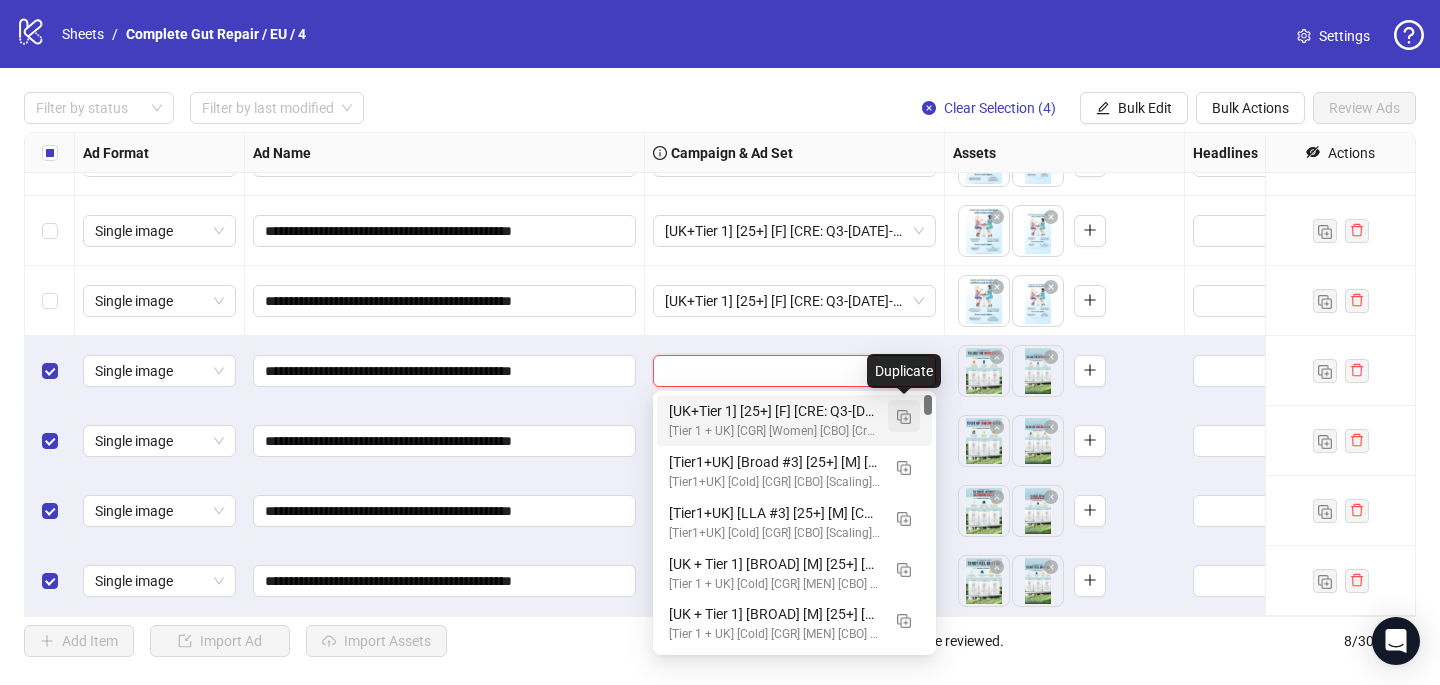 click at bounding box center [904, 417] 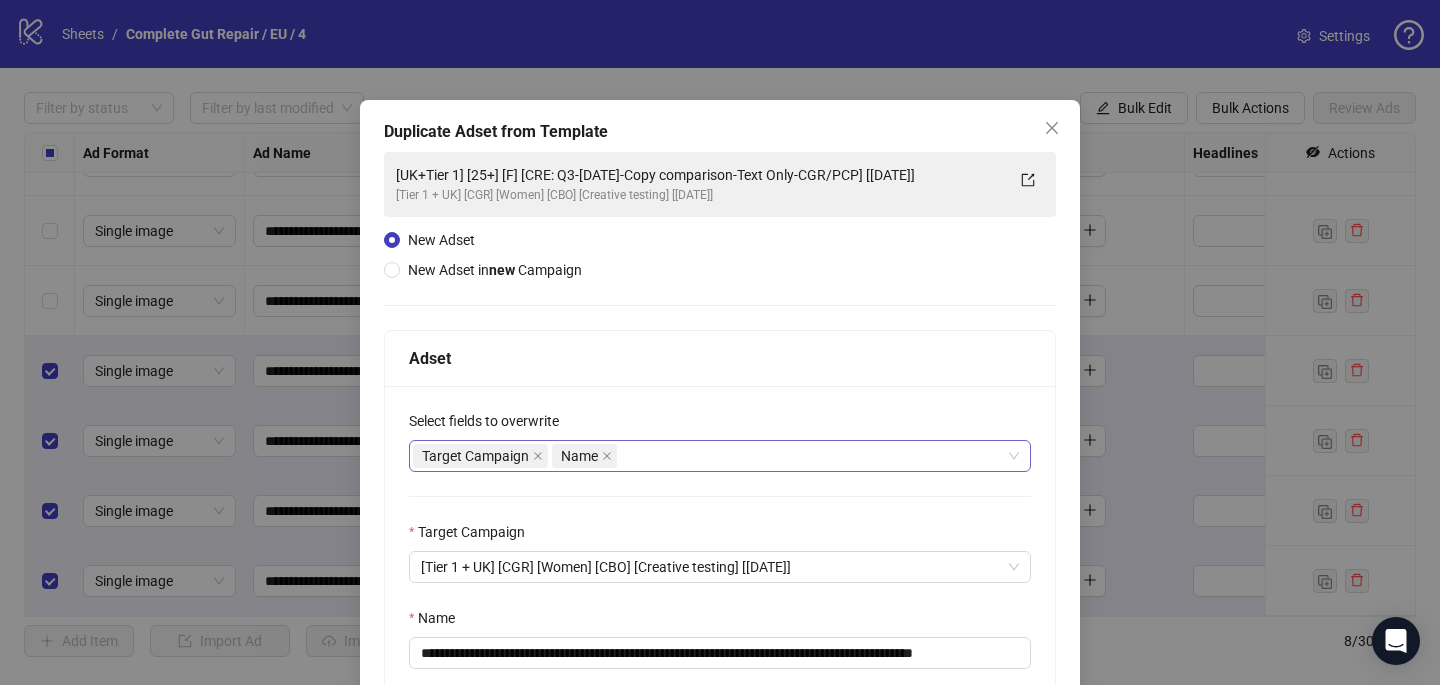 click on "Target Campaign Name" at bounding box center [709, 456] 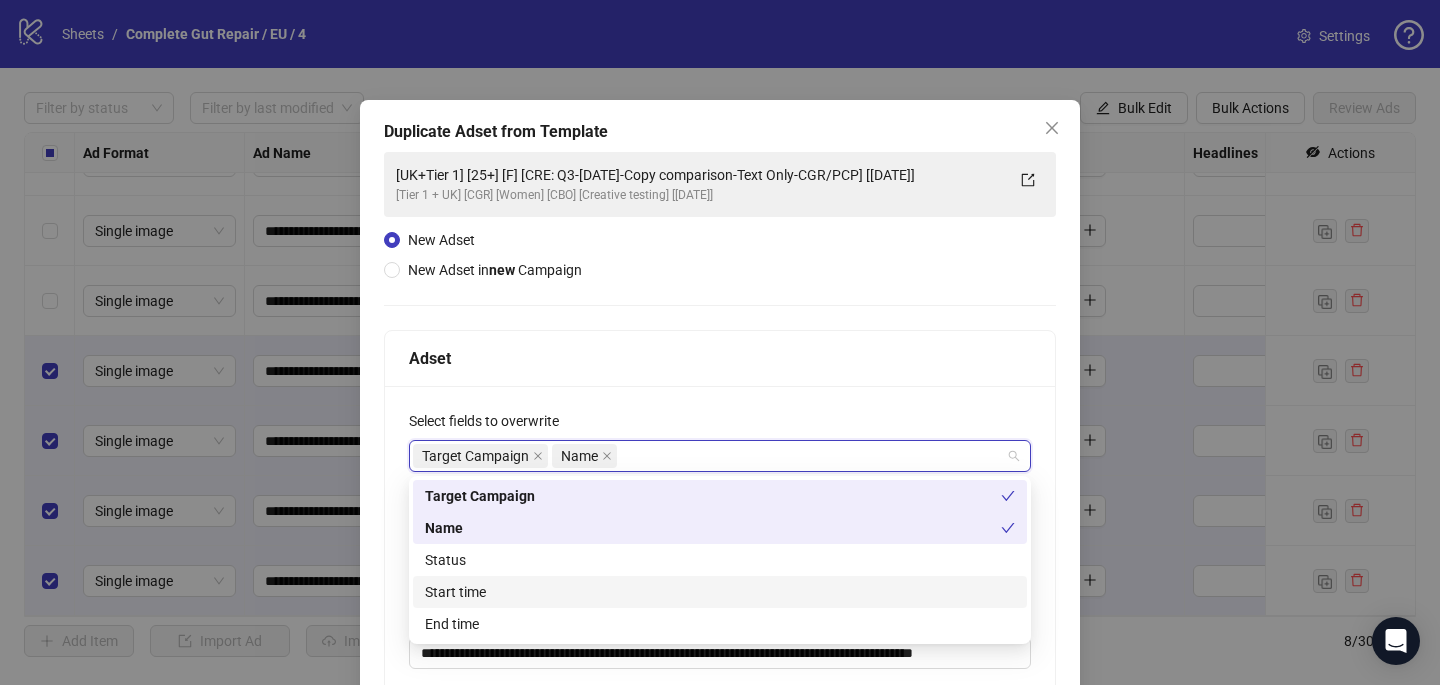 click on "Start time" at bounding box center (720, 592) 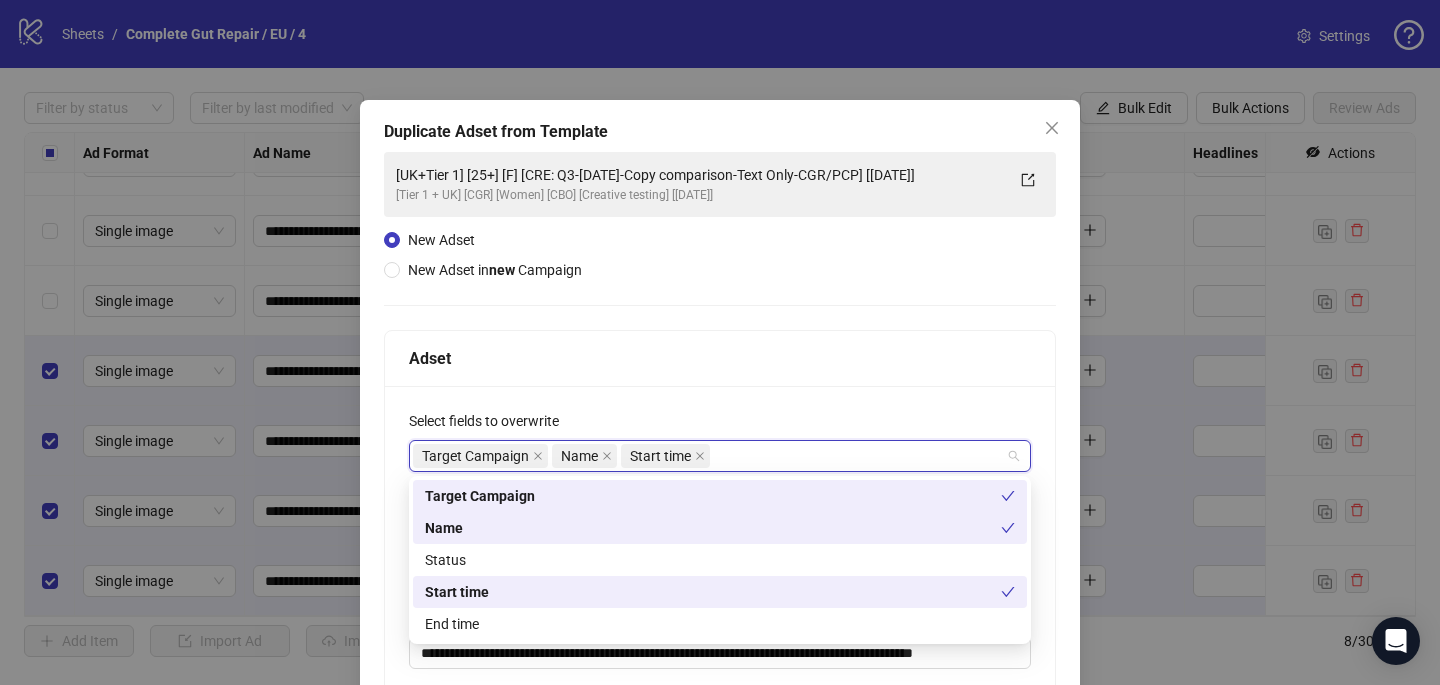 click on "Adset" at bounding box center (720, 358) 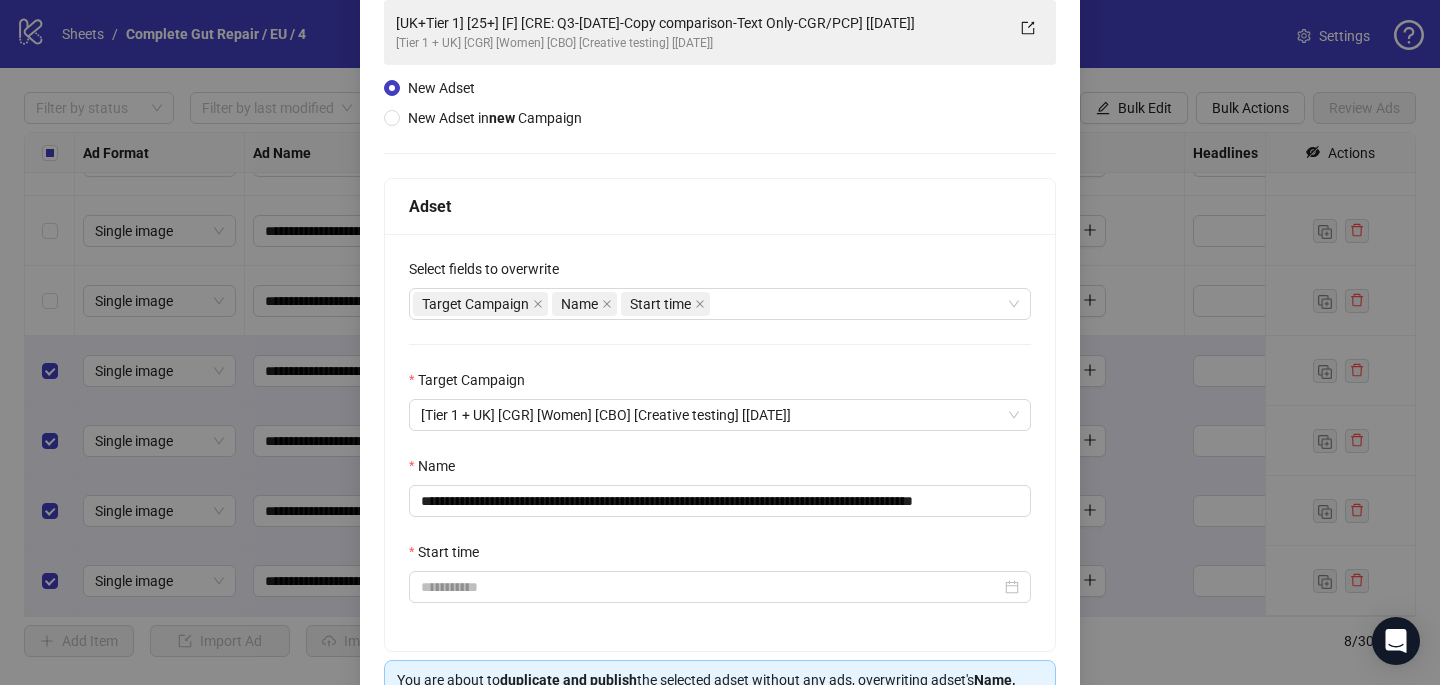 scroll, scrollTop: 178, scrollLeft: 0, axis: vertical 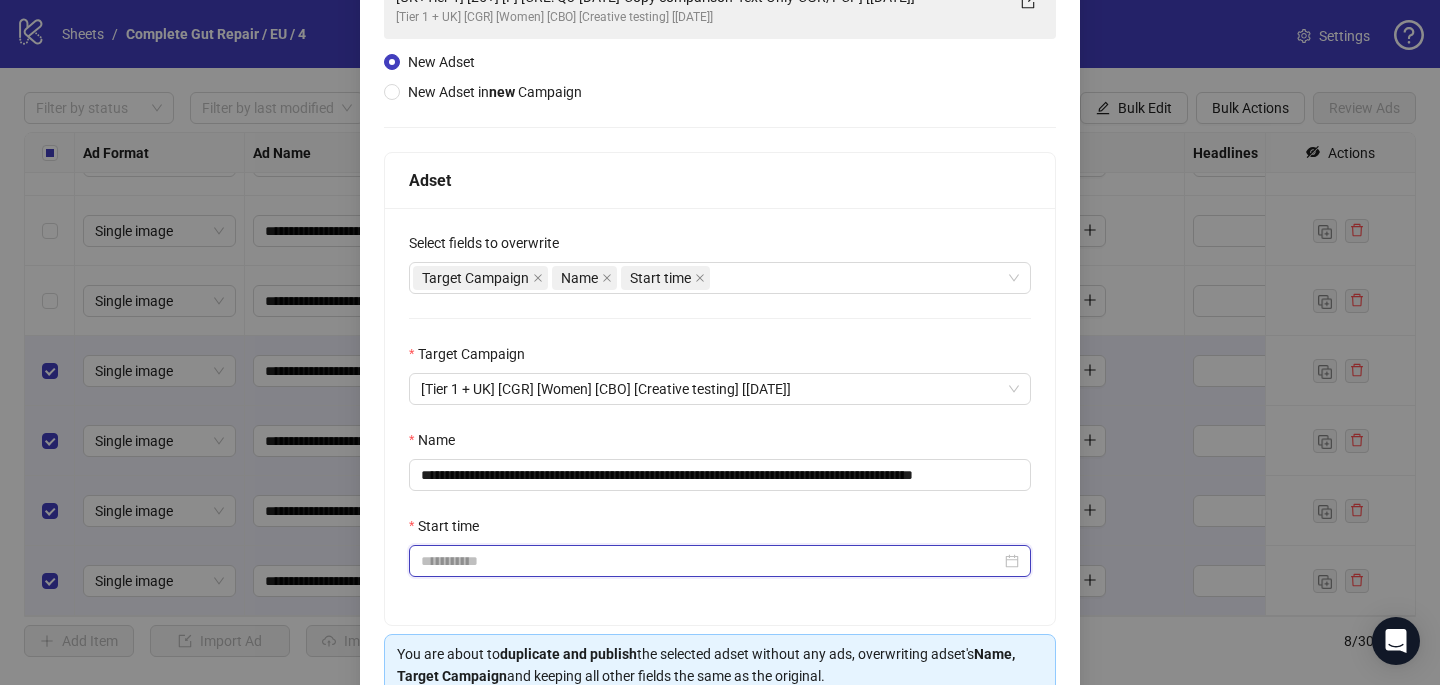 click on "Start time" at bounding box center (711, 561) 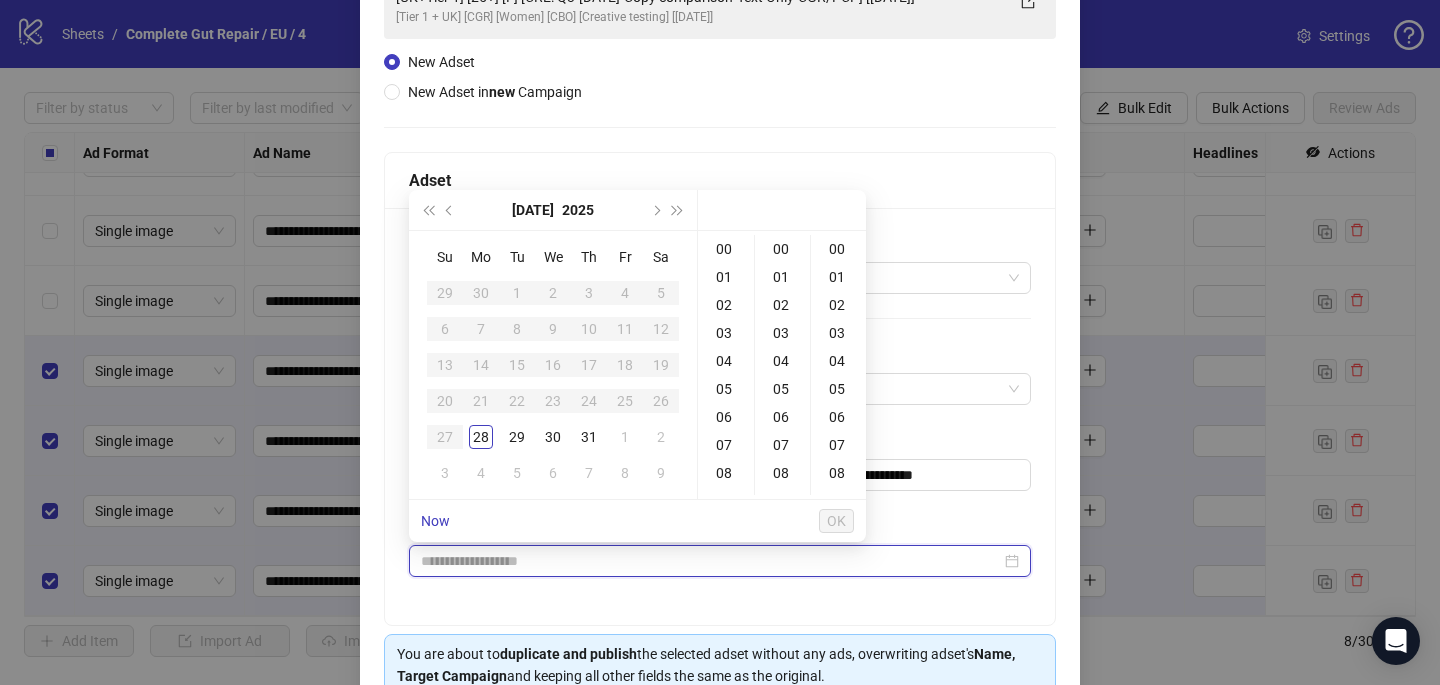 type on "**********" 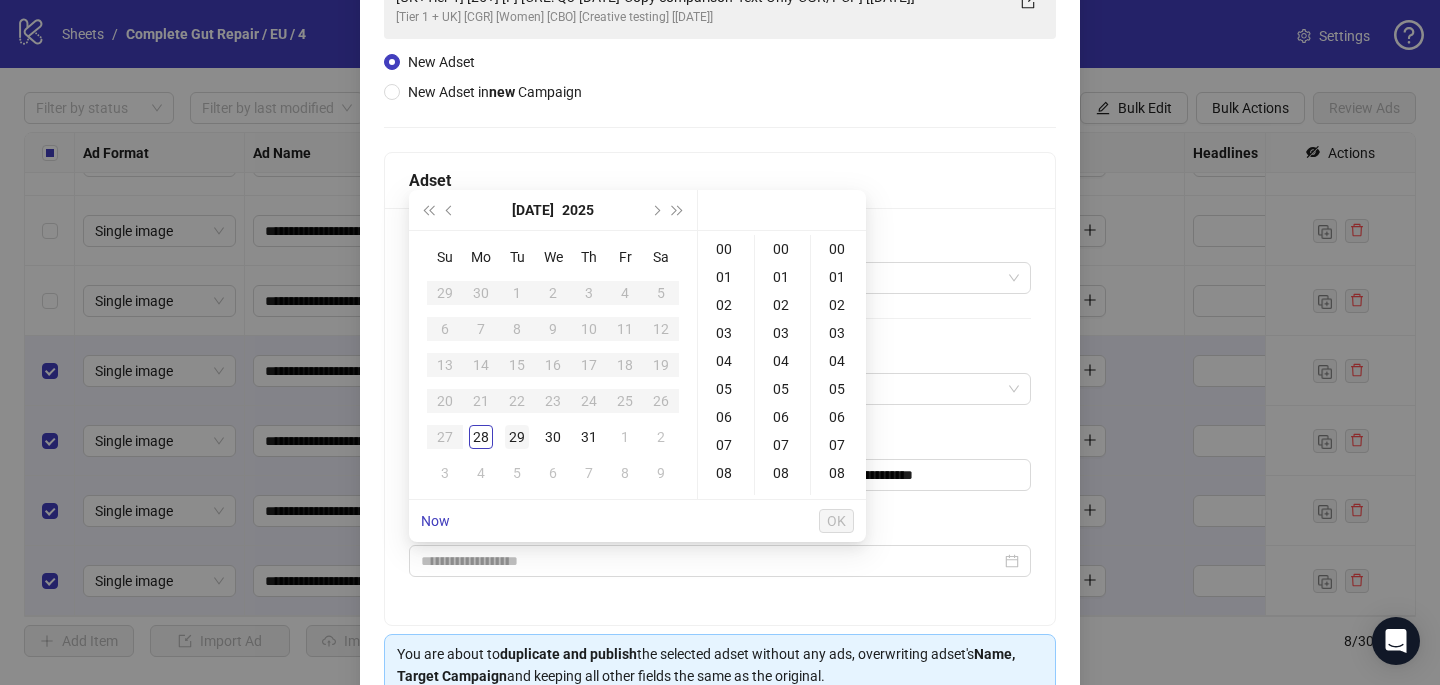 click on "29" at bounding box center (517, 437) 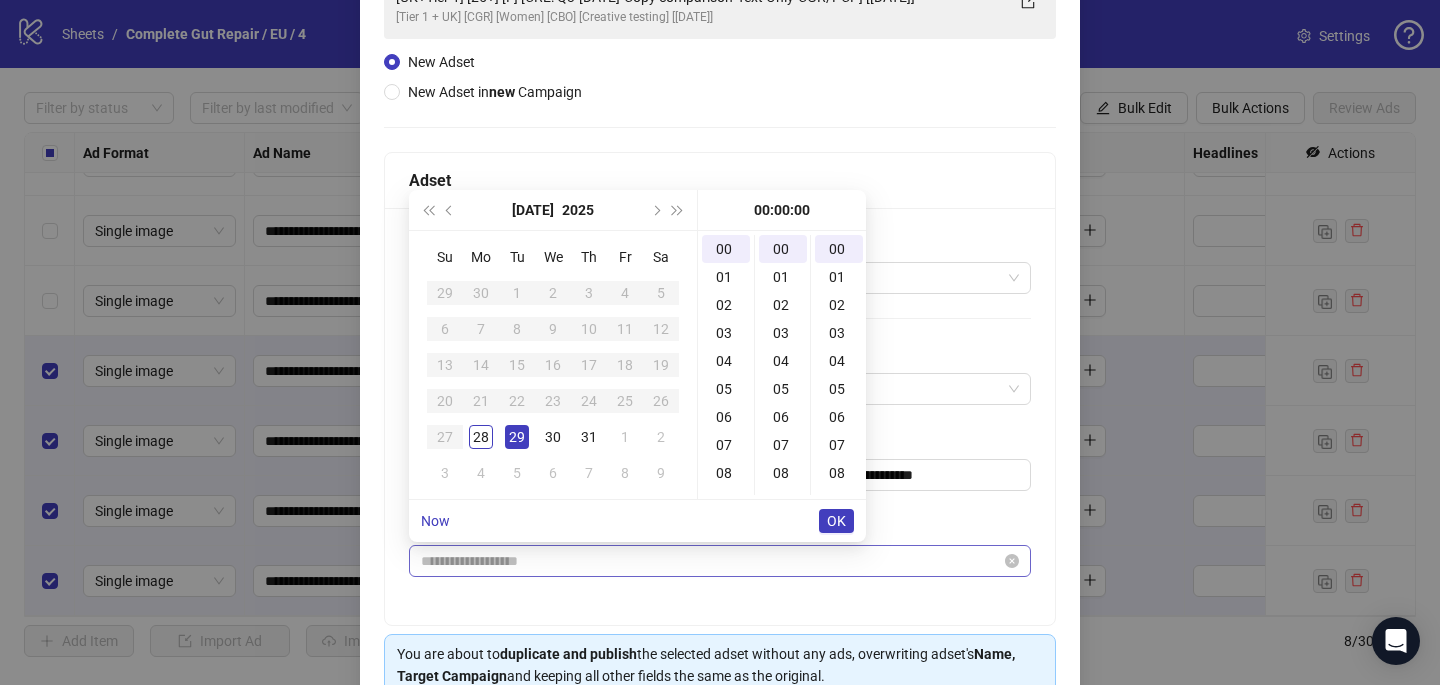type on "**********" 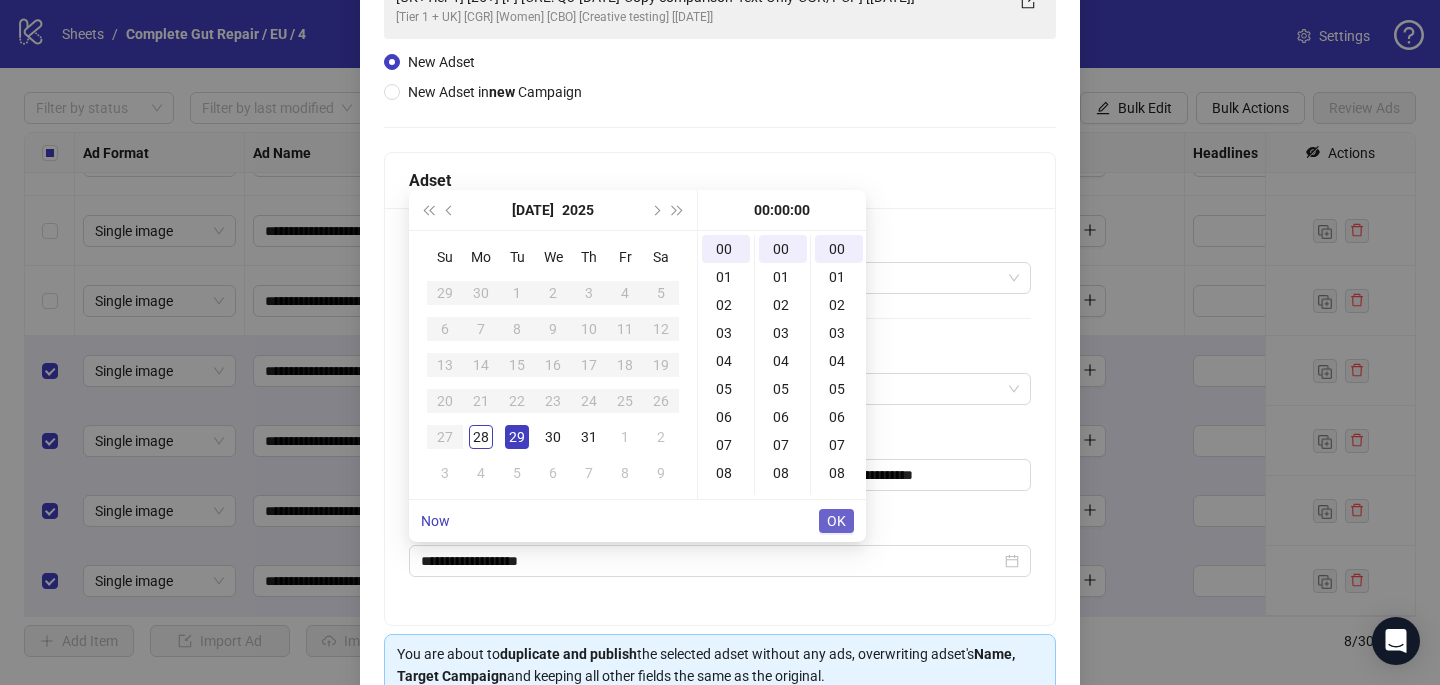 click on "OK" at bounding box center [836, 521] 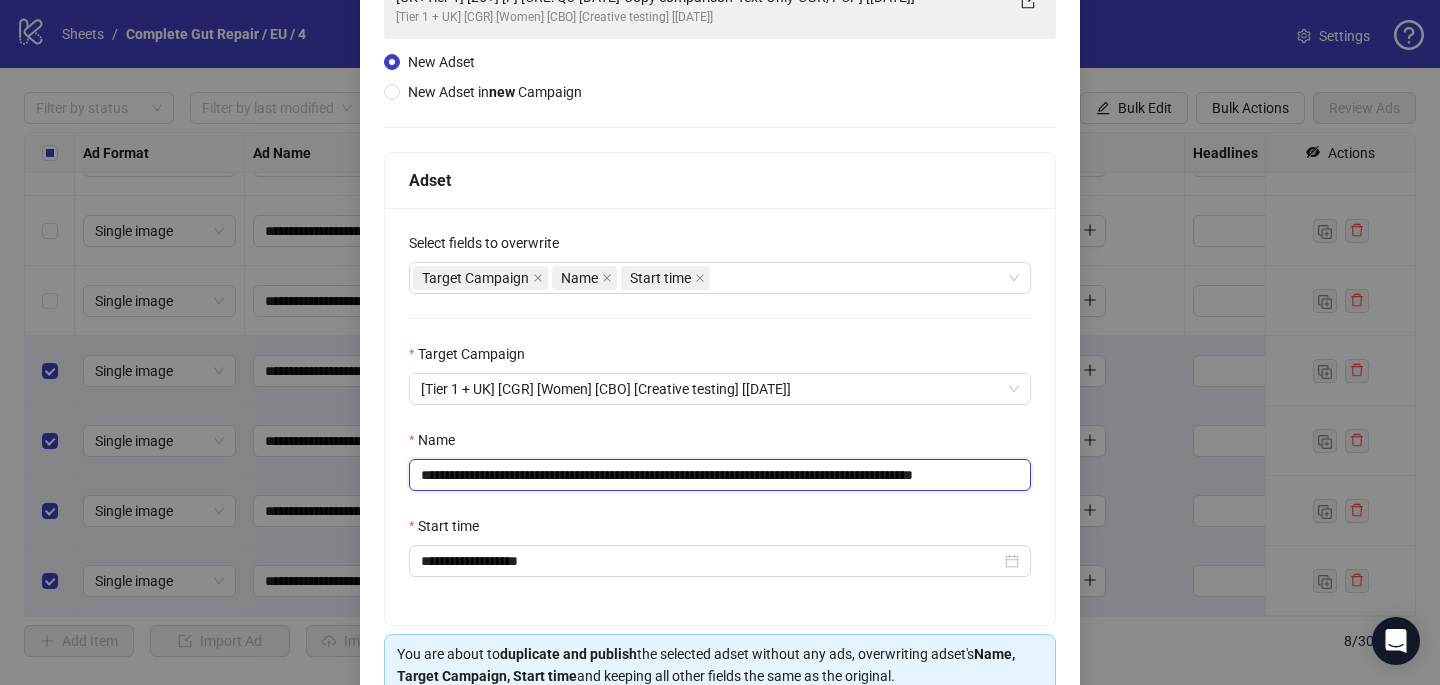 drag, startPoint x: 921, startPoint y: 468, endPoint x: 582, endPoint y: 471, distance: 339.01328 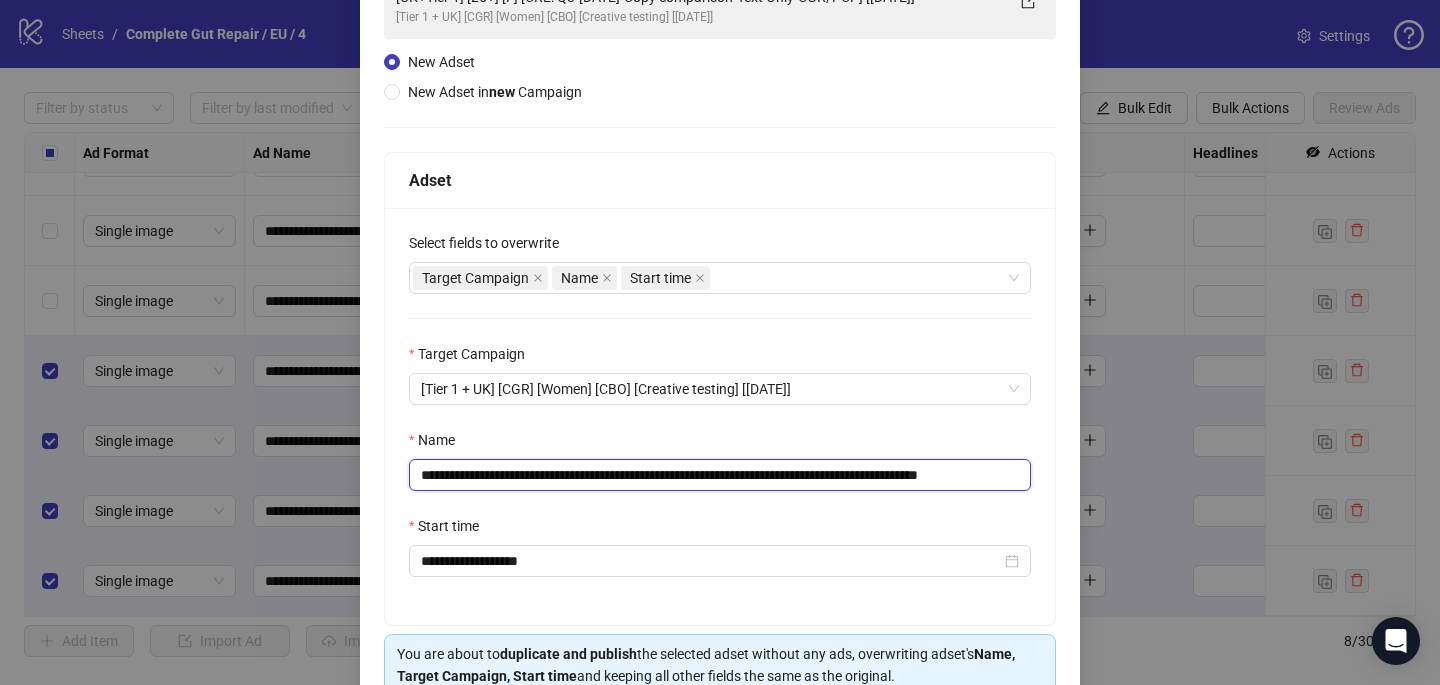 scroll, scrollTop: 0, scrollLeft: 31, axis: horizontal 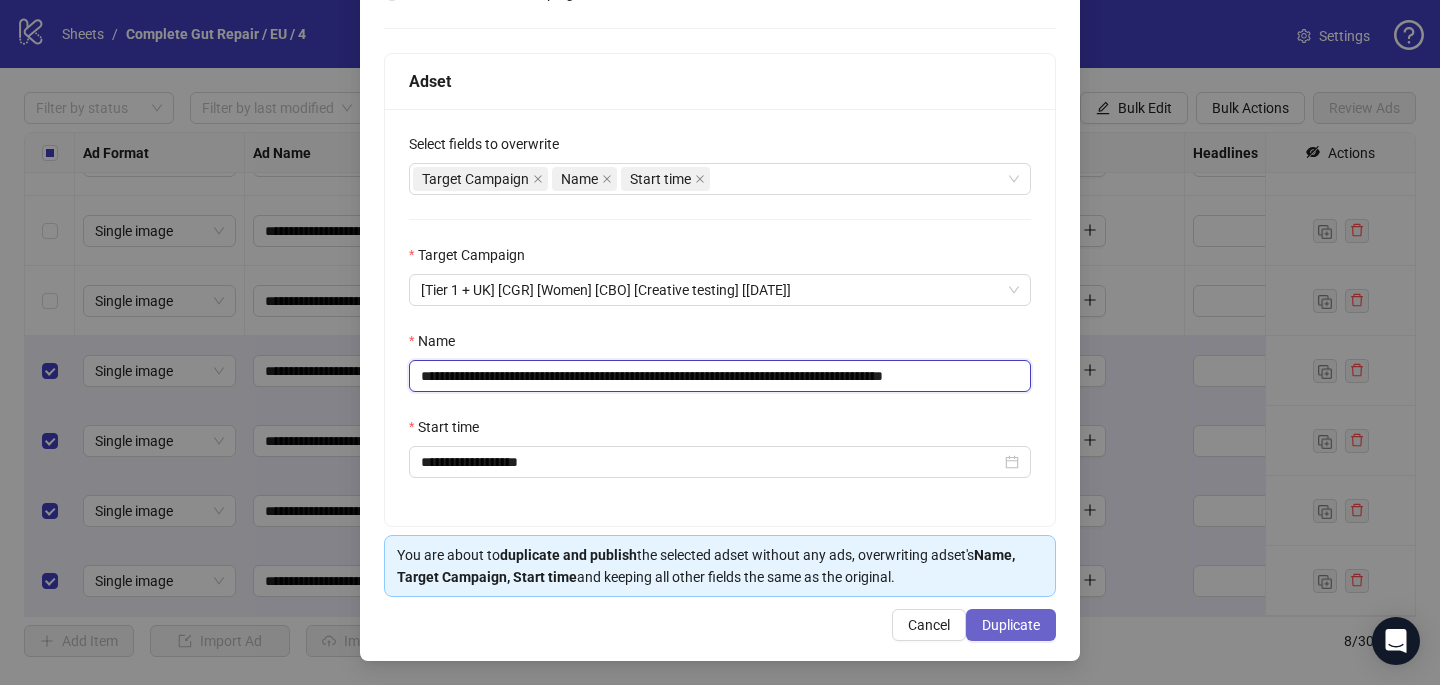 type on "**********" 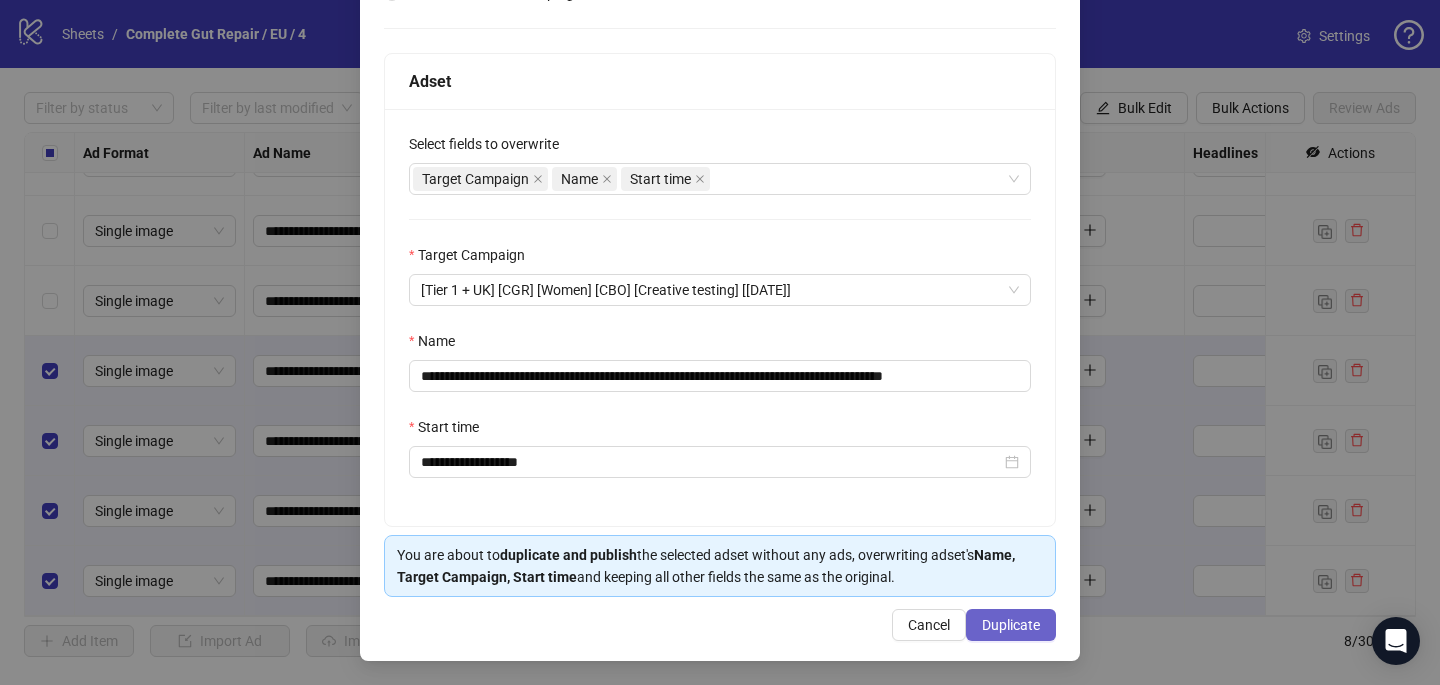 click on "Duplicate" at bounding box center (1011, 625) 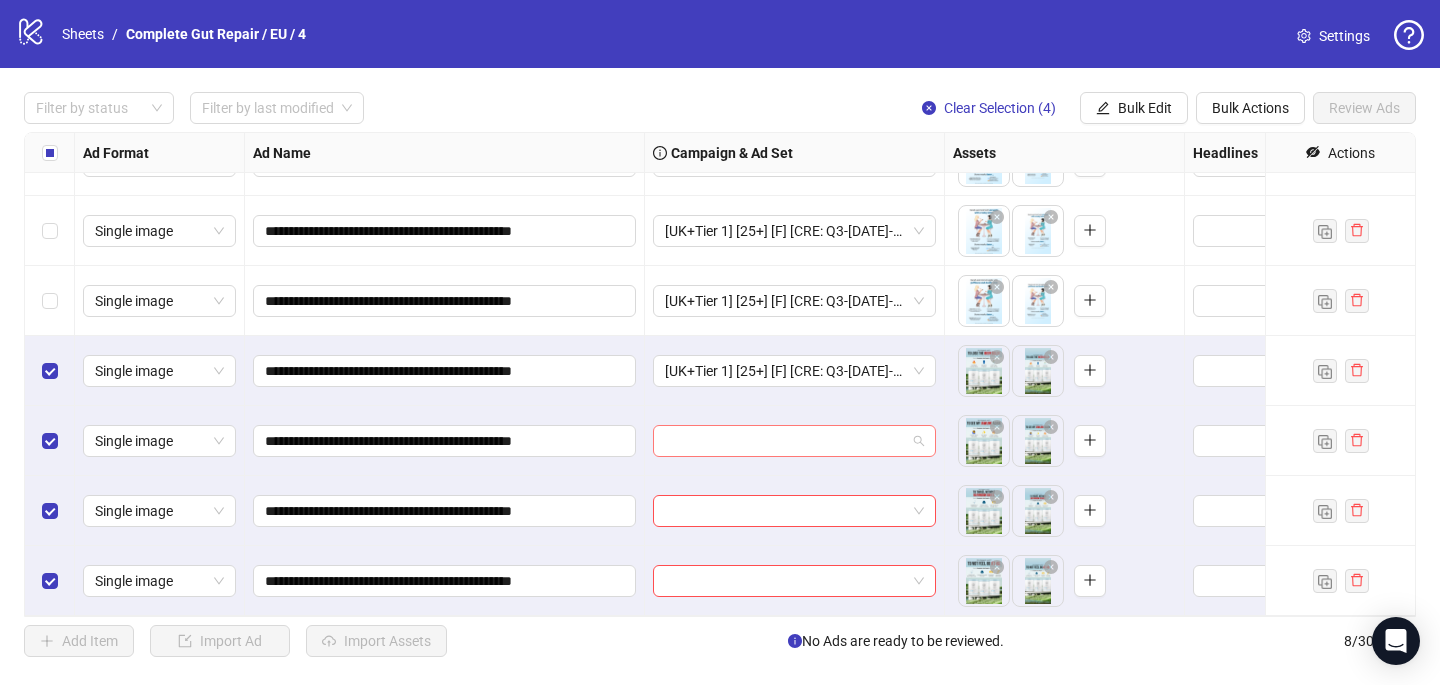 click at bounding box center [785, 441] 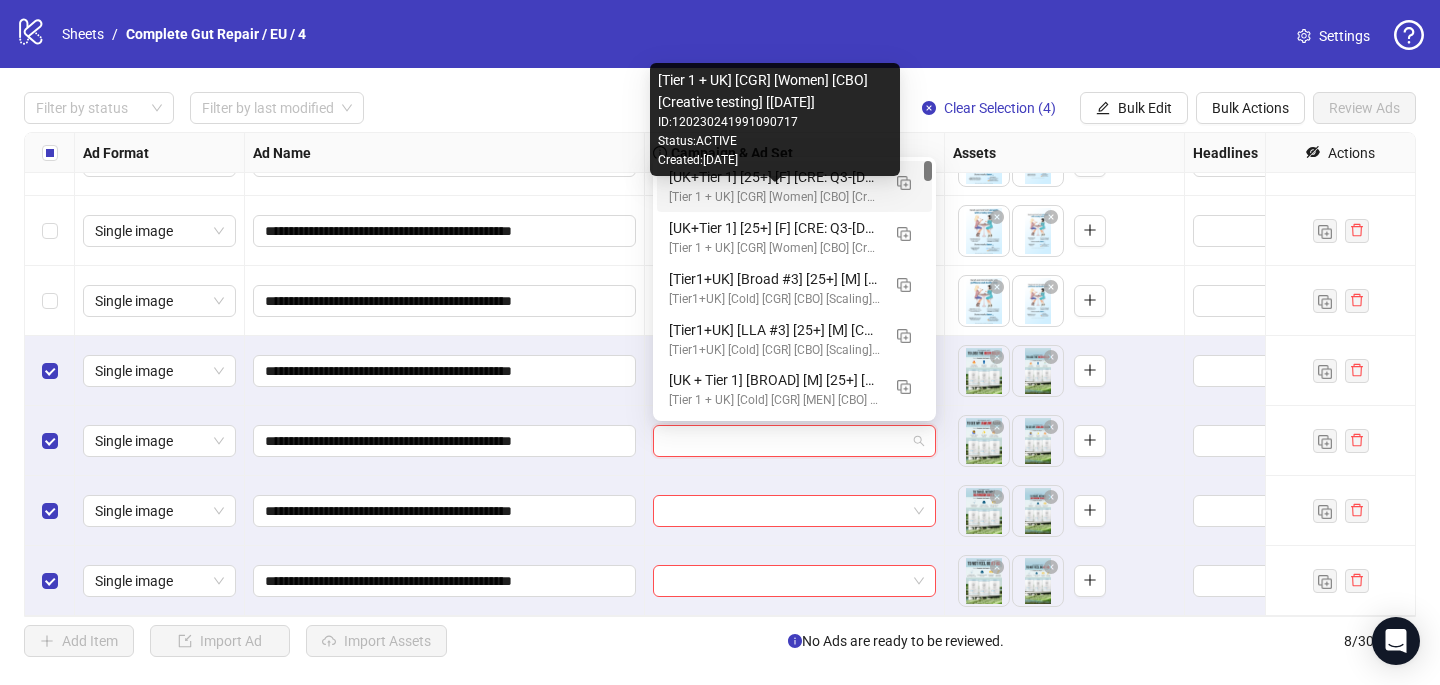 click on "[UK+Tier 1] [25+] [F] [CRE: Q3-07-JUL-2025-My biggest wish-Text Only-CGR/PCP] [29 July 2025]" at bounding box center (774, 177) 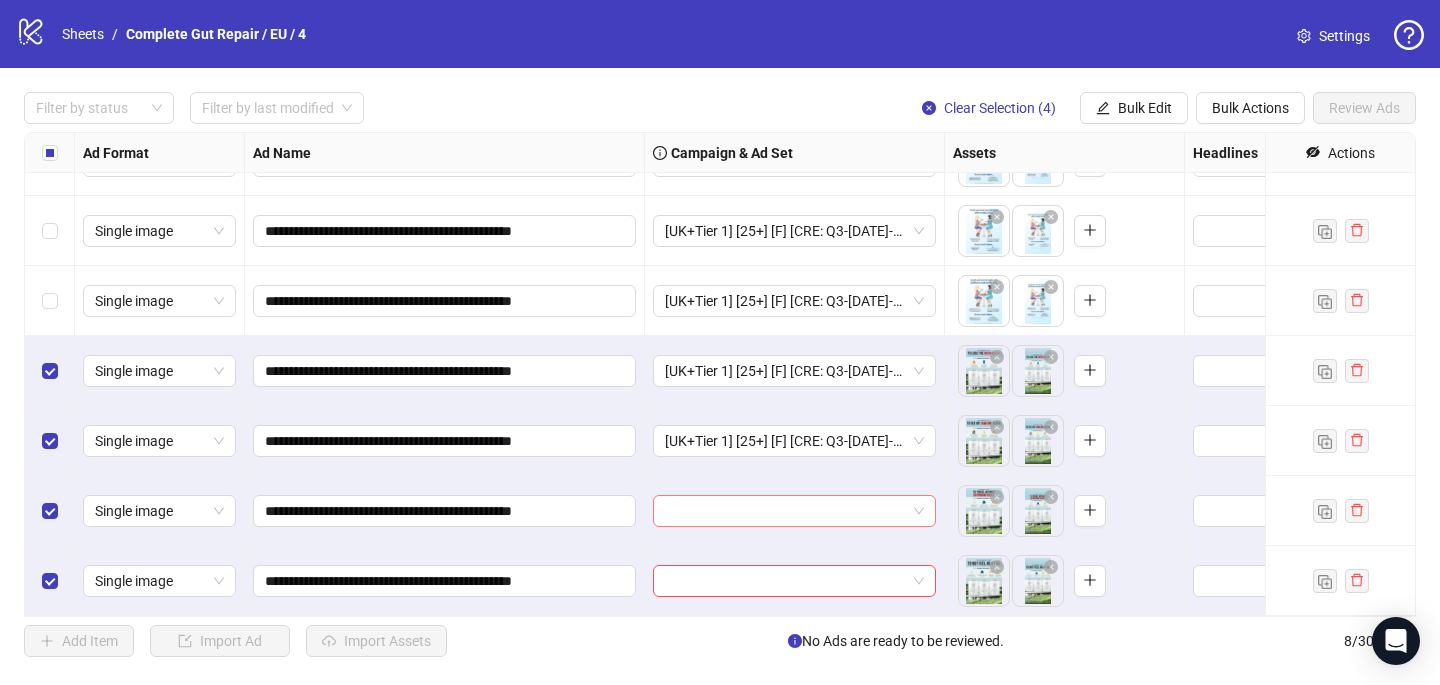 click at bounding box center [785, 511] 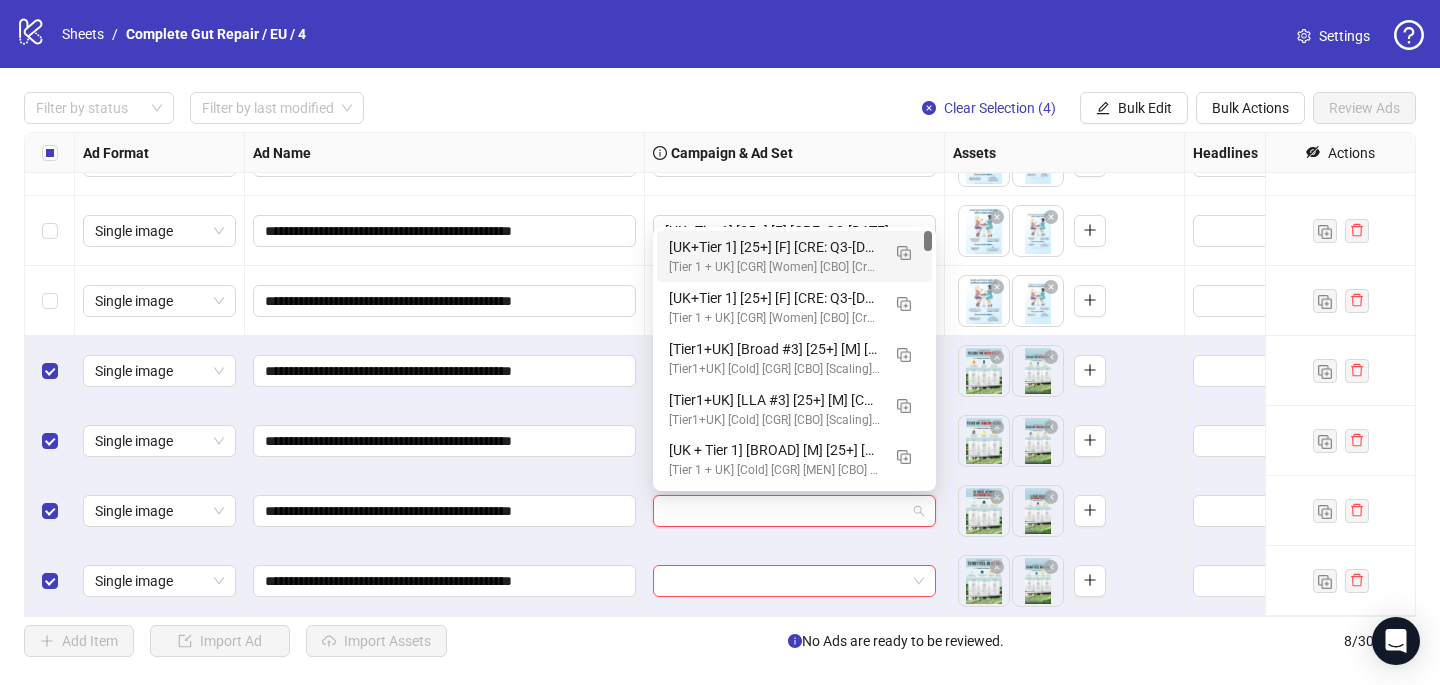 click on "[UK+Tier 1] [25+] [F] [CRE: Q3-07-JUL-2025-My biggest wish-Text Only-CGR/PCP] [29 July 2025]" at bounding box center [774, 247] 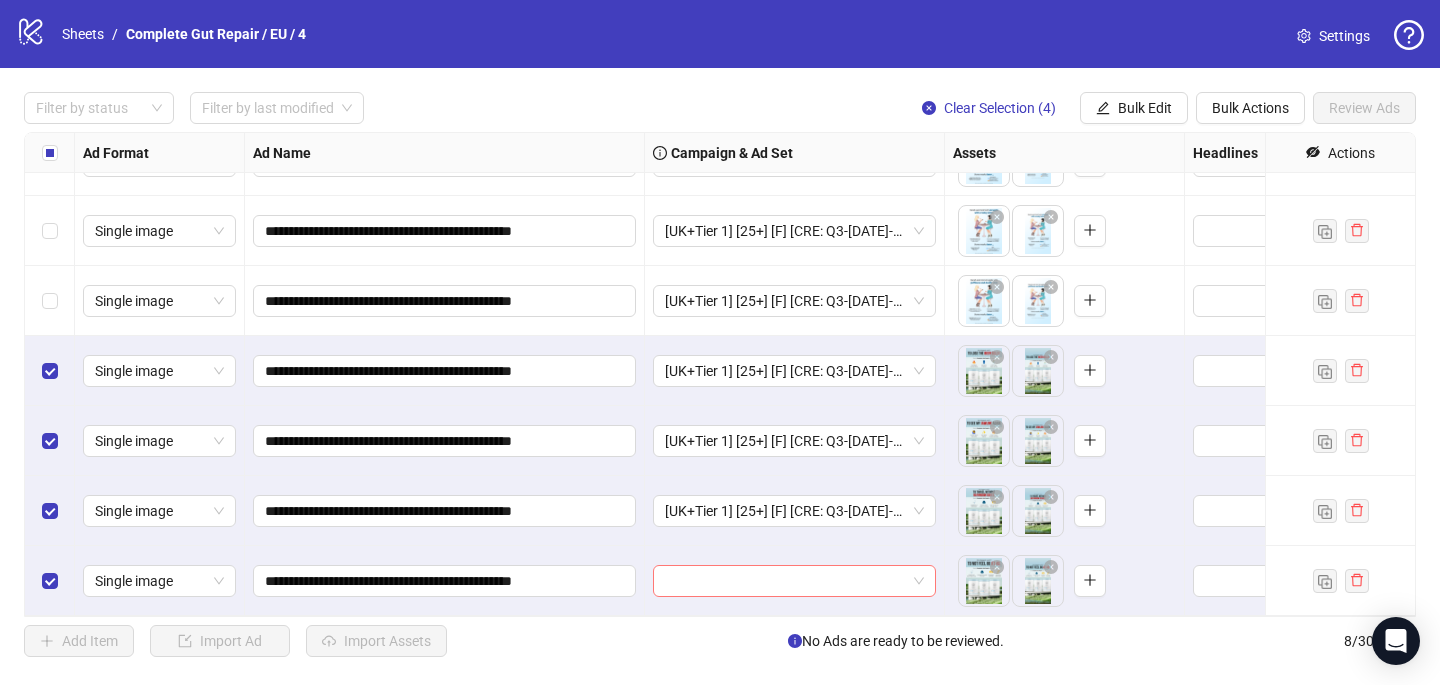 click at bounding box center [785, 581] 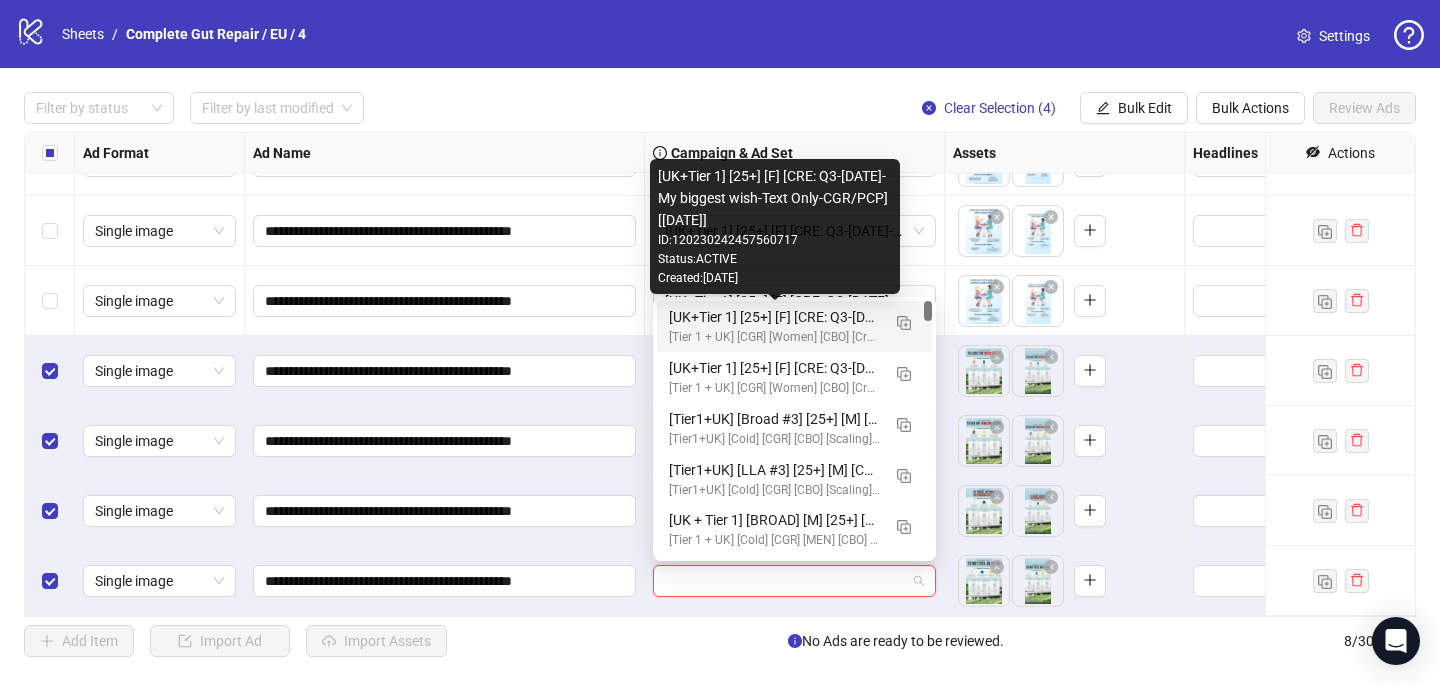 click on "[UK+Tier 1] [25+] [F] [CRE: Q3-07-JUL-2025-My biggest wish-Text Only-CGR/PCP] [29 July 2025]" at bounding box center (774, 317) 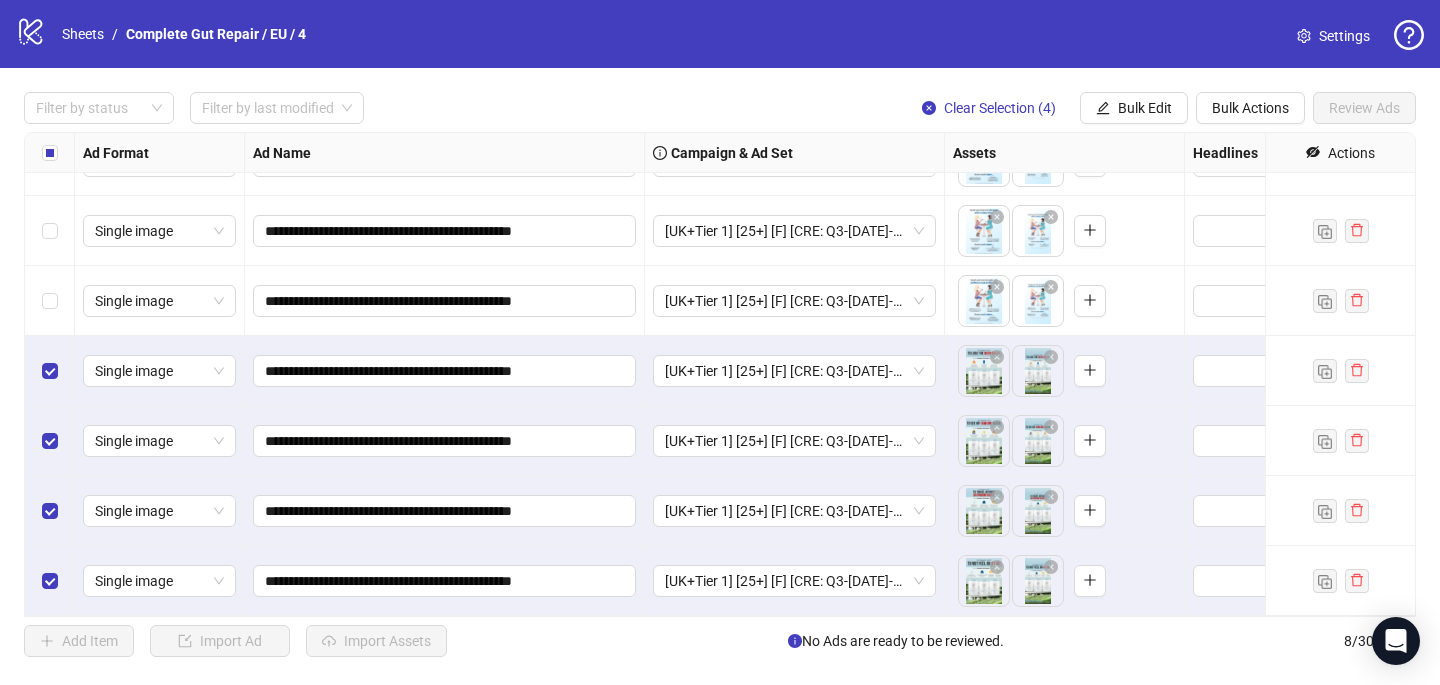 click at bounding box center [50, 153] 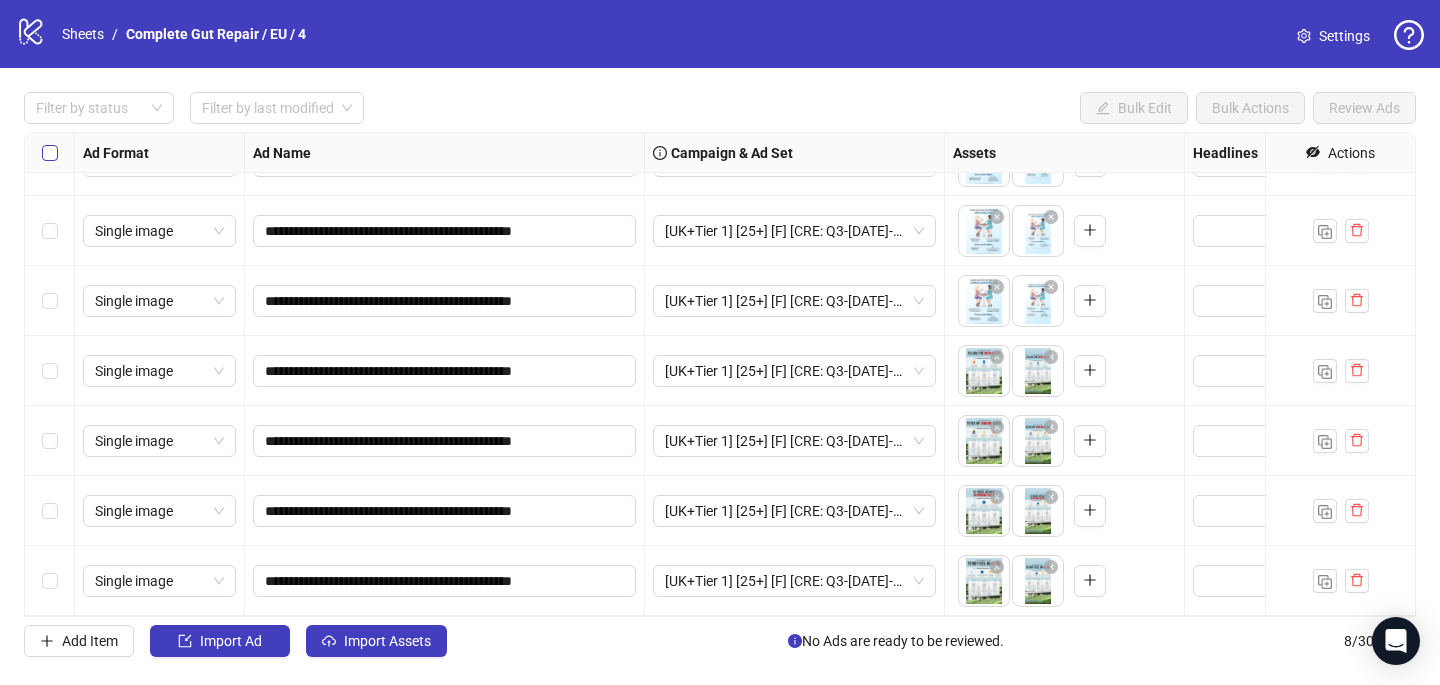 click at bounding box center (50, 153) 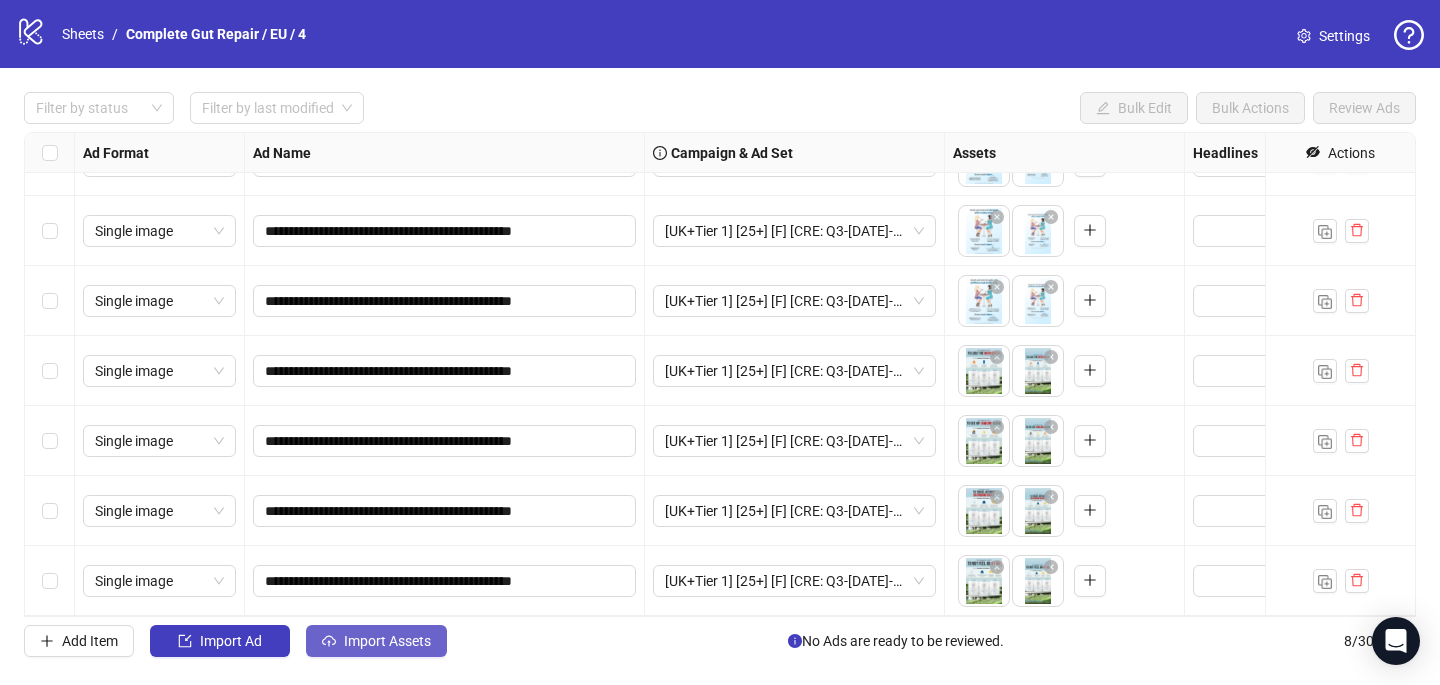 click on "Import Assets" at bounding box center (376, 641) 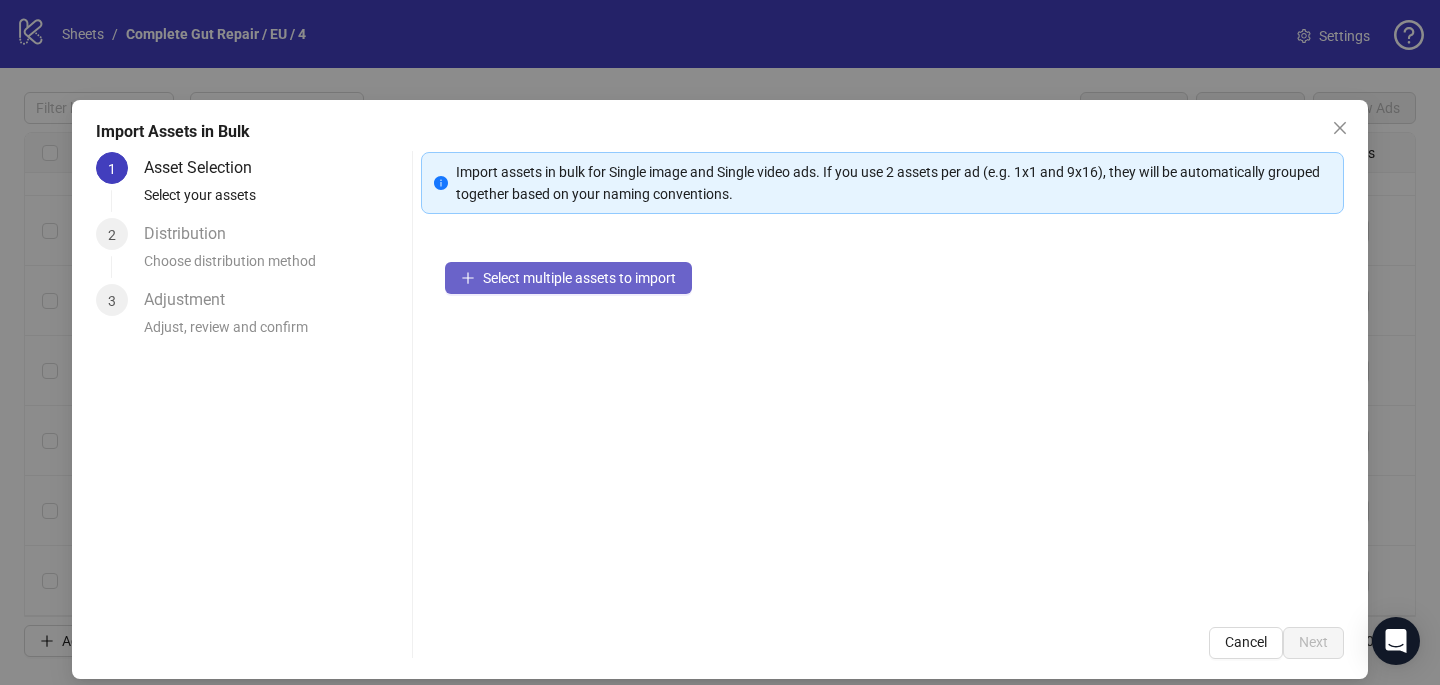 click on "Select multiple assets to import" at bounding box center (568, 278) 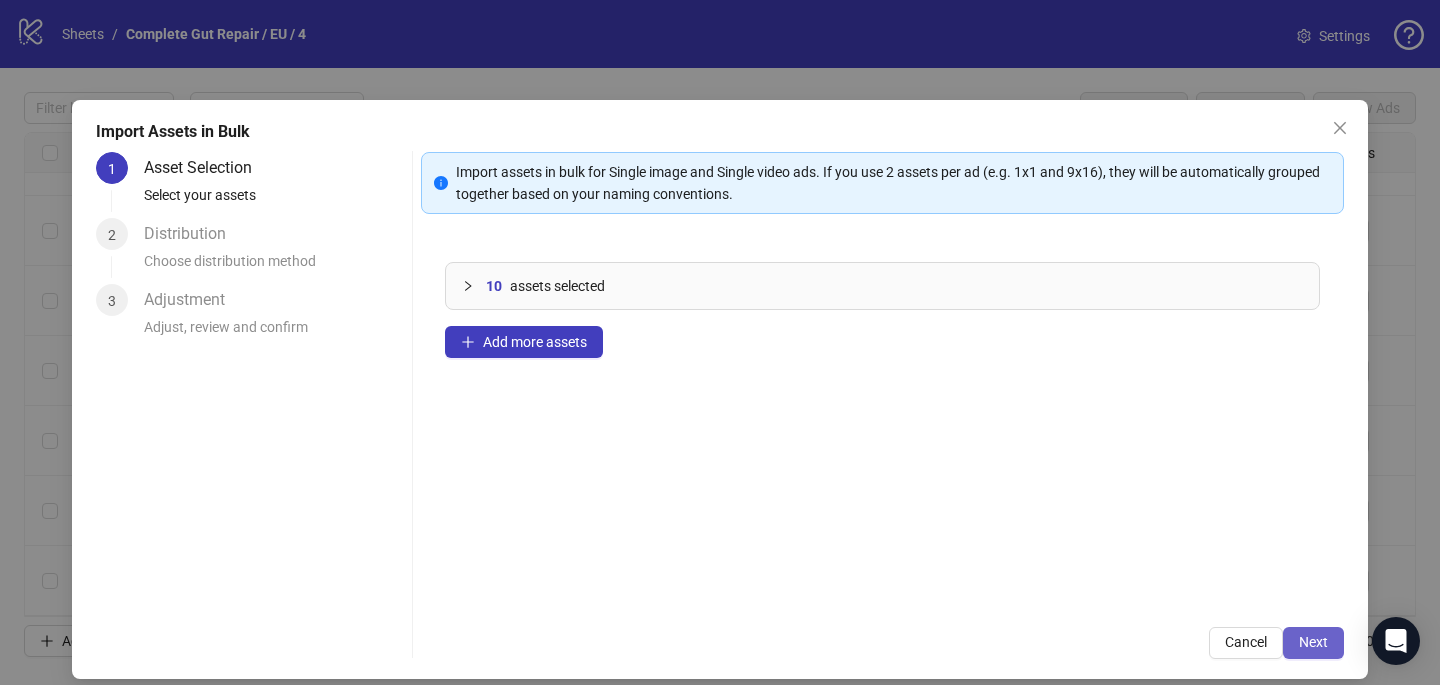 click on "Next" at bounding box center [1313, 643] 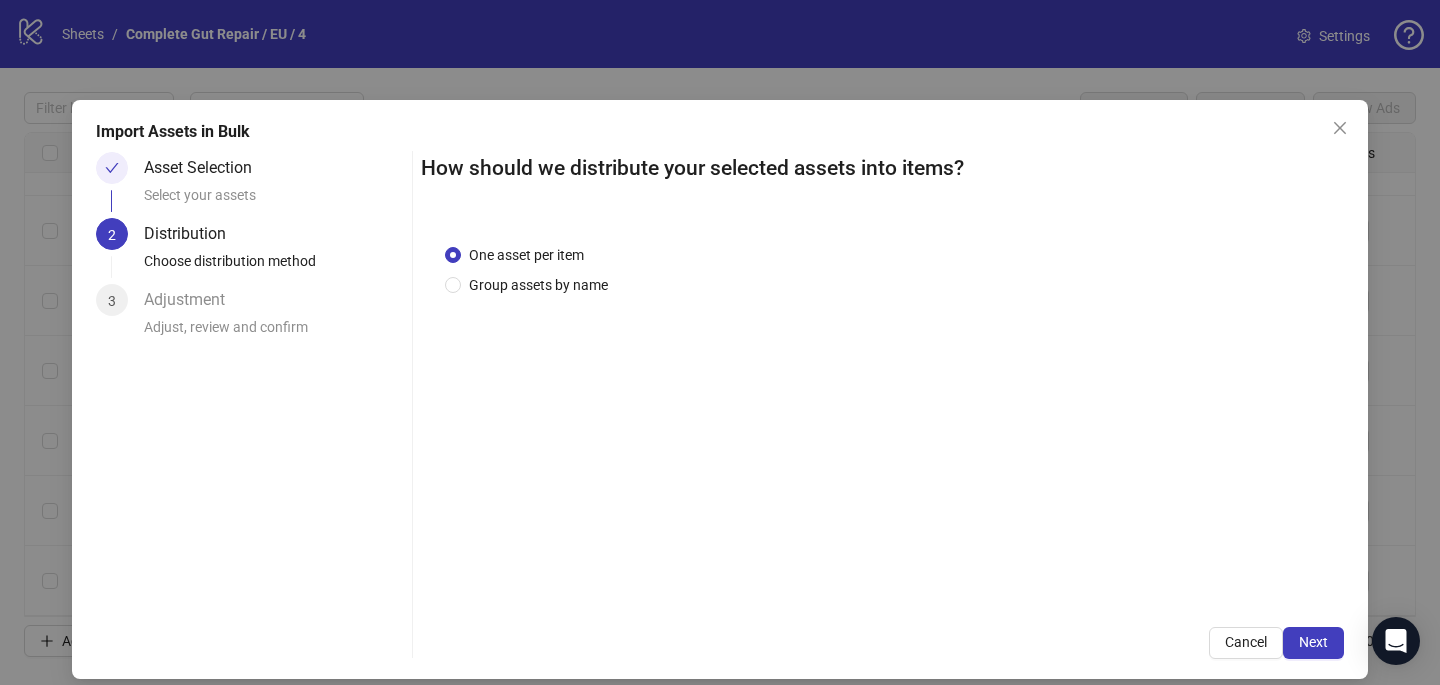 click on "One asset per item Group assets by name" at bounding box center [882, 411] 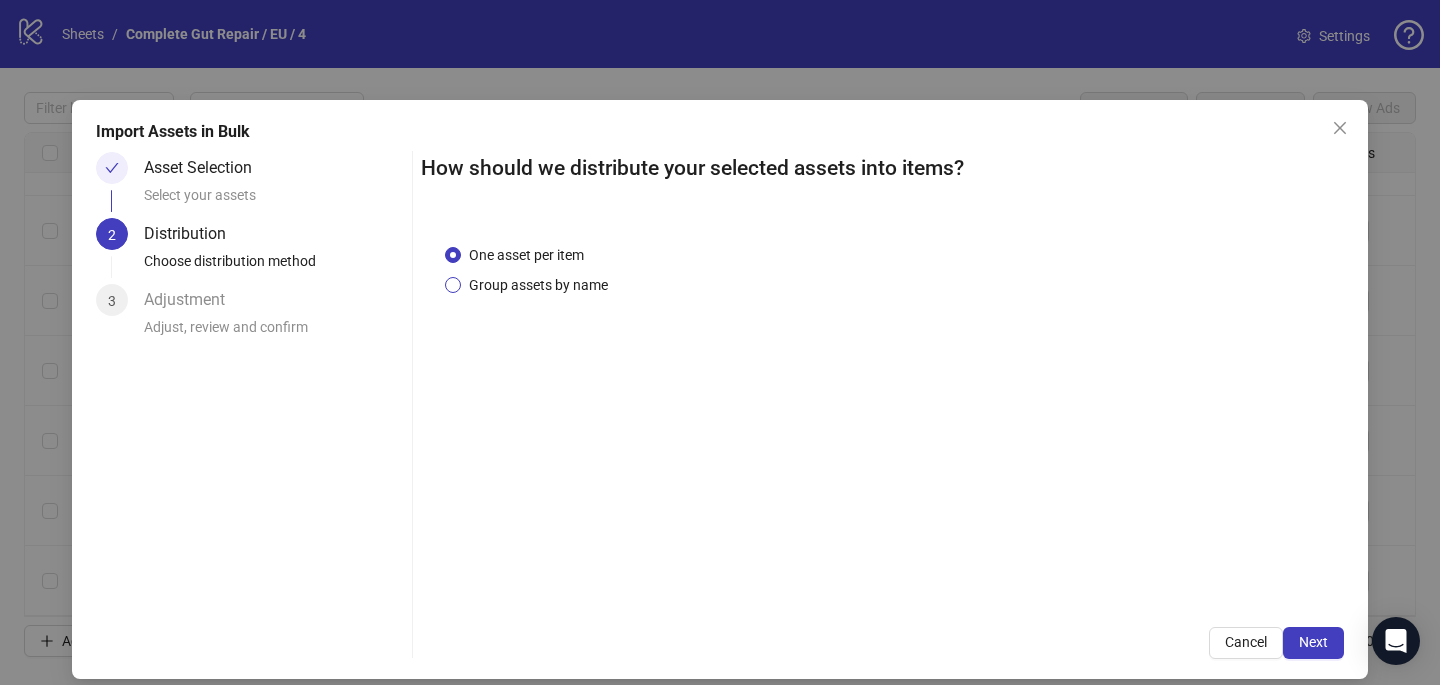 click on "Group assets by name" at bounding box center (538, 285) 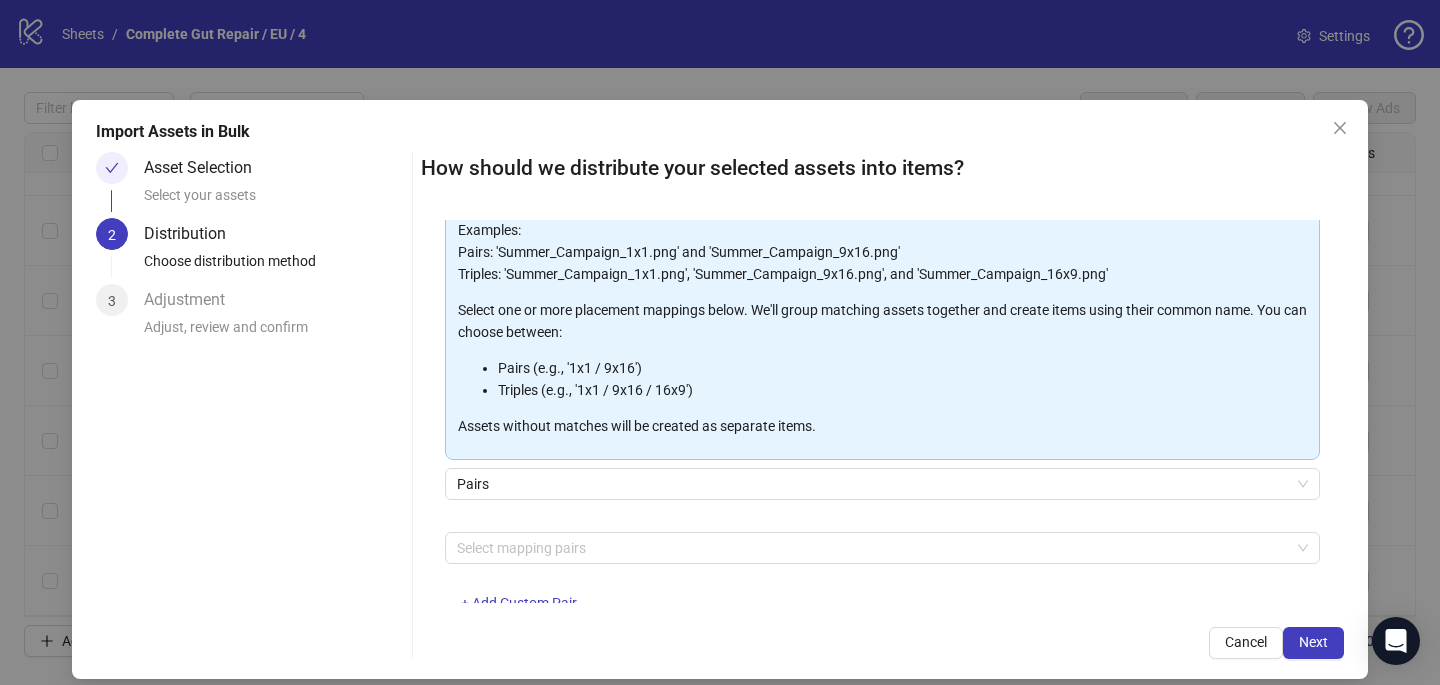 scroll, scrollTop: 203, scrollLeft: 0, axis: vertical 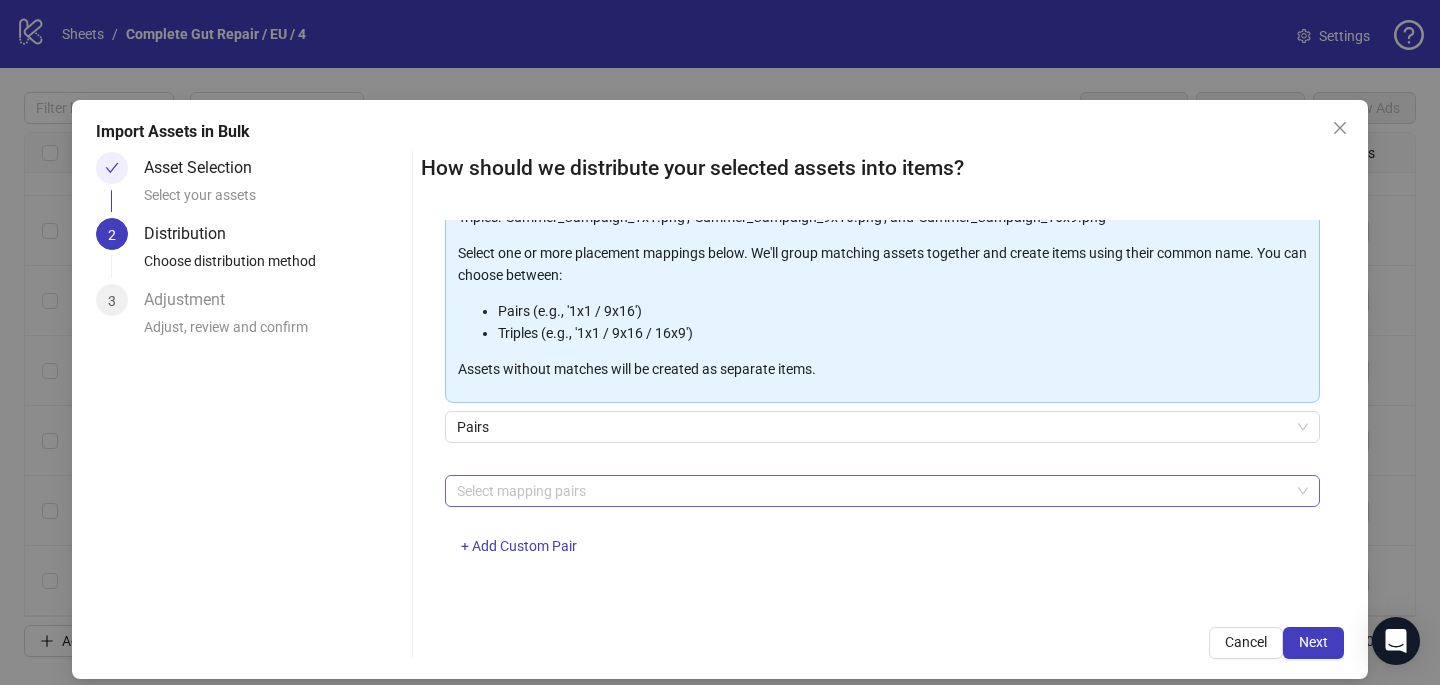 click at bounding box center (872, 491) 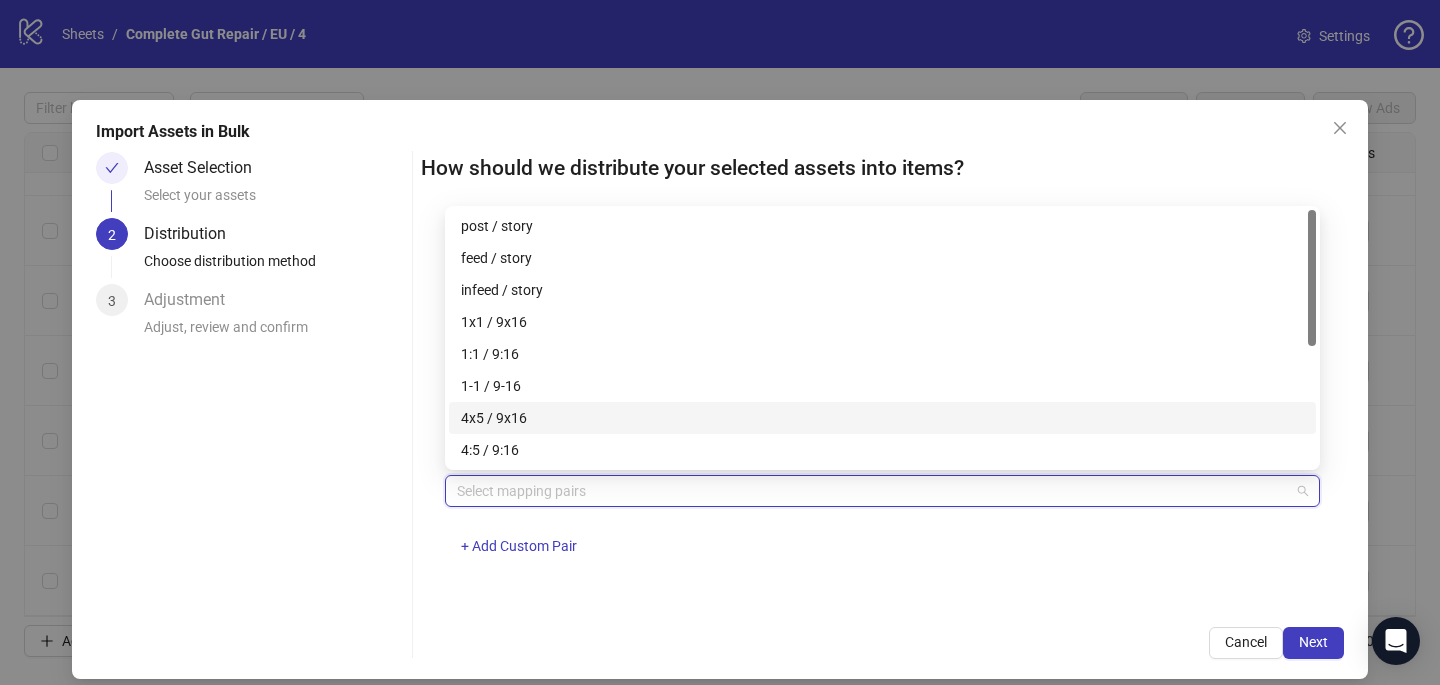 click on "4x5 / 9x16" at bounding box center (882, 418) 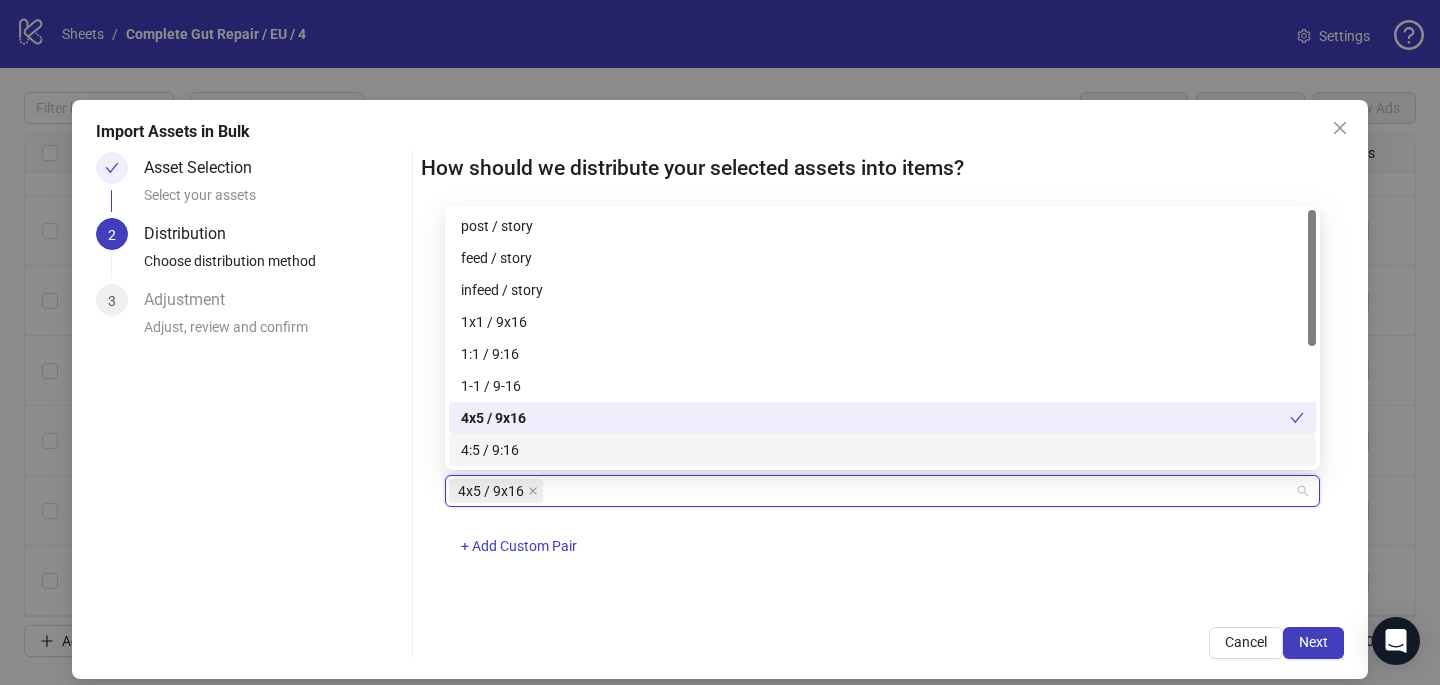 click on "4x5 / 9x16   + Add Custom Pair" at bounding box center [882, 527] 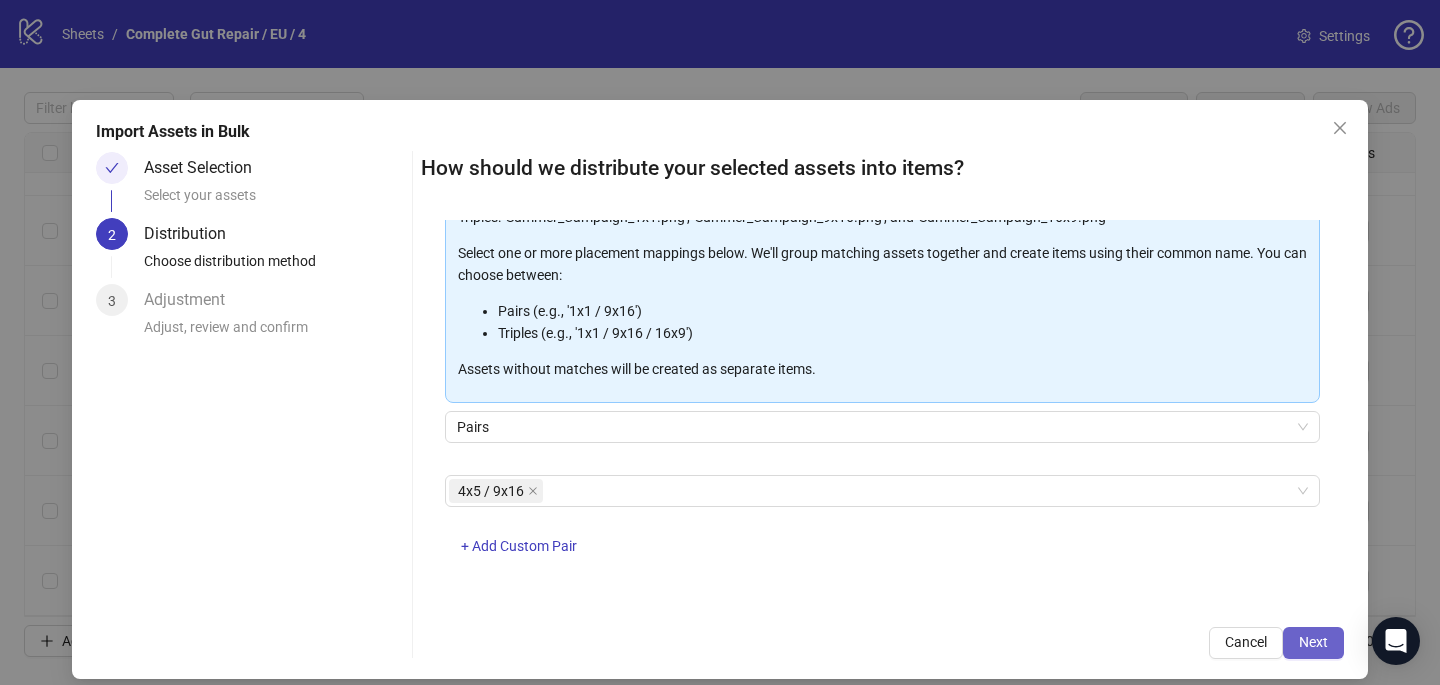 click on "Next" at bounding box center (1313, 643) 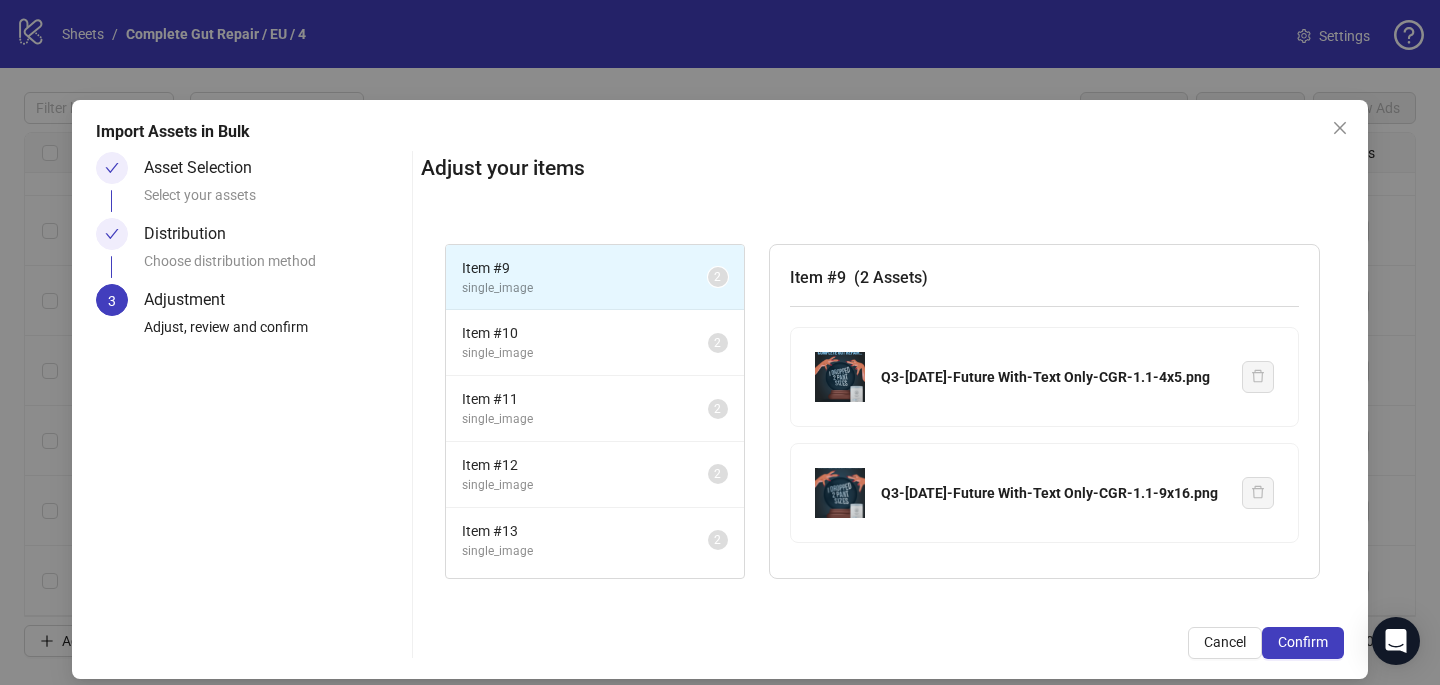 click on "Confirm" at bounding box center (1303, 643) 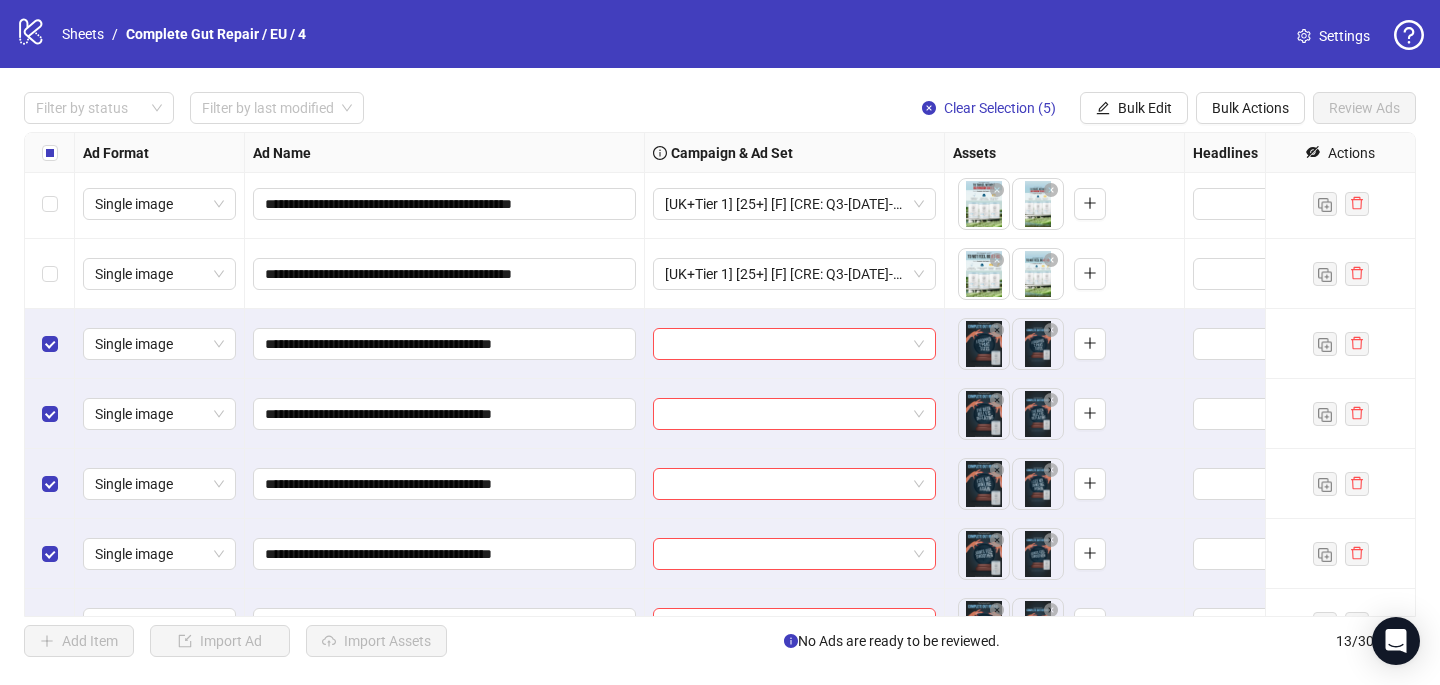 scroll, scrollTop: 467, scrollLeft: 0, axis: vertical 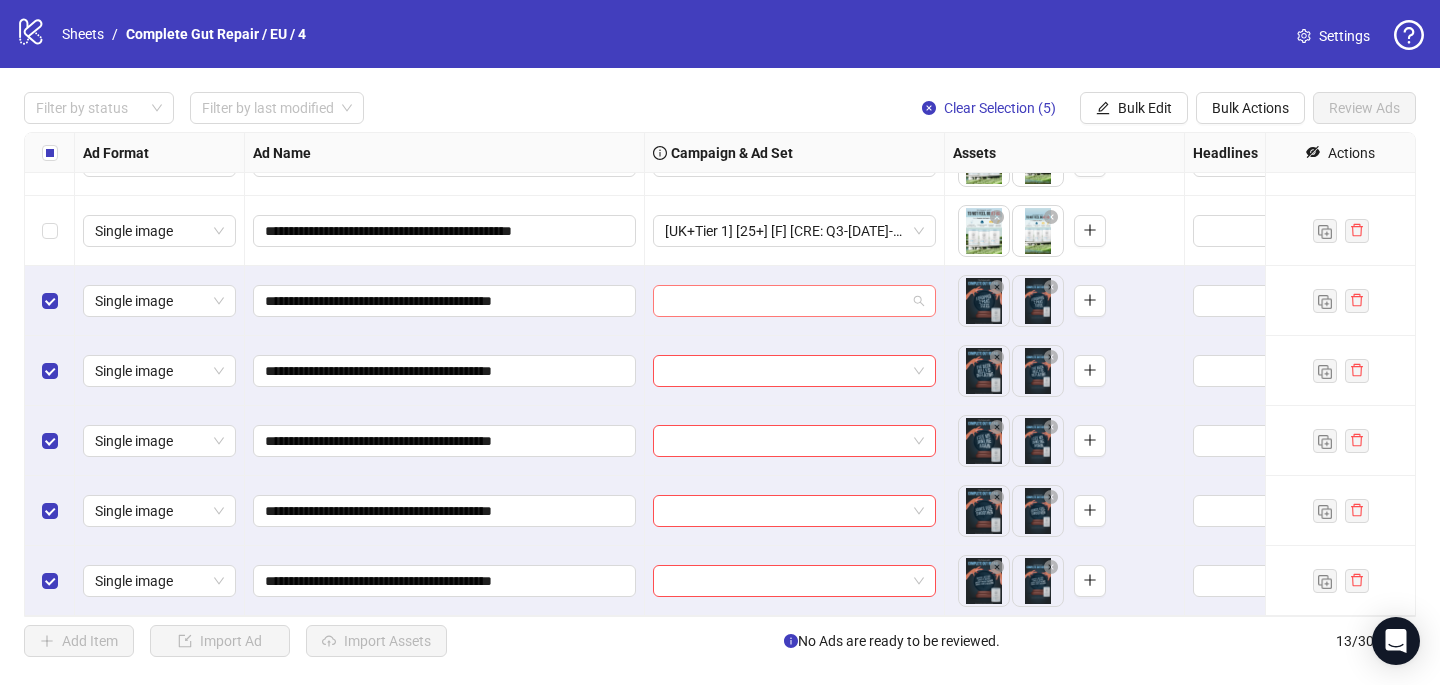 click at bounding box center (785, 301) 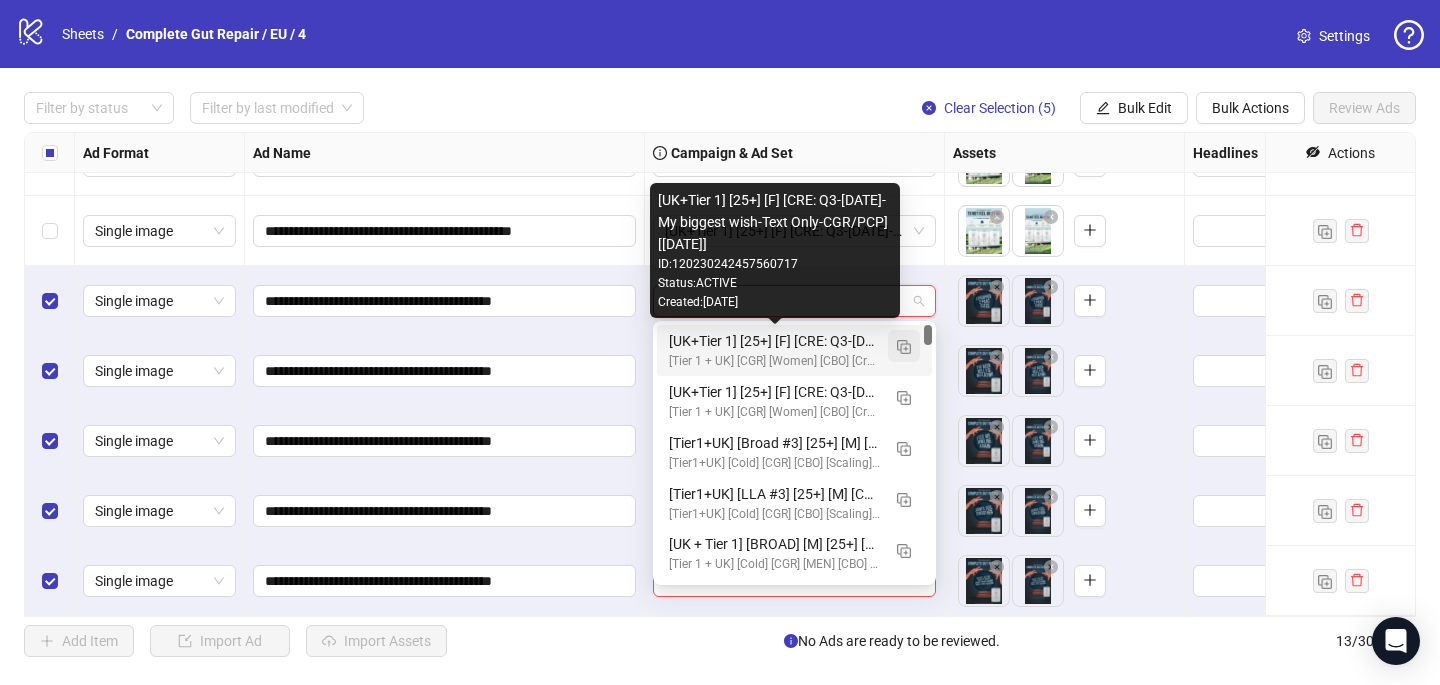 click at bounding box center (904, 347) 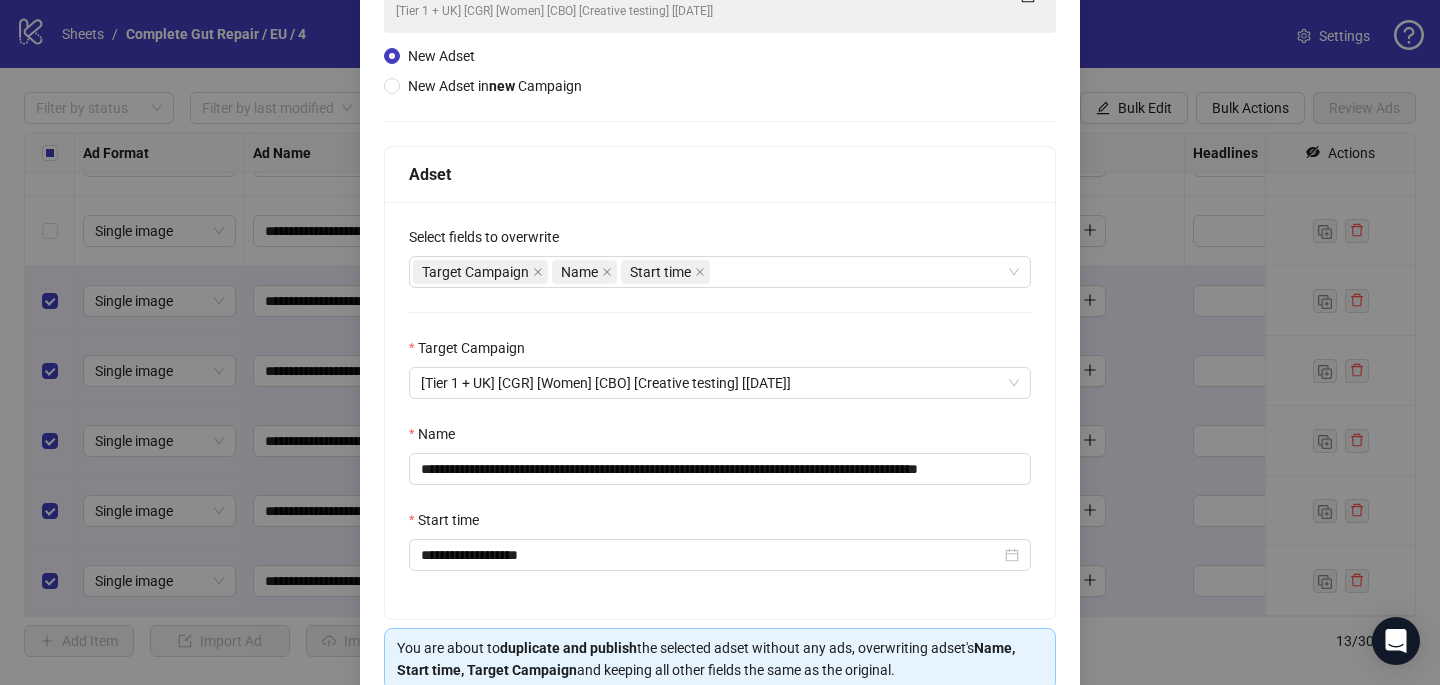 scroll, scrollTop: 185, scrollLeft: 0, axis: vertical 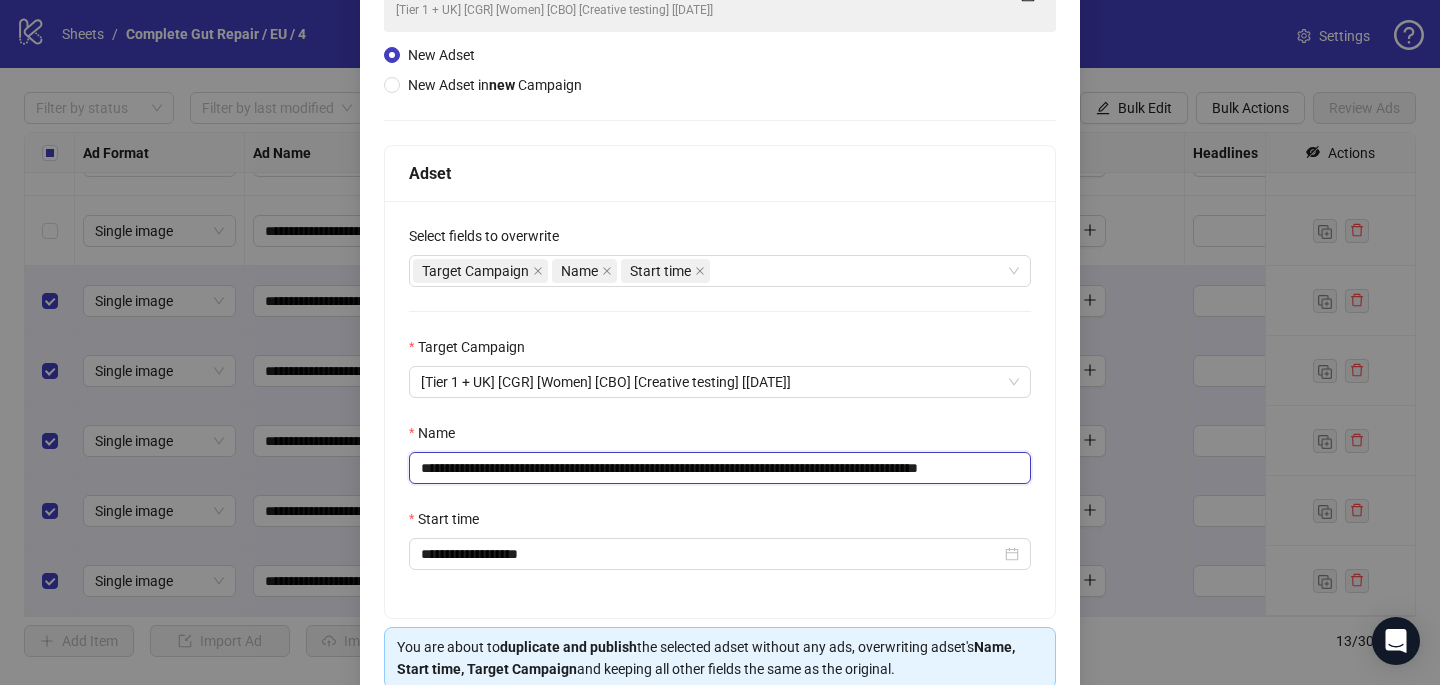 drag, startPoint x: 912, startPoint y: 468, endPoint x: 584, endPoint y: 472, distance: 328.02438 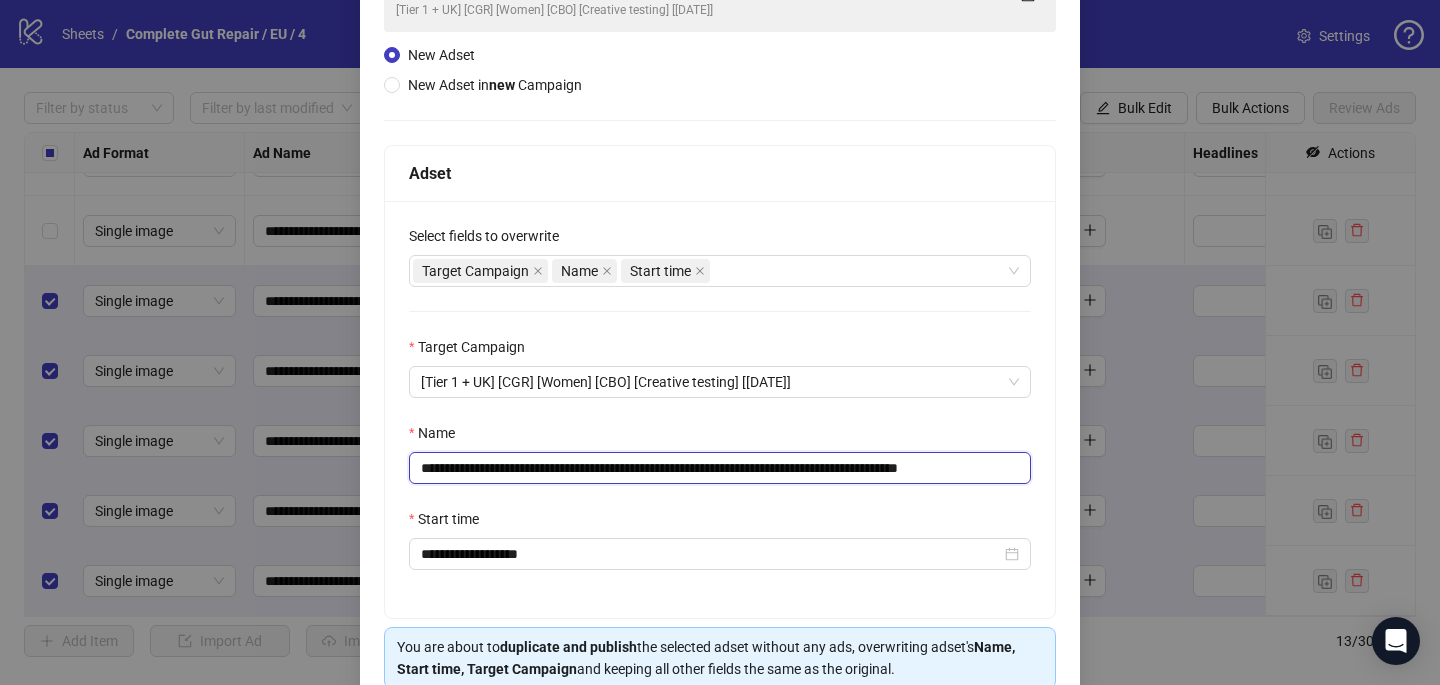 scroll, scrollTop: 0, scrollLeft: 1, axis: horizontal 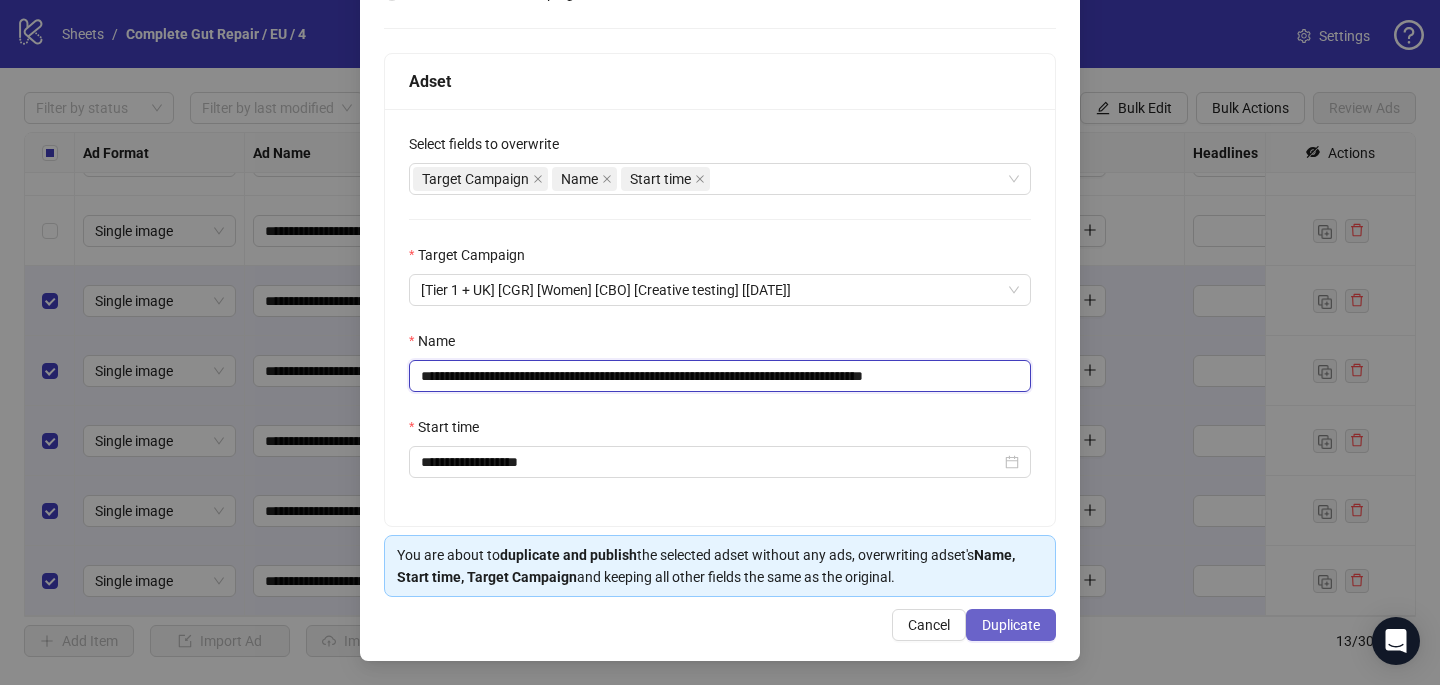 type on "**********" 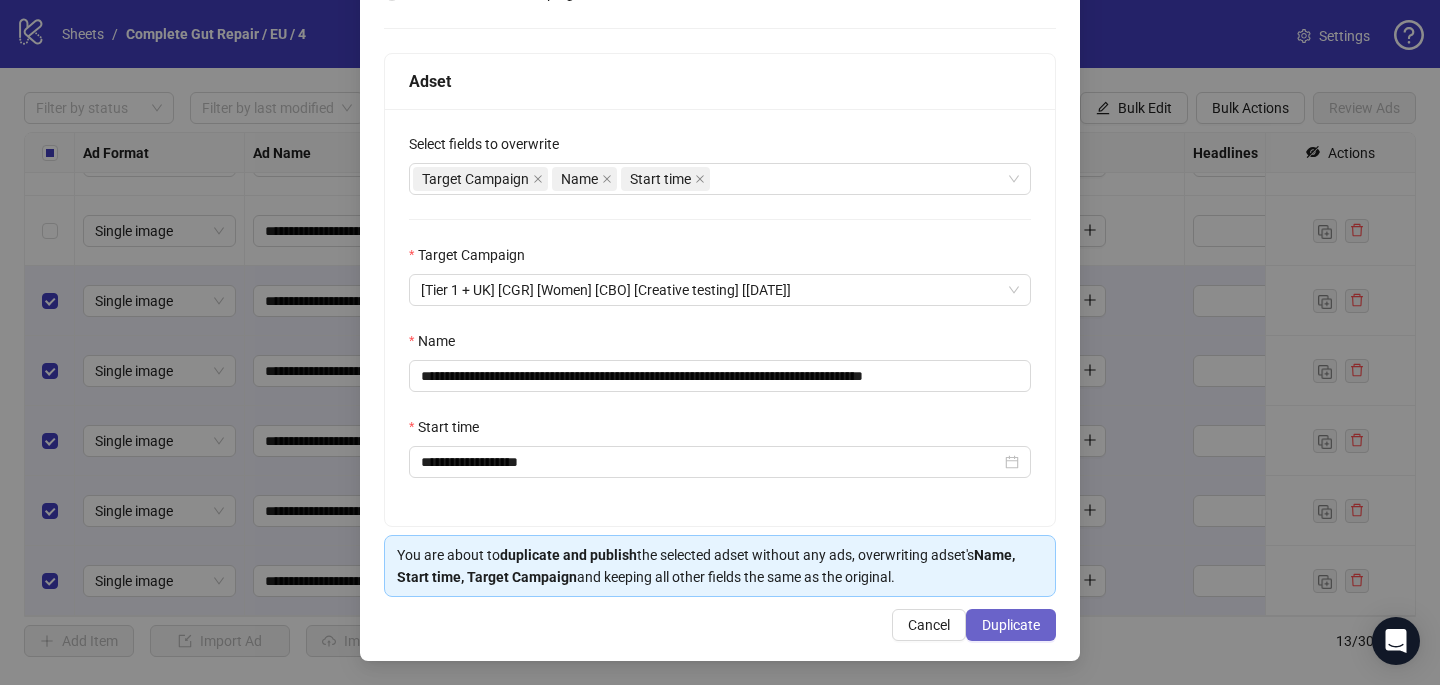 click on "Duplicate" at bounding box center (1011, 625) 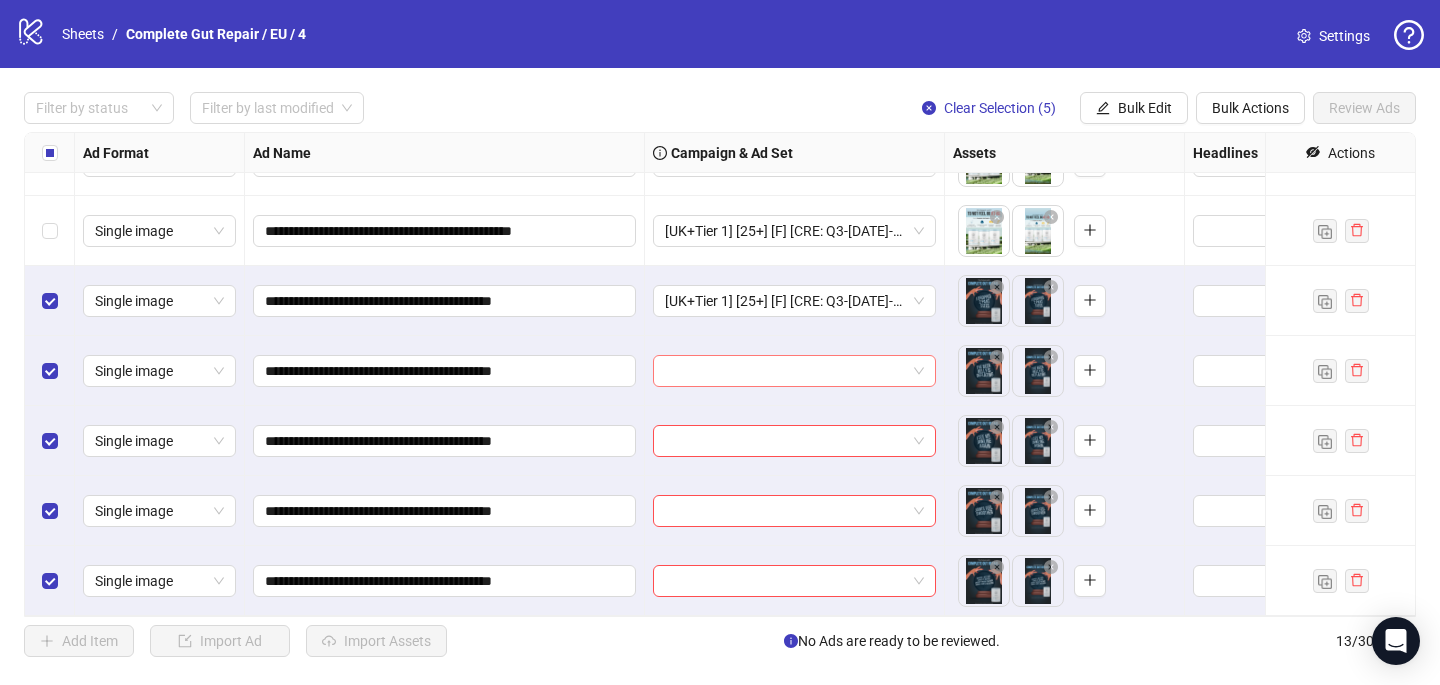 click at bounding box center [785, 371] 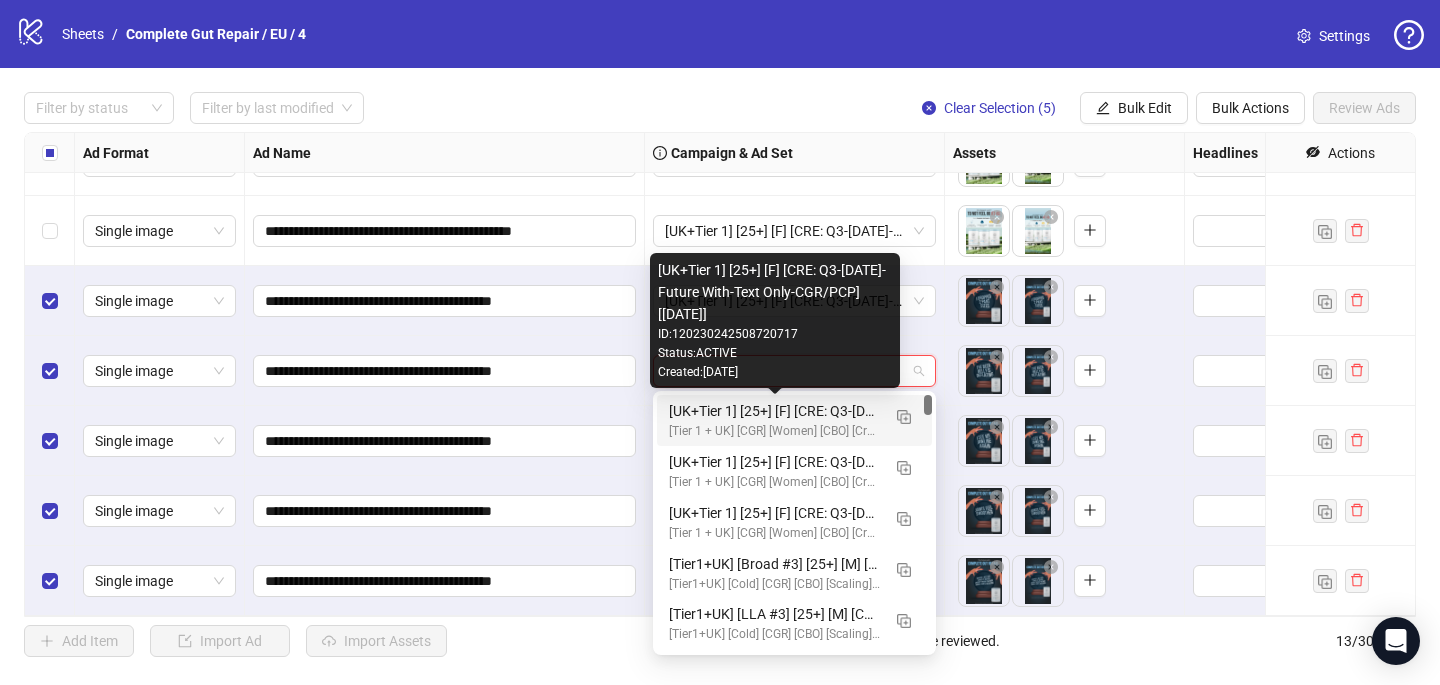 click on "[UK+Tier 1] [25+] [F] [CRE: Q3-07-JUL-2025-Future With-Text Only-CGR/PCP] [29 July 2025]" at bounding box center (774, 411) 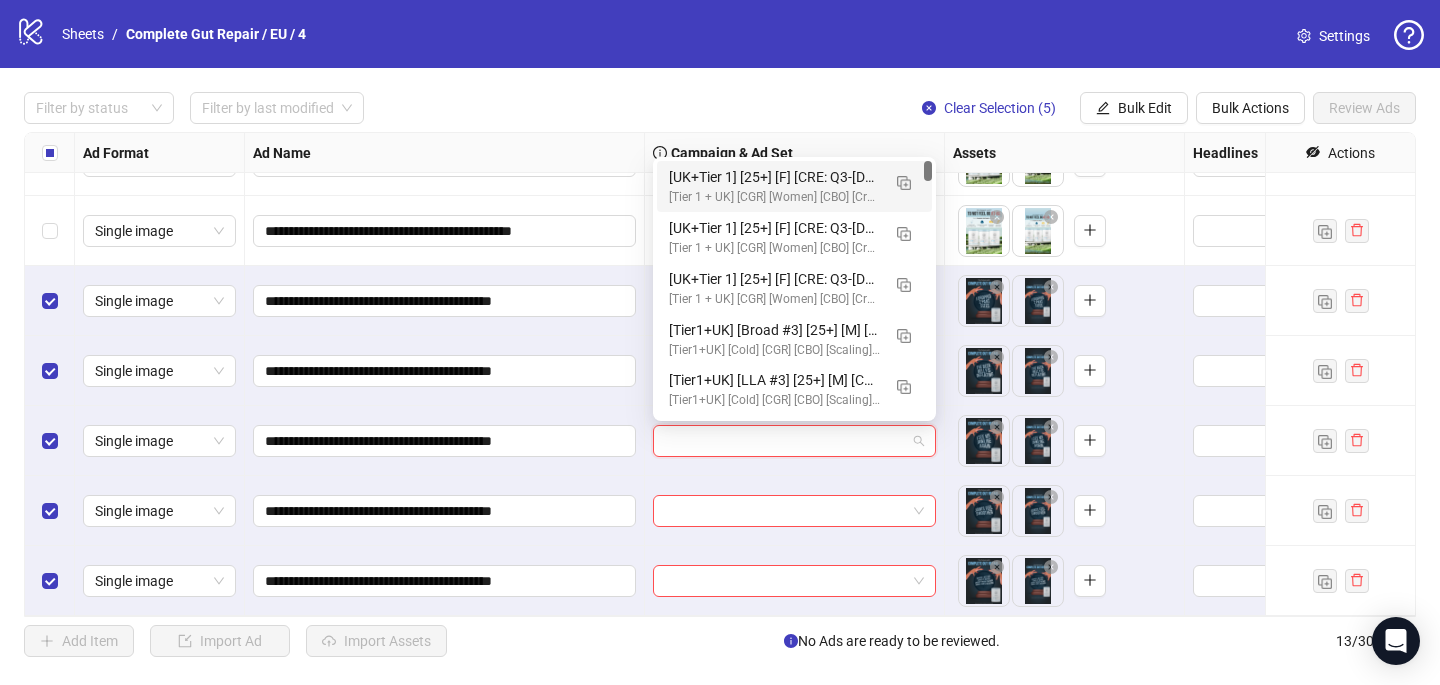 click at bounding box center [785, 441] 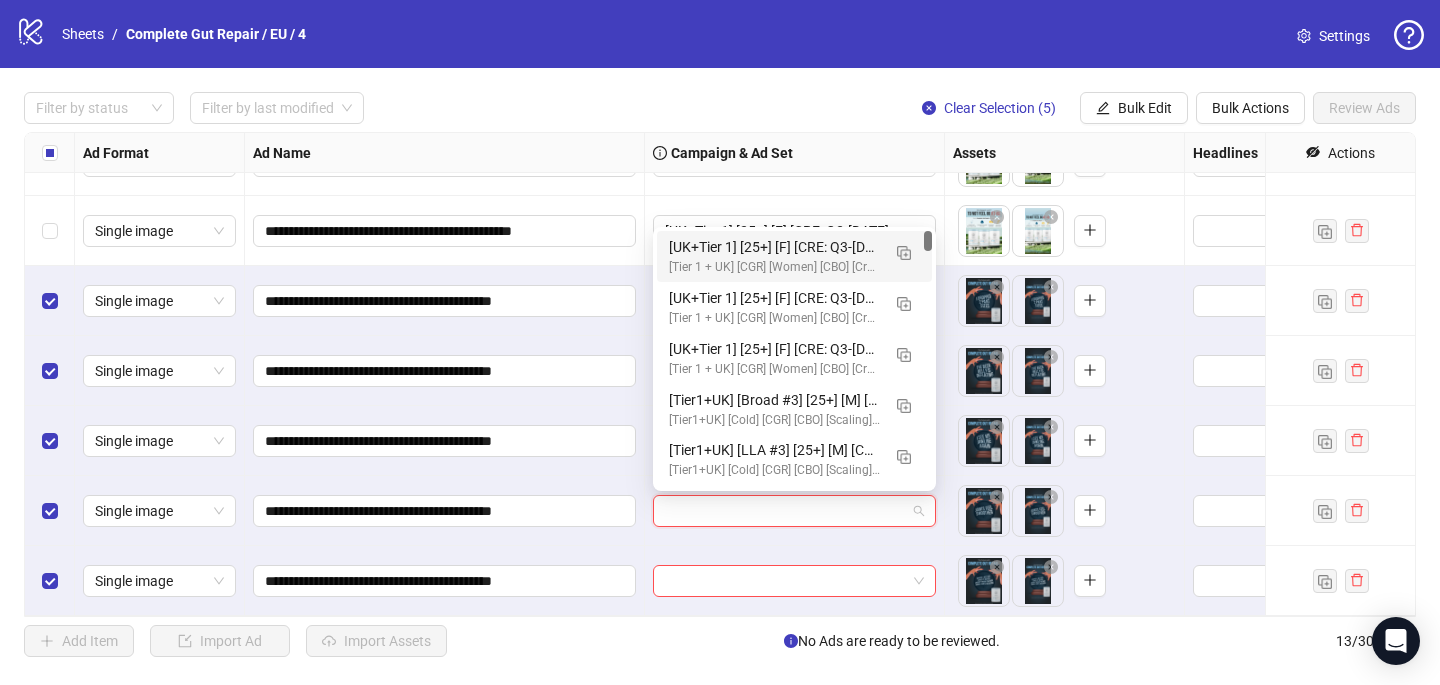 click at bounding box center [785, 511] 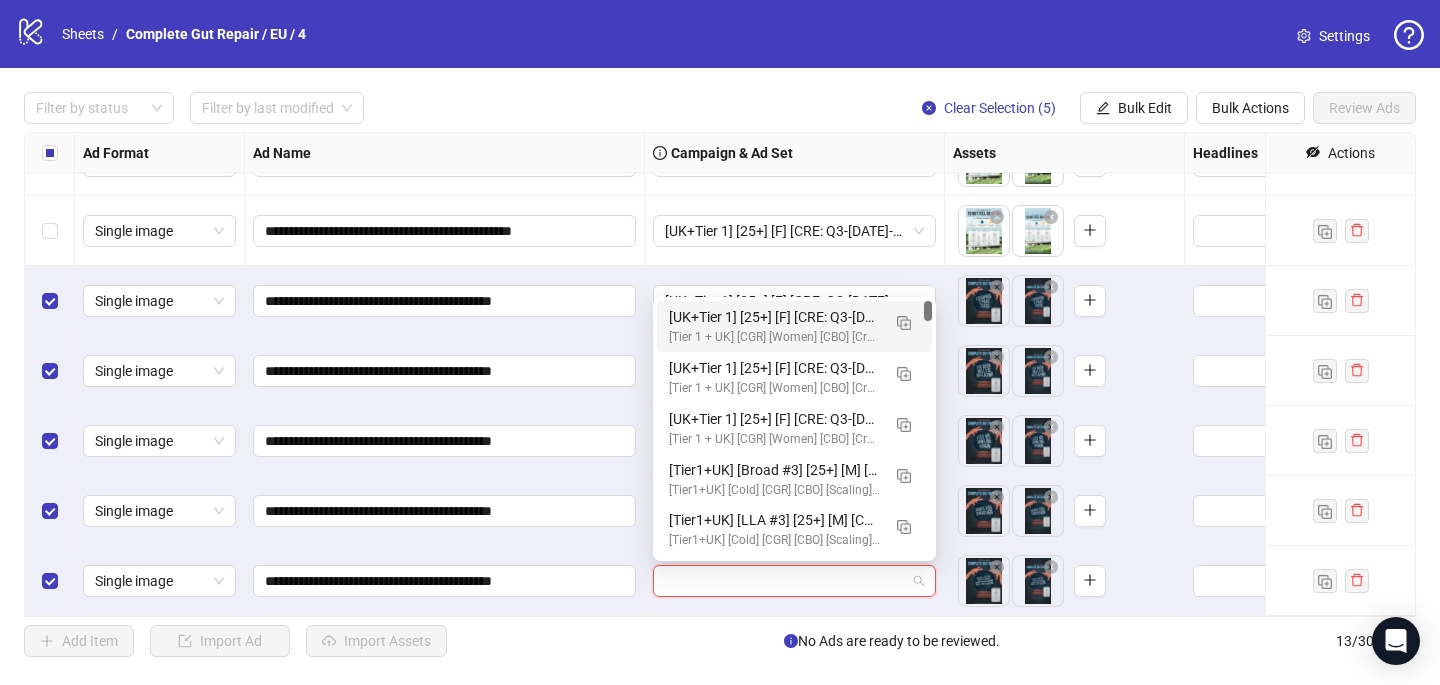click at bounding box center [785, 581] 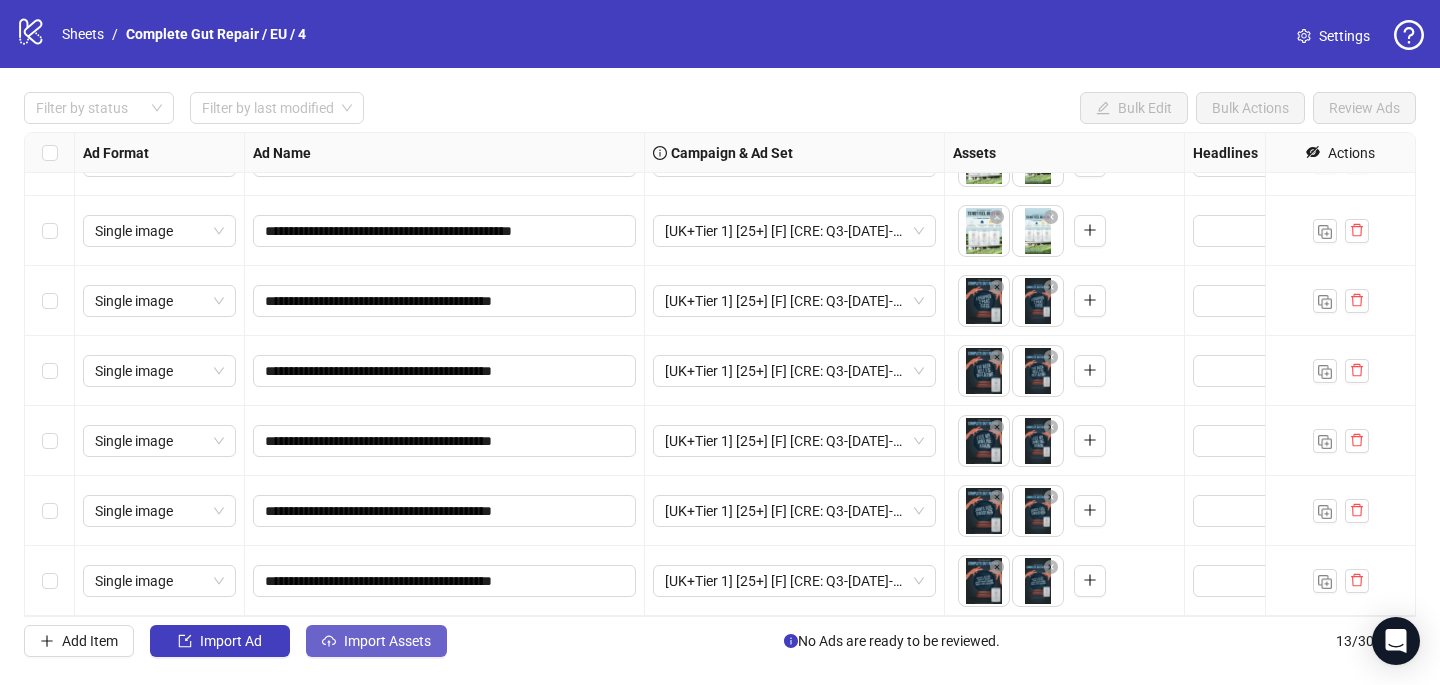 click on "Import Assets" at bounding box center [387, 641] 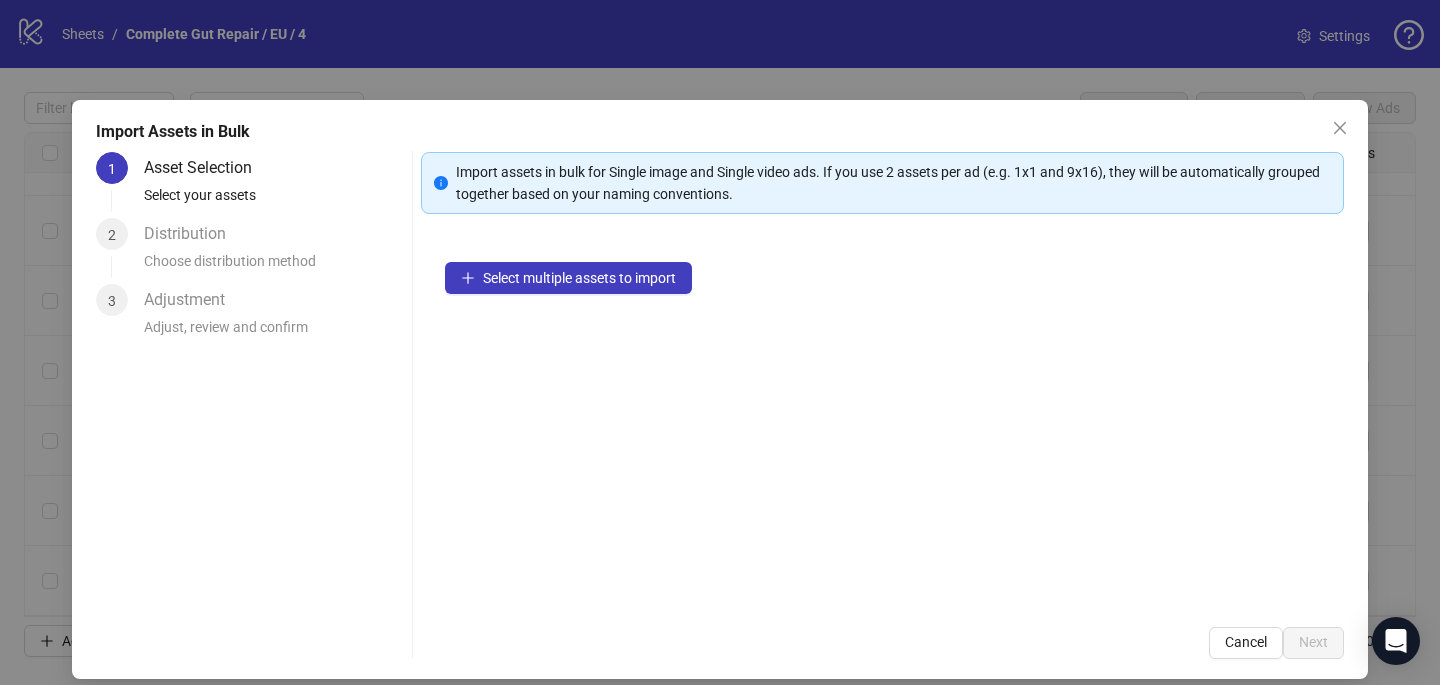 click on "Select multiple assets to import" at bounding box center (882, 420) 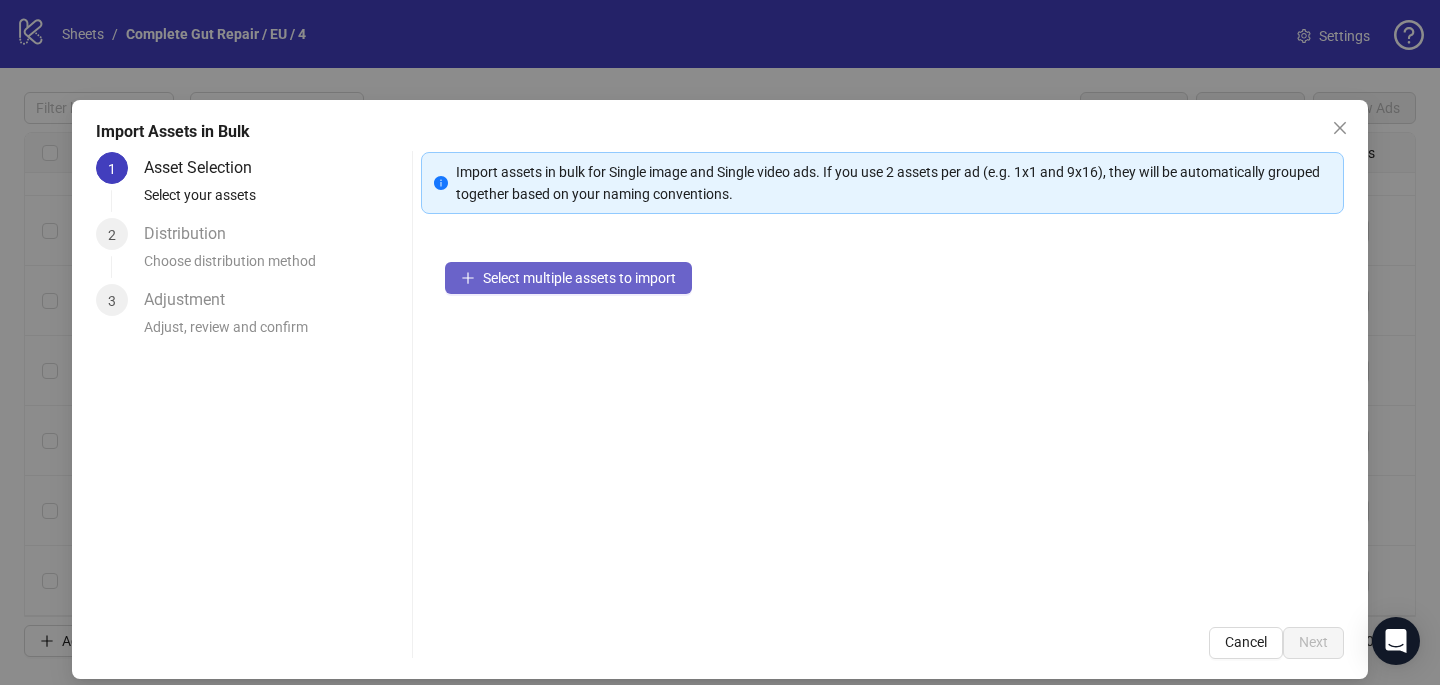 click on "Select multiple assets to import" at bounding box center [579, 278] 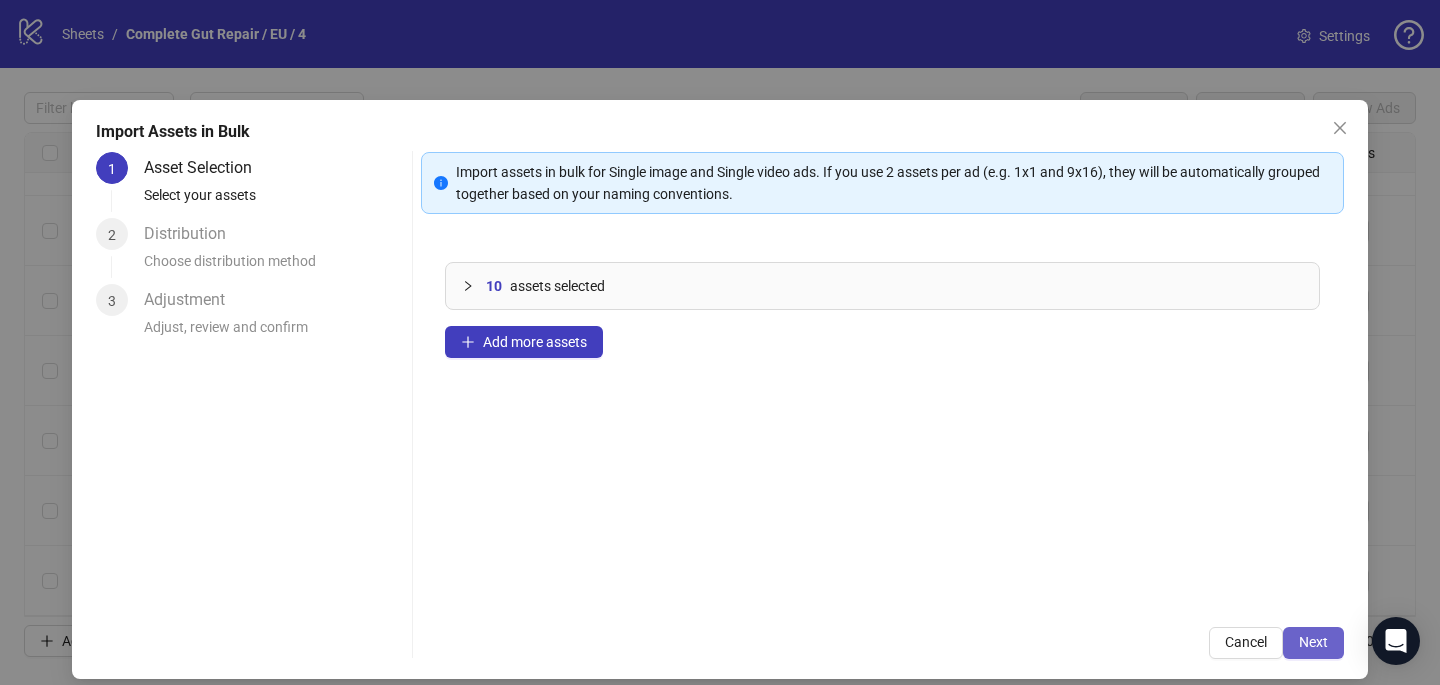 click on "Next" at bounding box center (1313, 642) 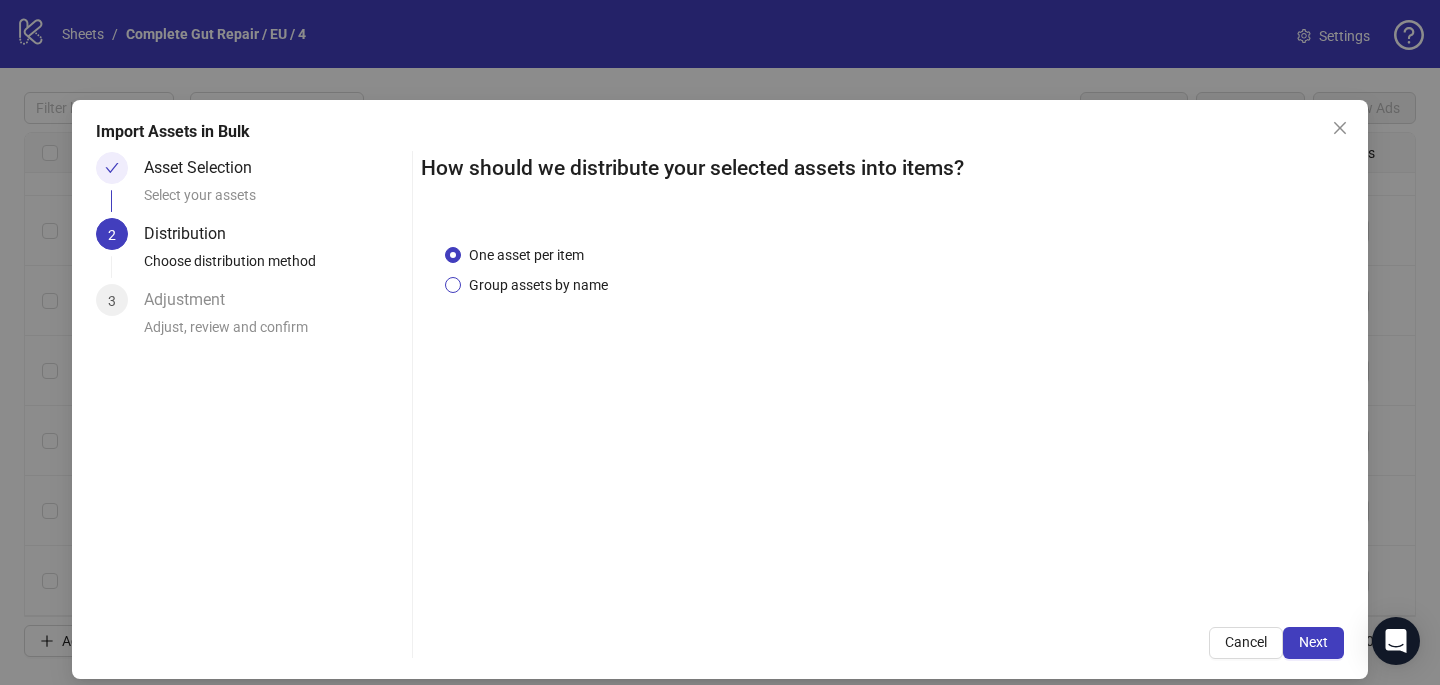 click on "Group assets by name" at bounding box center [538, 285] 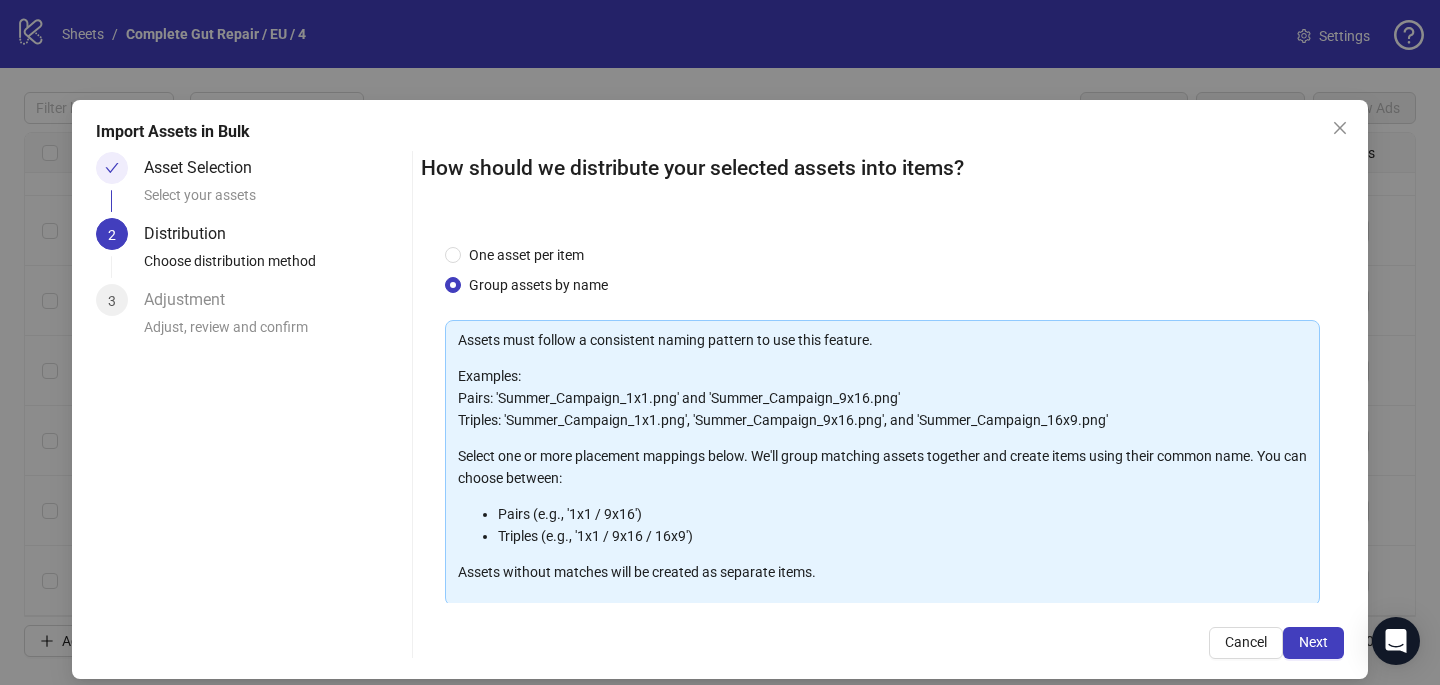scroll, scrollTop: 203, scrollLeft: 0, axis: vertical 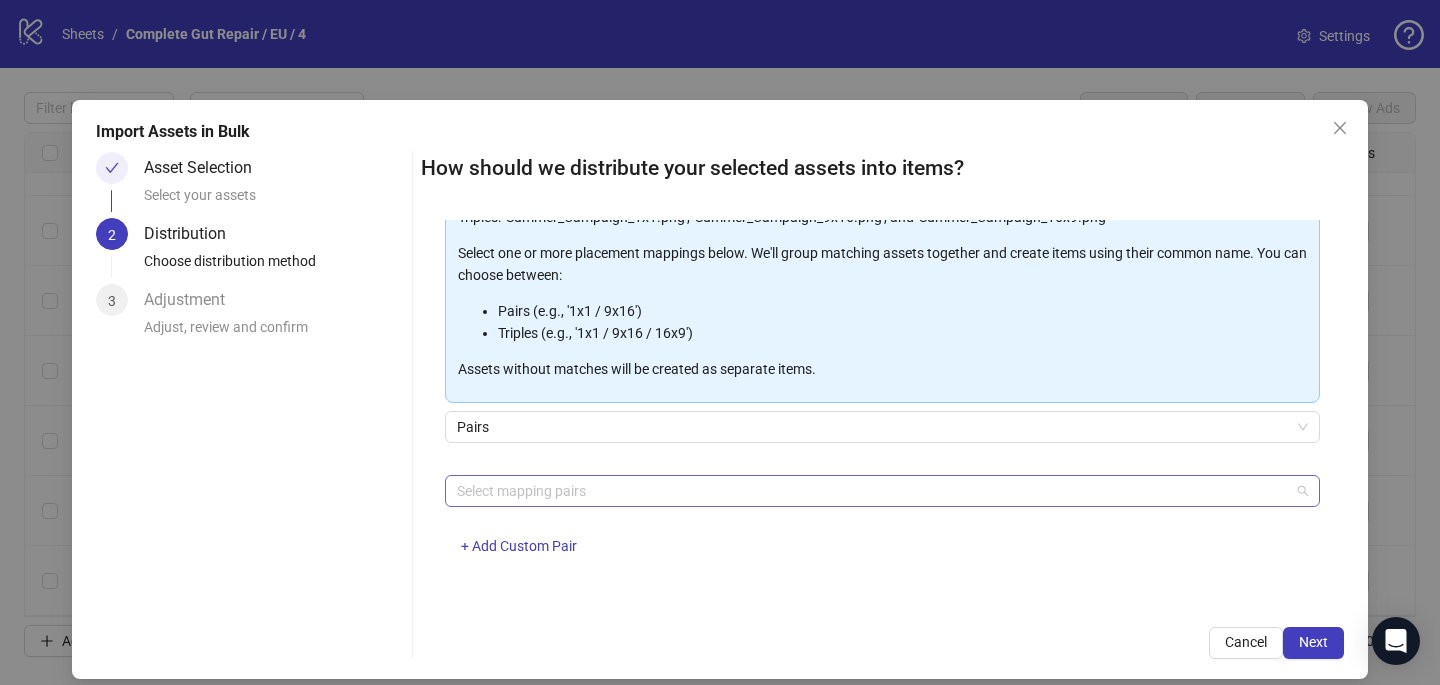 click at bounding box center [872, 491] 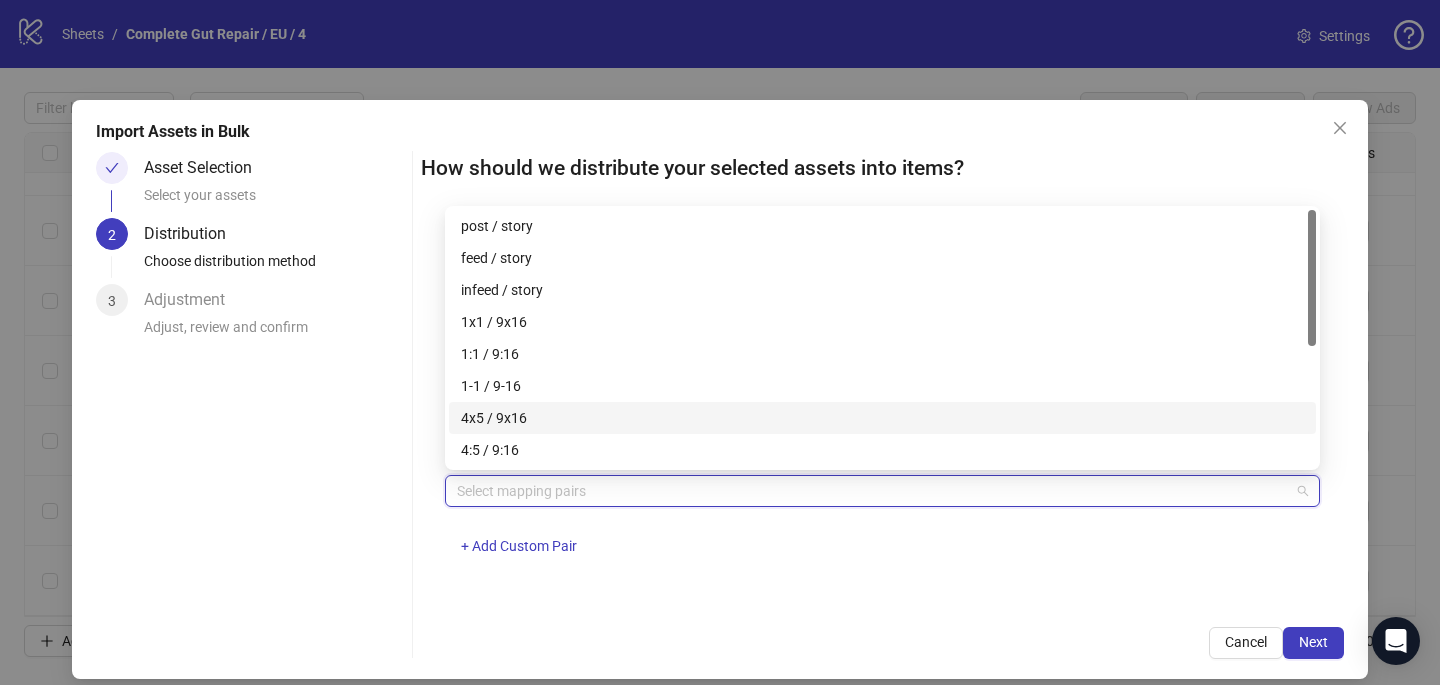 click on "4x5 / 9x16" at bounding box center (882, 418) 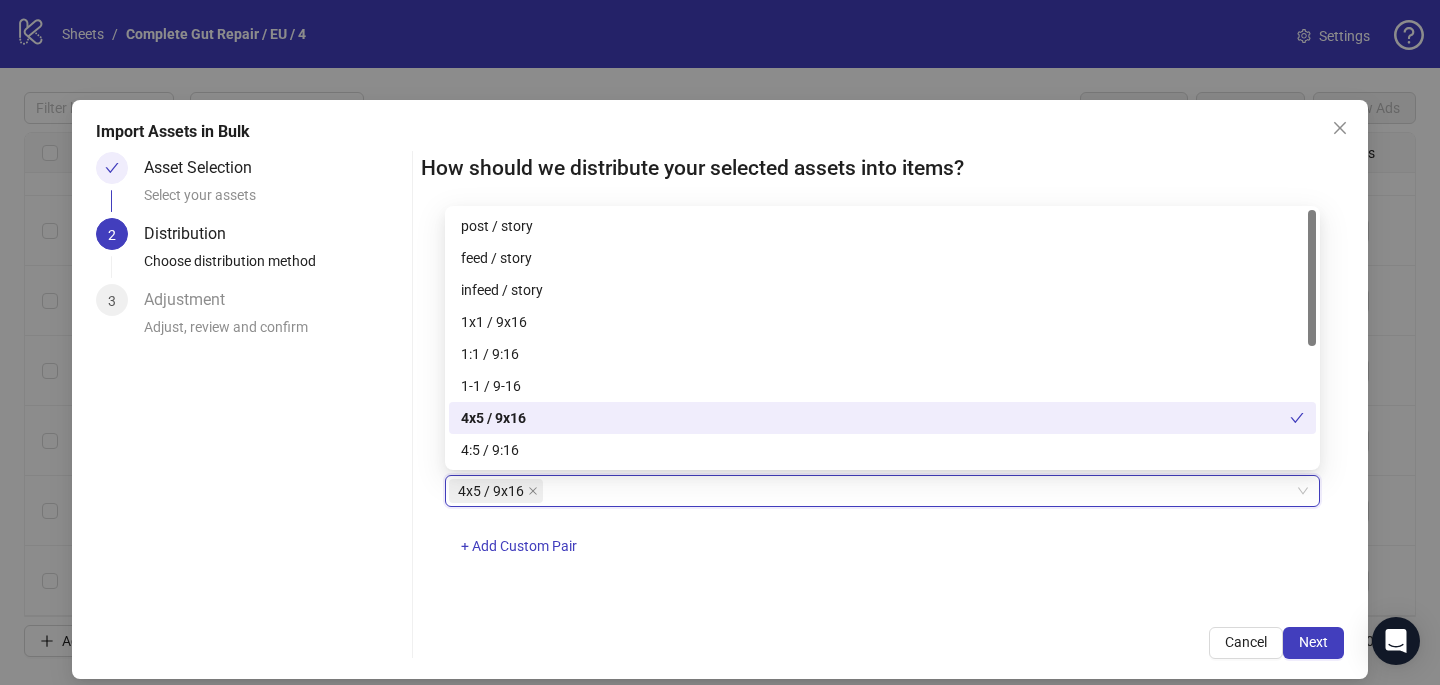 click on "How should we distribute your selected assets into items? One asset per item Group assets by name Assets must follow a consistent naming pattern to use this feature. Examples: Pairs: 'Summer_Campaign_1x1.png' and 'Summer_Campaign_9x16.png' Triples: 'Summer_Campaign_1x1.png', 'Summer_Campaign_9x16.png', and 'Summer_Campaign_16x9.png' Select one or more placement mappings below. We'll group matching assets together and create items using their common name. You can choose between: Pairs (e.g., '1x1 / 9x16') Triples (e.g., '1x1 / 9x16 / 16x9') Assets without matches will be created as separate items. Pairs 4x5 / 9x16 4x5 / 9x16   + Add Custom Pair Cancel Next" at bounding box center (882, 405) 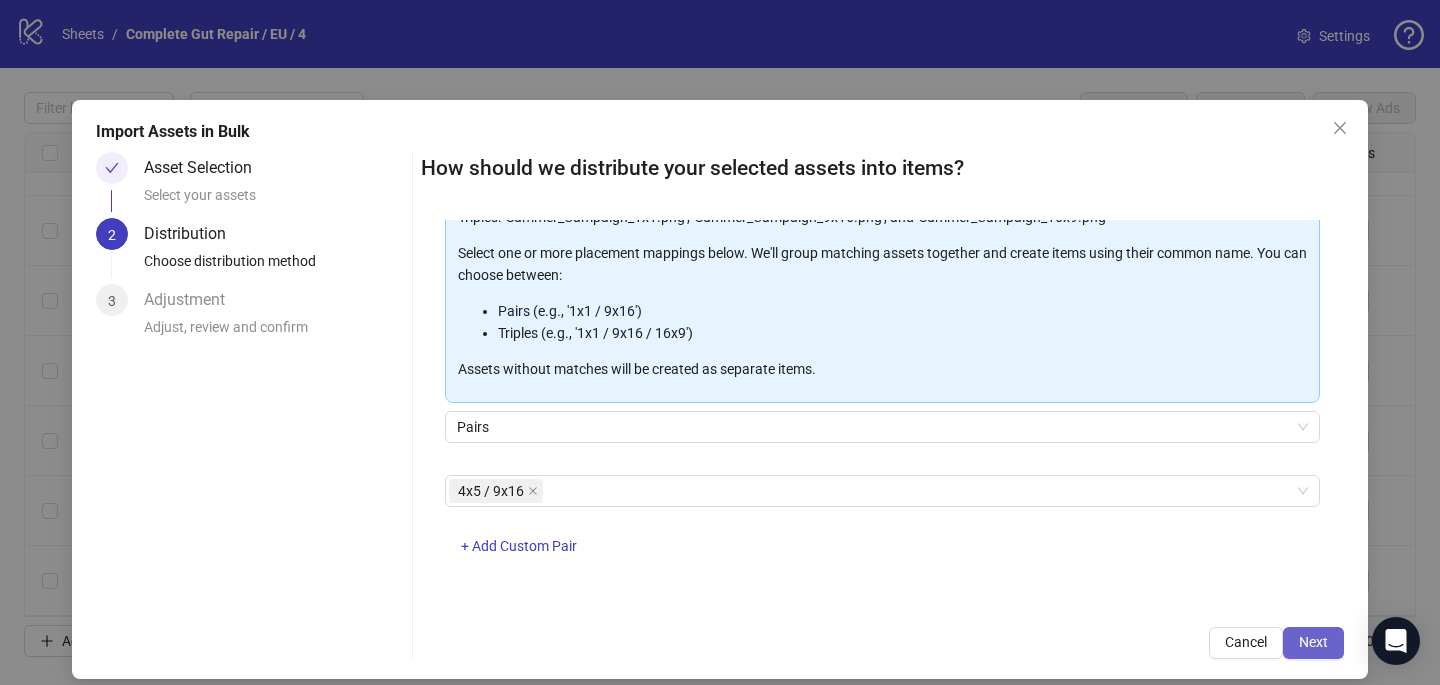 click on "Next" at bounding box center [1313, 643] 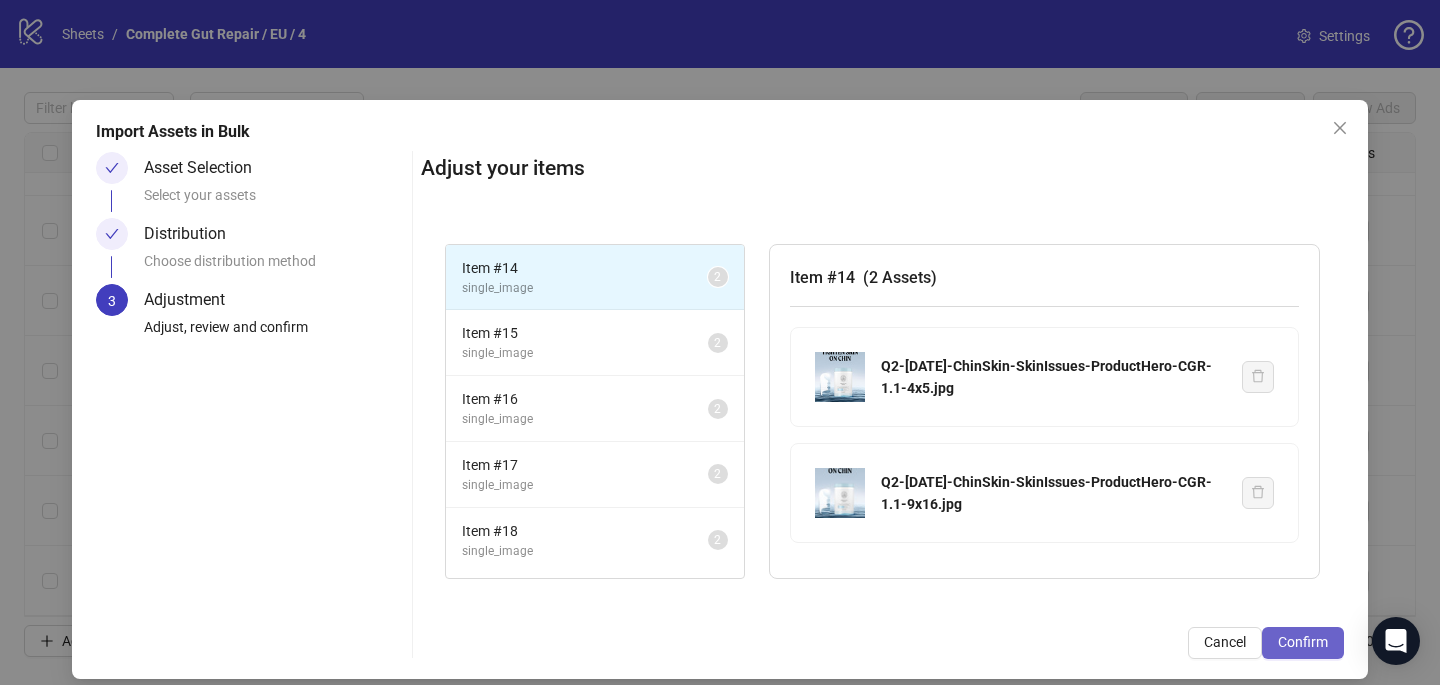 click on "Confirm" at bounding box center [1303, 642] 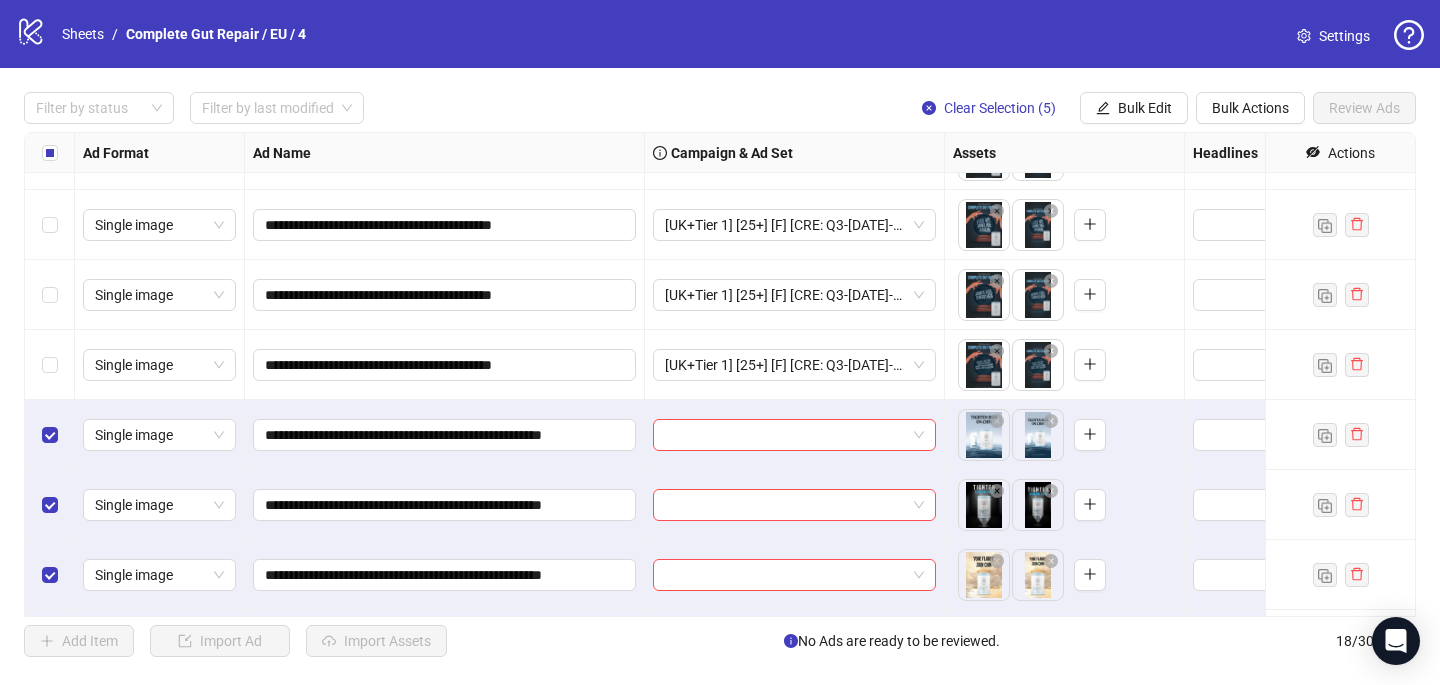 scroll, scrollTop: 817, scrollLeft: 0, axis: vertical 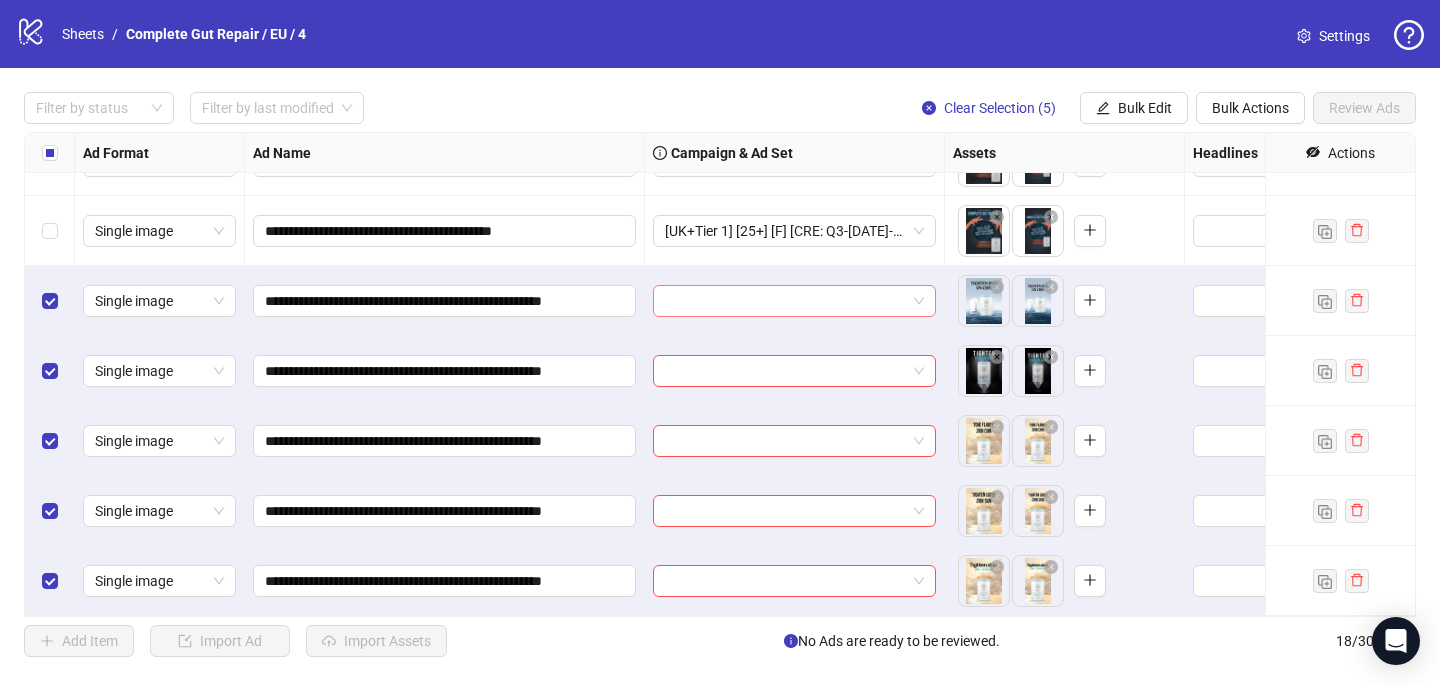 click at bounding box center [785, 301] 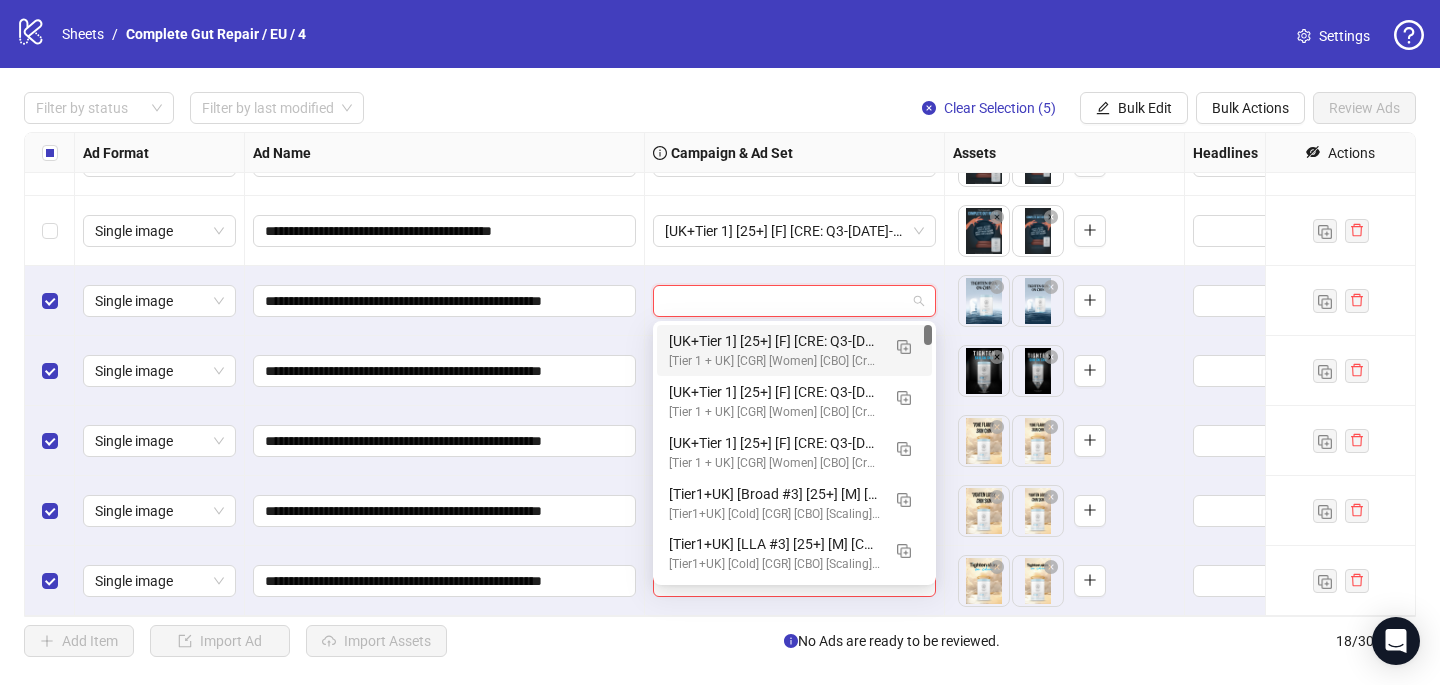 click at bounding box center [785, 301] 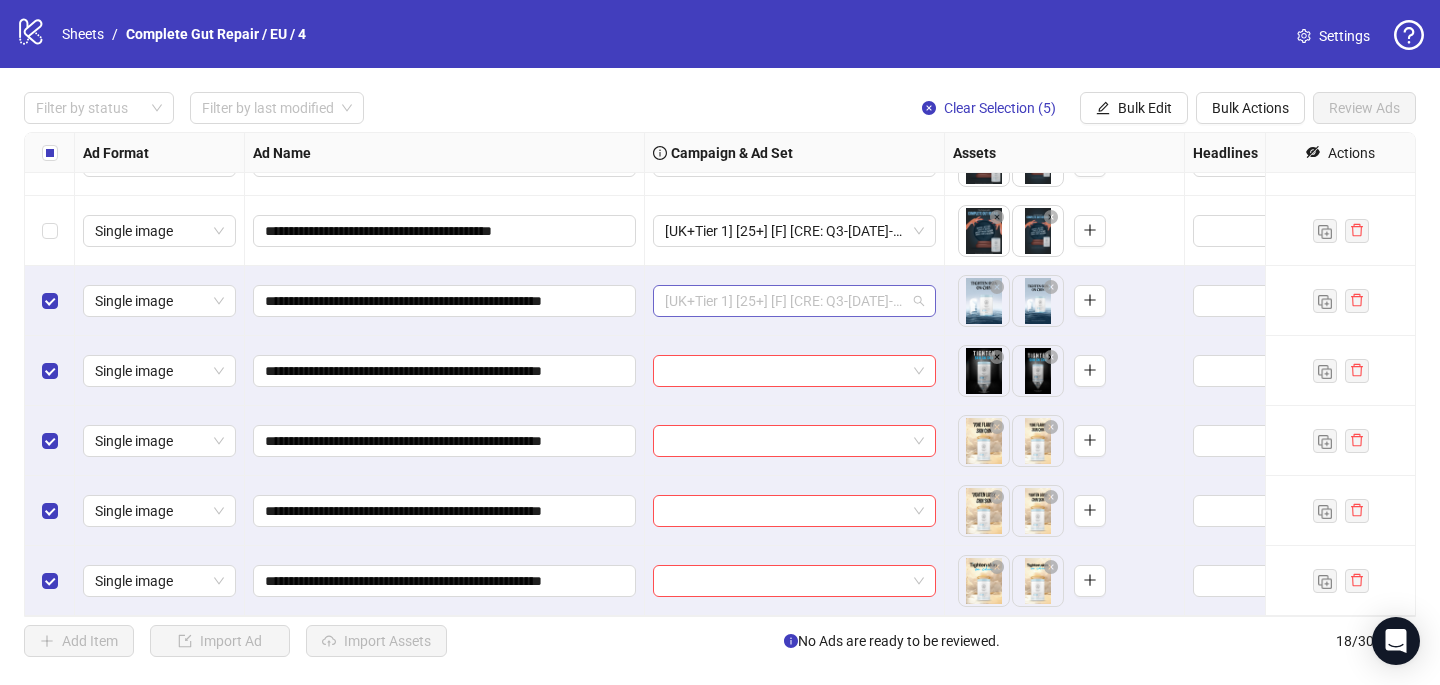click on "[UK+Tier 1] [25+] [F] [CRE: Q3-07-JUL-2025-Future With-Text Only-CGR/PCP] [29 July 2025]" at bounding box center (794, 301) 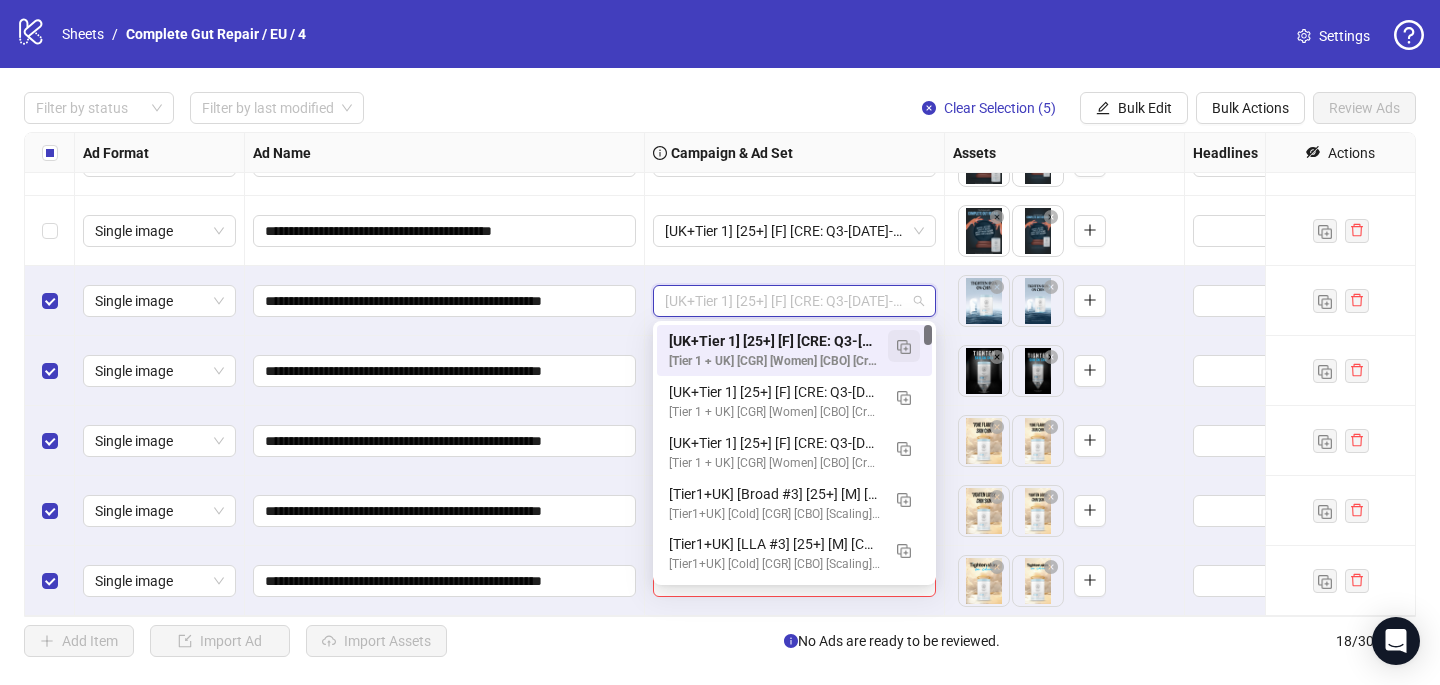 click at bounding box center (904, 346) 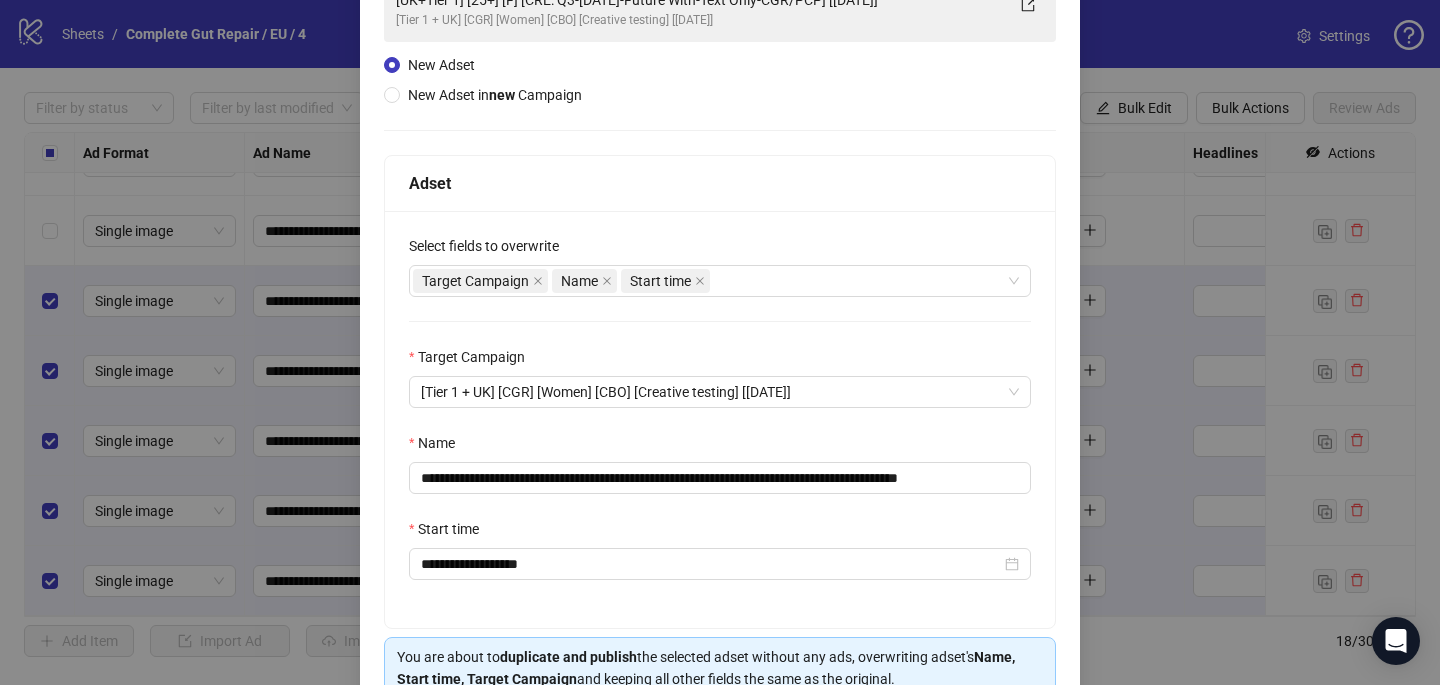scroll, scrollTop: 176, scrollLeft: 0, axis: vertical 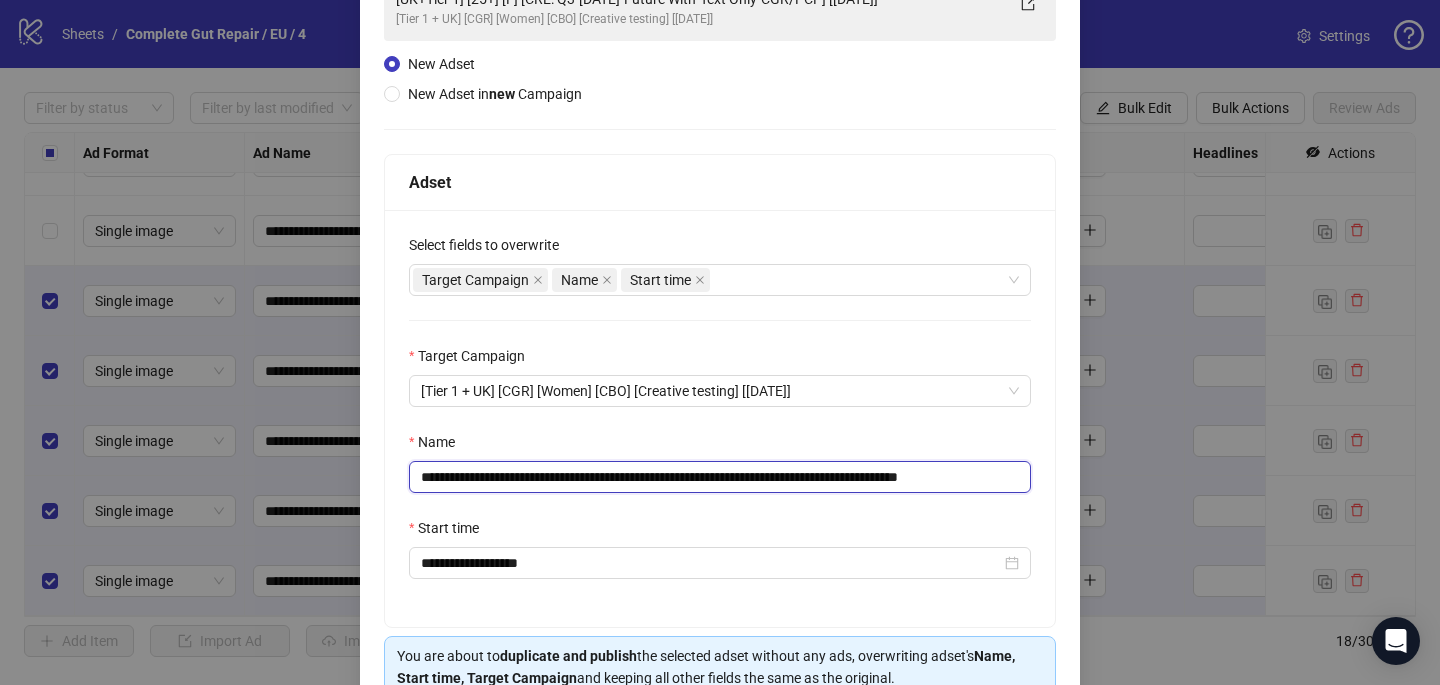 drag, startPoint x: 881, startPoint y: 478, endPoint x: 589, endPoint y: 474, distance: 292.0274 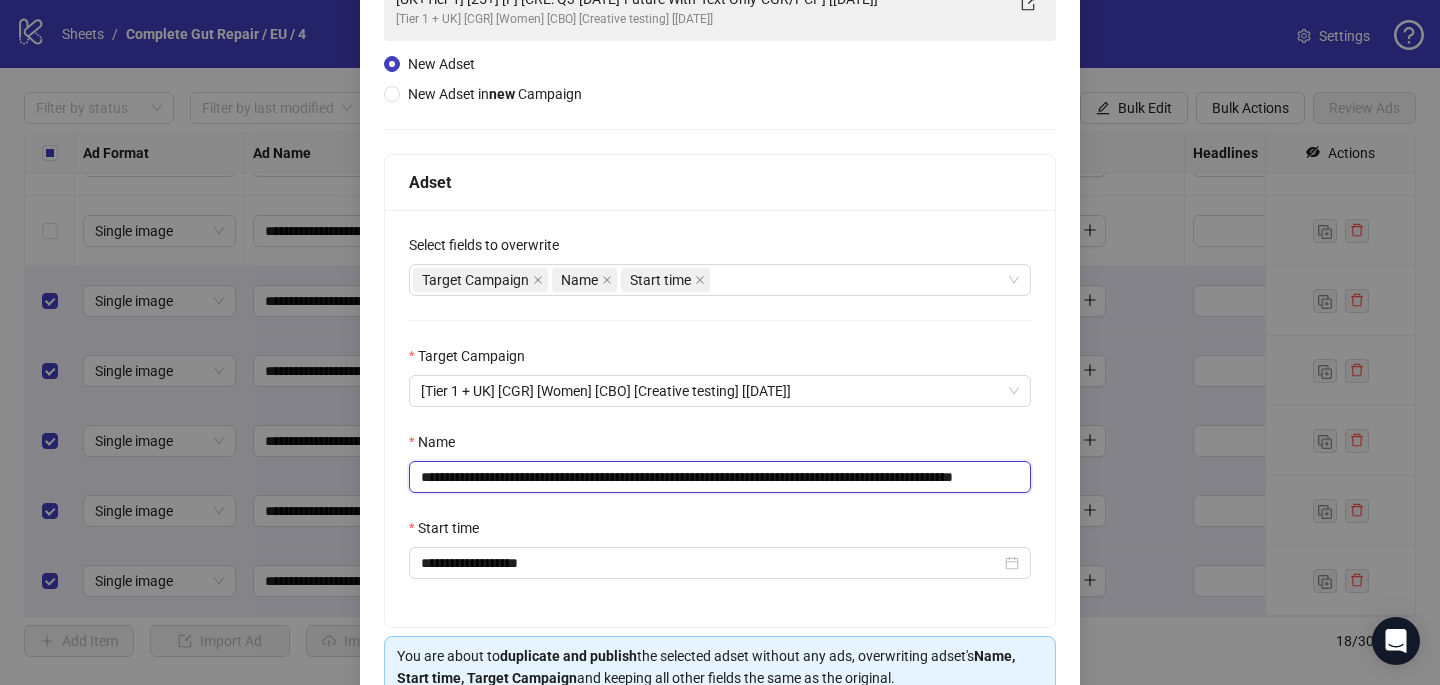 click on "**********" at bounding box center (720, 477) 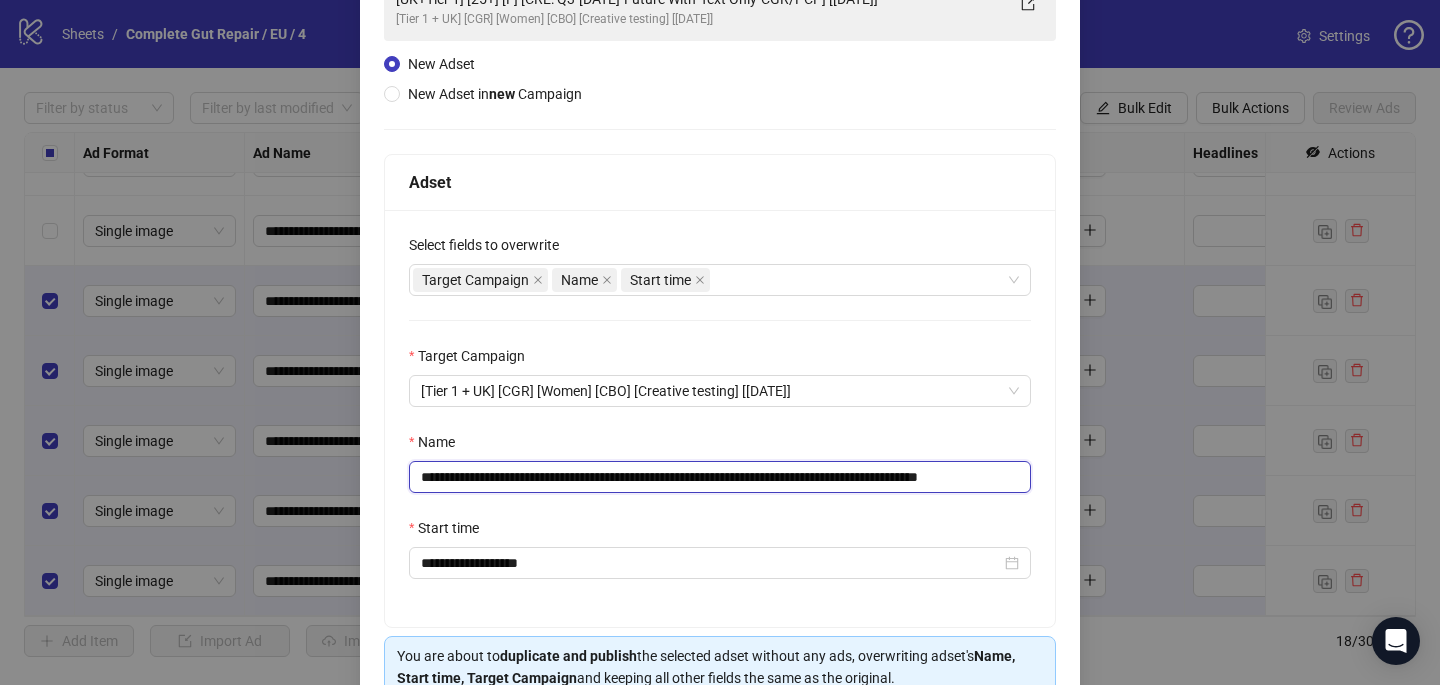 scroll, scrollTop: 0, scrollLeft: 46, axis: horizontal 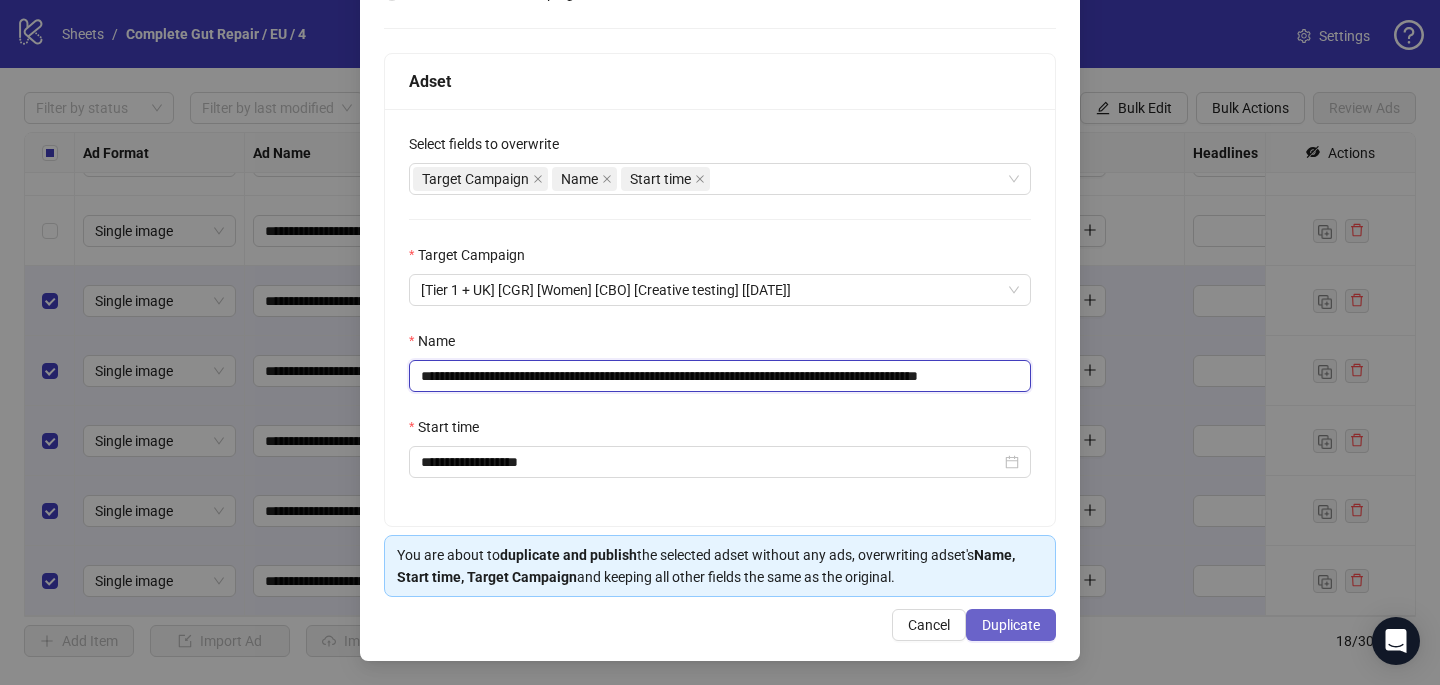 type on "**********" 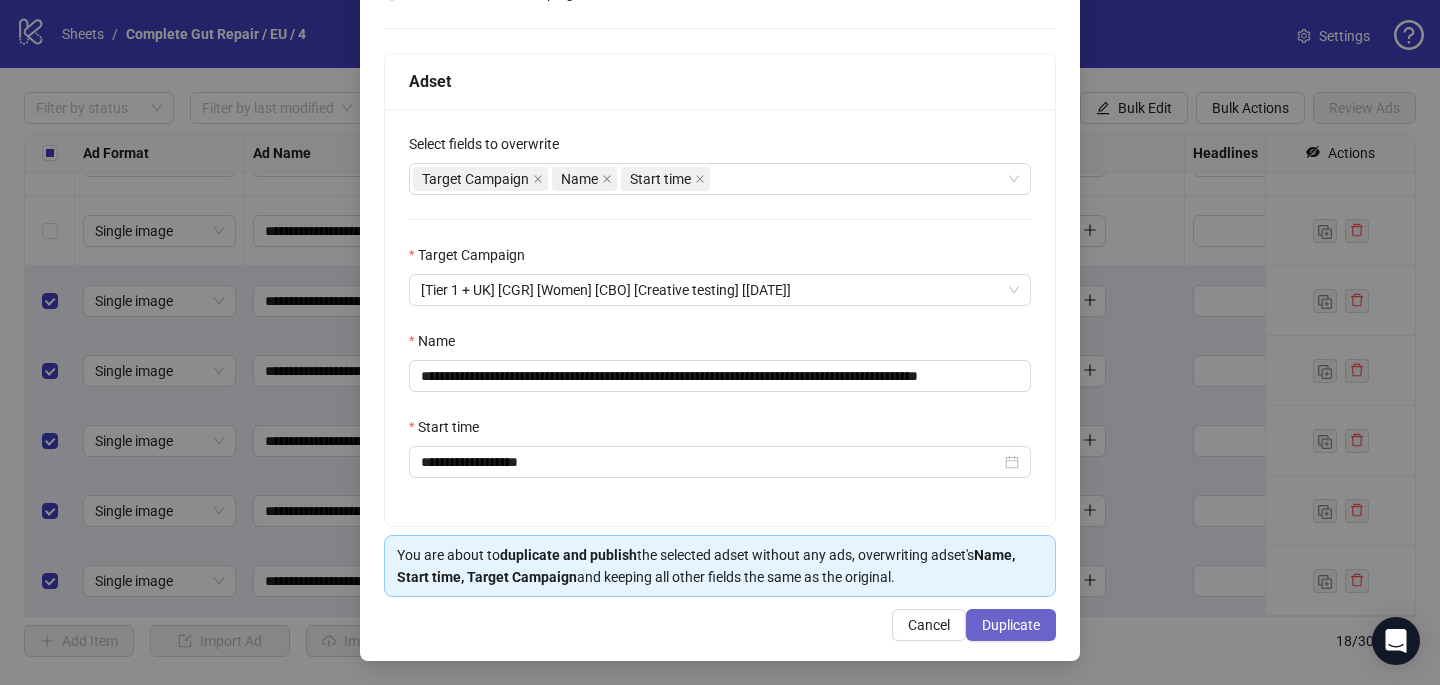 click on "Duplicate" at bounding box center [1011, 625] 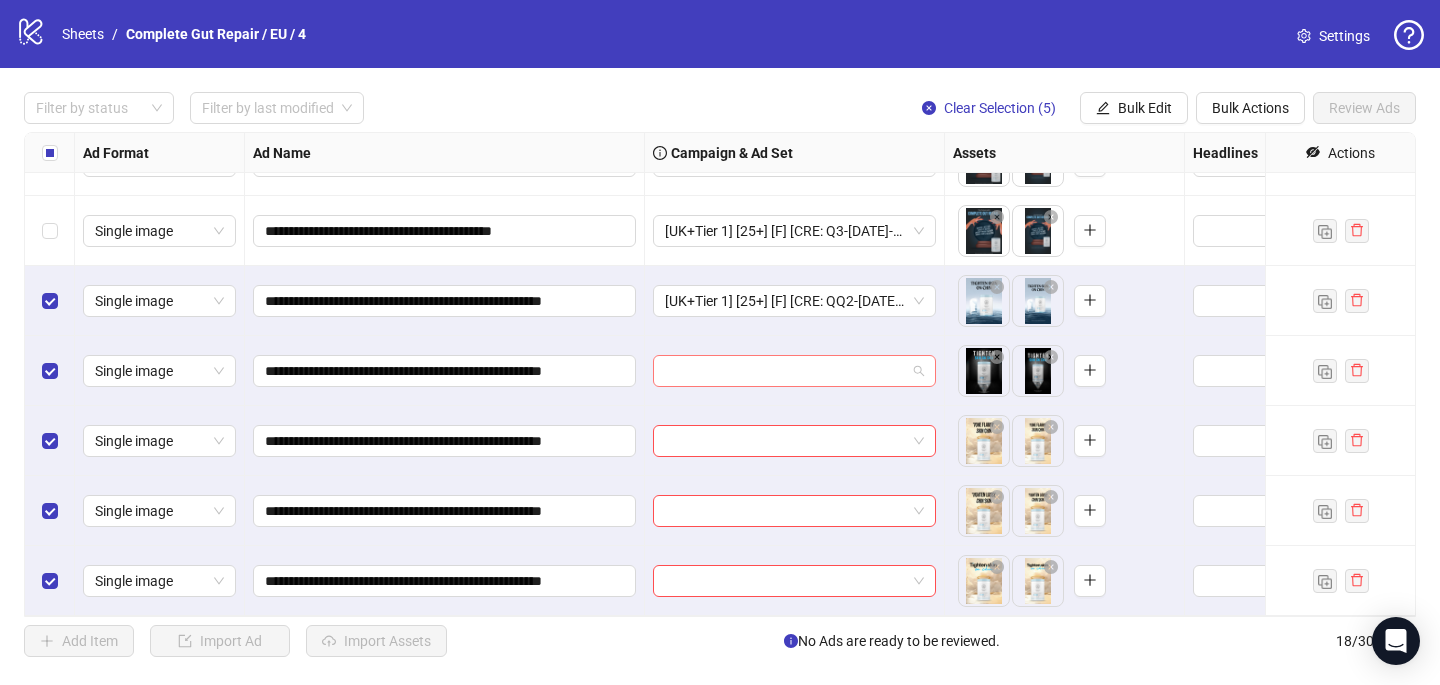 click at bounding box center (785, 371) 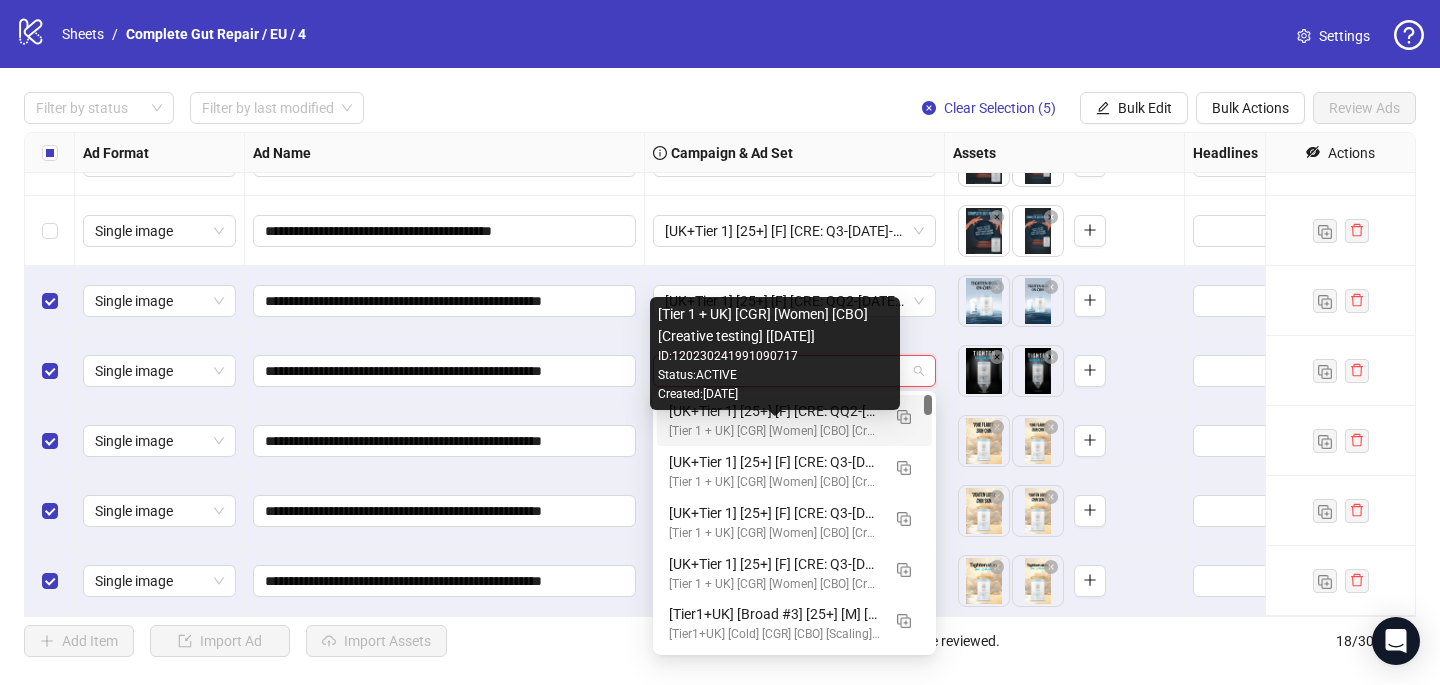 click on "[Tier 1 + UK] [CGR] [Women] [CBO] [Creative testing] [[DATE]]" at bounding box center [774, 431] 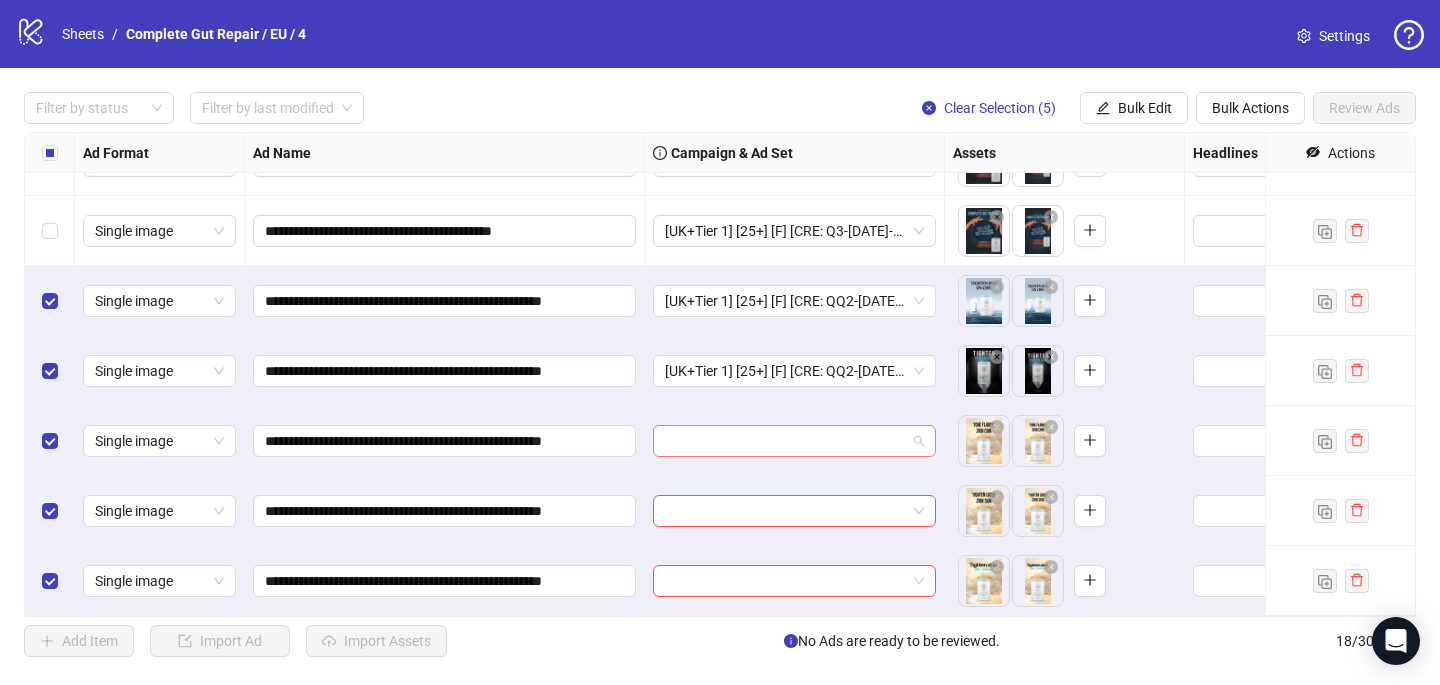 click at bounding box center [785, 441] 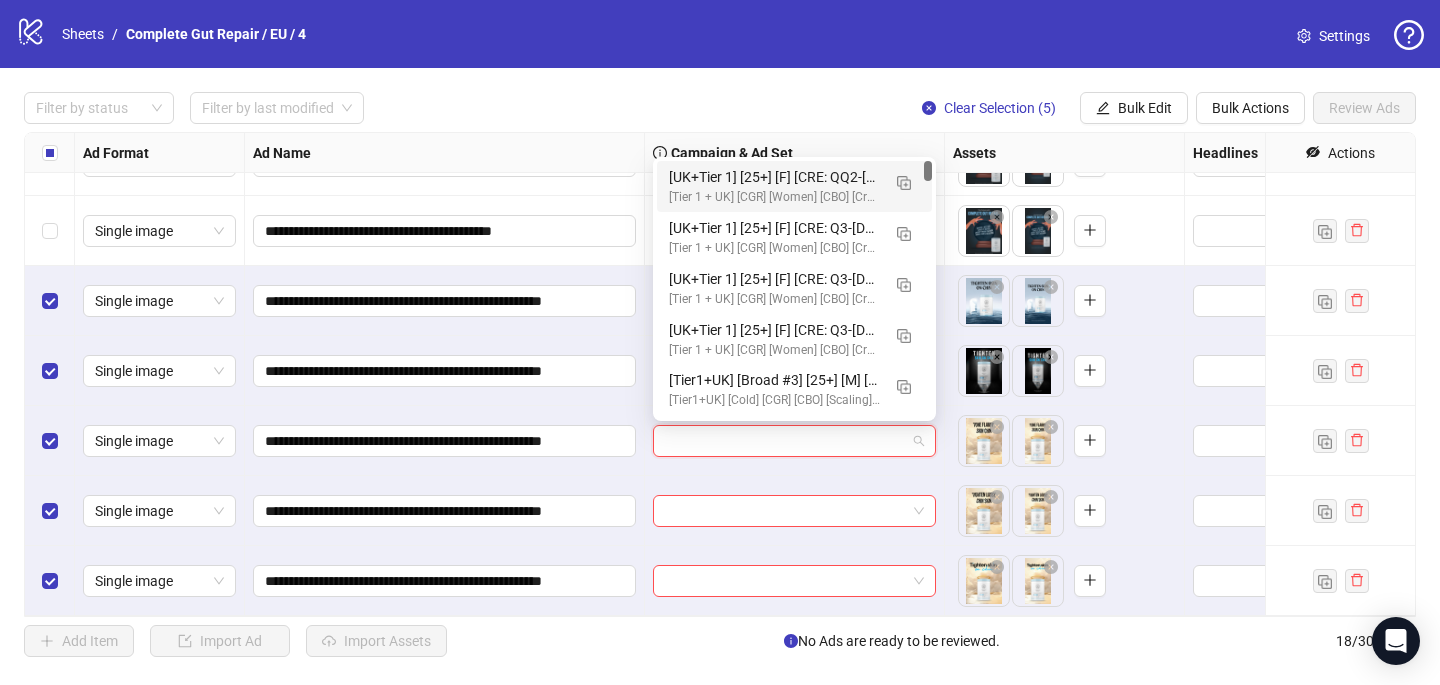 click on "[UK+Tier 1] [25+] [F] [CRE: QQ2-06-JUN-2025-ChinSkin-SkinIssues-ProductHero-CGR/PCP] [29 July 2025]" at bounding box center [774, 177] 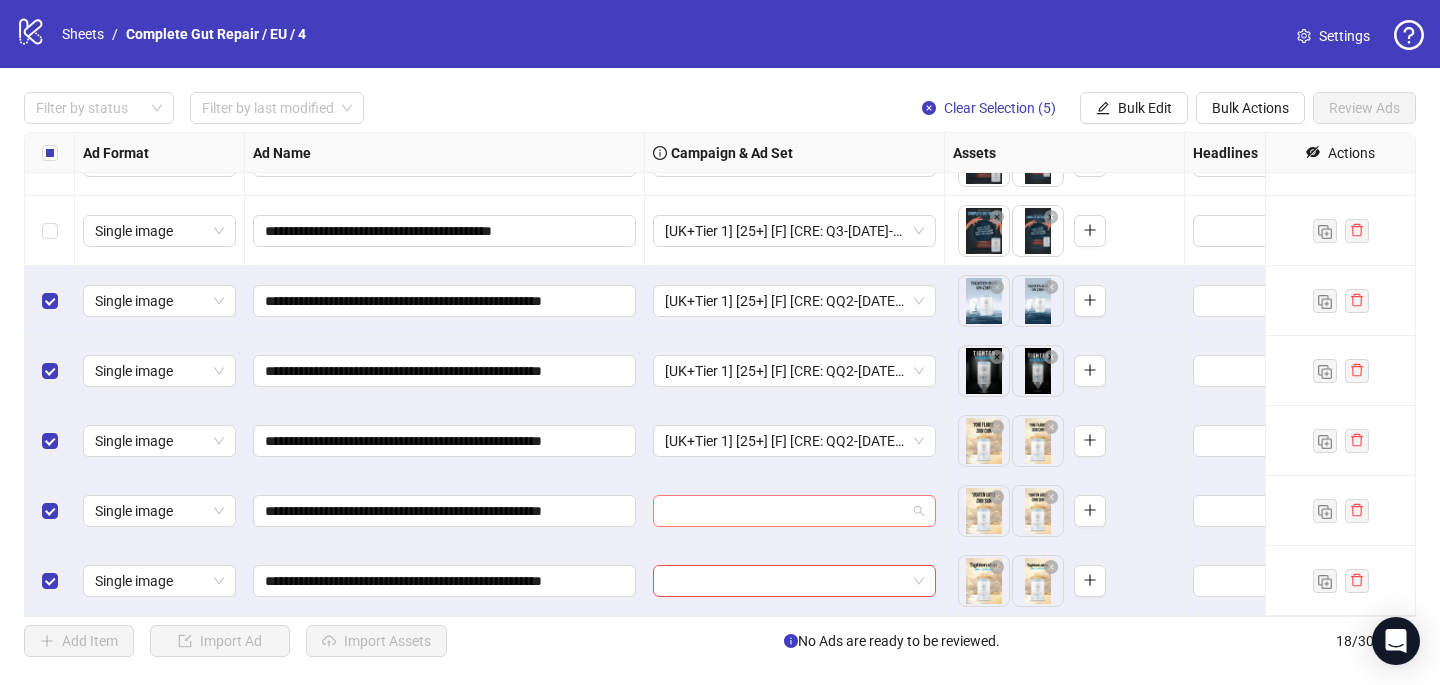 click at bounding box center (785, 511) 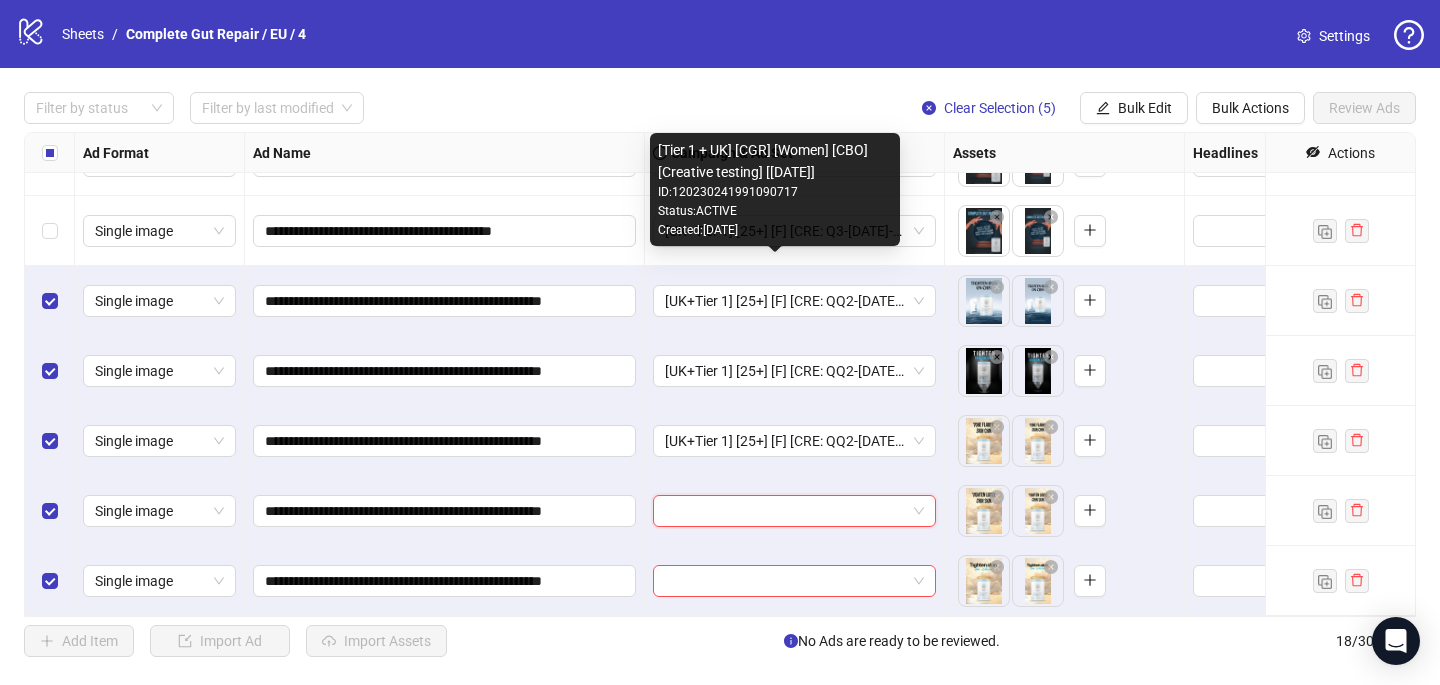 click on "[Tier 1 + UK] [CGR] [Women] [CBO] [Creative testing] [29 July 2025] ID:  120230241991090717 Status:  ACTIVE Created:  2025-07-28" at bounding box center (775, 189) 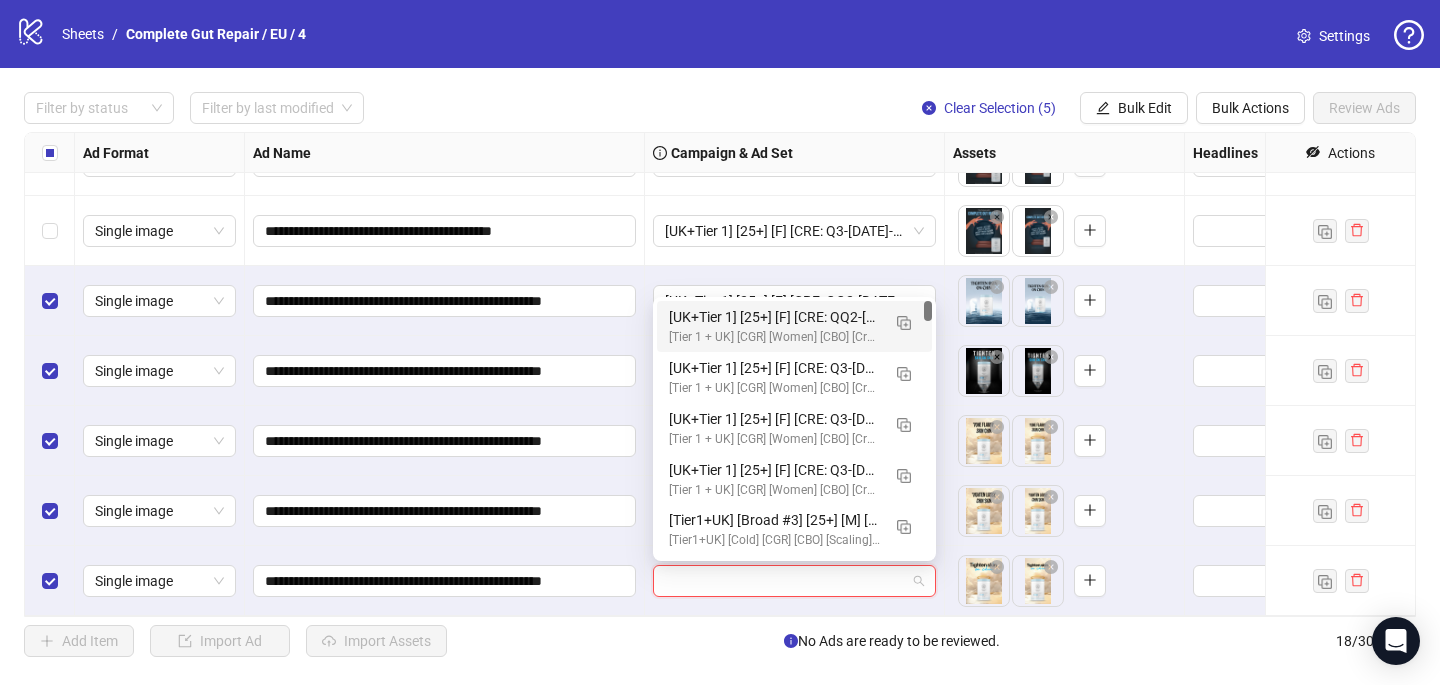 click at bounding box center (785, 581) 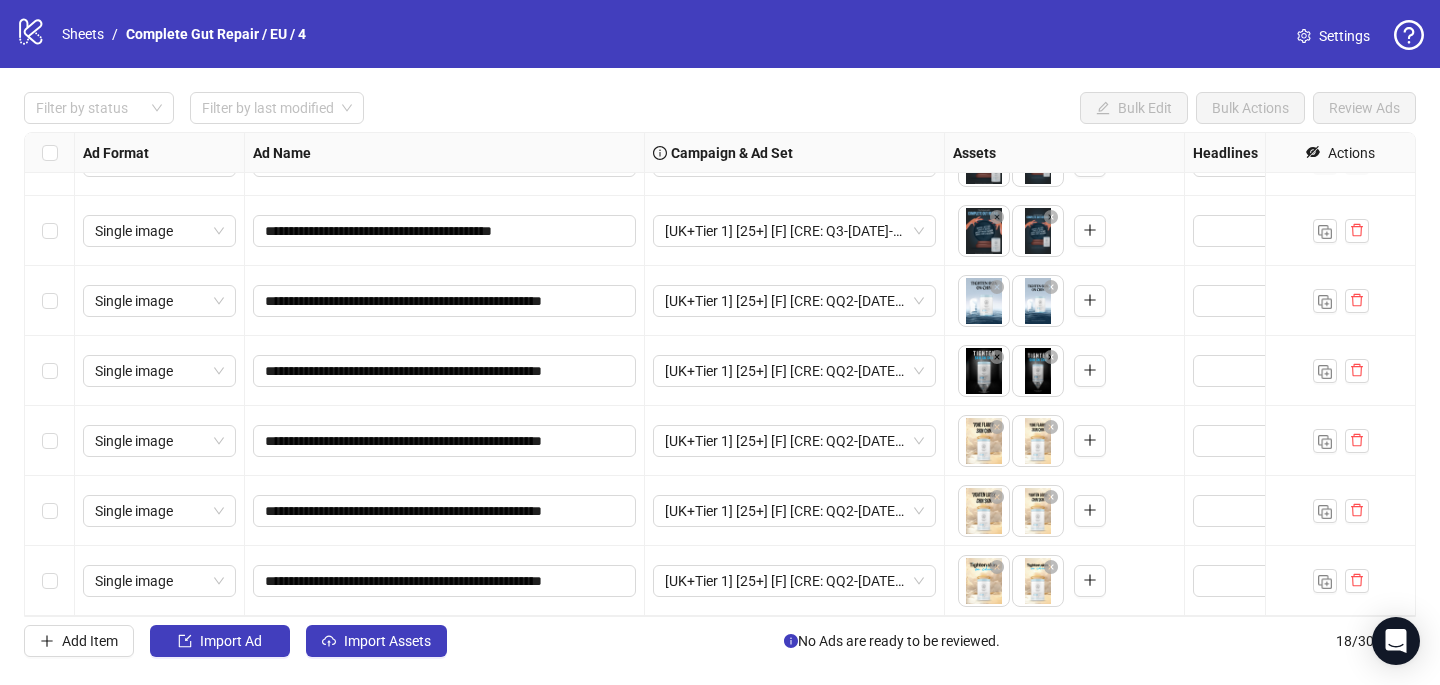 click on "**********" at bounding box center (720, 374) 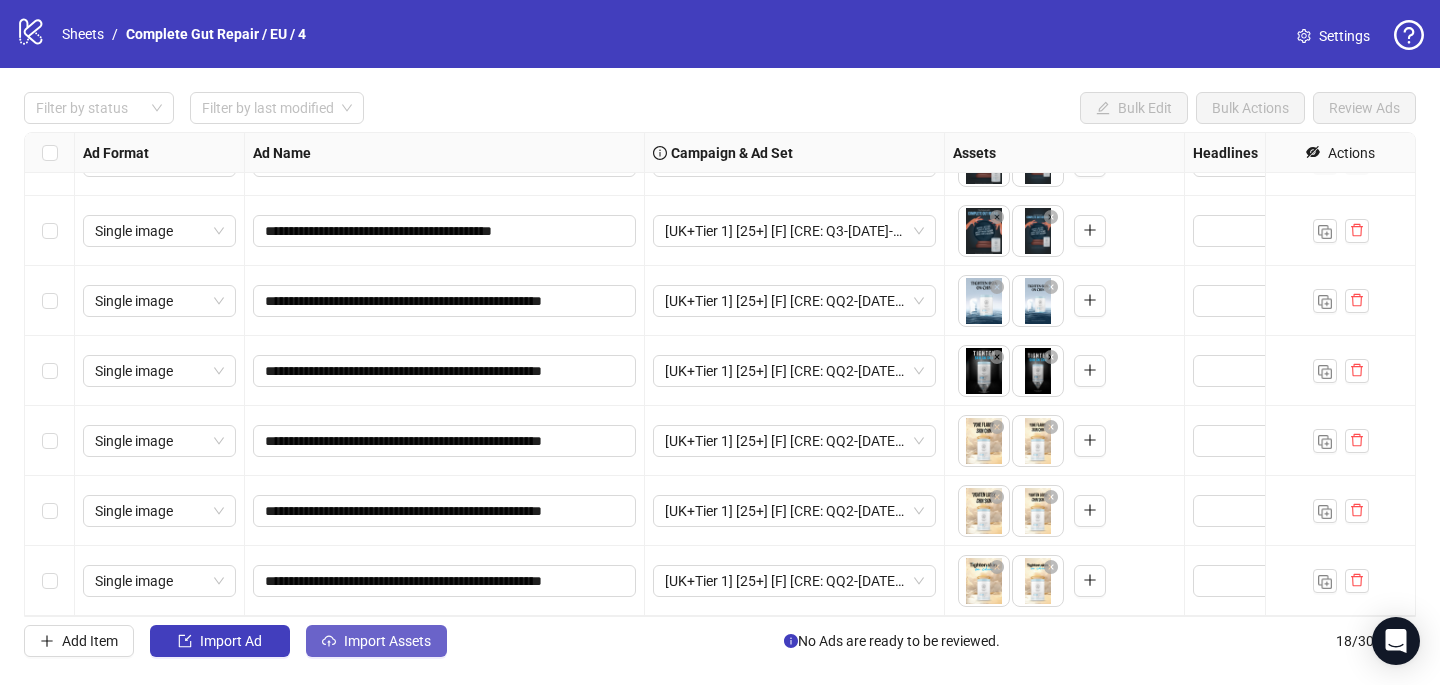 click on "Import Assets" at bounding box center [387, 641] 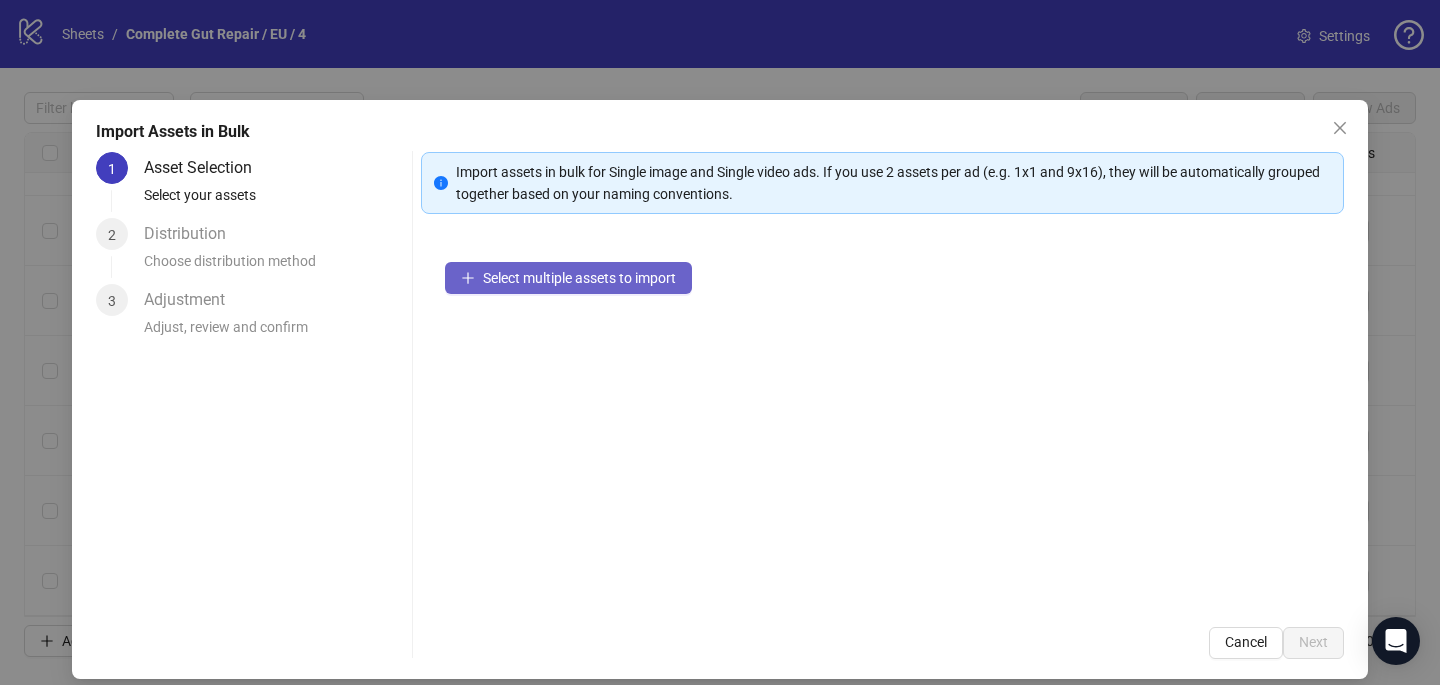 click on "Select multiple assets to import" at bounding box center (568, 278) 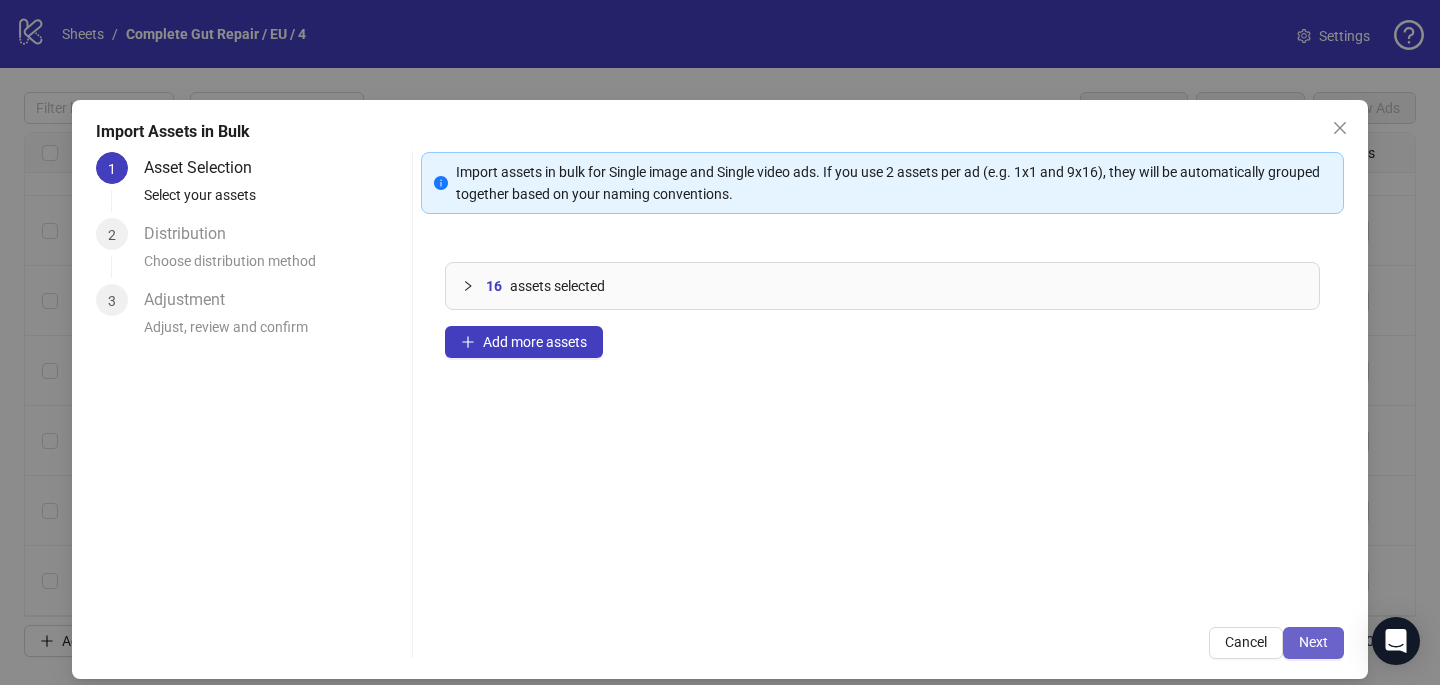 click on "Next" at bounding box center [1313, 642] 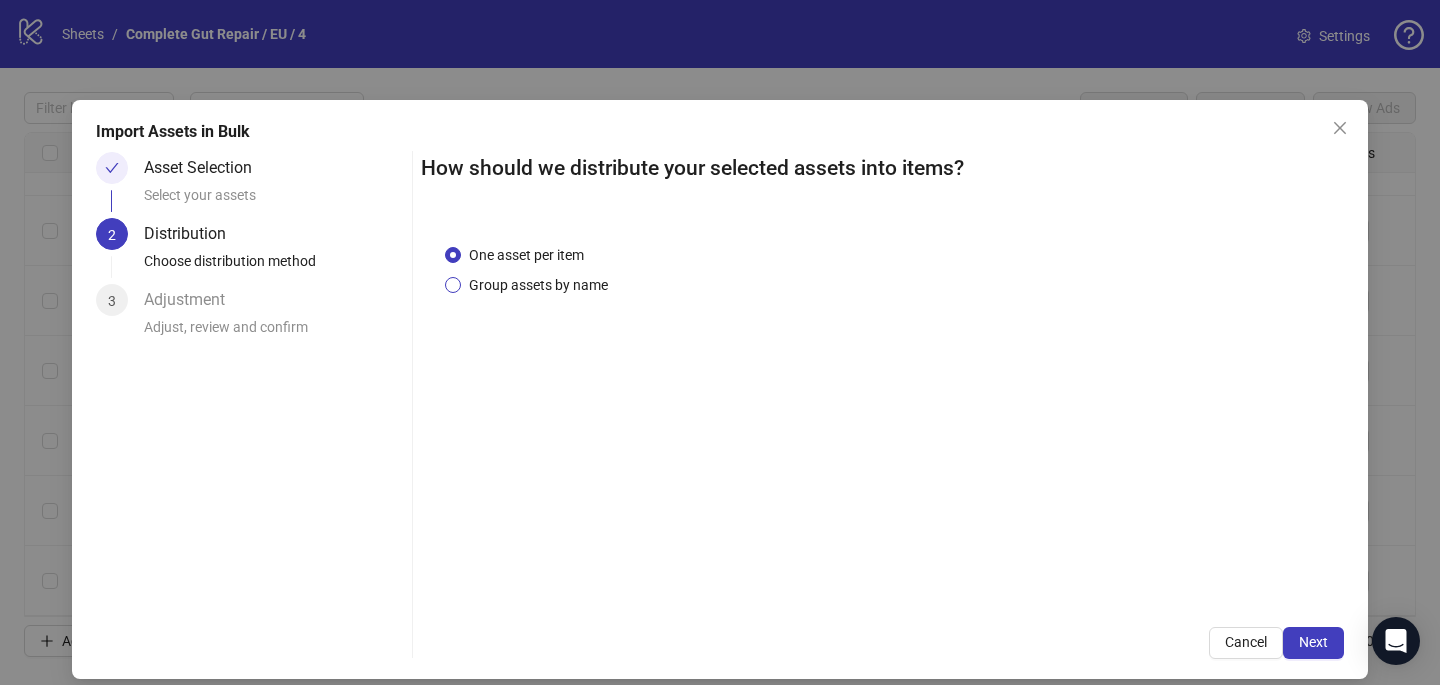 click on "Group assets by name" at bounding box center (538, 285) 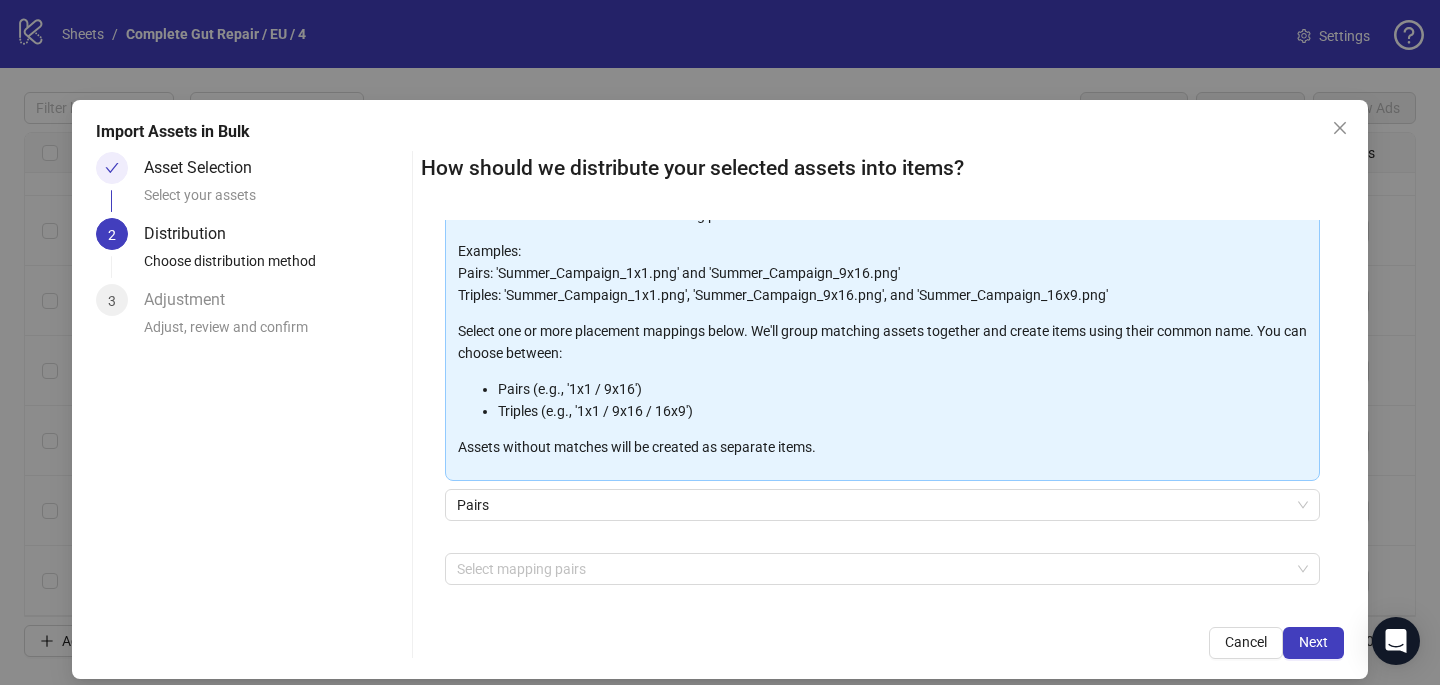 scroll, scrollTop: 203, scrollLeft: 0, axis: vertical 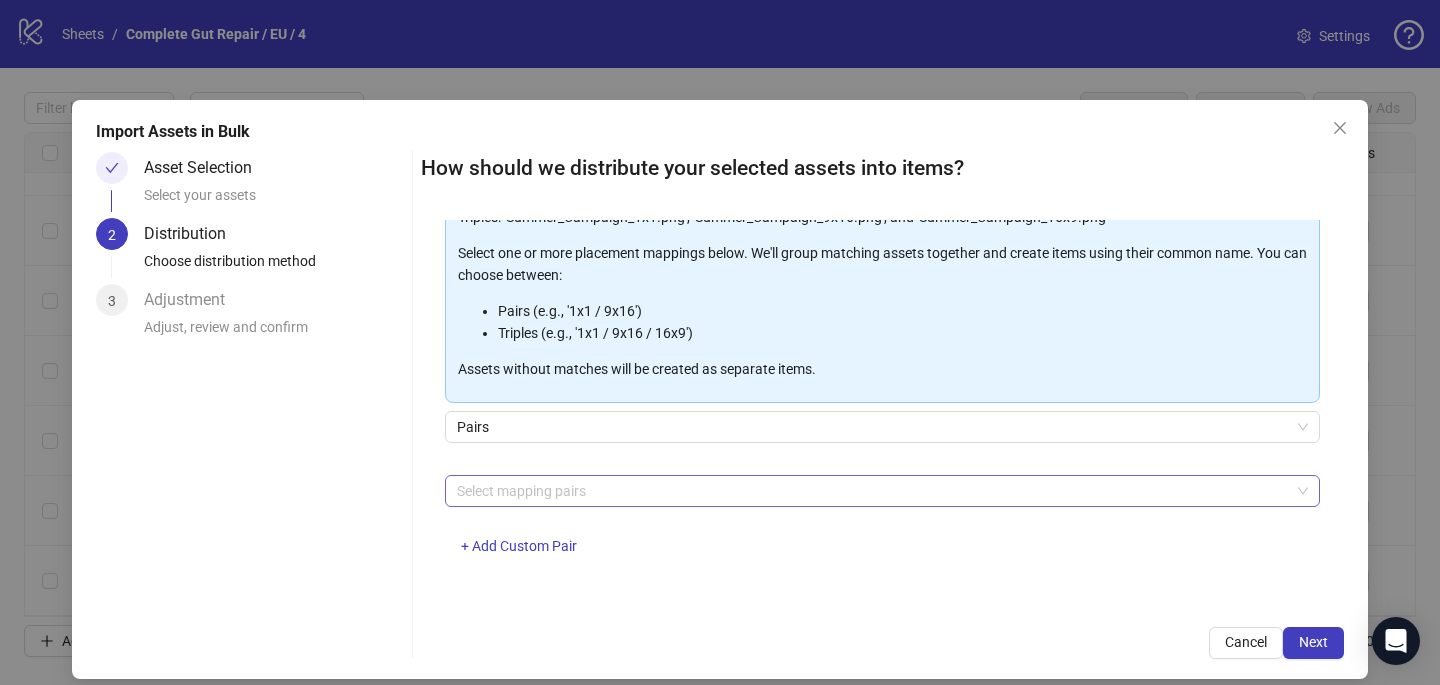 click at bounding box center (872, 491) 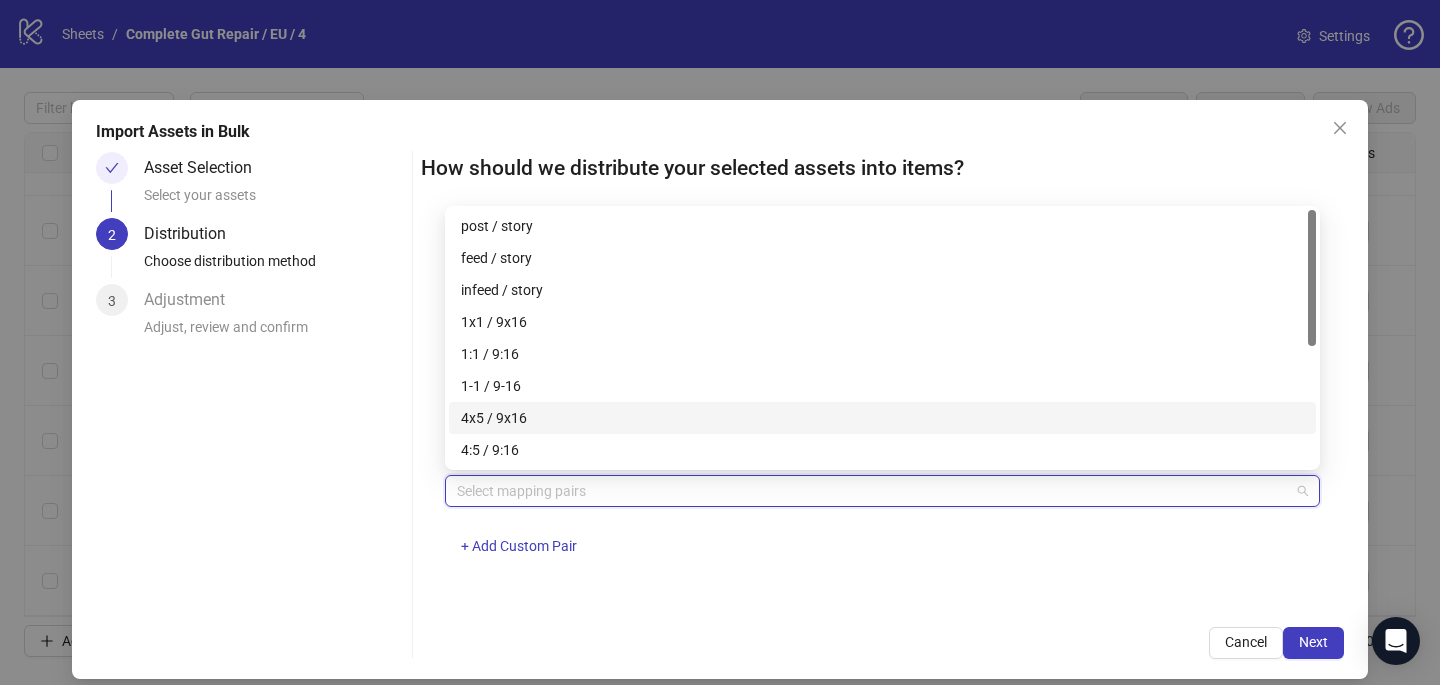 click on "4x5 / 9x16" at bounding box center [882, 418] 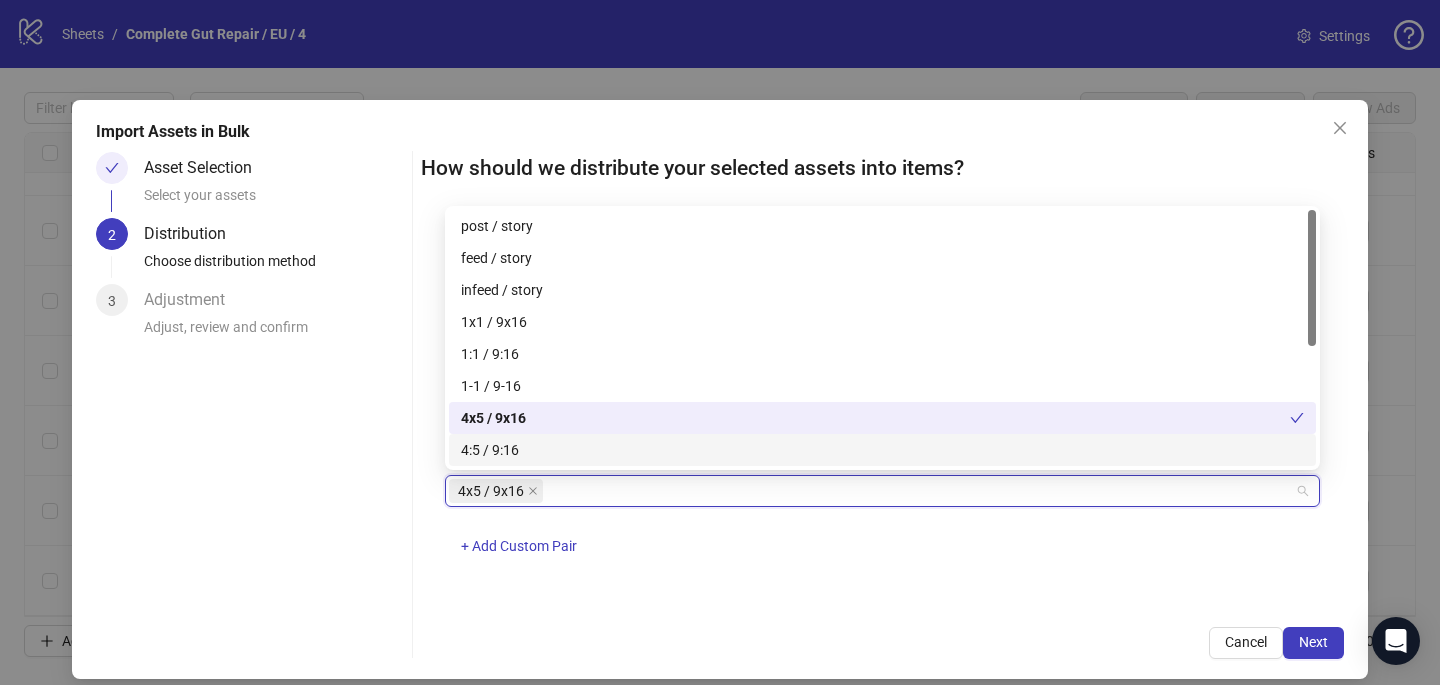 click on "One asset per item Group assets by name Assets must follow a consistent naming pattern to use this feature. Examples: Pairs: 'Summer_Campaign_1x1.png' and 'Summer_Campaign_9x16.png' Triples: 'Summer_Campaign_1x1.png', 'Summer_Campaign_9x16.png', and 'Summer_Campaign_16x9.png' Select one or more placement mappings below. We'll group matching assets together and create items using their common name. You can choose between: Pairs (e.g., '1x1 / 9x16') Triples (e.g., '1x1 / 9x16 / 16x9') Assets without matches will be created as separate items. Pairs 4x5 / 9x16   + Add Custom Pair" at bounding box center [882, 411] 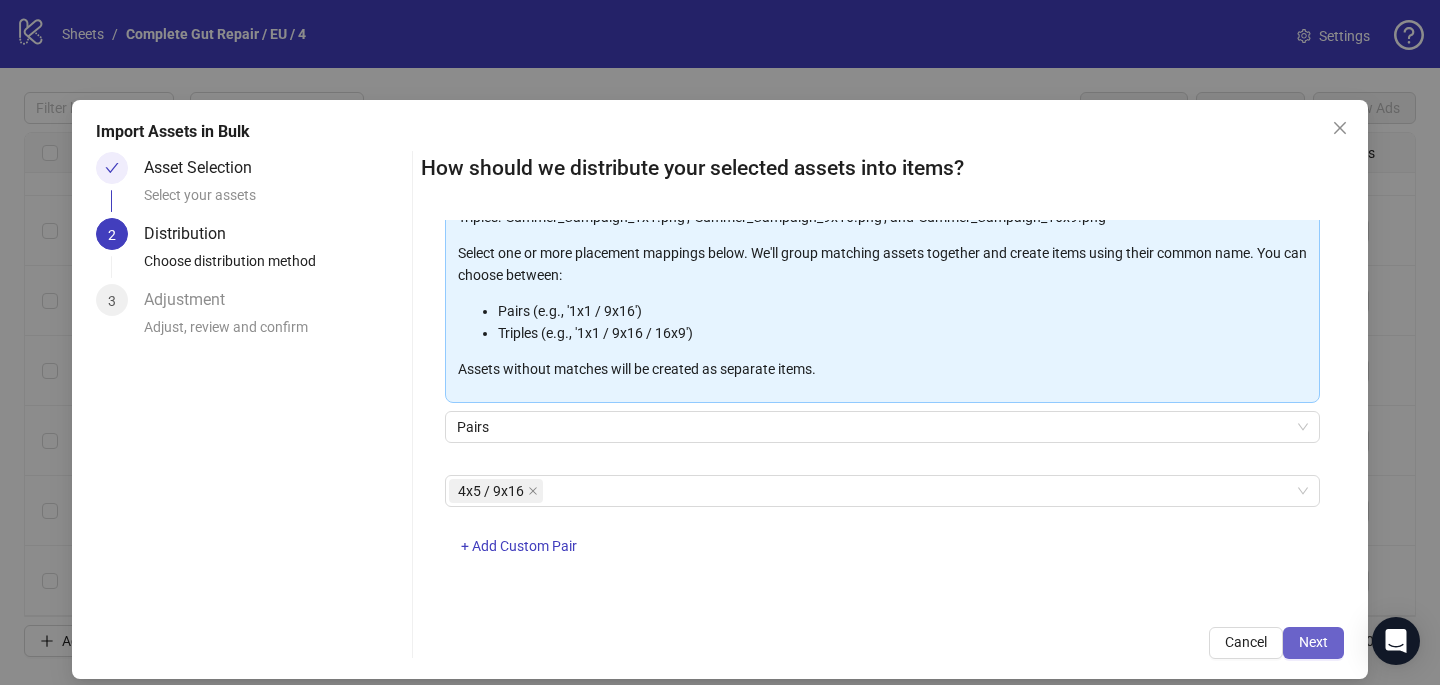 click on "Next" at bounding box center (1313, 642) 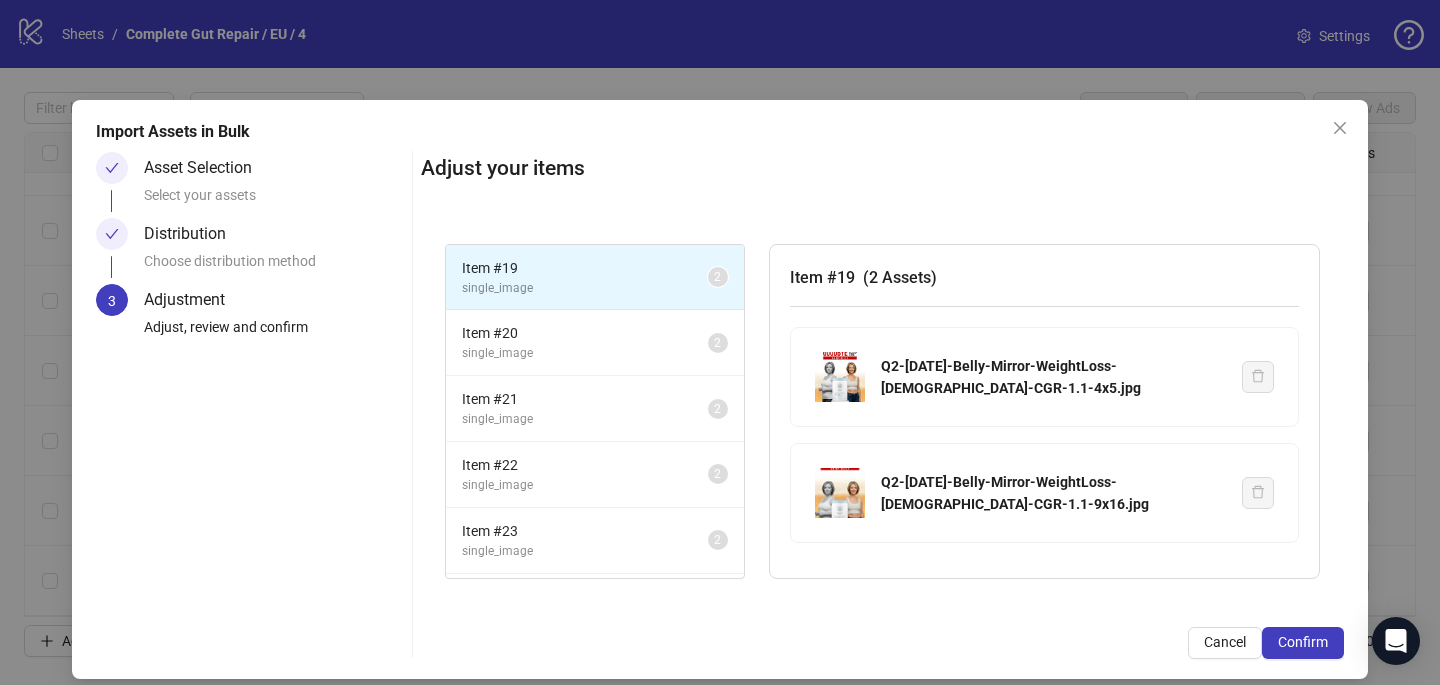 click on "Confirm" at bounding box center [1303, 642] 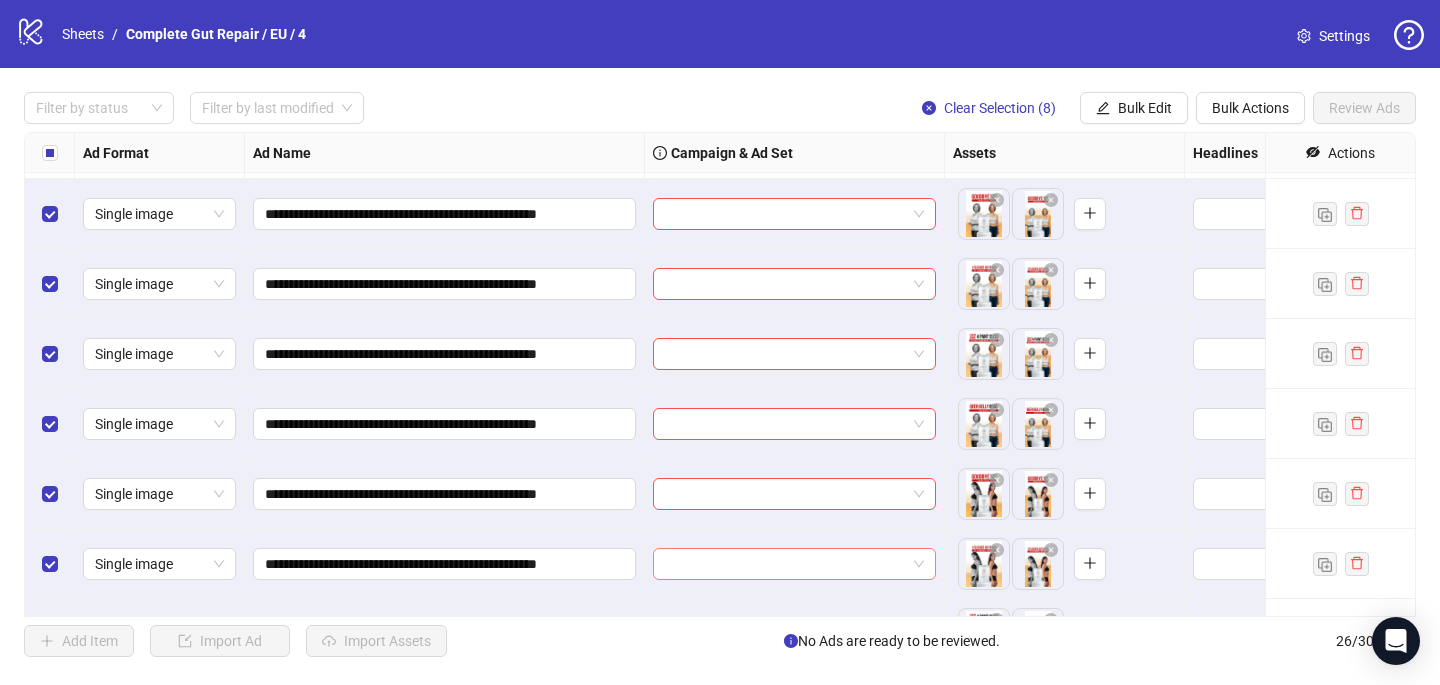 scroll, scrollTop: 1119, scrollLeft: 0, axis: vertical 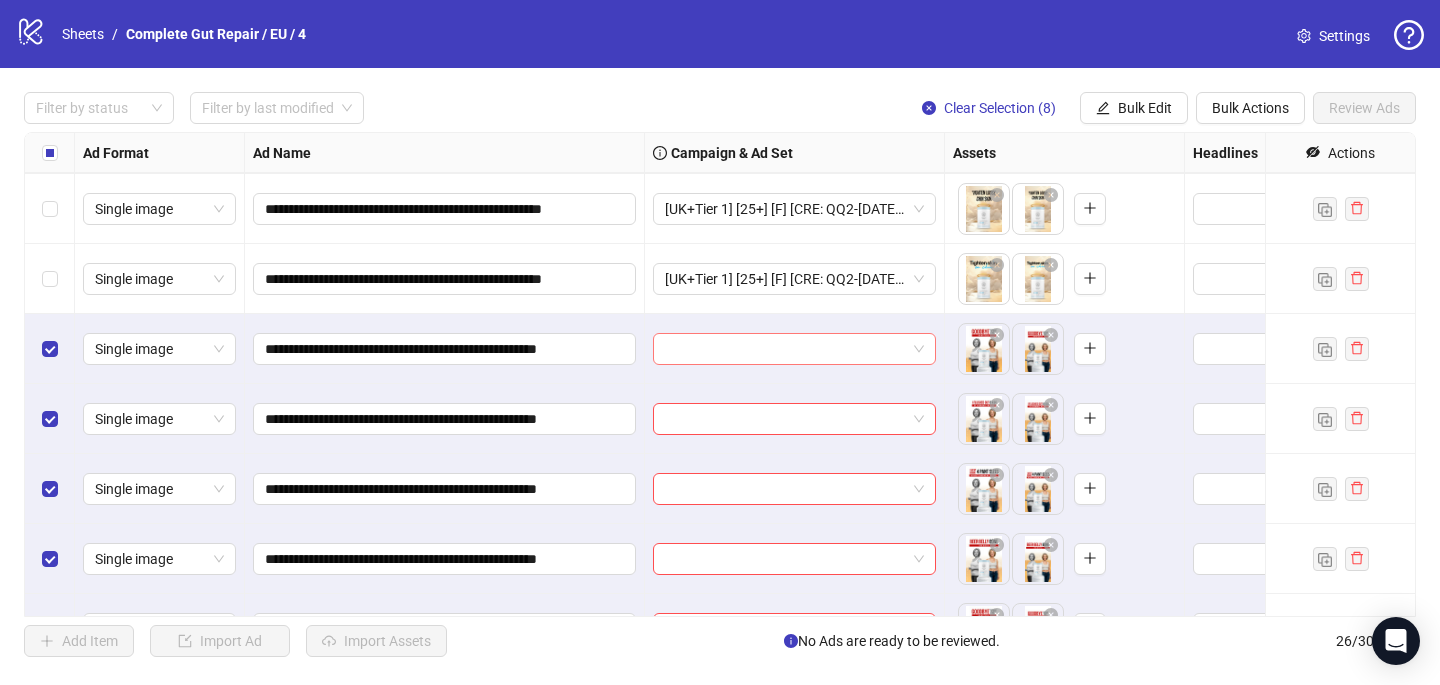 click at bounding box center [785, 349] 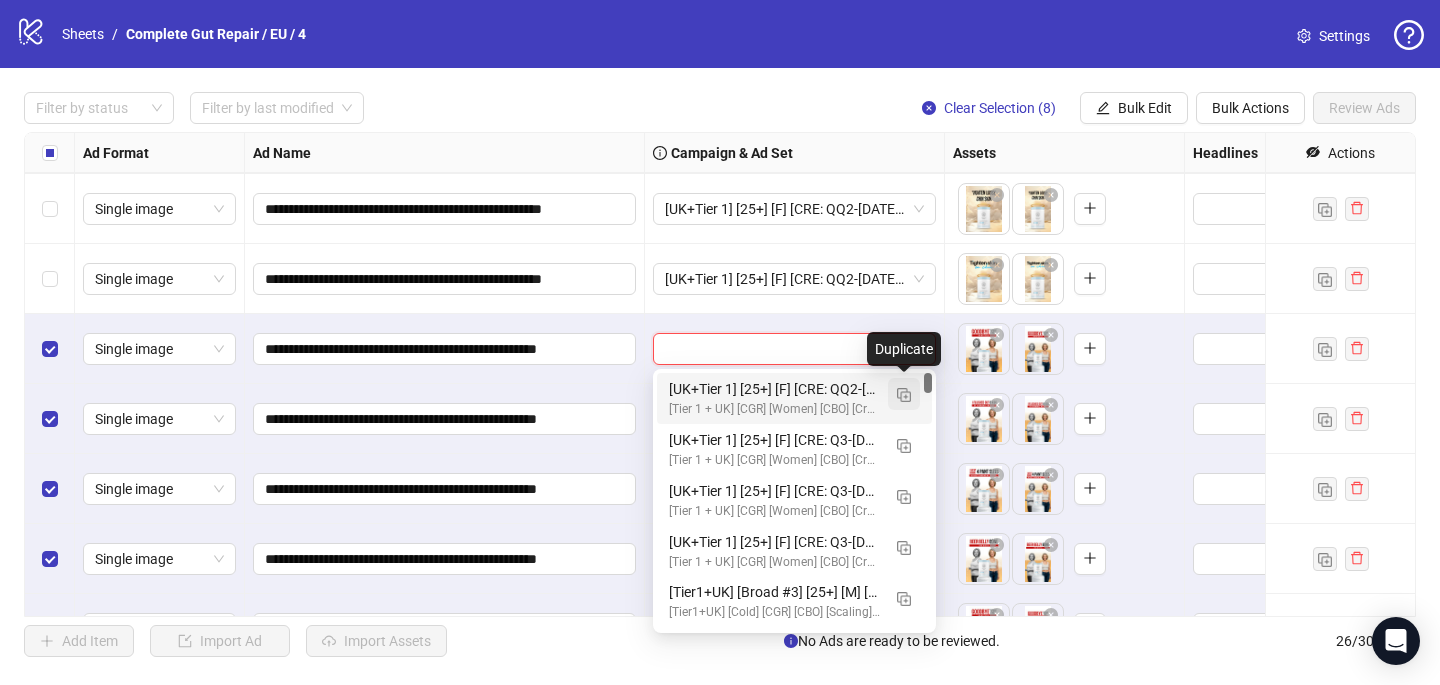 click at bounding box center (904, 395) 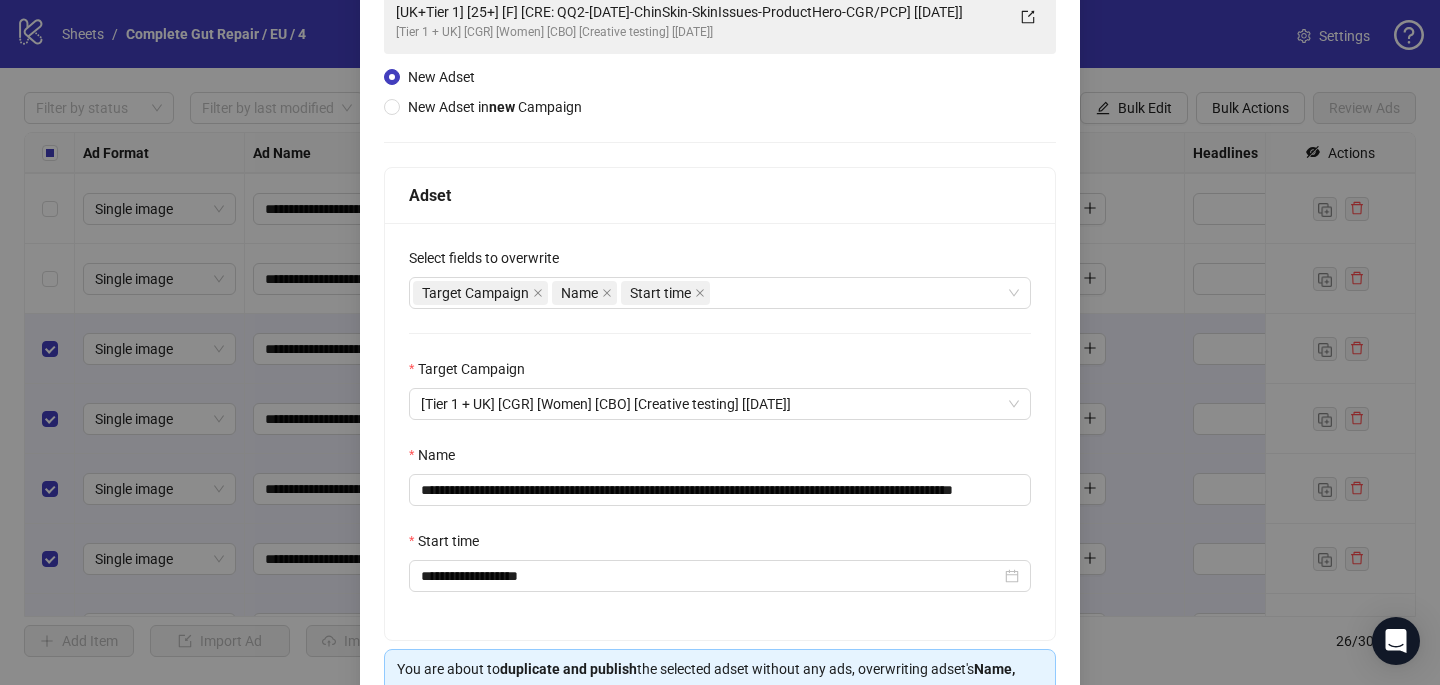 scroll, scrollTop: 166, scrollLeft: 0, axis: vertical 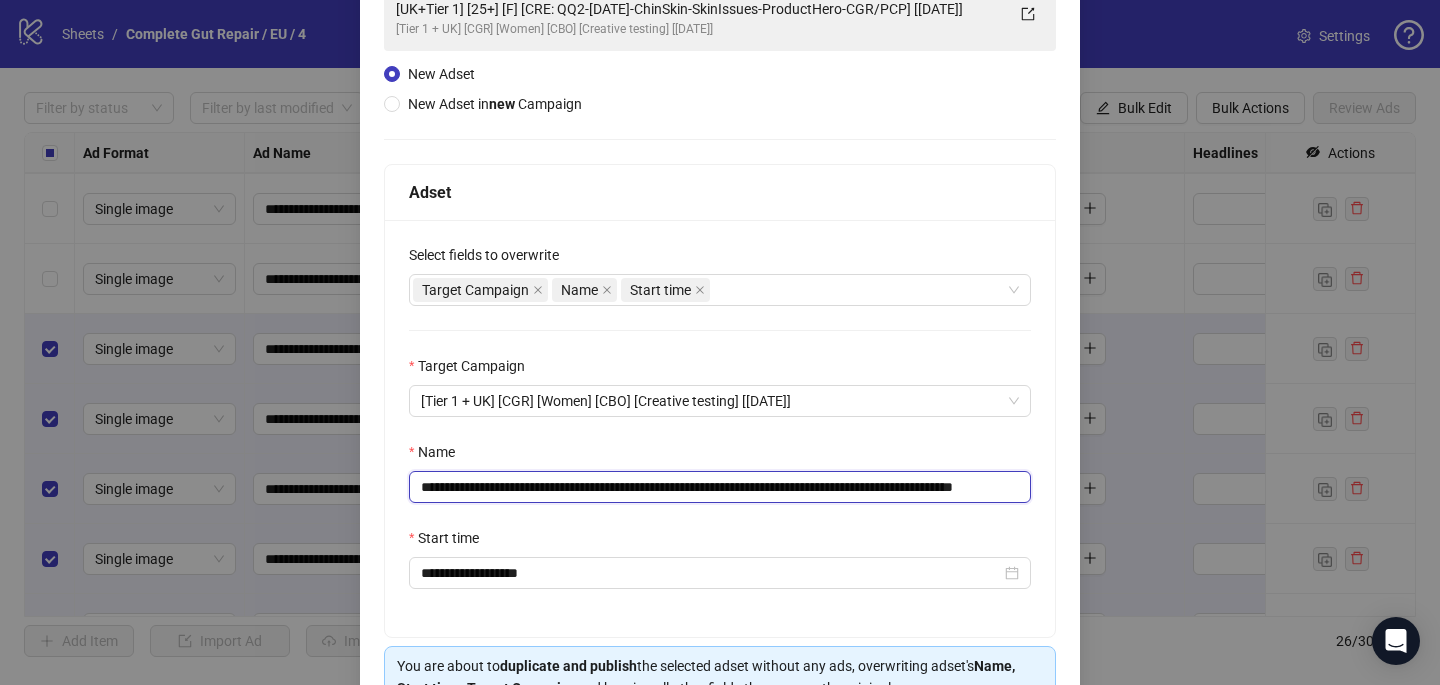 drag, startPoint x: 970, startPoint y: 484, endPoint x: 584, endPoint y: 480, distance: 386.02072 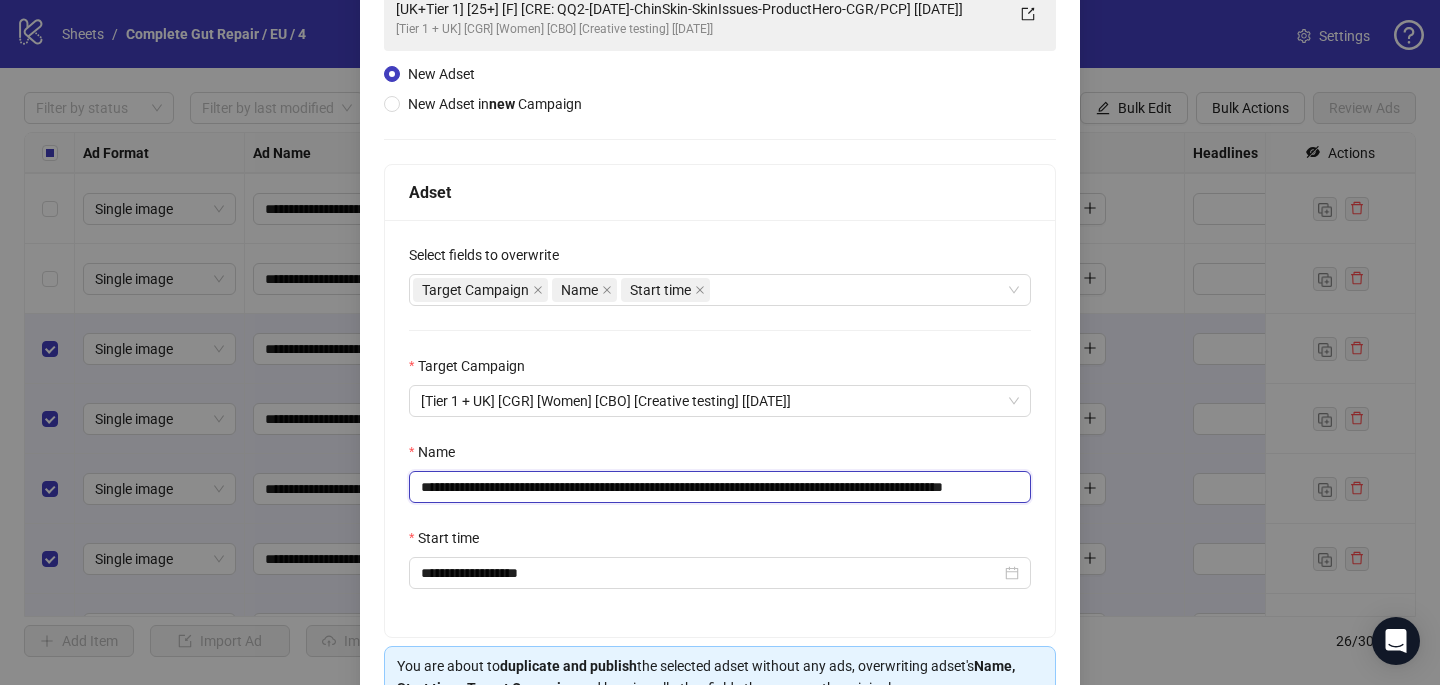 click on "**********" at bounding box center (720, 487) 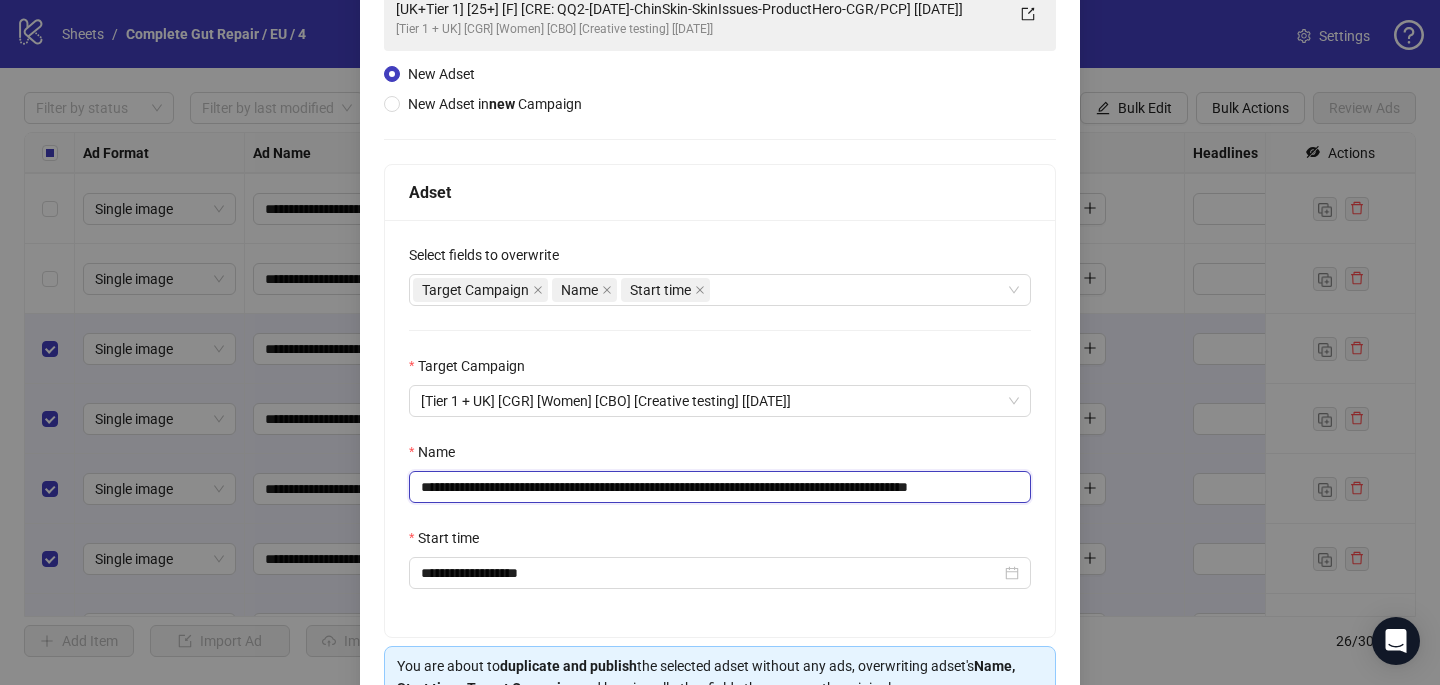 scroll, scrollTop: 0, scrollLeft: 28, axis: horizontal 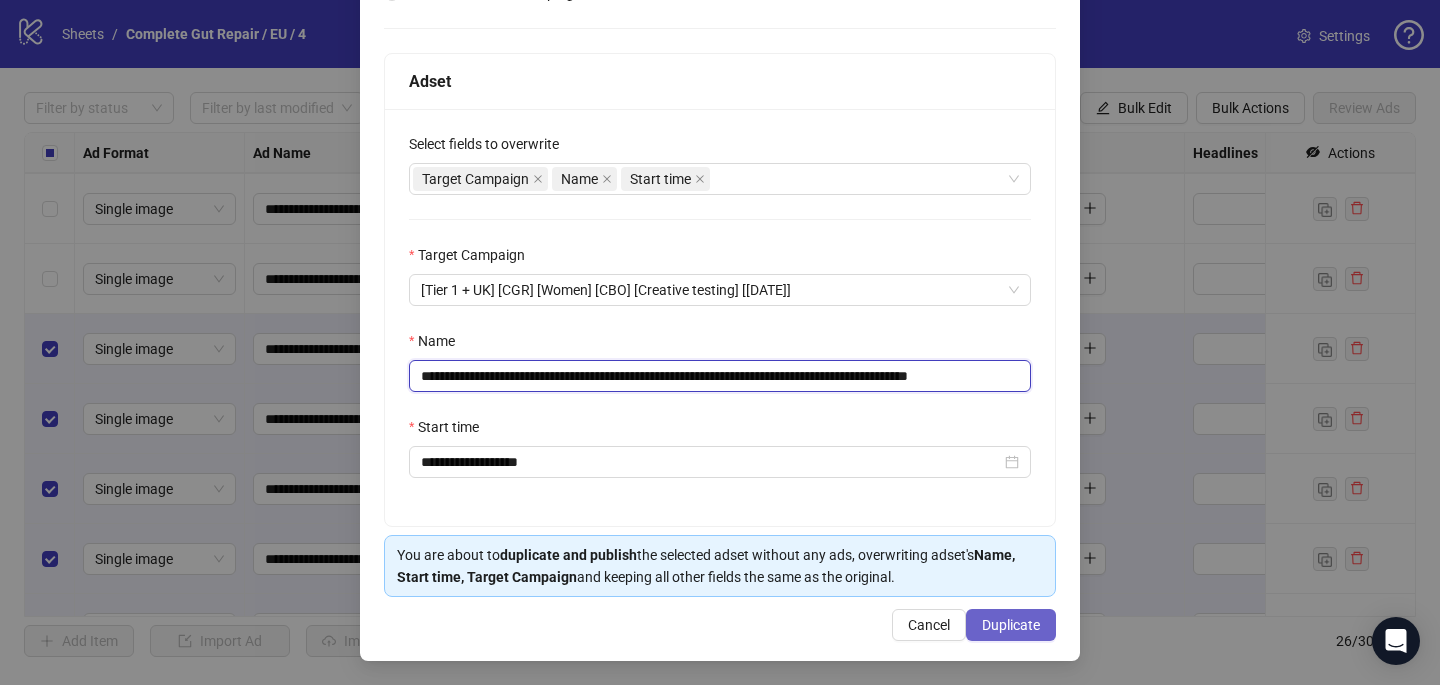 type on "**********" 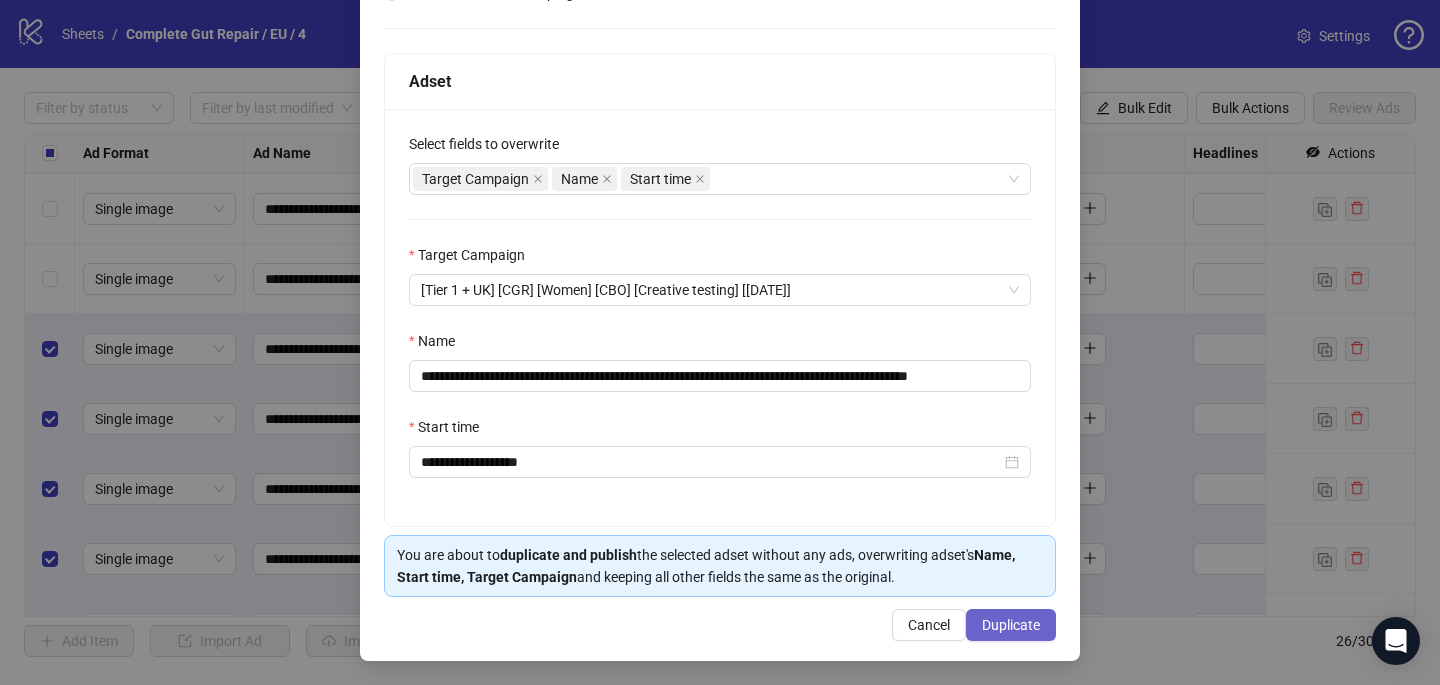 click on "Duplicate" at bounding box center [1011, 625] 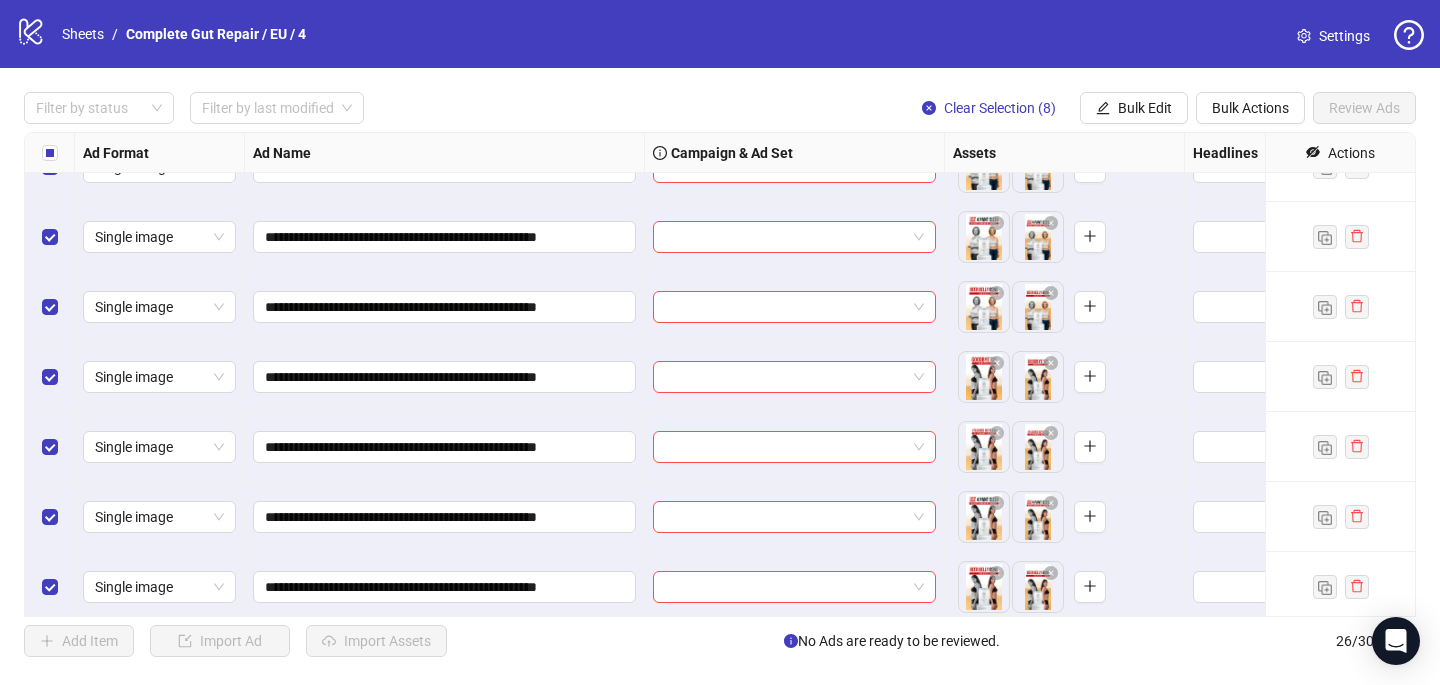 scroll, scrollTop: 1233, scrollLeft: 0, axis: vertical 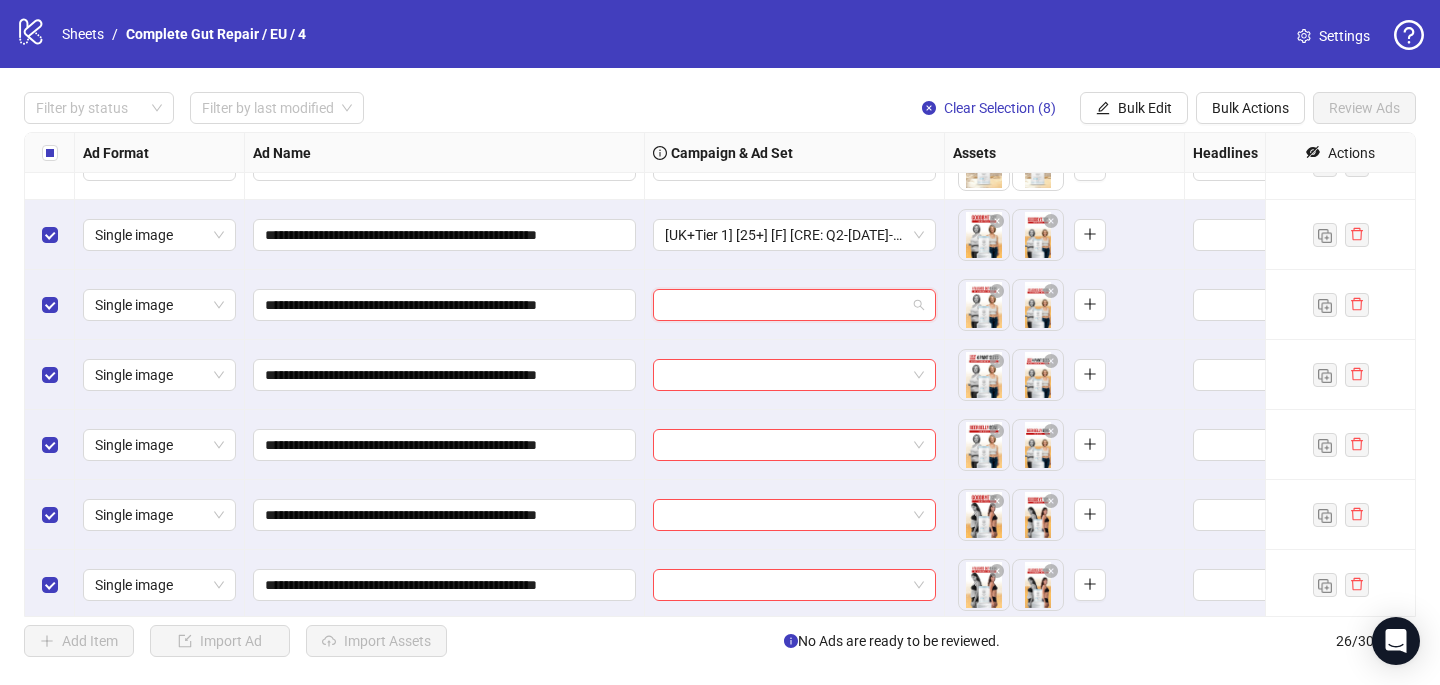 click at bounding box center [785, 305] 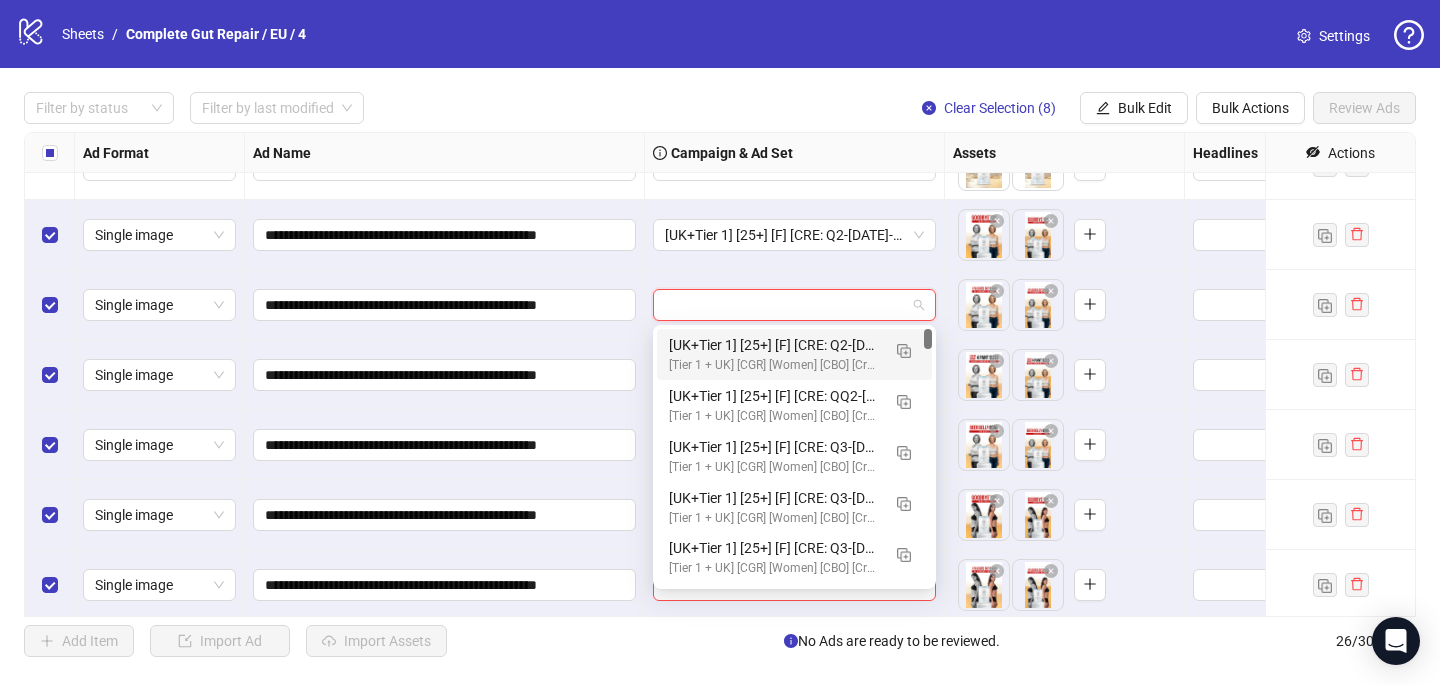 click on "[UK+Tier 1] [25+] [F] [CRE: Q2-05-MAY-2025-Belly-Mirror-WeightLoss-Female-CGR/PCP] [29 July 2025]" at bounding box center (774, 345) 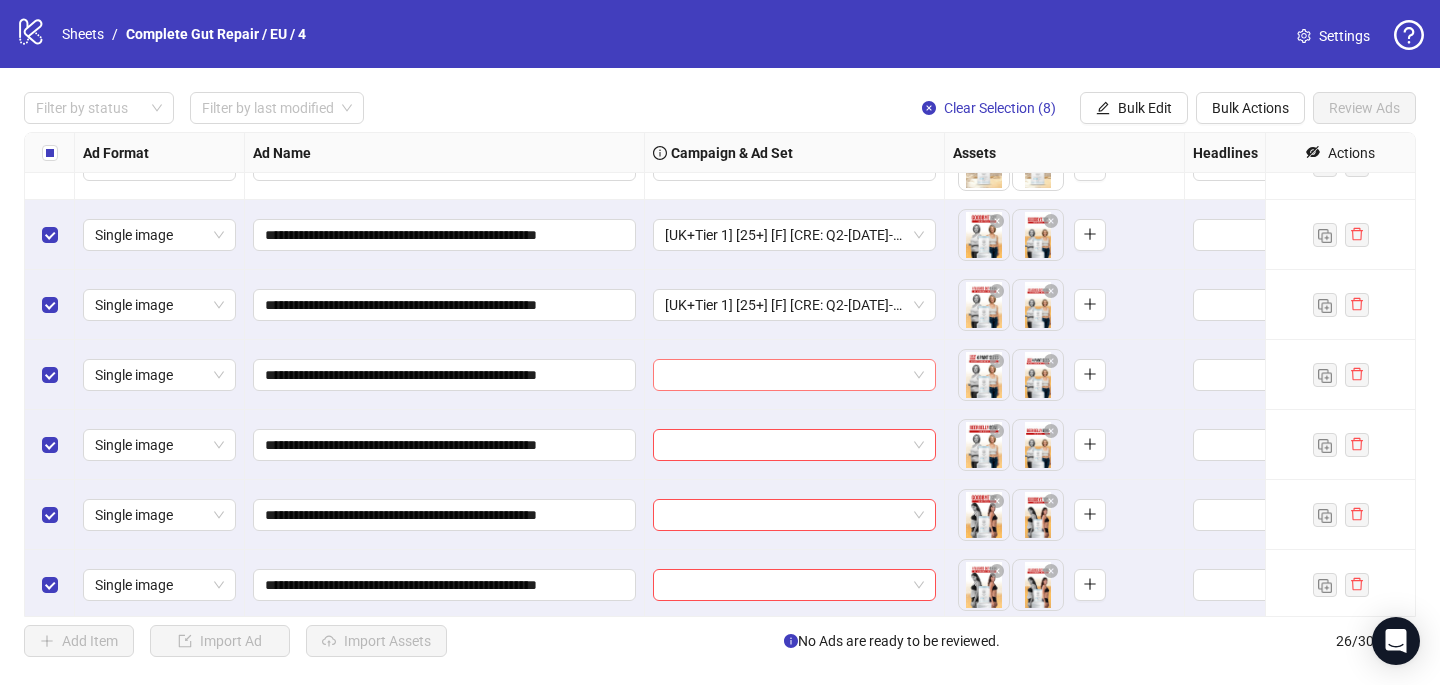 click at bounding box center [785, 375] 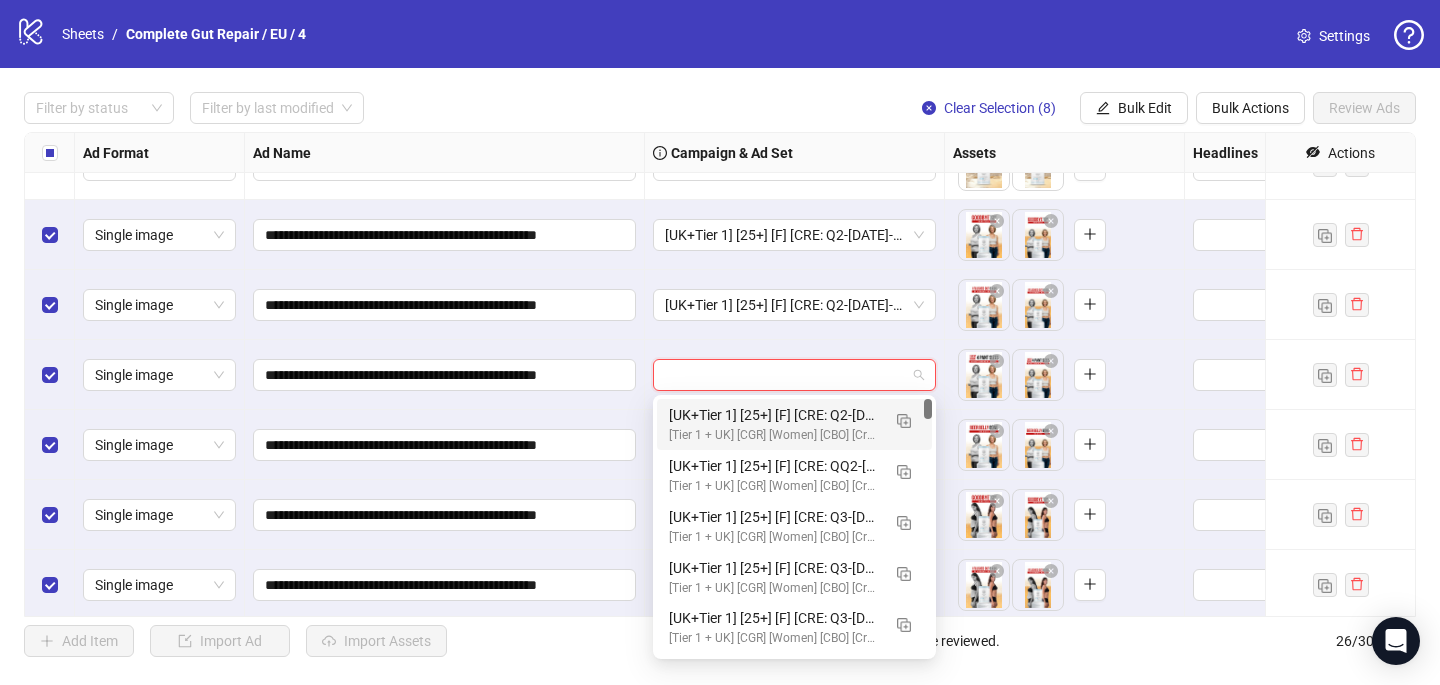 click on "[Tier 1 + UK] [CGR] [Women] [CBO] [Creative testing] [[DATE]]" at bounding box center [774, 435] 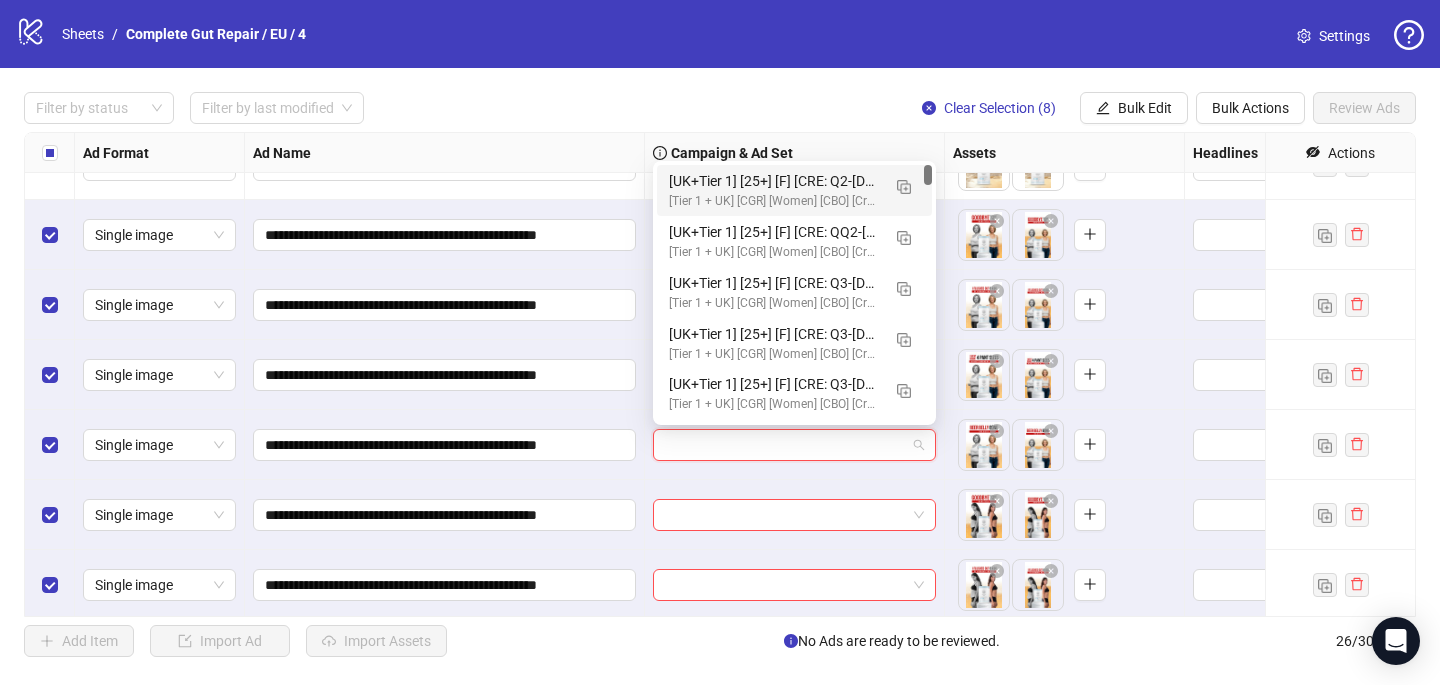 click at bounding box center (785, 445) 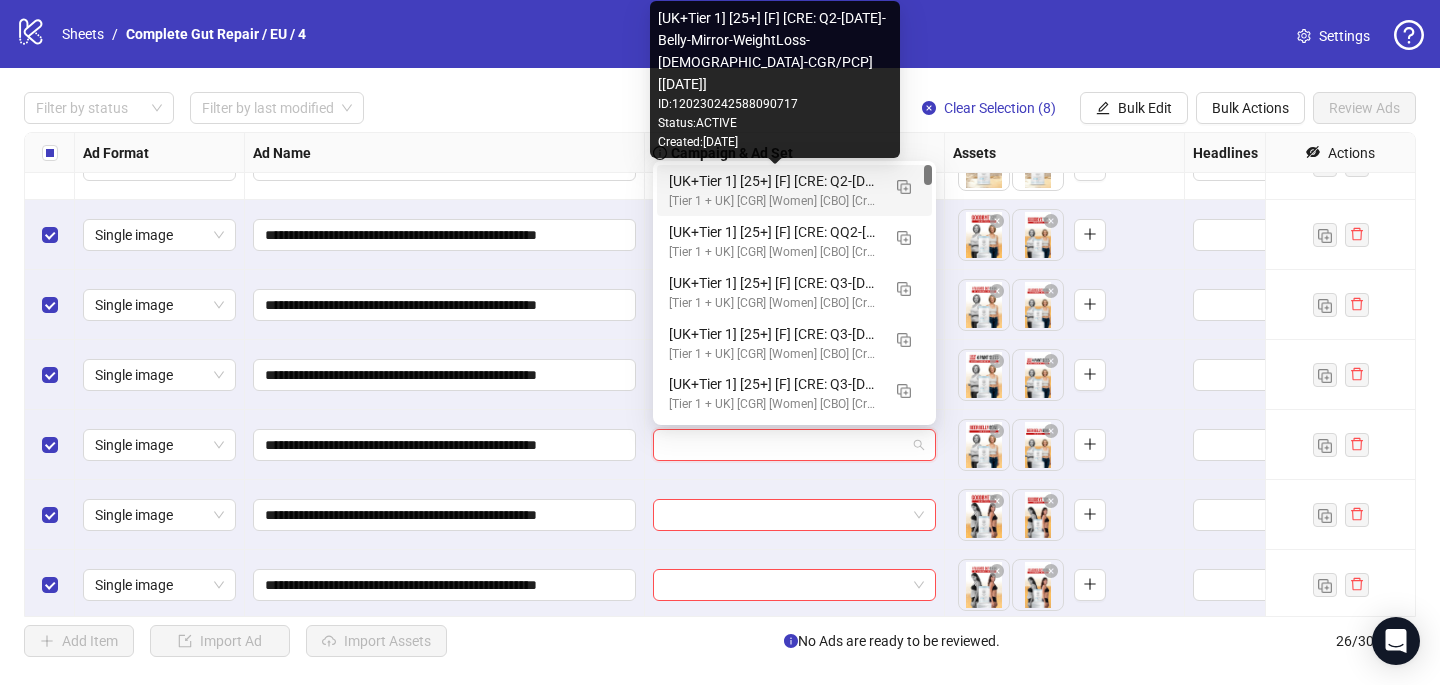 click on "[UK+Tier 1] [25+] [F] [CRE: Q2-05-MAY-2025-Belly-Mirror-WeightLoss-Female-CGR/PCP] [29 July 2025]" at bounding box center (774, 181) 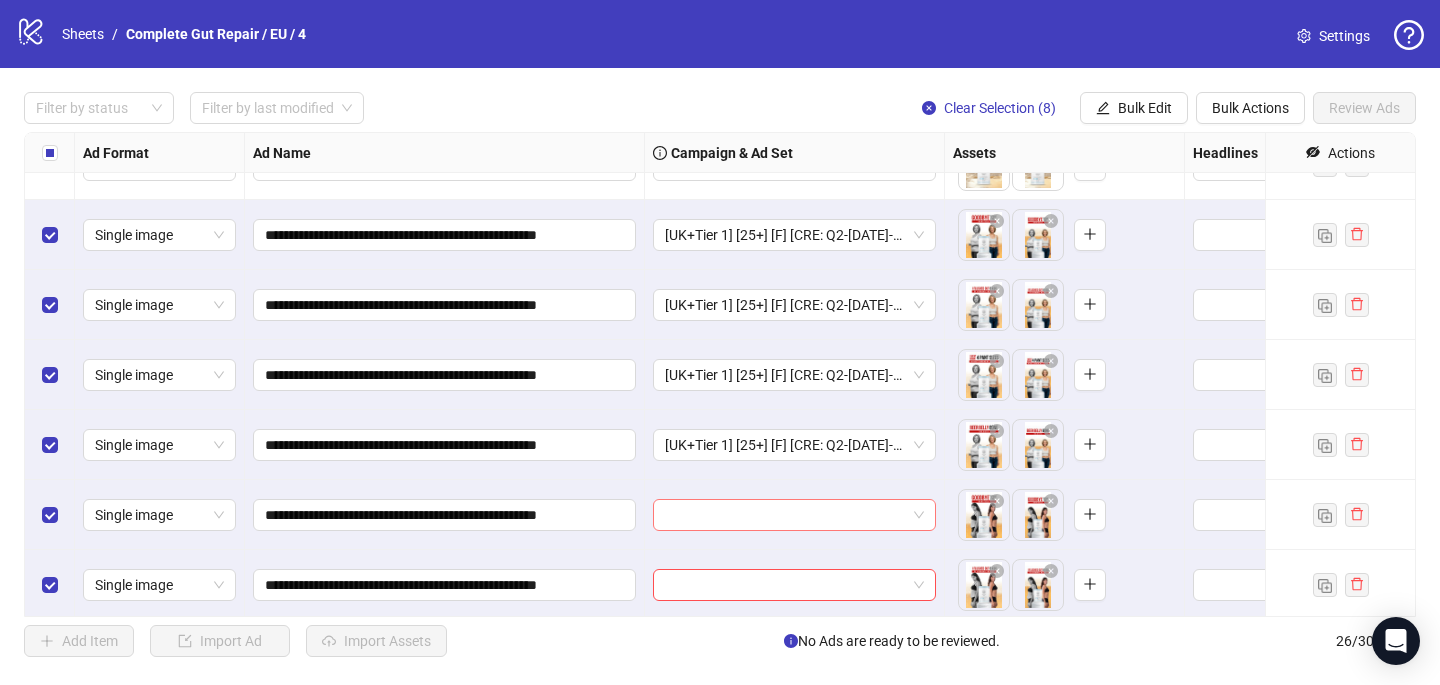 click at bounding box center (785, 515) 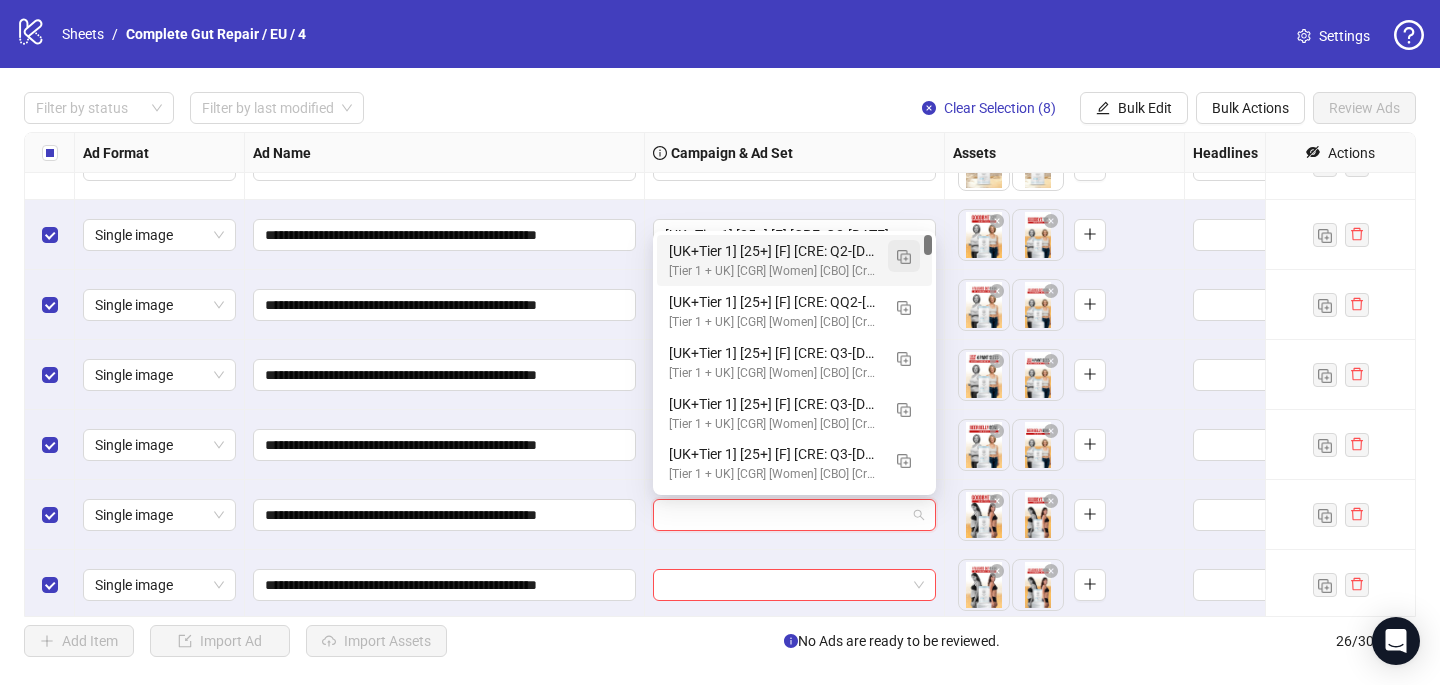 click at bounding box center (904, 257) 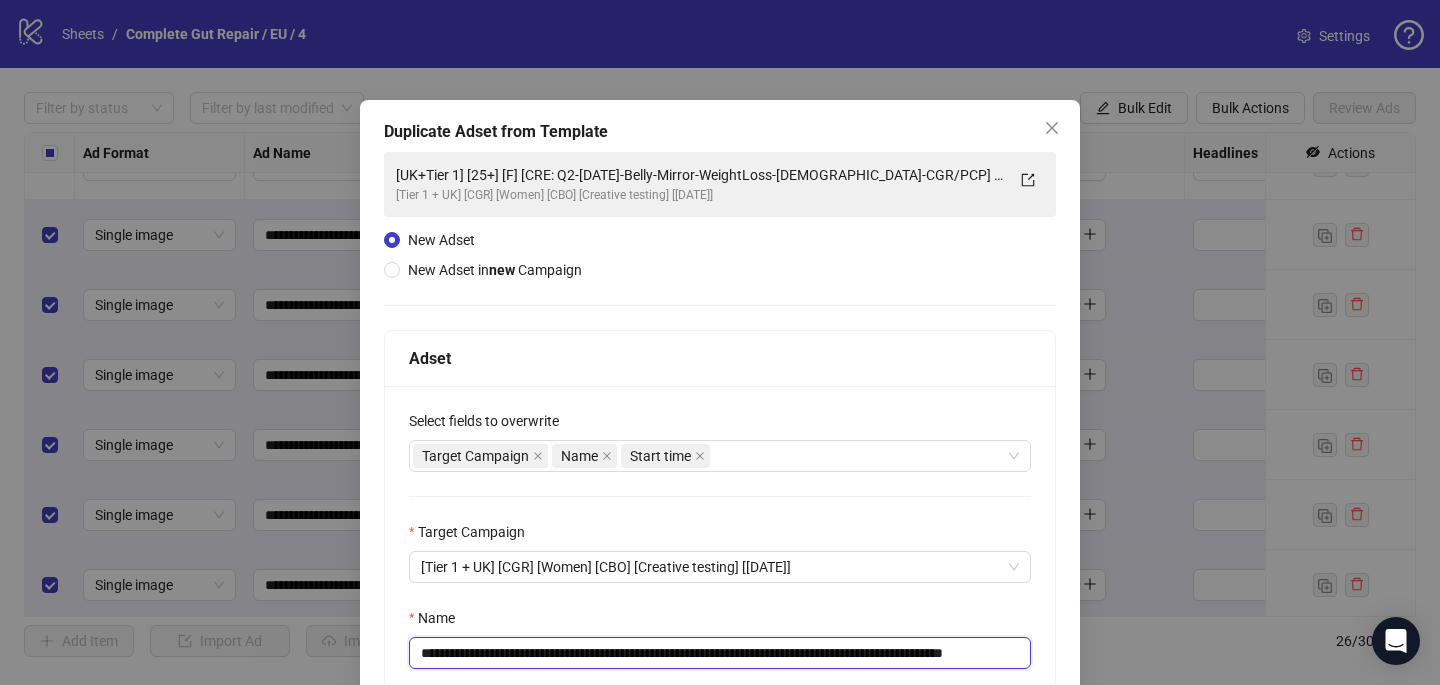 click on "**********" at bounding box center [720, 653] 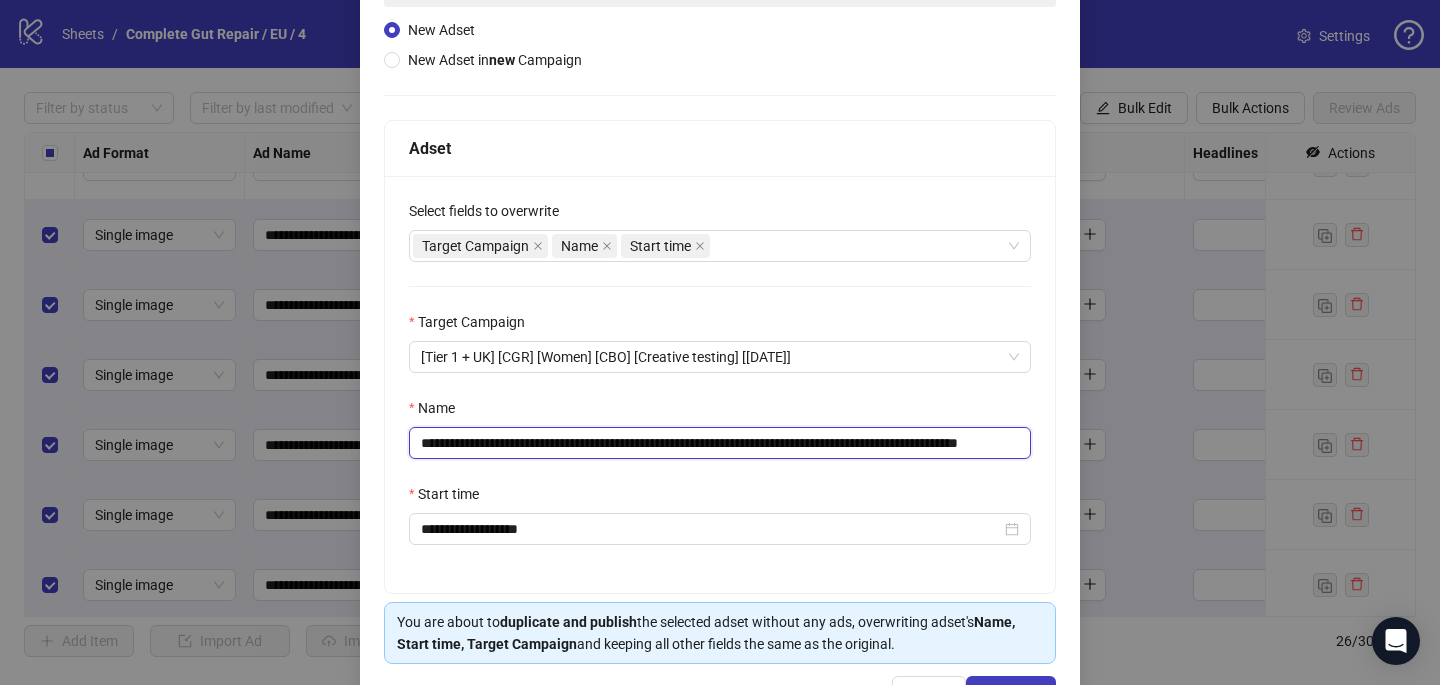 scroll, scrollTop: 212, scrollLeft: 0, axis: vertical 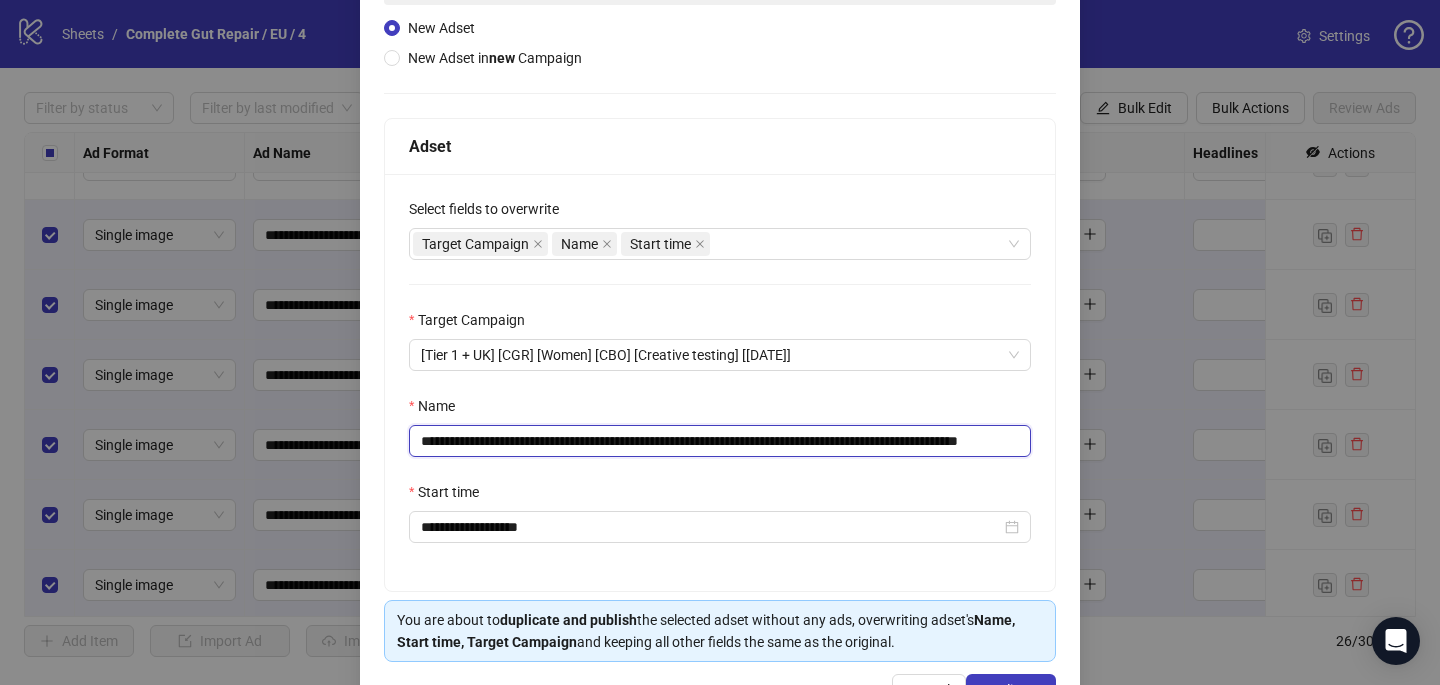 click on "**********" at bounding box center [720, 441] 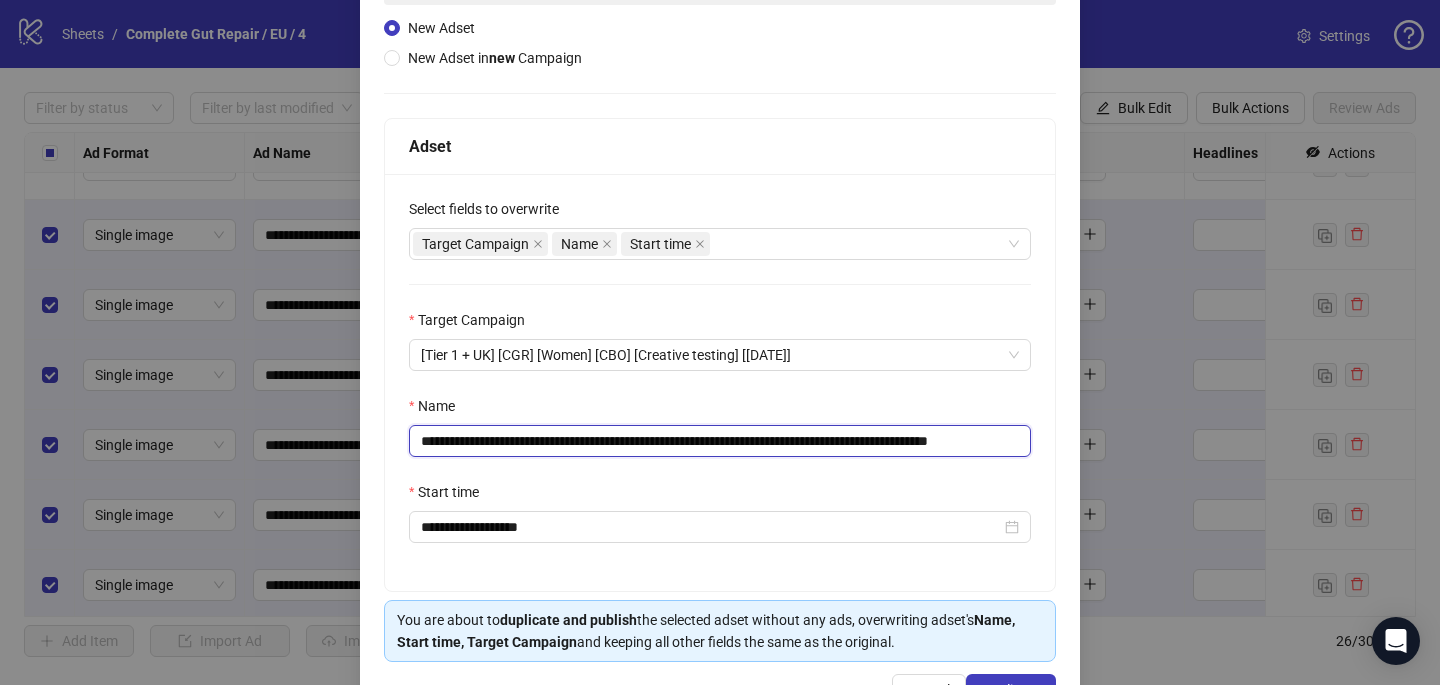 scroll, scrollTop: 0, scrollLeft: 51, axis: horizontal 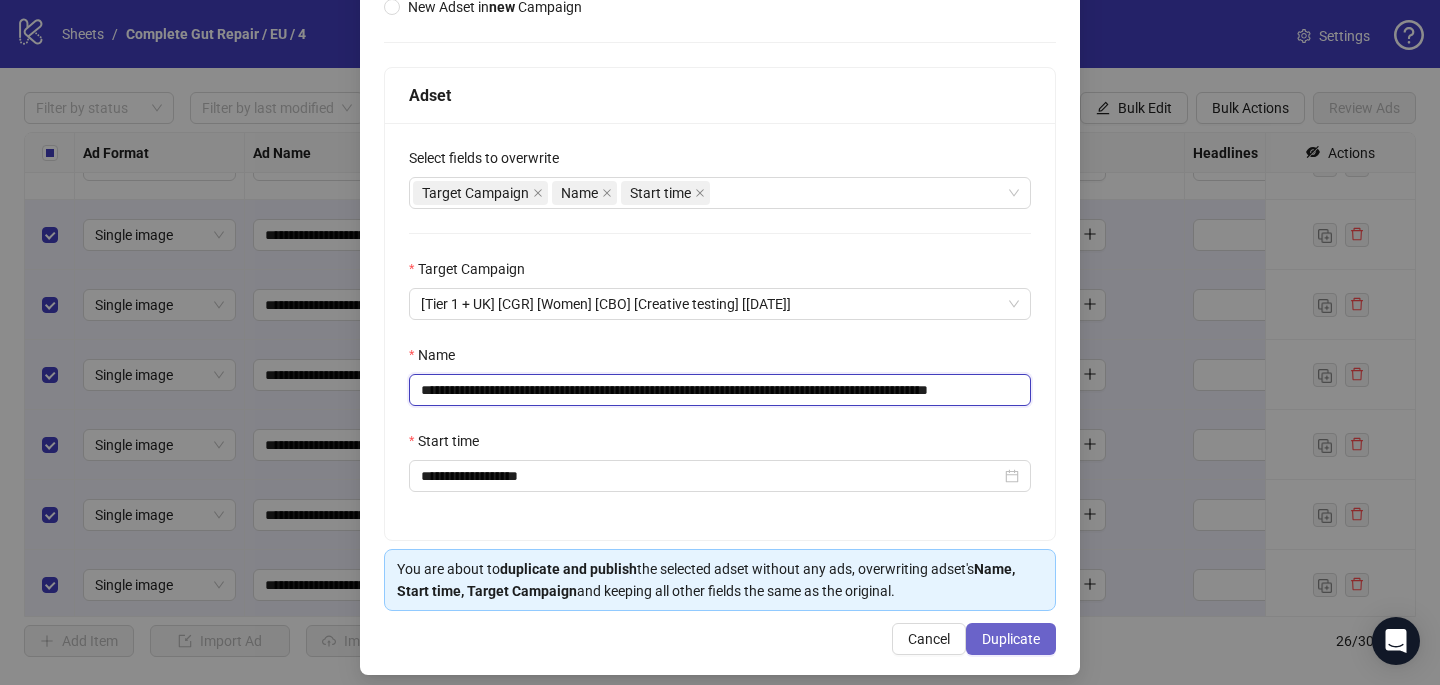 type on "**********" 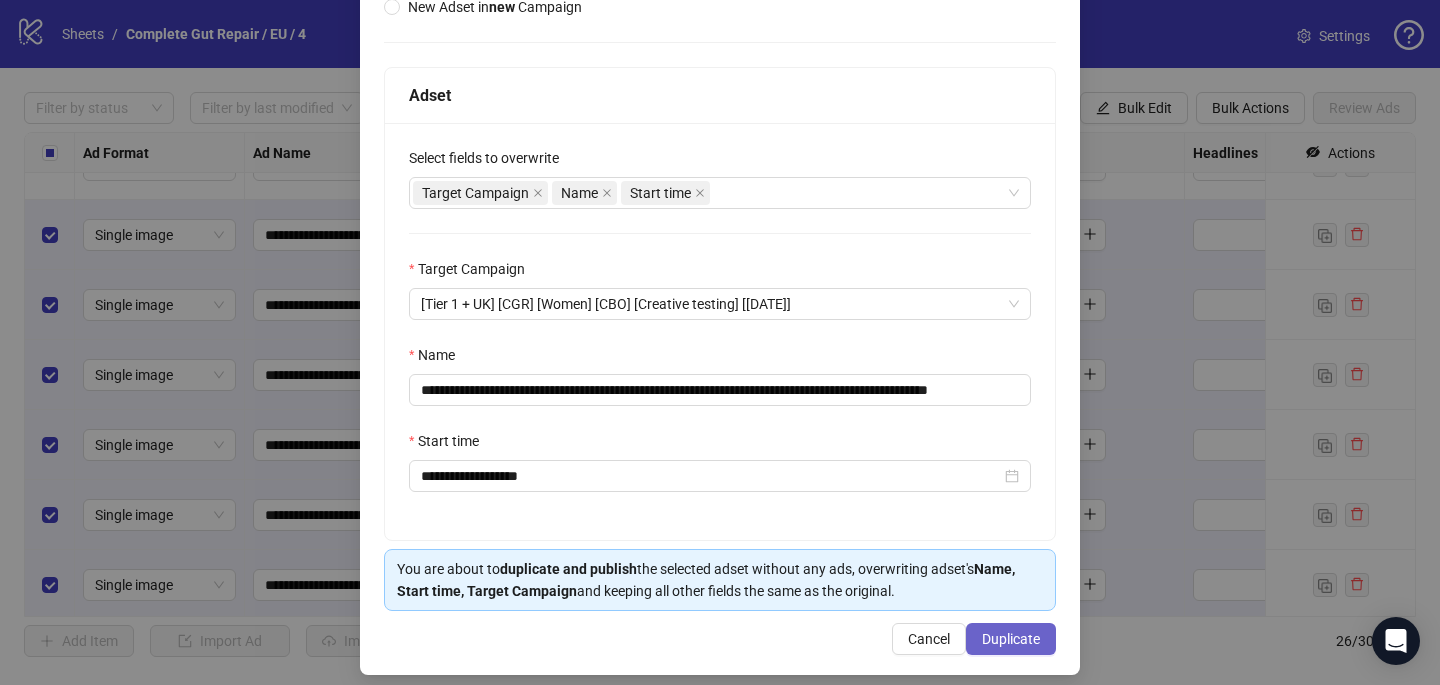 click on "Duplicate" at bounding box center (1011, 639) 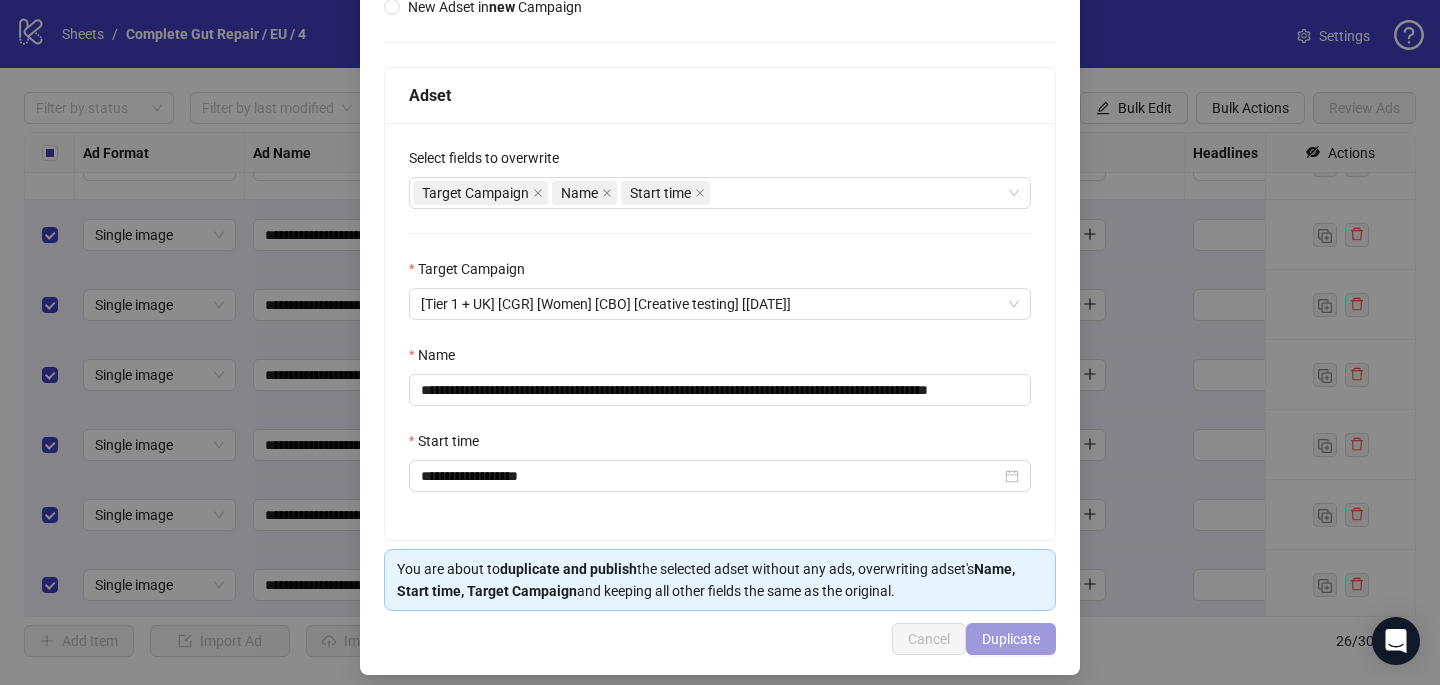 scroll, scrollTop: 0, scrollLeft: 0, axis: both 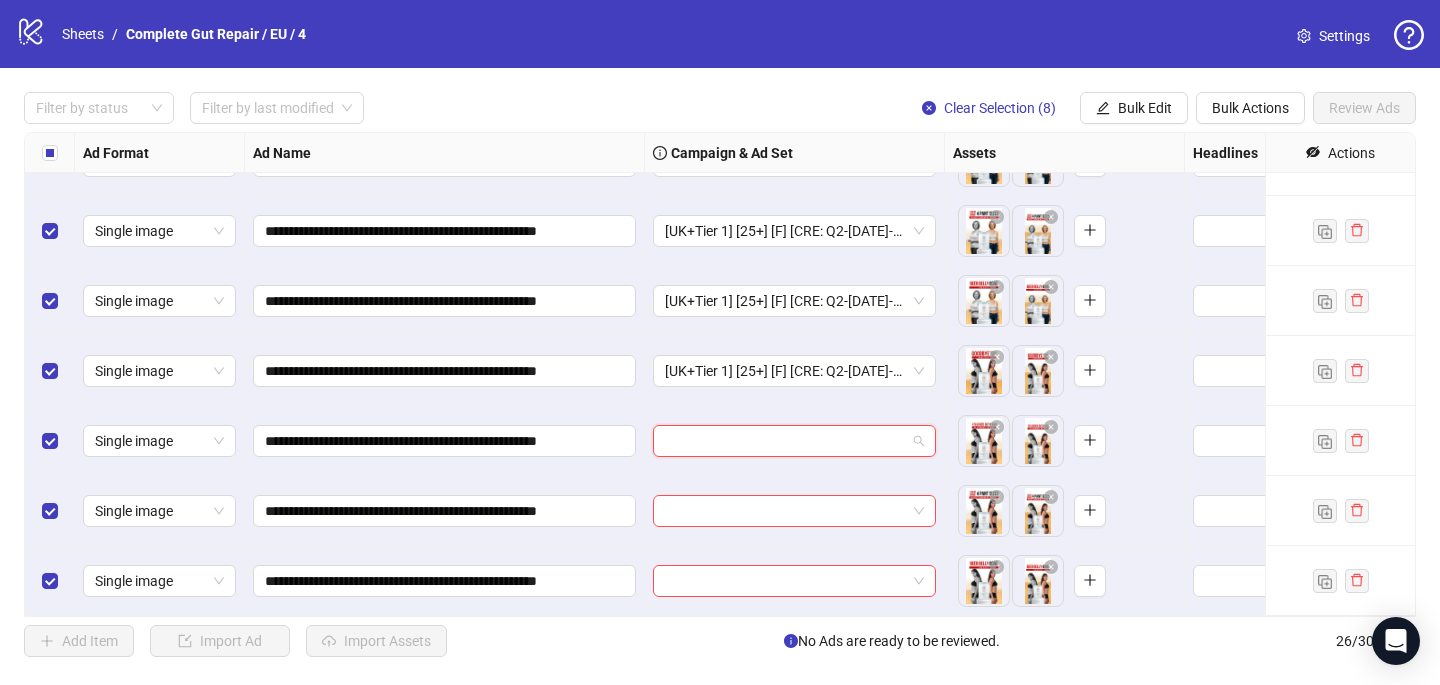 click at bounding box center (785, 441) 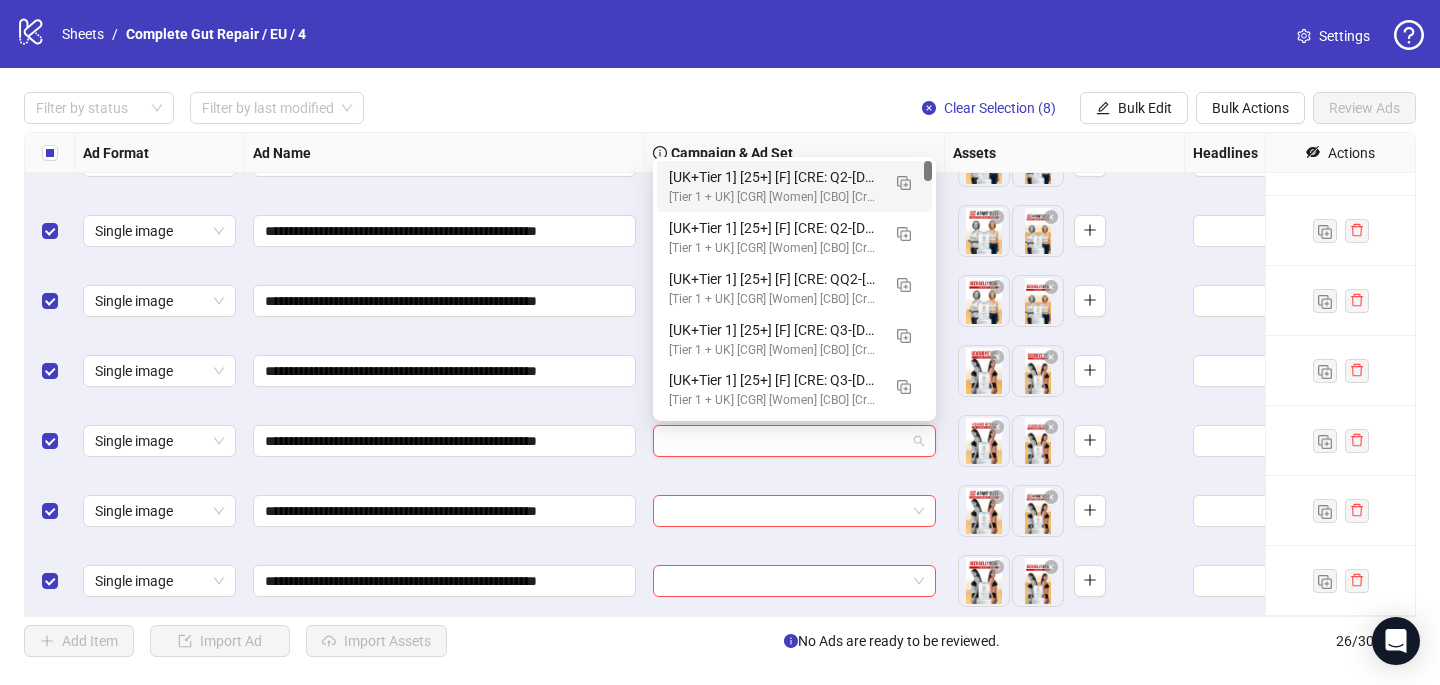click on "[UK+Tier 1] [25+] [F] [CRE: Q2-05-MAY-2025-Belly-Mirror-WeightLoss-Female-CGR/PCP #2] [29 July 2025]" at bounding box center (774, 177) 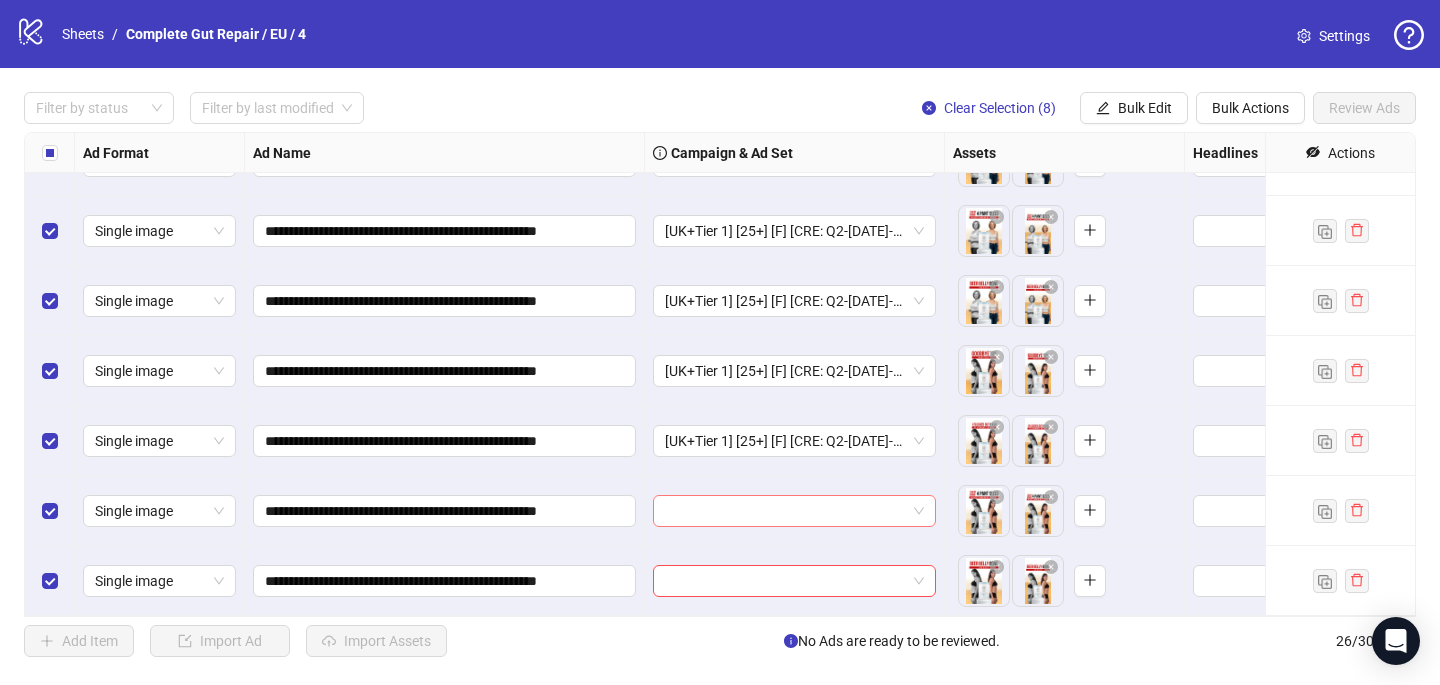 click at bounding box center [785, 511] 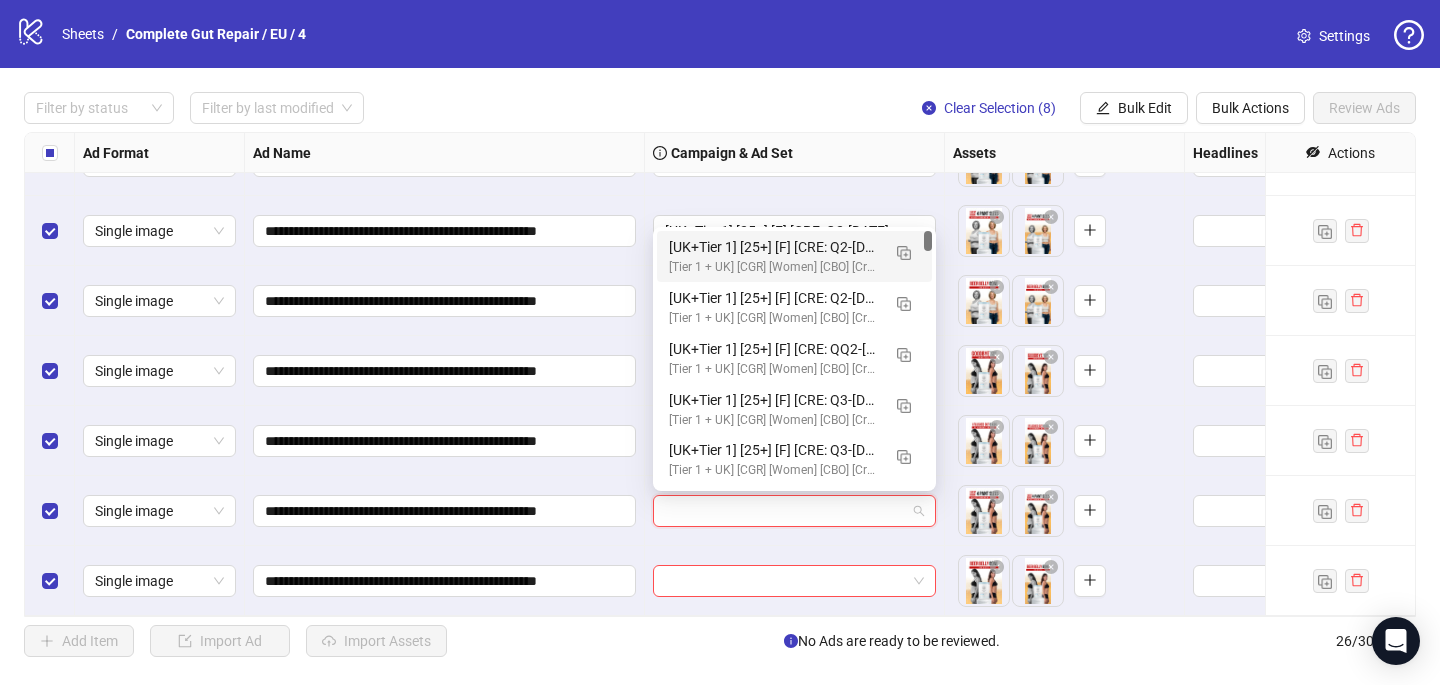 click on "[UK+Tier 1] [25+] [F] [CRE: Q2-05-MAY-2025-Belly-Mirror-WeightLoss-Female-CGR/PCP #2] [29 July 2025]" at bounding box center [774, 247] 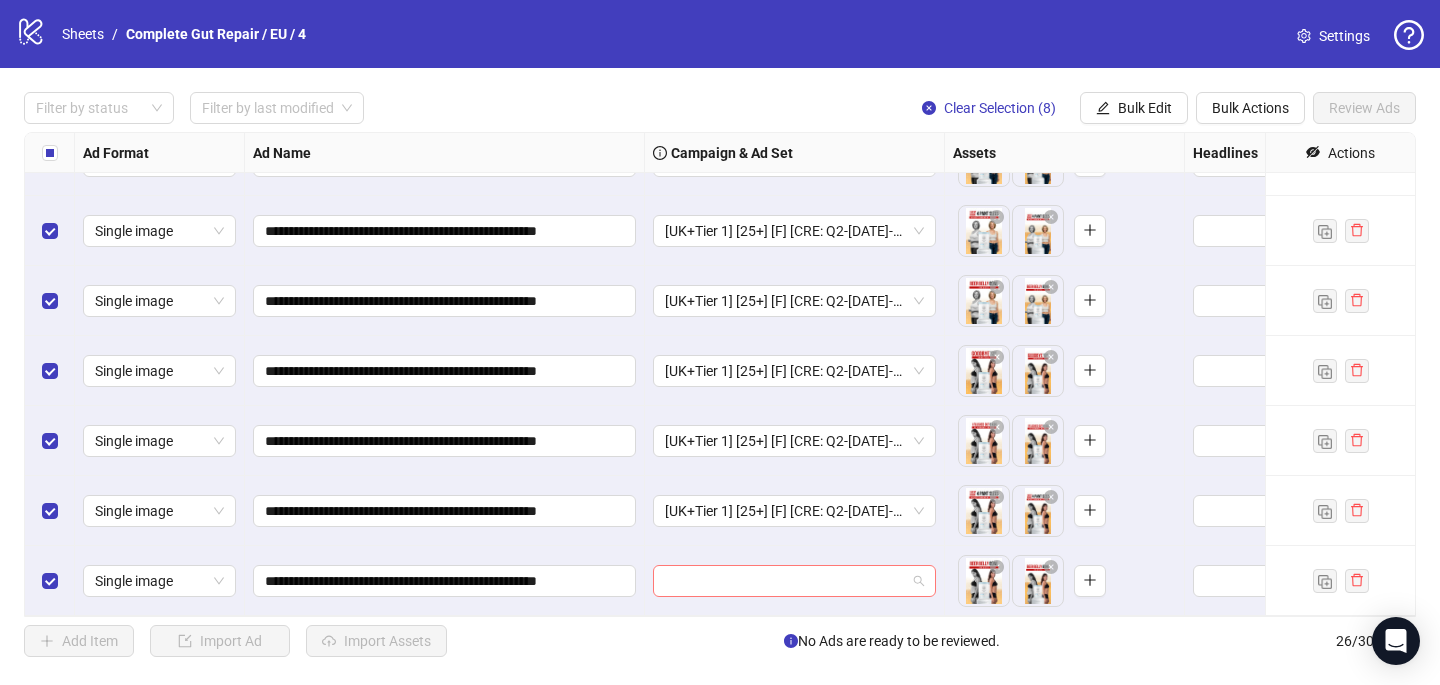 click at bounding box center [794, 581] 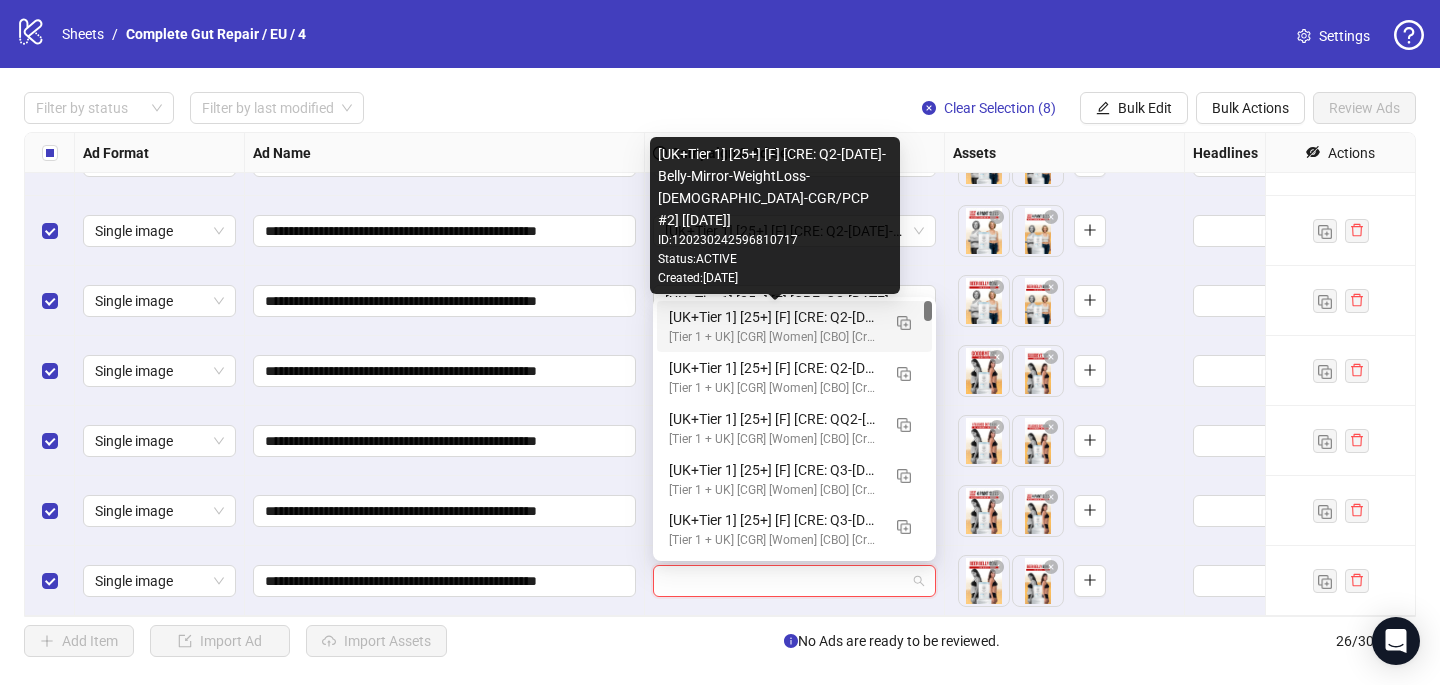 click on "[UK+Tier 1] [25+] [F] [CRE: Q2-05-MAY-2025-Belly-Mirror-WeightLoss-Female-CGR/PCP #2] [29 July 2025]" at bounding box center (774, 317) 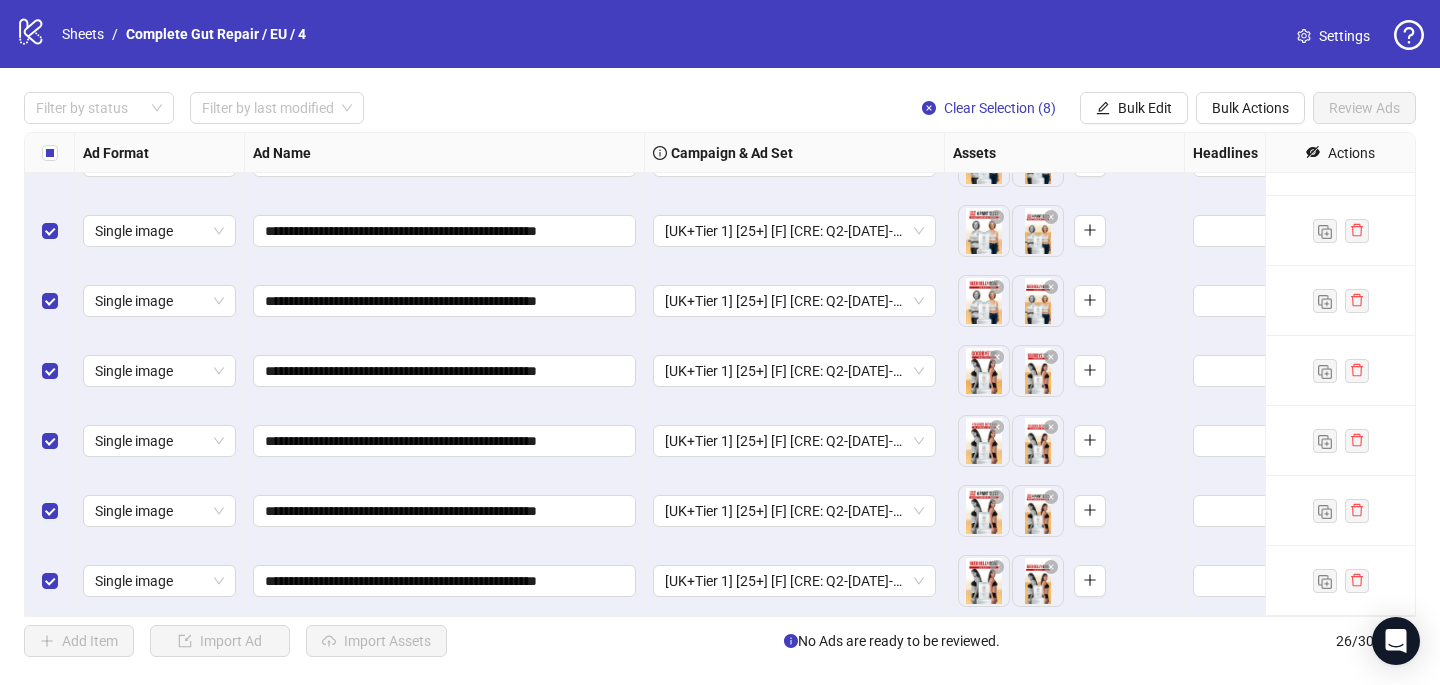 click at bounding box center [50, 153] 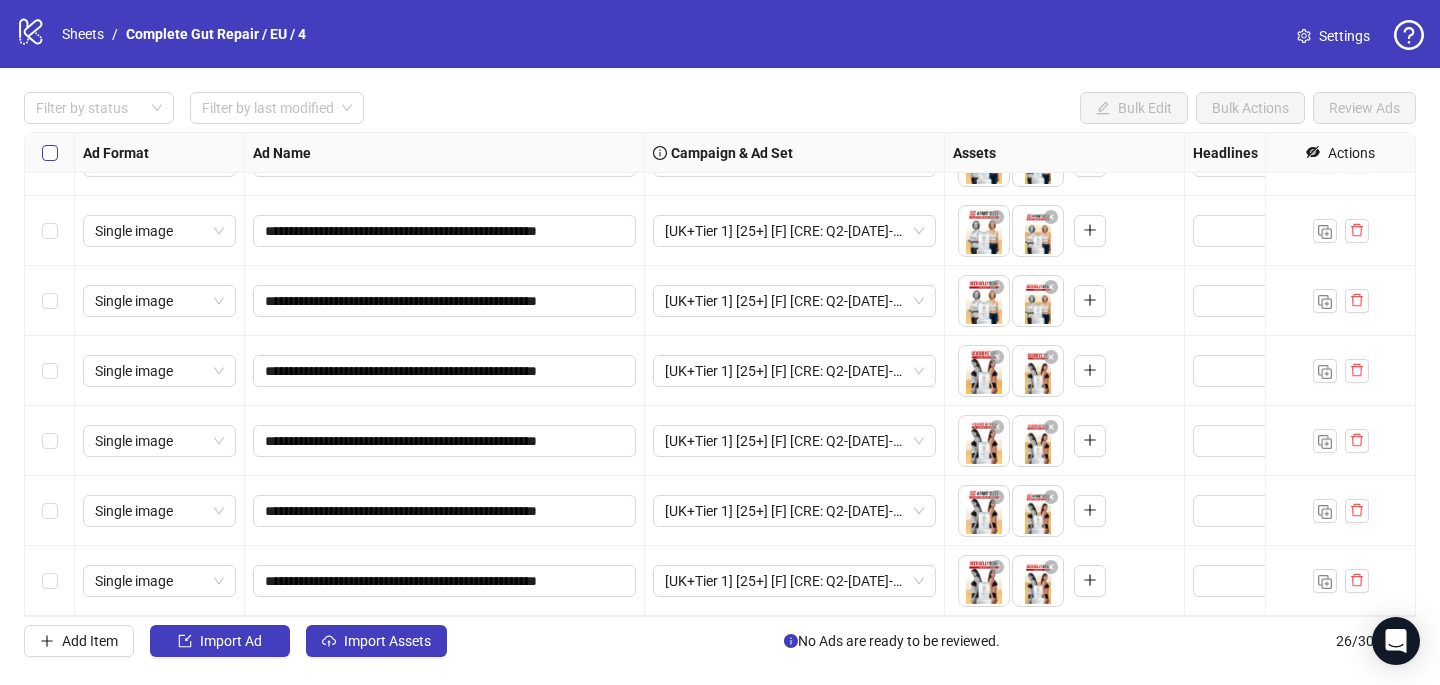 click at bounding box center (50, 153) 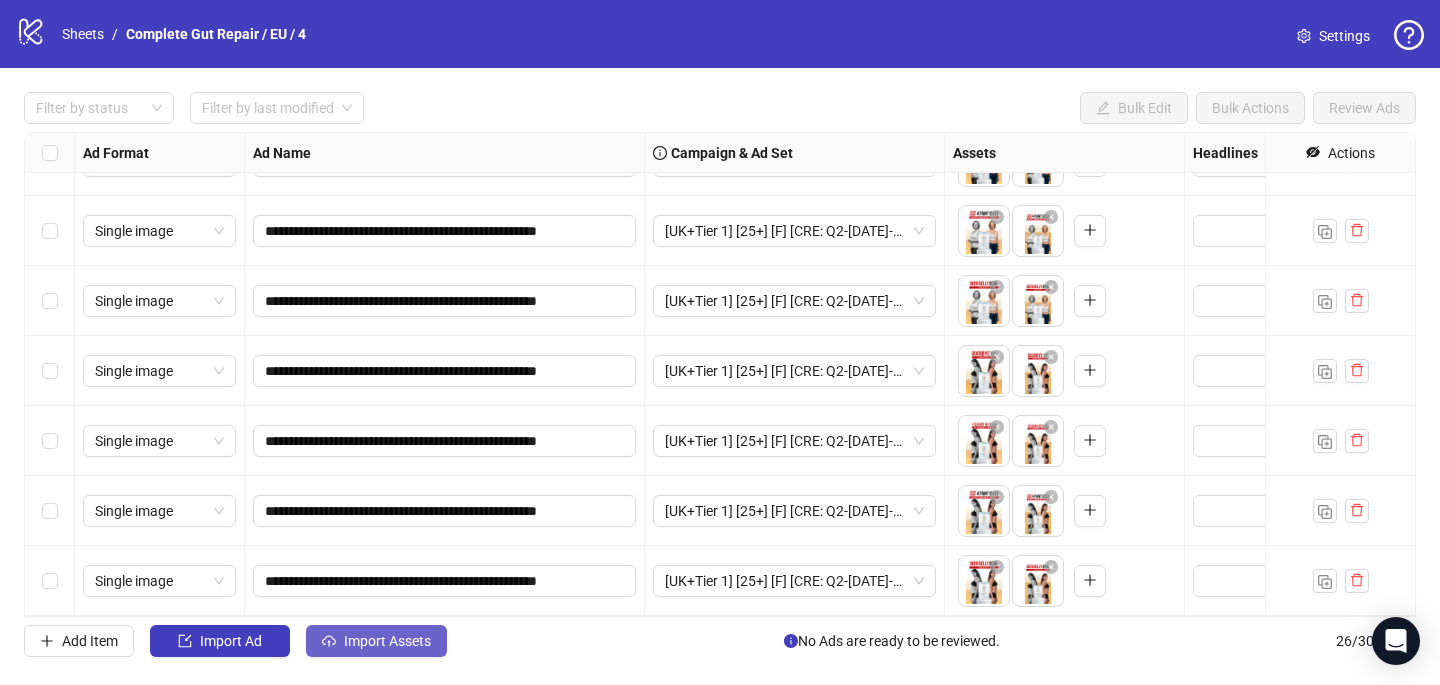 click on "Import Assets" at bounding box center (387, 641) 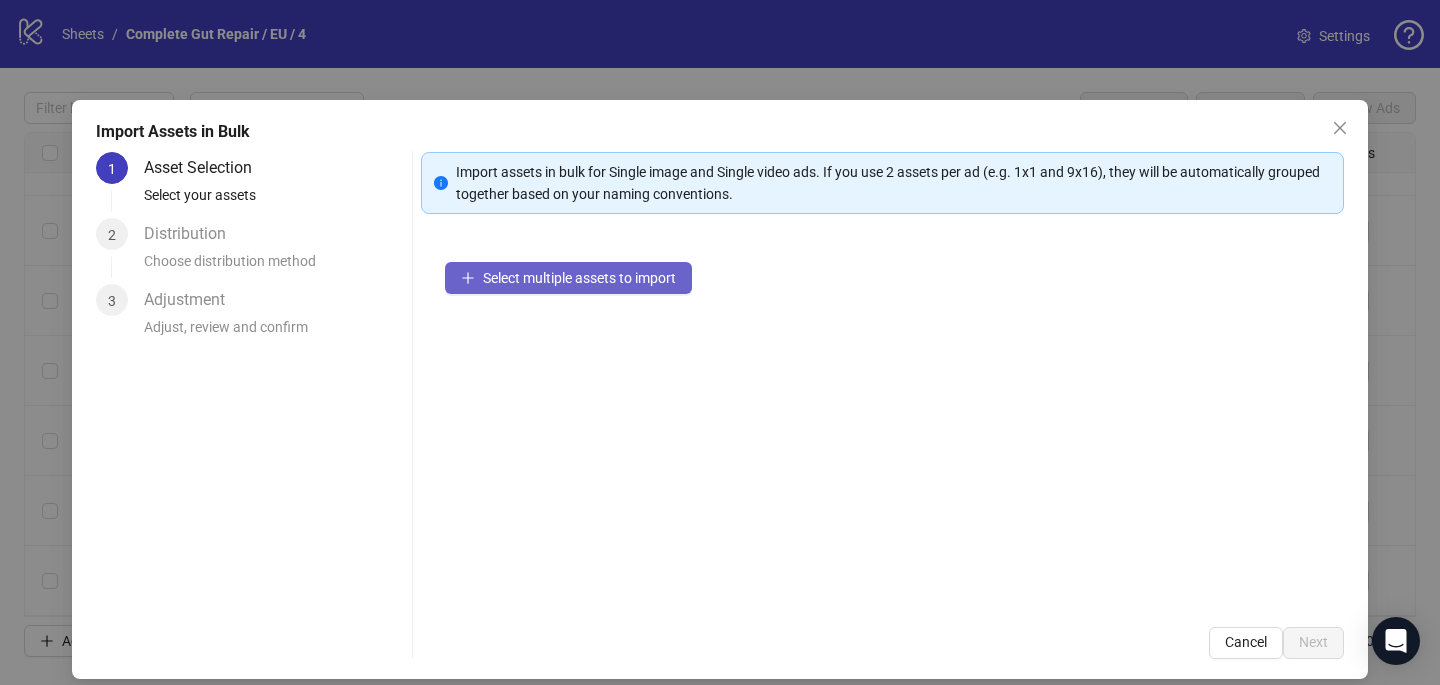 click on "Select multiple assets to import" at bounding box center (579, 278) 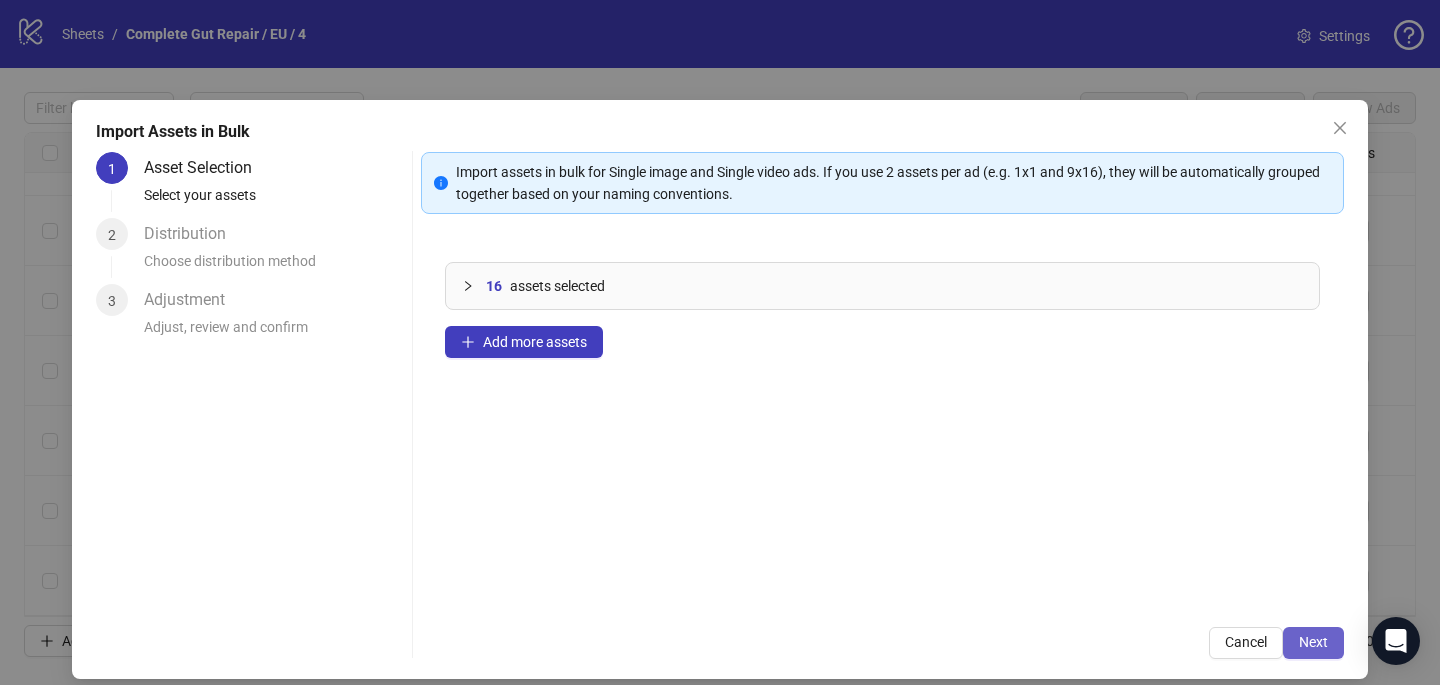 click on "Next" at bounding box center [1313, 643] 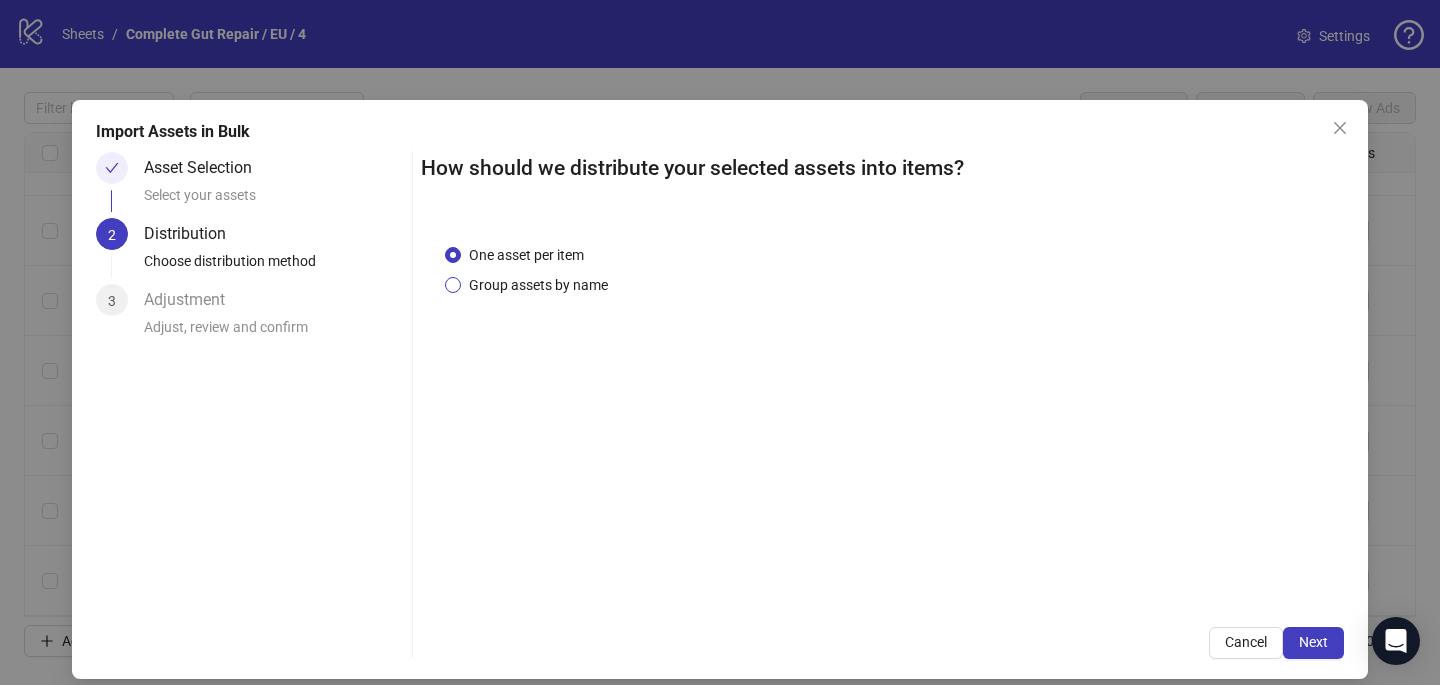 click on "Group assets by name" at bounding box center (538, 285) 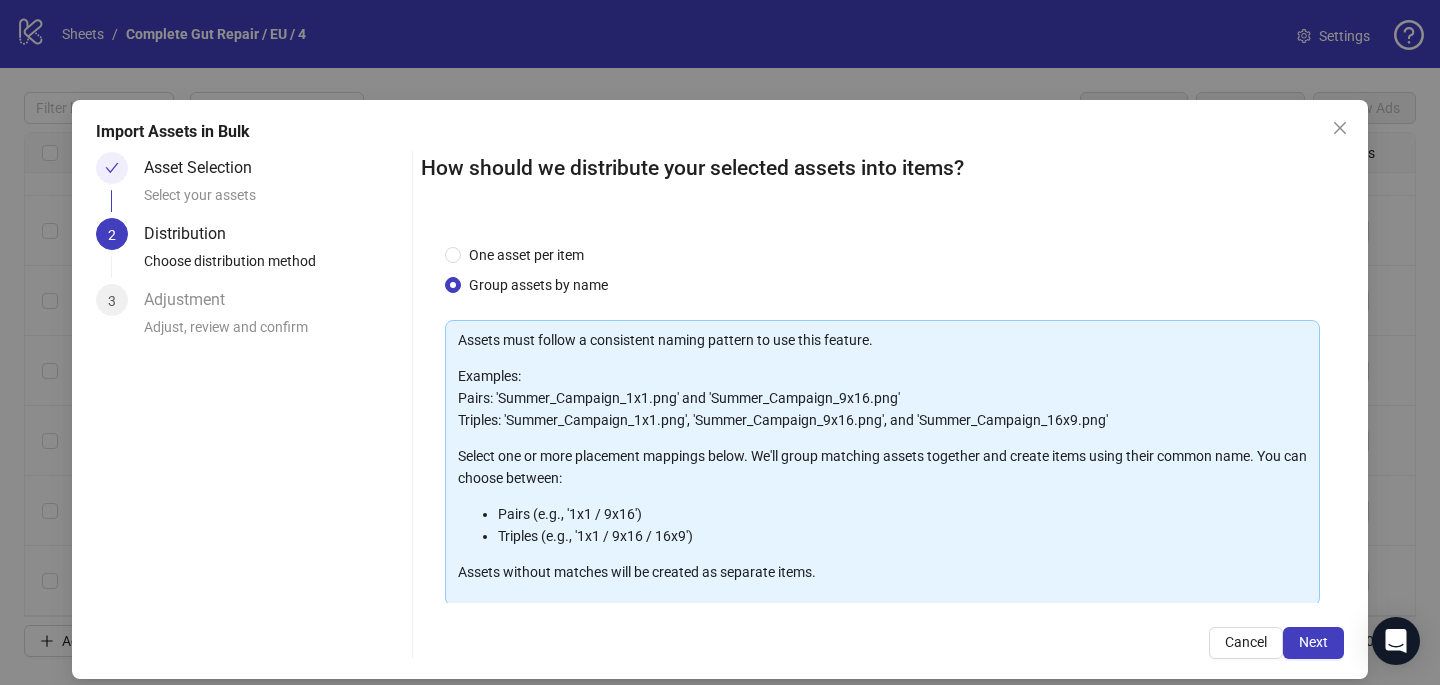 scroll, scrollTop: 203, scrollLeft: 0, axis: vertical 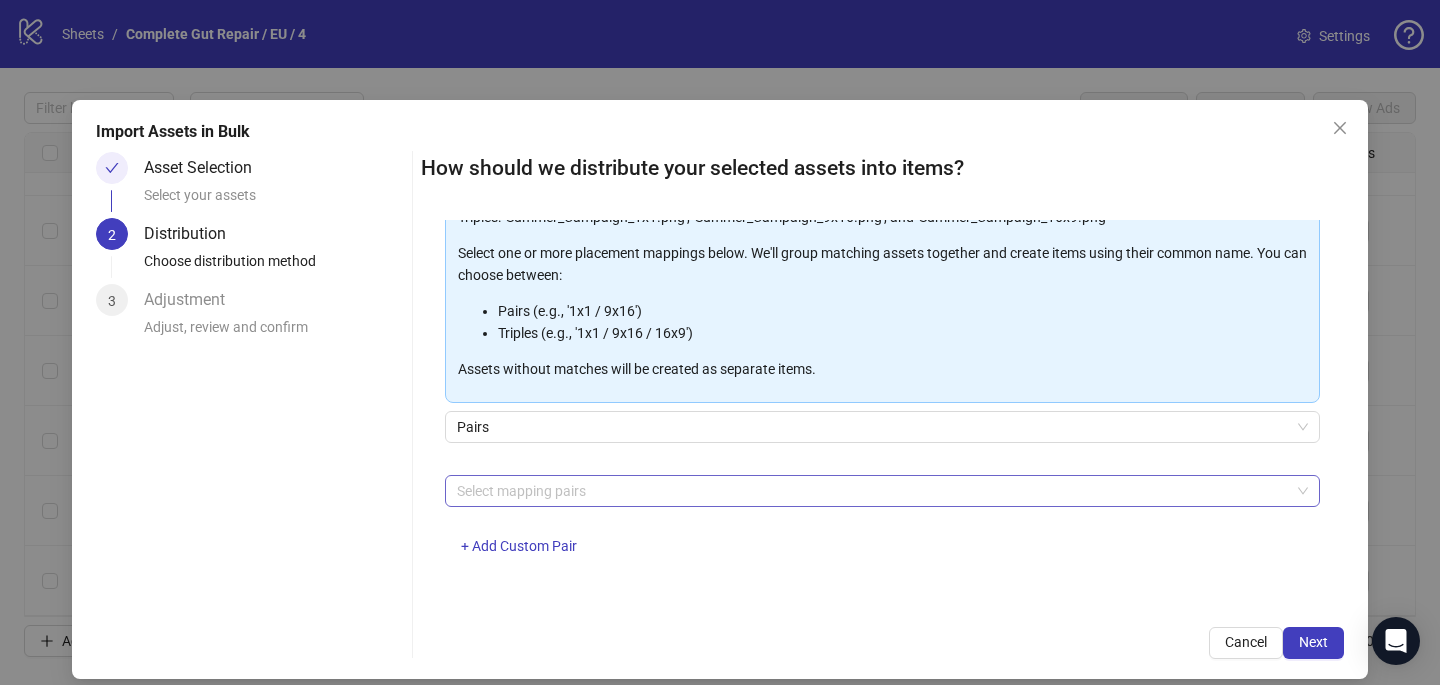 click at bounding box center [872, 491] 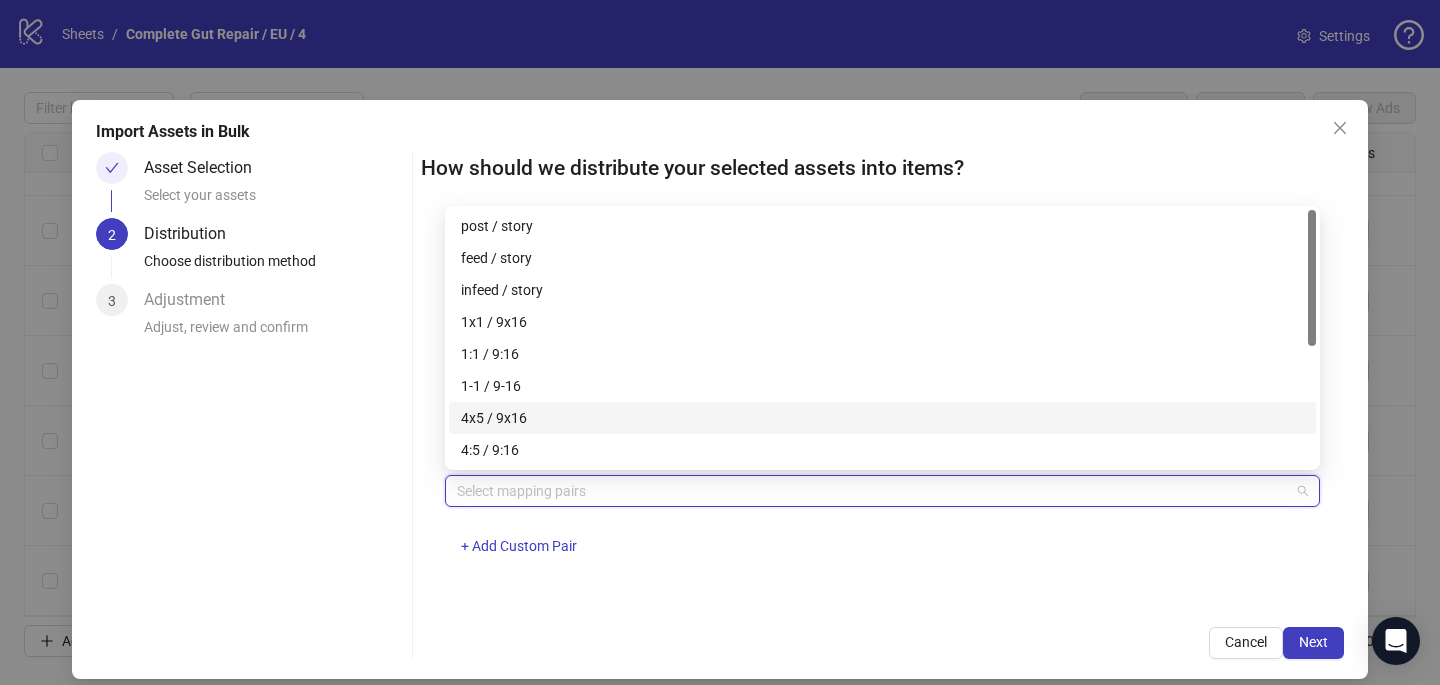 click on "4x5 / 9x16" at bounding box center (882, 418) 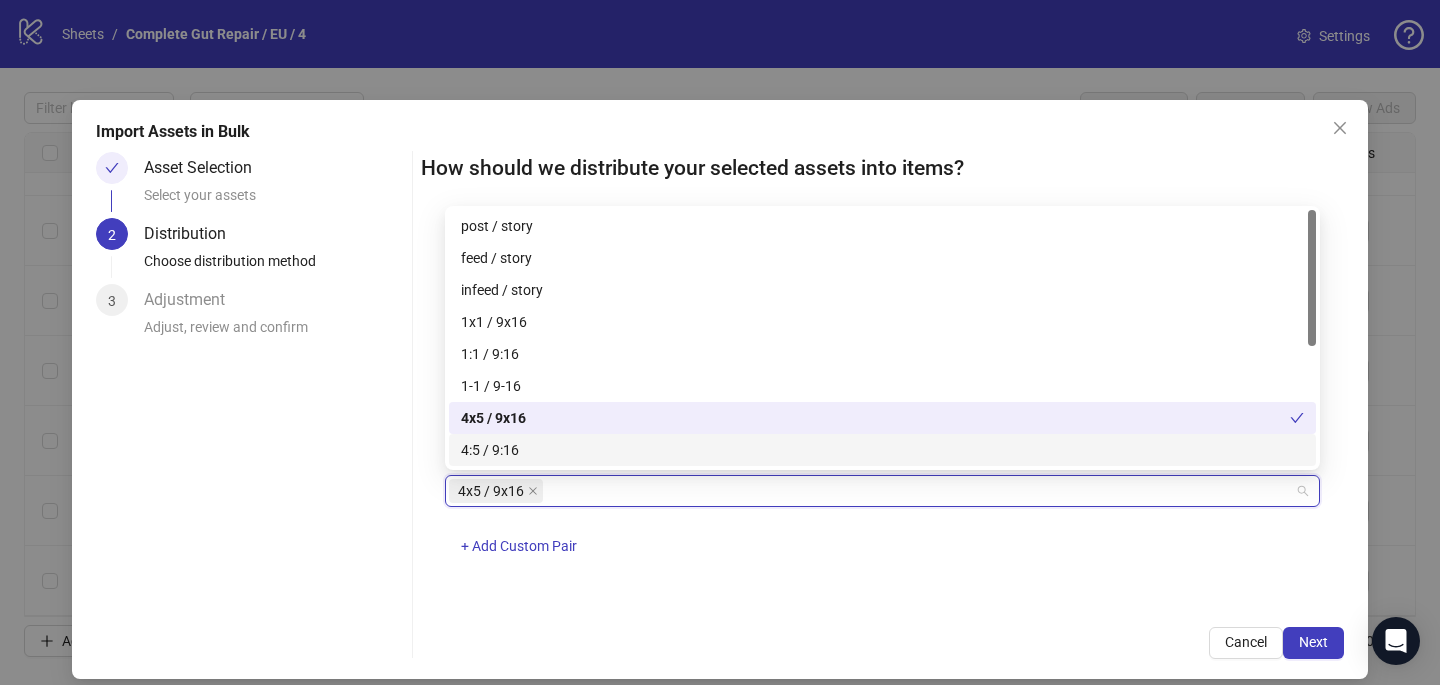 click on "How should we distribute your selected assets into items? One asset per item Group assets by name Assets must follow a consistent naming pattern to use this feature. Examples: Pairs: 'Summer_Campaign_1x1.png' and 'Summer_Campaign_9x16.png' Triples: 'Summer_Campaign_1x1.png', 'Summer_Campaign_9x16.png', and 'Summer_Campaign_16x9.png' Select one or more placement mappings below. We'll group matching assets together and create items using their common name. You can choose between: Pairs (e.g., '1x1 / 9x16') Triples (e.g., '1x1 / 9x16 / 16x9') Assets without matches will be created as separate items. Pairs 4x5 / 9x16   + Add Custom Pair Cancel Next" at bounding box center [882, 405] 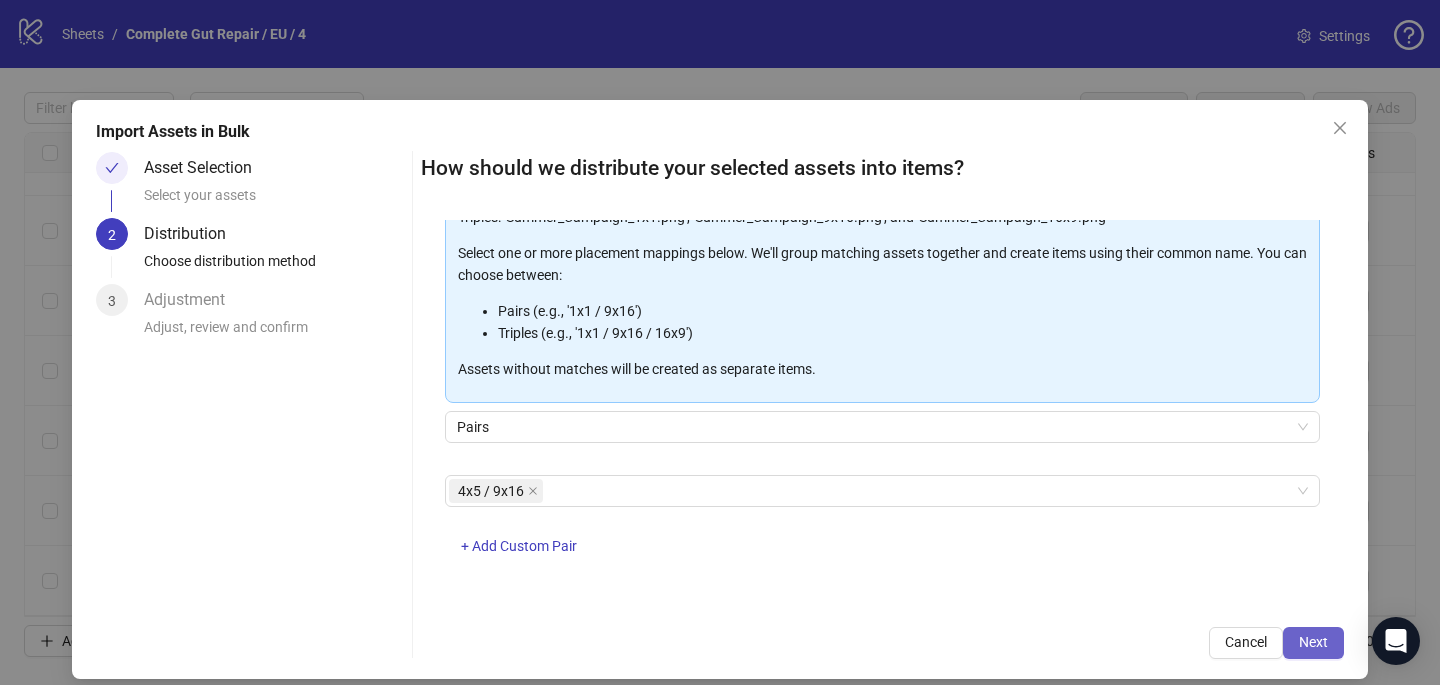 click on "Next" at bounding box center (1313, 642) 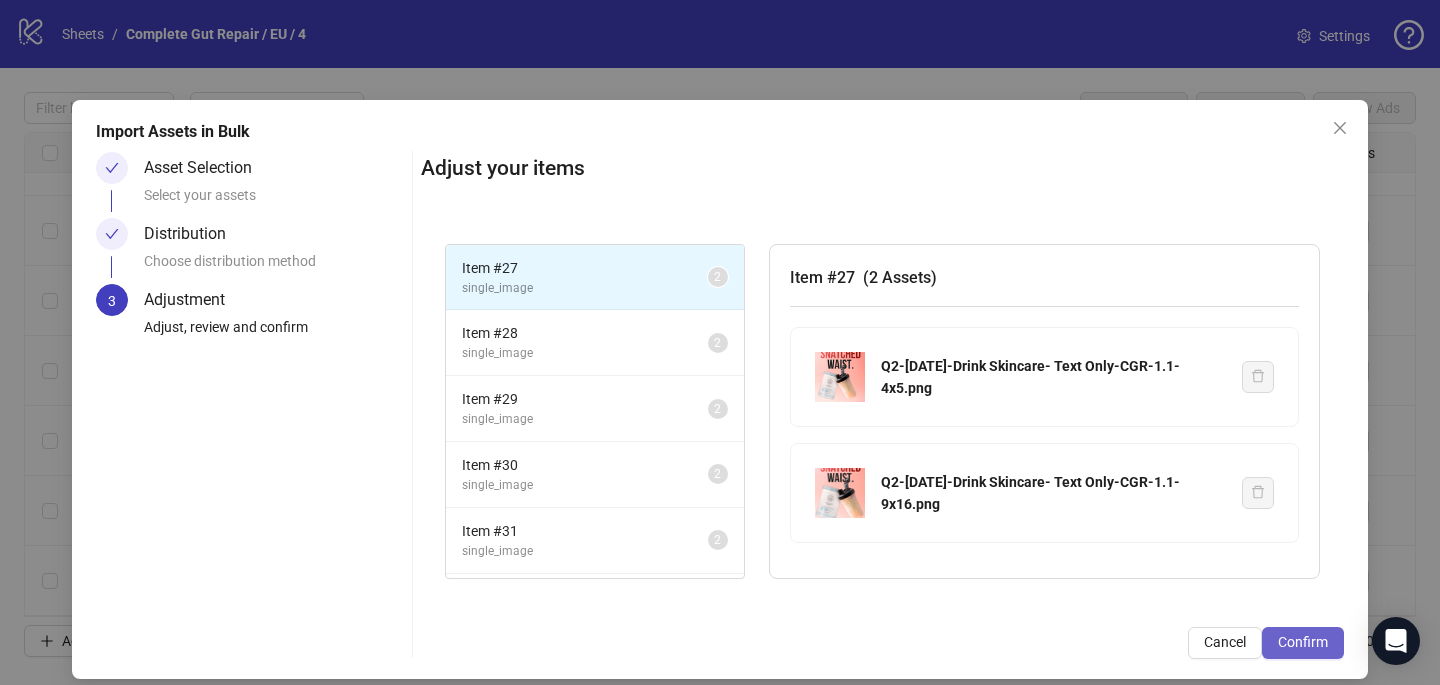 click on "Confirm" at bounding box center [1303, 642] 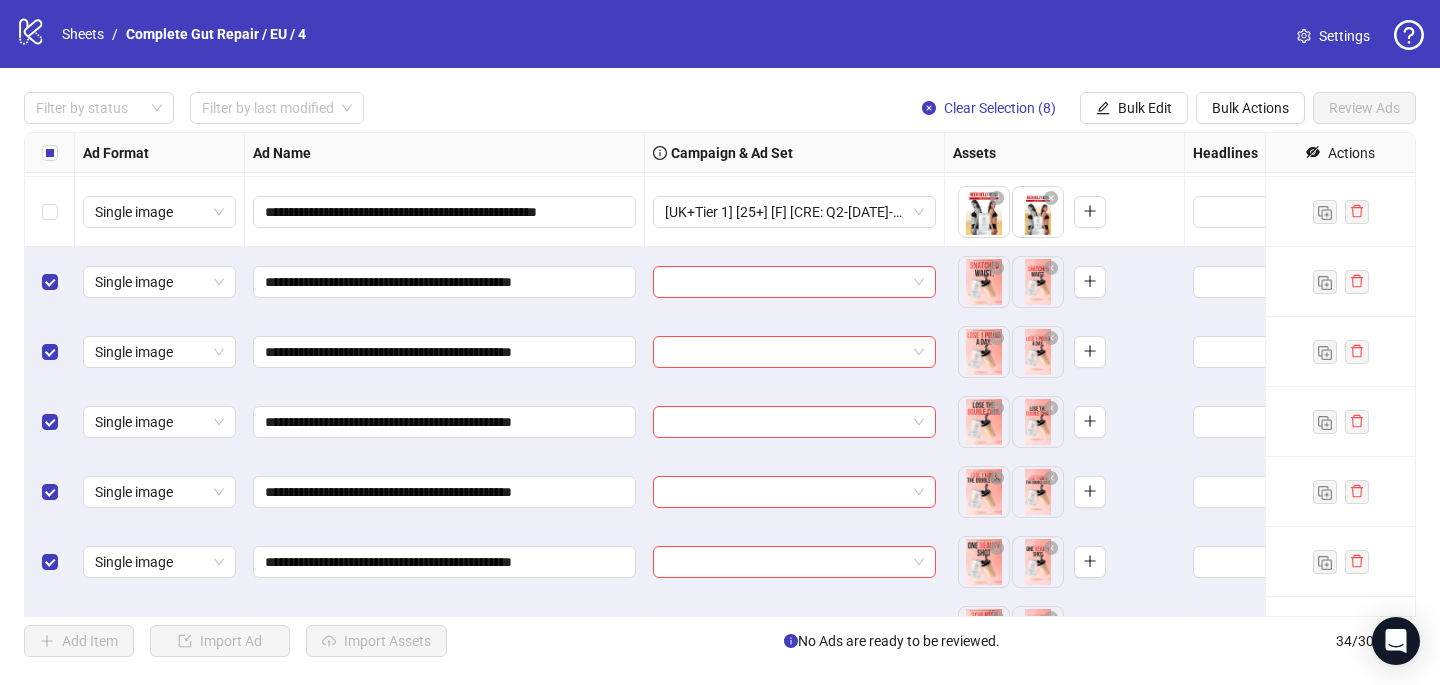 scroll, scrollTop: 1738, scrollLeft: 0, axis: vertical 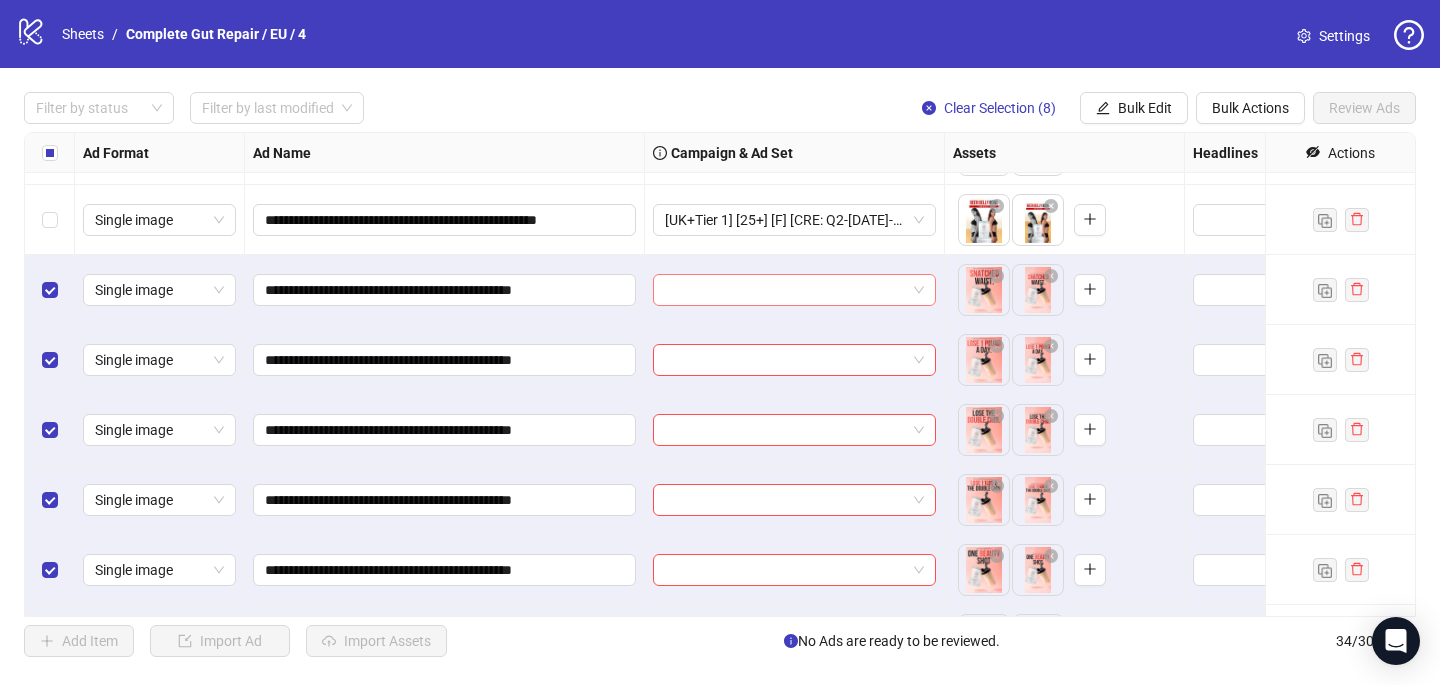 click at bounding box center [785, 290] 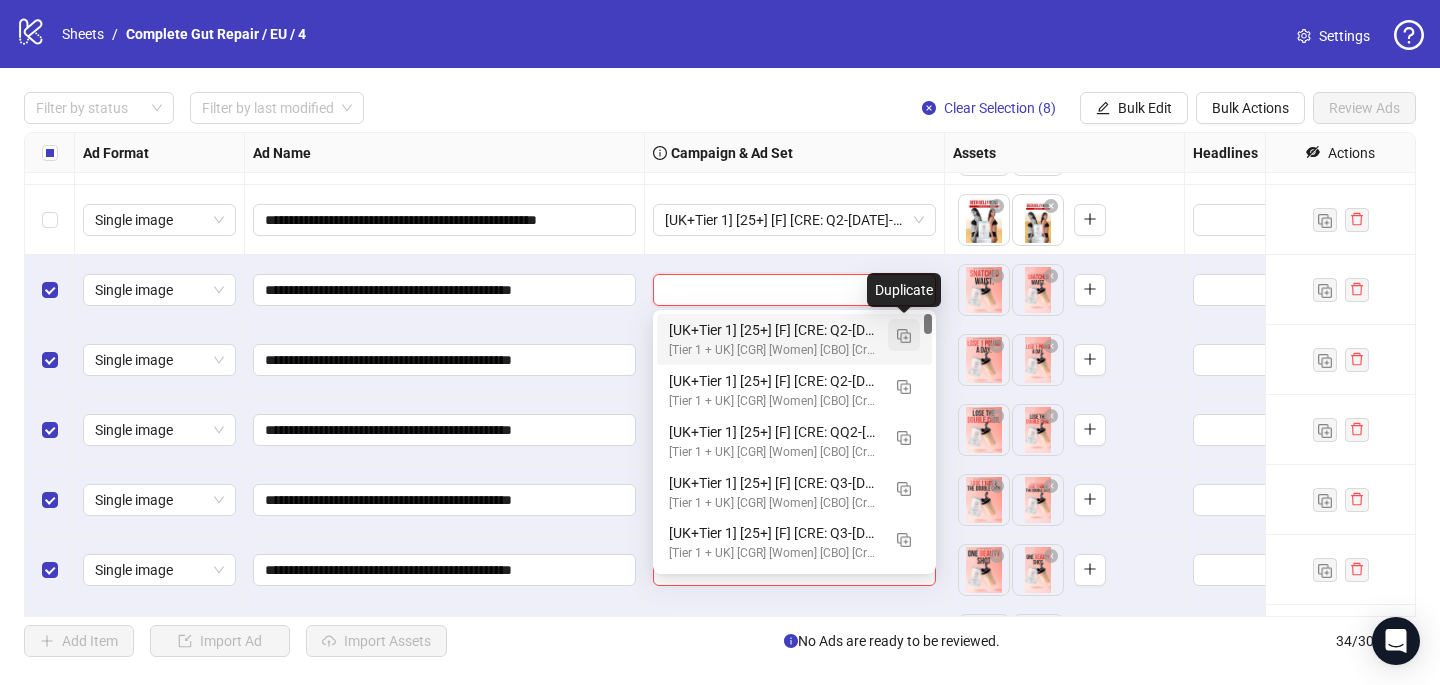 click at bounding box center [904, 335] 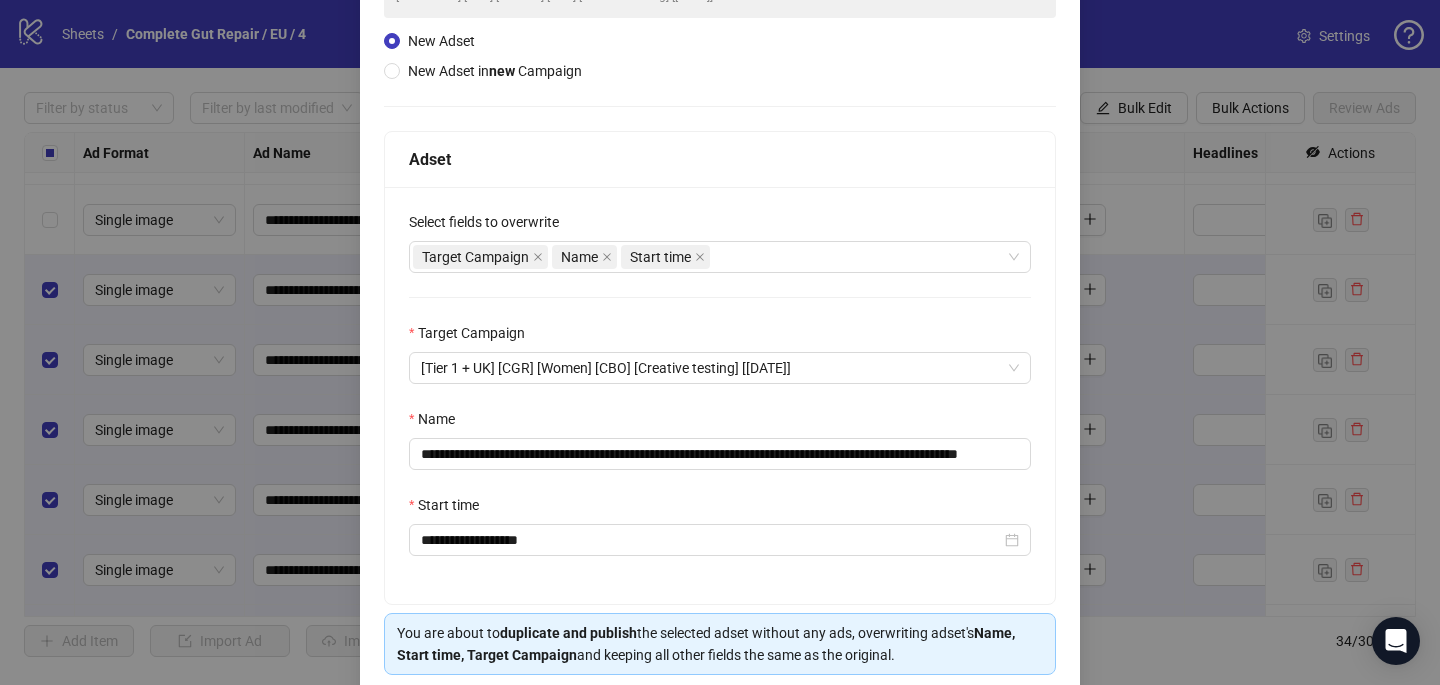 scroll, scrollTop: 200, scrollLeft: 0, axis: vertical 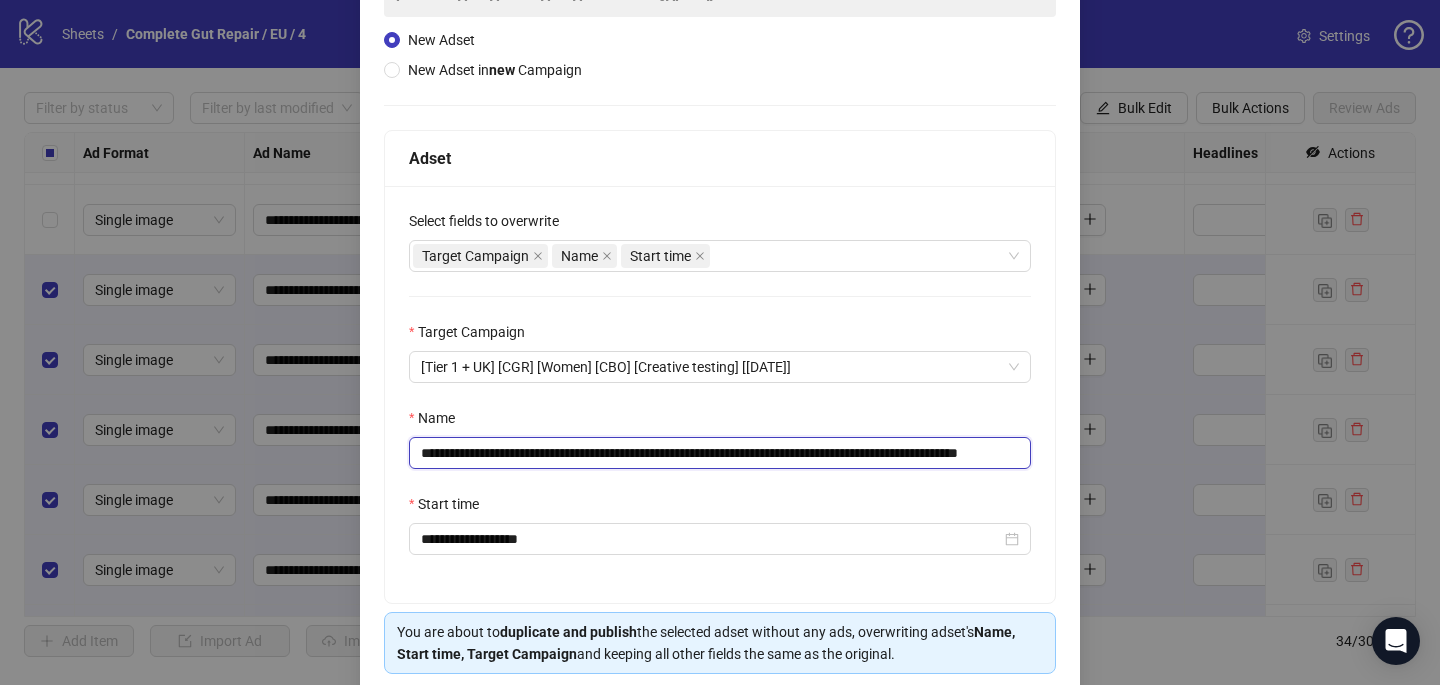 drag, startPoint x: 970, startPoint y: 451, endPoint x: 587, endPoint y: 452, distance: 383.0013 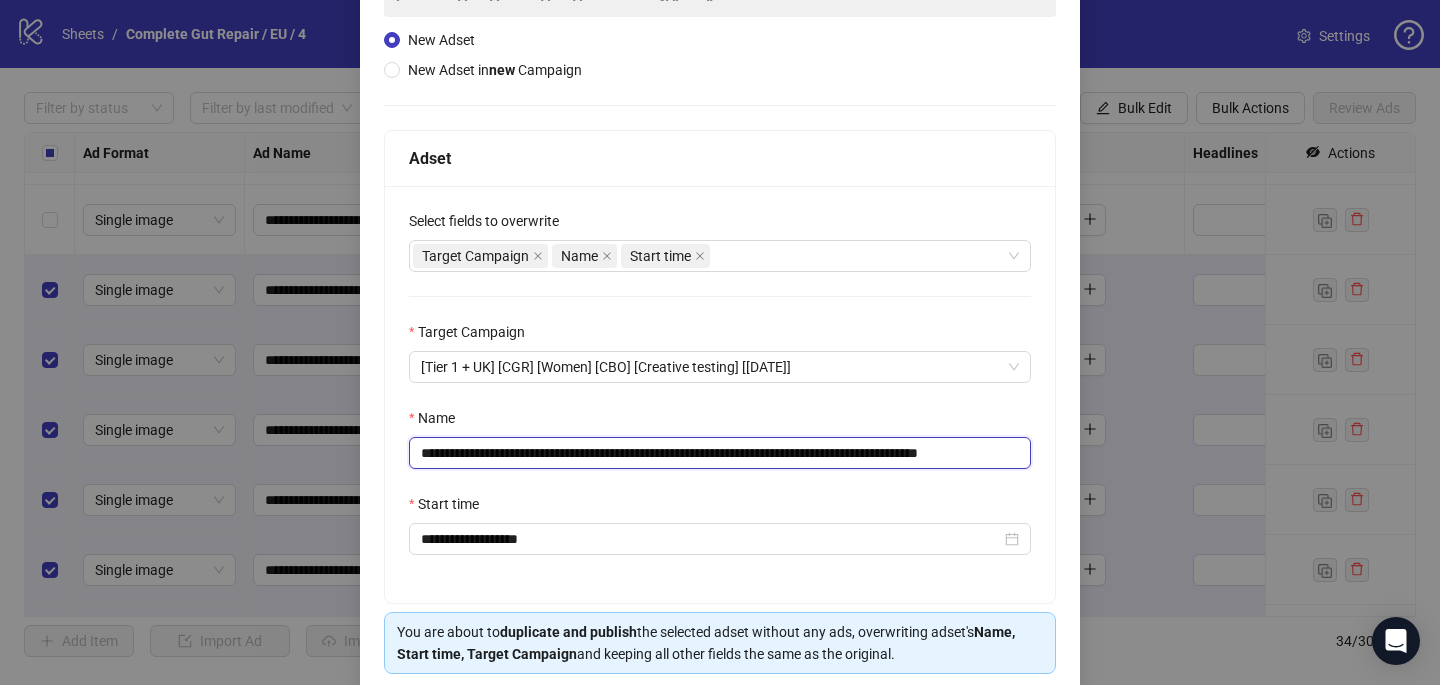 scroll, scrollTop: 0, scrollLeft: 27, axis: horizontal 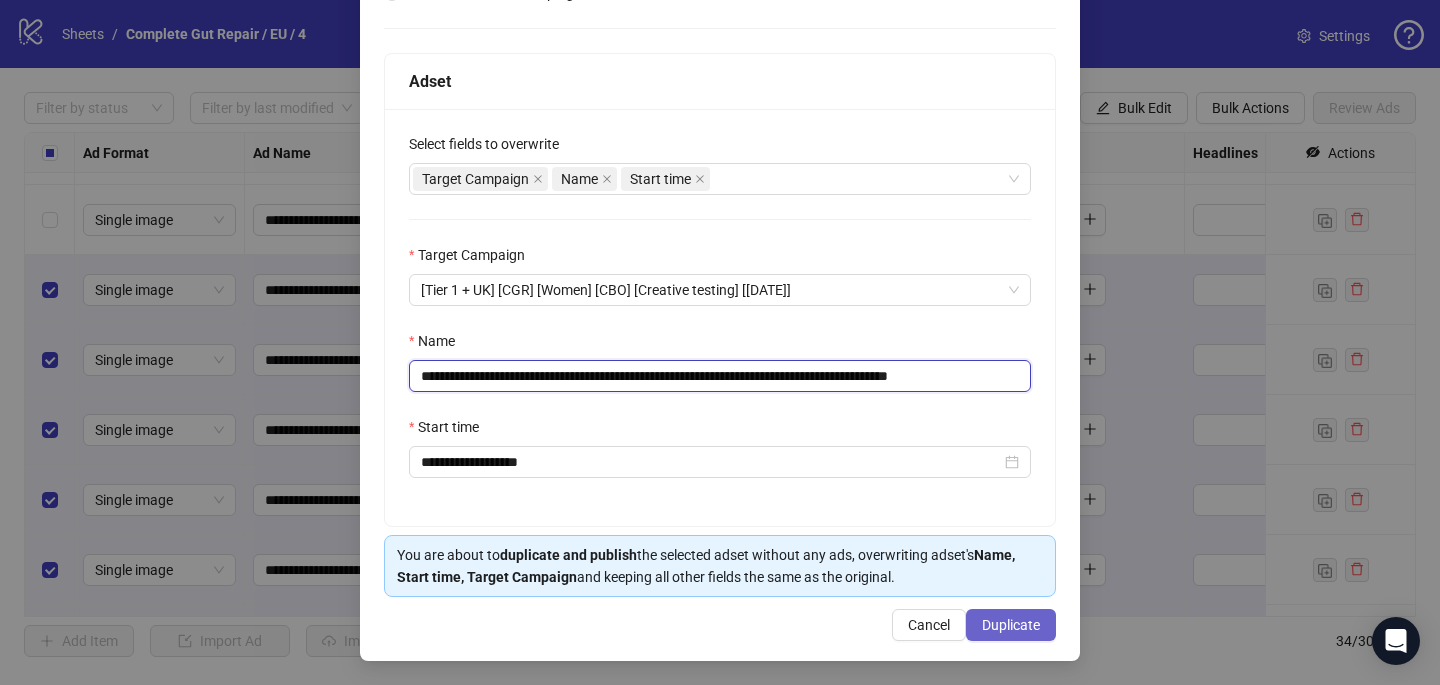 type on "**********" 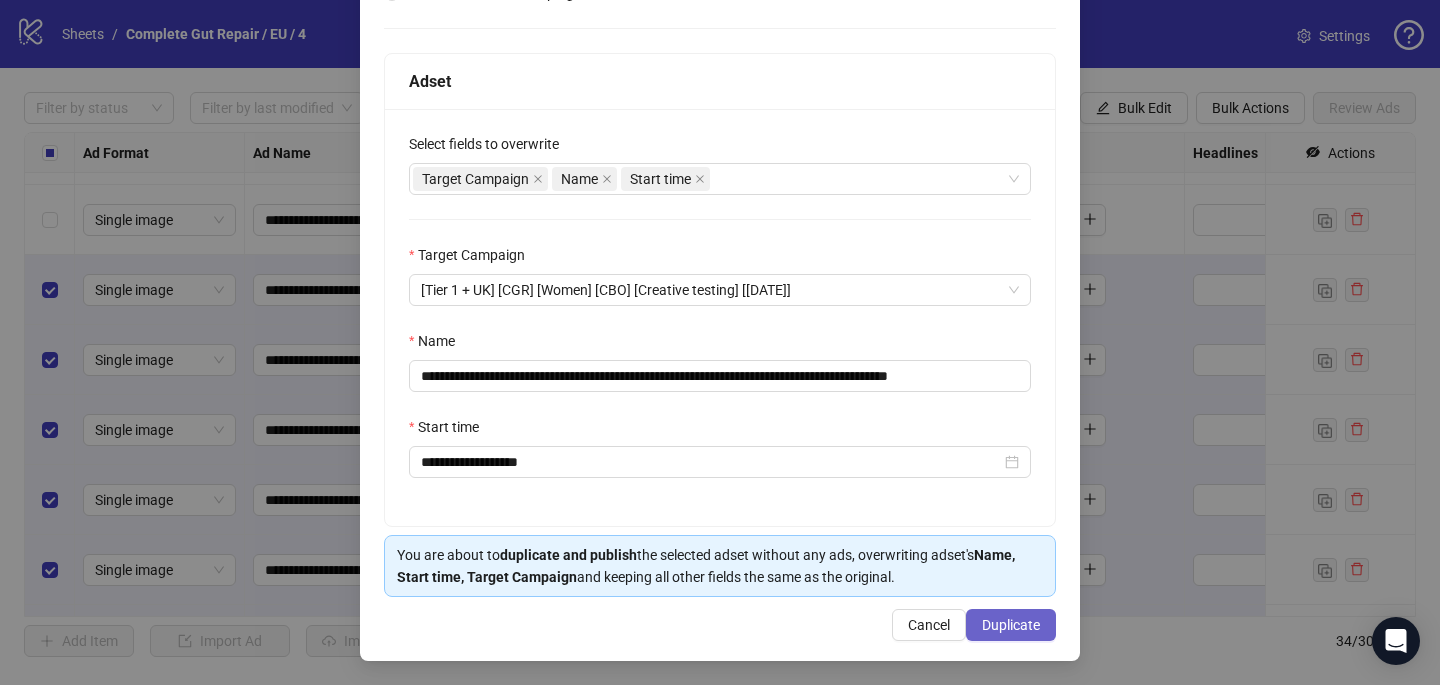 click on "Duplicate" at bounding box center (1011, 625) 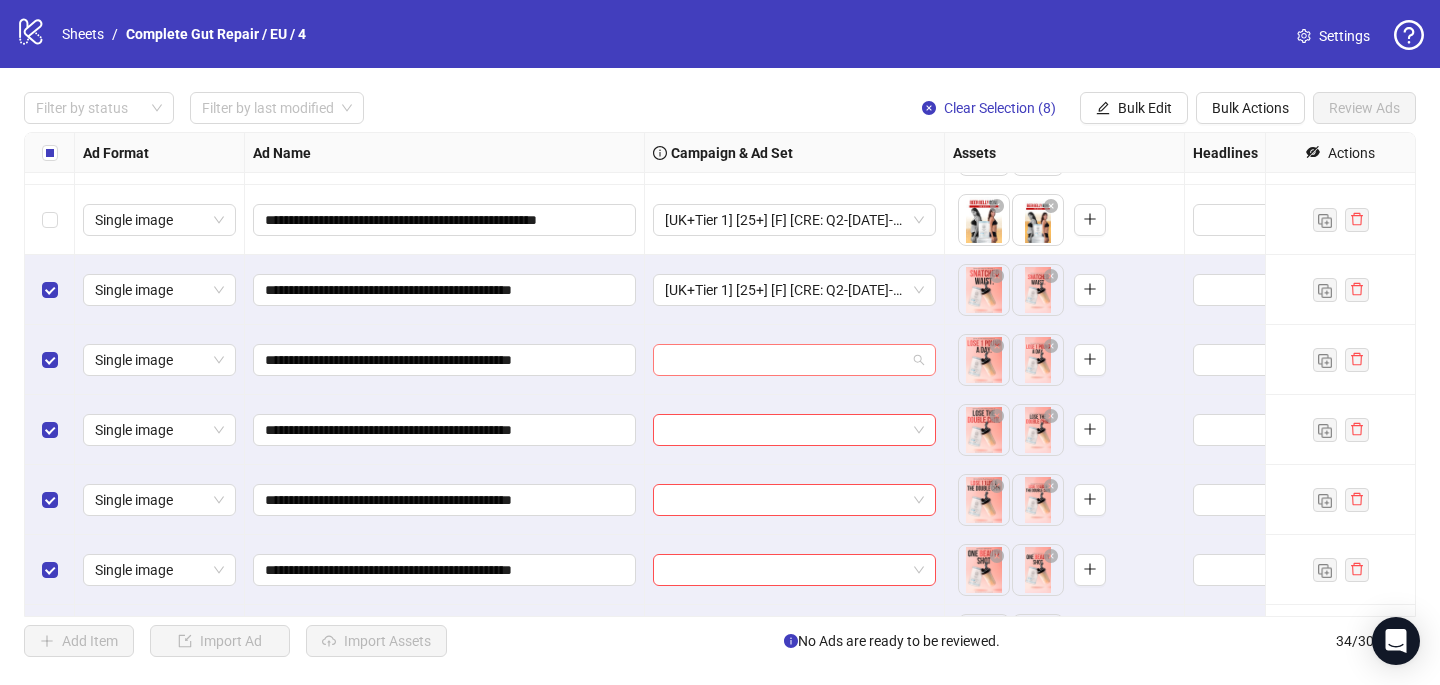click at bounding box center [785, 360] 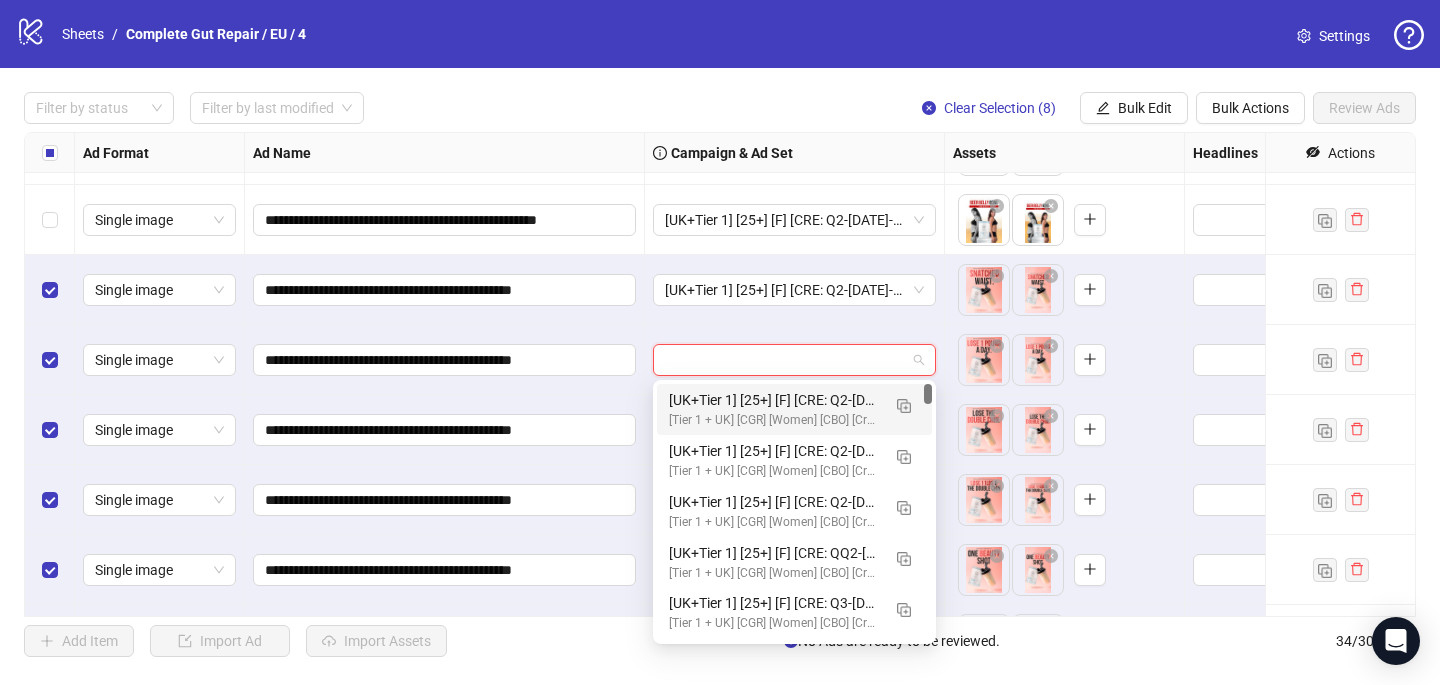 click on "[UK+Tier 1] [25+] [F] [CRE: Q2-05-MAY-2025-Drink Skincare- Text Only-CGR/PCP] [29 July 2025]" at bounding box center [774, 400] 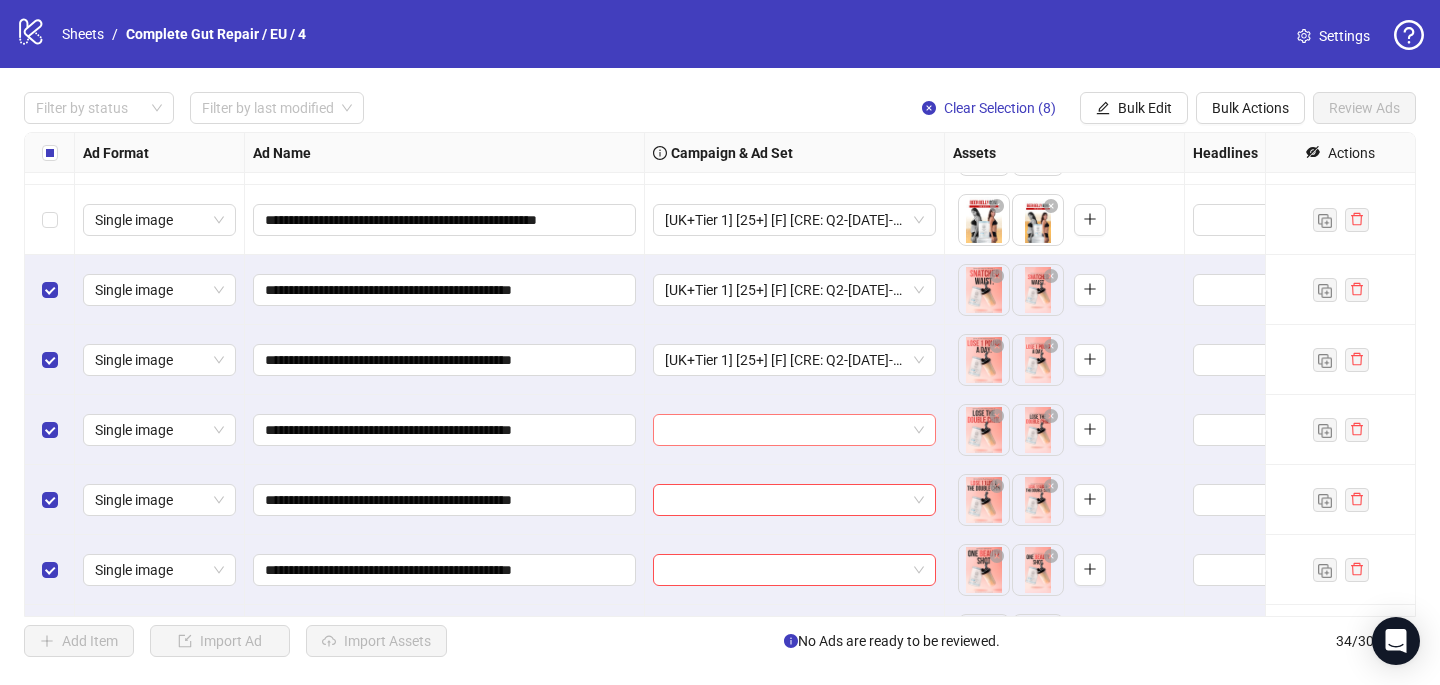 click at bounding box center (785, 430) 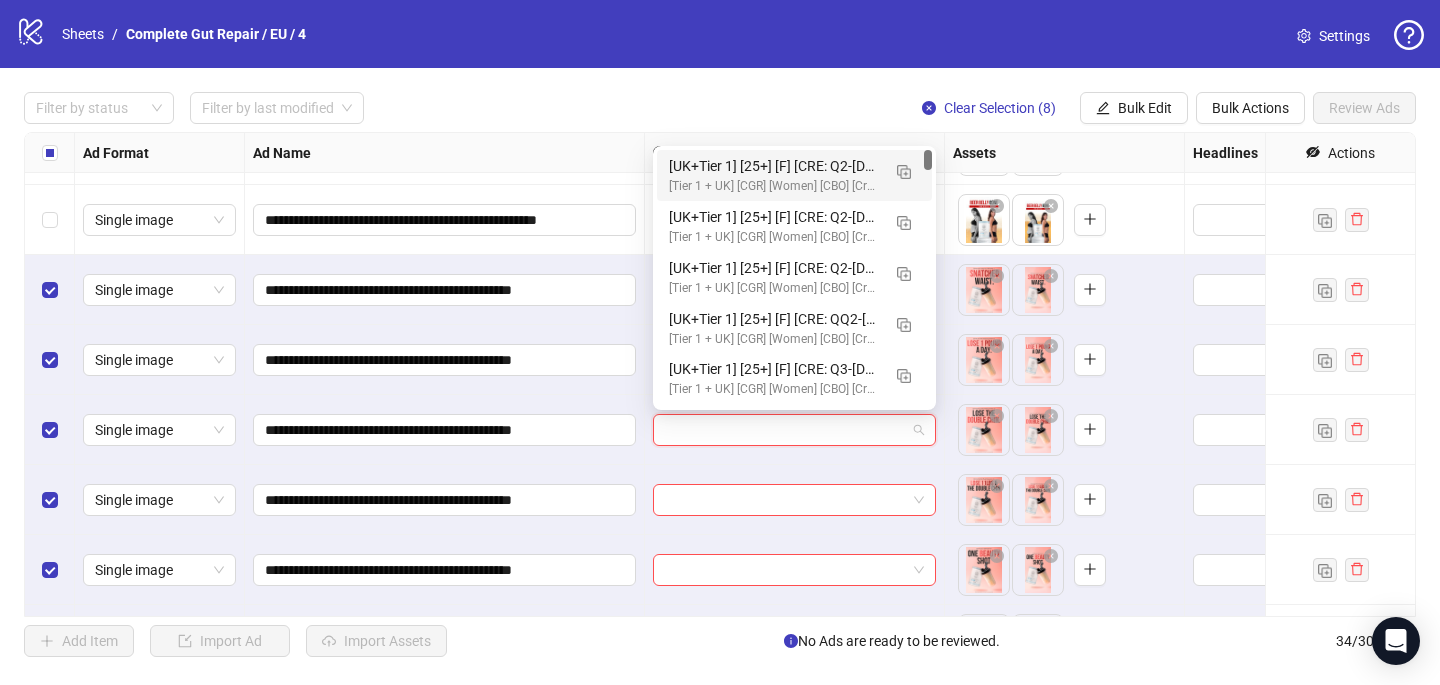 click on "[UK+Tier 1] [25+] [F] [CRE: Q2-05-MAY-2025-Drink Skincare- Text Only-CGR/PCP] [29 July 2025]" at bounding box center (774, 166) 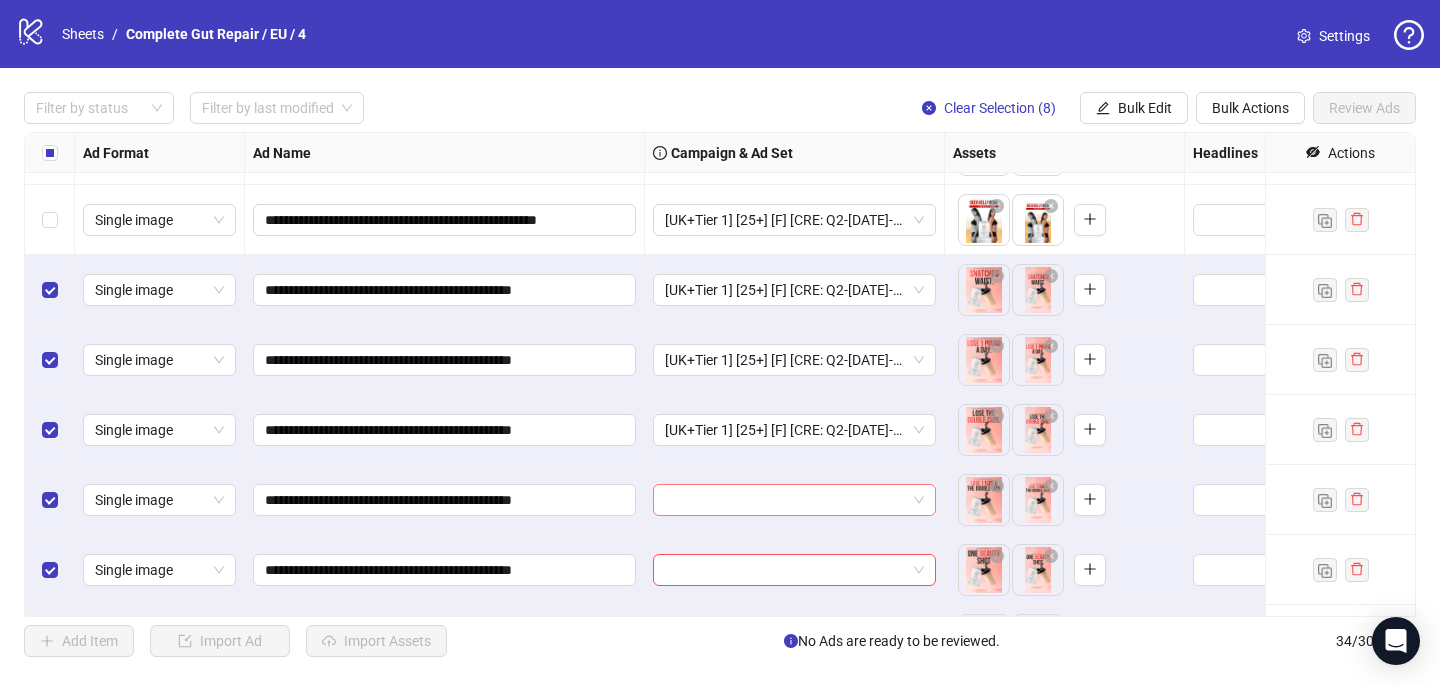 click at bounding box center [785, 500] 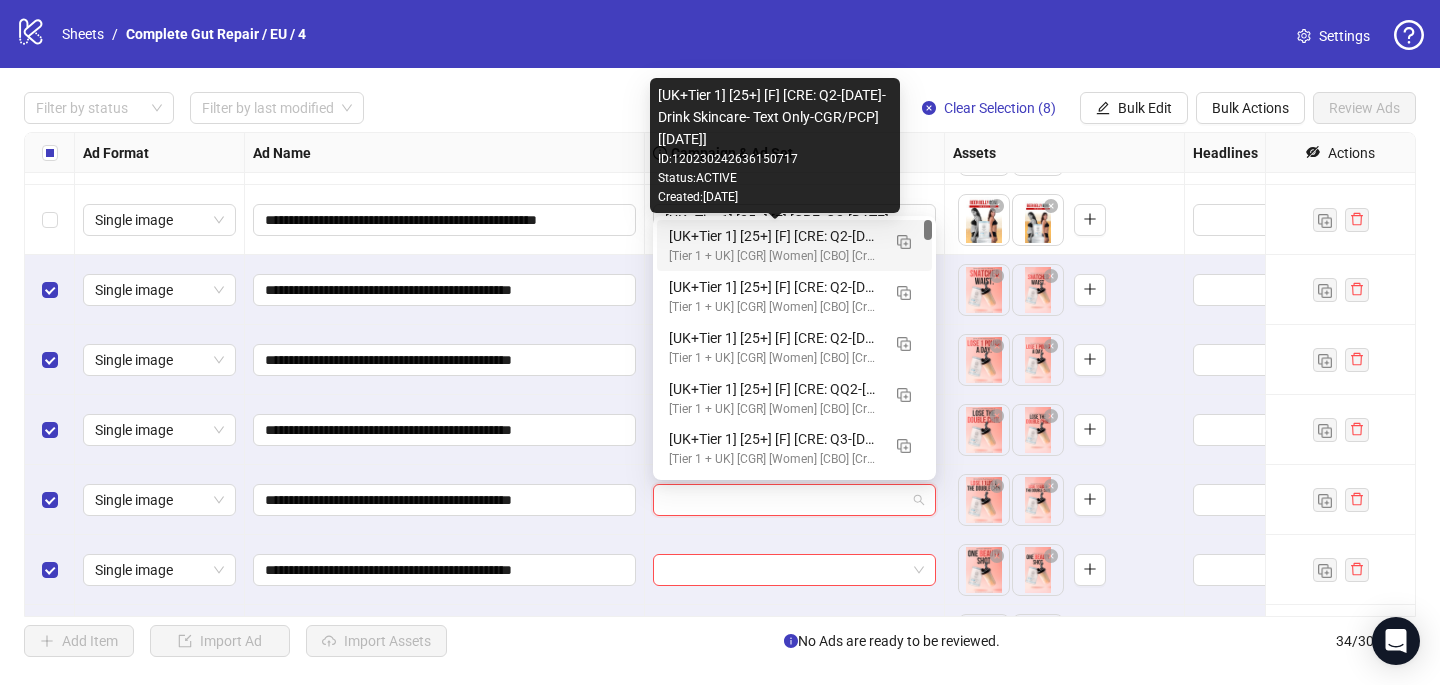 click on "[UK+Tier 1] [25+] [F] [CRE: Q2-05-MAY-2025-Drink Skincare- Text Only-CGR/PCP] [29 July 2025]" at bounding box center [774, 236] 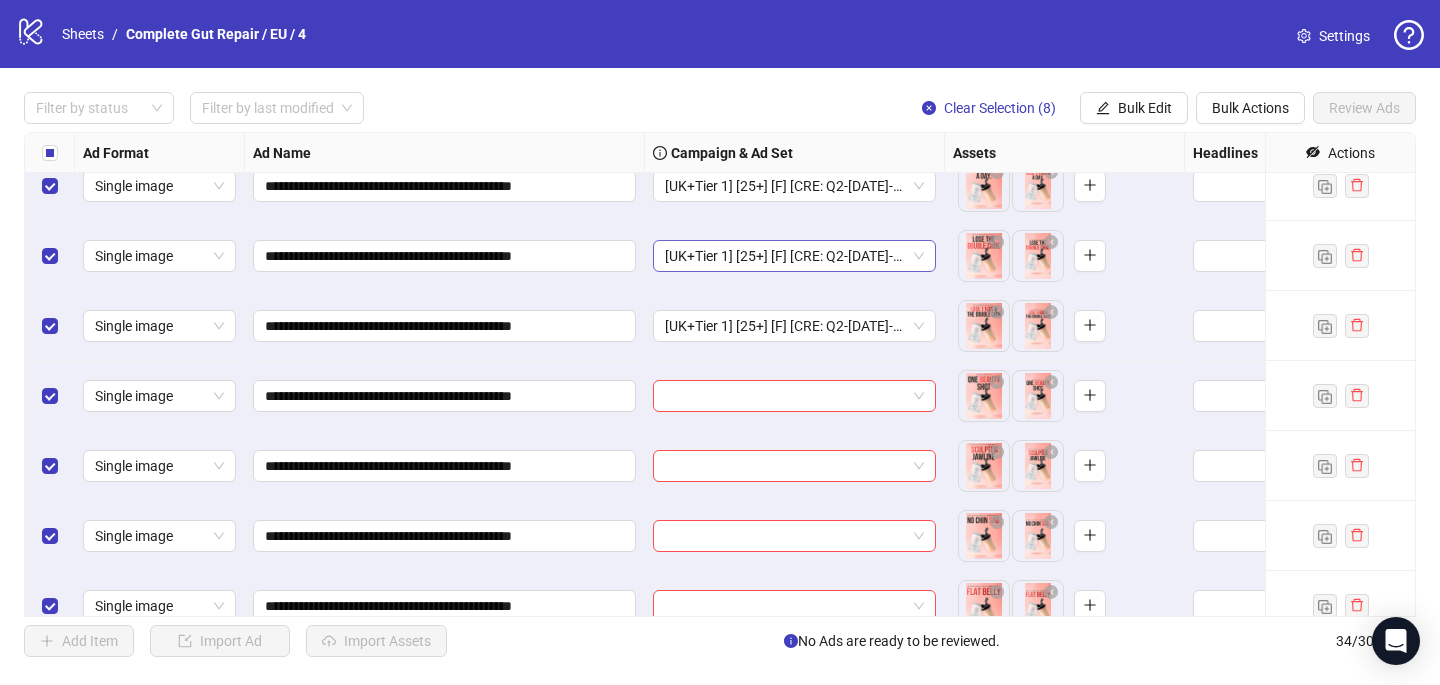 scroll, scrollTop: 1937, scrollLeft: 0, axis: vertical 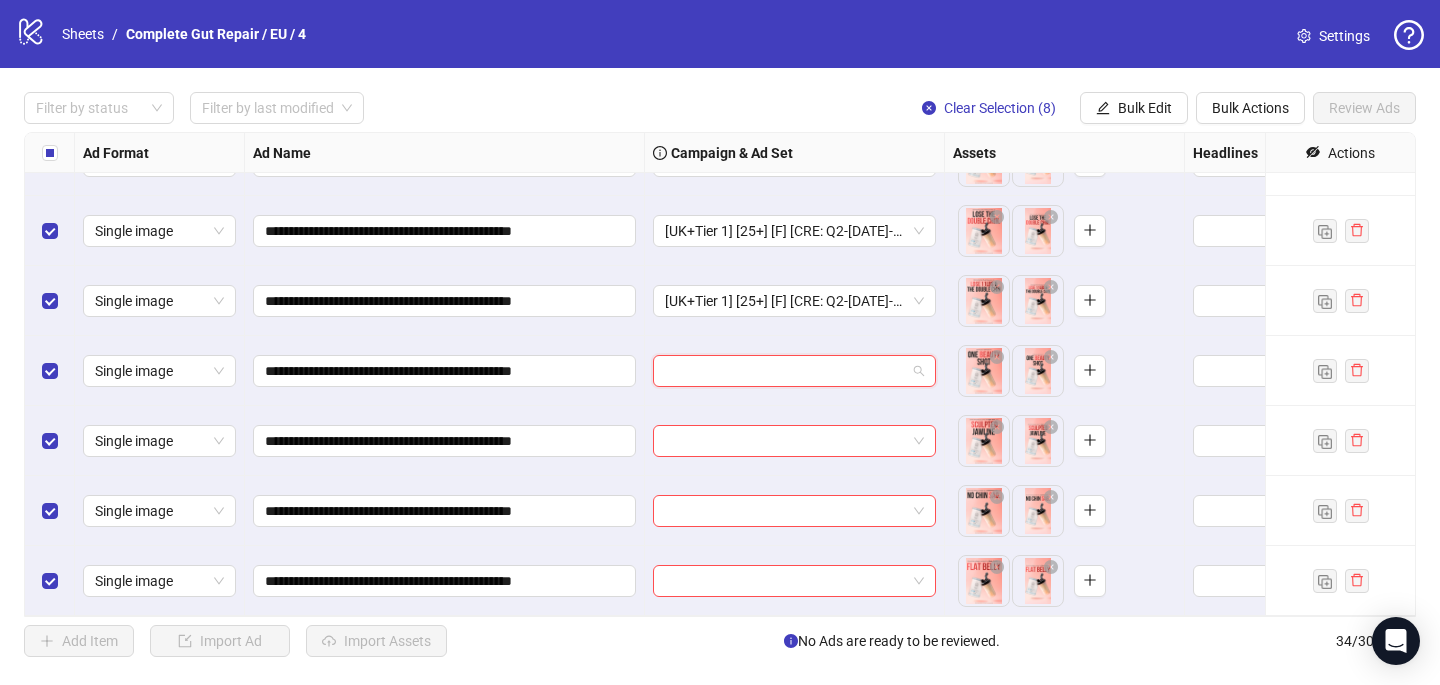 click at bounding box center [785, 371] 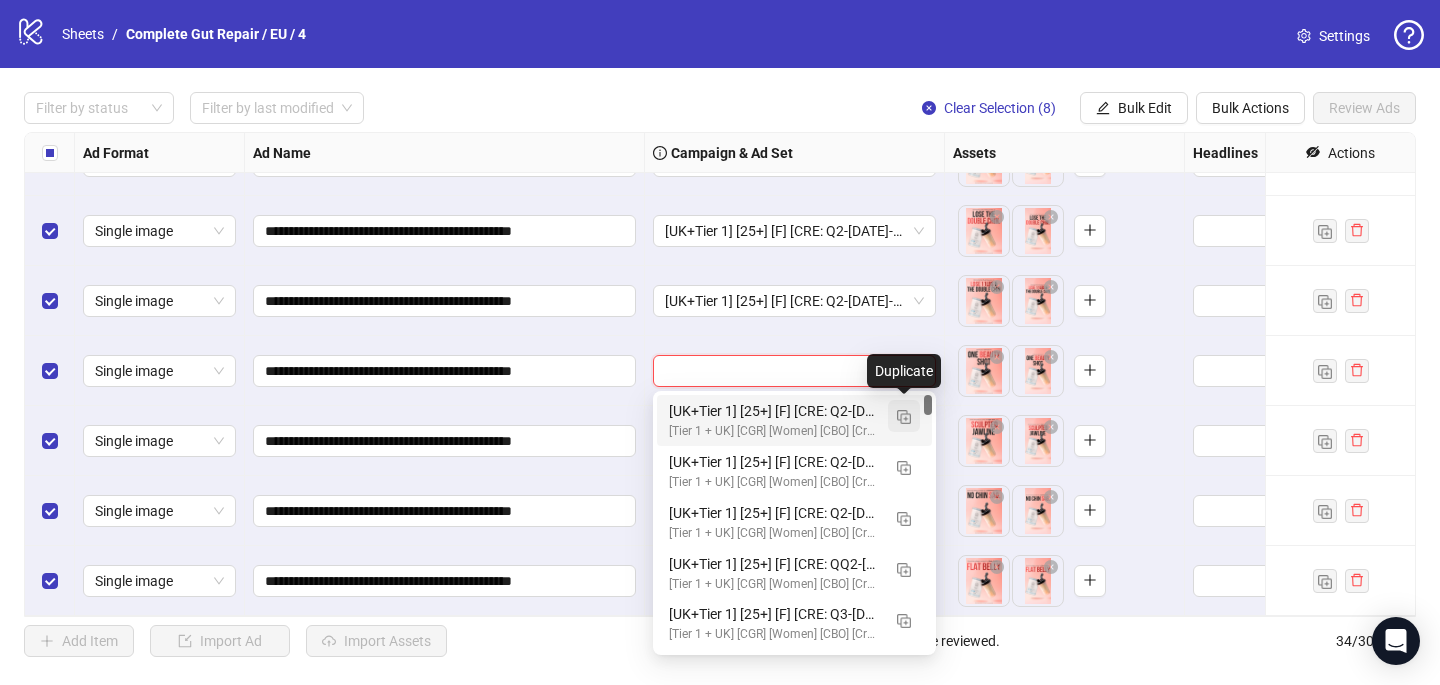 click at bounding box center [904, 417] 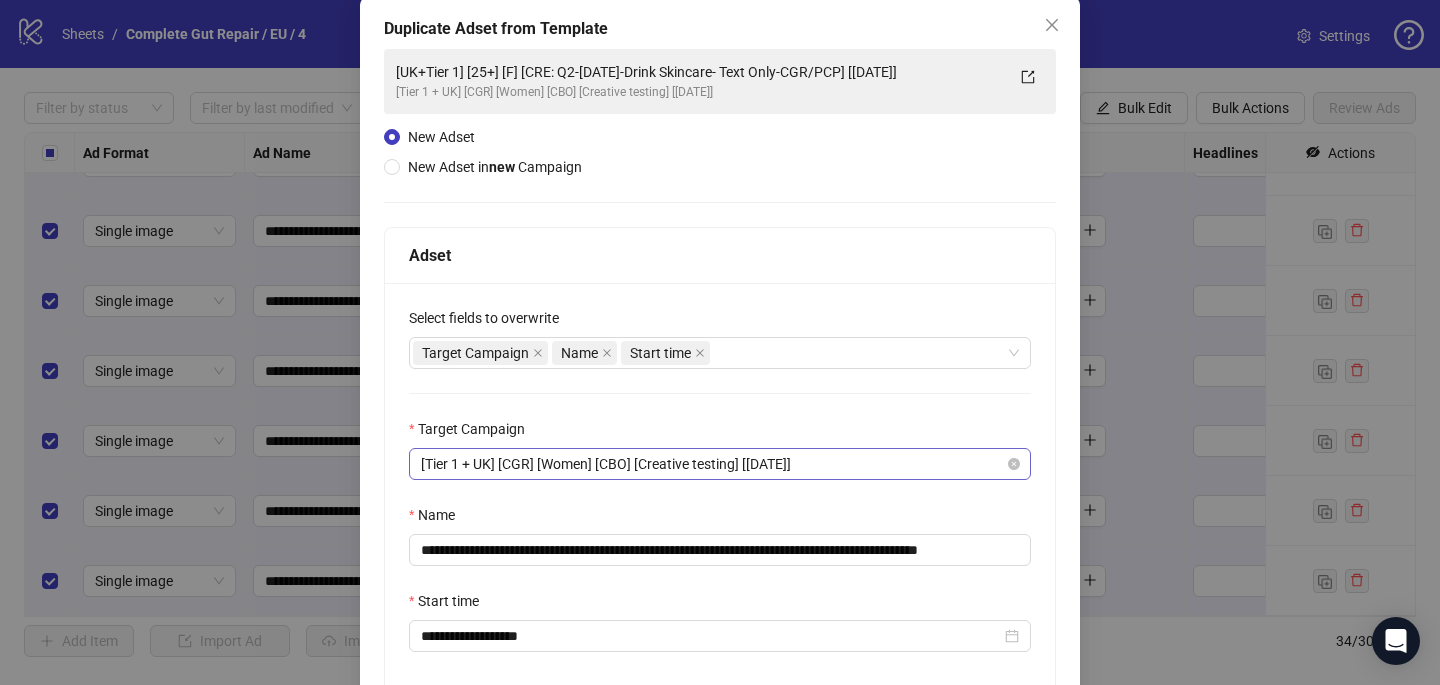scroll, scrollTop: 107, scrollLeft: 0, axis: vertical 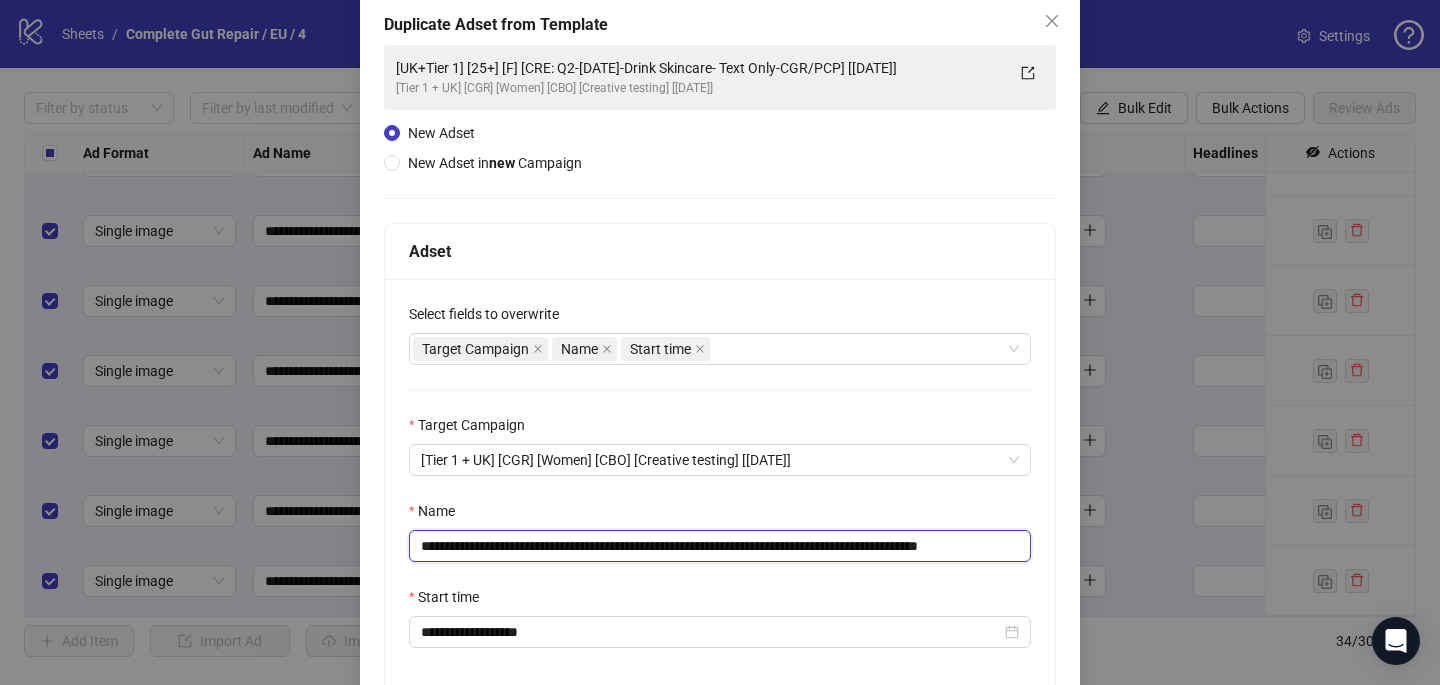 drag, startPoint x: 1003, startPoint y: 549, endPoint x: 1044, endPoint y: 550, distance: 41.01219 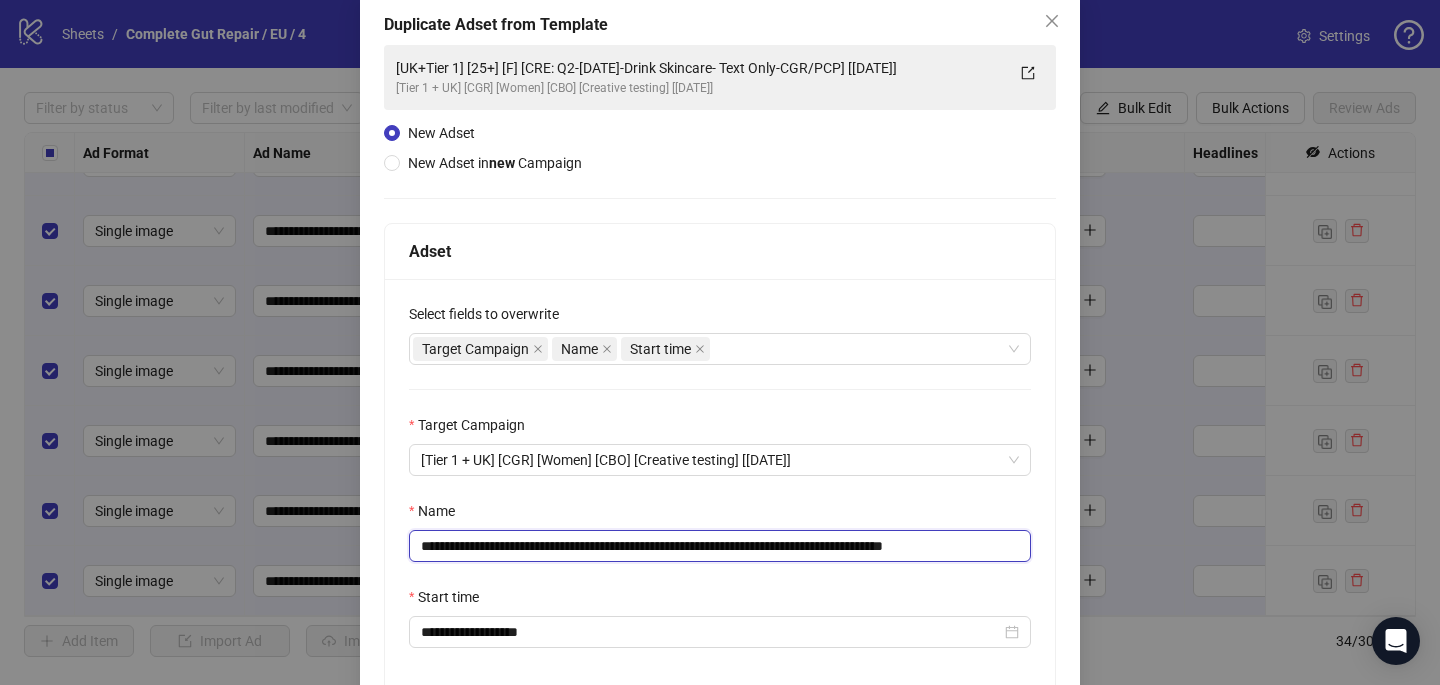scroll, scrollTop: 0, scrollLeft: 0, axis: both 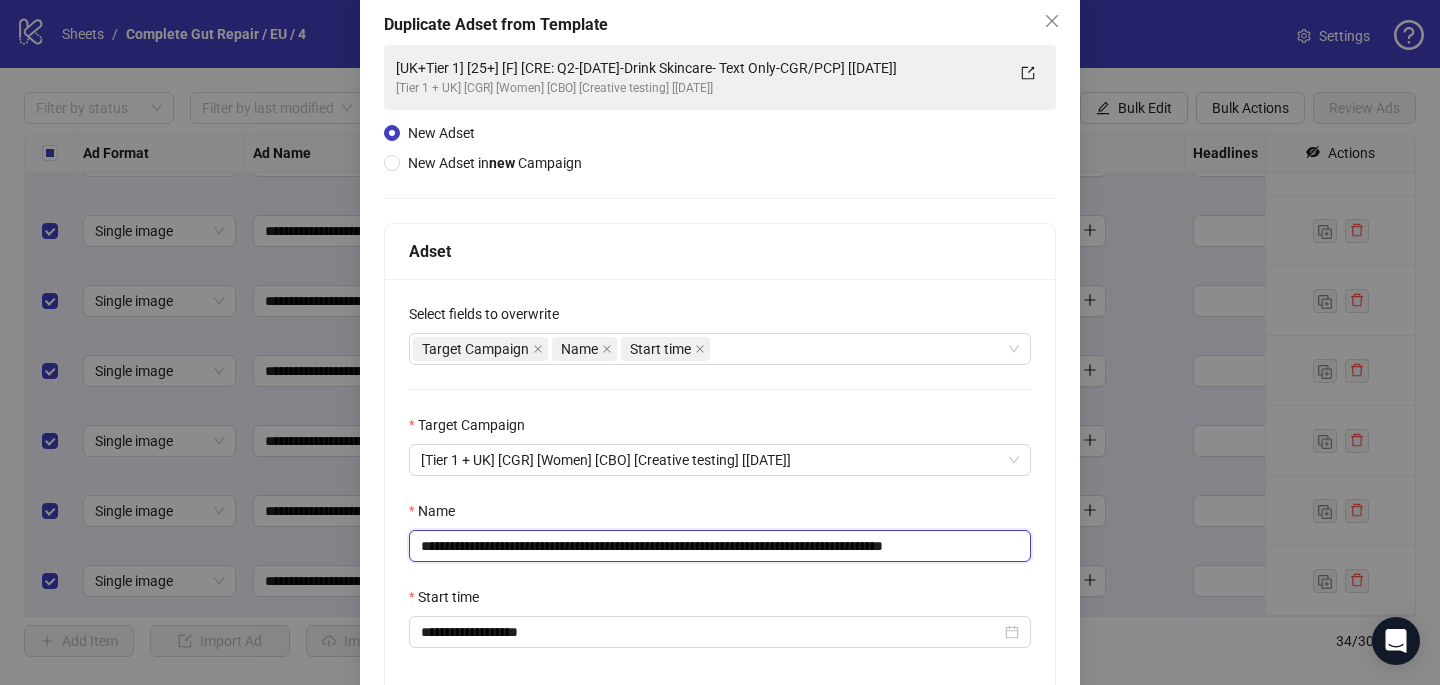 click on "**********" at bounding box center (720, 546) 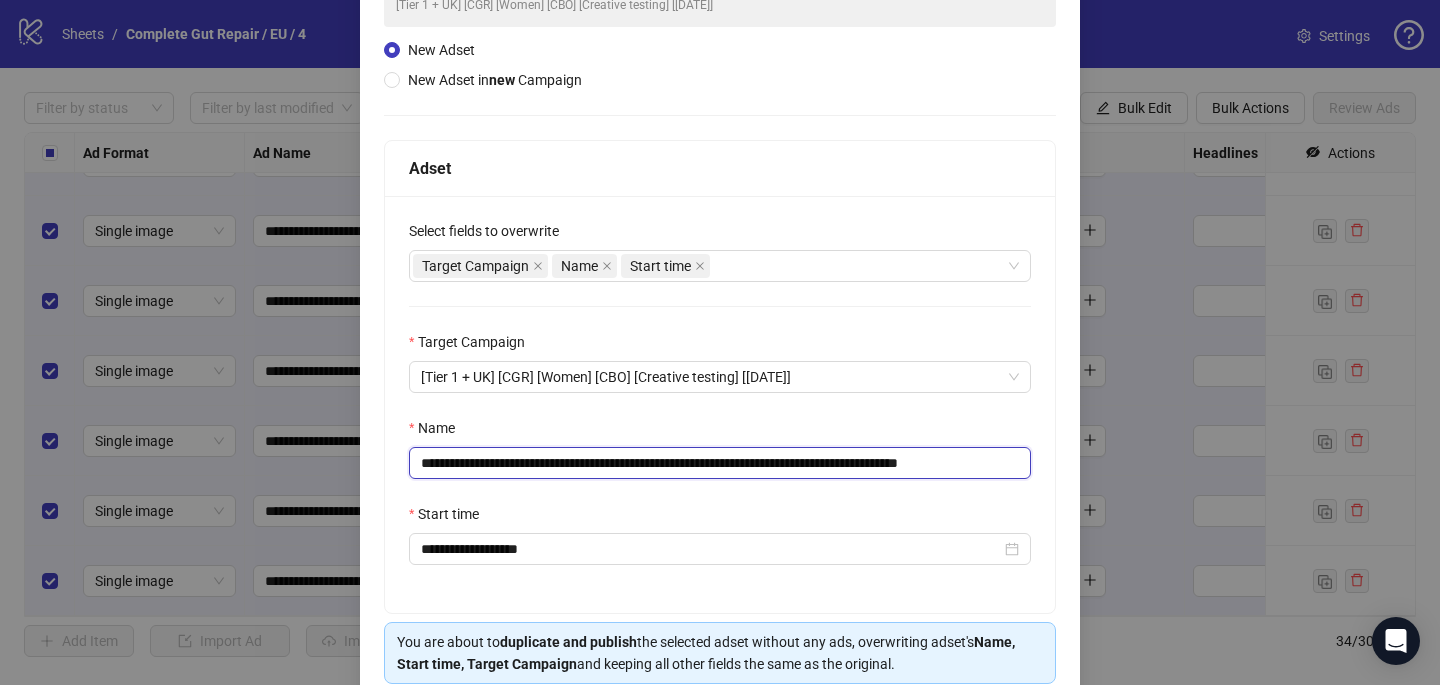 scroll, scrollTop: 278, scrollLeft: 0, axis: vertical 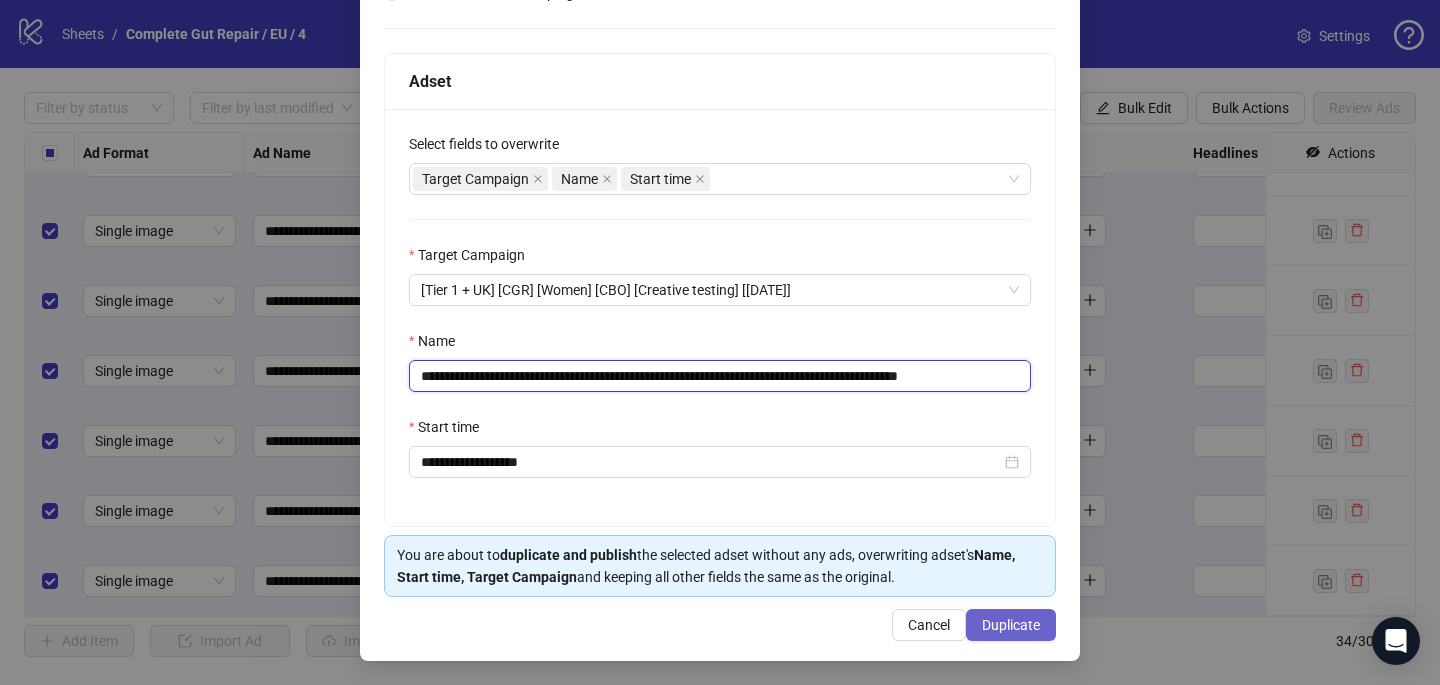 type on "**********" 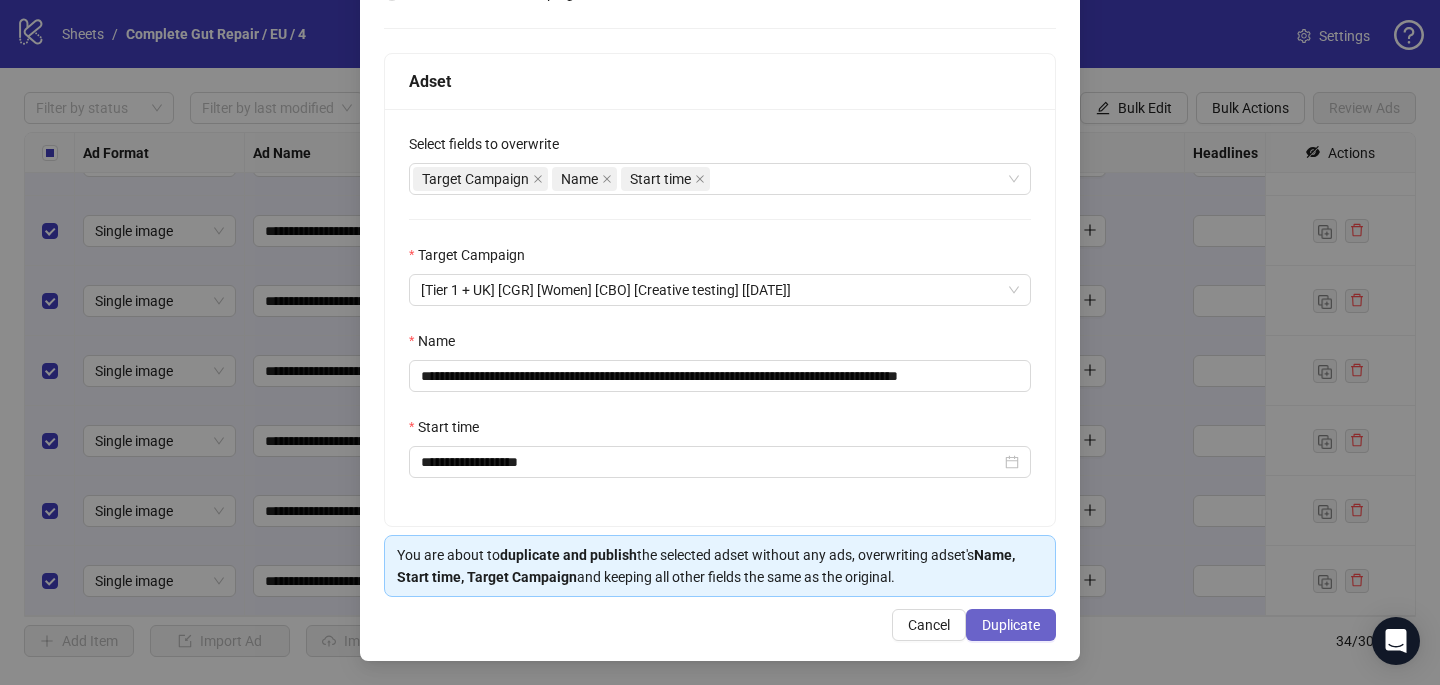 click on "Duplicate" at bounding box center (1011, 625) 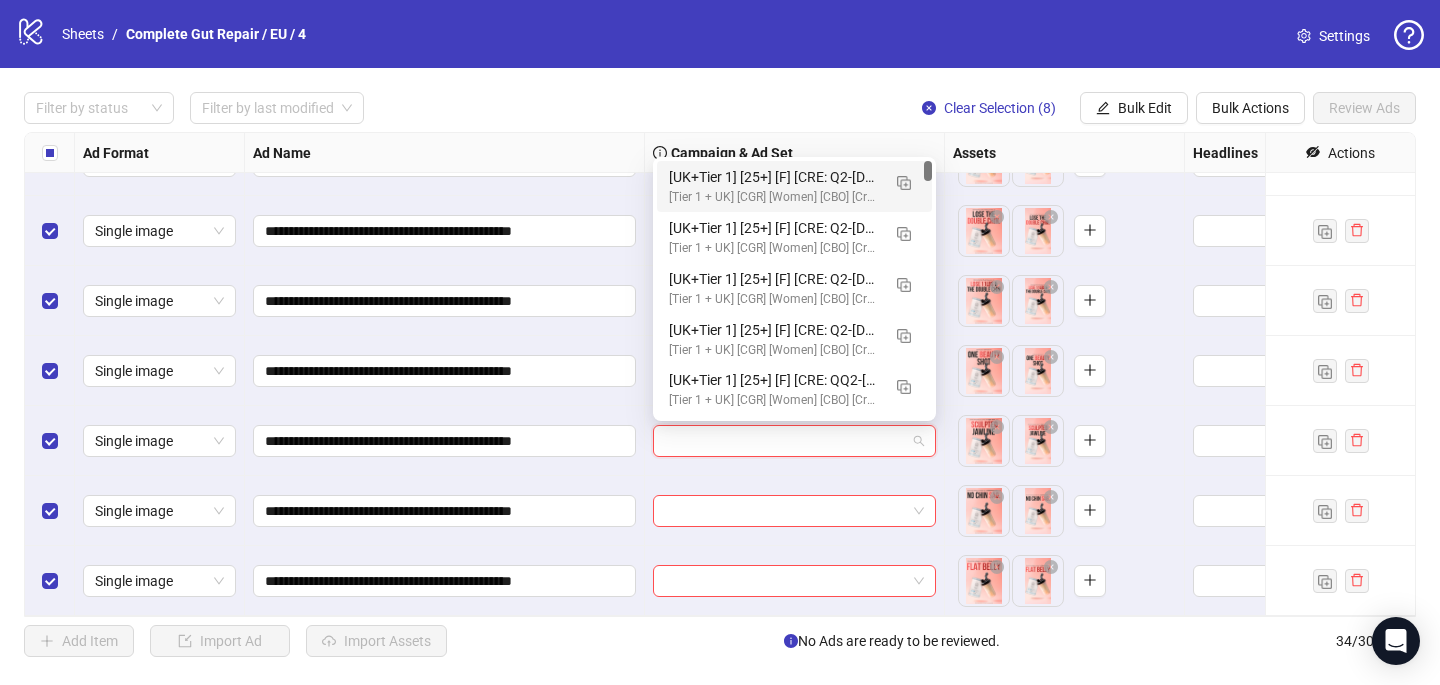 click at bounding box center (785, 441) 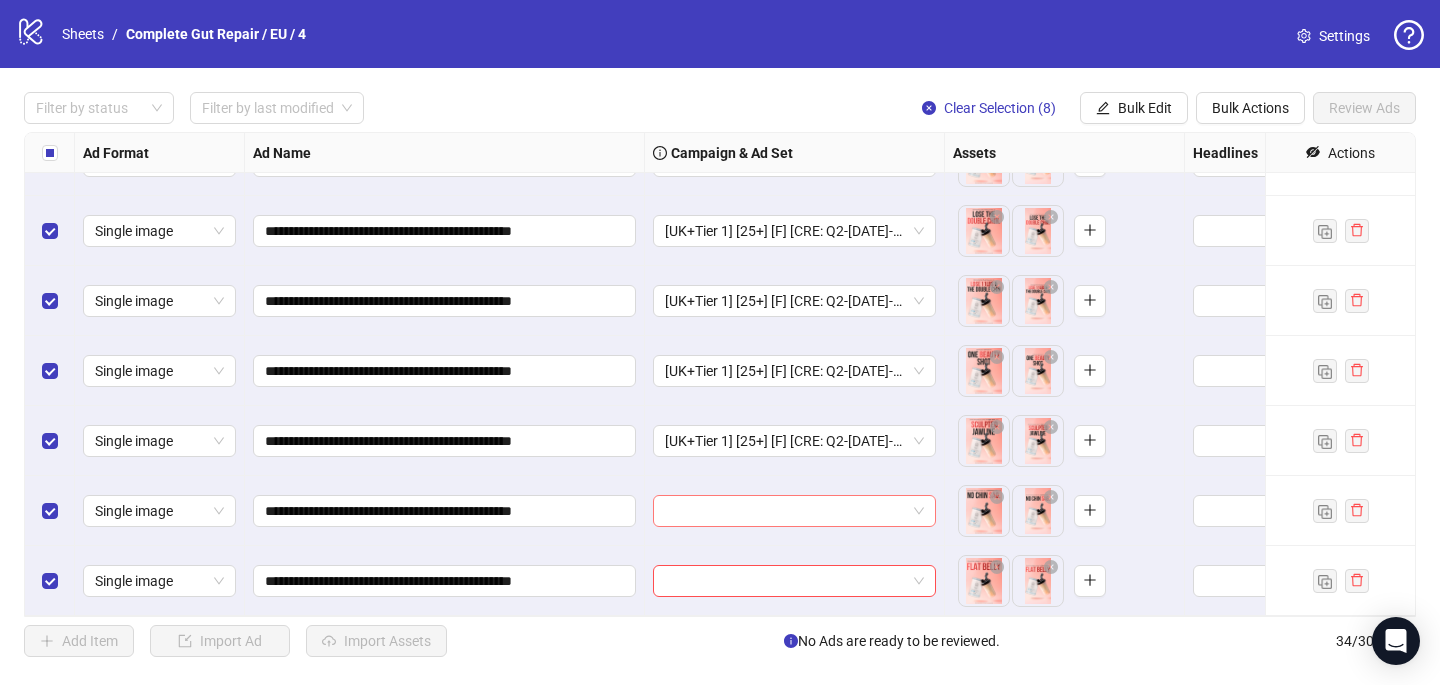 click at bounding box center (785, 511) 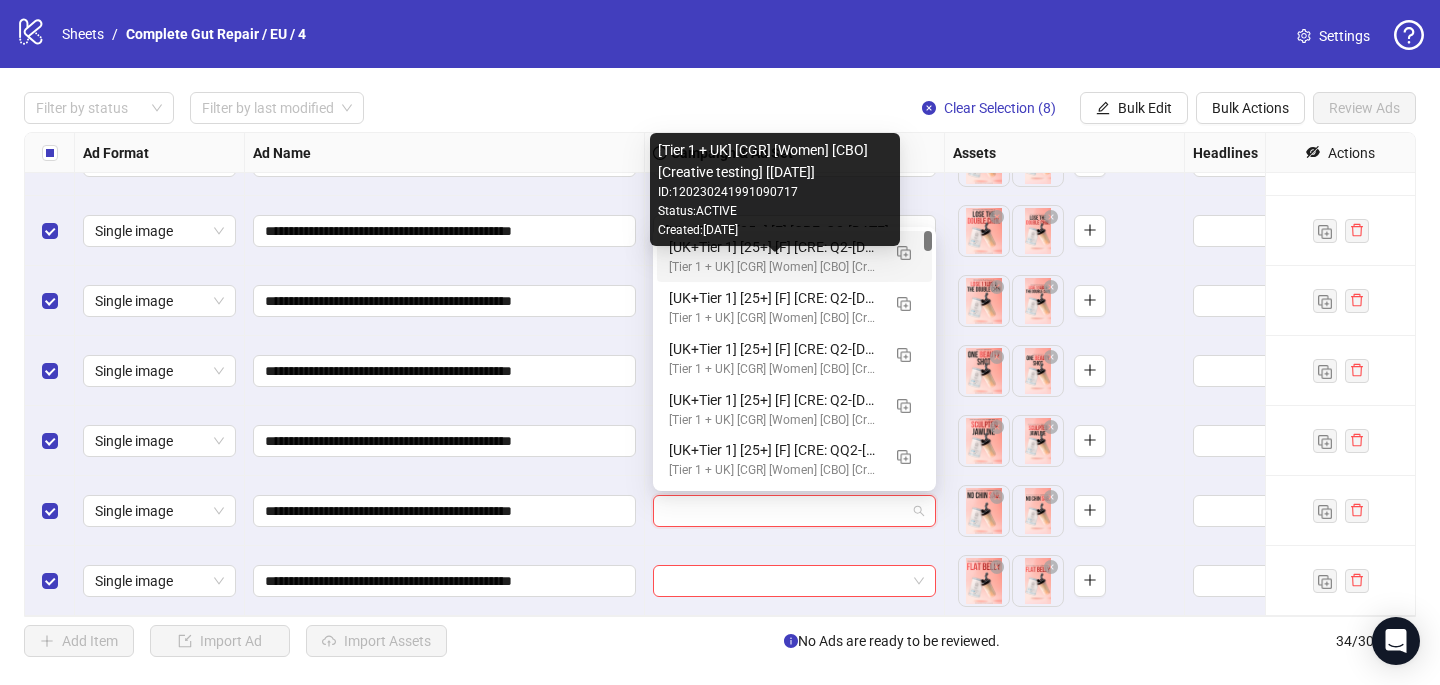 click on "[Tier 1 + UK] [CGR] [Women] [CBO] [Creative testing] [[DATE]]" at bounding box center [774, 267] 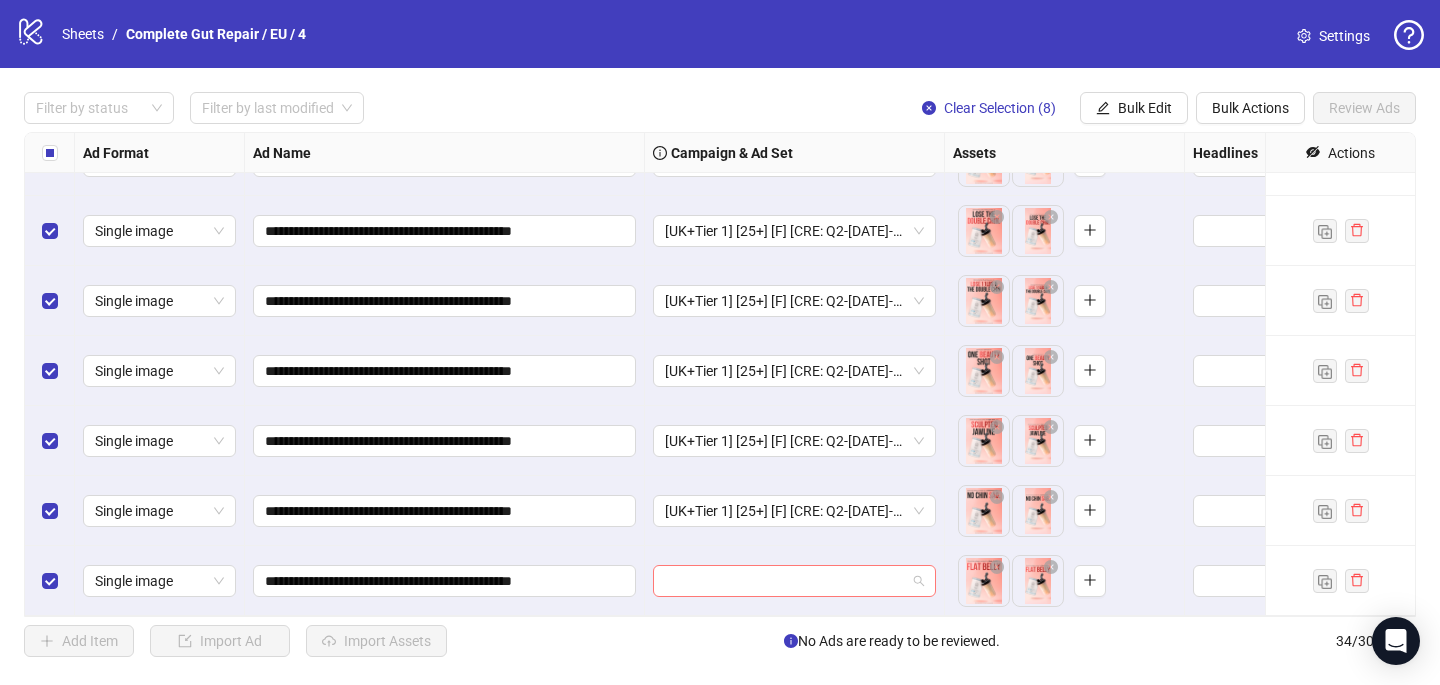 click at bounding box center [785, 581] 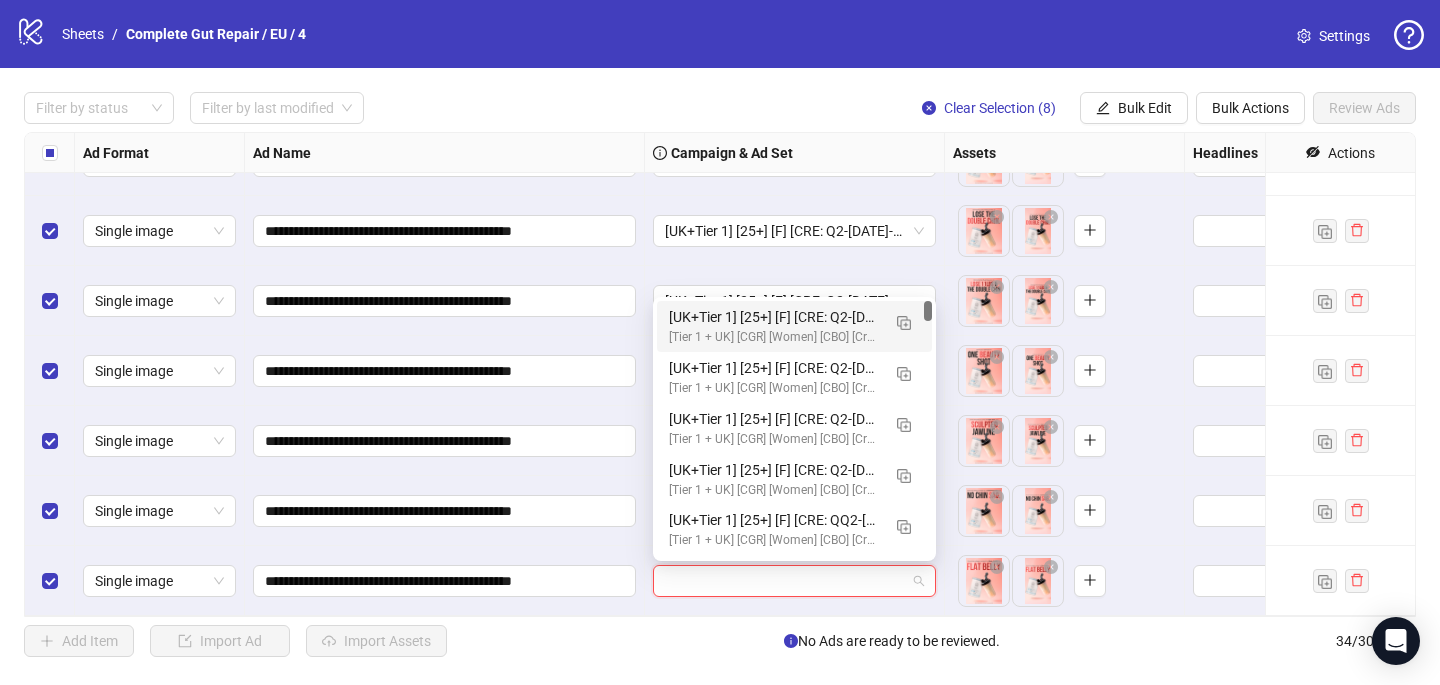 click on "[UK+Tier 1] [25+] [F] [CRE: Q2-05-MAY-2025-Drink Skincare- Text Only-CGR/PCP #2] [29 July 2025]" at bounding box center (774, 317) 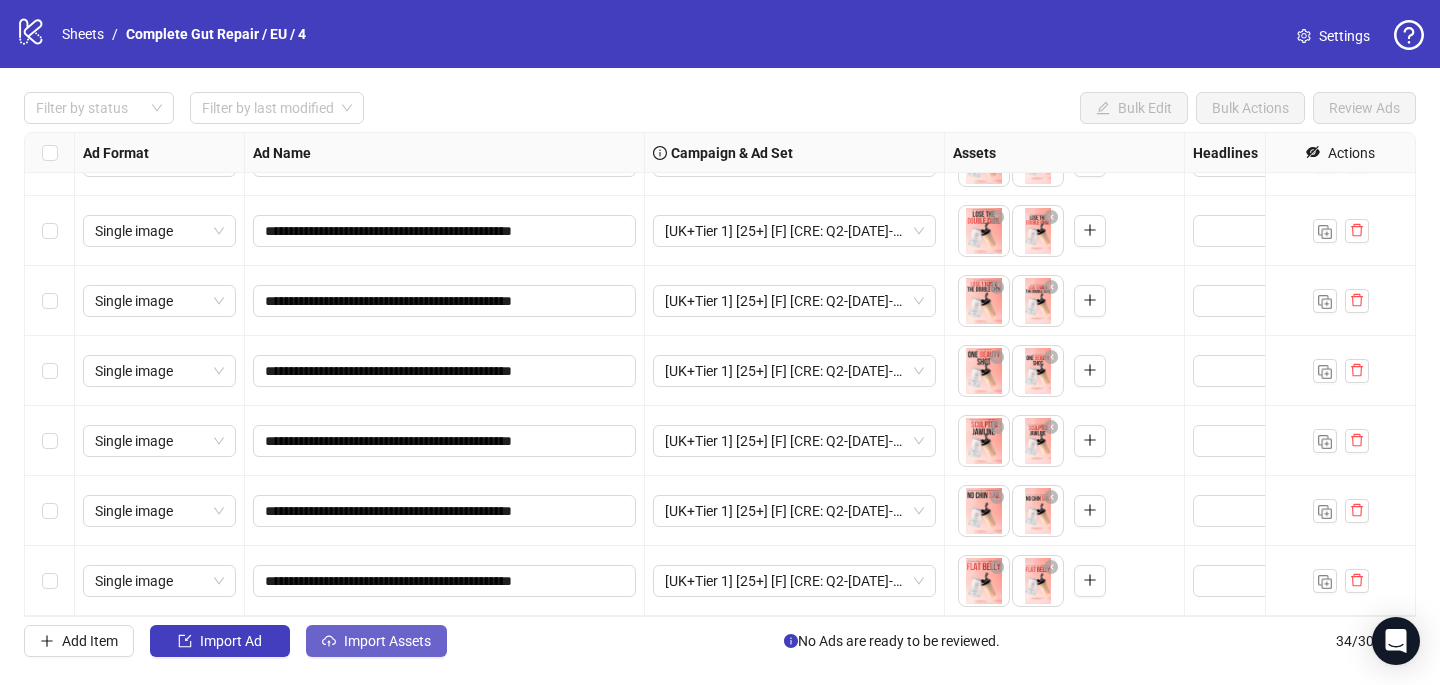 click on "Import Assets" at bounding box center [387, 641] 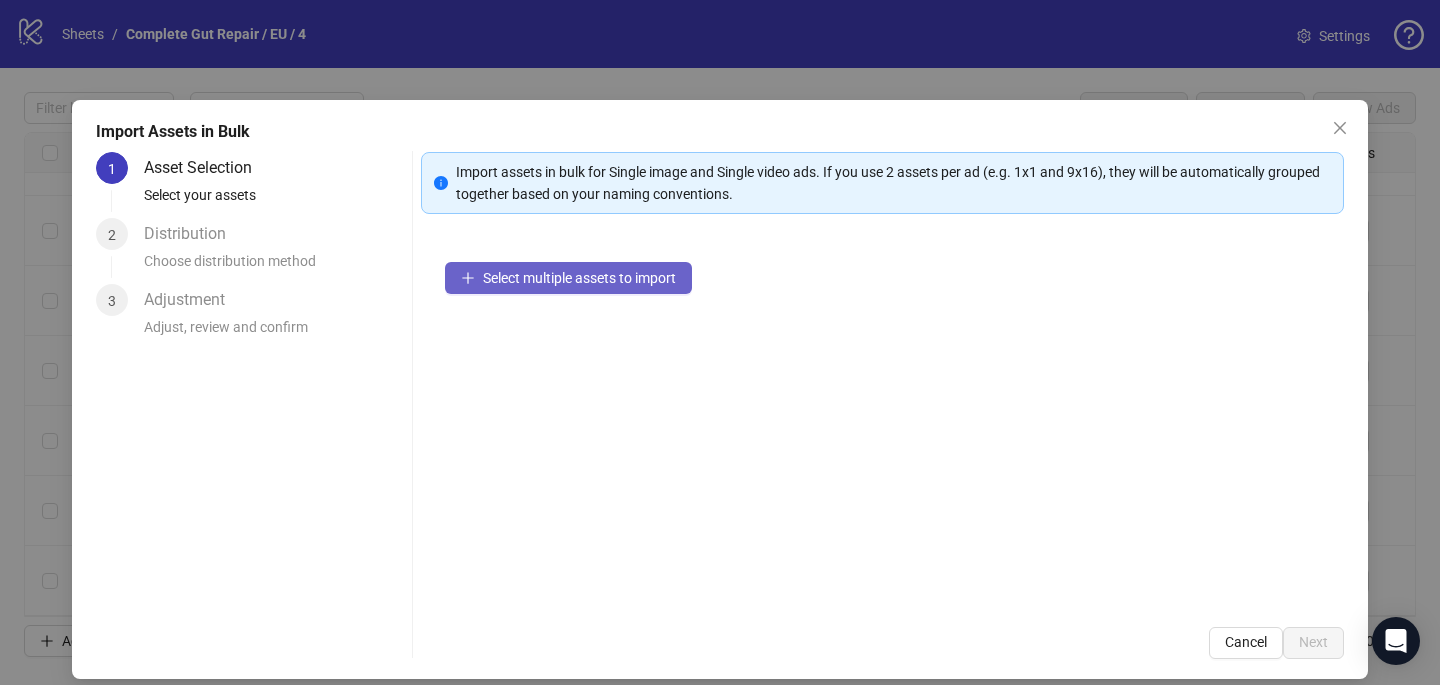 click on "Select multiple assets to import" at bounding box center [568, 278] 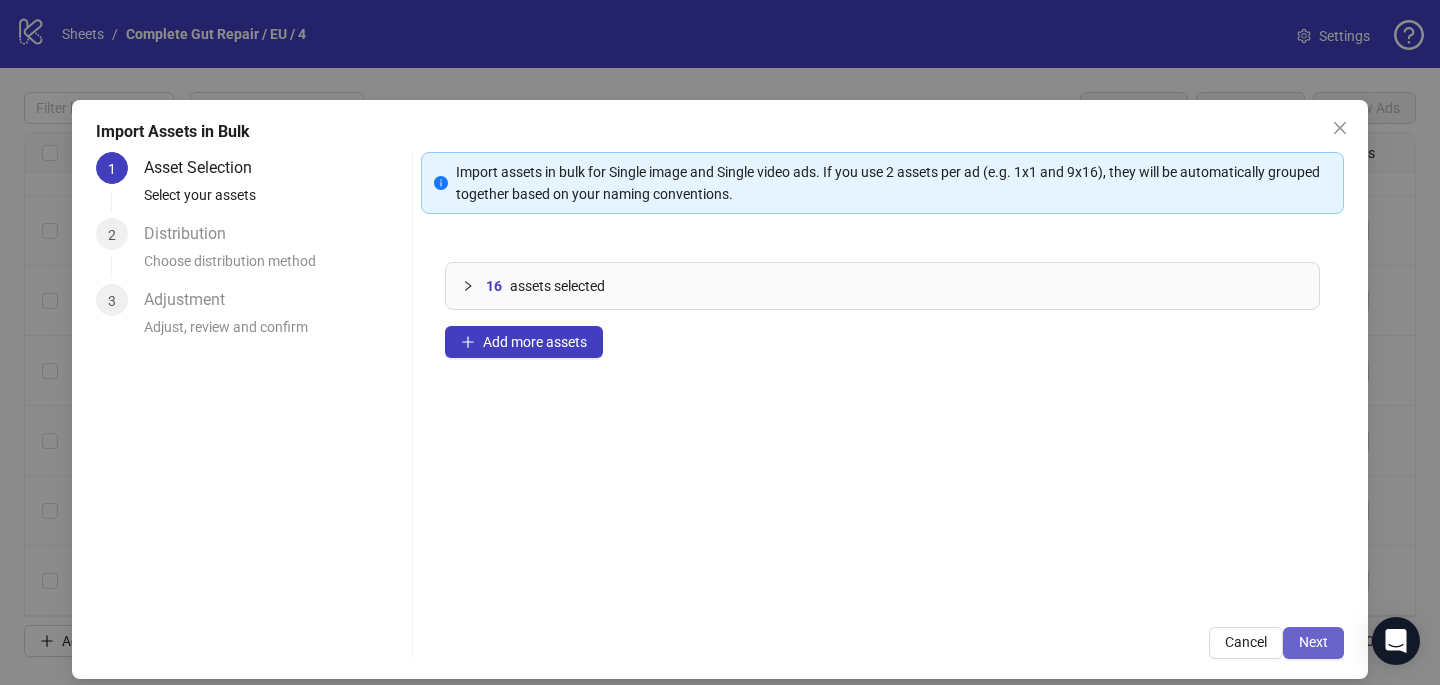 click on "Next" at bounding box center [1313, 642] 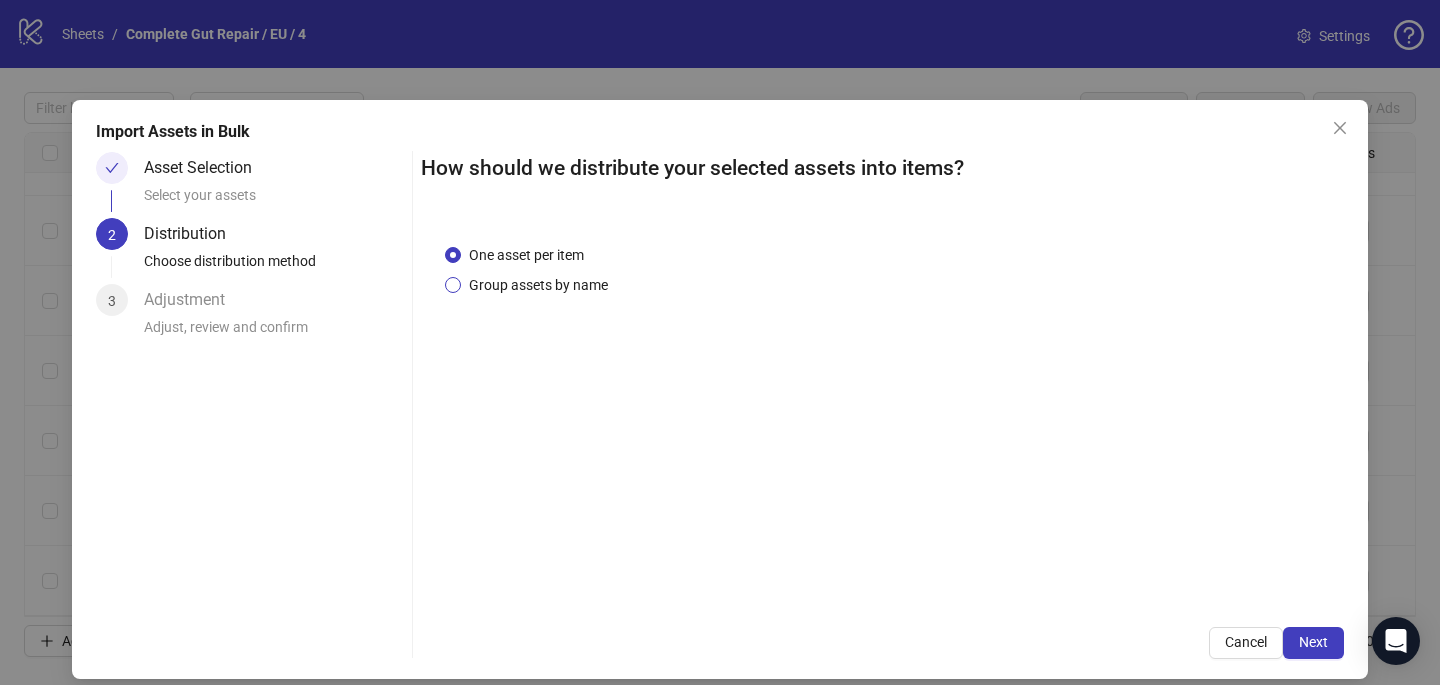 click on "Group assets by name" at bounding box center (538, 285) 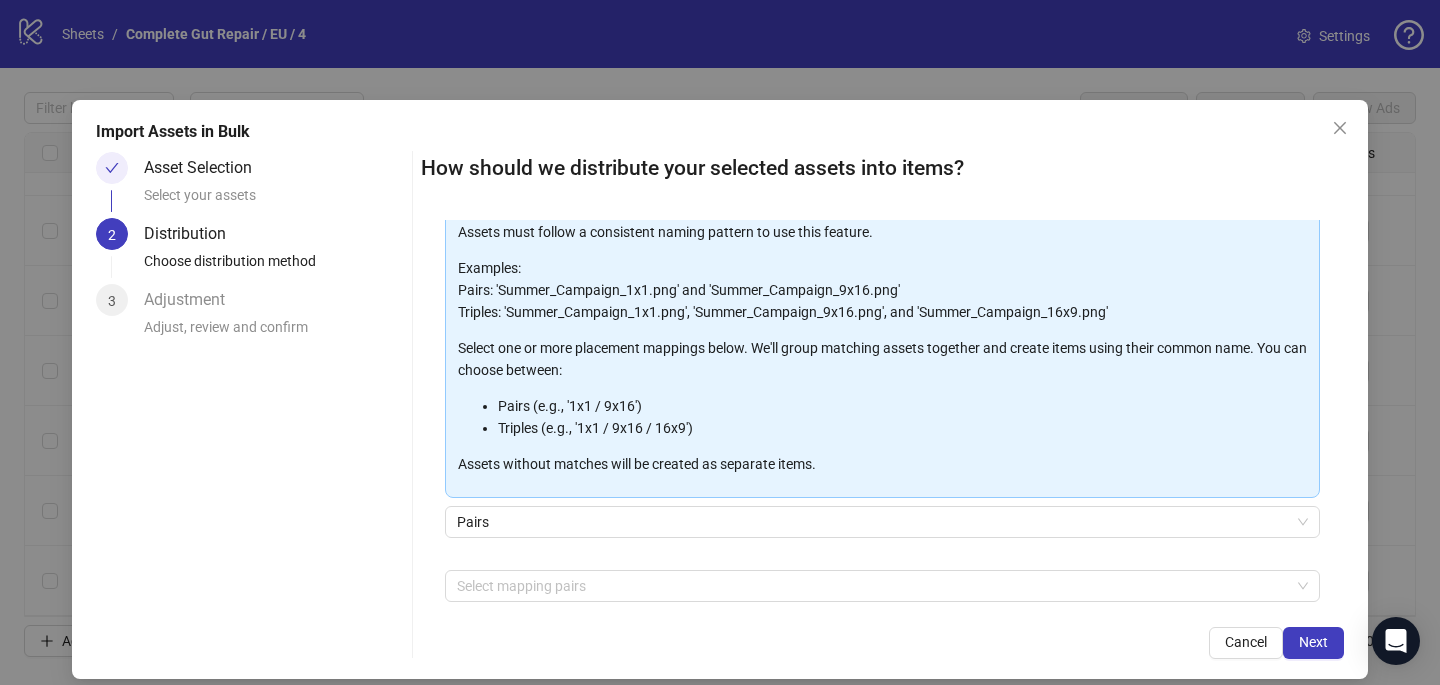 scroll, scrollTop: 203, scrollLeft: 0, axis: vertical 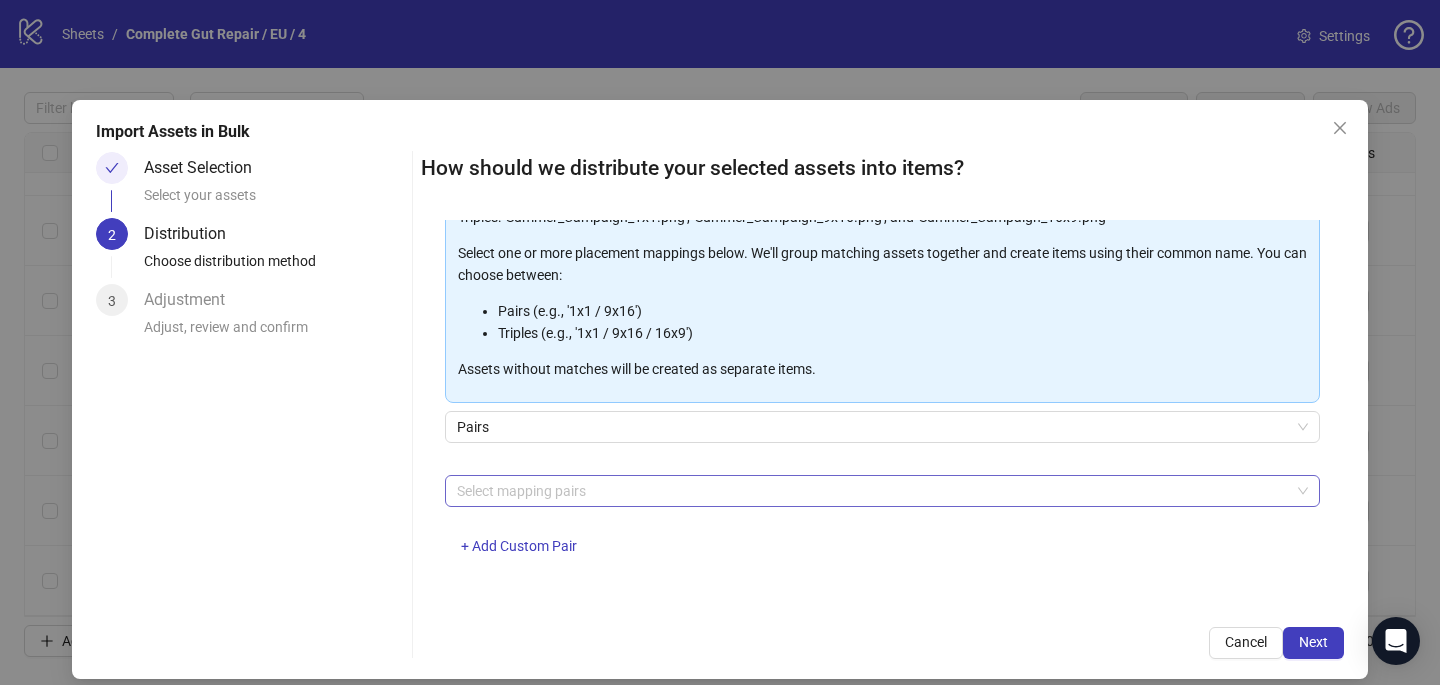 click at bounding box center [872, 491] 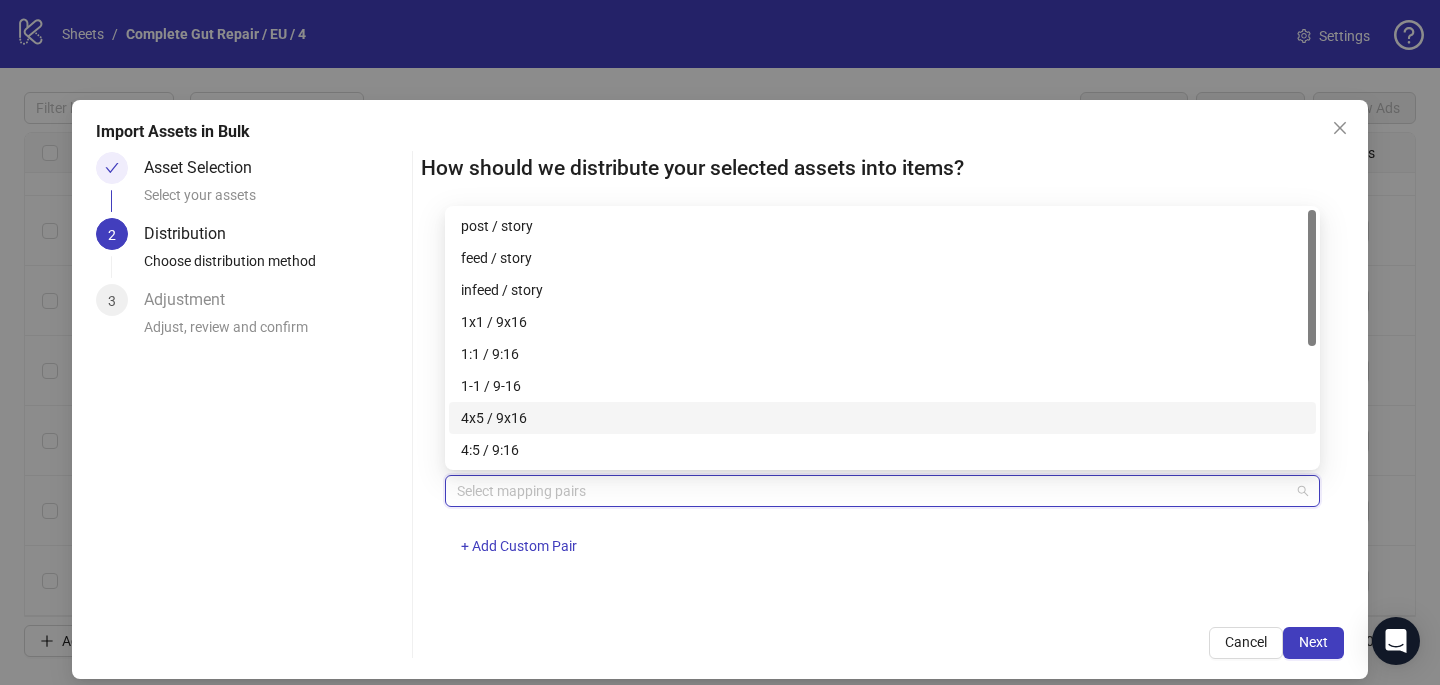 click on "4x5 / 9x16" at bounding box center (882, 418) 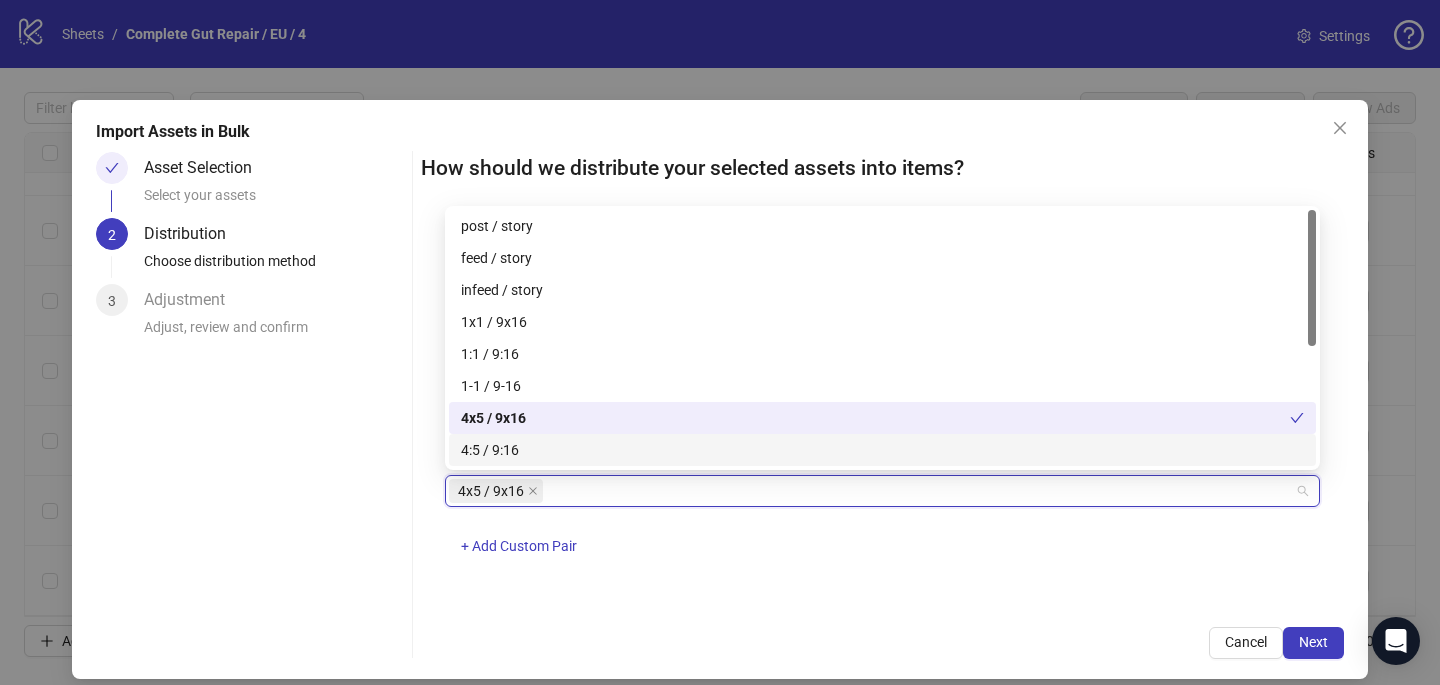 click on "One asset per item Group assets by name Assets must follow a consistent naming pattern to use this feature. Examples: Pairs: 'Summer_Campaign_1x1.png' and 'Summer_Campaign_9x16.png' Triples: 'Summer_Campaign_1x1.png', 'Summer_Campaign_9x16.png', and 'Summer_Campaign_16x9.png' Select one or more placement mappings below. We'll group matching assets together and create items using their common name. You can choose between: Pairs (e.g., '1x1 / 9x16') Triples (e.g., '1x1 / 9x16 / 16x9') Assets without matches will be created as separate items. Pairs 4x5 / 9x16   + Add Custom Pair" at bounding box center (882, 411) 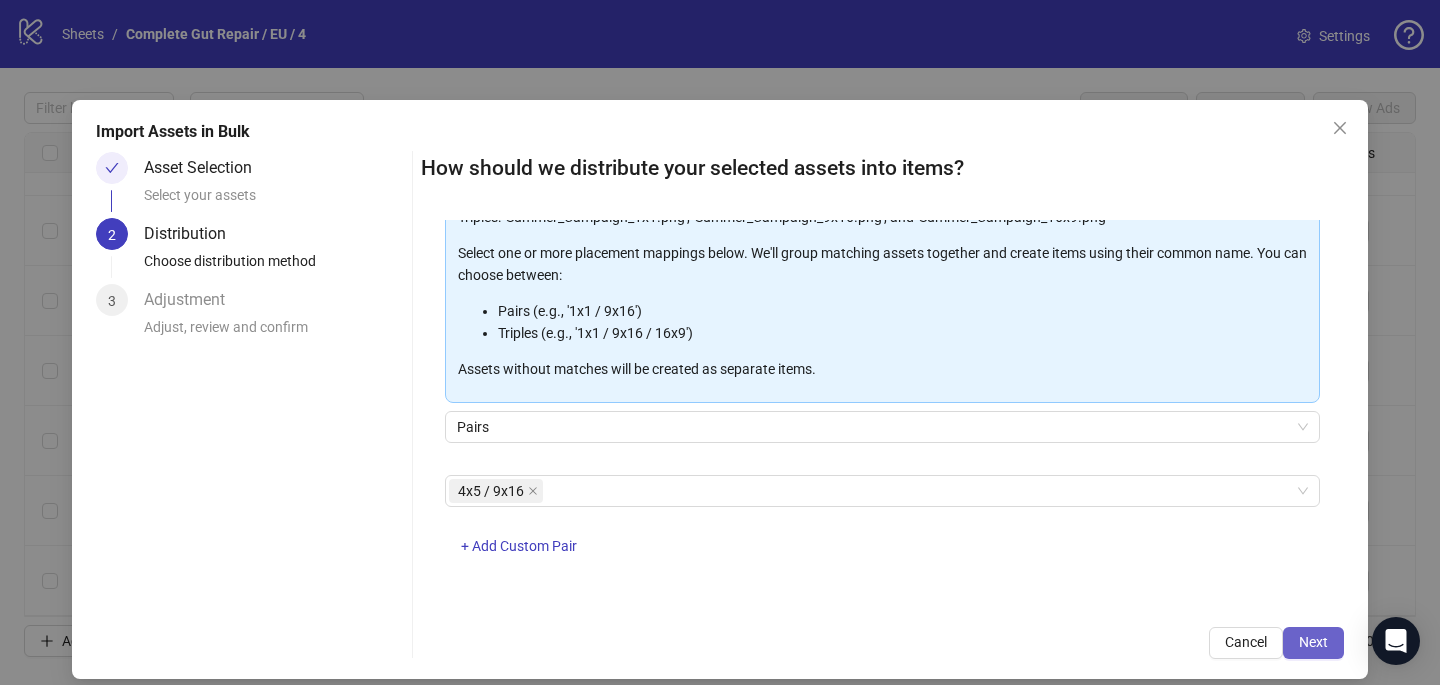 click on "Next" at bounding box center (1313, 642) 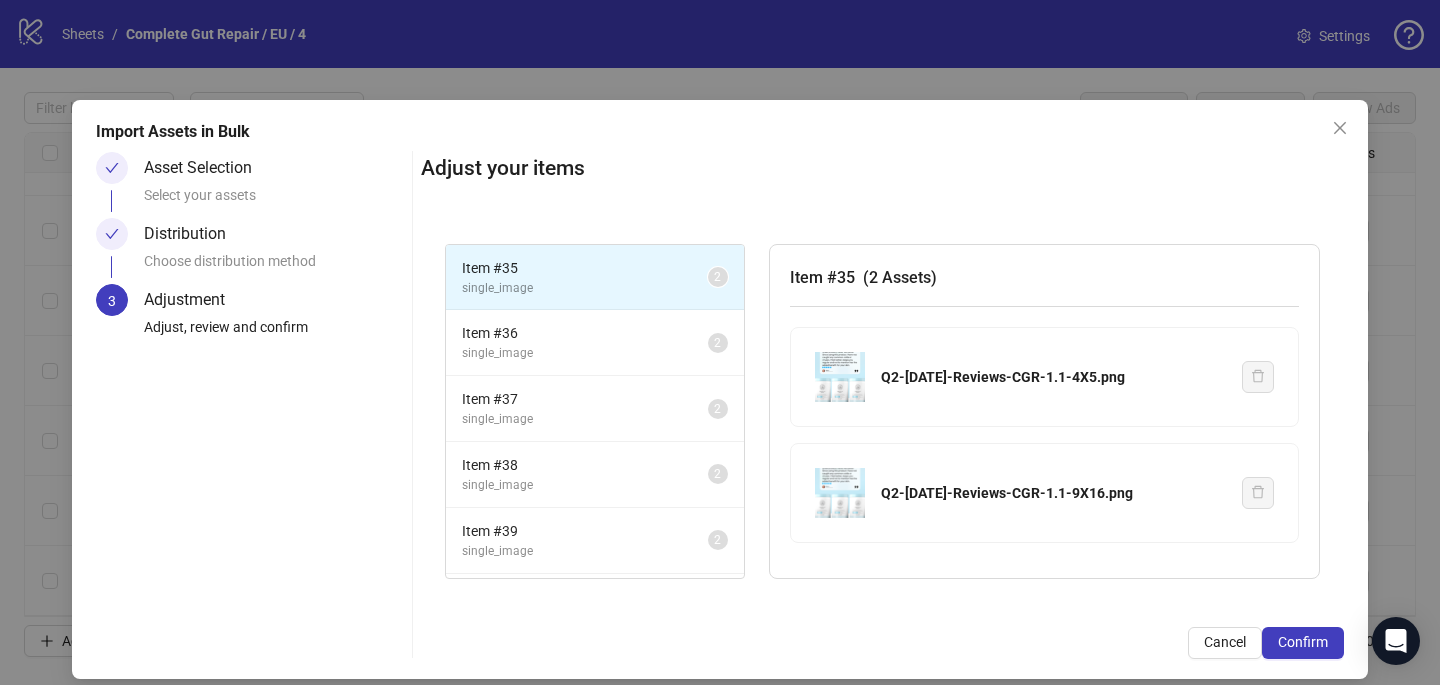 click on "Confirm" at bounding box center (1303, 642) 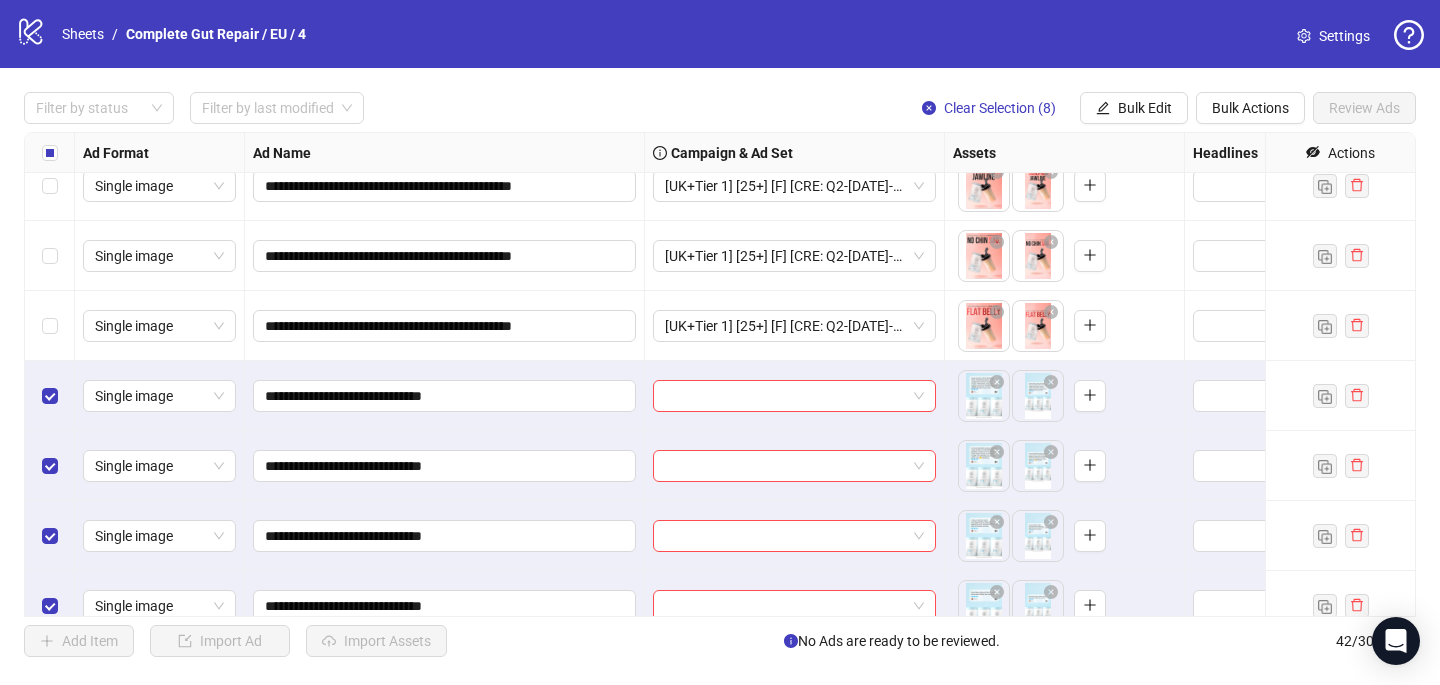 scroll, scrollTop: 2185, scrollLeft: 0, axis: vertical 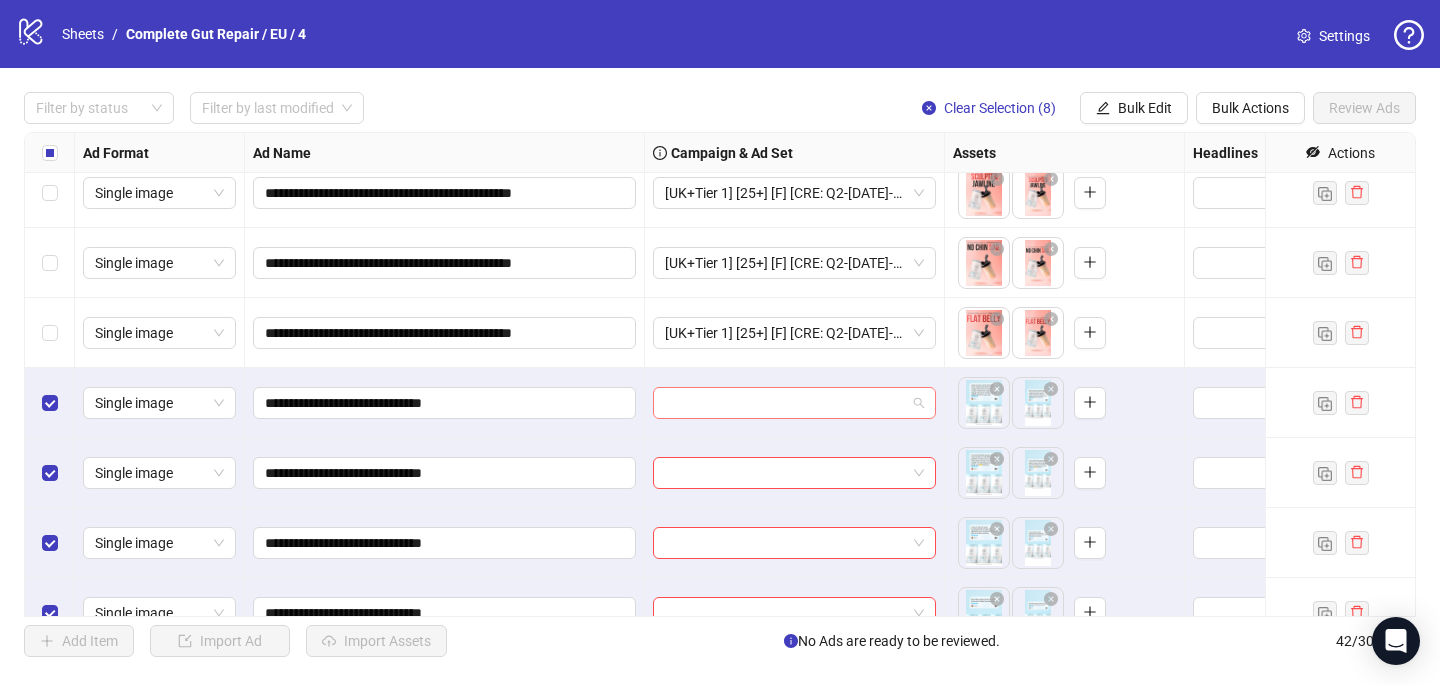 click at bounding box center [785, 403] 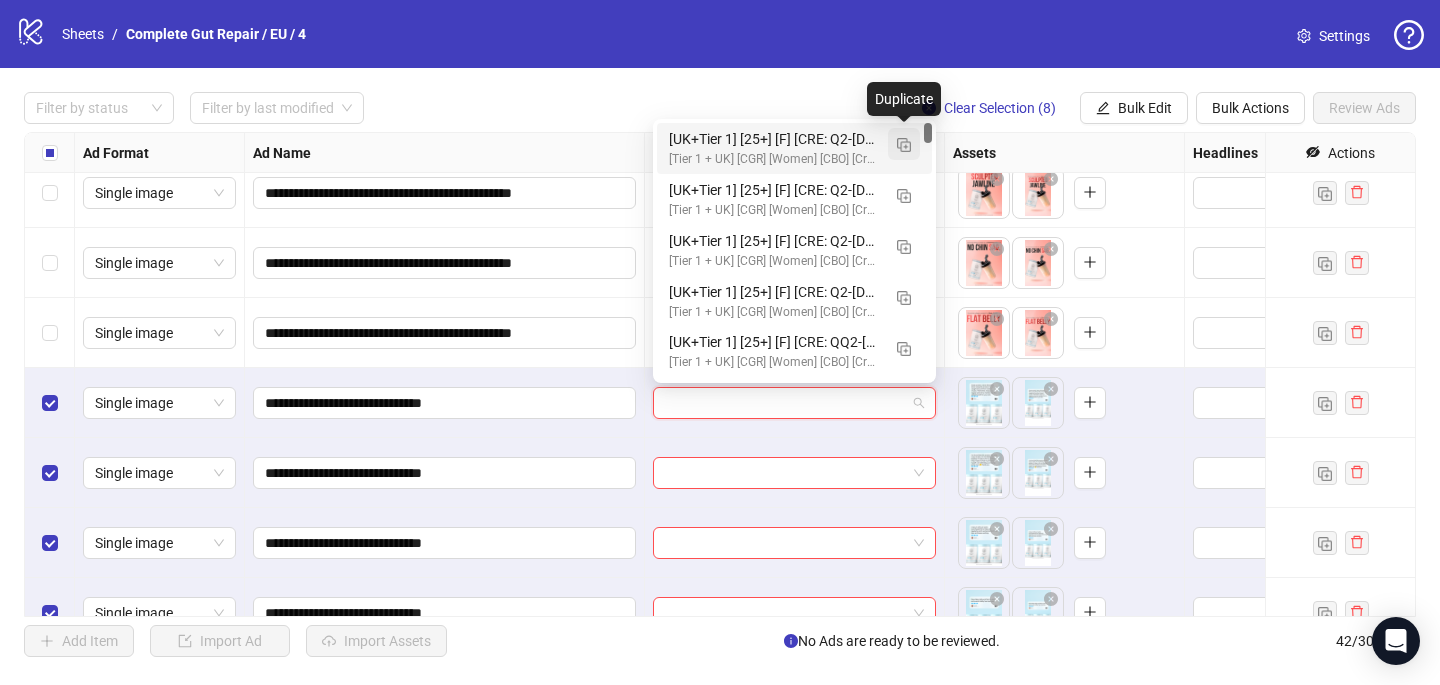 click at bounding box center (904, 145) 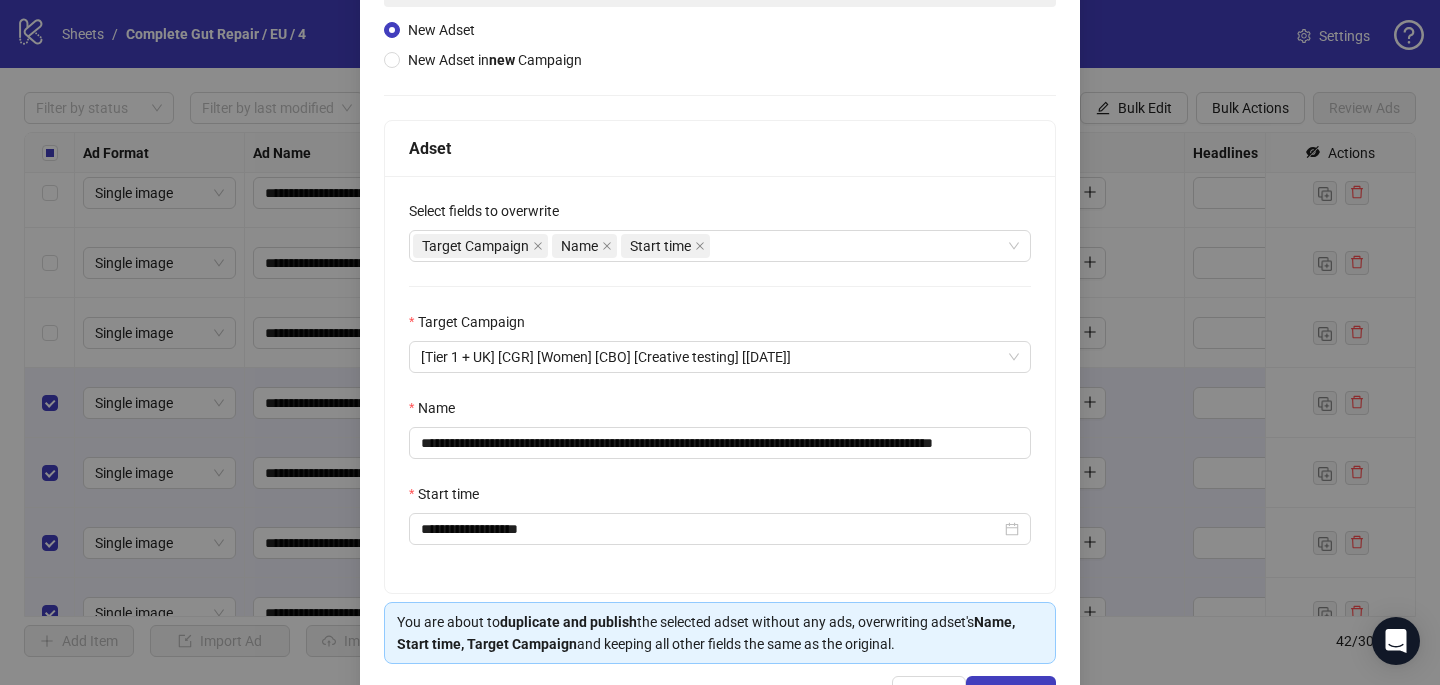 scroll, scrollTop: 211, scrollLeft: 0, axis: vertical 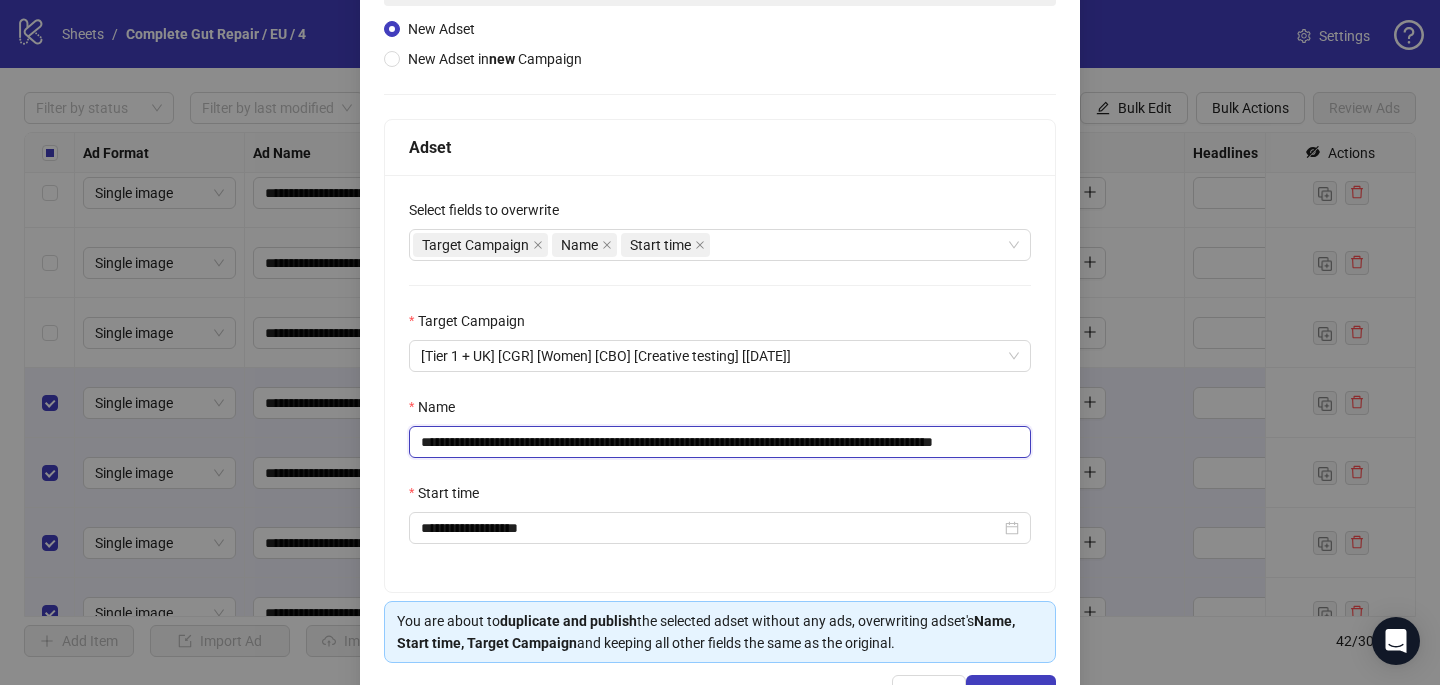 drag, startPoint x: 927, startPoint y: 443, endPoint x: 586, endPoint y: 435, distance: 341.09384 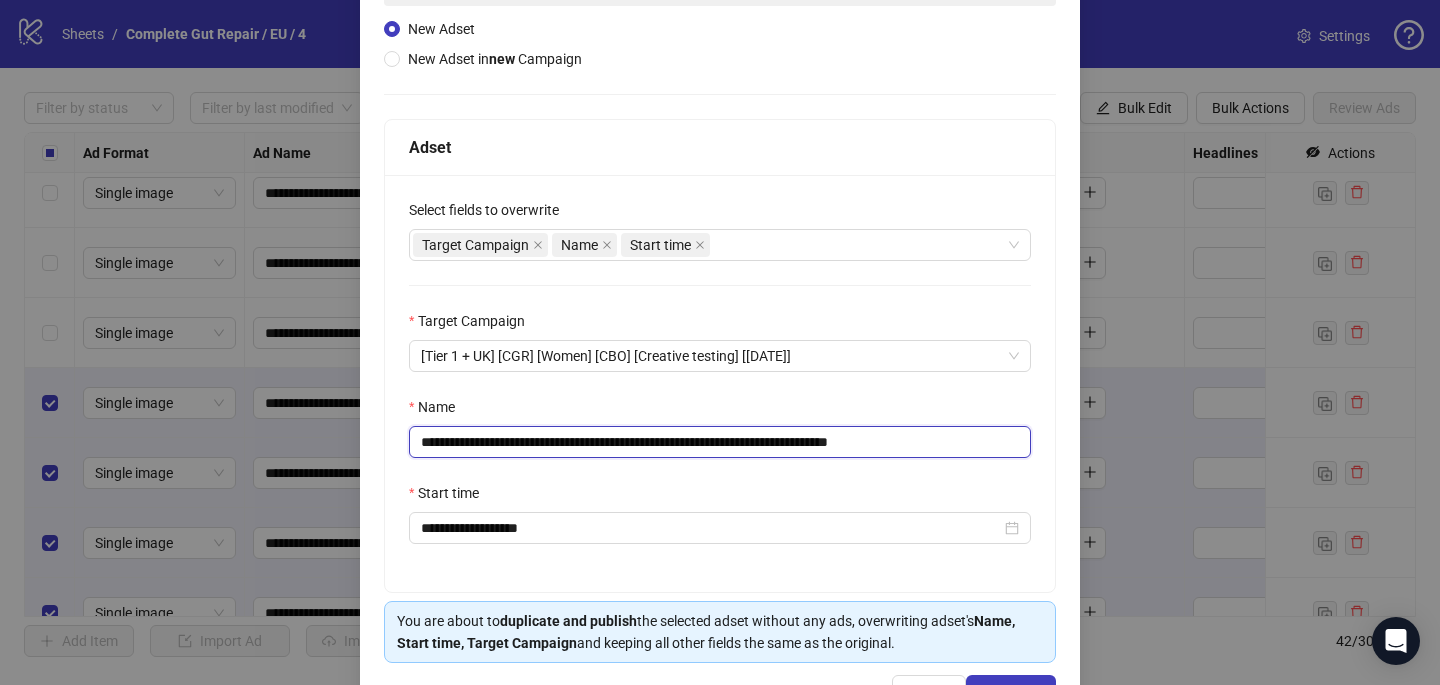 drag, startPoint x: 960, startPoint y: 437, endPoint x: 903, endPoint y: 437, distance: 57 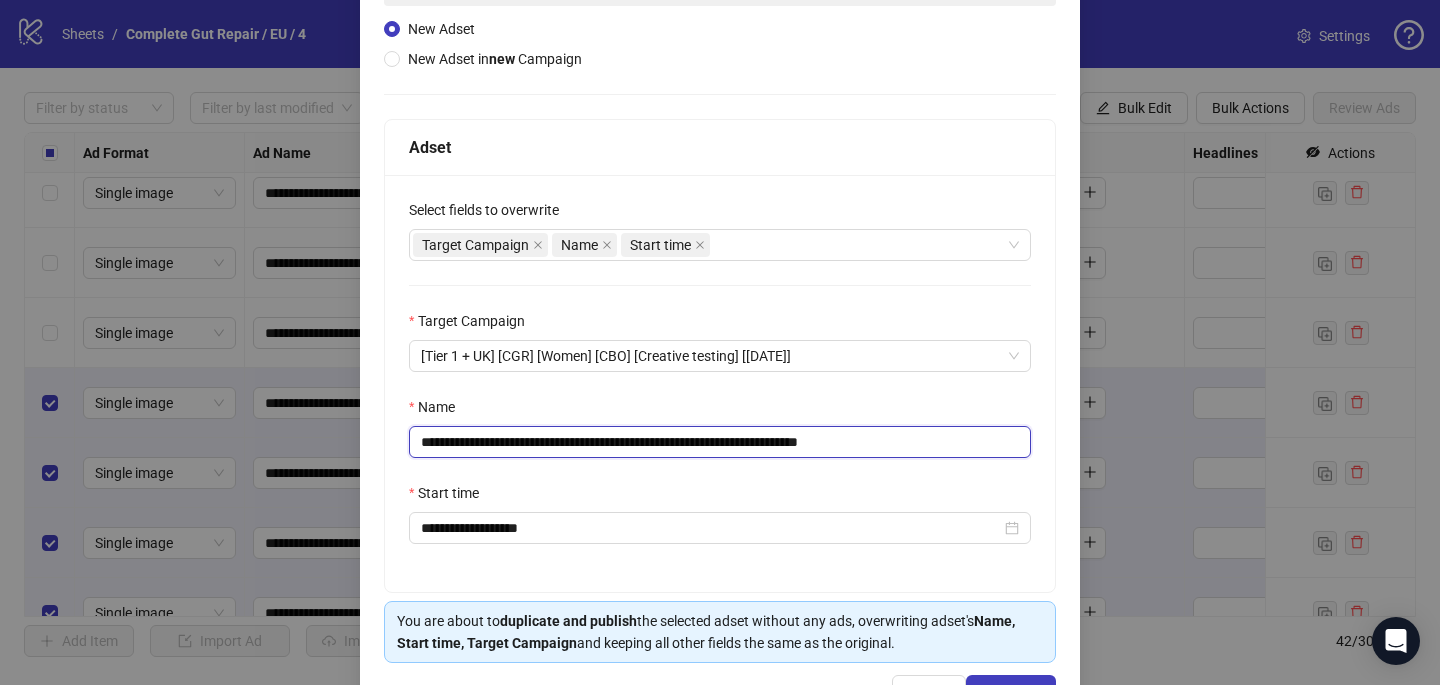 scroll, scrollTop: 278, scrollLeft: 0, axis: vertical 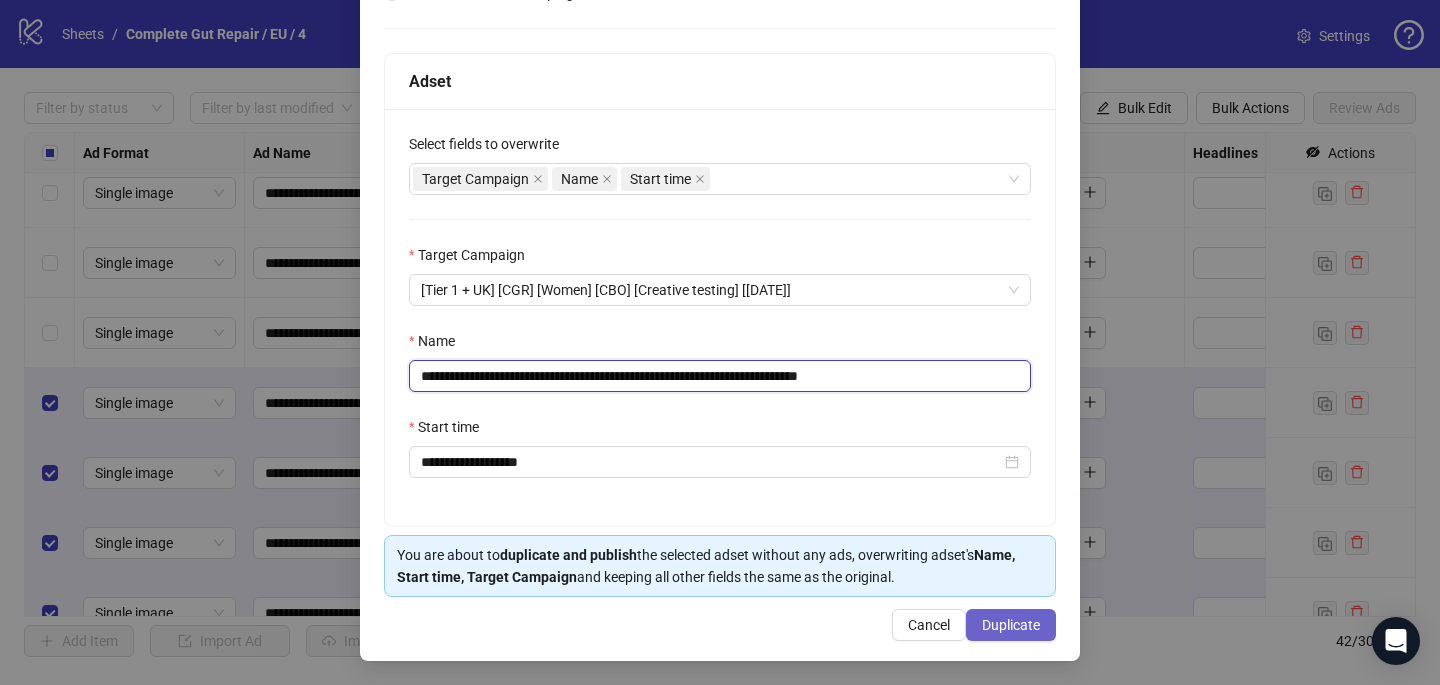 type on "**********" 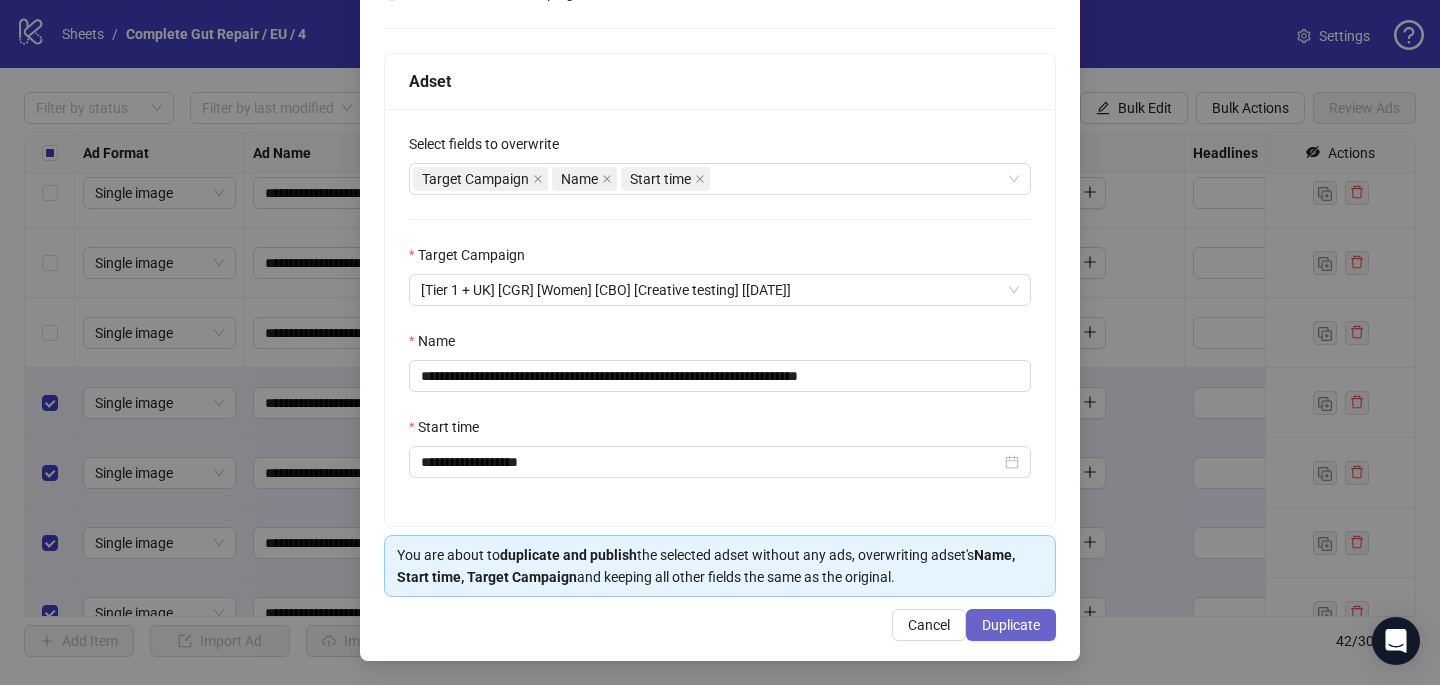 click on "Duplicate" at bounding box center [1011, 625] 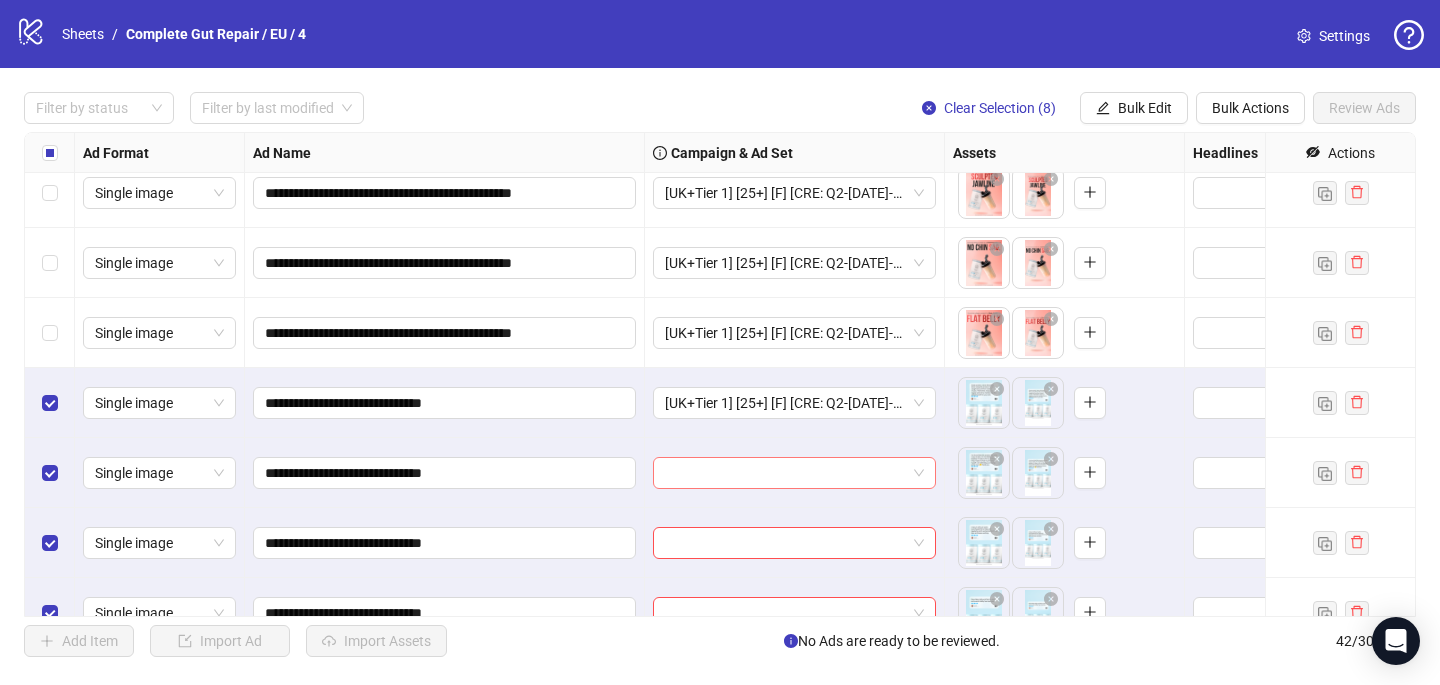 click at bounding box center [785, 473] 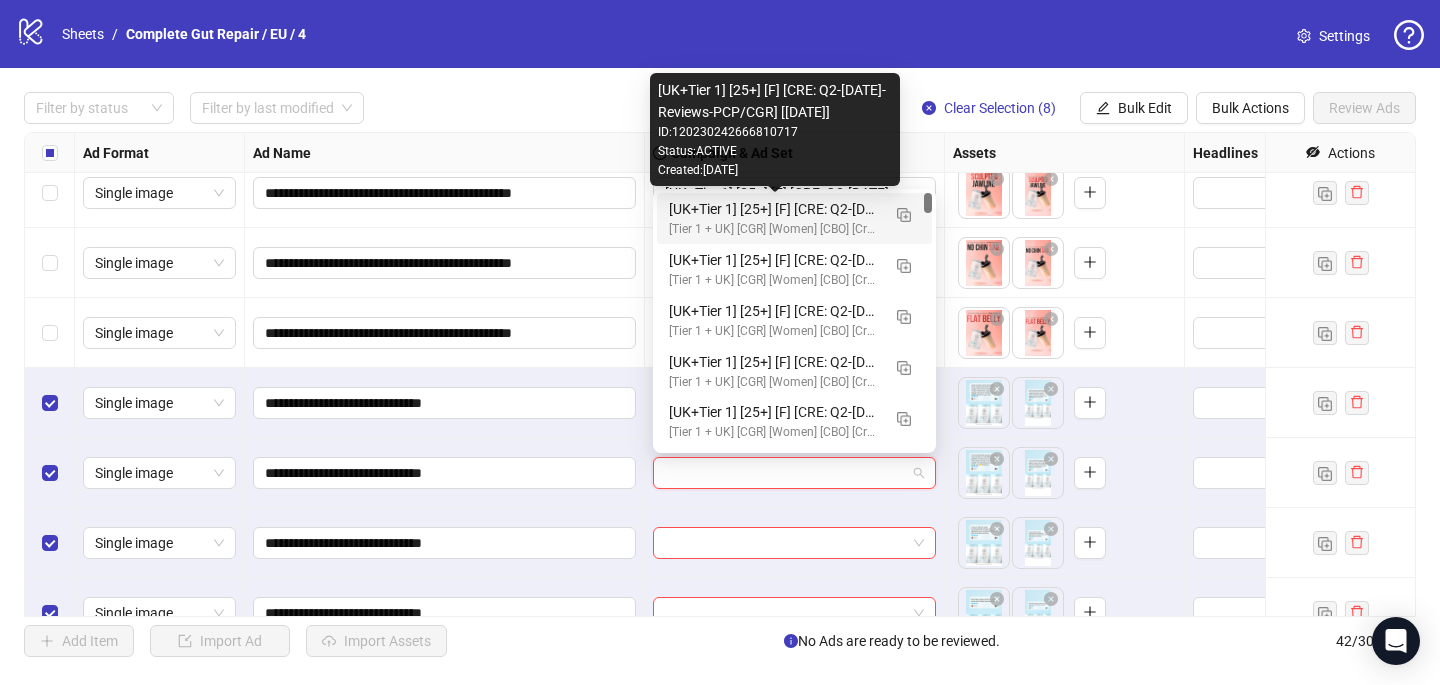 click on "[UK+Tier 1] [25+] [F] [CRE: Q2-05-May-2025-Reviews-PCP/CGR] [29 July 2025]" at bounding box center (774, 209) 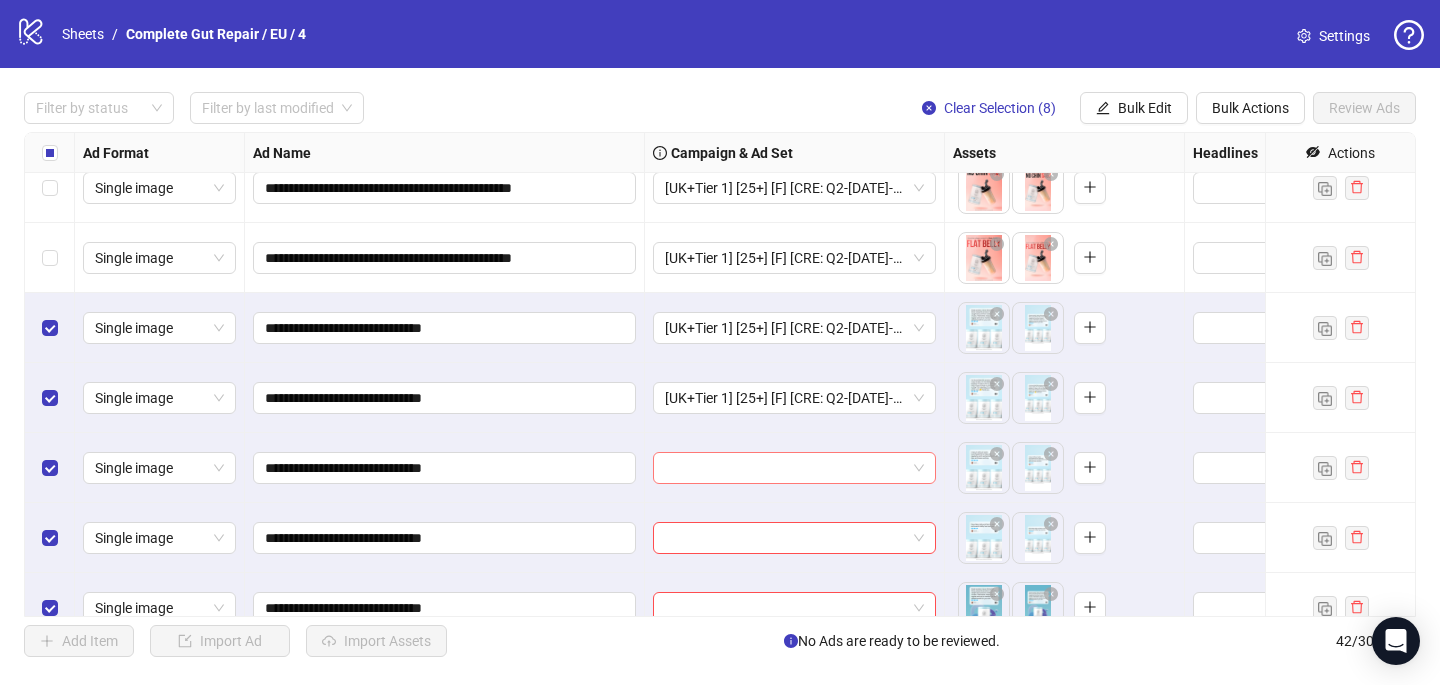 scroll, scrollTop: 2303, scrollLeft: 0, axis: vertical 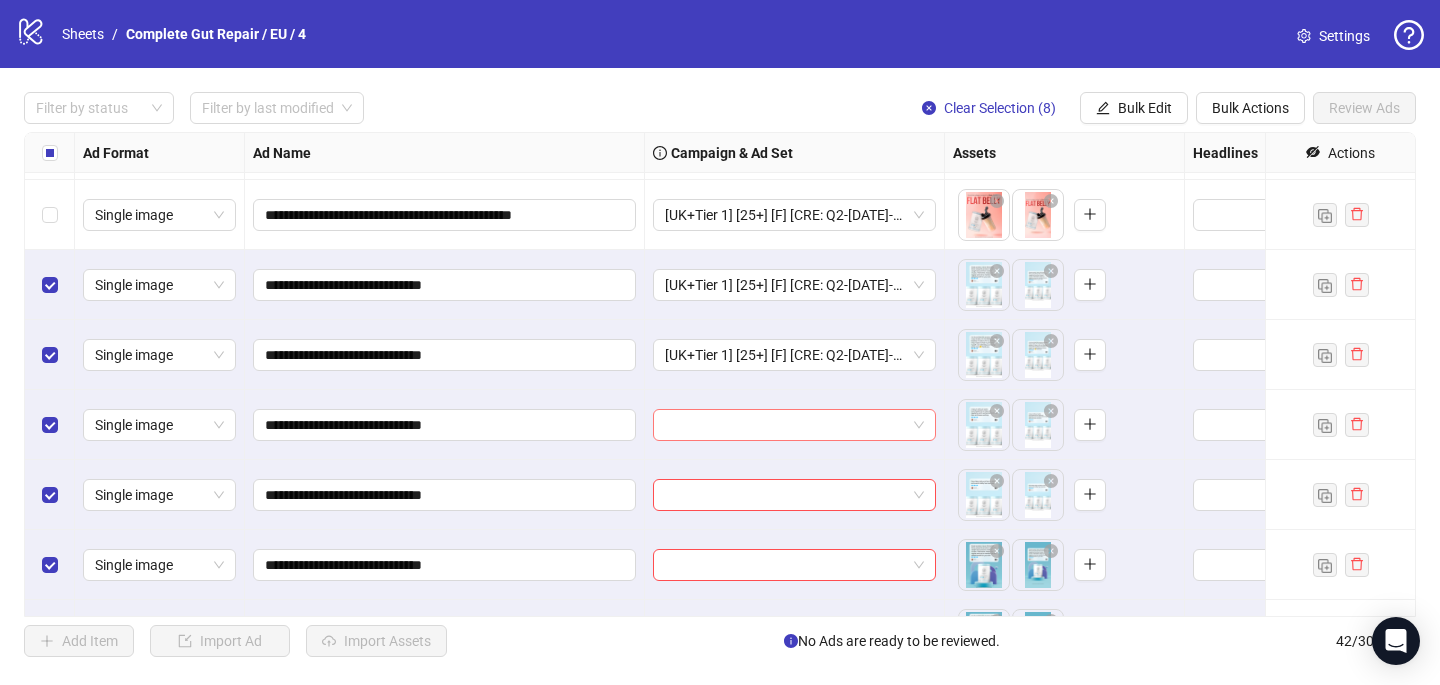 click at bounding box center [785, 425] 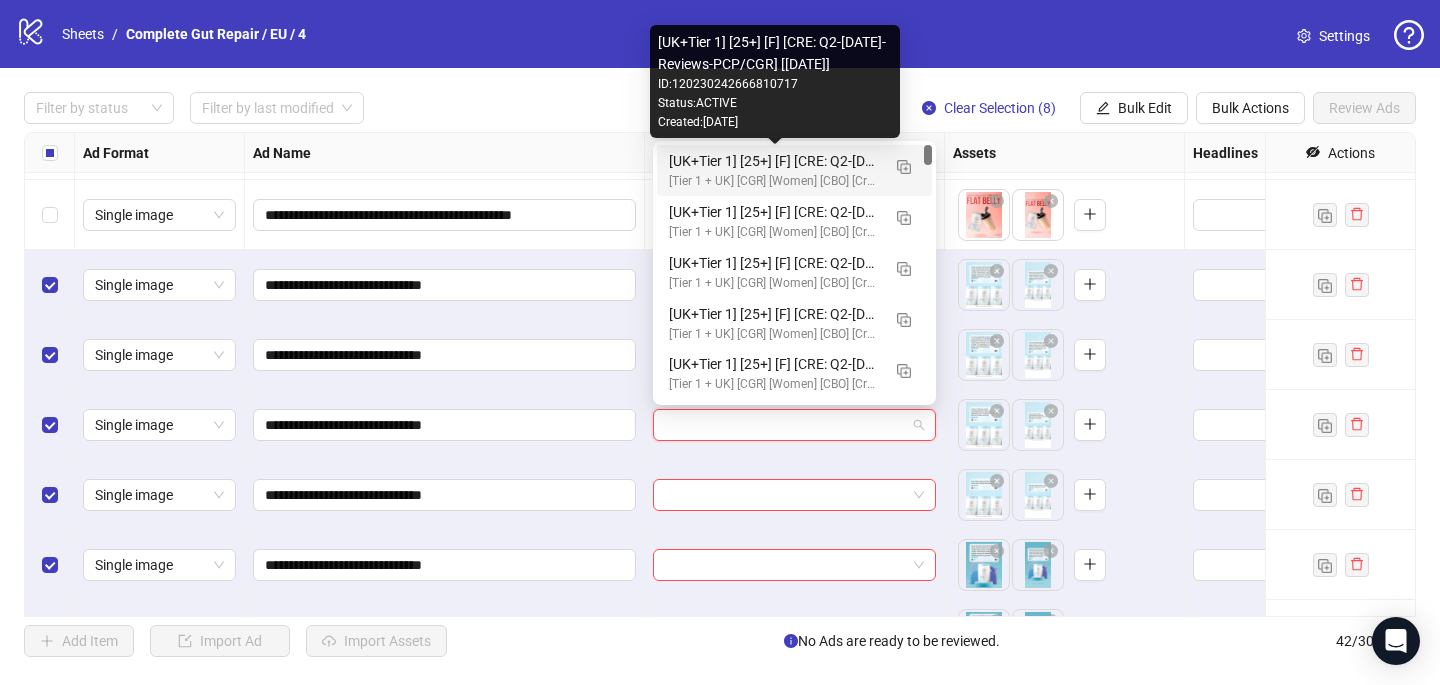 click on "[UK+Tier 1] [25+] [F] [CRE: Q2-05-May-2025-Reviews-PCP/CGR] [29 July 2025]" at bounding box center (774, 161) 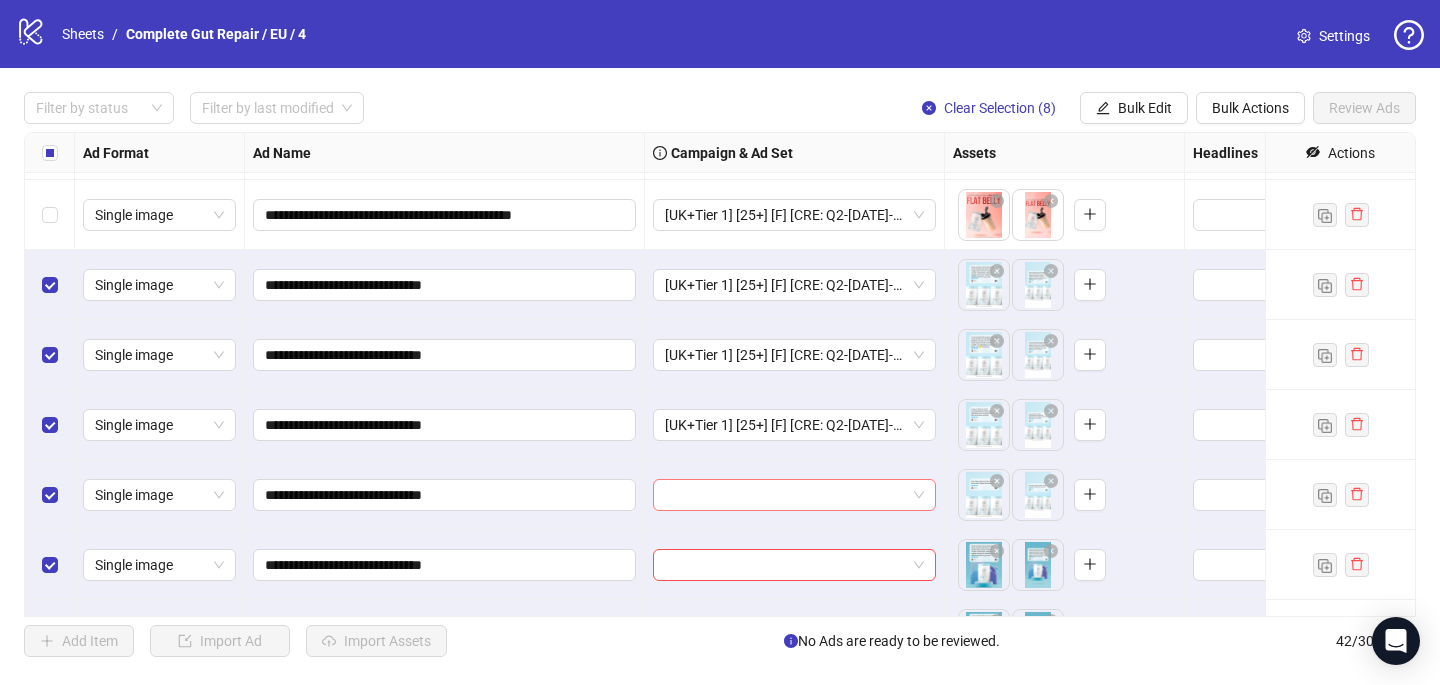 click at bounding box center [785, 495] 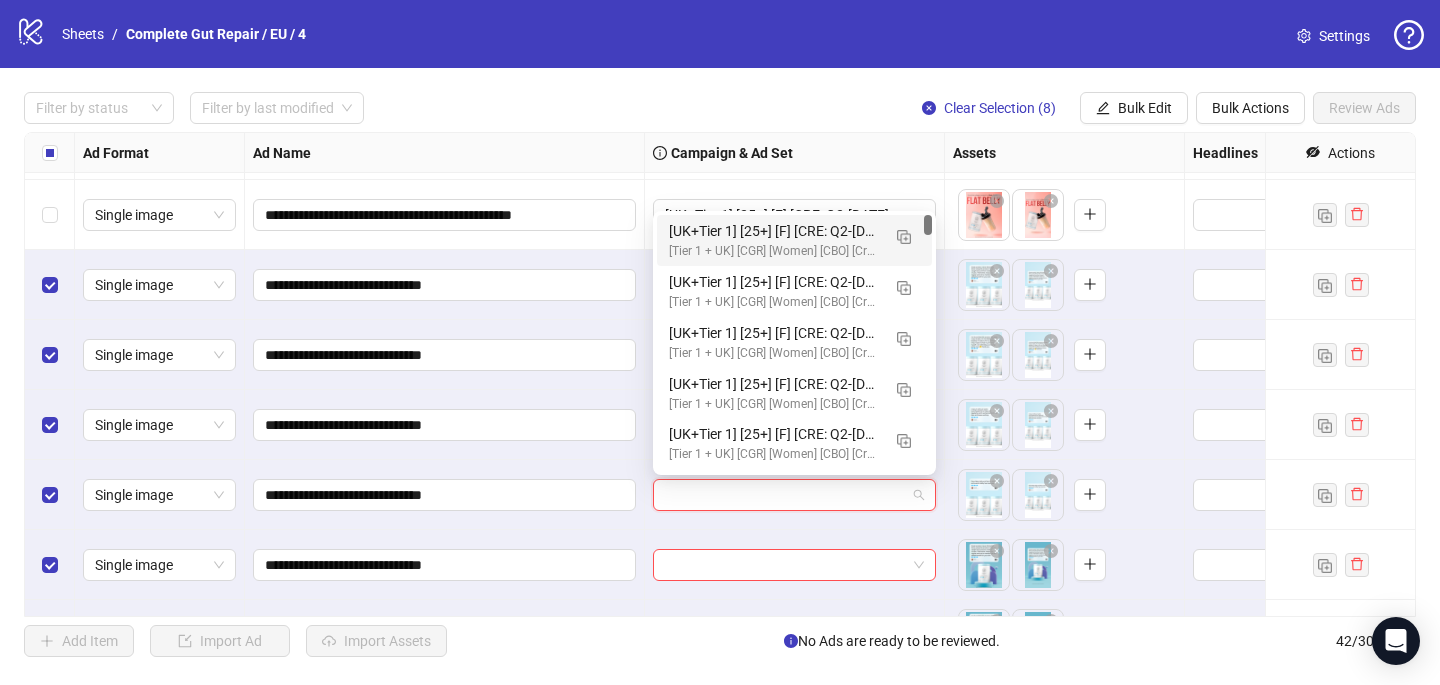 click on "[UK+Tier 1] [25+] [F] [CRE: Q2-05-May-2025-Reviews-PCP/CGR] [29 July 2025]" at bounding box center [774, 231] 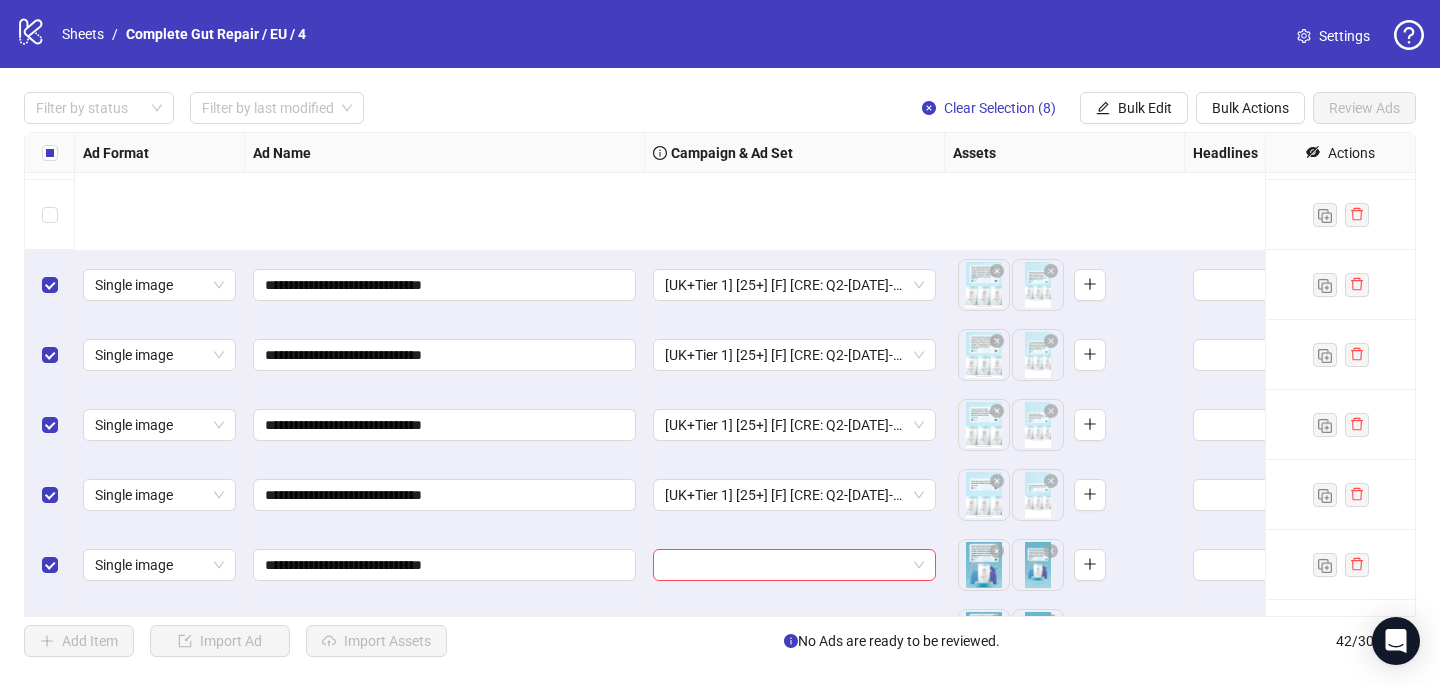 scroll, scrollTop: 2497, scrollLeft: 0, axis: vertical 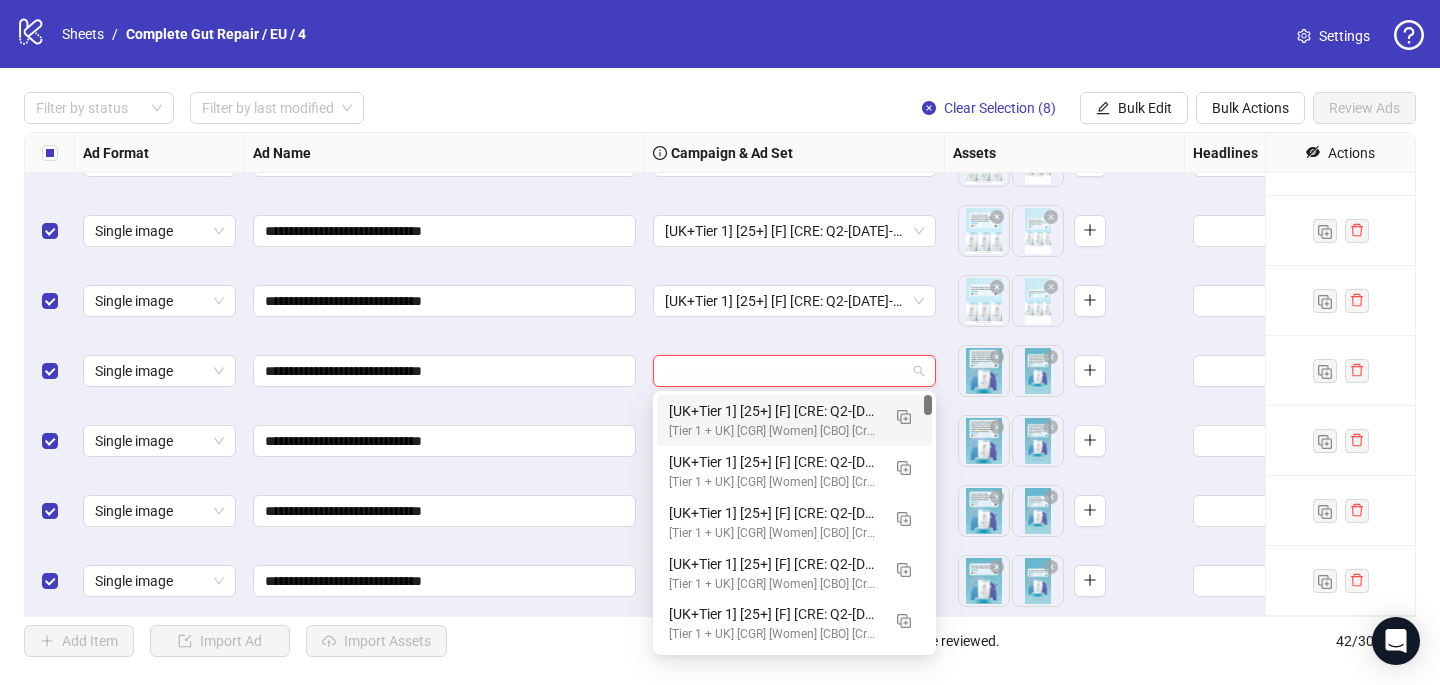 click at bounding box center (785, 371) 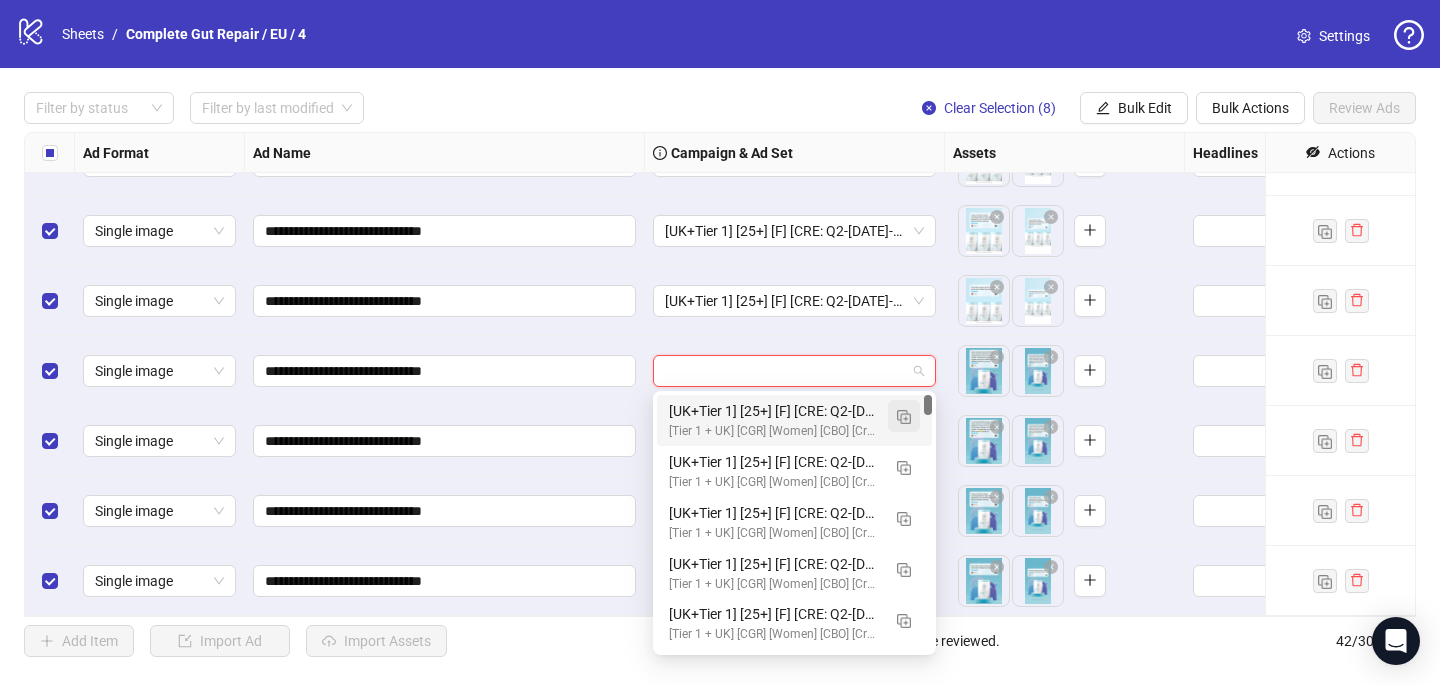 click at bounding box center [904, 417] 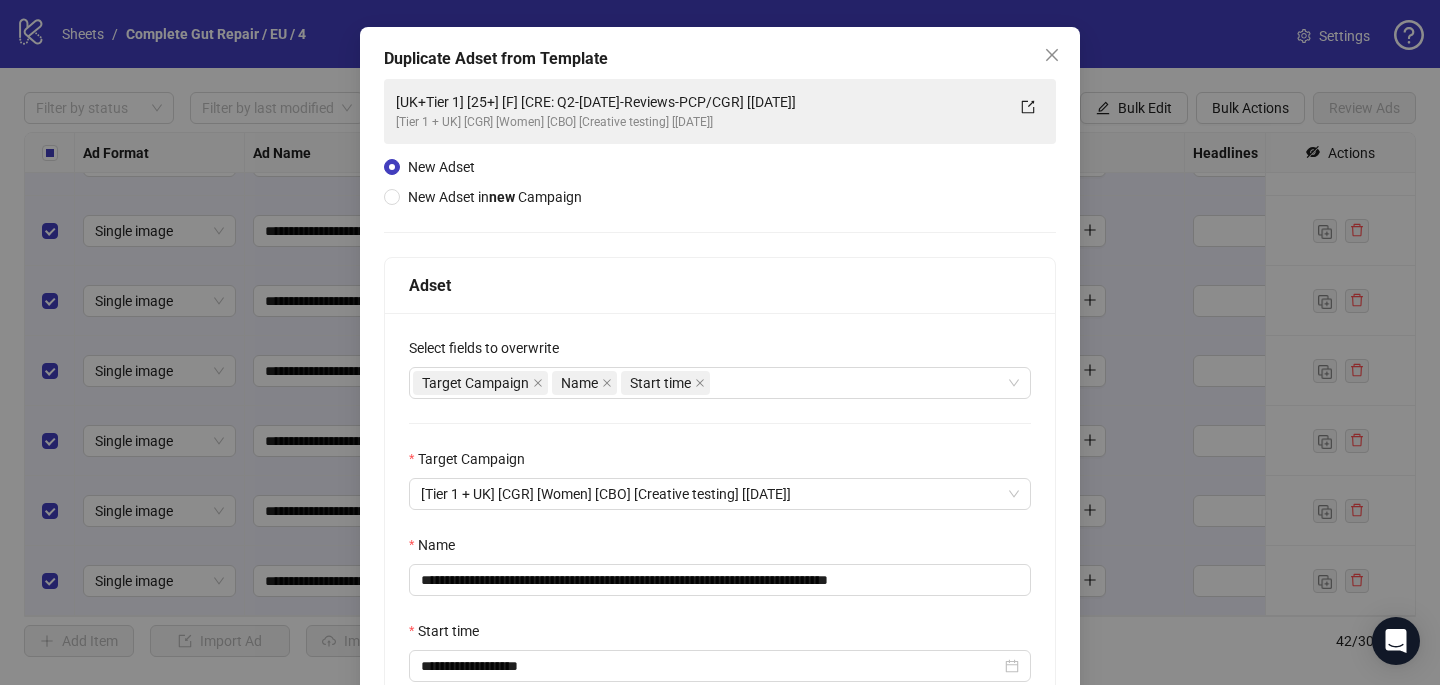 scroll, scrollTop: 92, scrollLeft: 0, axis: vertical 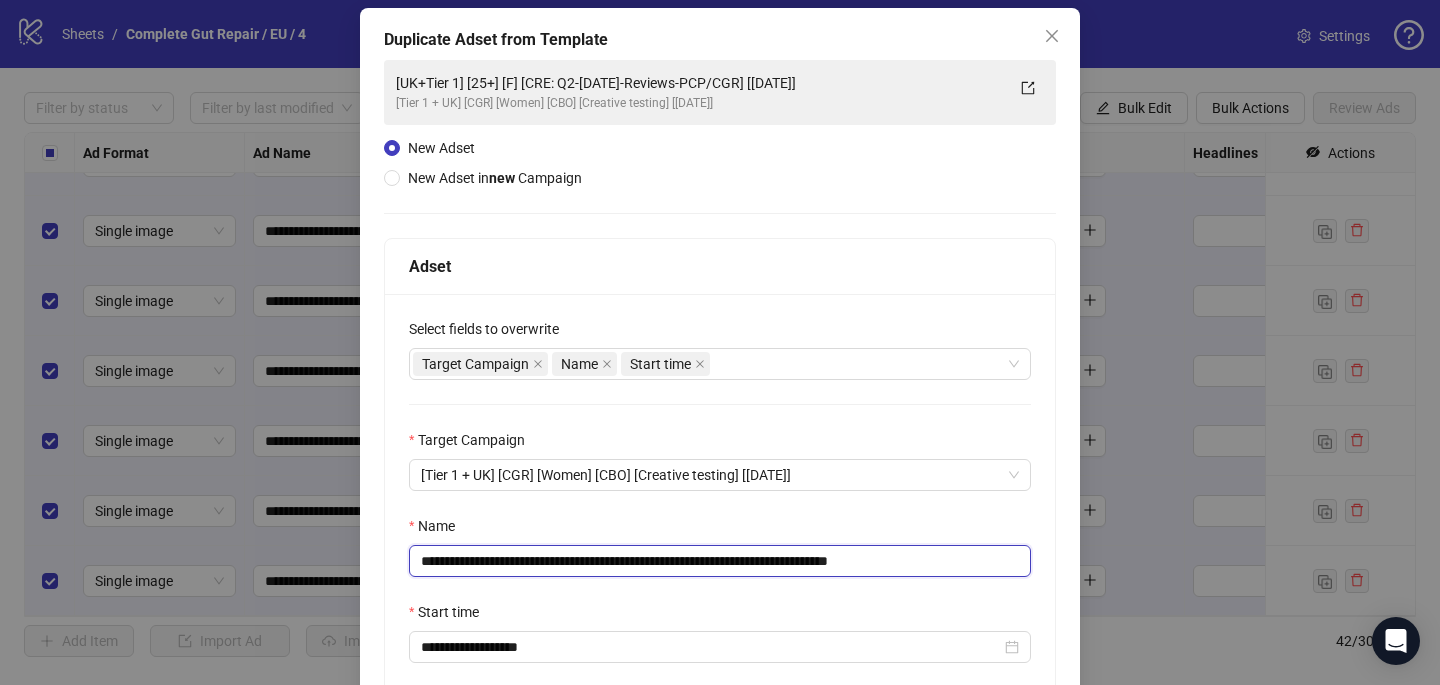 click on "**********" at bounding box center (720, 561) 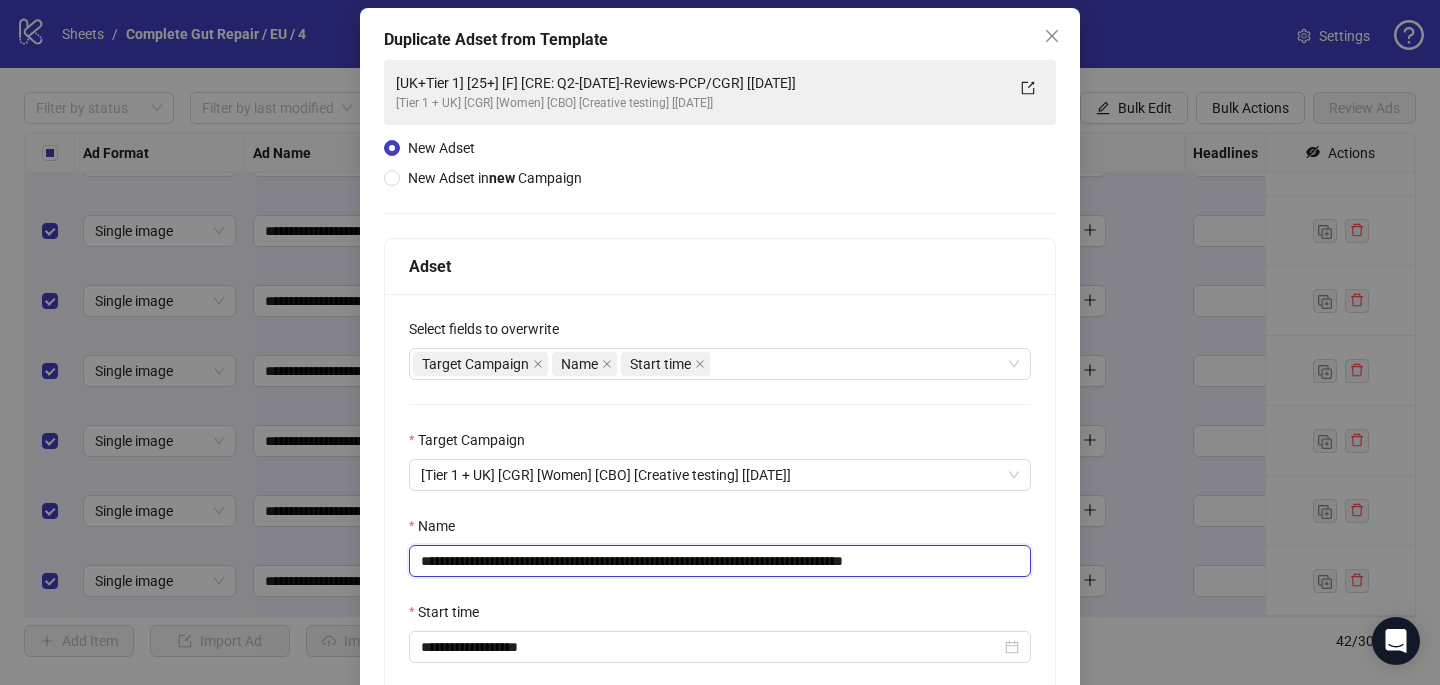 drag, startPoint x: 983, startPoint y: 559, endPoint x: 919, endPoint y: 560, distance: 64.00781 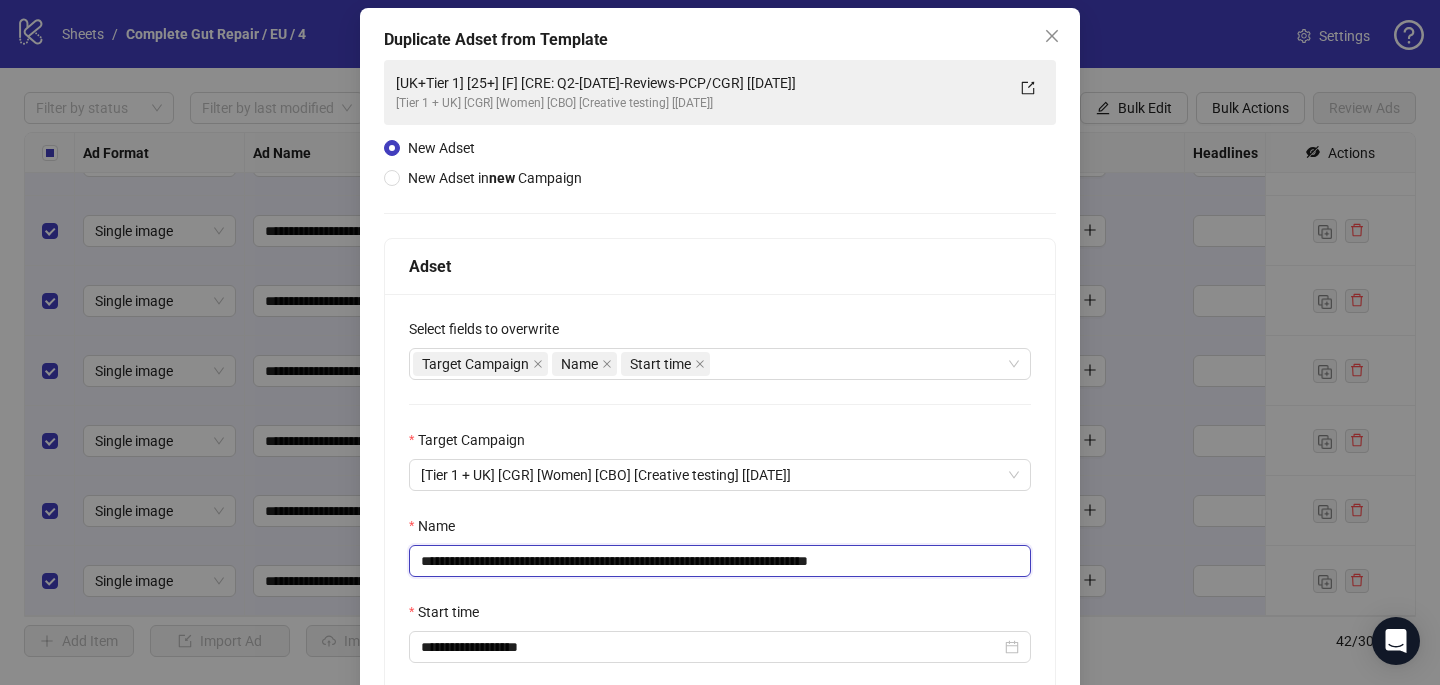 scroll, scrollTop: 278, scrollLeft: 0, axis: vertical 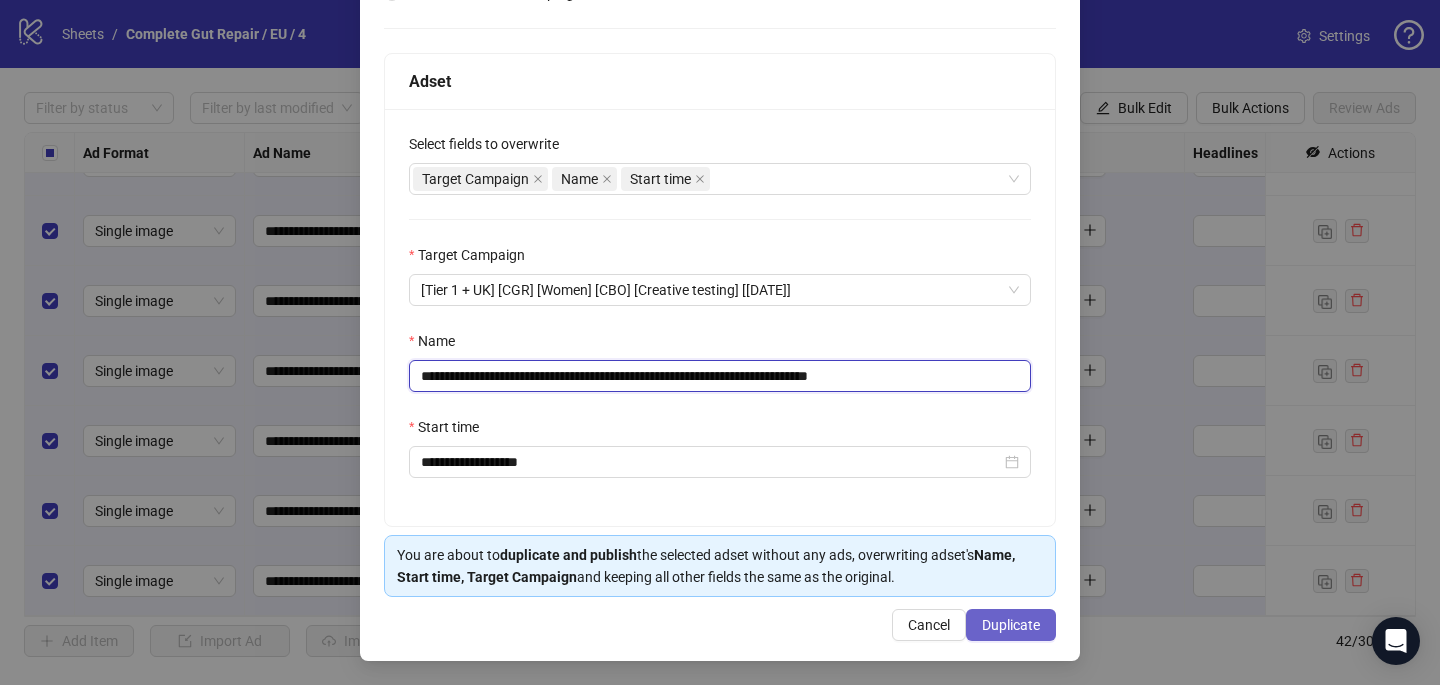 type on "**********" 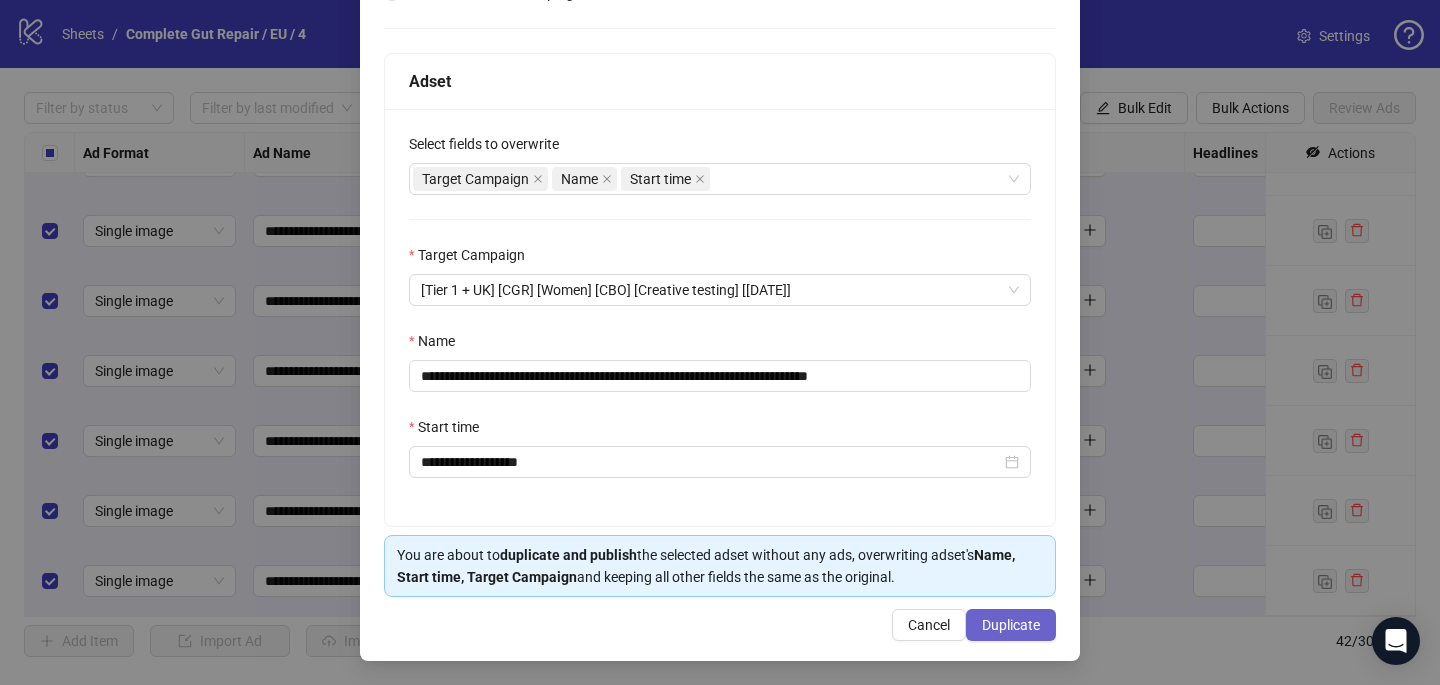 click on "Duplicate" at bounding box center (1011, 625) 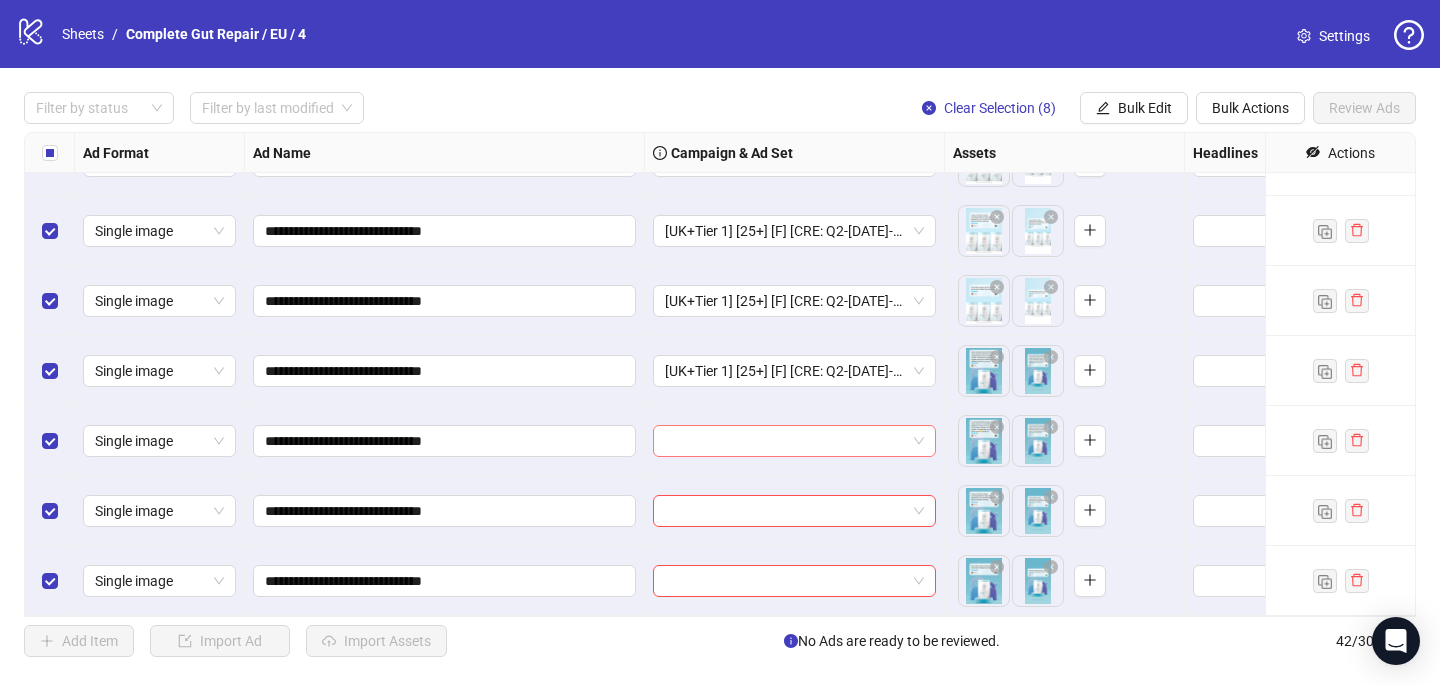 click at bounding box center (785, 441) 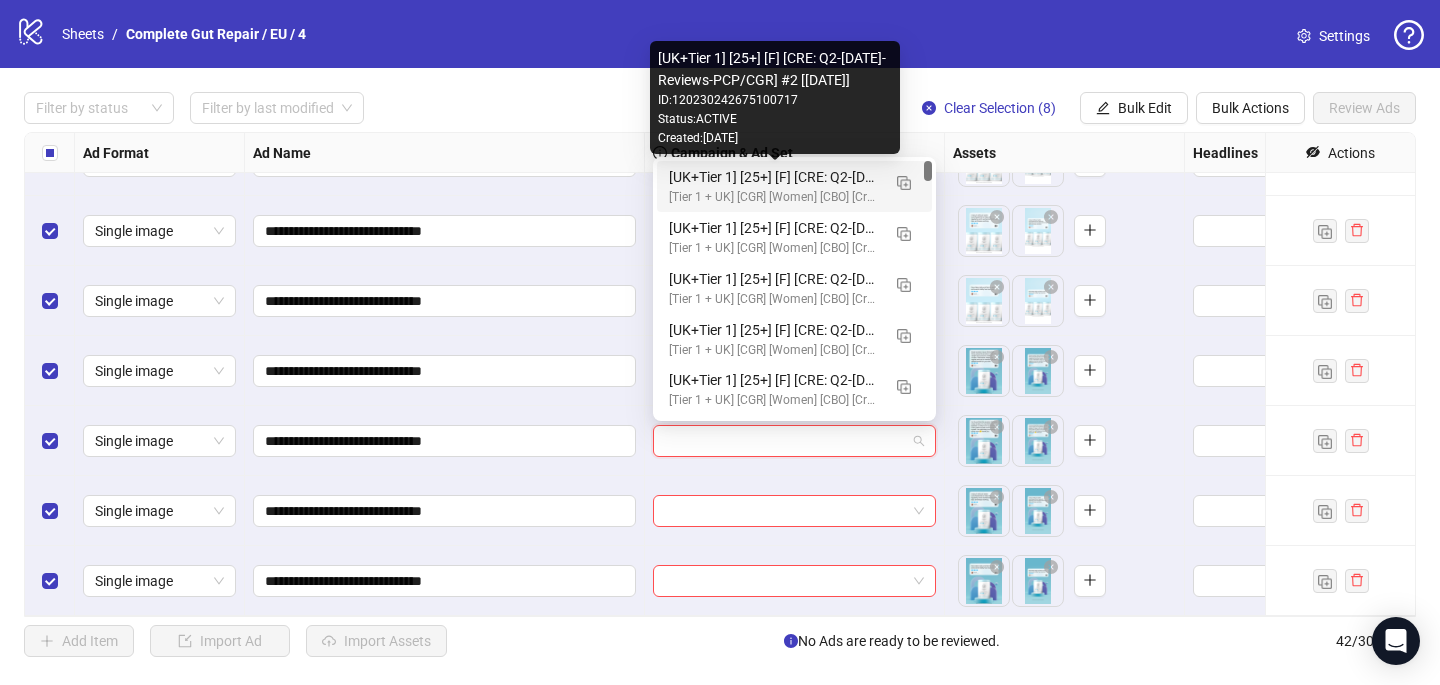 click on "[UK+Tier 1] [25+] [F] [CRE: Q2-05-May-2025-Reviews-PCP/CGR] #2 [29 July 2025]" at bounding box center (774, 177) 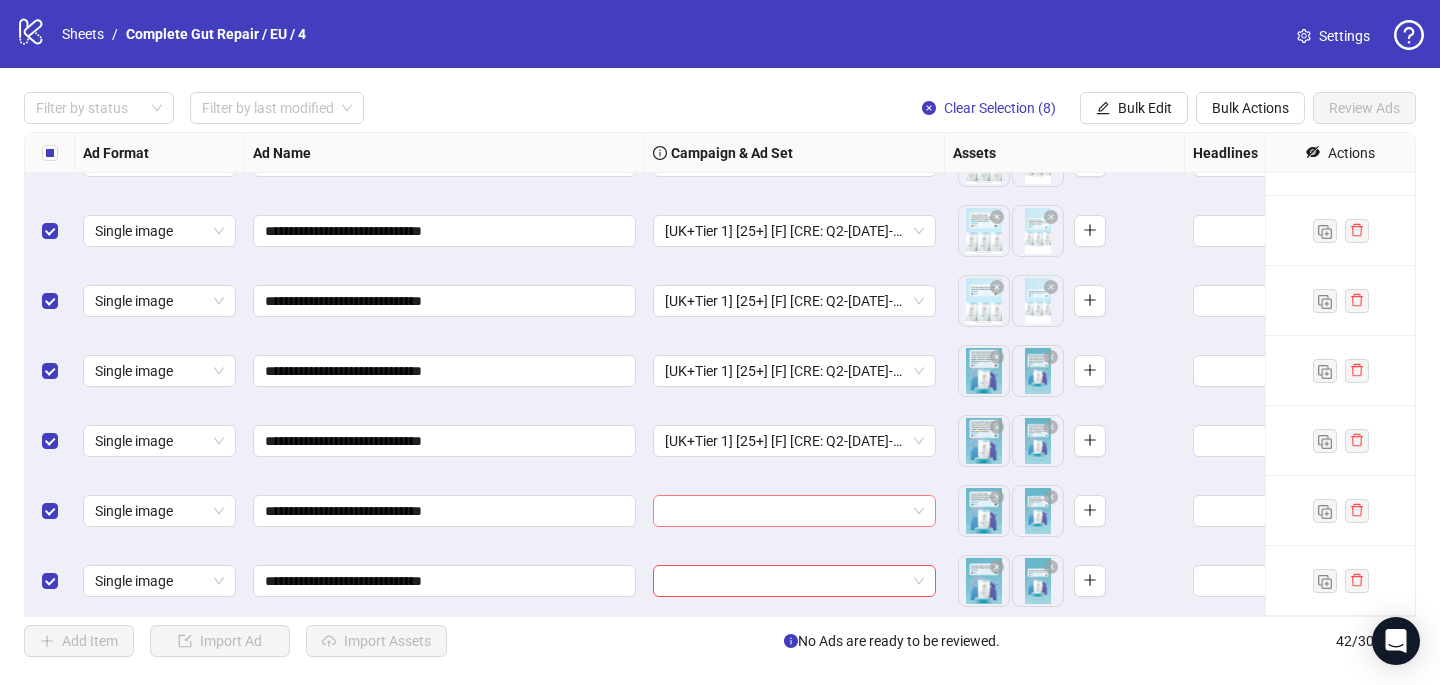 click at bounding box center [785, 511] 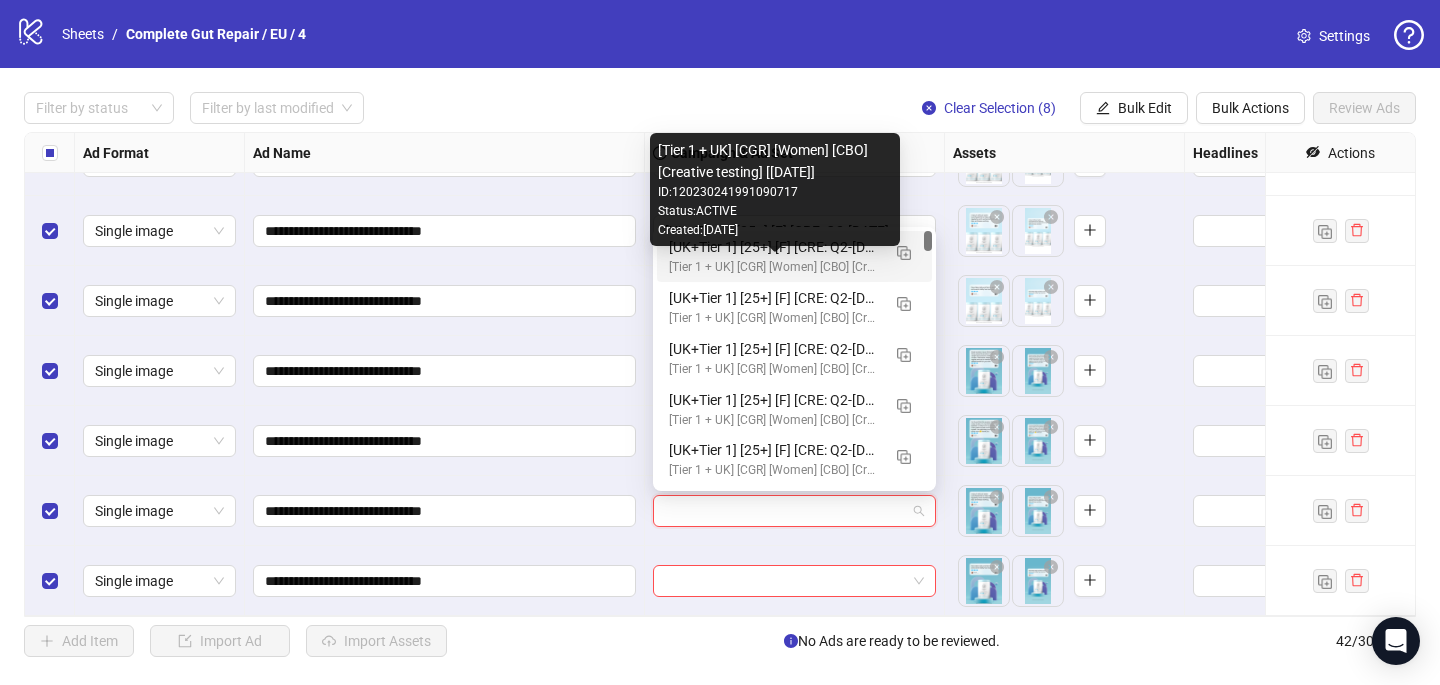 click on "[Tier 1 + UK] [CGR] [Women] [CBO] [Creative testing] [[DATE]]" at bounding box center [774, 267] 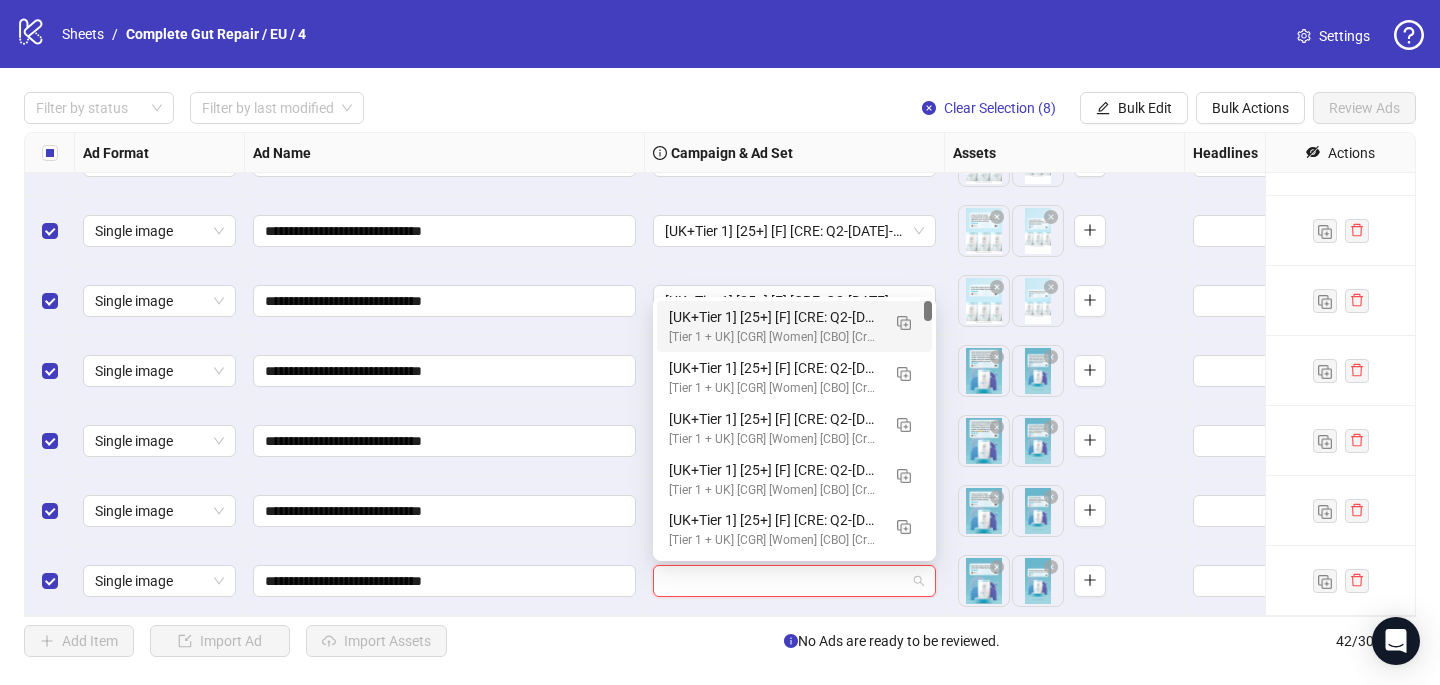 click at bounding box center (785, 581) 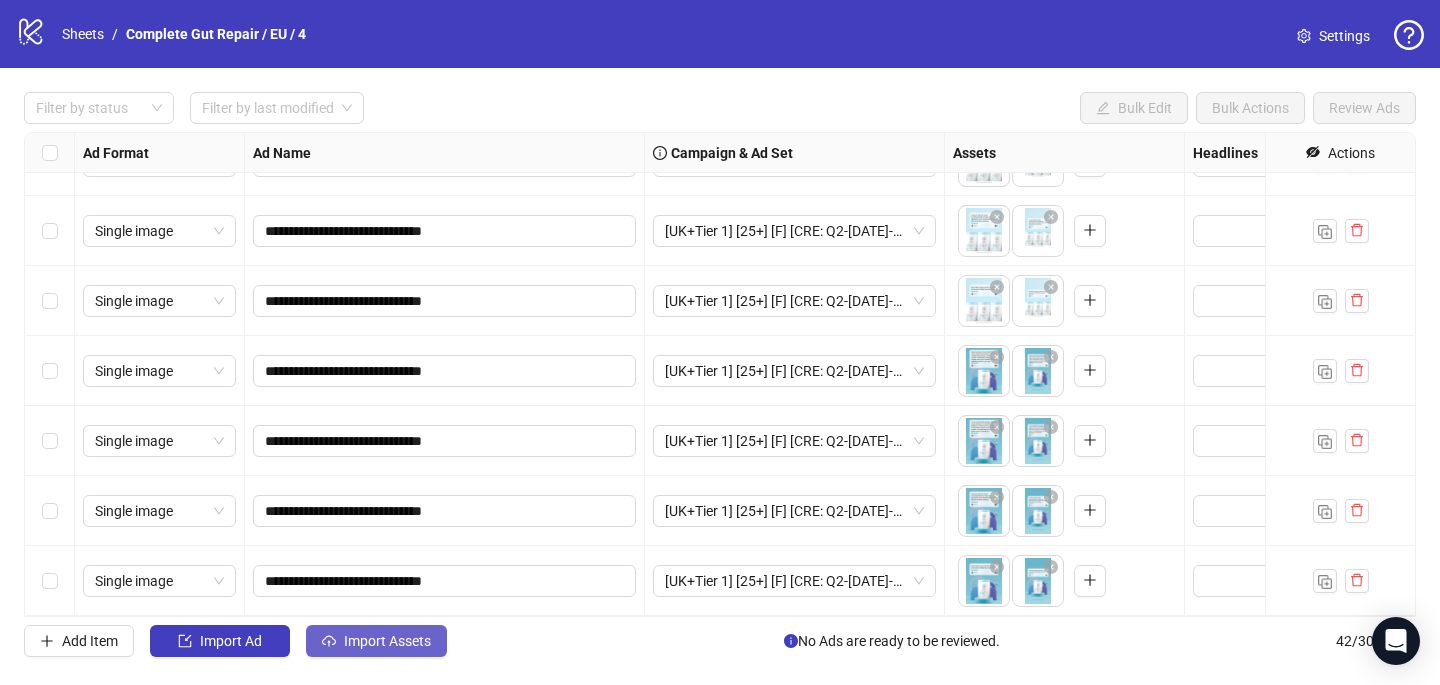 click on "Import Assets" at bounding box center (387, 641) 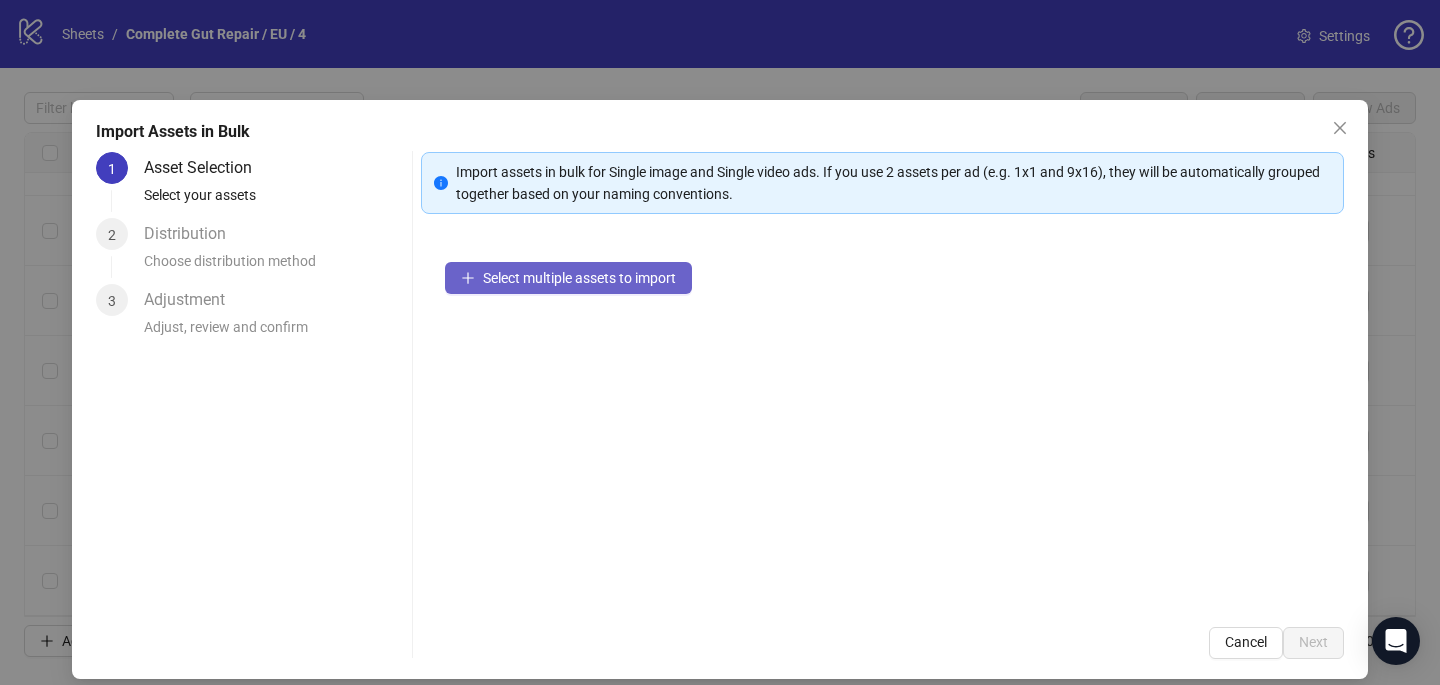 click on "Select multiple assets to import" at bounding box center (579, 278) 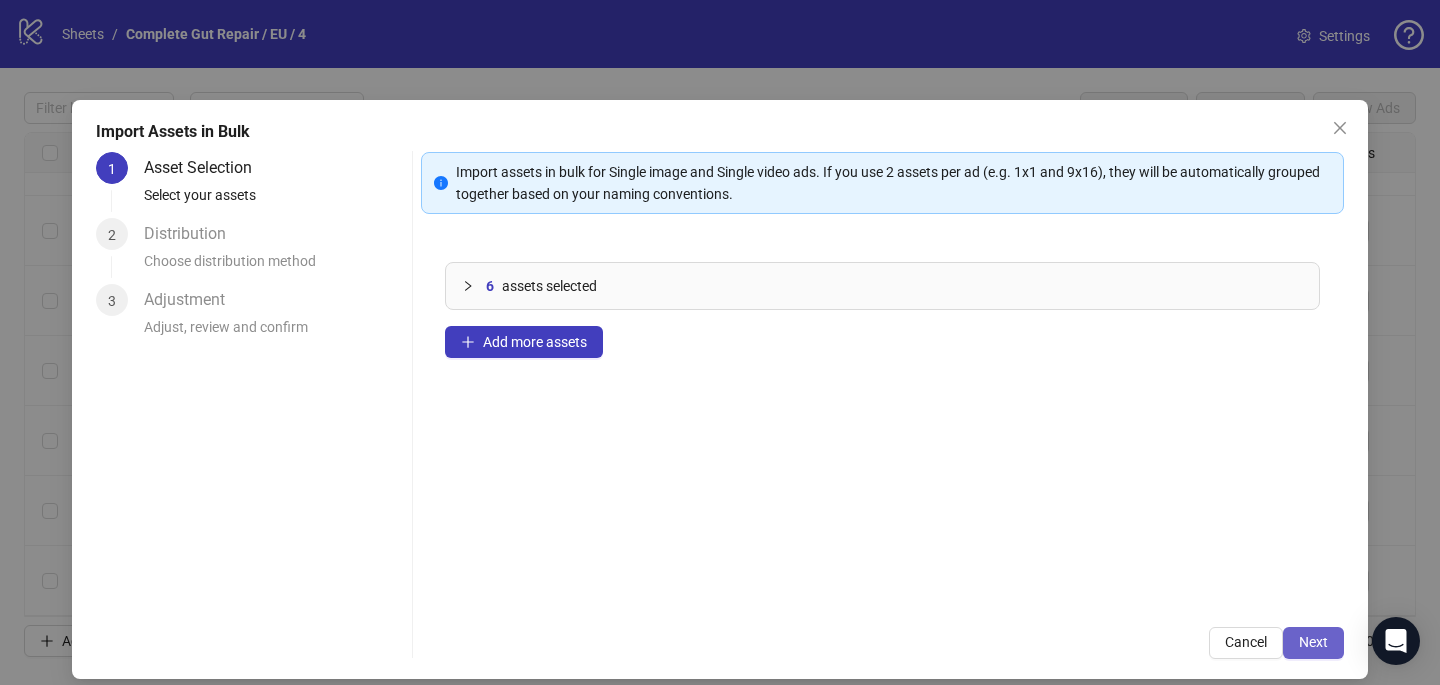 click on "Next" at bounding box center (1313, 642) 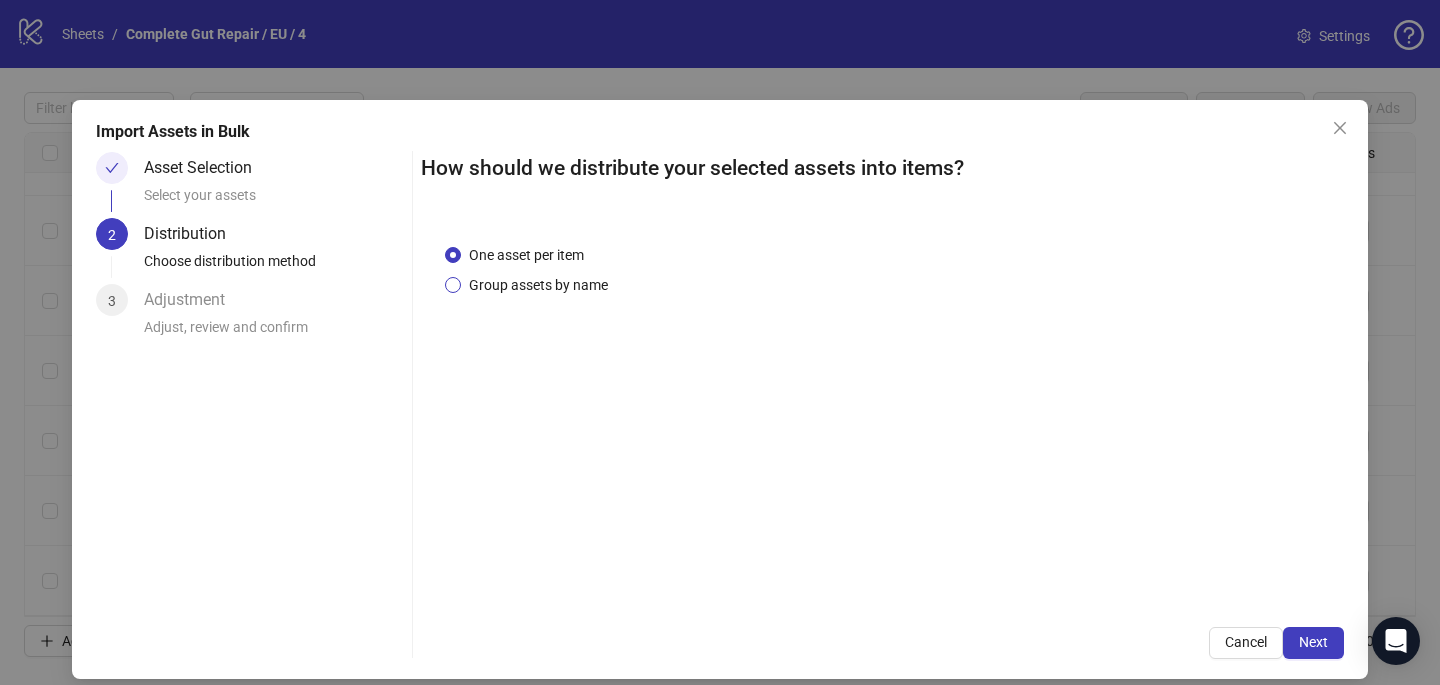 click on "Group assets by name" at bounding box center (538, 285) 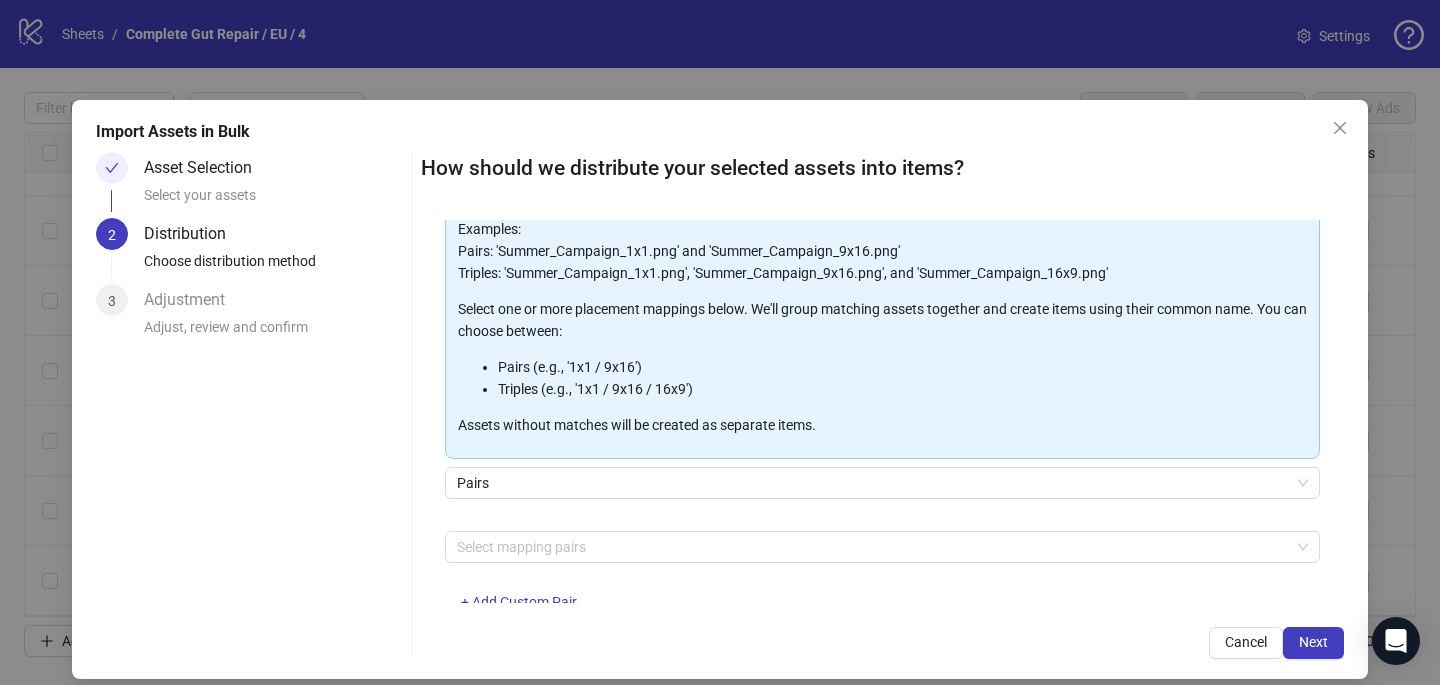 scroll, scrollTop: 181, scrollLeft: 0, axis: vertical 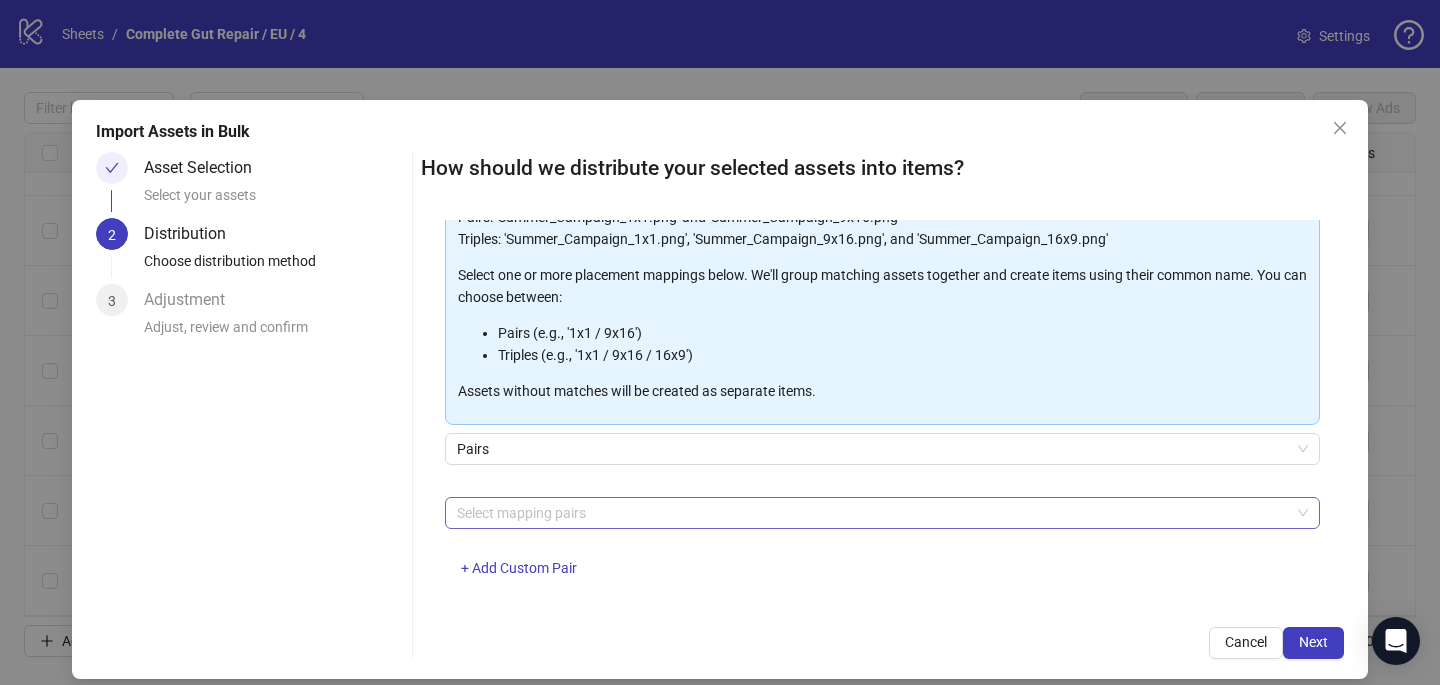 click at bounding box center [872, 513] 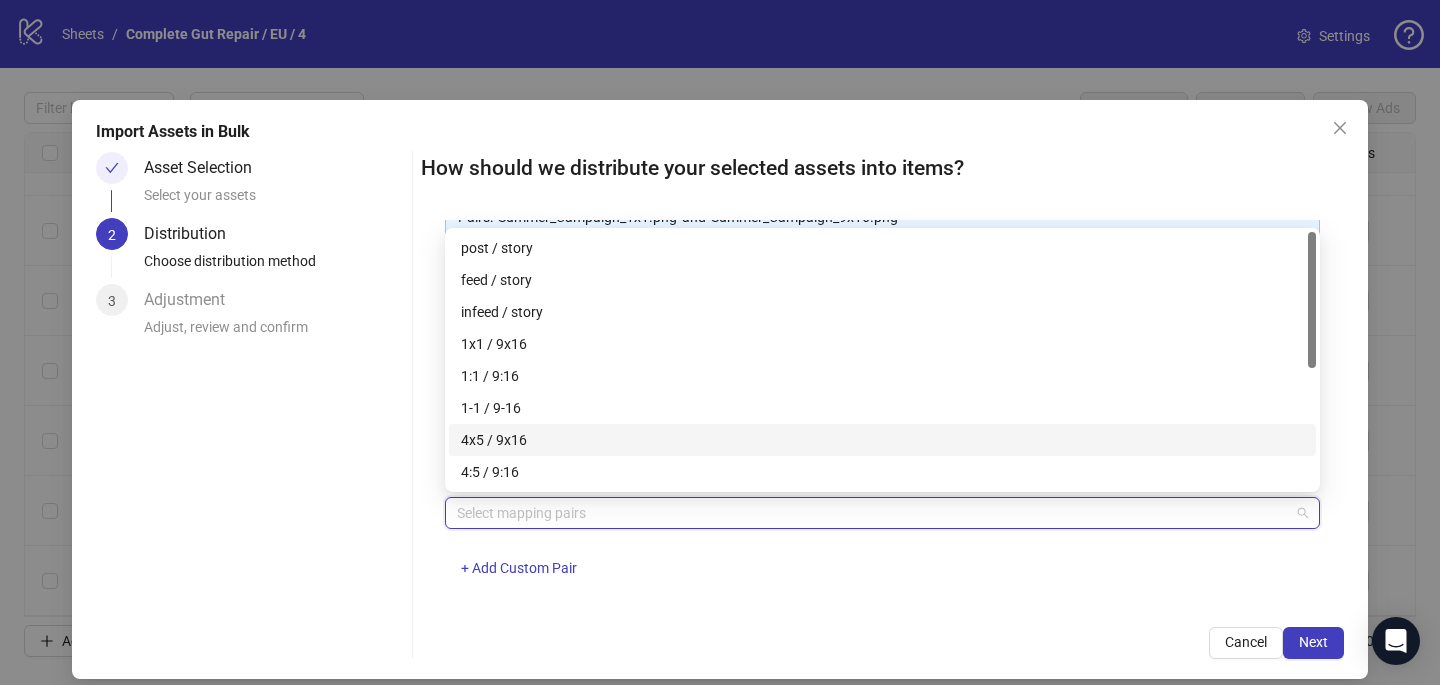 click on "4x5 / 9x16" at bounding box center [882, 440] 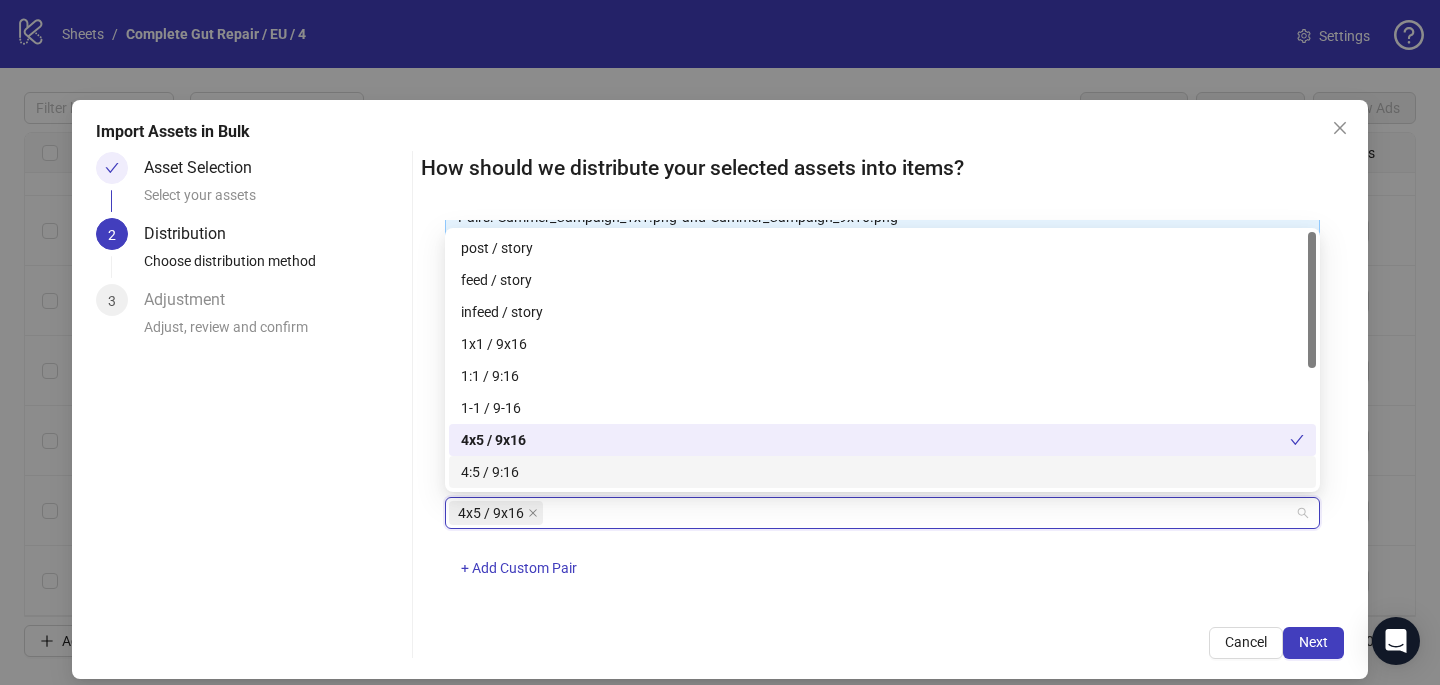 click on "4x5 / 9x16   + Add Custom Pair" at bounding box center [882, 549] 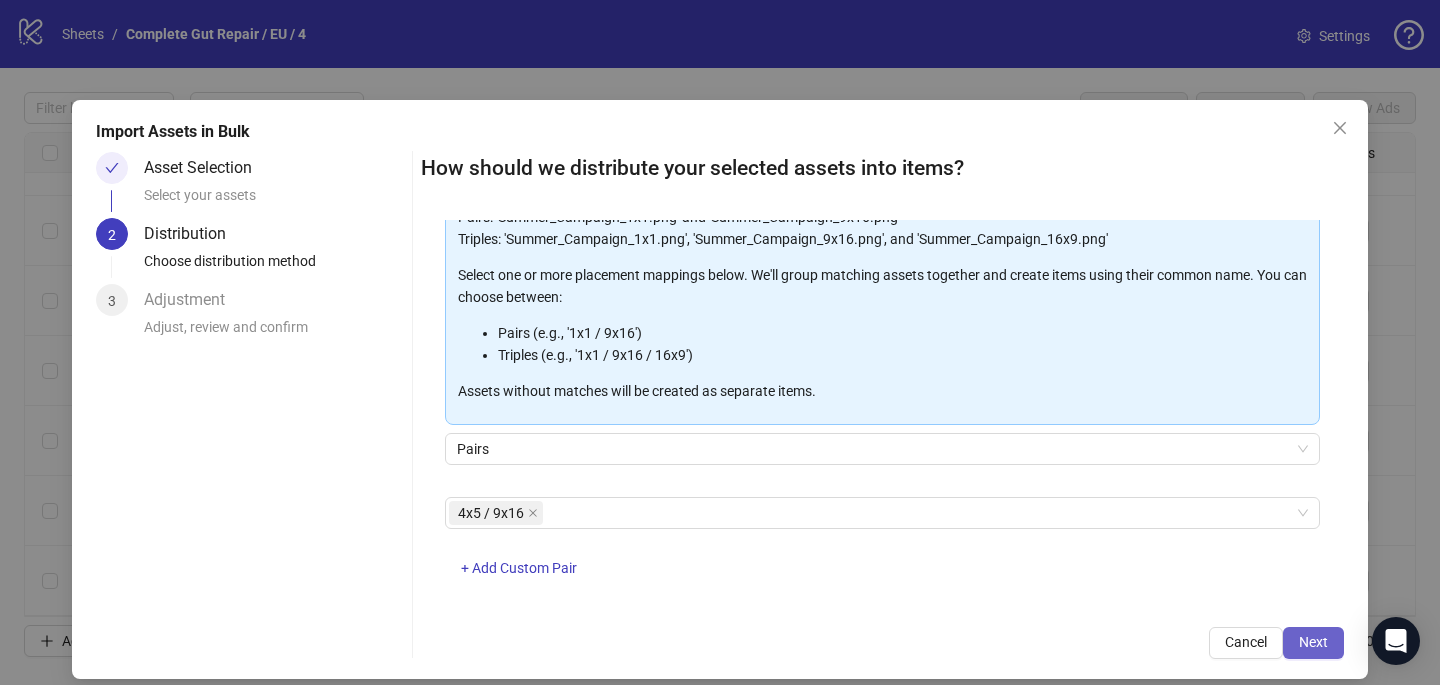click on "Next" at bounding box center (1313, 642) 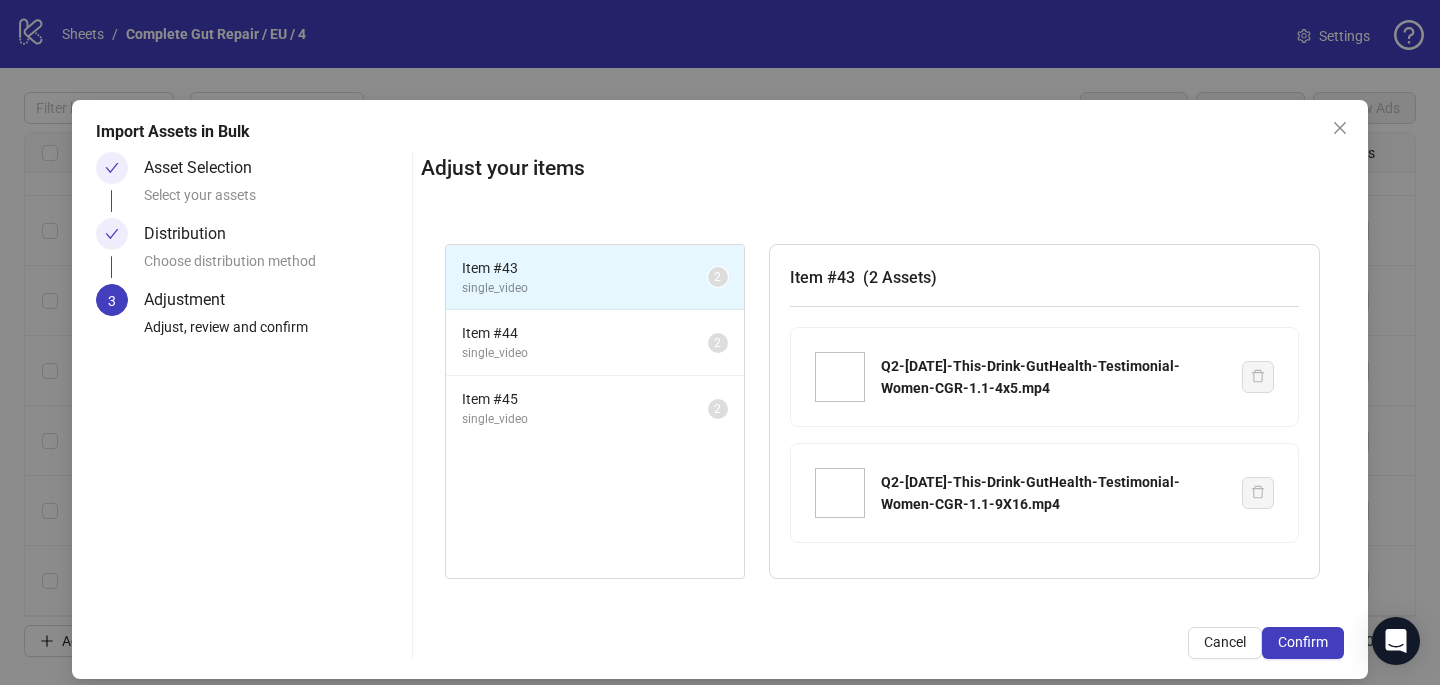 click on "Confirm" at bounding box center [1303, 642] 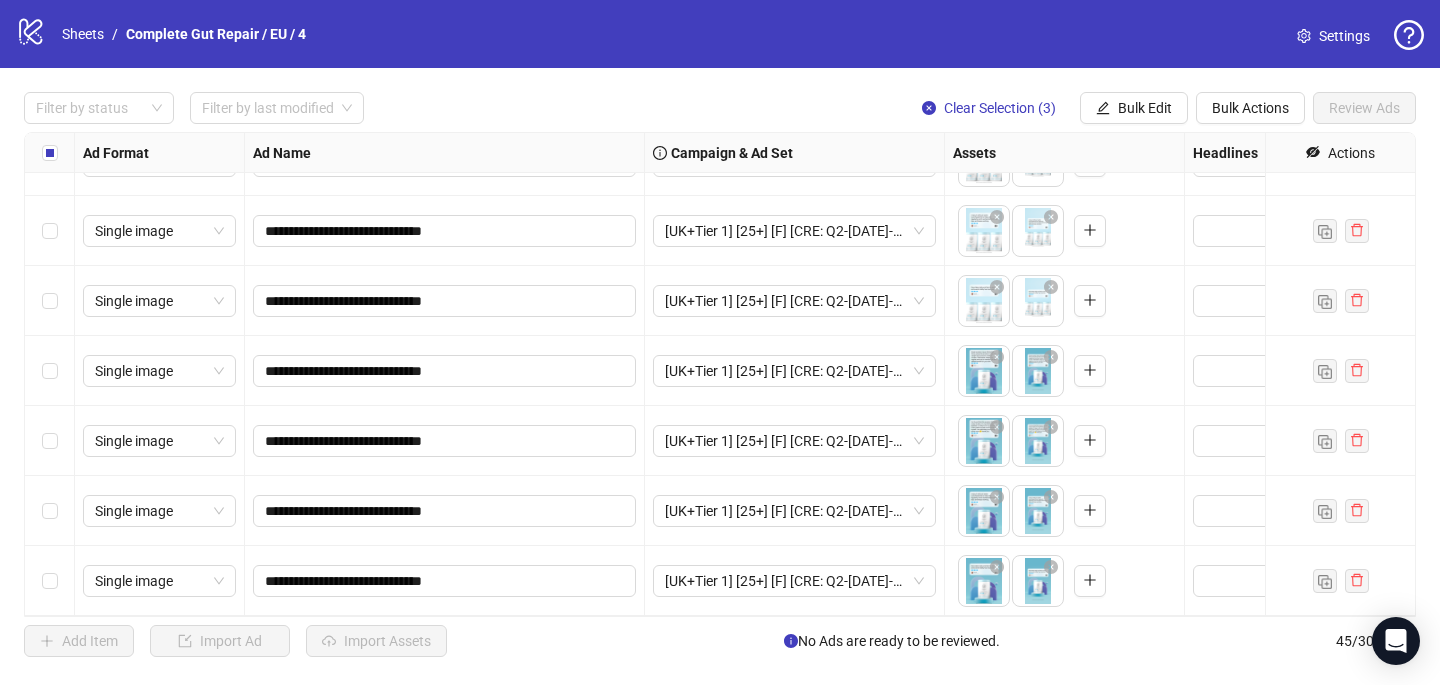 scroll, scrollTop: 2707, scrollLeft: 0, axis: vertical 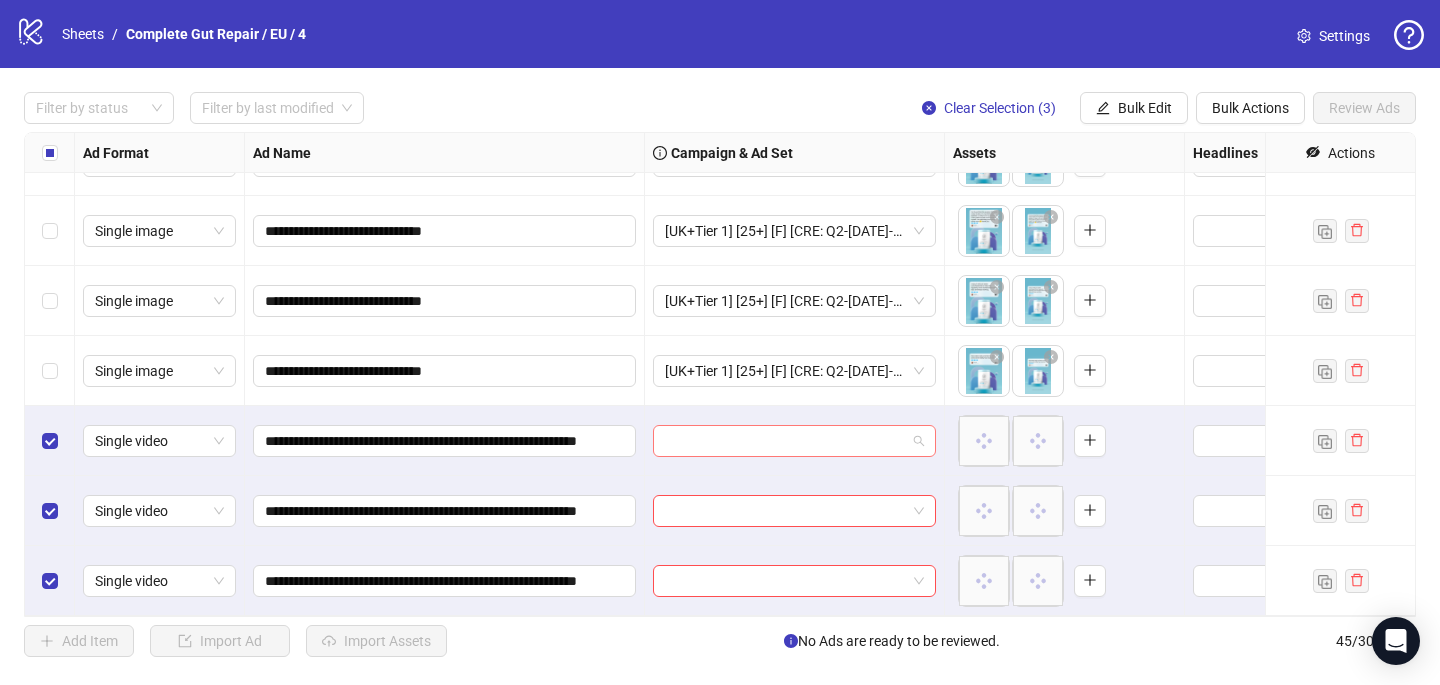 click at bounding box center [785, 441] 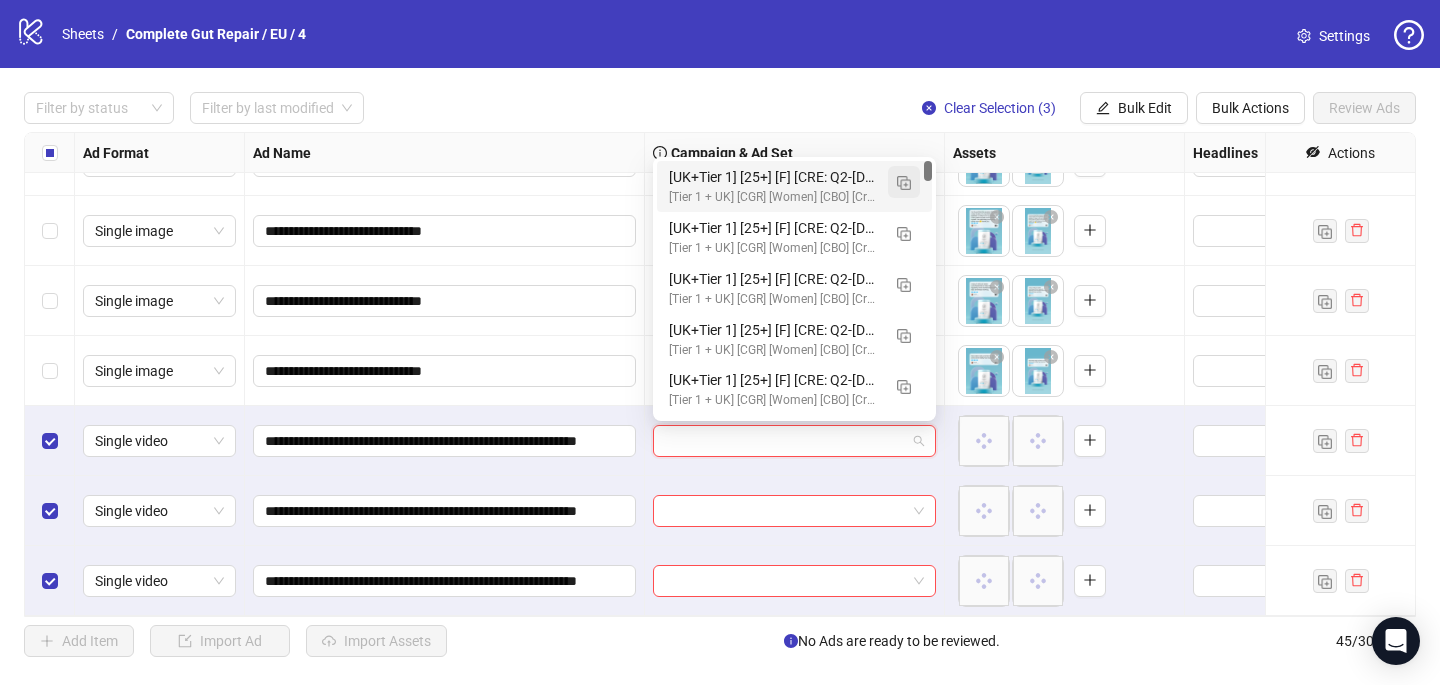 click at bounding box center (904, 182) 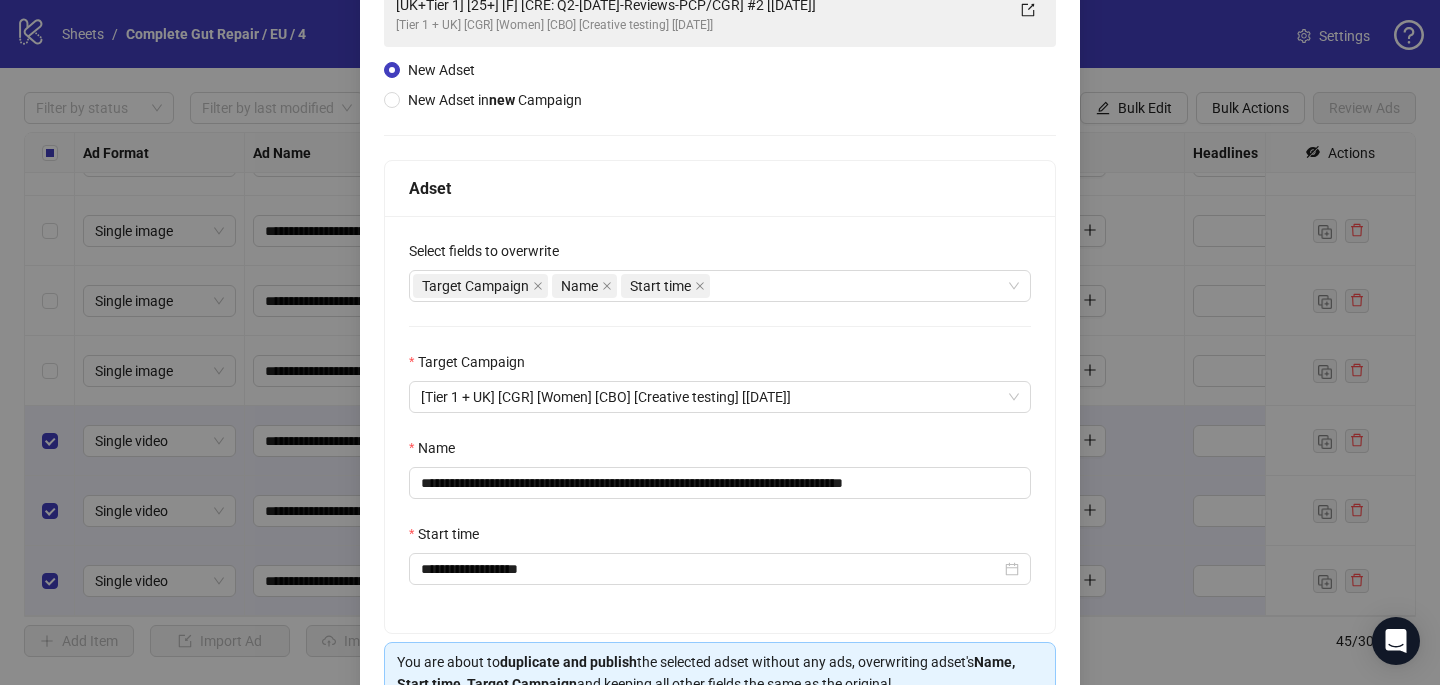 scroll, scrollTop: 211, scrollLeft: 0, axis: vertical 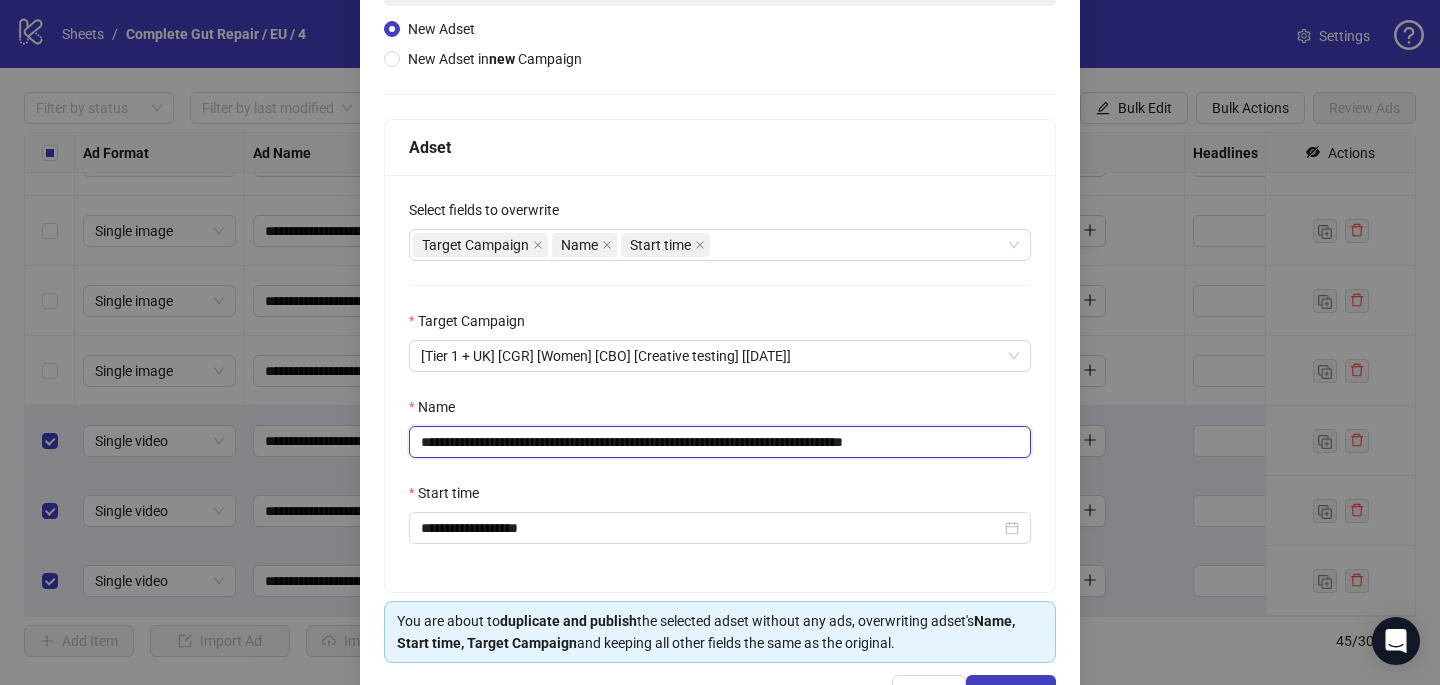 drag, startPoint x: 960, startPoint y: 442, endPoint x: 919, endPoint y: 440, distance: 41.04875 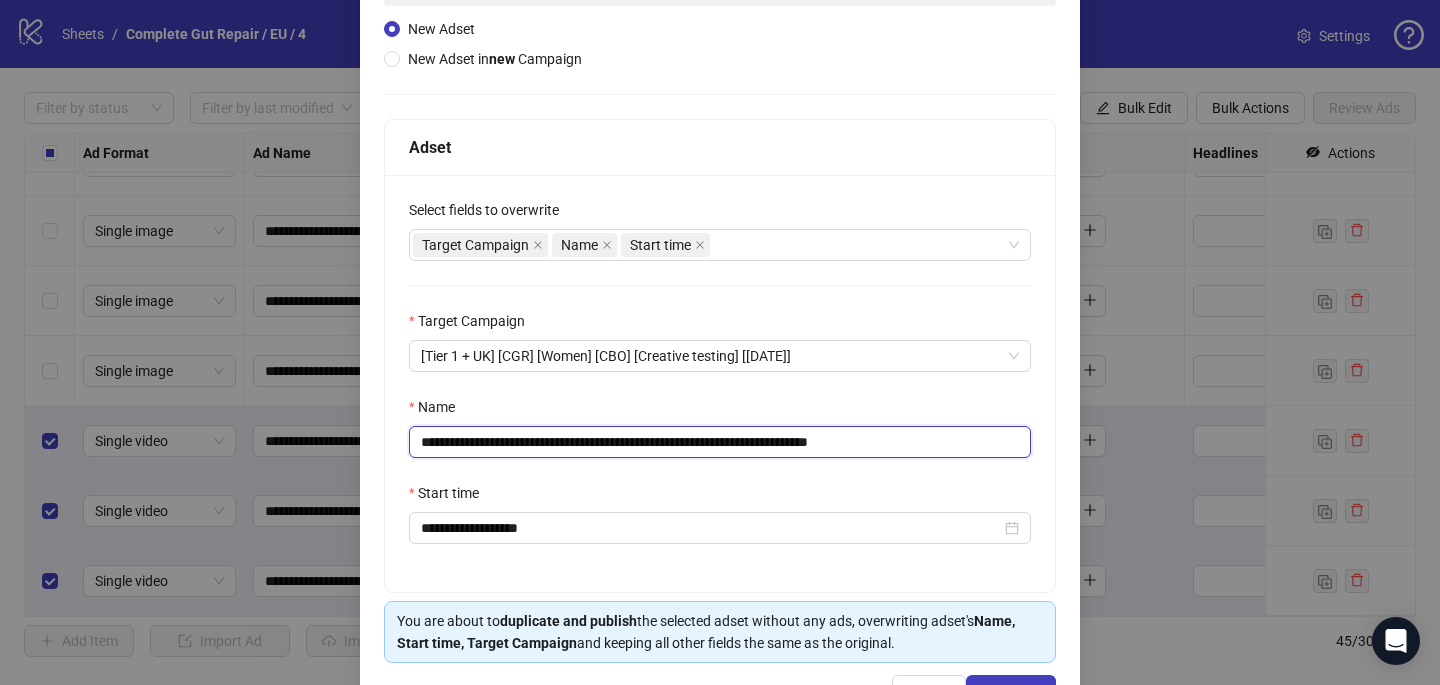 drag, startPoint x: 801, startPoint y: 445, endPoint x: 581, endPoint y: 441, distance: 220.03636 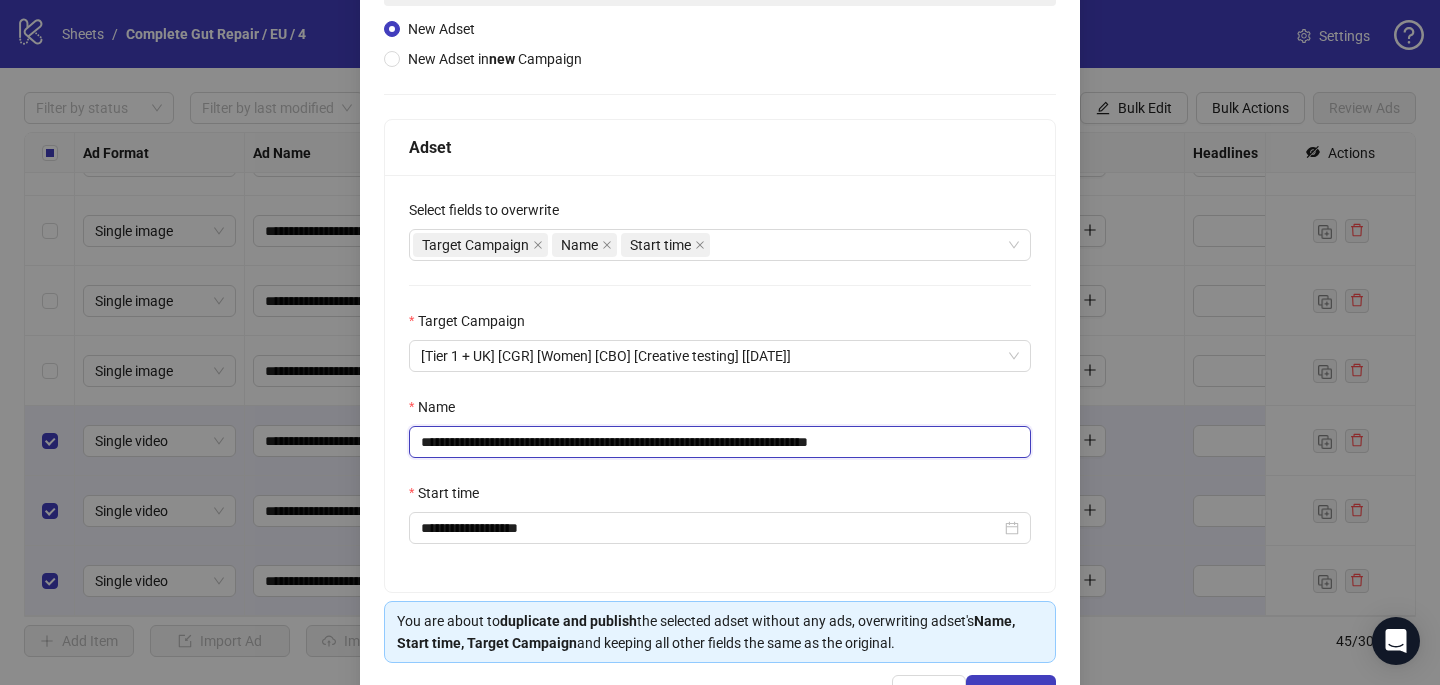 click on "**********" at bounding box center (720, 442) 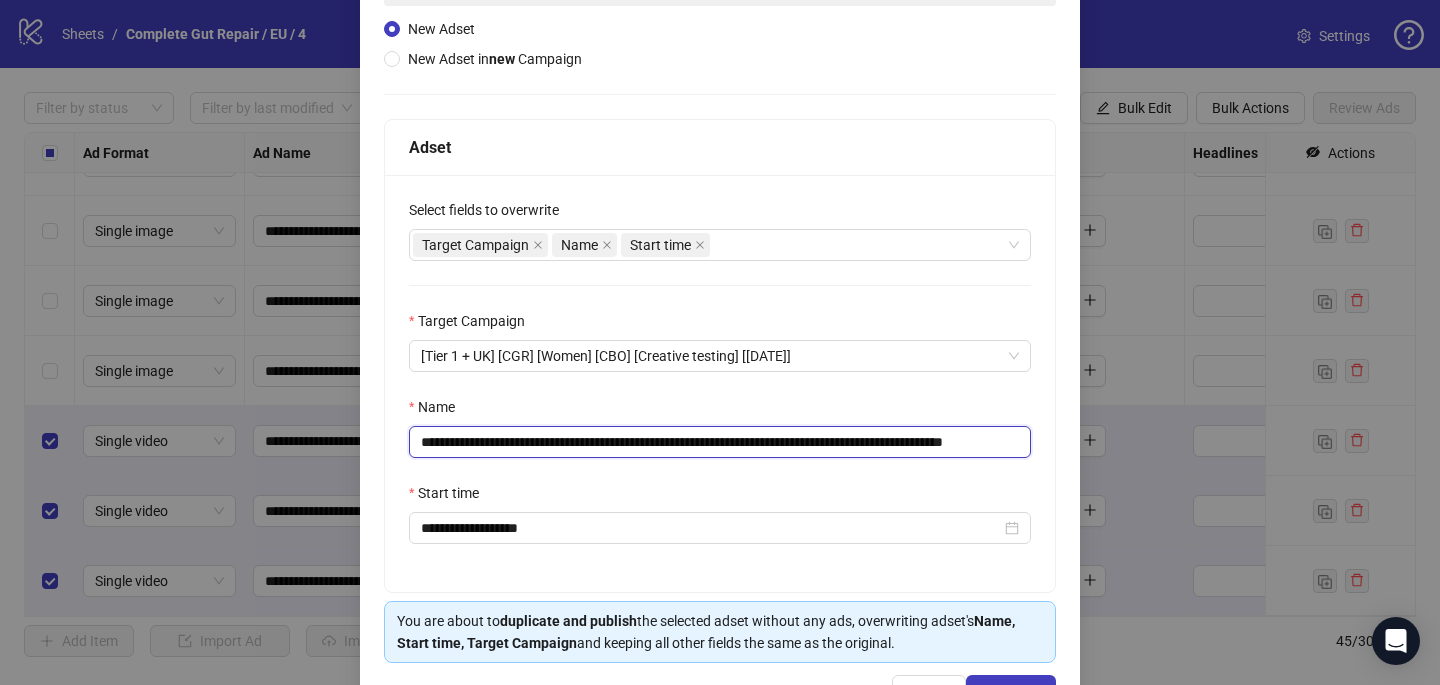 scroll, scrollTop: 0, scrollLeft: 84, axis: horizontal 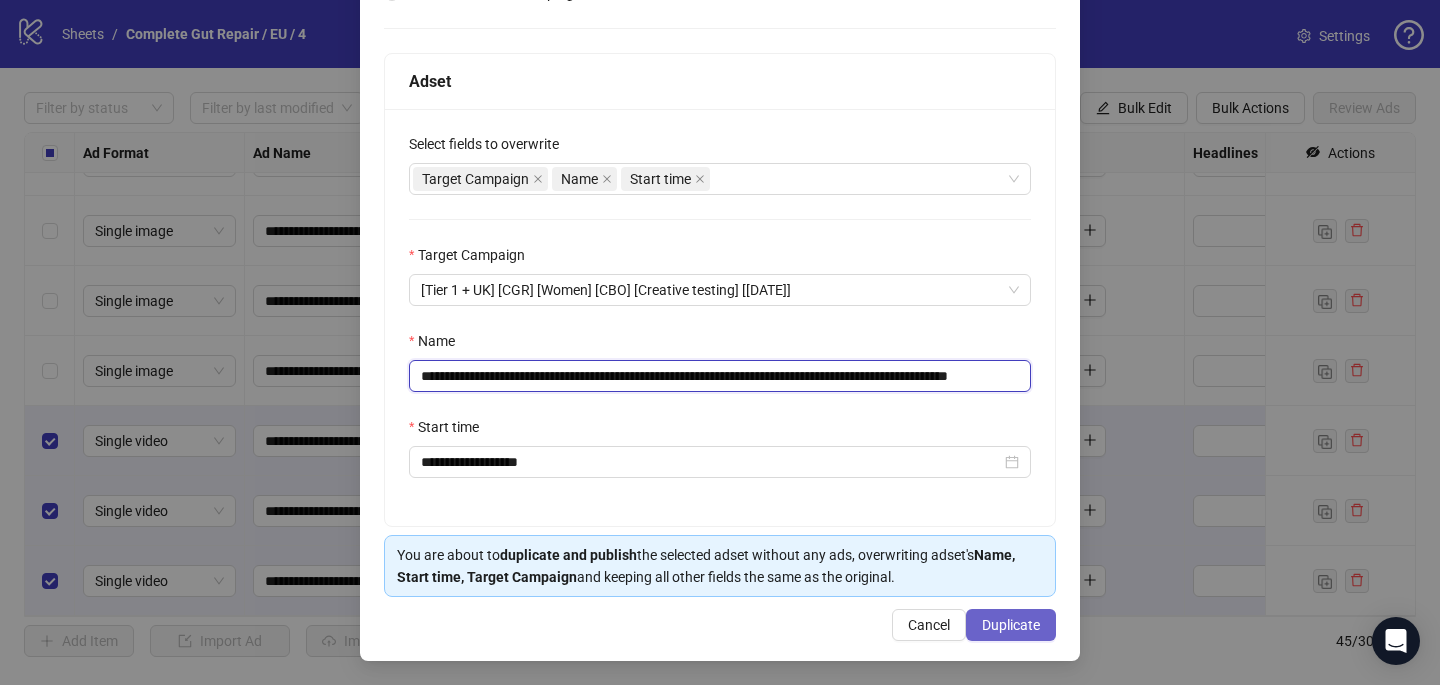 type on "**********" 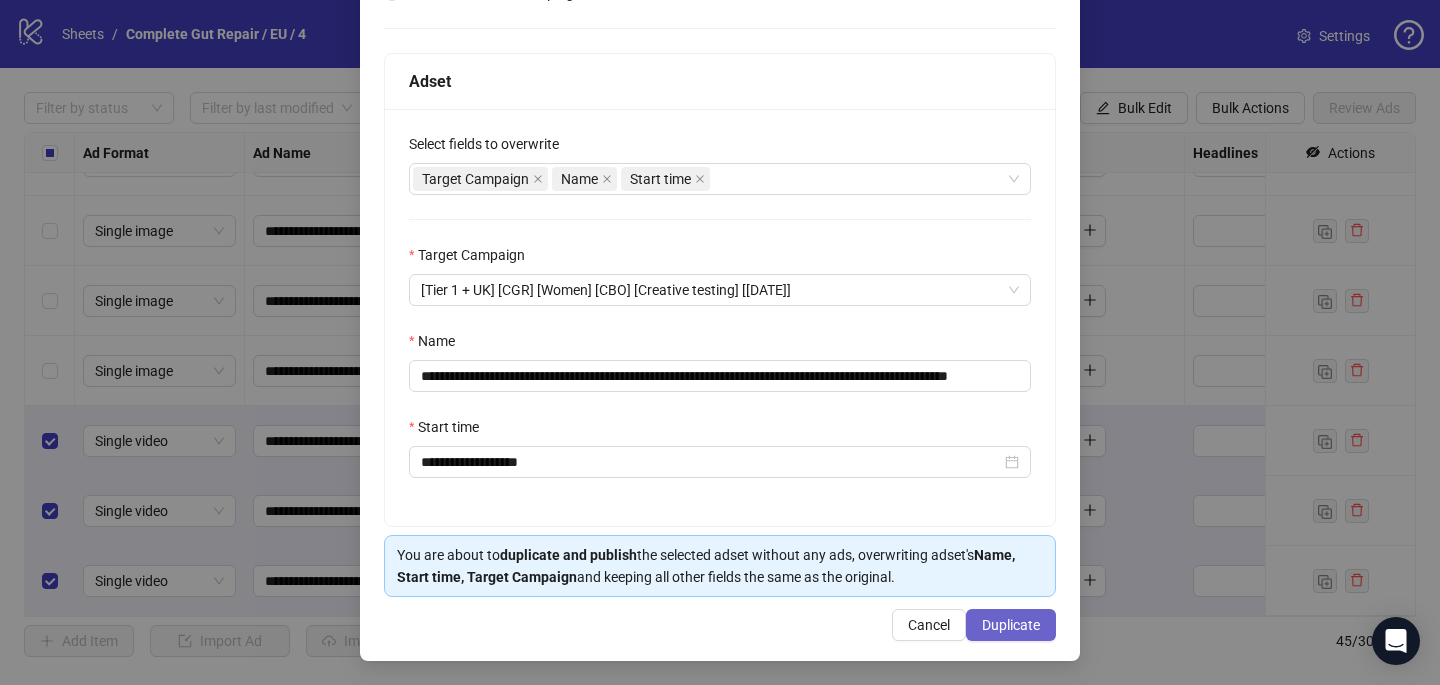 click on "Duplicate" at bounding box center (1011, 625) 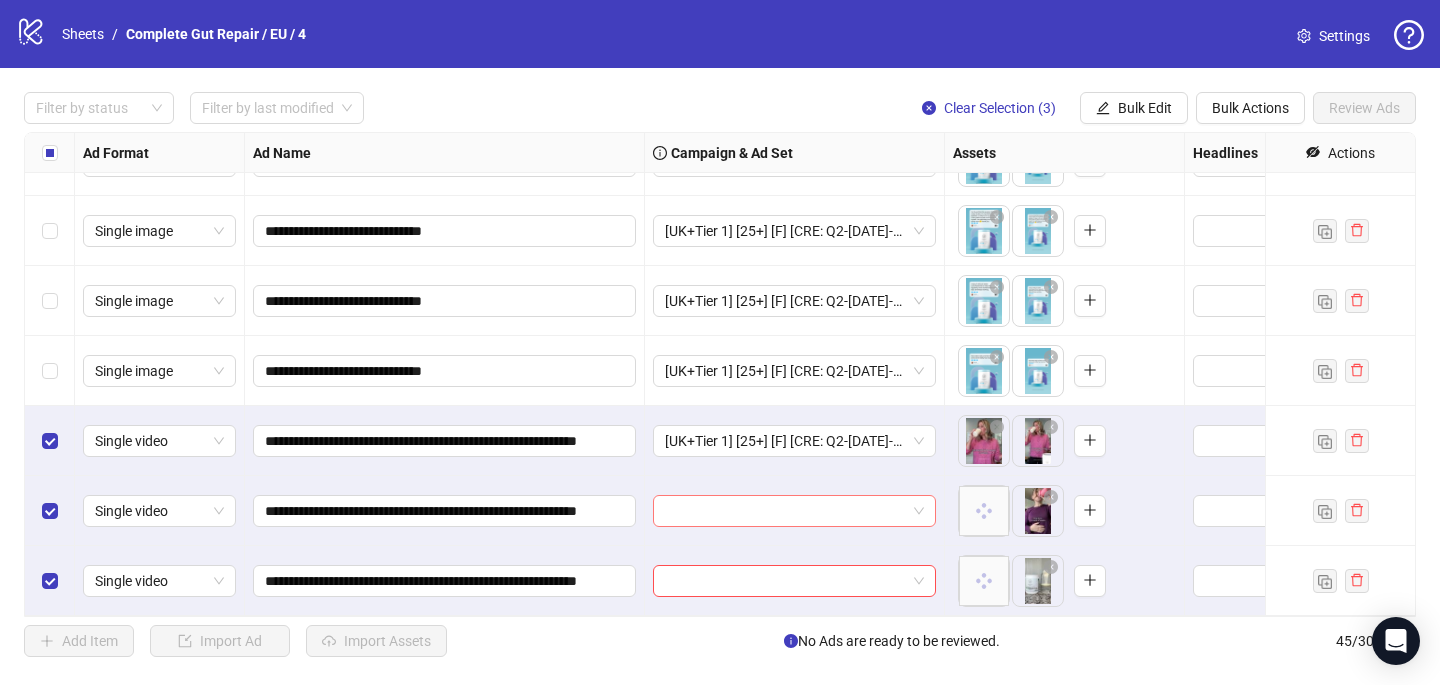click at bounding box center [785, 511] 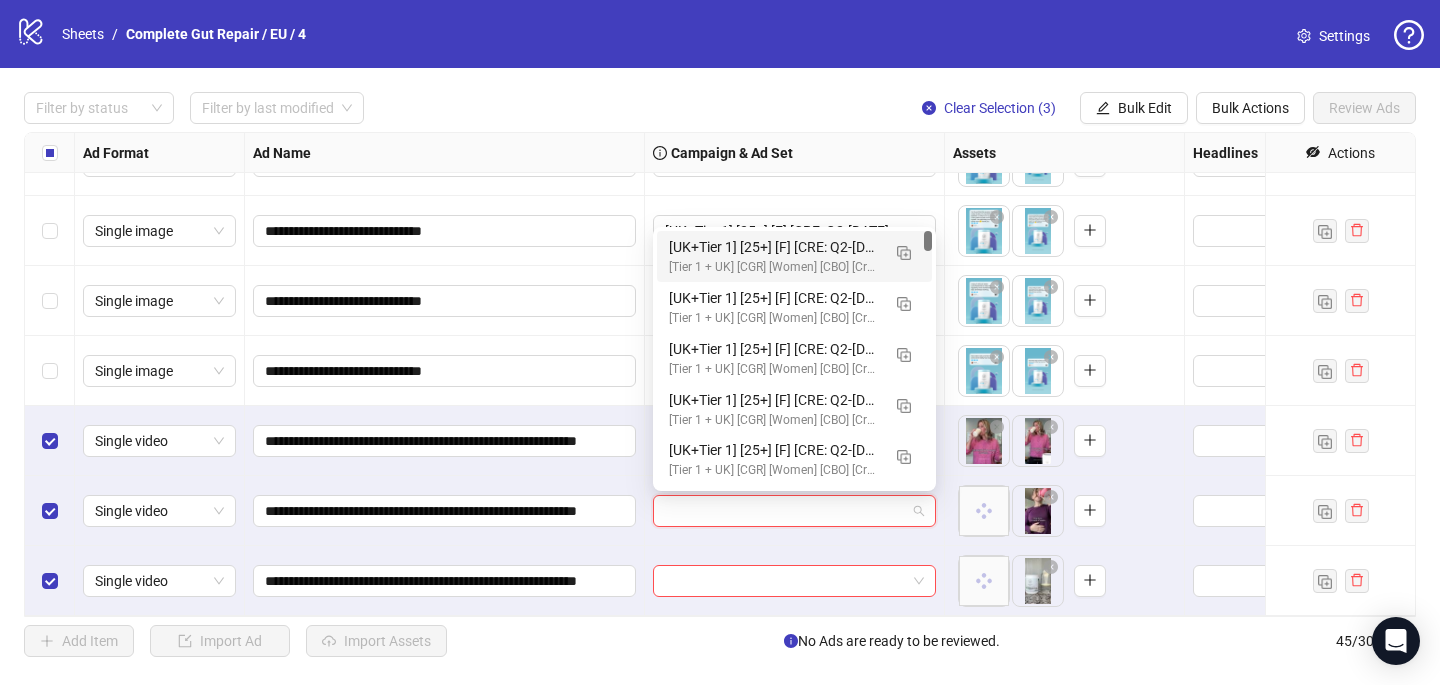 click on "[UK+Tier 1] [25+] [F] [CRE: Q2-05-MAY-2025-This-Drink-GutHealth-Testimonial-Women-PCP/CGR] [29 July 2025]" at bounding box center (774, 247) 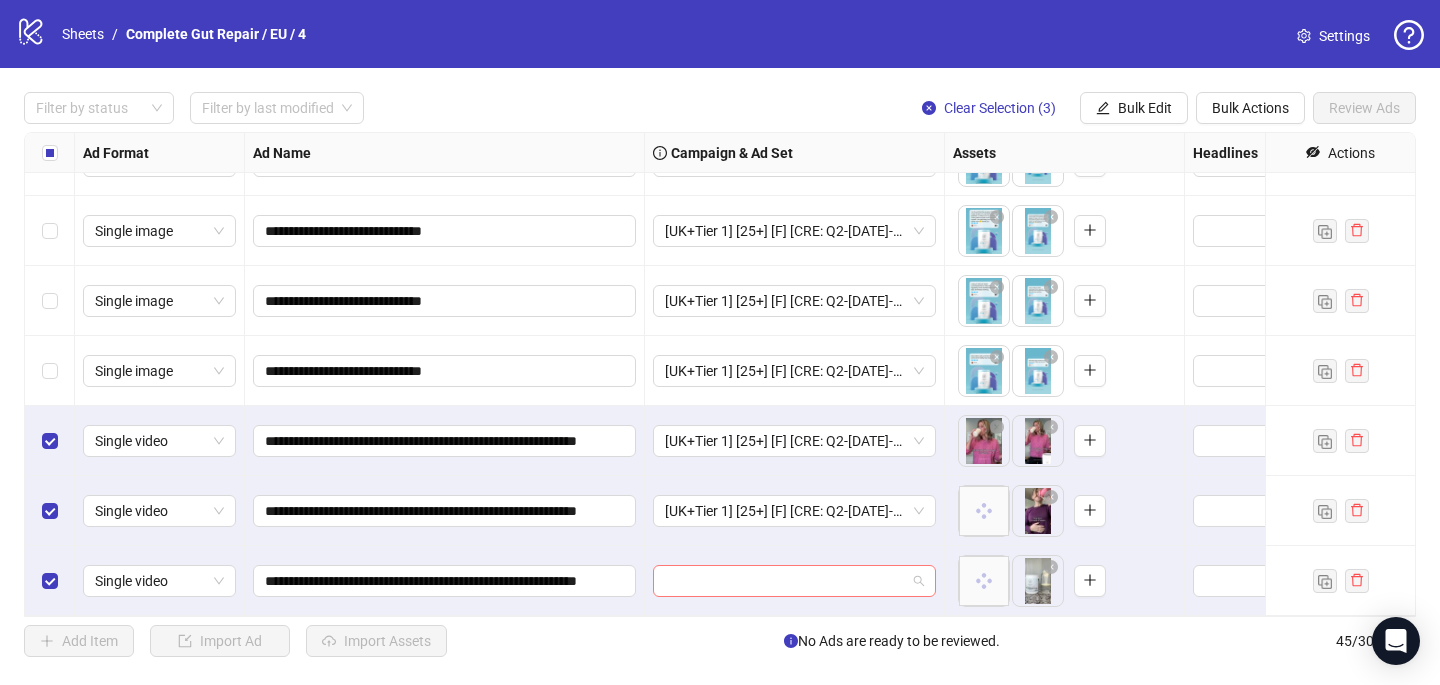 click at bounding box center (785, 581) 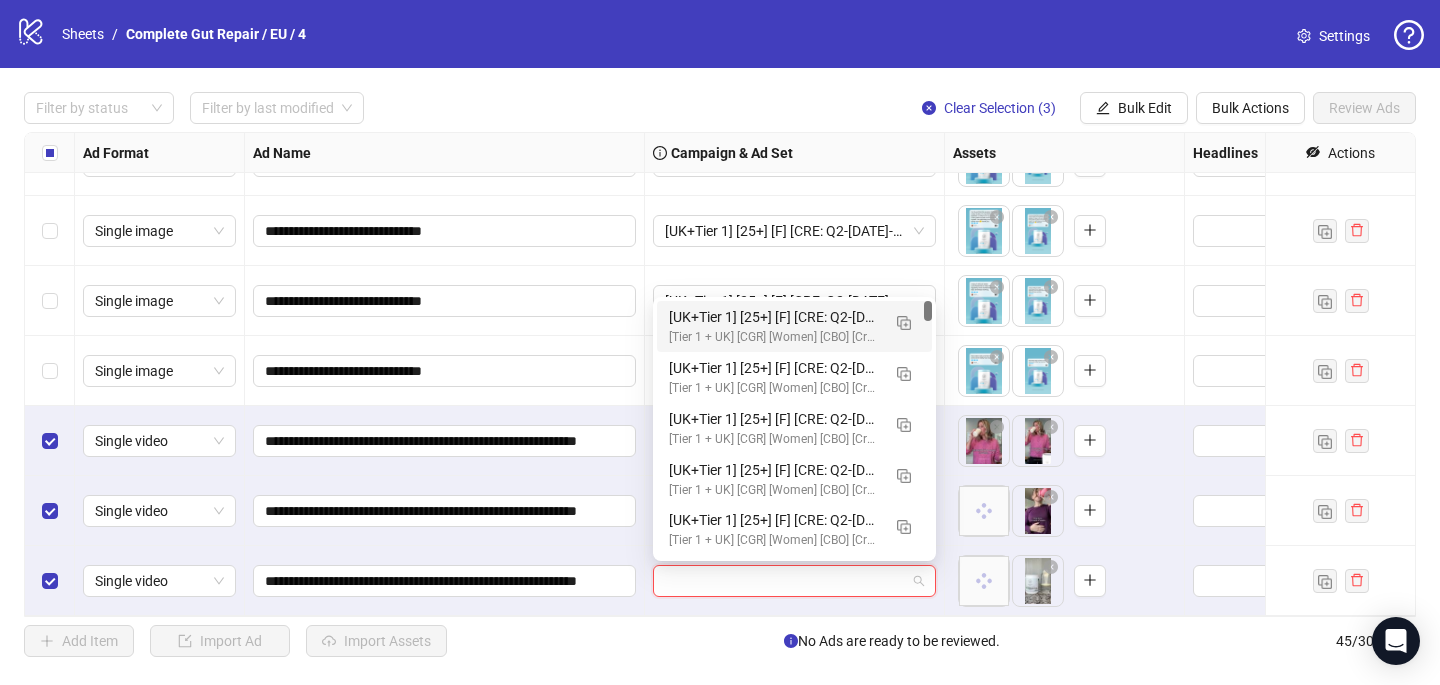 click on "[UK+Tier 1] [25+] [F] [CRE: Q2-05-MAY-2025-This-Drink-GutHealth-Testimonial-Women-PCP/CGR] [29 July 2025] [Tier 1 + UK] [CGR] [Women] [CBO] [Creative testing] [29 July 2025]" at bounding box center [794, 326] 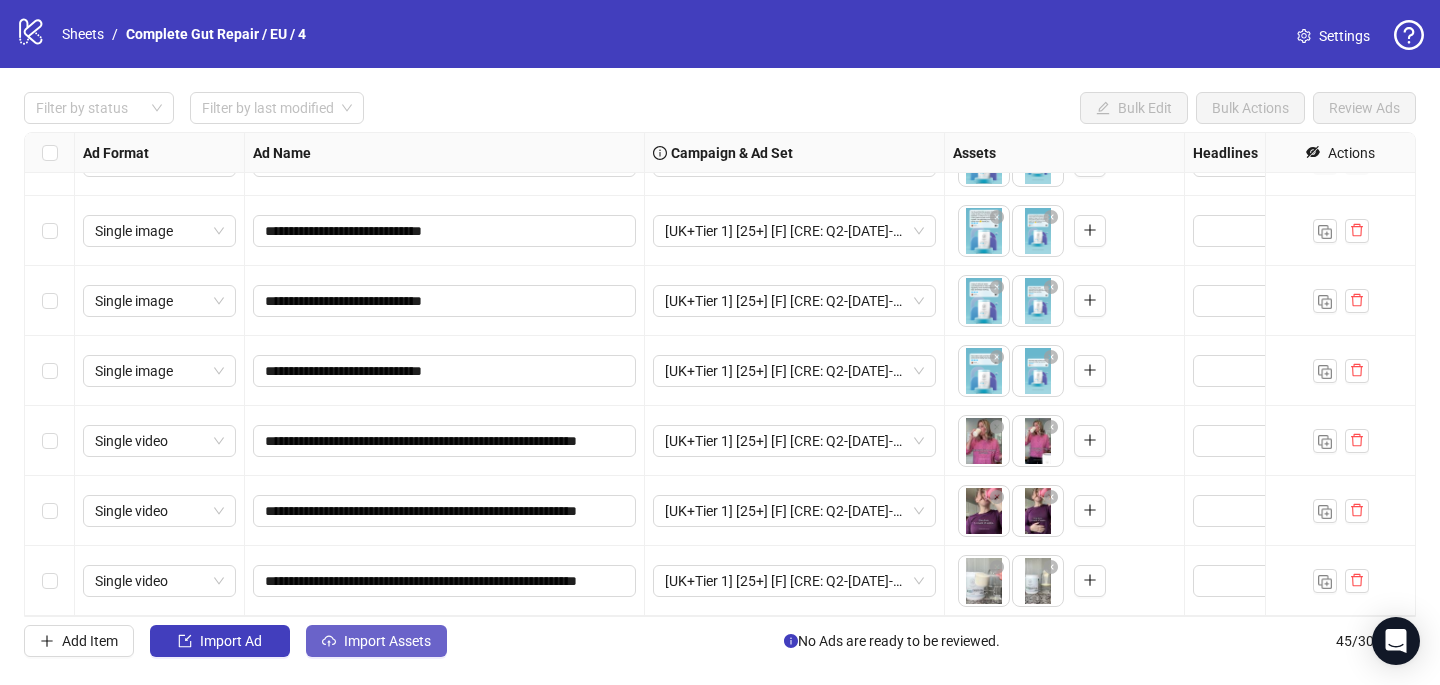 click on "Import Assets" at bounding box center (387, 641) 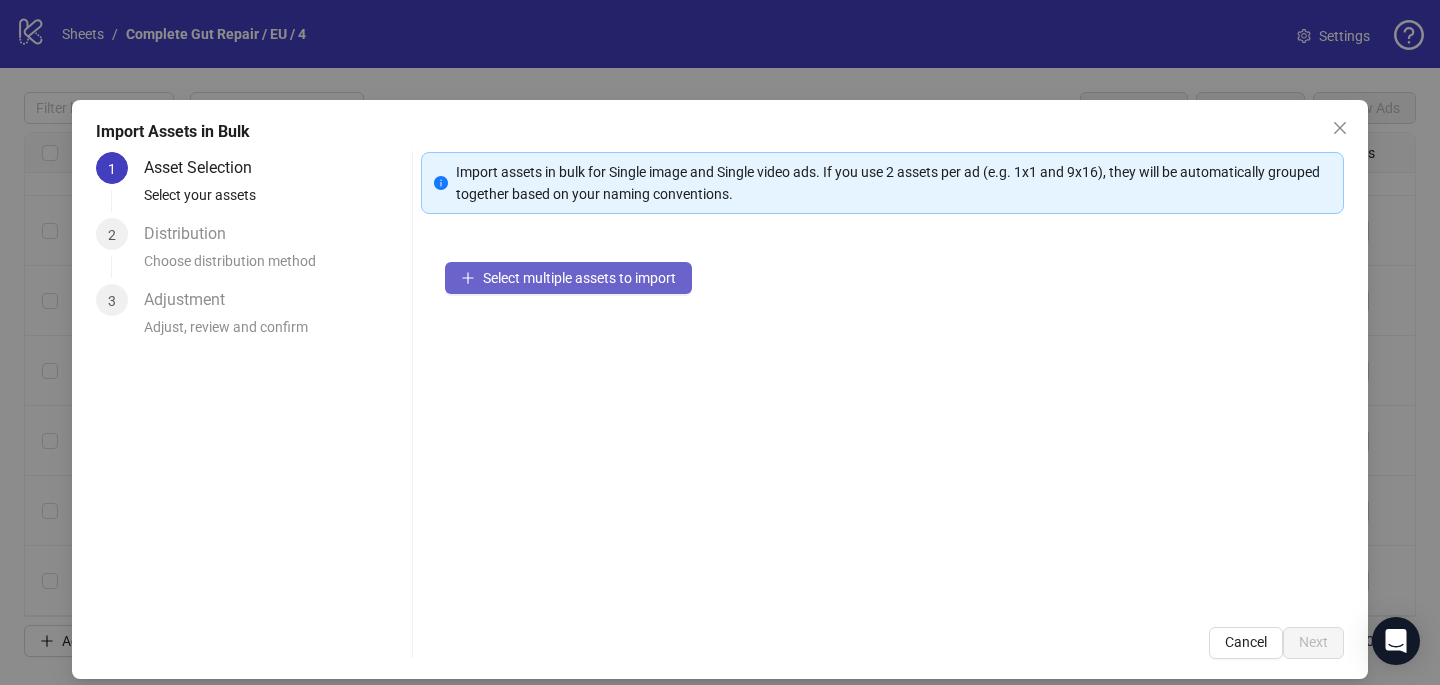 click on "Select multiple assets to import" at bounding box center [579, 278] 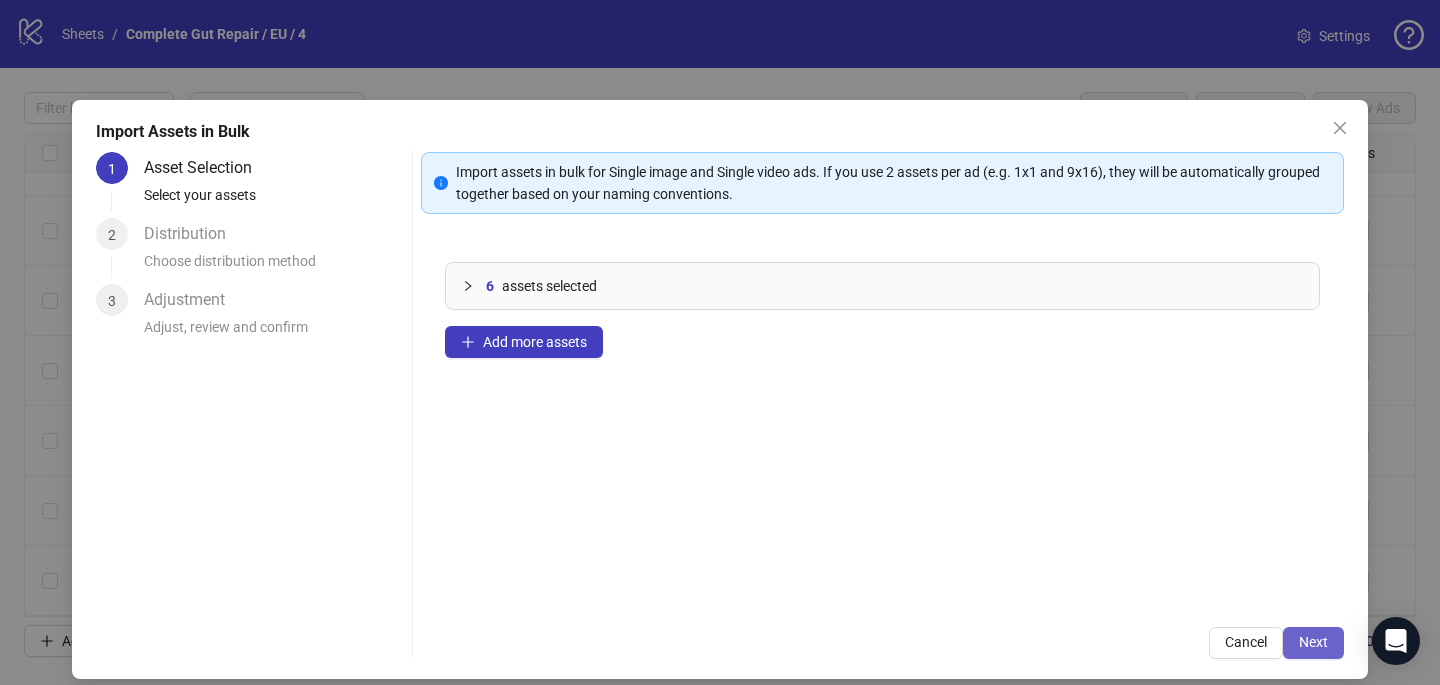 click on "Next" at bounding box center (1313, 642) 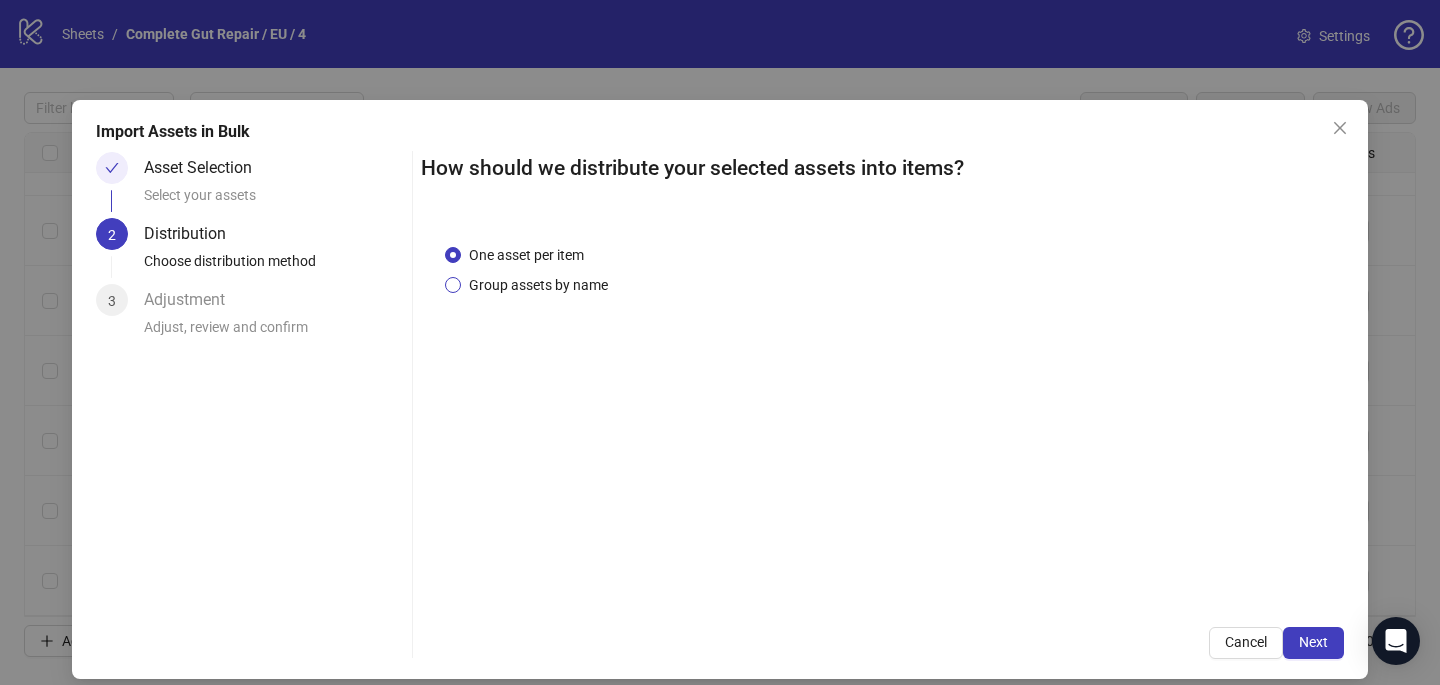 click on "Group assets by name" at bounding box center [538, 285] 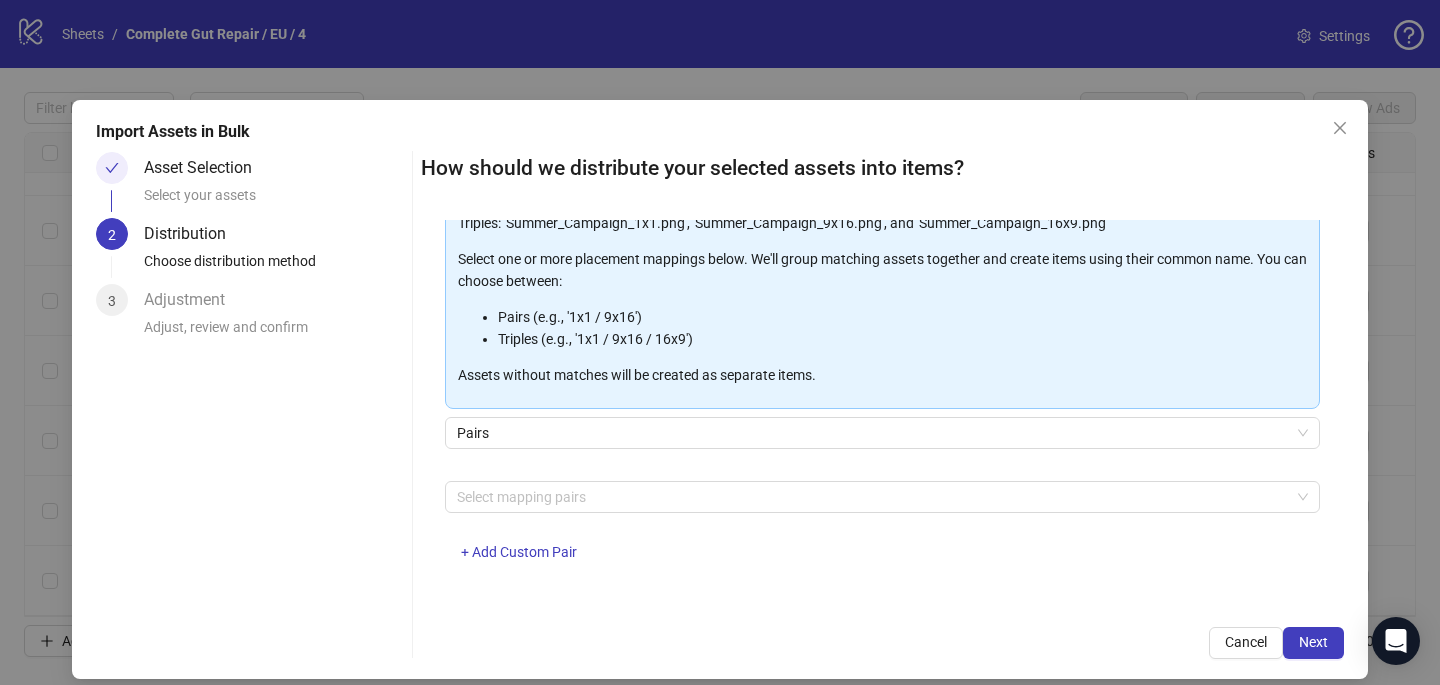 scroll, scrollTop: 203, scrollLeft: 0, axis: vertical 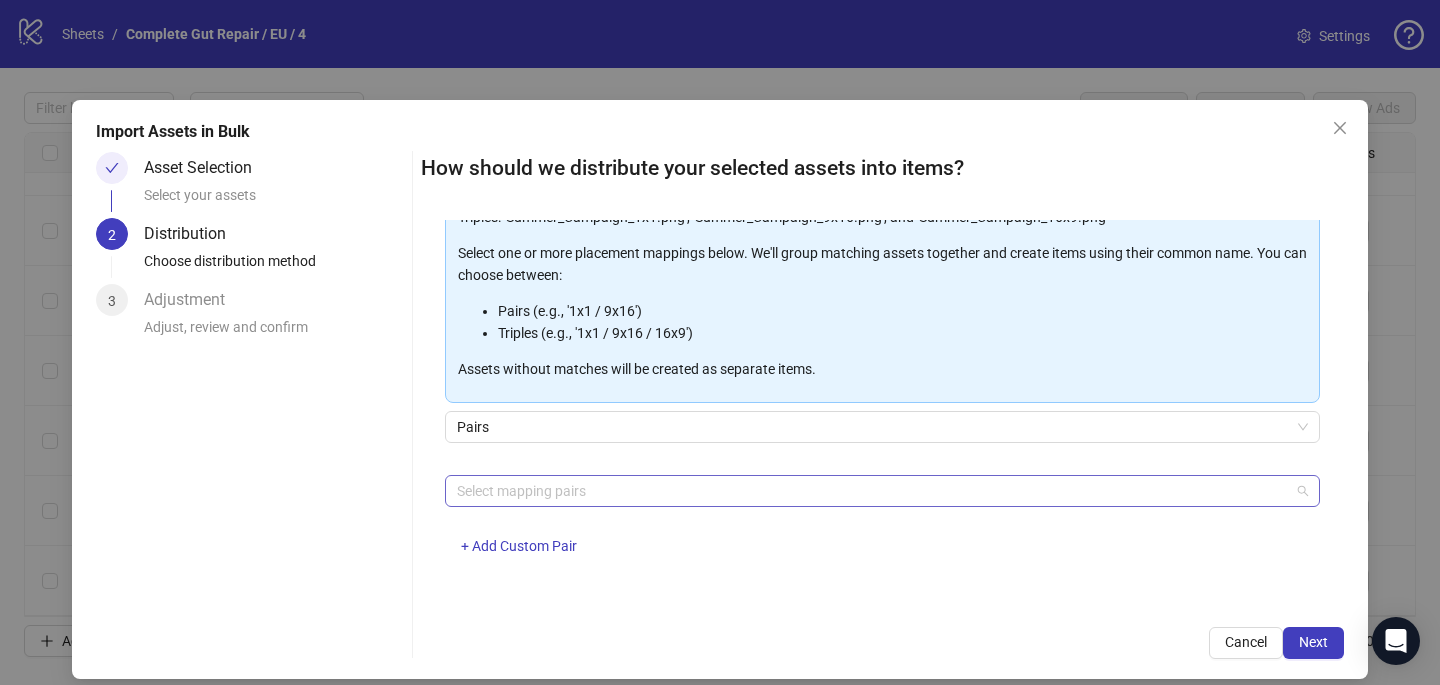 click at bounding box center (872, 491) 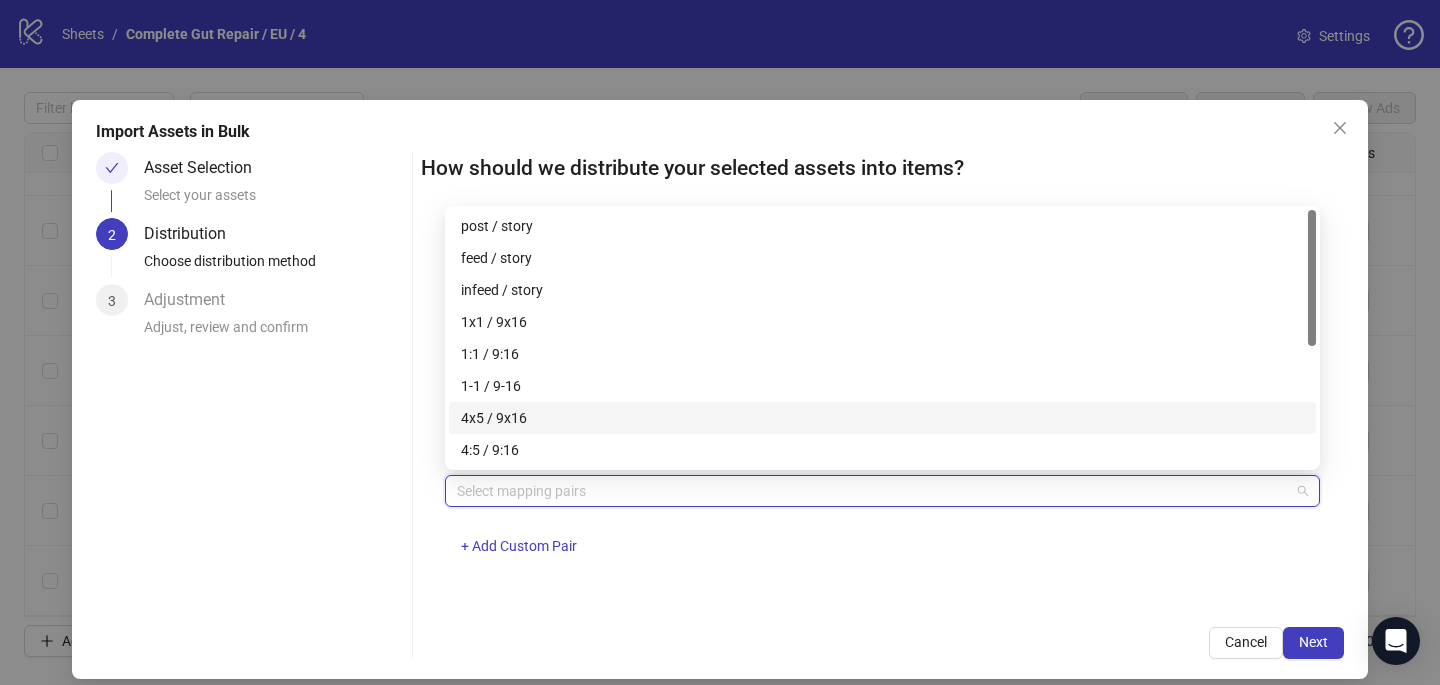 click on "4x5 / 9x16" at bounding box center (882, 418) 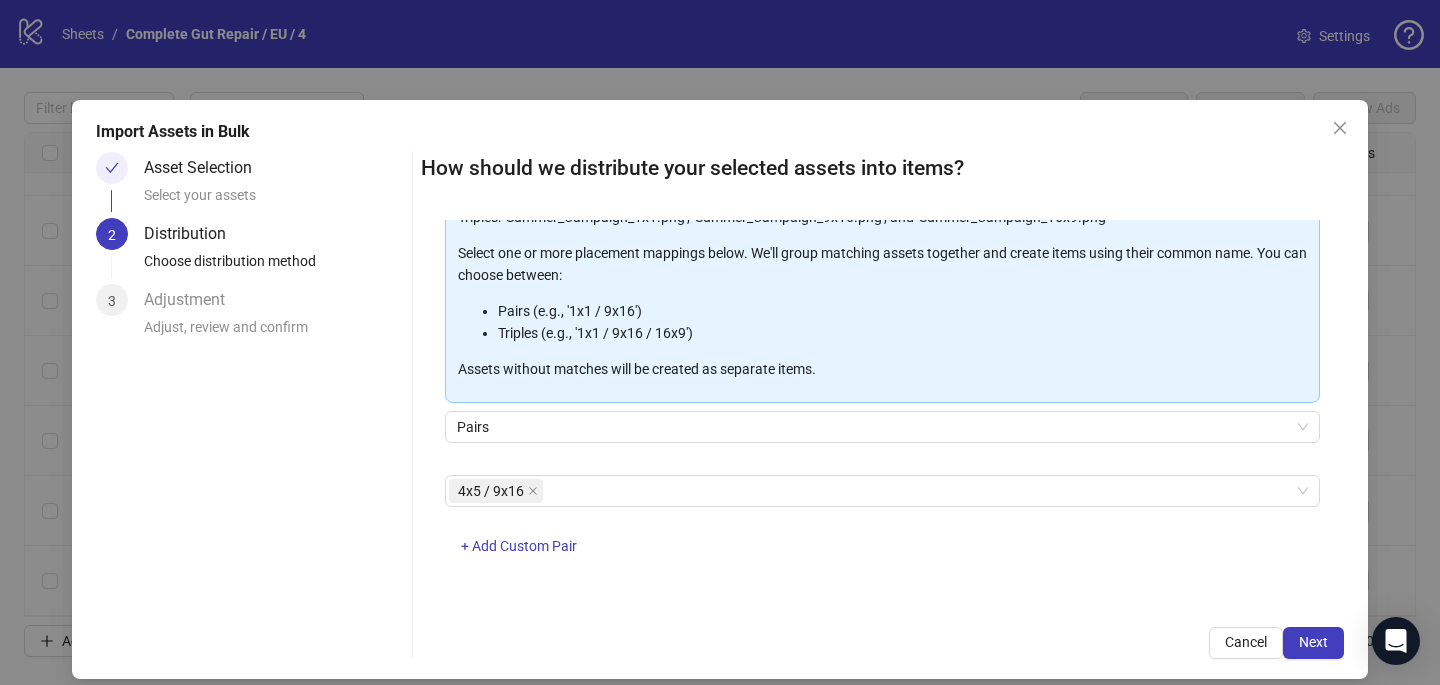click on "4x5 / 9x16   + Add Custom Pair" at bounding box center (882, 527) 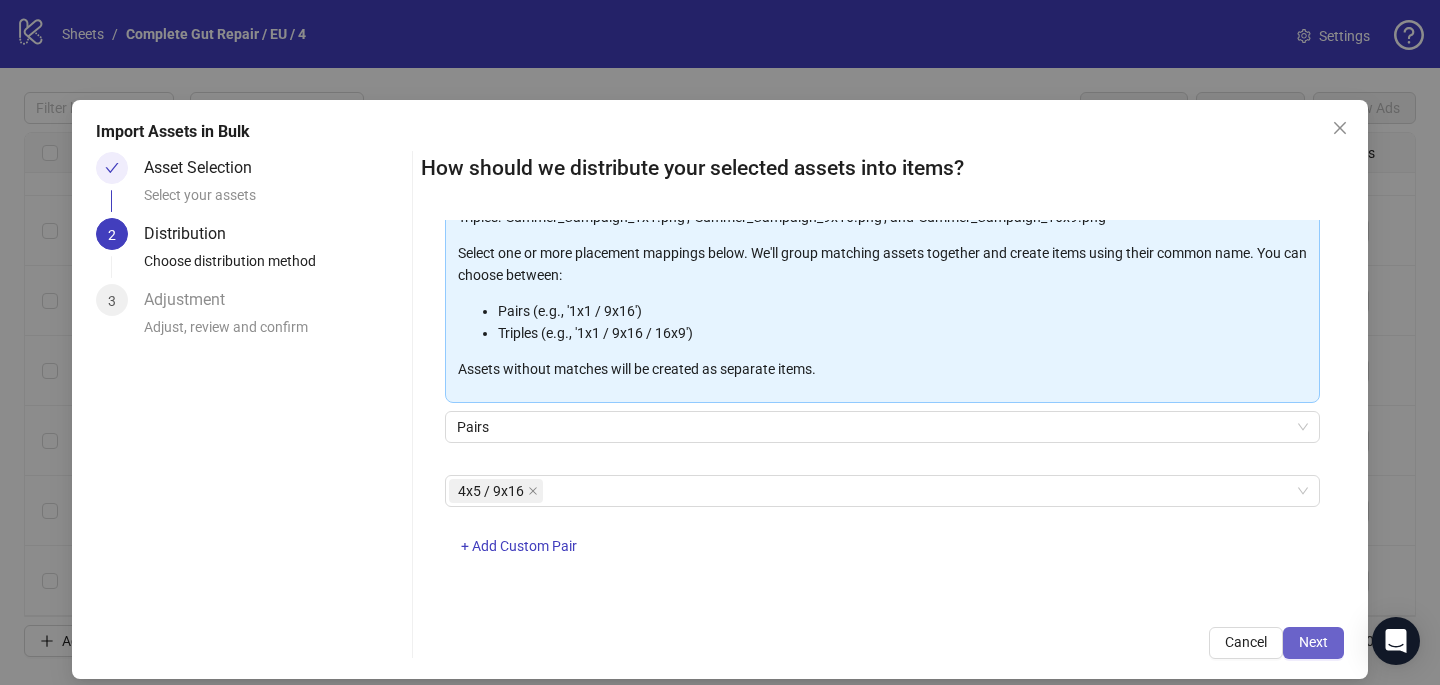 click on "Next" at bounding box center [1313, 642] 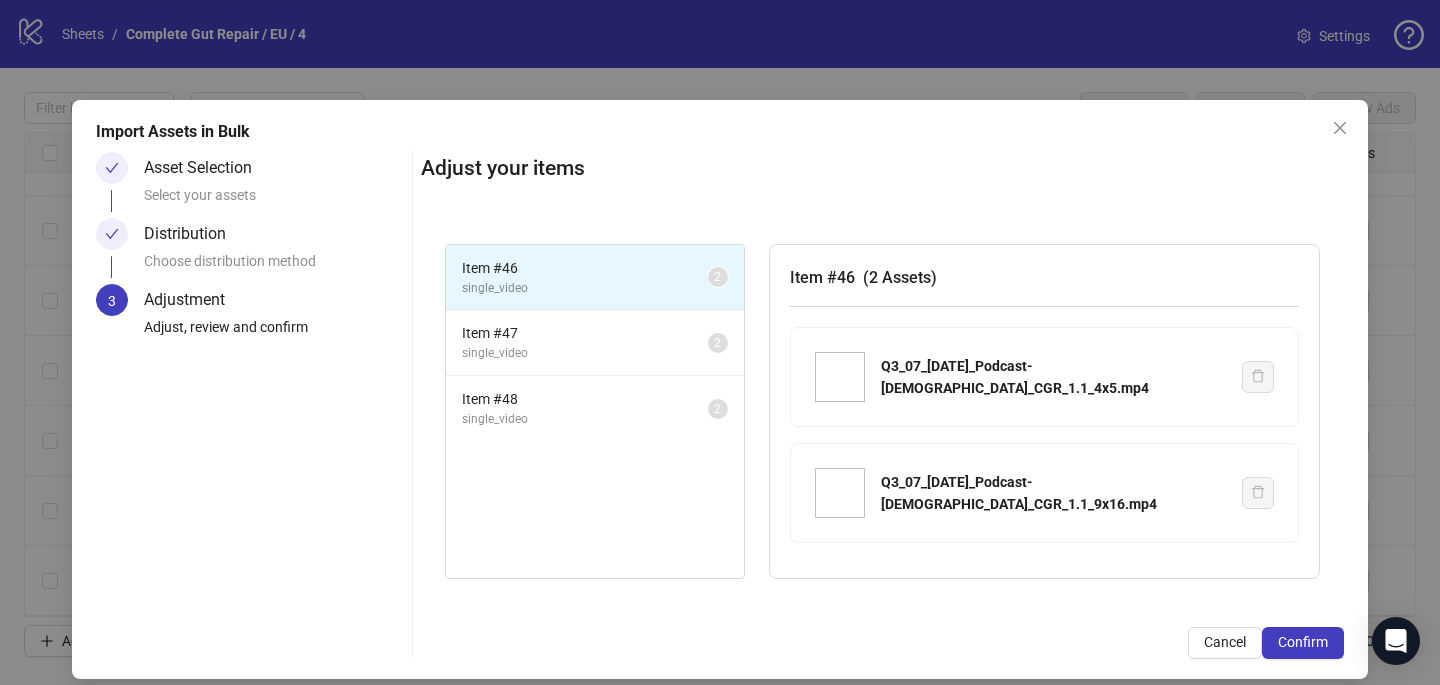 click on "Confirm" at bounding box center [1303, 642] 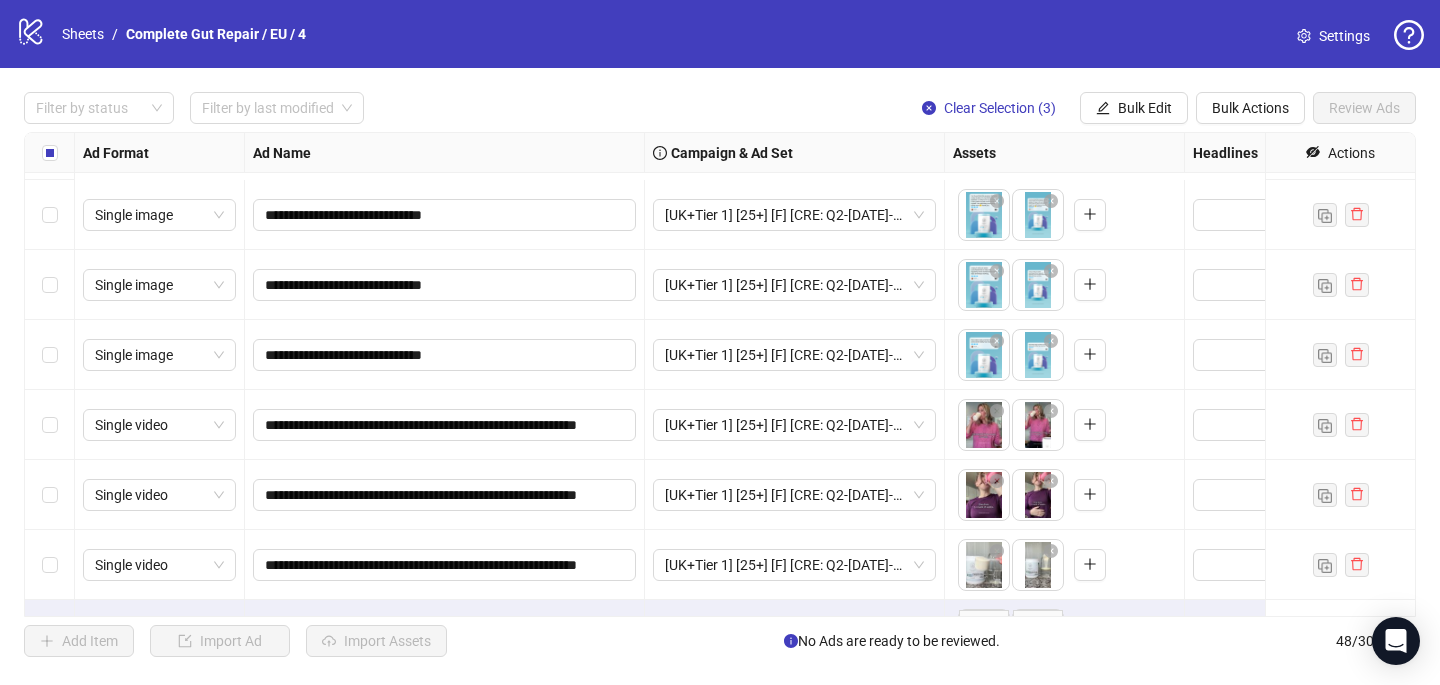 scroll, scrollTop: 2917, scrollLeft: 0, axis: vertical 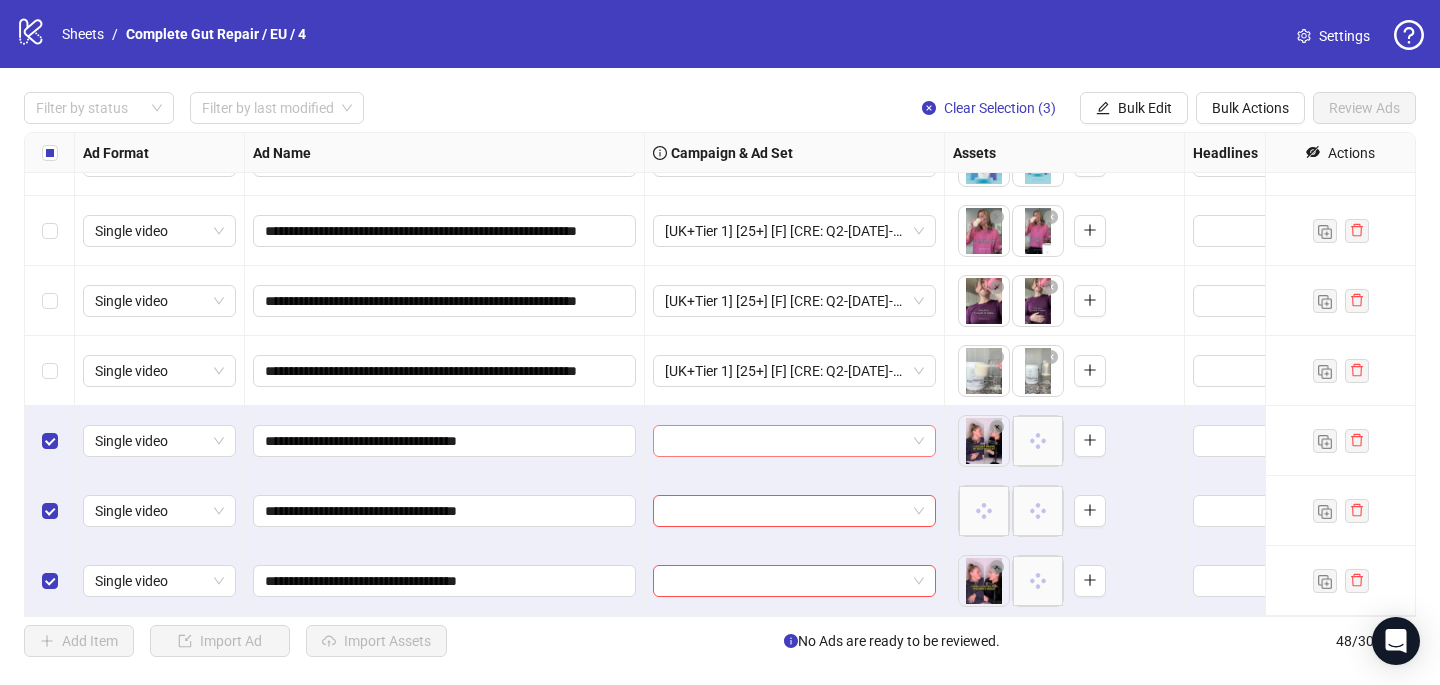 click at bounding box center (785, 441) 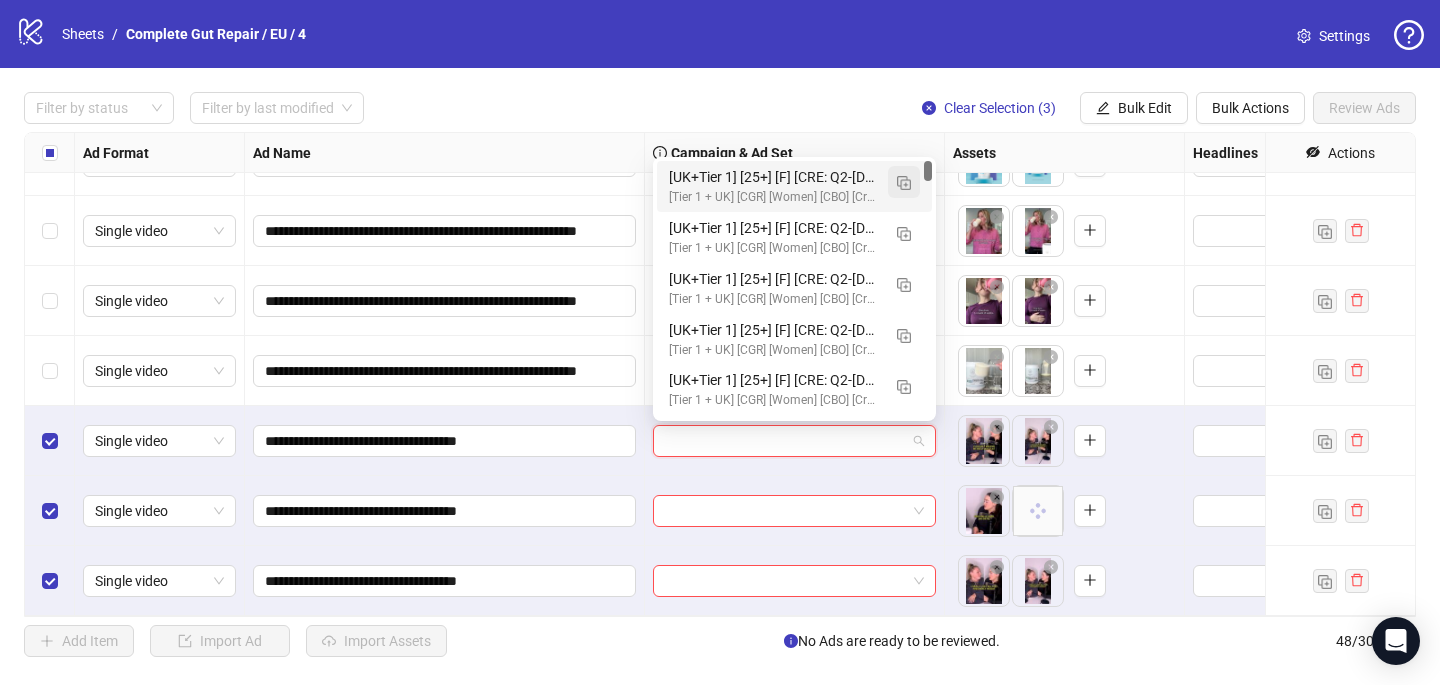click at bounding box center (904, 183) 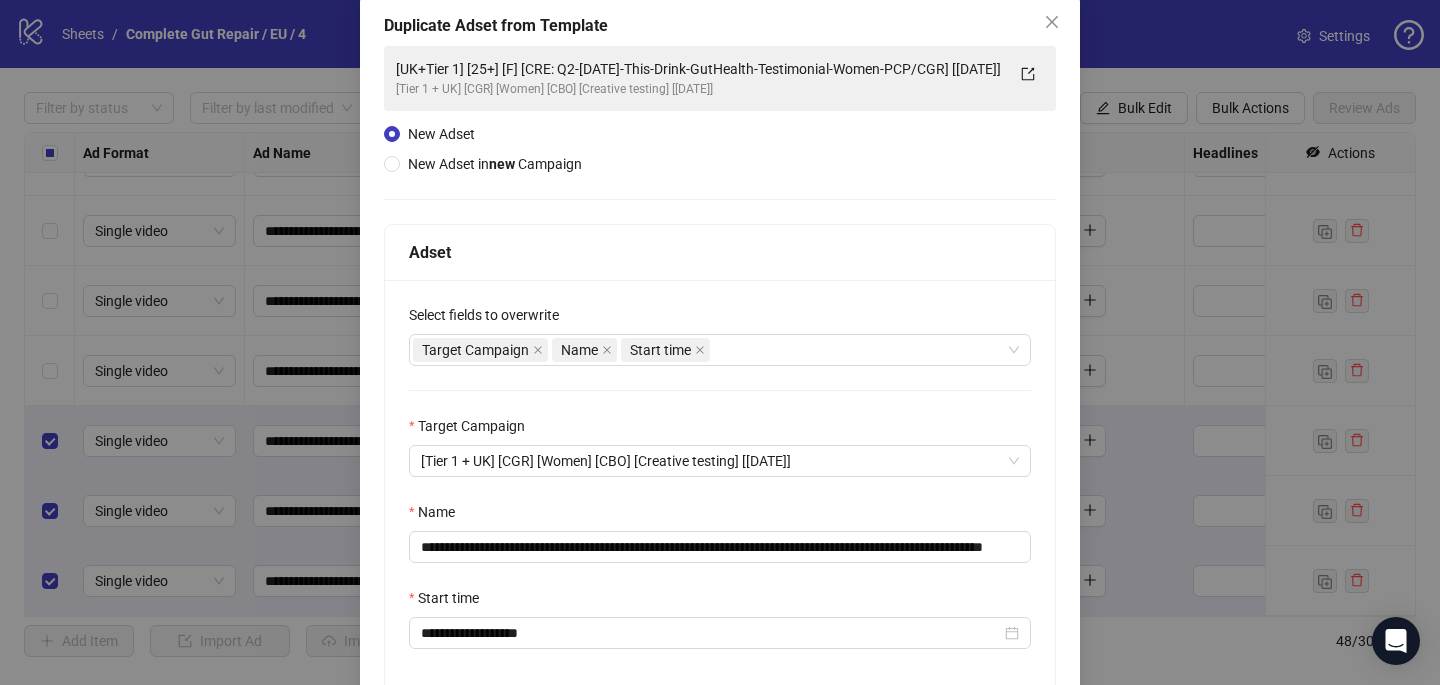 scroll, scrollTop: 278, scrollLeft: 0, axis: vertical 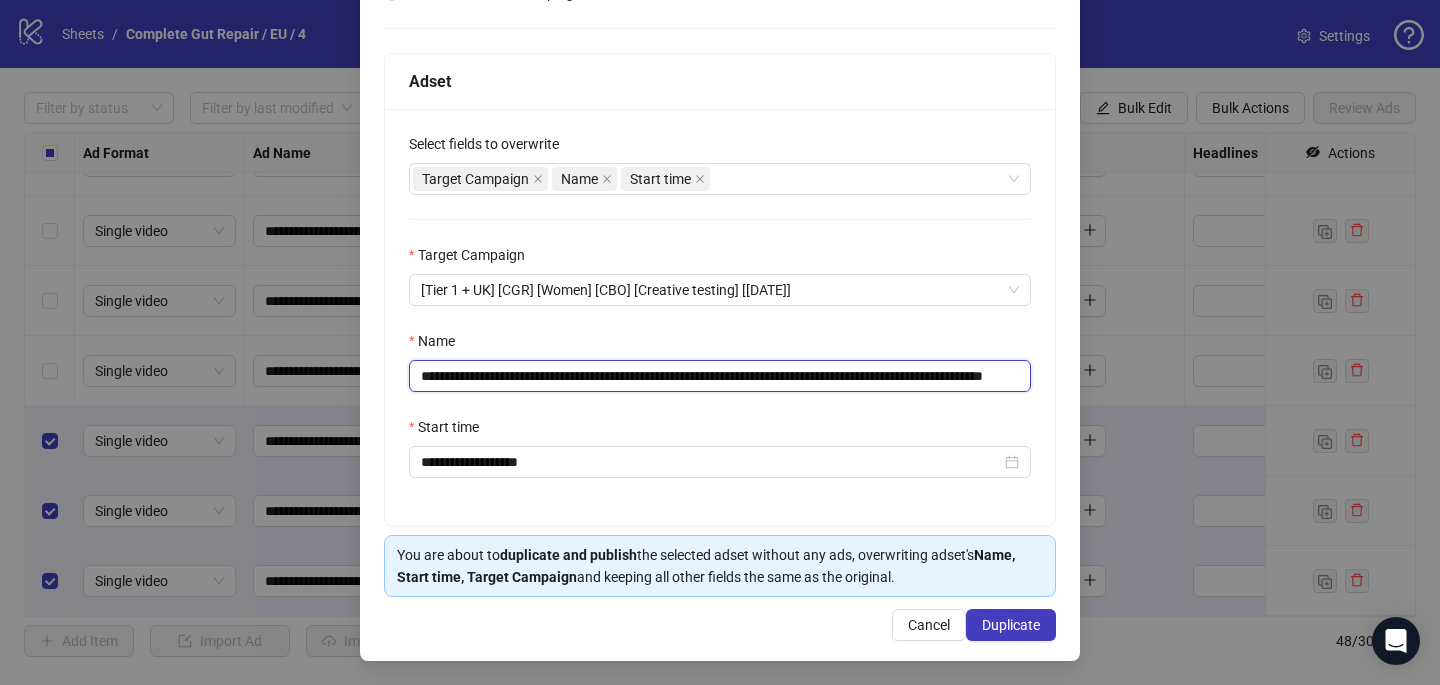 drag, startPoint x: 1009, startPoint y: 377, endPoint x: 585, endPoint y: 379, distance: 424.00473 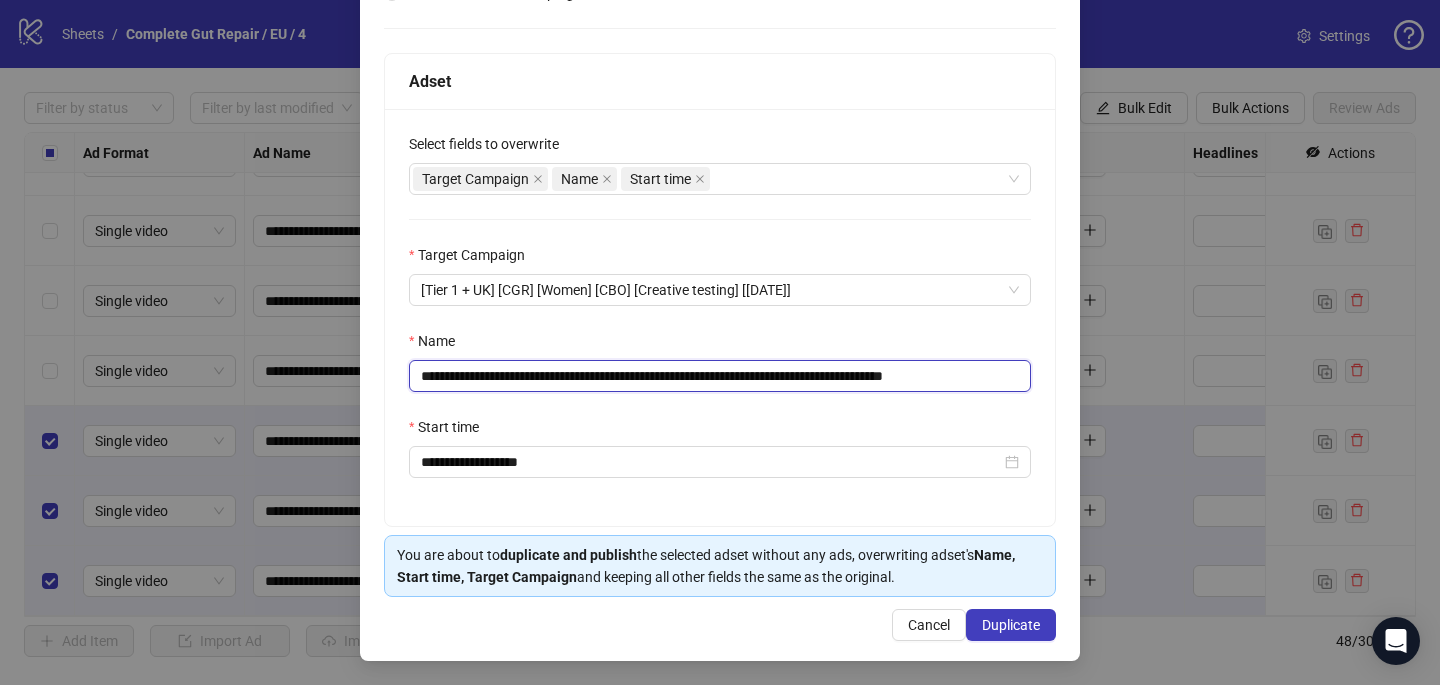 scroll, scrollTop: 0, scrollLeft: 2, axis: horizontal 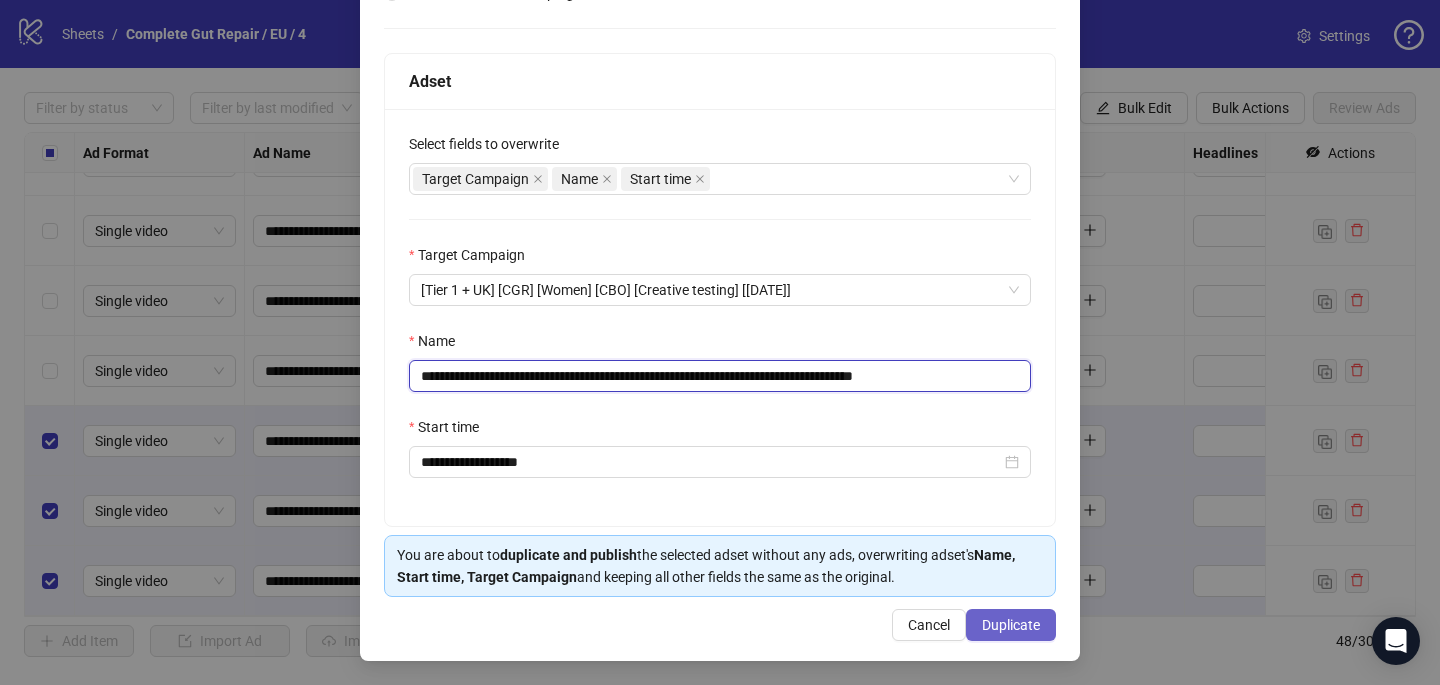 type on "**********" 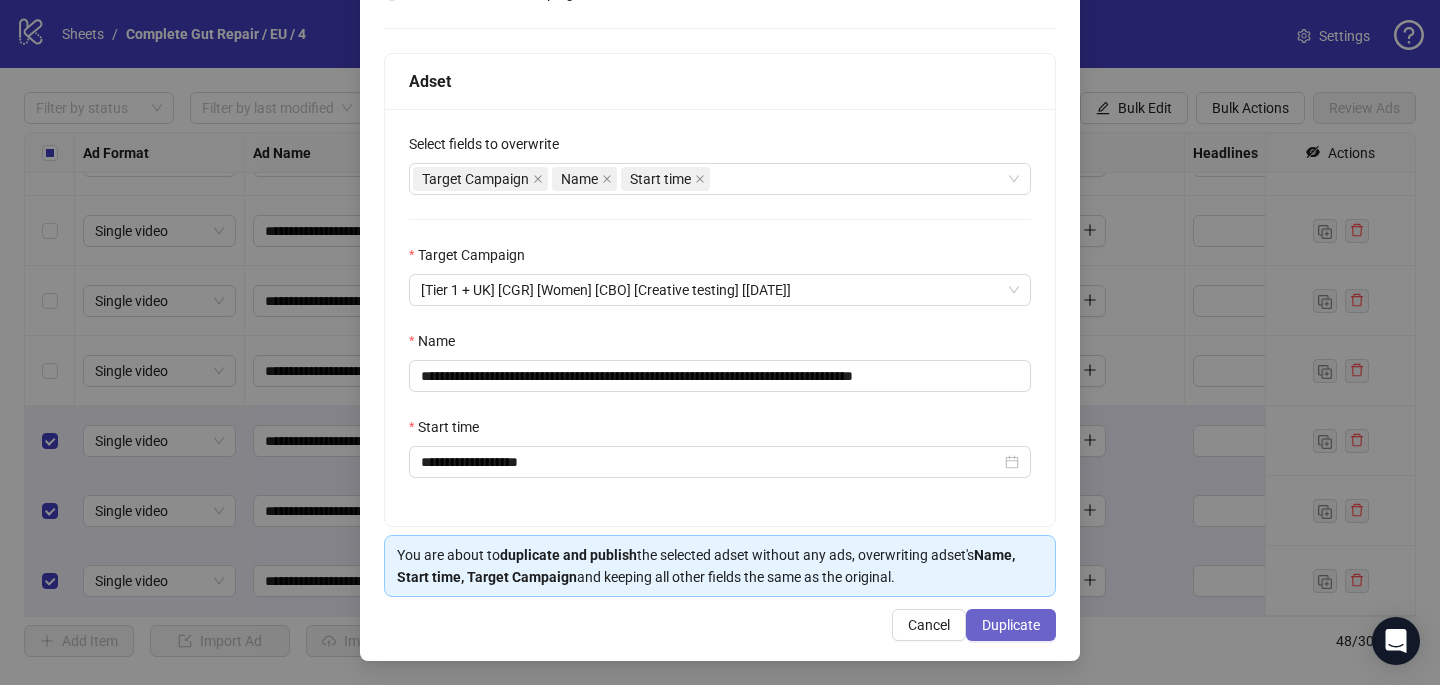 click on "Duplicate" at bounding box center (1011, 625) 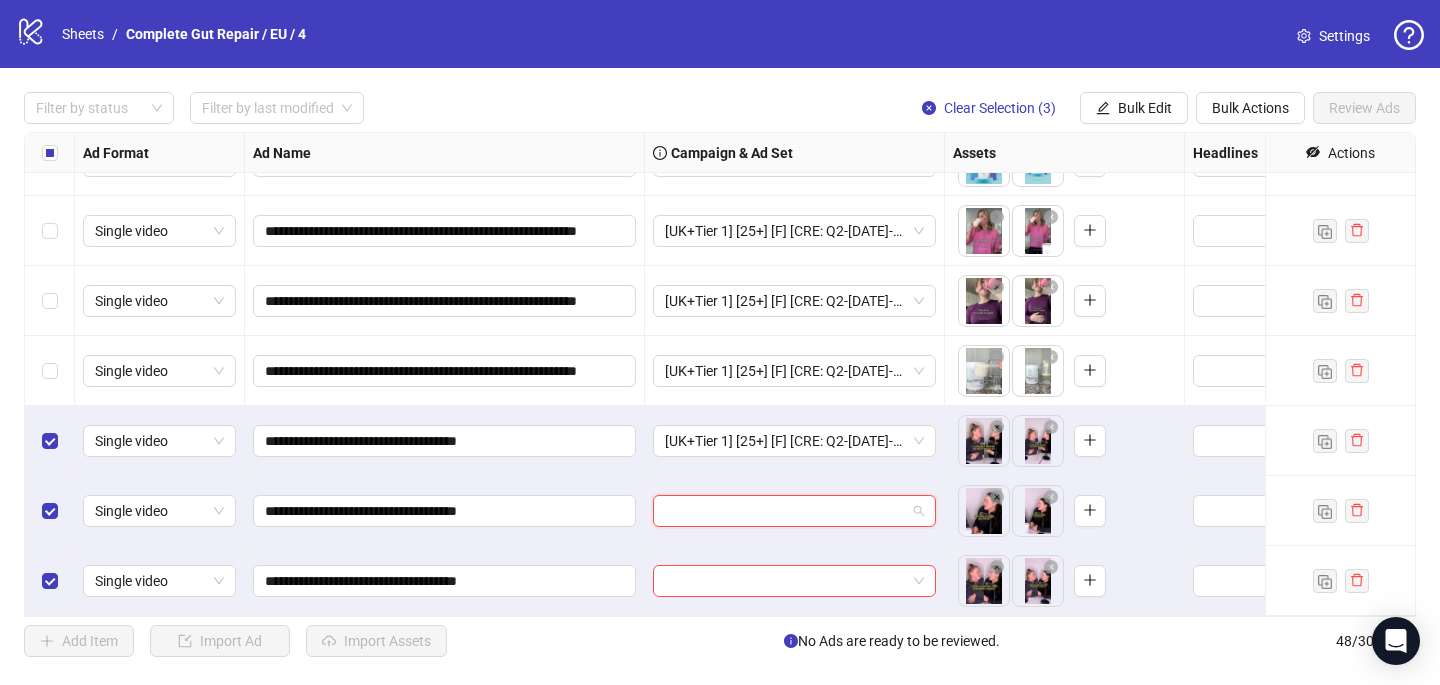 click at bounding box center [785, 511] 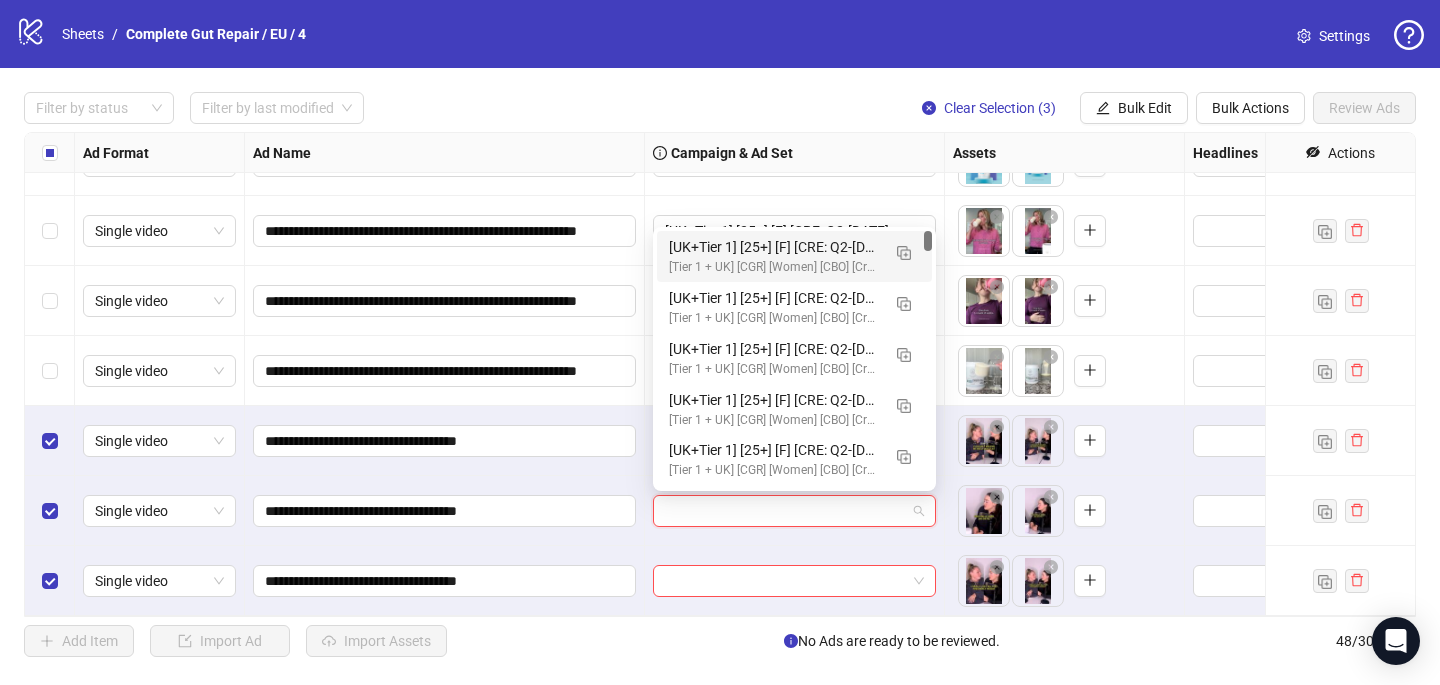 click on "[UK+Tier 1] [25+] [F] [CRE: Q2-05-May-2025-May-Podcast-Female-CGR/PCP] [29 July 2025]" at bounding box center [774, 247] 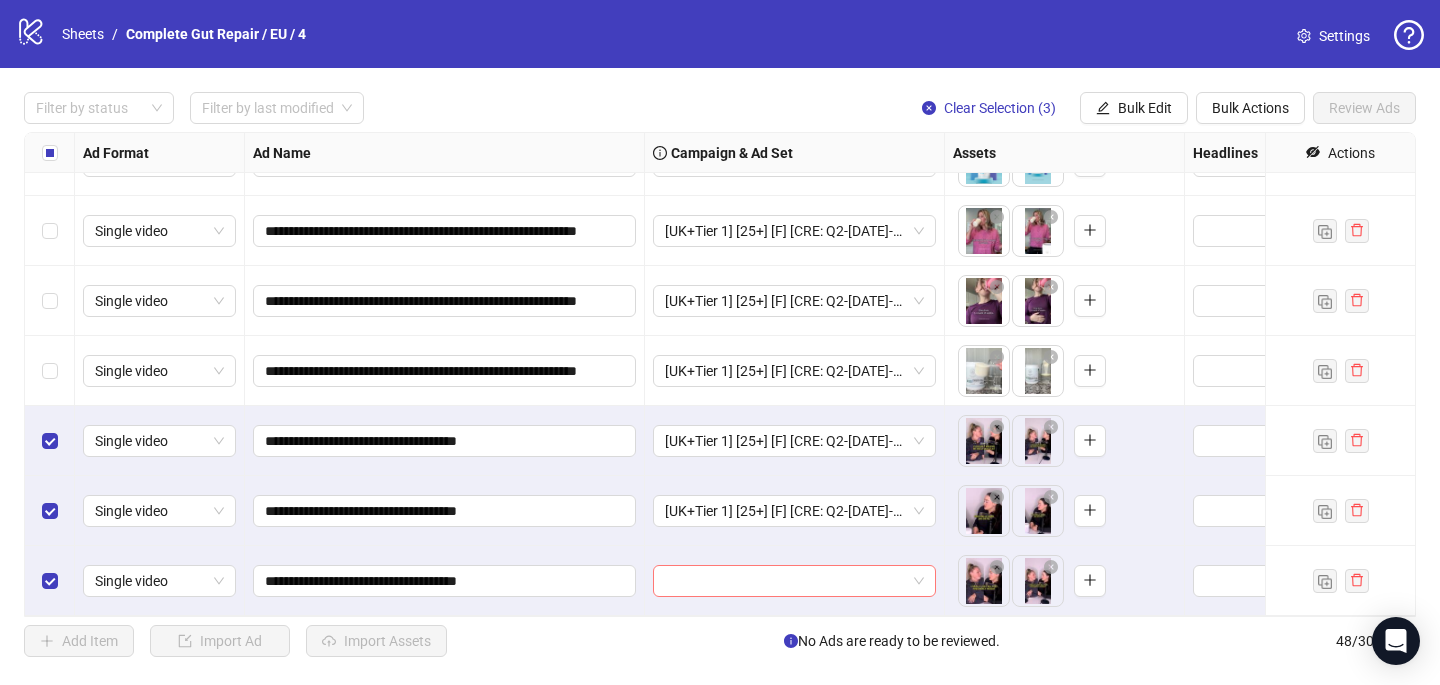click at bounding box center (785, 581) 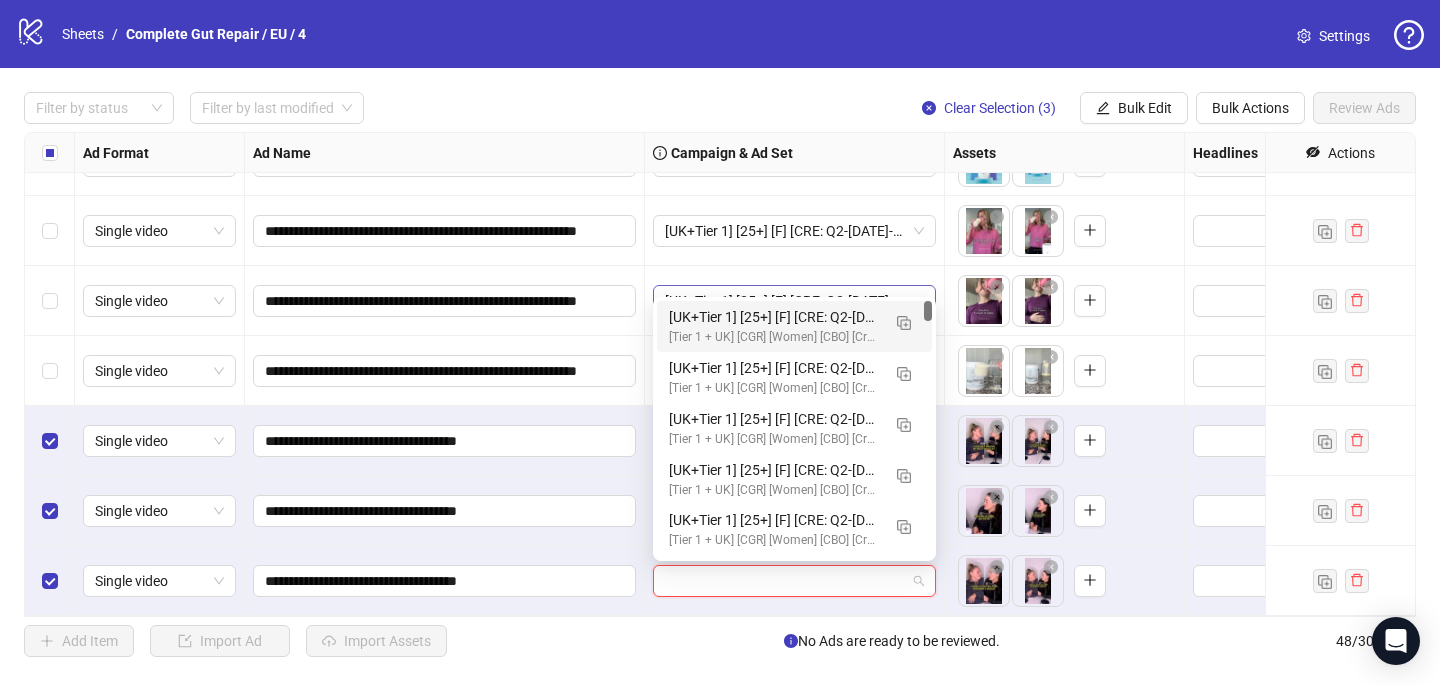 click on "[UK+Tier 1] [25+] [F] [CRE: Q2-05-May-2025-May-Podcast-Female-CGR/PCP] [29 July 2025]" at bounding box center (774, 317) 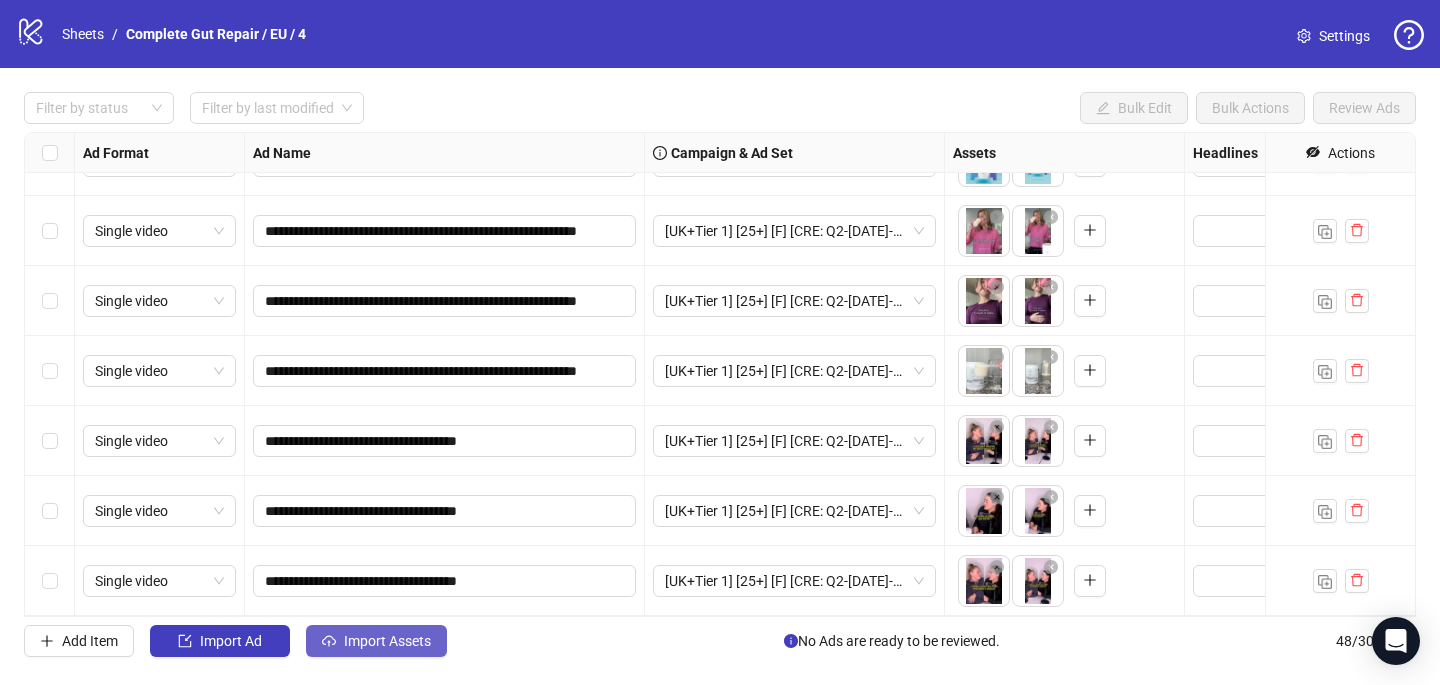click on "Import Assets" at bounding box center [387, 641] 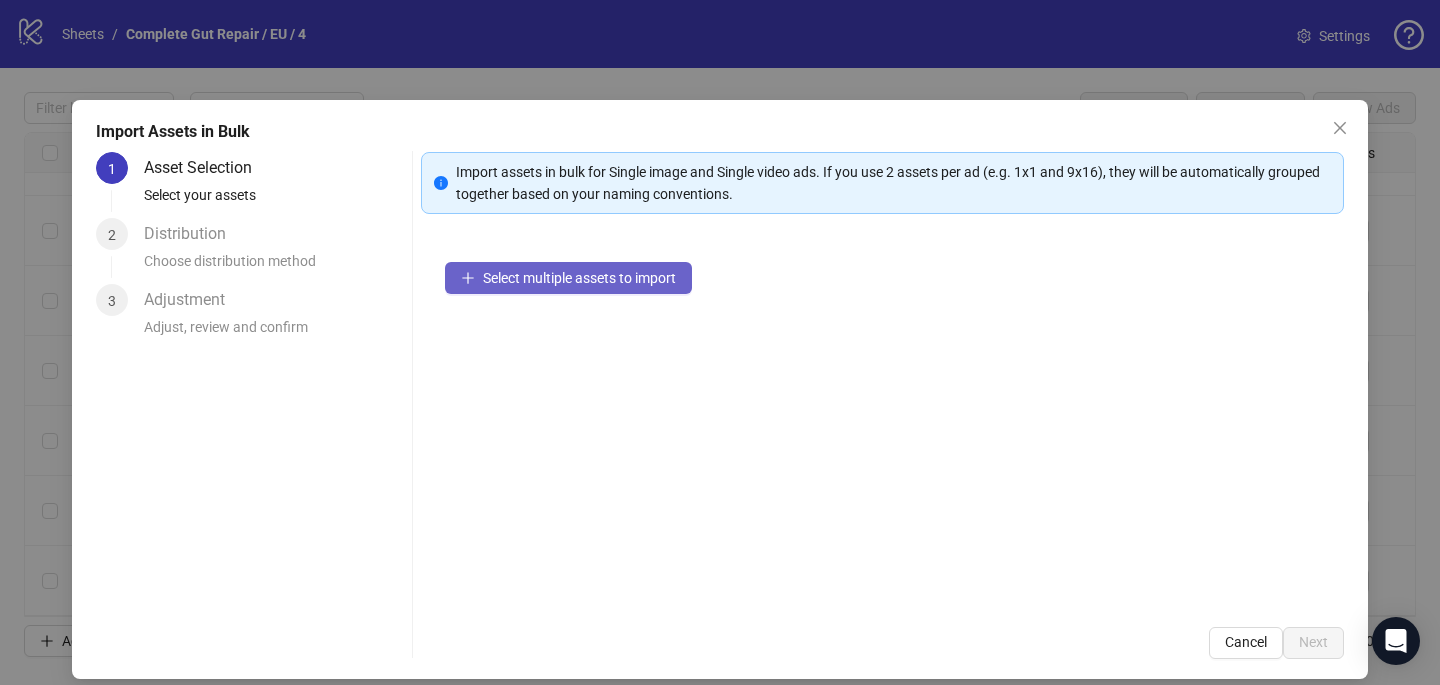 click on "Select multiple assets to import" at bounding box center (579, 278) 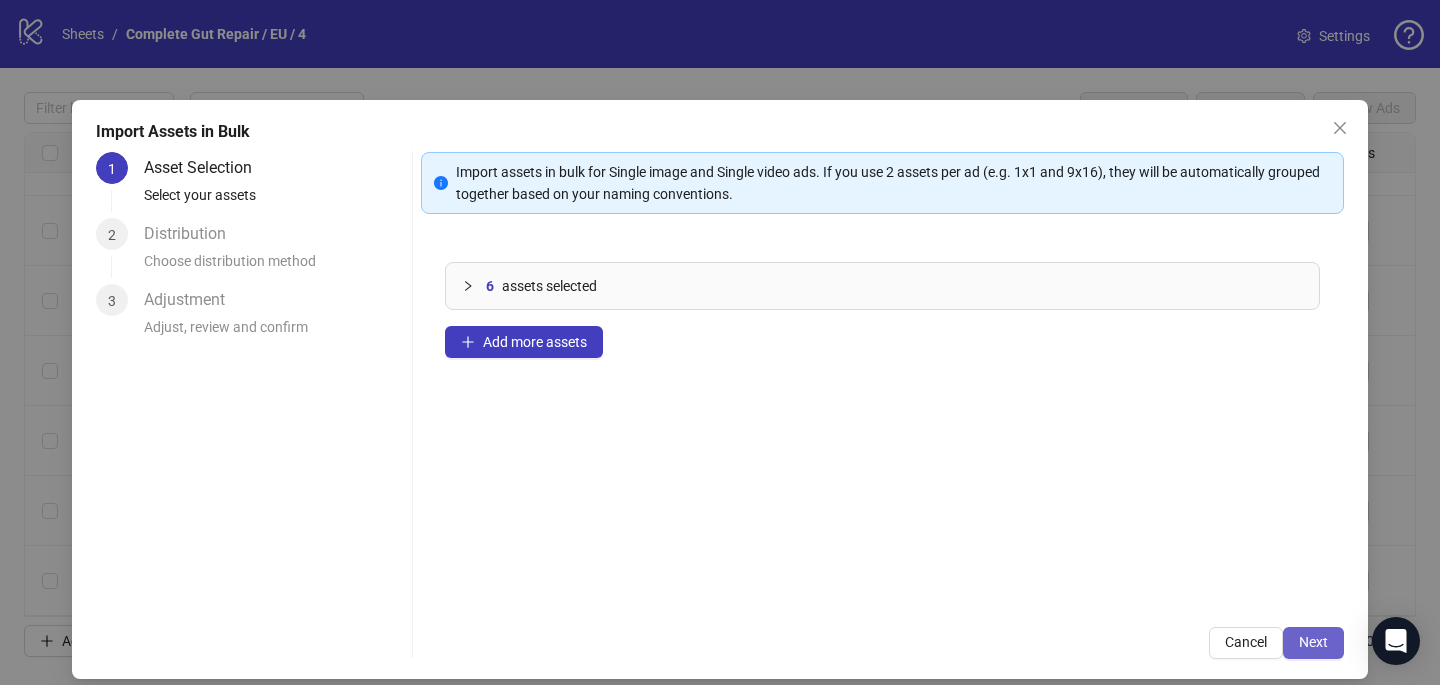 click on "Next" at bounding box center [1313, 642] 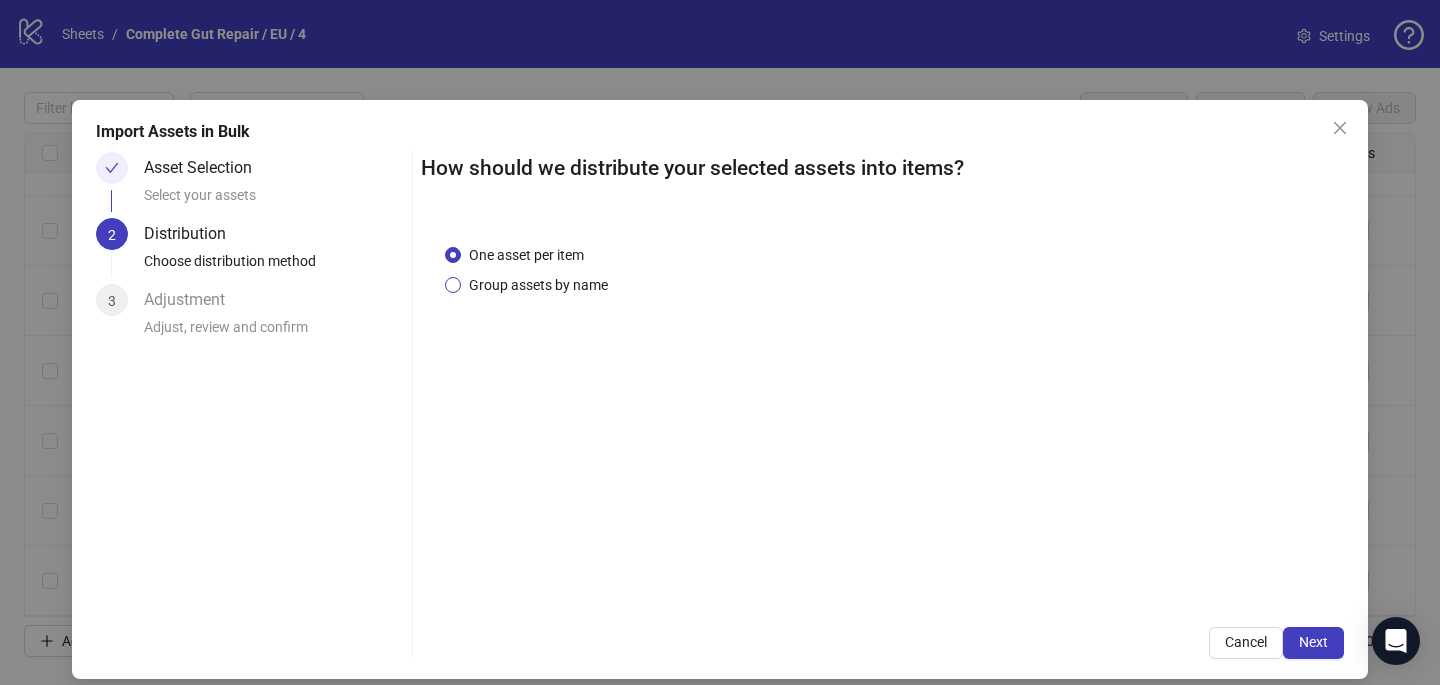 click on "Group assets by name" at bounding box center (538, 285) 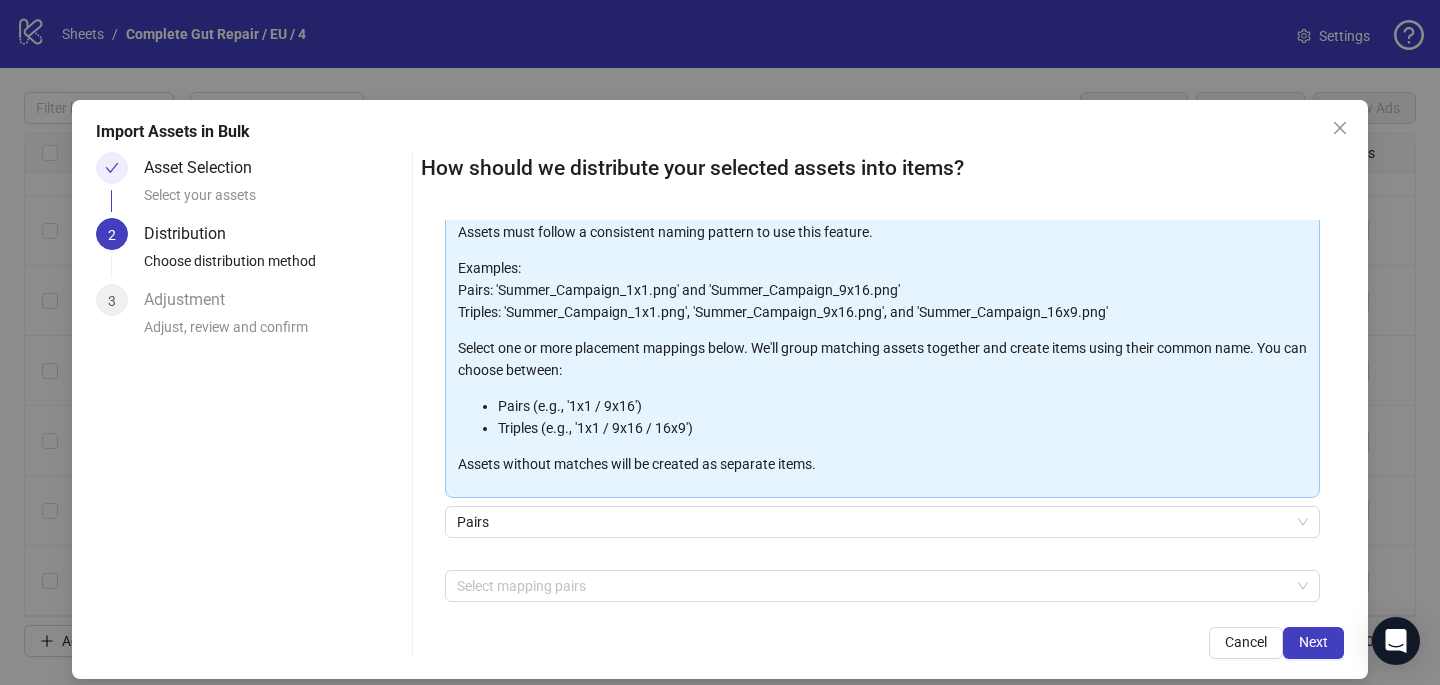 scroll, scrollTop: 181, scrollLeft: 0, axis: vertical 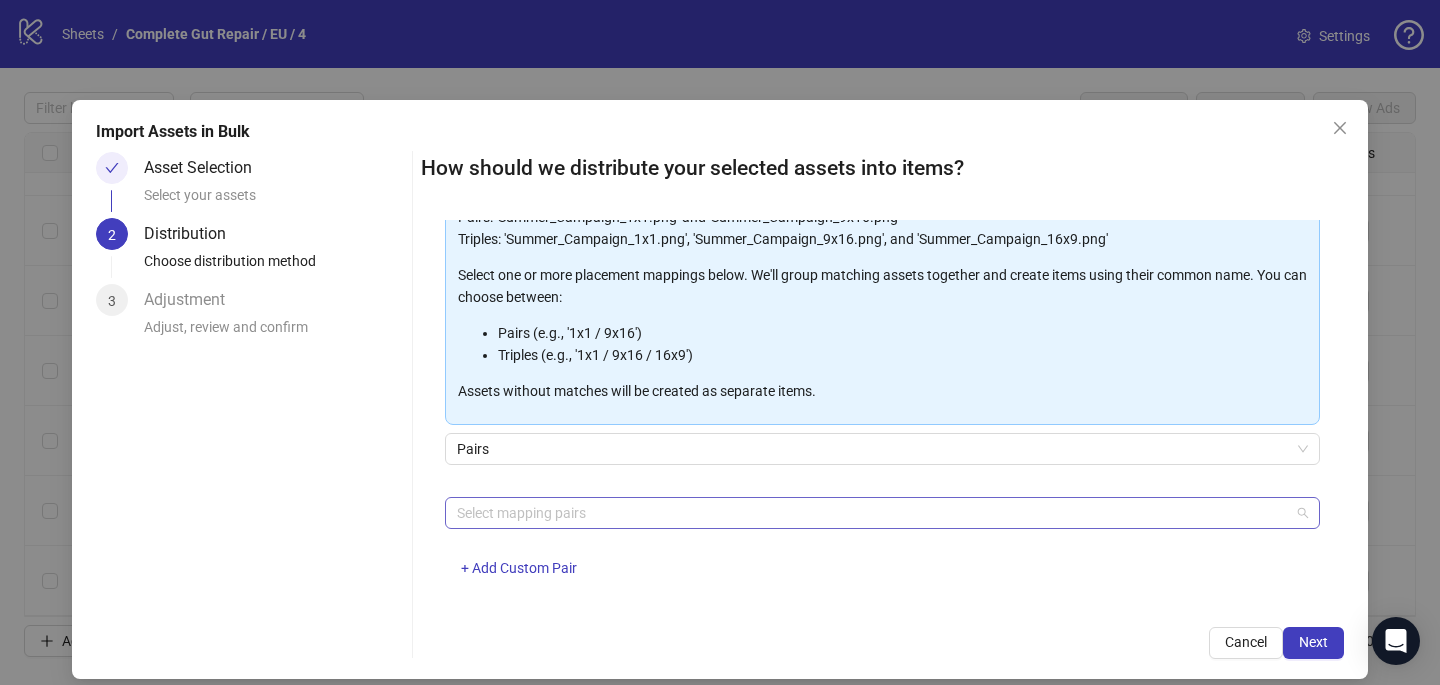 click at bounding box center (872, 513) 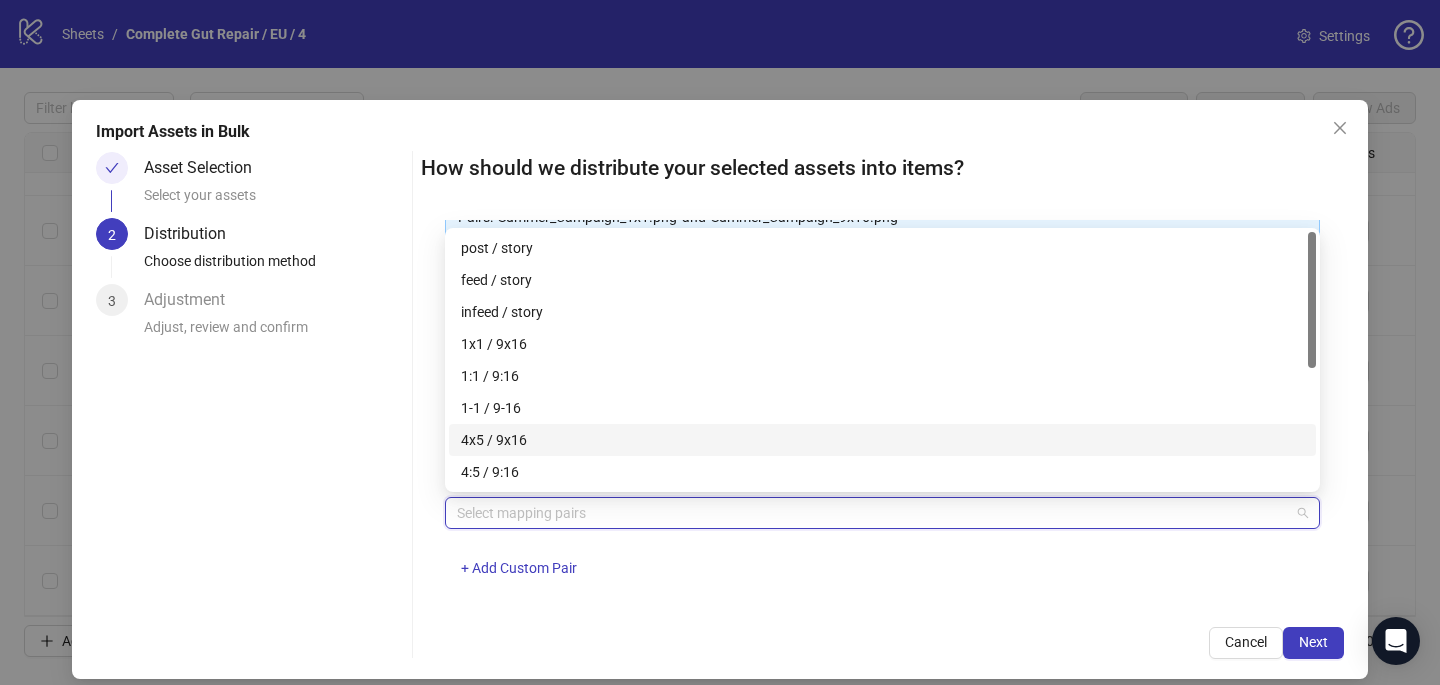click on "4x5 / 9x16" at bounding box center (882, 440) 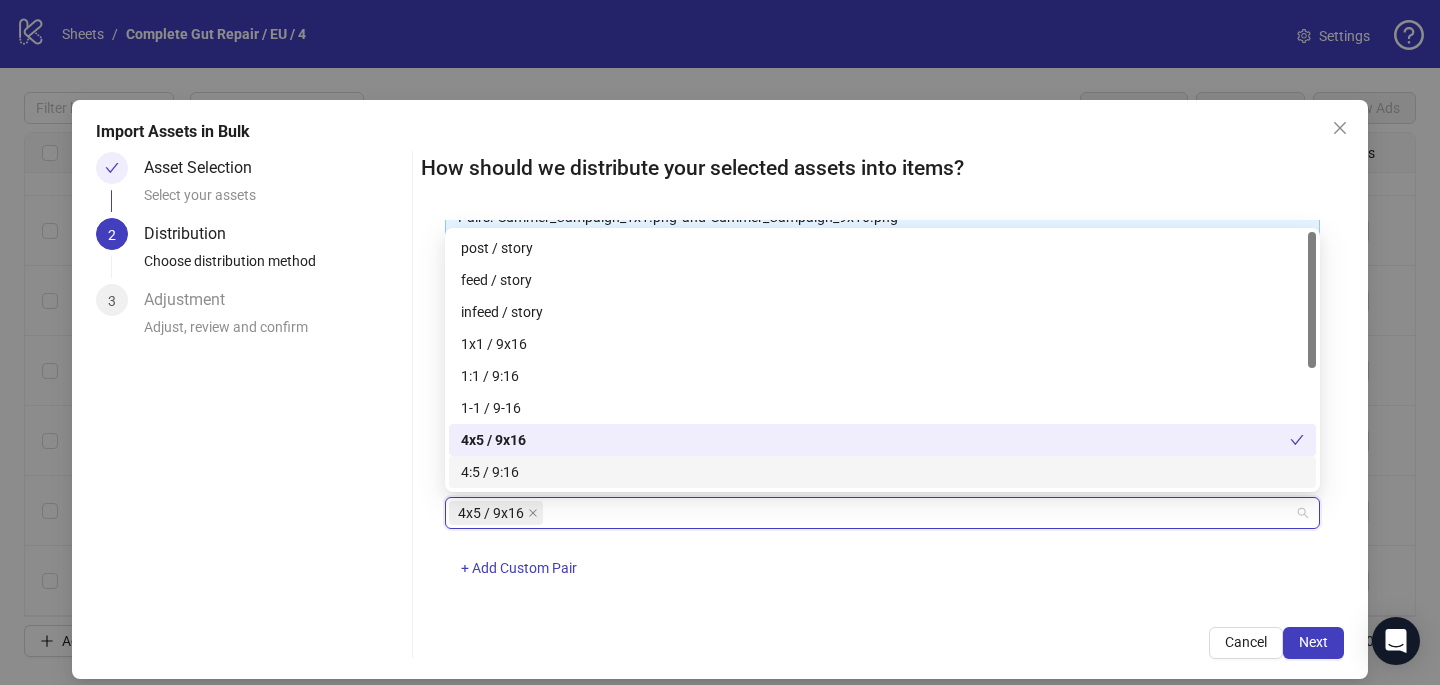 click on "4x5 / 9x16   + Add Custom Pair" at bounding box center (882, 549) 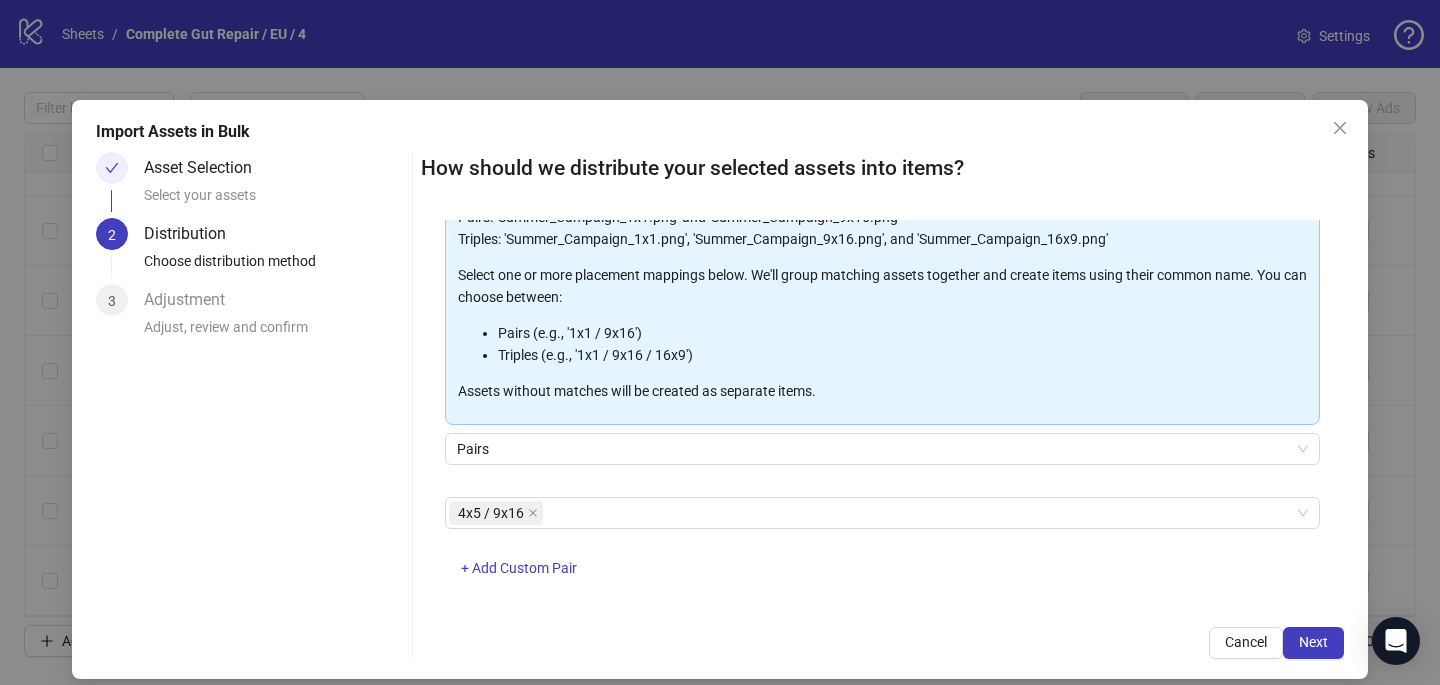 click on "How should we distribute your selected assets into items? One asset per item Group assets by name Assets must follow a consistent naming pattern to use this feature. Examples: Pairs: 'Summer_Campaign_1x1.png' and 'Summer_Campaign_9x16.png' Triples: 'Summer_Campaign_1x1.png', 'Summer_Campaign_9x16.png', and 'Summer_Campaign_16x9.png' Select one or more placement mappings below. We'll group matching assets together and create items using their common name. You can choose between: Pairs (e.g., '1x1 / 9x16') Triples (e.g., '1x1 / 9x16 / 16x9') Assets without matches will be created as separate items. Pairs 4x5 / 9x16   + Add Custom Pair Cancel Next" at bounding box center (882, 405) 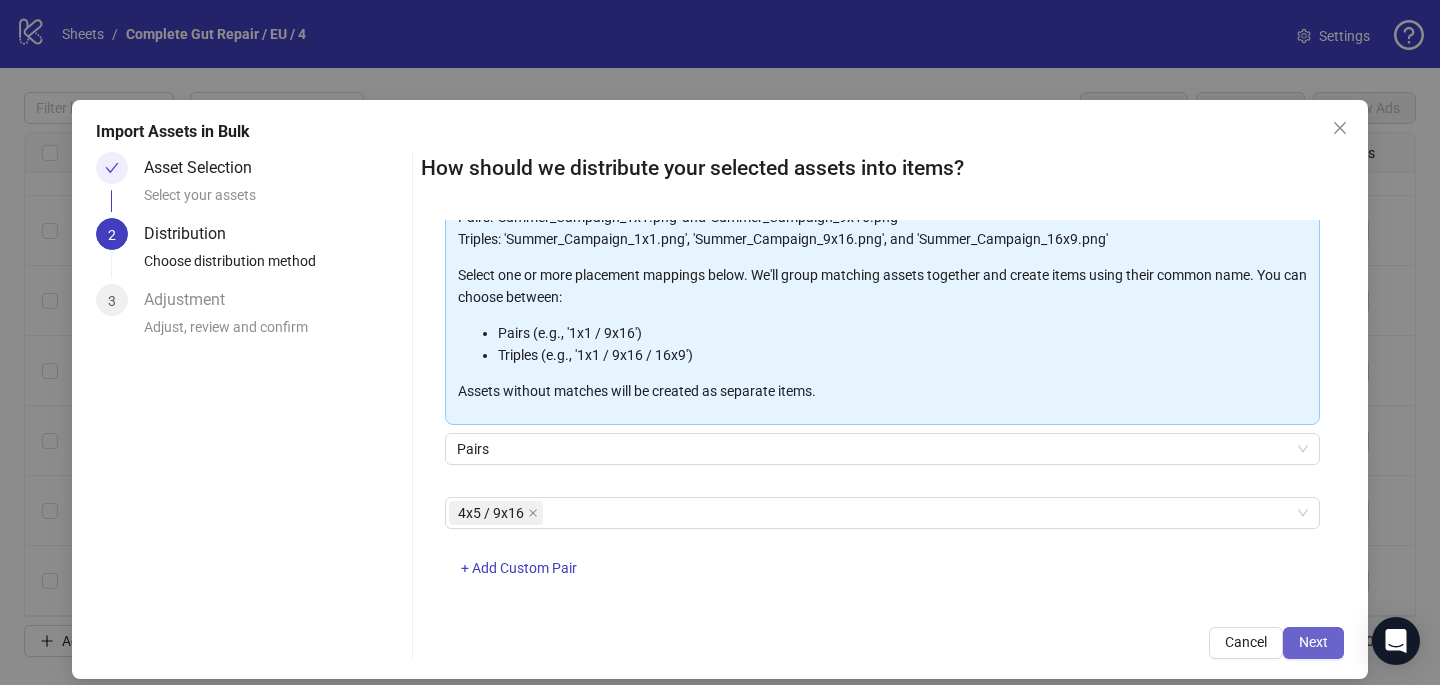click on "Next" at bounding box center (1313, 643) 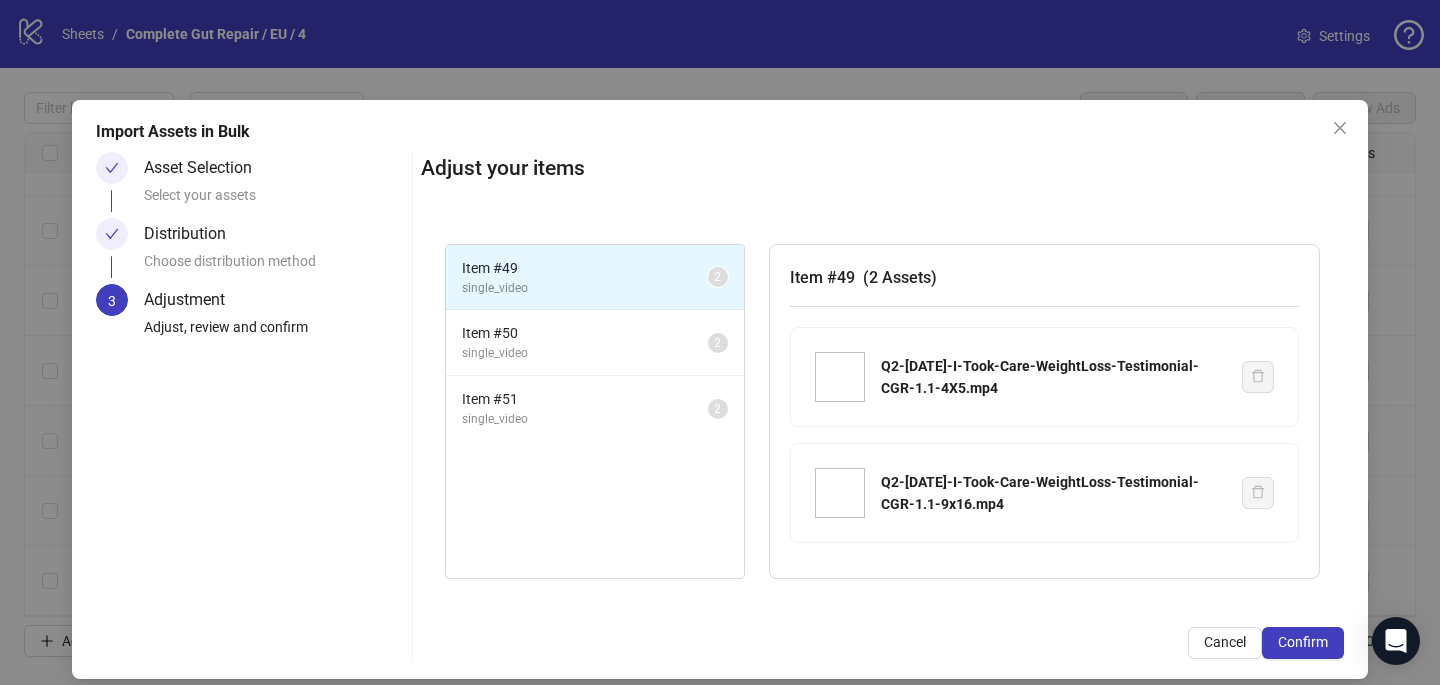 click on "Confirm" at bounding box center [1303, 643] 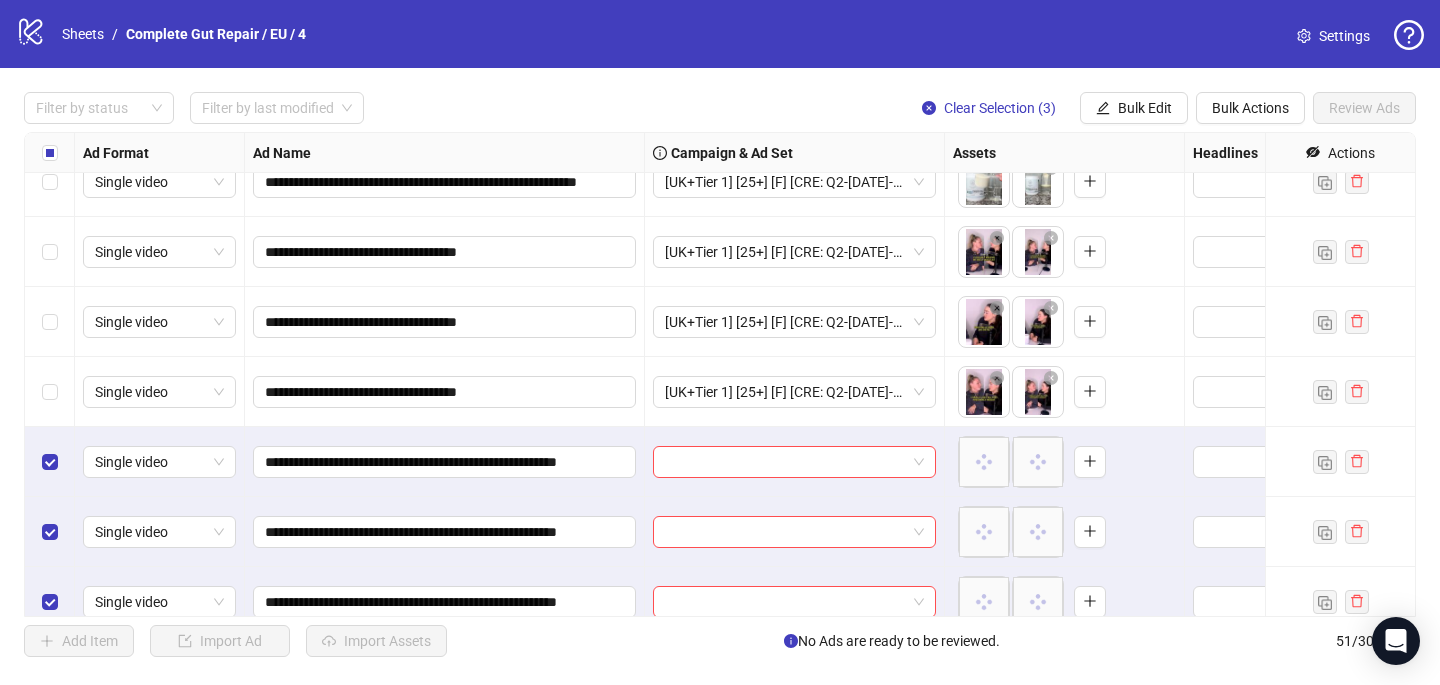 scroll, scrollTop: 3127, scrollLeft: 0, axis: vertical 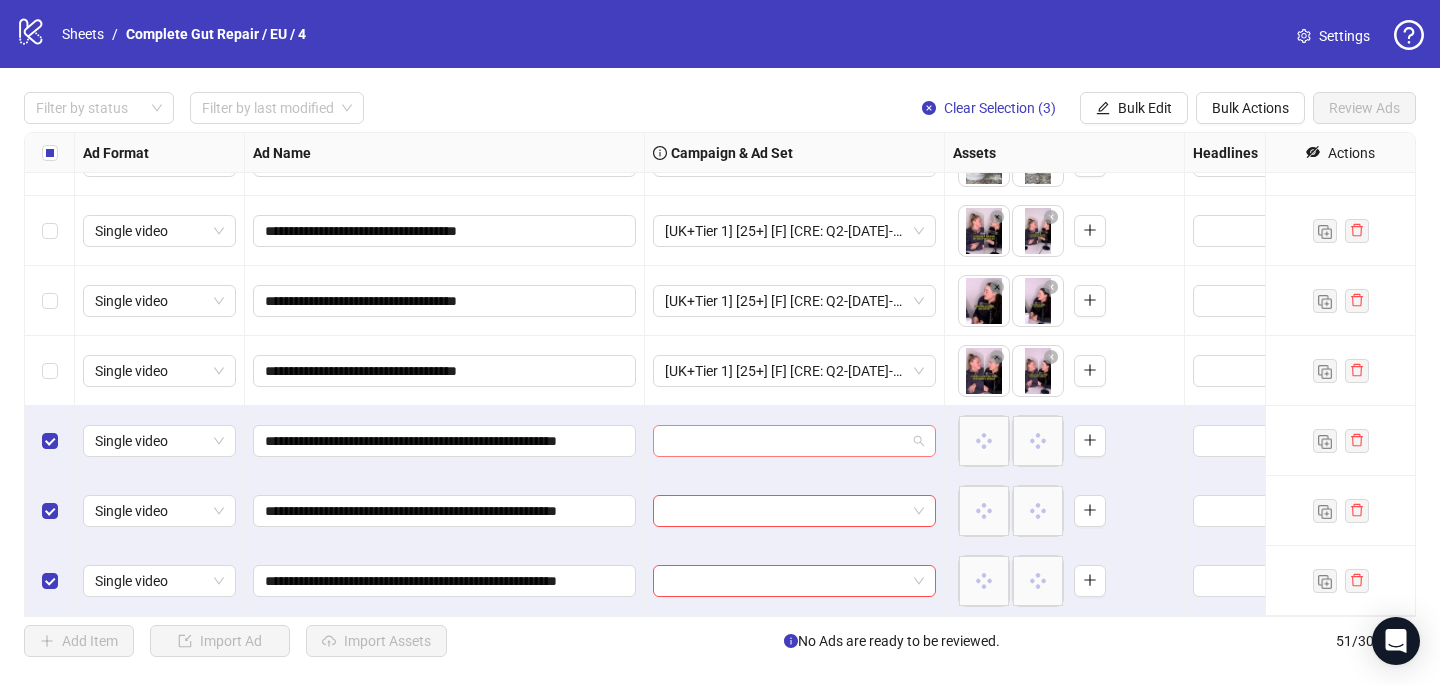 click at bounding box center [785, 441] 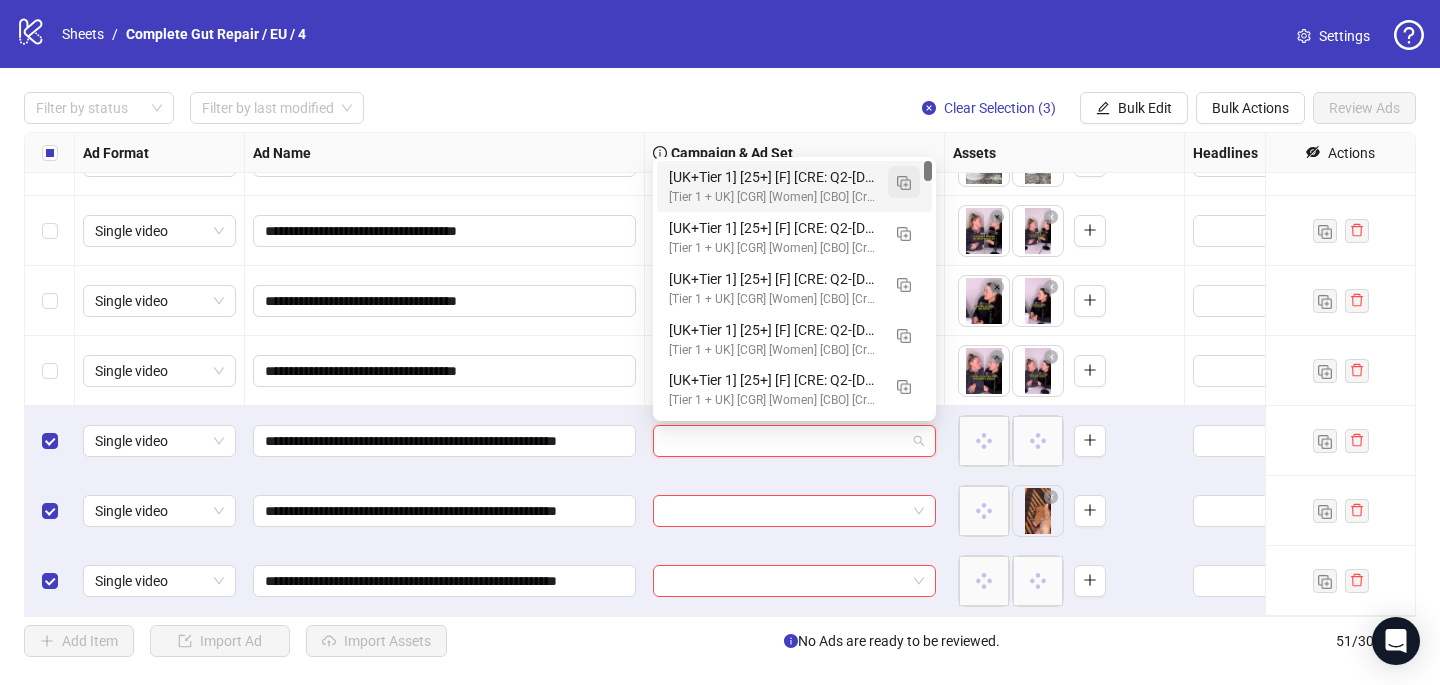 click at bounding box center (904, 182) 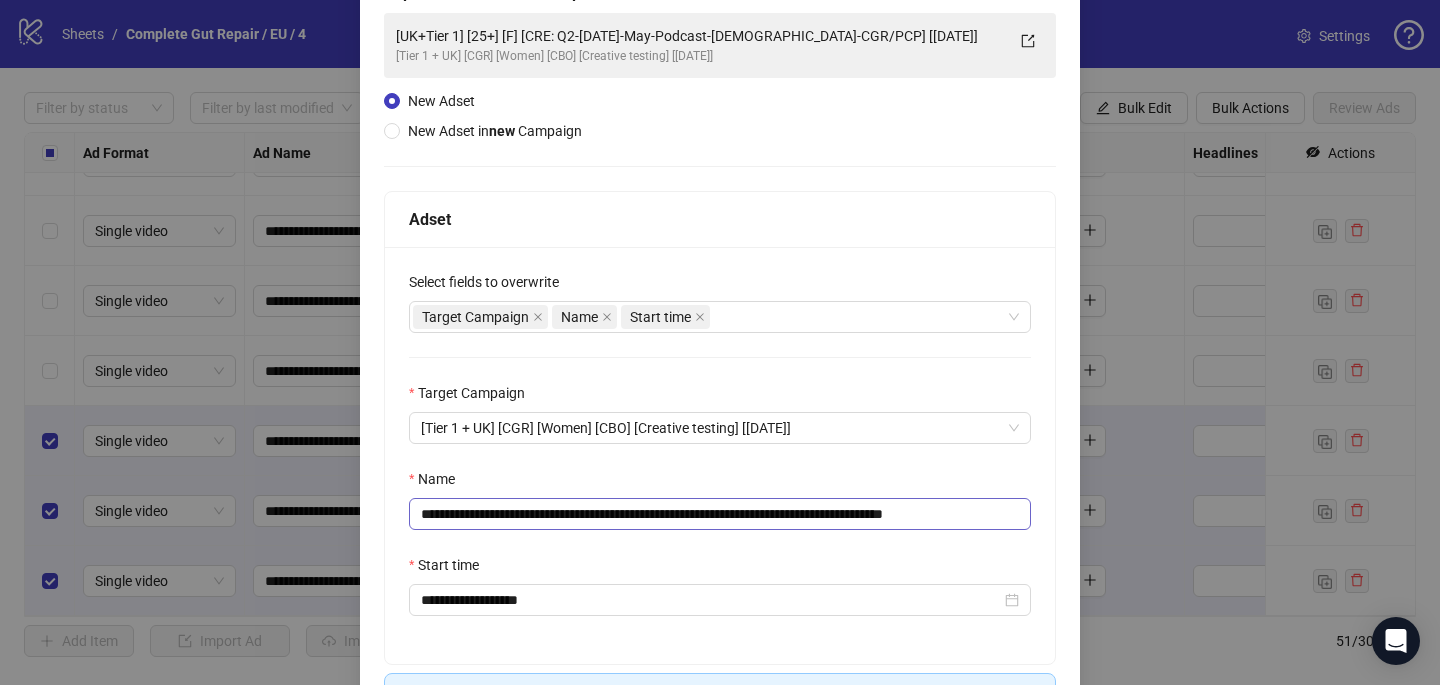 scroll, scrollTop: 167, scrollLeft: 0, axis: vertical 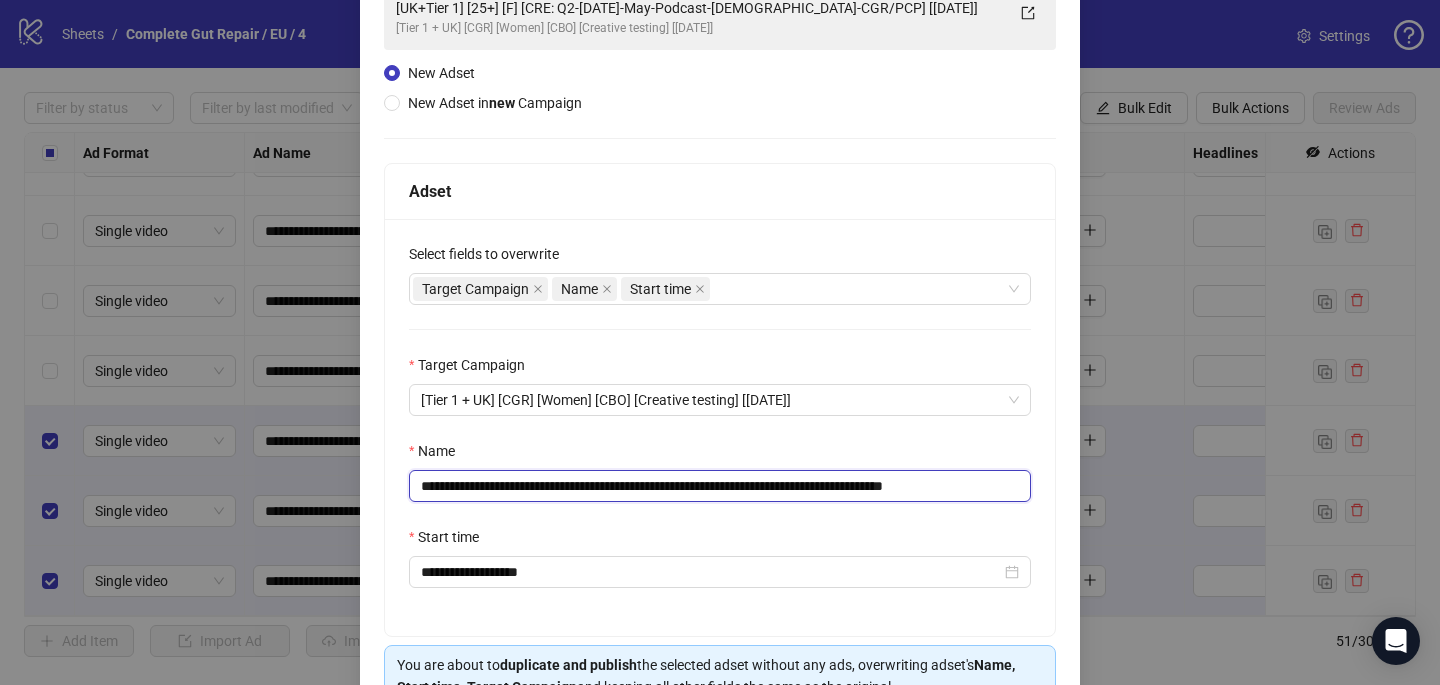 drag, startPoint x: 980, startPoint y: 486, endPoint x: 1039, endPoint y: 483, distance: 59.07622 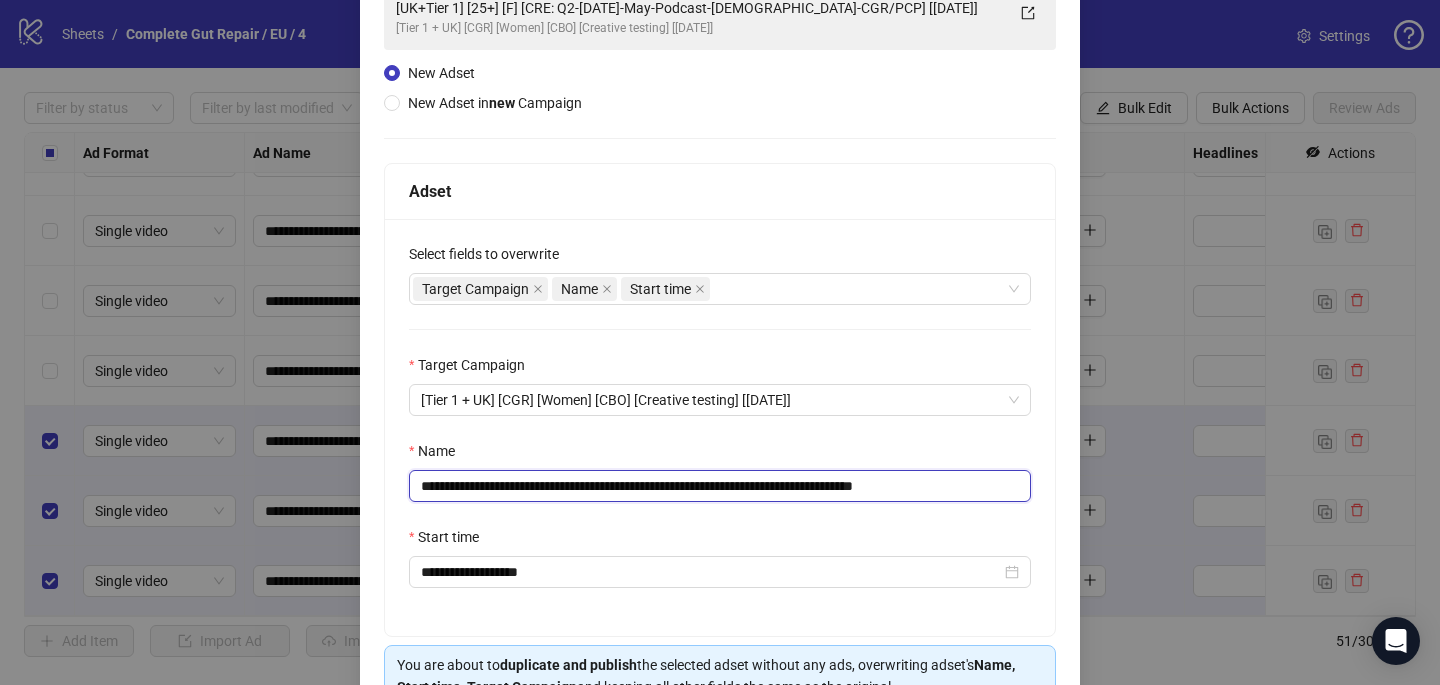 scroll, scrollTop: 0, scrollLeft: 0, axis: both 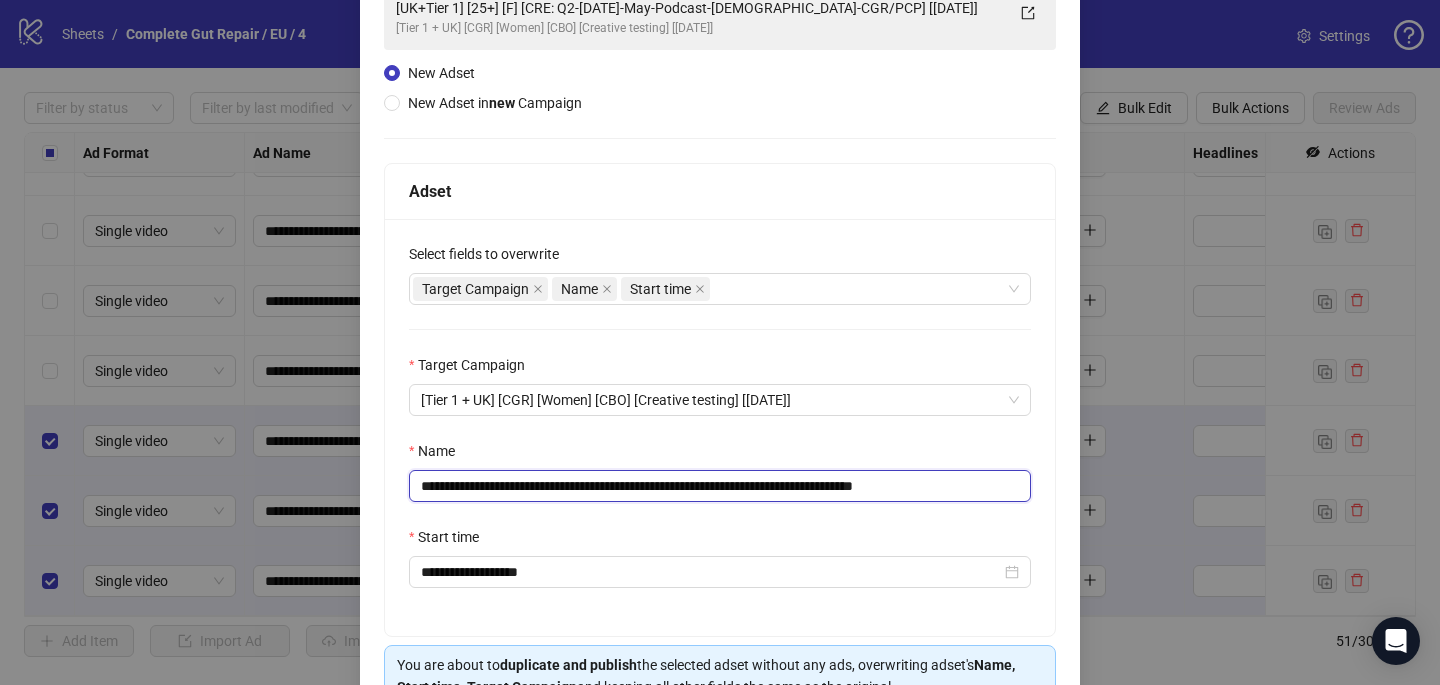 drag, startPoint x: 883, startPoint y: 484, endPoint x: 586, endPoint y: 488, distance: 297.02695 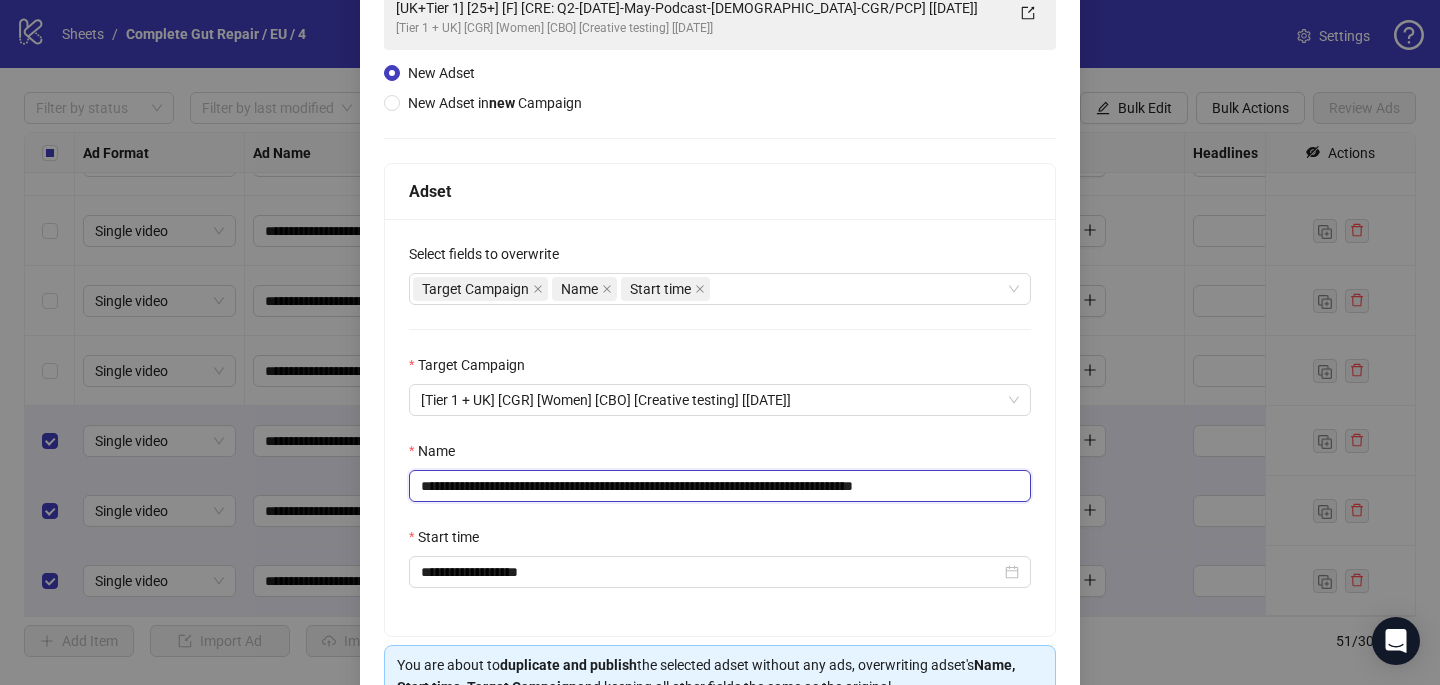 click on "**********" at bounding box center (720, 486) 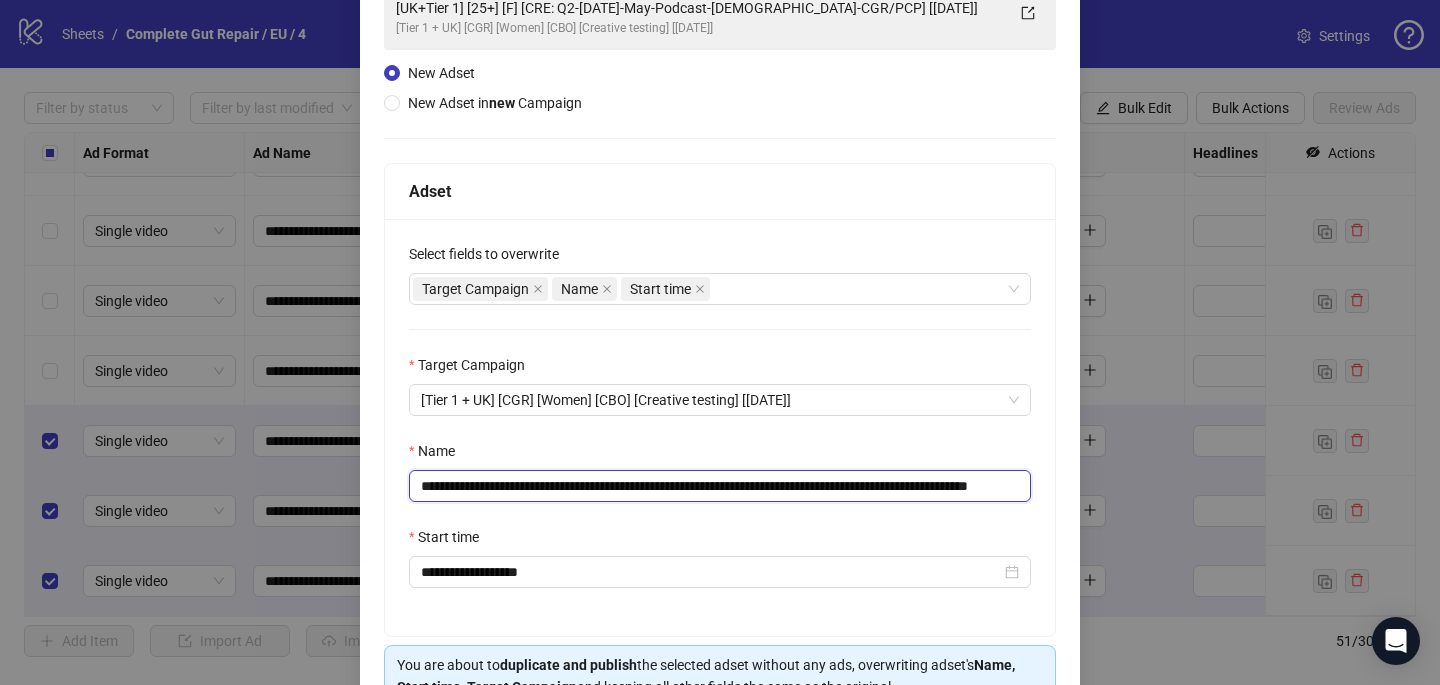 scroll, scrollTop: 0, scrollLeft: 11, axis: horizontal 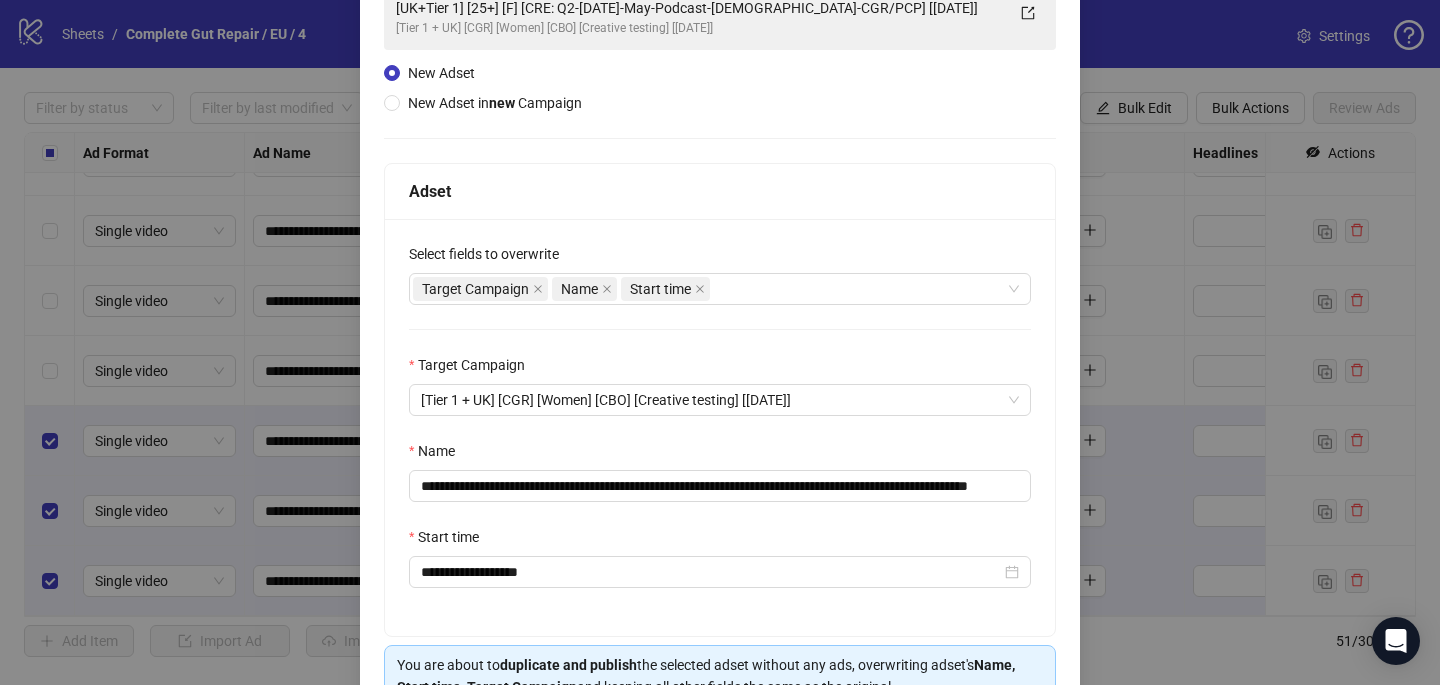 click on "Start time" at bounding box center [720, 541] 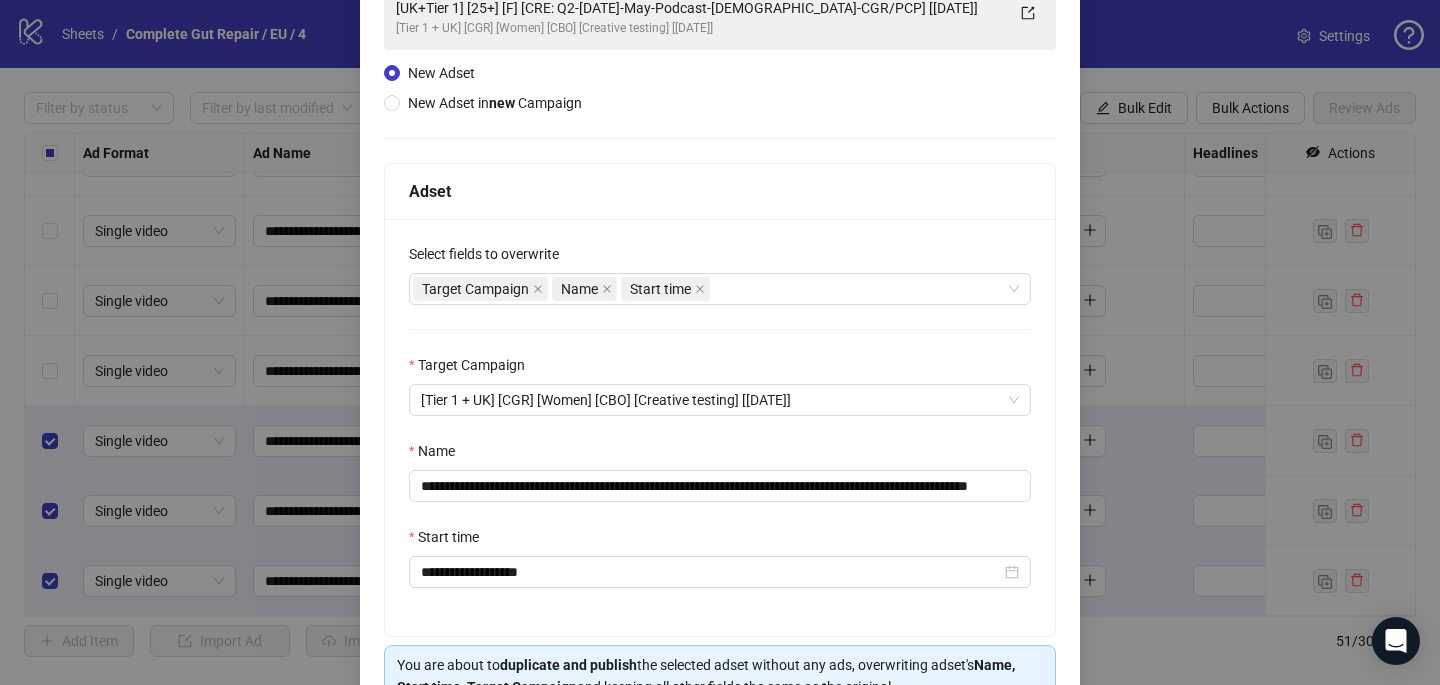scroll, scrollTop: 278, scrollLeft: 0, axis: vertical 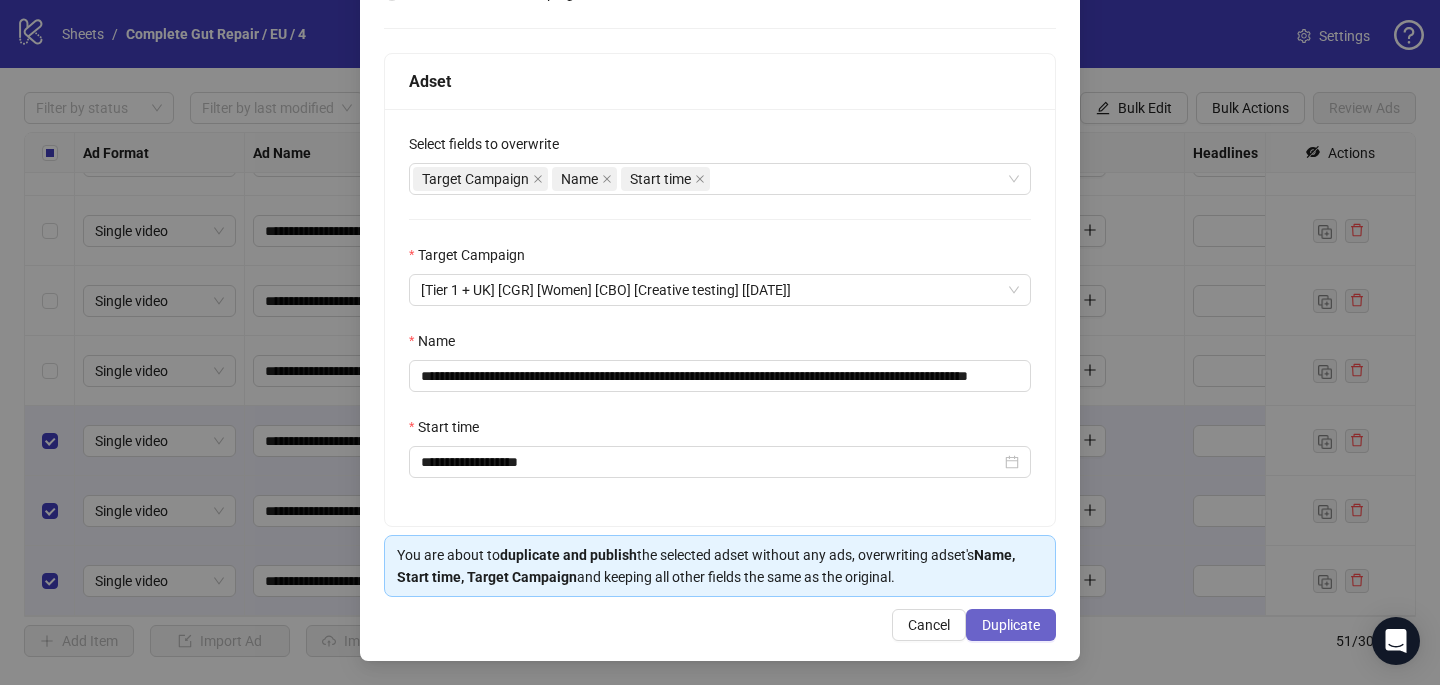click on "Duplicate" at bounding box center (1011, 625) 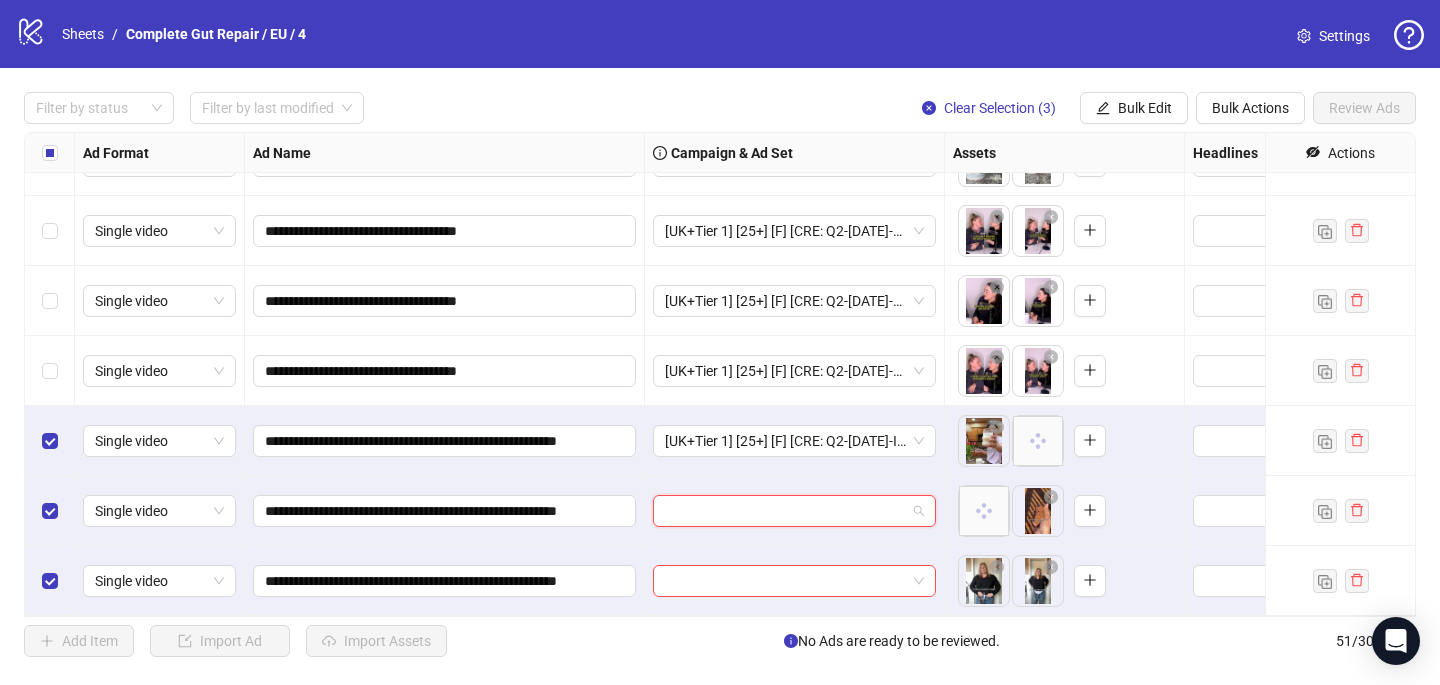 click at bounding box center (785, 511) 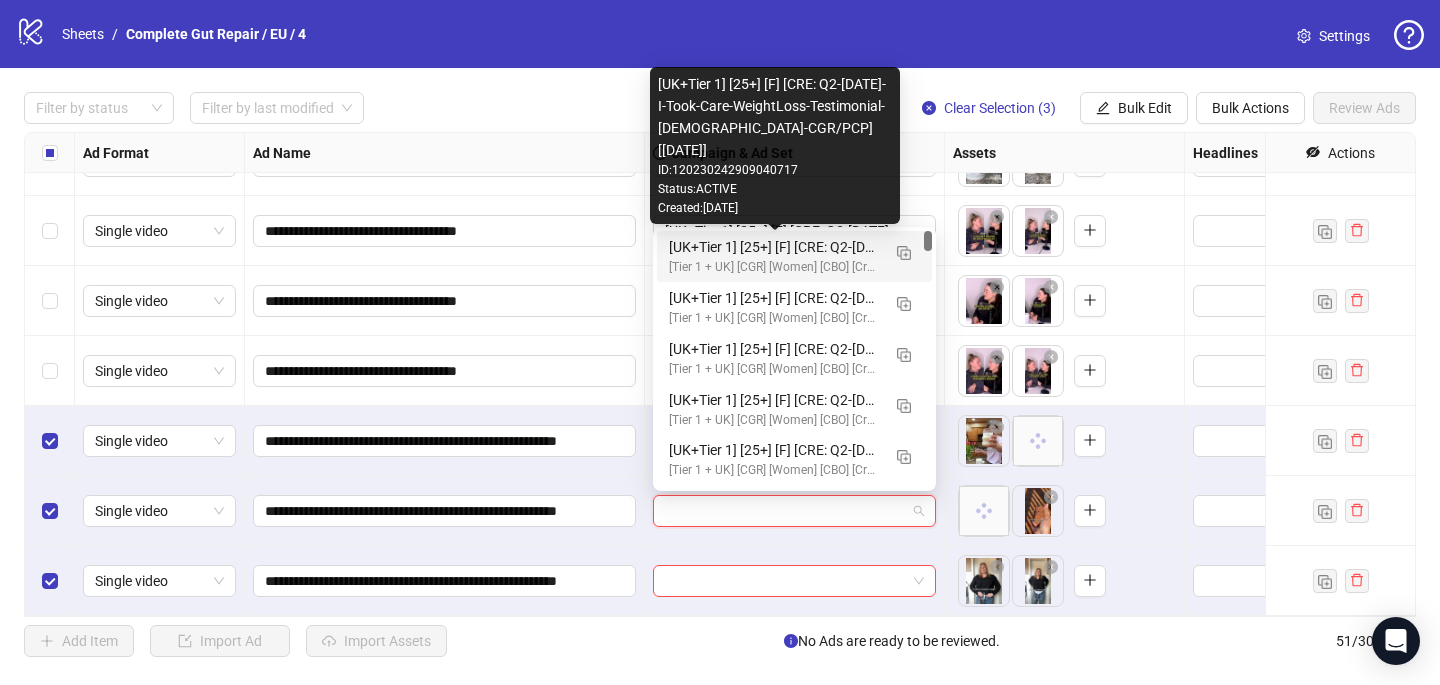 click on "[UK+Tier 1] [25+] [F] [CRE: Q2-05-MAY-2025-I-Took-Care-WeightLoss-Testimonial-Female-CGR/PCP] [29 July 2025]" at bounding box center [774, 247] 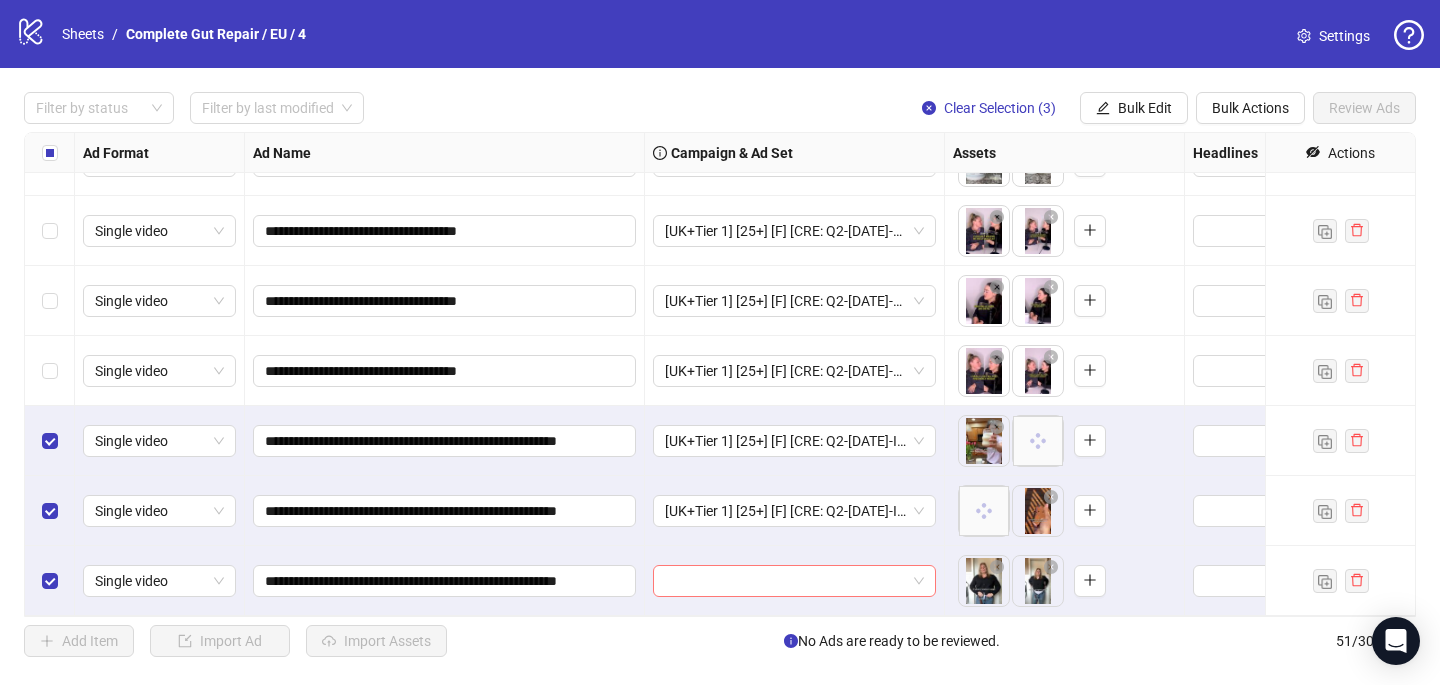 click at bounding box center [785, 581] 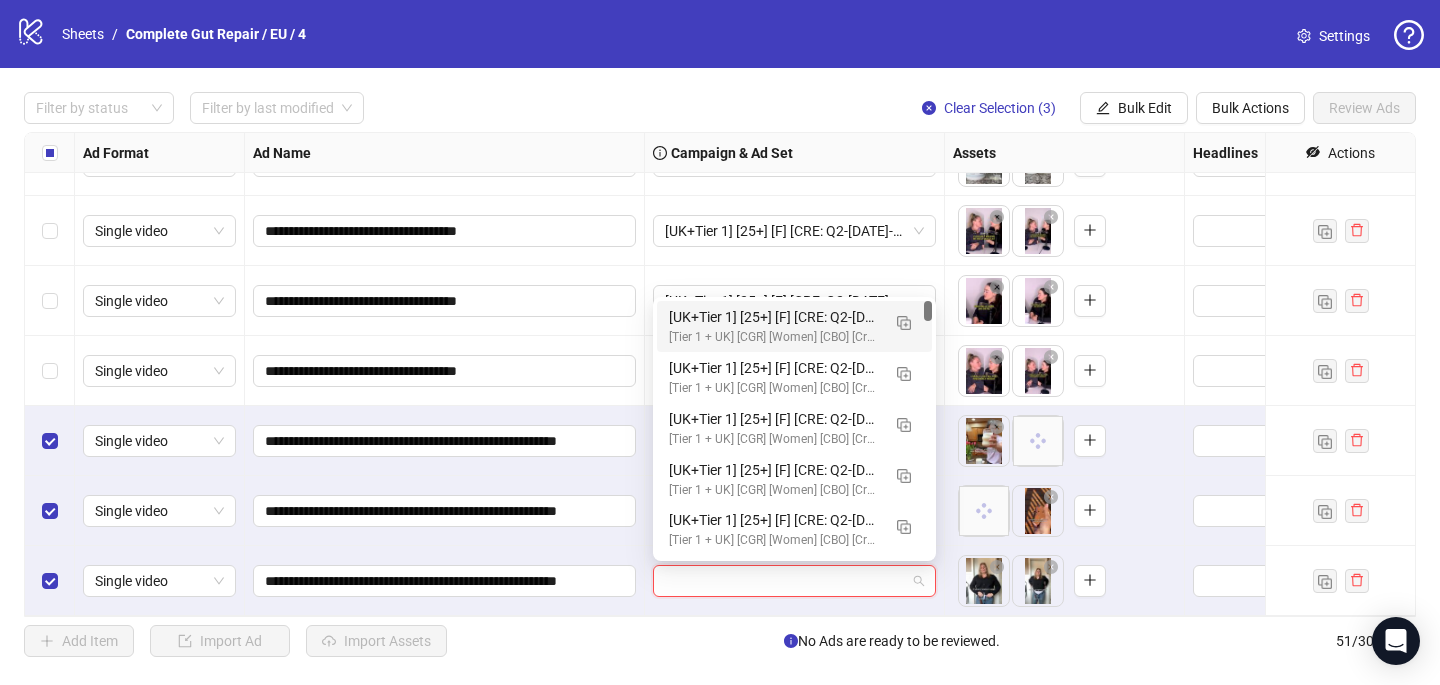 click on "[UK+Tier 1] [25+] [F] [CRE: Q2-05-MAY-2025-I-Took-Care-WeightLoss-Testimonial-Female-CGR/PCP] [29 July 2025]" at bounding box center (774, 317) 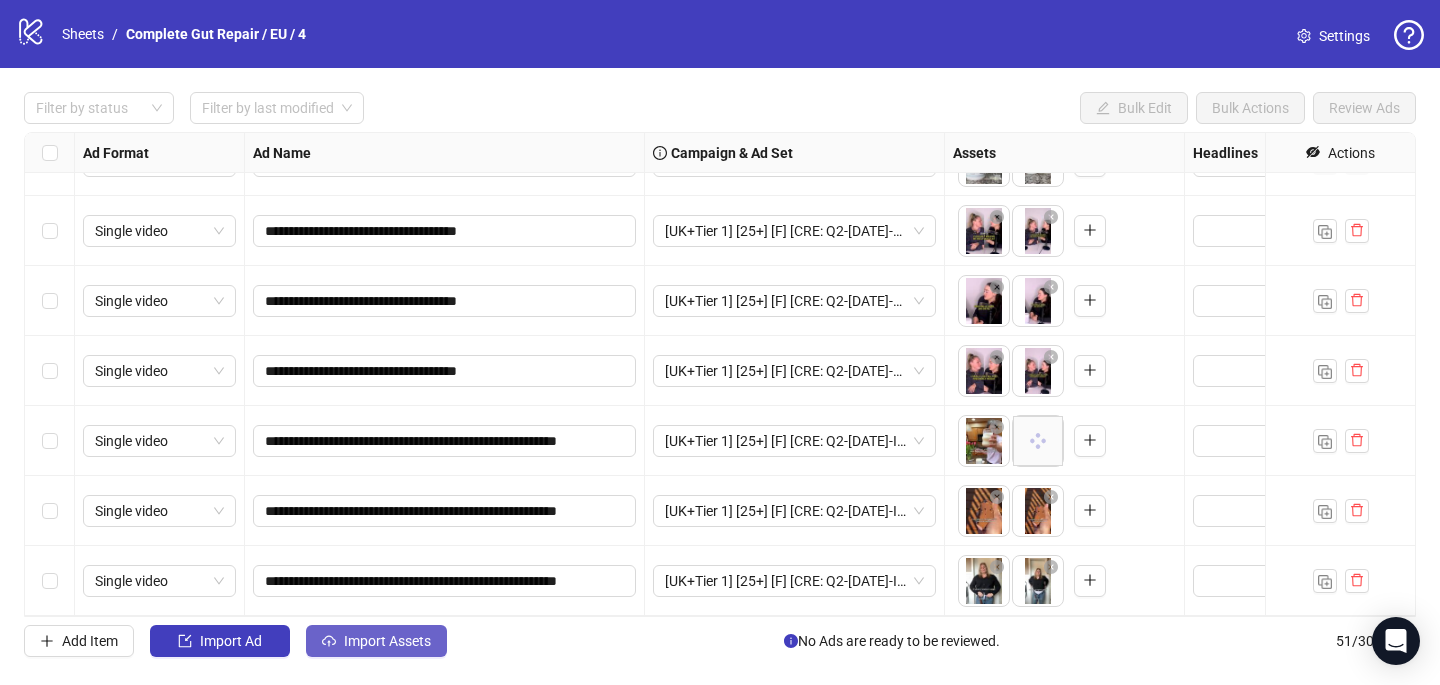 click on "Import Assets" at bounding box center [387, 641] 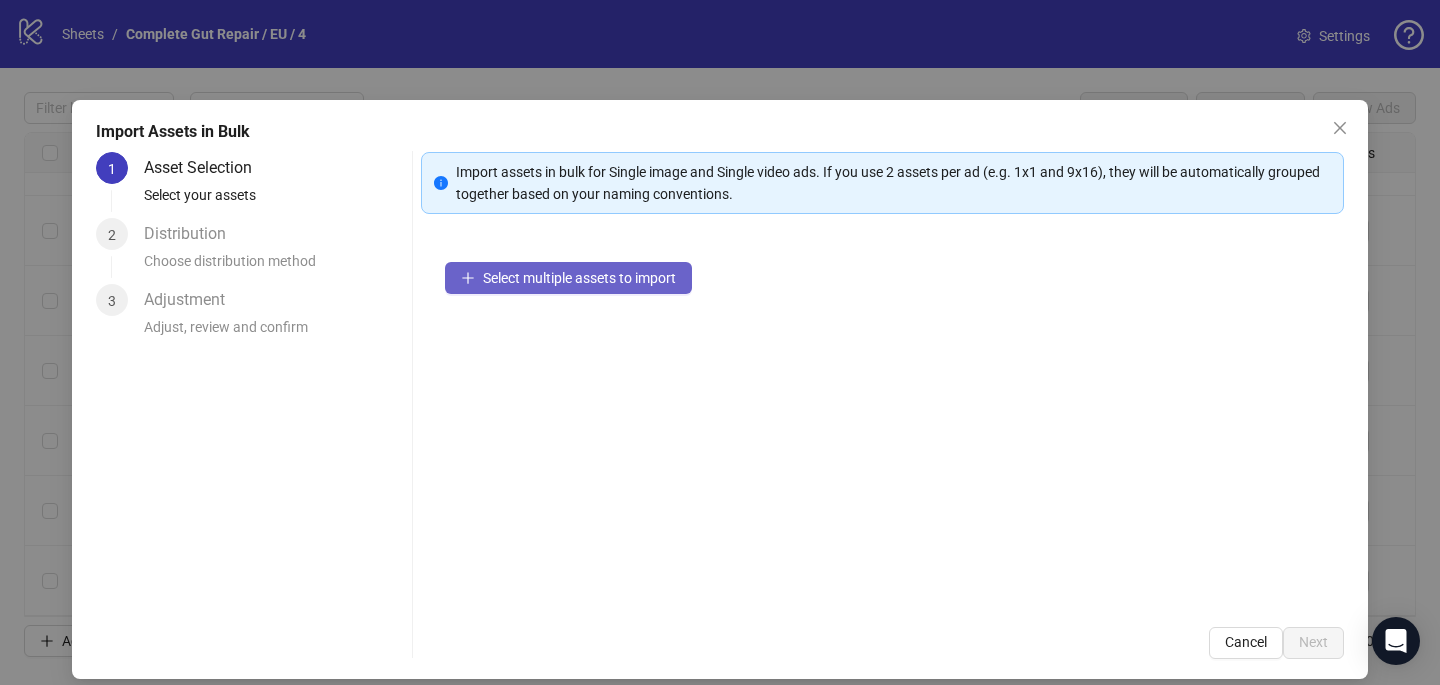 click on "Select multiple assets to import" at bounding box center [579, 278] 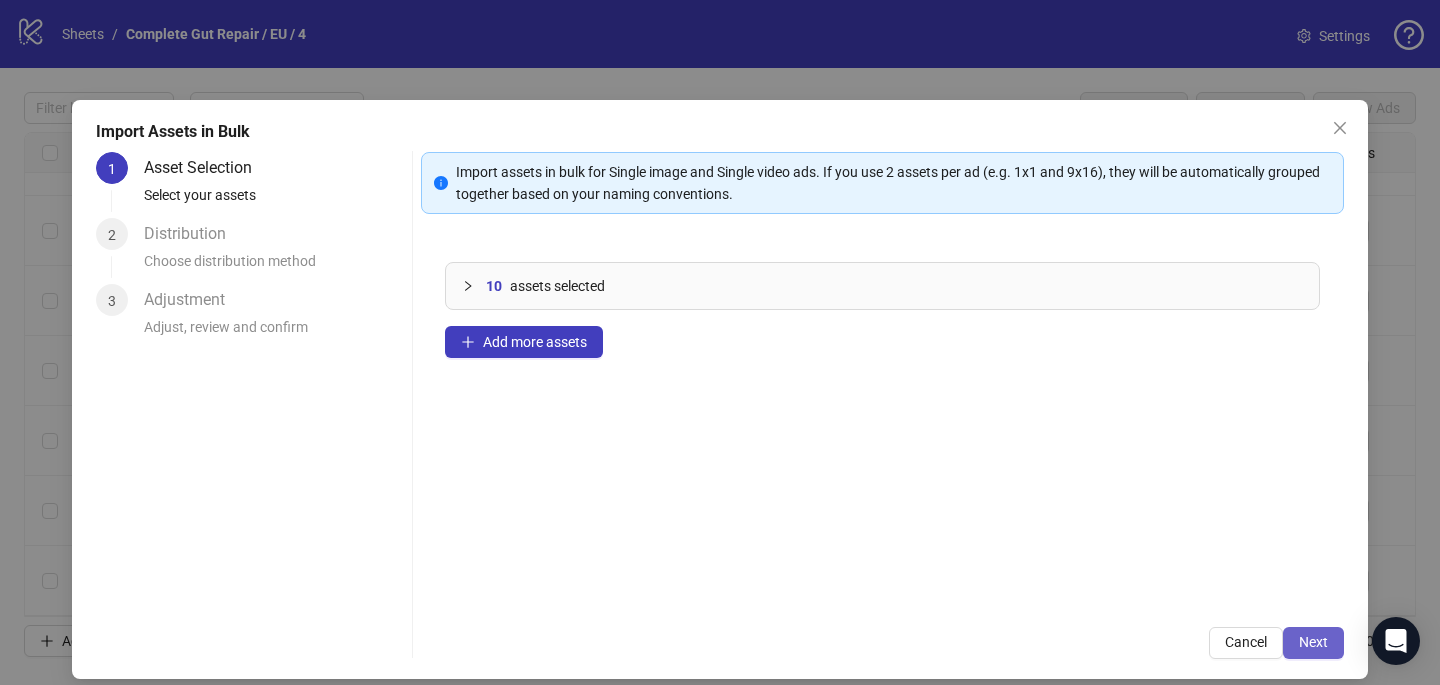 click on "Next" at bounding box center (1313, 642) 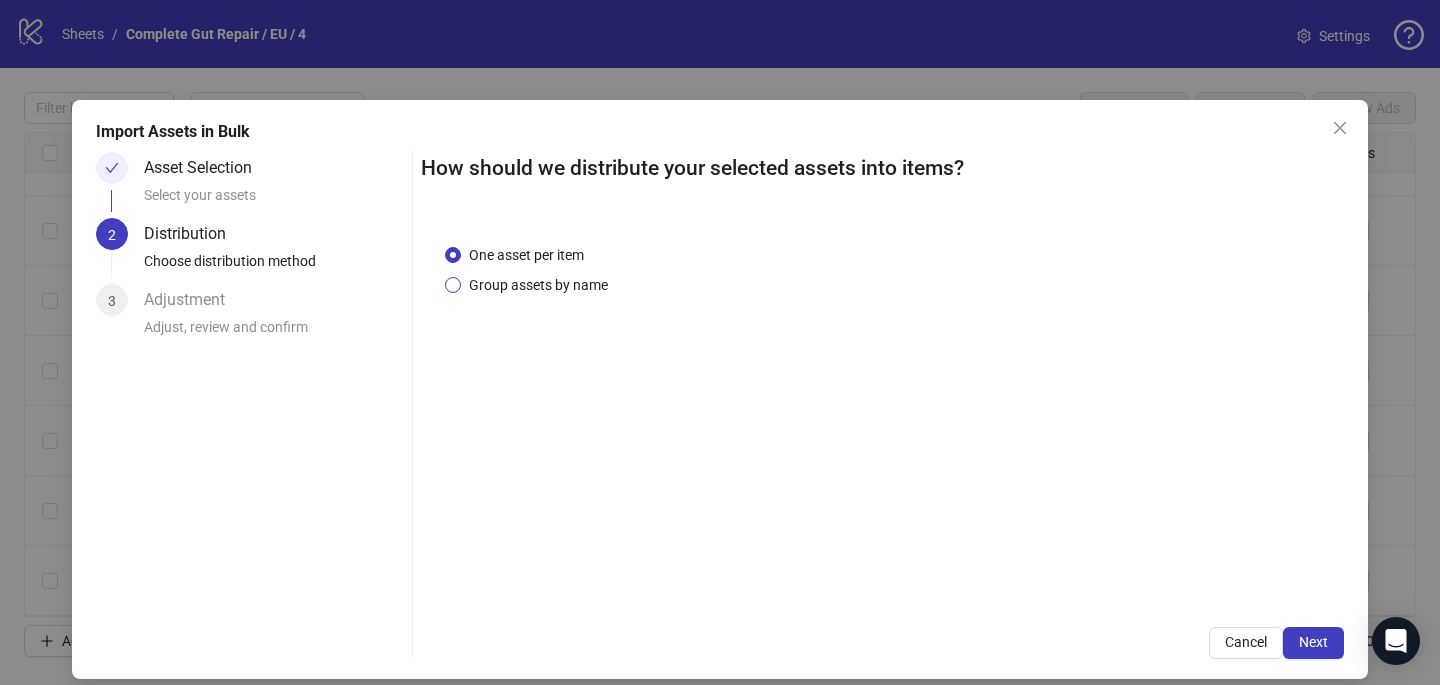 click on "Group assets by name" at bounding box center (538, 285) 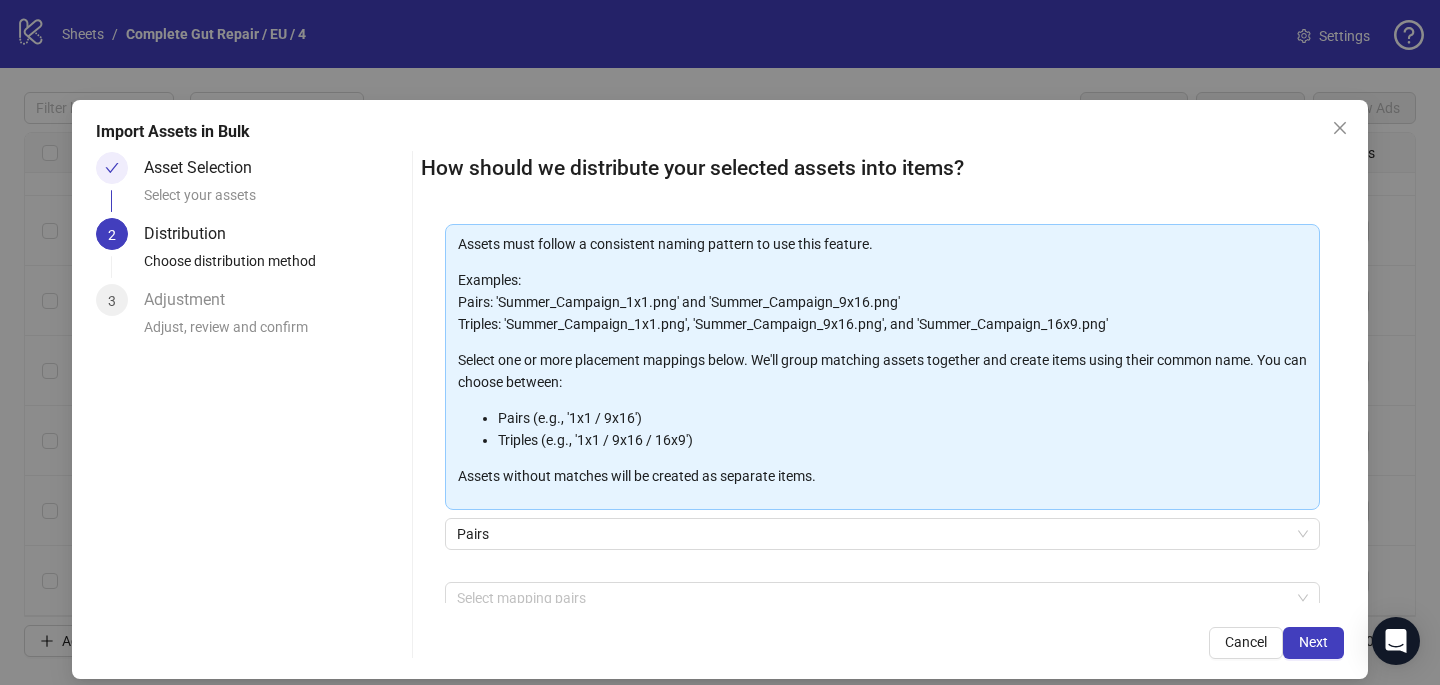 scroll, scrollTop: 146, scrollLeft: 0, axis: vertical 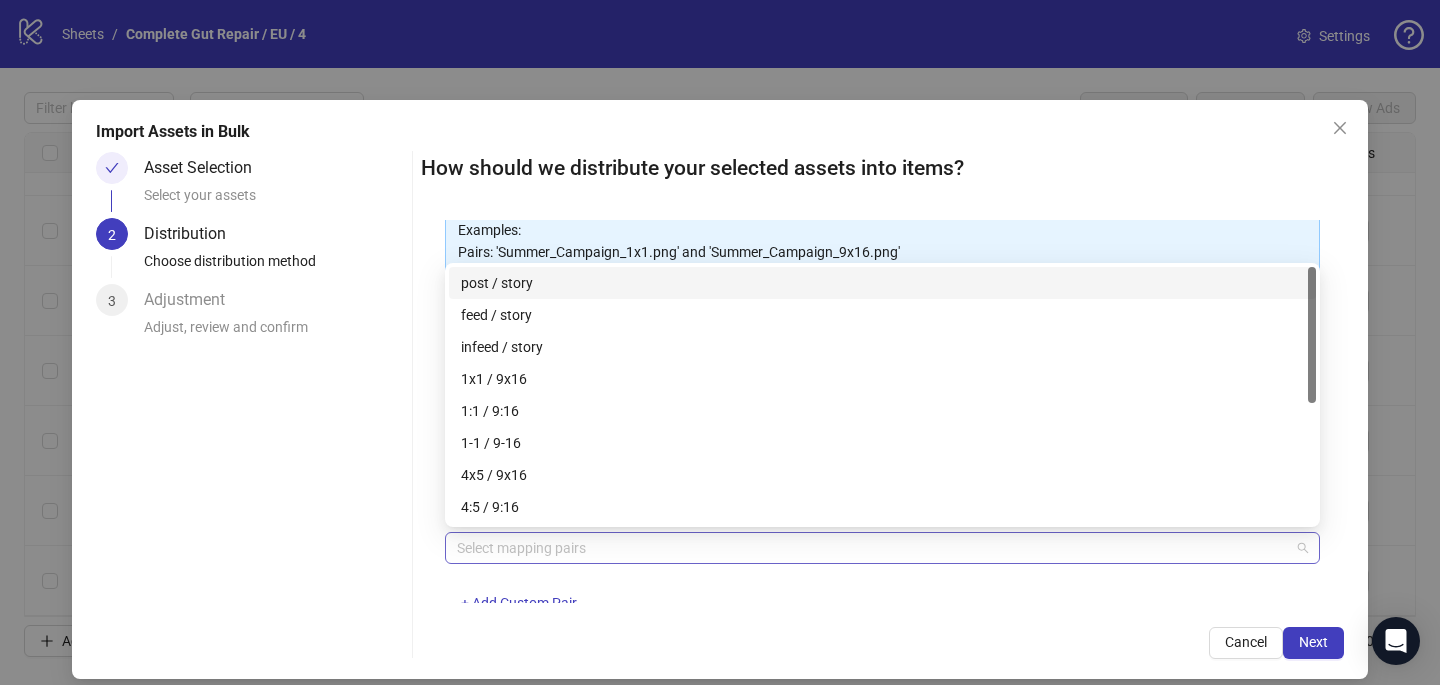 click at bounding box center [872, 548] 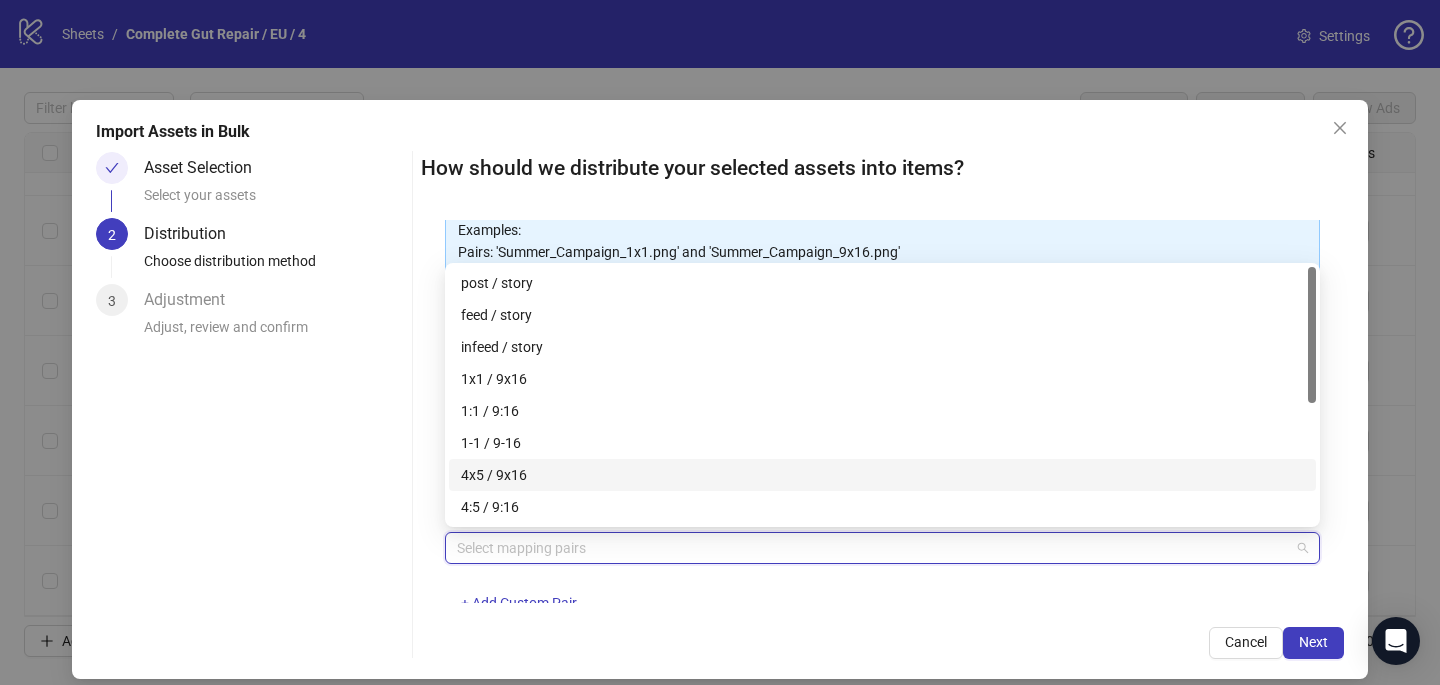 click on "4x5 / 9x16" at bounding box center [882, 475] 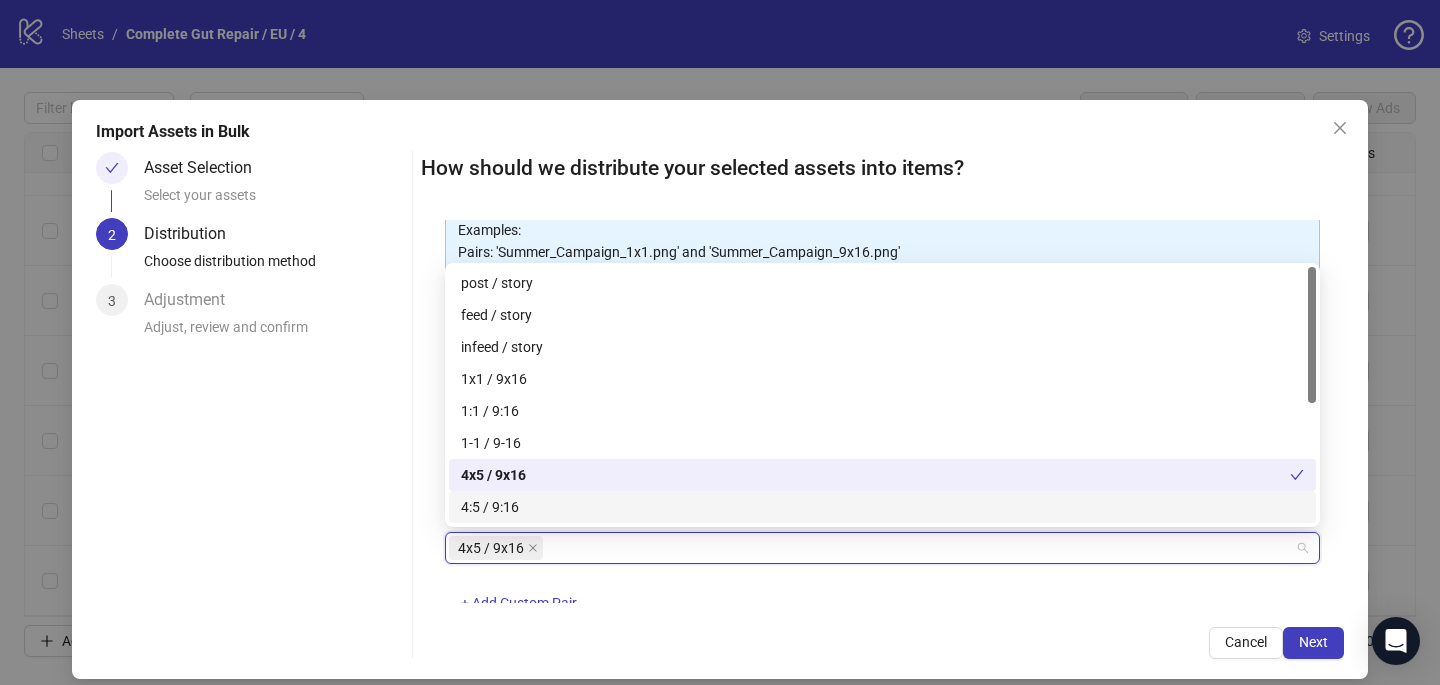 click on "4x5 / 9x16   + Add Custom Pair" at bounding box center (882, 584) 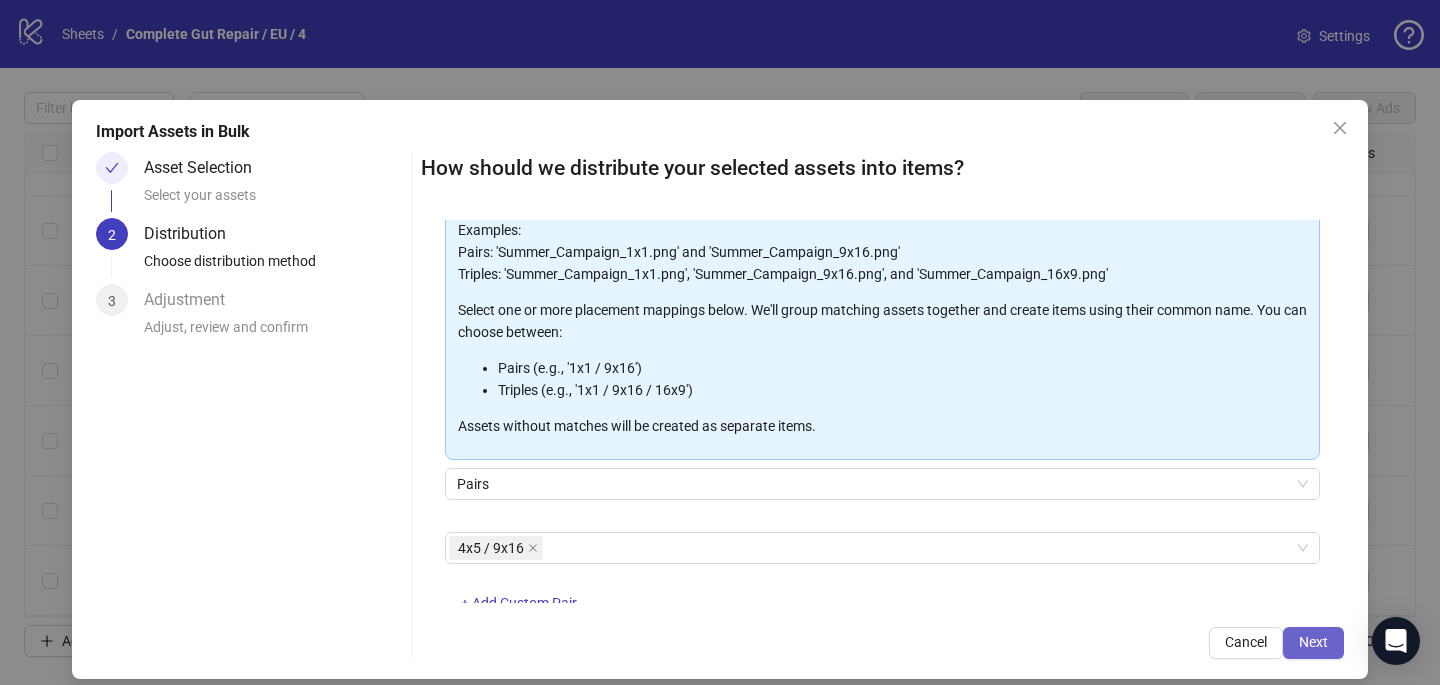 click on "Next" at bounding box center (1313, 642) 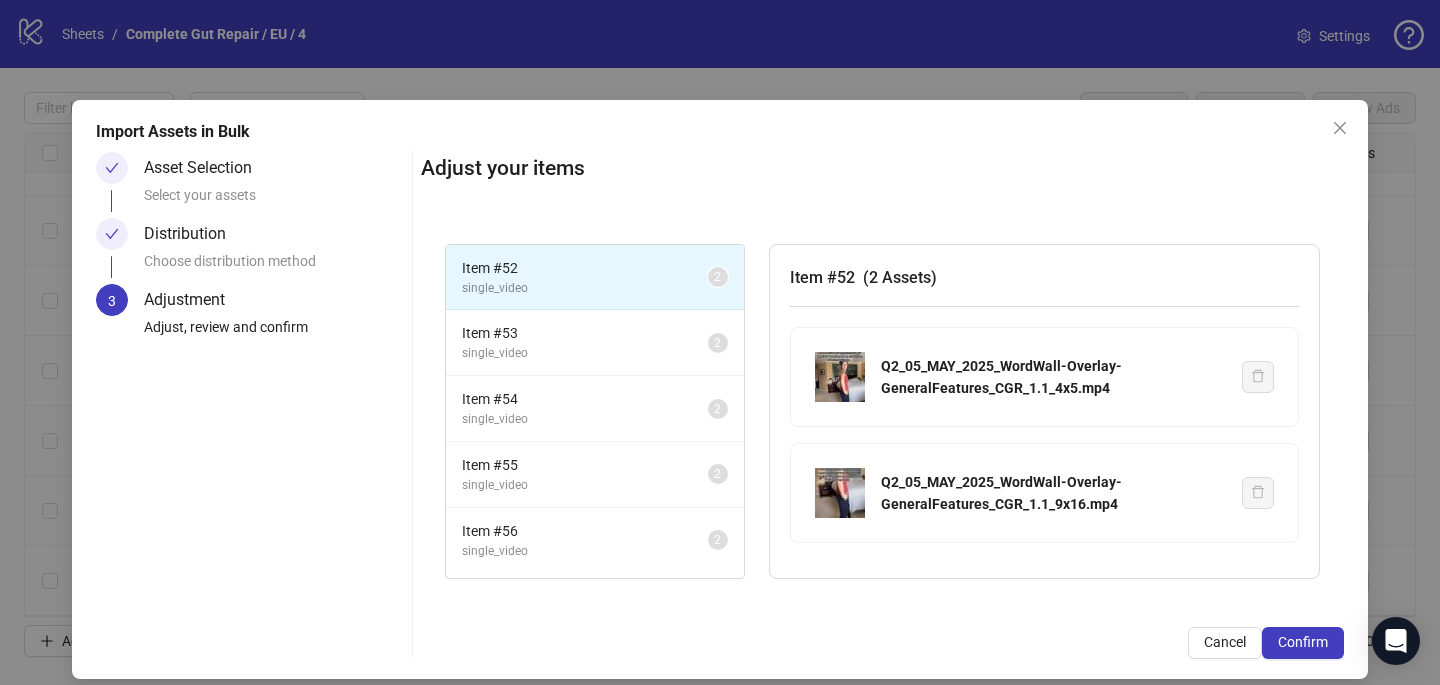 click on "Confirm" at bounding box center (1303, 642) 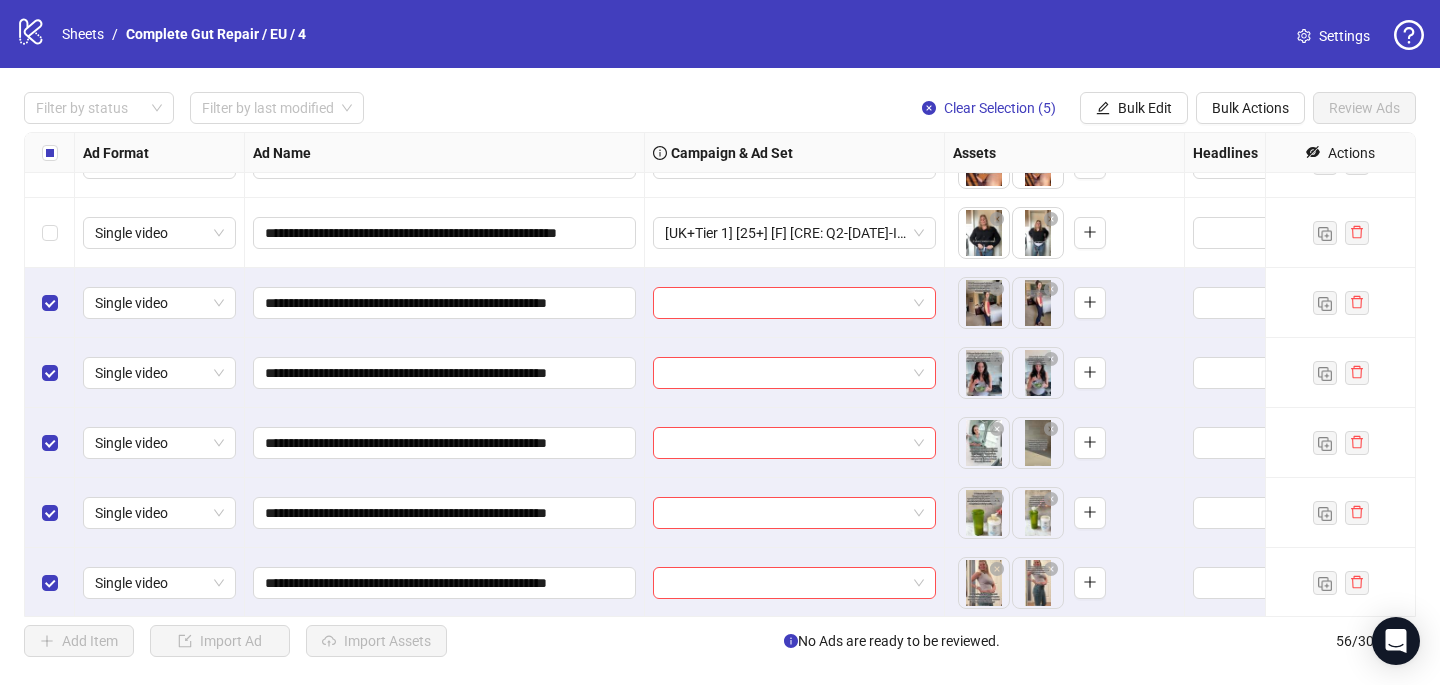 scroll, scrollTop: 3477, scrollLeft: 0, axis: vertical 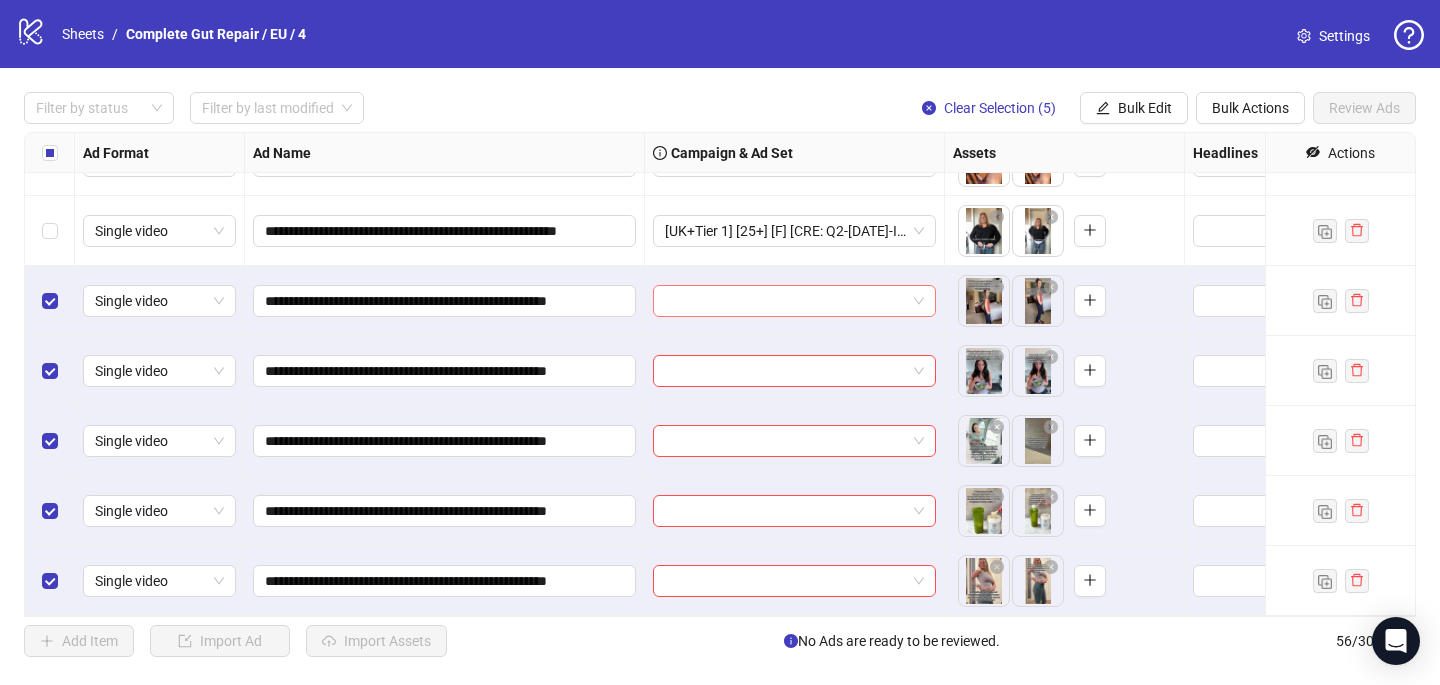 click at bounding box center (785, 301) 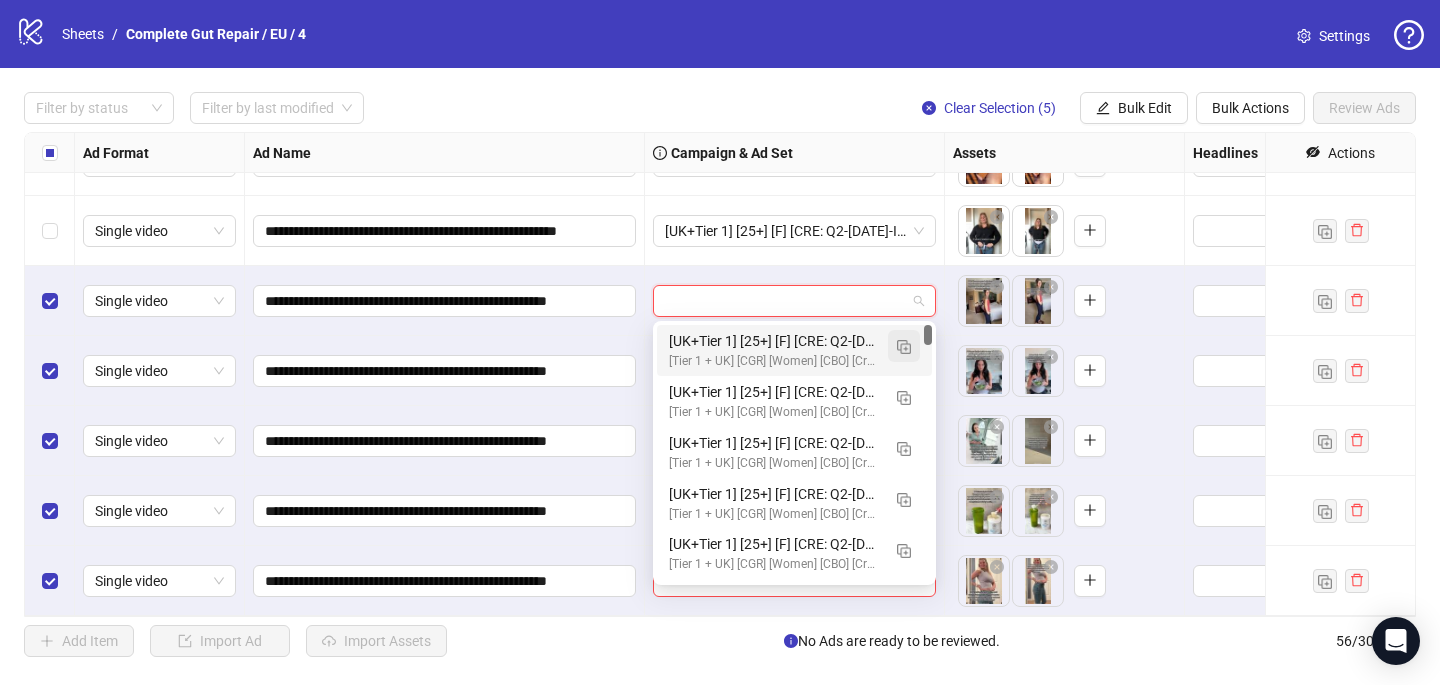 click at bounding box center [904, 346] 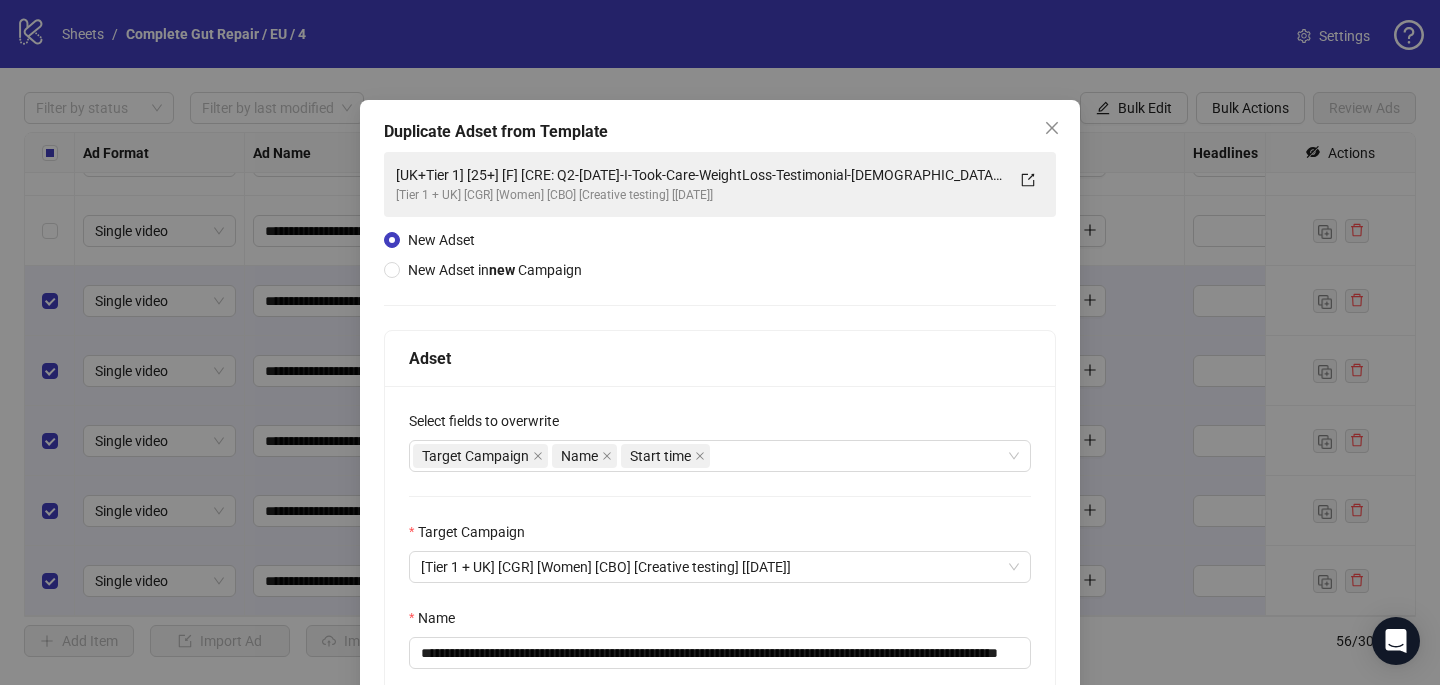 scroll, scrollTop: 131, scrollLeft: 0, axis: vertical 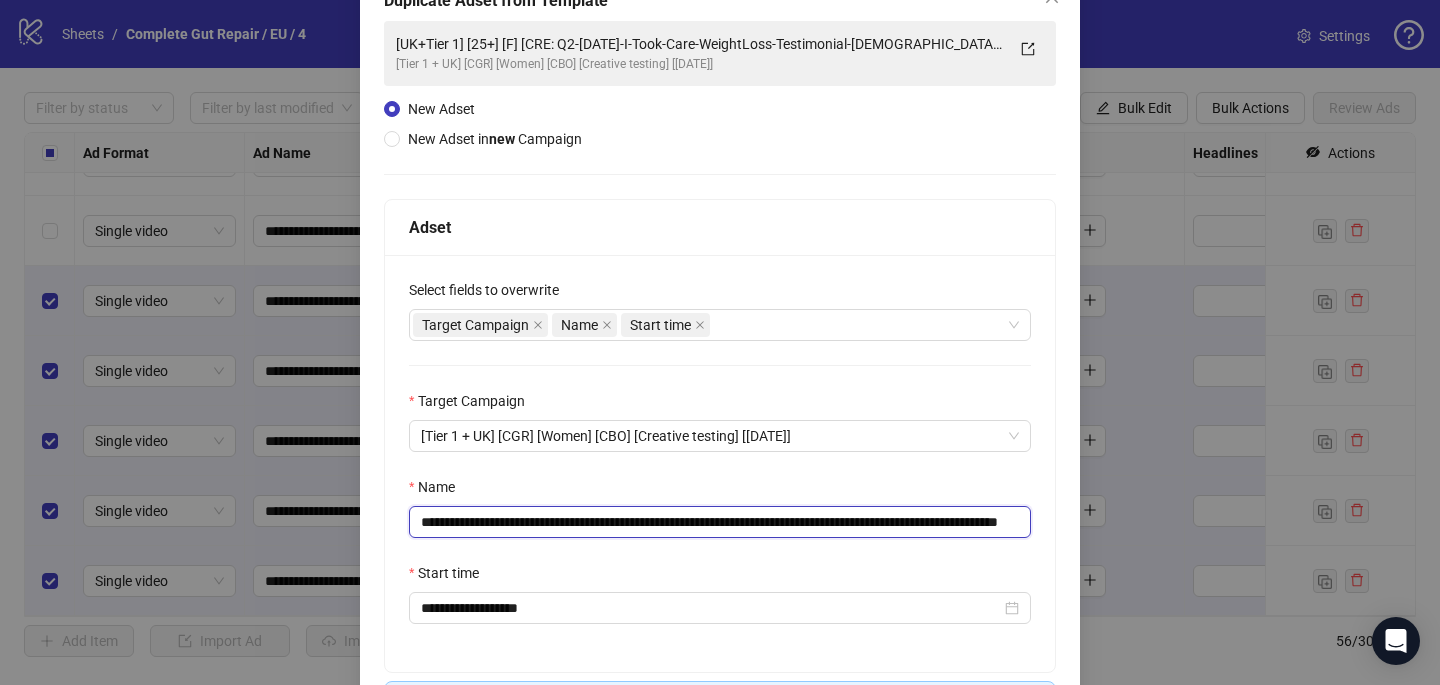 drag, startPoint x: 1017, startPoint y: 522, endPoint x: 683, endPoint y: 534, distance: 334.21548 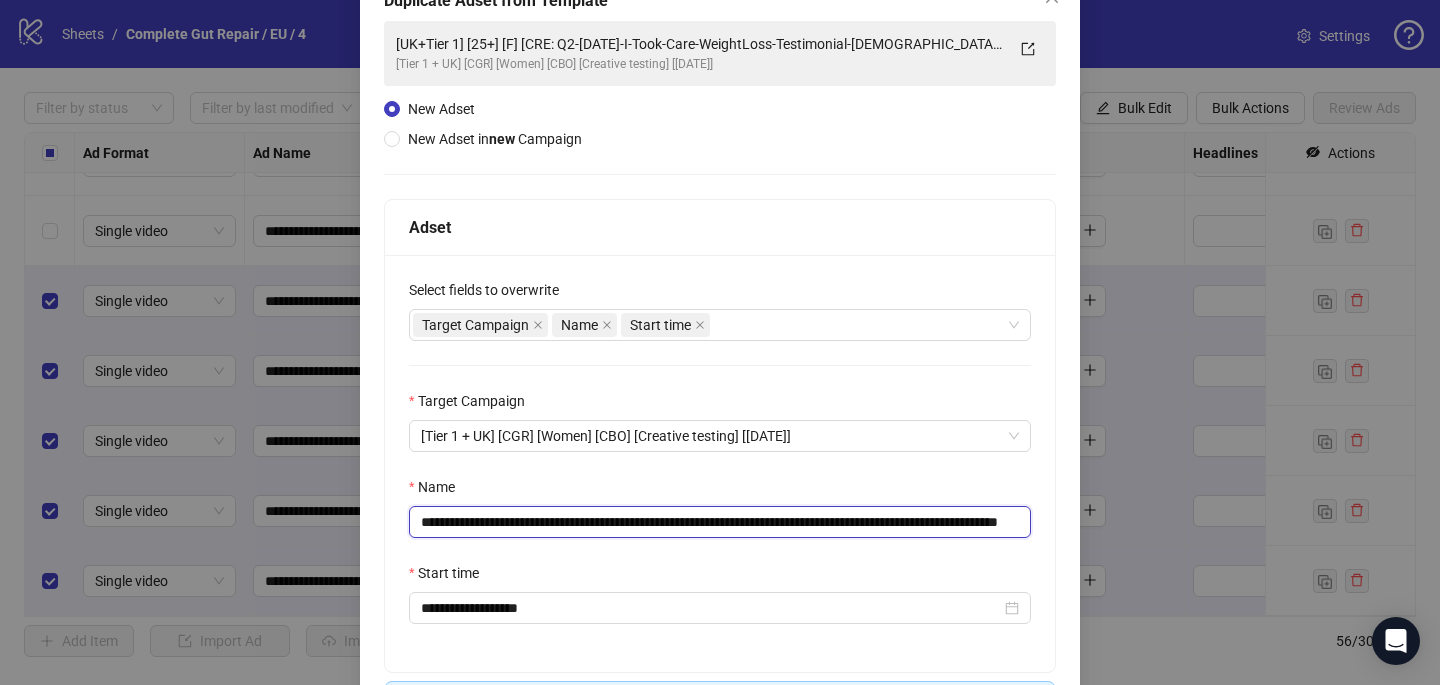 drag, startPoint x: 1016, startPoint y: 528, endPoint x: 571, endPoint y: 522, distance: 445.04044 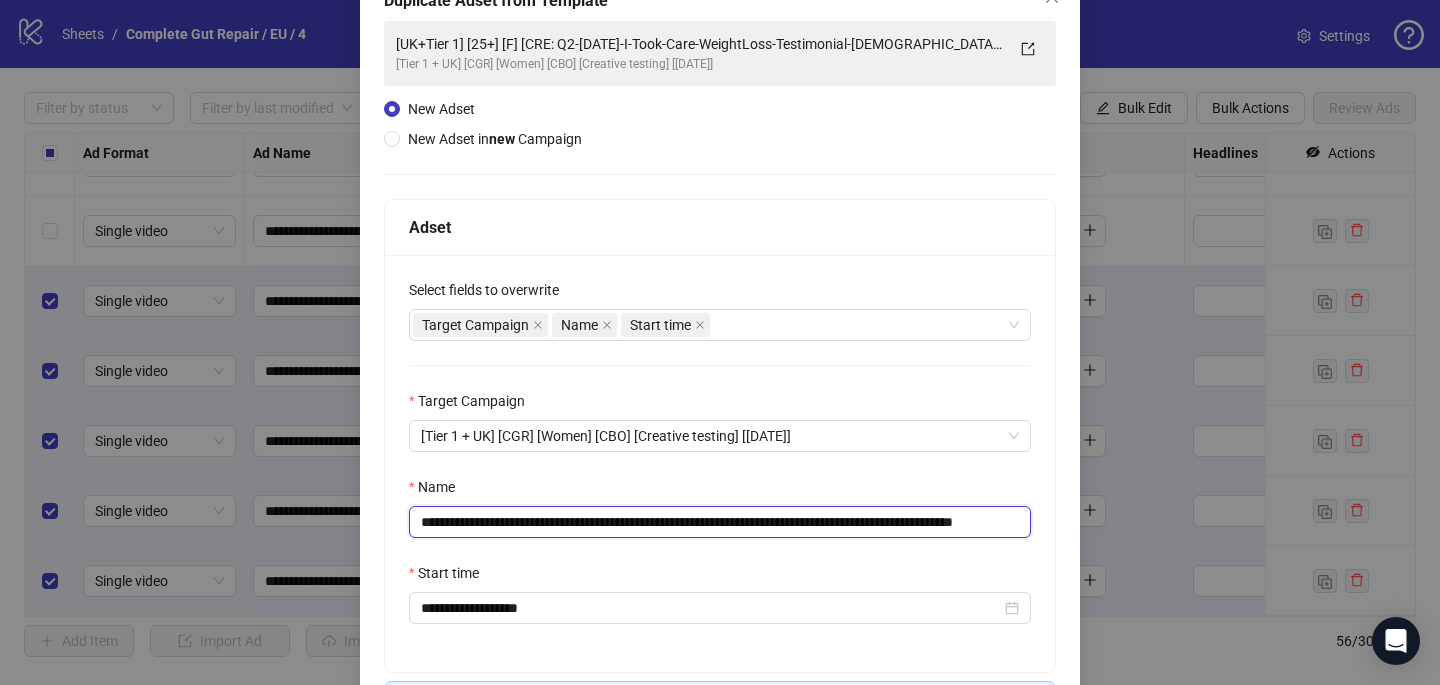 scroll, scrollTop: 0, scrollLeft: 88, axis: horizontal 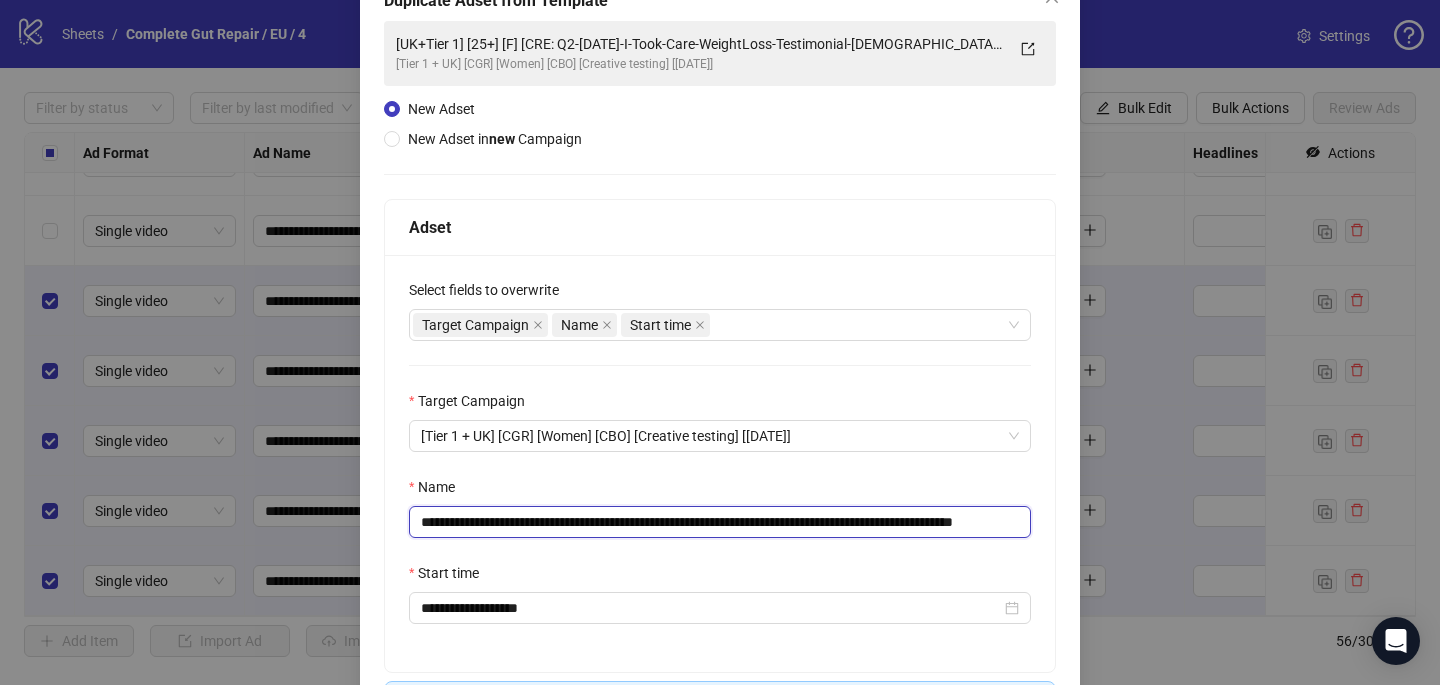 drag, startPoint x: 978, startPoint y: 530, endPoint x: 1033, endPoint y: 524, distance: 55.326305 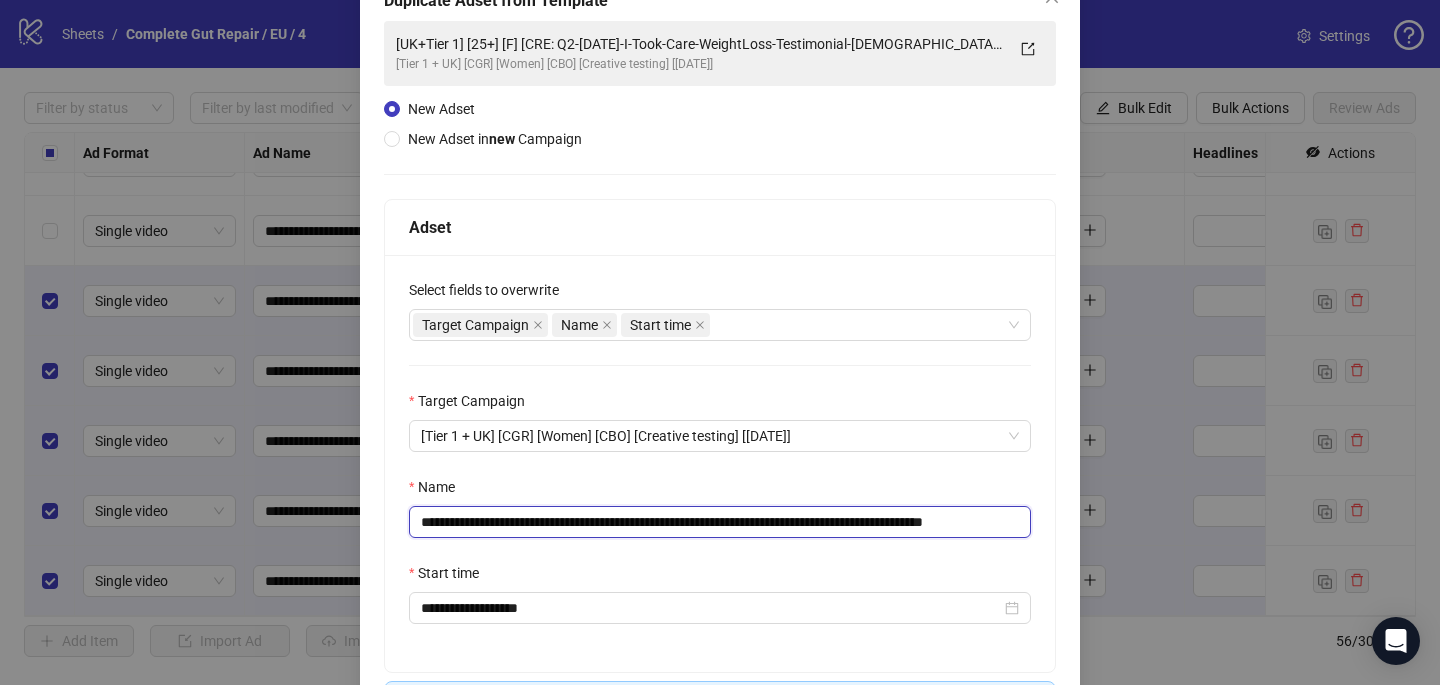 scroll, scrollTop: 0, scrollLeft: 48, axis: horizontal 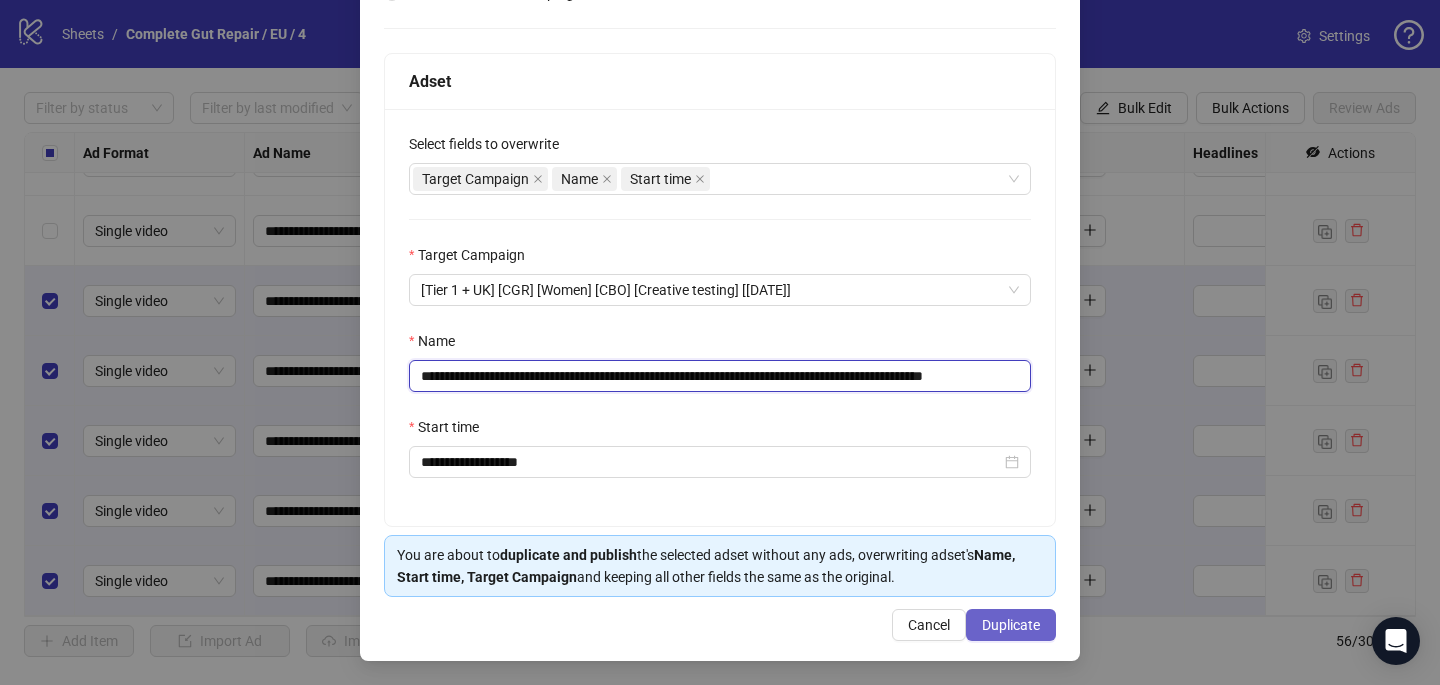 type on "**********" 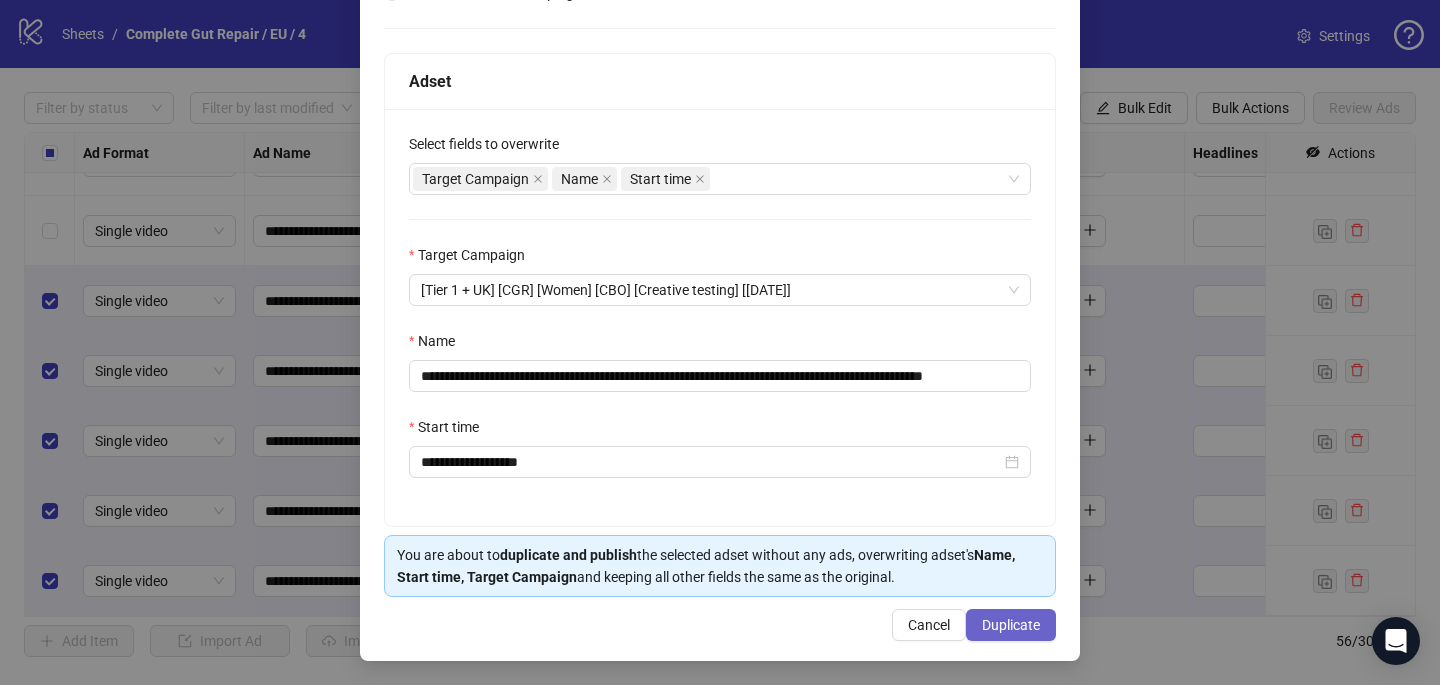 click on "Duplicate" at bounding box center (1011, 625) 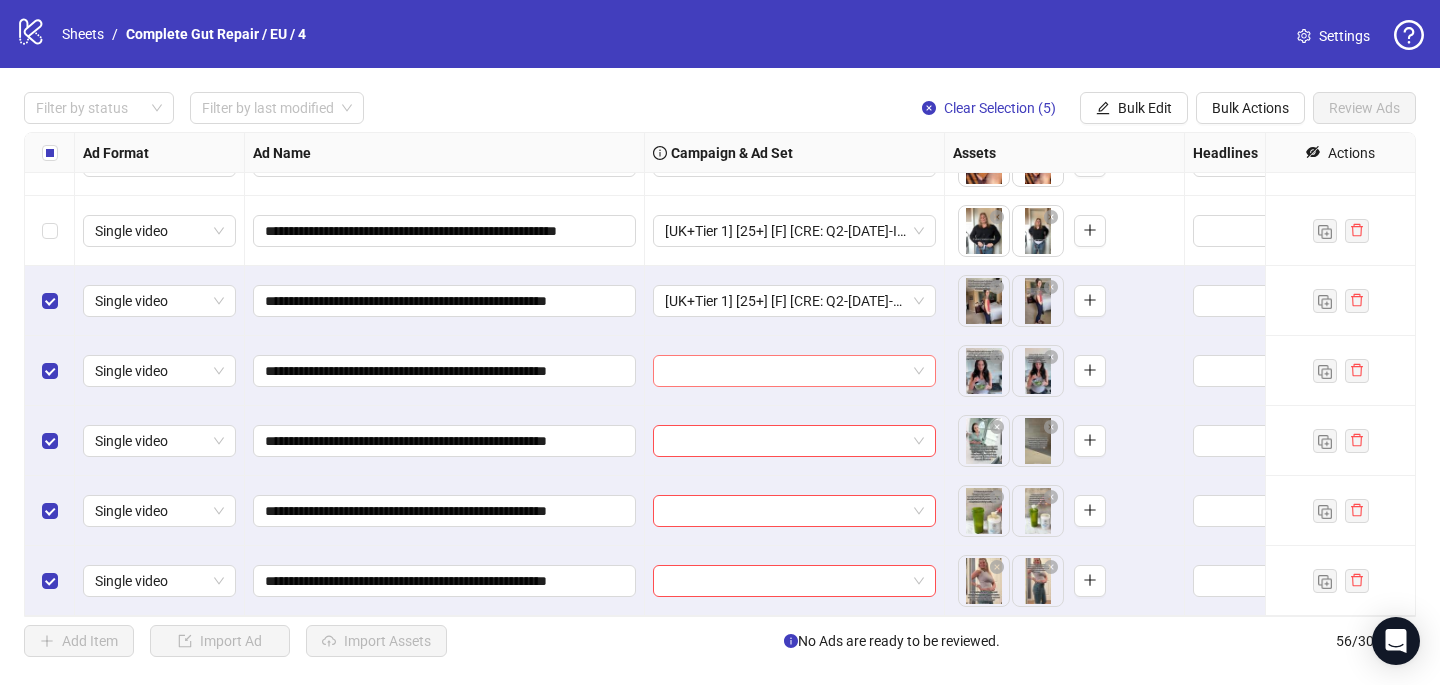 click at bounding box center (785, 371) 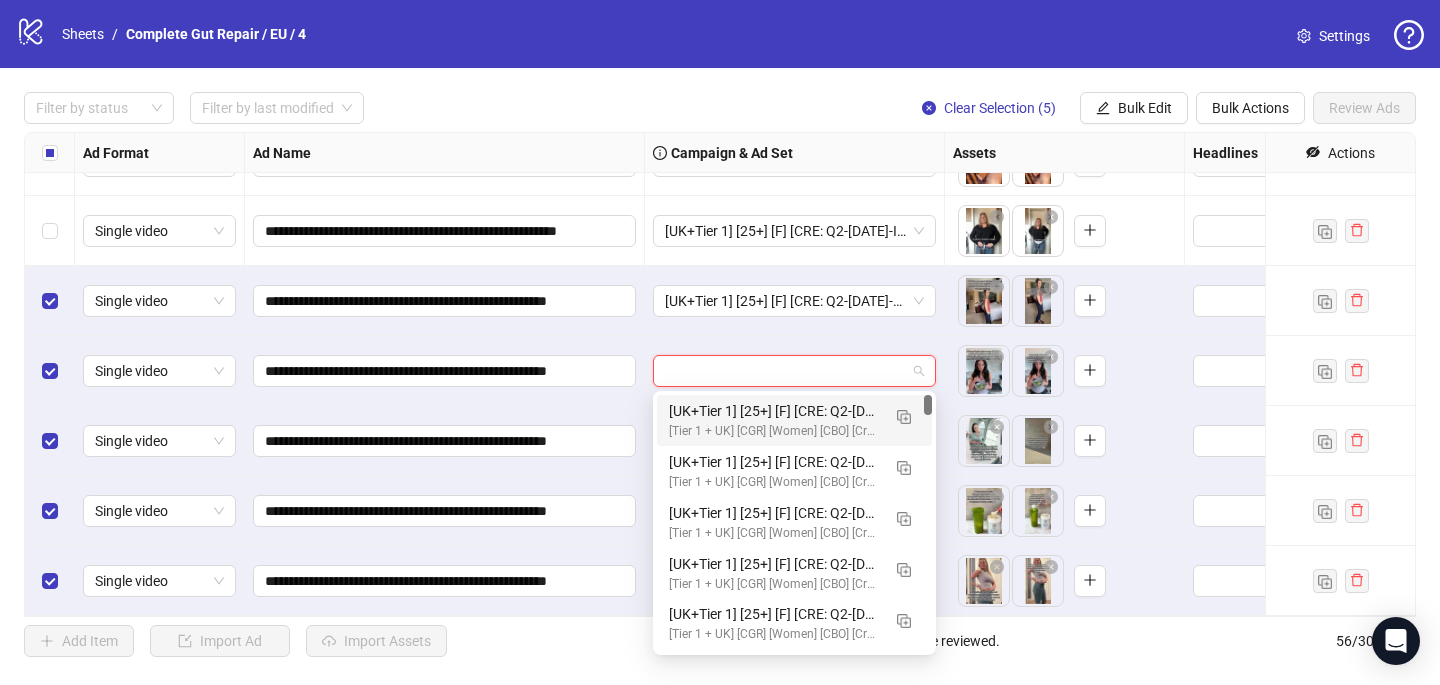 click on "[Tier 1 + UK] [CGR] [Women] [CBO] [Creative testing] [[DATE]]" at bounding box center (774, 431) 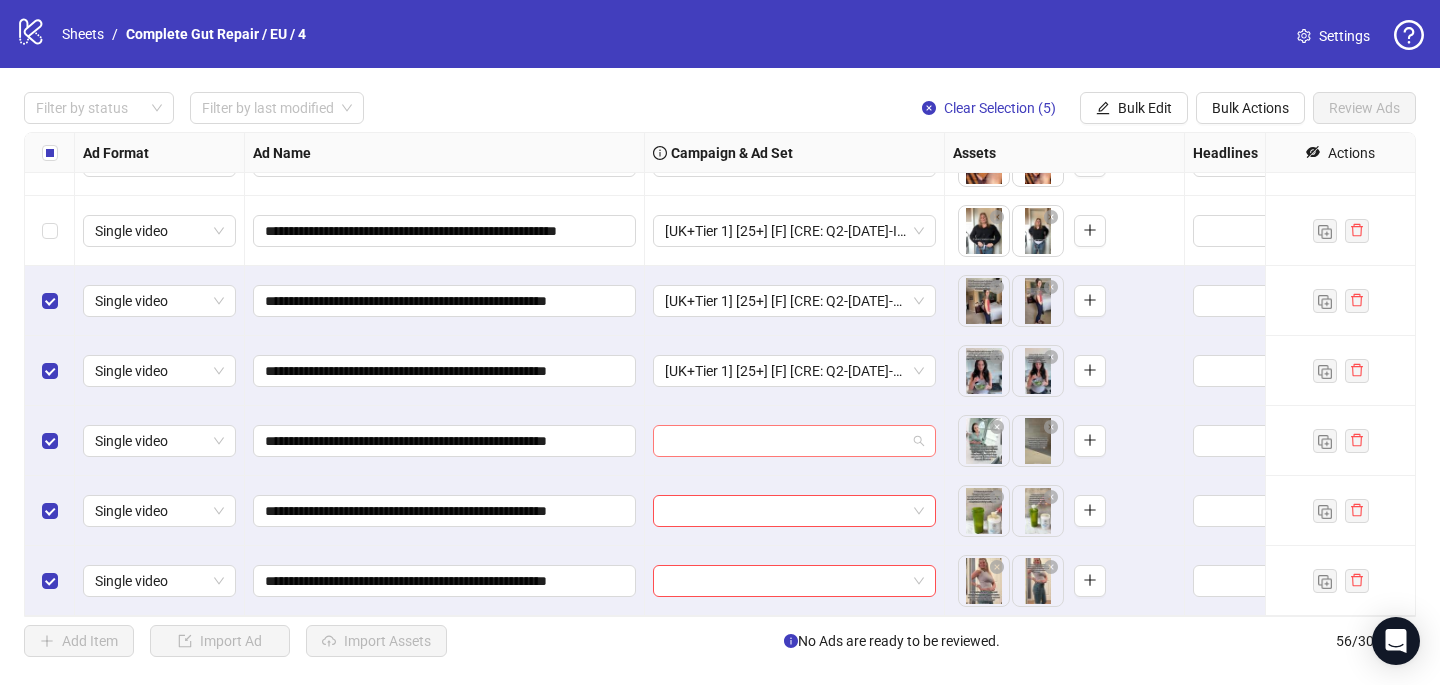 click at bounding box center (785, 441) 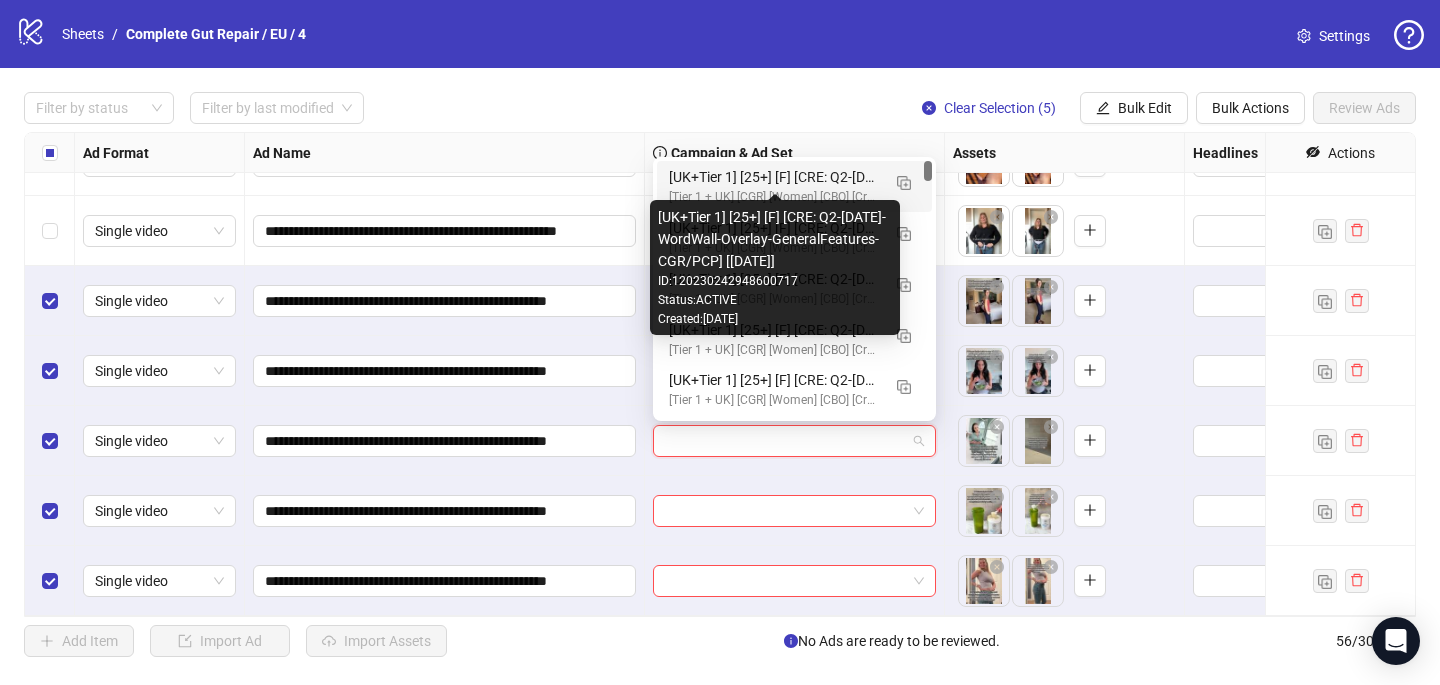 click on "[UK+Tier 1] [25+] [F] [CRE: Q2-05-MAY-2025-WordWall-Overlay-GeneralFeatures-CGR/PCP] [29 July 2025]" at bounding box center [774, 177] 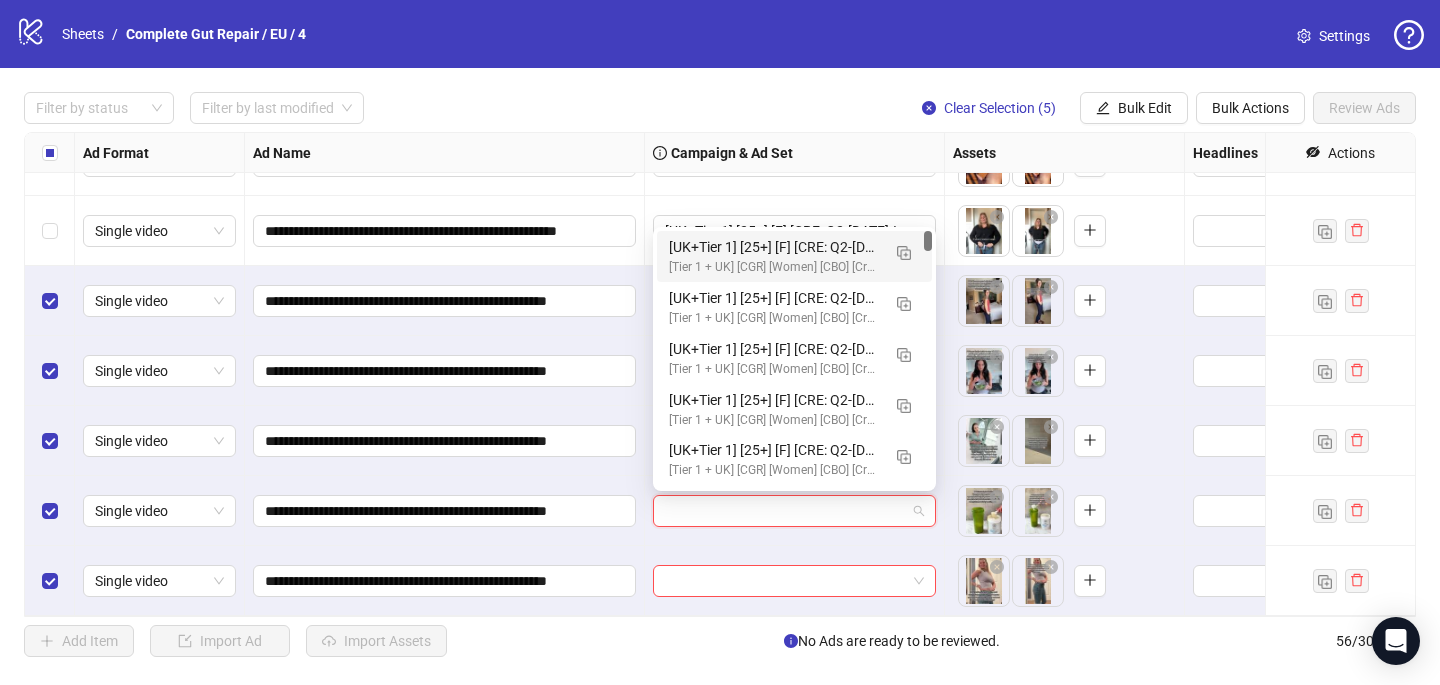 click at bounding box center [785, 511] 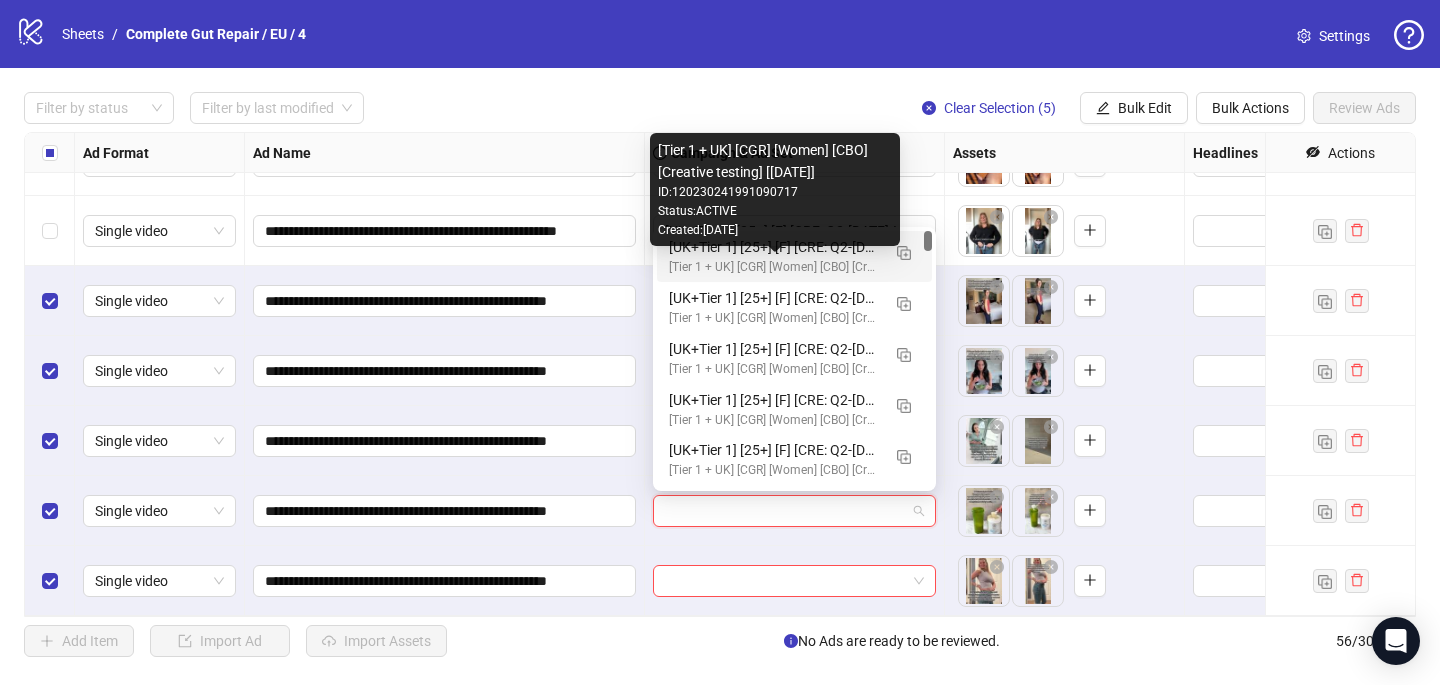 click on "[Tier 1 + UK] [CGR] [Women] [CBO] [Creative testing] [[DATE]]" at bounding box center [774, 267] 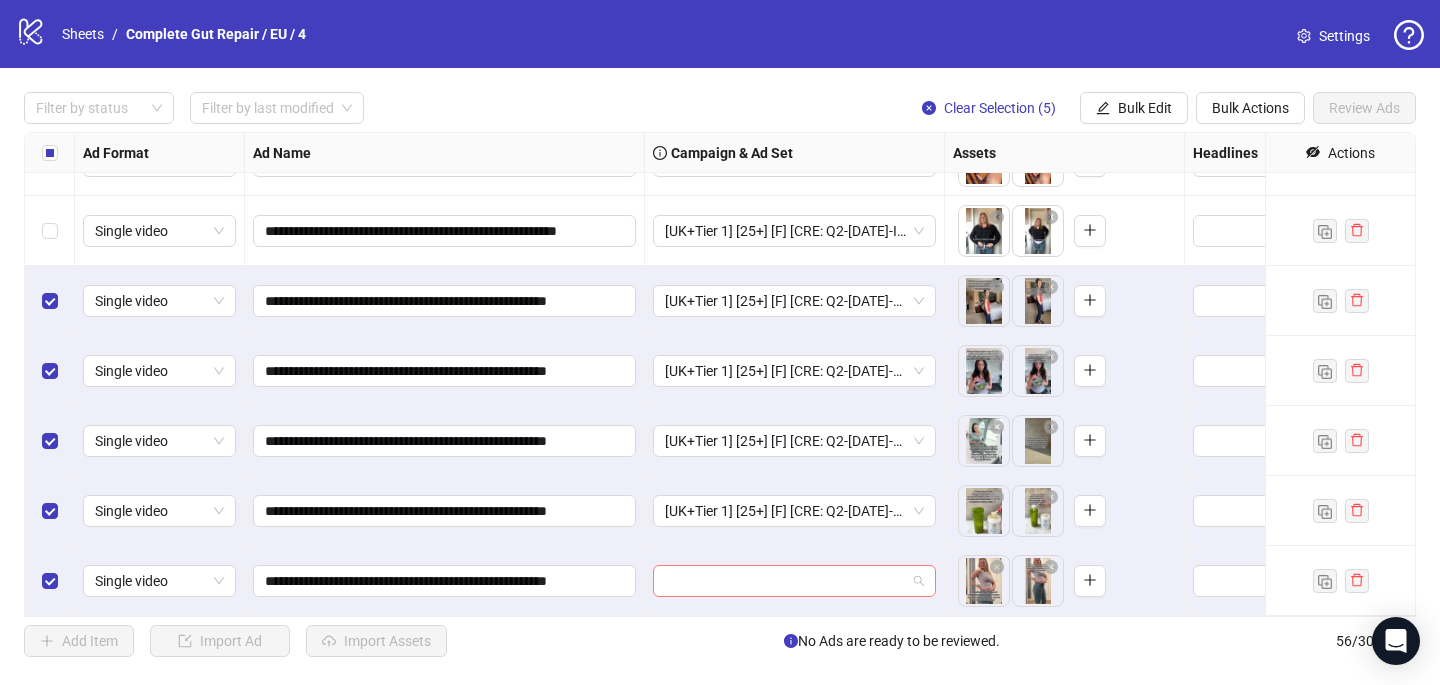click at bounding box center [785, 581] 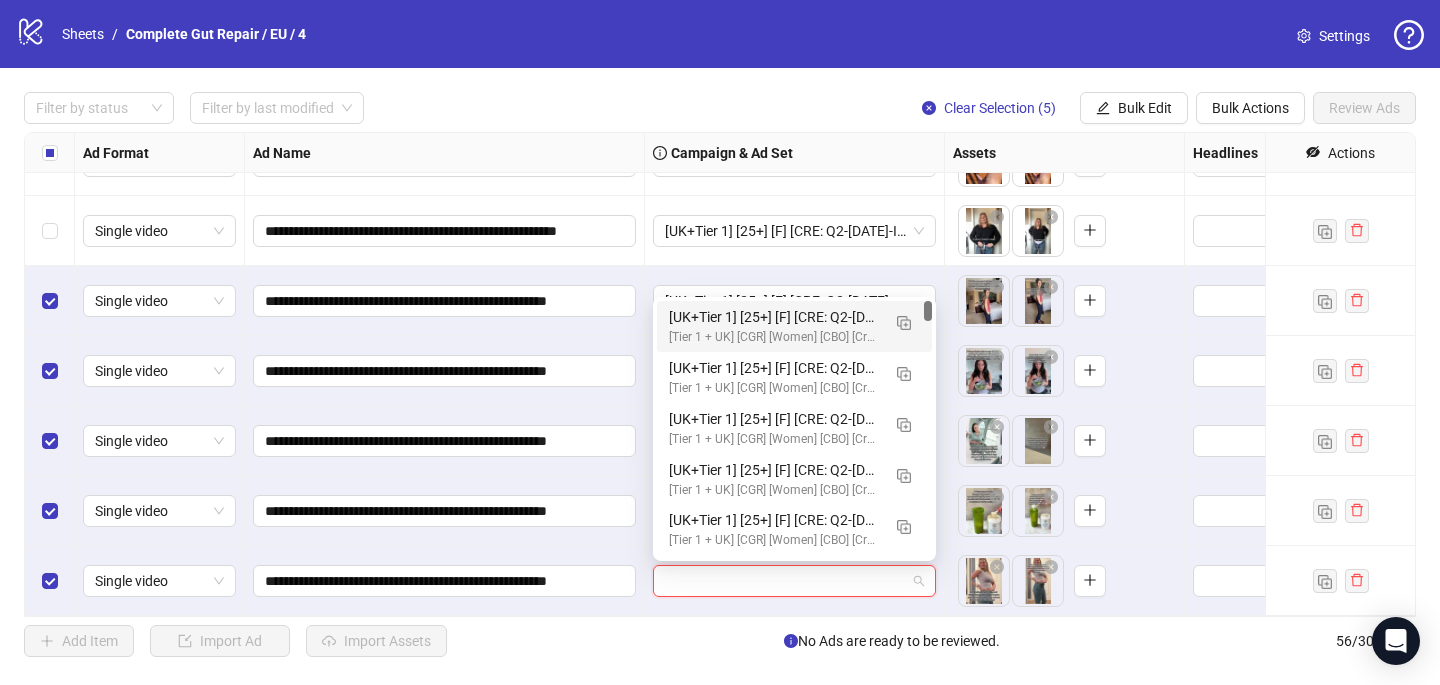 click on "[Tier 1 + UK] [CGR] [Women] [CBO] [Creative testing] [[DATE]]" at bounding box center [774, 337] 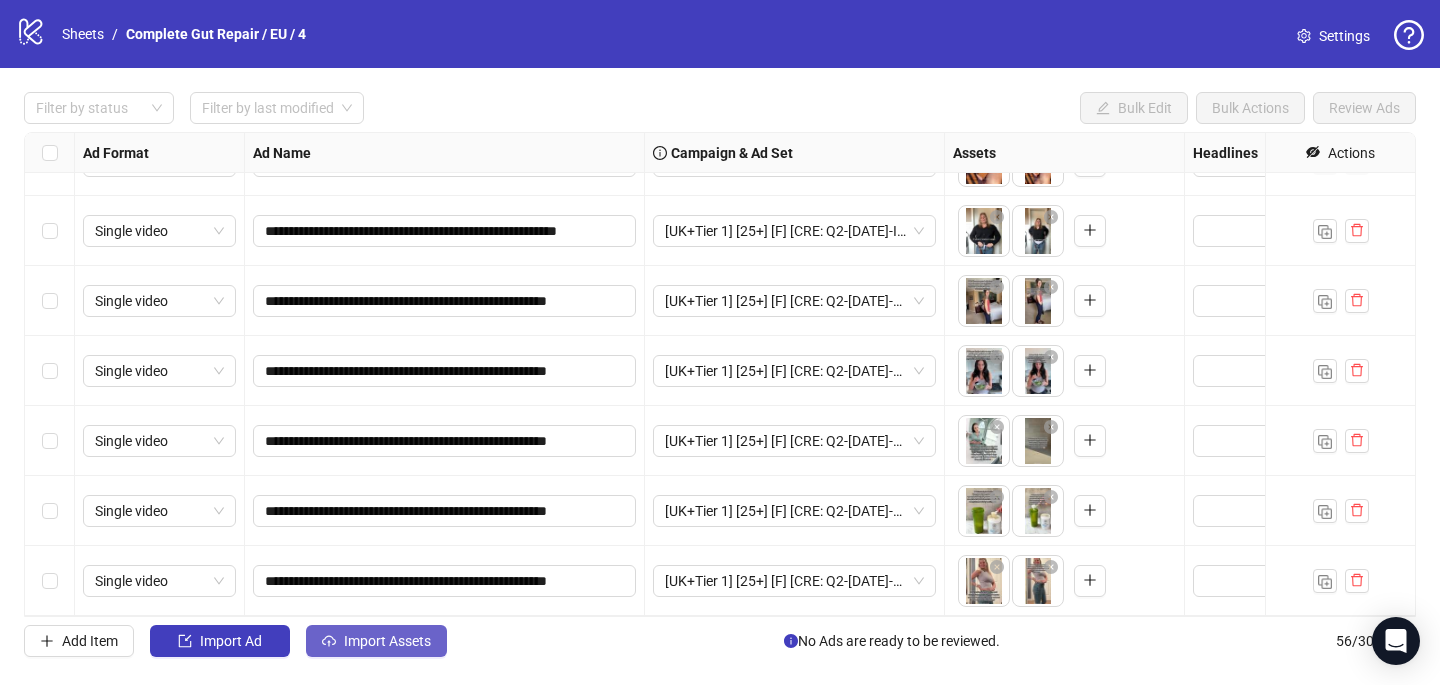 click on "Import Assets" at bounding box center [387, 641] 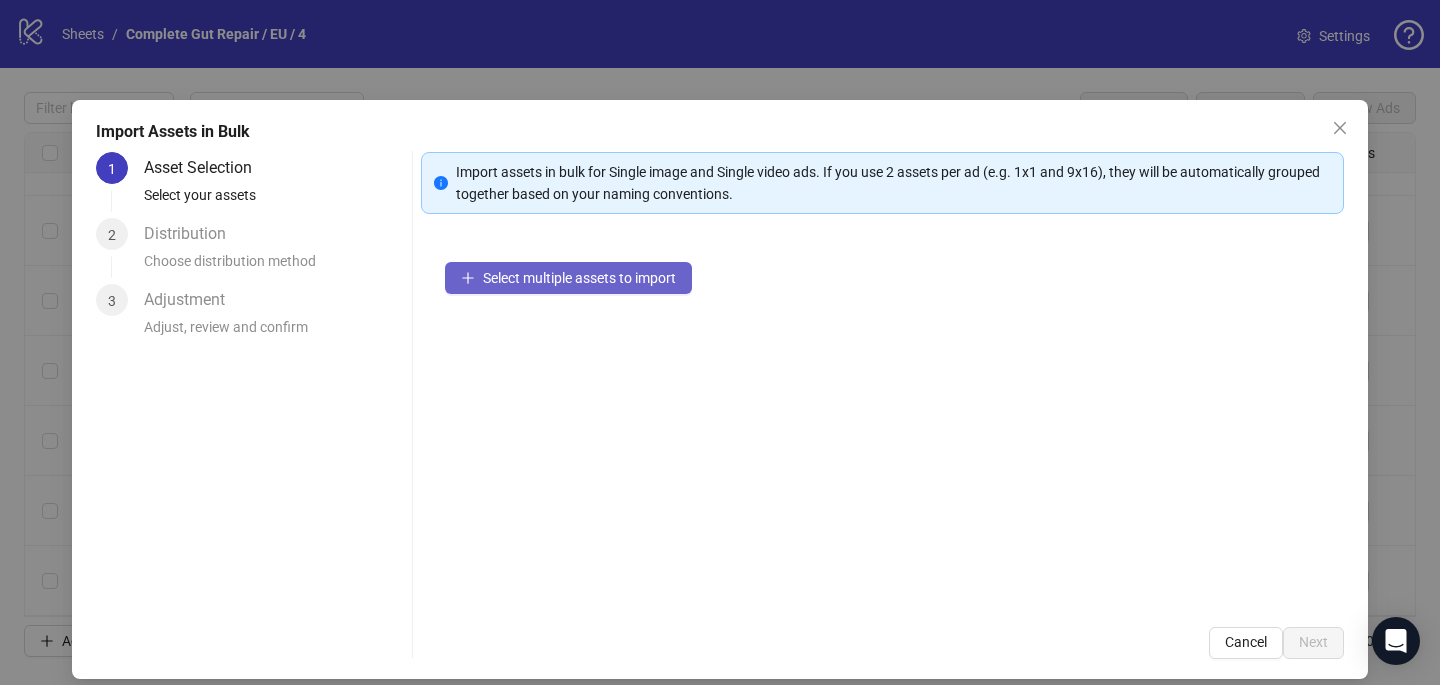 click on "Select multiple assets to import" at bounding box center (568, 278) 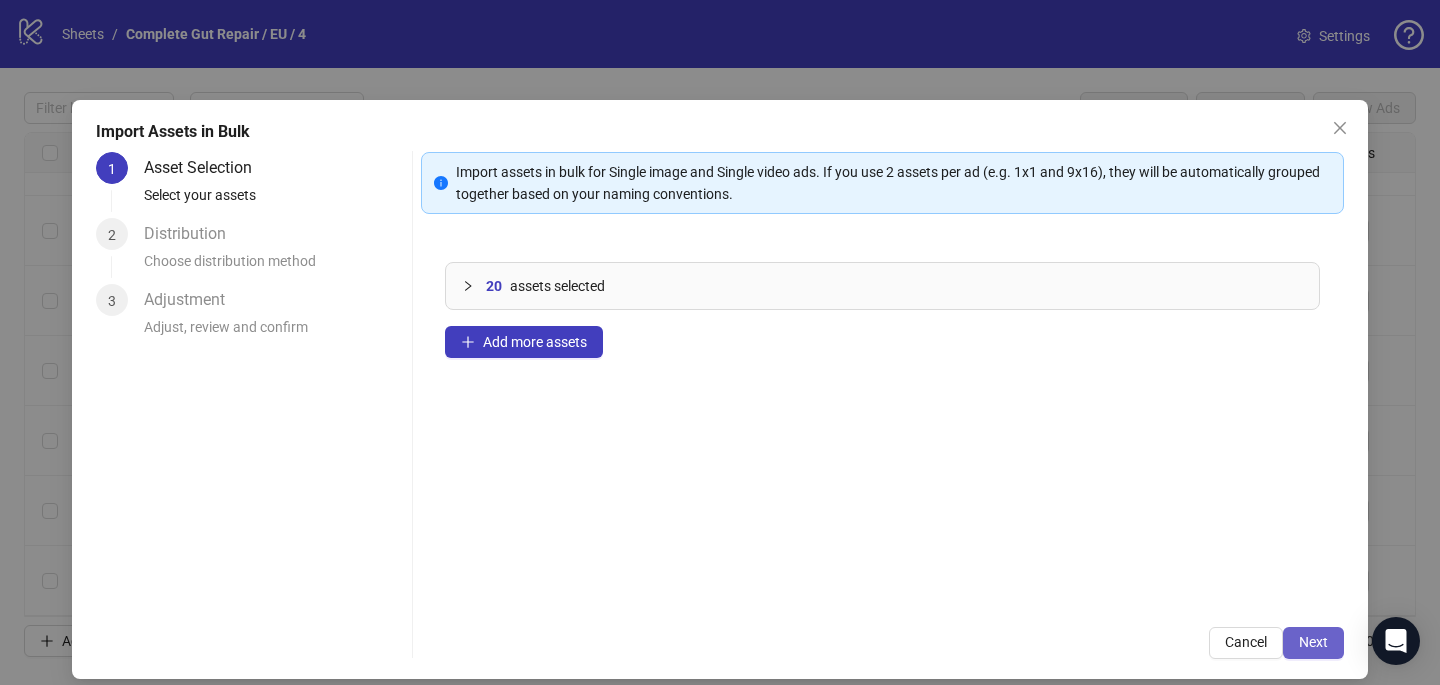 click on "Next" at bounding box center (1313, 642) 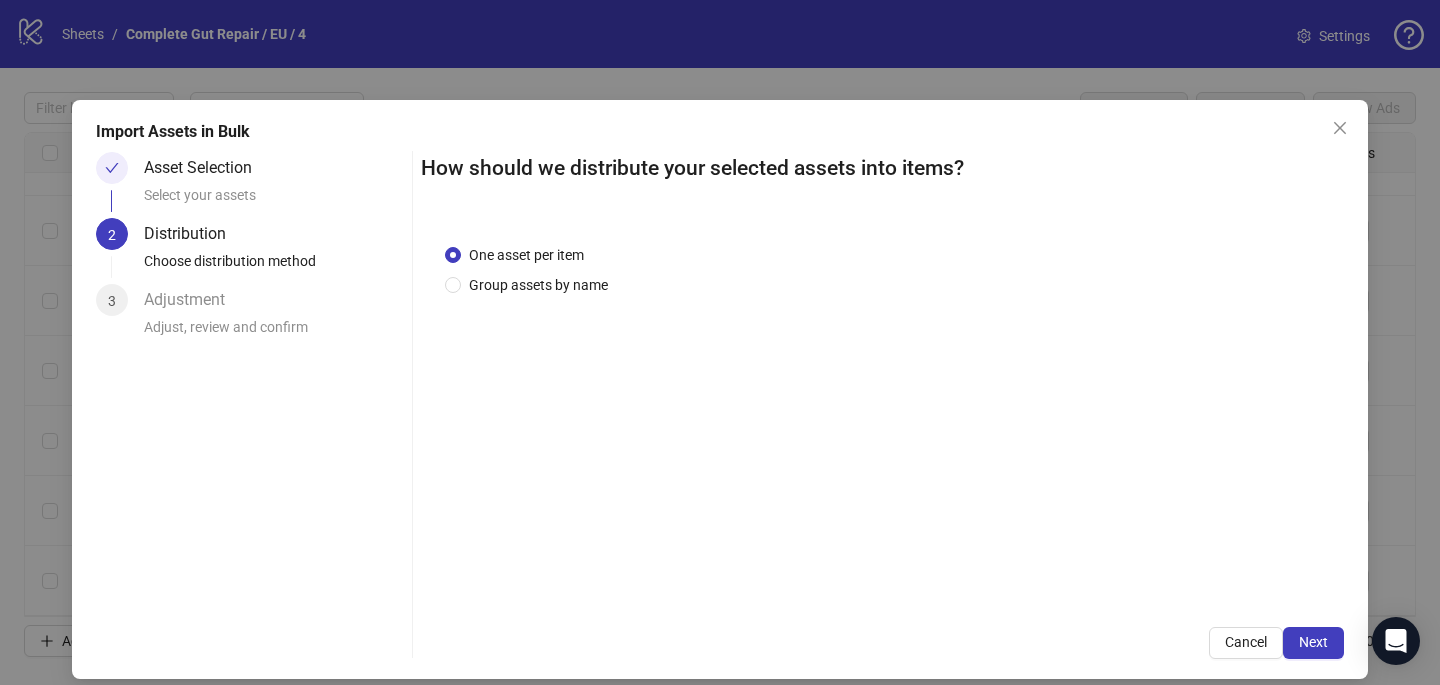 click on "One asset per item Group assets by name" at bounding box center [882, 411] 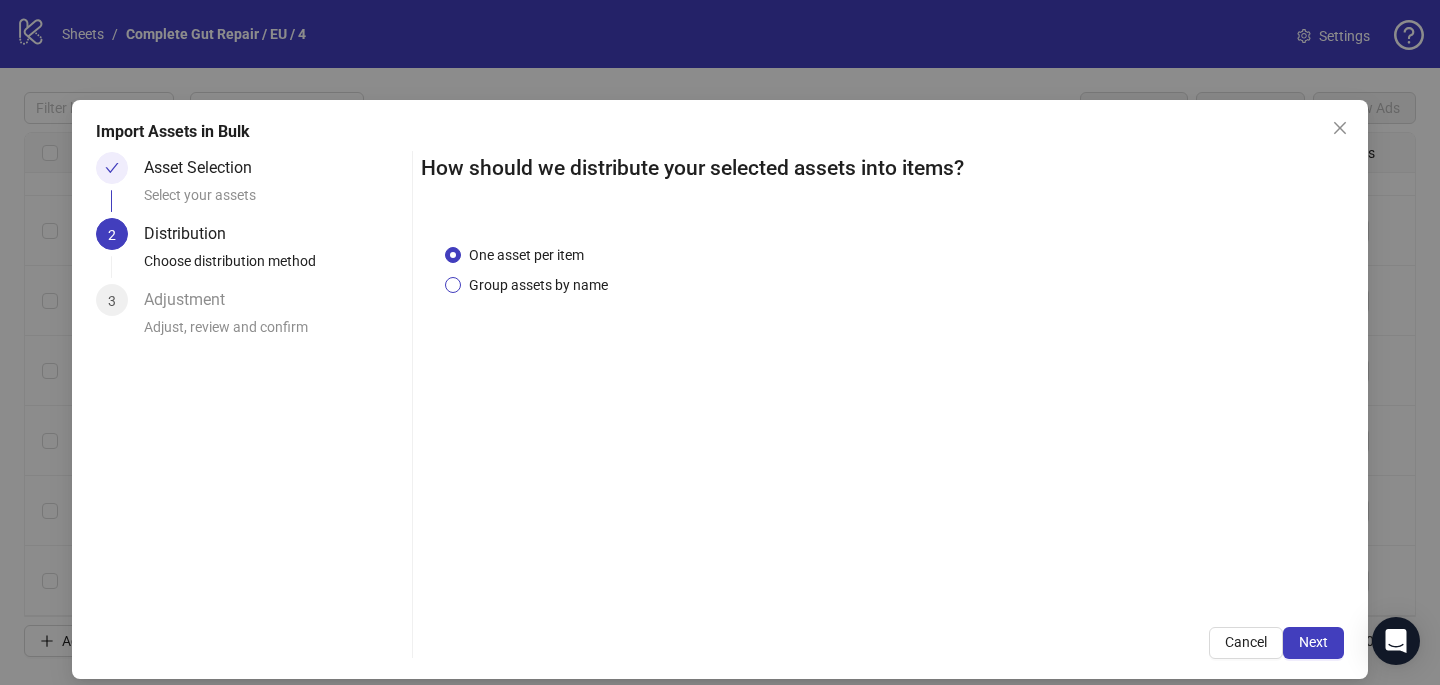 click on "Group assets by name" at bounding box center [538, 285] 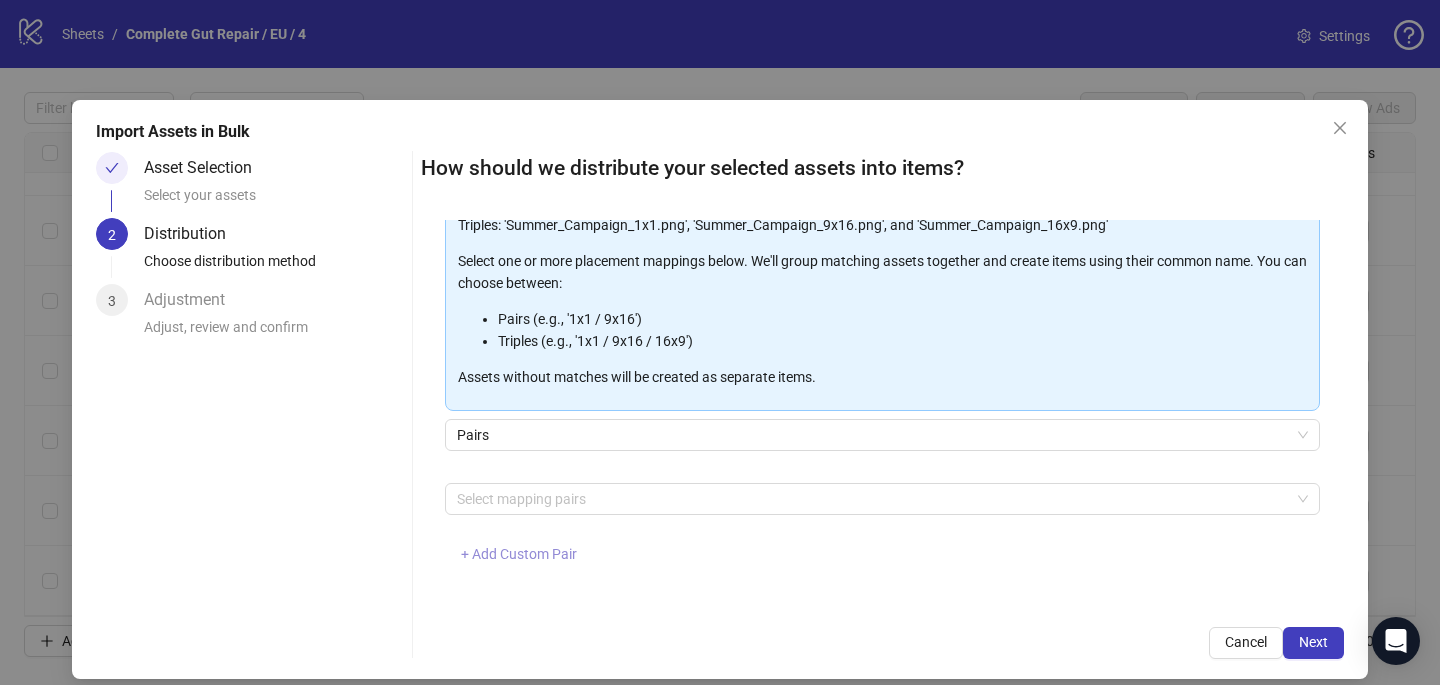 scroll, scrollTop: 203, scrollLeft: 0, axis: vertical 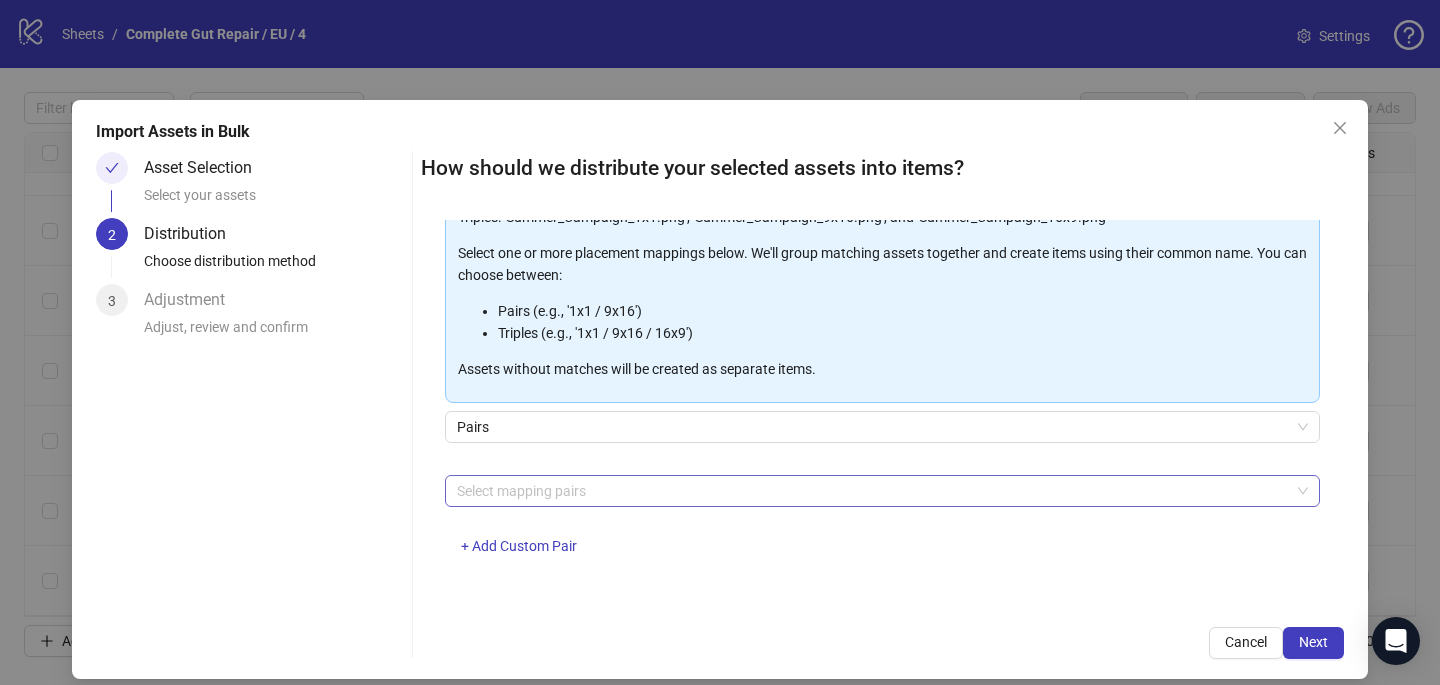 click at bounding box center (872, 491) 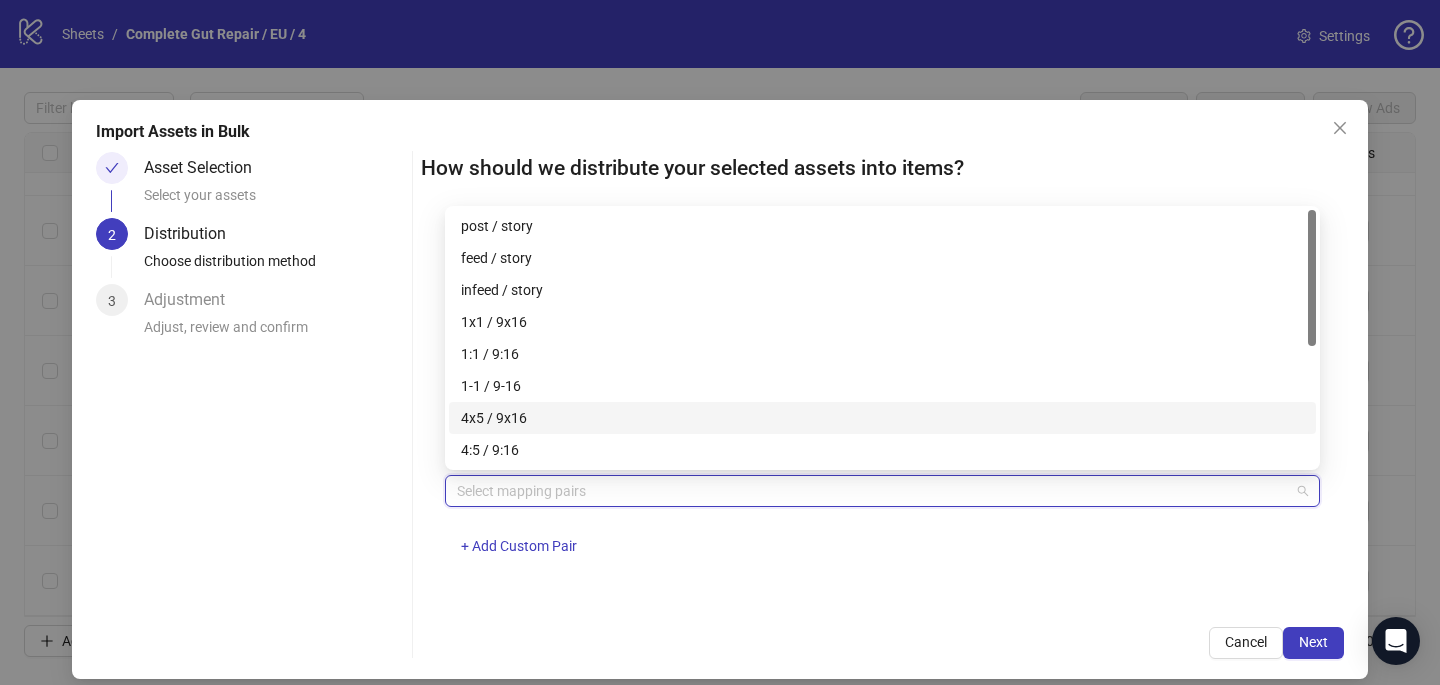 click on "4x5 / 9x16" at bounding box center (882, 418) 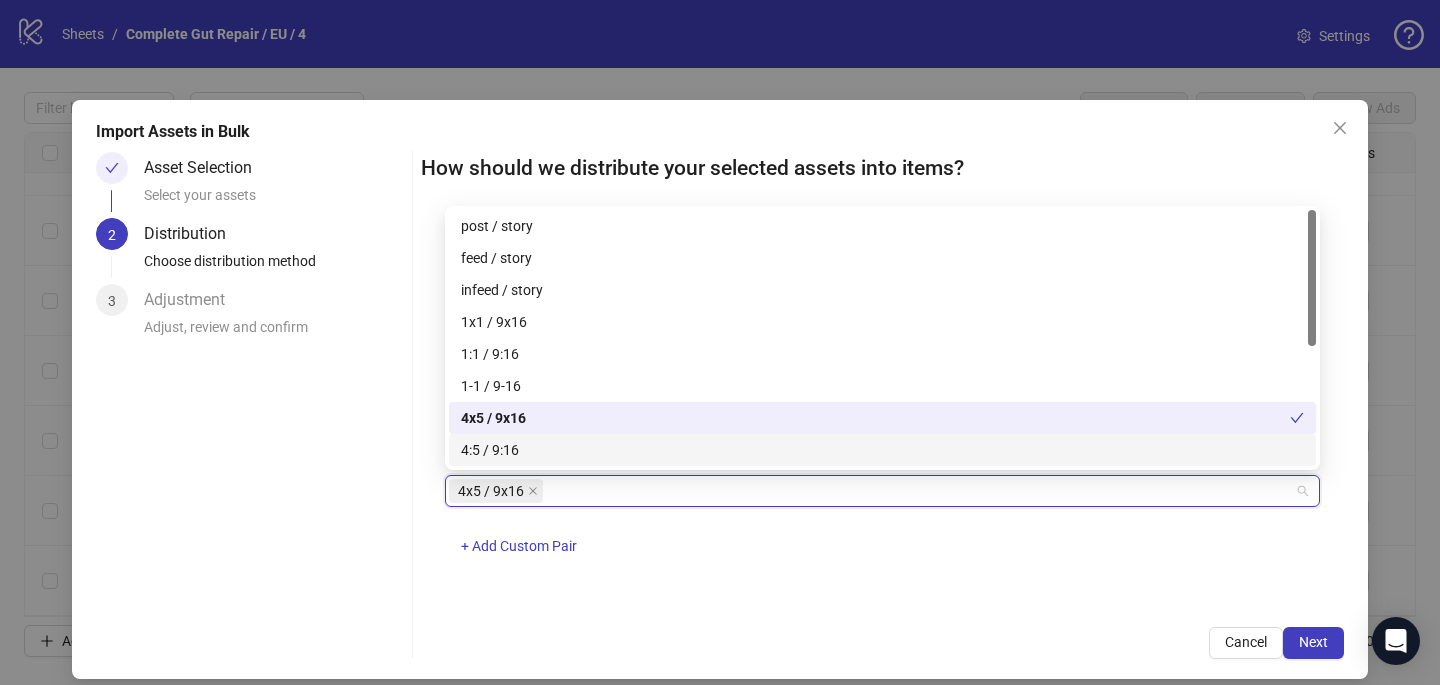 click on "Import Assets in Bulk Asset Selection Select your assets 2 Distribution Choose distribution method 3 Adjustment Adjust, review and confirm How should we distribute your selected assets into items? One asset per item Group assets by name Assets must follow a consistent naming pattern to use this feature. Examples: Pairs: 'Summer_Campaign_1x1.png' and 'Summer_Campaign_9x16.png' Triples: 'Summer_Campaign_1x1.png', 'Summer_Campaign_9x16.png', and 'Summer_Campaign_16x9.png' Select one or more placement mappings below. We'll group matching assets together and create items using their common name. You can choose between: Pairs (e.g., '1x1 / 9x16') Triples (e.g., '1x1 / 9x16 / 16x9') Assets without matches will be created as separate items. Pairs 4x5 / 9x16   + Add Custom Pair Cancel Next" at bounding box center (720, 389) 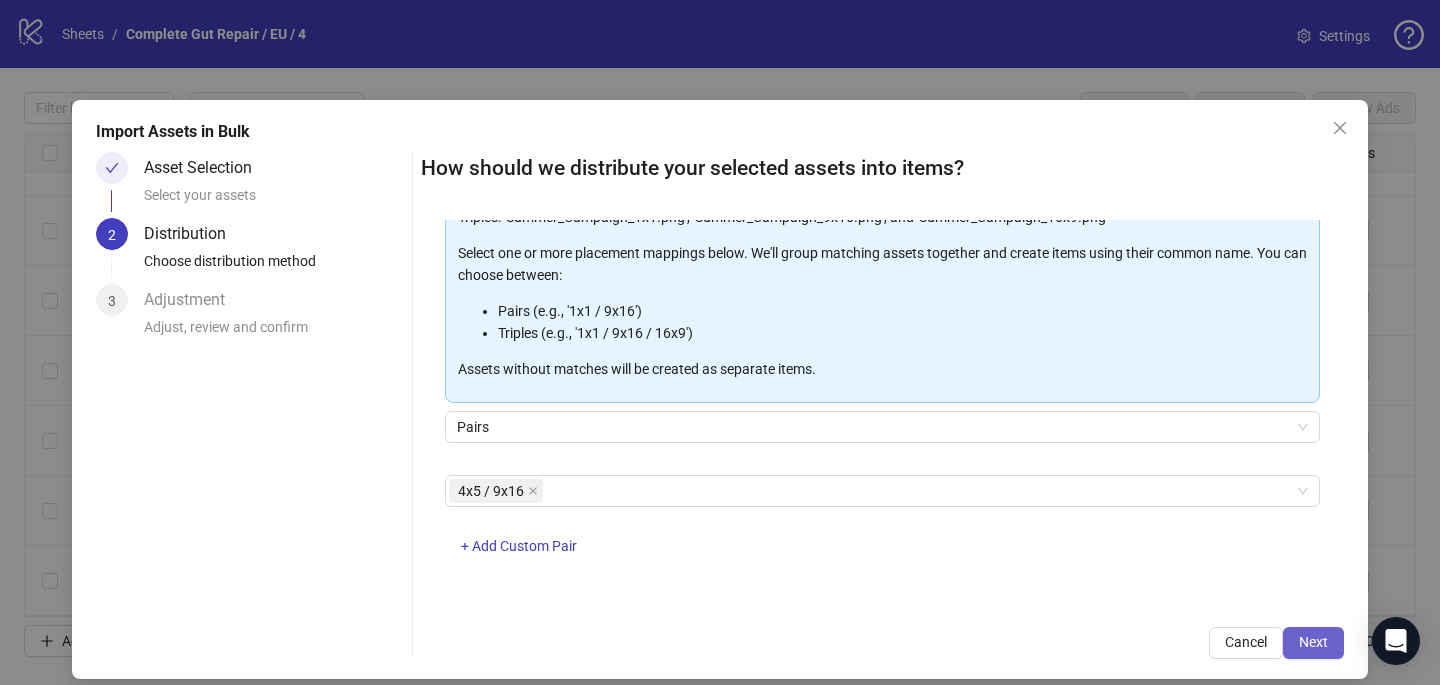 click on "Next" at bounding box center (1313, 642) 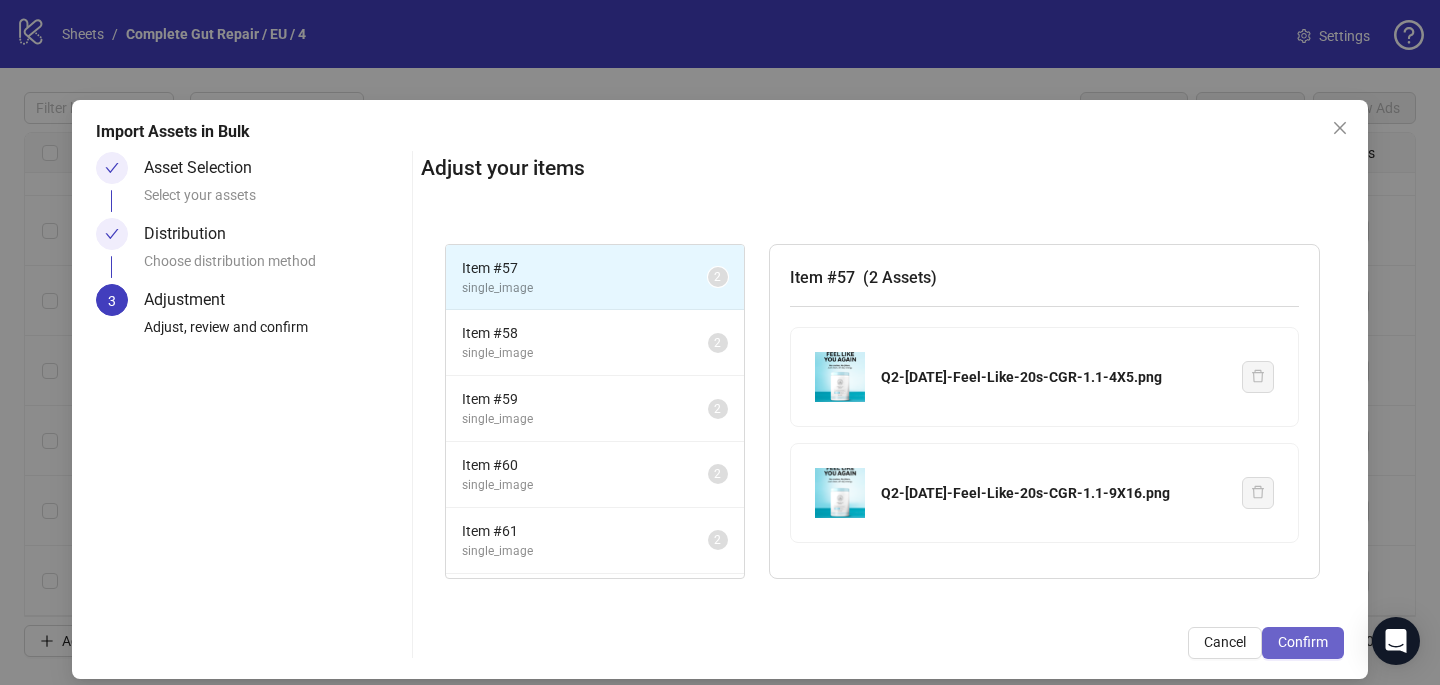 click on "Confirm" at bounding box center (1303, 642) 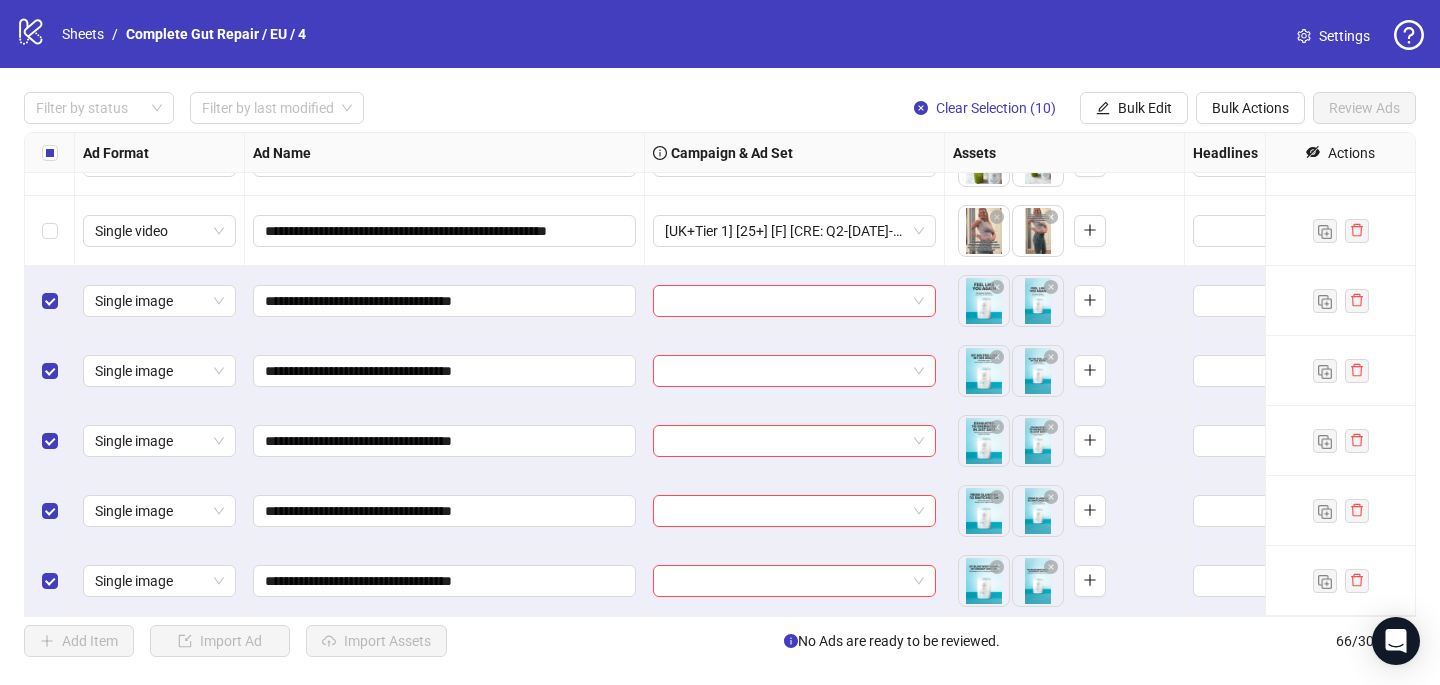 scroll, scrollTop: 3816, scrollLeft: 0, axis: vertical 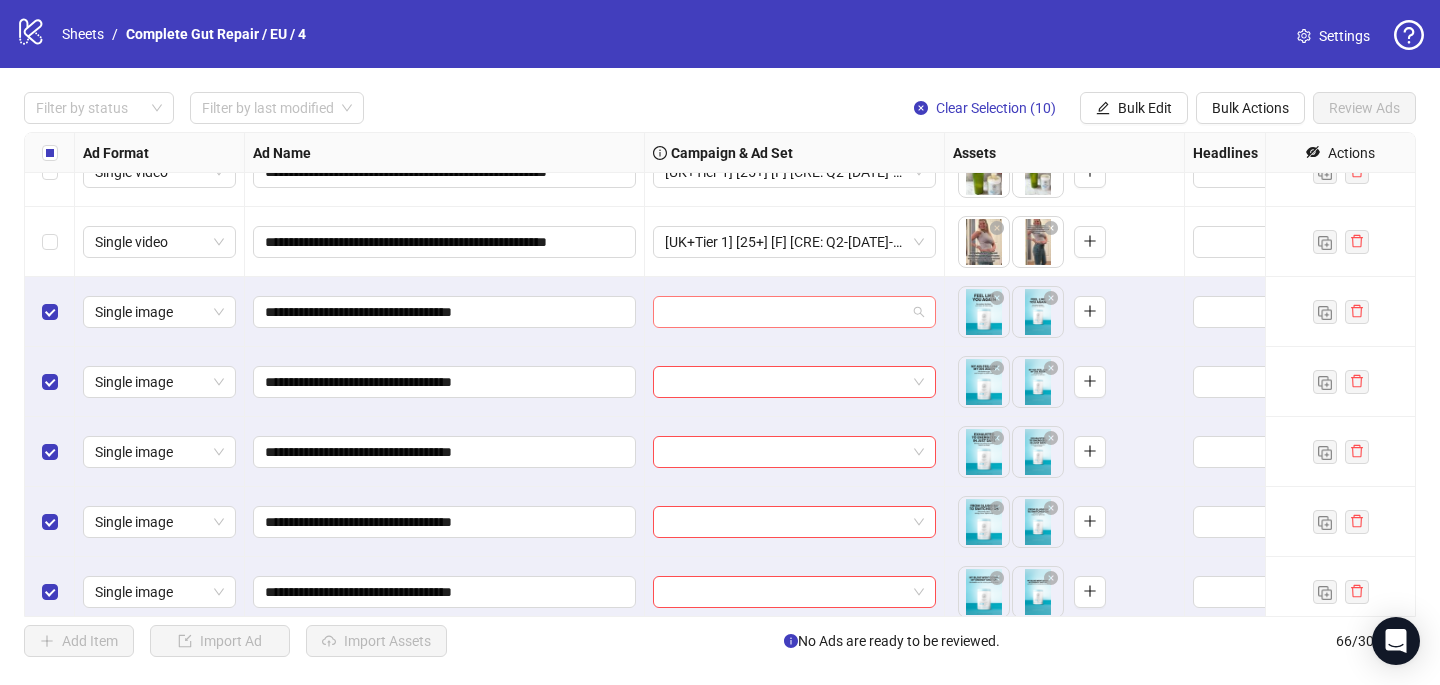 click at bounding box center (785, 312) 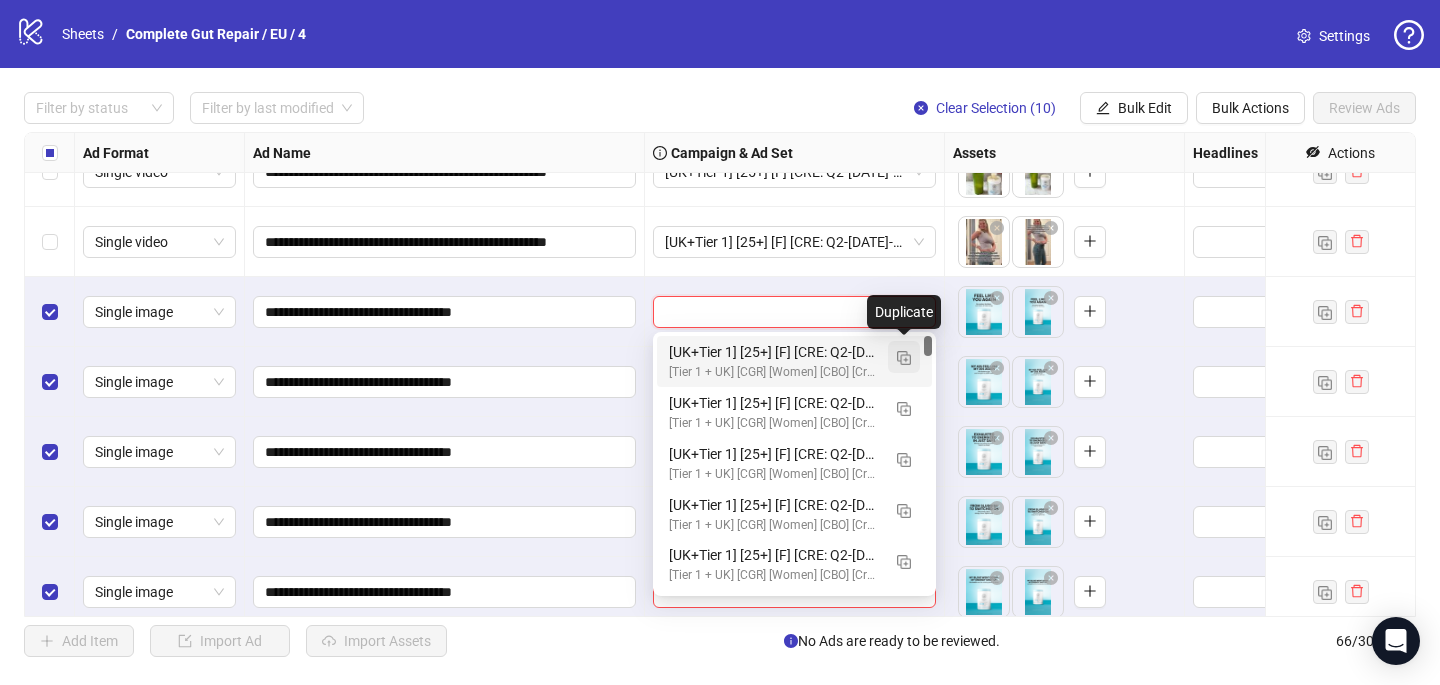 click at bounding box center (904, 358) 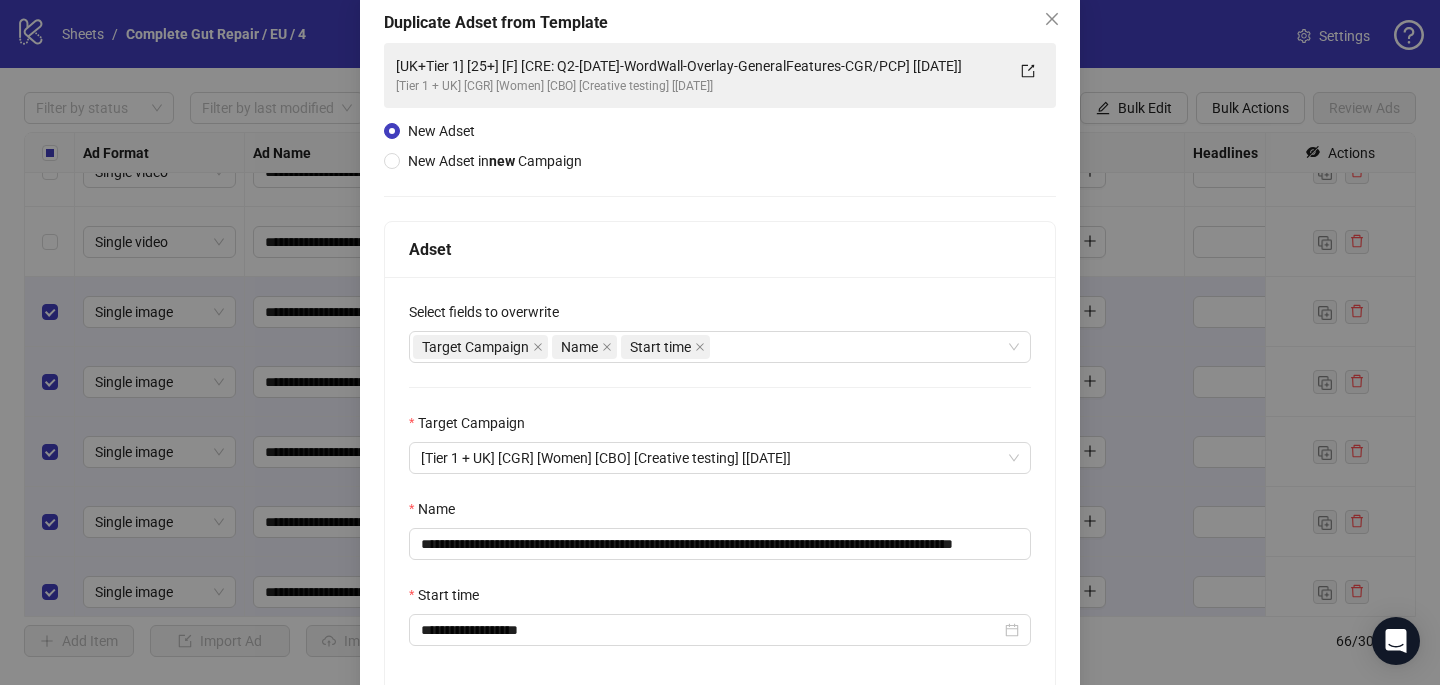 scroll, scrollTop: 111, scrollLeft: 0, axis: vertical 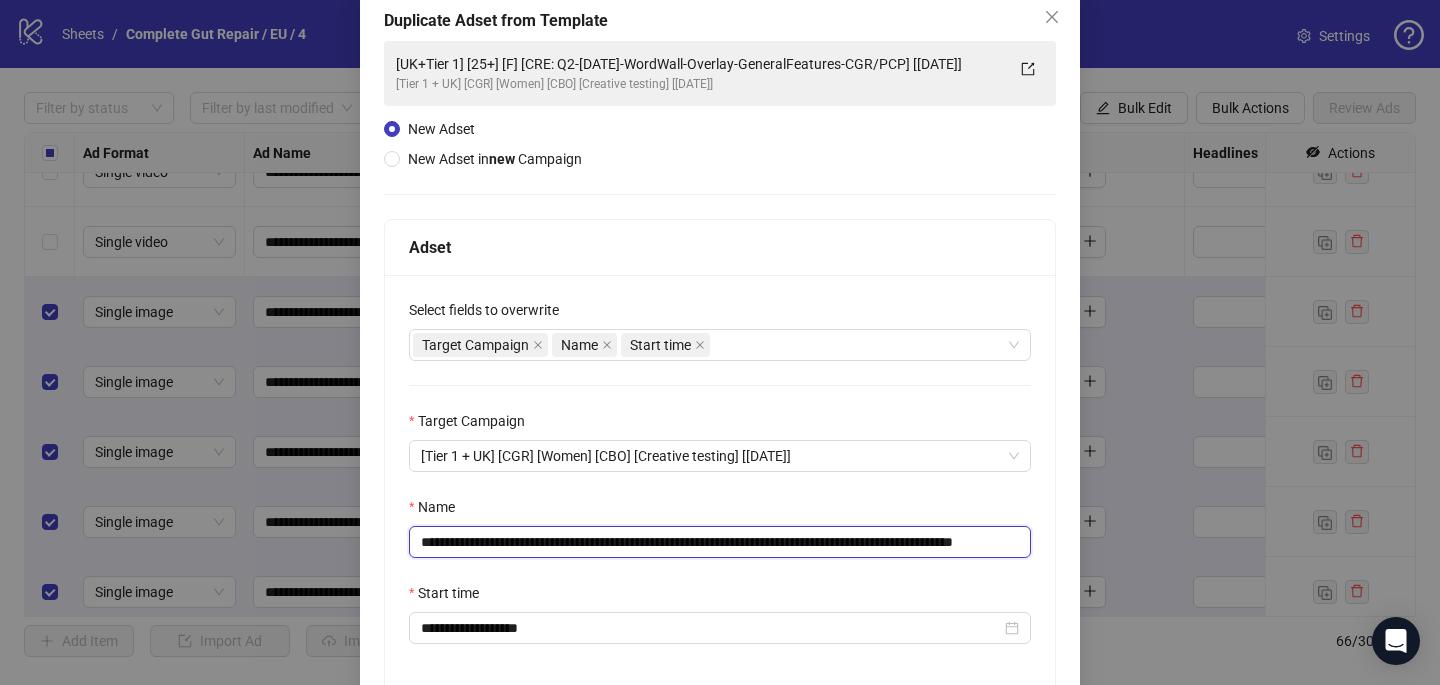 drag, startPoint x: 968, startPoint y: 542, endPoint x: 582, endPoint y: 547, distance: 386.03238 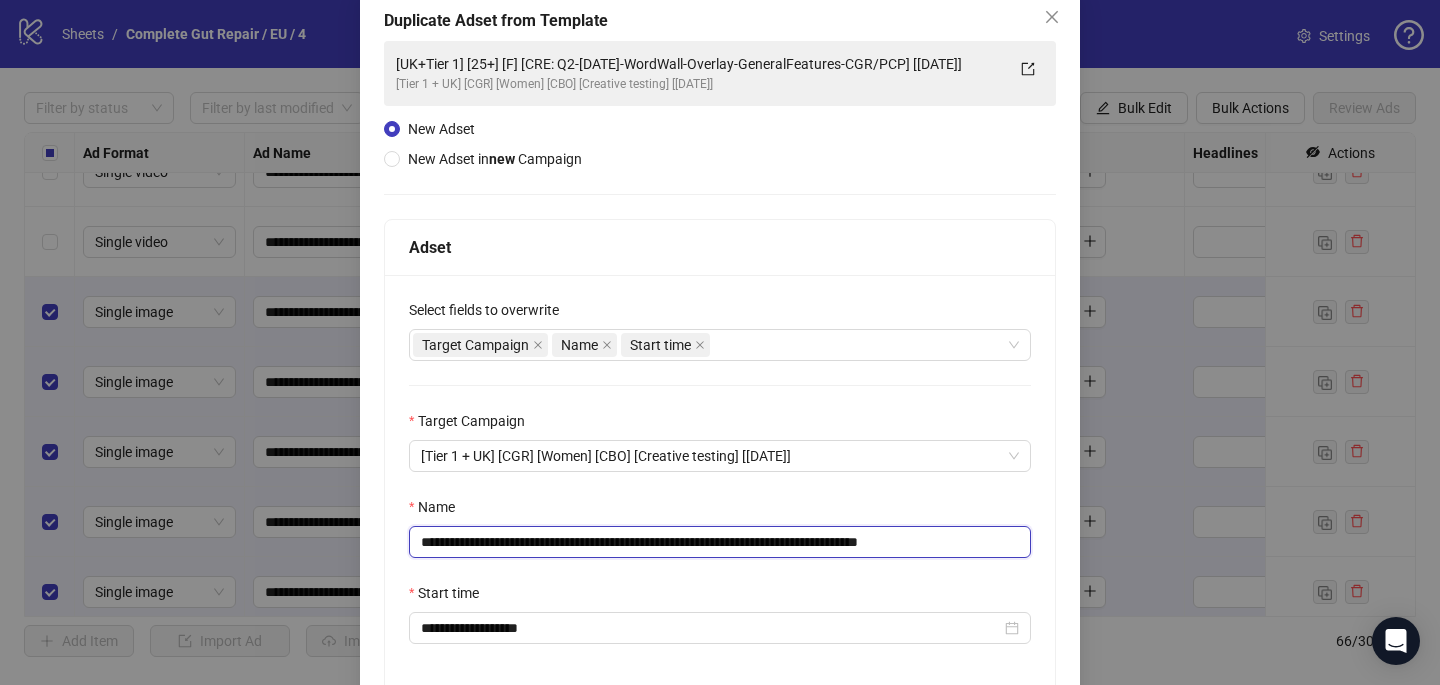 drag, startPoint x: 990, startPoint y: 551, endPoint x: 928, endPoint y: 551, distance: 62 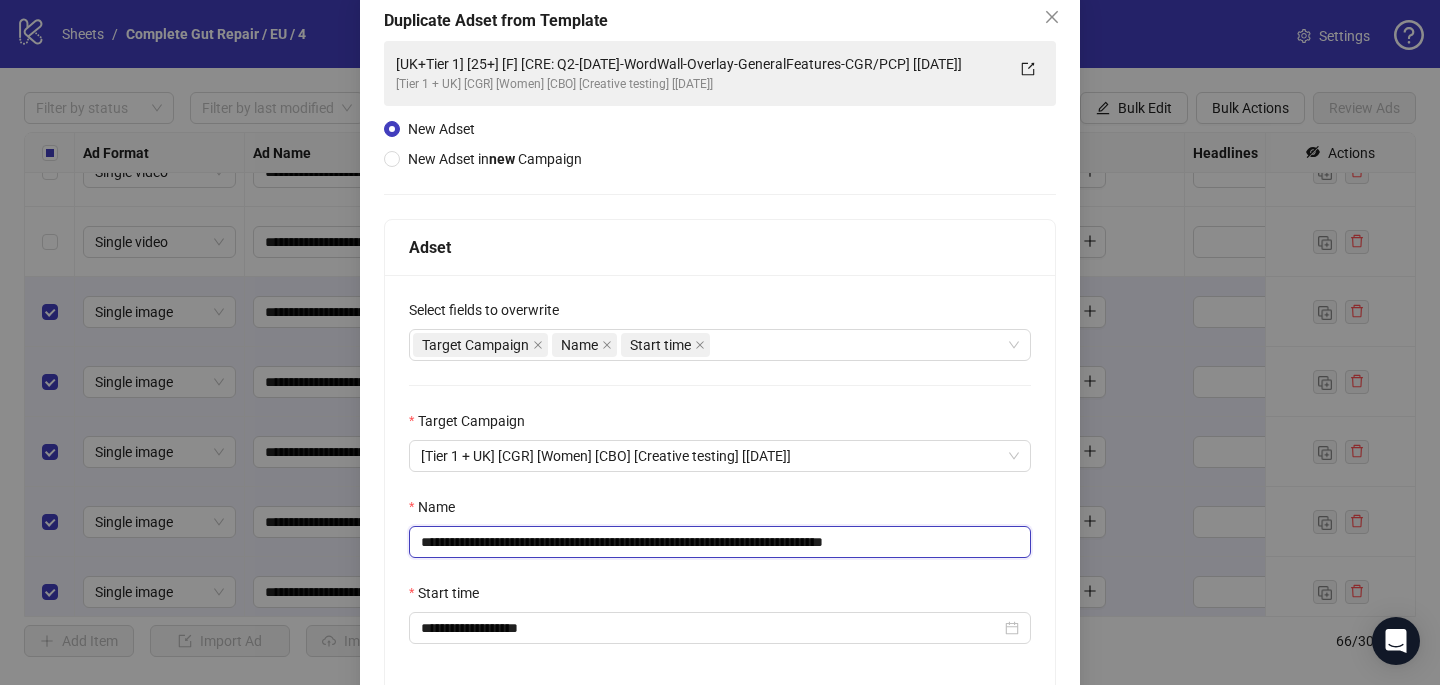 scroll, scrollTop: 278, scrollLeft: 0, axis: vertical 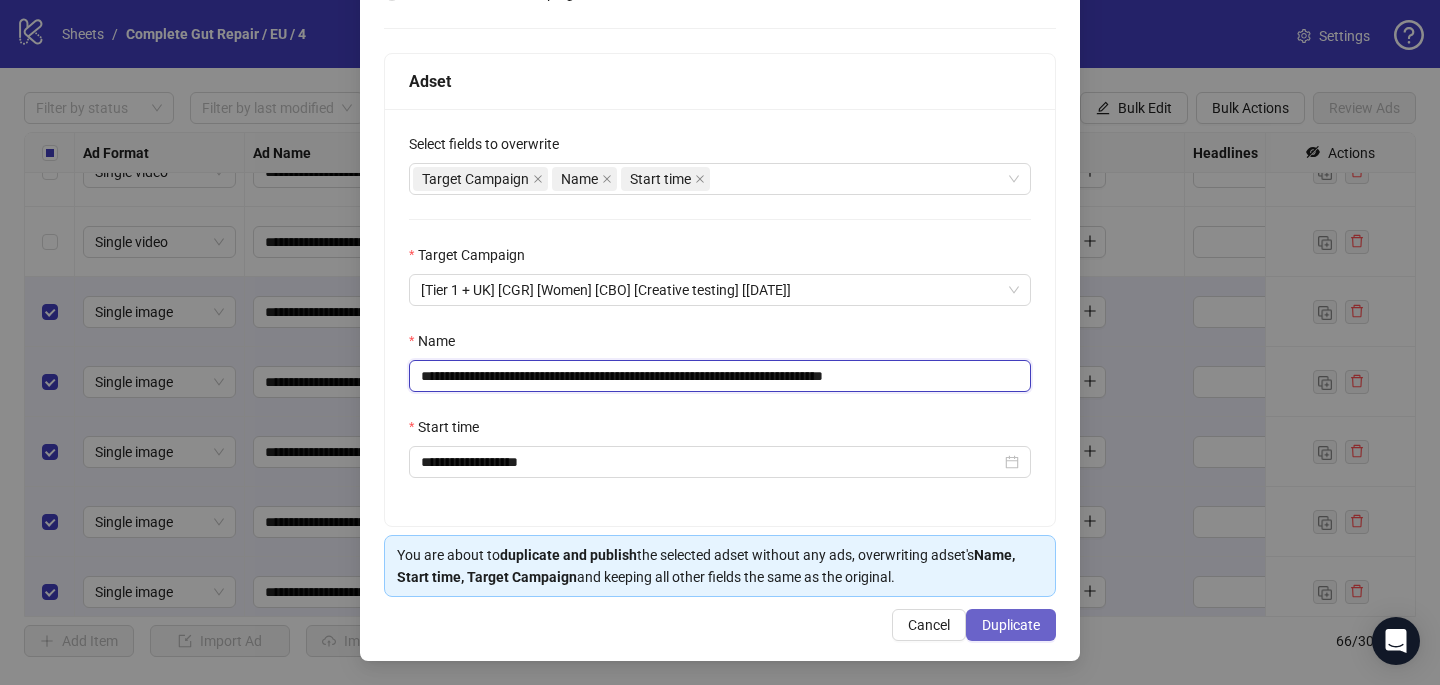 type on "**********" 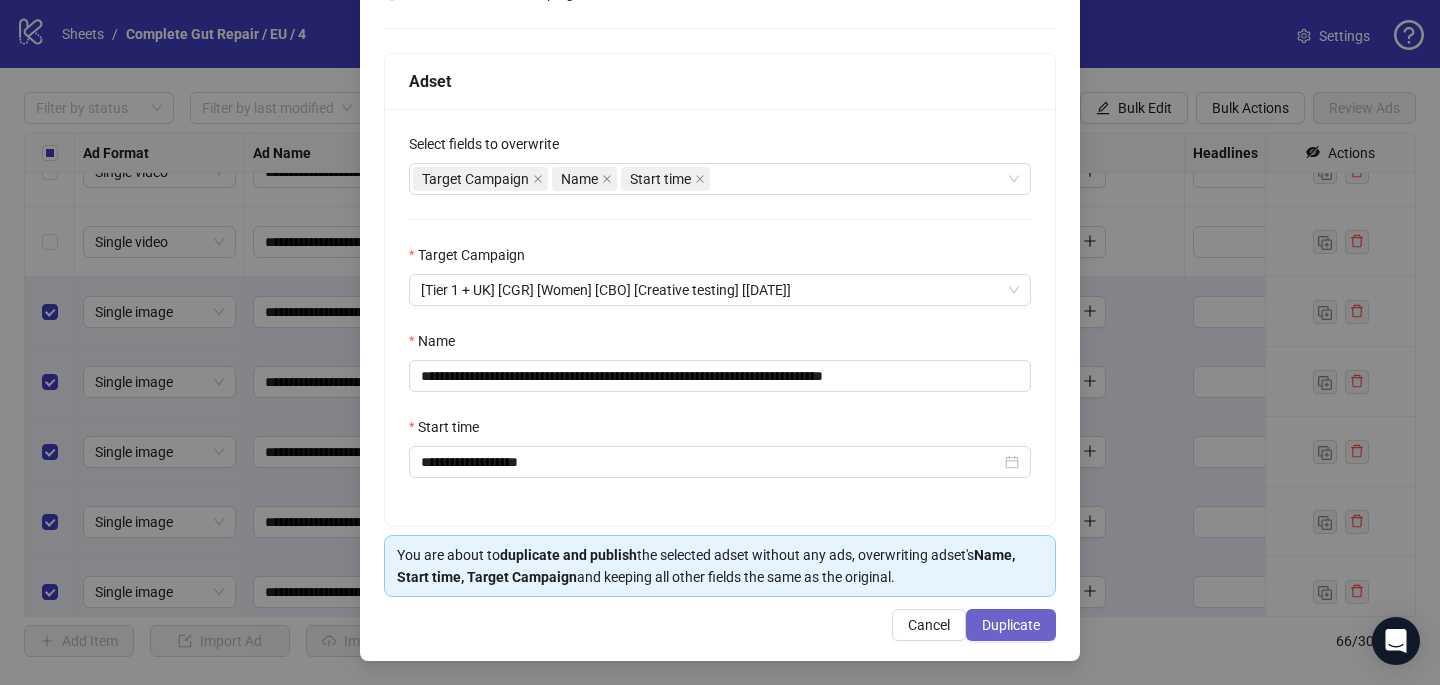 click on "Duplicate" at bounding box center (1011, 625) 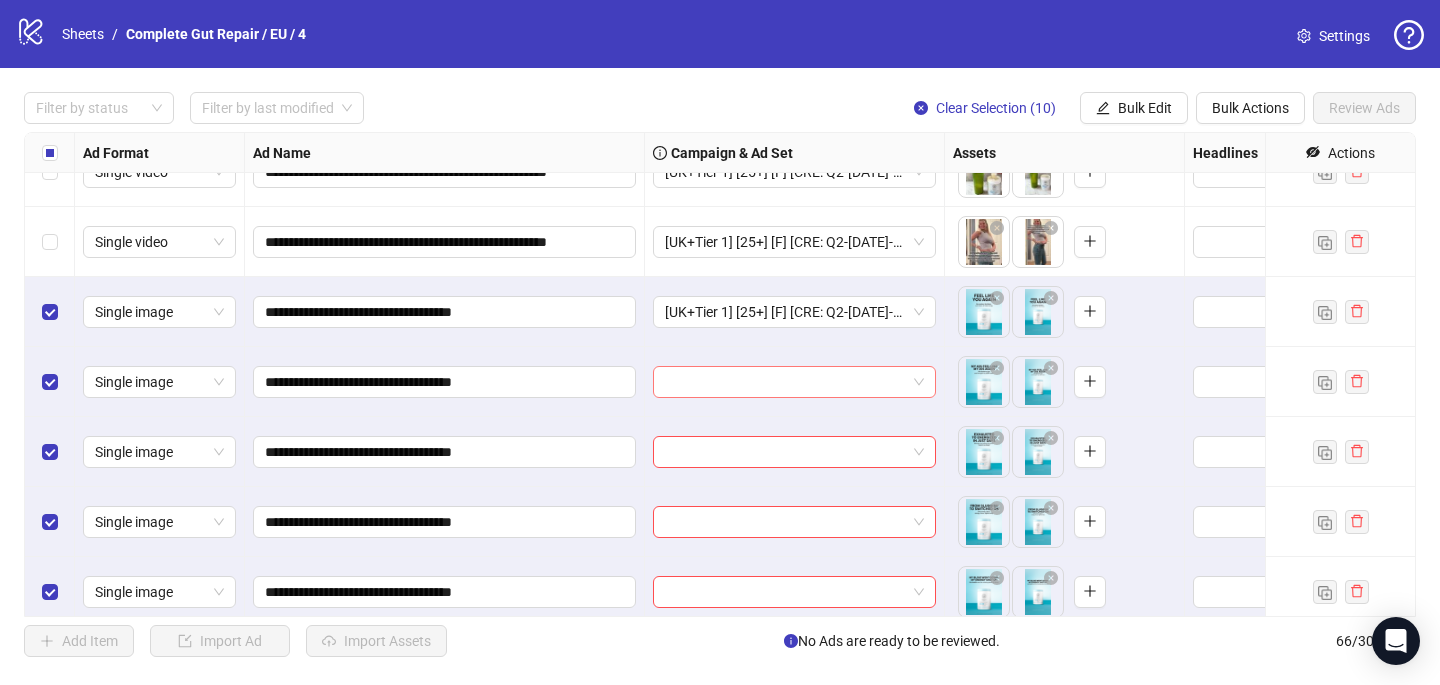 click at bounding box center (785, 382) 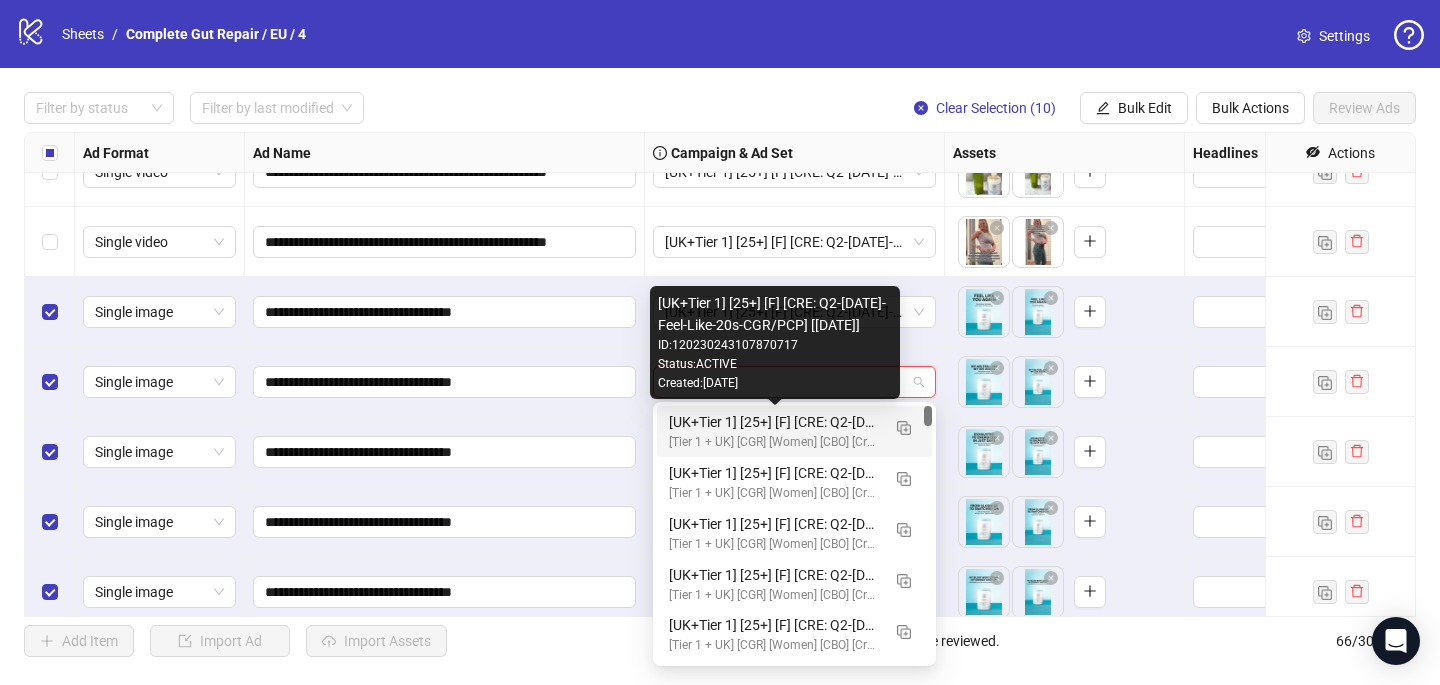 click on "[UK+Tier 1] [25+] [F] [CRE: Q2-05-May-2025-Feel-Like-20s-CGR/PCP] [29 July 2025]" at bounding box center [774, 422] 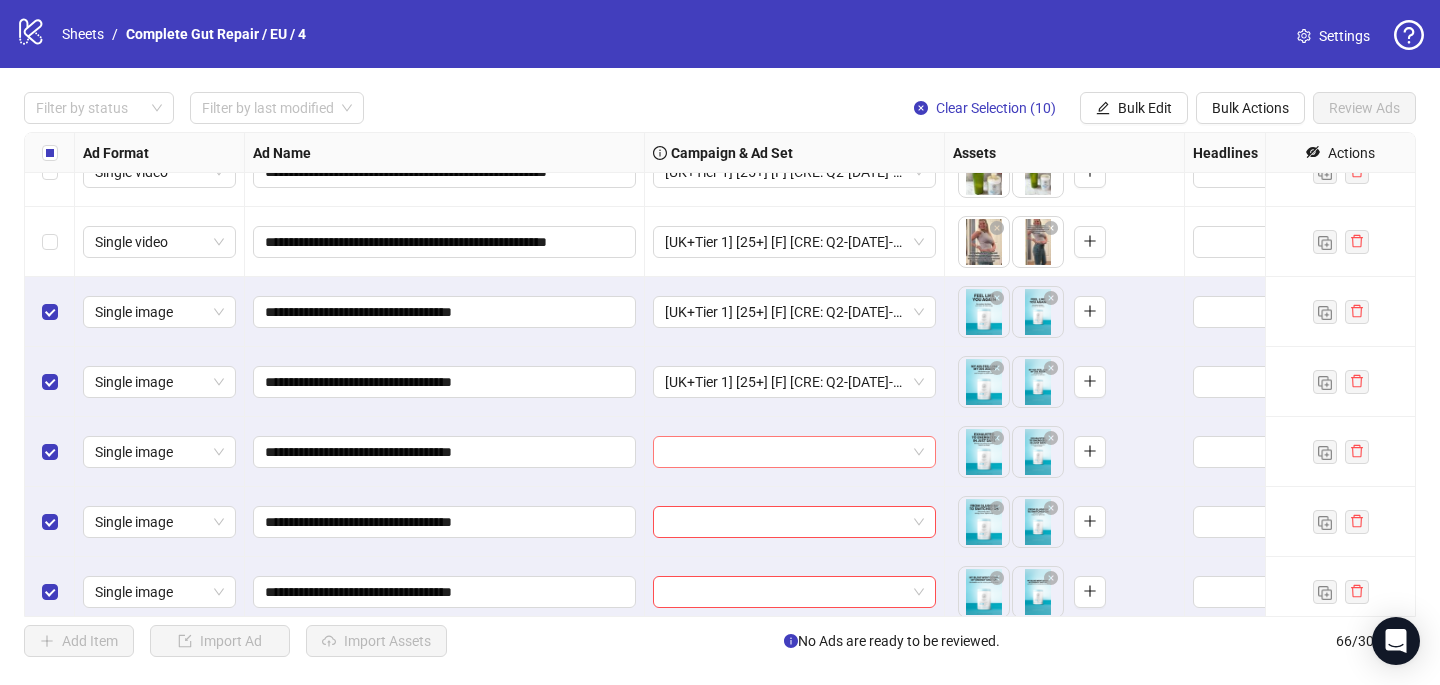 click at bounding box center [785, 452] 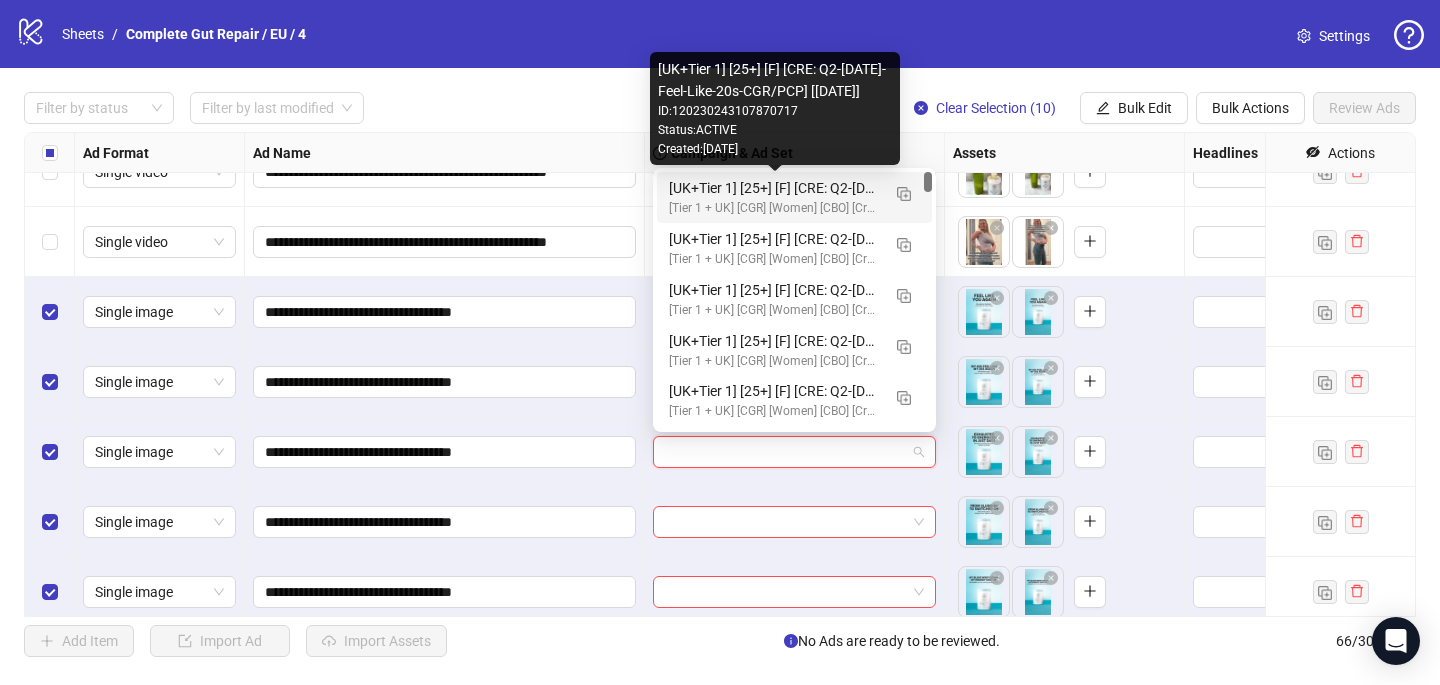 click on "[UK+Tier 1] [25+] [F] [CRE: Q2-05-May-2025-Feel-Like-20s-CGR/PCP] [29 July 2025]" at bounding box center [774, 188] 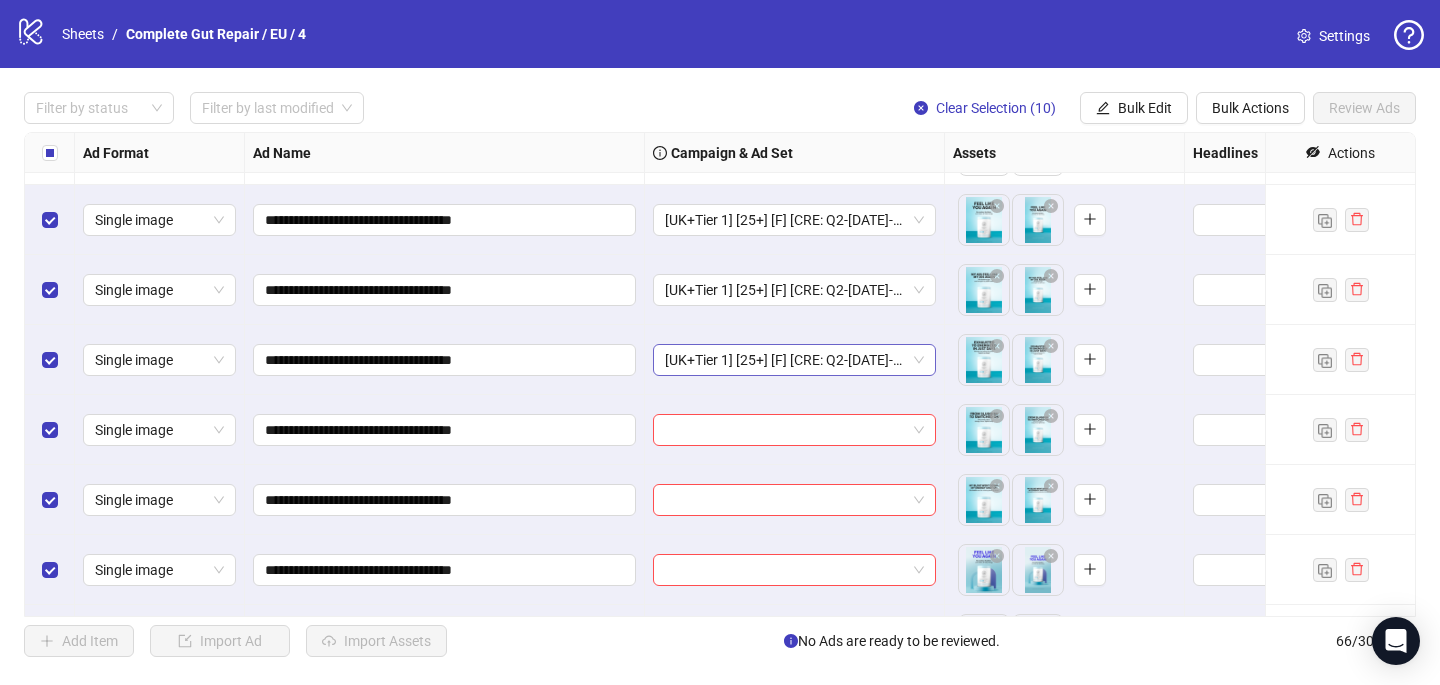 scroll, scrollTop: 3963, scrollLeft: 0, axis: vertical 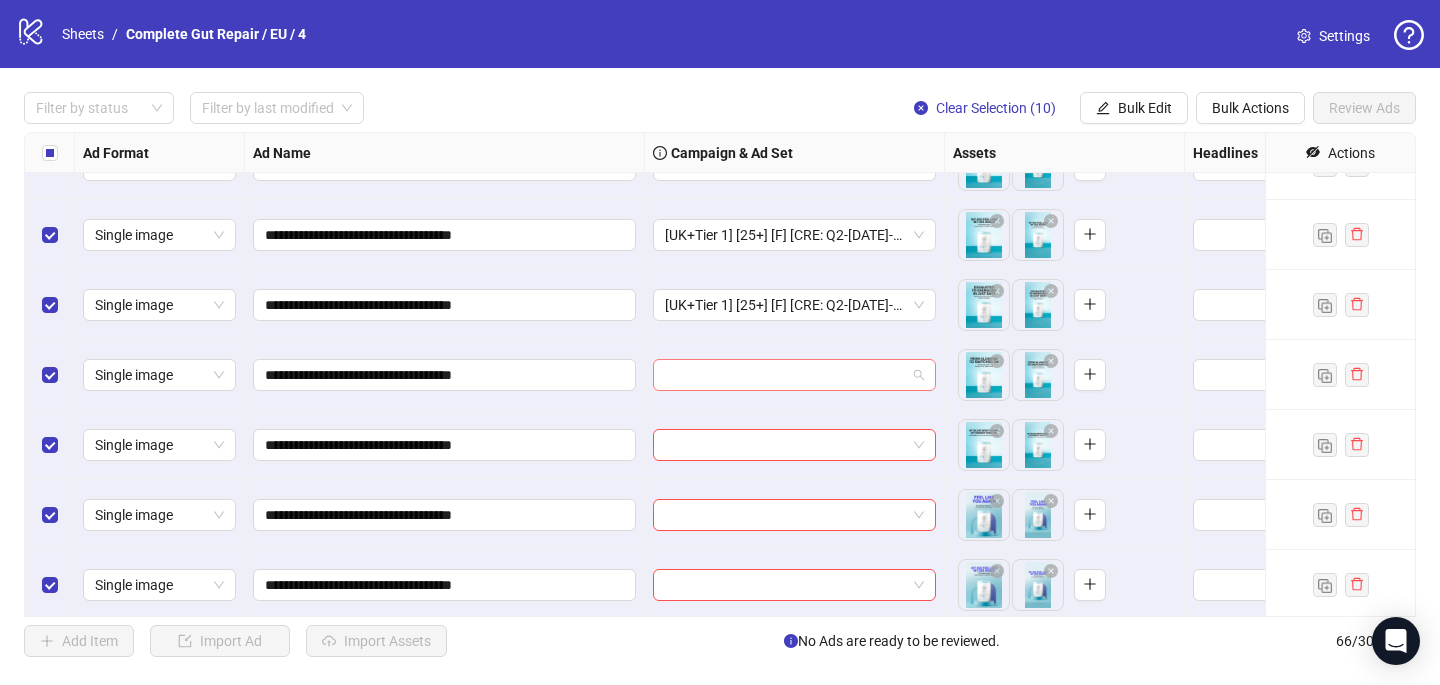 click at bounding box center [785, 375] 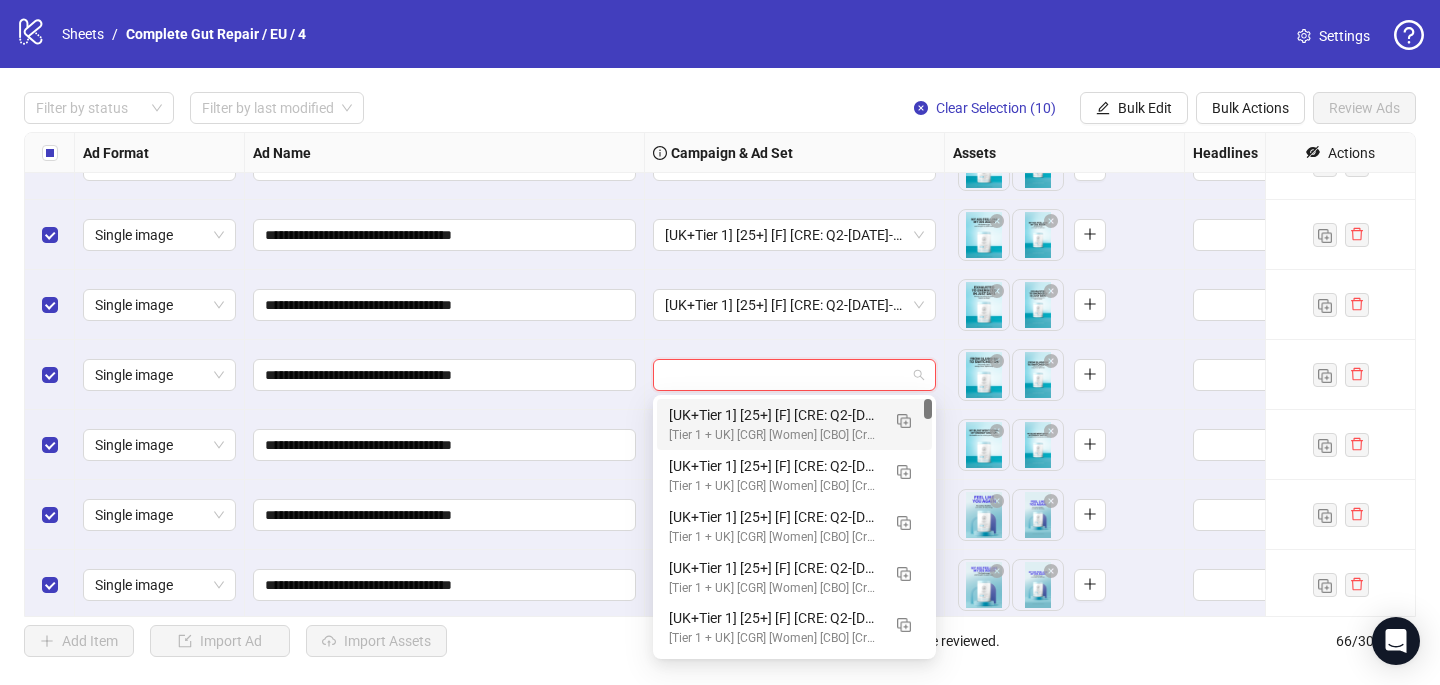 click on "[Tier 1 + UK] [CGR] [Women] [CBO] [Creative testing] [[DATE]]" at bounding box center (774, 435) 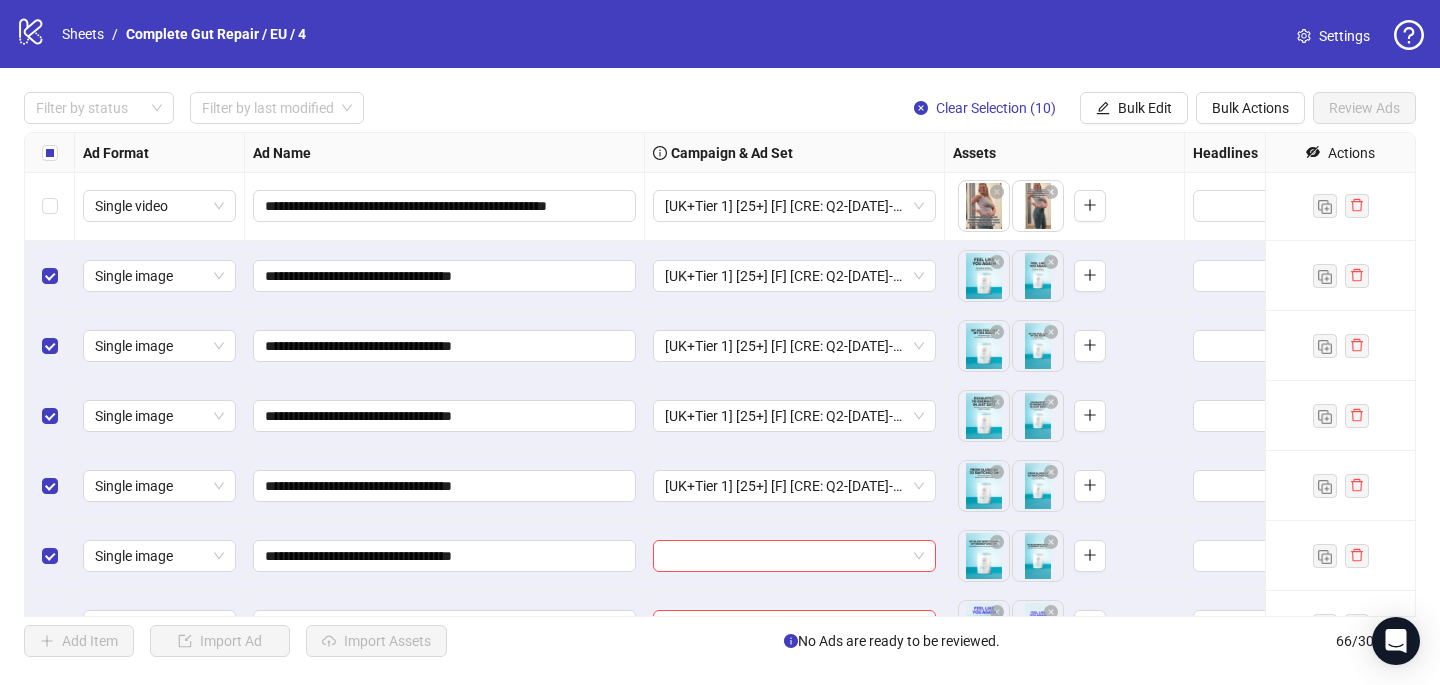 scroll, scrollTop: 3955, scrollLeft: 0, axis: vertical 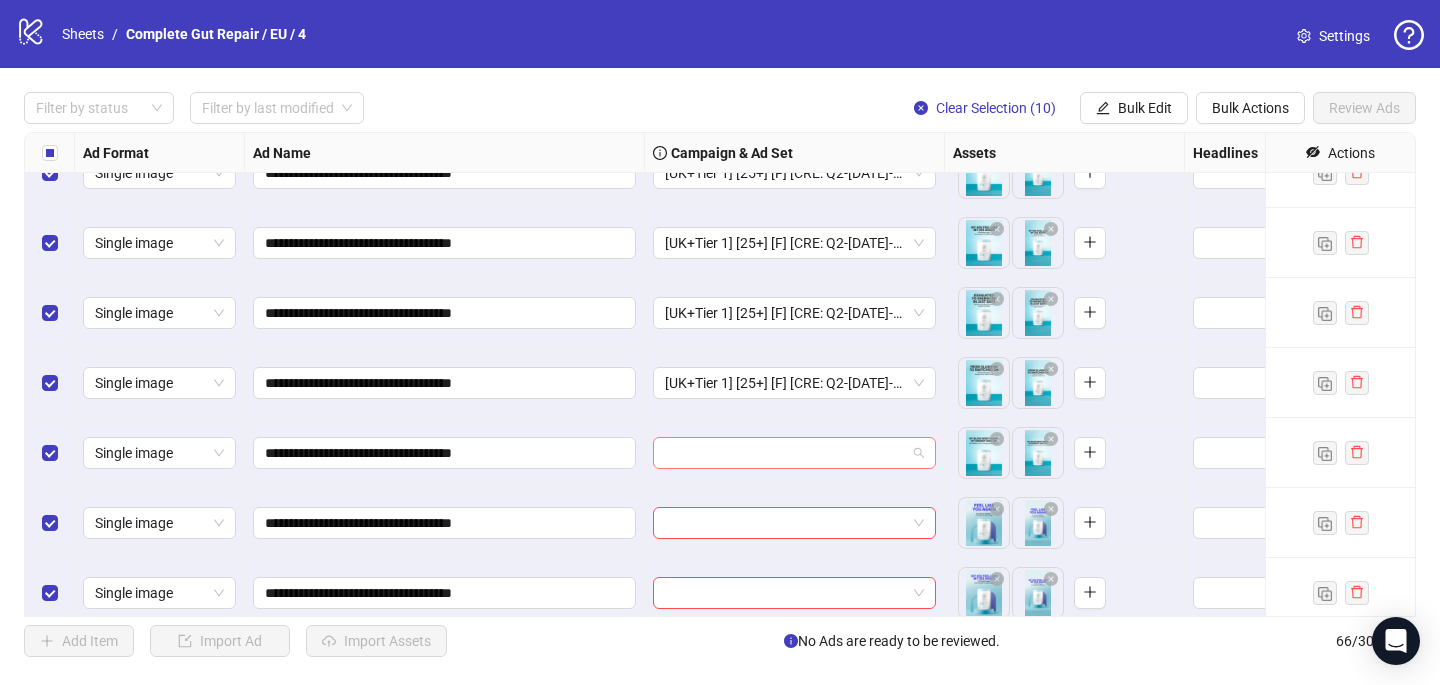 click at bounding box center (785, 453) 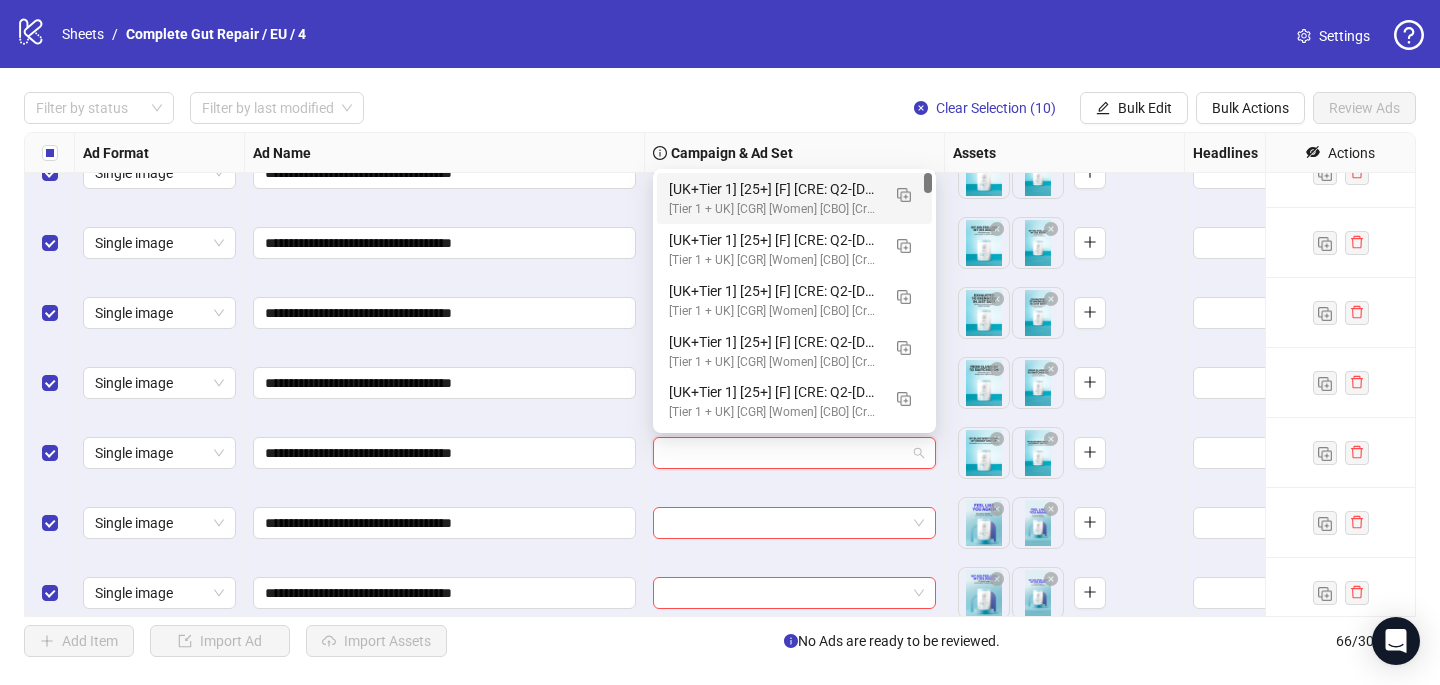 click on "[UK+Tier 1] [25+] [F] [CRE: Q2-05-May-2025-Feel-Like-20s-CGR/PCP] [29 July 2025]" at bounding box center (774, 189) 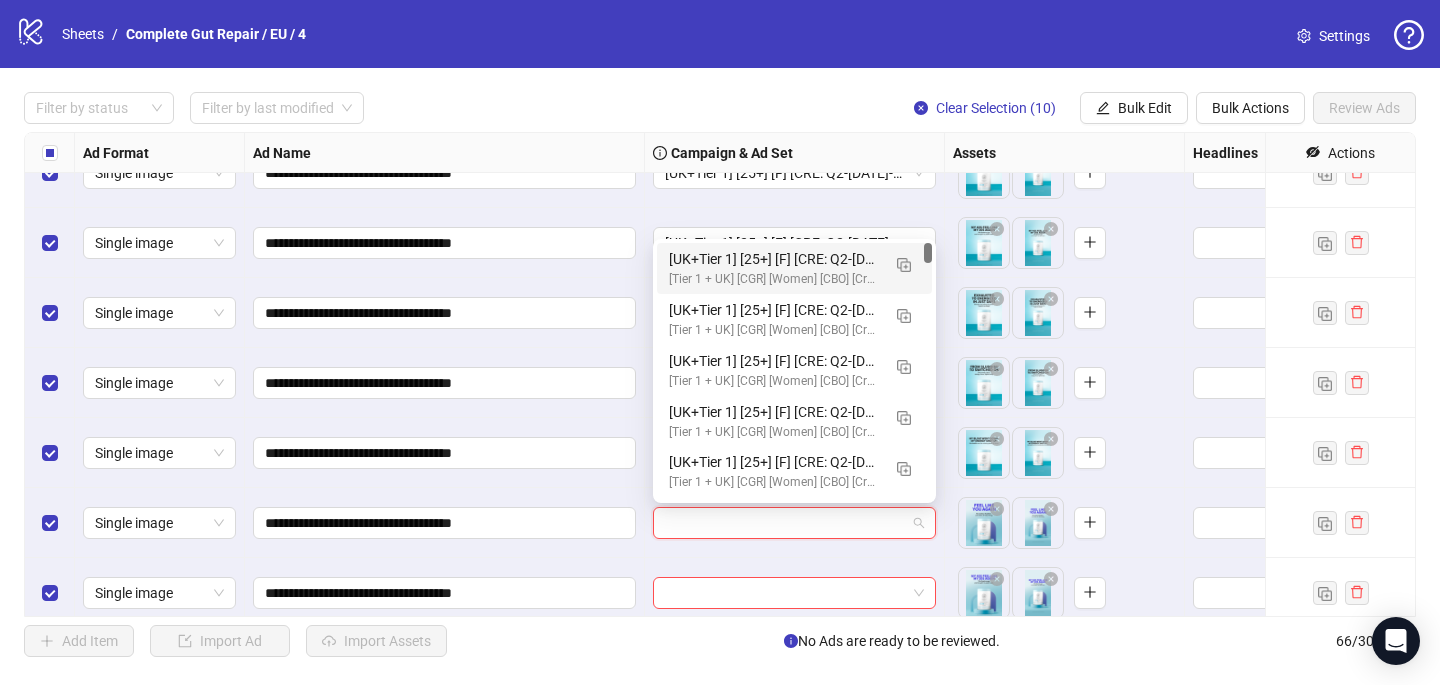 click at bounding box center [785, 523] 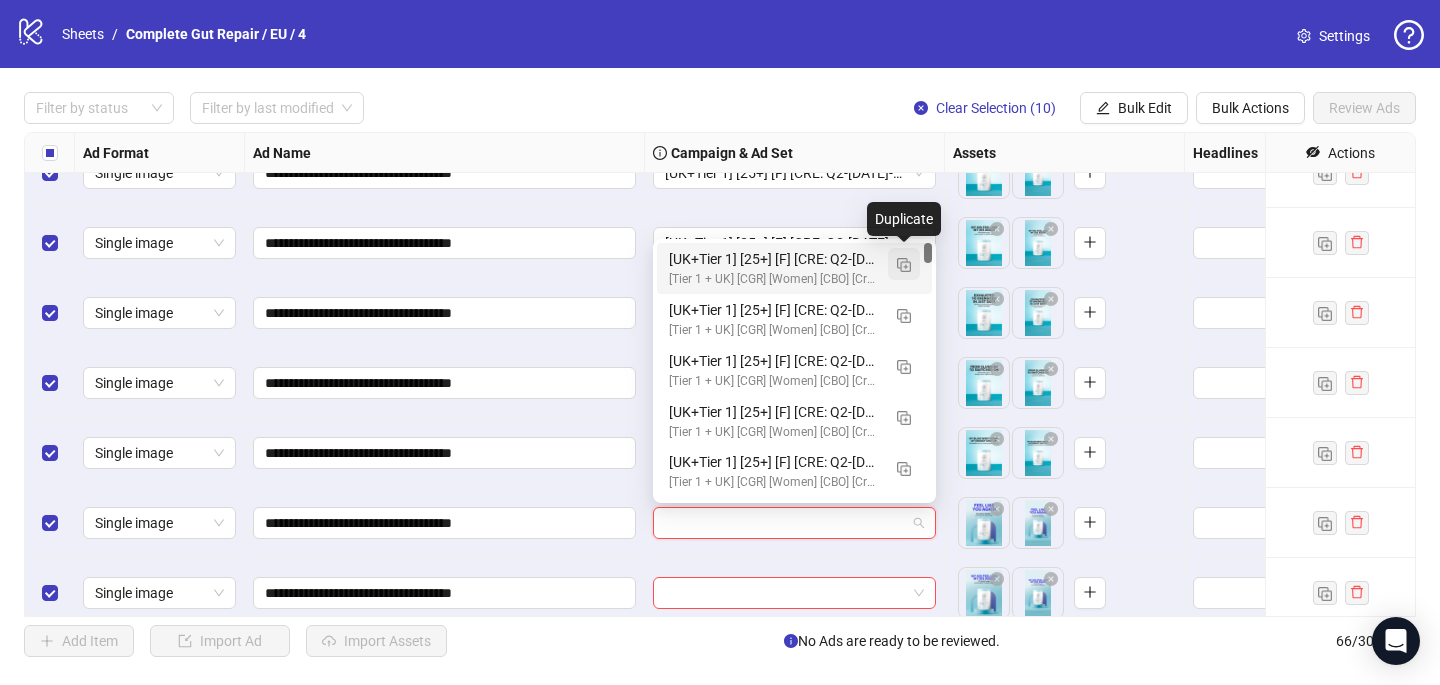 click at bounding box center [904, 265] 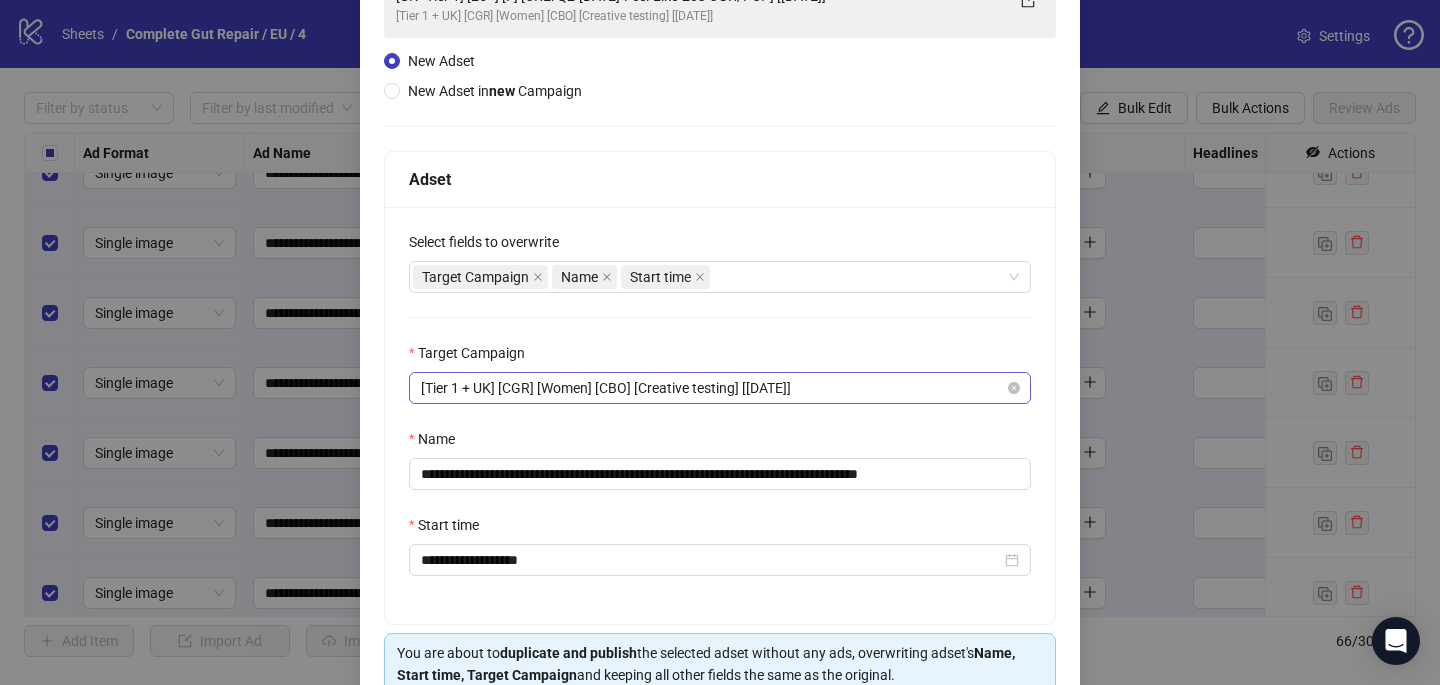 scroll, scrollTop: 180, scrollLeft: 0, axis: vertical 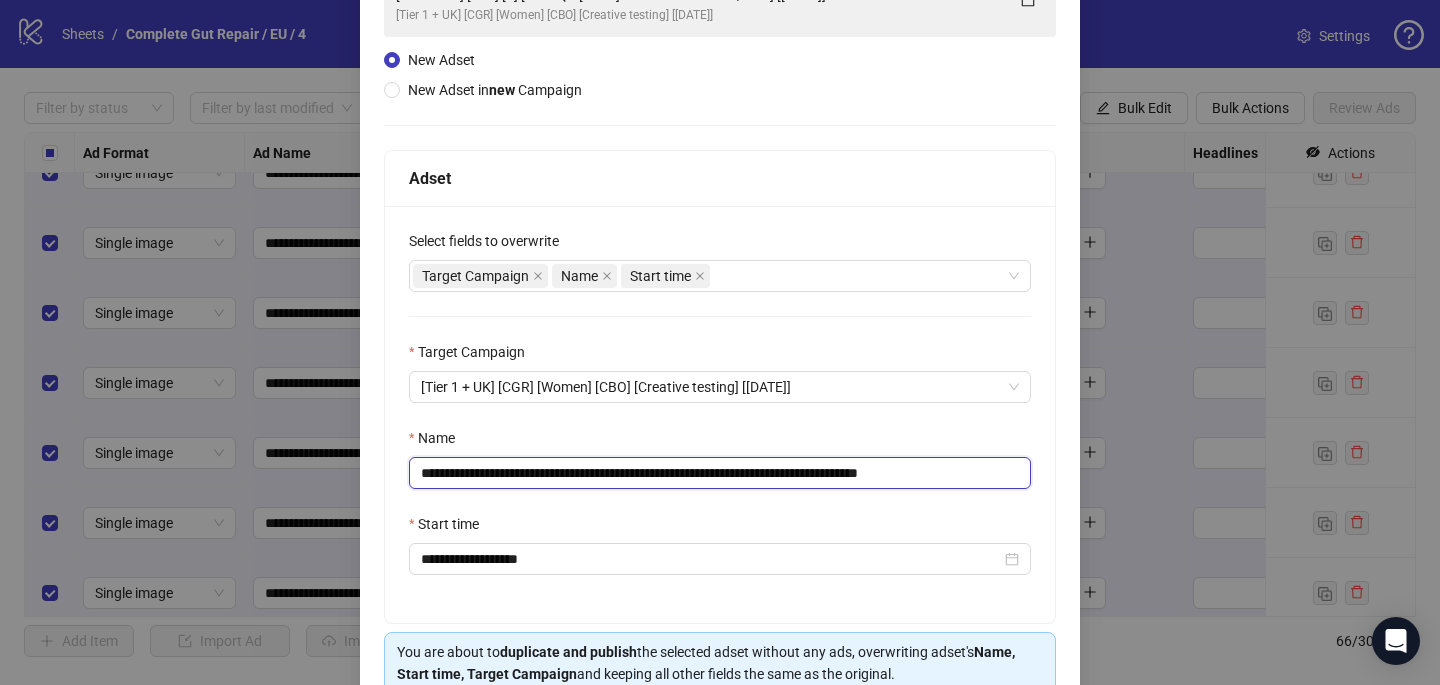 click on "**********" at bounding box center (720, 473) 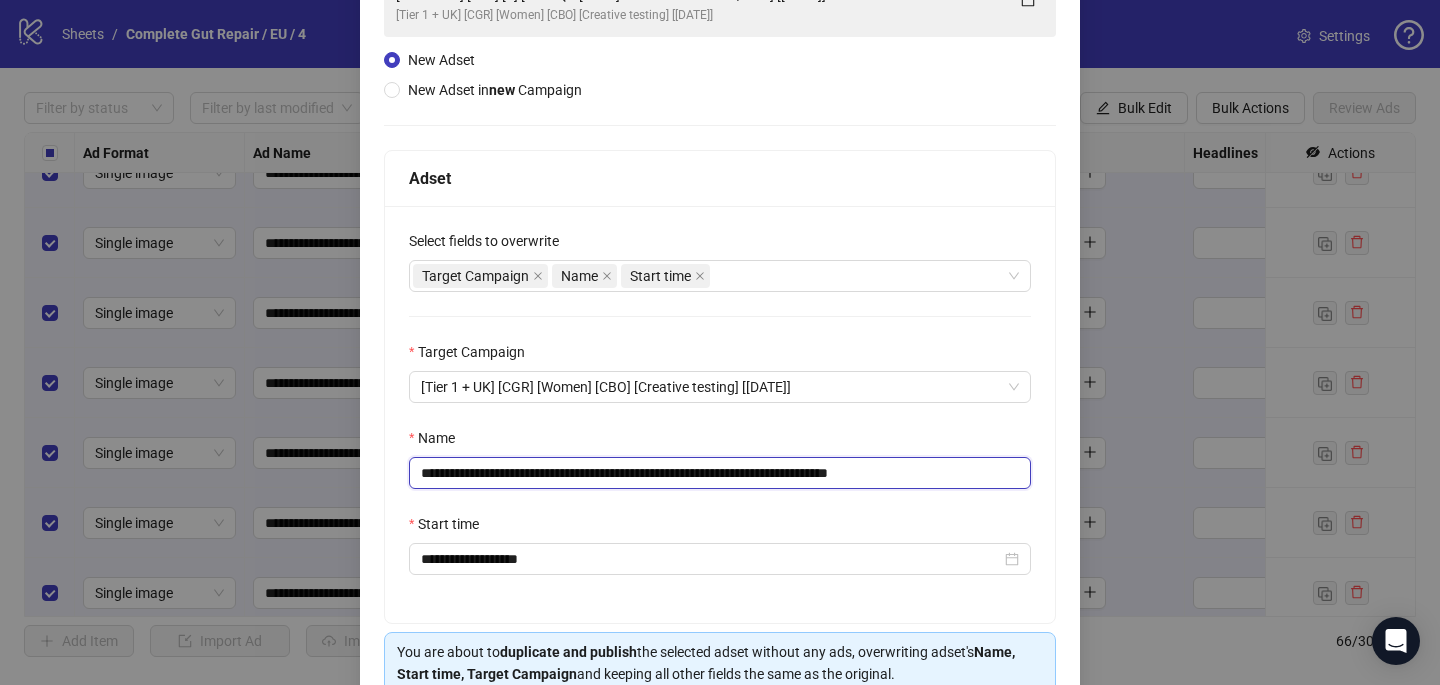 click on "**********" at bounding box center (720, 473) 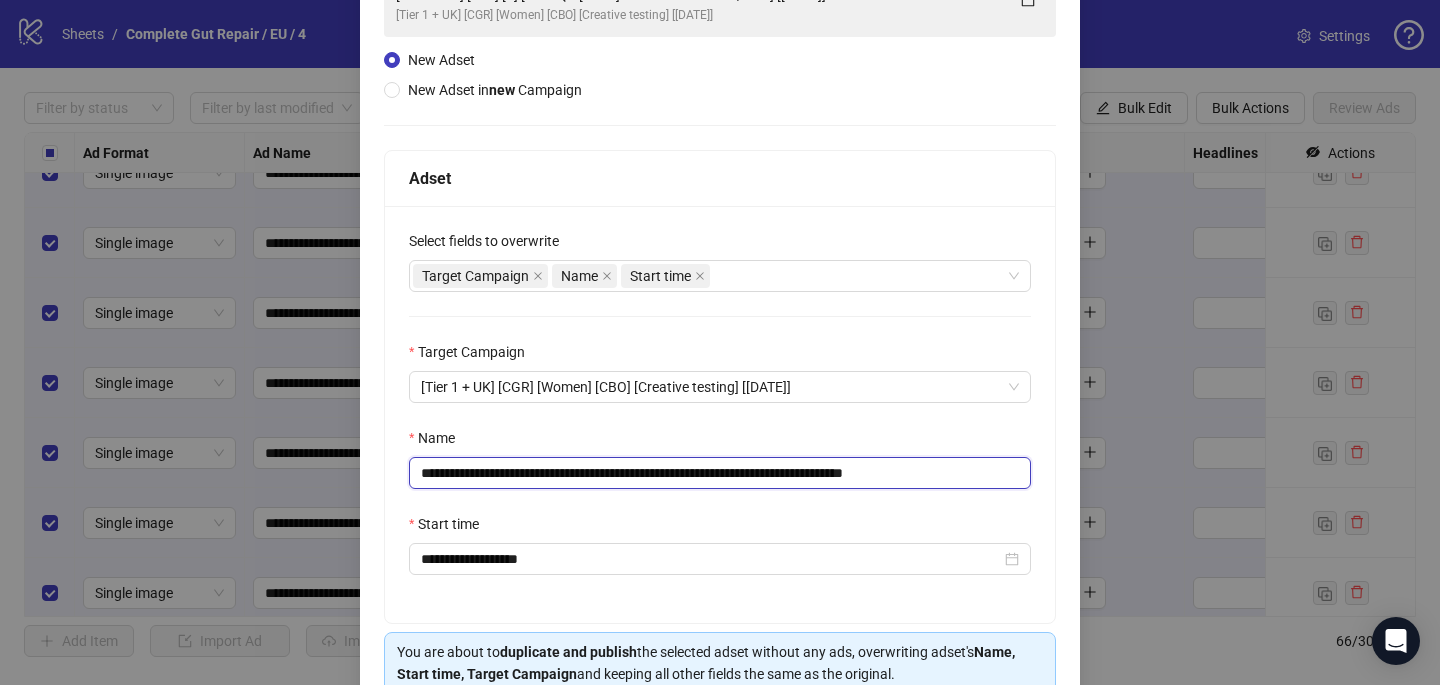scroll, scrollTop: 278, scrollLeft: 0, axis: vertical 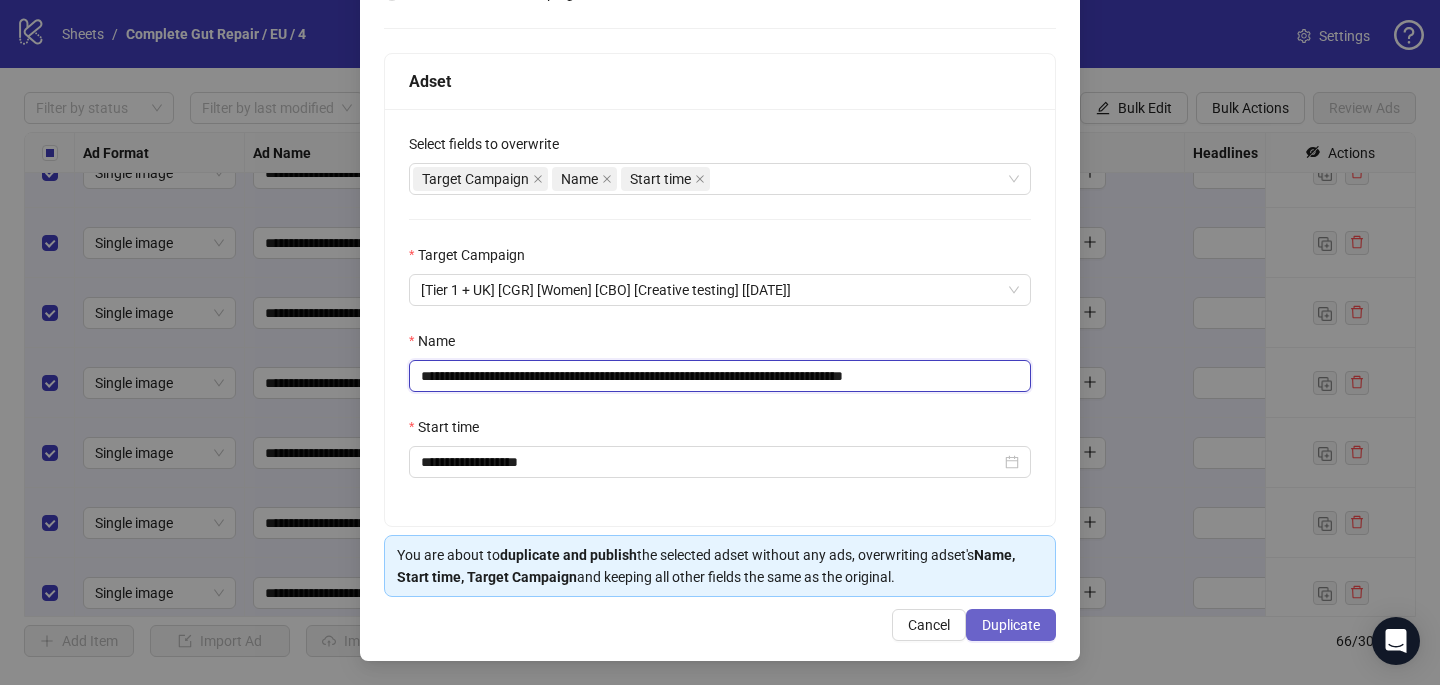 type on "**********" 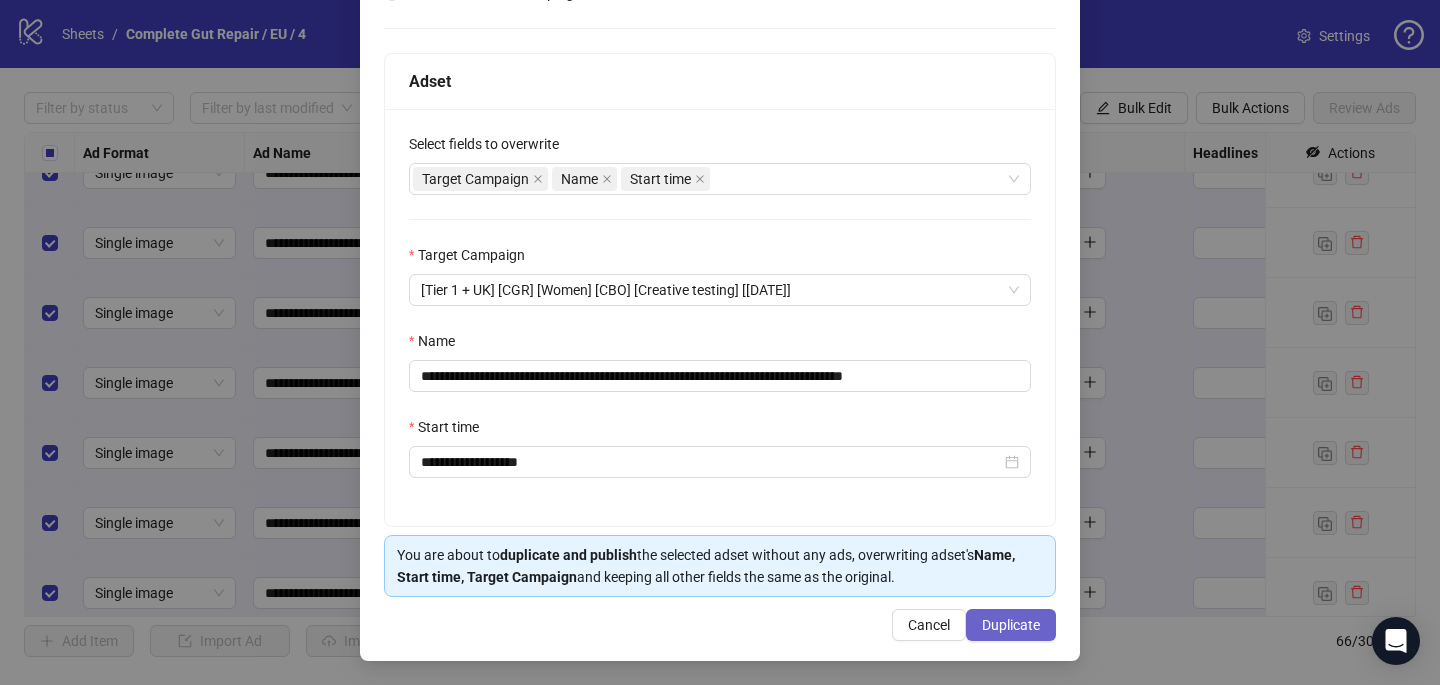 click on "Duplicate" at bounding box center (1011, 625) 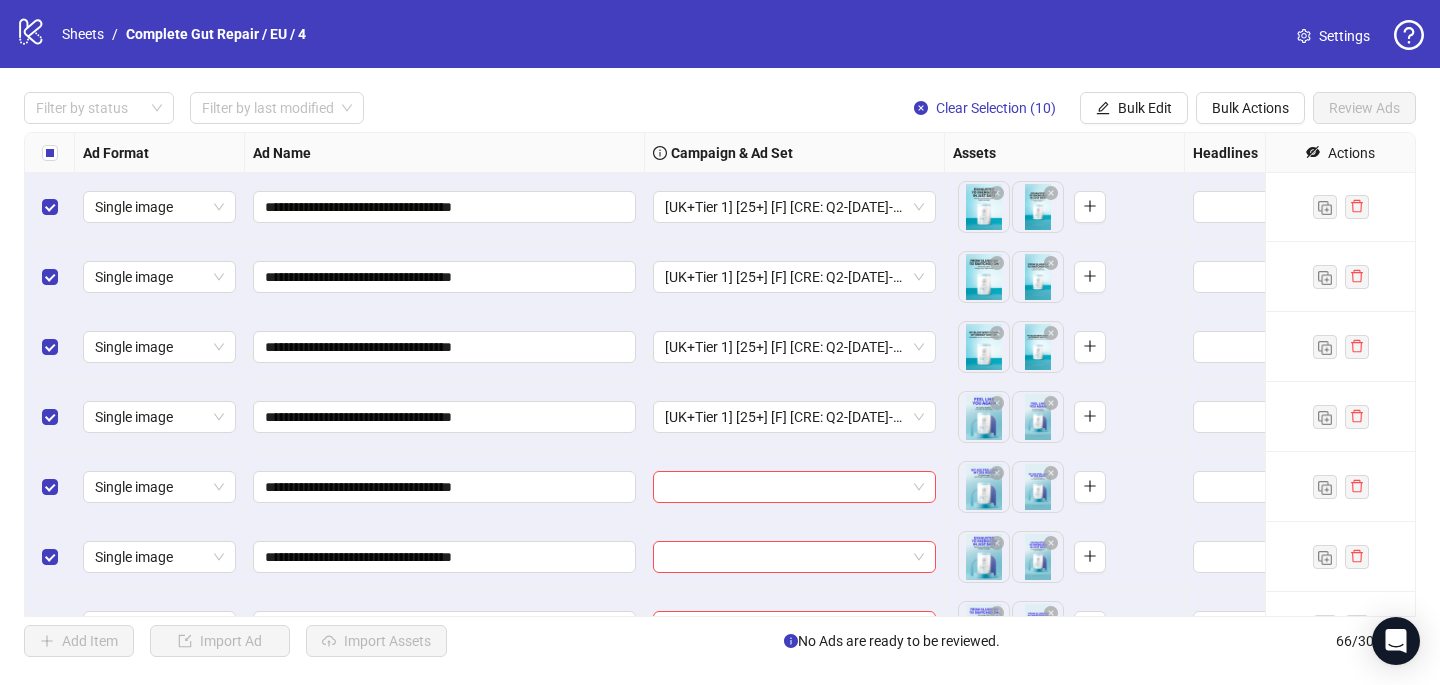 scroll, scrollTop: 4177, scrollLeft: 0, axis: vertical 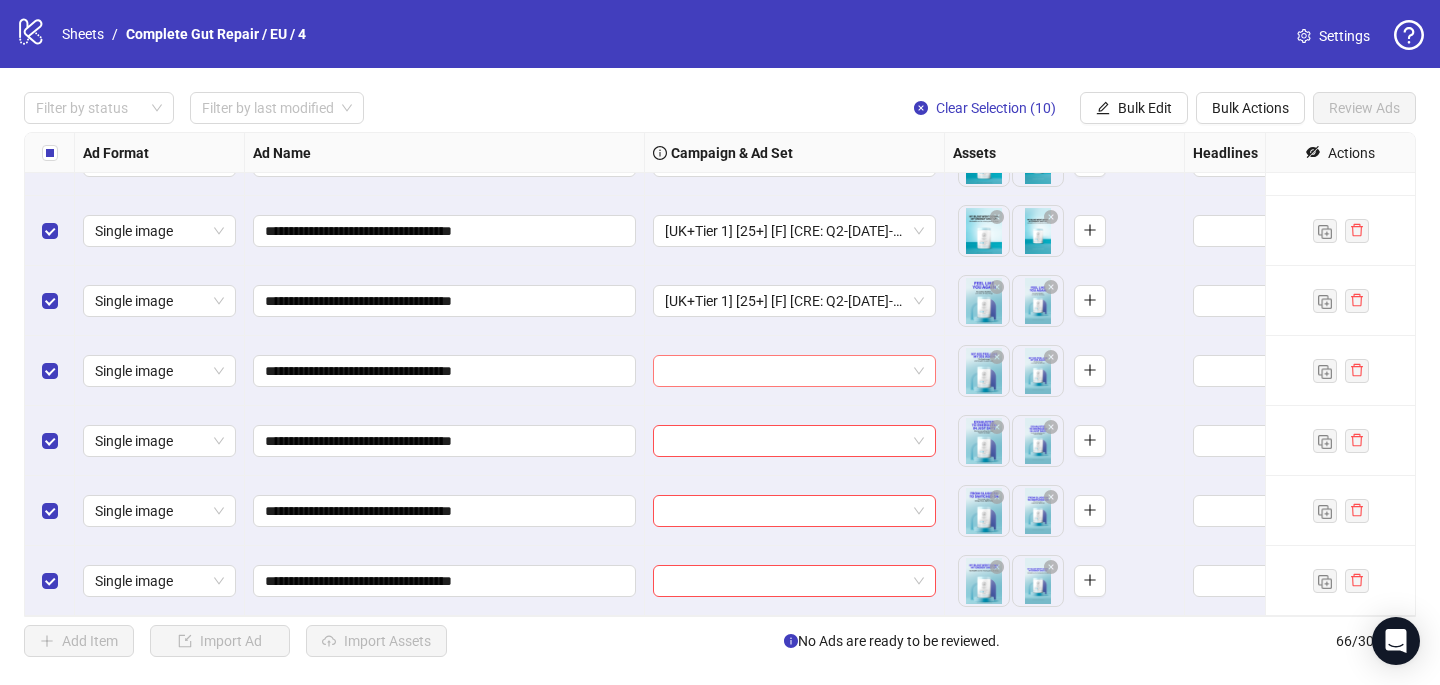 click at bounding box center (785, 371) 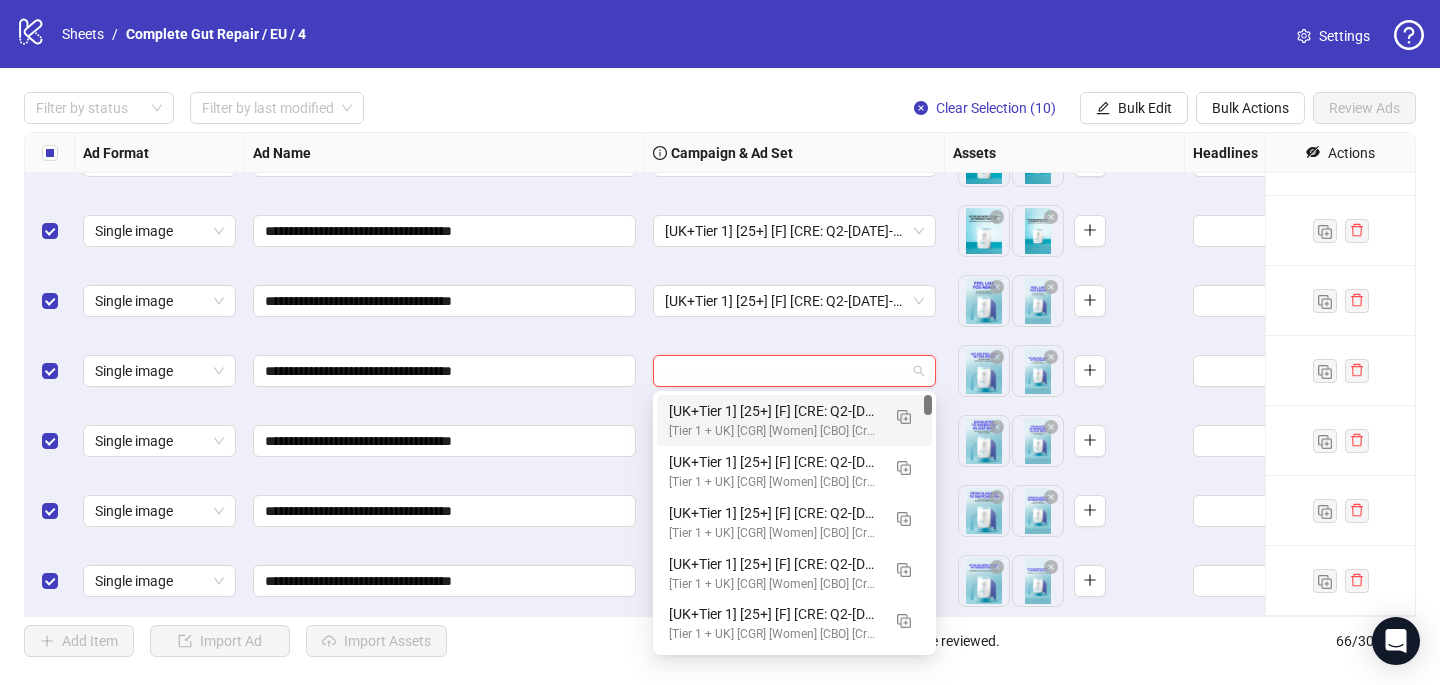 click on "[UK+Tier 1] [25+] [F] [CRE: Q2-[DATE]-Feel-Like-20s-CGR/PCP #2] [[DATE]]" at bounding box center [774, 411] 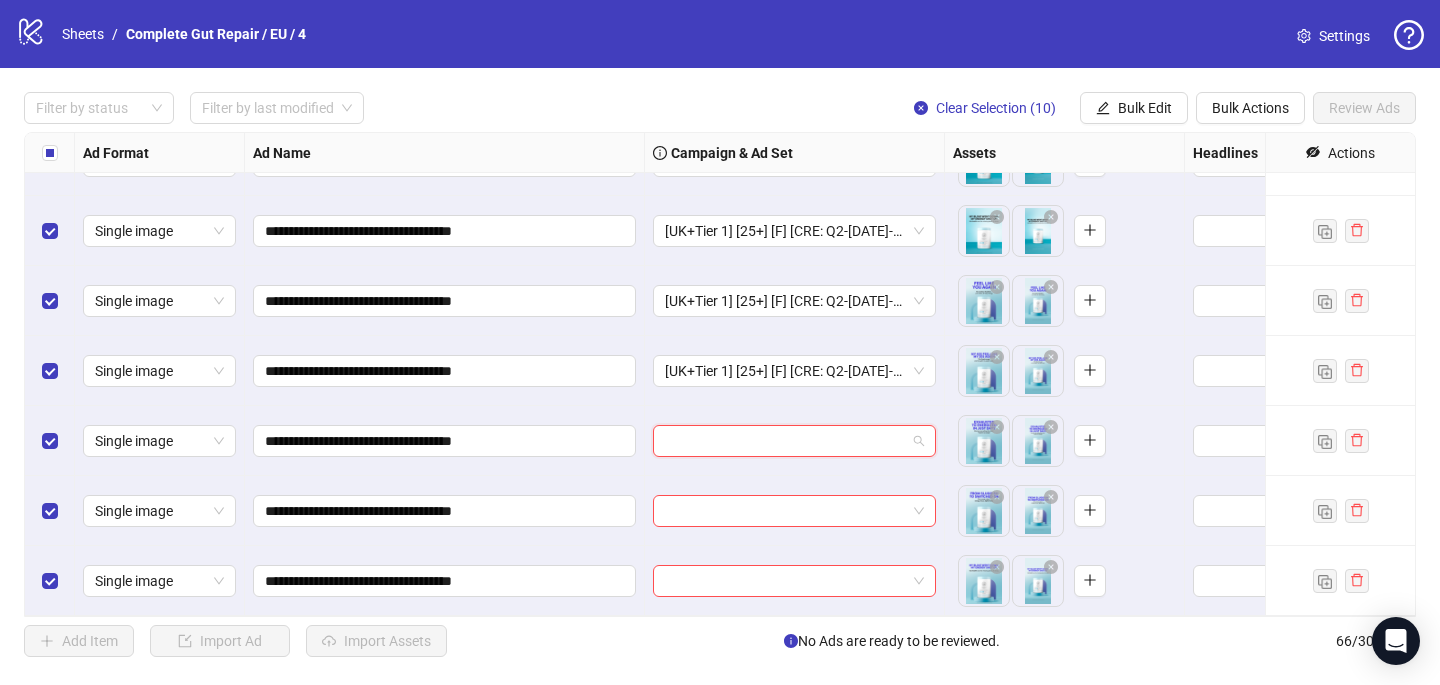 click at bounding box center (785, 441) 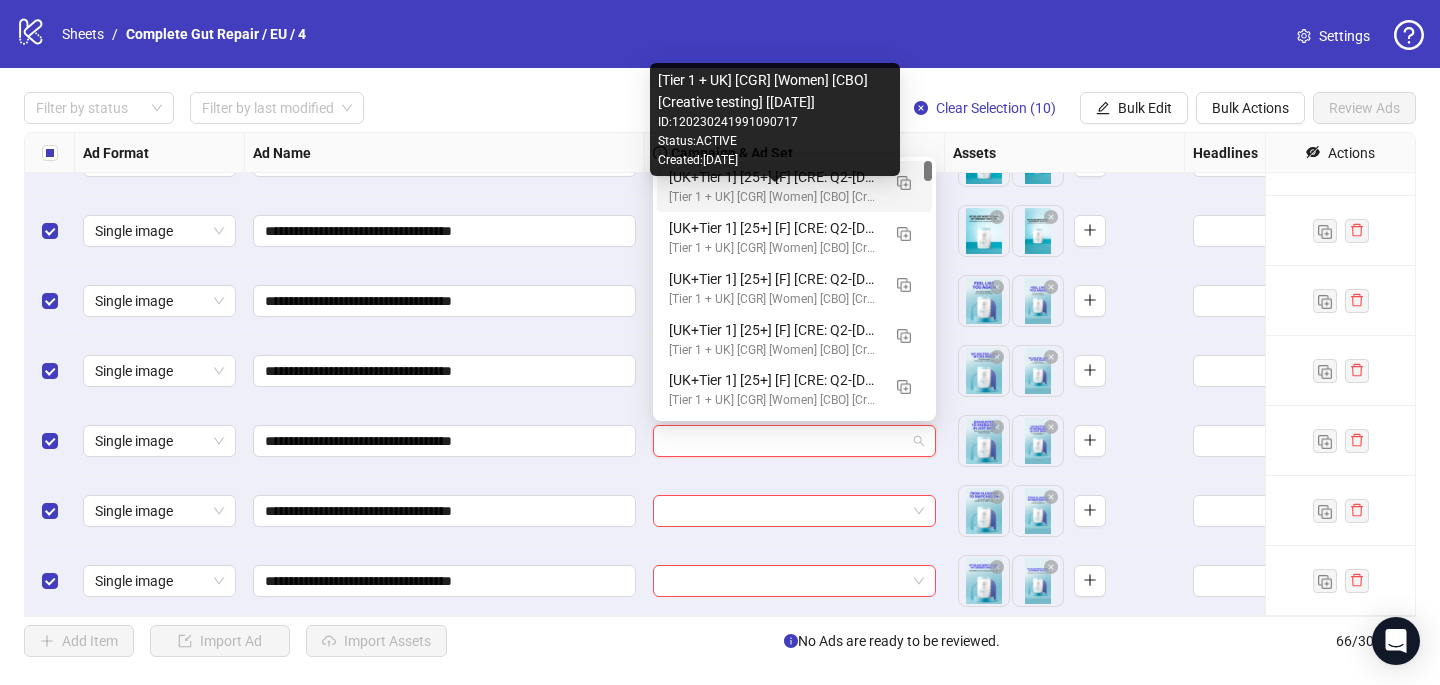 click on "[Tier 1 + UK] [CGR] [Women] [CBO] [Creative testing] [[DATE]]" at bounding box center [774, 197] 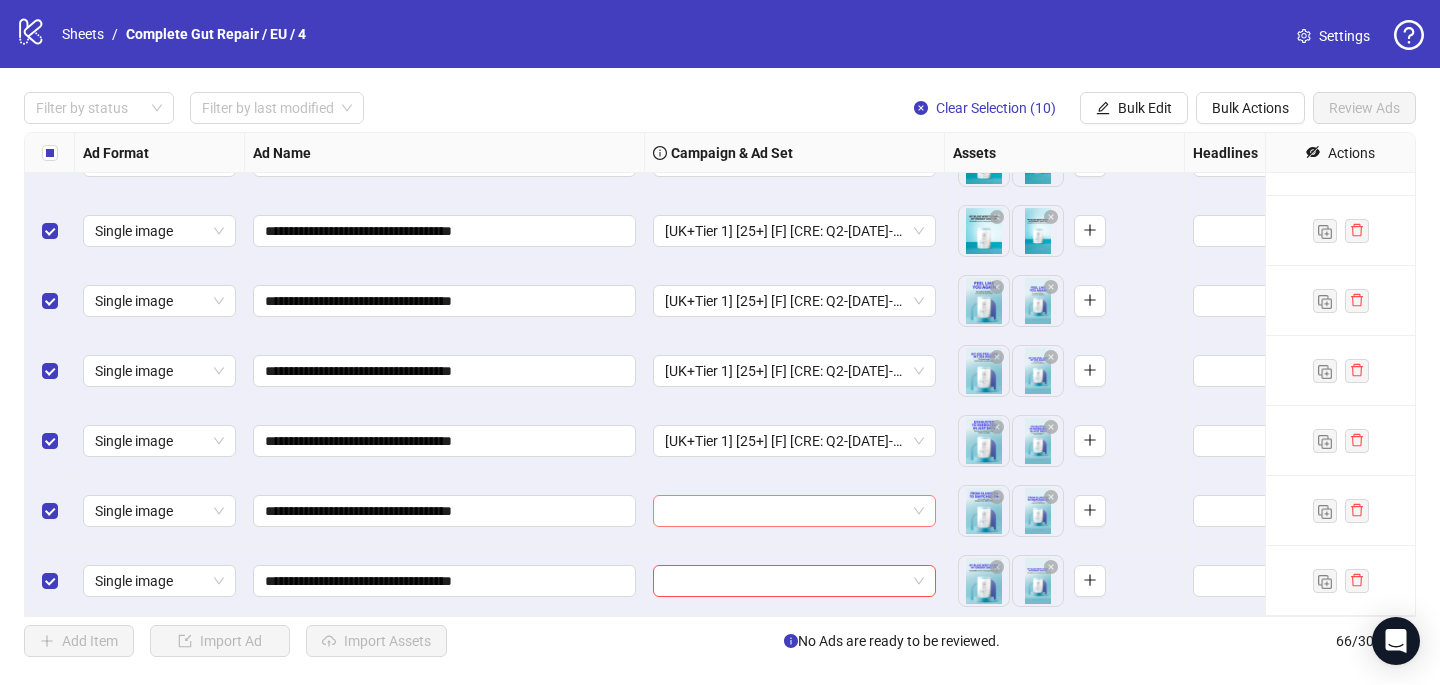 click at bounding box center (785, 511) 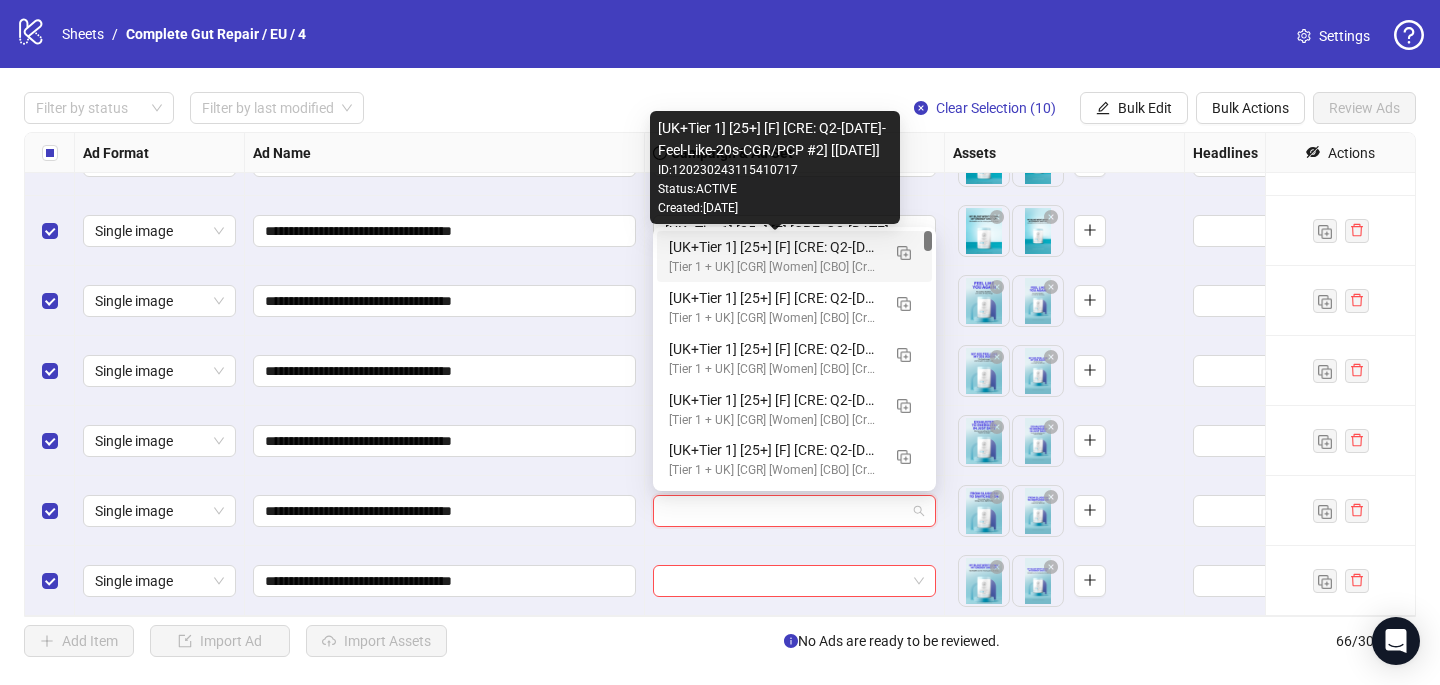 click on "[UK+Tier 1] [25+] [F] [CRE: Q2-[DATE]-Feel-Like-20s-CGR/PCP #2] [[DATE]]" at bounding box center (774, 247) 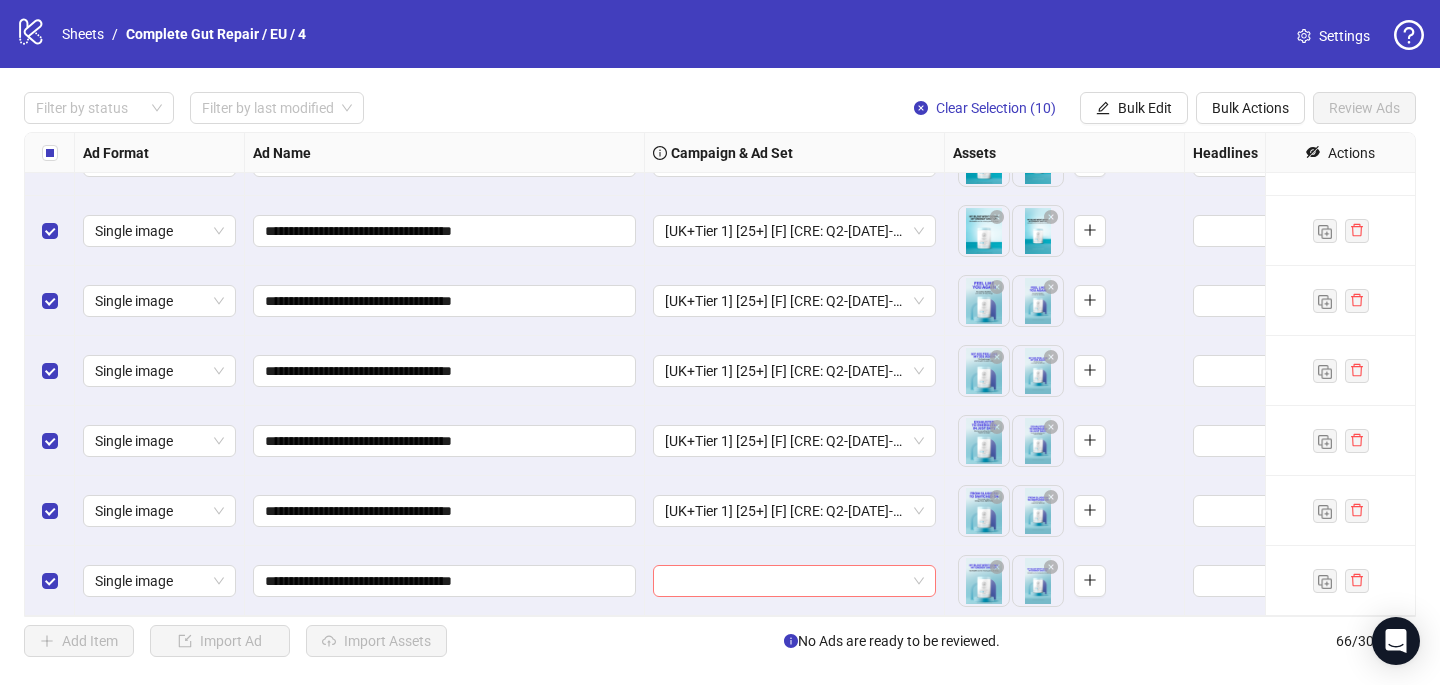 click at bounding box center (785, 581) 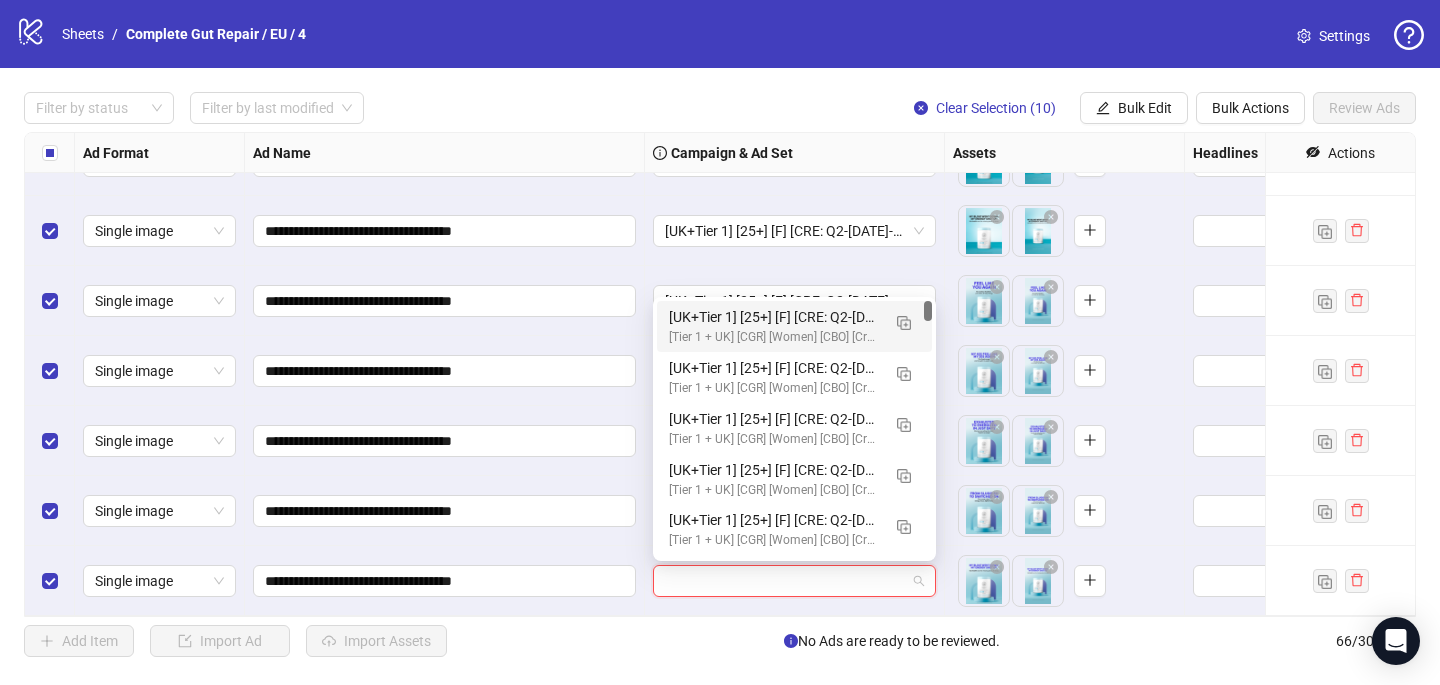 click on "[UK+Tier 1] [25+] [F] [CRE: Q2-[DATE]-Feel-Like-20s-CGR/PCP #2] [[DATE]]" 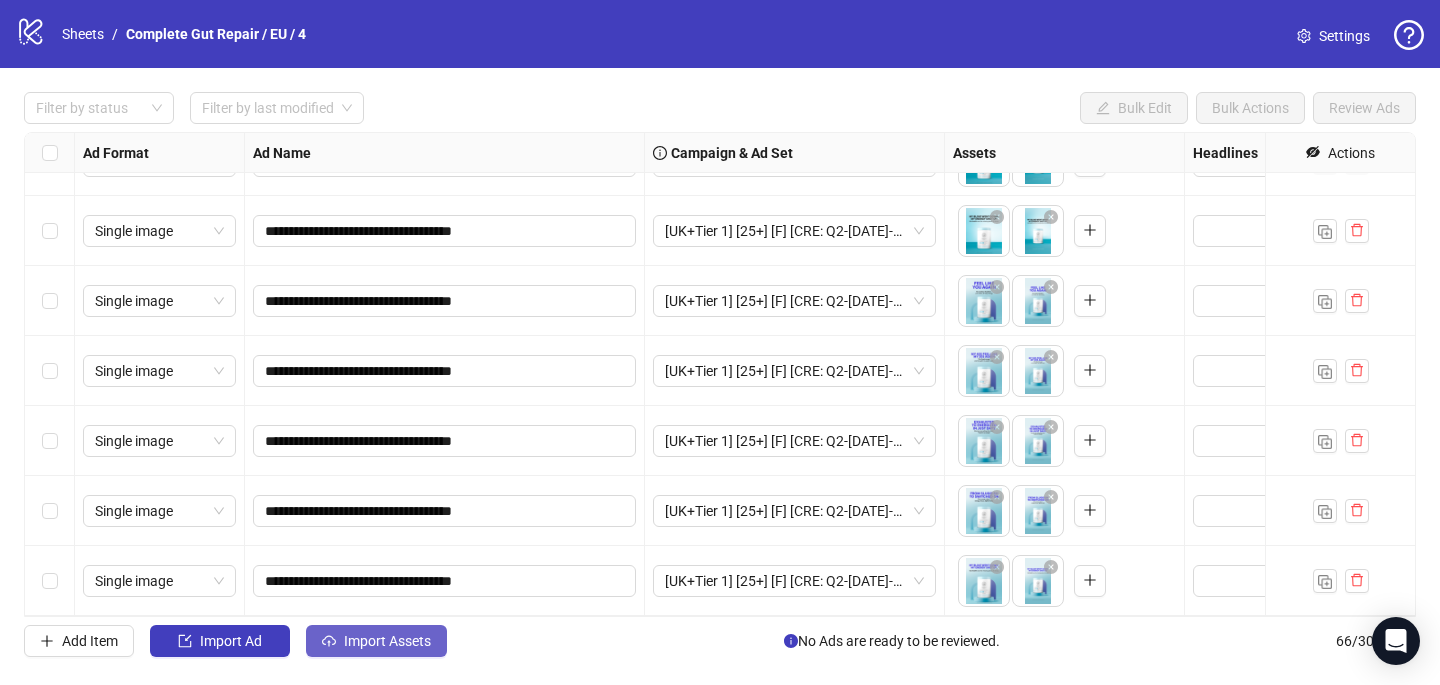 click on "Import Assets" at bounding box center (387, 641) 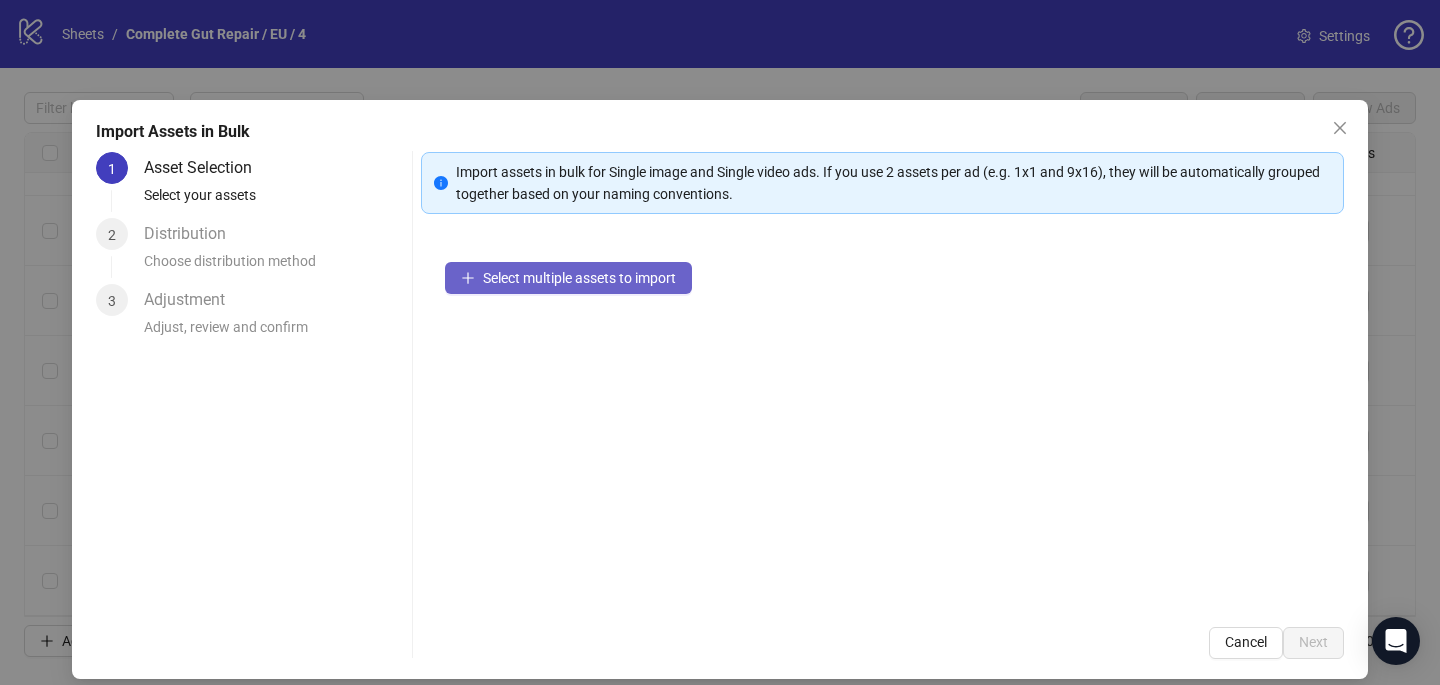 click on "Select multiple assets to import" at bounding box center [579, 278] 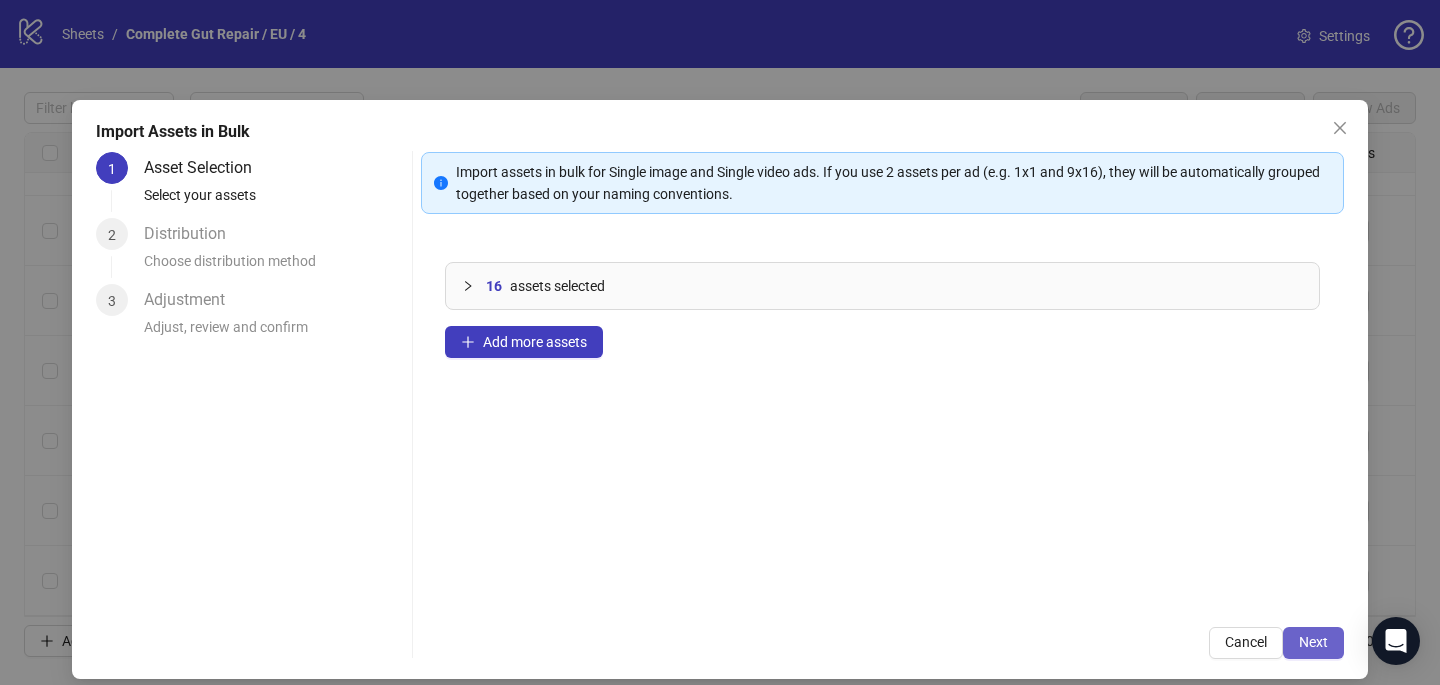 click on "Next" at bounding box center [1313, 643] 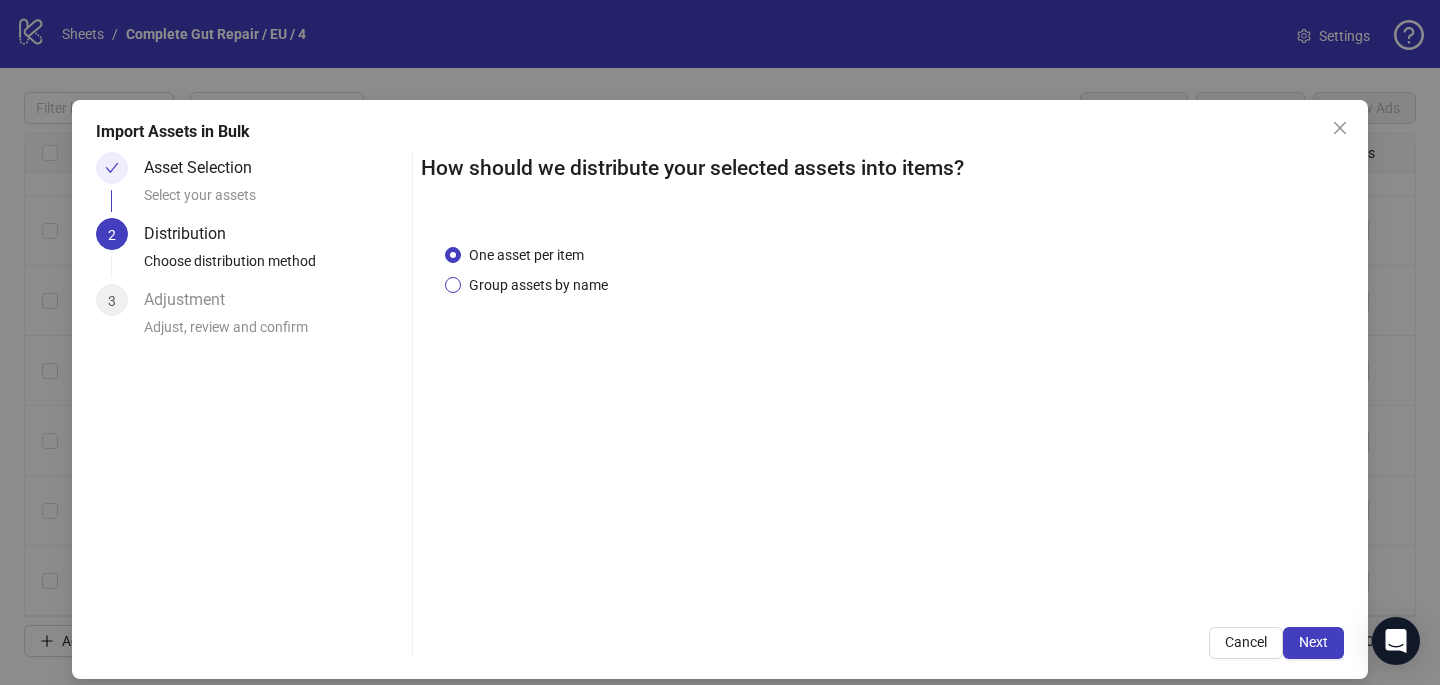 click on "Group assets by name" at bounding box center (538, 285) 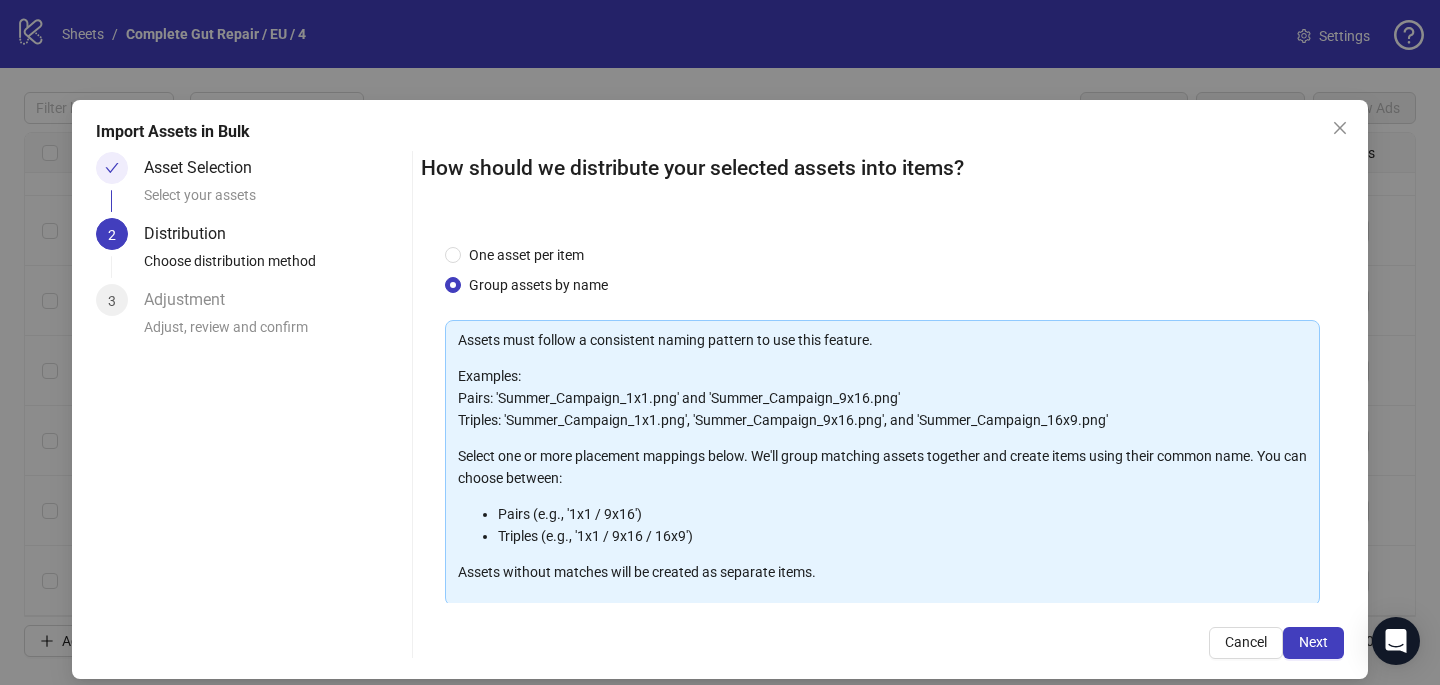 scroll, scrollTop: 203, scrollLeft: 0, axis: vertical 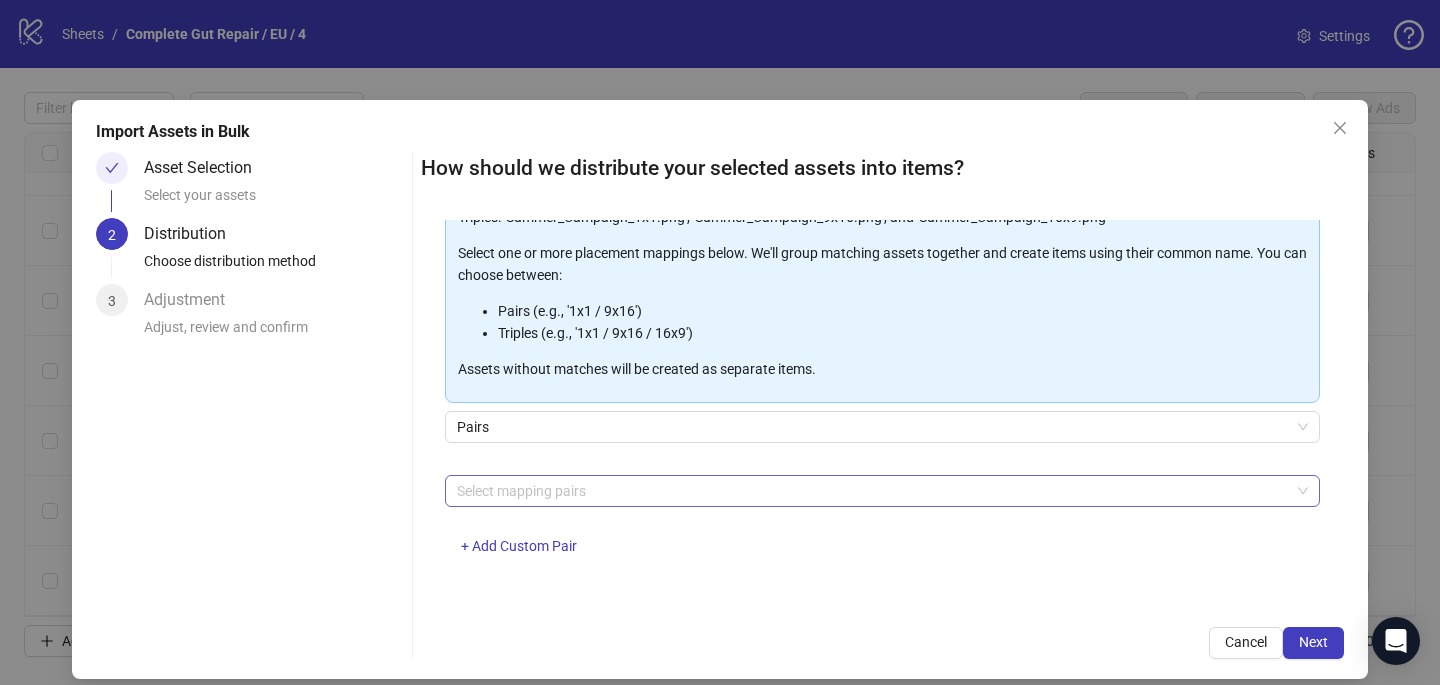 click at bounding box center (872, 491) 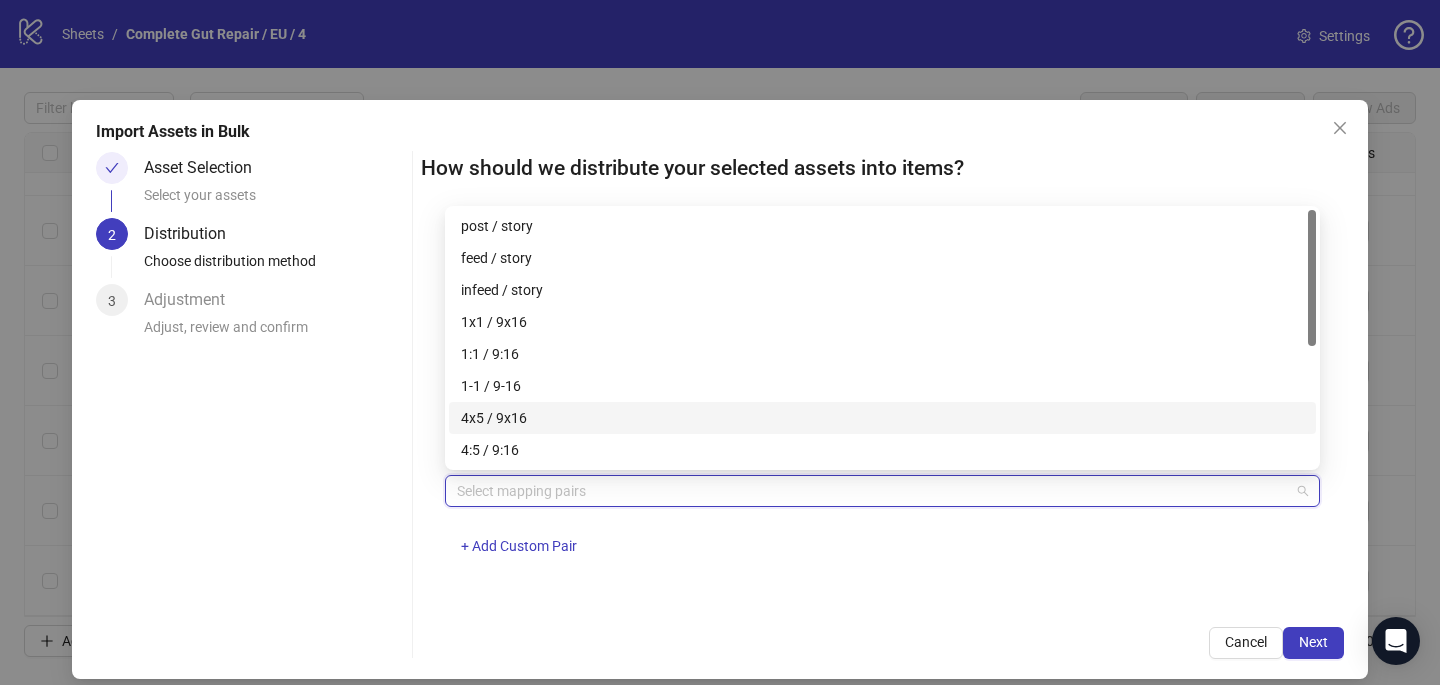 click on "4x5 / 9x16" at bounding box center [882, 418] 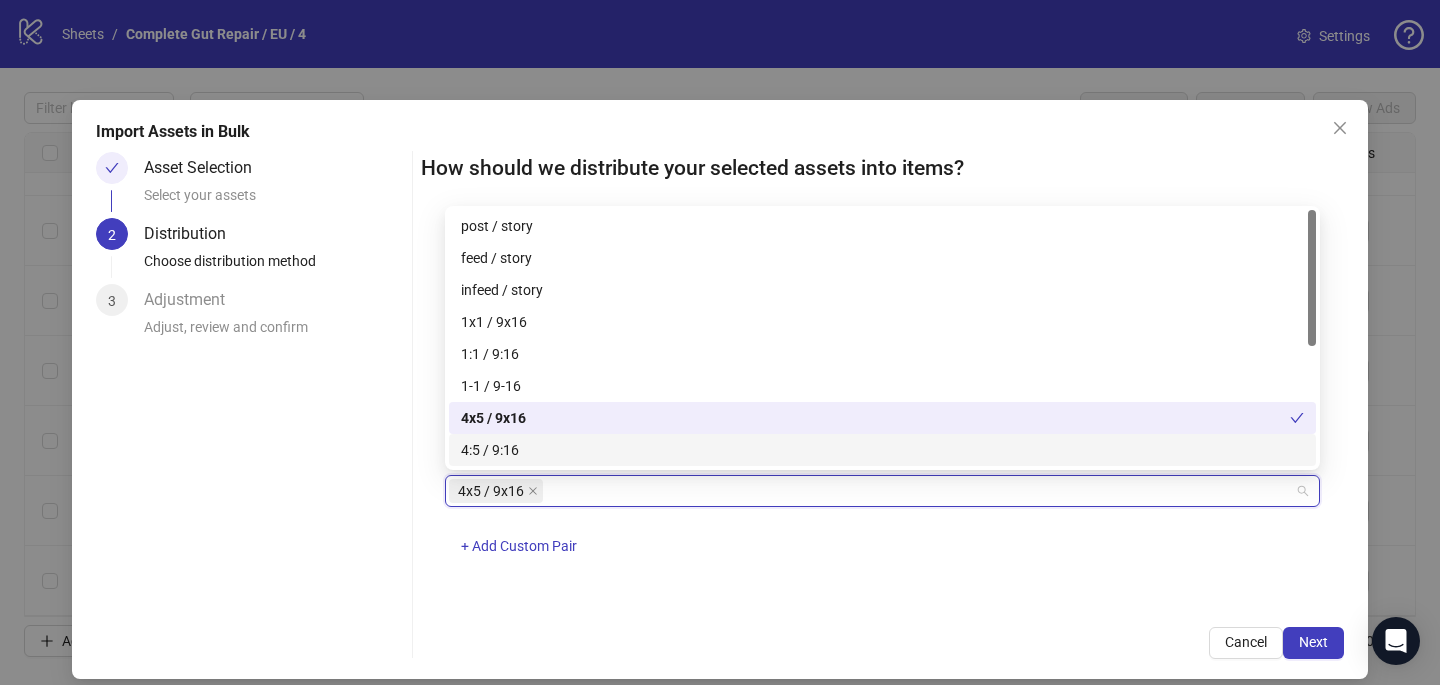 click on "One asset per item Group assets by name Assets must follow a consistent naming pattern to use this feature. Examples: Pairs: 'Summer_Campaign_1x1.png' and 'Summer_Campaign_9x16.png' Triples: 'Summer_Campaign_1x1.png', 'Summer_Campaign_9x16.png', and 'Summer_Campaign_16x9.png' Select one or more placement mappings below. We'll group matching assets together and create items using their common name. You can choose between: Pairs (e.g., '1x1 / 9x16') Triples (e.g., '1x1 / 9x16 / 16x9') Assets without matches will be created as separate items. Pairs 4x5 / 9x16   + Add Custom Pair" at bounding box center [882, 411] 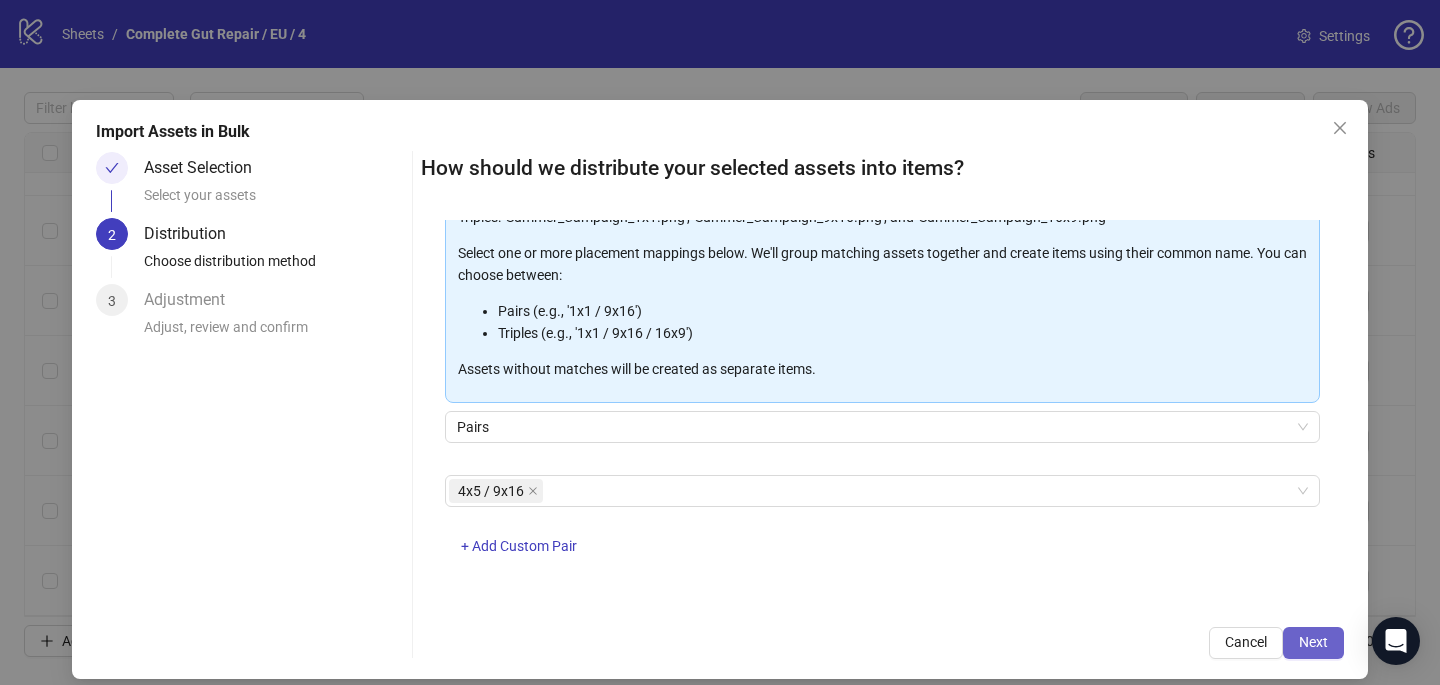 click on "Next" at bounding box center (1313, 642) 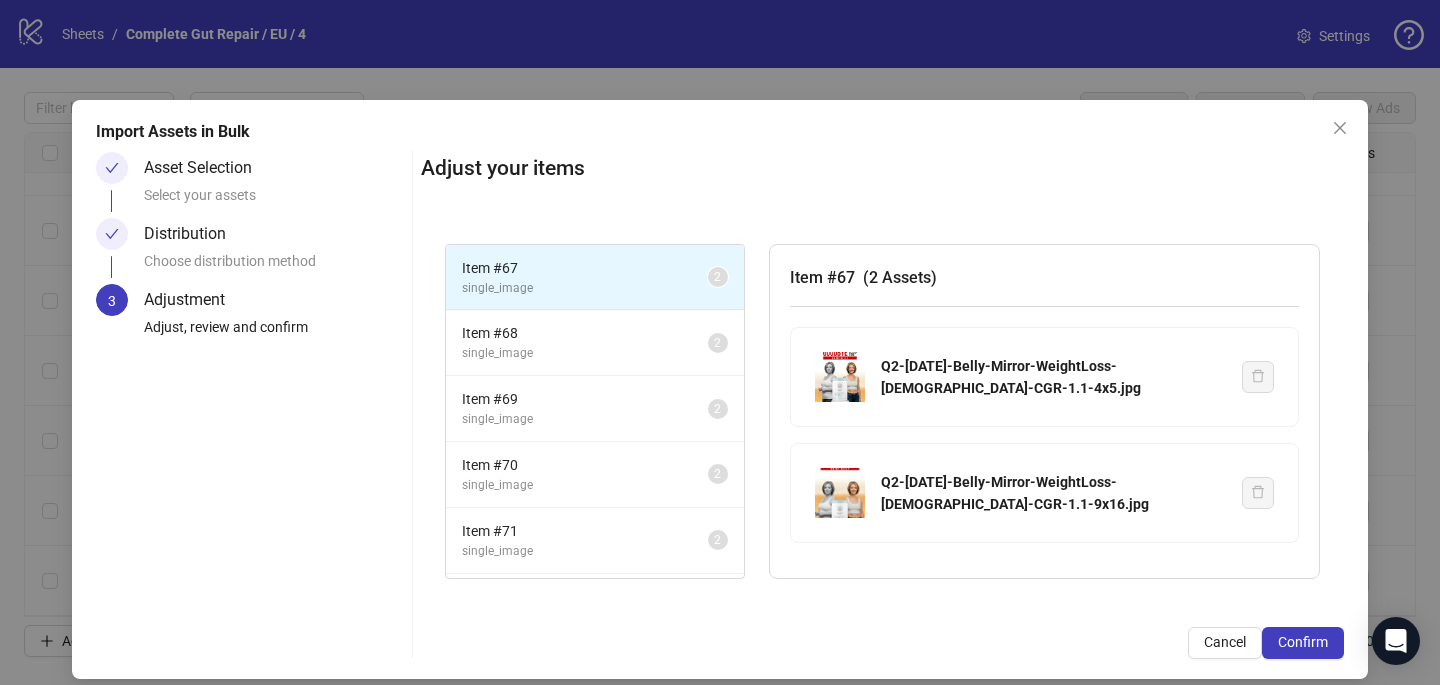 click on "Confirm" at bounding box center (1303, 642) 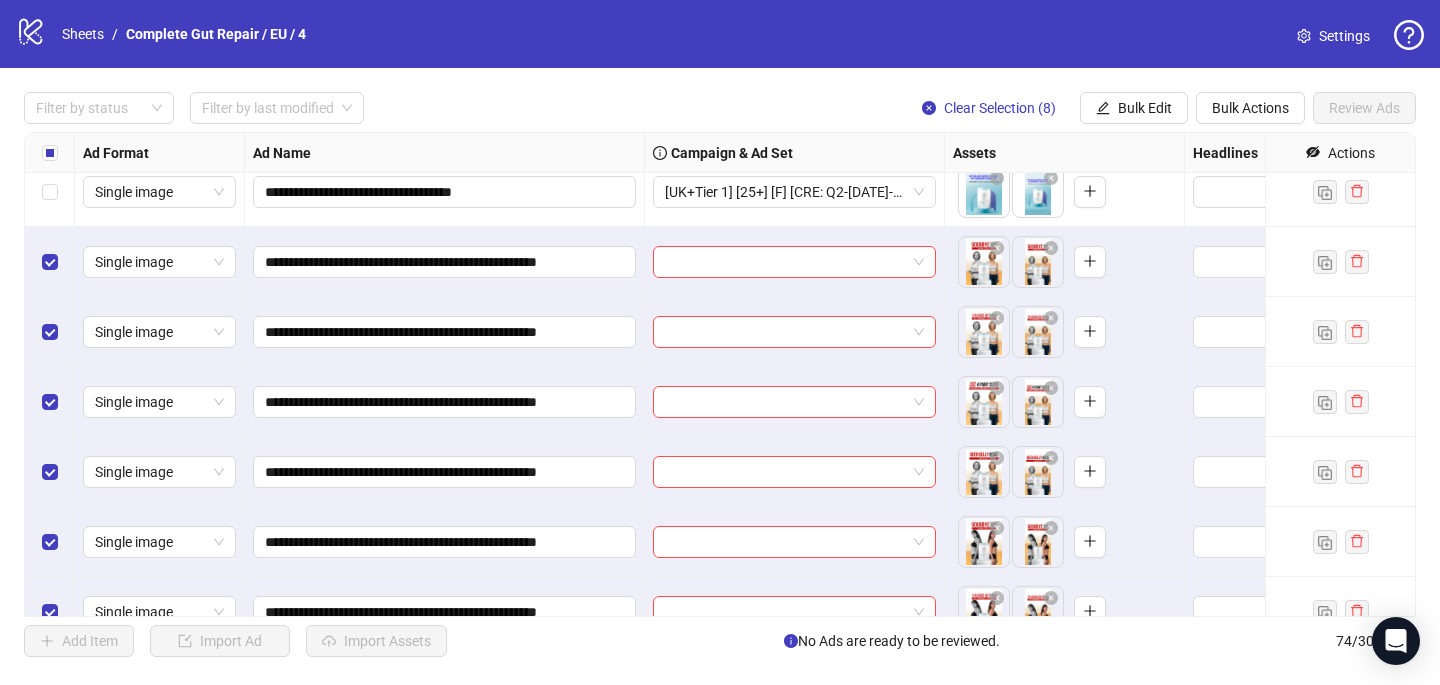 scroll, scrollTop: 4561, scrollLeft: 0, axis: vertical 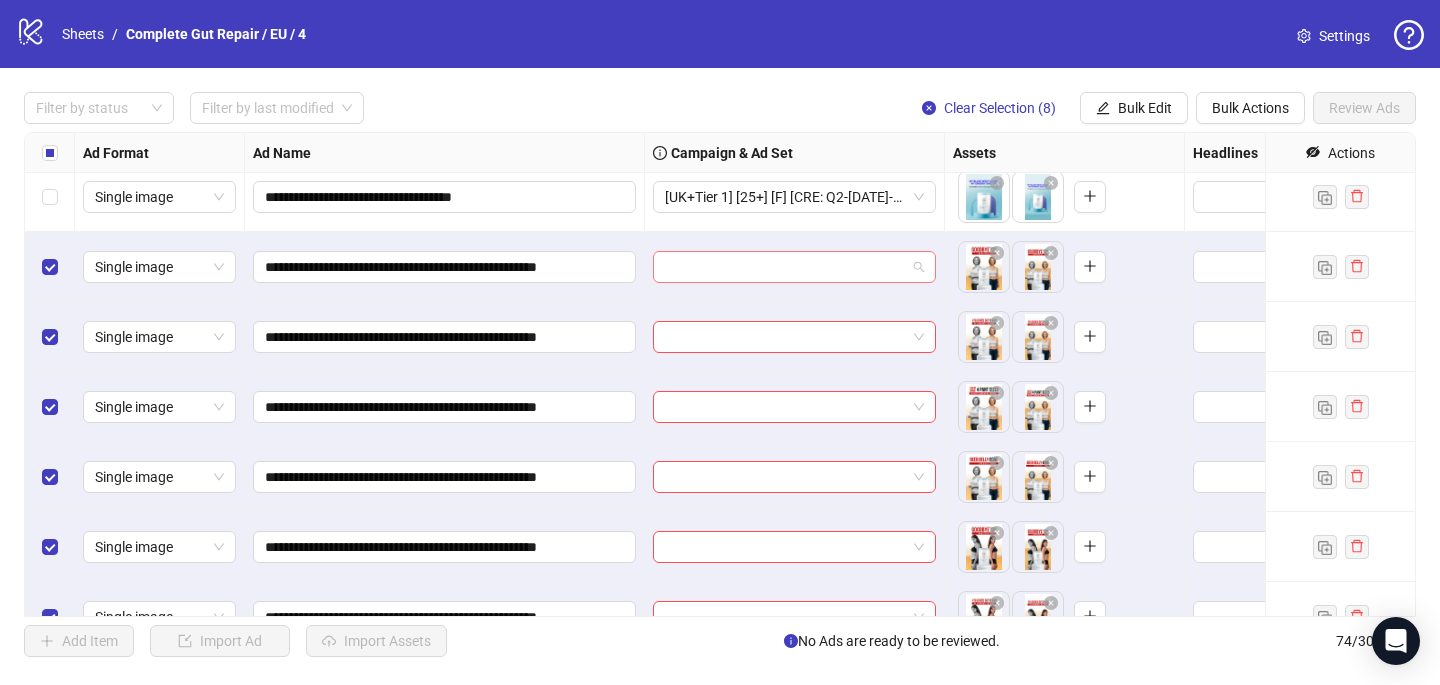 click at bounding box center (785, 267) 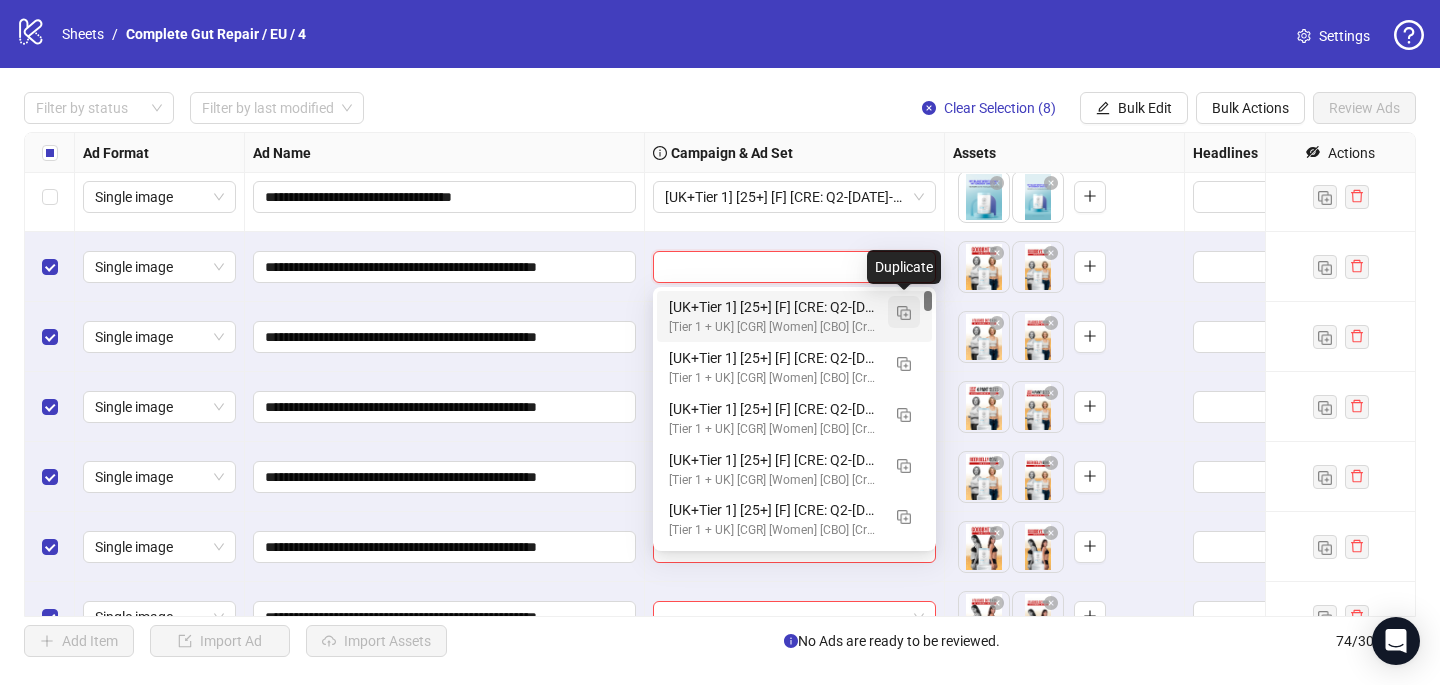 click at bounding box center (904, 313) 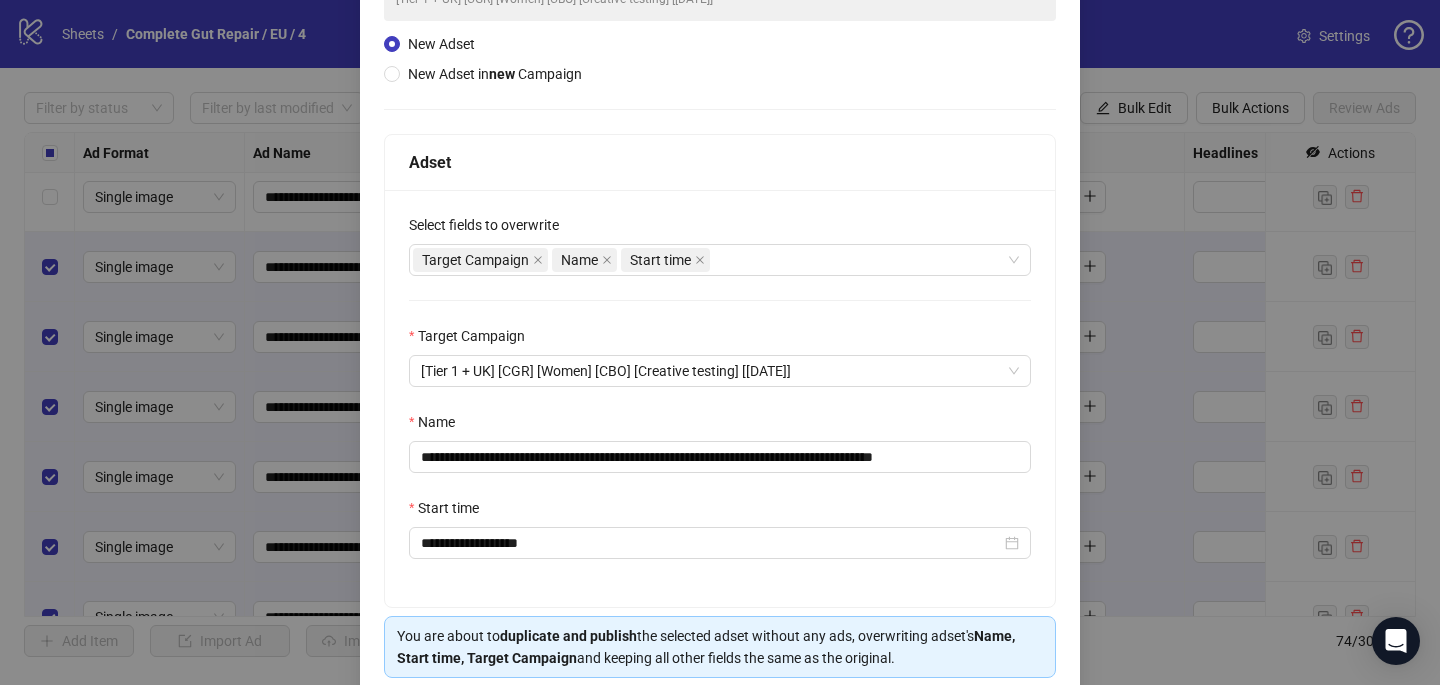 scroll, scrollTop: 260, scrollLeft: 0, axis: vertical 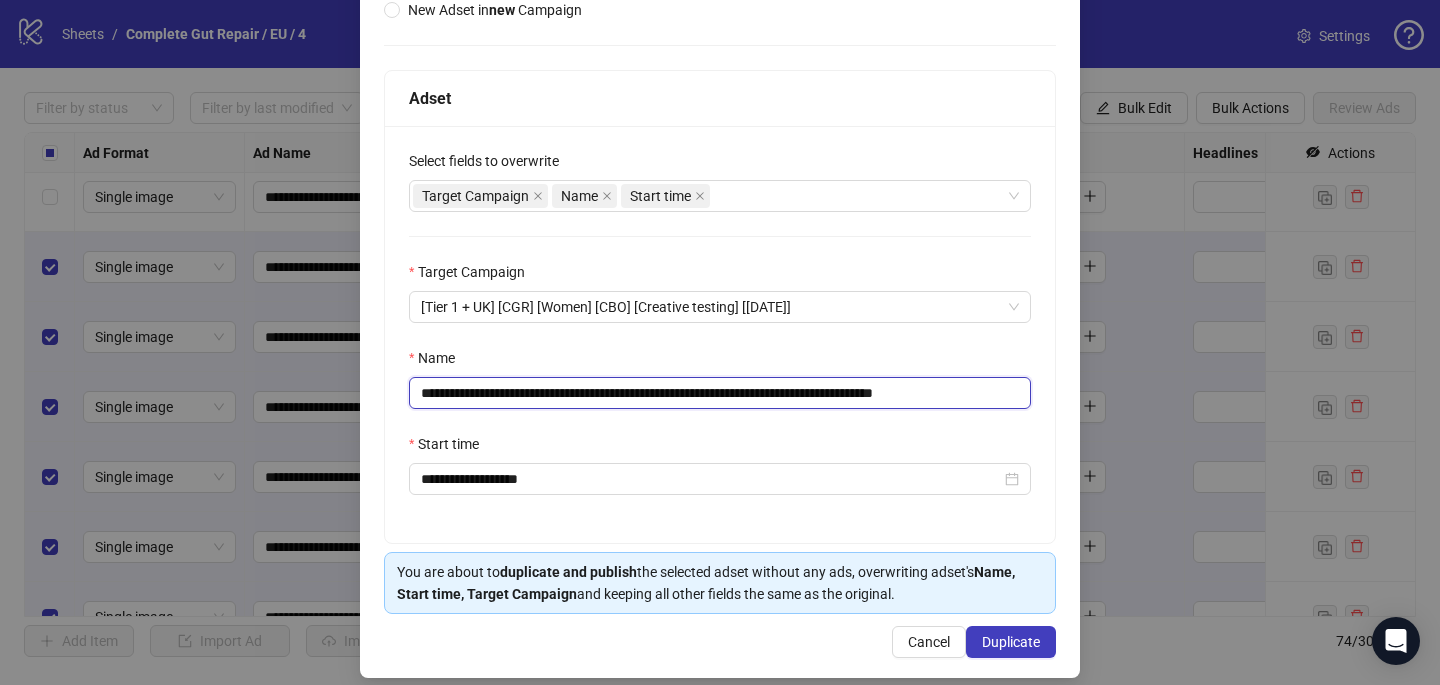 click on "**********" at bounding box center (720, 393) 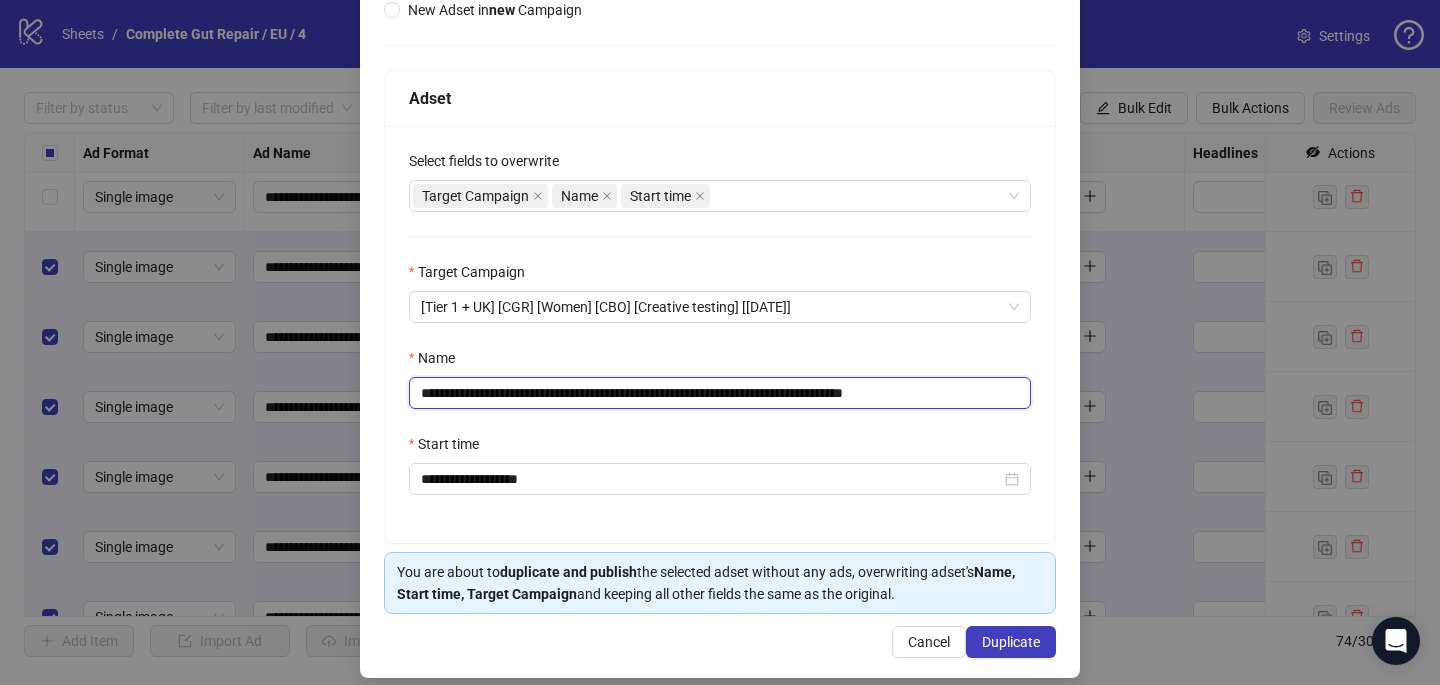 drag, startPoint x: 853, startPoint y: 395, endPoint x: 580, endPoint y: 398, distance: 273.01648 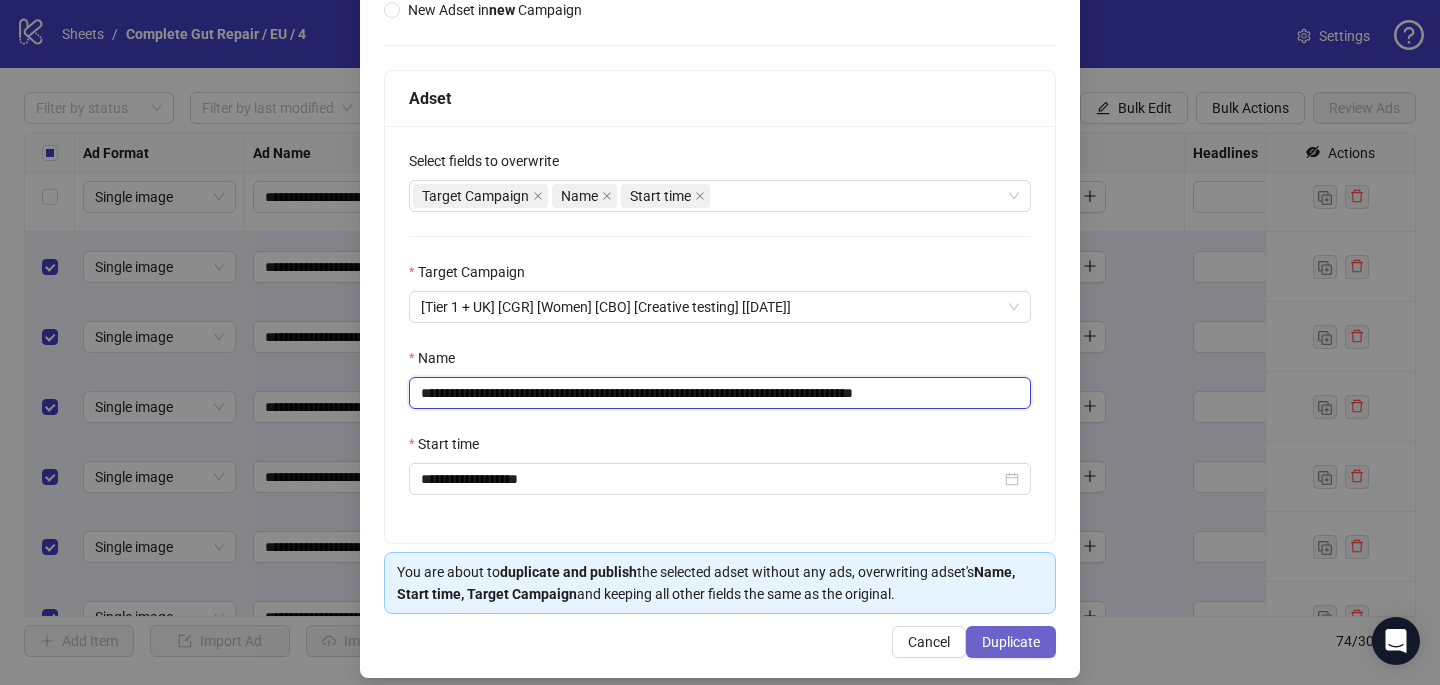 type on "**********" 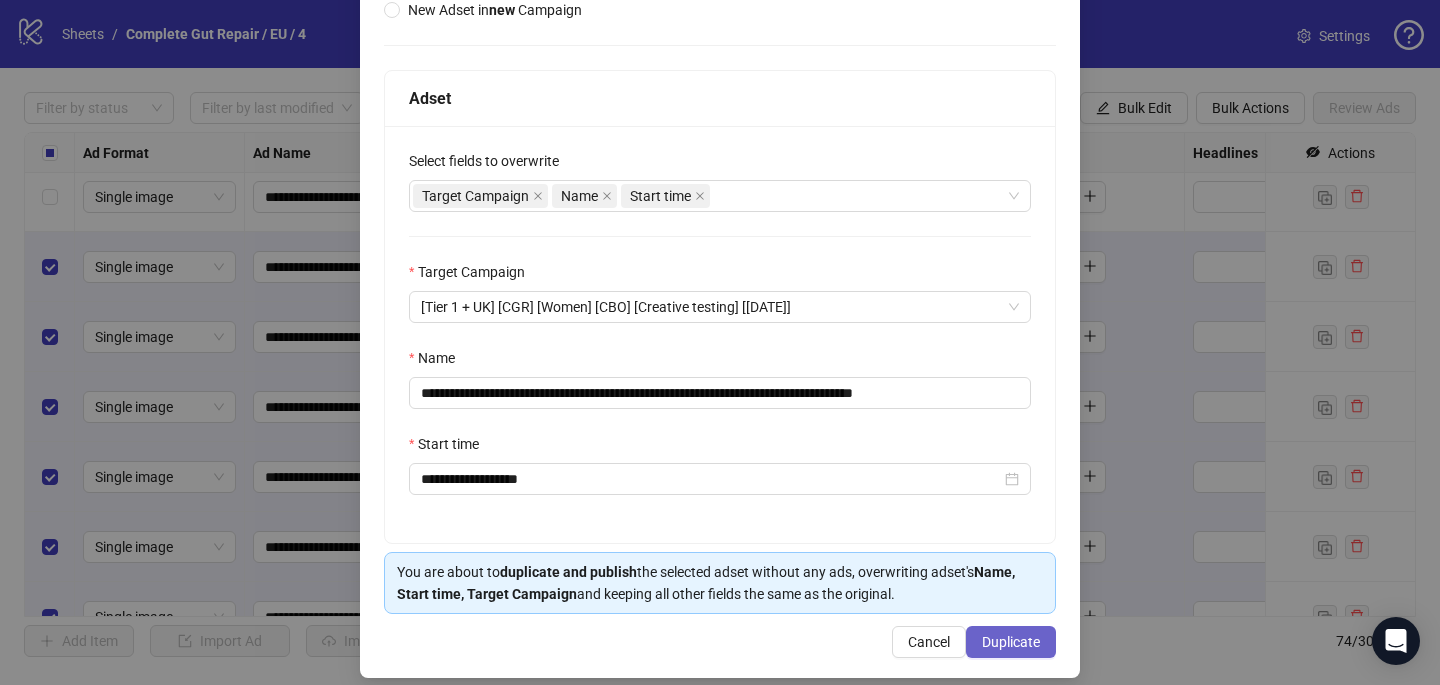 click on "Duplicate" at bounding box center [1011, 642] 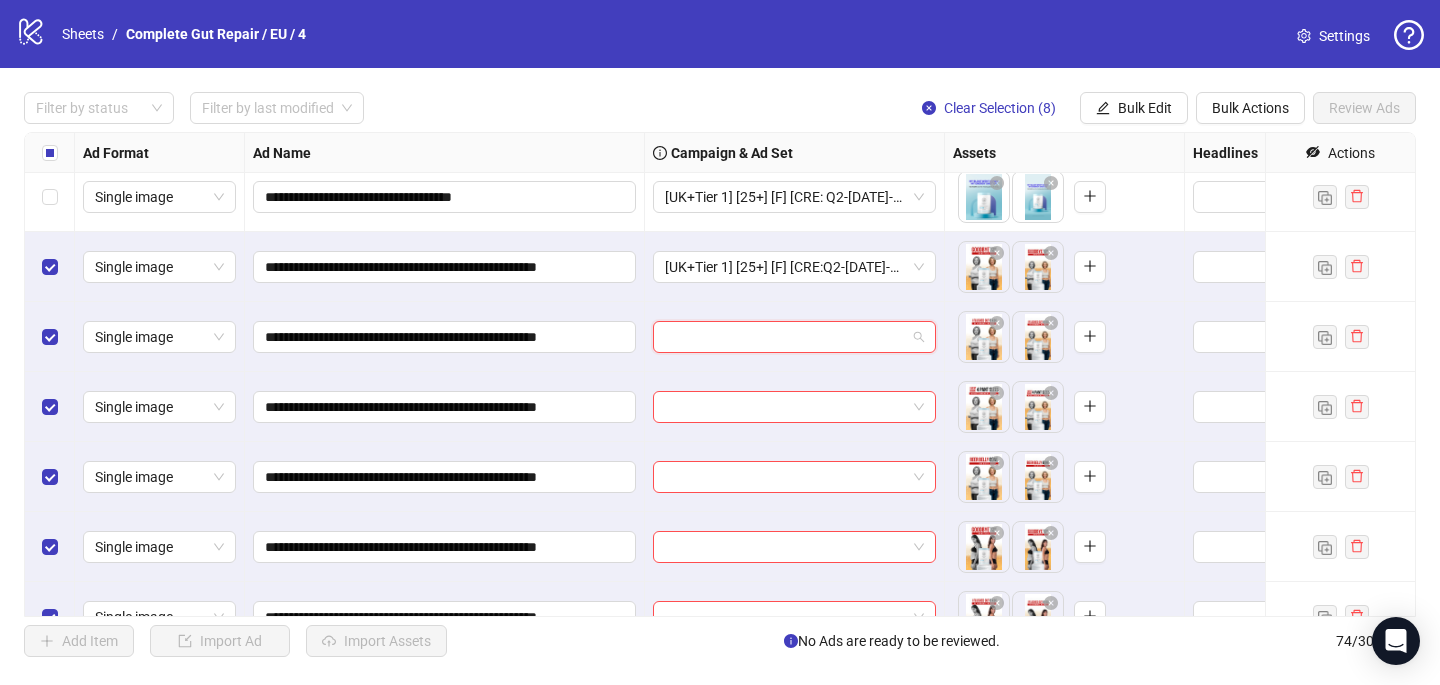 click at bounding box center (785, 337) 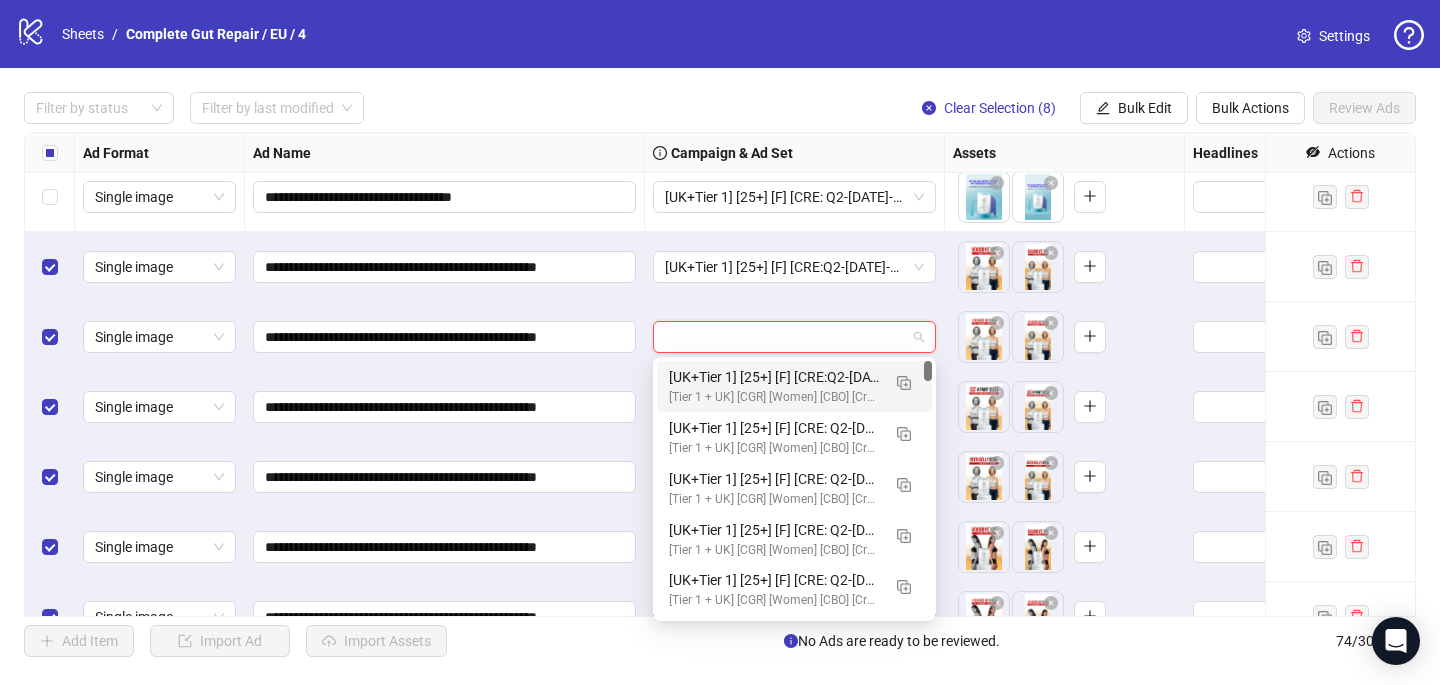 click on "[UK+Tier 1] [25+] [F] [CRE:Q2-[DATE]-Belly-Mirror-[DEMOGRAPHIC_DATA]-CGR/PCP] [[DATE]]" at bounding box center (774, 377) 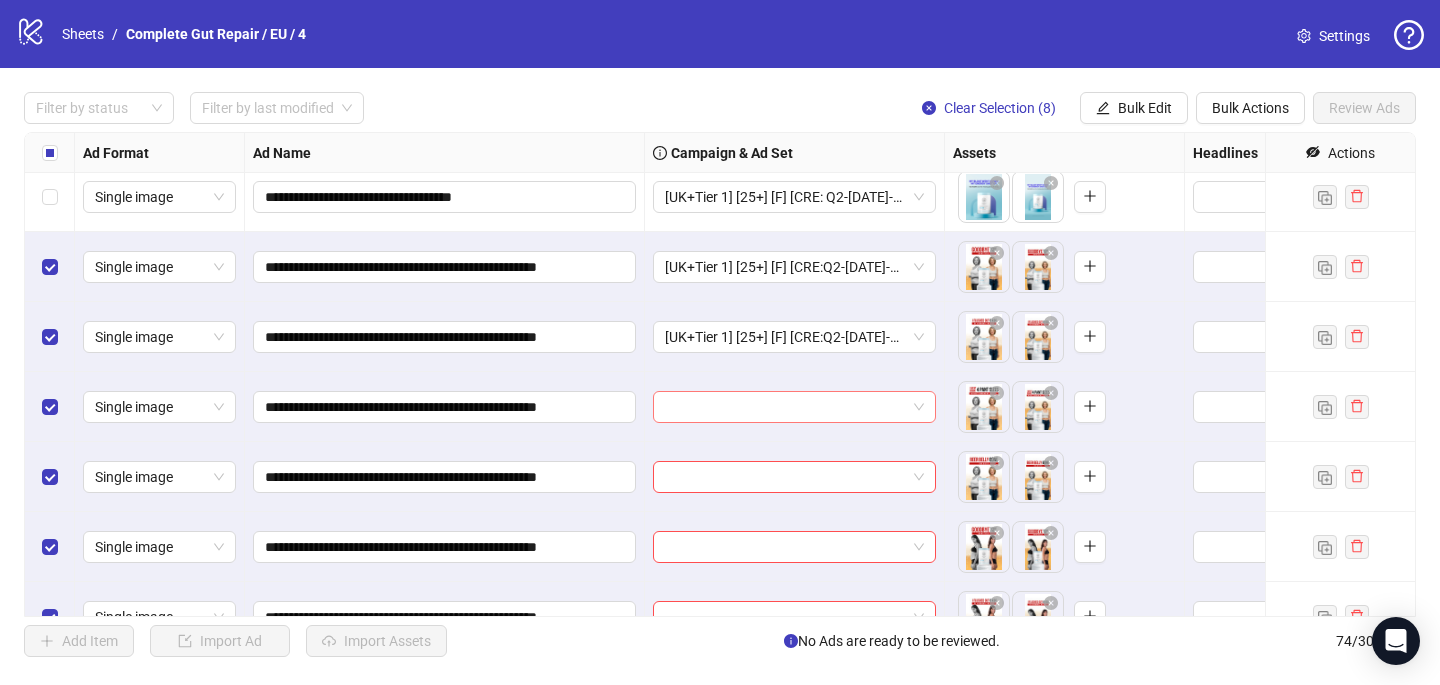 click at bounding box center [785, 407] 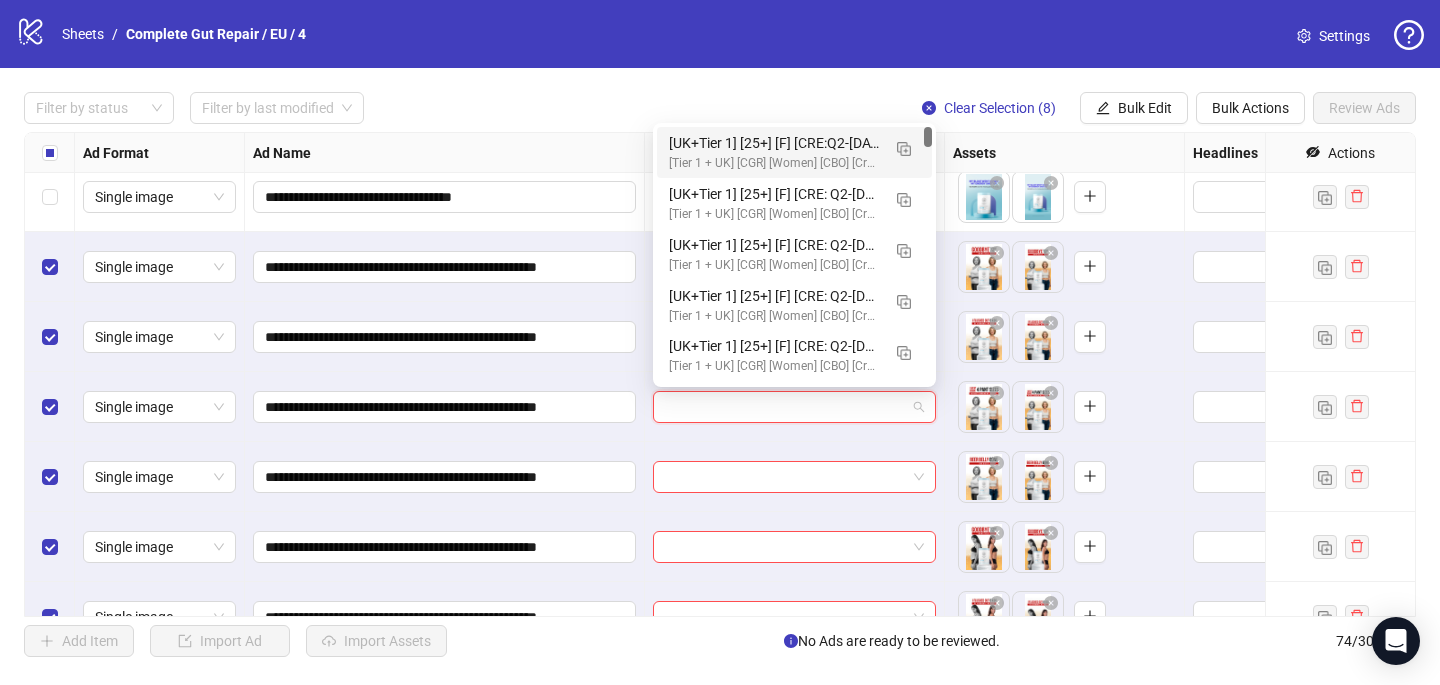 click on "[Tier 1 + UK] [CGR] [Women] [CBO] [Creative testing] [[DATE]]" at bounding box center (774, 163) 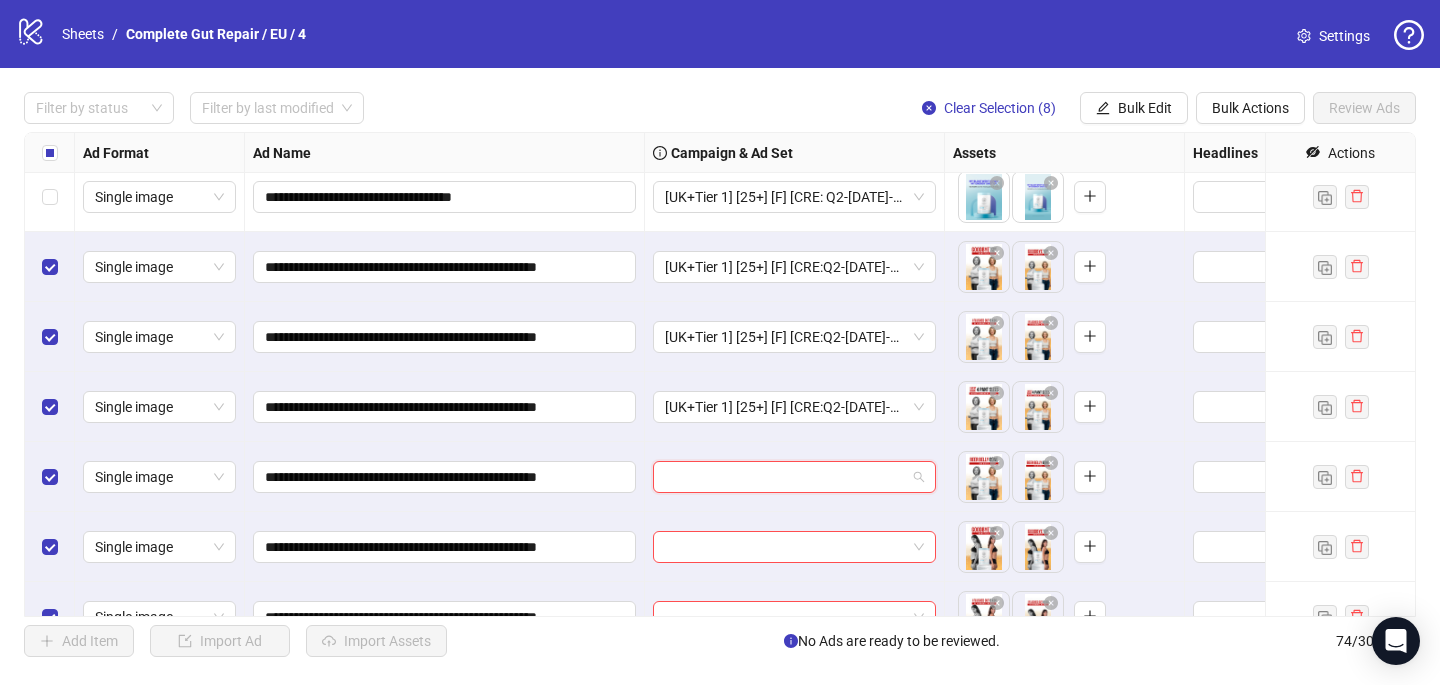 click at bounding box center [785, 477] 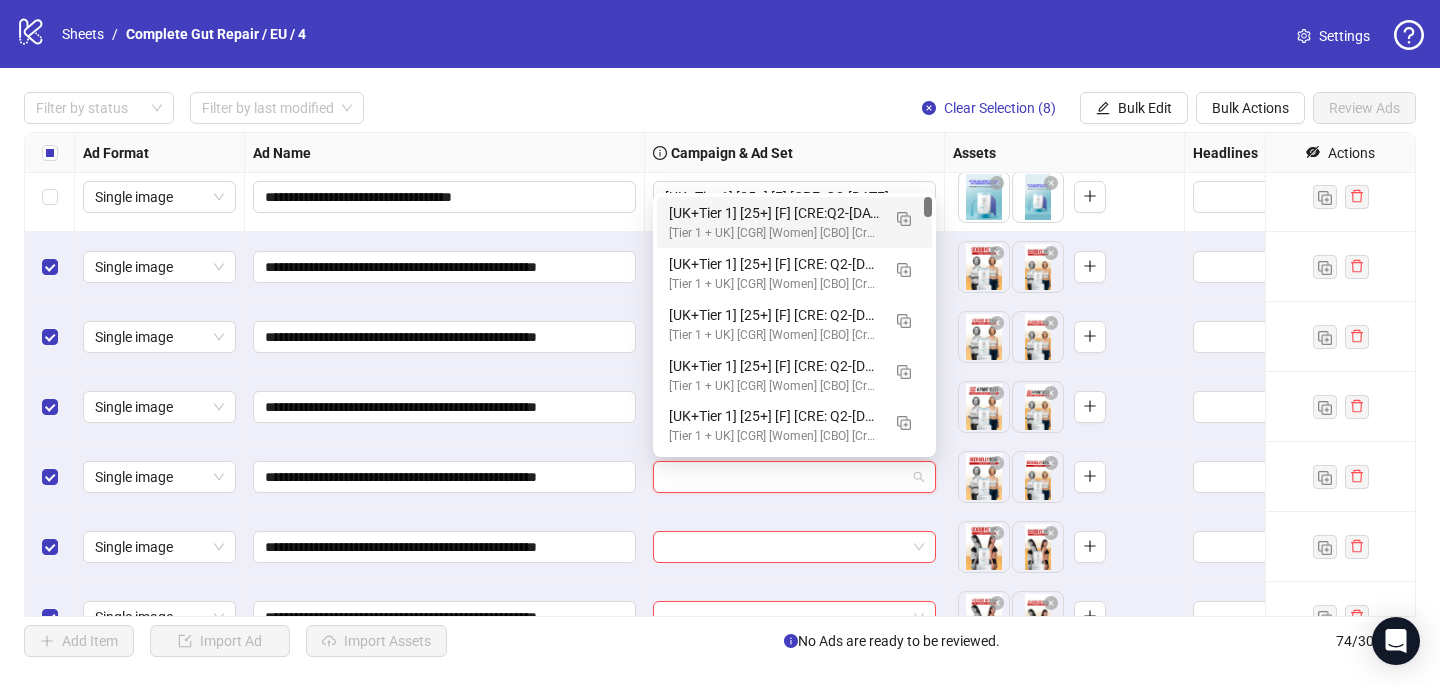 click on "[UK+Tier 1] [25+] [F] [CRE:Q2-[DATE]-Belly-Mirror-[DEMOGRAPHIC_DATA]-CGR/PCP] [[DATE]]" at bounding box center [774, 213] 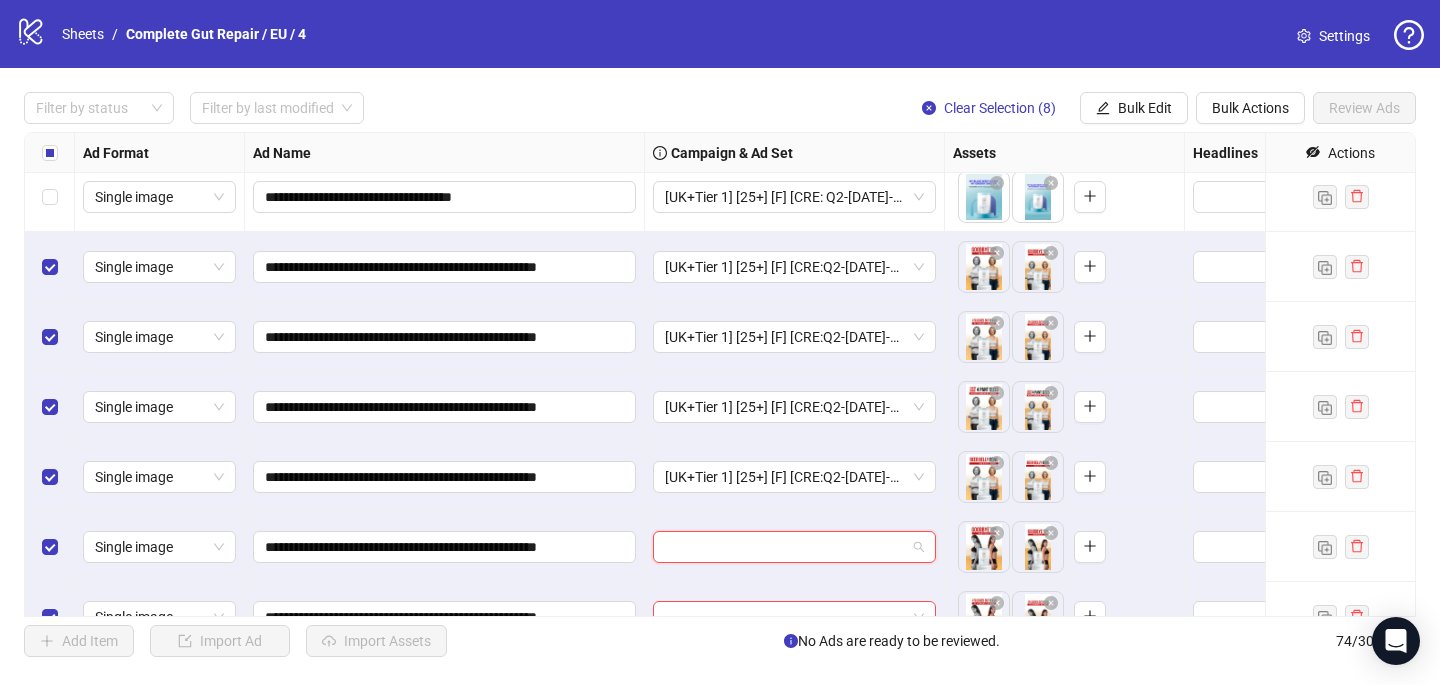 click at bounding box center [785, 547] 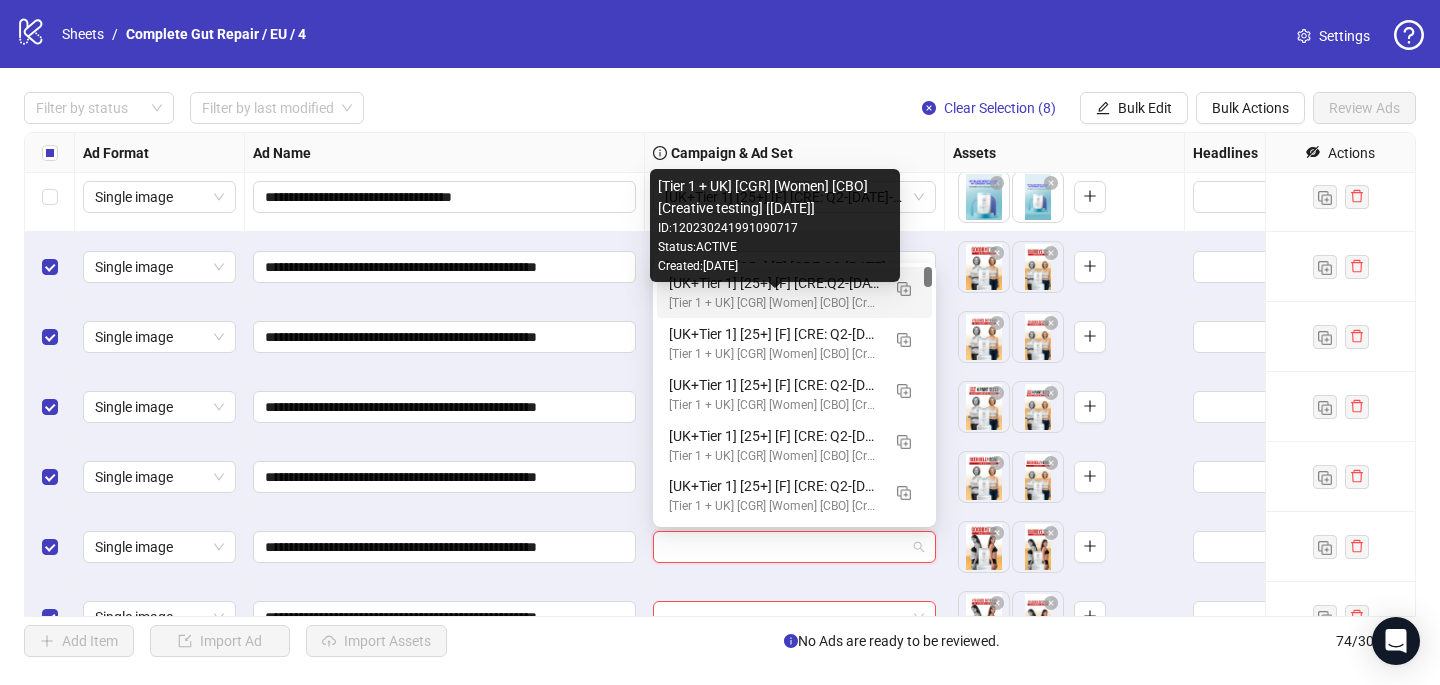 click on "[Tier 1 + UK] [CGR] [Women] [CBO] [Creative testing] [[DATE]]" at bounding box center [774, 303] 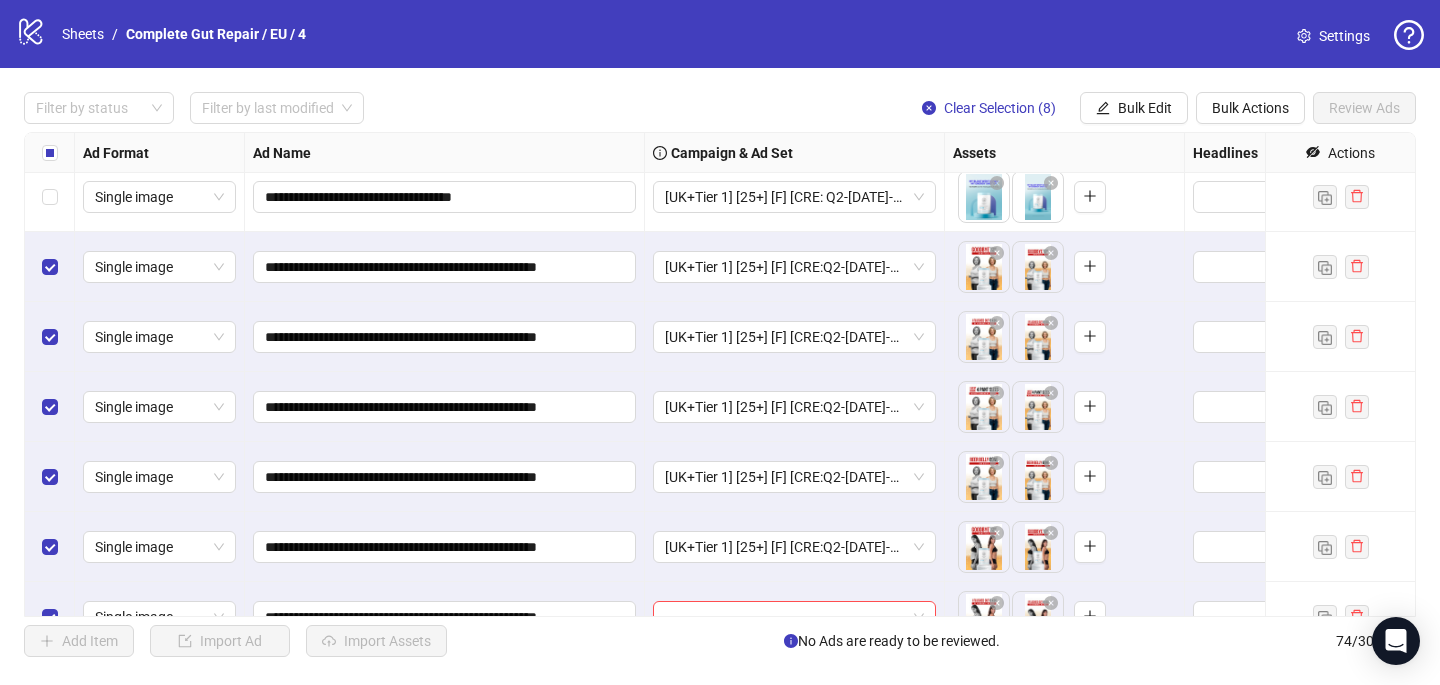 scroll, scrollTop: 4737, scrollLeft: 0, axis: vertical 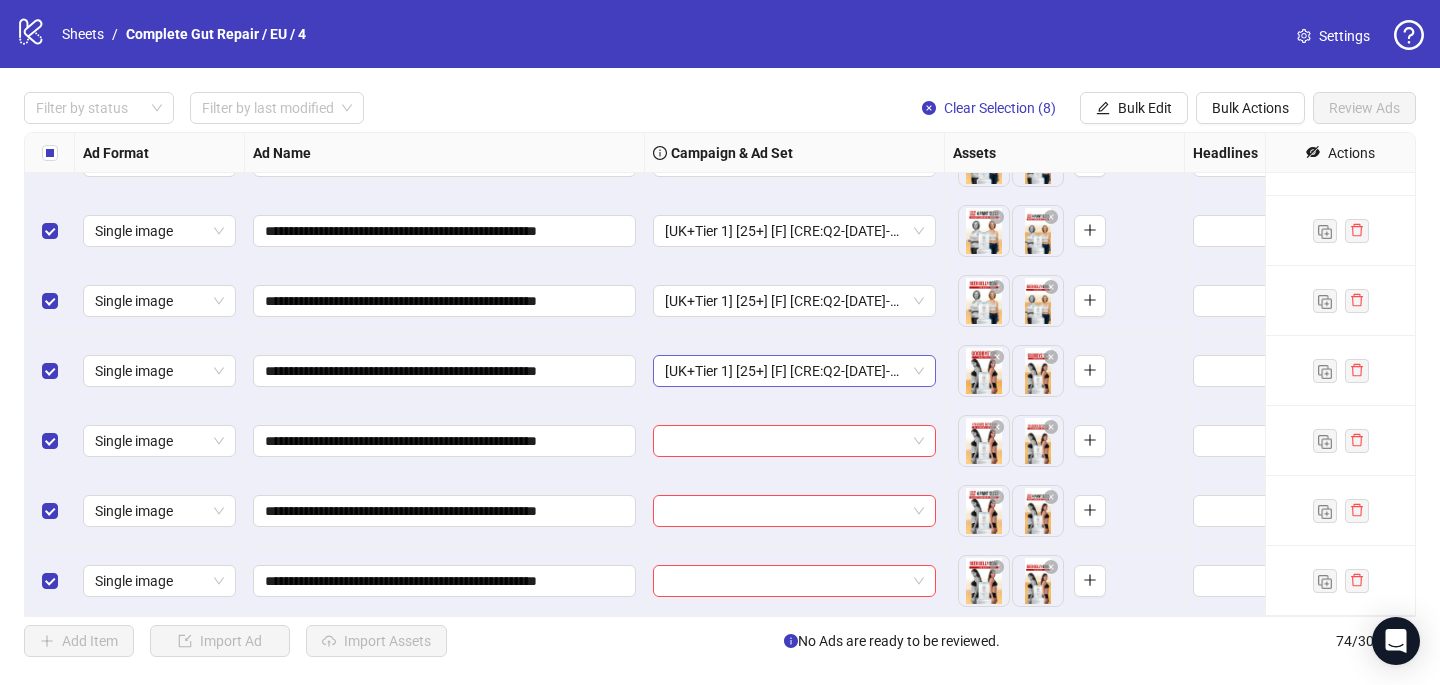 click on "[UK+Tier 1] [25+] [F] [CRE:Q2-[DATE]-Belly-Mirror-[DEMOGRAPHIC_DATA]-CGR/PCP] [[DATE]]" at bounding box center [794, 371] 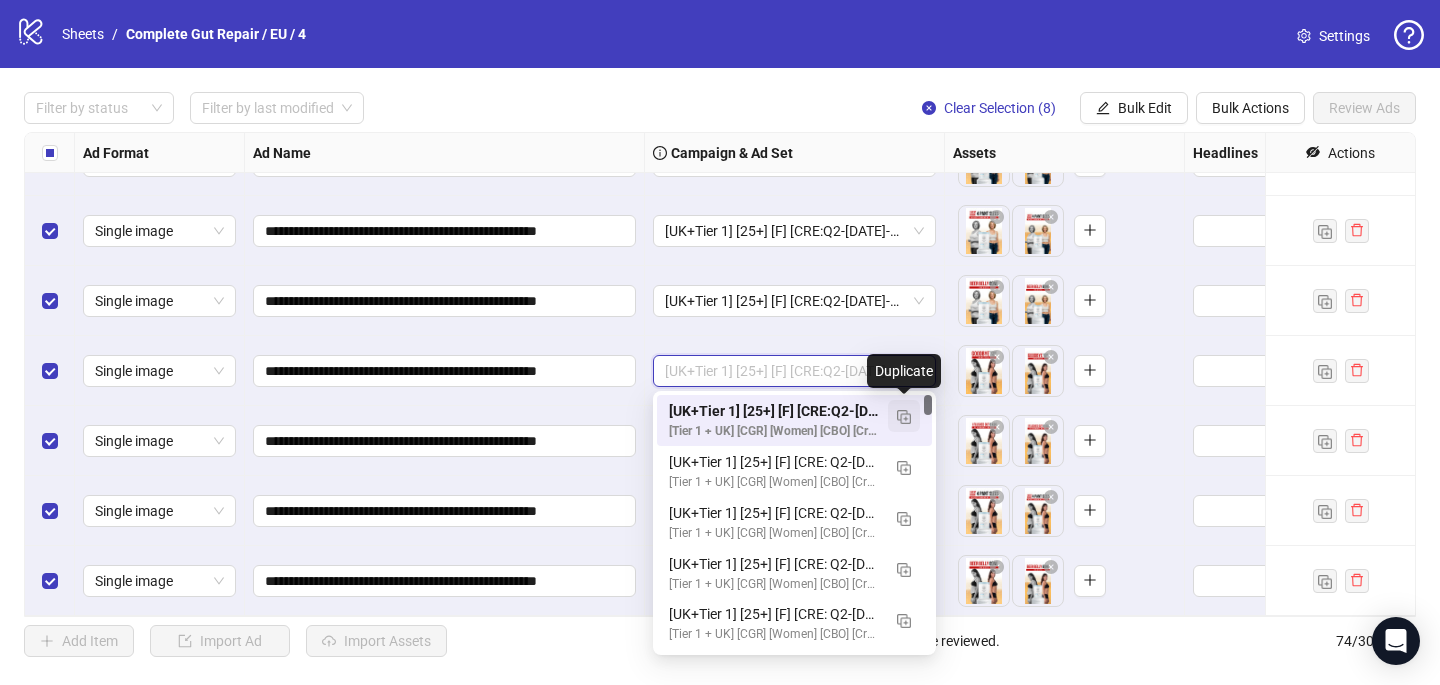 click at bounding box center [904, 416] 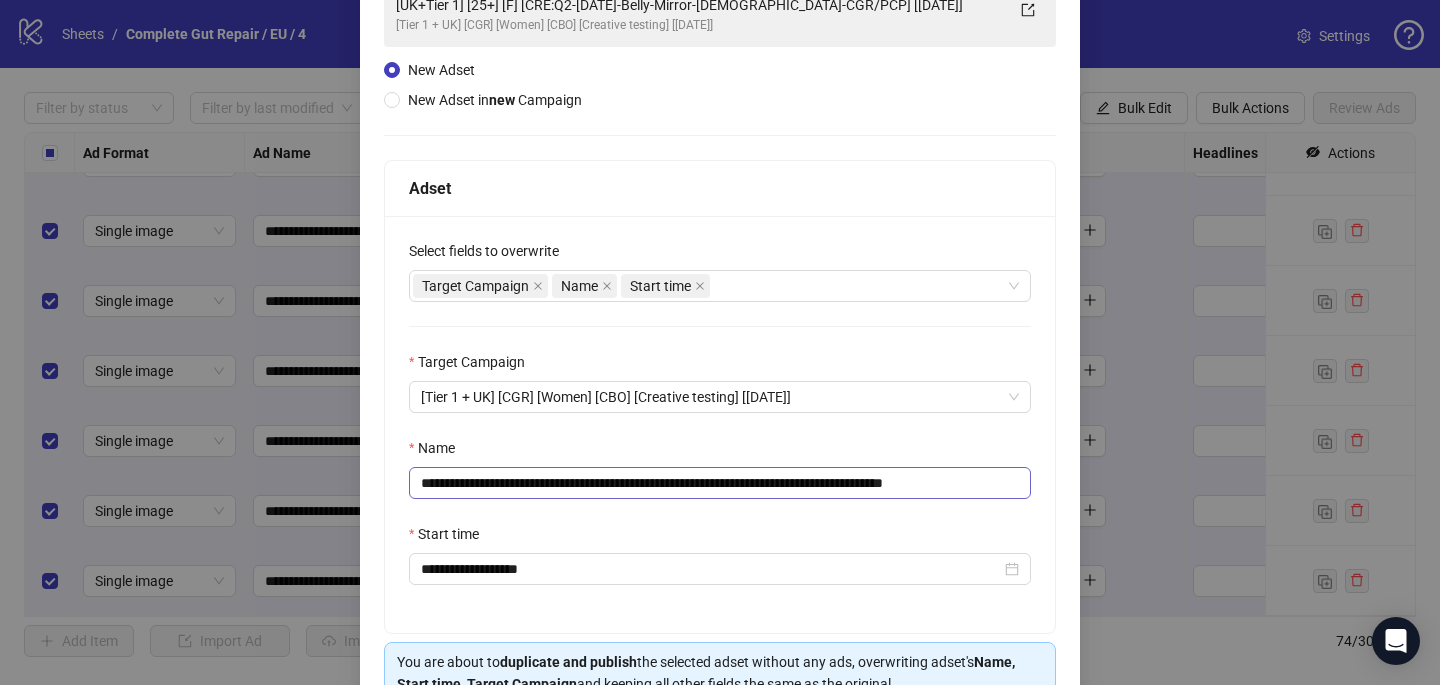 scroll, scrollTop: 169, scrollLeft: 0, axis: vertical 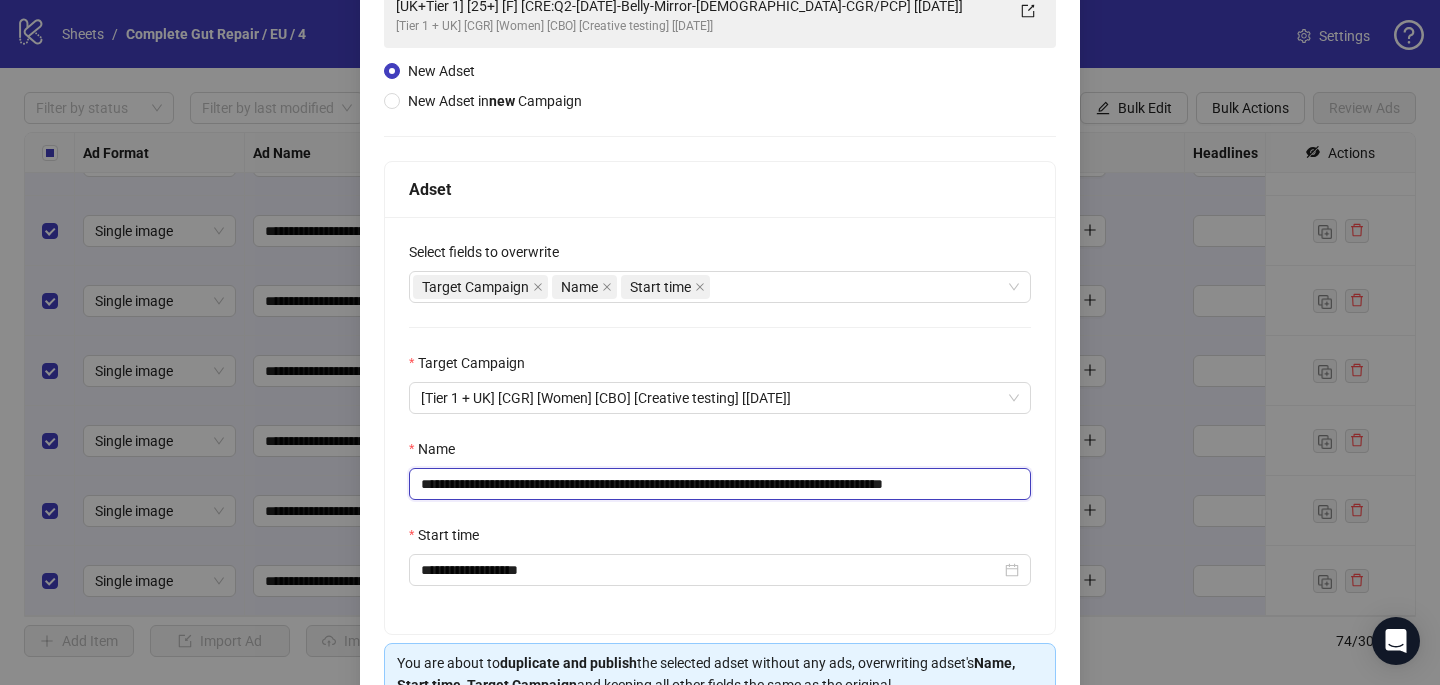 drag, startPoint x: 1021, startPoint y: 489, endPoint x: 966, endPoint y: 483, distance: 55.326305 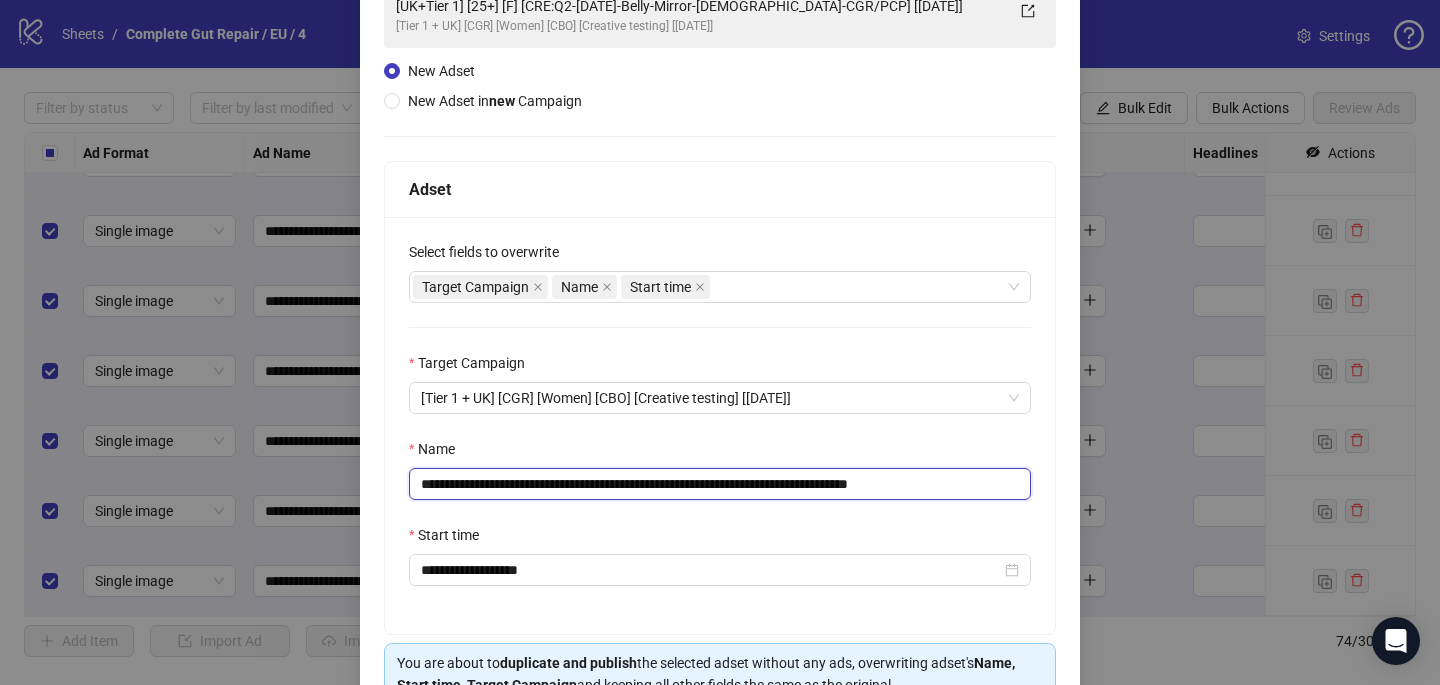 click on "**********" at bounding box center [720, 484] 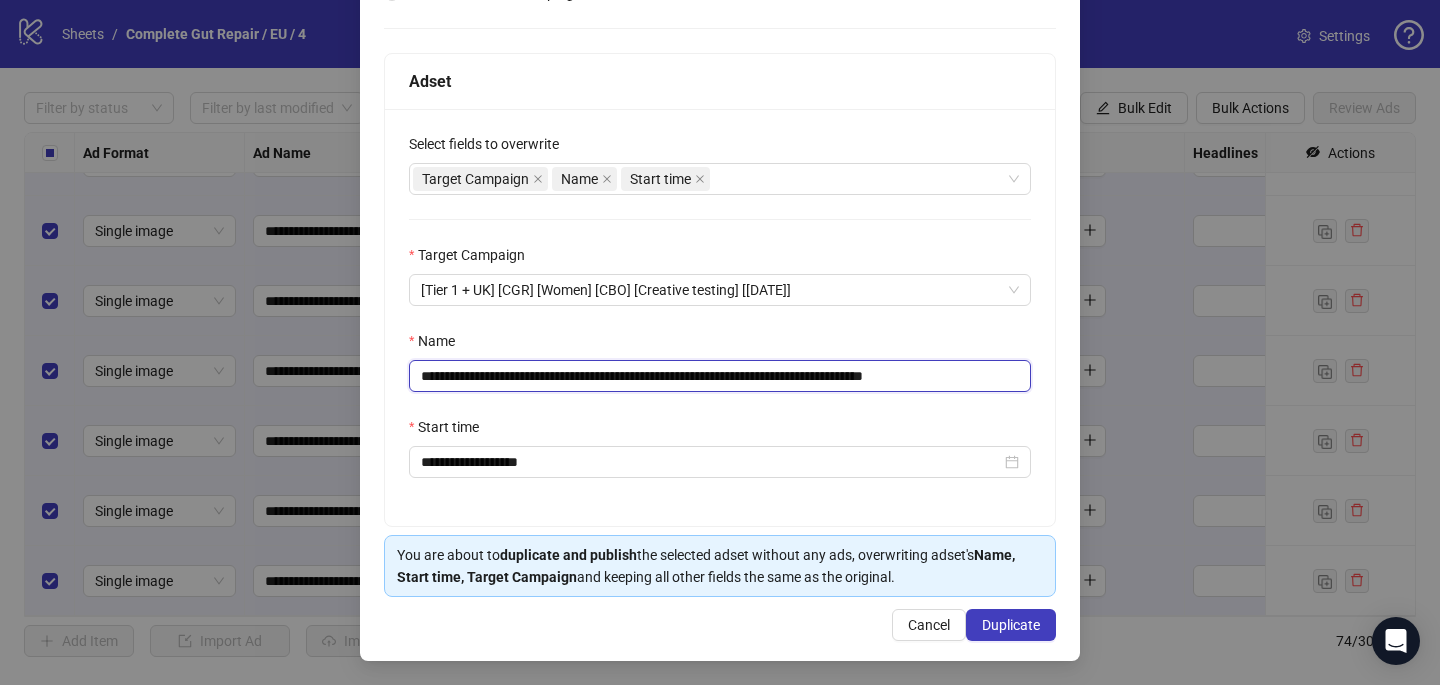 scroll, scrollTop: 277, scrollLeft: 0, axis: vertical 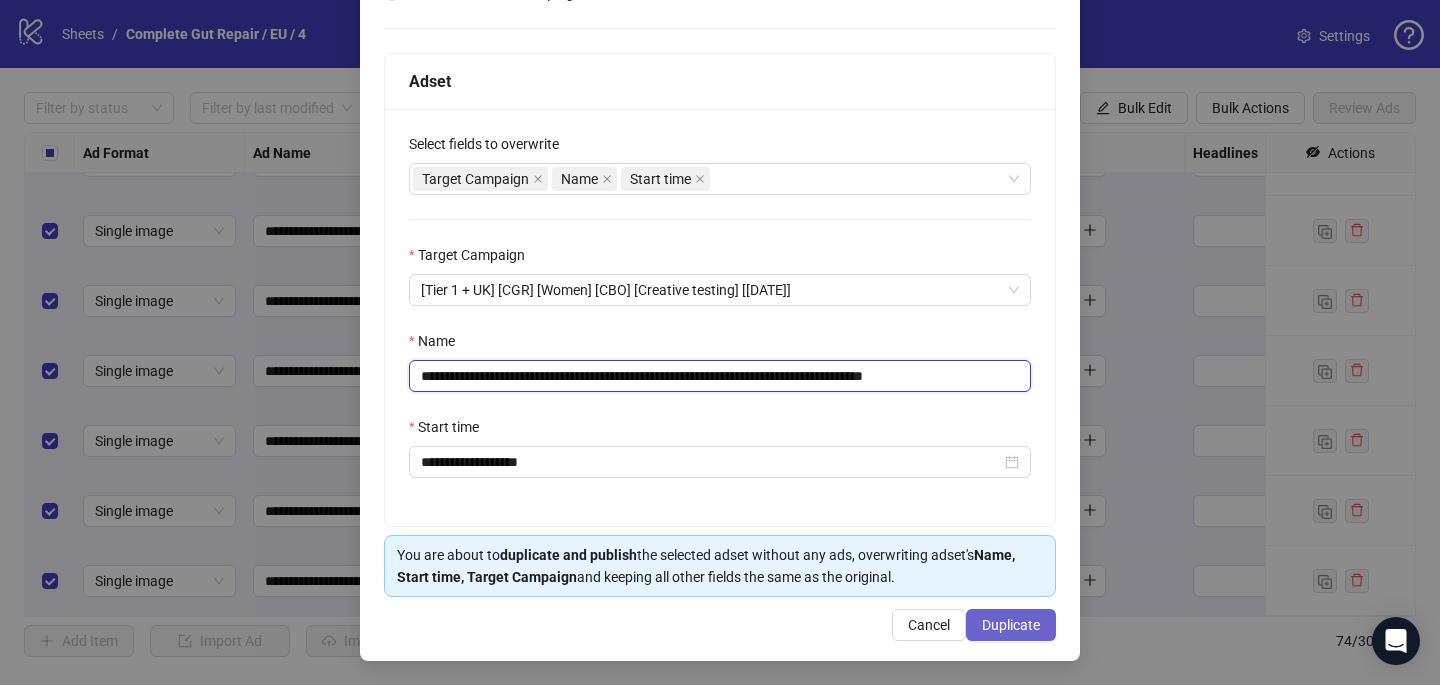 type on "**********" 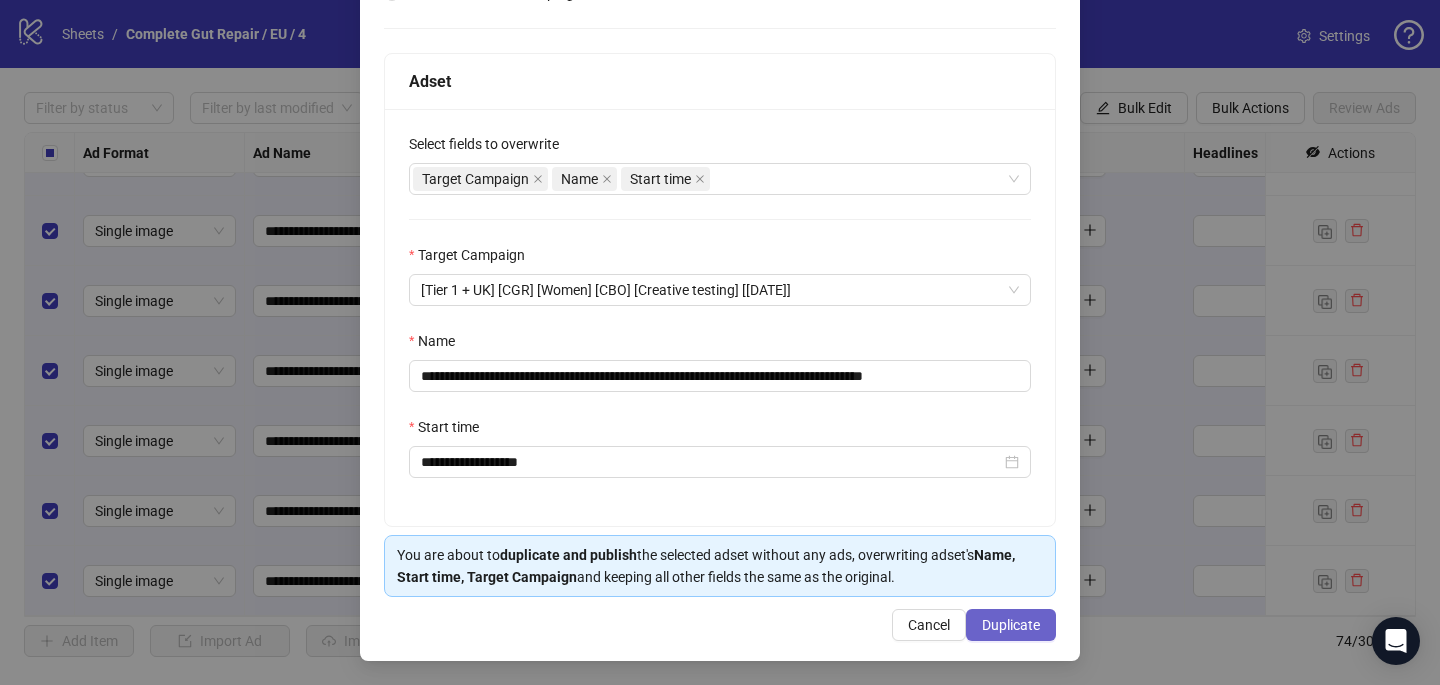 click on "Duplicate" at bounding box center (1011, 625) 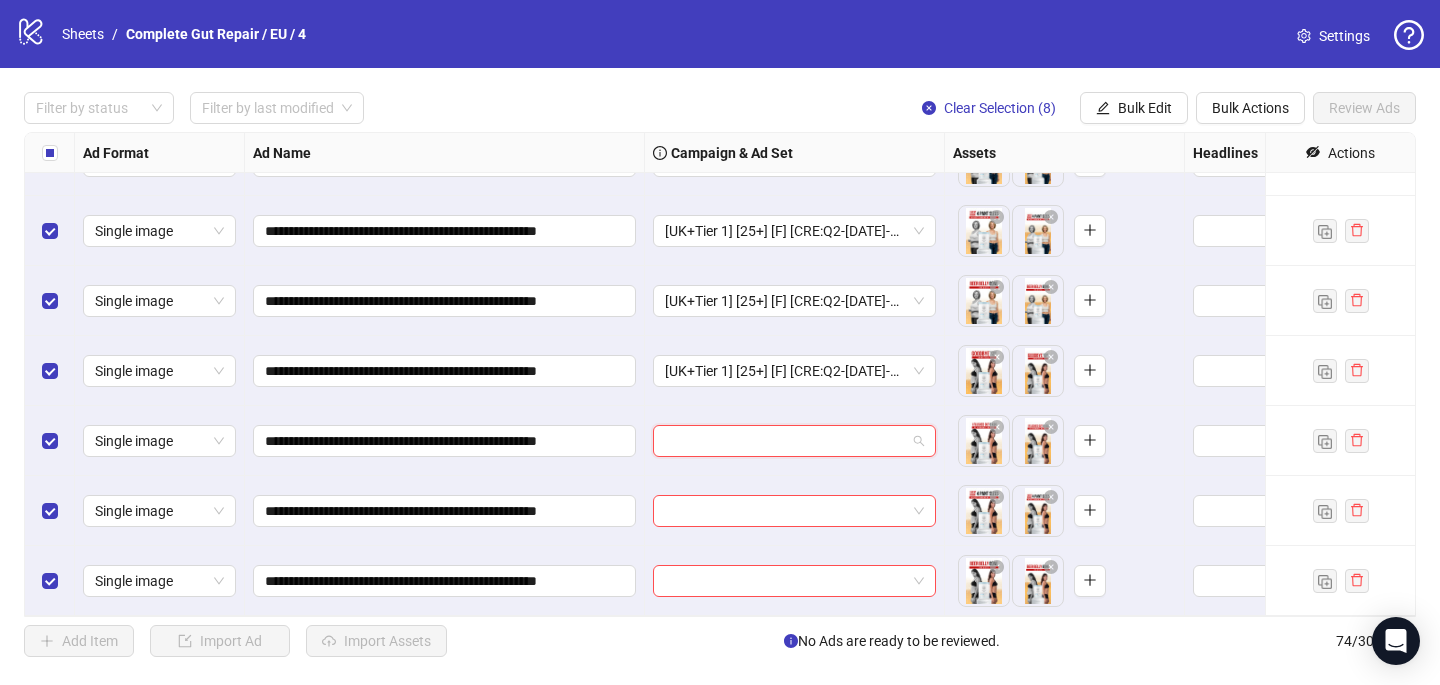 click at bounding box center (785, 441) 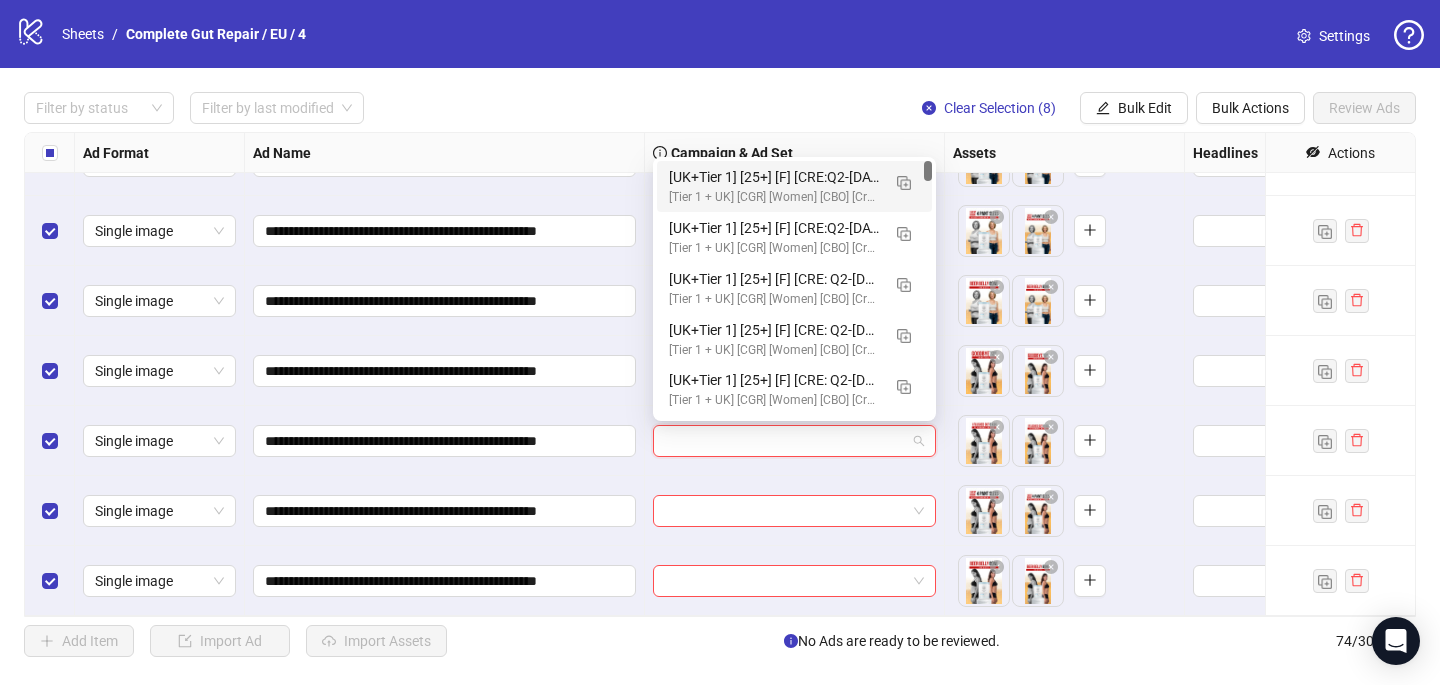 click on "[UK+Tier 1] [25+] [F] [CRE:Q2-05-MAY-2025-Belly-Mirror-Female-CGR/PCP #2] [29 July 2025] [Tier 1 + UK] [CGR] [Women] [CBO] [Creative testing] [29 July 2025]" at bounding box center (794, 186) 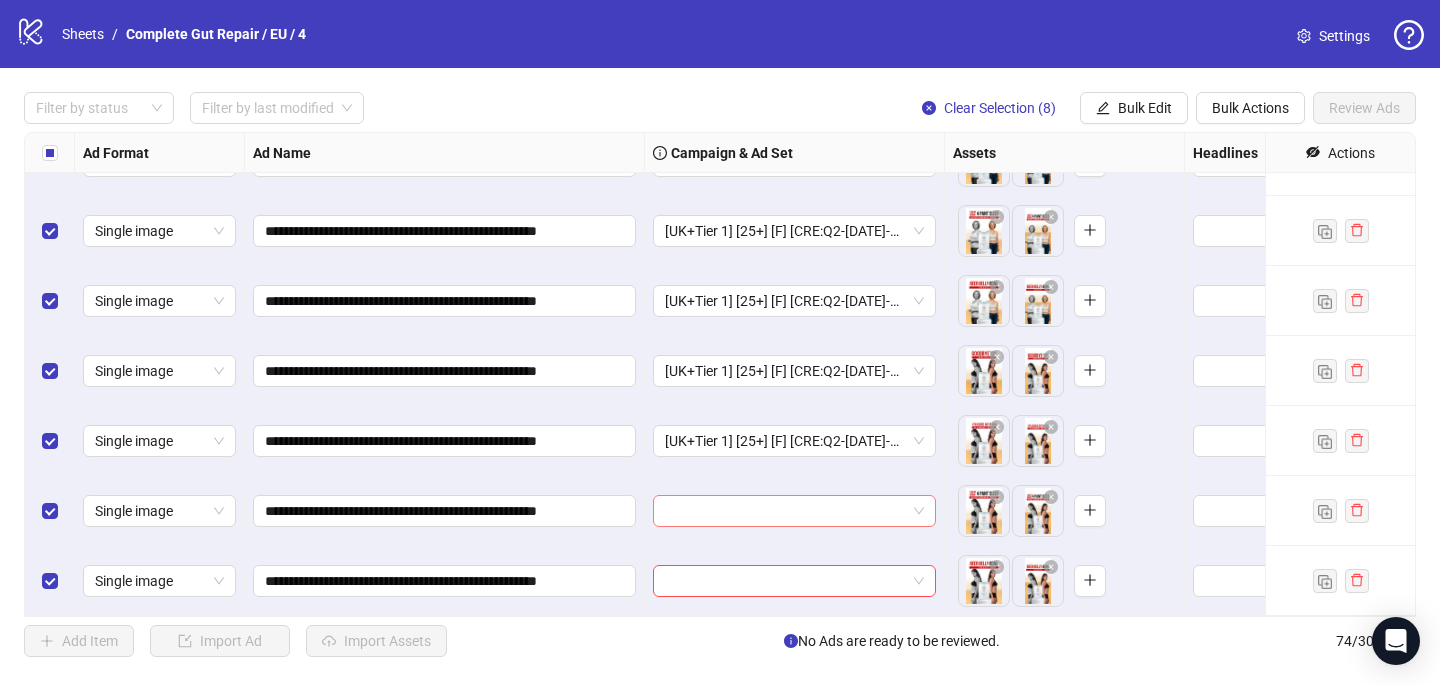 click at bounding box center [785, 511] 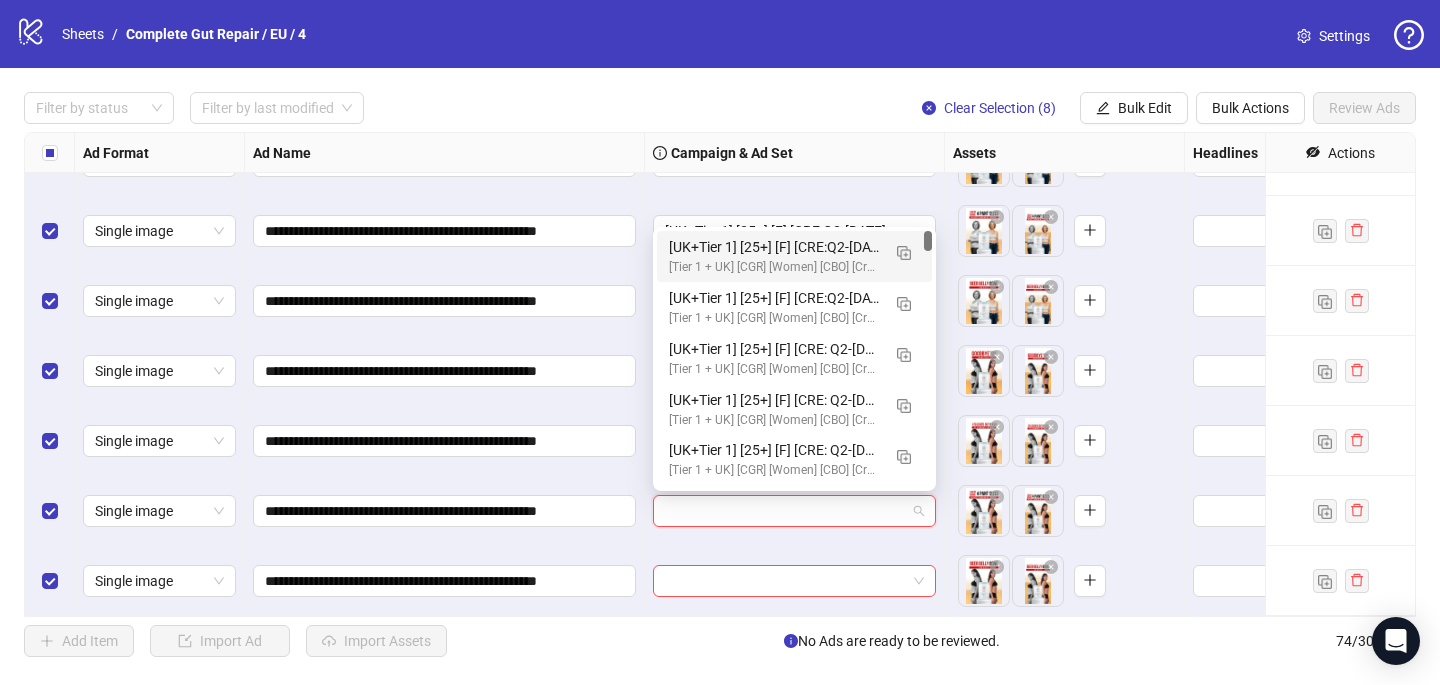 click on "[UK+Tier 1] [25+] [F] [CRE:Q2-[DATE]-Belly-Mirror-[DEMOGRAPHIC_DATA]-CGR/PCP #2] [[DATE]]" at bounding box center [774, 247] 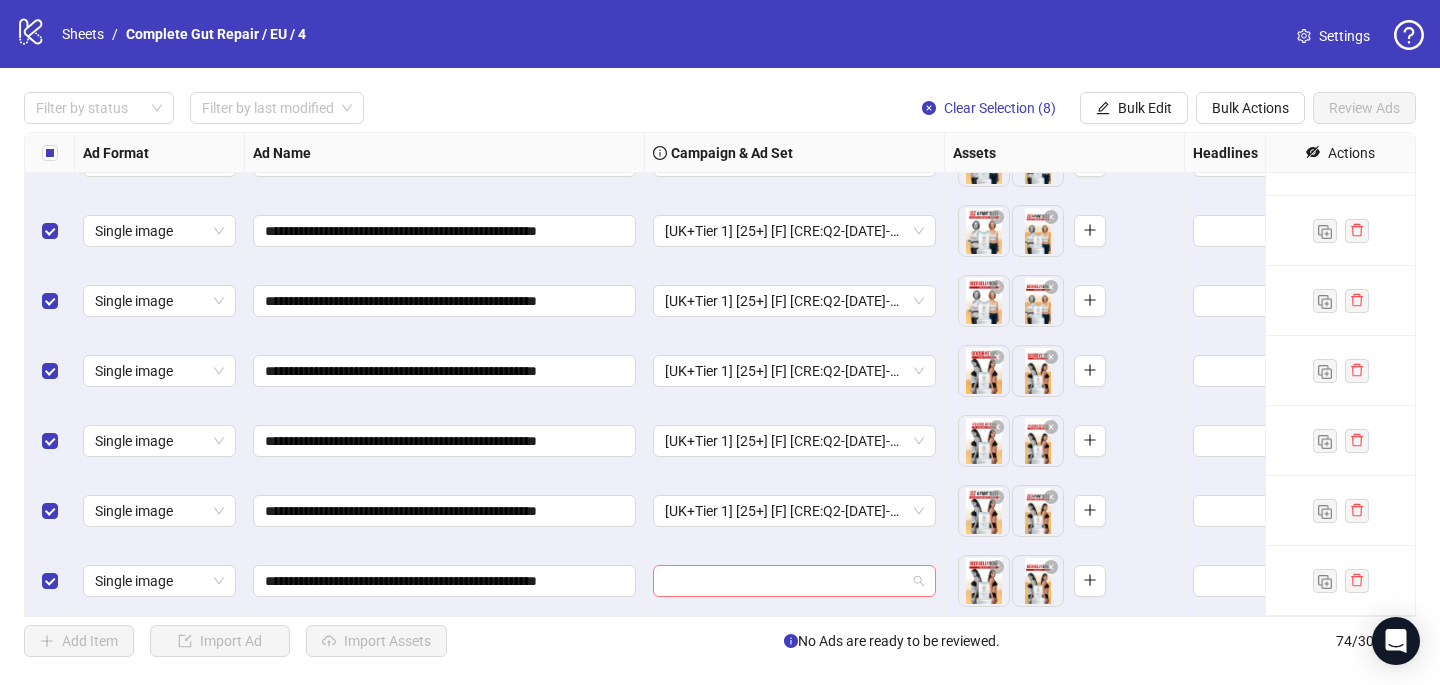 click at bounding box center [785, 581] 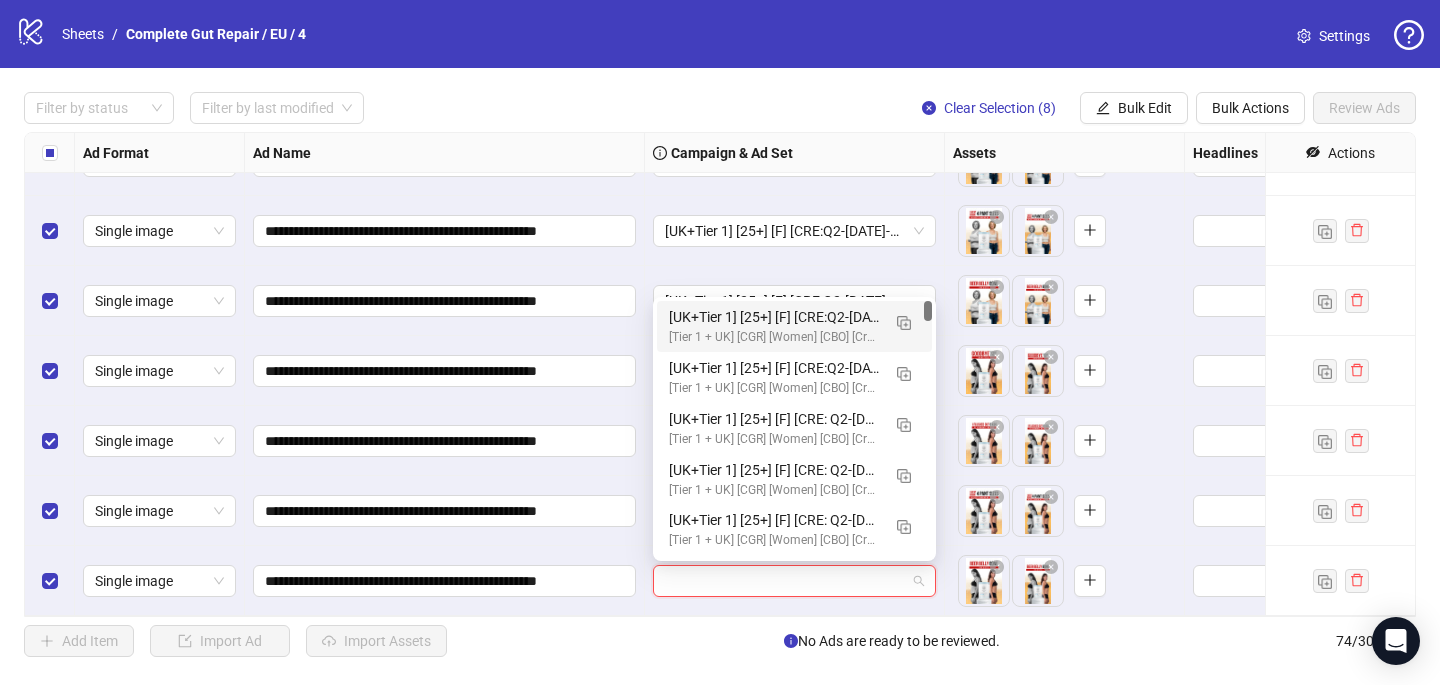click on "[Tier 1 + UK] [CGR] [Women] [CBO] [Creative testing] [[DATE]]" at bounding box center (774, 337) 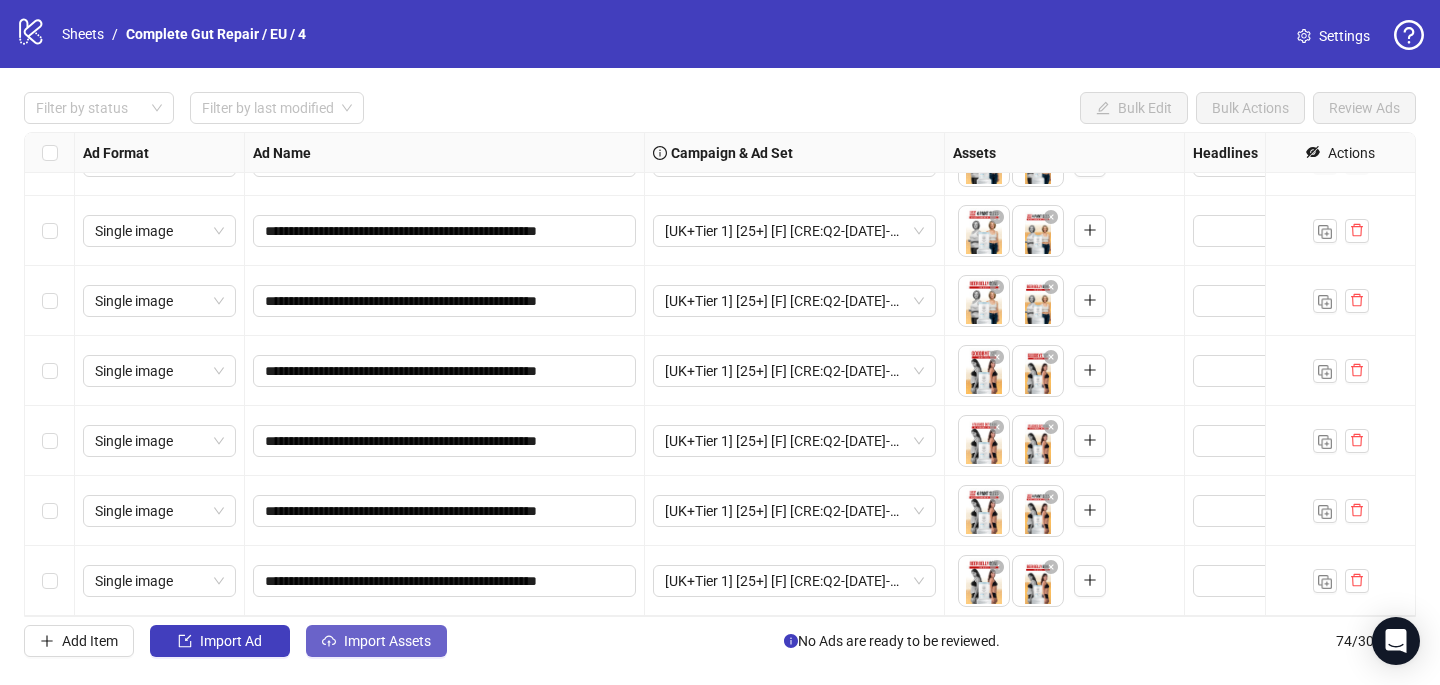 click on "Import Assets" at bounding box center [376, 641] 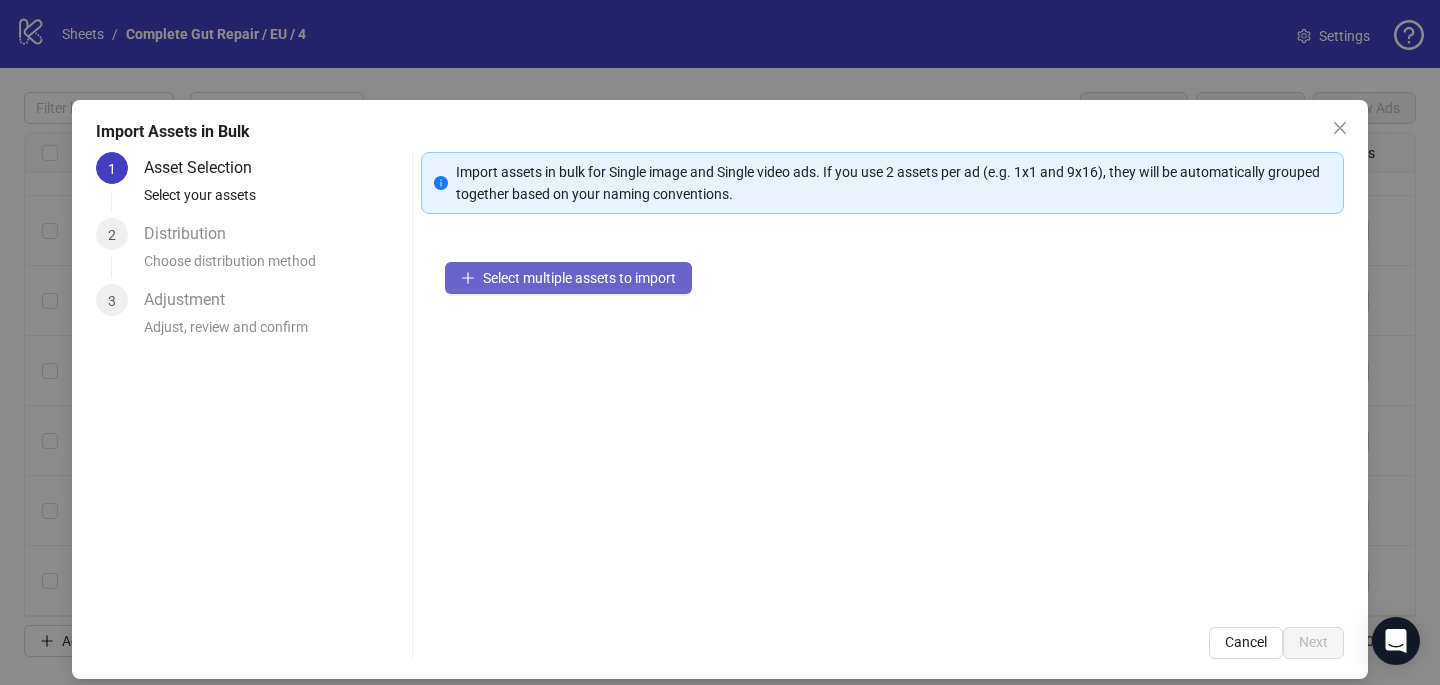click on "Select multiple assets to import" at bounding box center [579, 278] 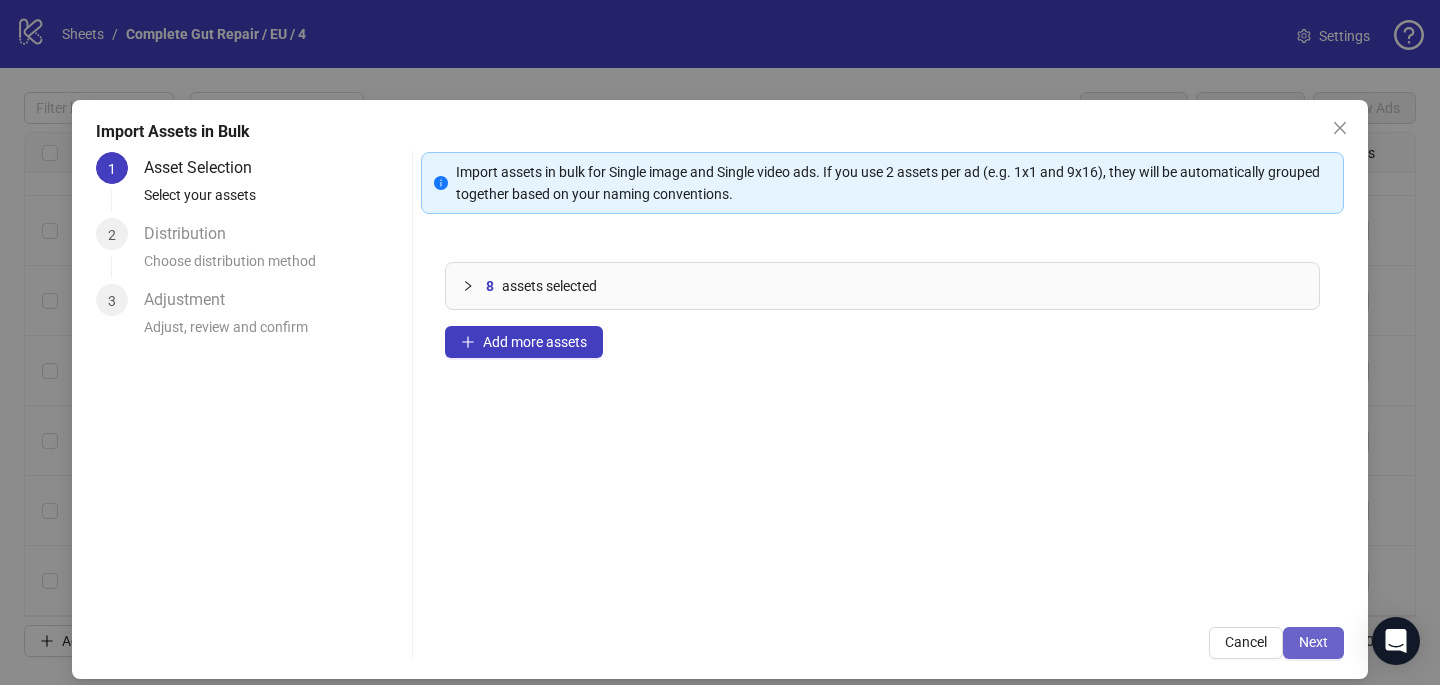 click on "Next" at bounding box center (1313, 643) 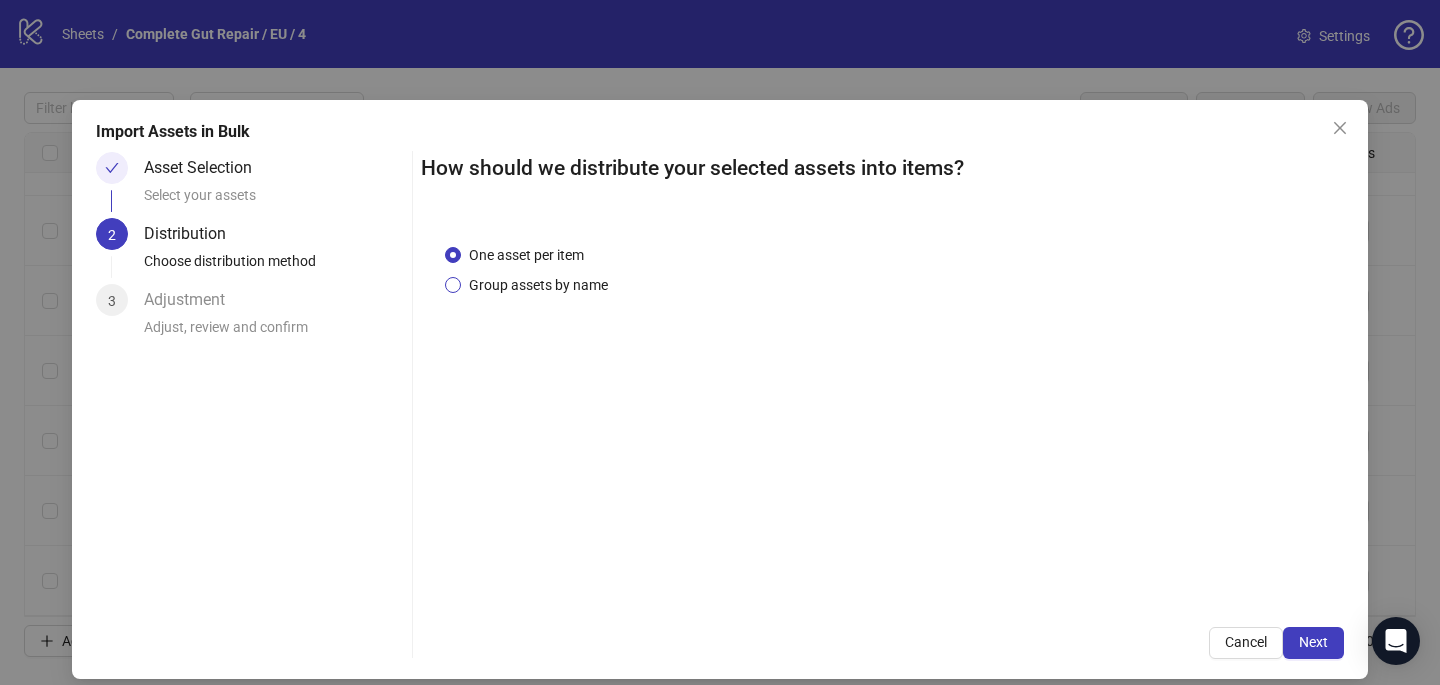 click on "Group assets by name" at bounding box center [538, 285] 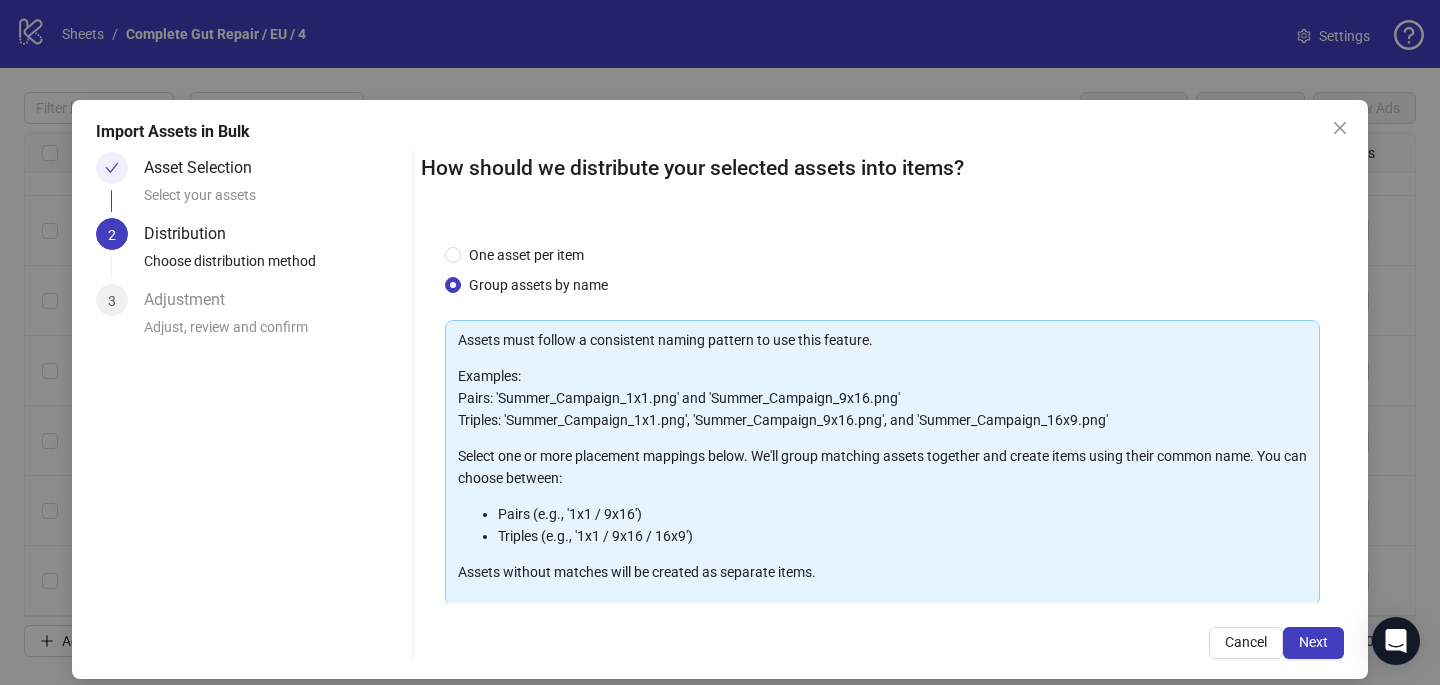 scroll, scrollTop: 203, scrollLeft: 0, axis: vertical 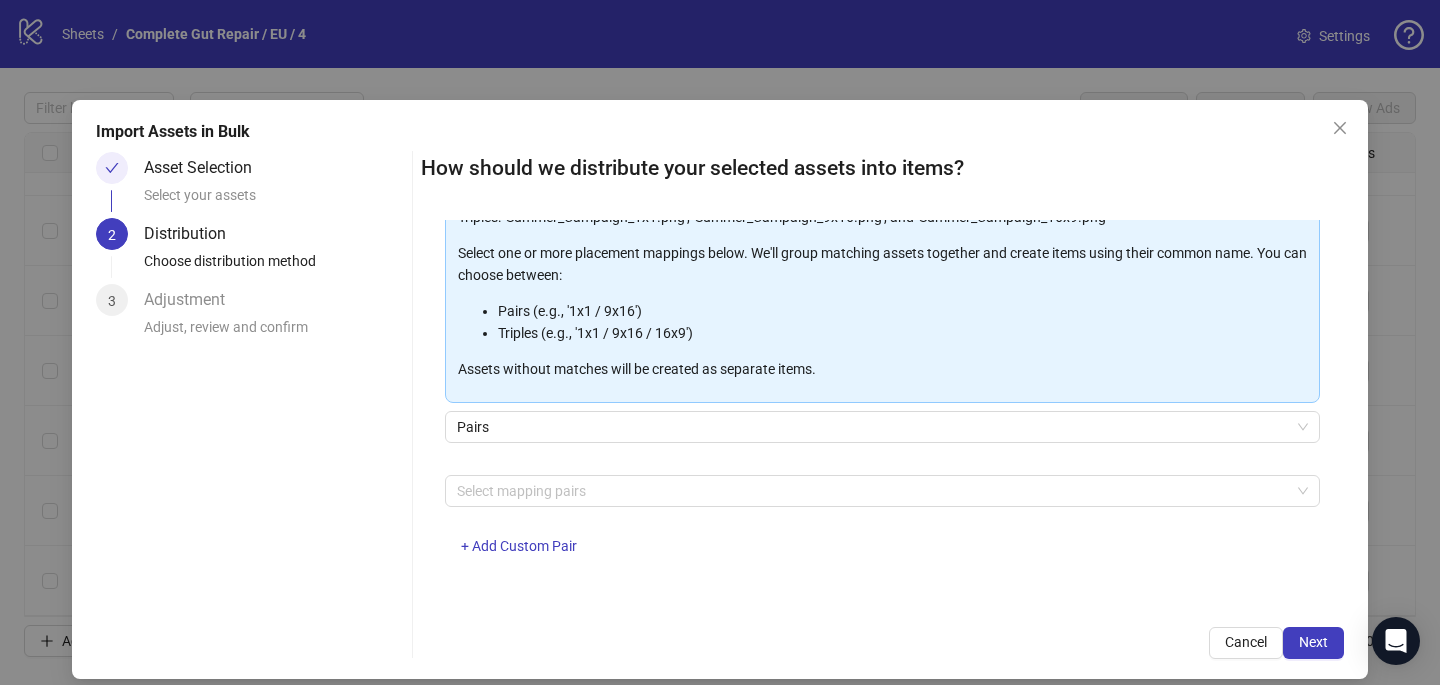 click at bounding box center [872, 491] 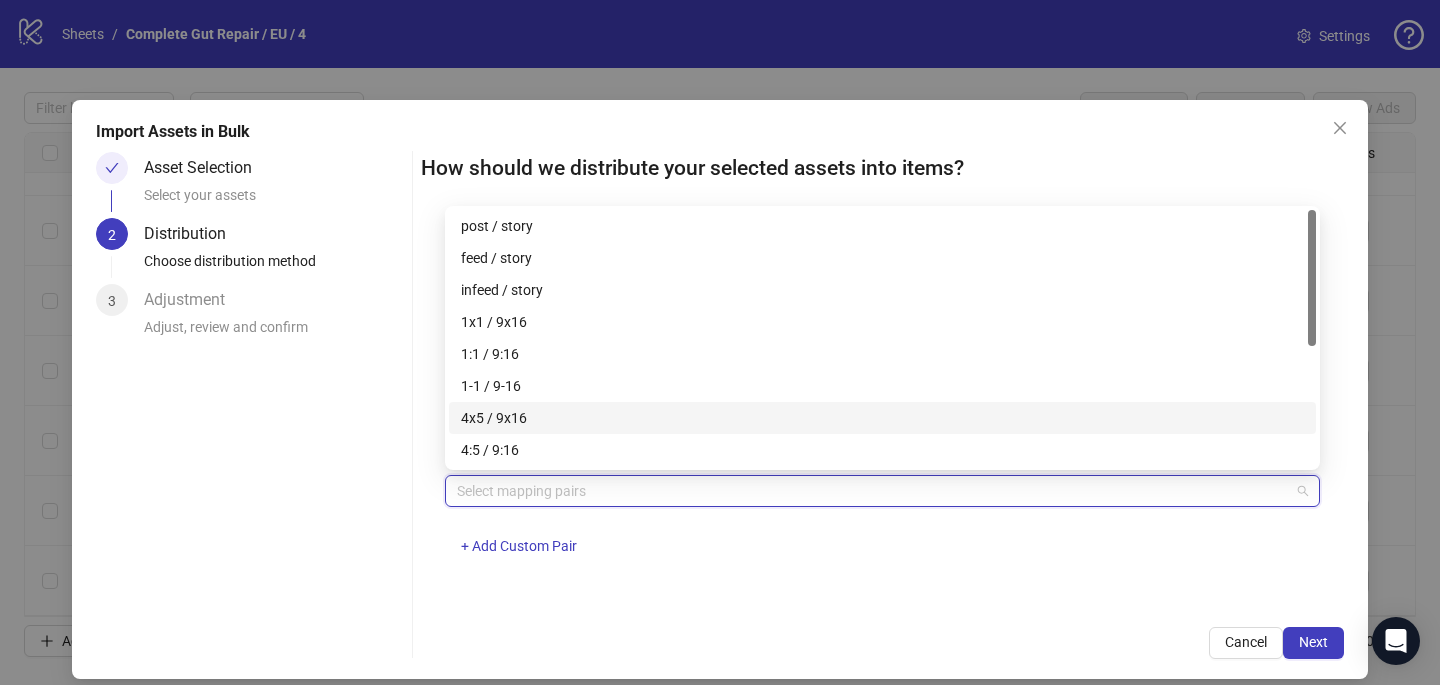 click on "4x5 / 9x16" at bounding box center (882, 418) 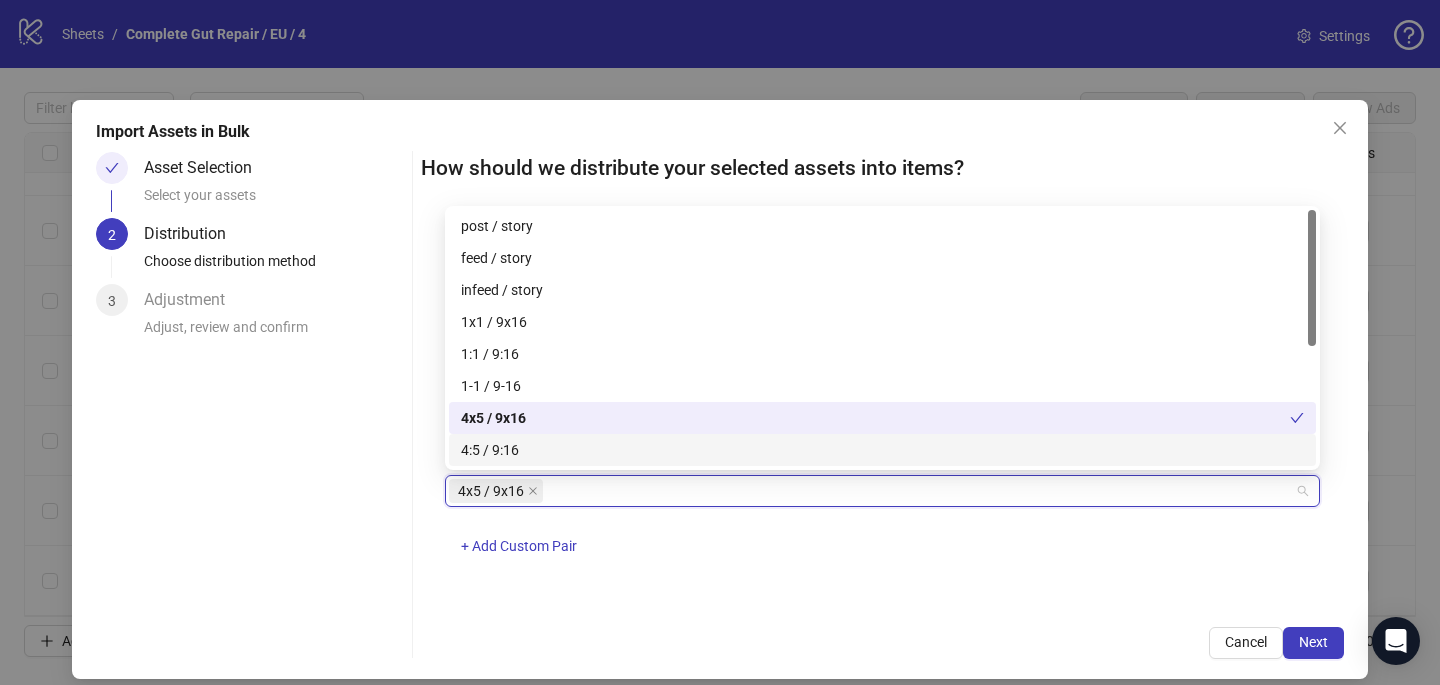click on "One asset per item Group assets by name Assets must follow a consistent naming pattern to use this feature. Examples: Pairs: 'Summer_Campaign_1x1.png' and 'Summer_Campaign_9x16.png' Triples: 'Summer_Campaign_1x1.png', 'Summer_Campaign_9x16.png', and 'Summer_Campaign_16x9.png' Select one or more placement mappings below. We'll group matching assets together and create items using their common name. You can choose between: Pairs (e.g., '1x1 / 9x16') Triples (e.g., '1x1 / 9x16 / 16x9') Assets without matches will be created as separate items. Pairs 4x5 / 9x16   + Add Custom Pair" at bounding box center (882, 411) 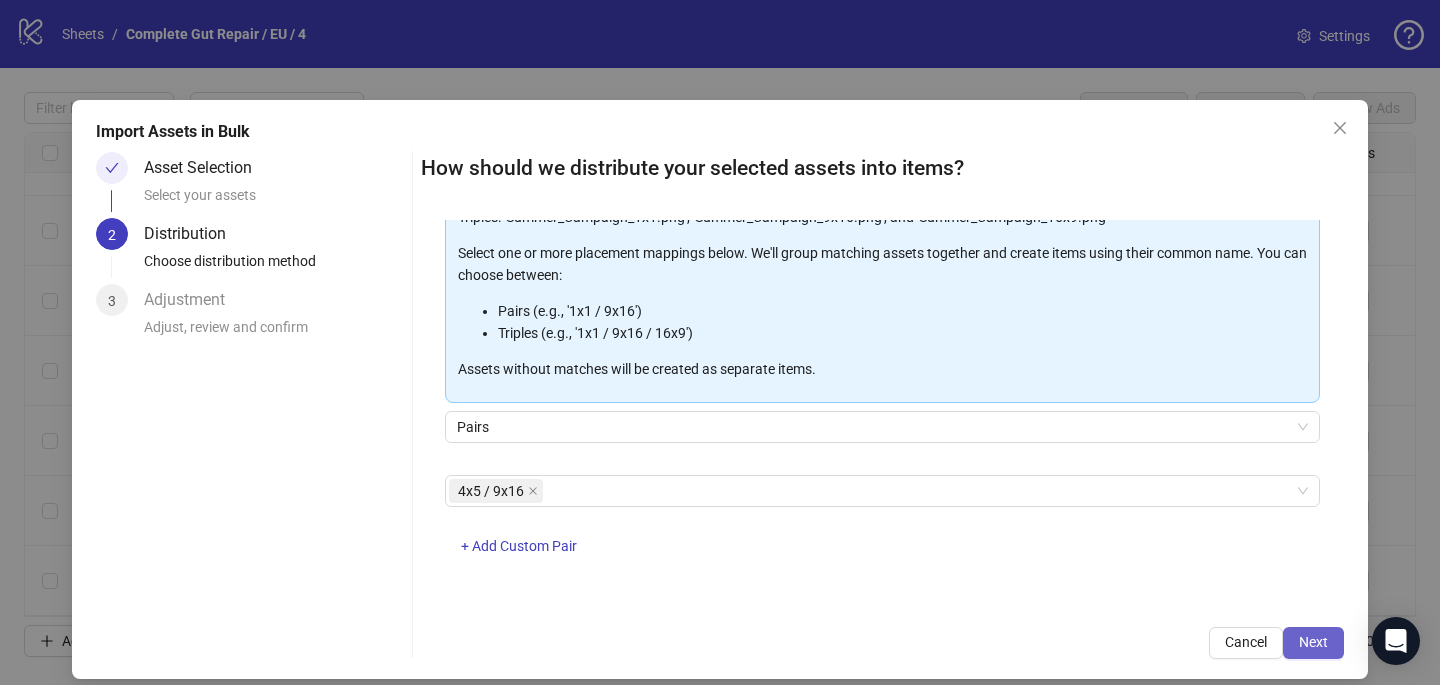 click on "Next" at bounding box center [1313, 642] 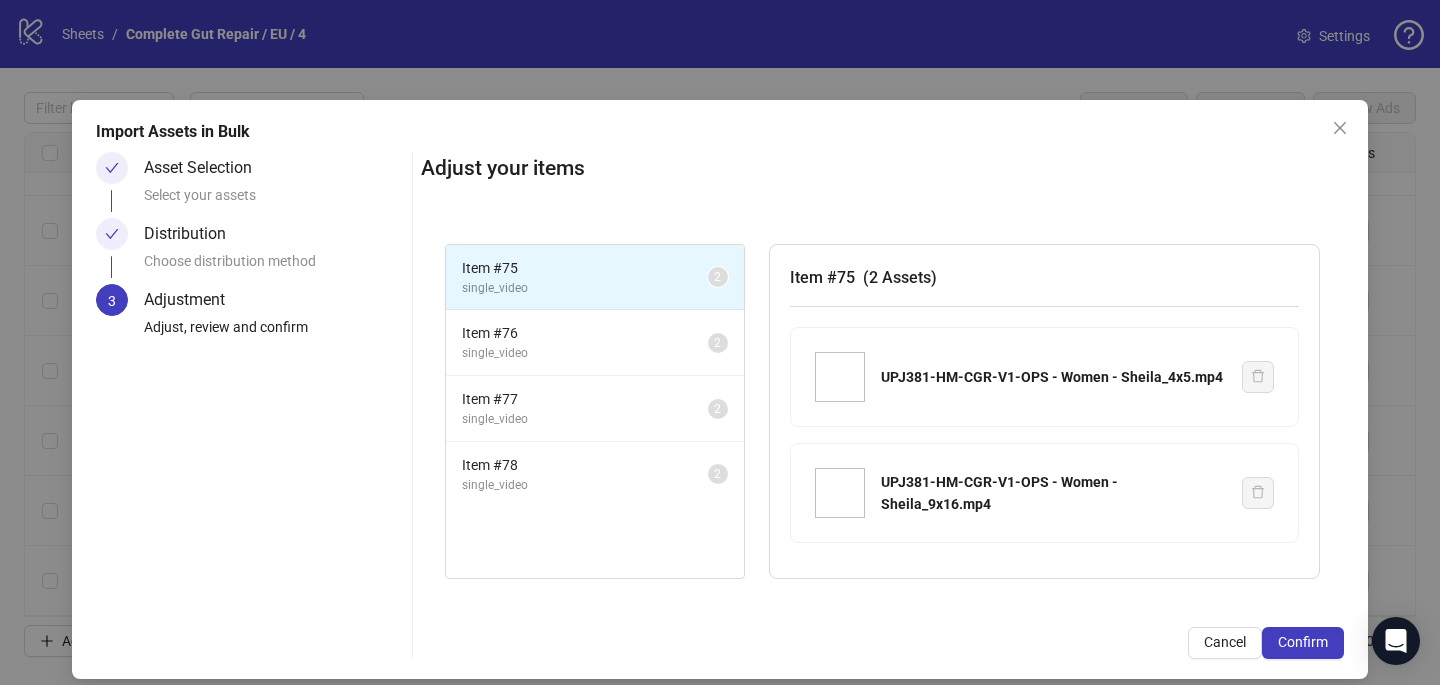 click on "Confirm" at bounding box center (1303, 642) 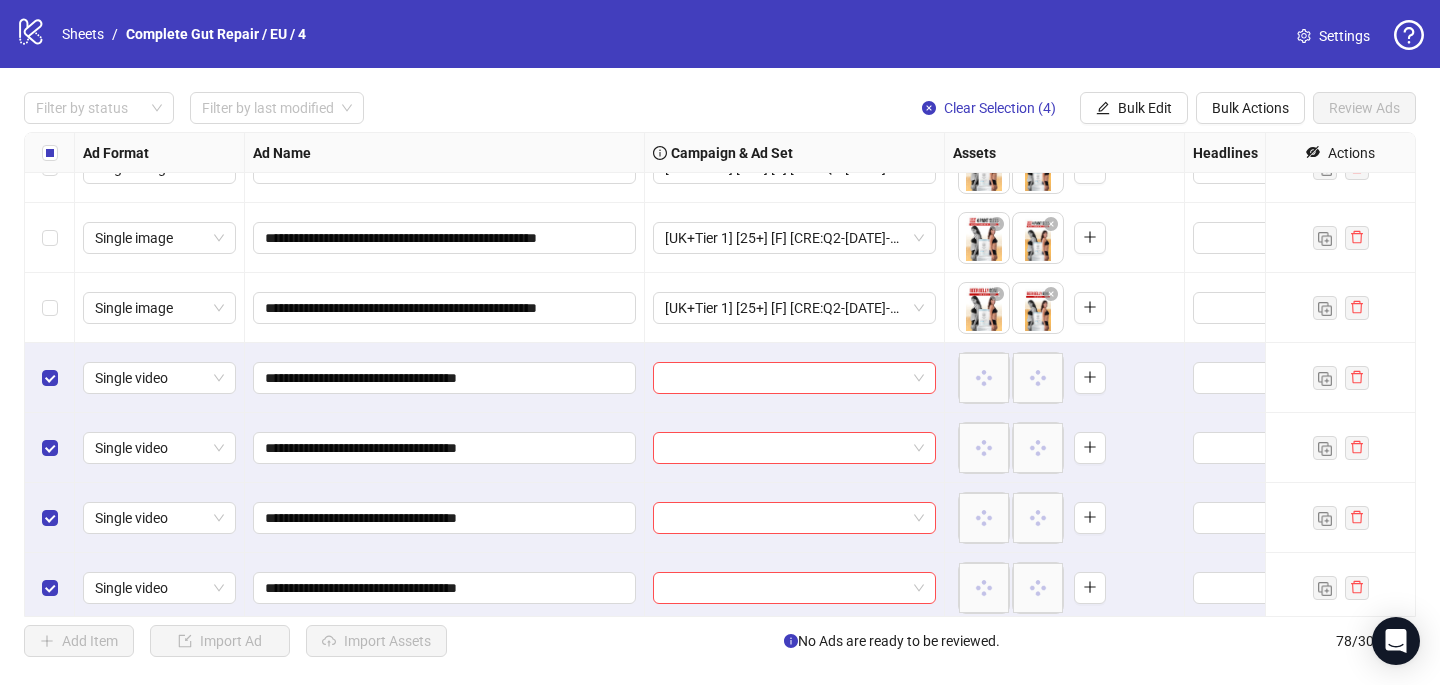 scroll, scrollTop: 5017, scrollLeft: 0, axis: vertical 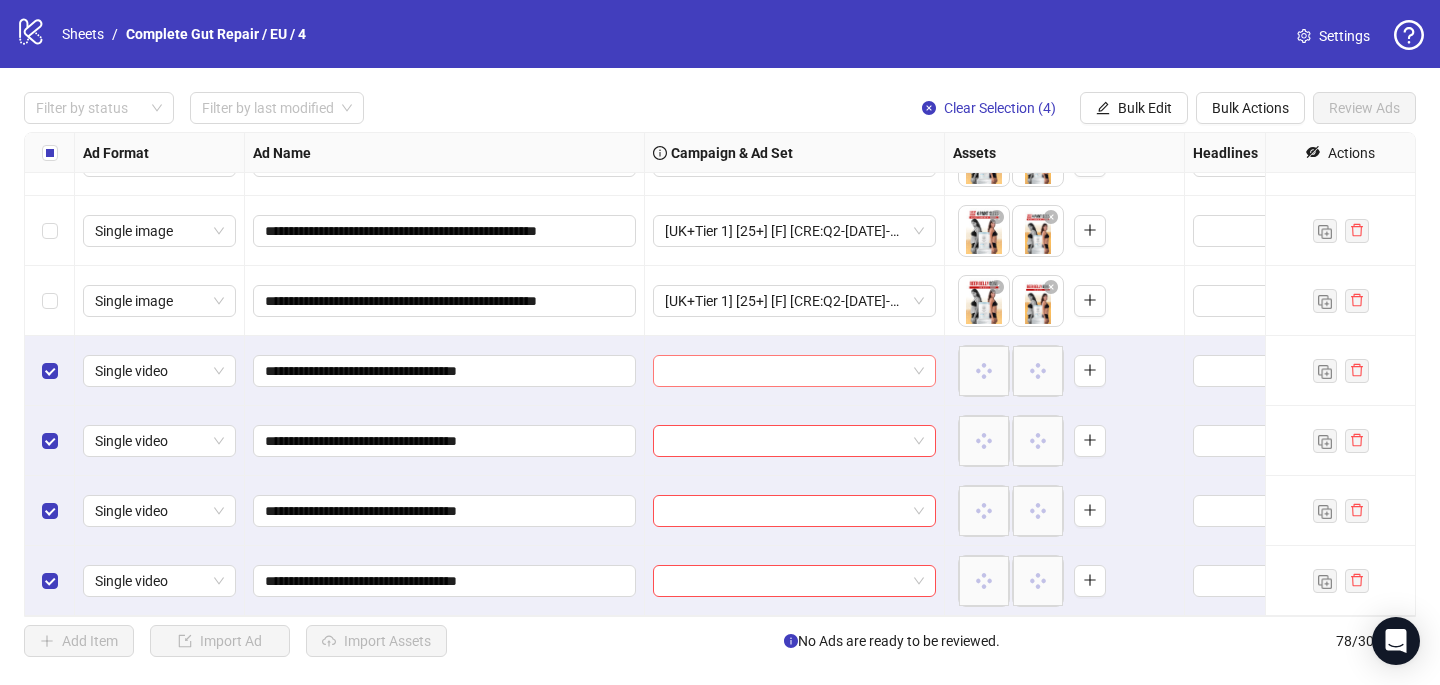 click at bounding box center [785, 371] 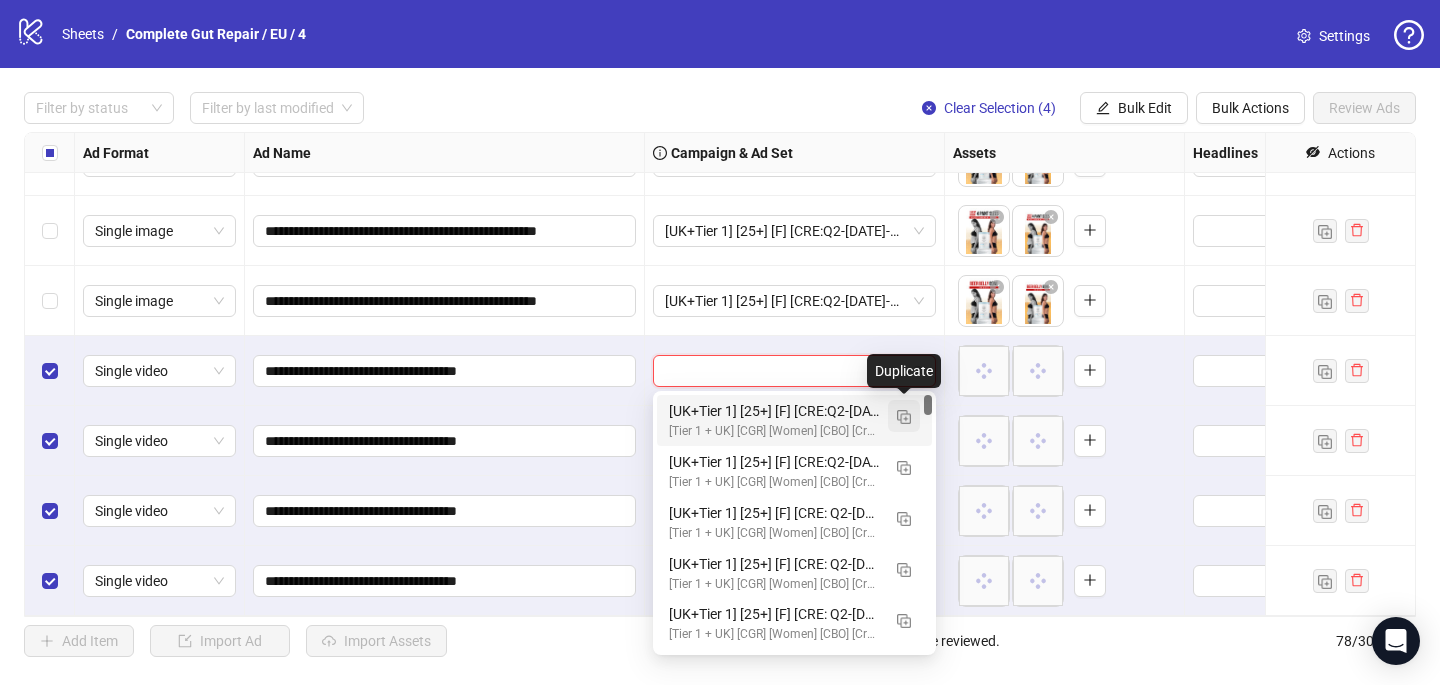 click at bounding box center [904, 417] 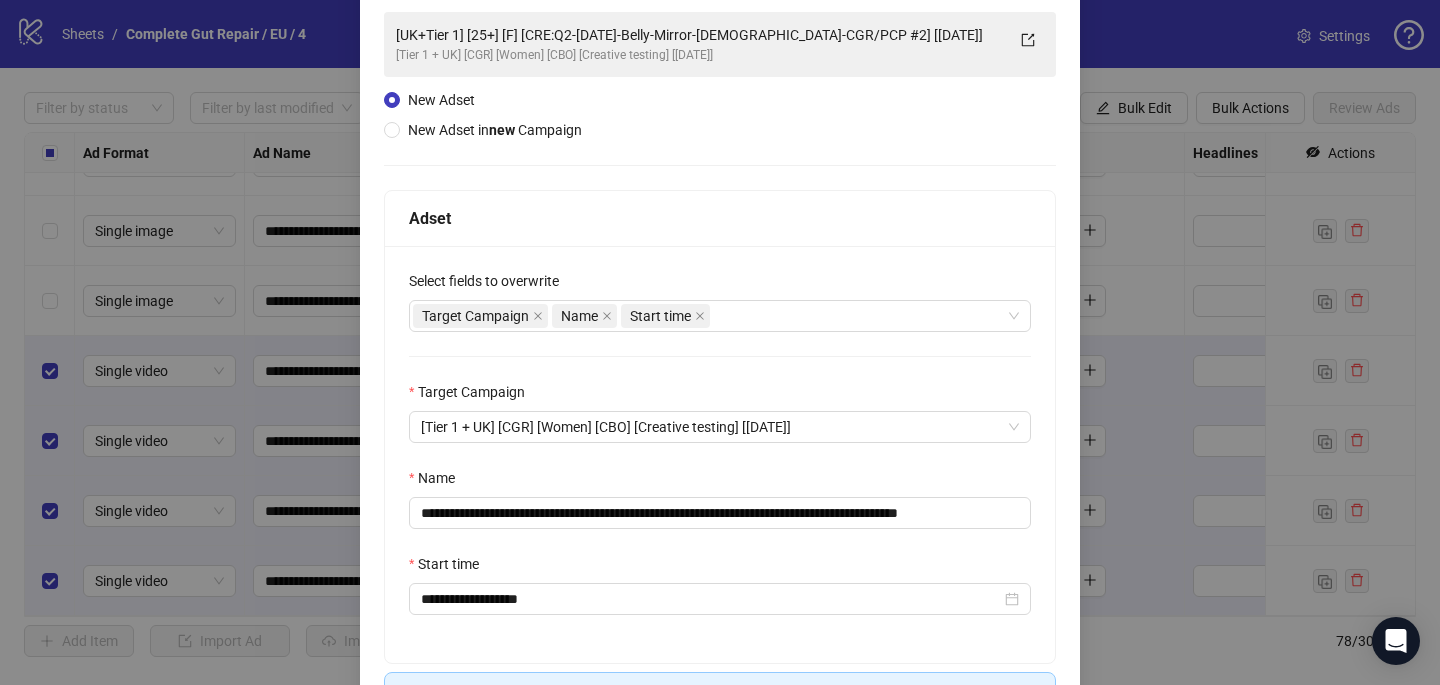 scroll, scrollTop: 153, scrollLeft: 0, axis: vertical 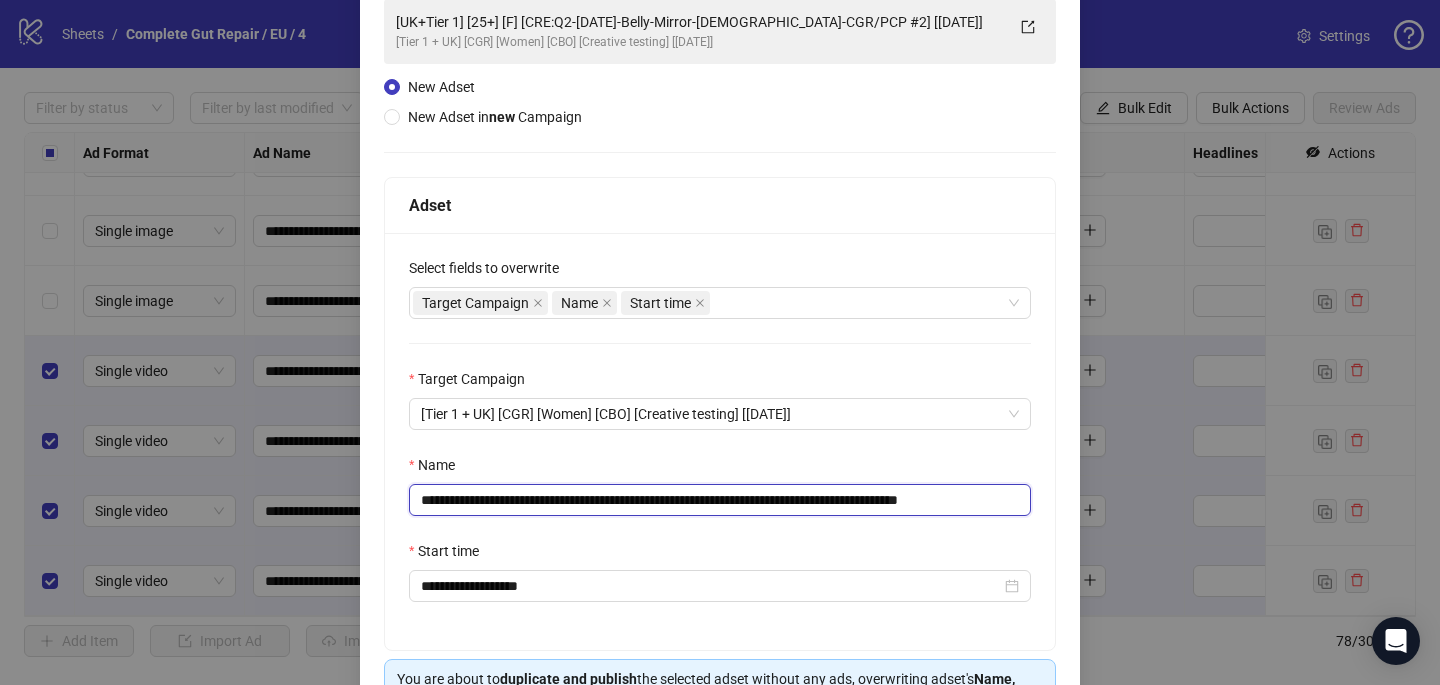 drag, startPoint x: 888, startPoint y: 503, endPoint x: 581, endPoint y: 495, distance: 307.10422 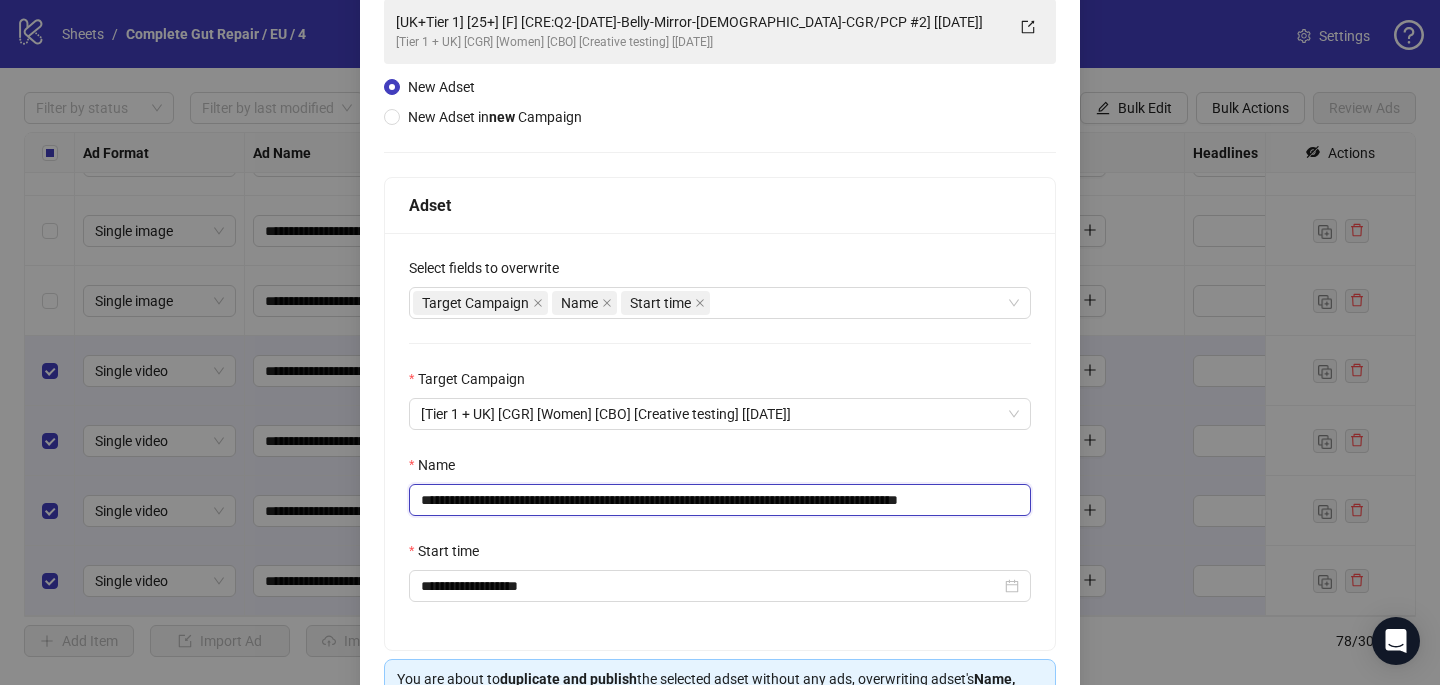 click on "**********" at bounding box center (720, 500) 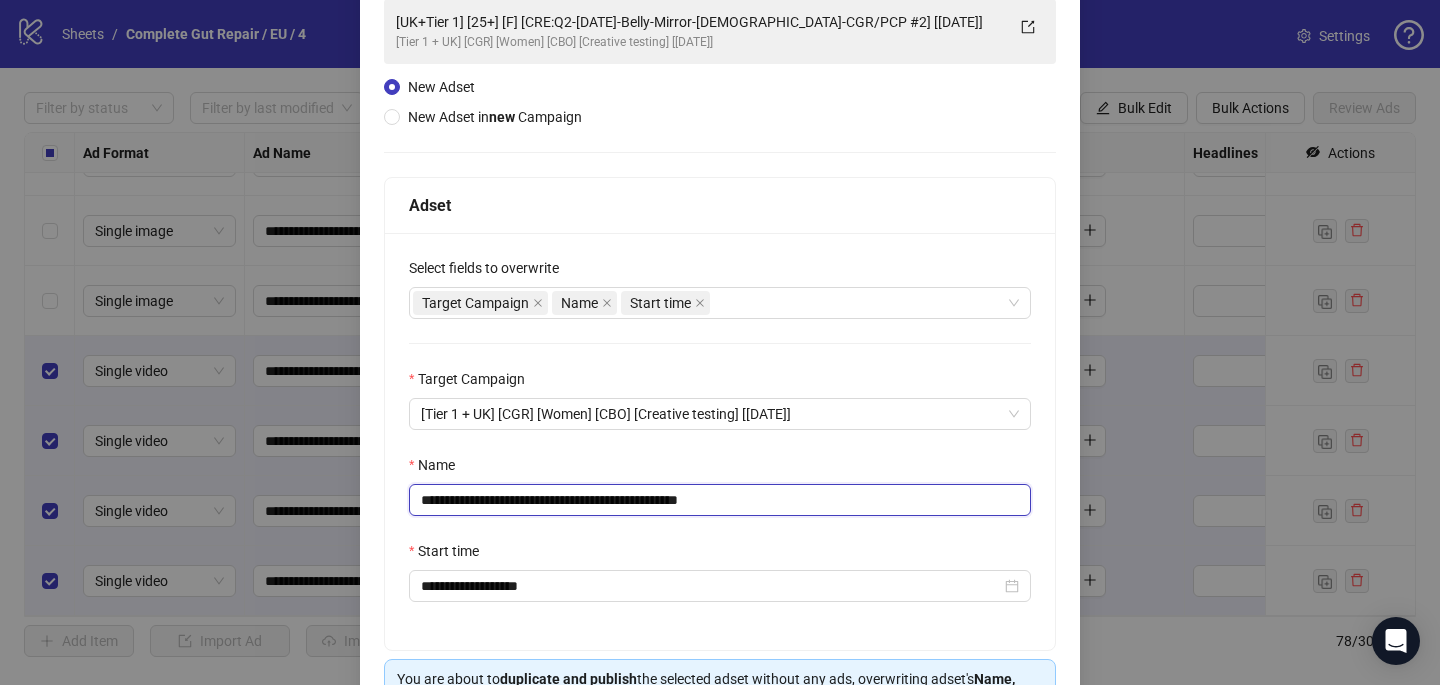 paste on "**********" 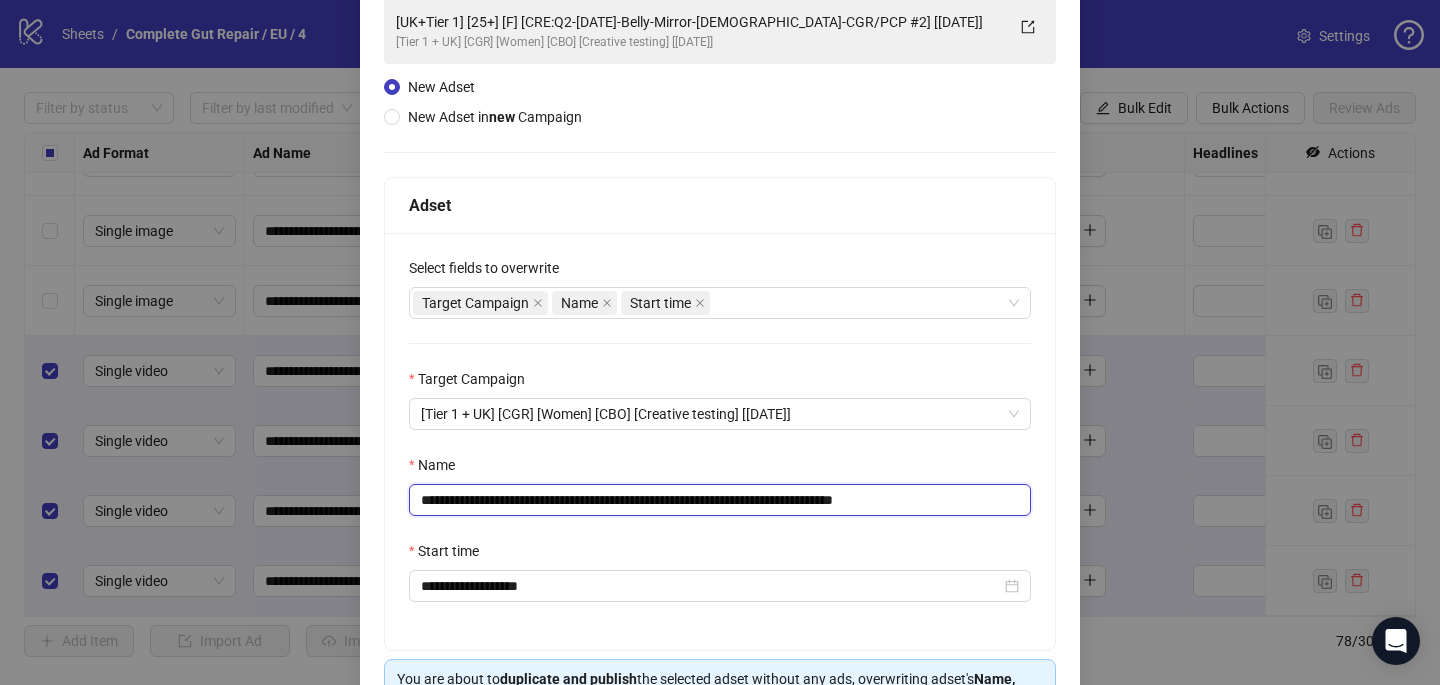 drag, startPoint x: 983, startPoint y: 499, endPoint x: 883, endPoint y: 499, distance: 100 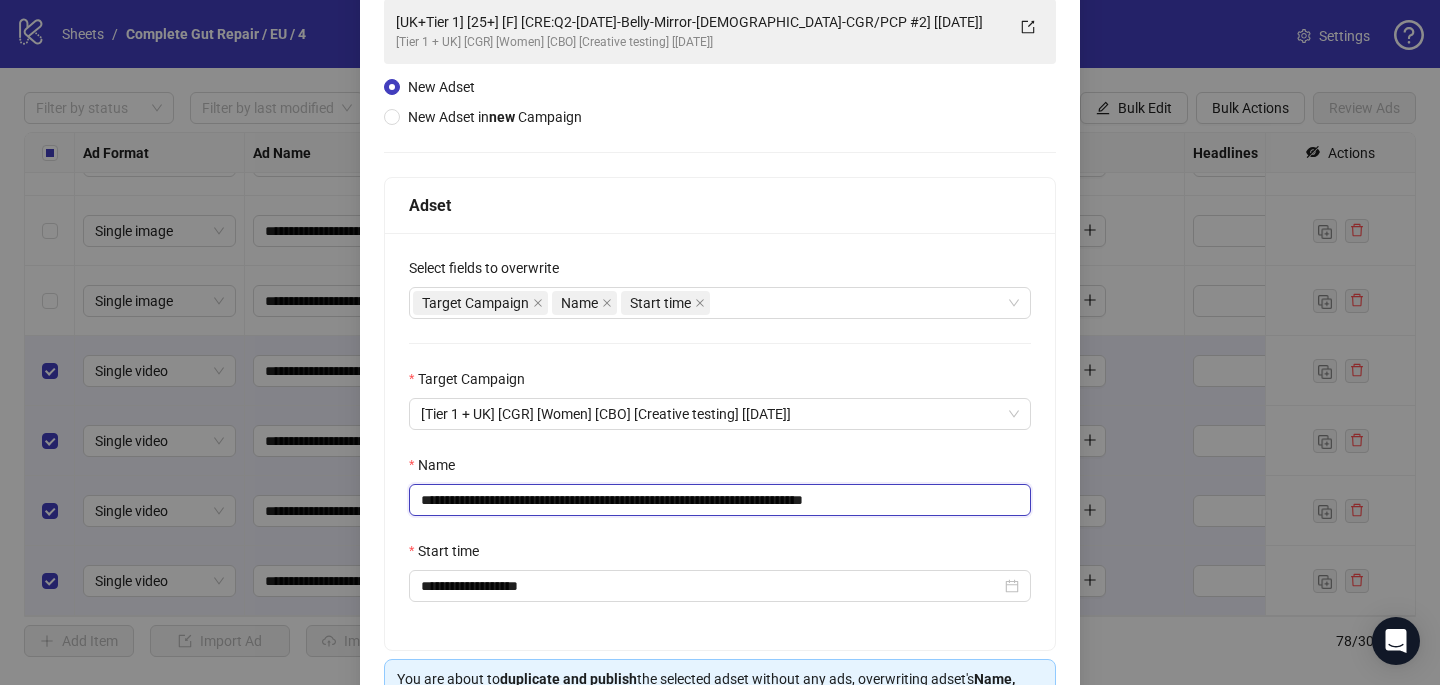 scroll, scrollTop: 278, scrollLeft: 0, axis: vertical 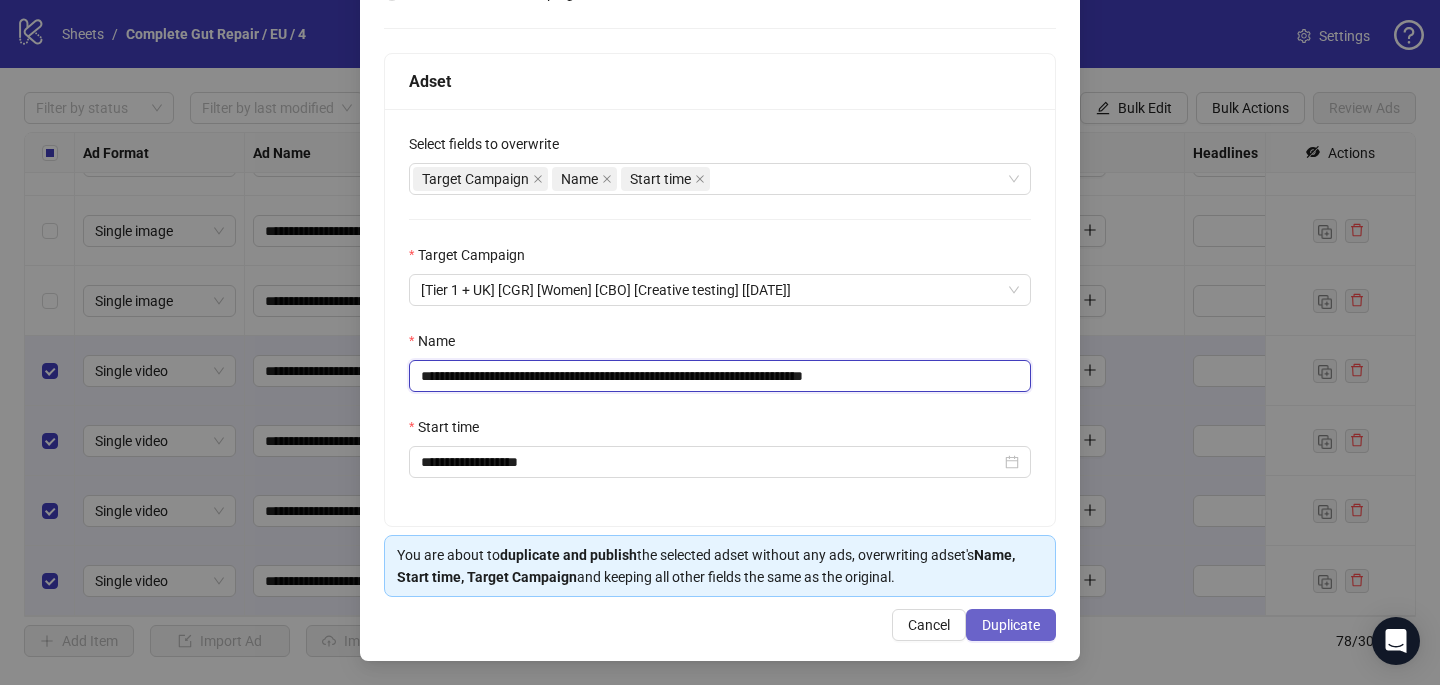 type on "**********" 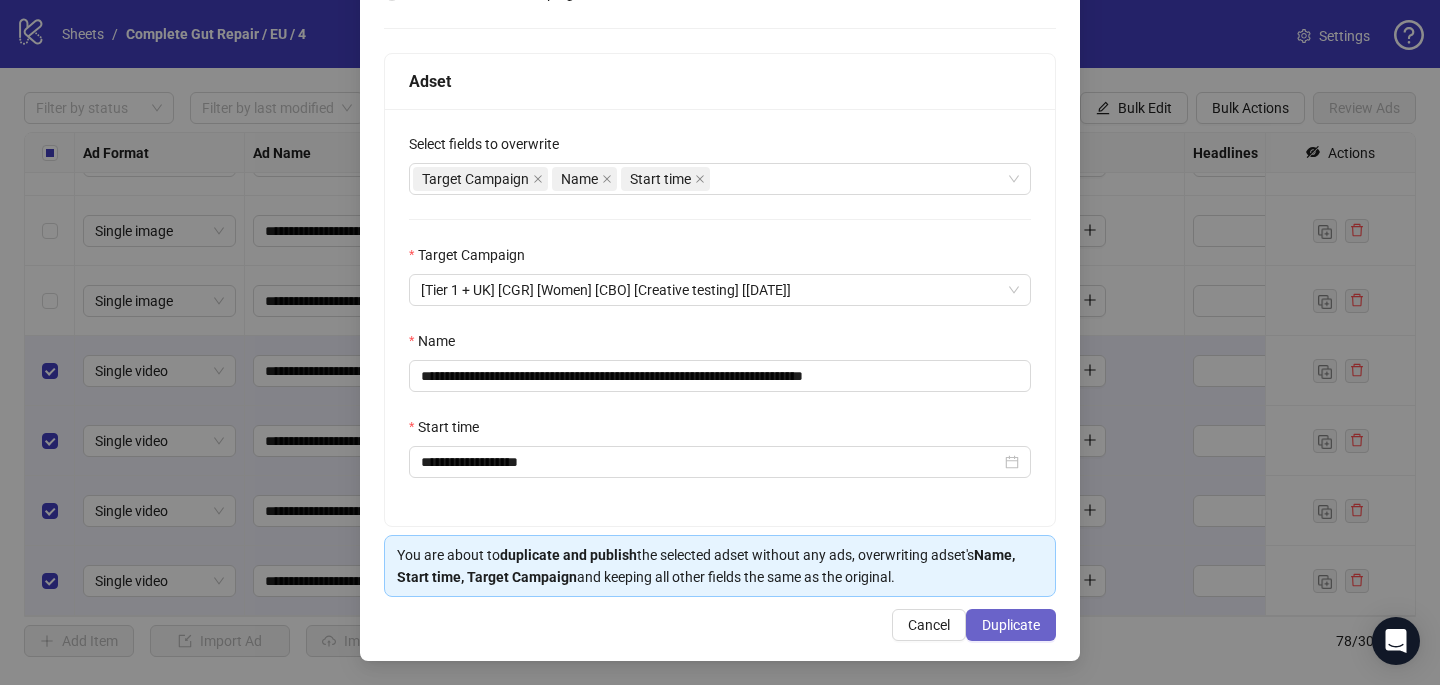 click on "Duplicate" at bounding box center [1011, 625] 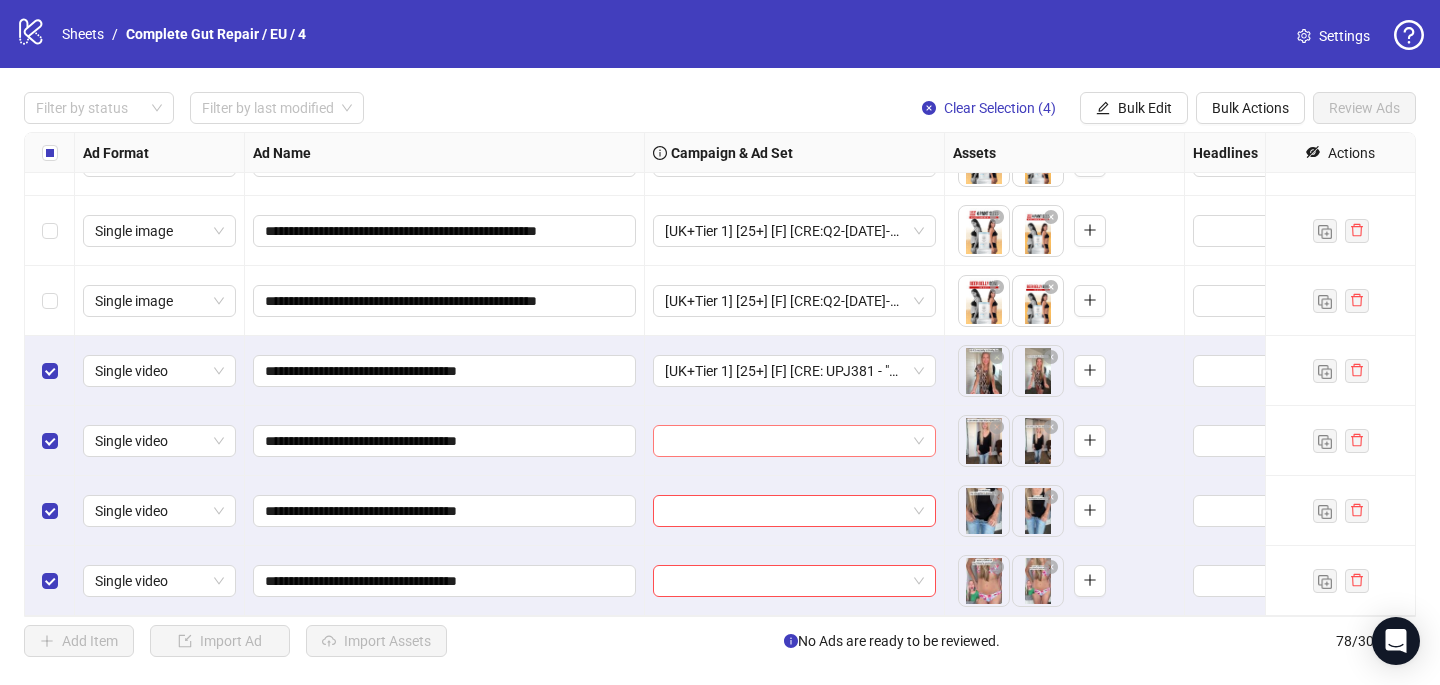 click at bounding box center (785, 441) 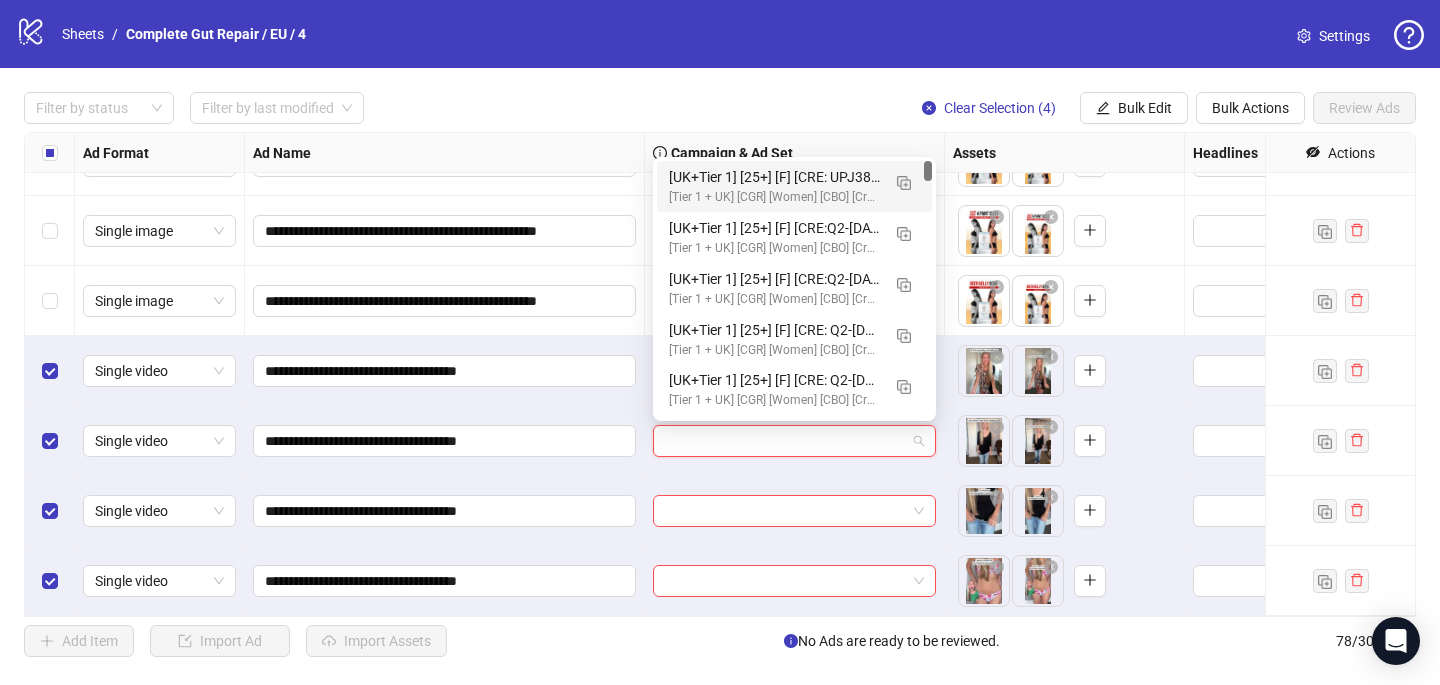 click on "[UK+Tier 1] [25+] [F] [CRE: UPJ381 - "OPS - Women" - [PERSON_NAME]] [[DATE]]" at bounding box center (774, 177) 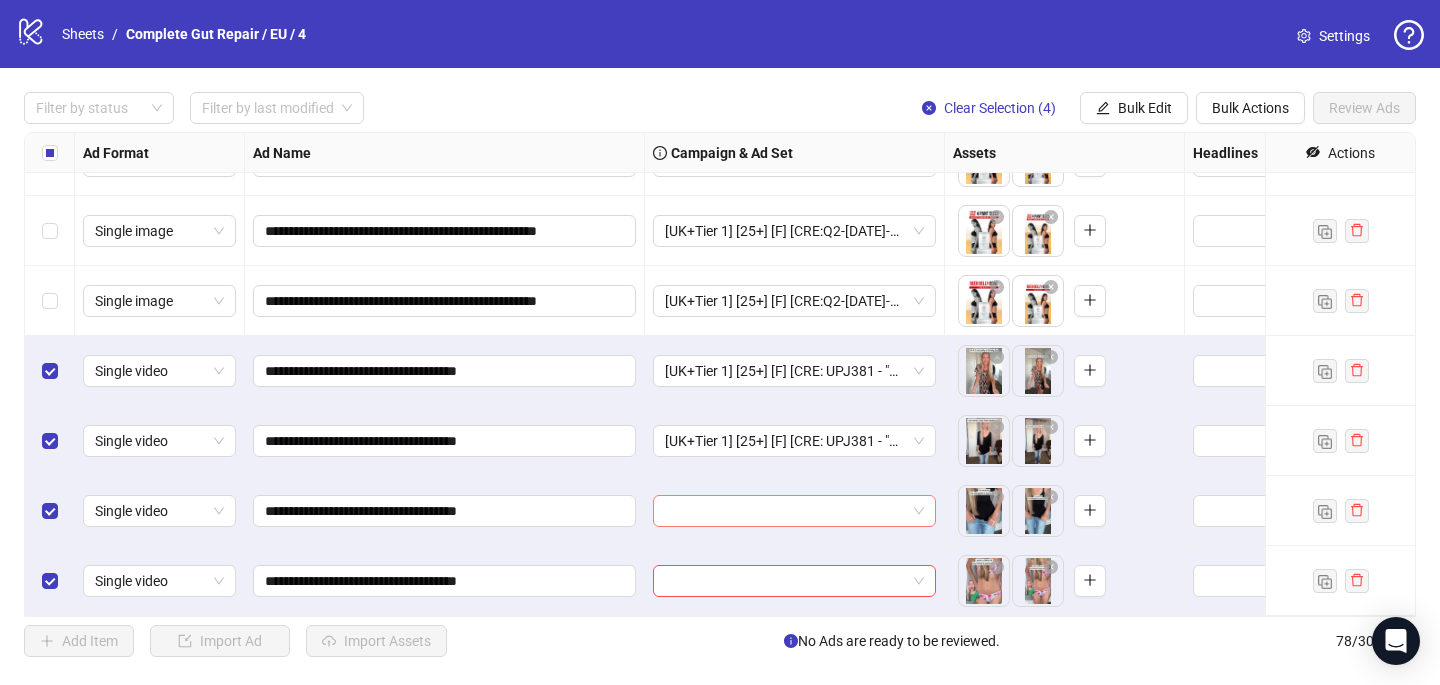 click at bounding box center (785, 511) 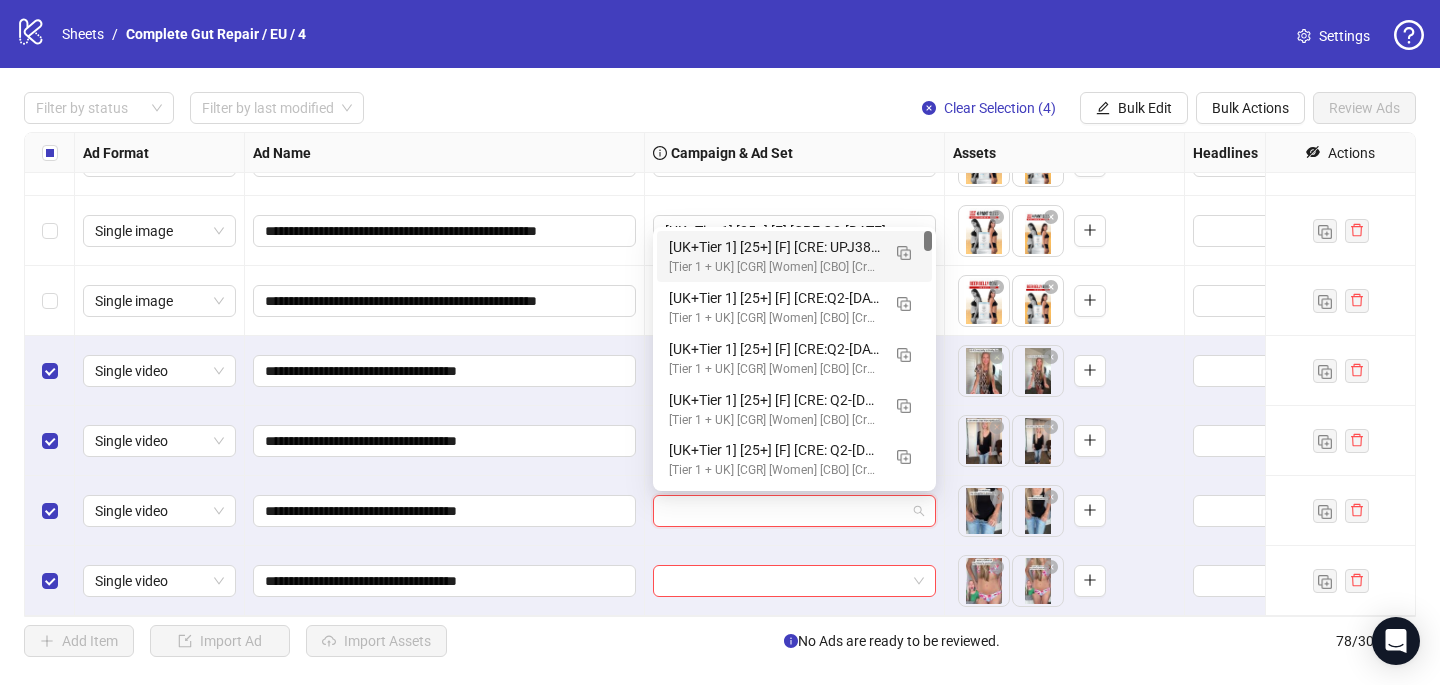 click on "[UK+Tier 1] [25+] [F] [CRE: UPJ381 - "OPS - Women" - [PERSON_NAME]] [[DATE]]" at bounding box center [774, 247] 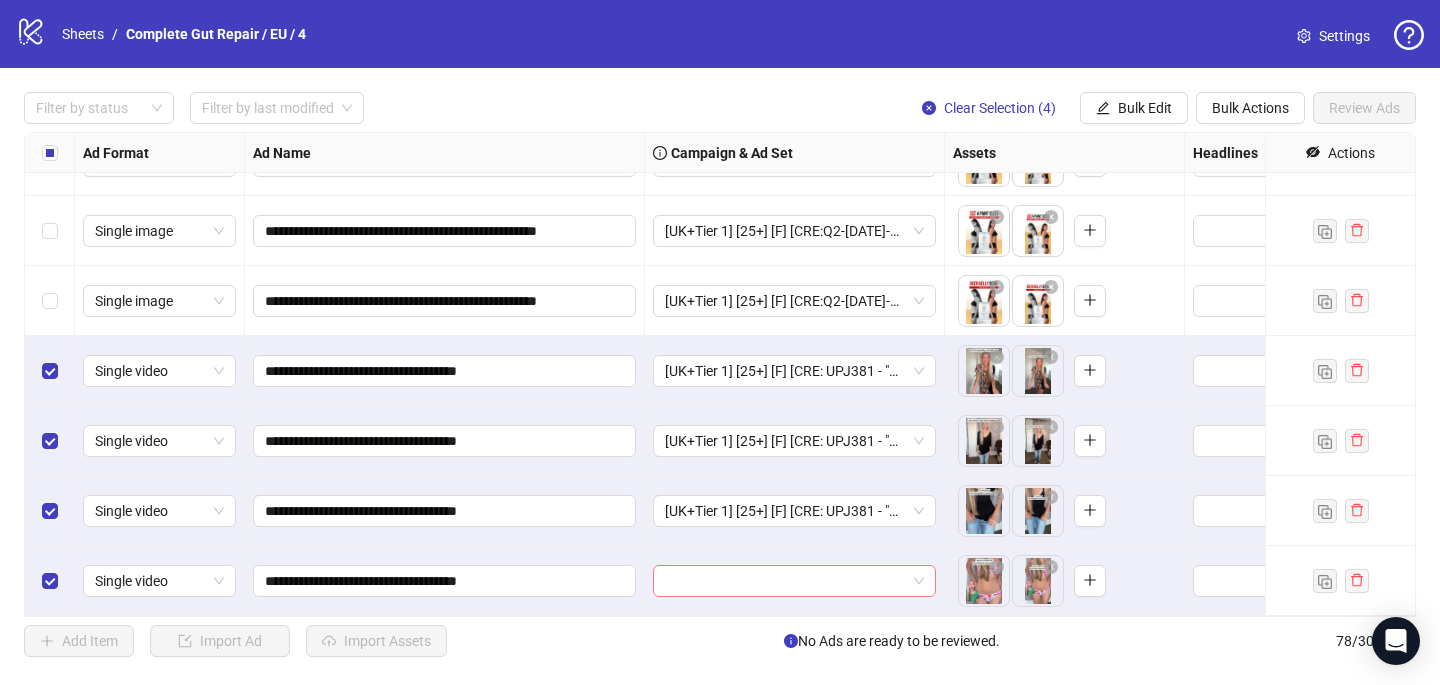 click at bounding box center [785, 581] 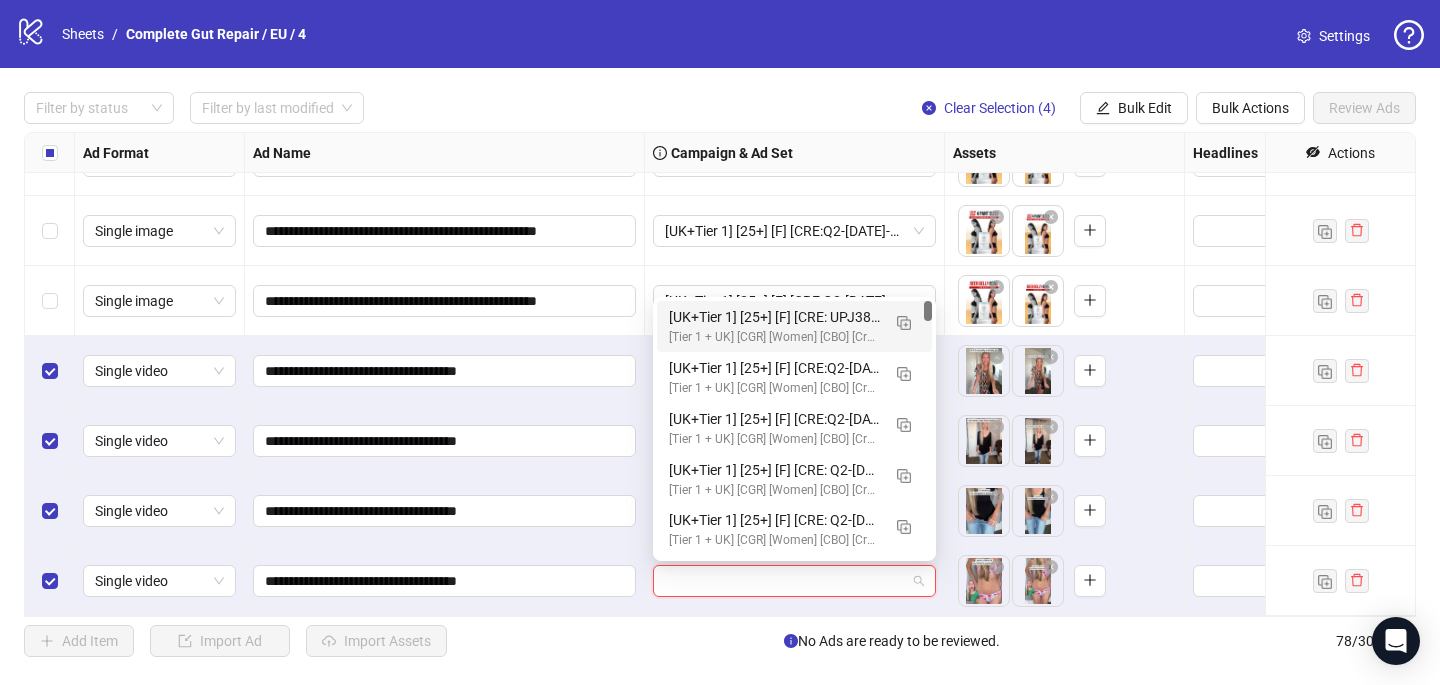 click on "[UK+Tier 1] [25+] [F] [CRE: UPJ381 - "OPS - Women" - [PERSON_NAME]] [[DATE]]" at bounding box center (774, 317) 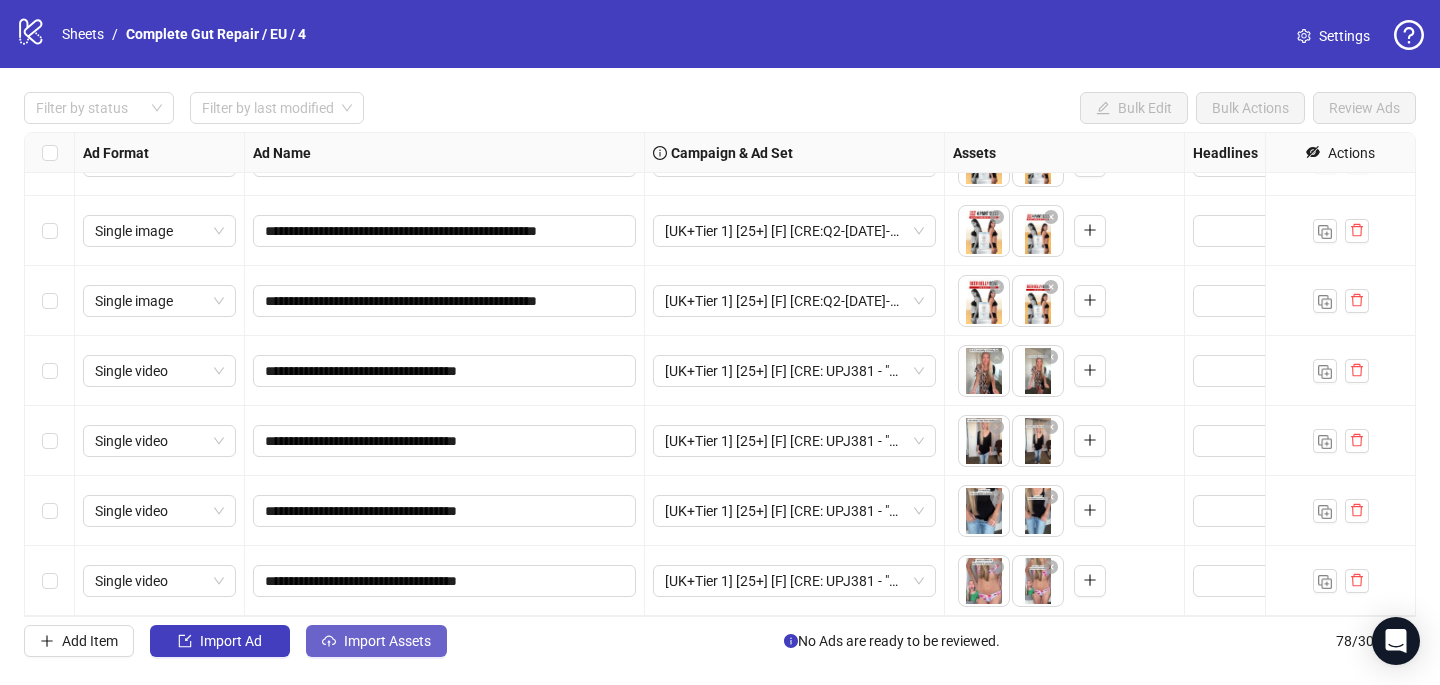 click on "Import Assets" at bounding box center (387, 641) 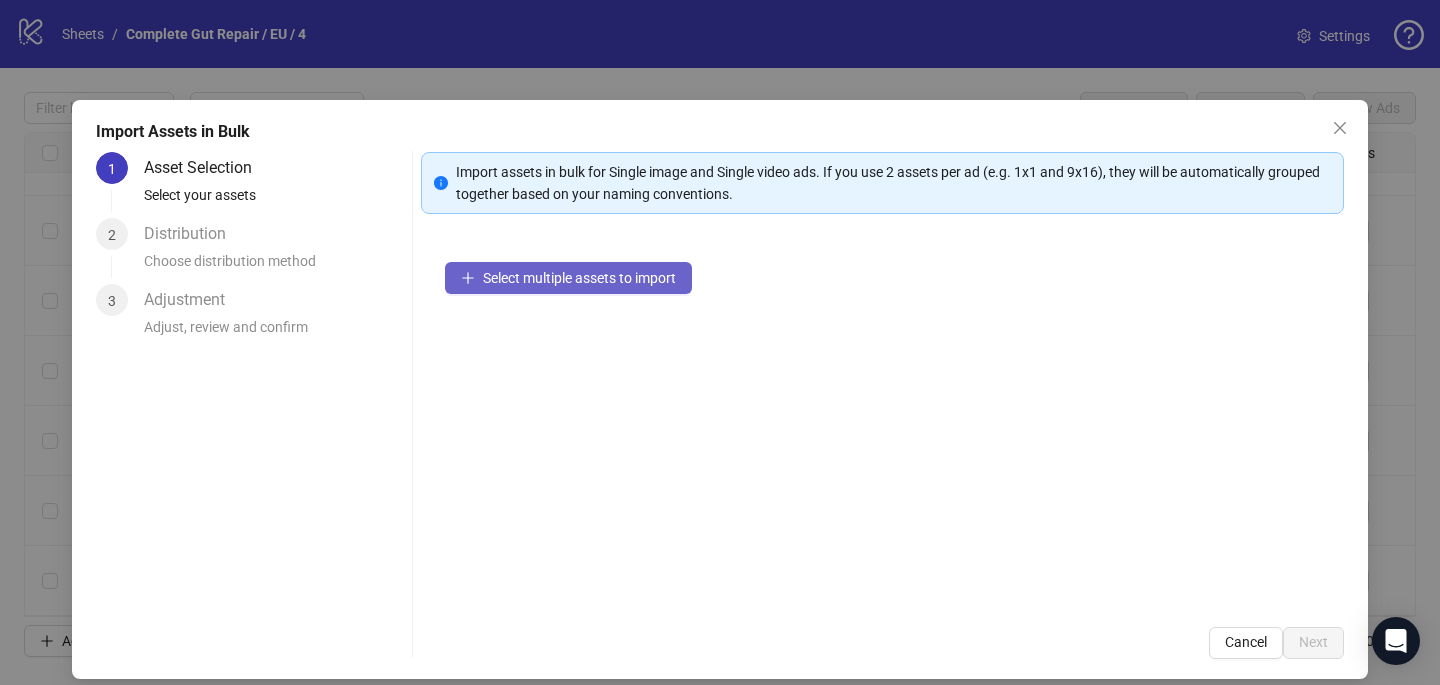 click on "Select multiple assets to import" at bounding box center [579, 278] 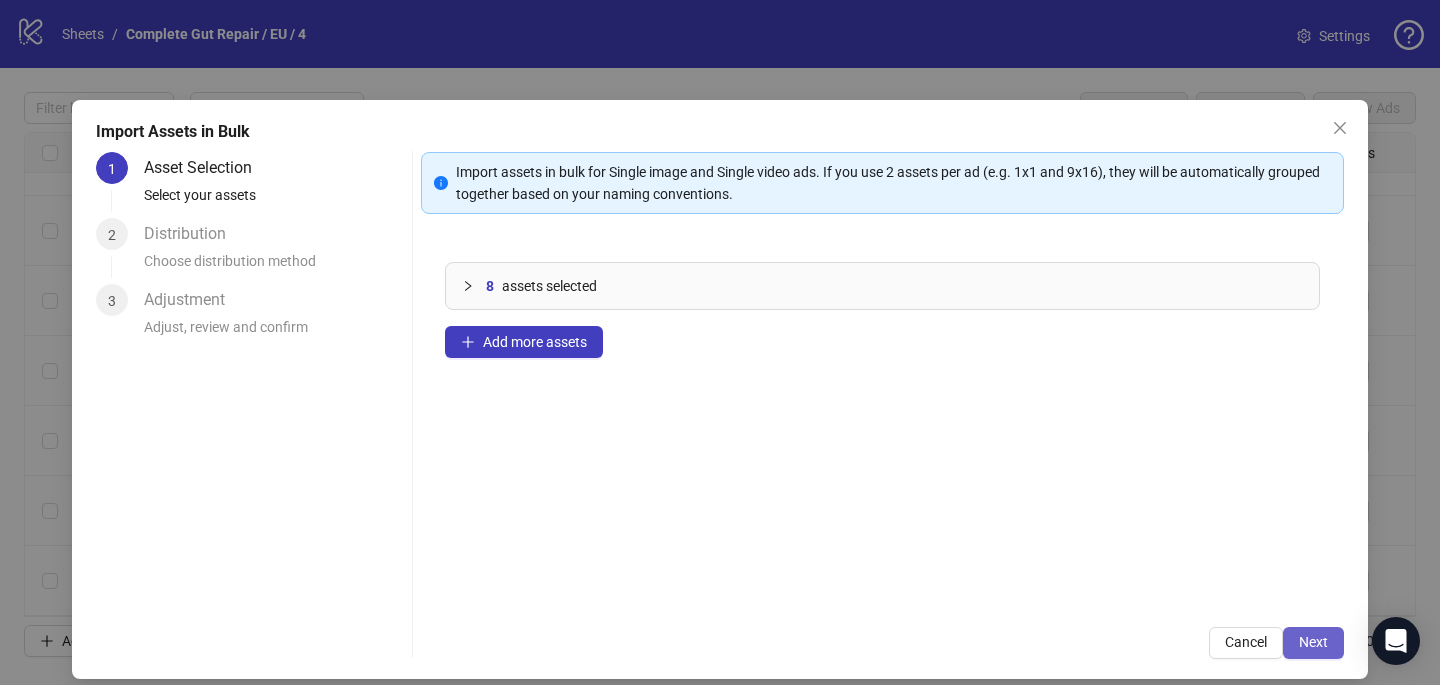 click on "Next" at bounding box center (1313, 642) 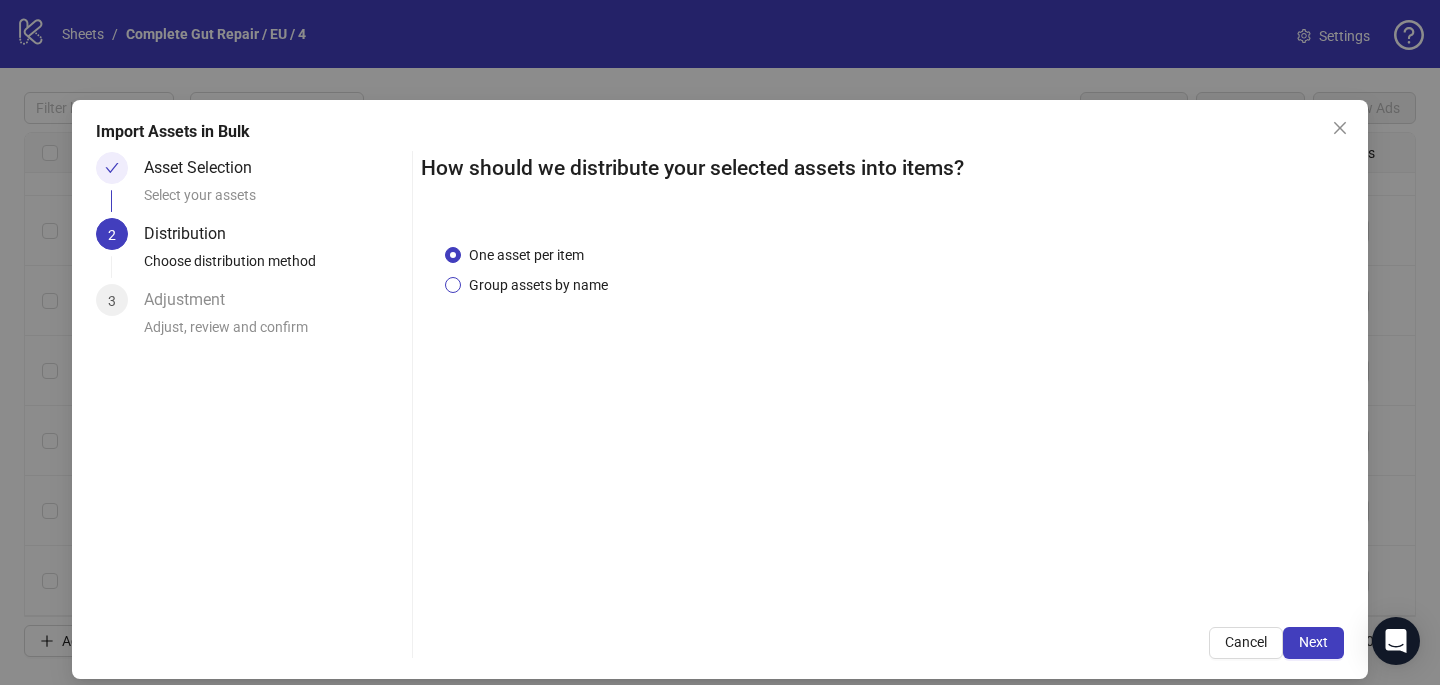 click on "Group assets by name" at bounding box center (538, 285) 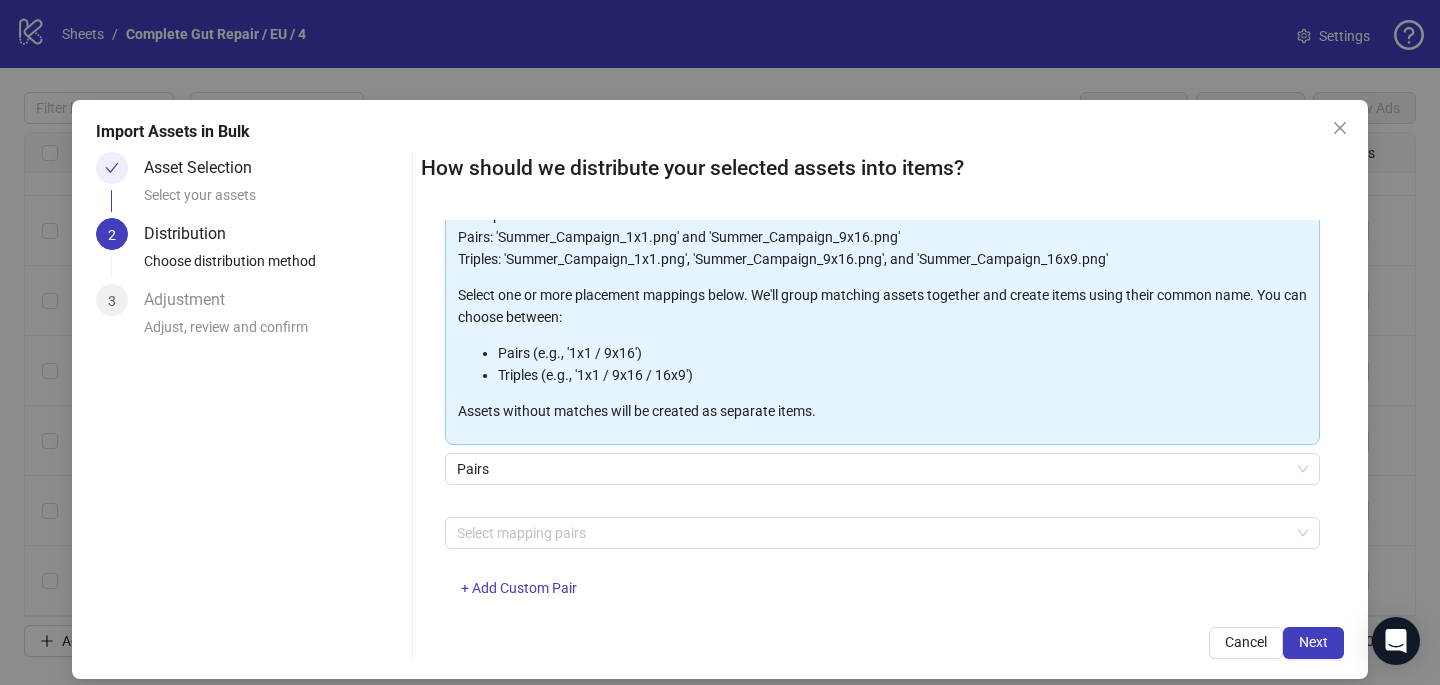scroll, scrollTop: 203, scrollLeft: 0, axis: vertical 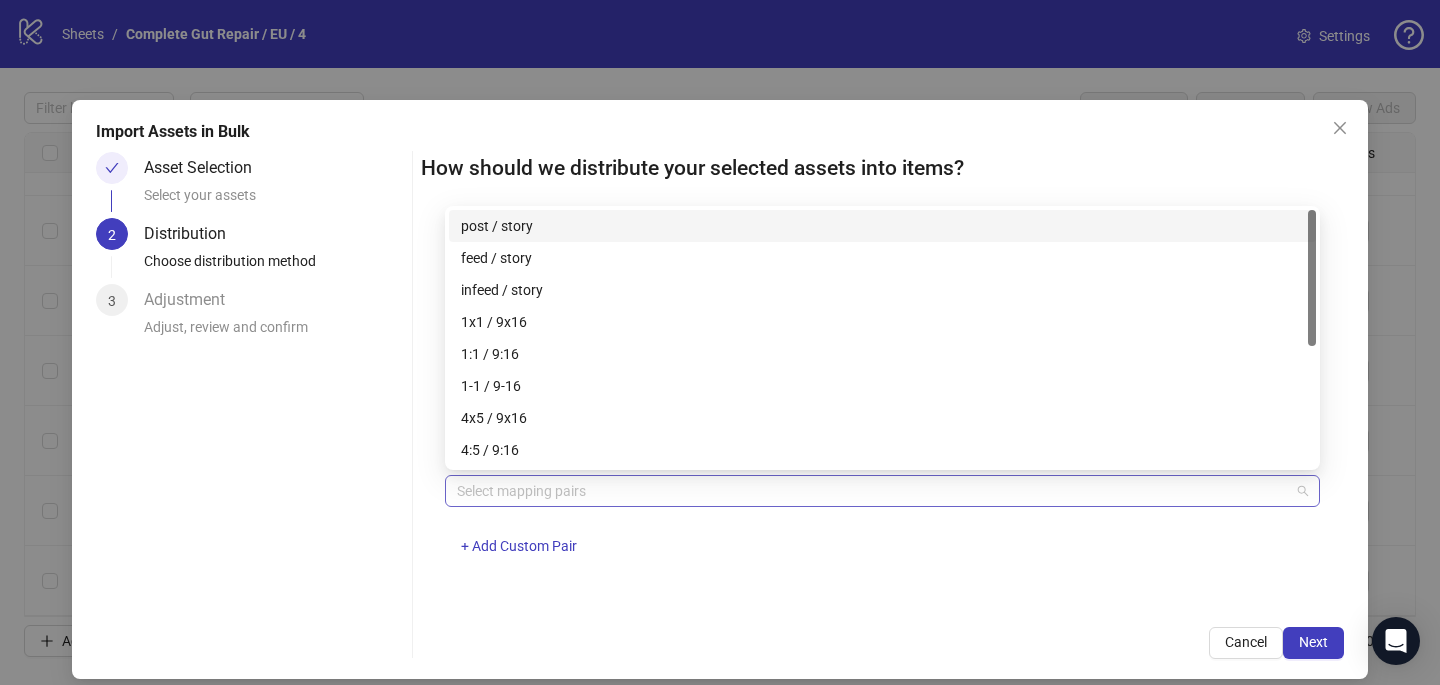 click at bounding box center (872, 491) 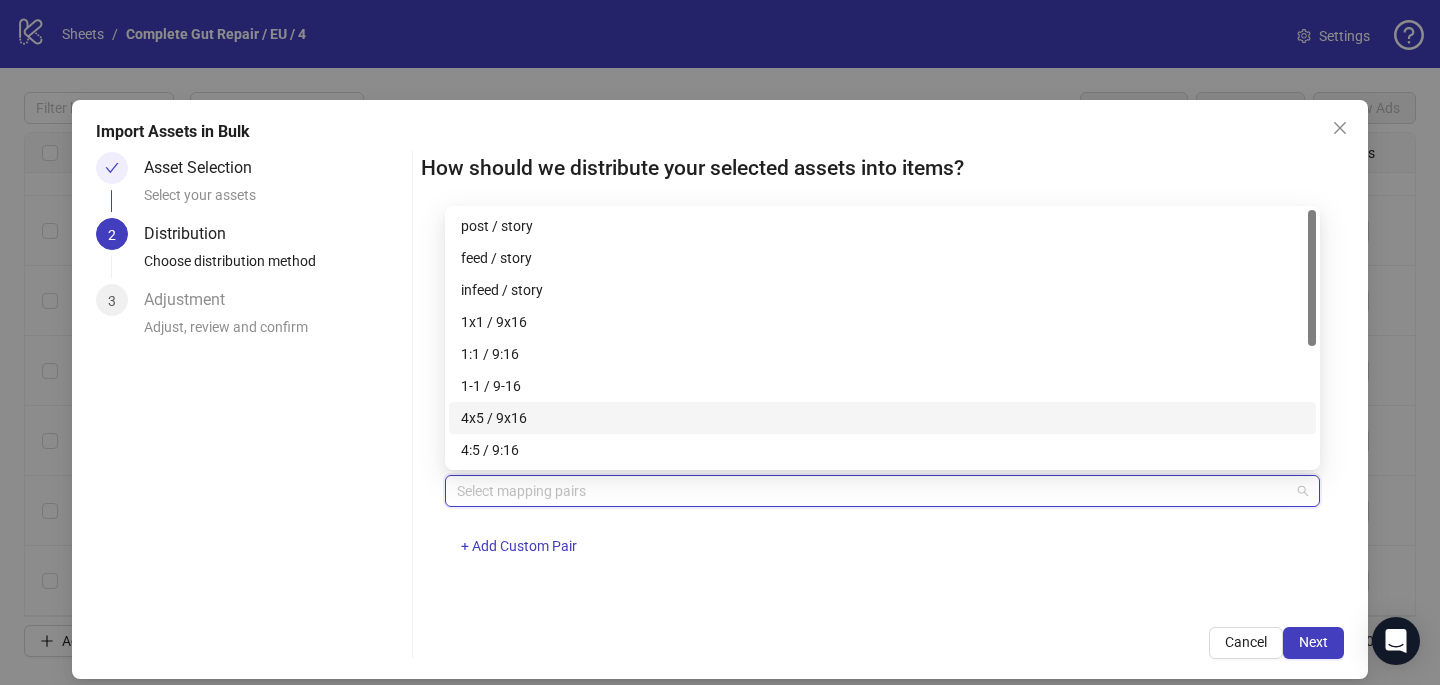 click on "4x5 / 9x16" at bounding box center (882, 418) 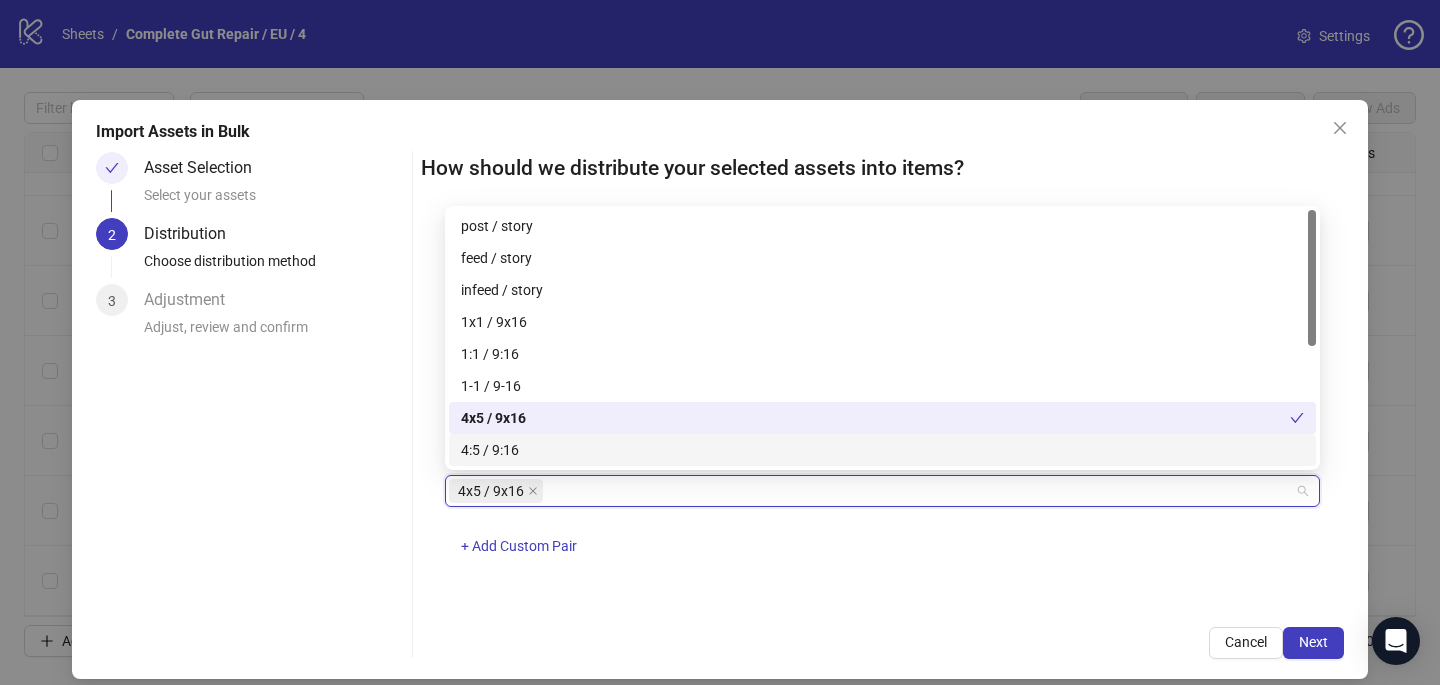 click on "4x5 / 9x16   + Add Custom Pair" at bounding box center (882, 527) 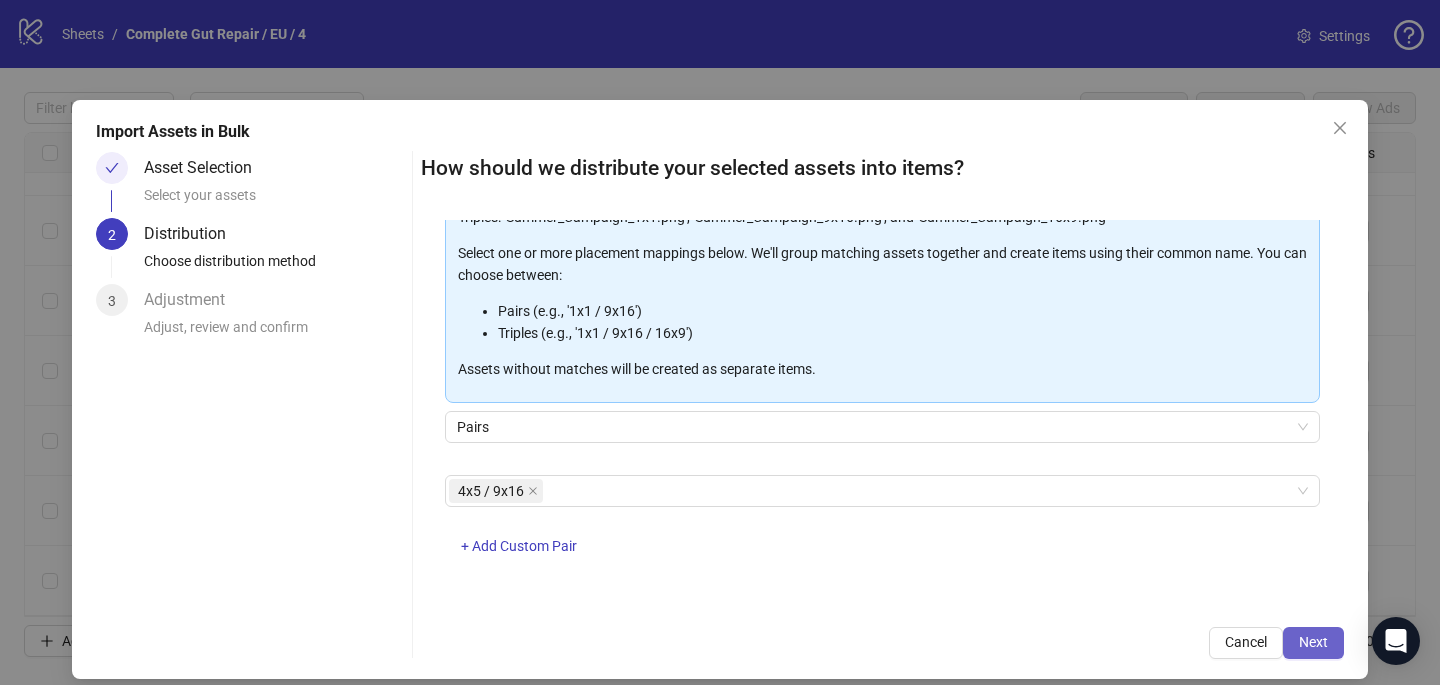 click on "Next" at bounding box center (1313, 643) 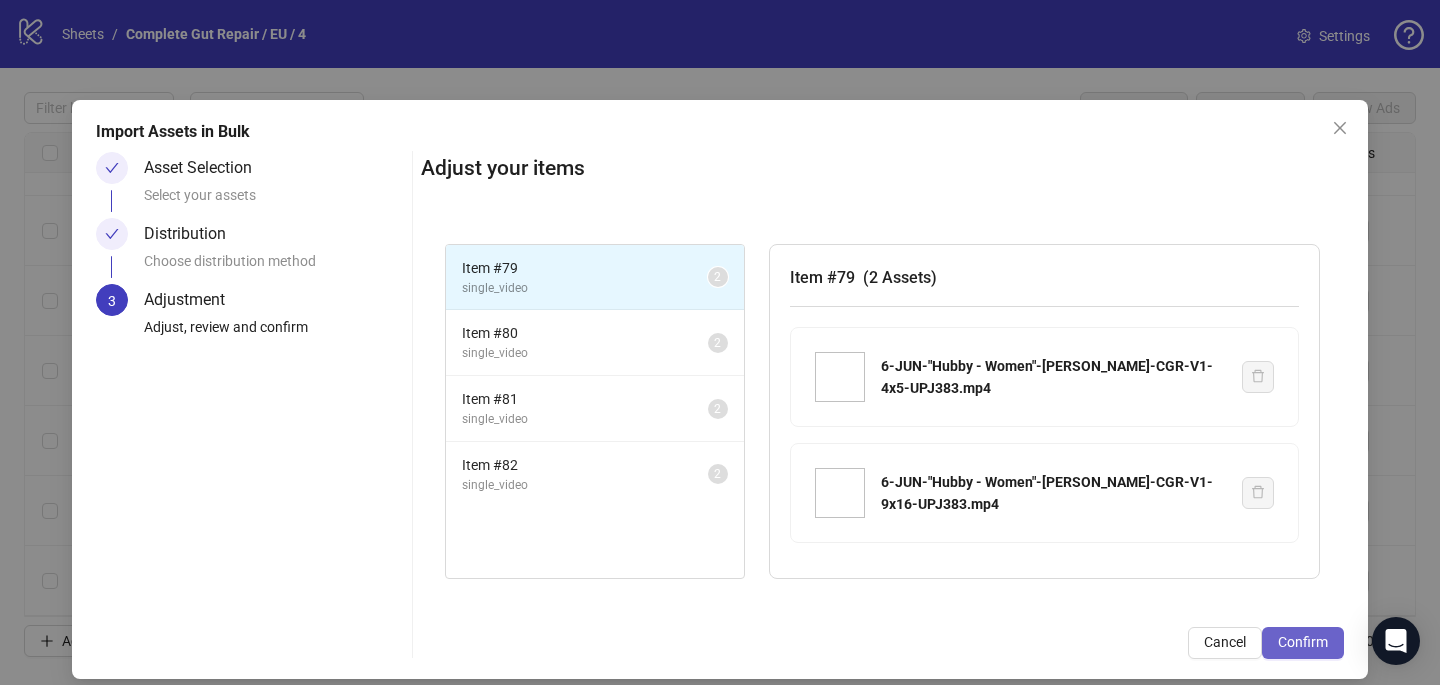click on "Confirm" at bounding box center (1303, 642) 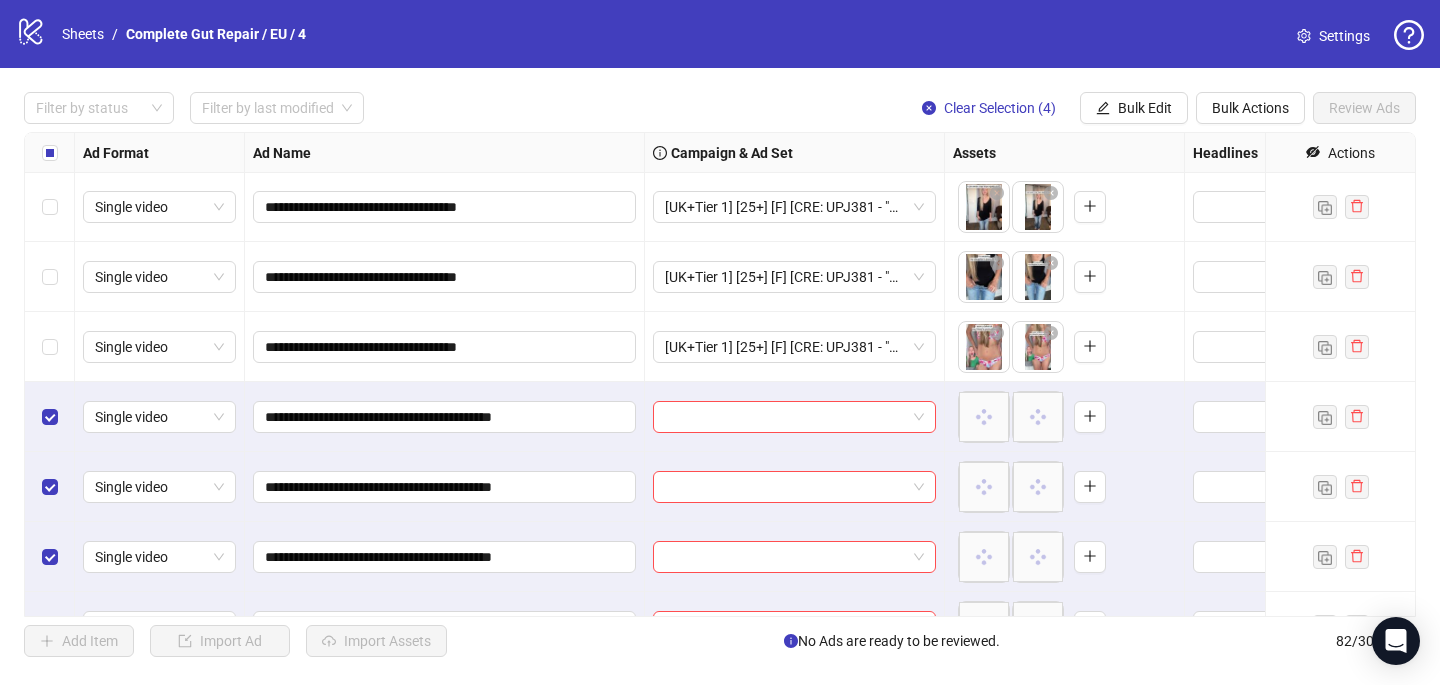 scroll, scrollTop: 5297, scrollLeft: 0, axis: vertical 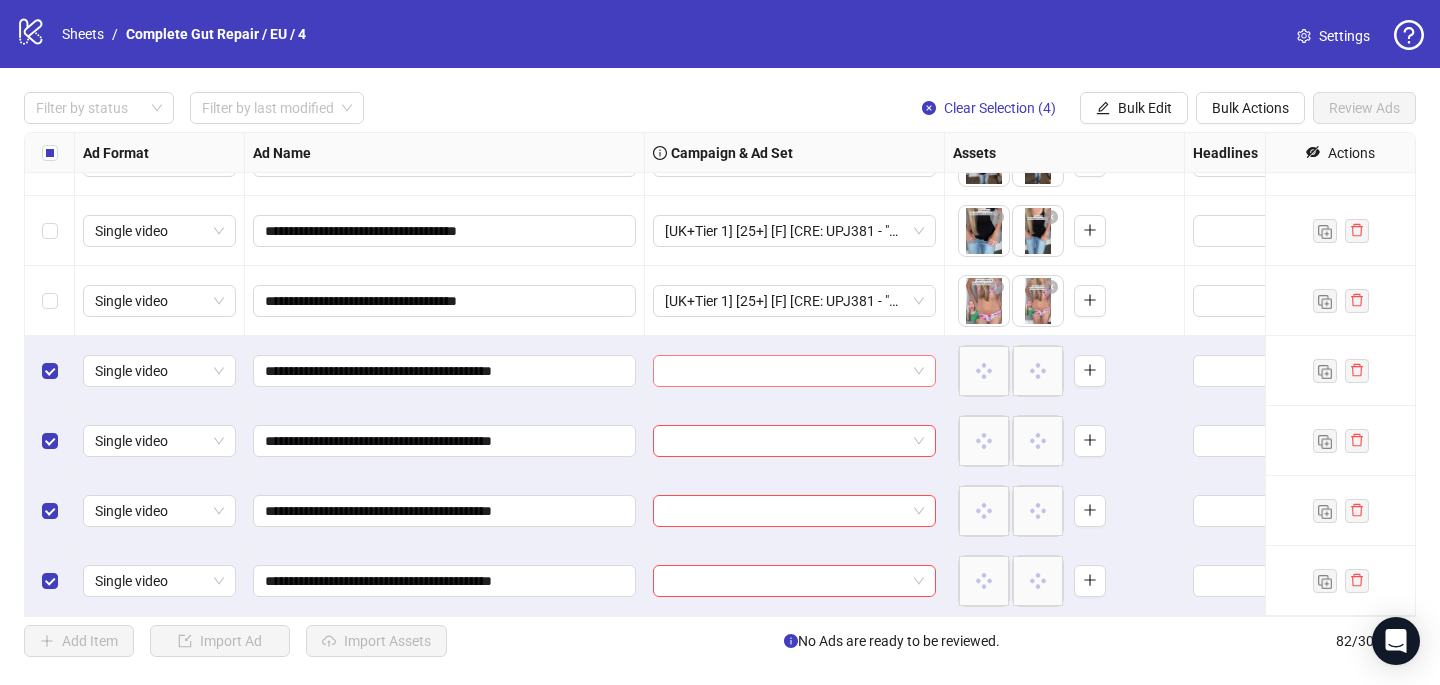 click at bounding box center (785, 371) 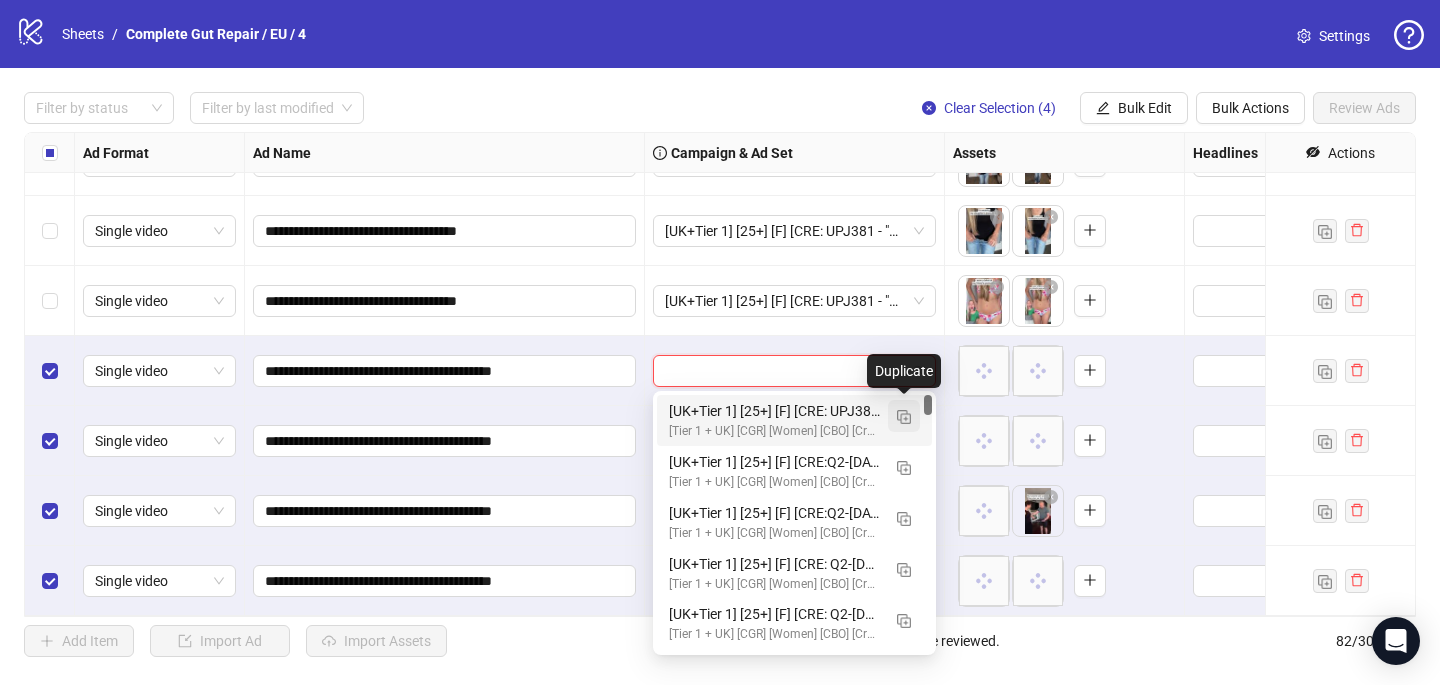 click at bounding box center (904, 417) 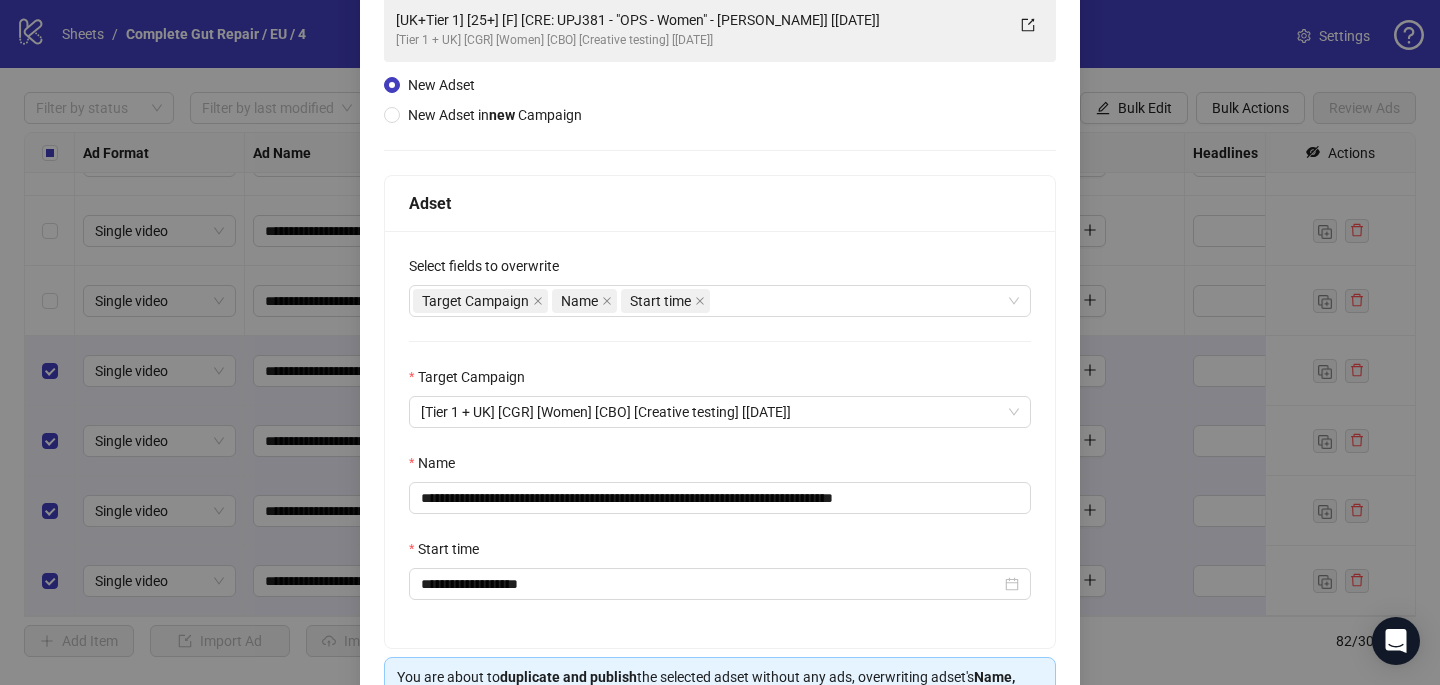 scroll, scrollTop: 190, scrollLeft: 0, axis: vertical 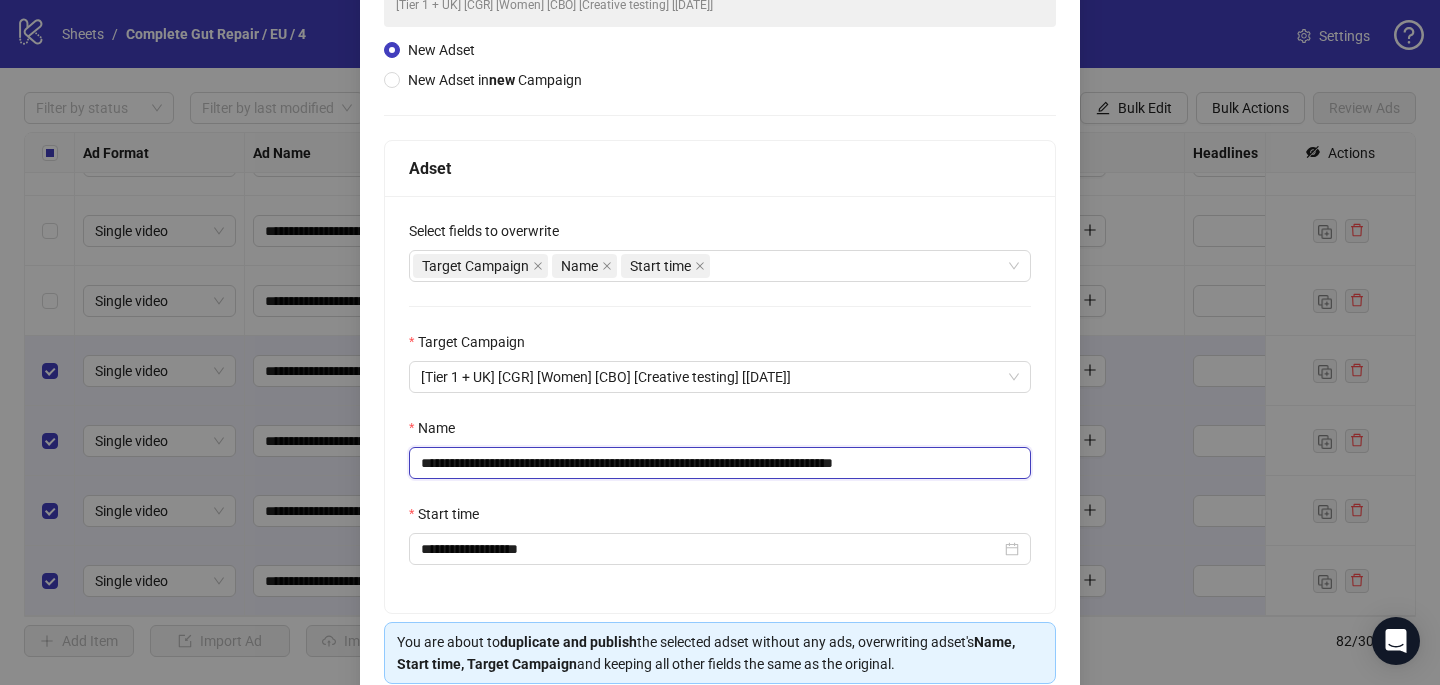 drag, startPoint x: 937, startPoint y: 460, endPoint x: 880, endPoint y: 461, distance: 57.00877 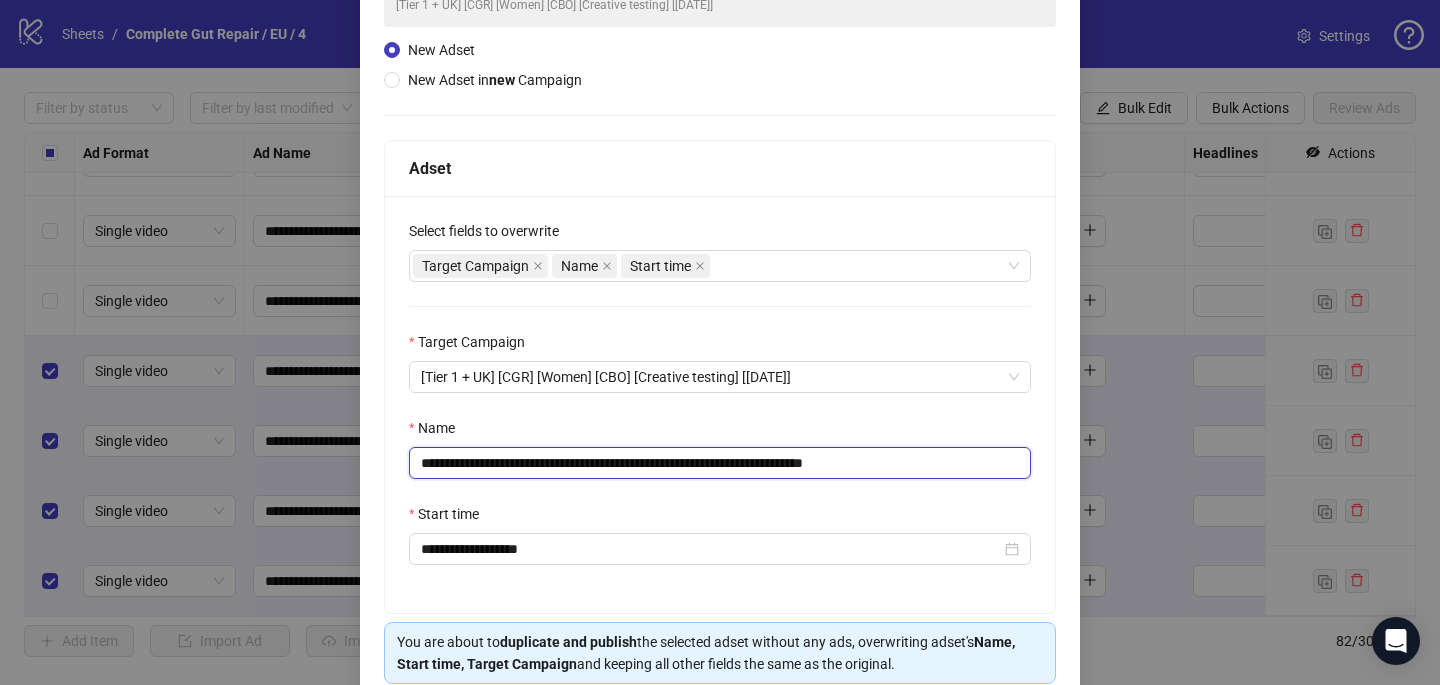 drag, startPoint x: 783, startPoint y: 457, endPoint x: 586, endPoint y: 465, distance: 197.16237 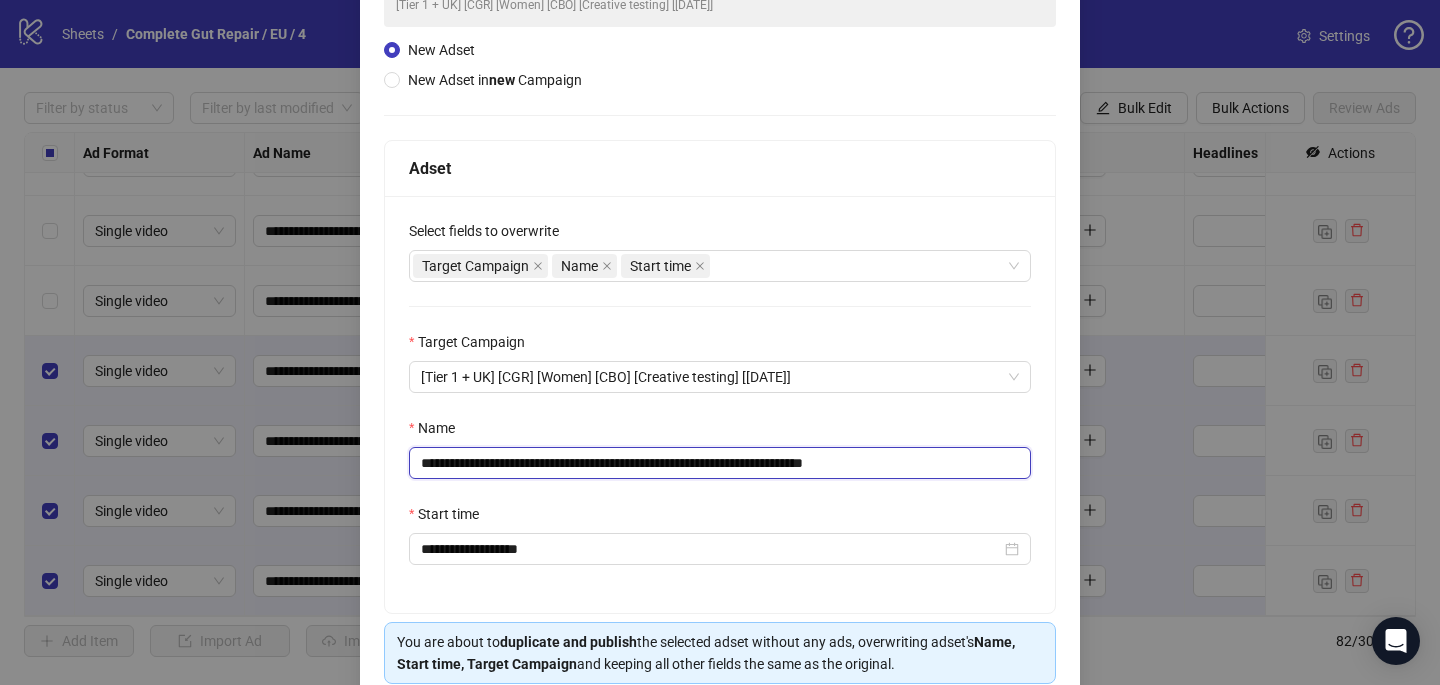 click on "**********" at bounding box center [720, 463] 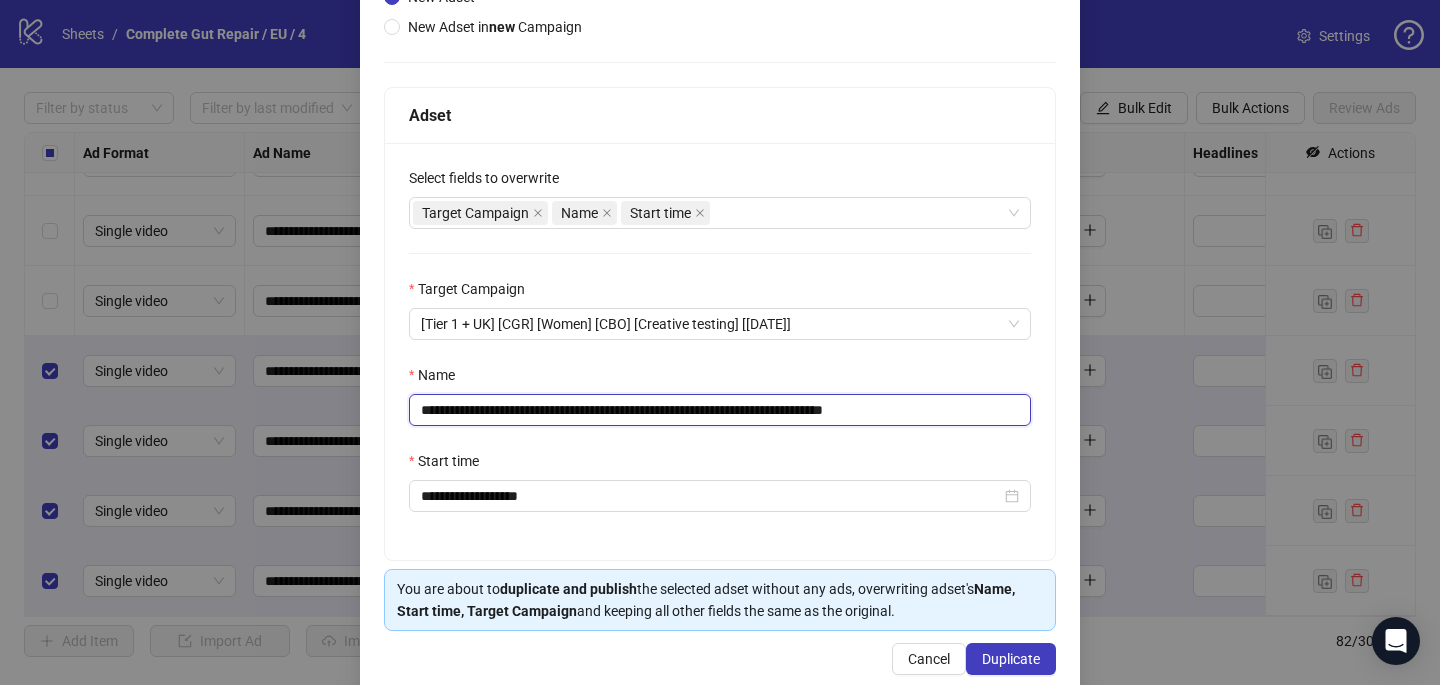 scroll, scrollTop: 278, scrollLeft: 0, axis: vertical 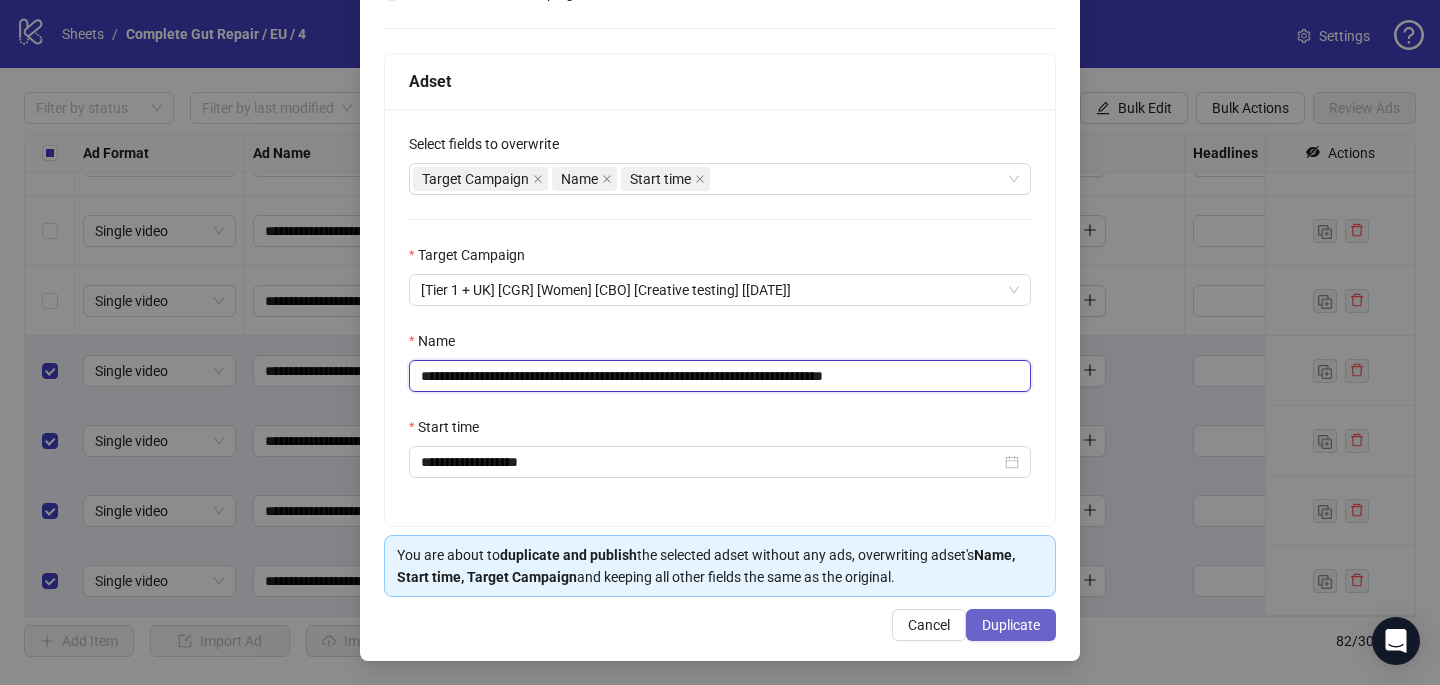 type on "**********" 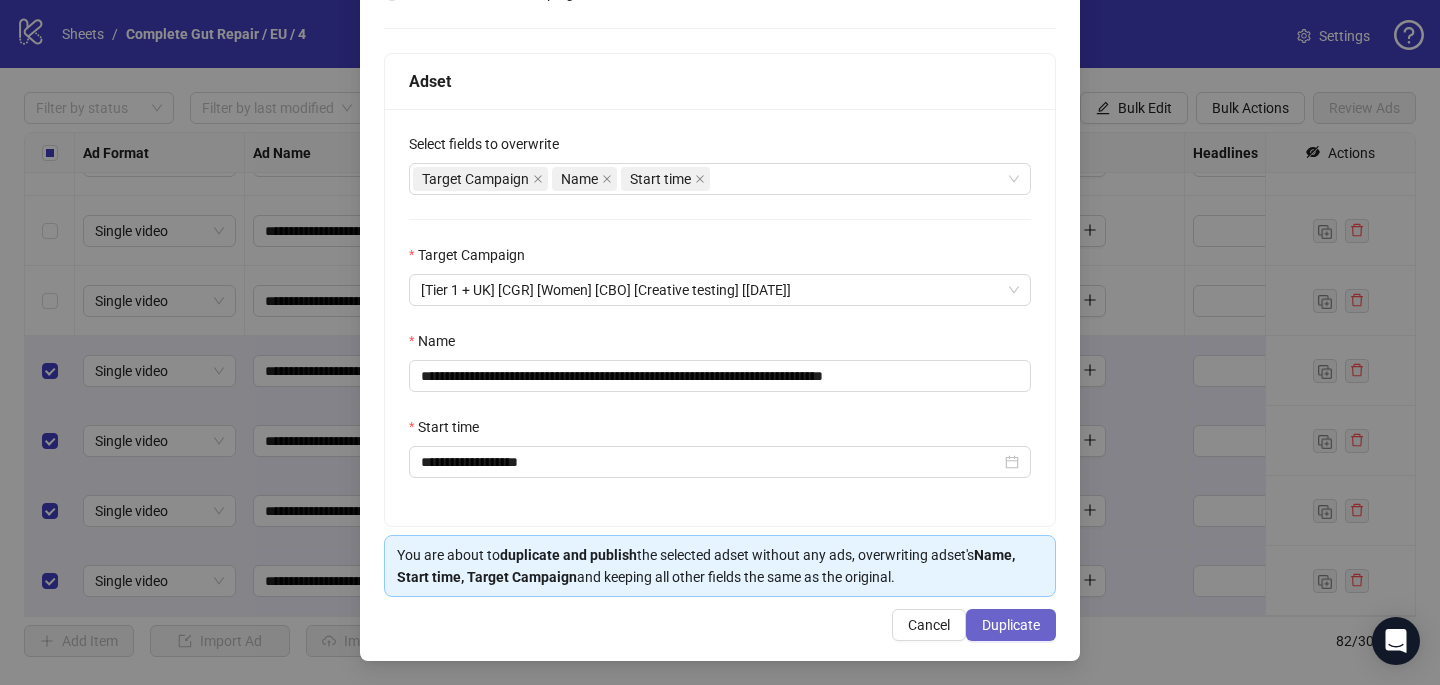 click on "Duplicate" at bounding box center (1011, 625) 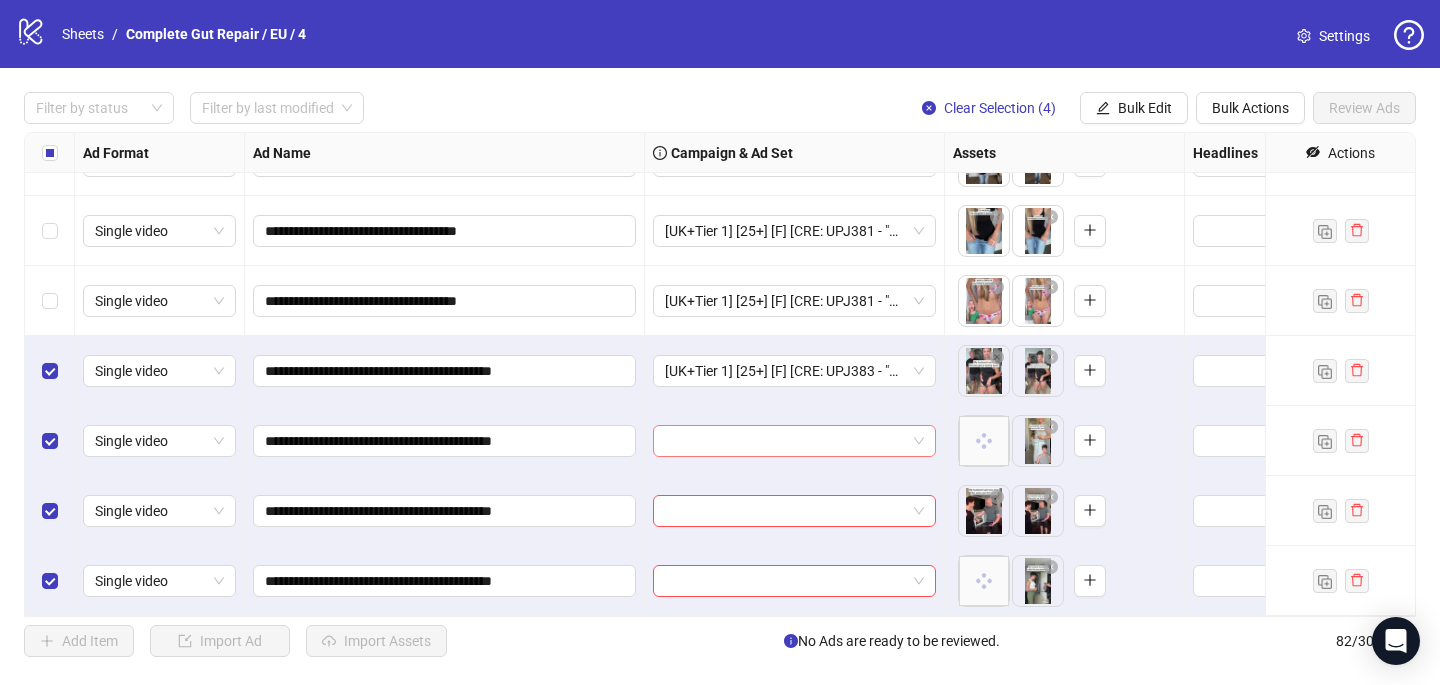 click at bounding box center (785, 441) 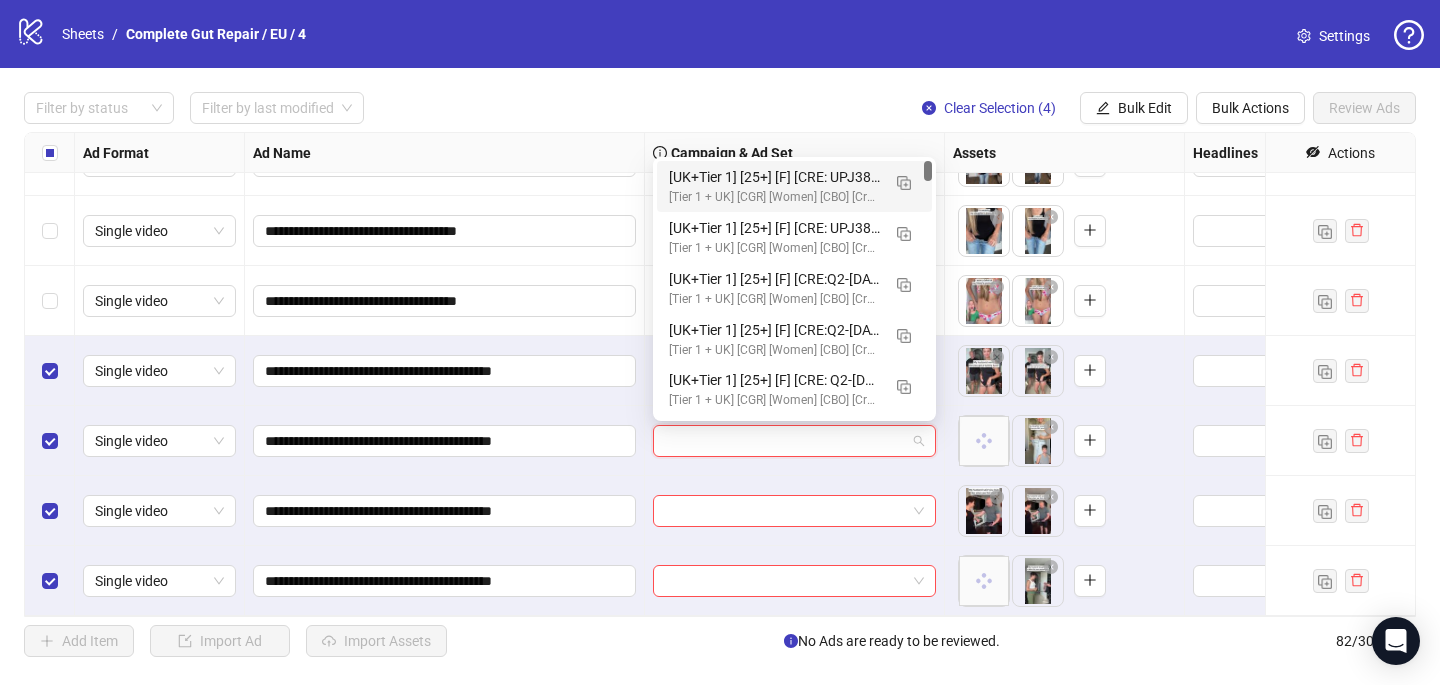 click on "[UK+Tier 1] [25+] [F] [CRE: UPJ383 - "Hubby - Women" - [PERSON_NAME]] [[DATE]]" at bounding box center [774, 177] 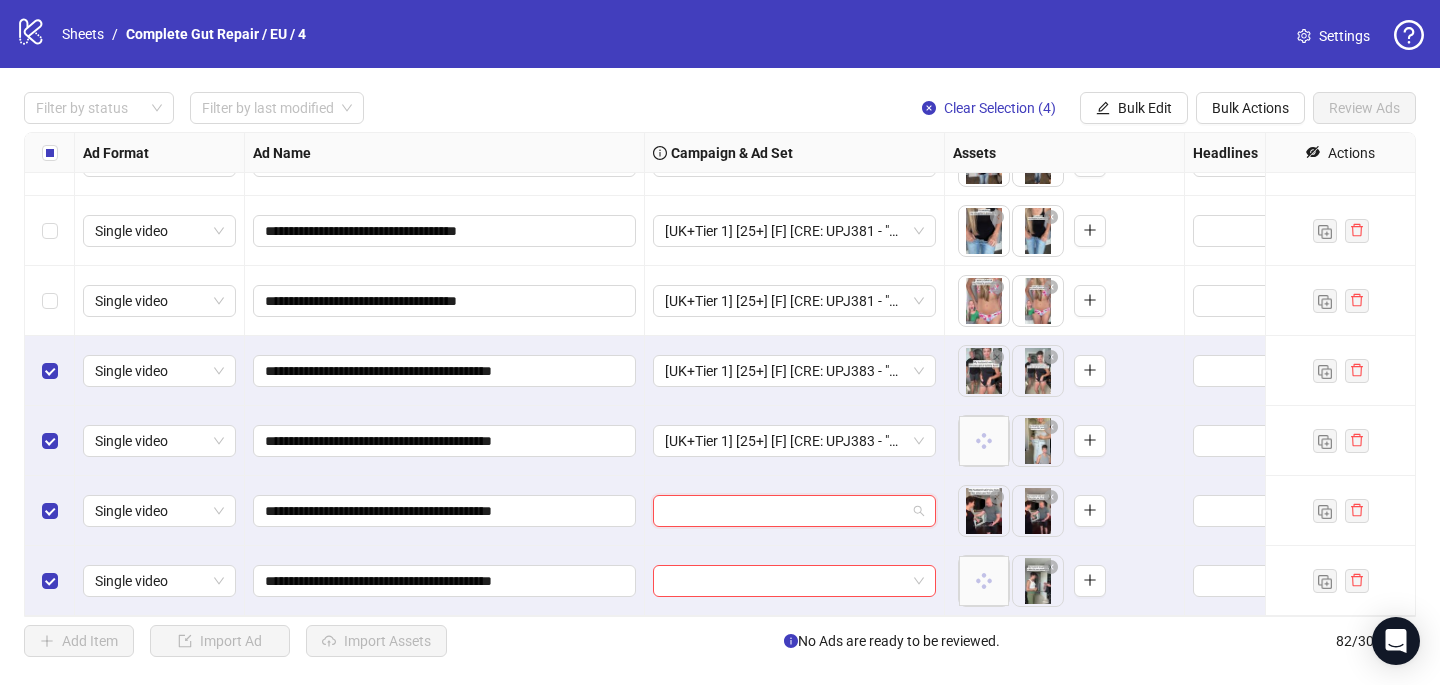 click at bounding box center [785, 511] 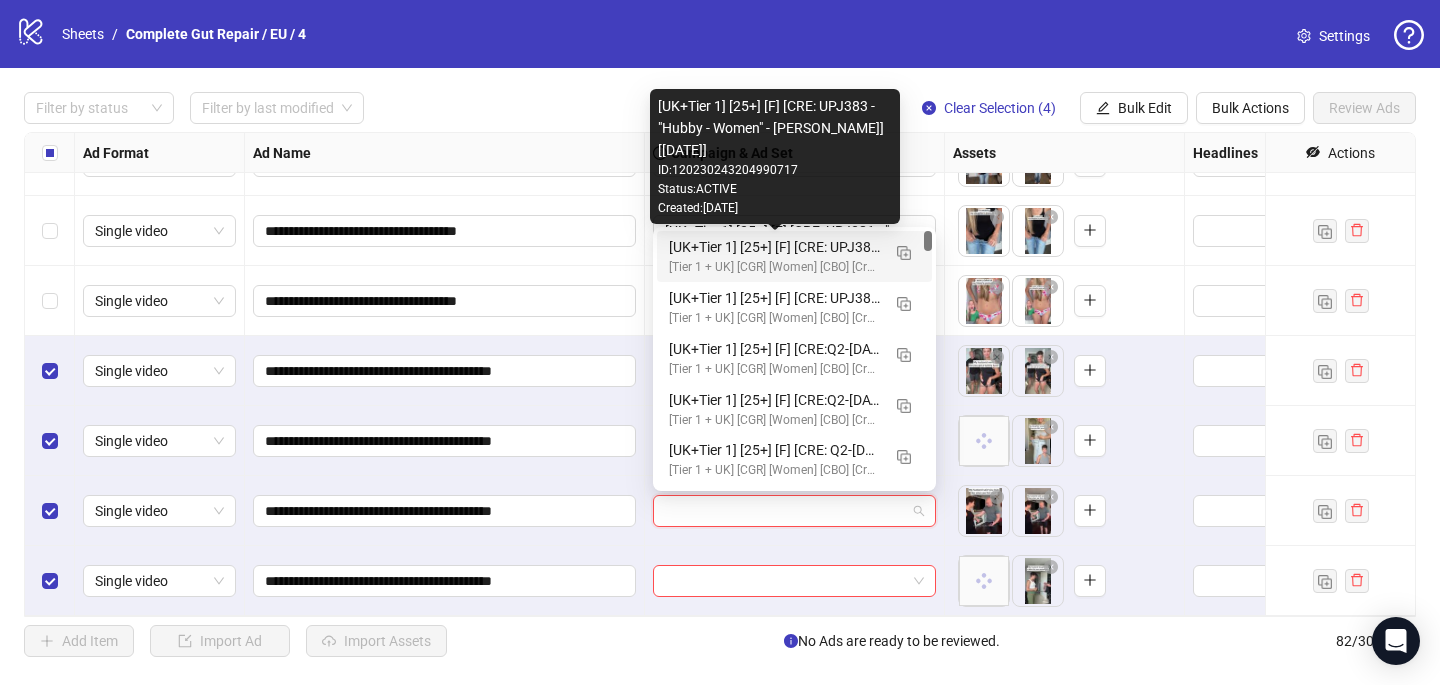 click on "[UK+Tier 1] [25+] [F] [CRE: UPJ383 - "Hubby - Women" - [PERSON_NAME]] [[DATE]]" at bounding box center (774, 247) 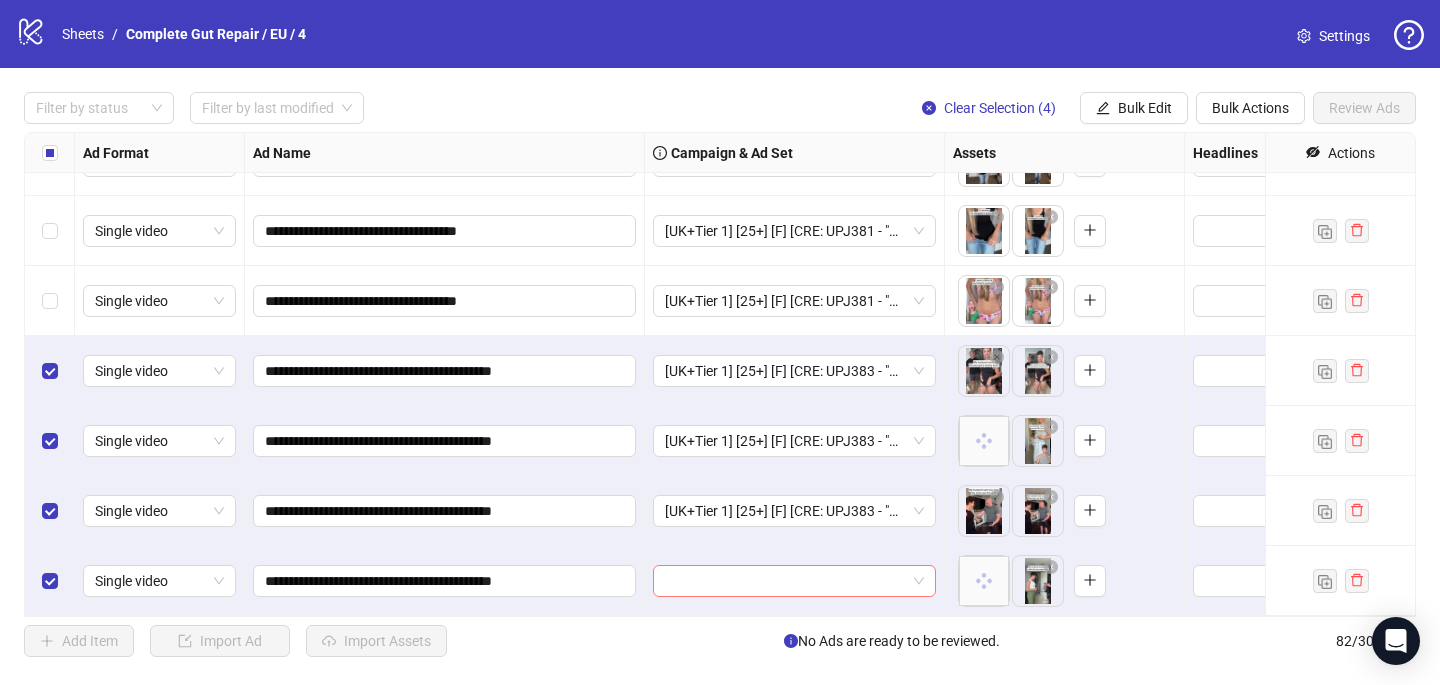 click at bounding box center [785, 581] 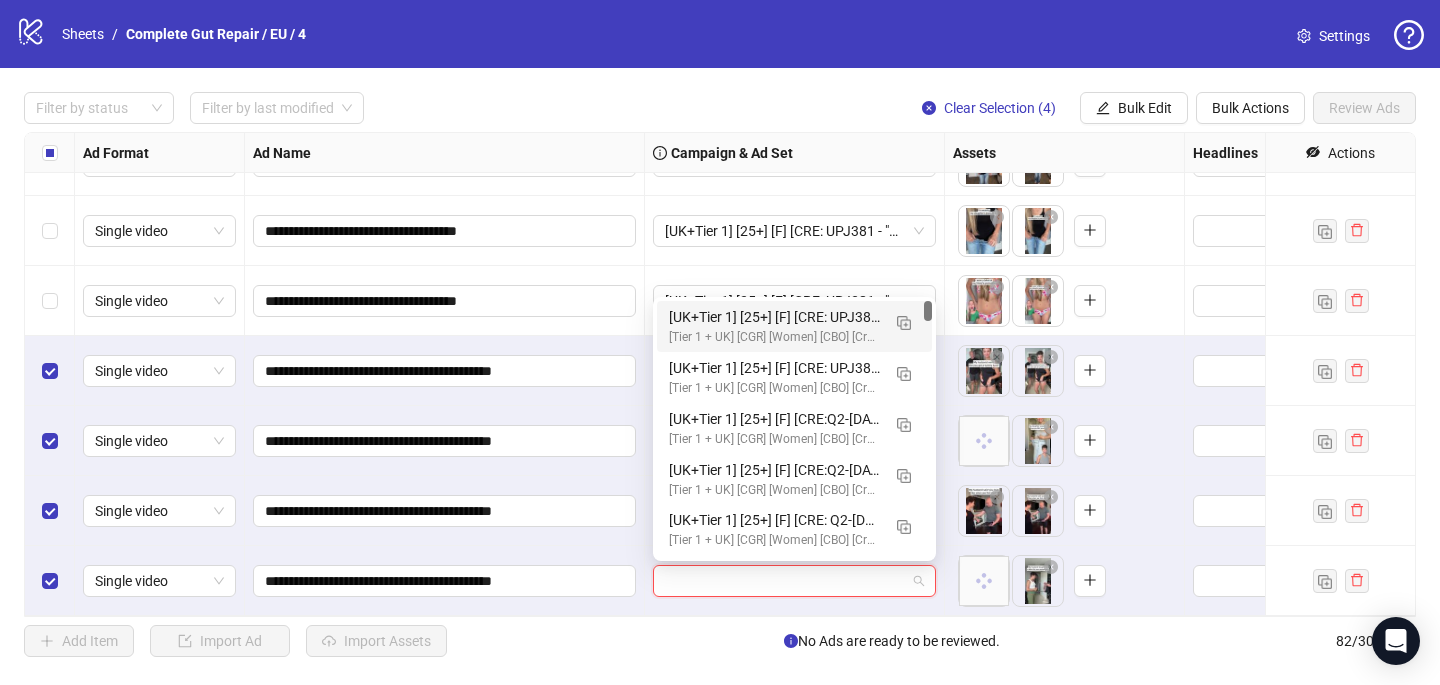 click on "[Tier 1 + UK] [CGR] [Women] [CBO] [Creative testing] [[DATE]]" at bounding box center (774, 337) 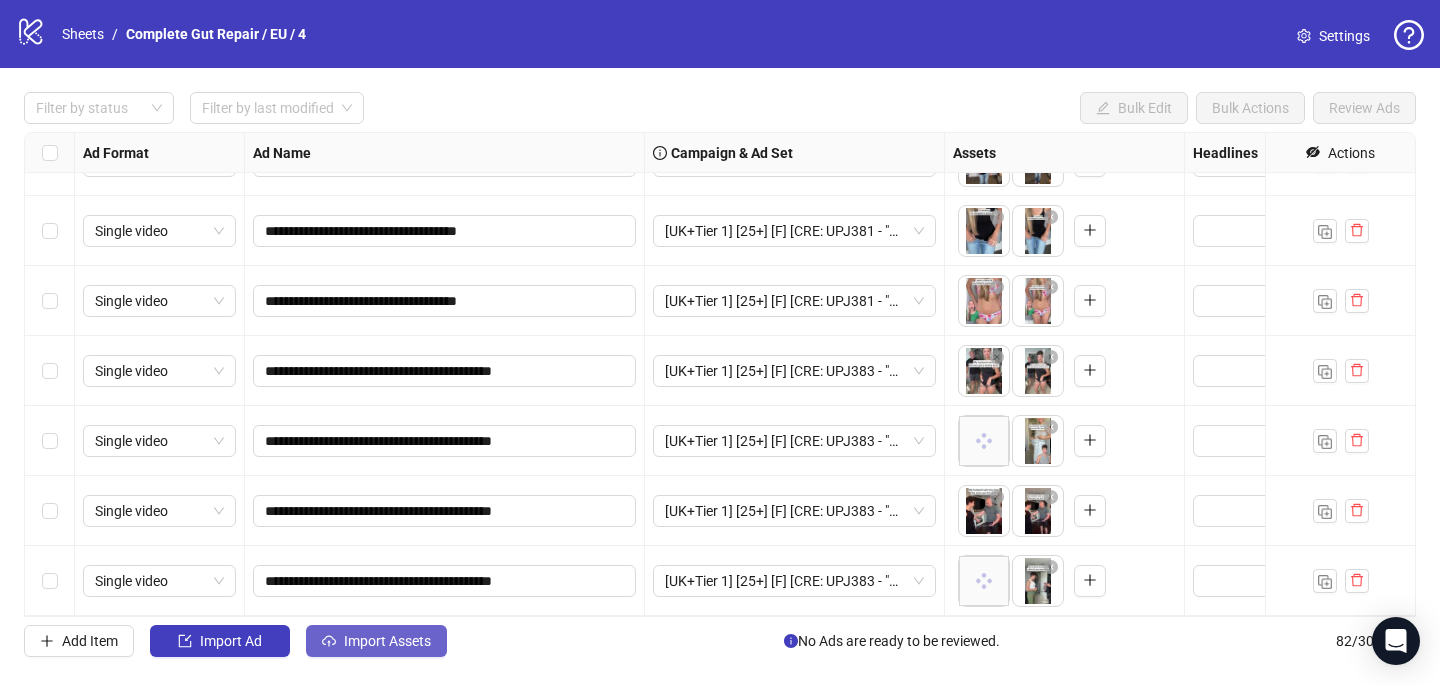 click on "Import Assets" at bounding box center [387, 641] 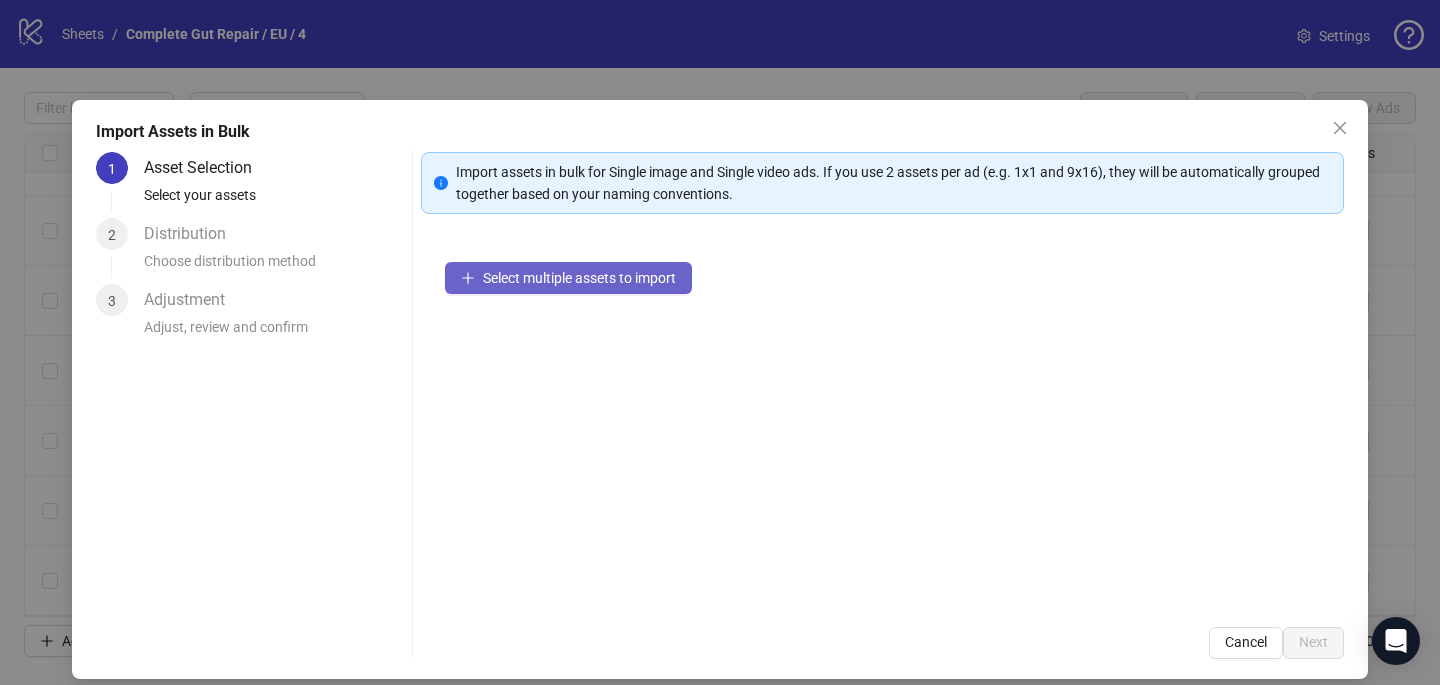 click on "Select multiple assets to import" at bounding box center [579, 278] 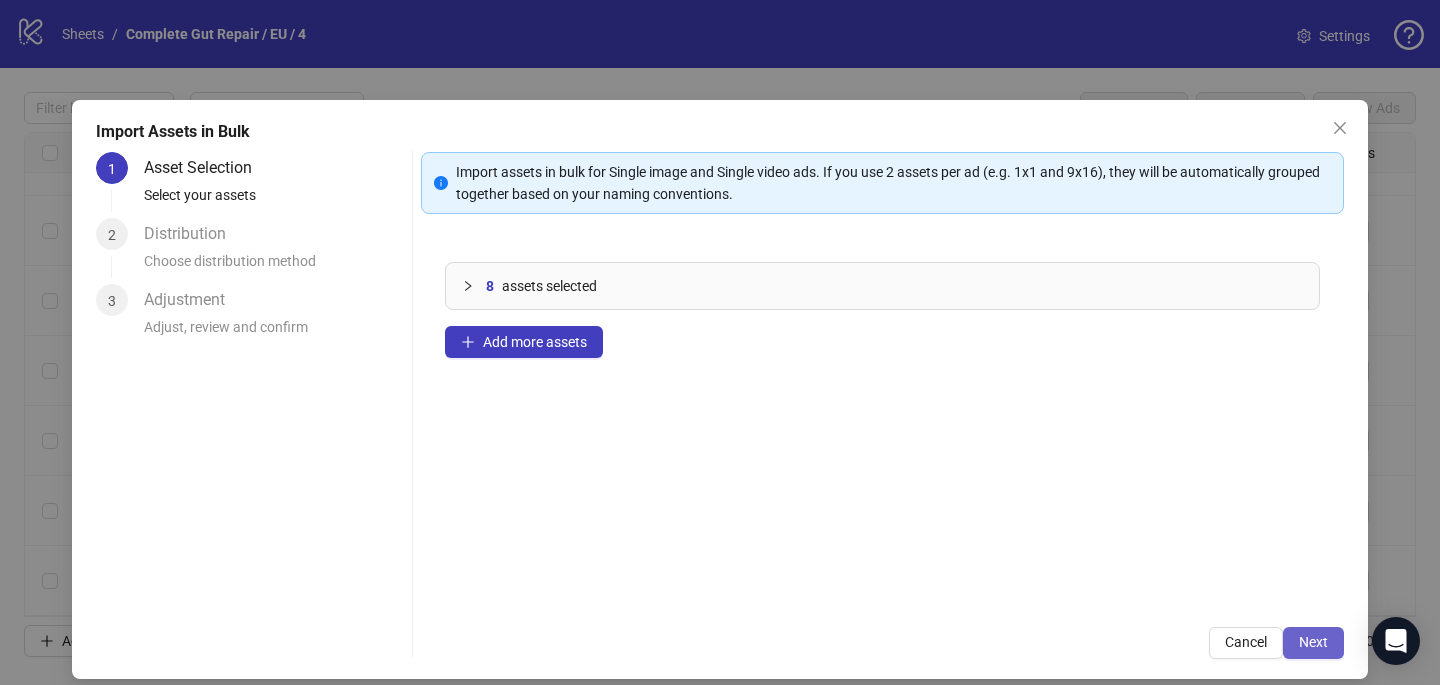 click on "Next" at bounding box center [1313, 642] 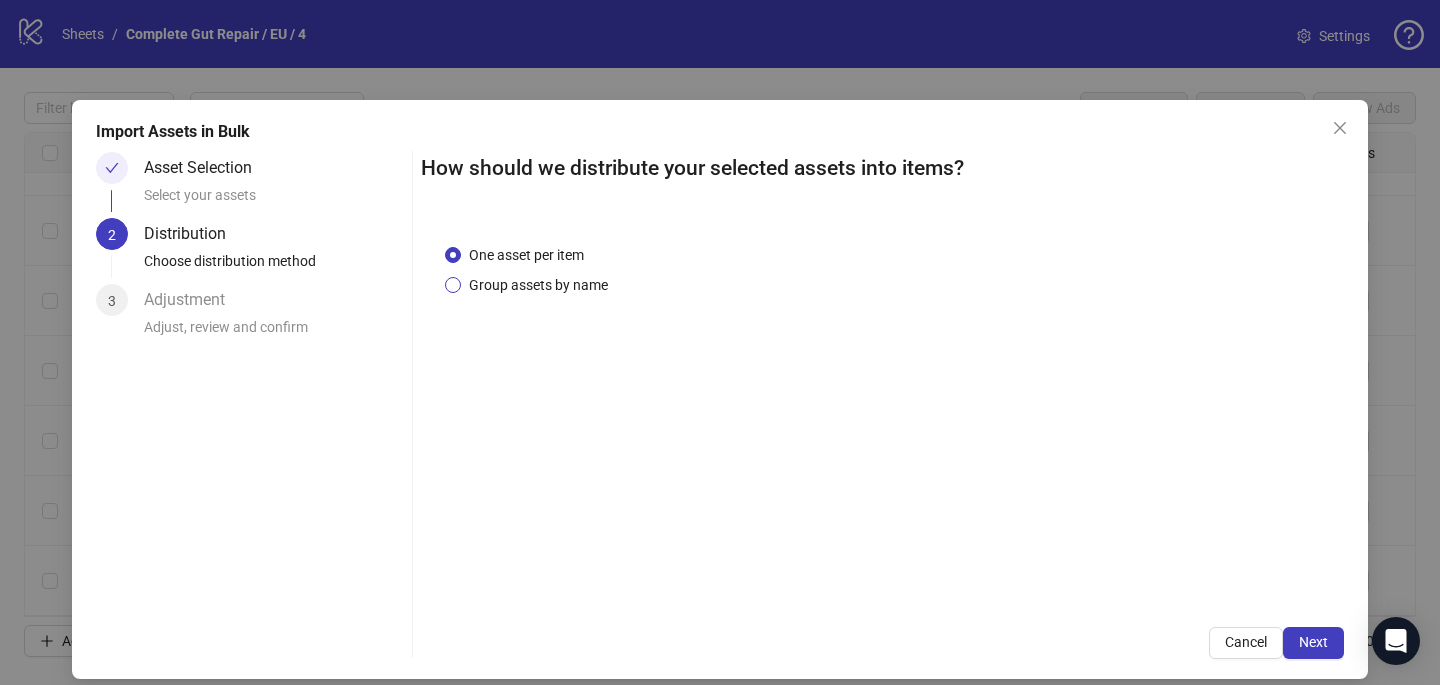 click on "Group assets by name" at bounding box center [538, 285] 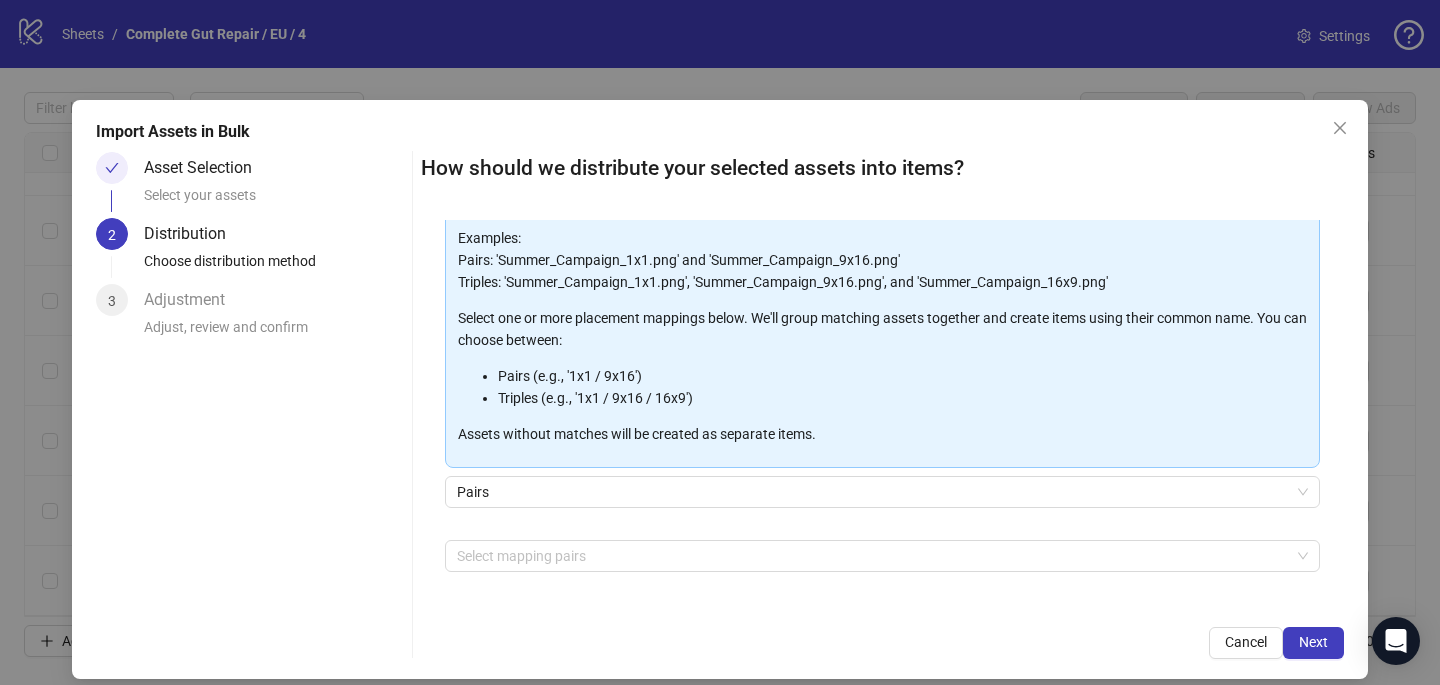 scroll, scrollTop: 203, scrollLeft: 0, axis: vertical 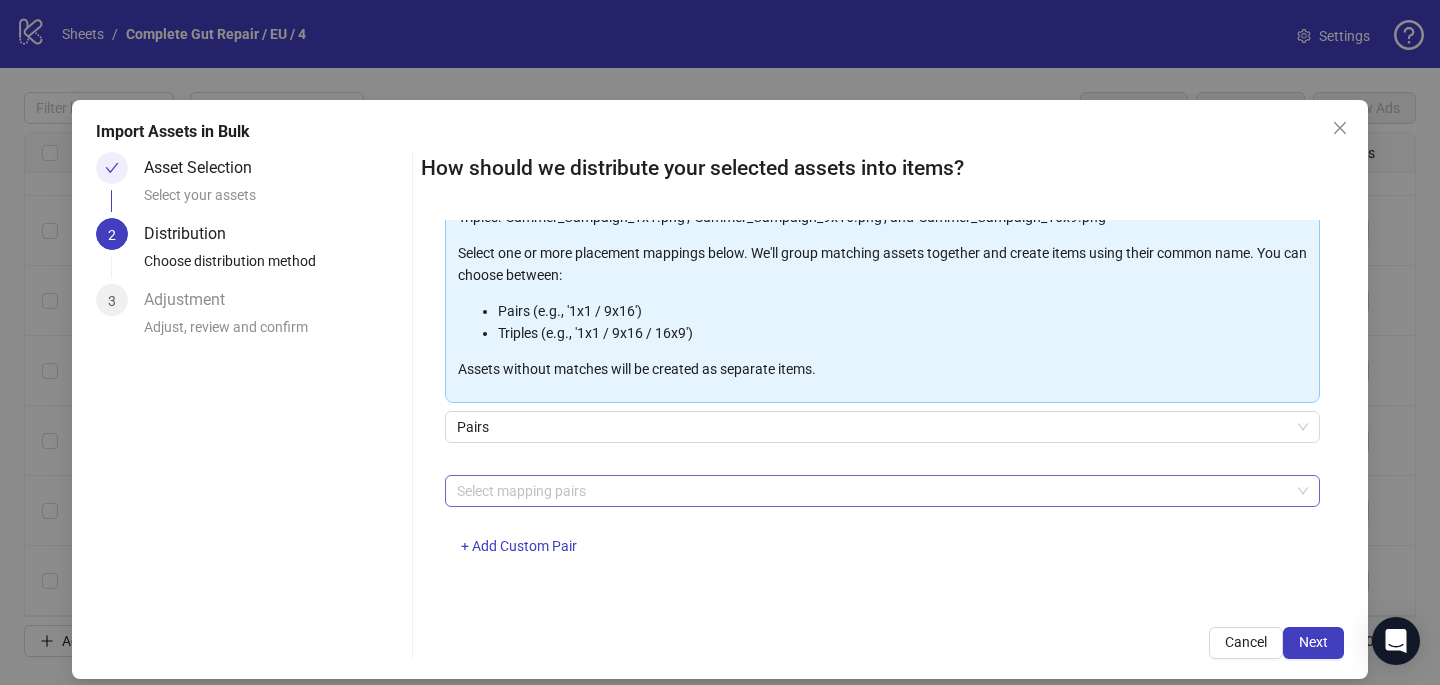 click at bounding box center (872, 491) 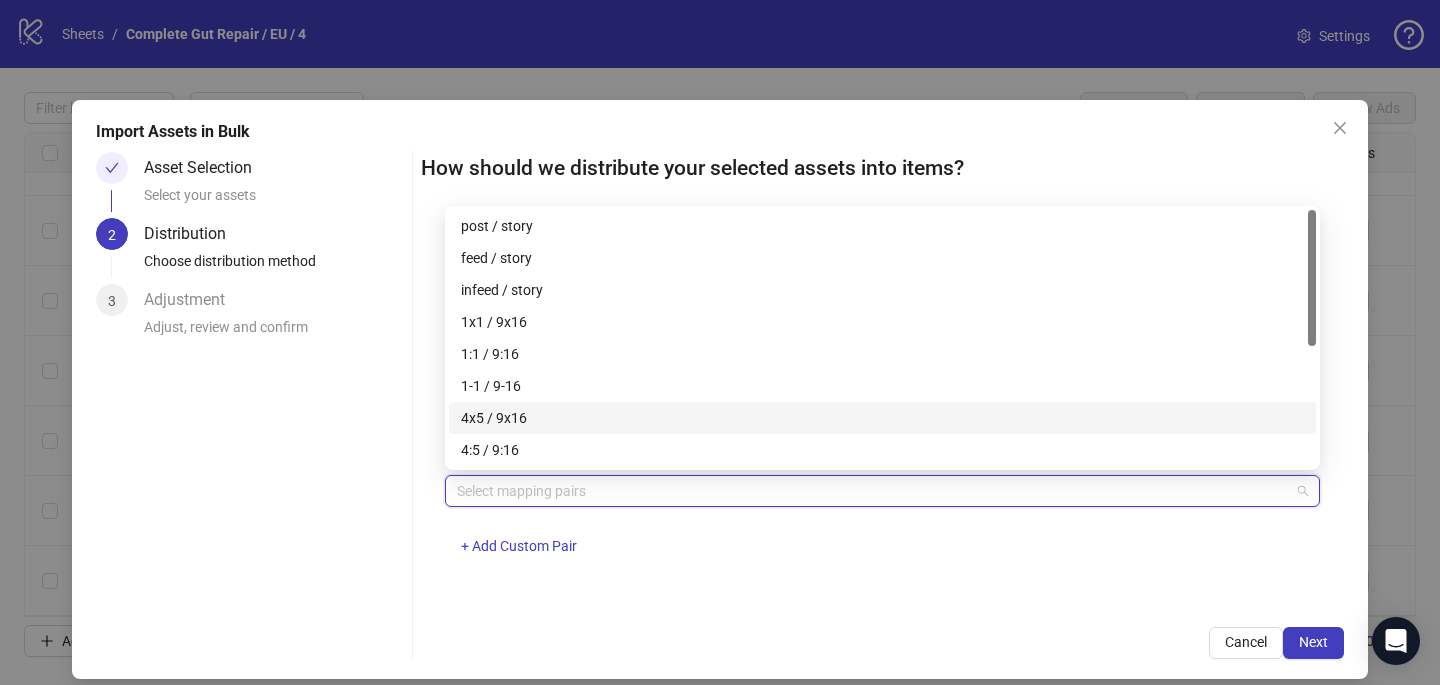 click on "4x5 / 9x16" at bounding box center (882, 418) 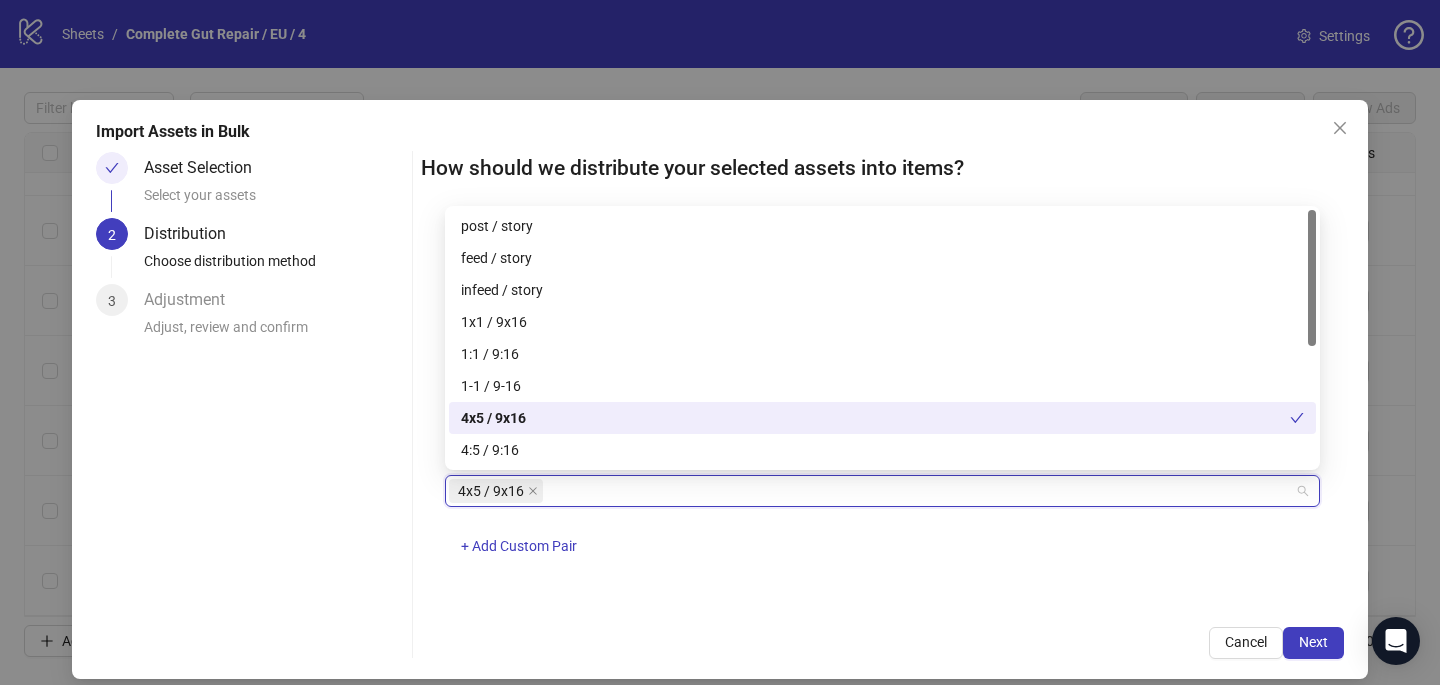 click on "4x5 / 9x16   + Add Custom Pair" at bounding box center (882, 527) 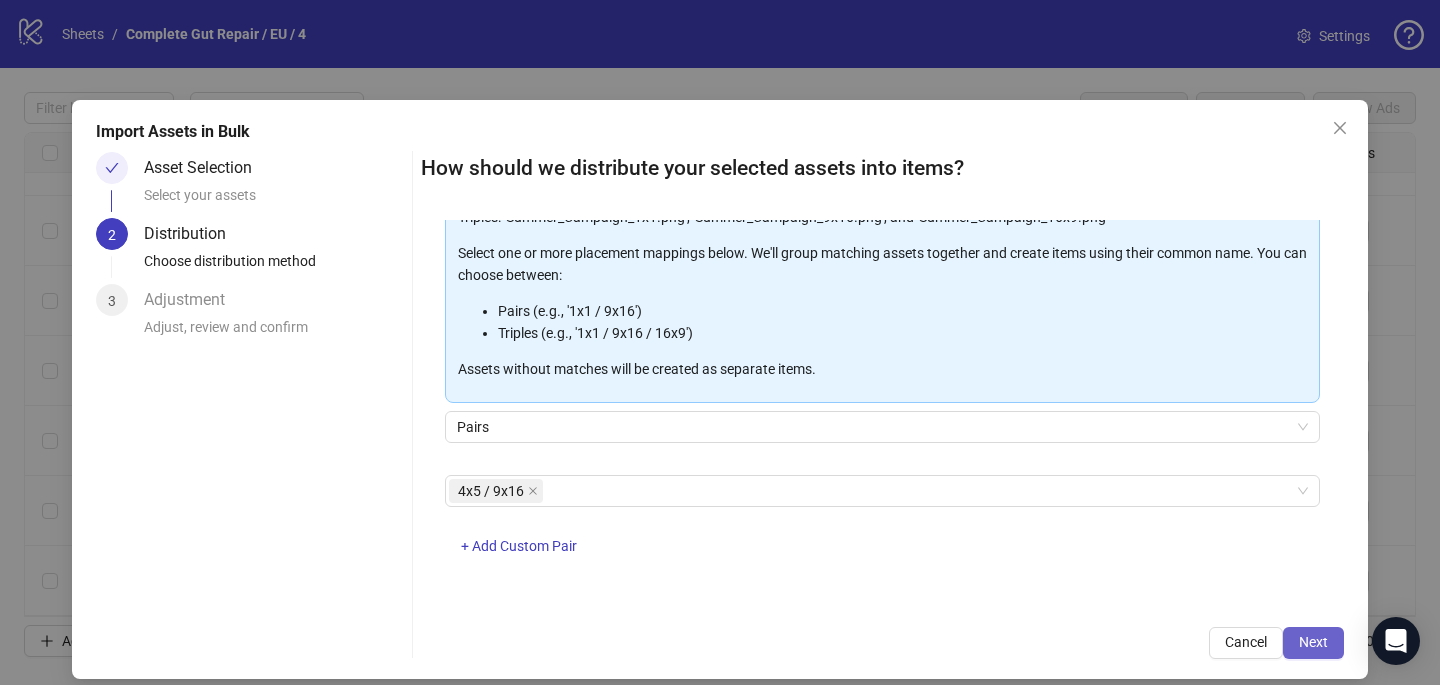 click on "Next" at bounding box center (1313, 642) 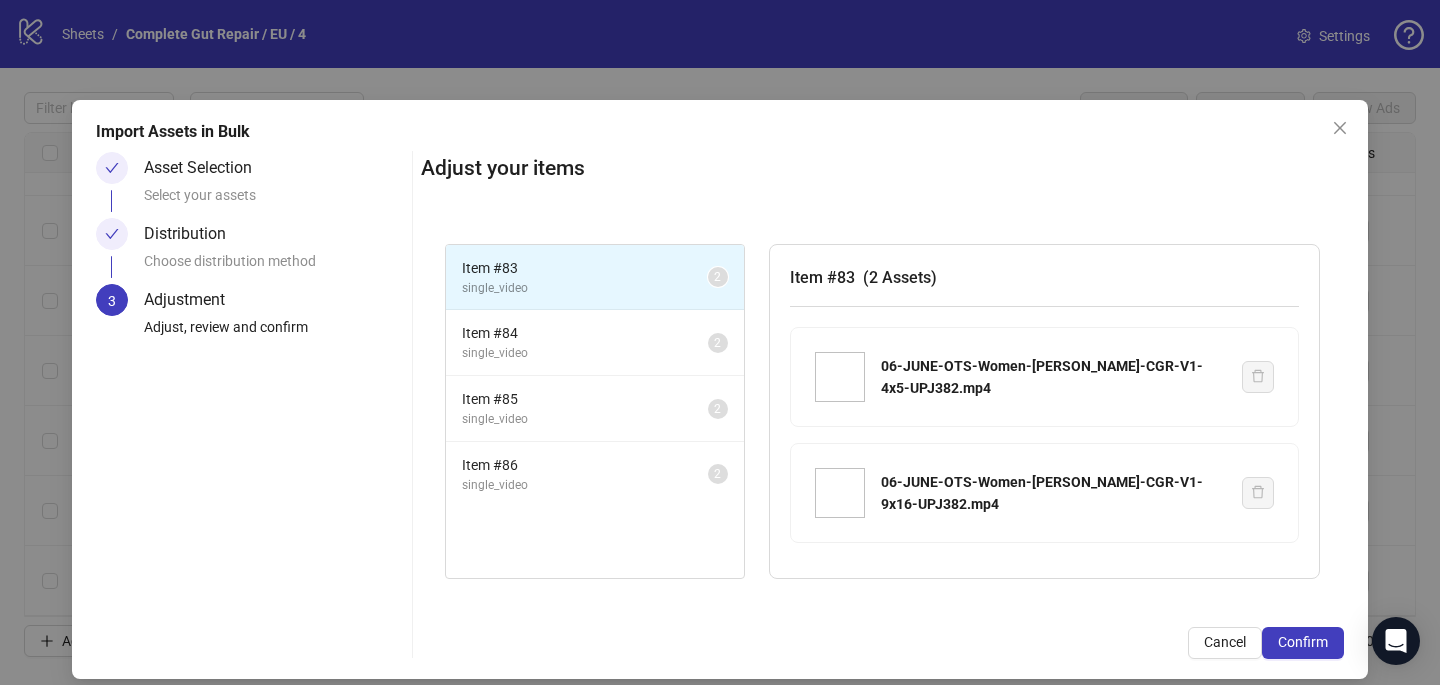 click on "Confirm" at bounding box center [1303, 642] 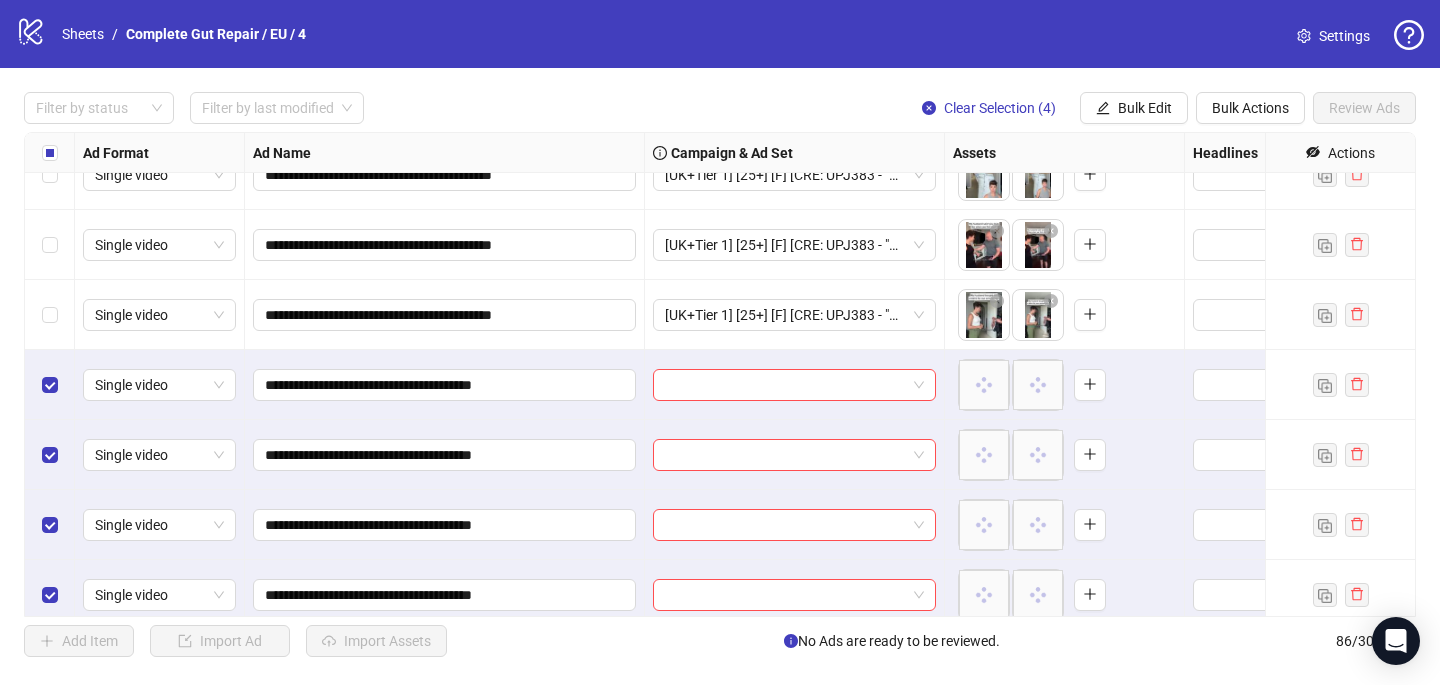 scroll, scrollTop: 5577, scrollLeft: 0, axis: vertical 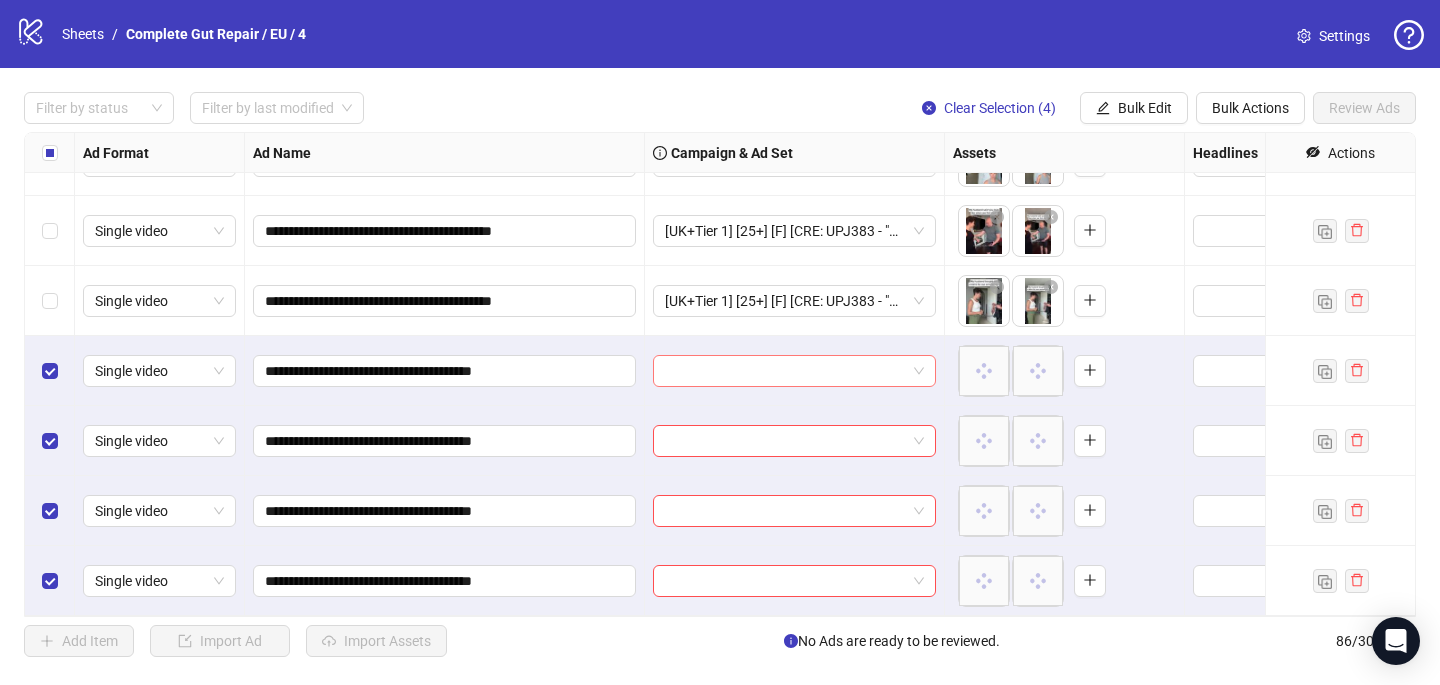 click at bounding box center [785, 371] 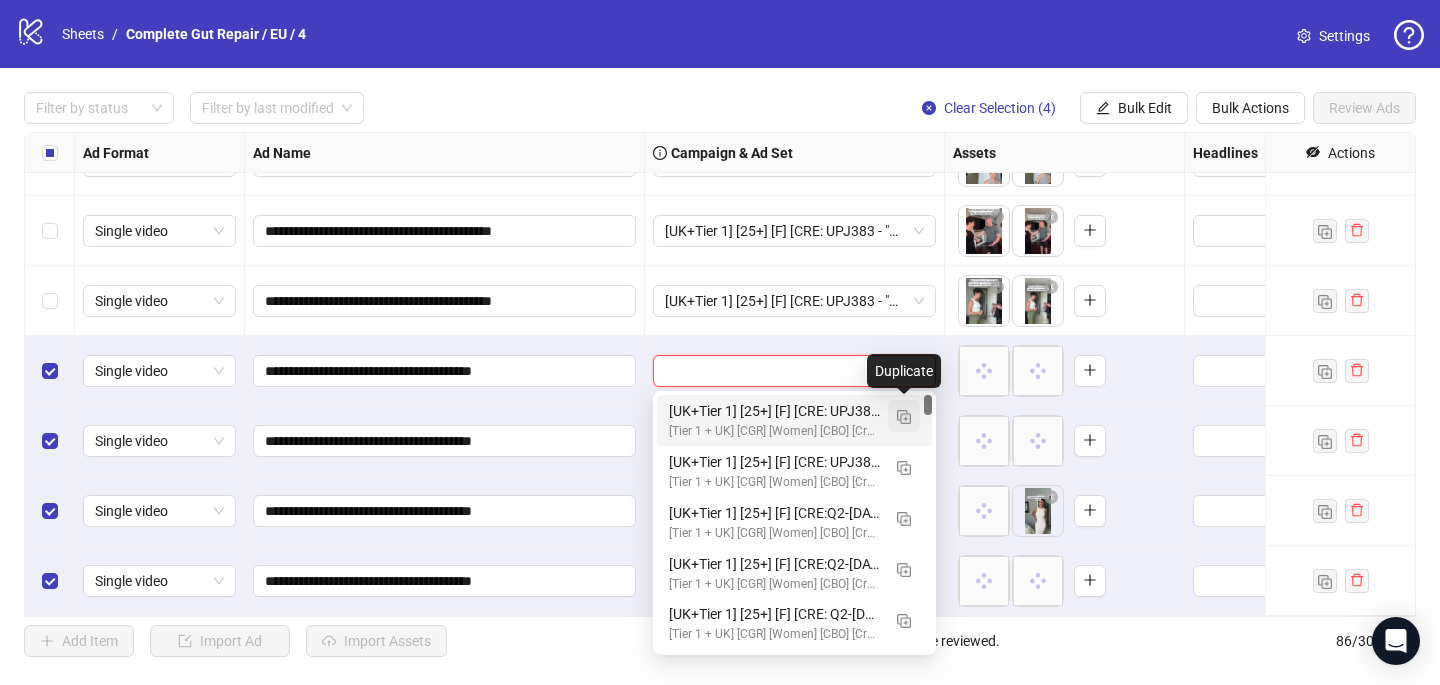 click at bounding box center [904, 417] 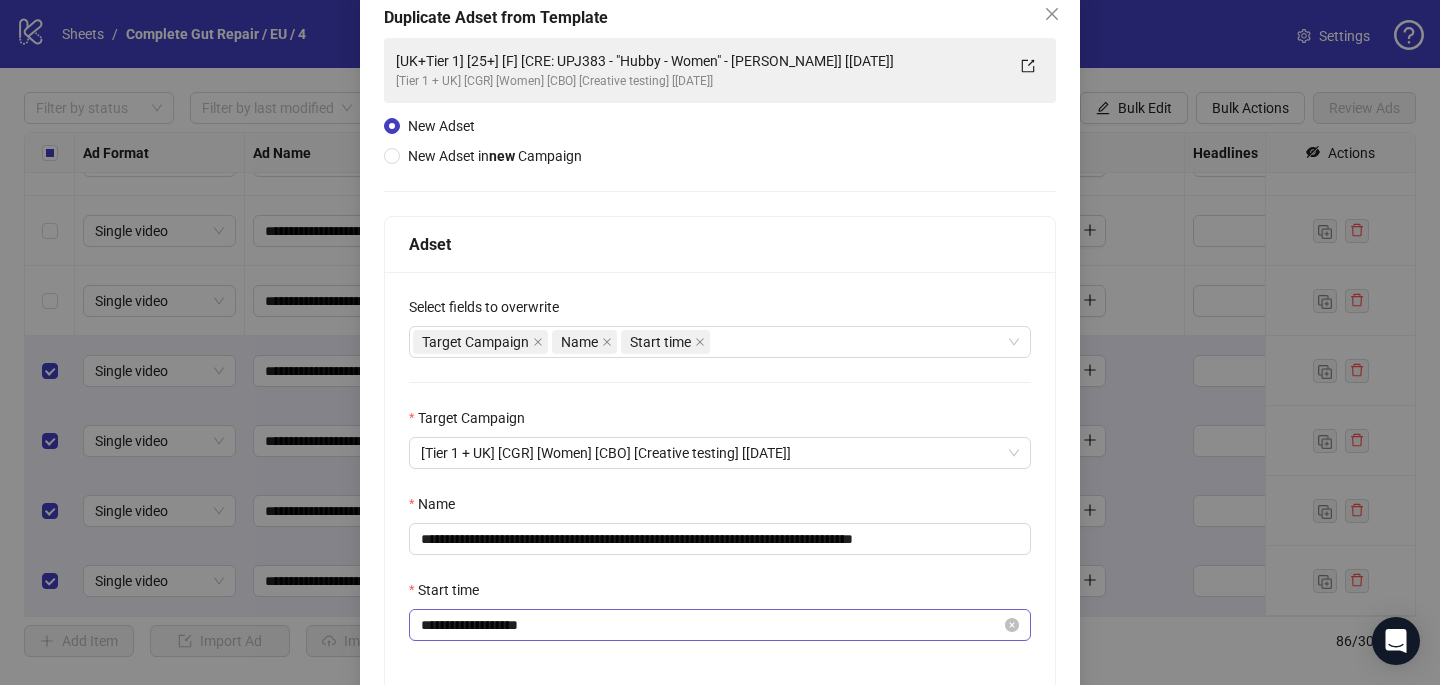 scroll, scrollTop: 116, scrollLeft: 0, axis: vertical 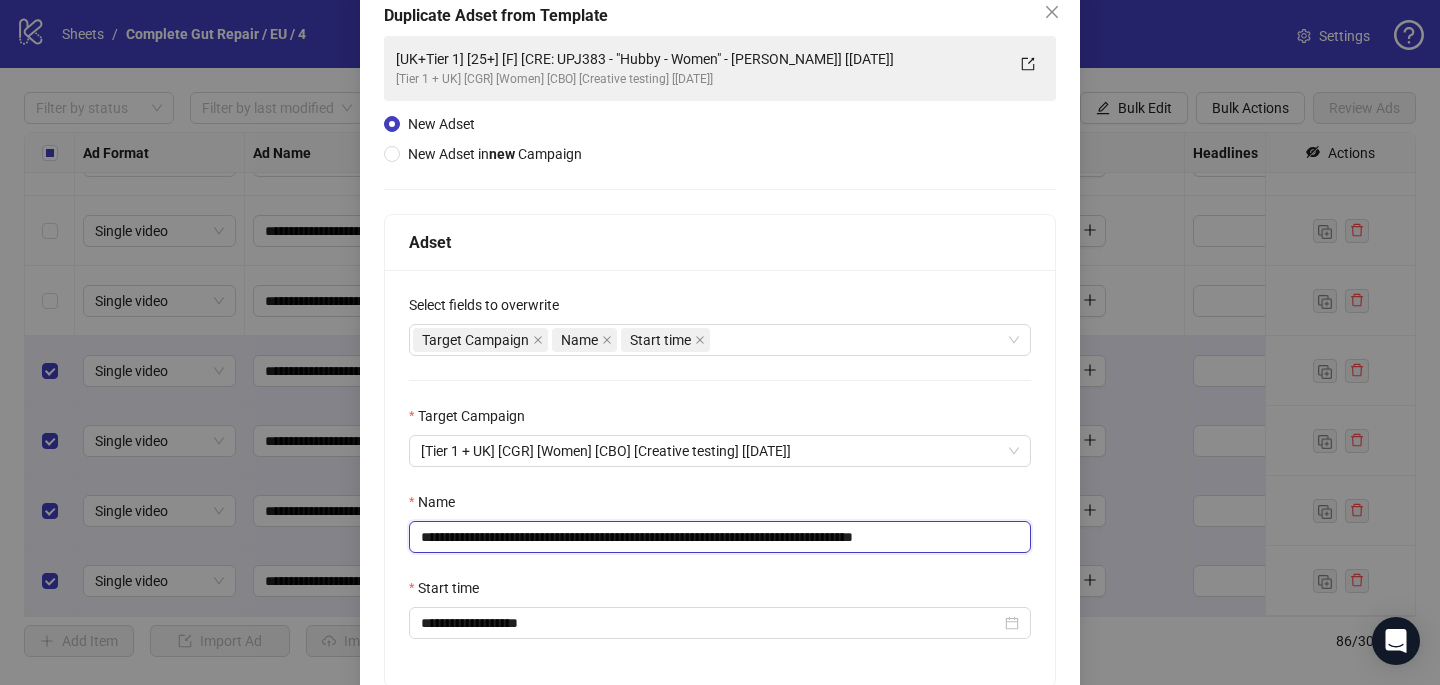 drag, startPoint x: 970, startPoint y: 534, endPoint x: 905, endPoint y: 534, distance: 65 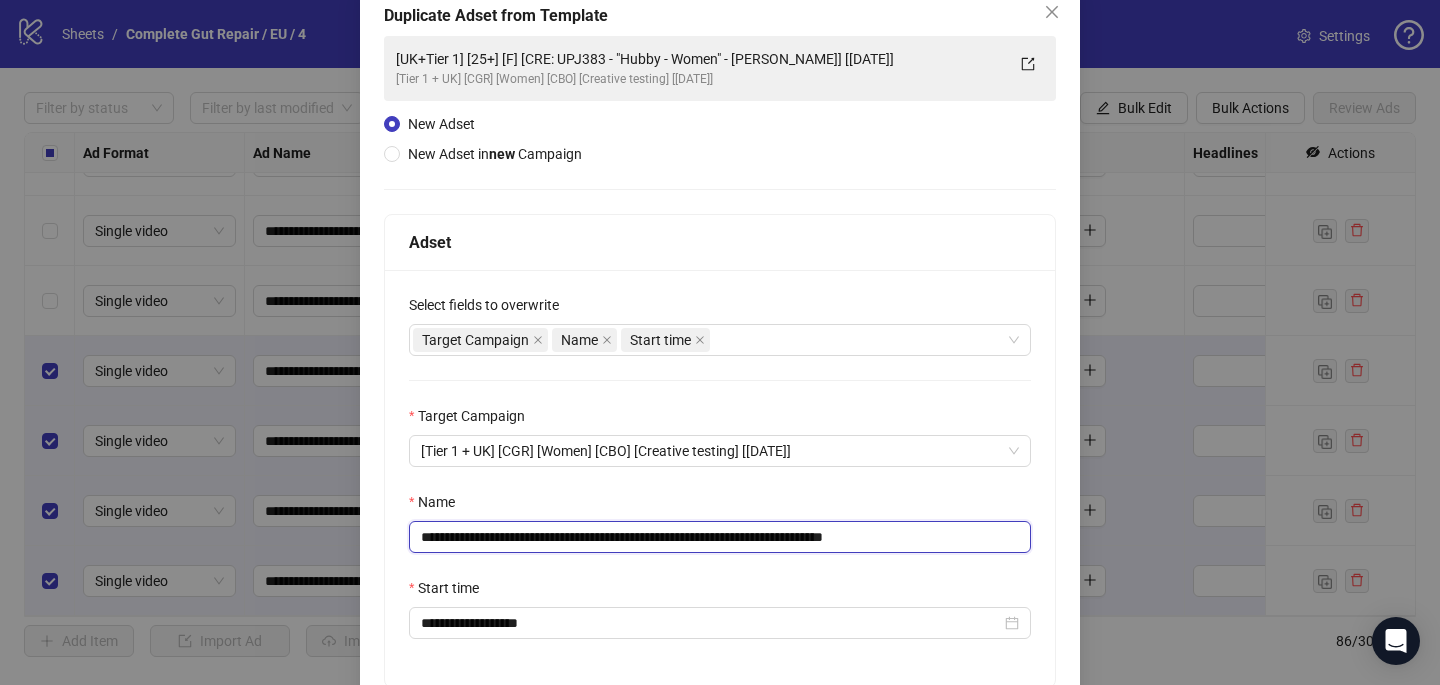 drag, startPoint x: 806, startPoint y: 540, endPoint x: 586, endPoint y: 532, distance: 220.1454 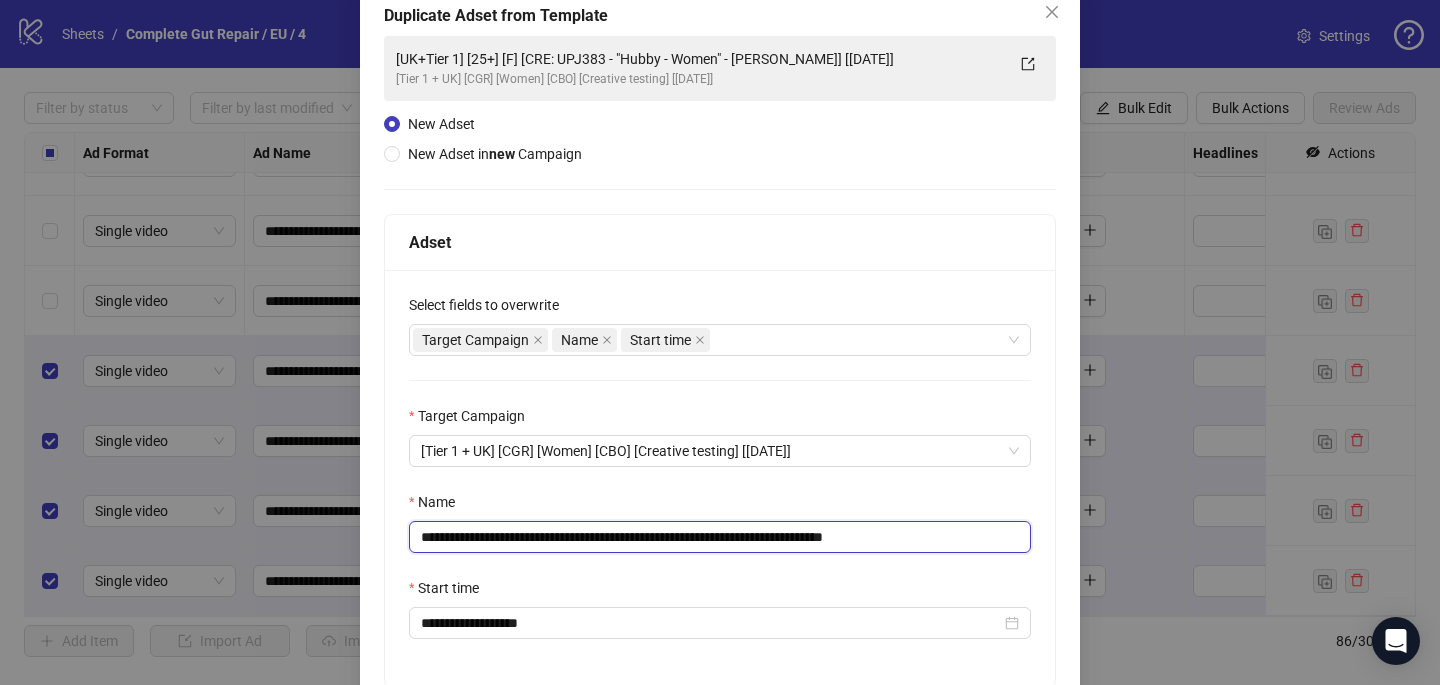 click on "**********" at bounding box center [720, 537] 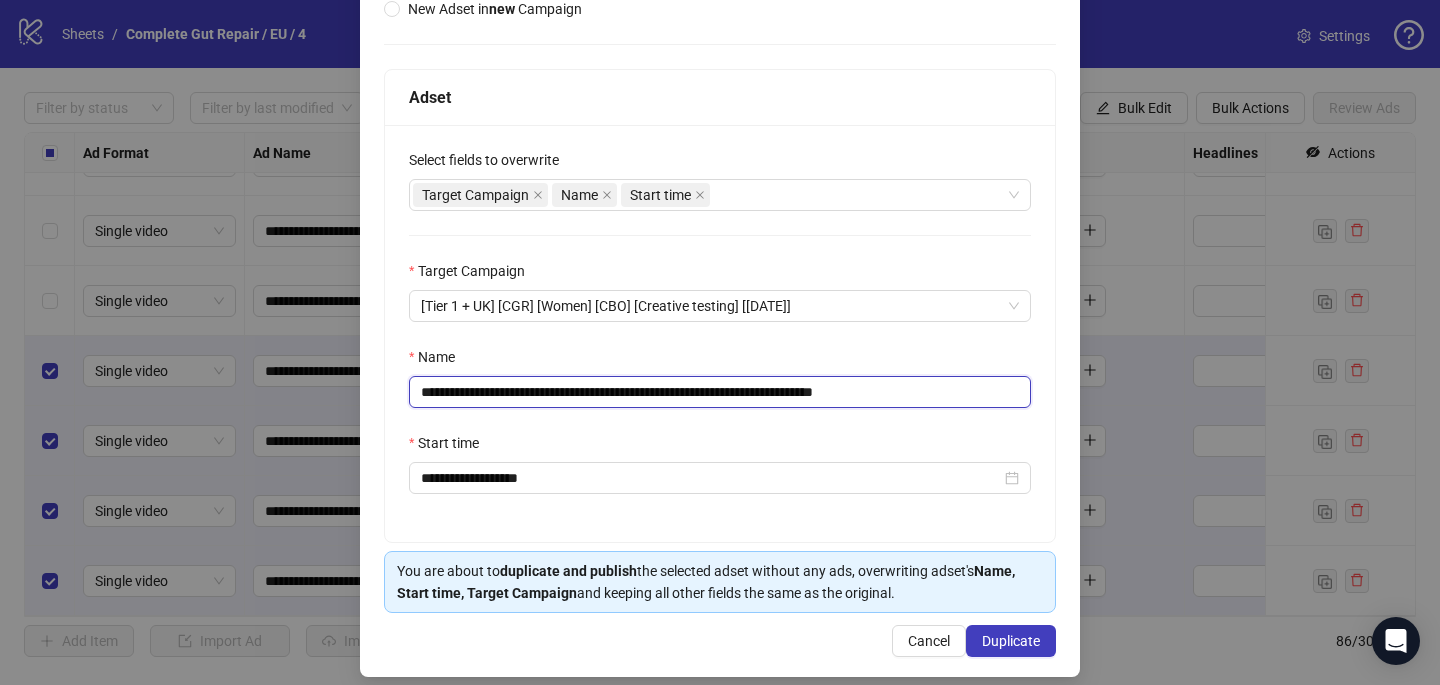 scroll, scrollTop: 271, scrollLeft: 0, axis: vertical 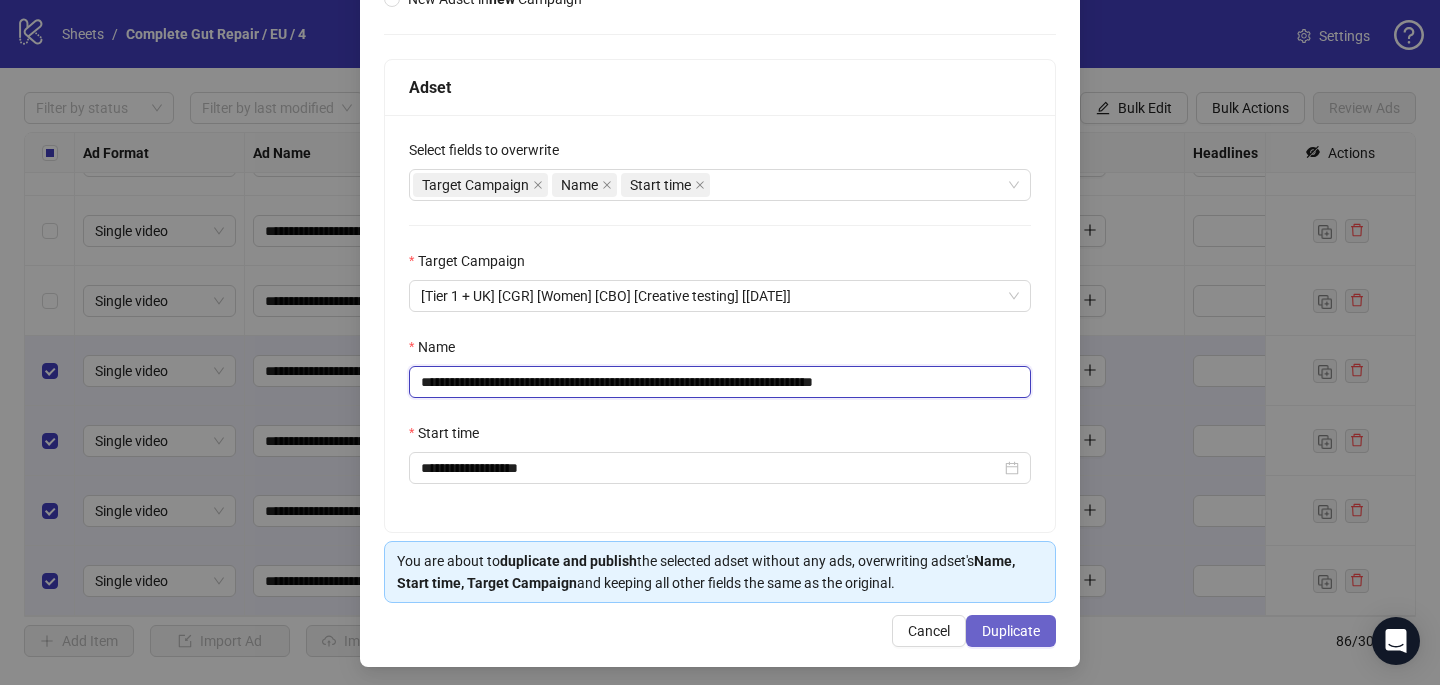 type on "**********" 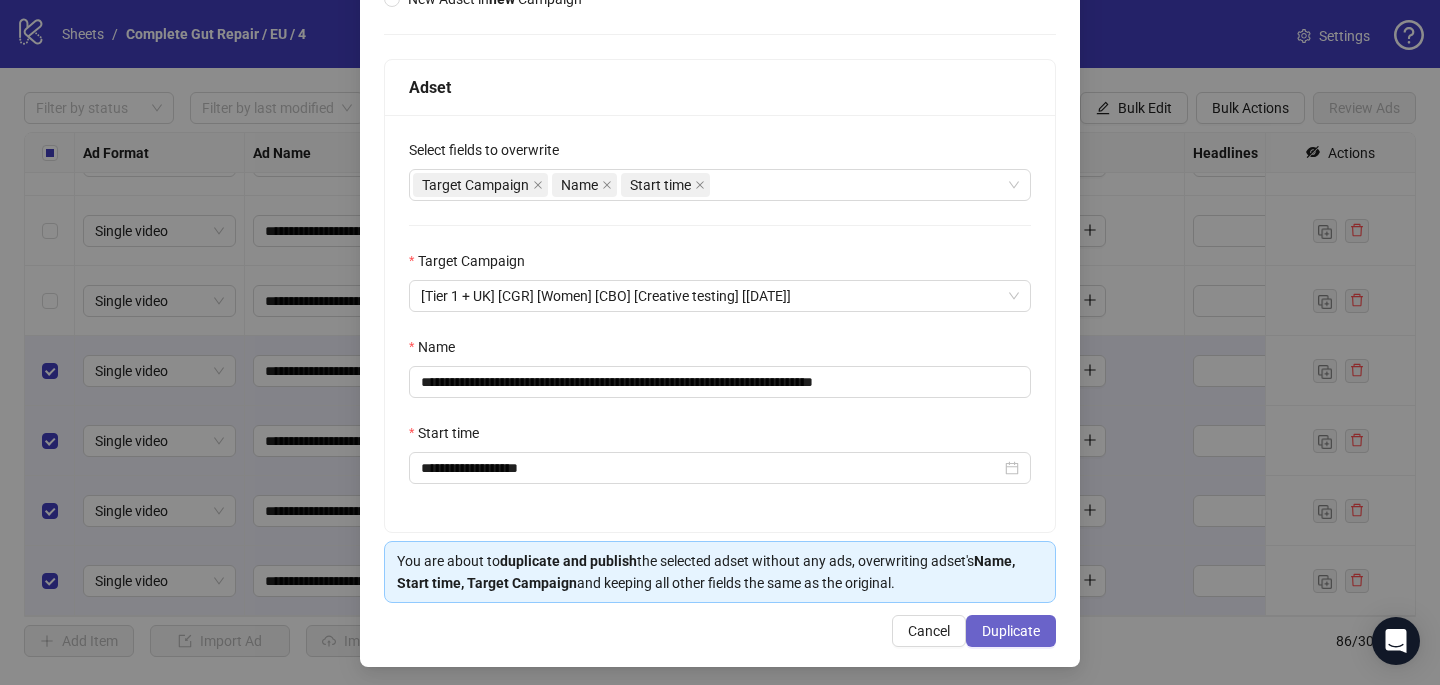click on "Duplicate" at bounding box center (1011, 631) 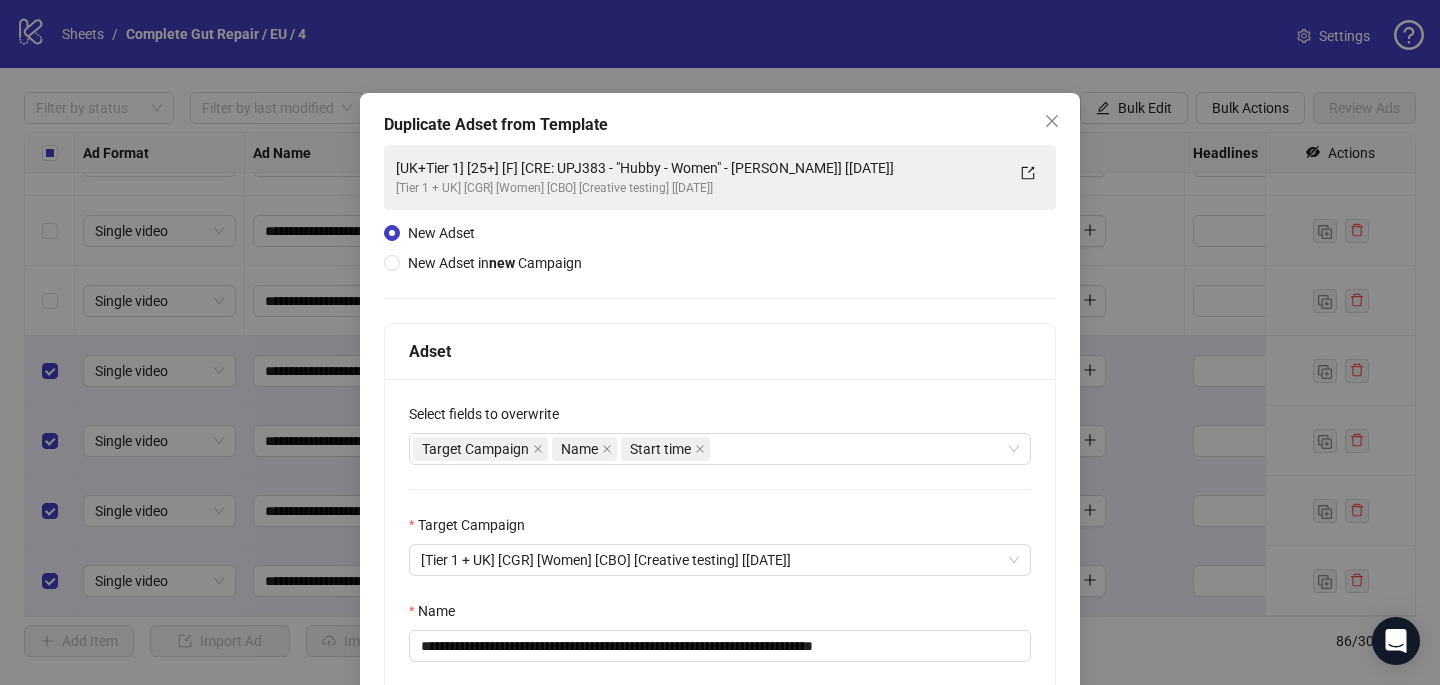 scroll, scrollTop: 0, scrollLeft: 0, axis: both 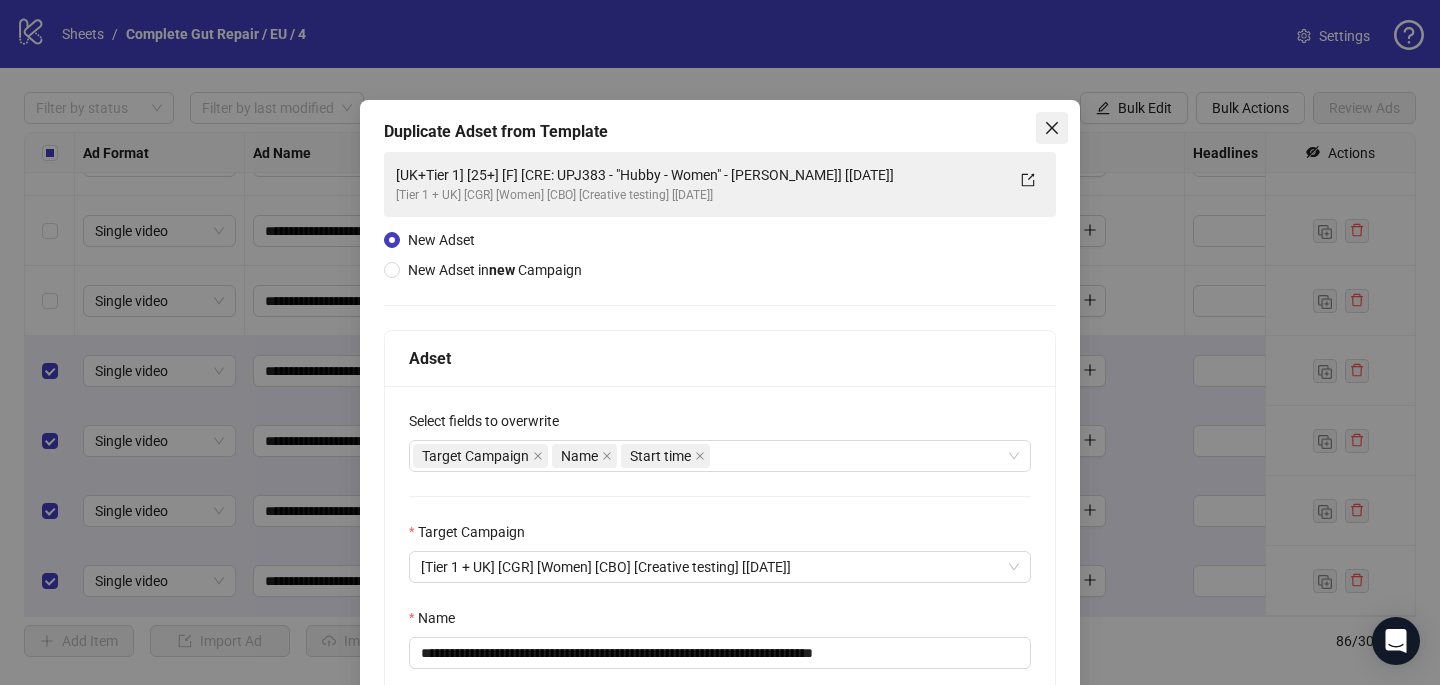 click 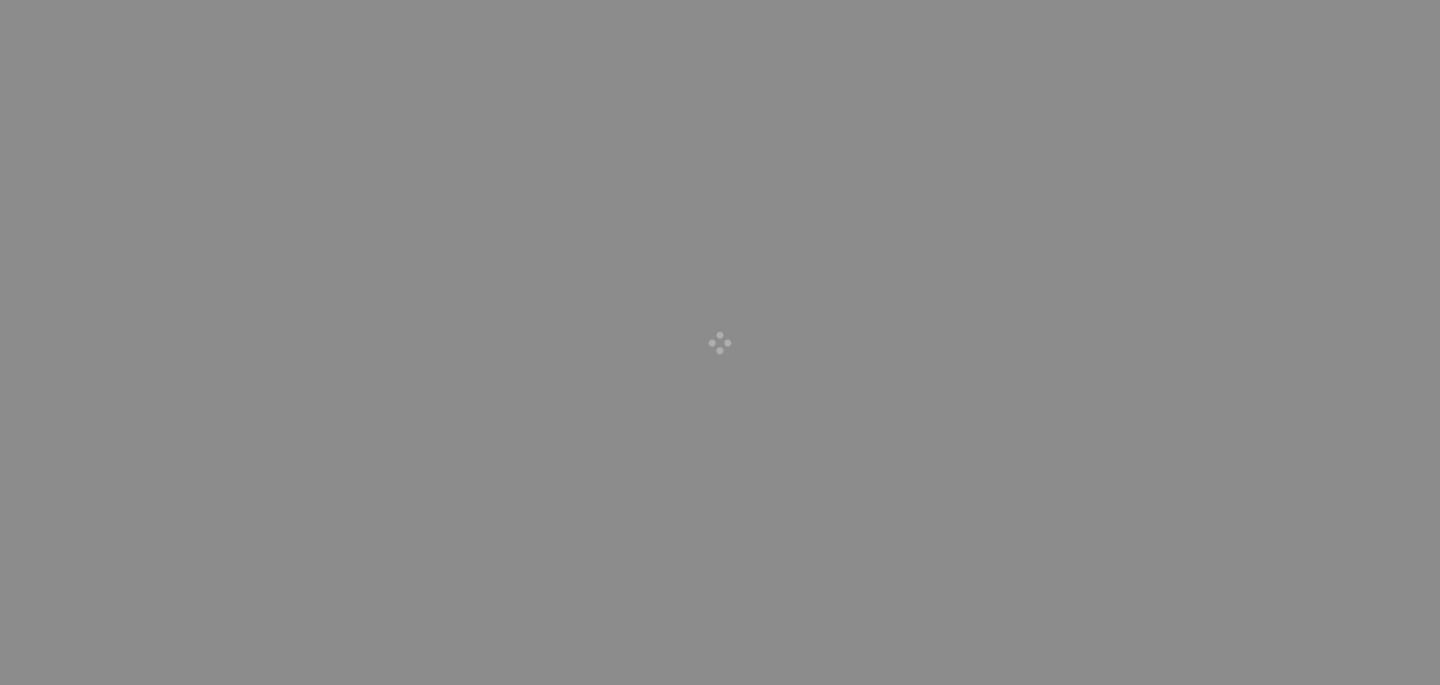 scroll, scrollTop: 0, scrollLeft: 0, axis: both 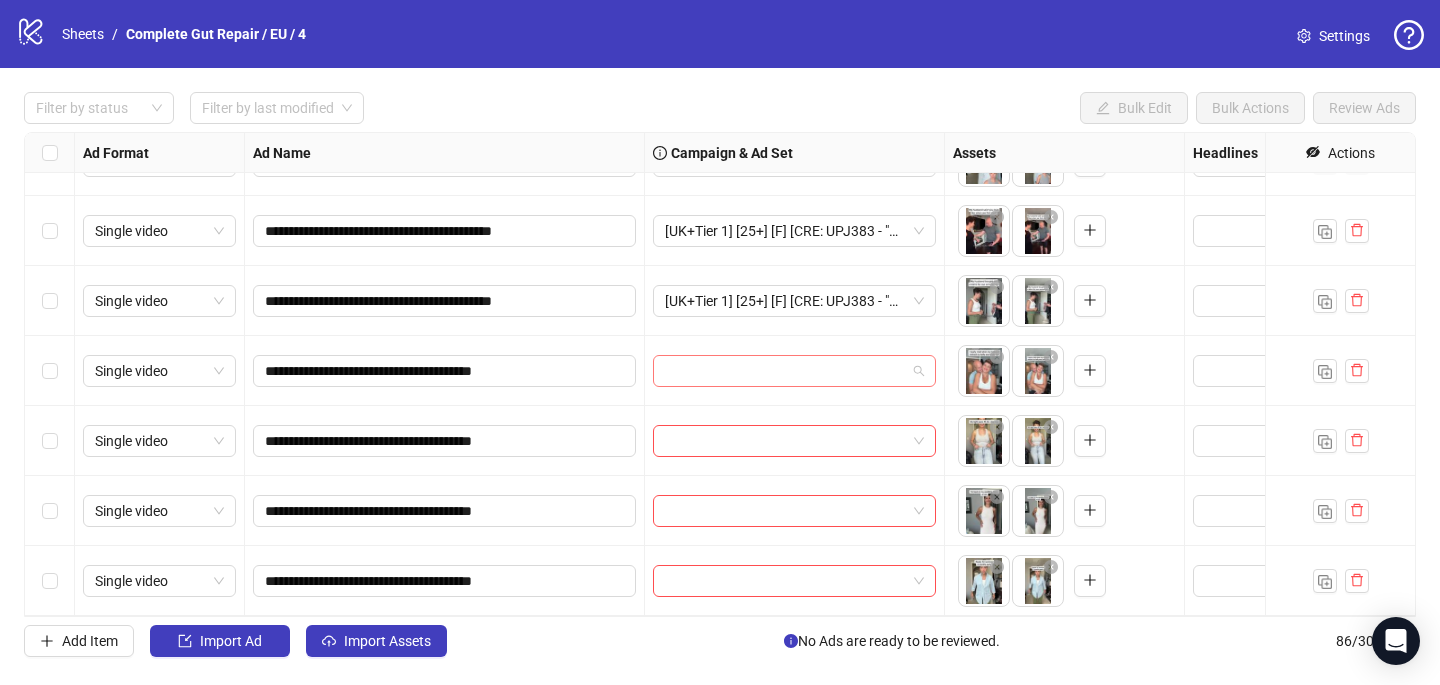 click at bounding box center [785, 371] 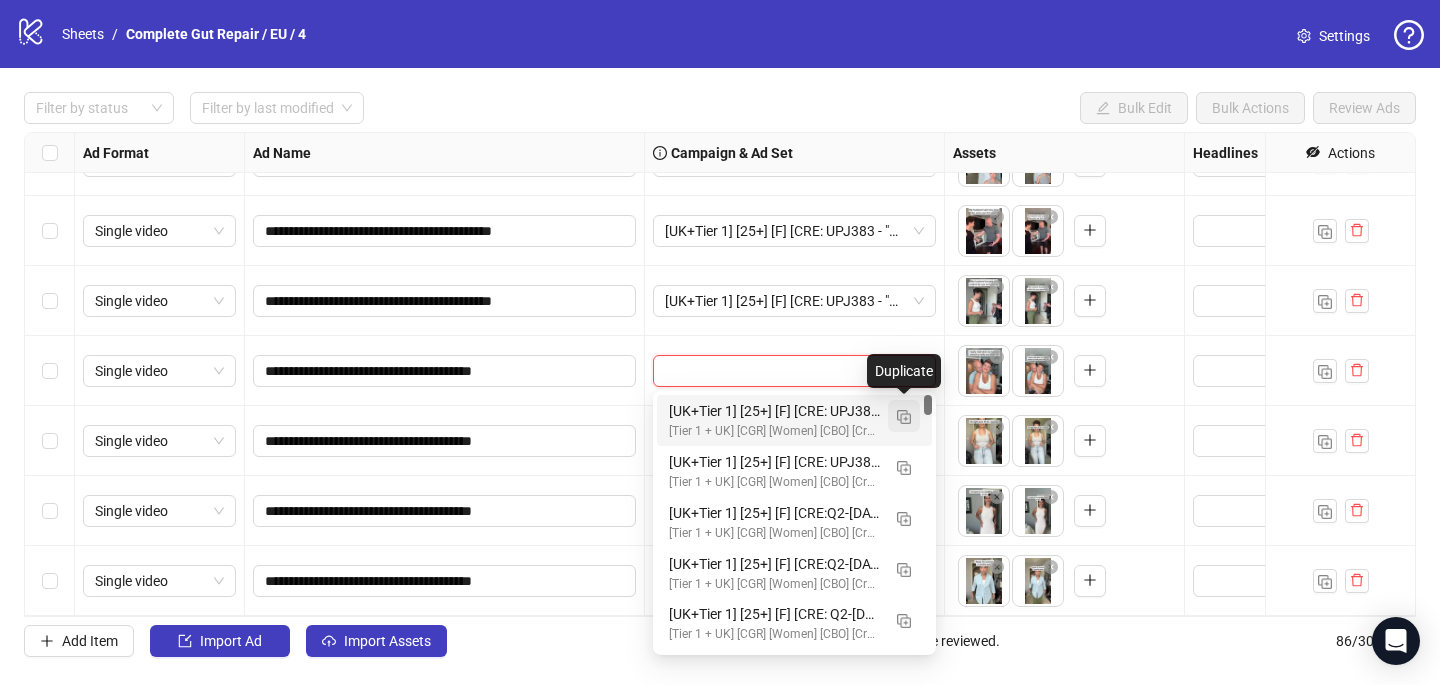 click at bounding box center (904, 417) 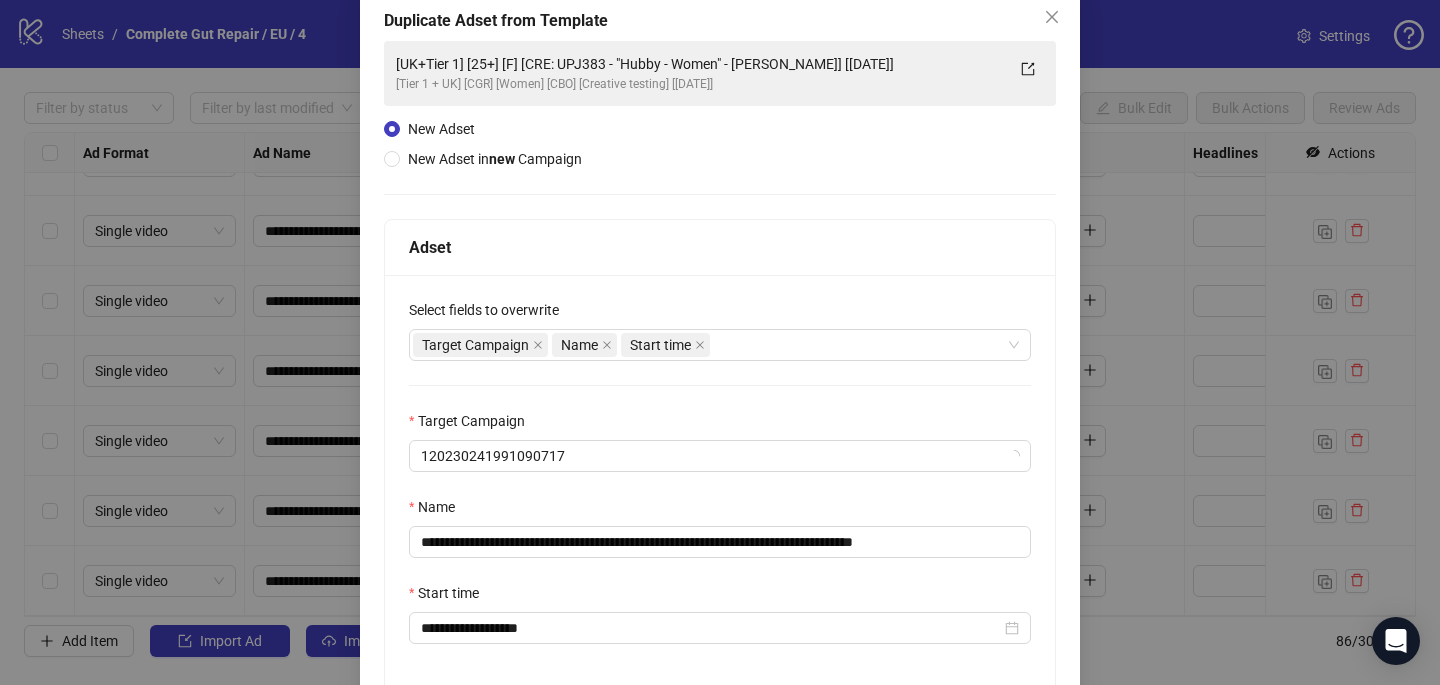 scroll, scrollTop: 115, scrollLeft: 0, axis: vertical 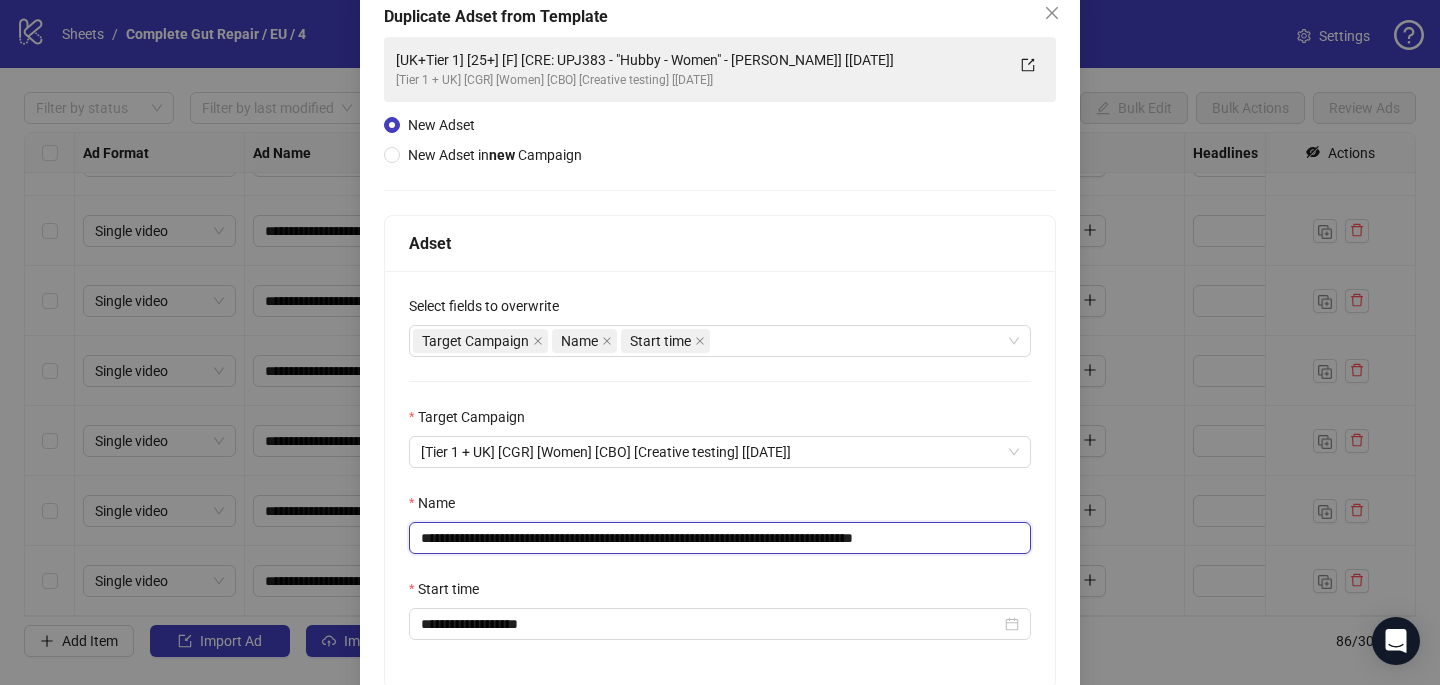 drag, startPoint x: 973, startPoint y: 535, endPoint x: 906, endPoint y: 533, distance: 67.02985 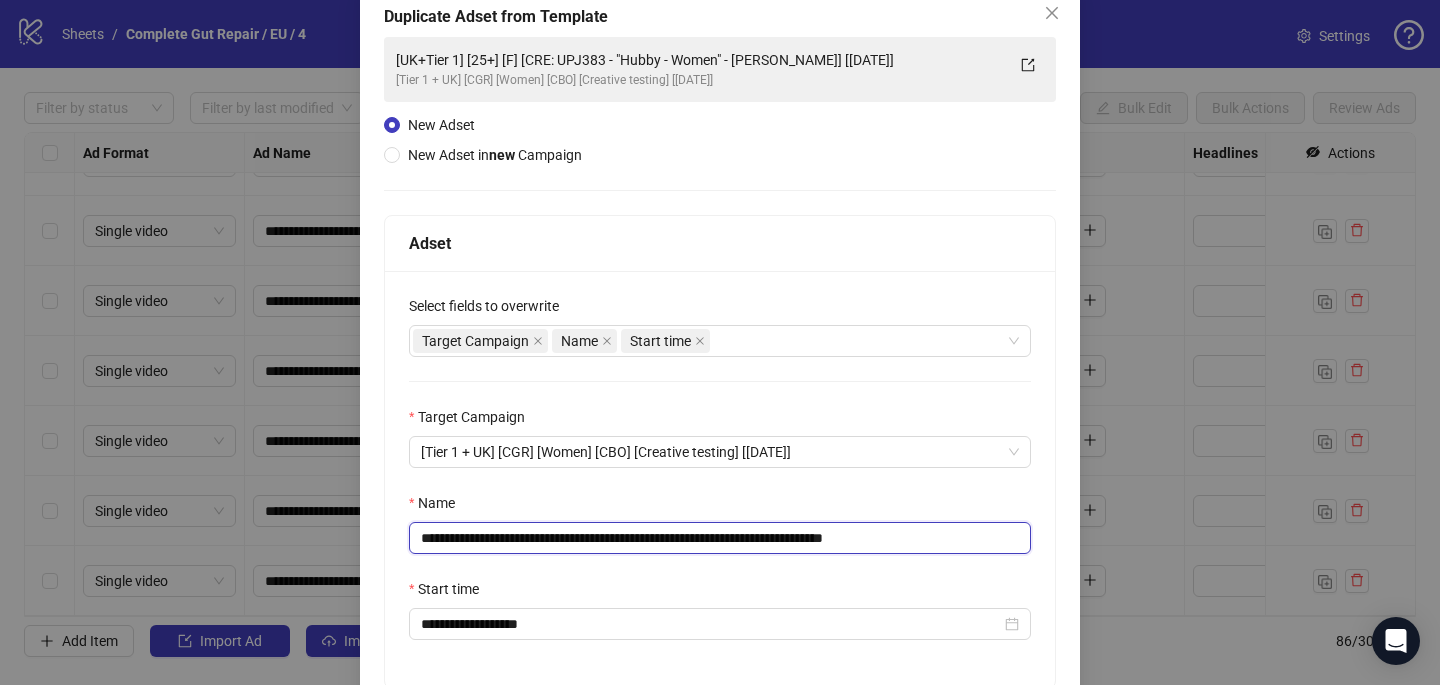 drag, startPoint x: 807, startPoint y: 538, endPoint x: 580, endPoint y: 542, distance: 227.03523 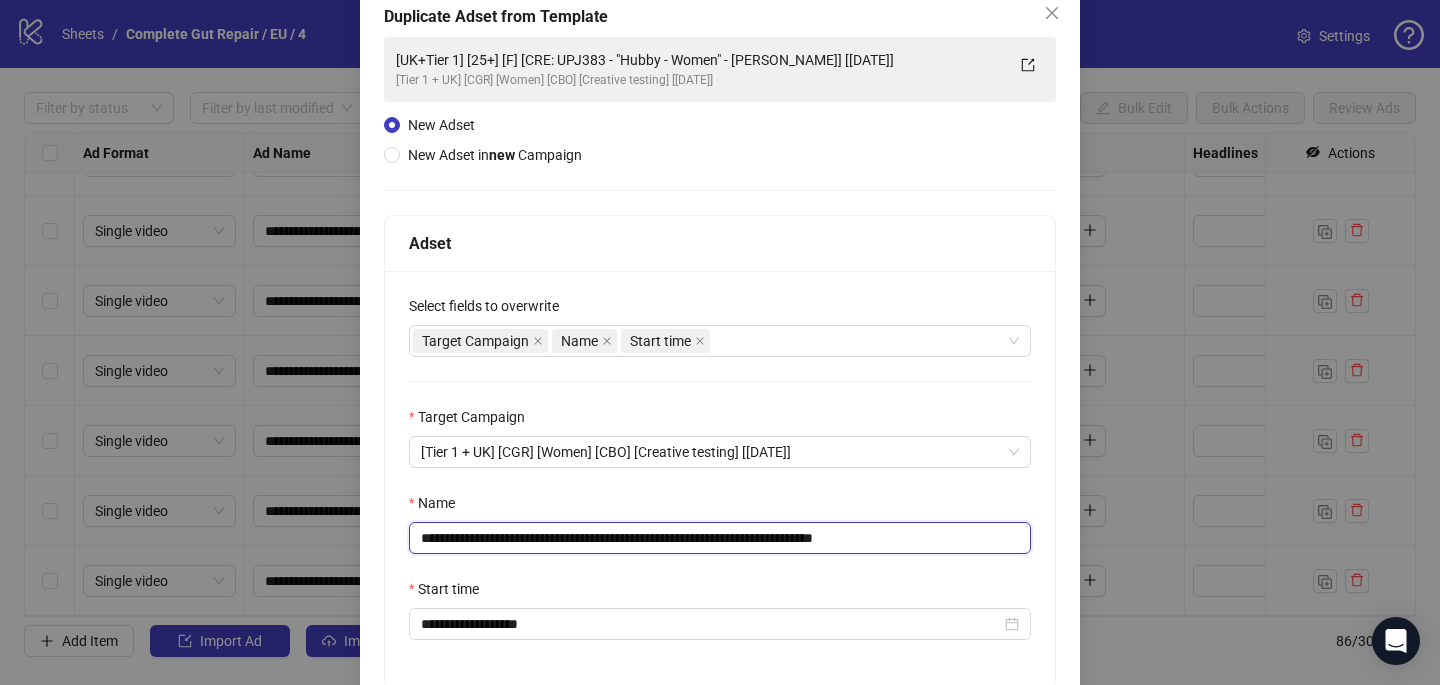scroll, scrollTop: 278, scrollLeft: 0, axis: vertical 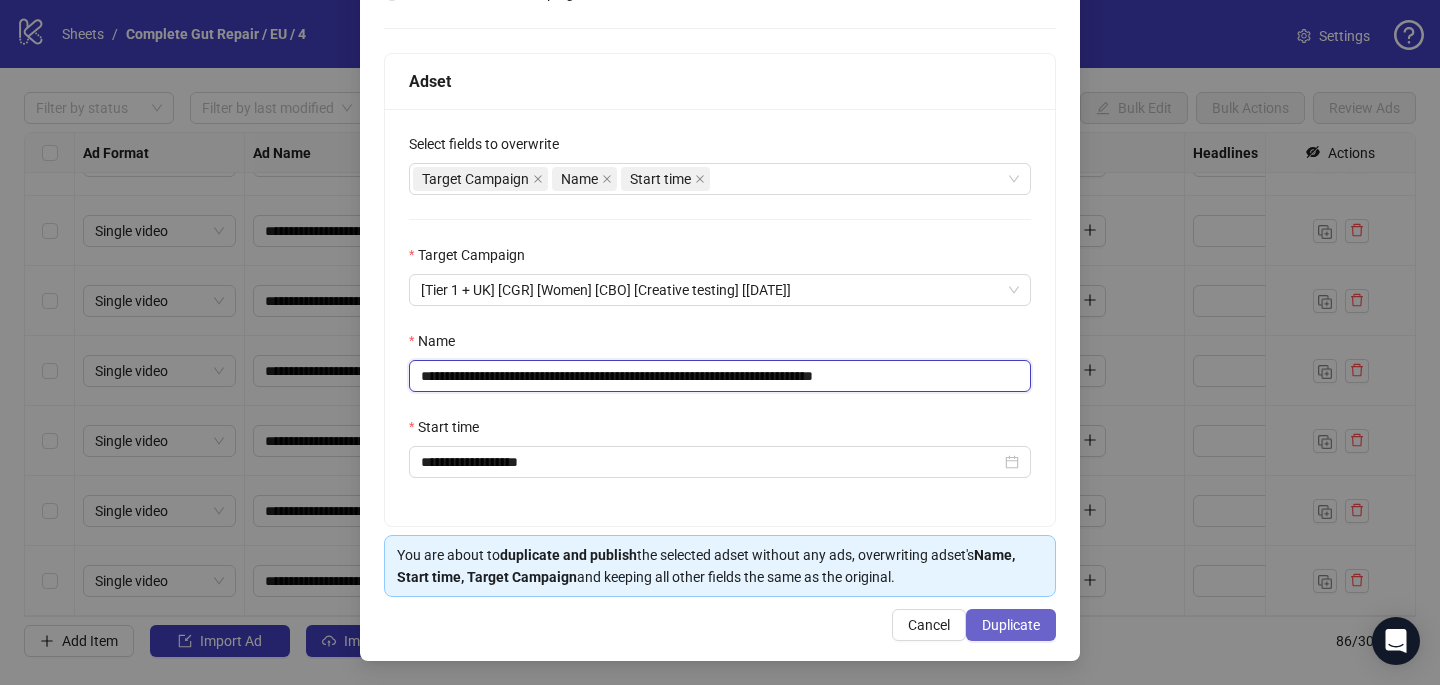 type on "**********" 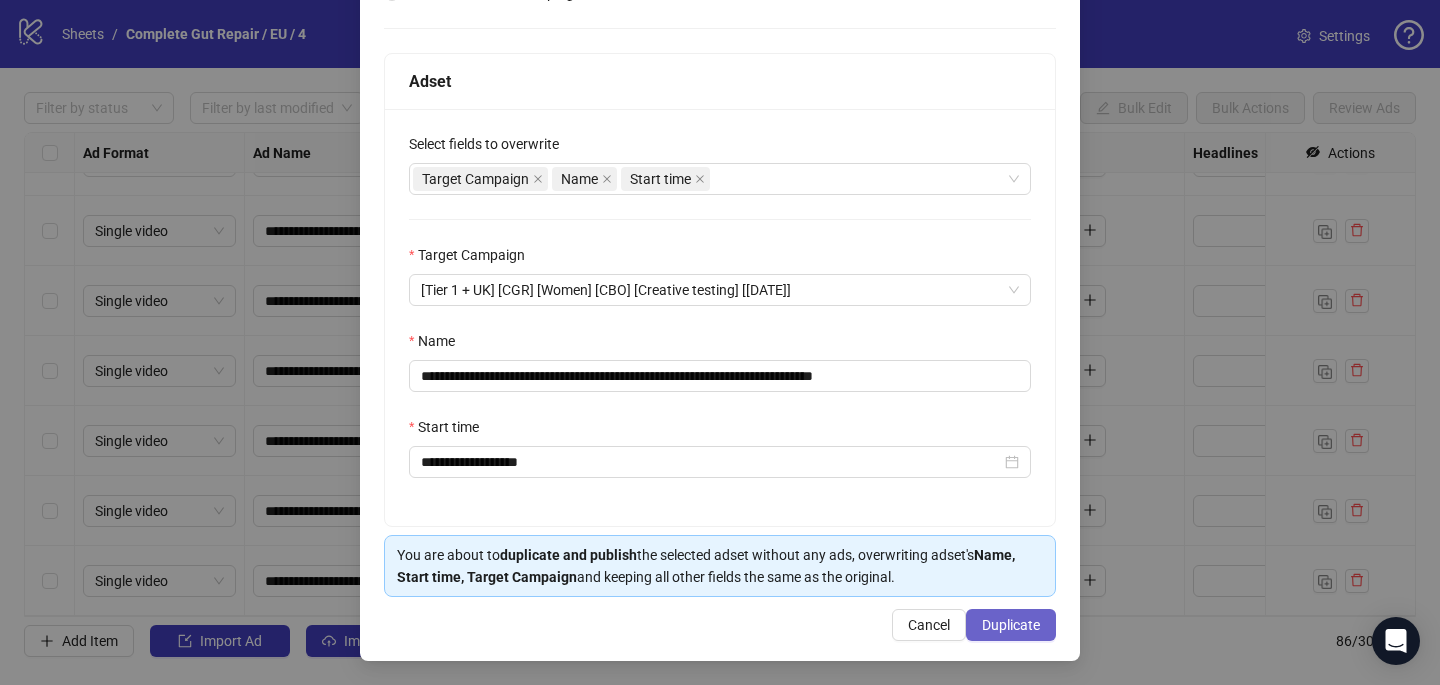 click on "Duplicate" at bounding box center [1011, 625] 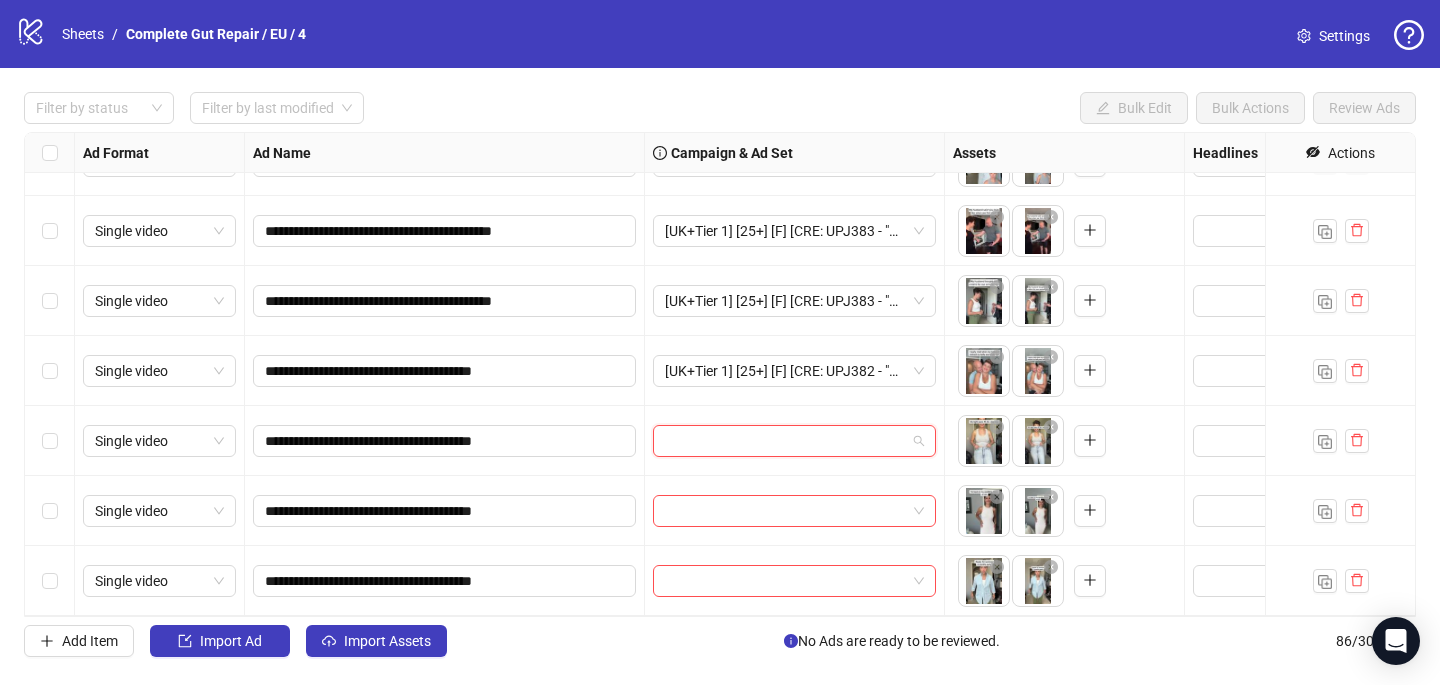 click at bounding box center (785, 441) 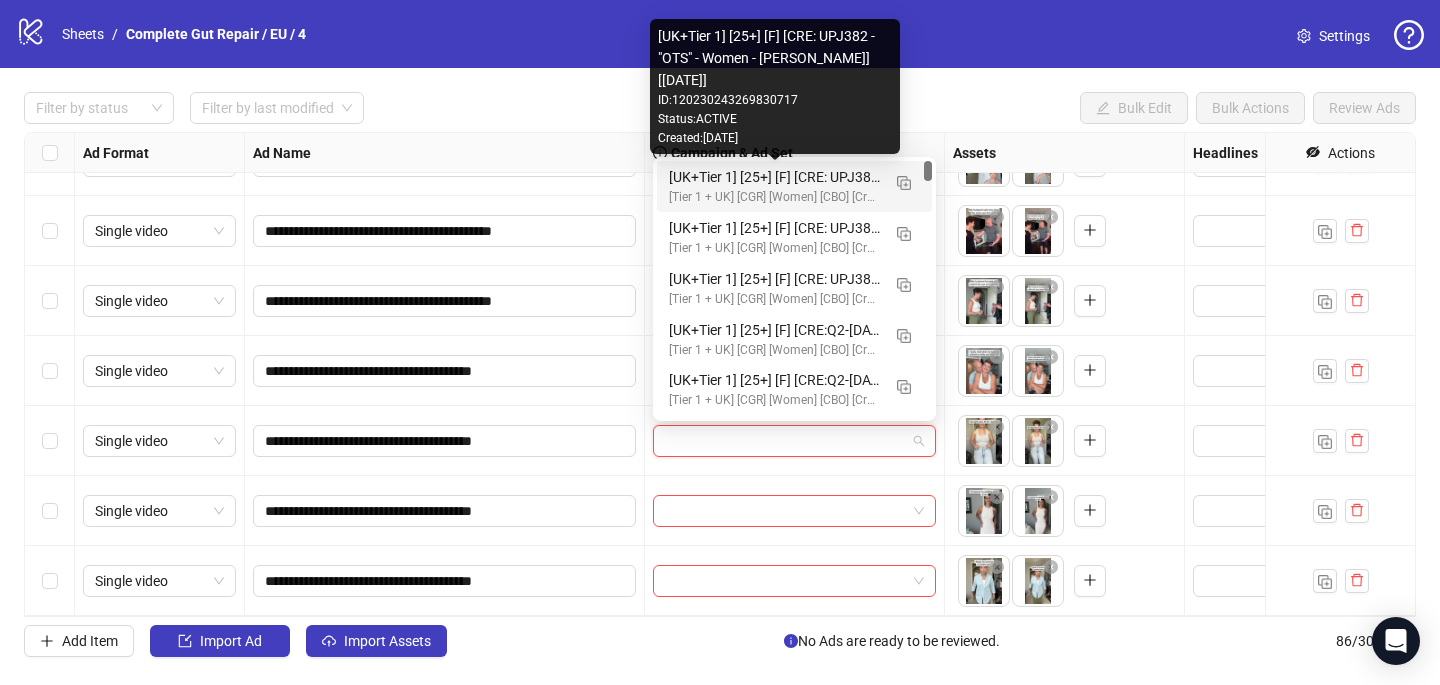 click on "[UK+Tier 1] [25+] [F] [CRE: UPJ382 - "OTS" - Women - [PERSON_NAME]] [[DATE]]" at bounding box center [774, 177] 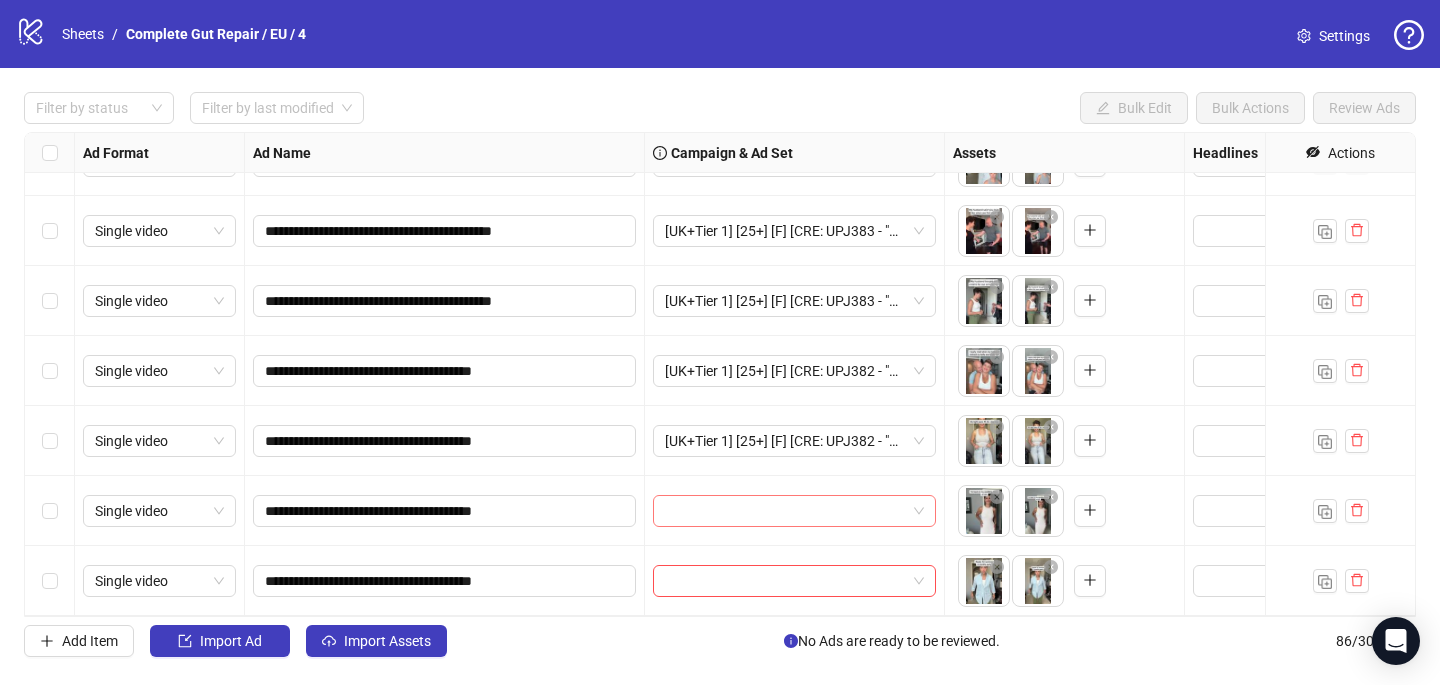 click at bounding box center (785, 511) 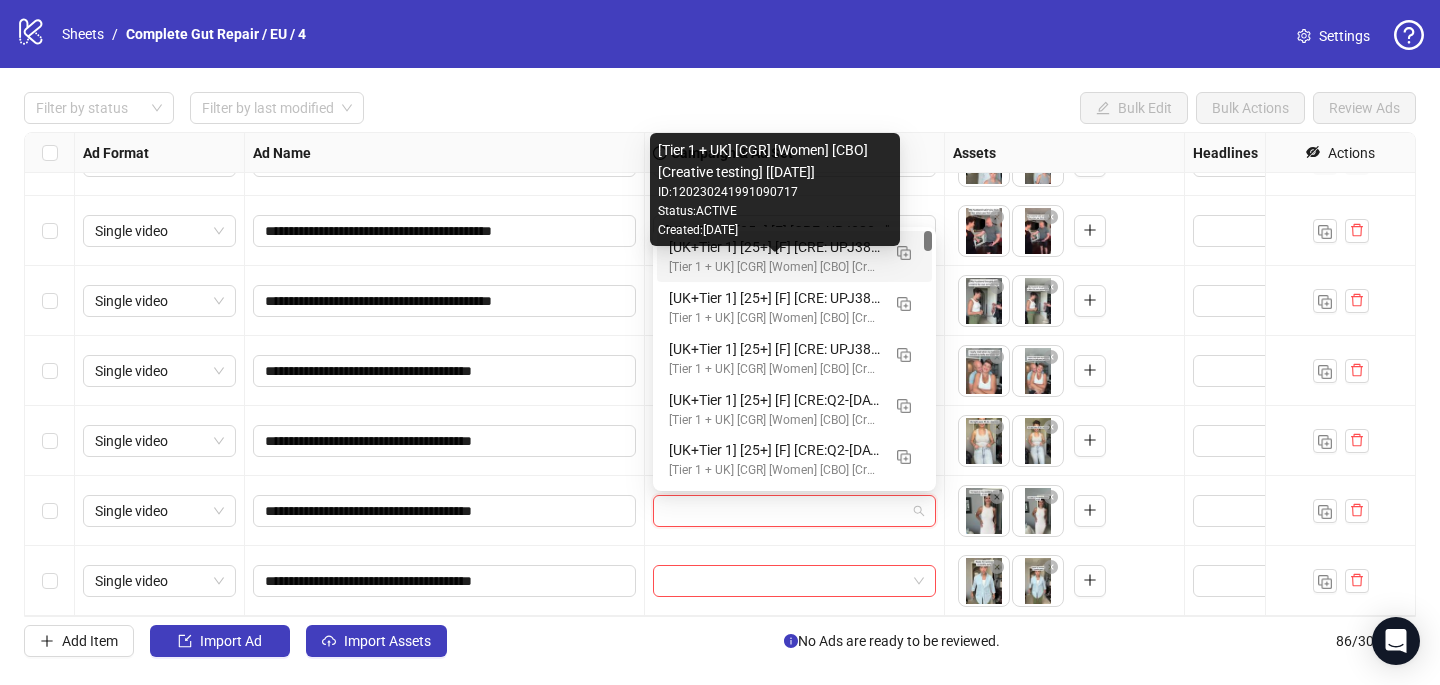 click on "[Tier 1 + UK] [CGR] [Women] [CBO] [Creative testing] [[DATE]]" at bounding box center [774, 267] 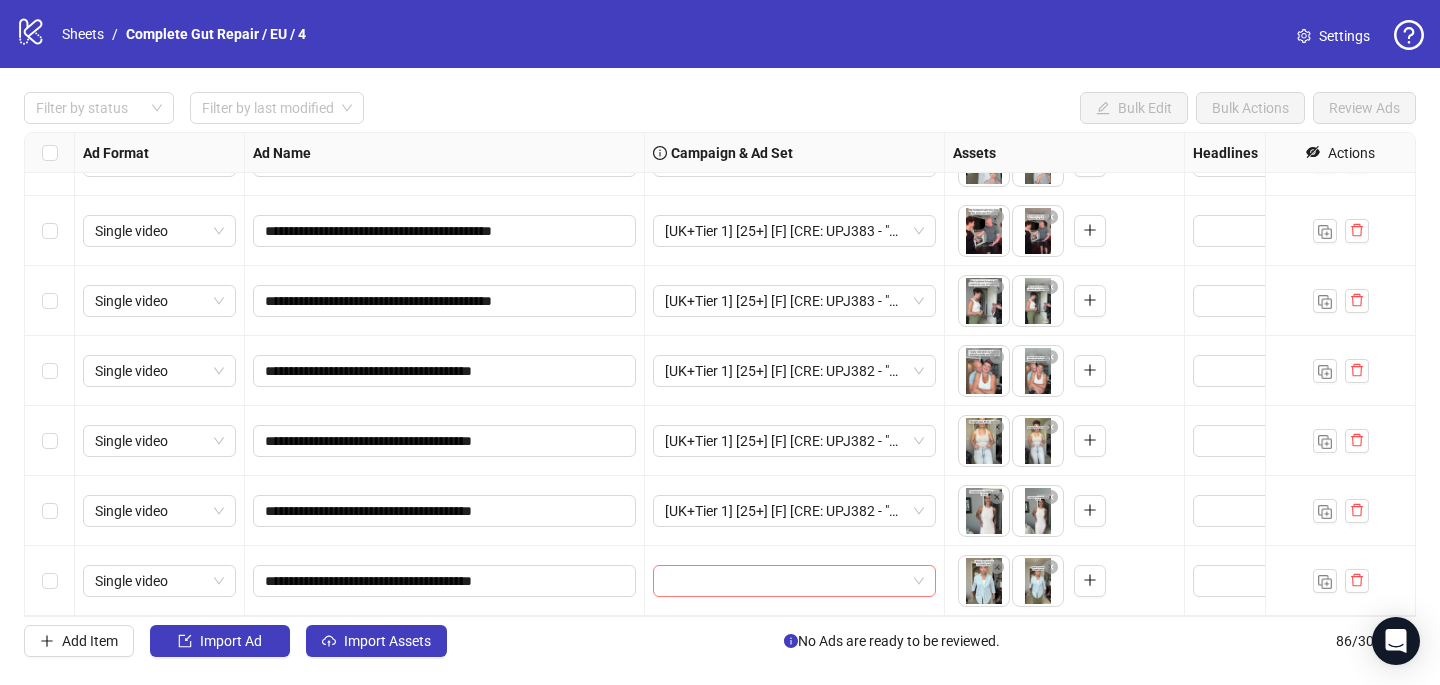 click at bounding box center [785, 581] 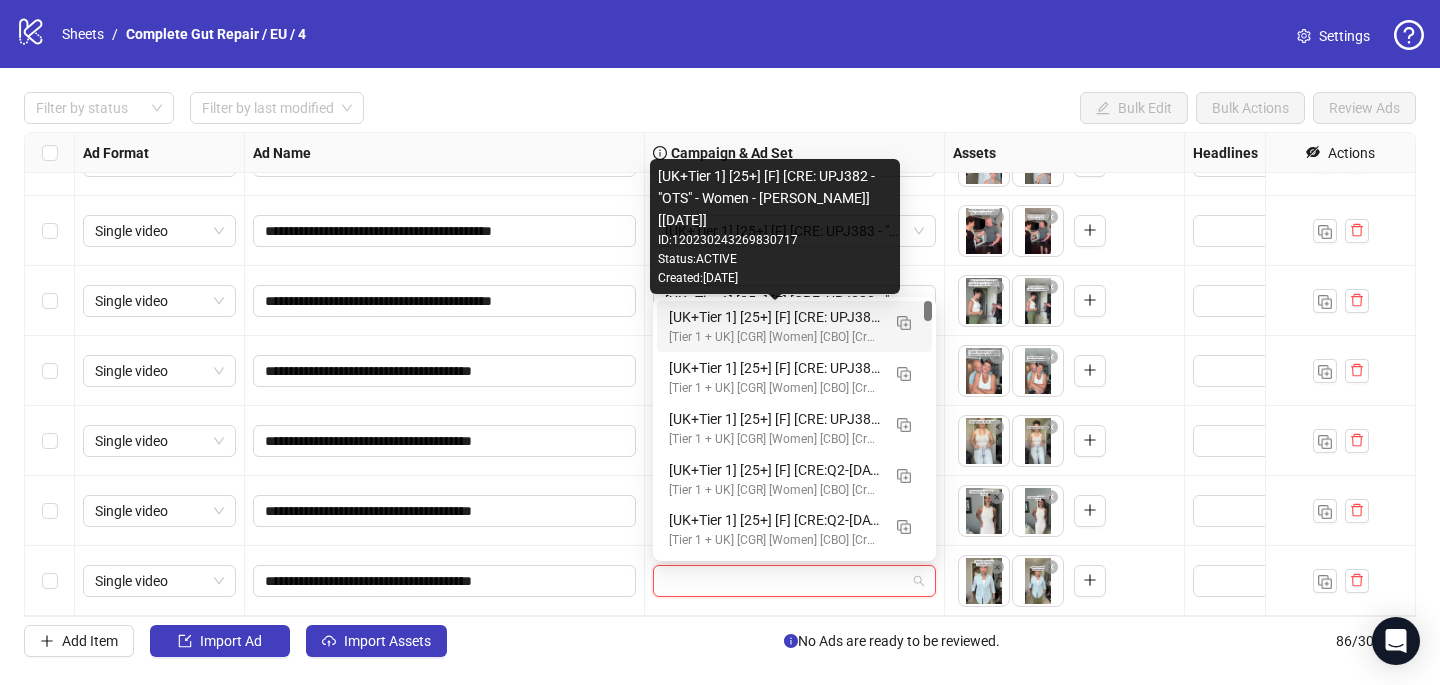 click on "[UK+Tier 1] [25+] [F] [CRE: UPJ382 - "OTS" - Women - [PERSON_NAME]] [[DATE]]" at bounding box center (774, 317) 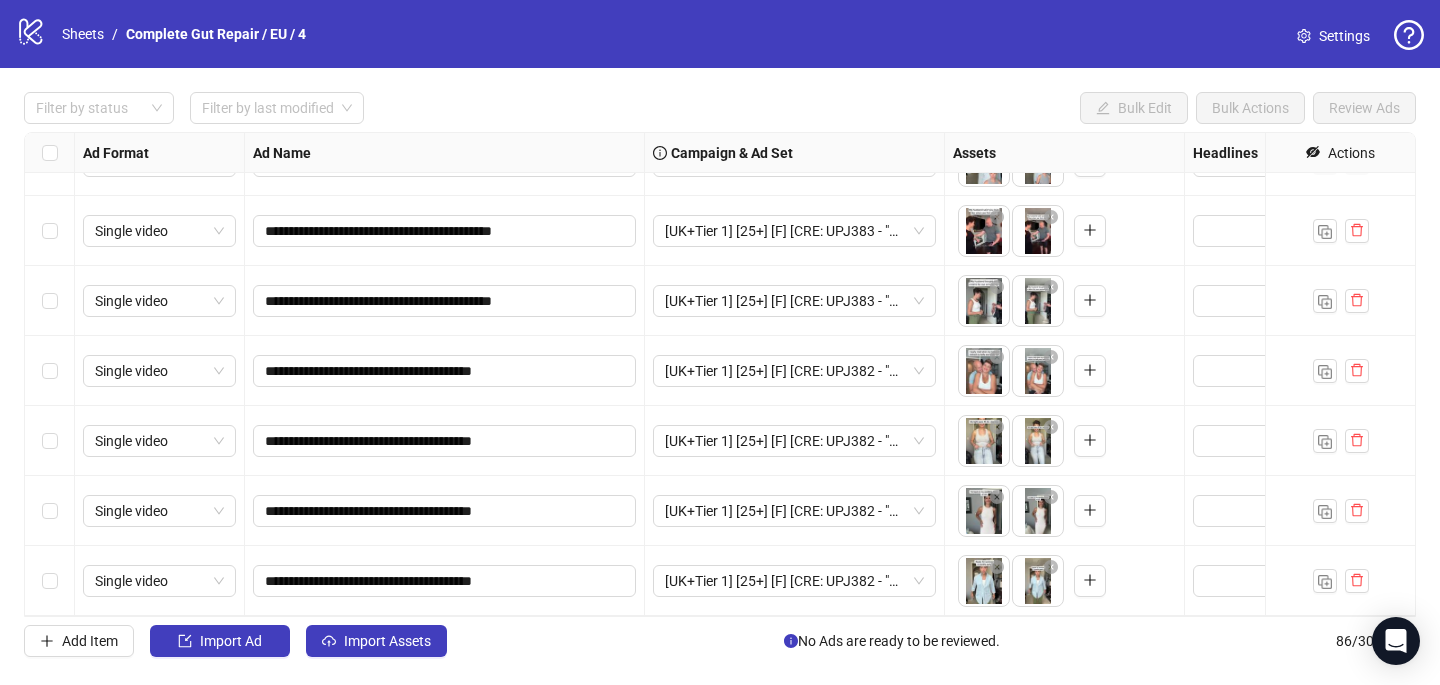 click at bounding box center (50, 153) 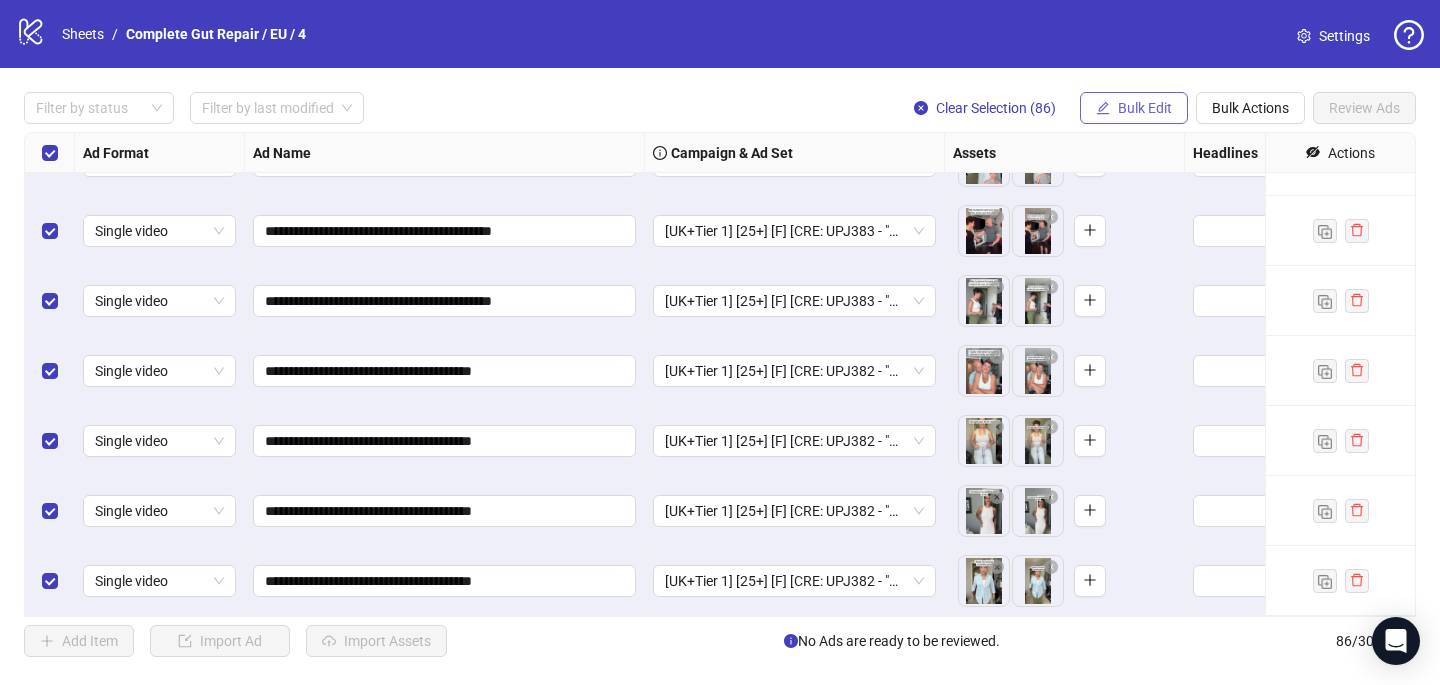 click on "Bulk Edit" at bounding box center (1145, 108) 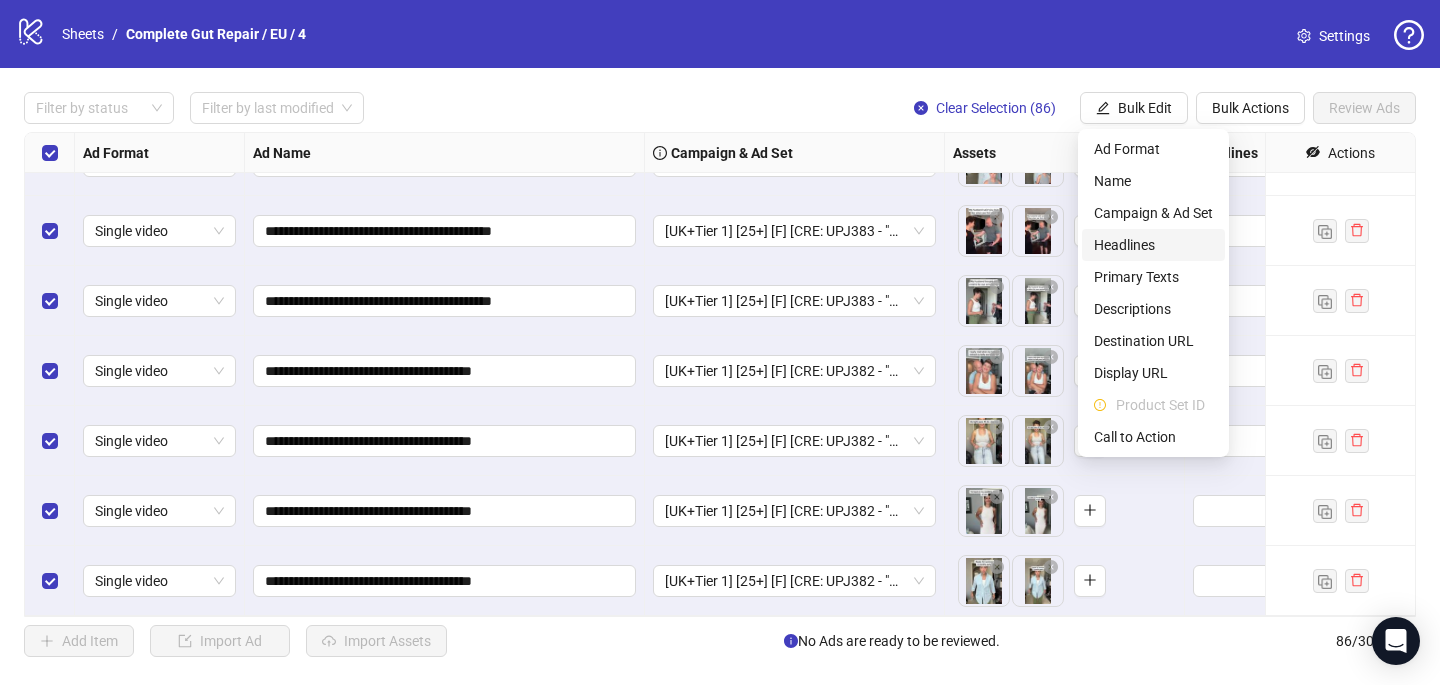 click on "Headlines" at bounding box center [1153, 245] 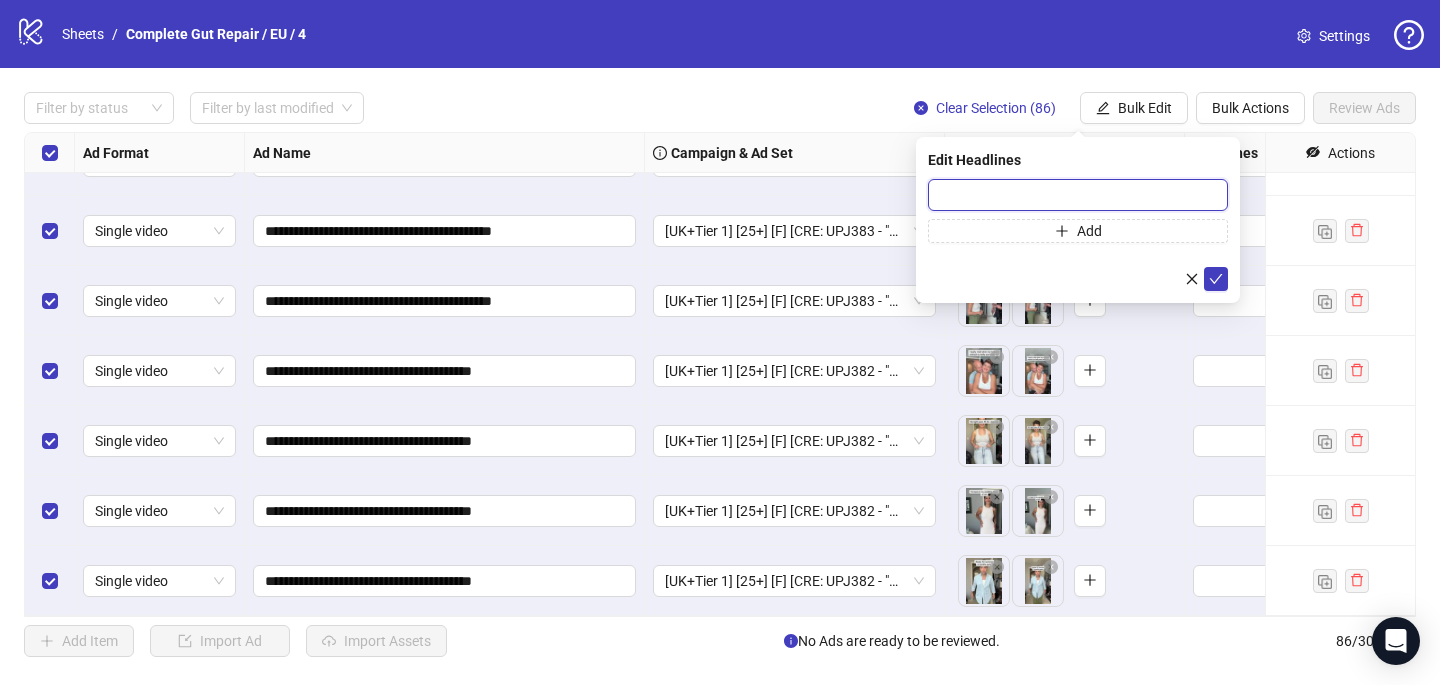 click at bounding box center [1078, 195] 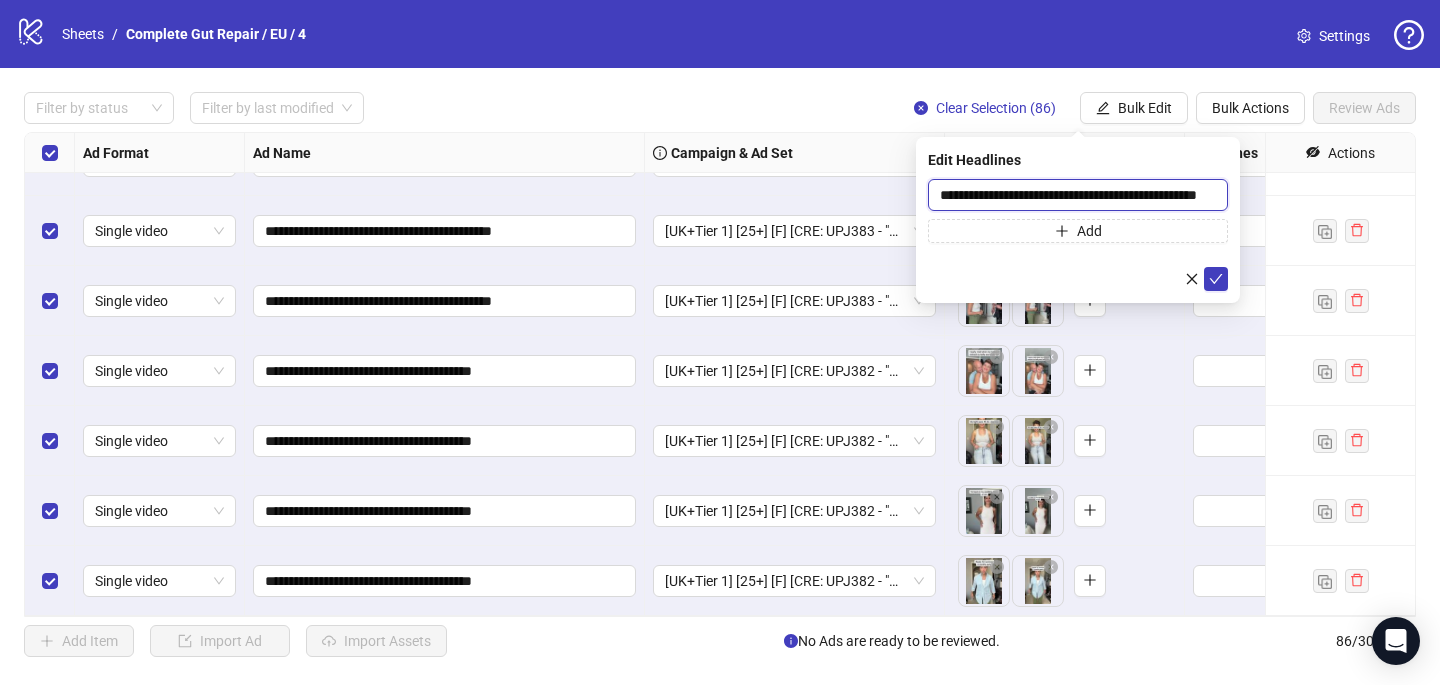 scroll, scrollTop: 0, scrollLeft: 64, axis: horizontal 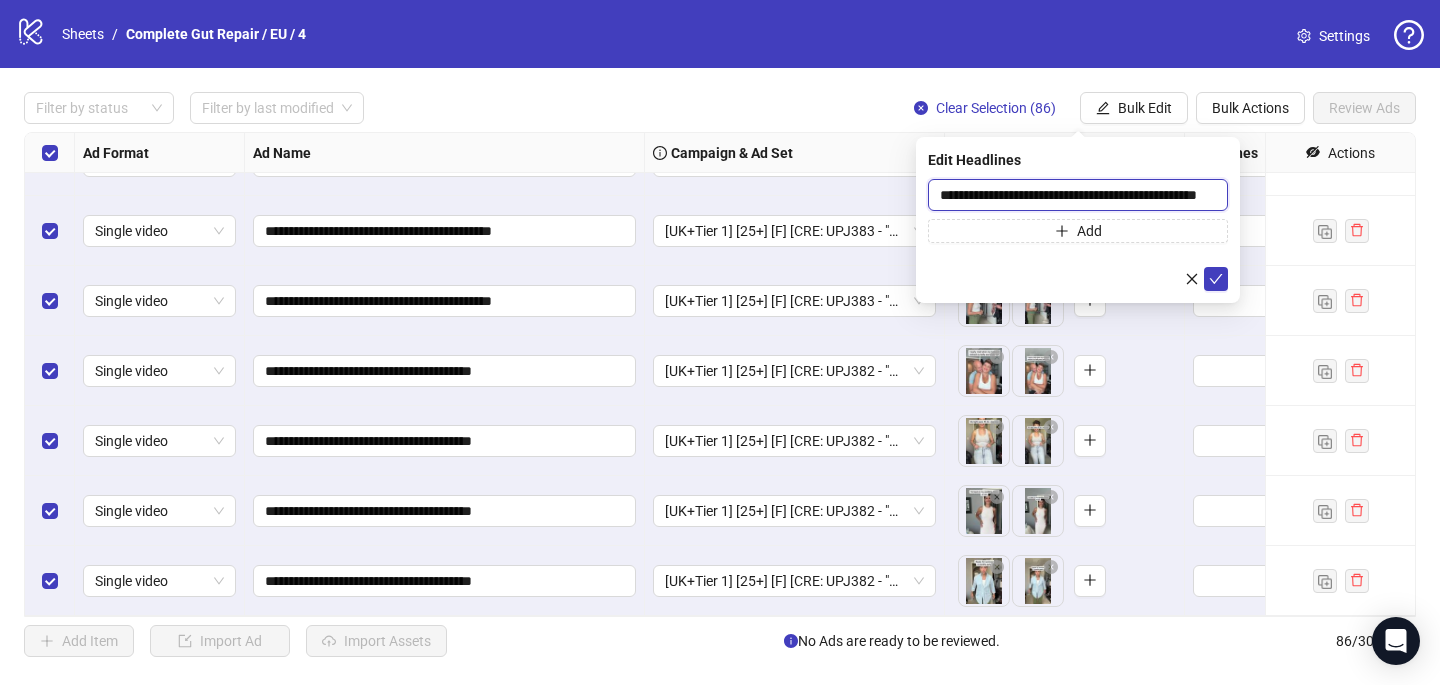 drag, startPoint x: 1218, startPoint y: 193, endPoint x: 1056, endPoint y: 186, distance: 162.15117 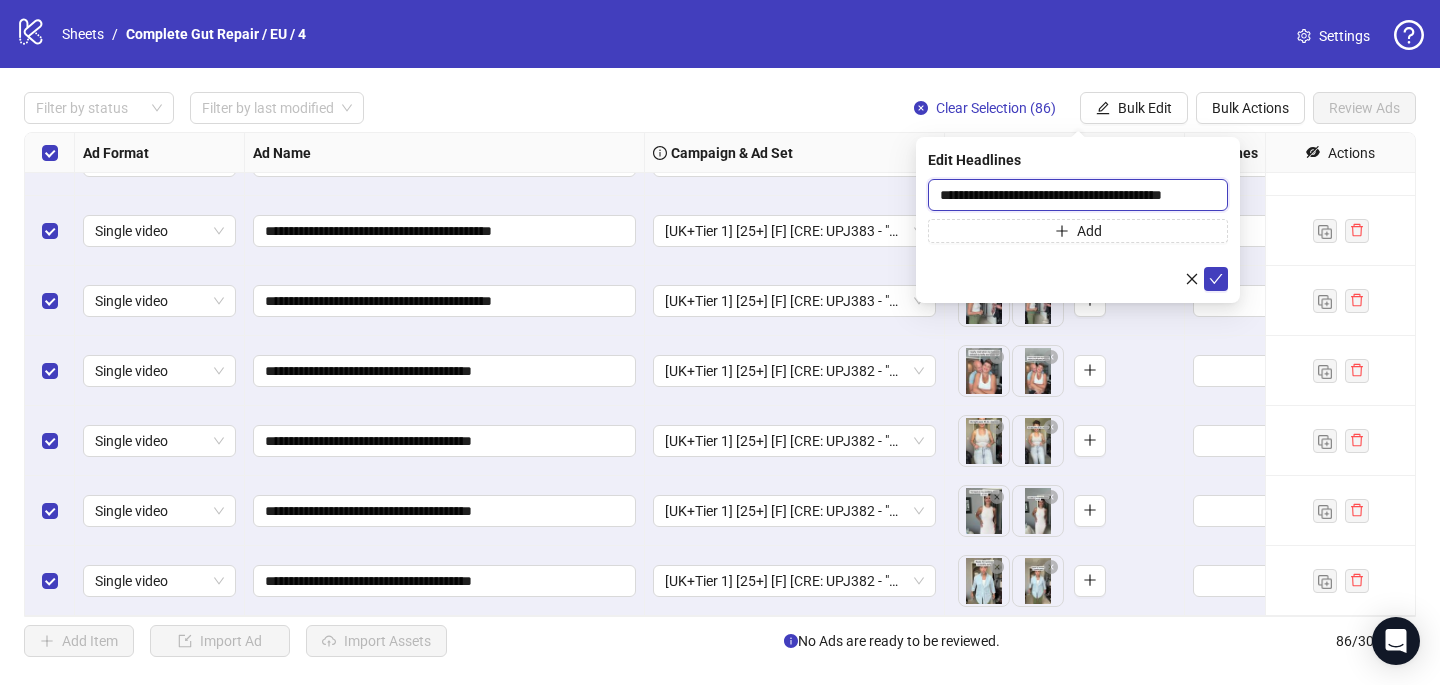 scroll, scrollTop: 0, scrollLeft: 31, axis: horizontal 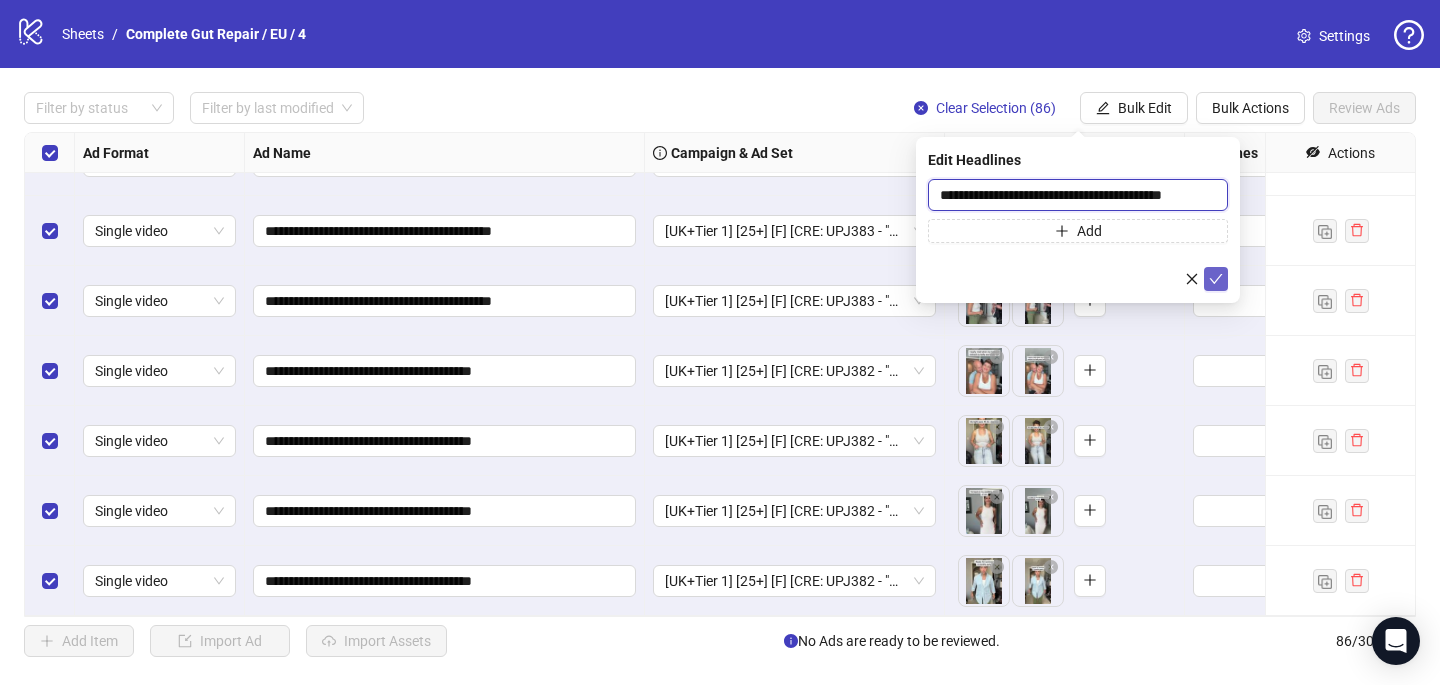 type on "**********" 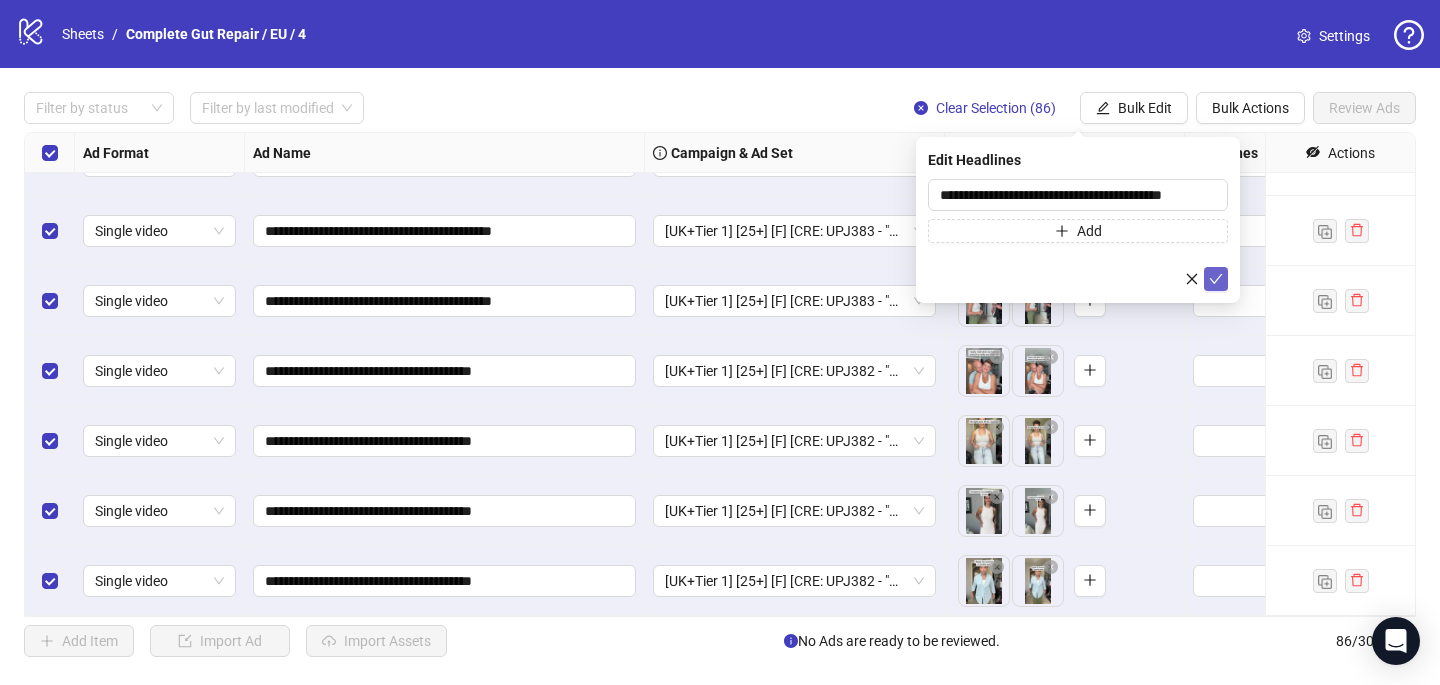 click 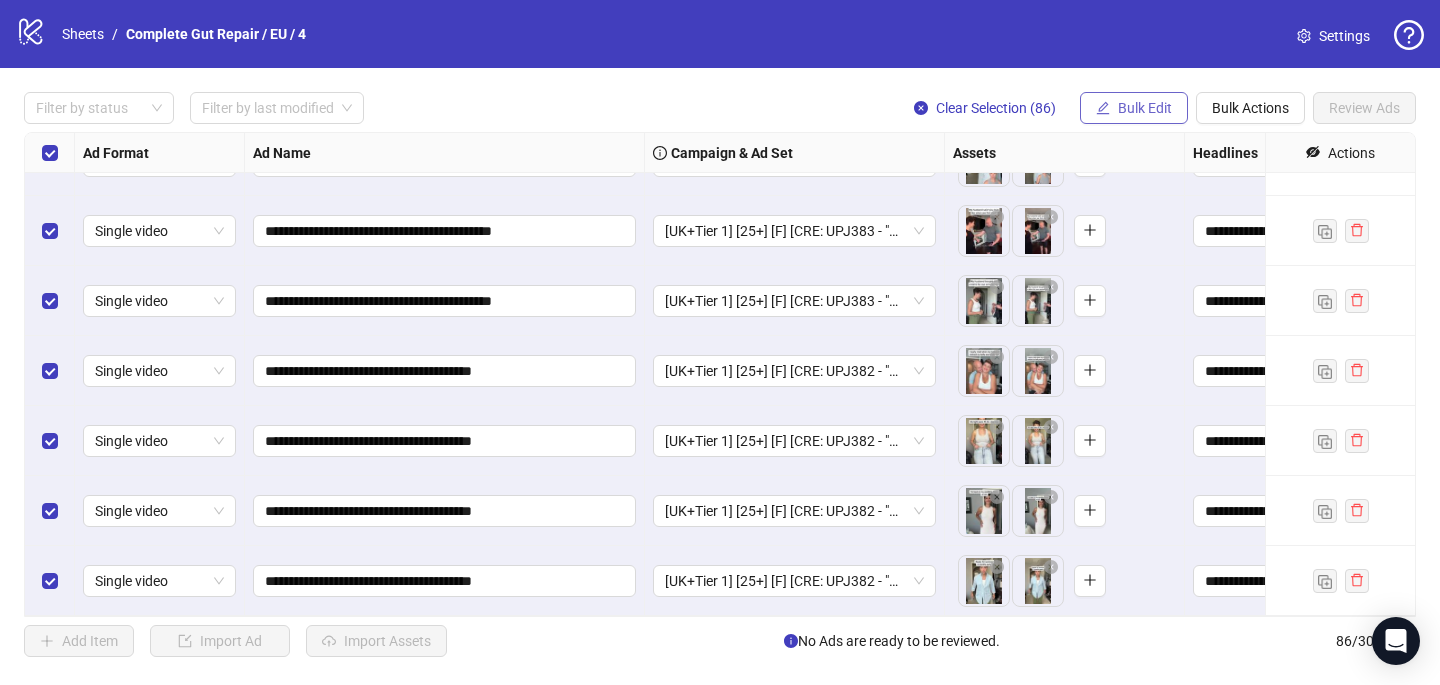 click on "Bulk Edit" at bounding box center (1145, 108) 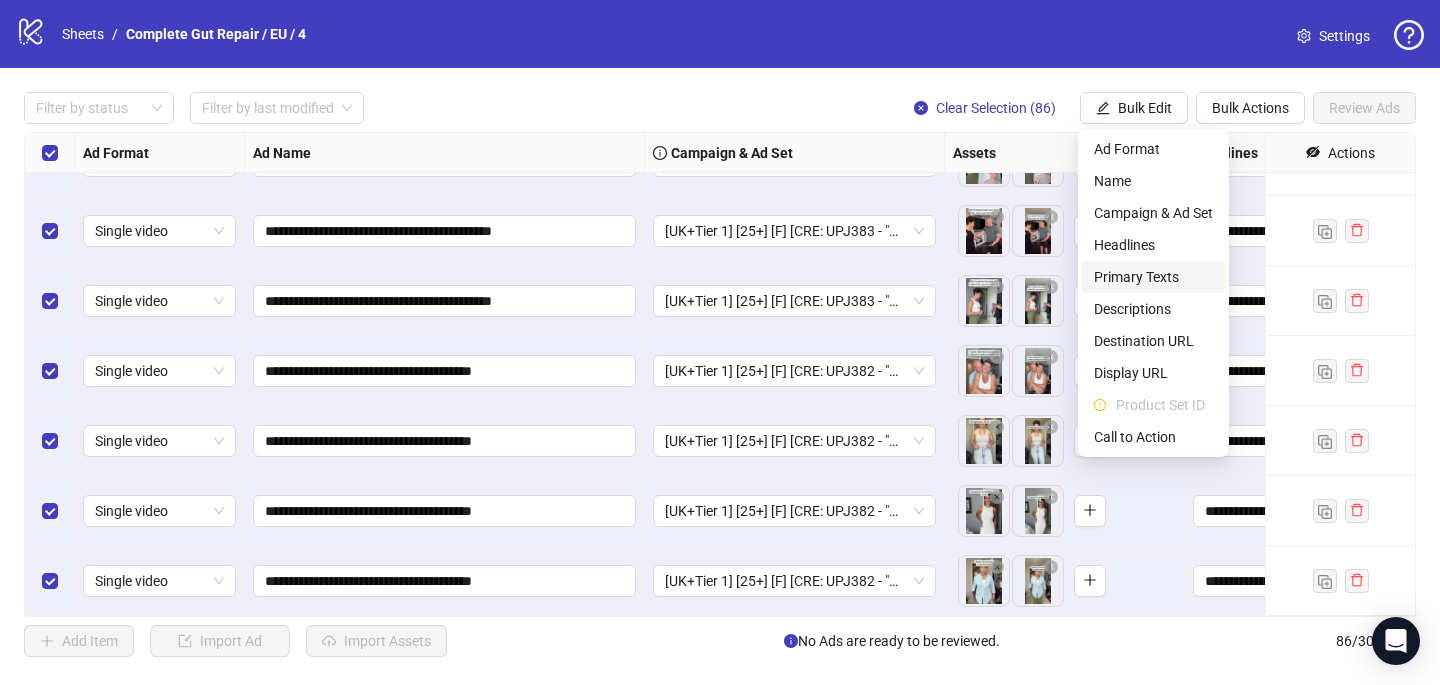click on "Primary Texts" at bounding box center [1153, 277] 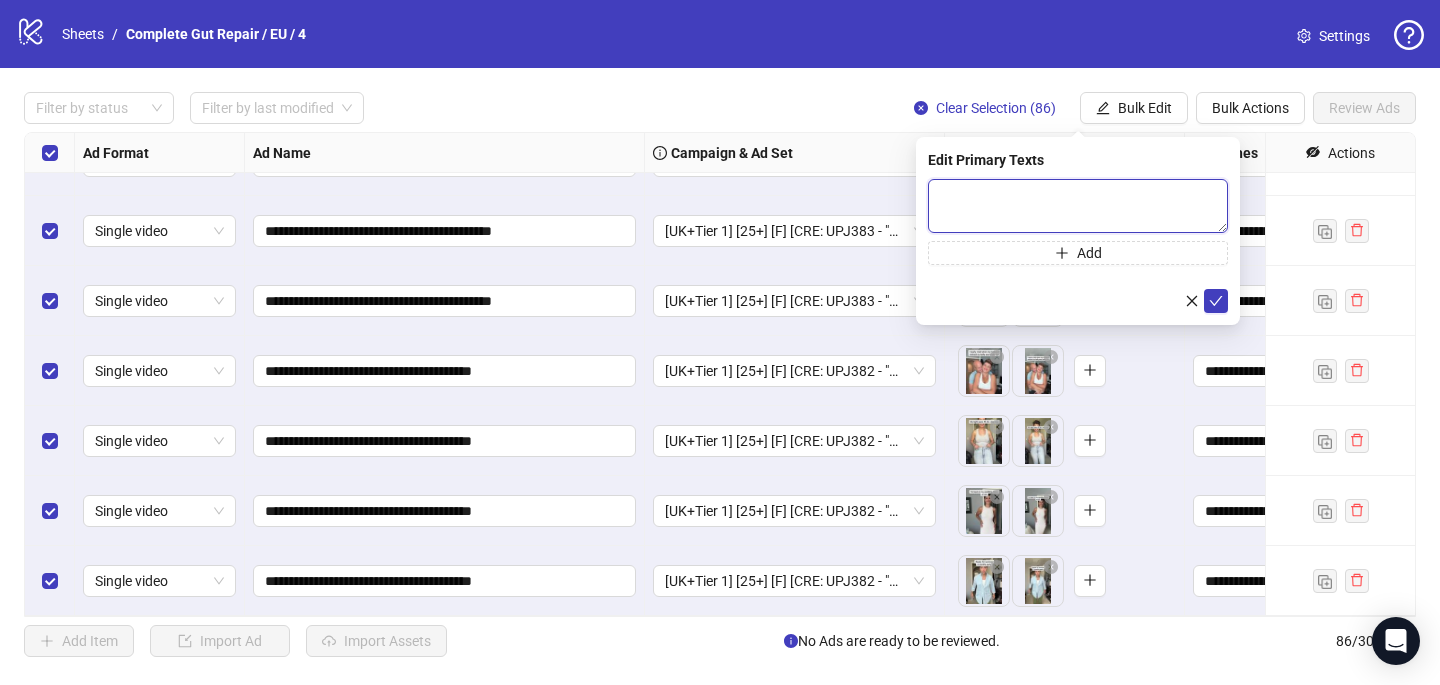click at bounding box center [1078, 206] 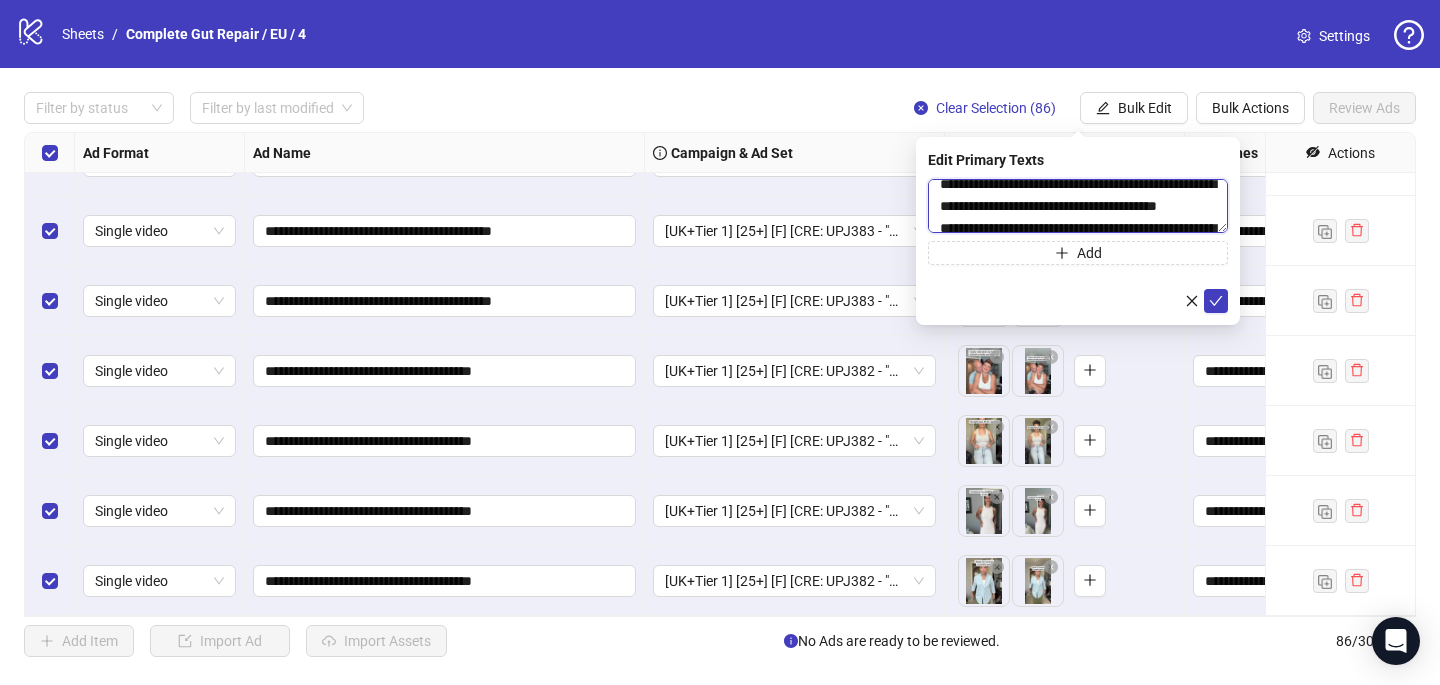 scroll, scrollTop: 6, scrollLeft: 0, axis: vertical 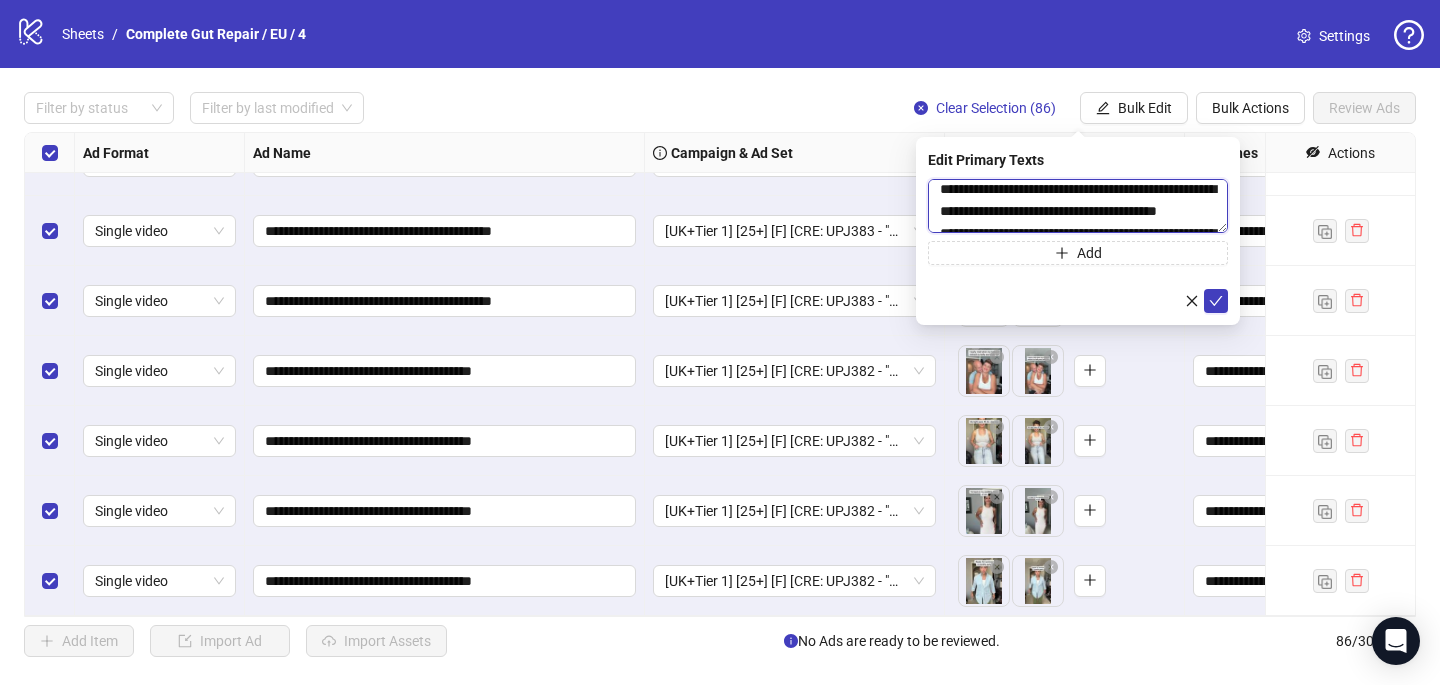 click on "**********" at bounding box center [1078, 206] 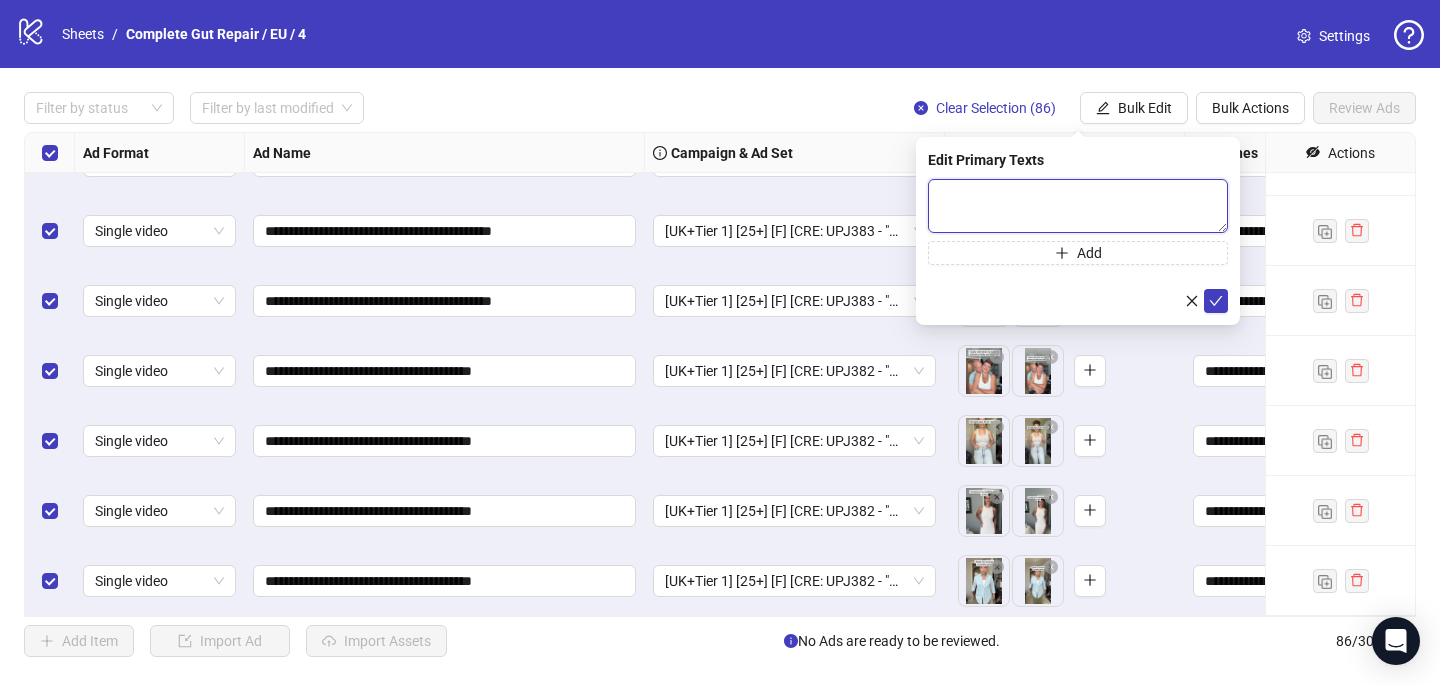 scroll, scrollTop: 0, scrollLeft: 0, axis: both 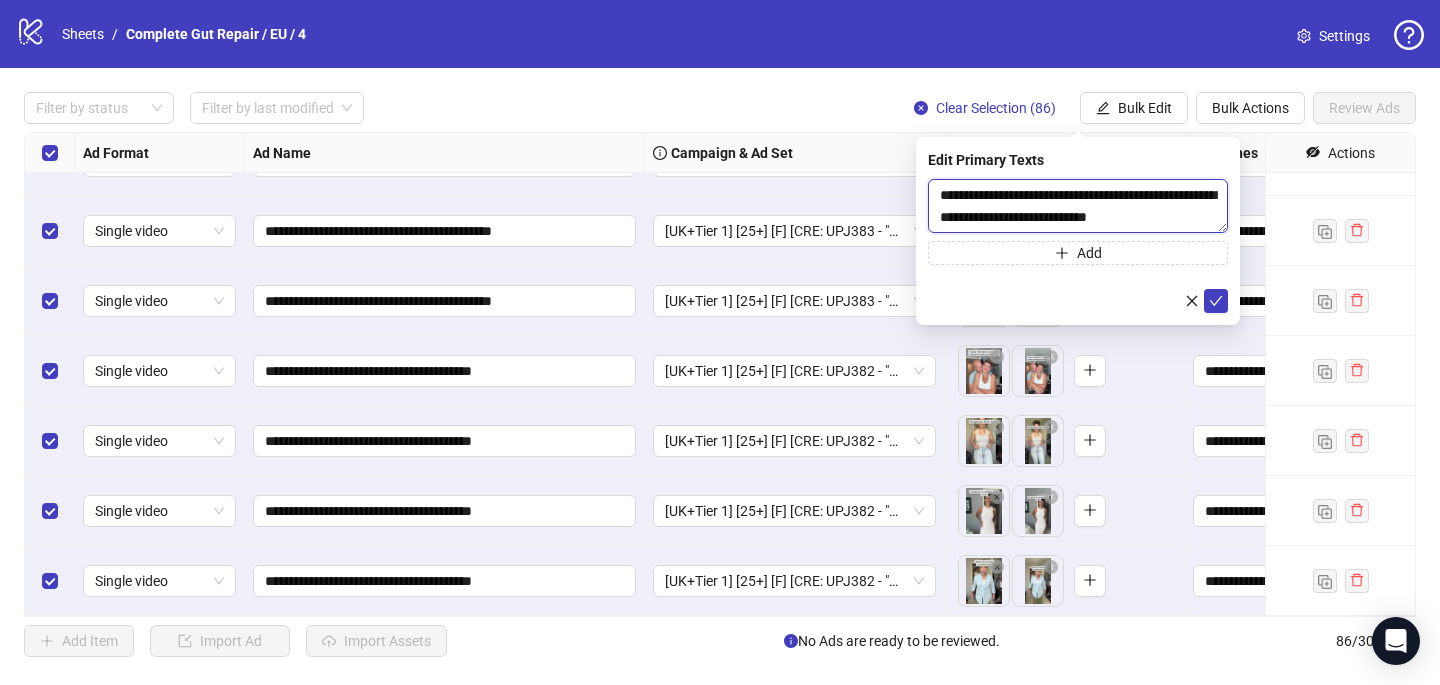 paste on "**********" 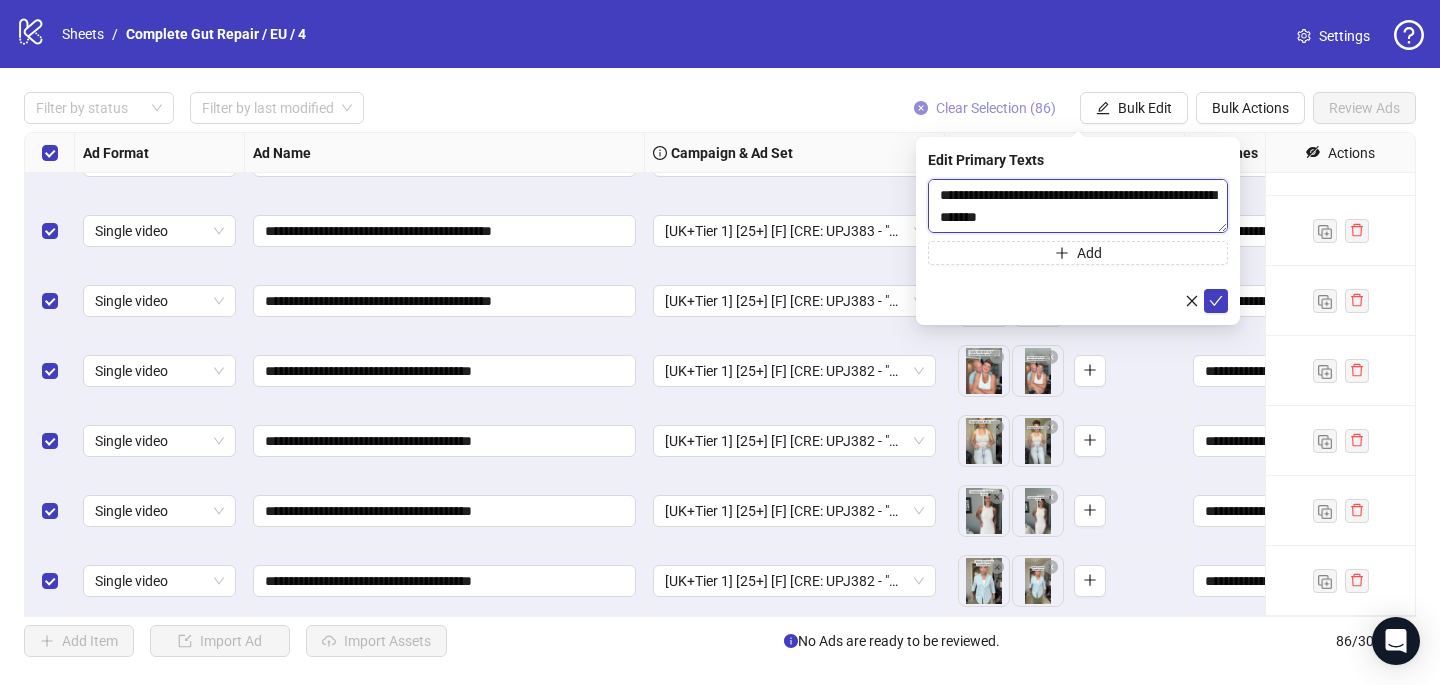 scroll, scrollTop: 704, scrollLeft: 0, axis: vertical 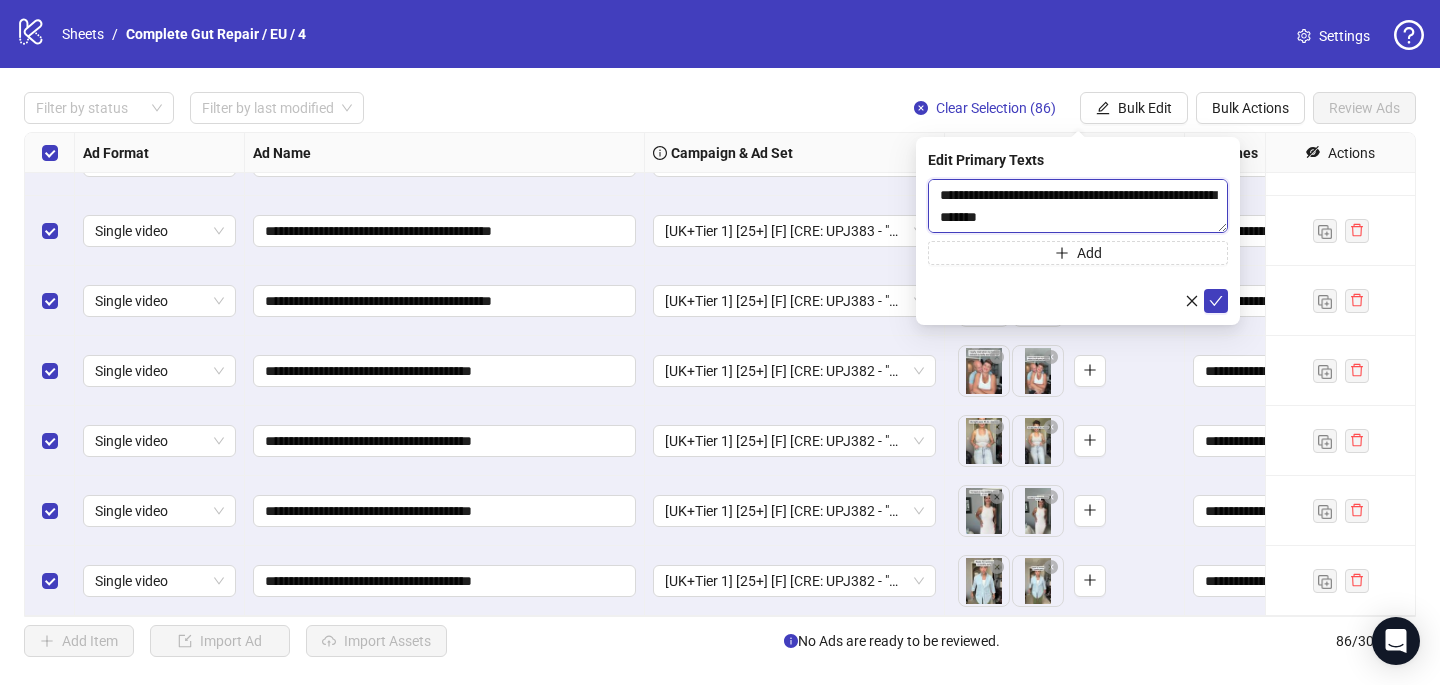 paste on "**********" 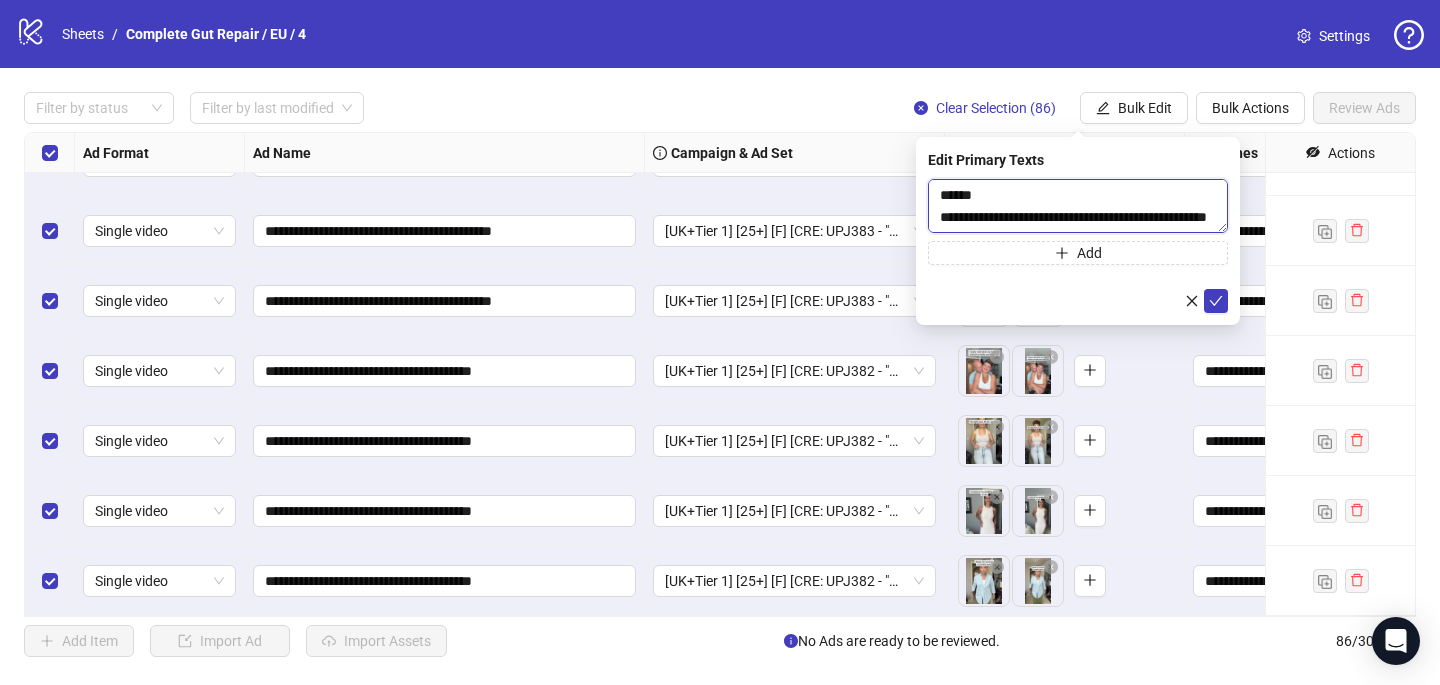 scroll, scrollTop: 719, scrollLeft: 0, axis: vertical 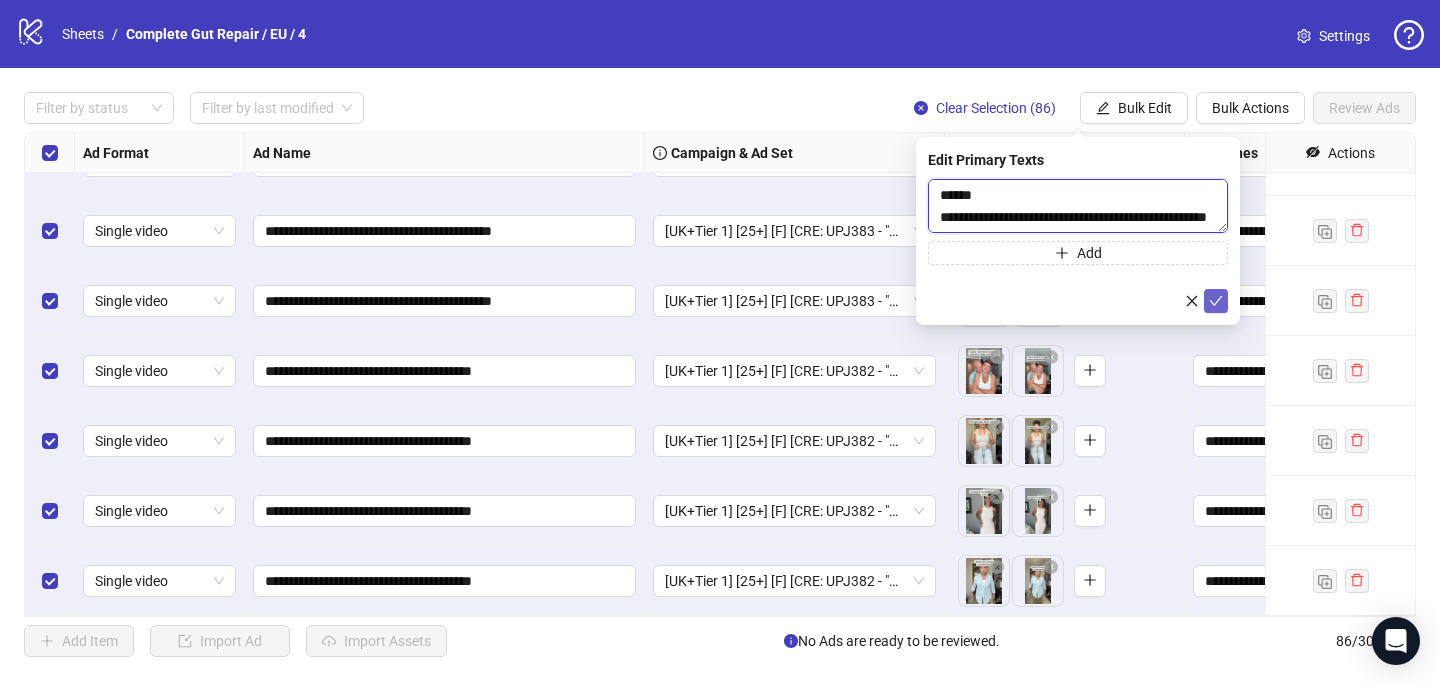 type on "**********" 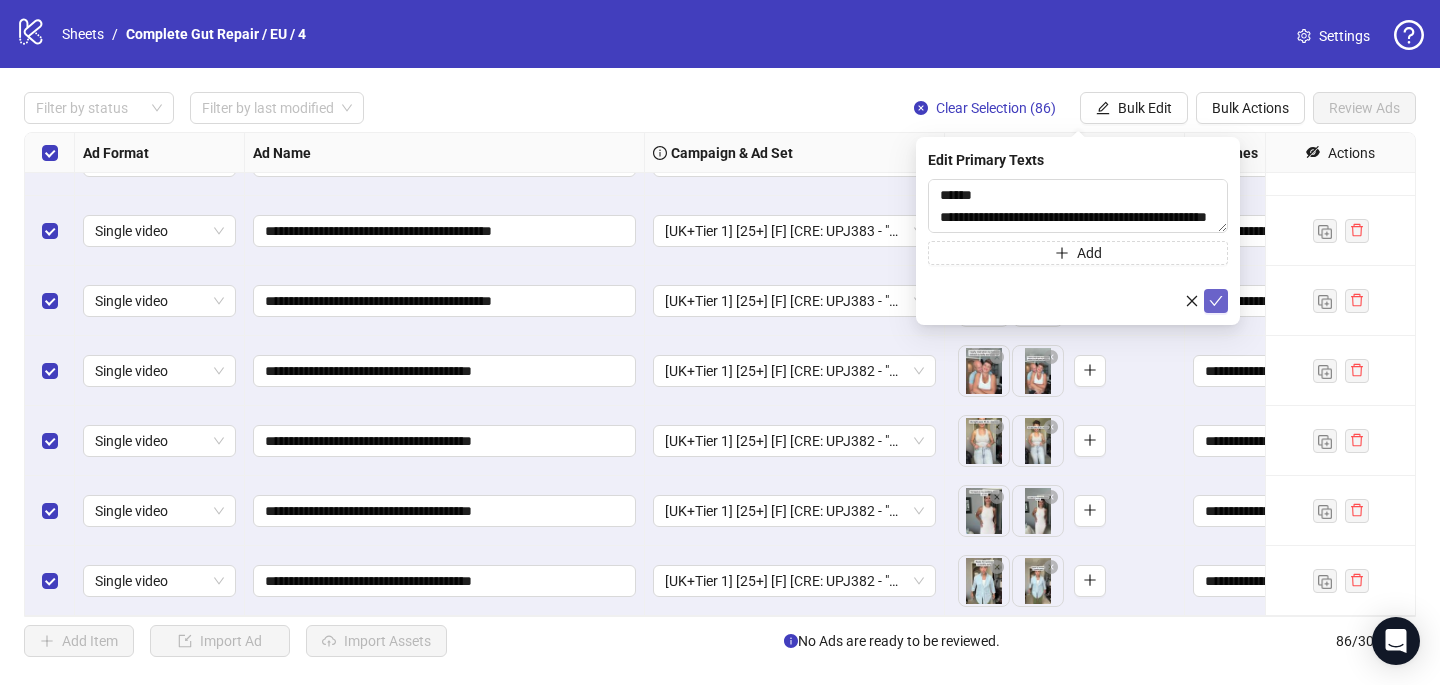 click 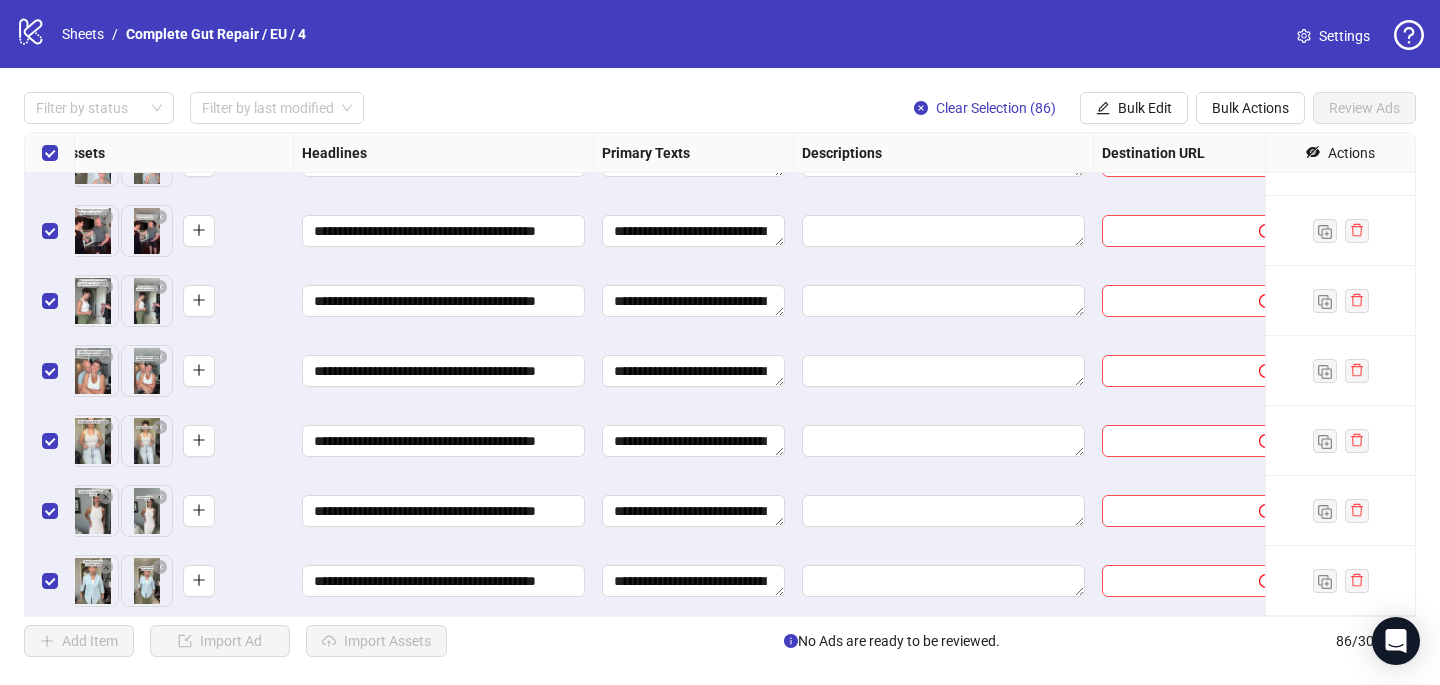 scroll, scrollTop: 5577, scrollLeft: 902, axis: both 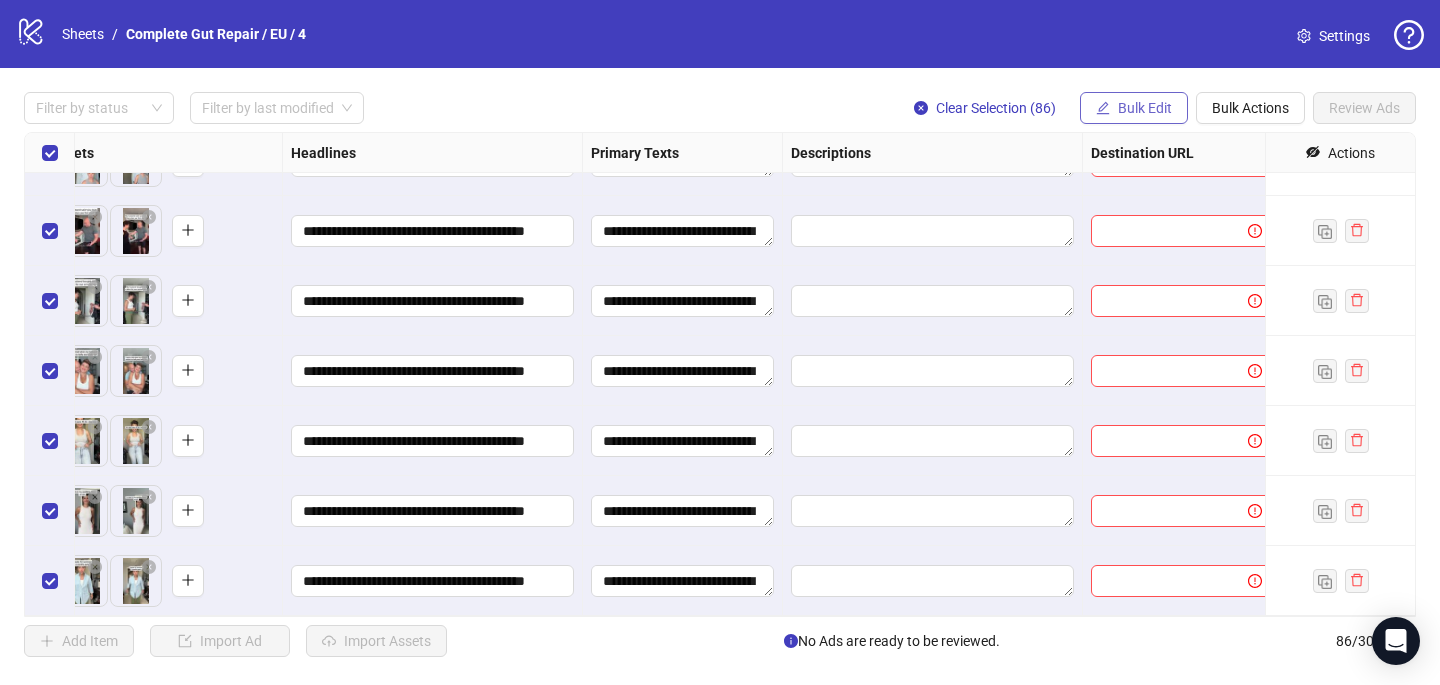 click on "Bulk Edit" at bounding box center (1145, 108) 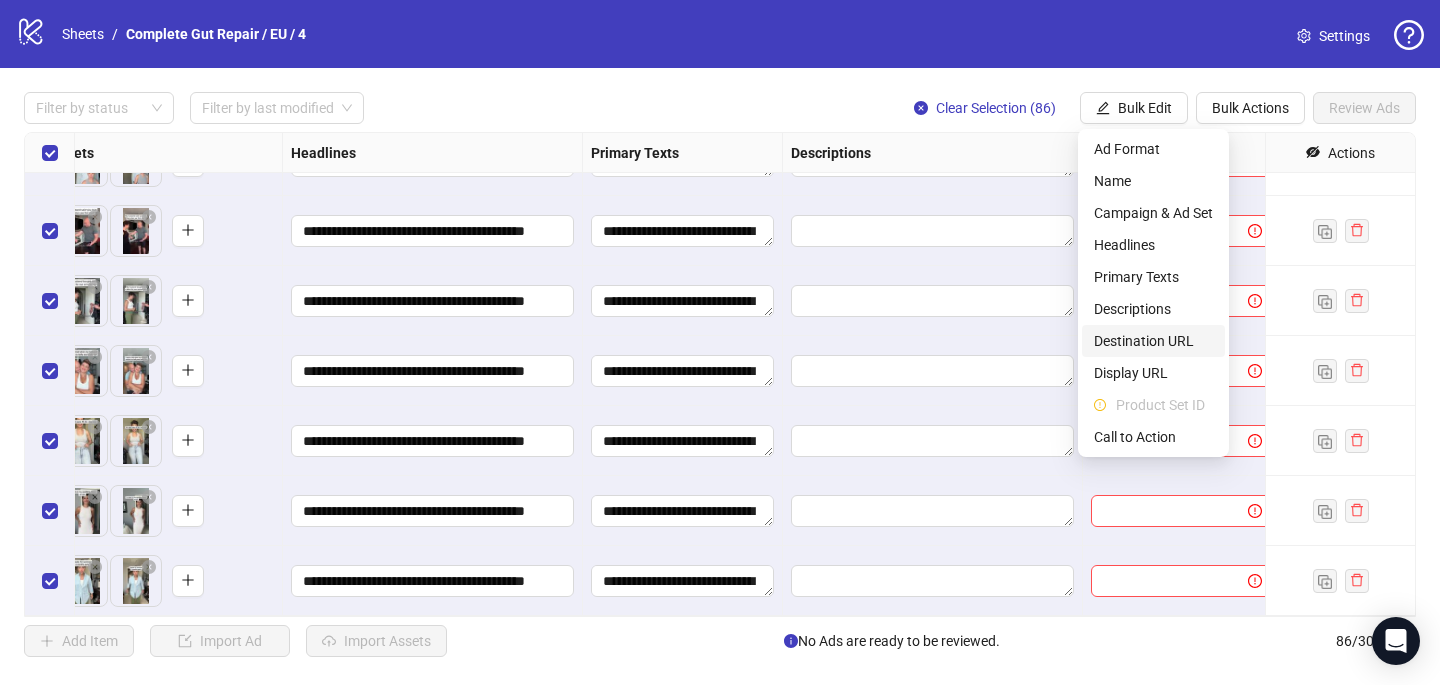 click on "Destination URL" at bounding box center (1153, 341) 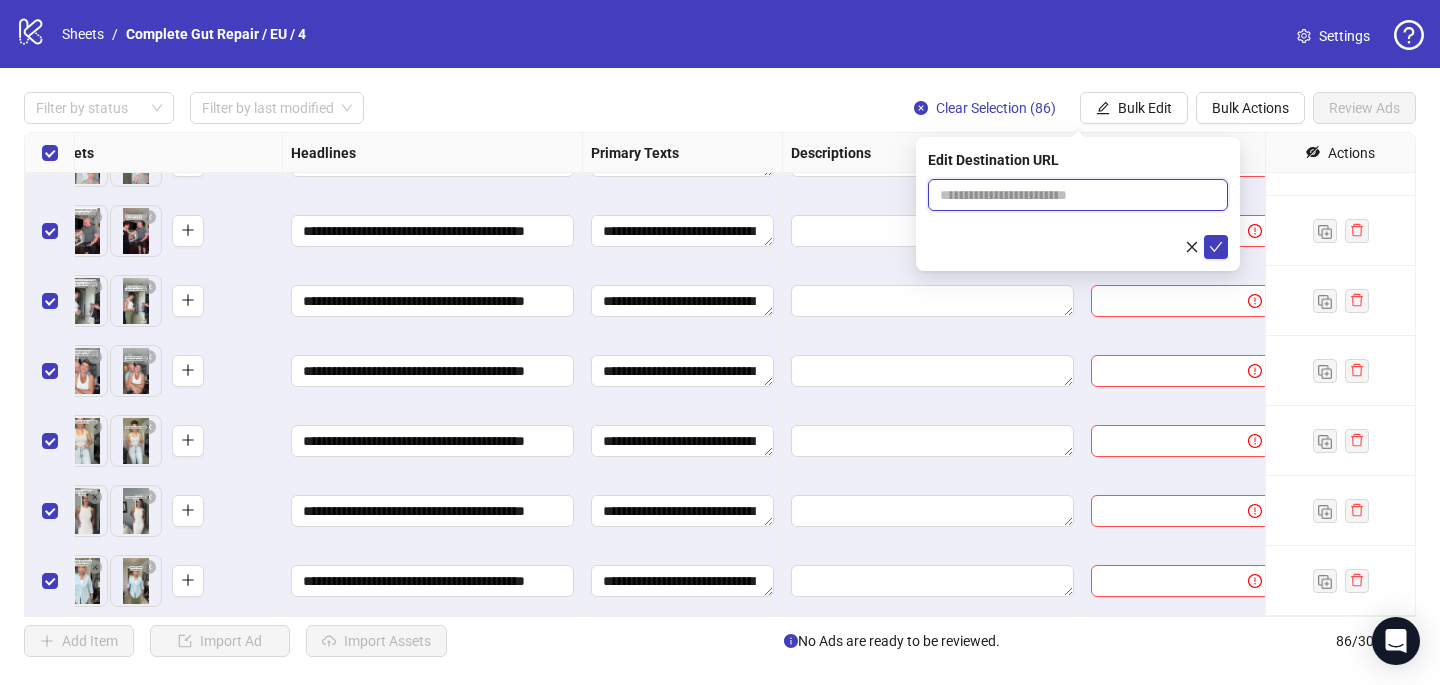 click at bounding box center (1070, 195) 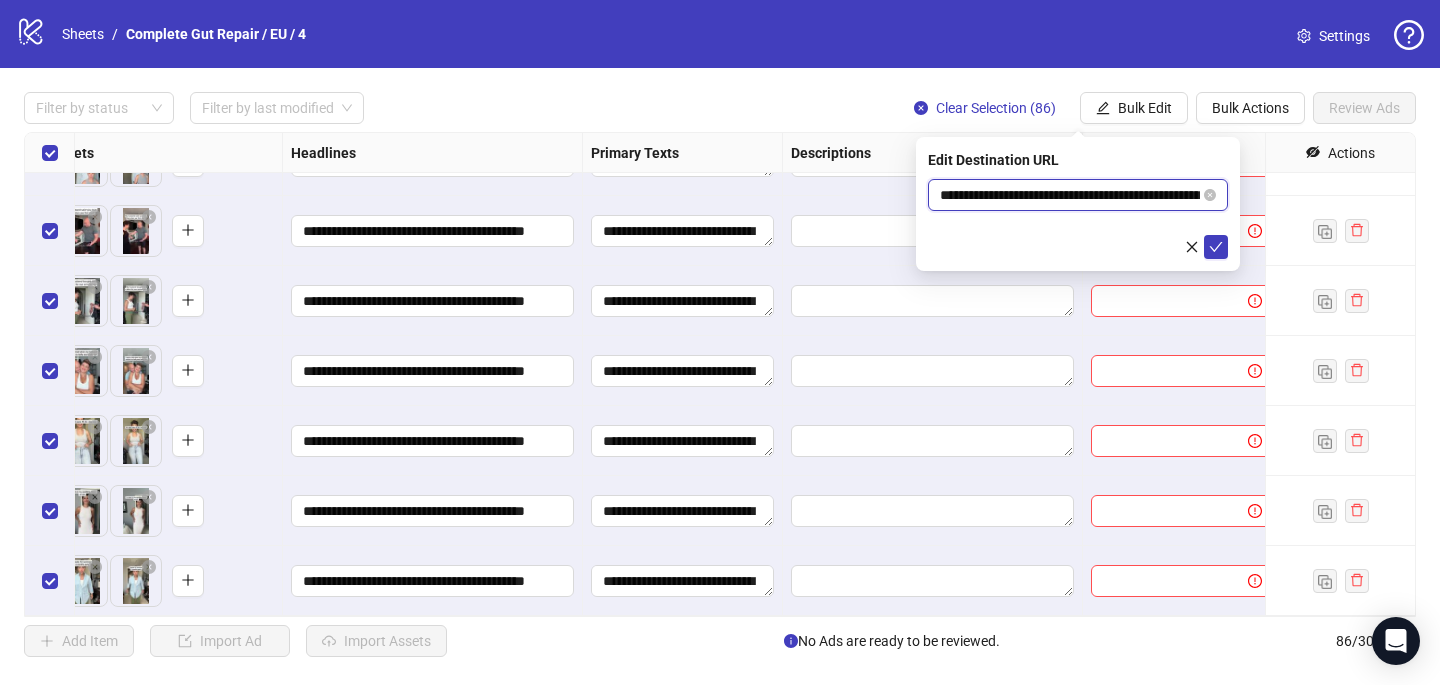 scroll, scrollTop: 0, scrollLeft: 104, axis: horizontal 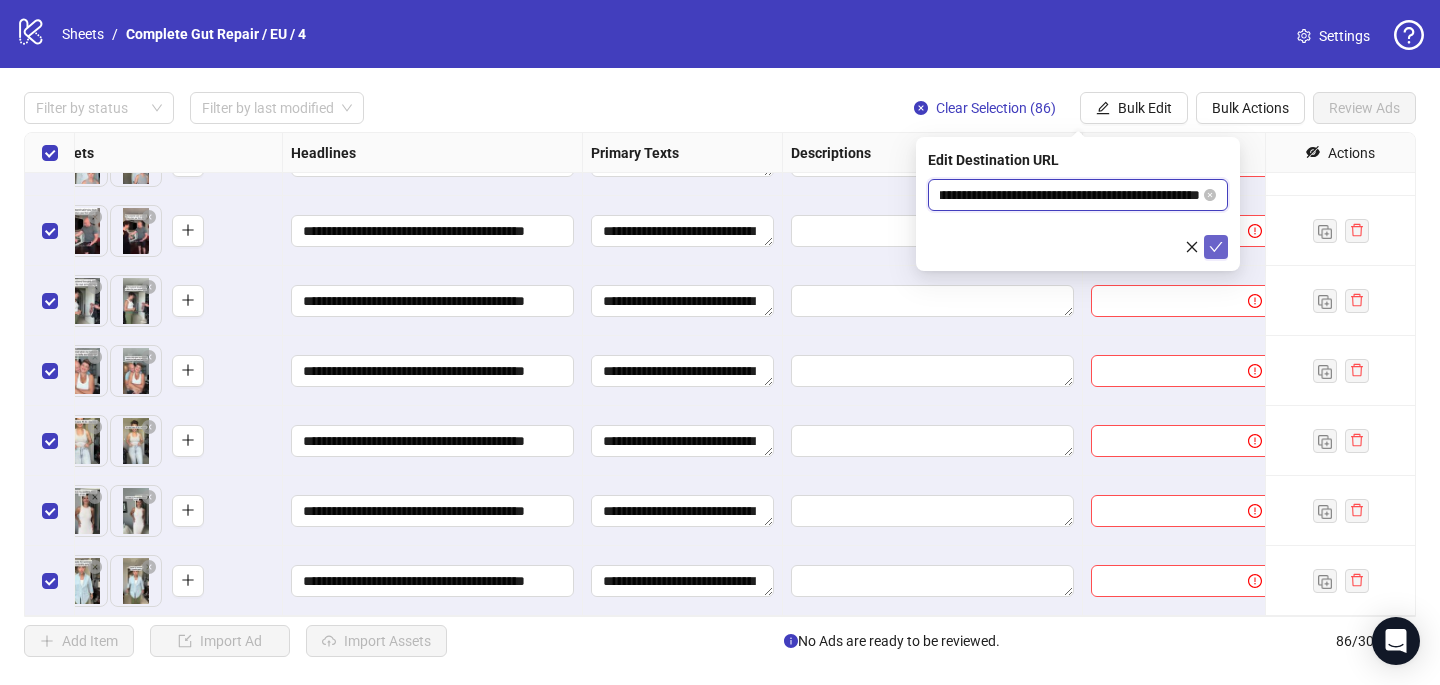 type on "**********" 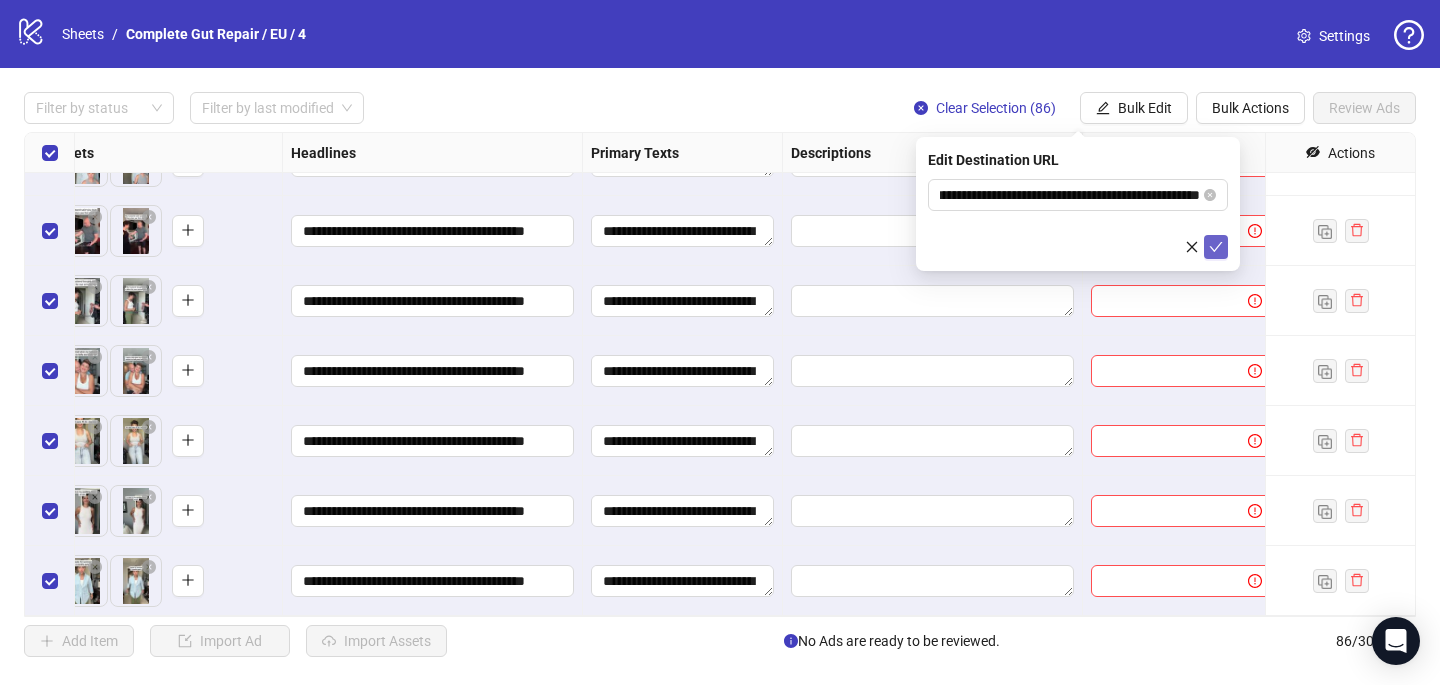 click at bounding box center (1216, 247) 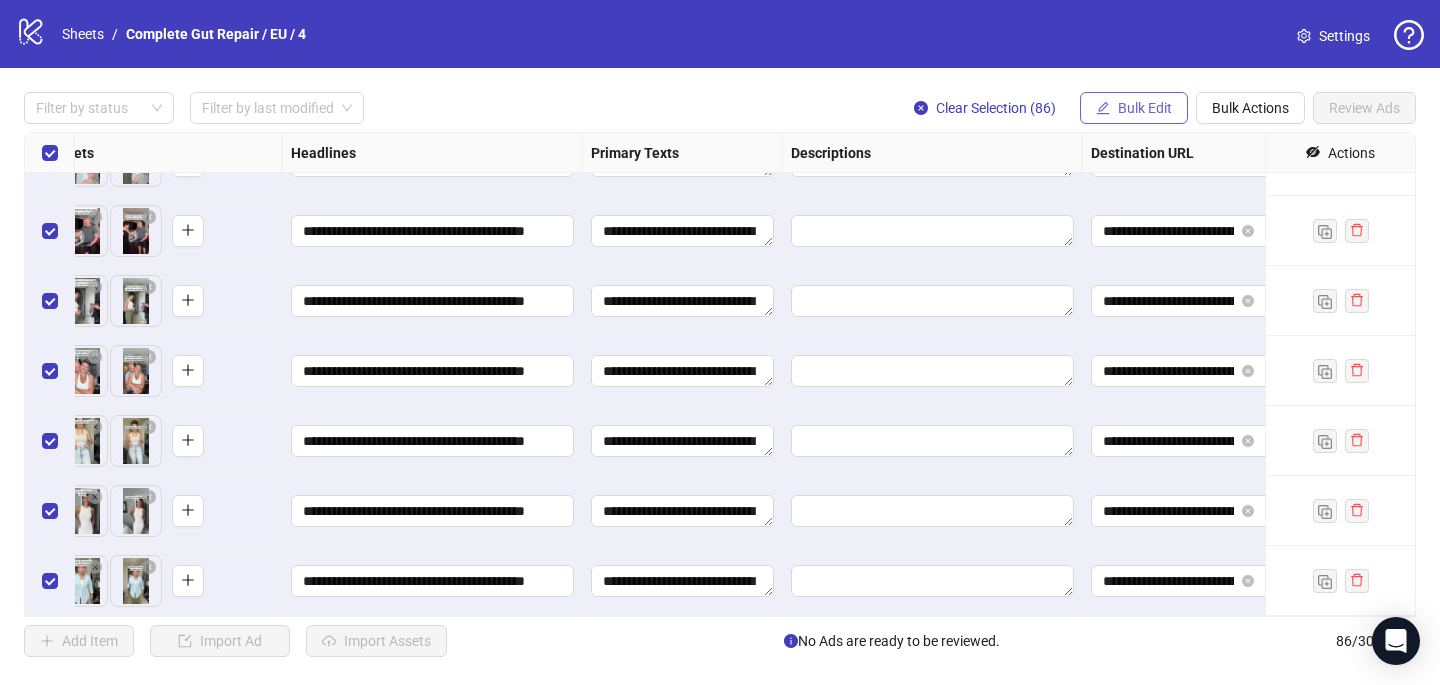 click on "Bulk Edit" at bounding box center [1134, 108] 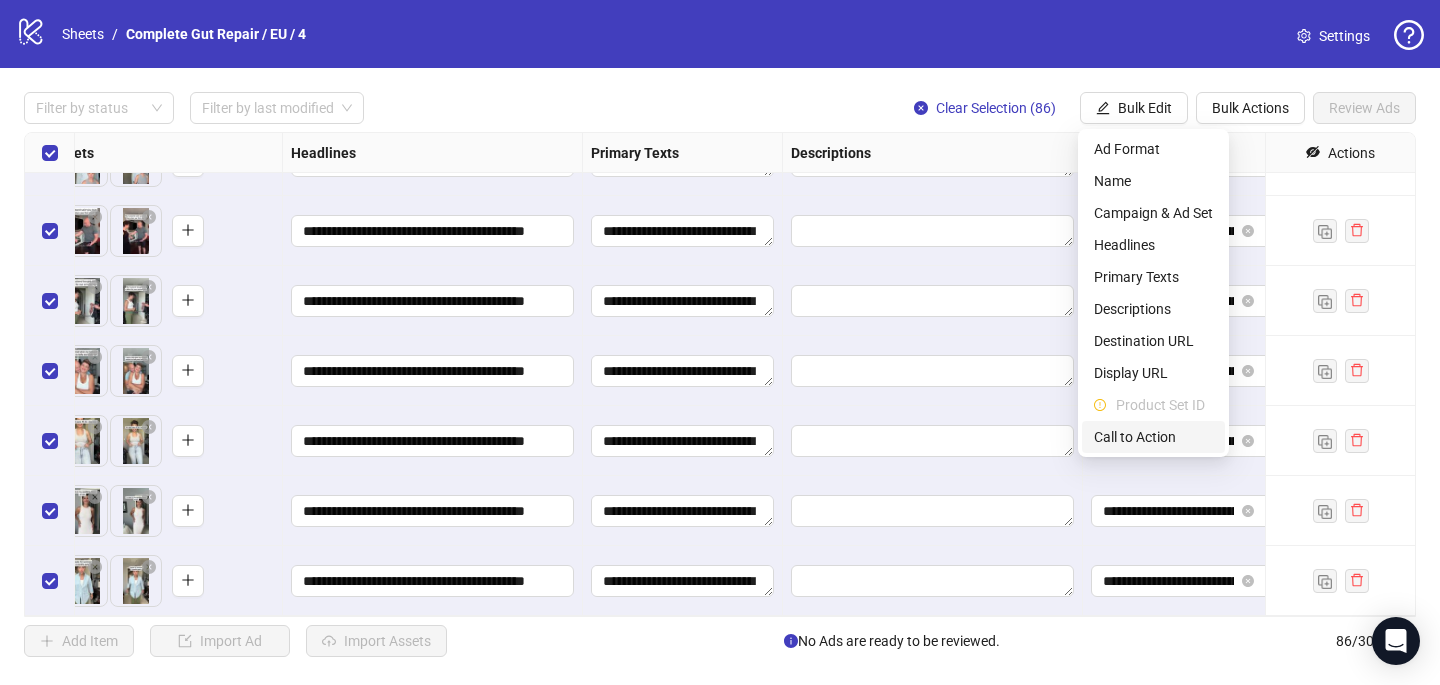 click on "Call to Action" at bounding box center [1153, 437] 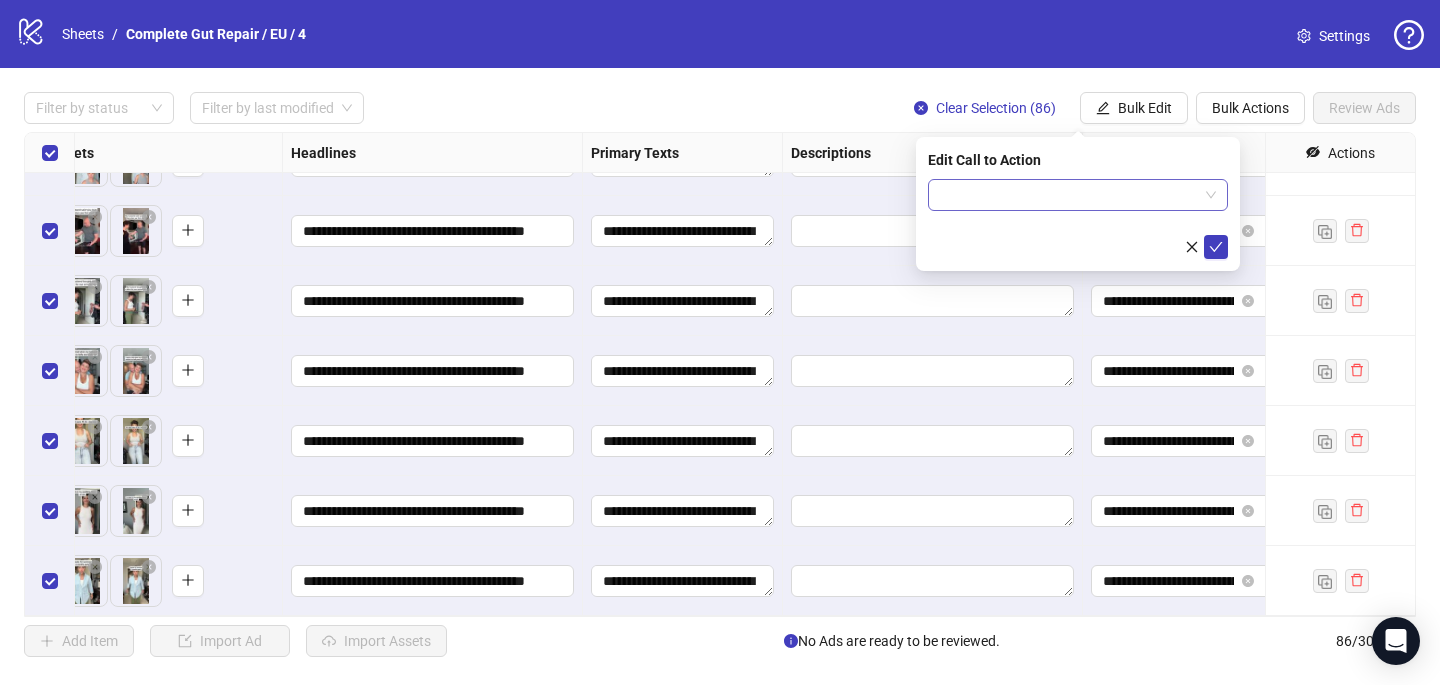 click at bounding box center (1069, 195) 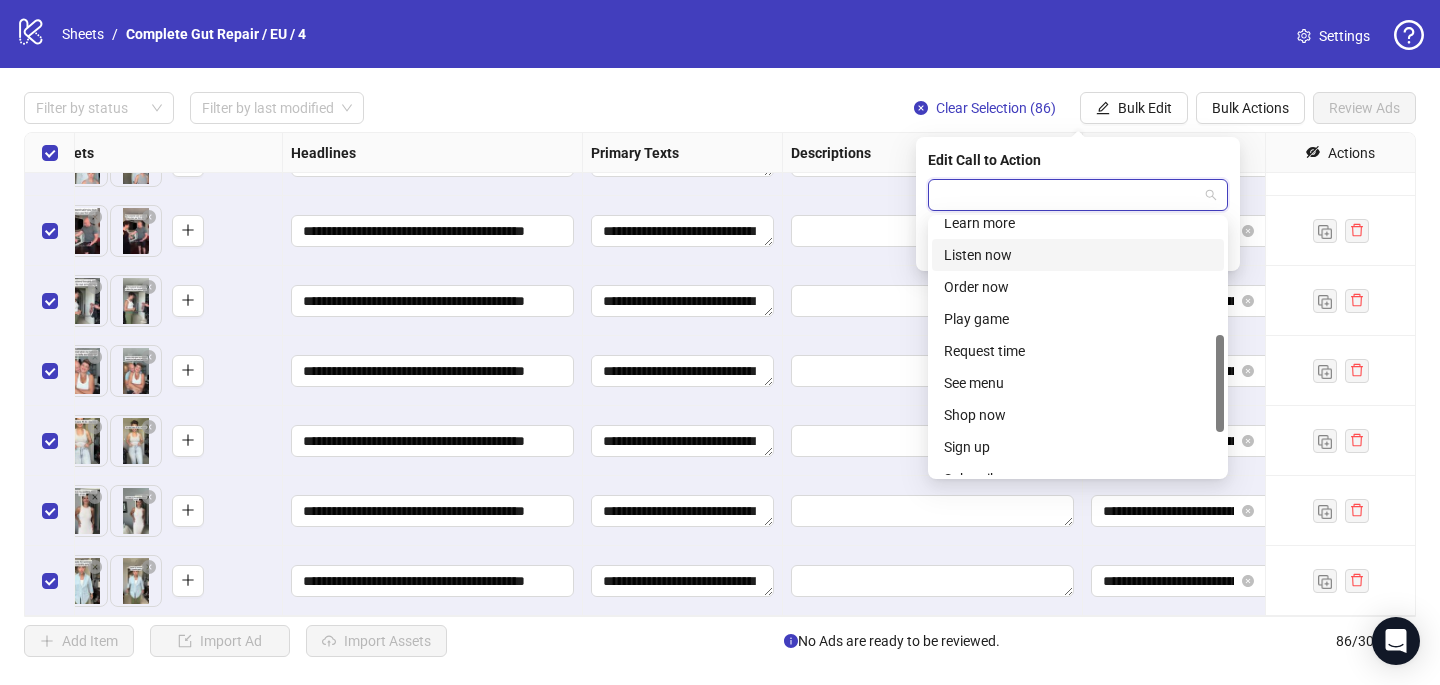 scroll, scrollTop: 304, scrollLeft: 0, axis: vertical 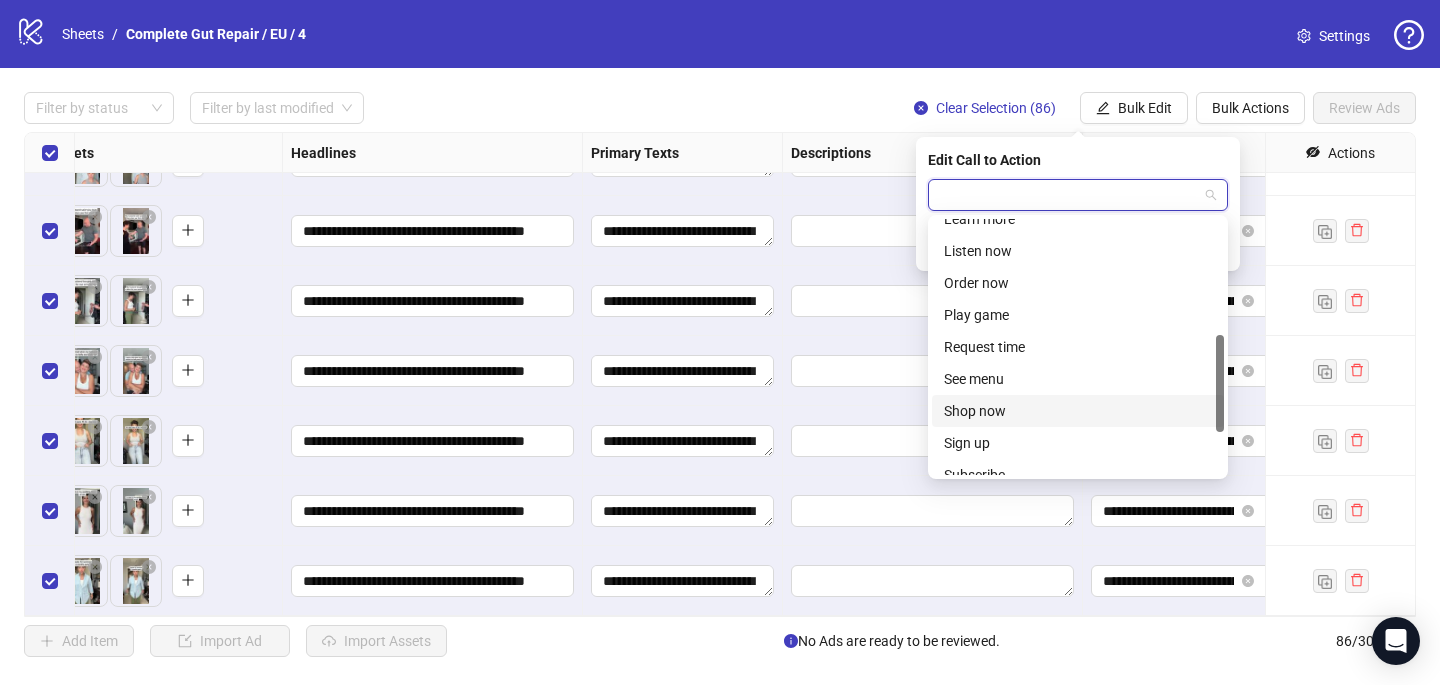 click on "Shop now" at bounding box center (1078, 411) 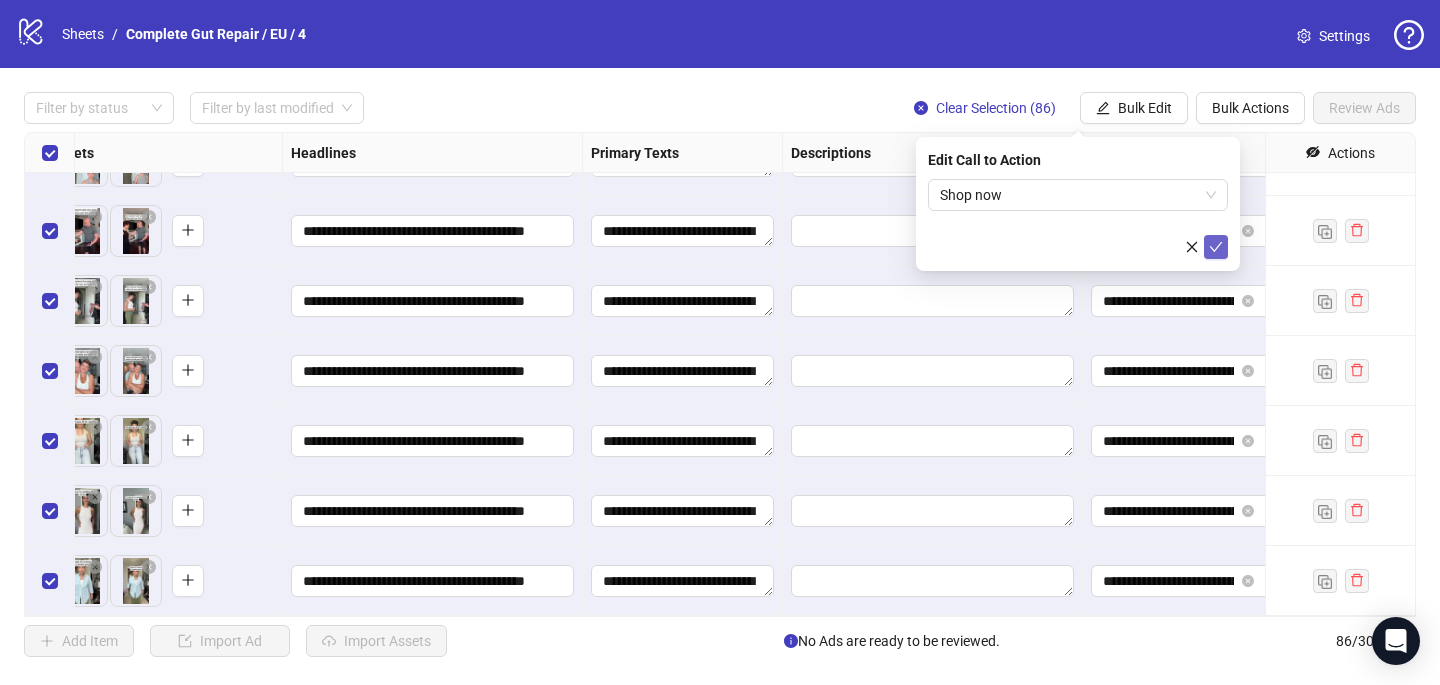 click 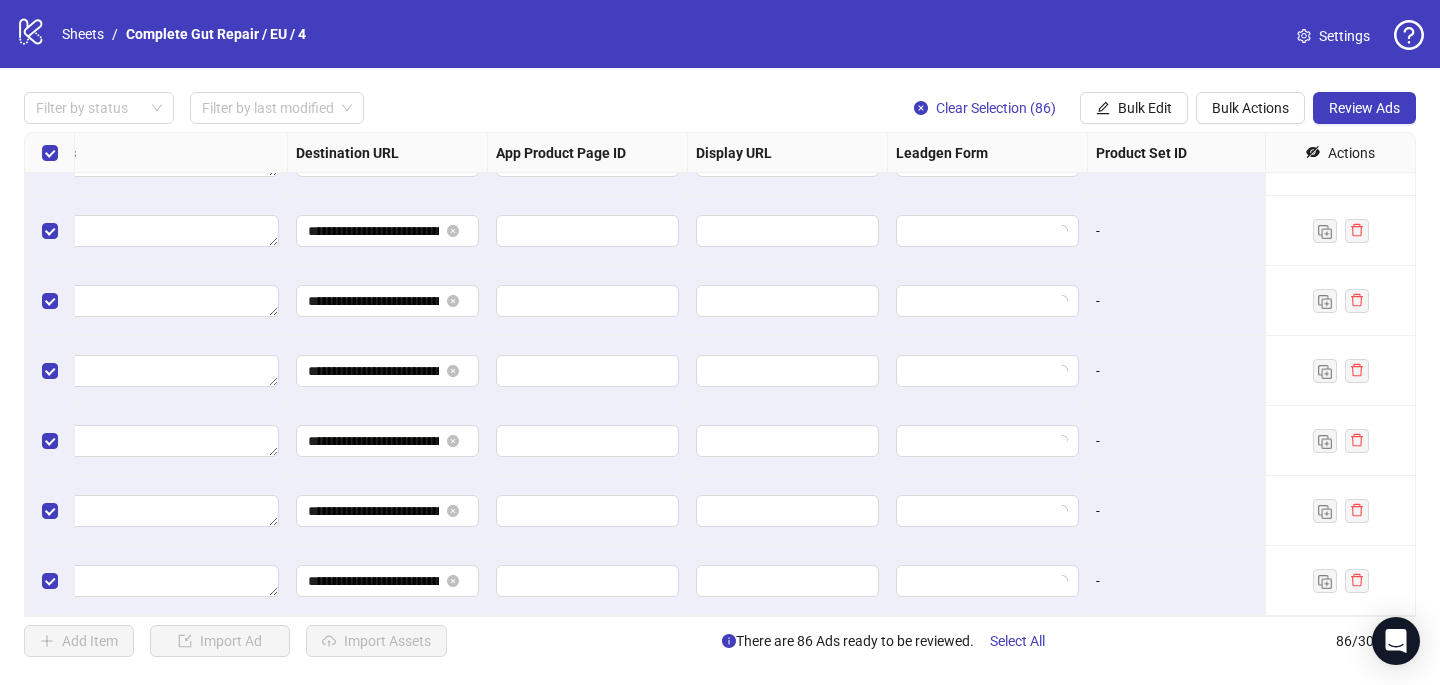 scroll, scrollTop: 5577, scrollLeft: 1880, axis: both 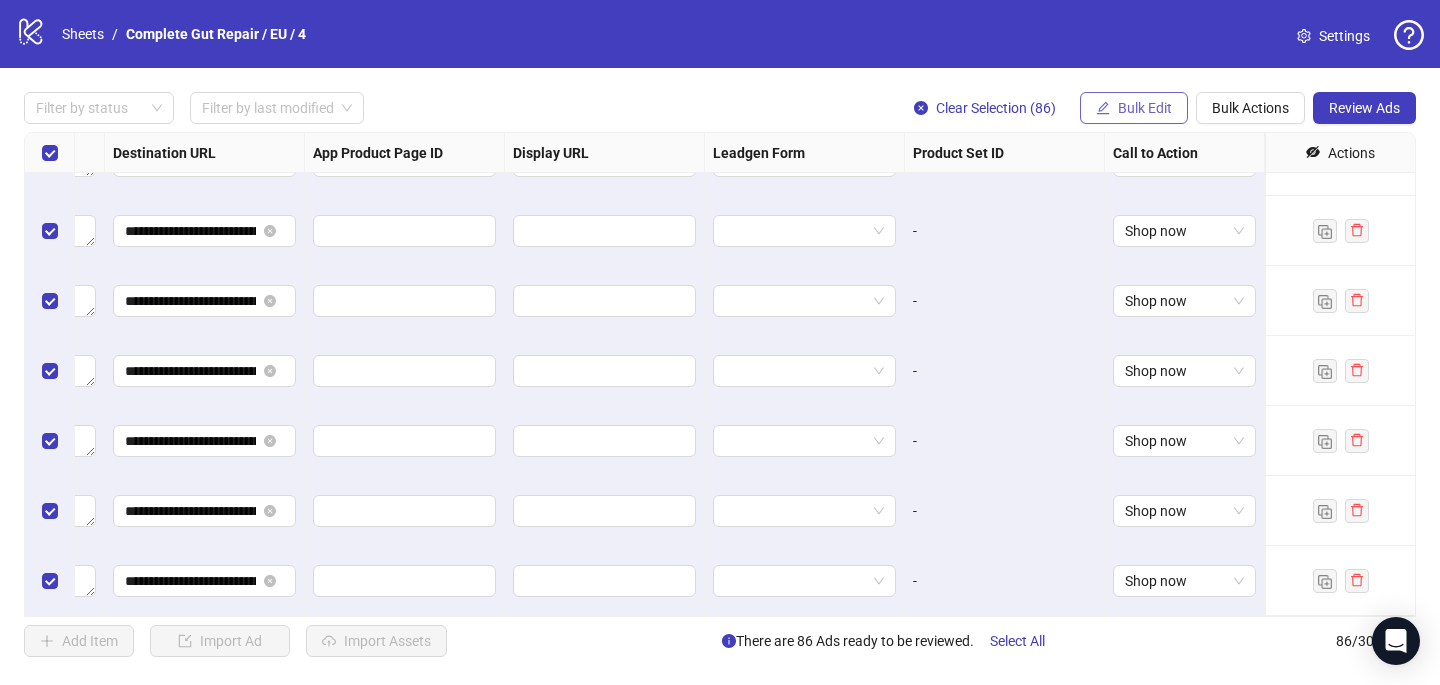 click on "Bulk Edit" at bounding box center (1145, 108) 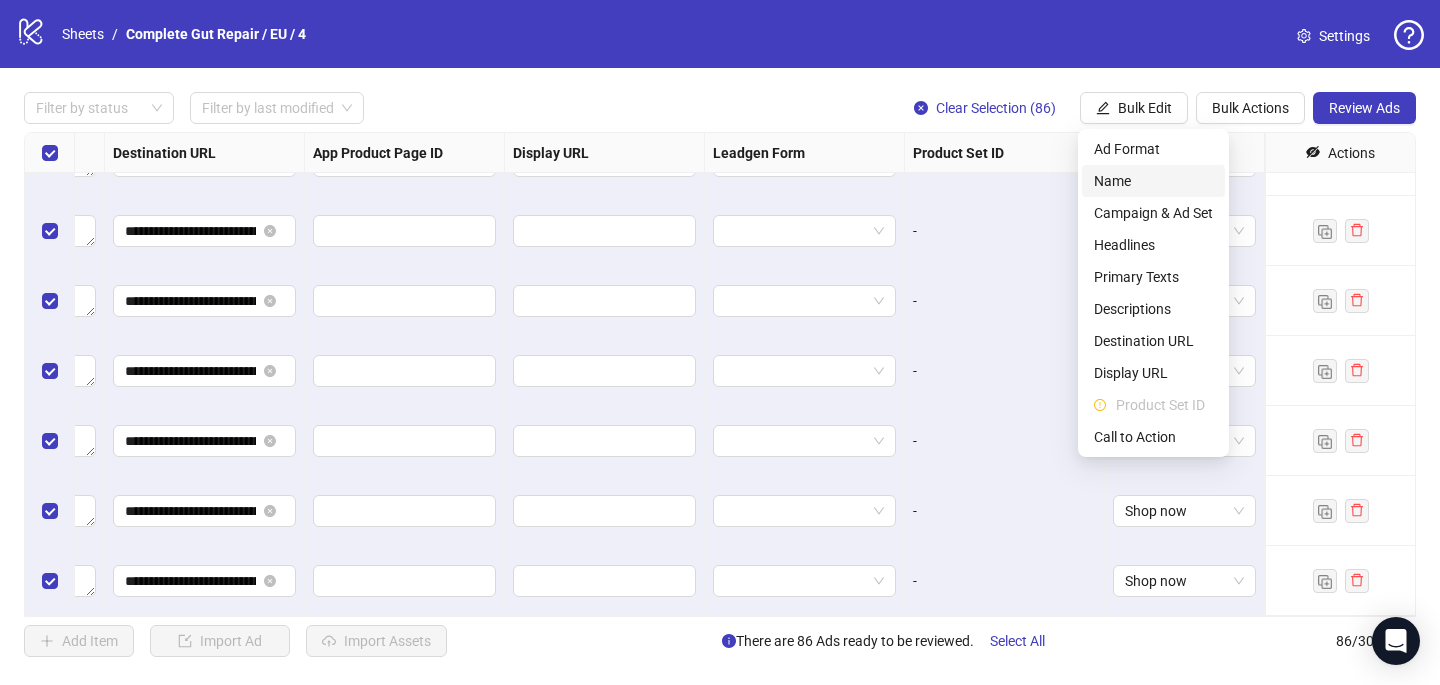 click on "Name" at bounding box center [1153, 181] 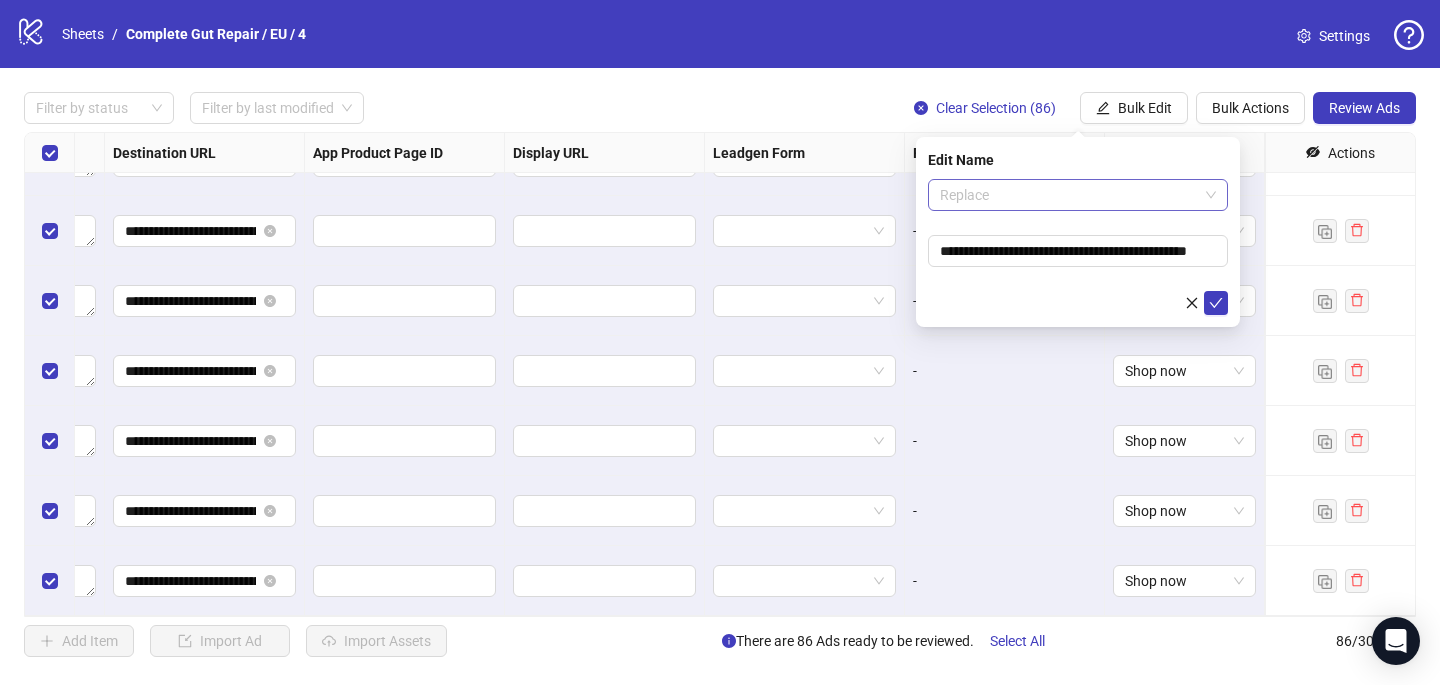click on "Replace" at bounding box center [1078, 195] 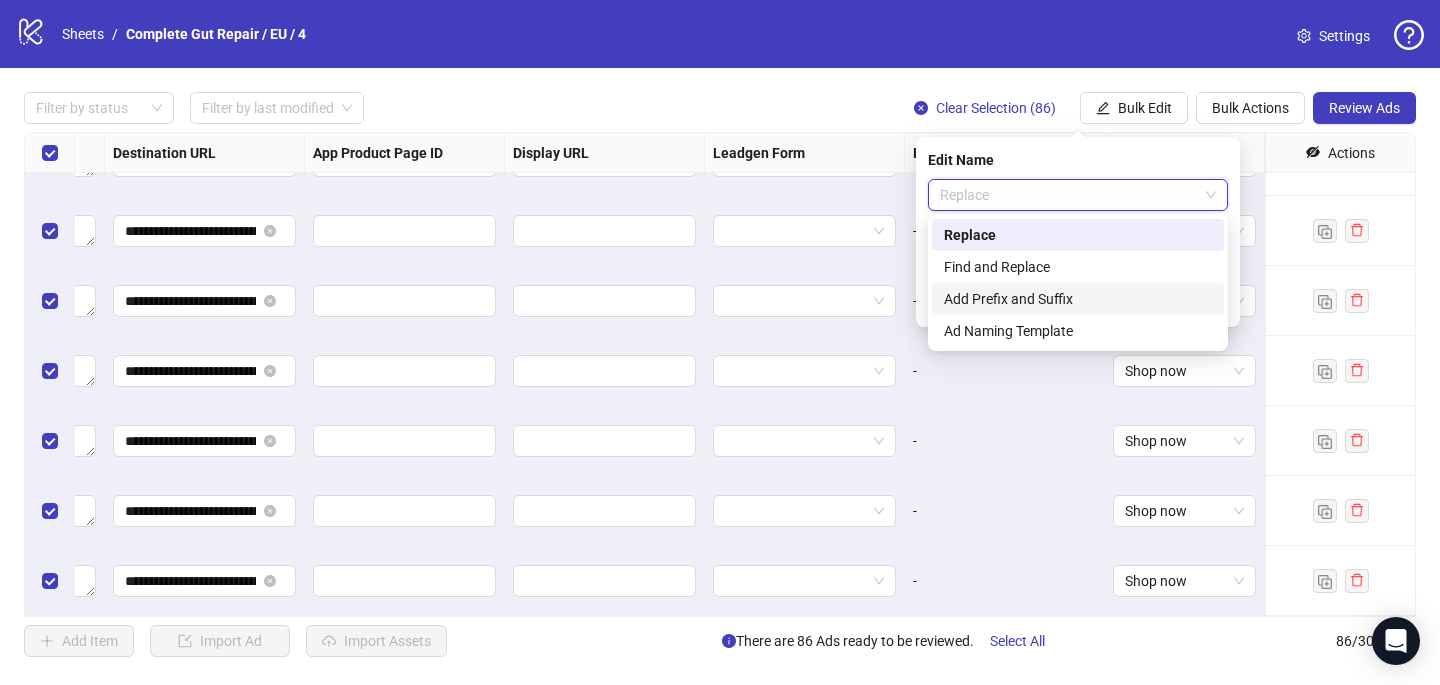 click on "Add Prefix and Suffix" at bounding box center (1078, 299) 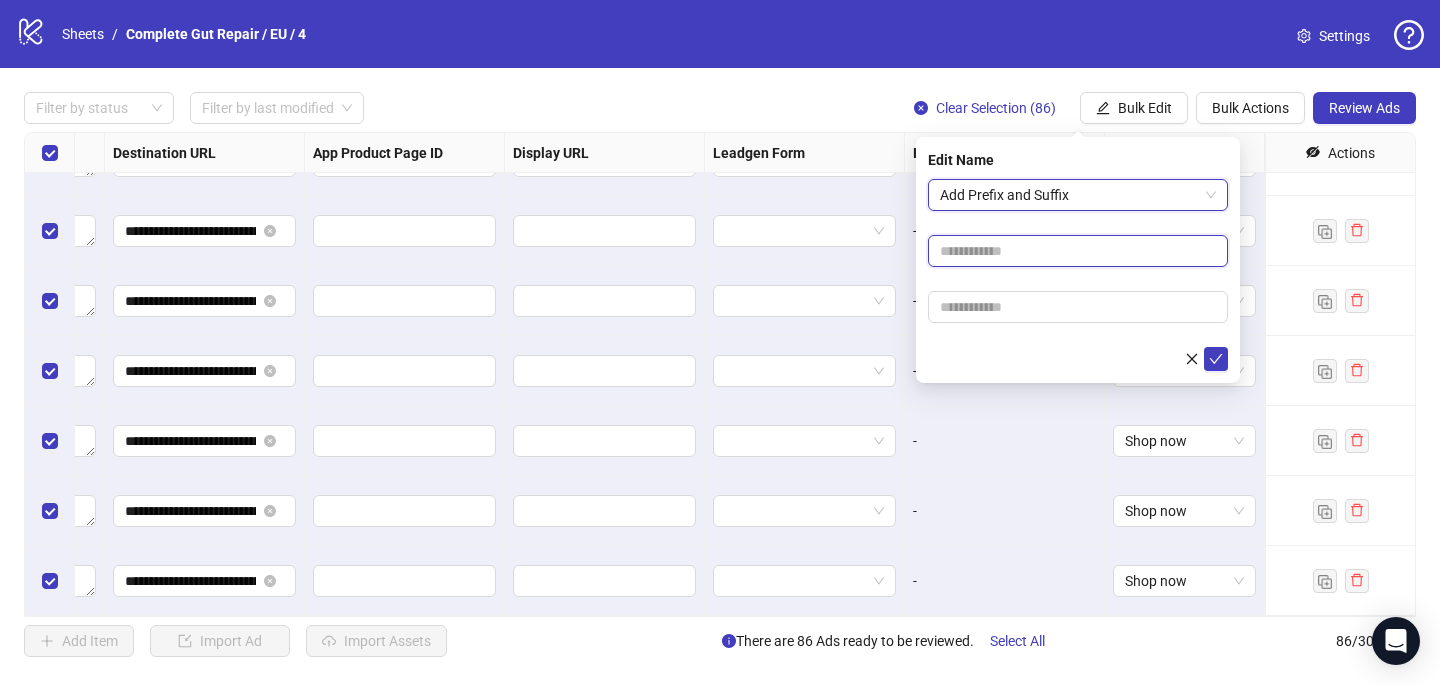 click at bounding box center (1078, 251) 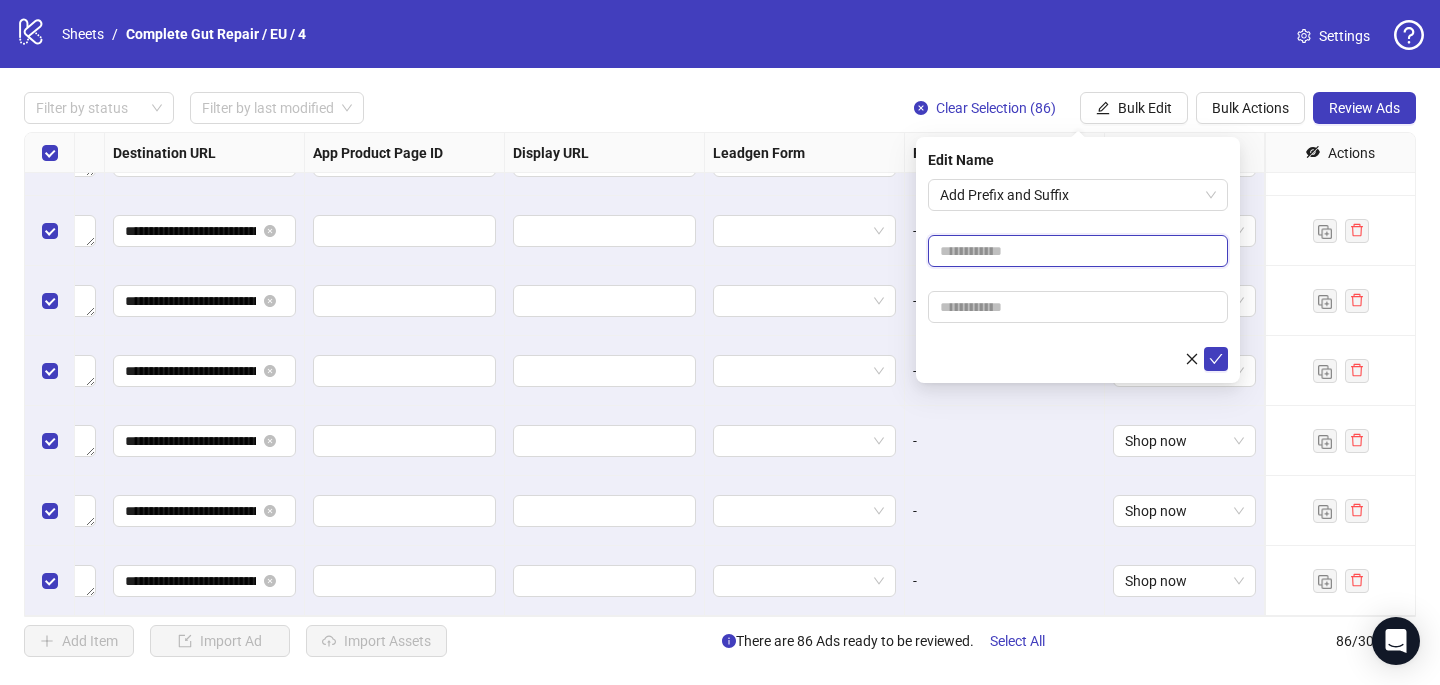 paste on "**********" 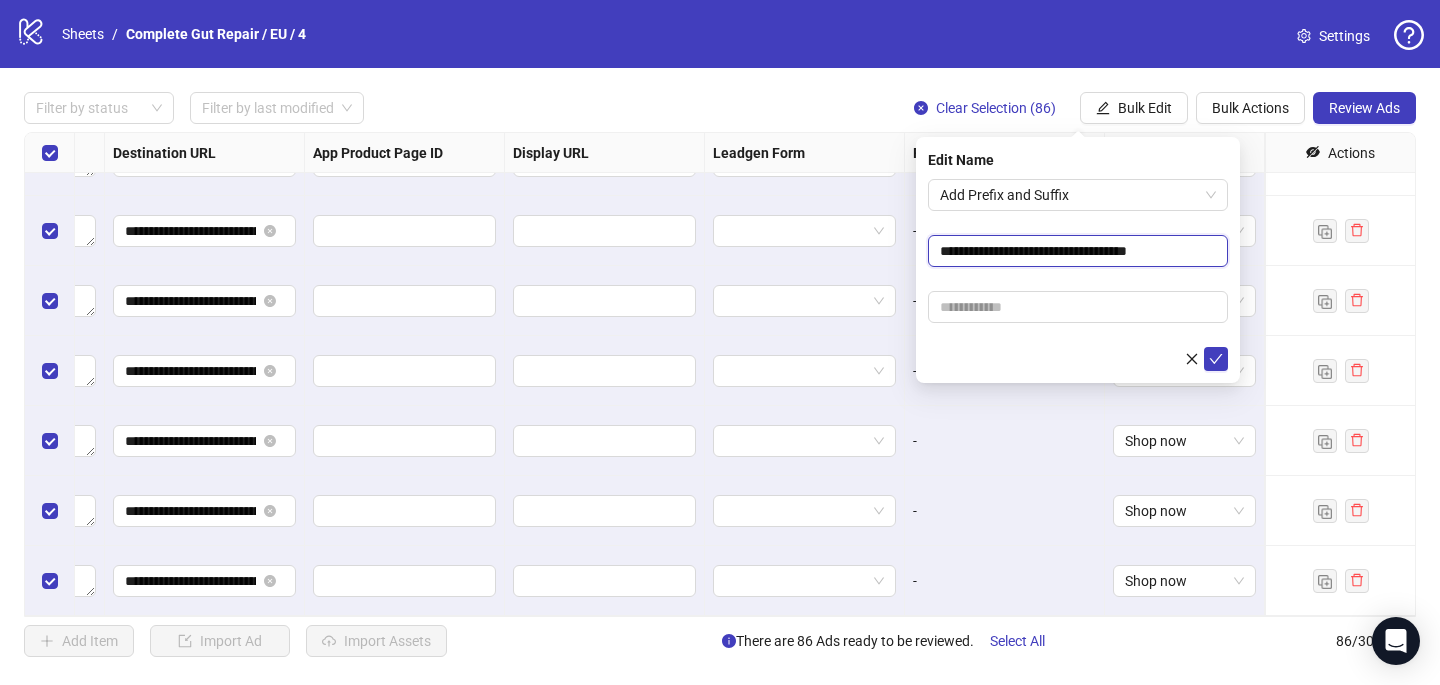 type on "**********" 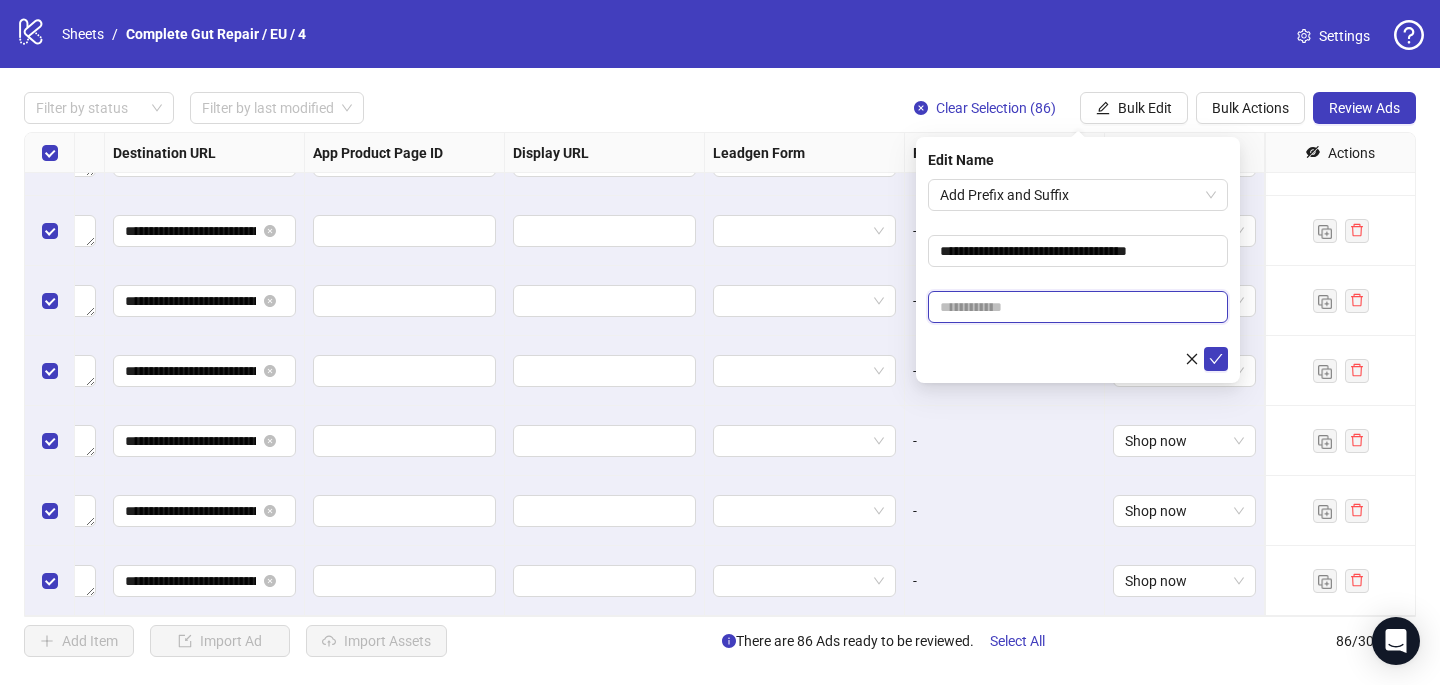 click at bounding box center (1078, 307) 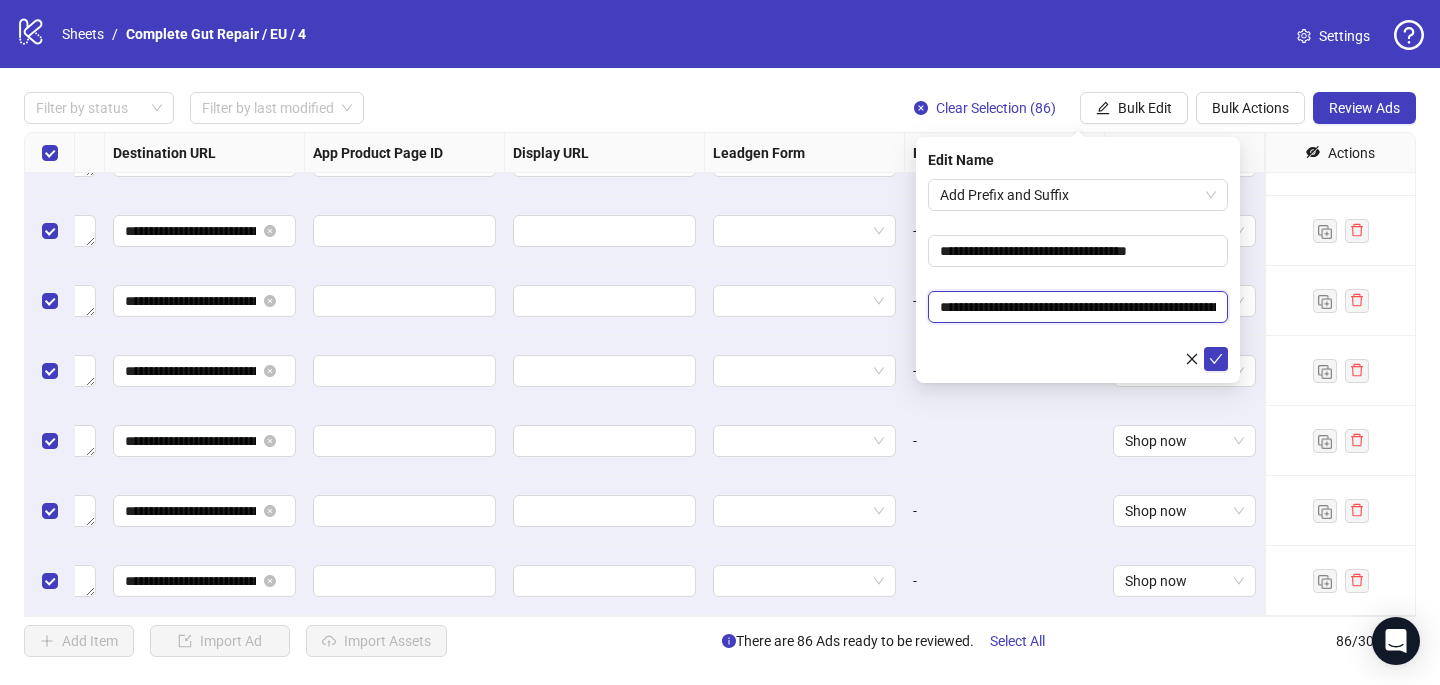 scroll, scrollTop: 0, scrollLeft: 204, axis: horizontal 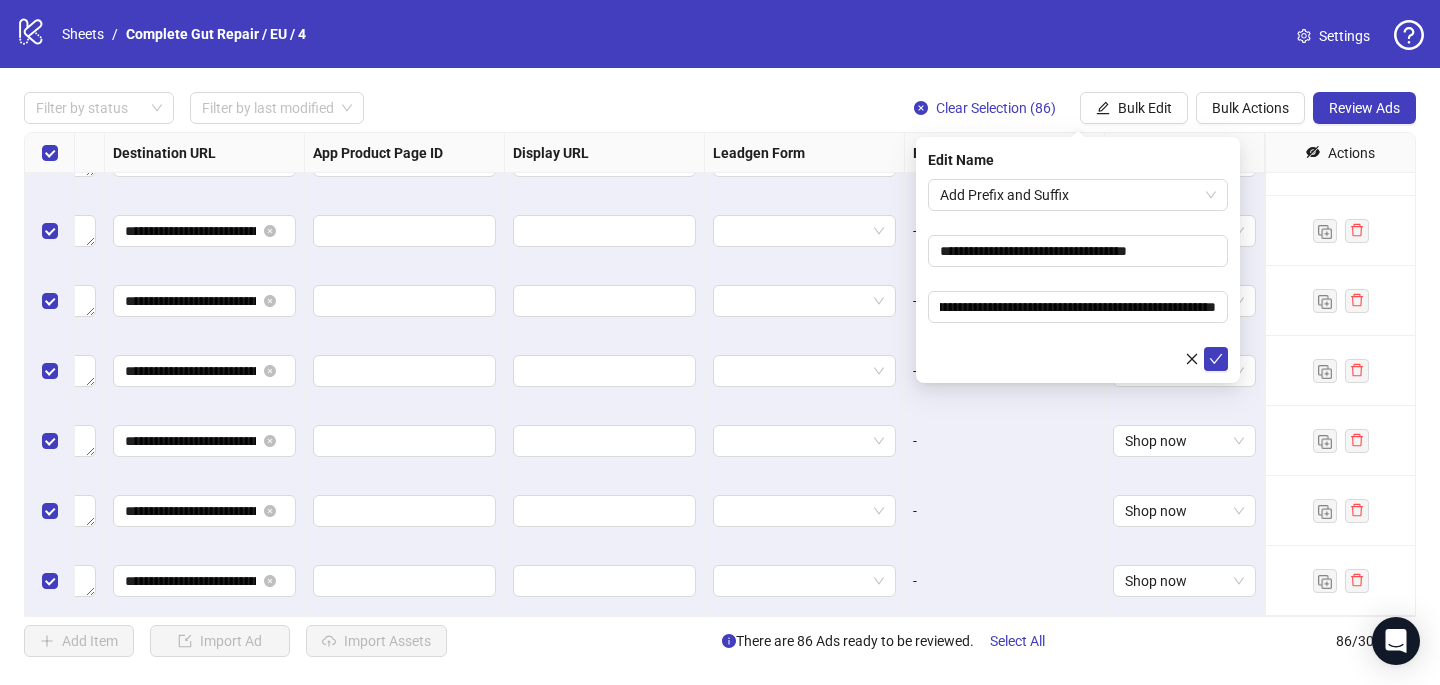 click on "**********" at bounding box center (1078, 275) 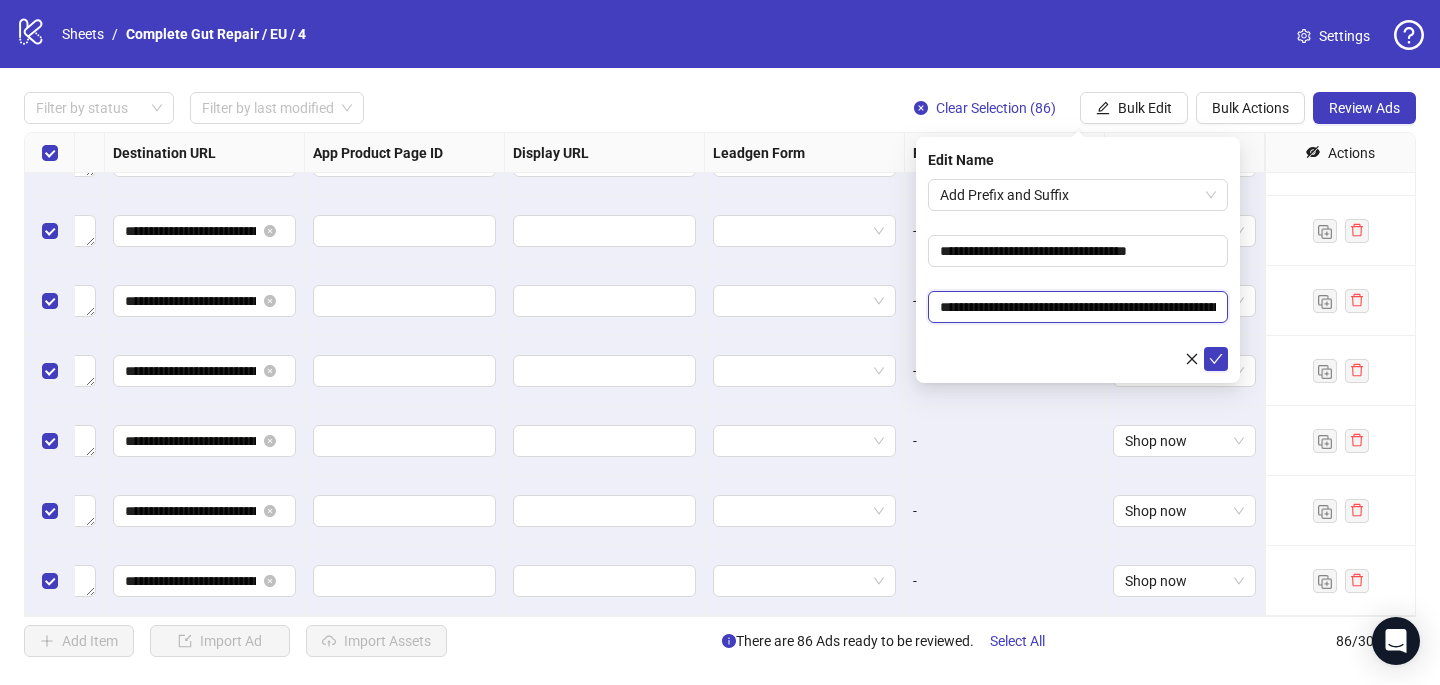 click on "**********" at bounding box center [1078, 307] 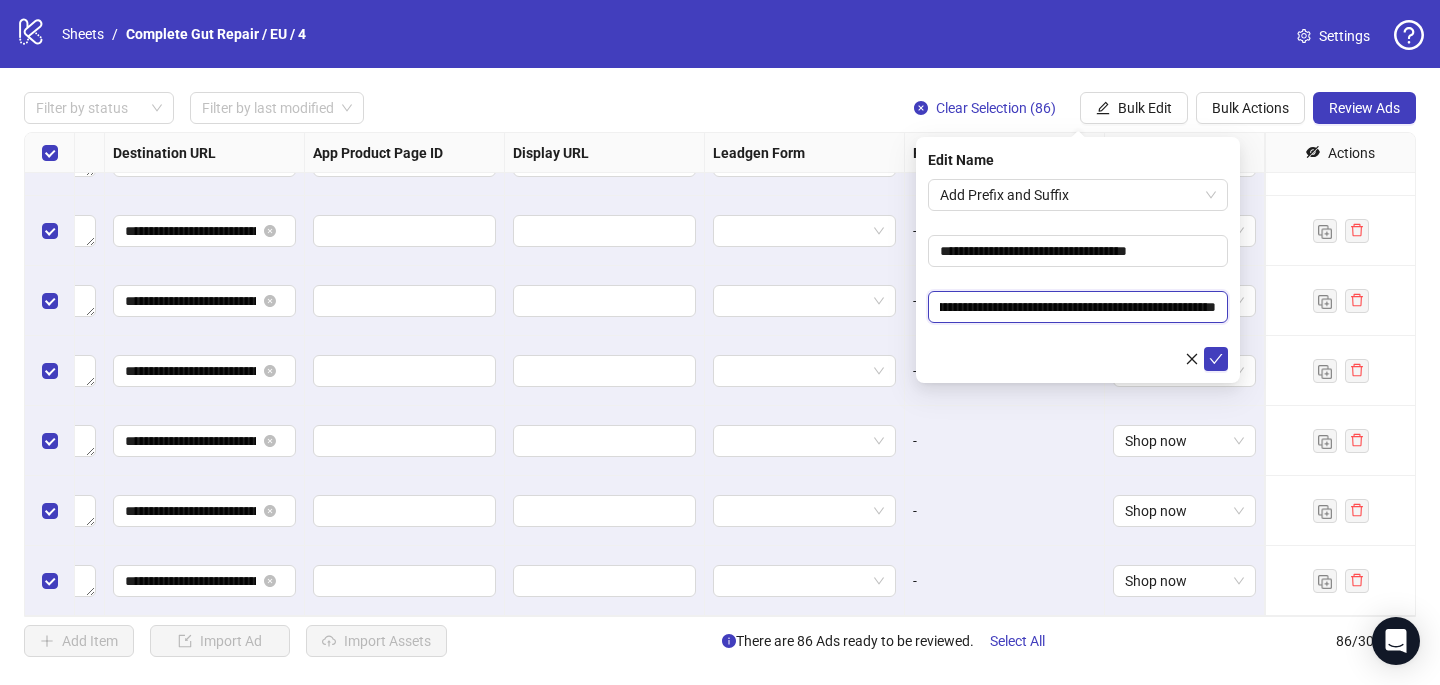 scroll, scrollTop: 0, scrollLeft: 174, axis: horizontal 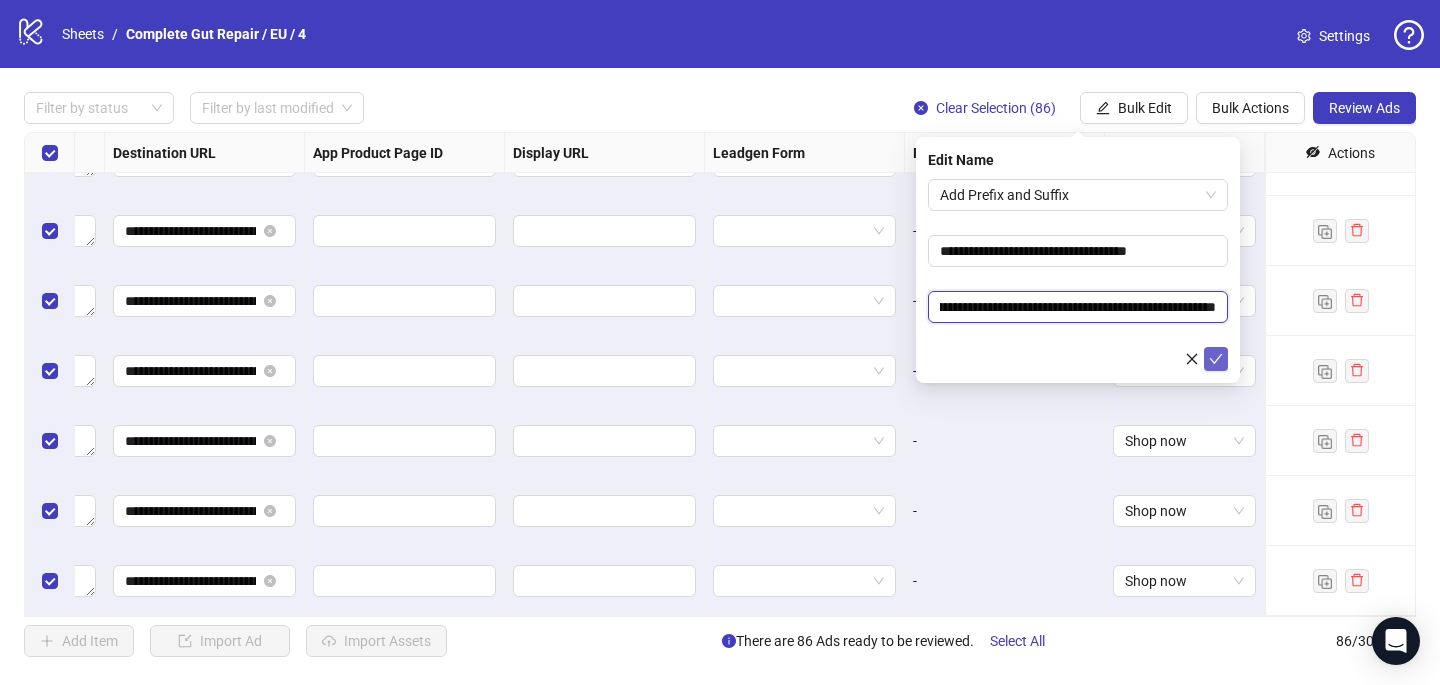 type on "**********" 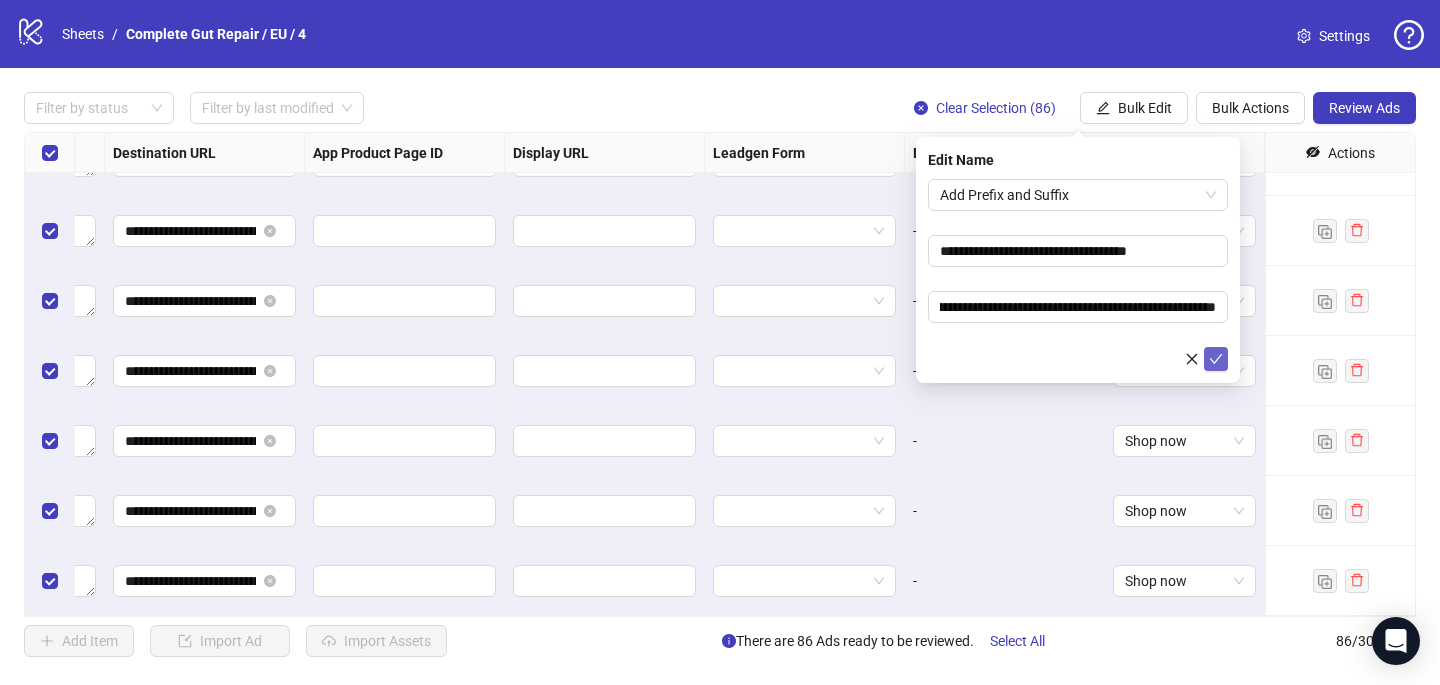 click 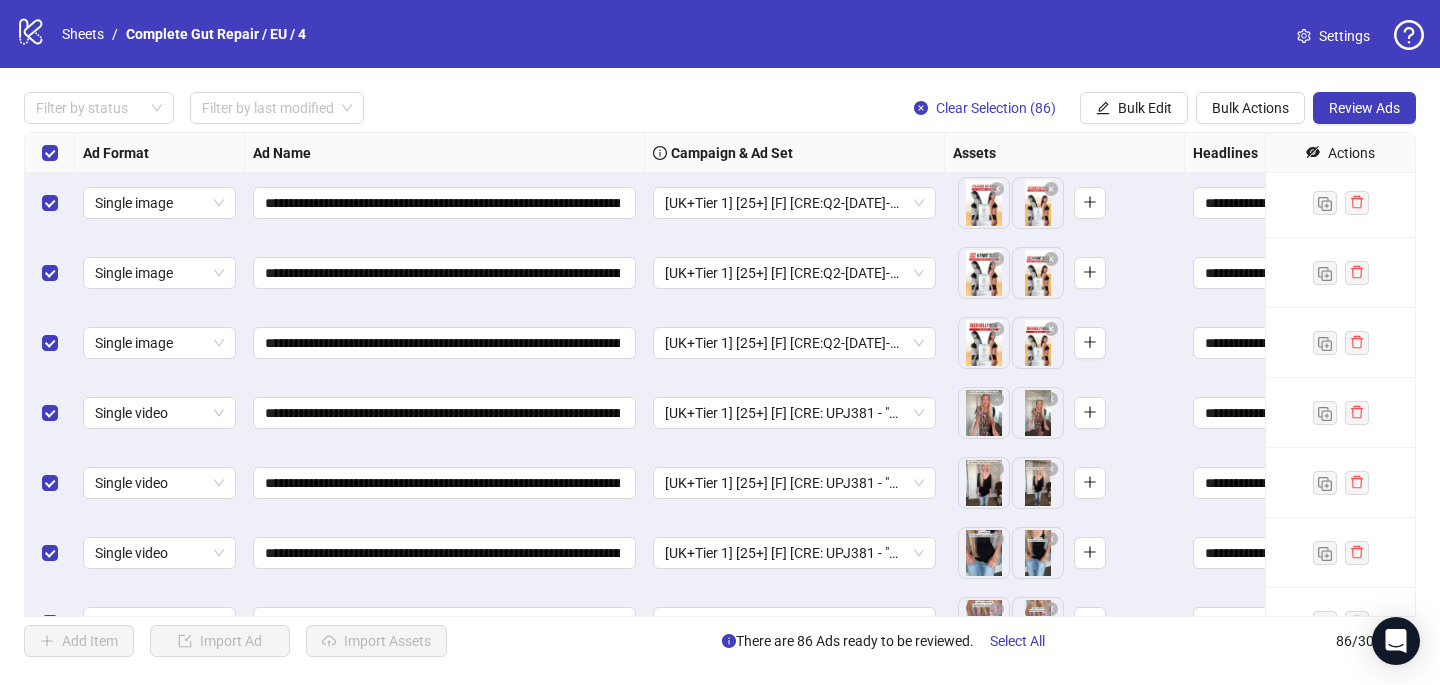 scroll, scrollTop: 4974, scrollLeft: 0, axis: vertical 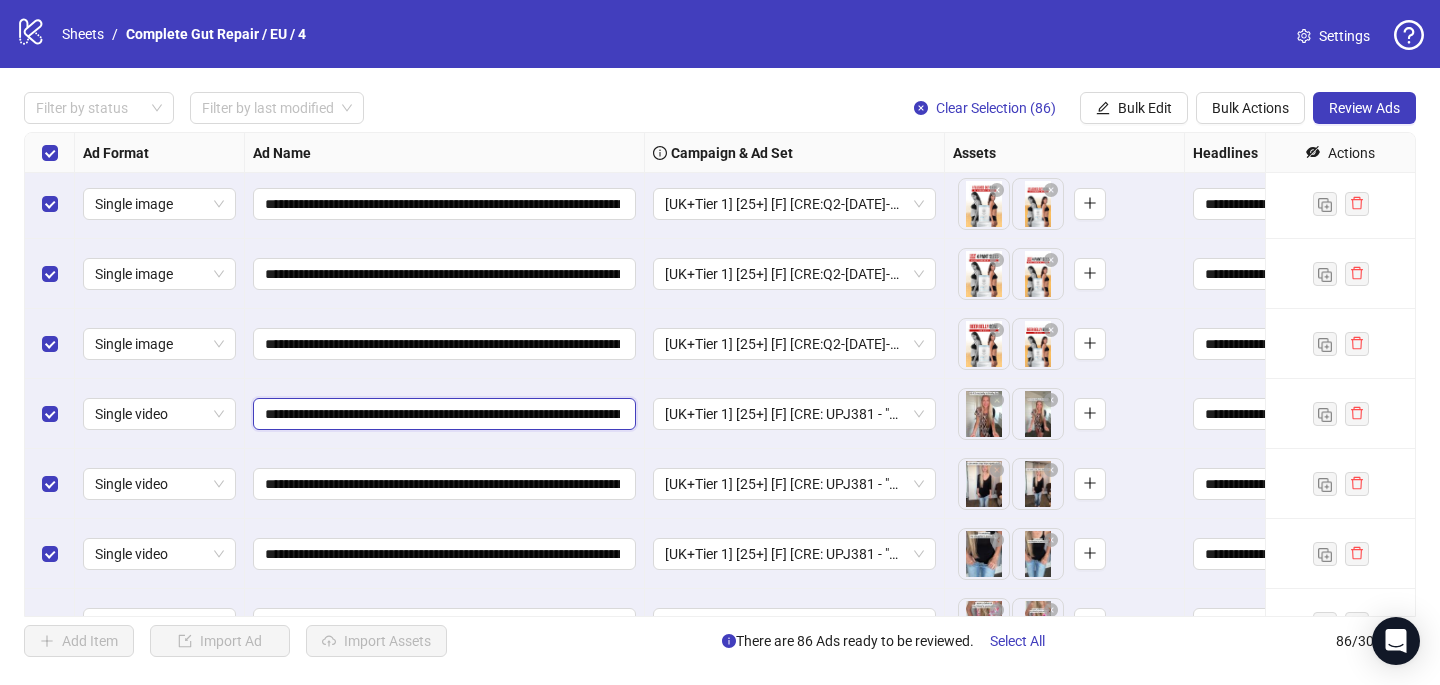 click on "**********" at bounding box center (442, 414) 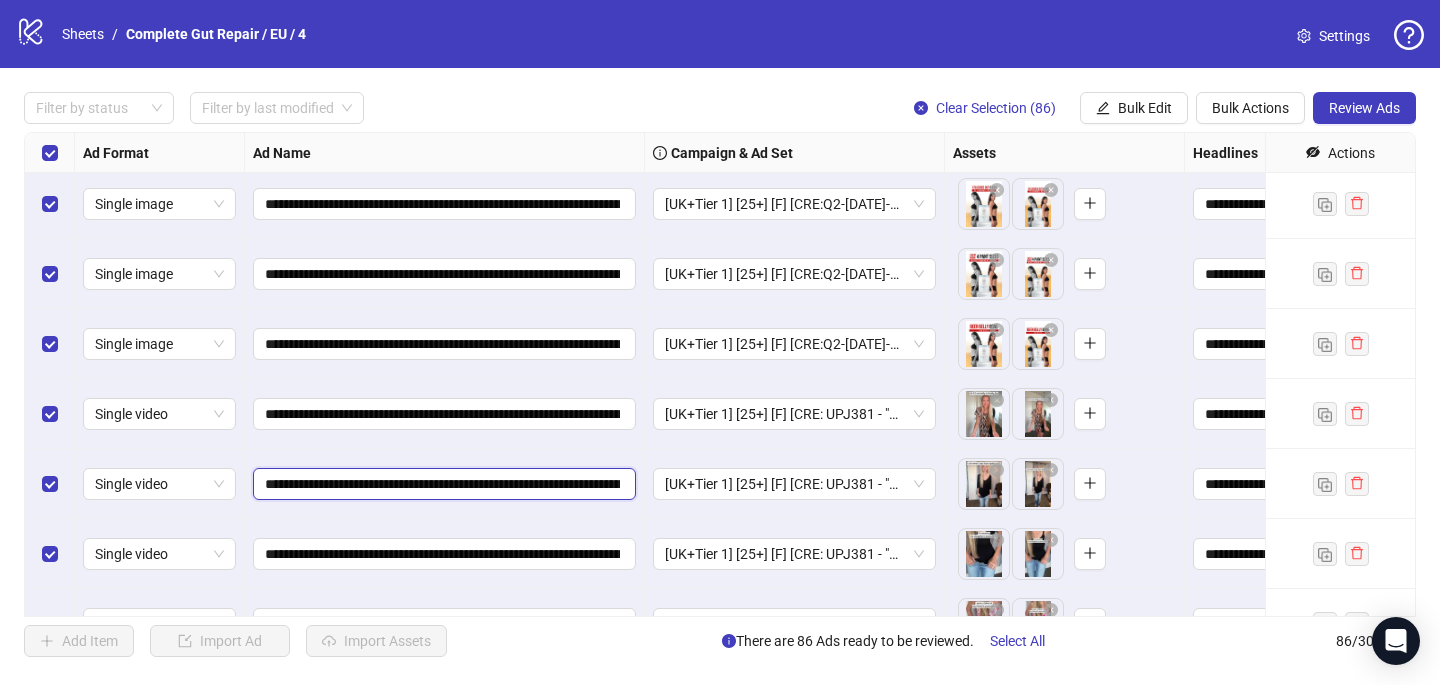 click on "**********" at bounding box center [442, 484] 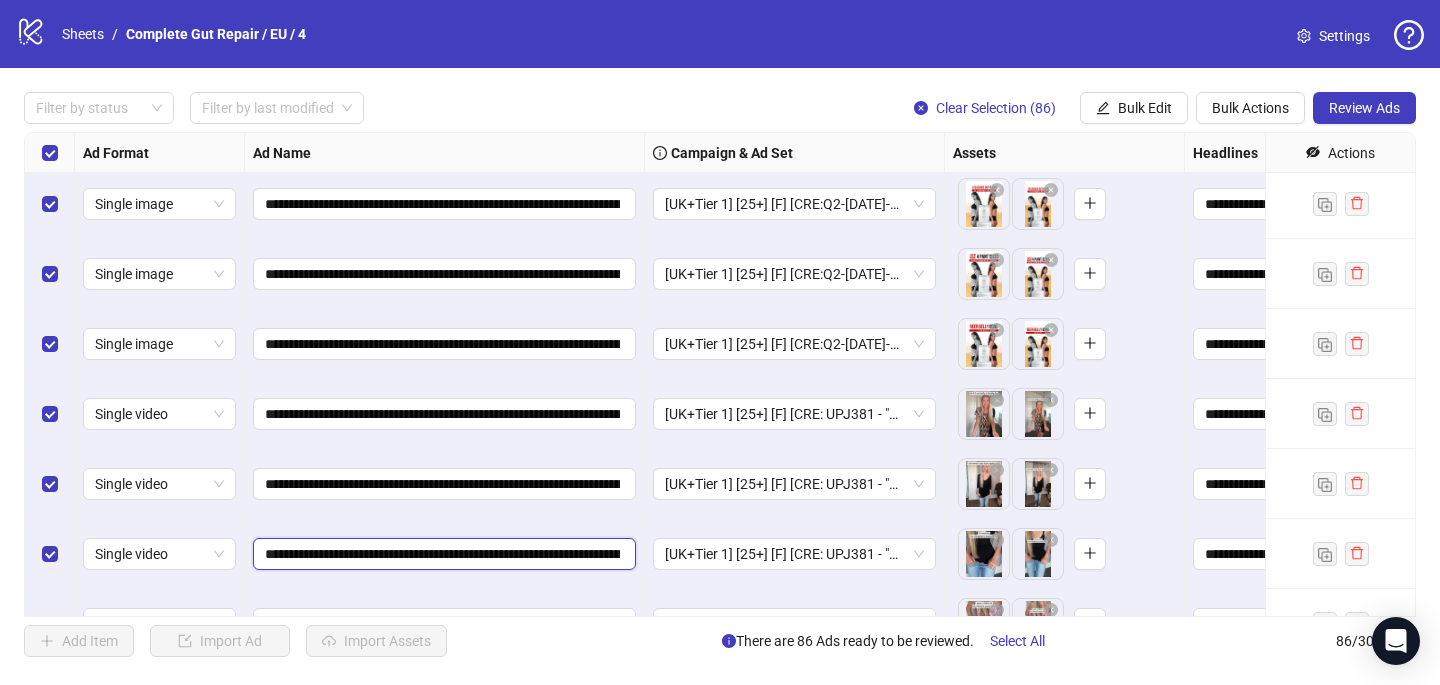 click on "**********" at bounding box center [442, 554] 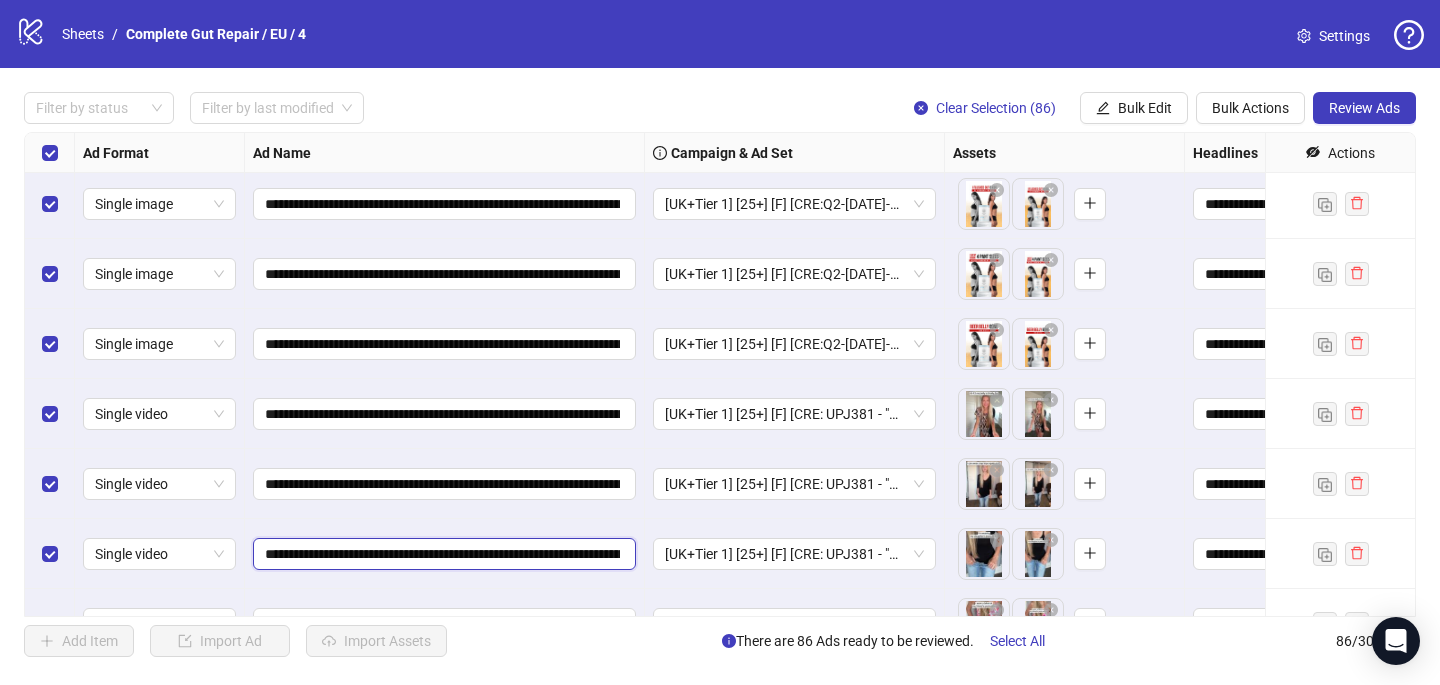 paste 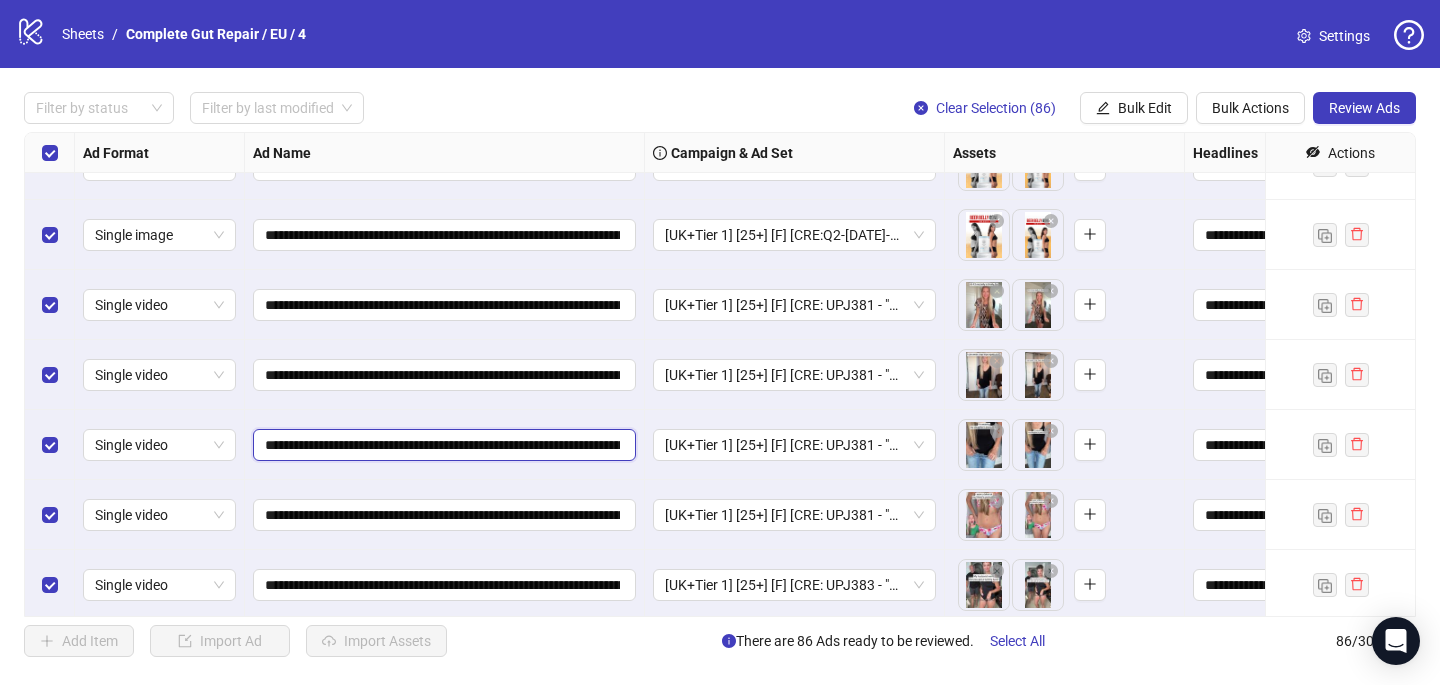 scroll, scrollTop: 5082, scrollLeft: 0, axis: vertical 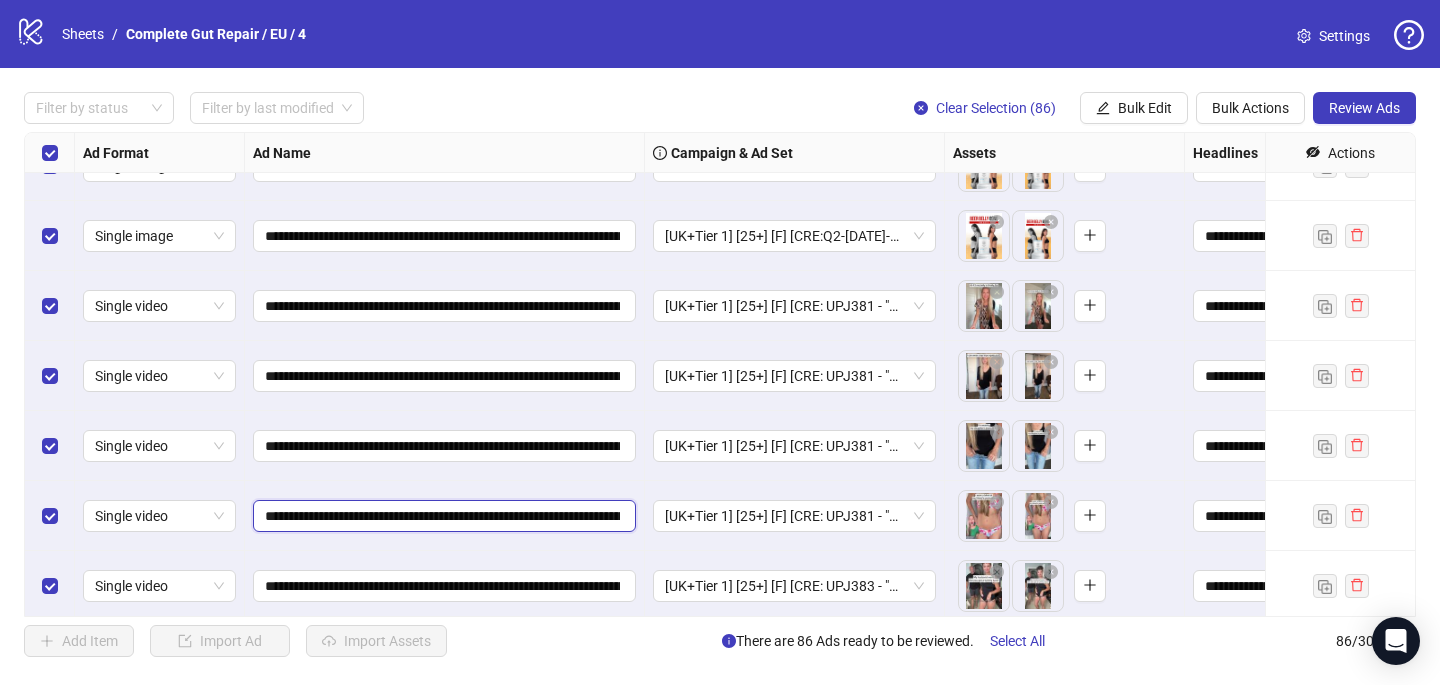 click on "**********" at bounding box center [442, 516] 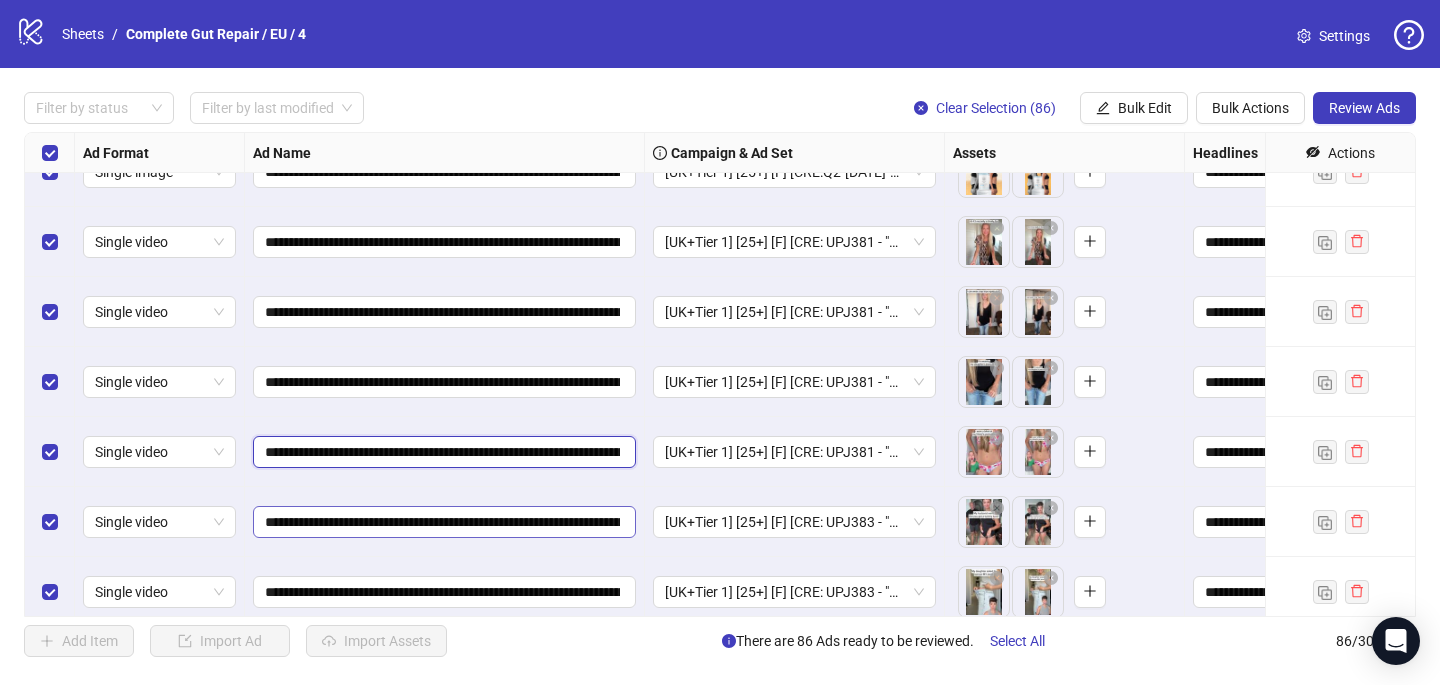 scroll, scrollTop: 5141, scrollLeft: 0, axis: vertical 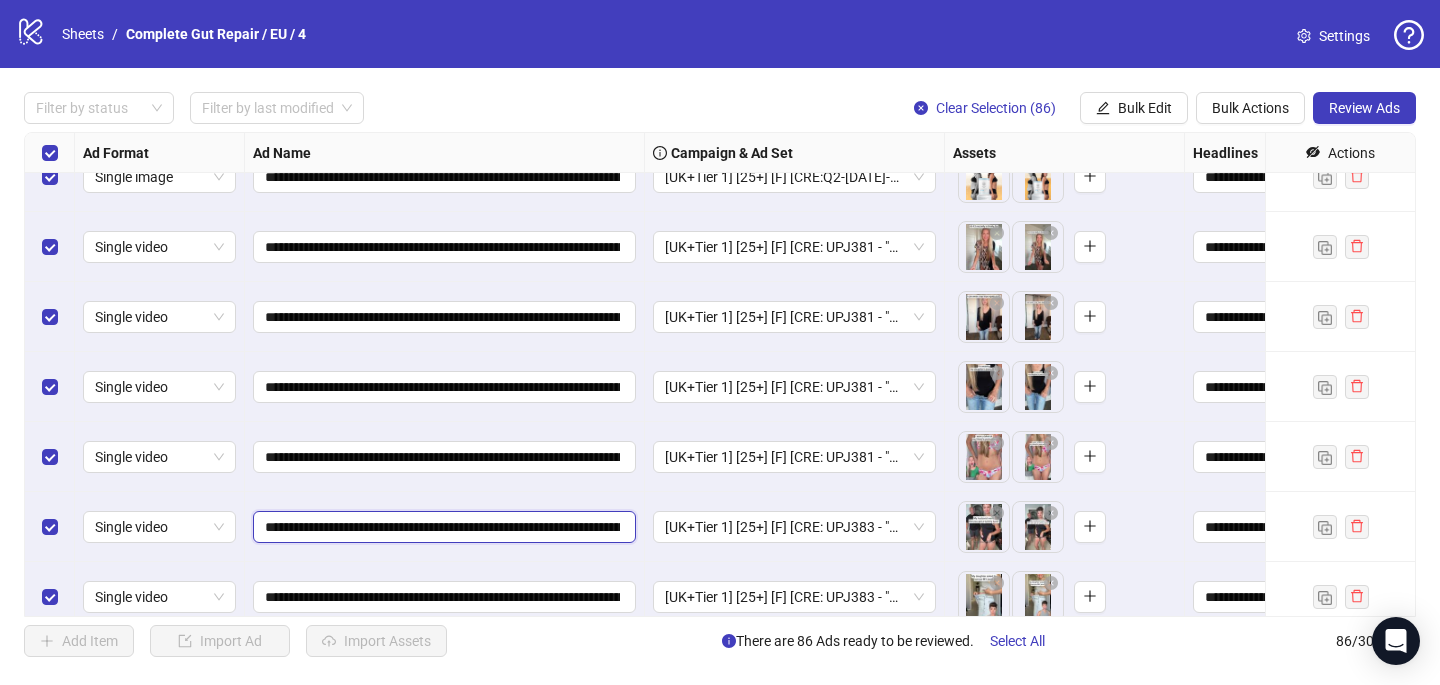 click on "**********" at bounding box center (442, 527) 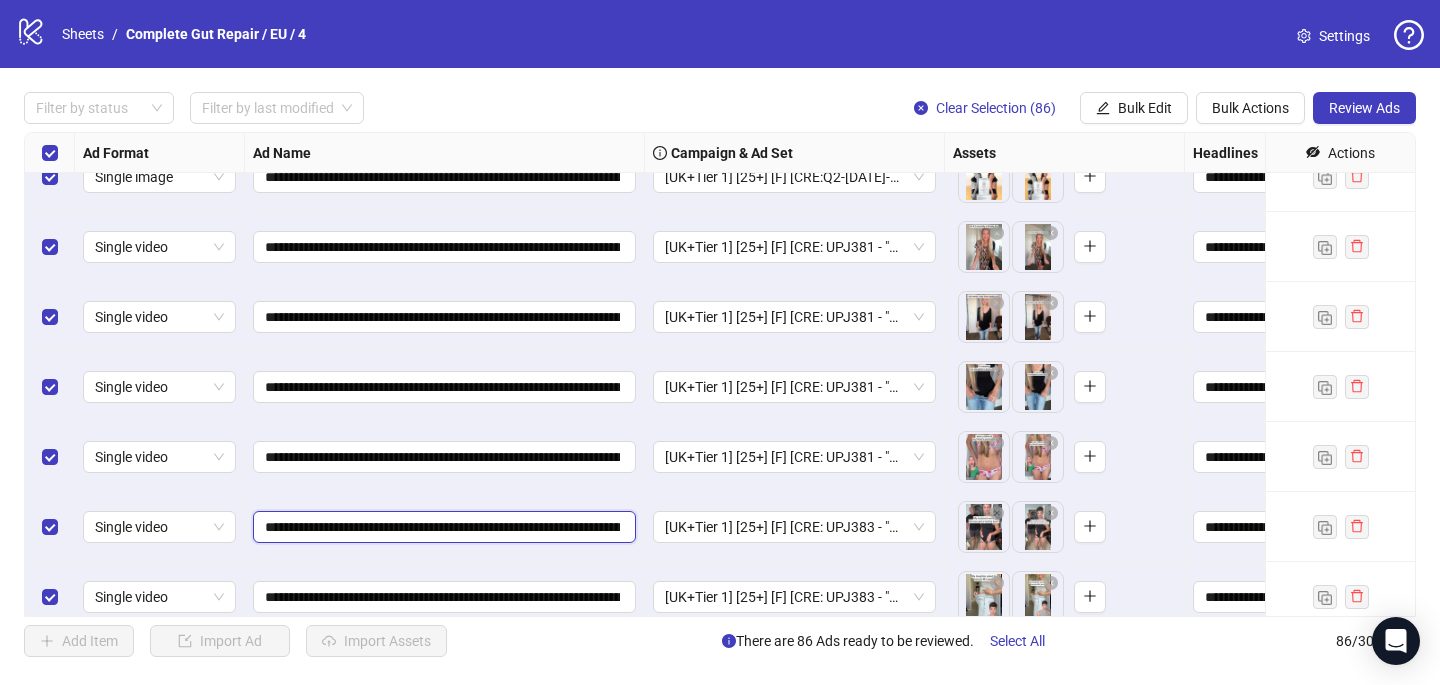 click on "**********" at bounding box center [442, 527] 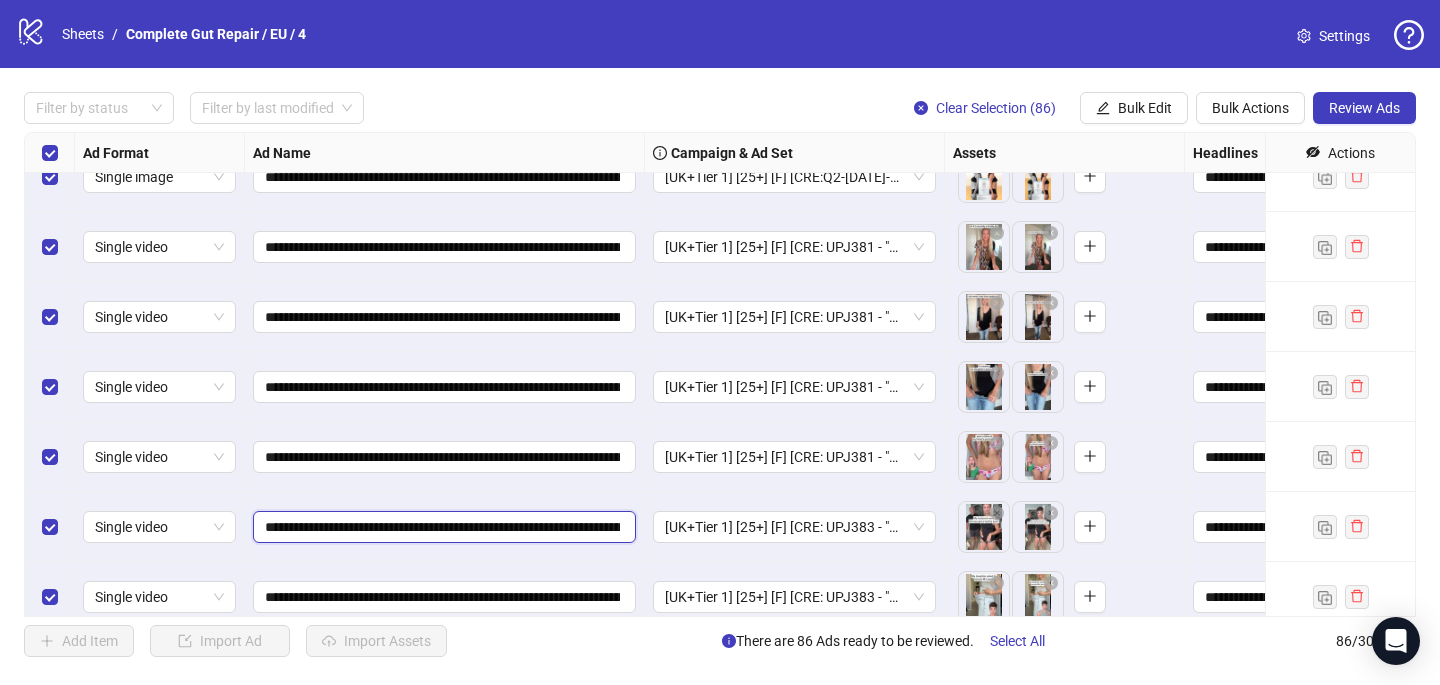 type on "**********" 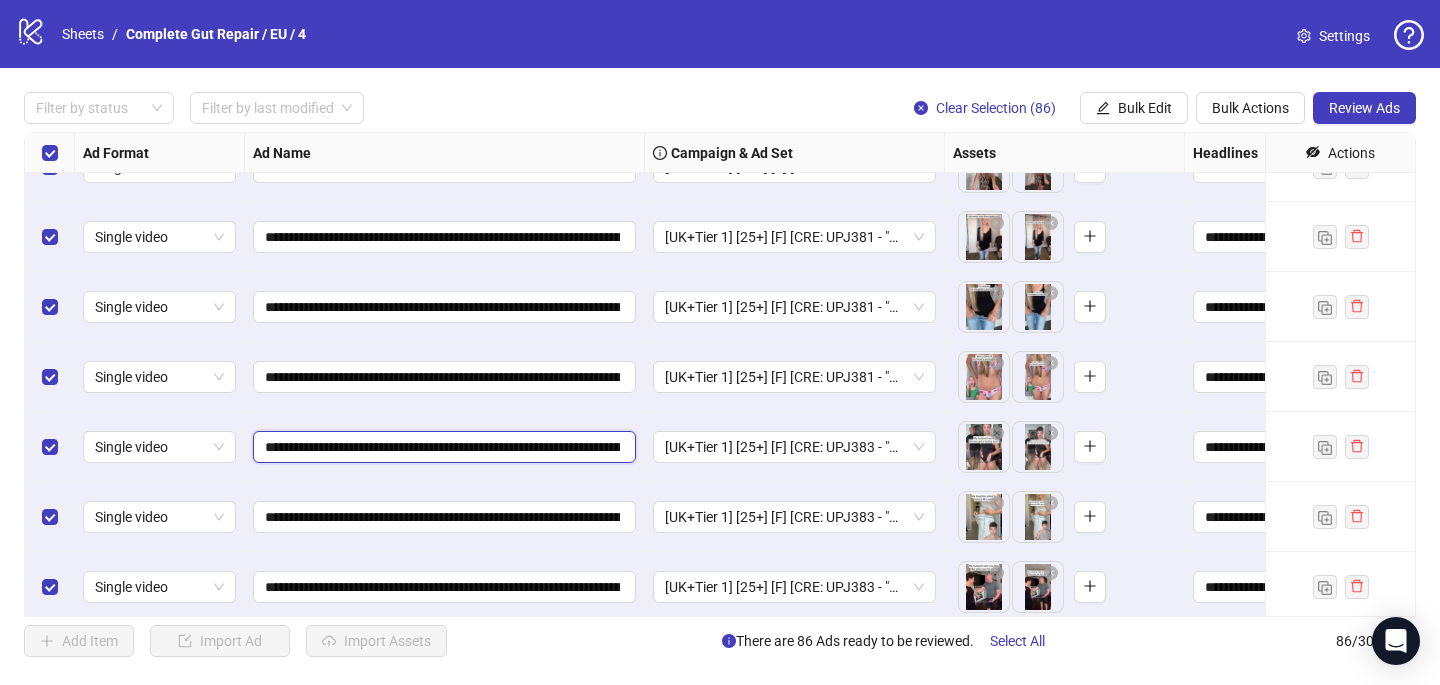 scroll, scrollTop: 5219, scrollLeft: 0, axis: vertical 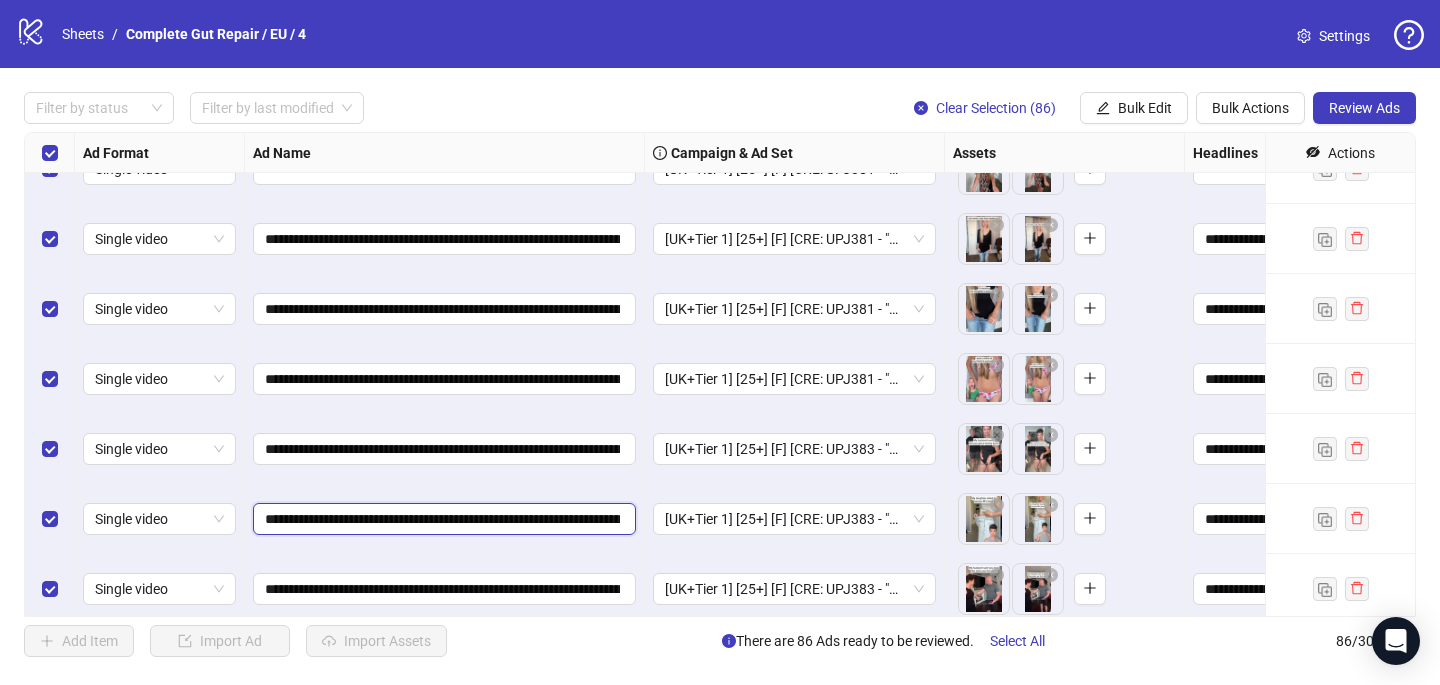 click on "**********" at bounding box center [442, 519] 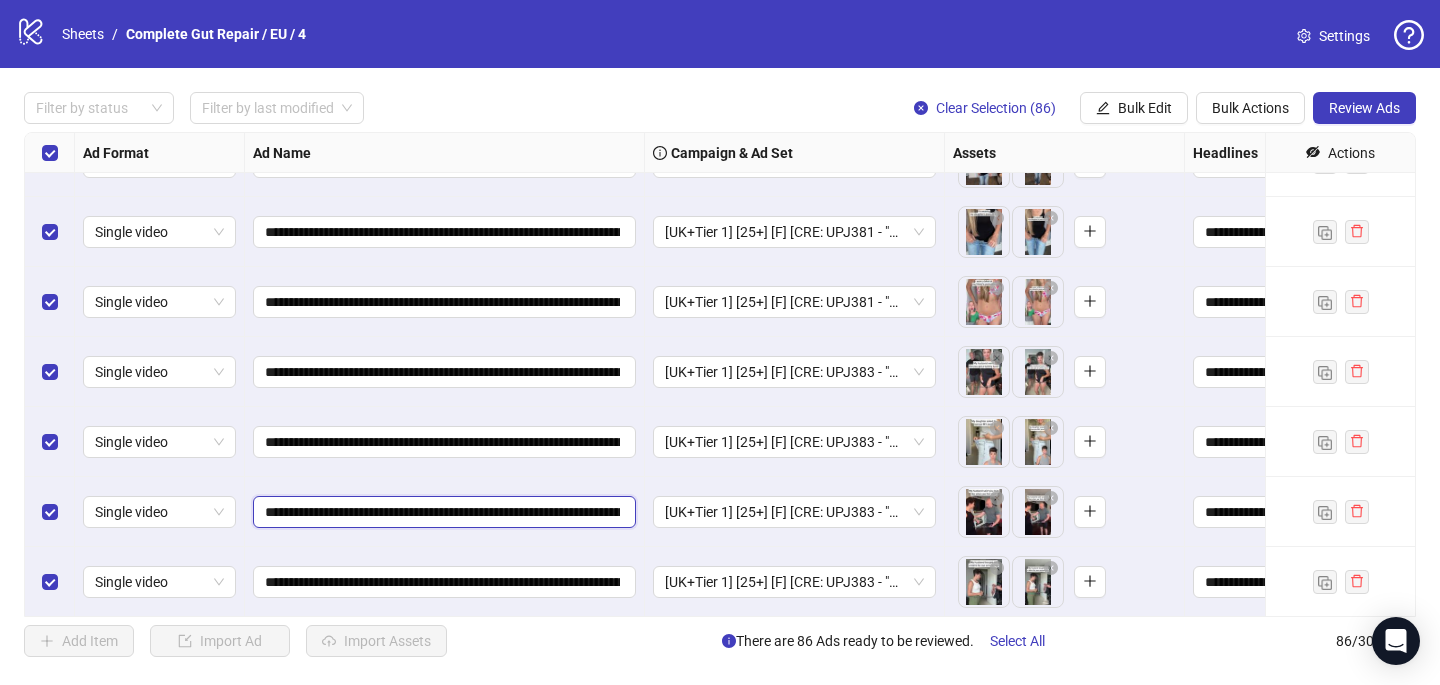 click on "**********" at bounding box center [442, 512] 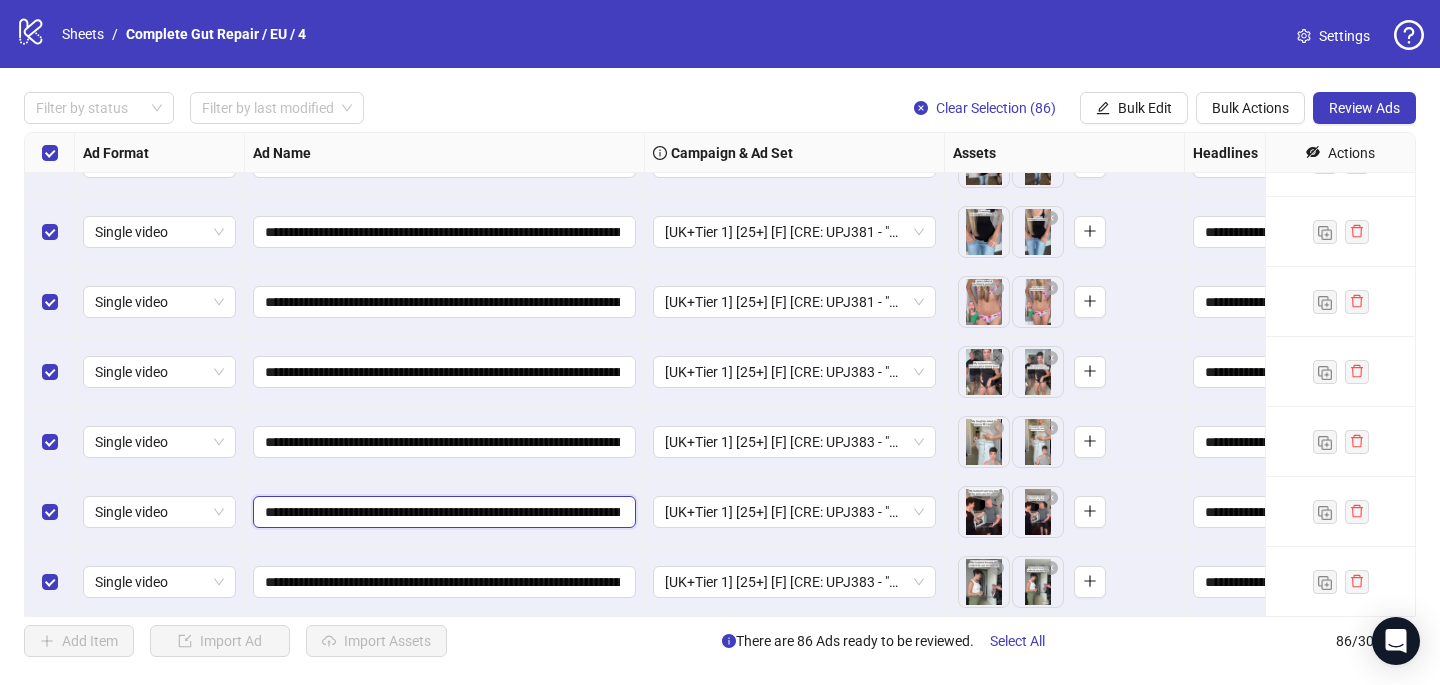scroll, scrollTop: 5380, scrollLeft: 0, axis: vertical 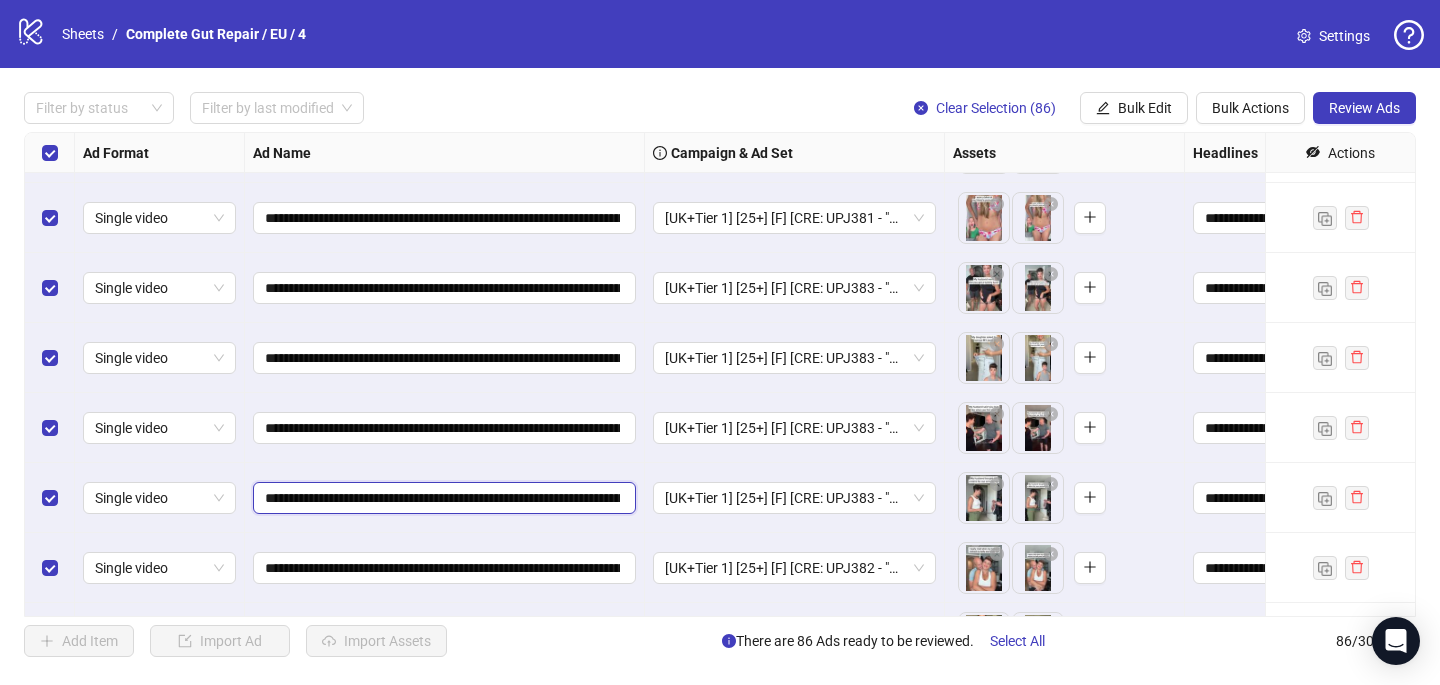click on "**********" at bounding box center [442, 498] 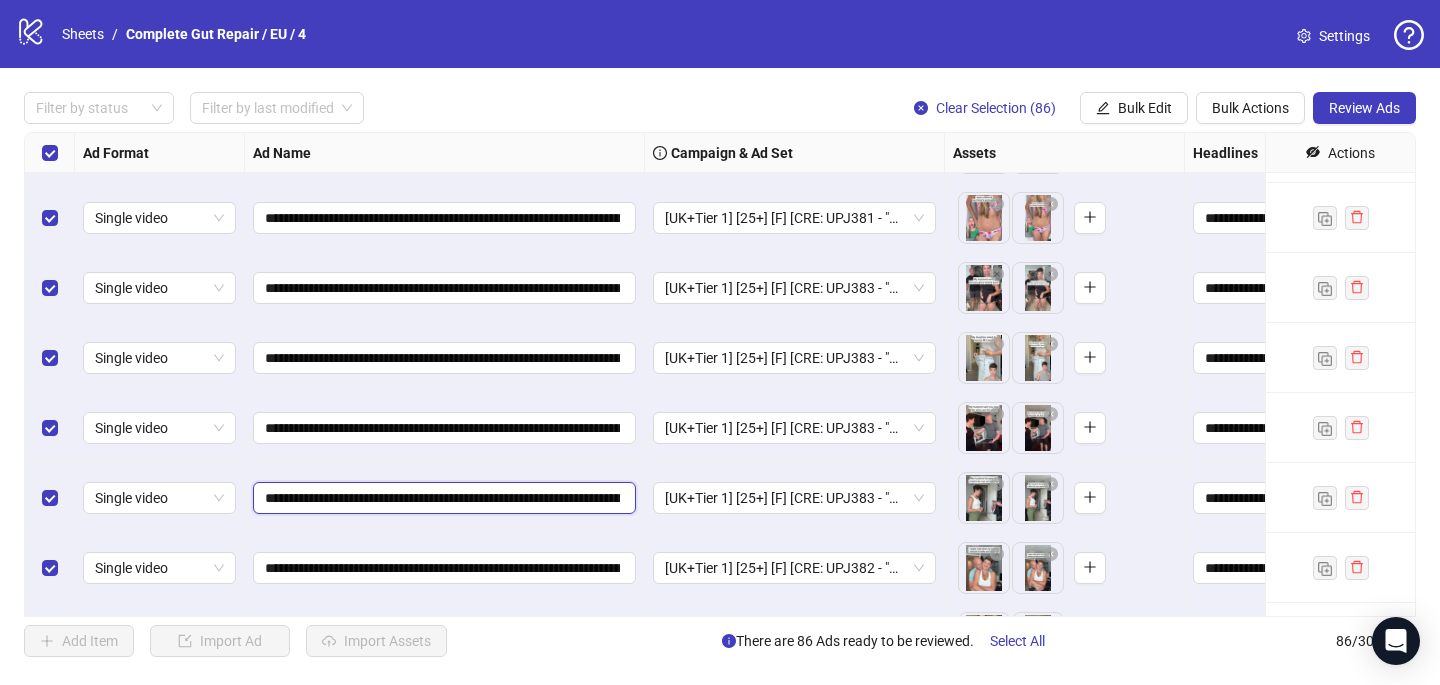 click on "**********" at bounding box center (442, 498) 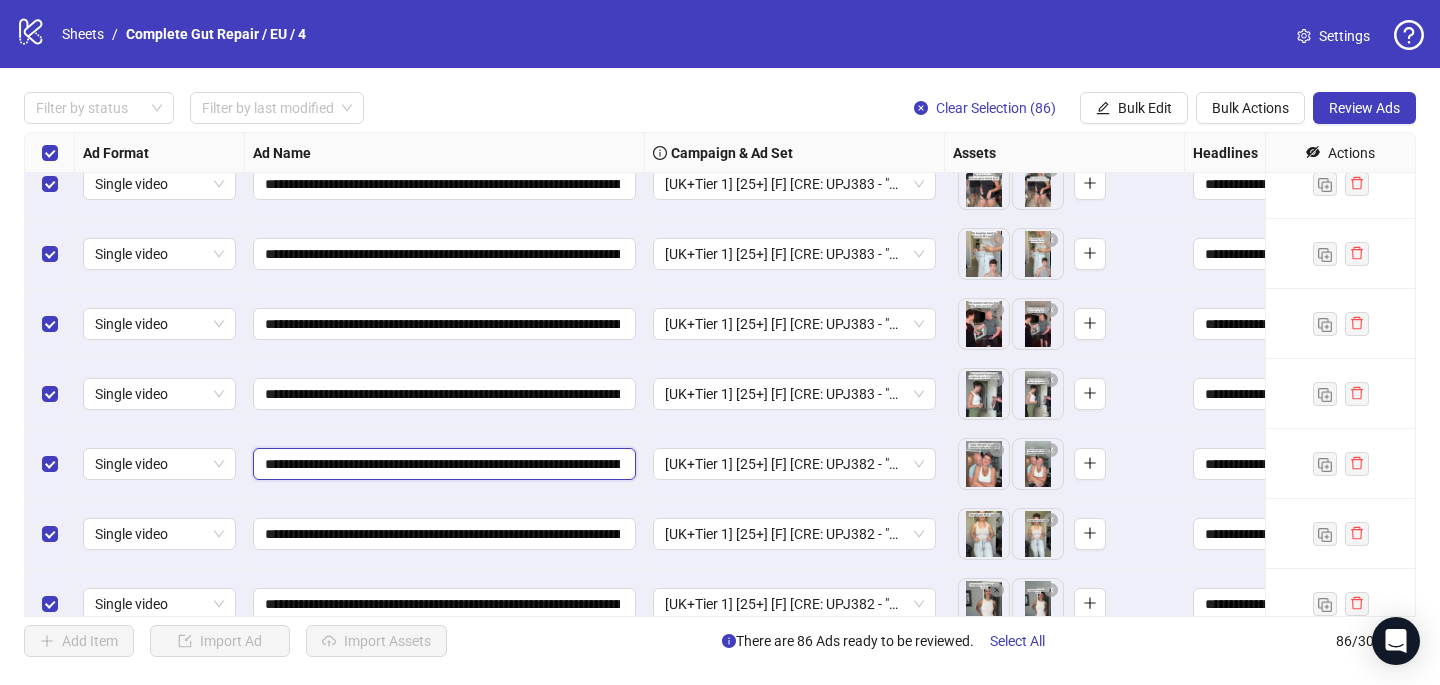 click on "**********" at bounding box center [442, 464] 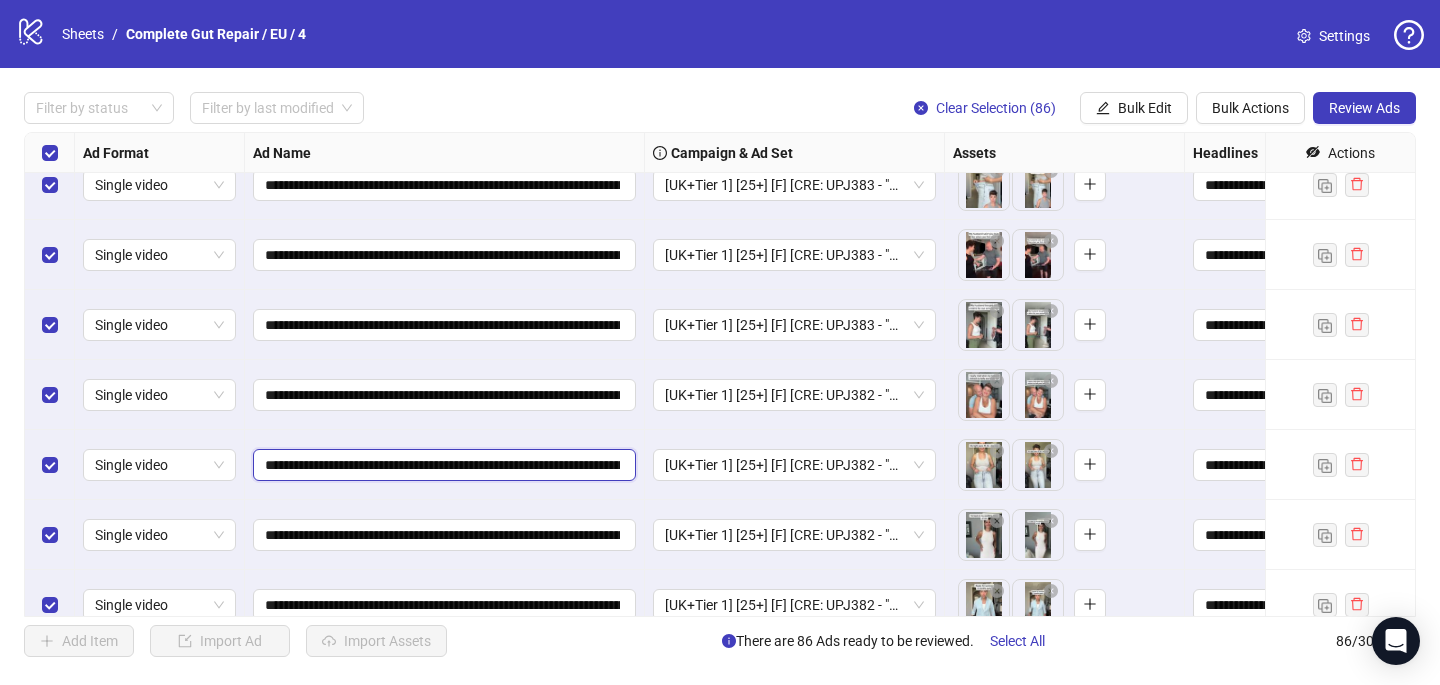 click on "**********" at bounding box center [442, 465] 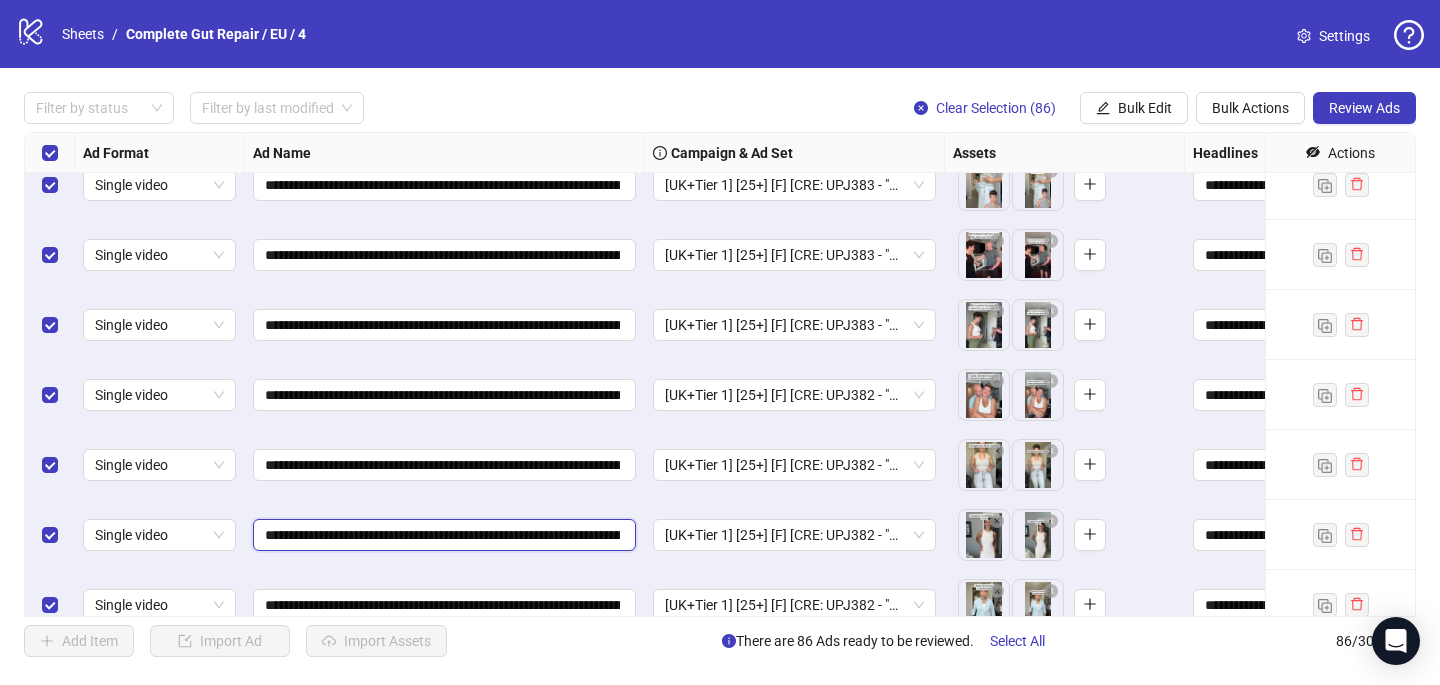 click on "**********" at bounding box center [442, 535] 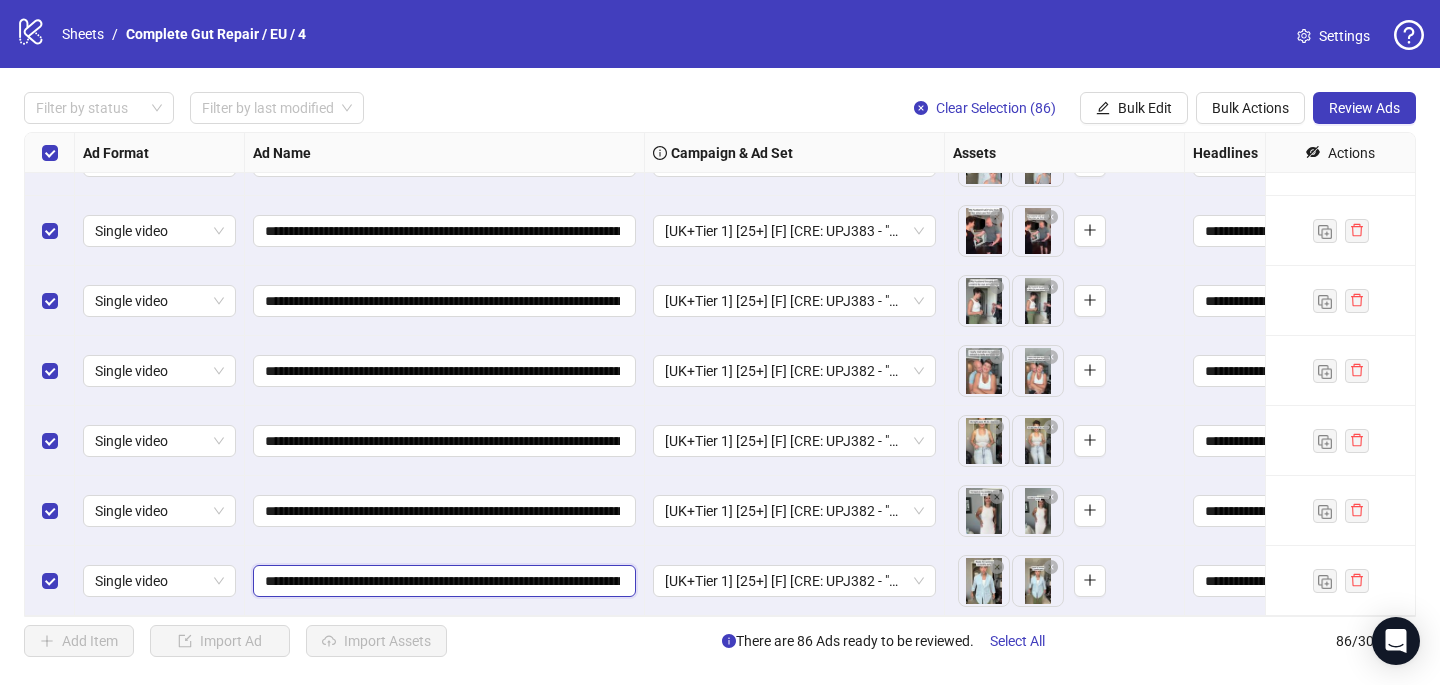 click on "**********" at bounding box center (442, 581) 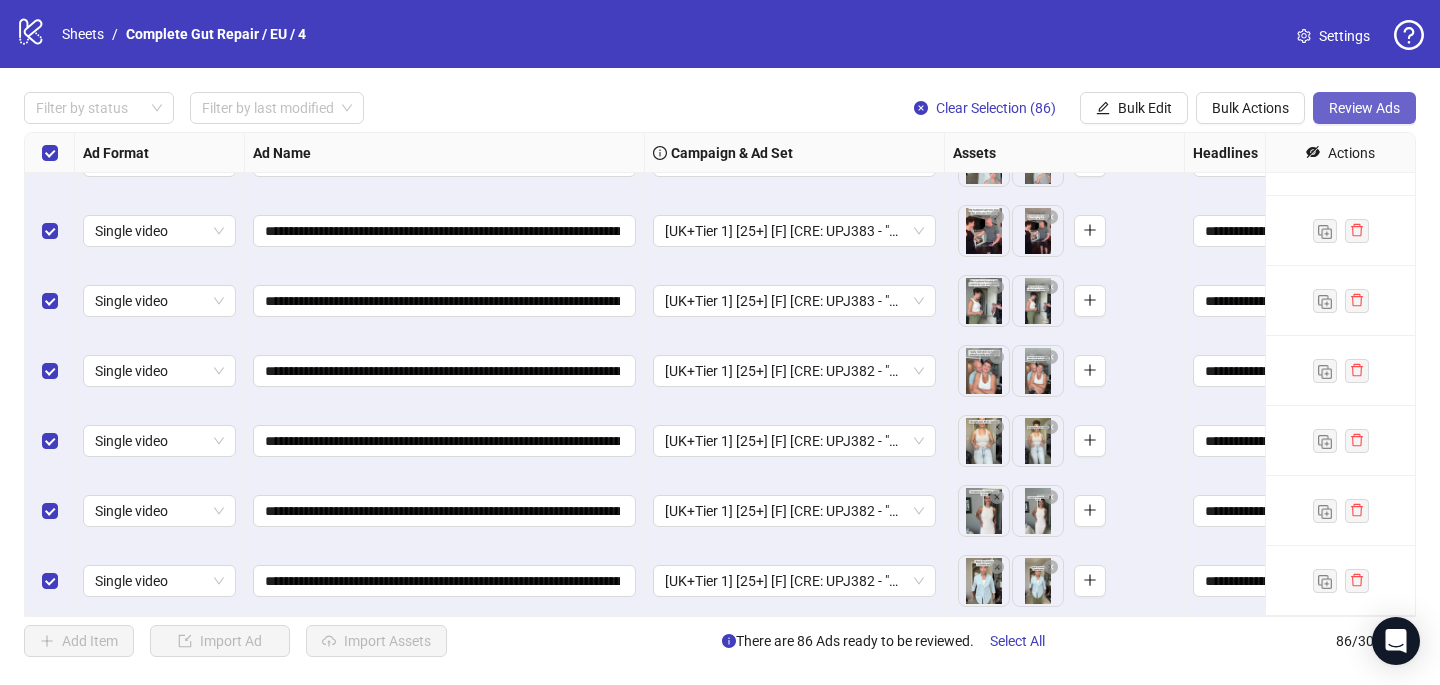 click on "Review Ads" at bounding box center [1364, 108] 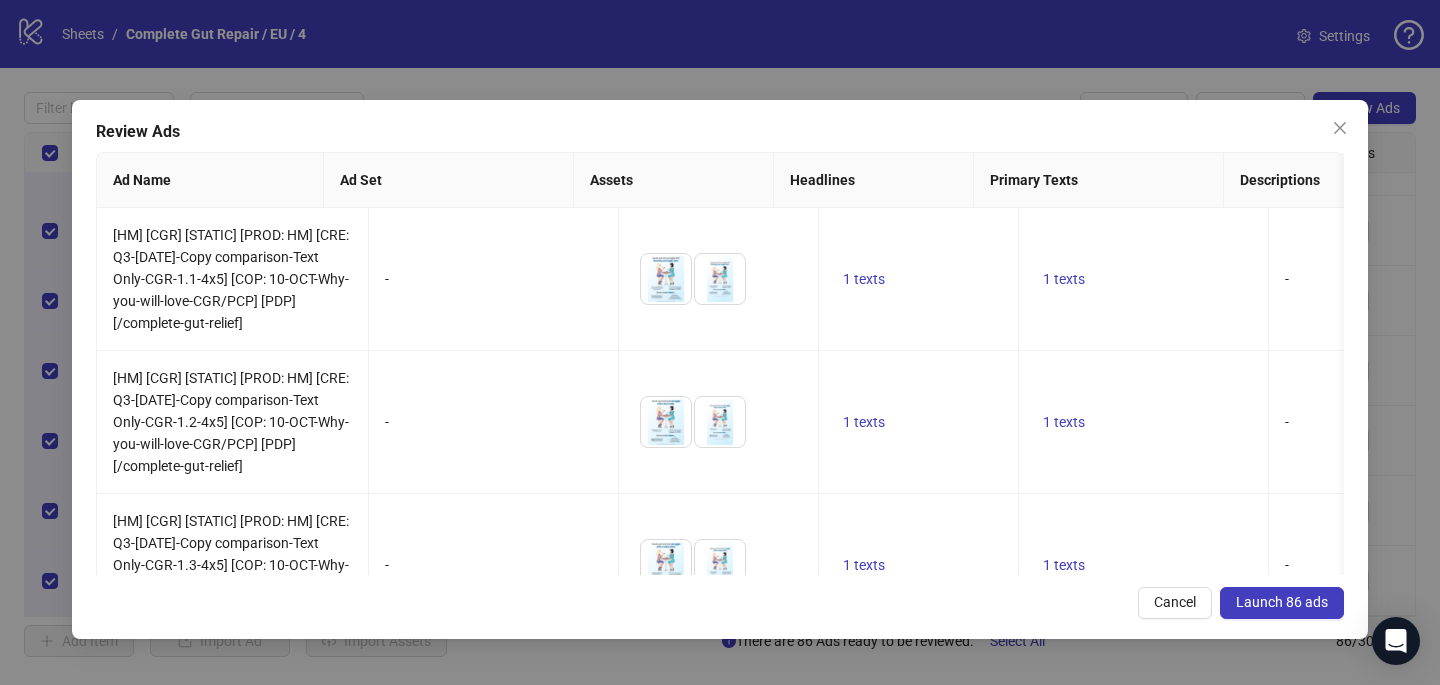 click on "Launch 86 ads" at bounding box center [1282, 602] 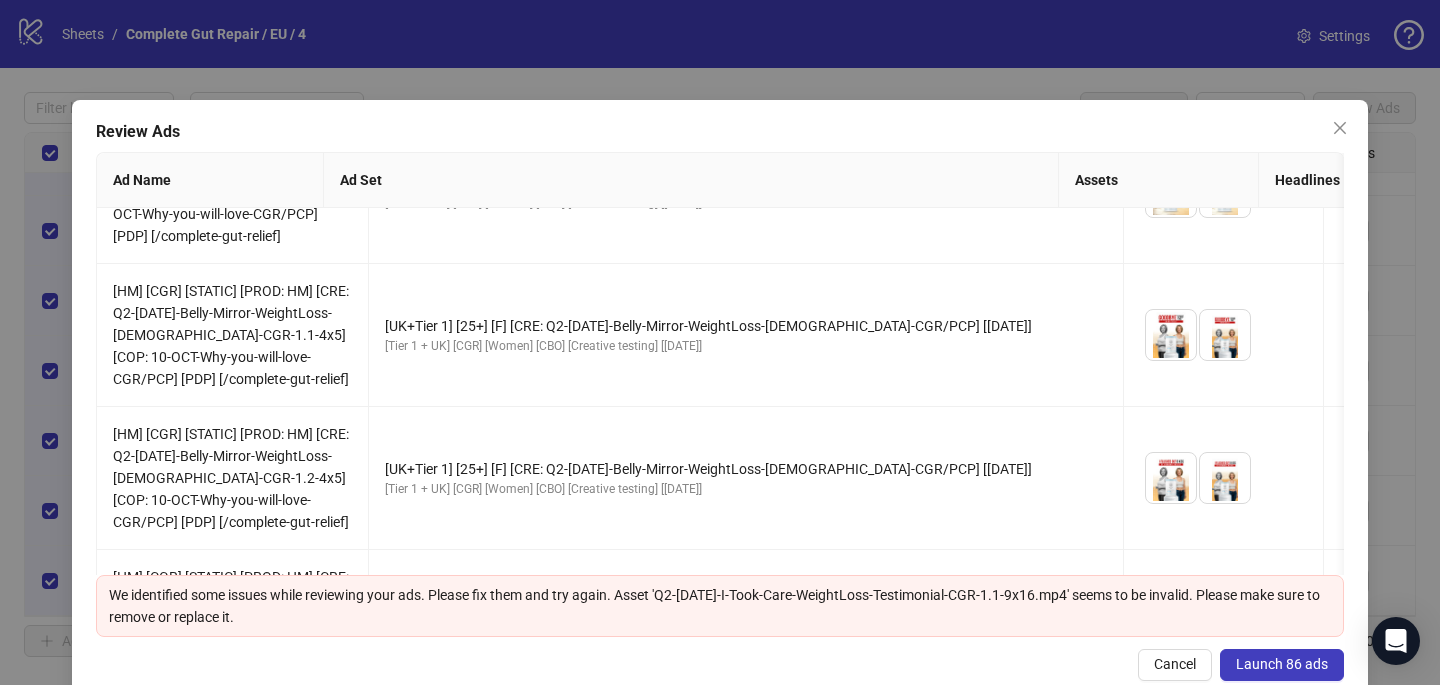 scroll, scrollTop: 2584, scrollLeft: 0, axis: vertical 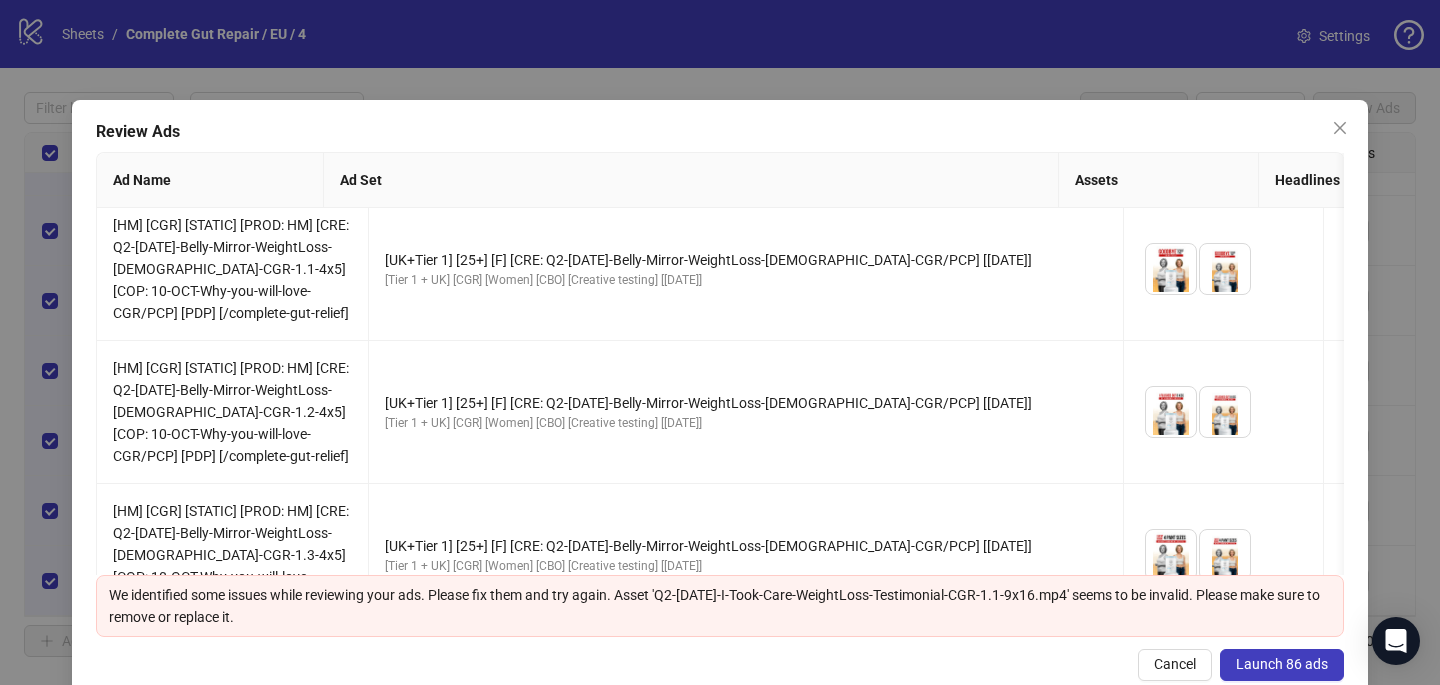 click on "Launch 86 ads" at bounding box center (1282, 664) 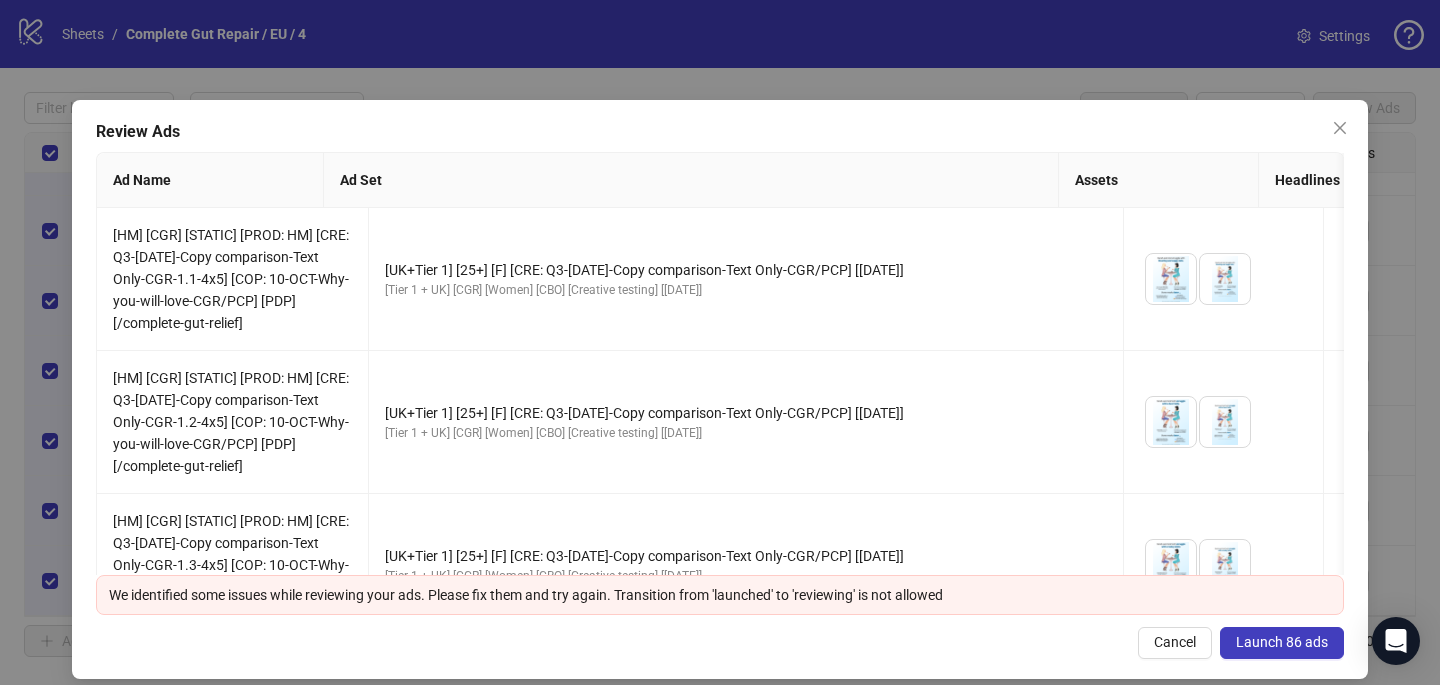 click on "Launch 86 ads" at bounding box center (1282, 643) 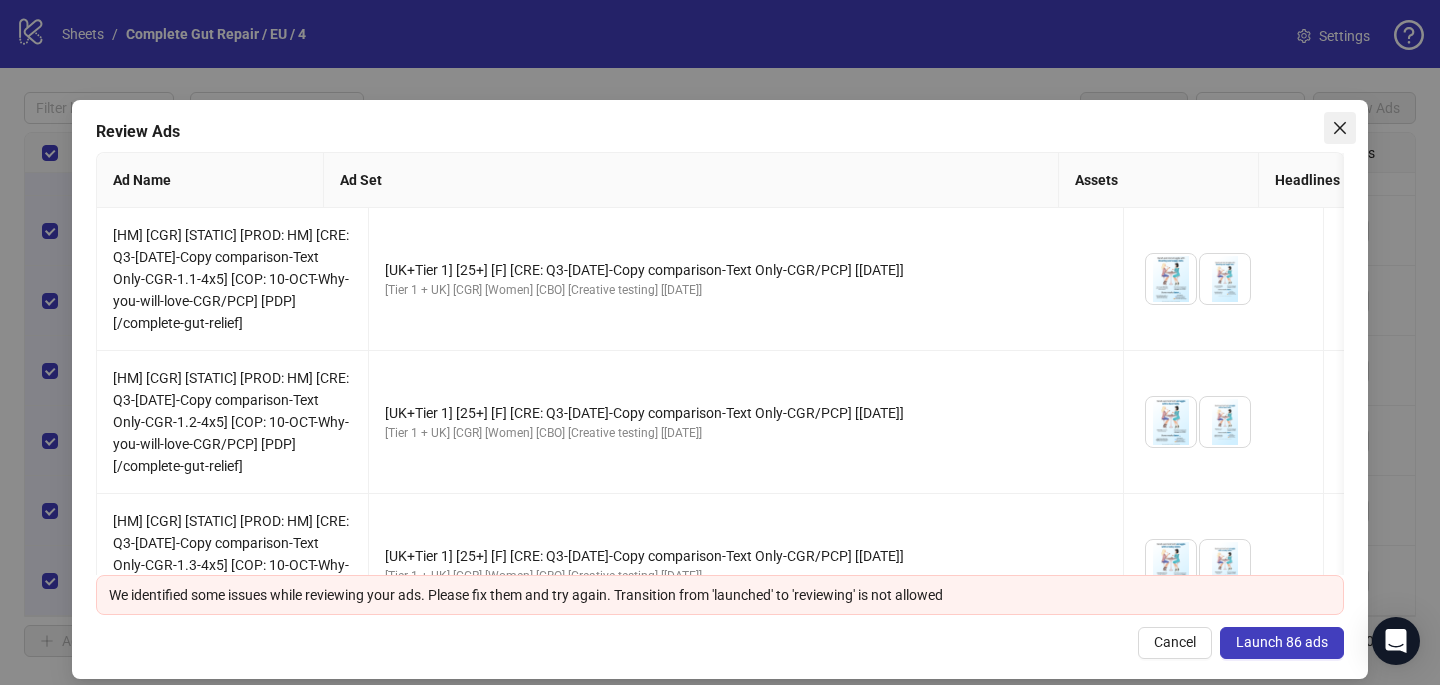 click 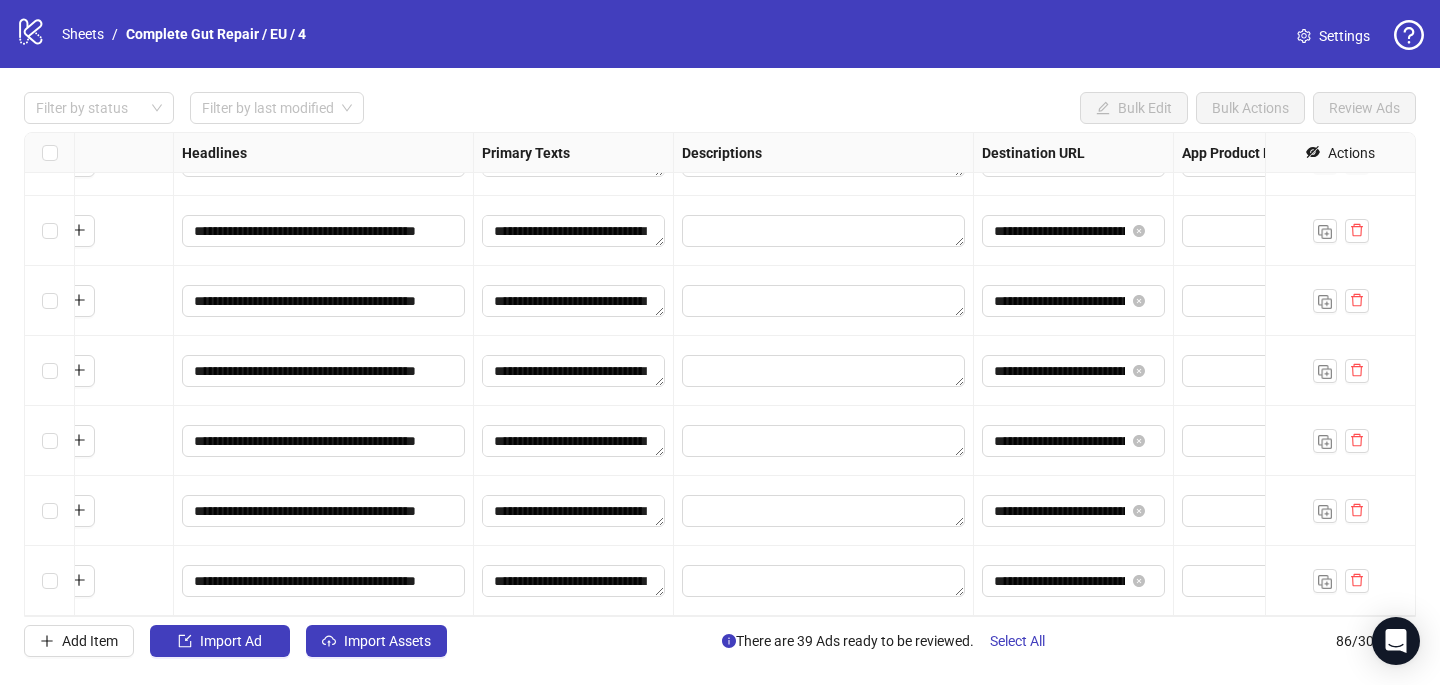 scroll, scrollTop: 5577, scrollLeft: 0, axis: vertical 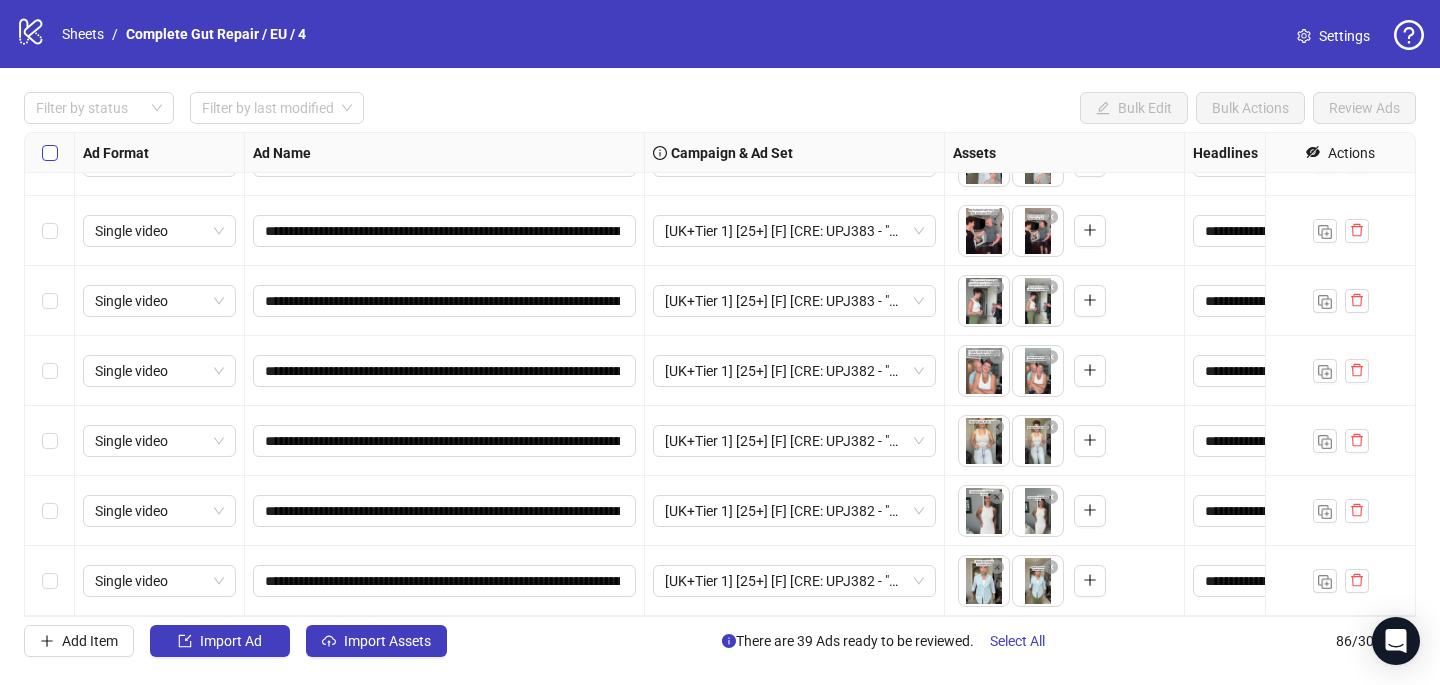 click at bounding box center [50, 153] 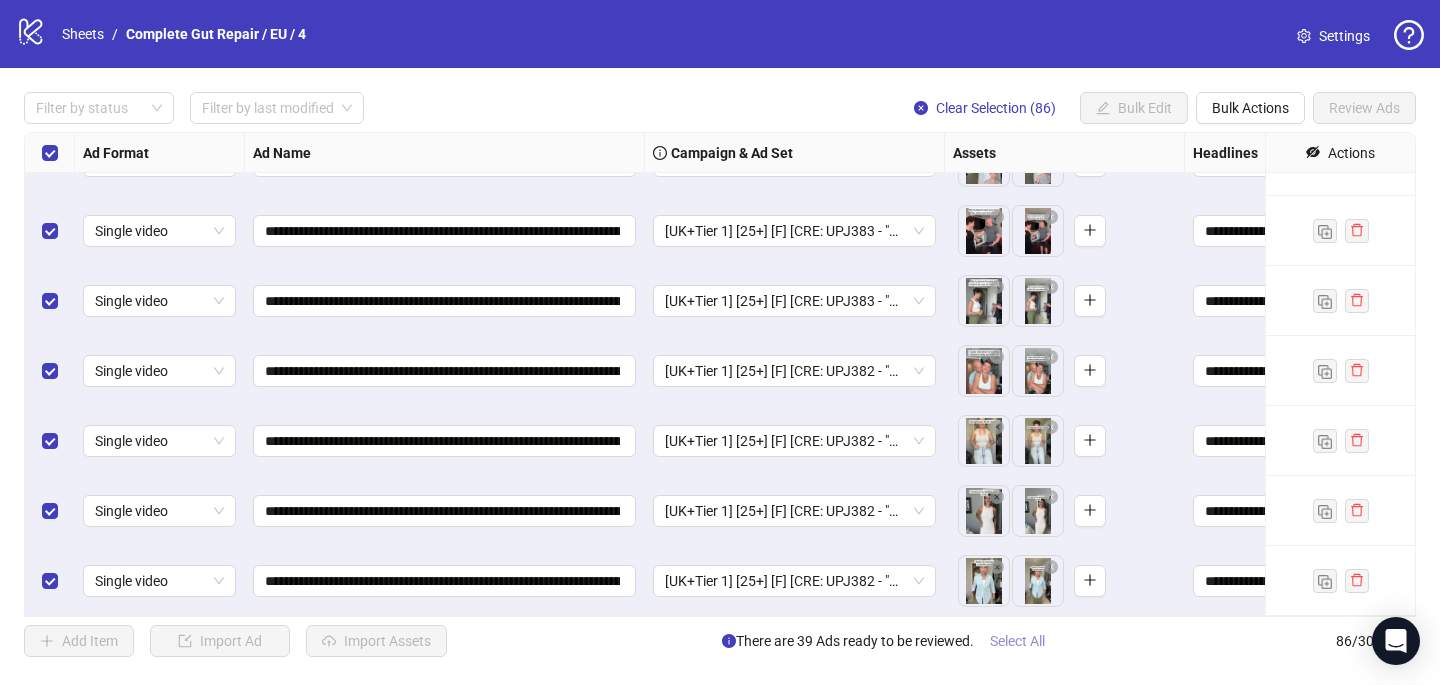 click on "Select All" at bounding box center [1017, 641] 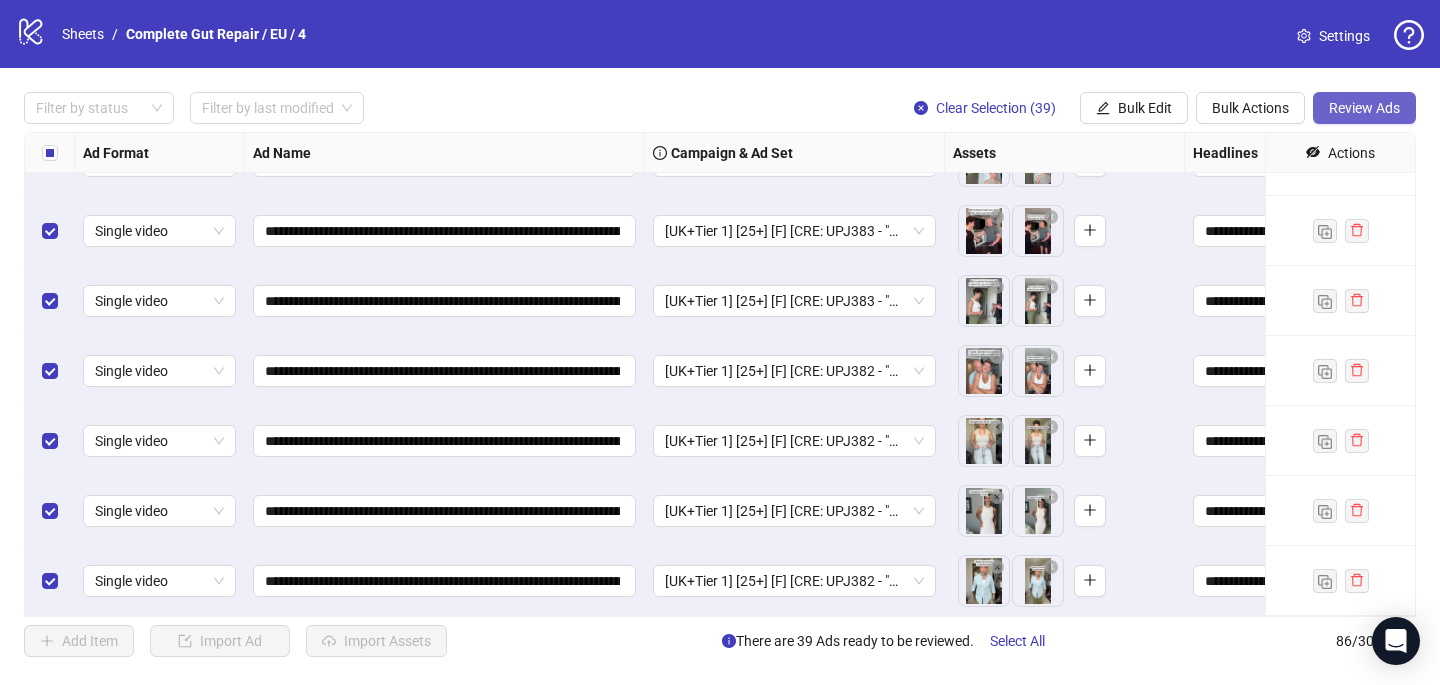 click on "Review Ads" at bounding box center [1364, 108] 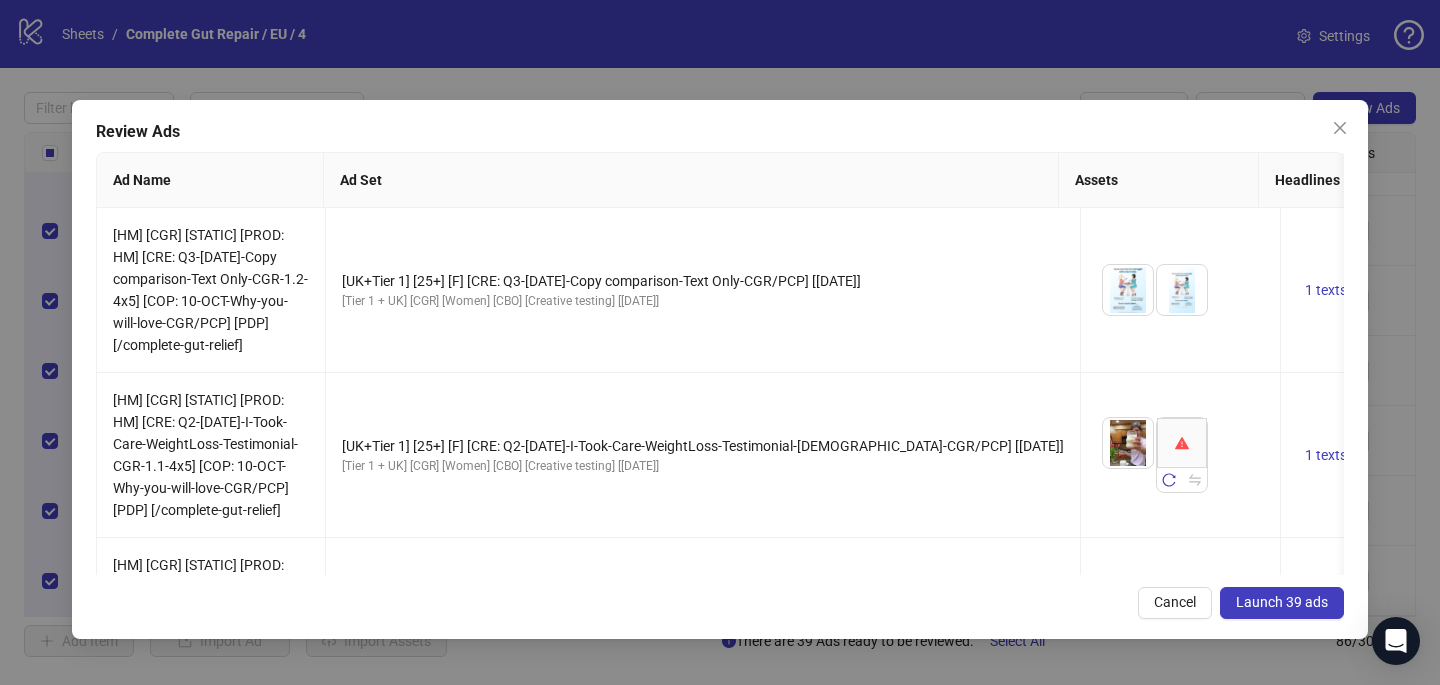 click on "Launch 39 ads" at bounding box center (1282, 602) 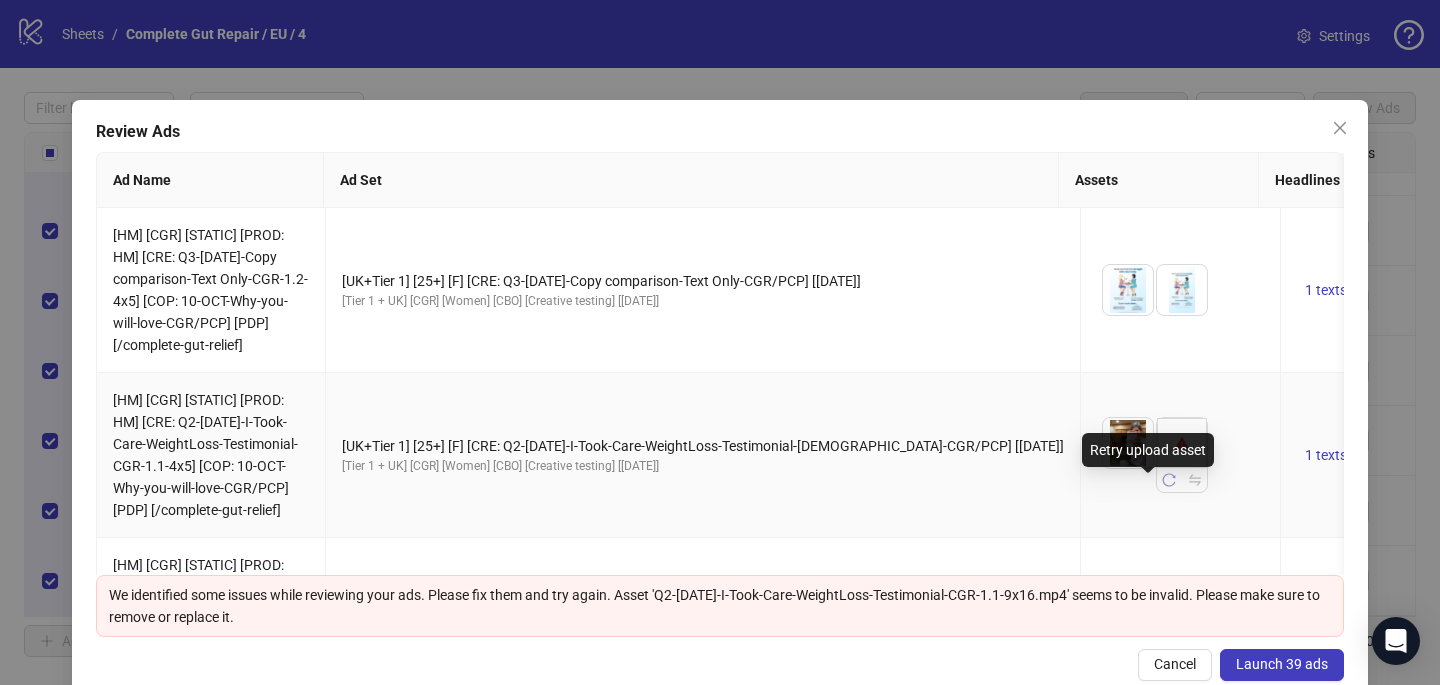 click at bounding box center [1169, 480] 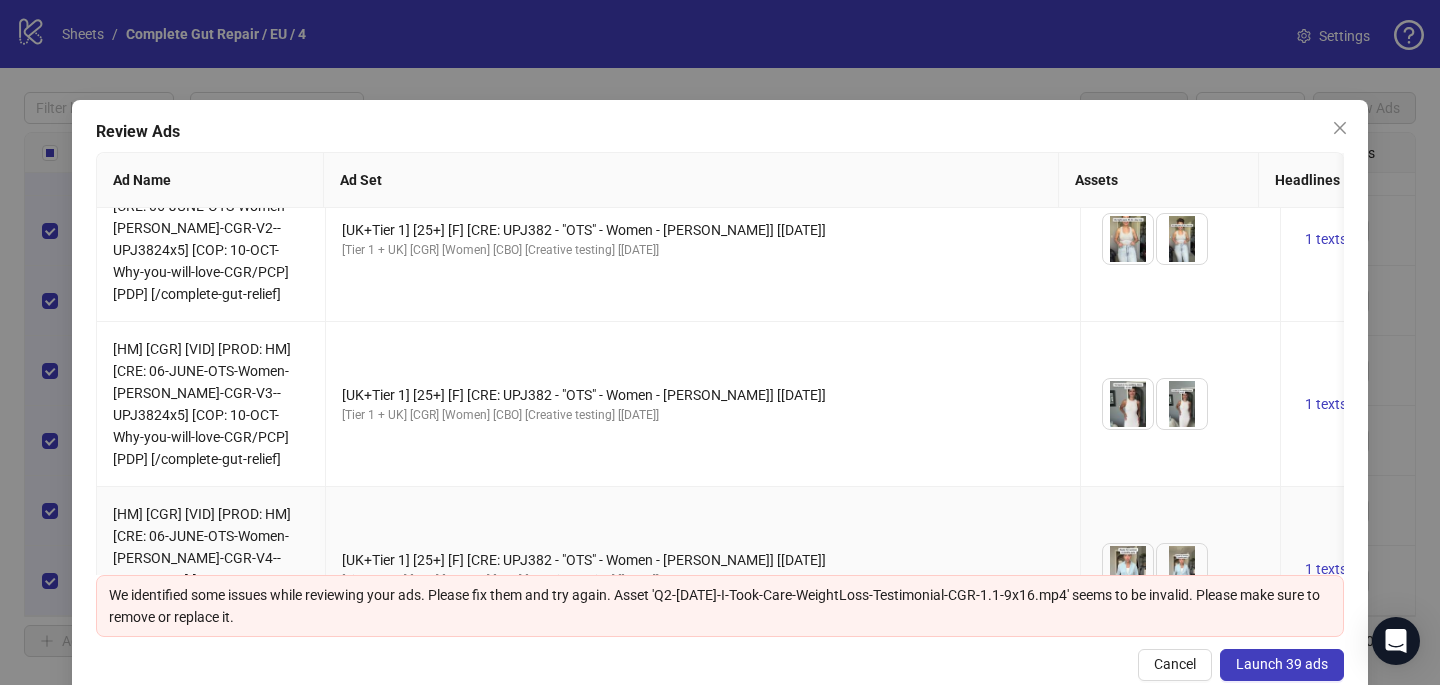 scroll, scrollTop: 6530, scrollLeft: 0, axis: vertical 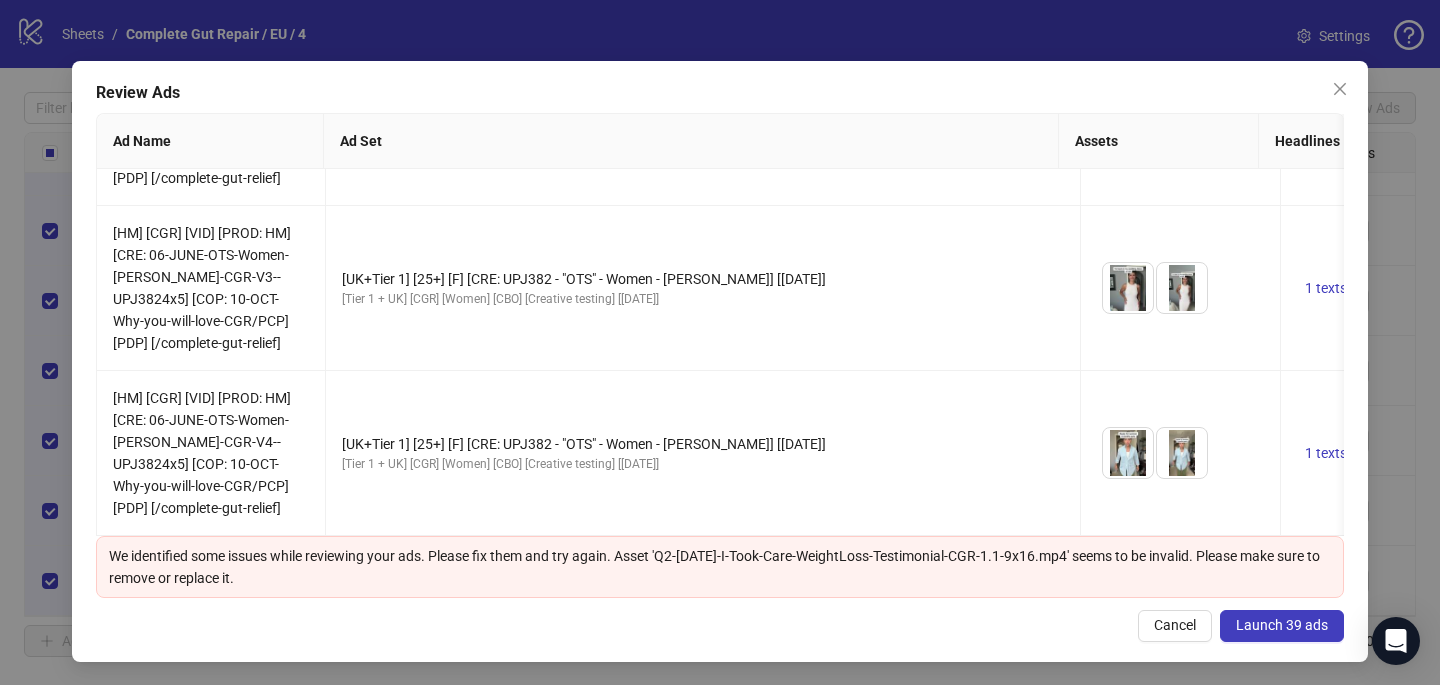 click on "Launch 39 ads" at bounding box center [1282, 626] 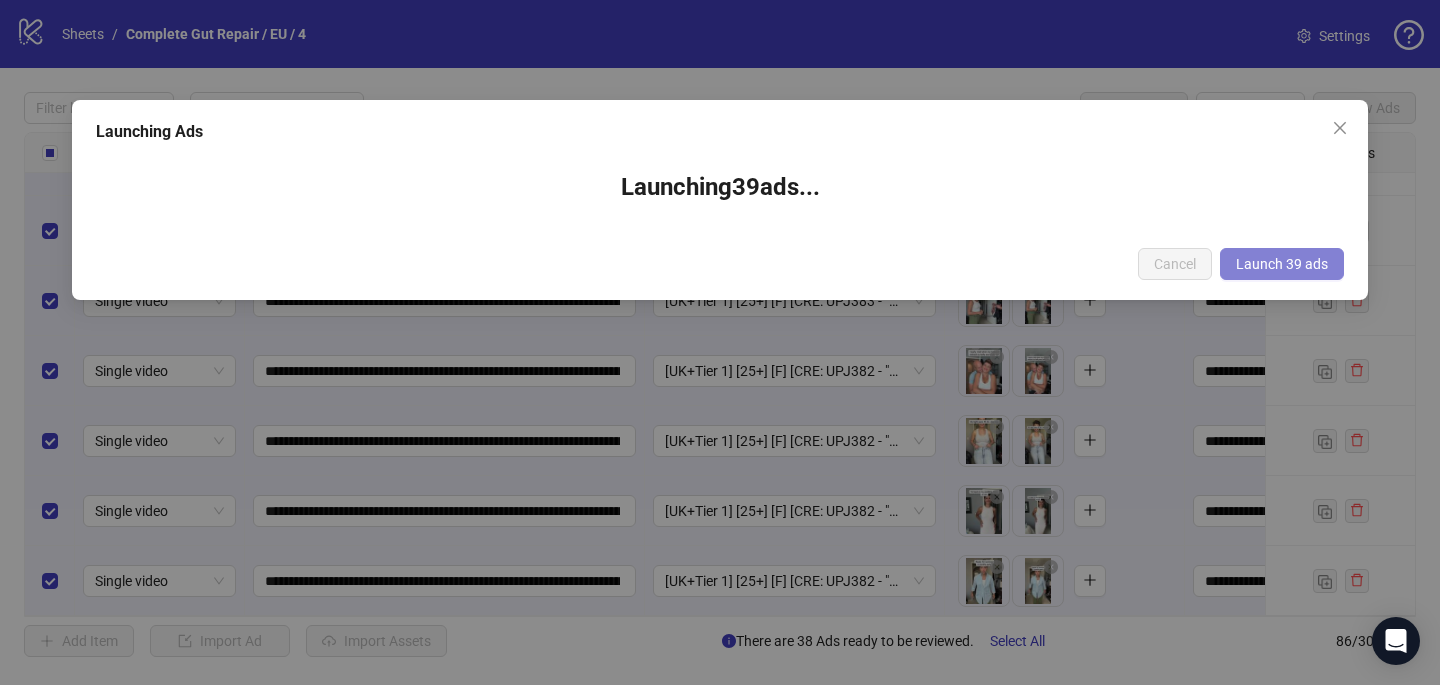 scroll, scrollTop: 0, scrollLeft: 0, axis: both 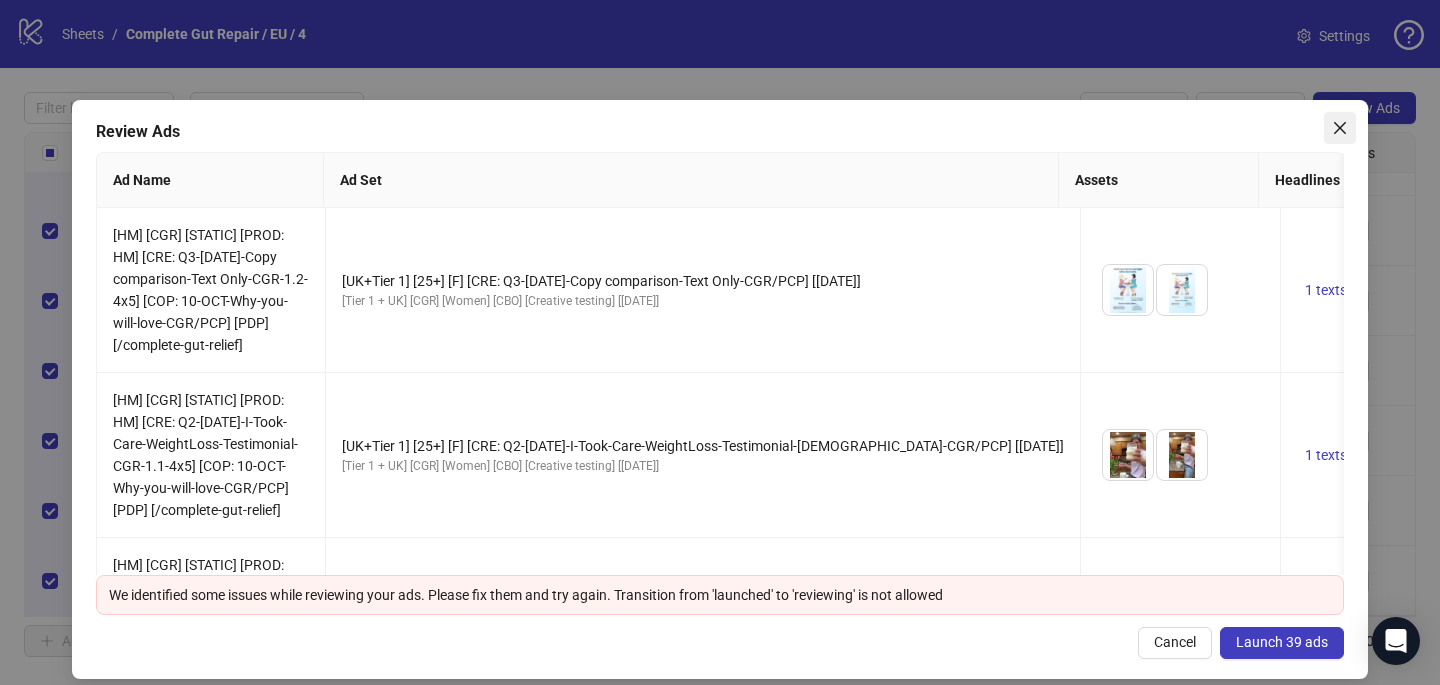 click at bounding box center (1340, 128) 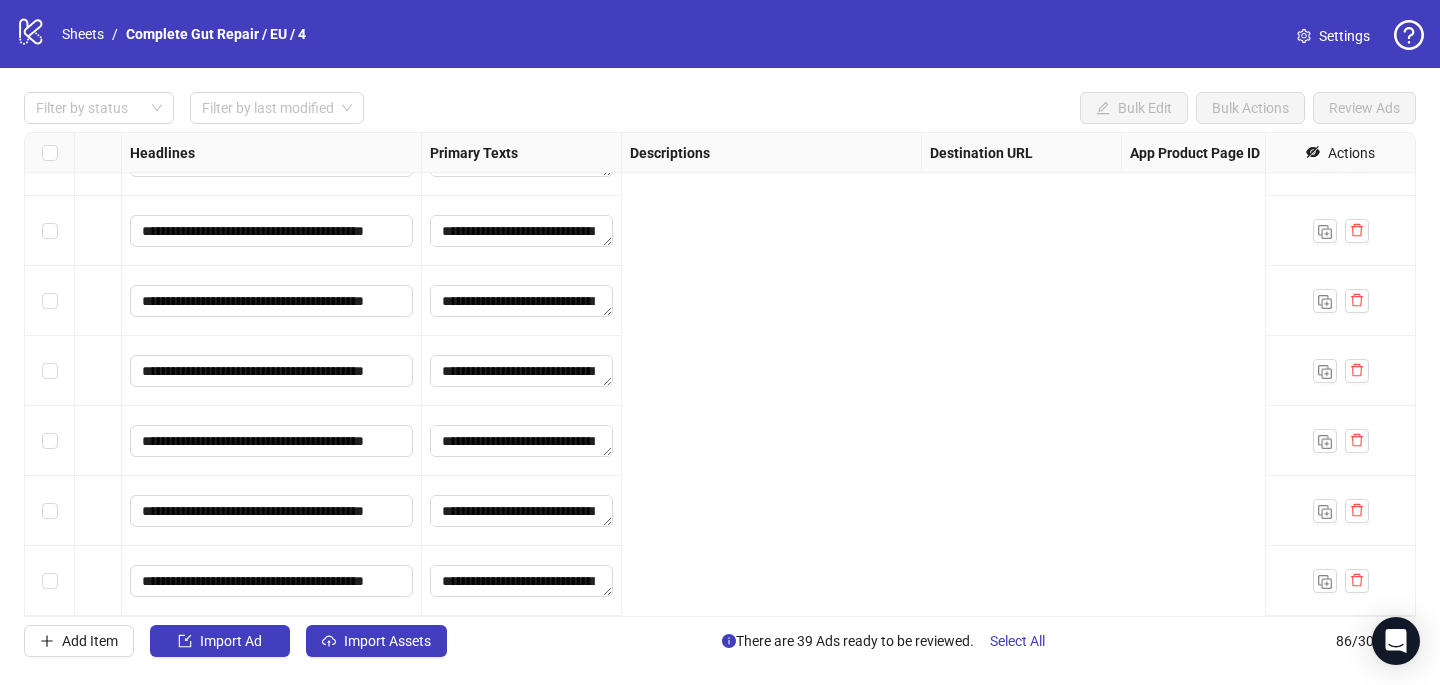 scroll, scrollTop: 5577, scrollLeft: 0, axis: vertical 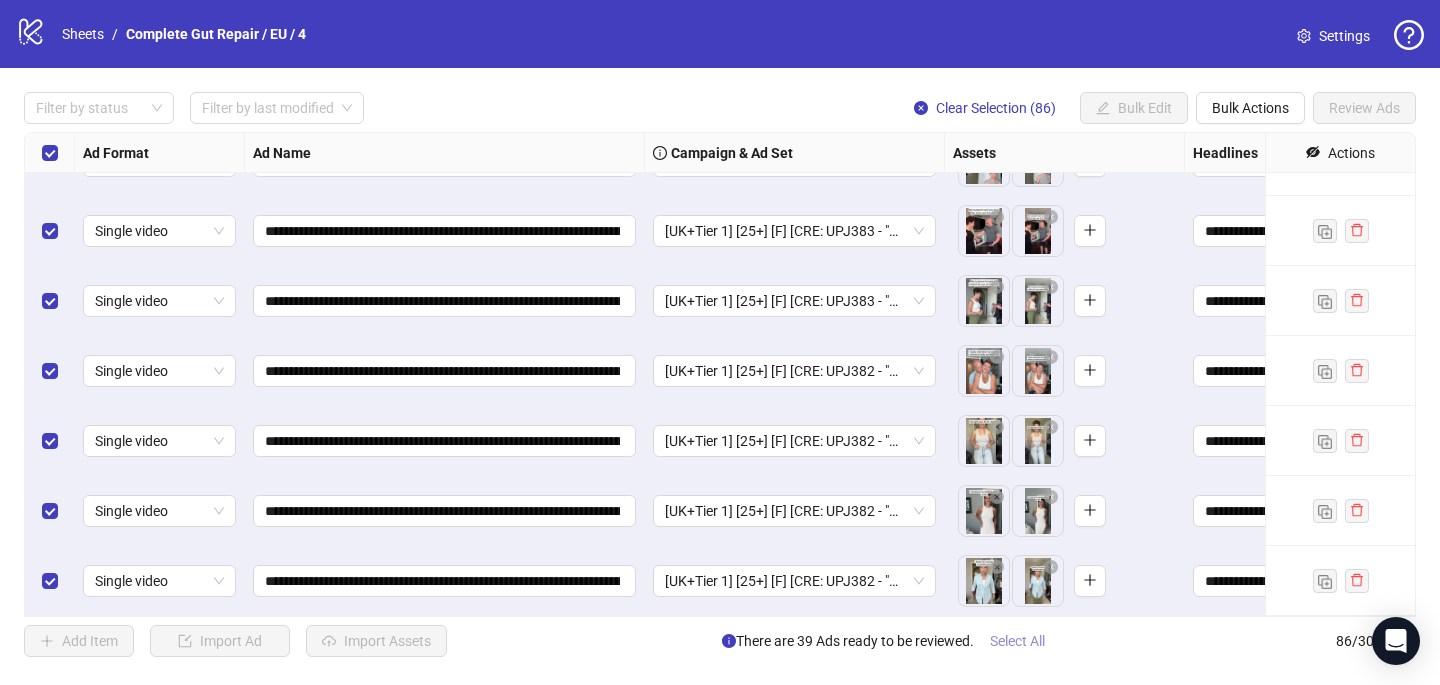 click on "Select All" at bounding box center [1017, 641] 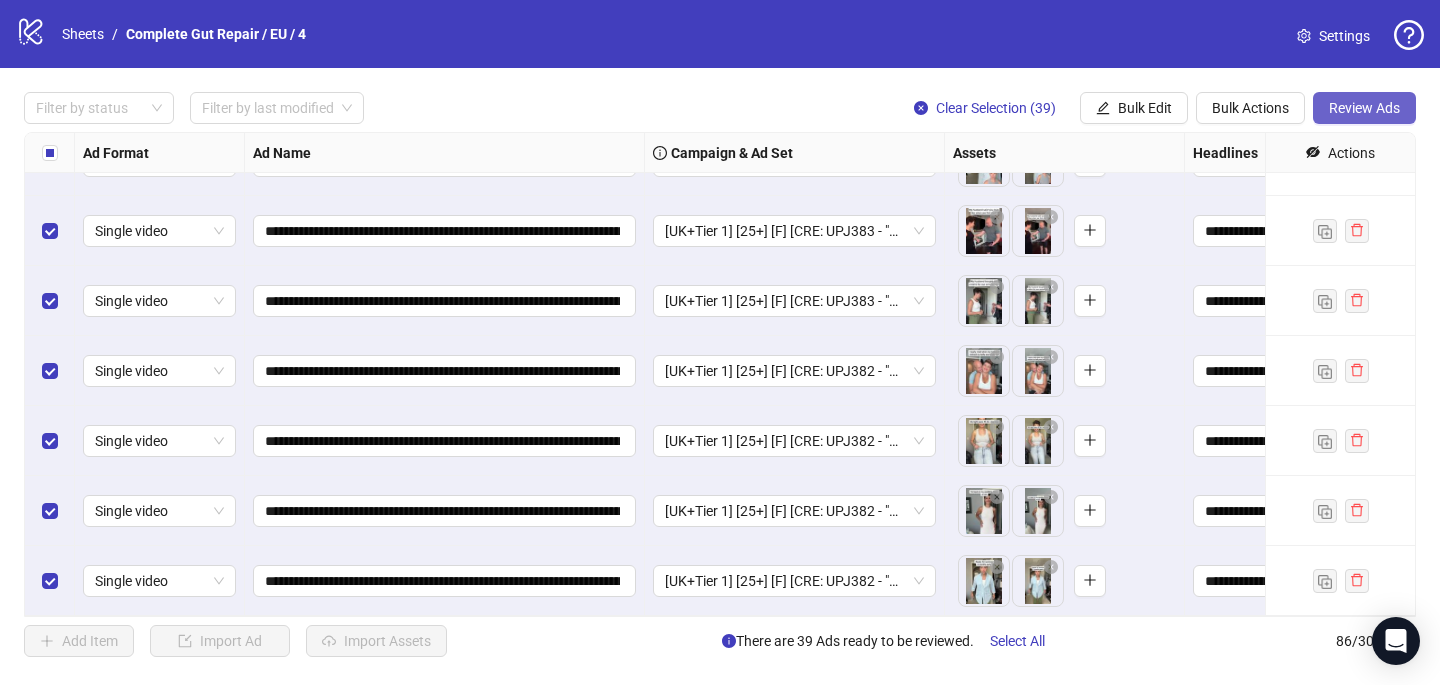 click on "Review Ads" at bounding box center (1364, 108) 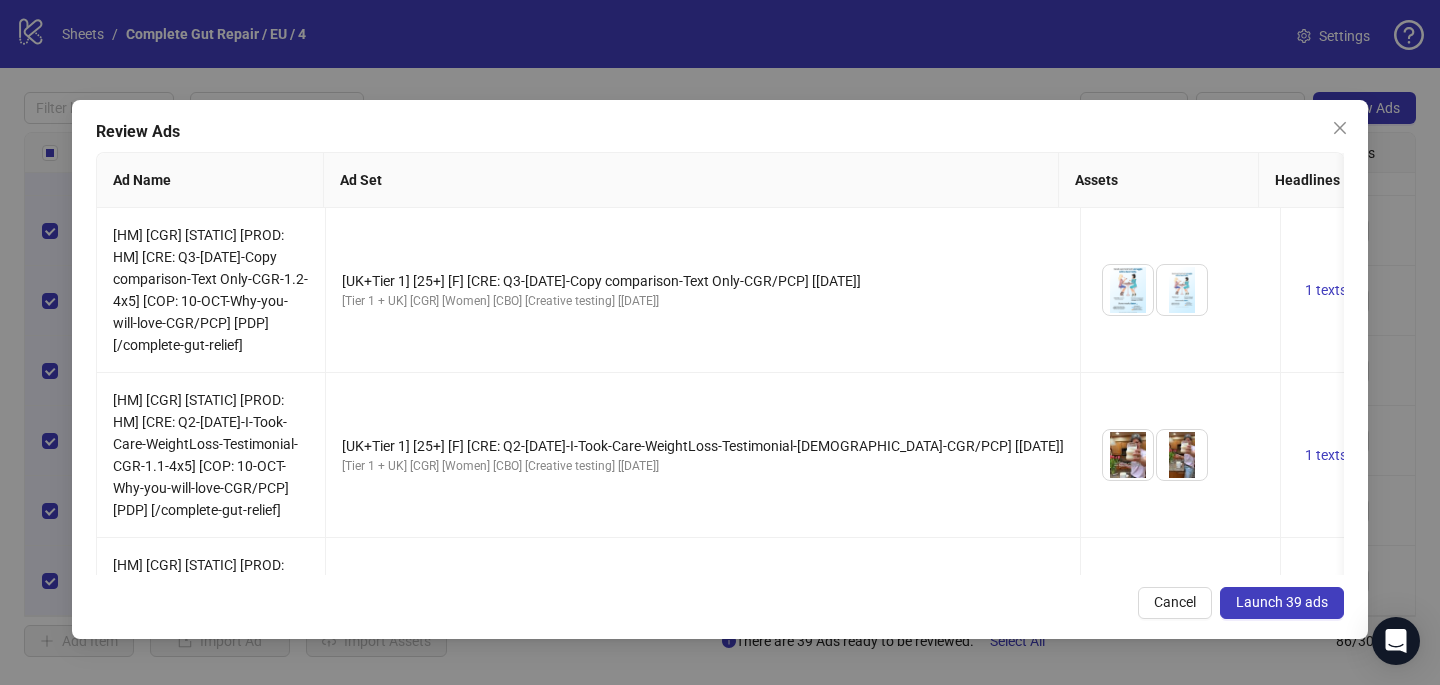 click on "Launch 39 ads" at bounding box center [1282, 603] 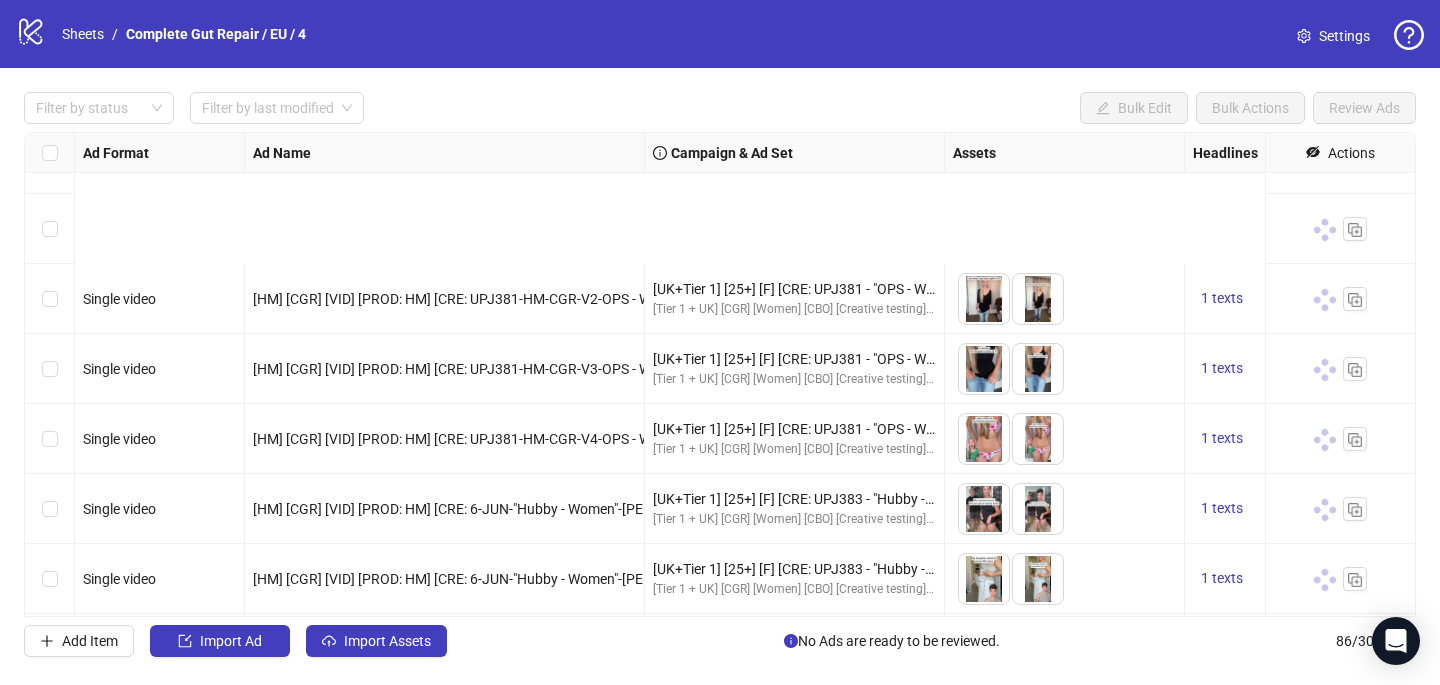scroll, scrollTop: 5577, scrollLeft: 0, axis: vertical 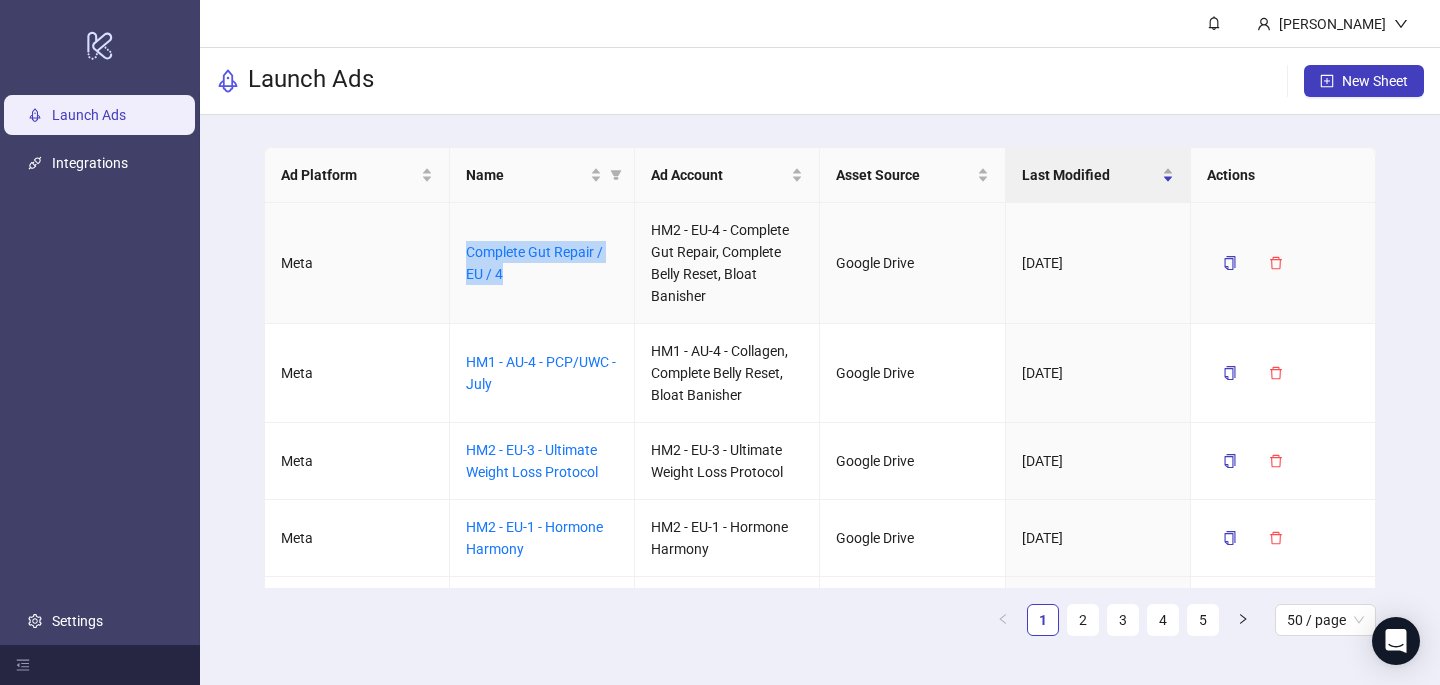 drag, startPoint x: 523, startPoint y: 270, endPoint x: 464, endPoint y: 249, distance: 62.625874 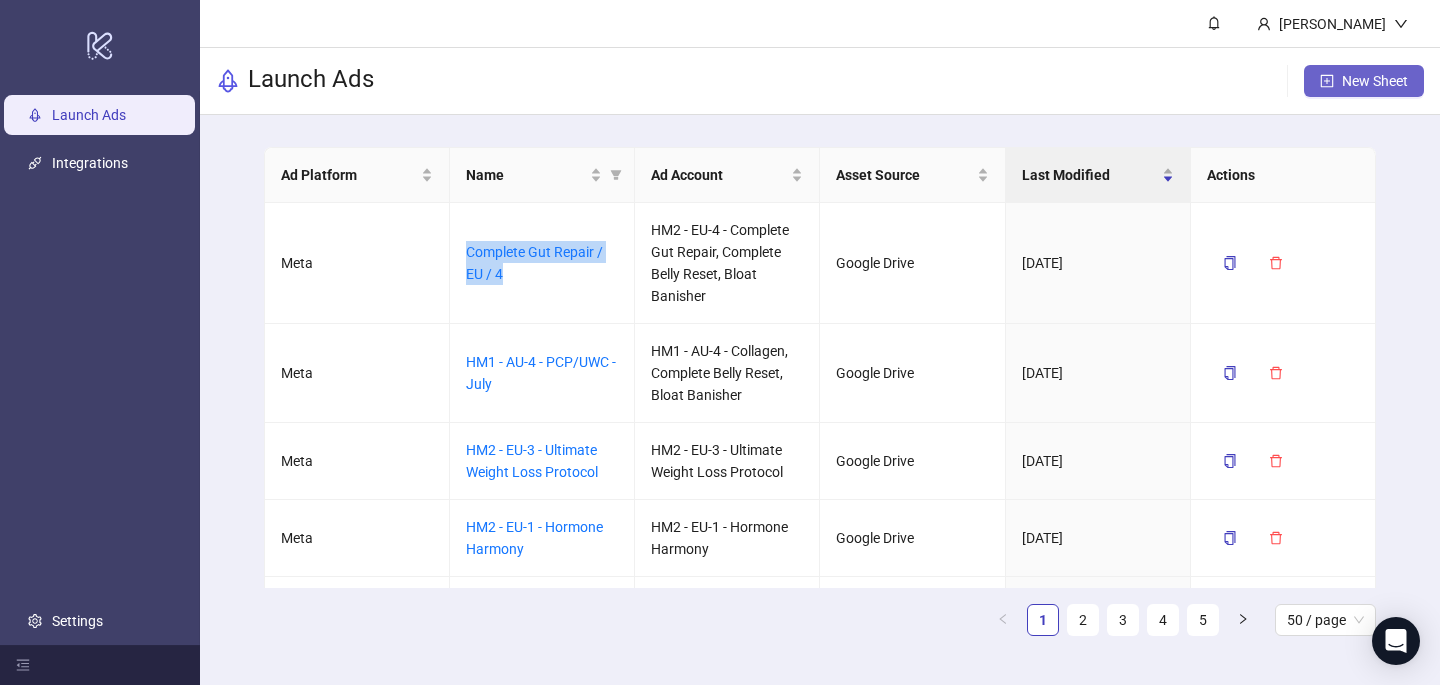click on "New Sheet" at bounding box center [1375, 81] 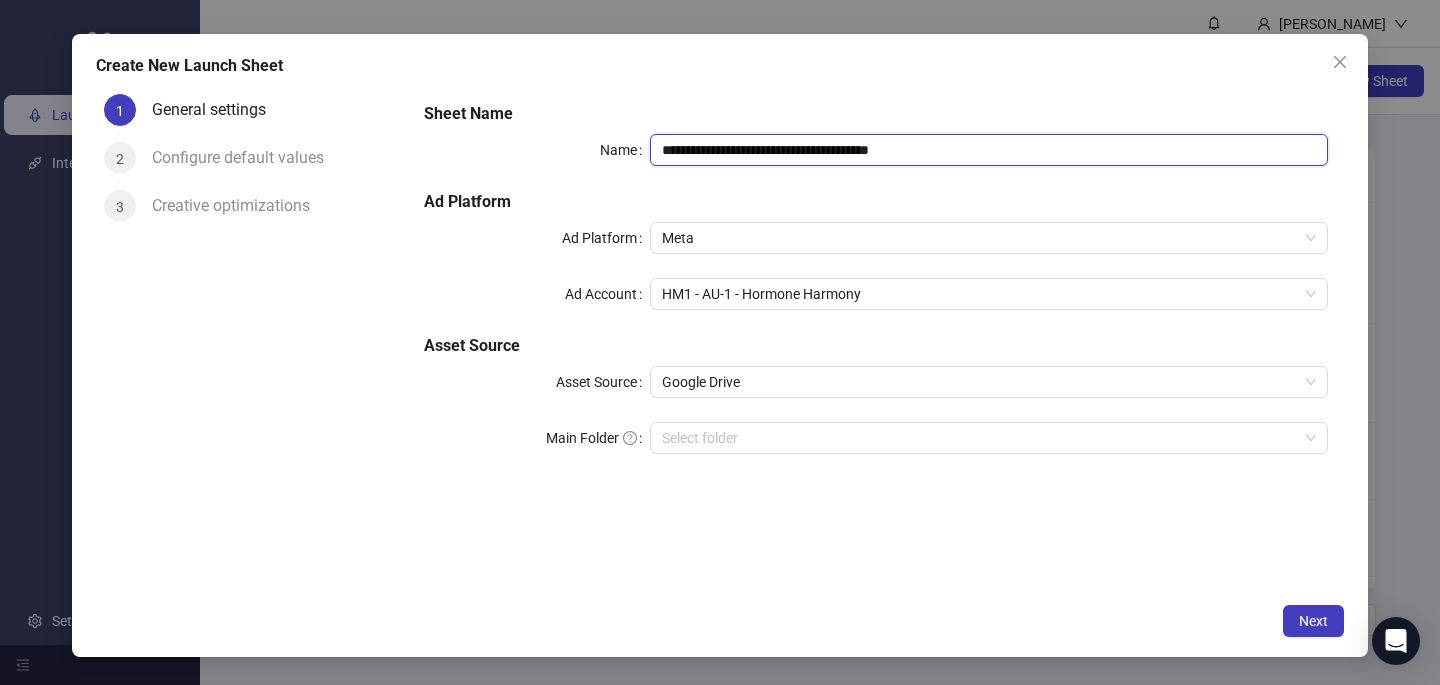click on "**********" at bounding box center (989, 150) 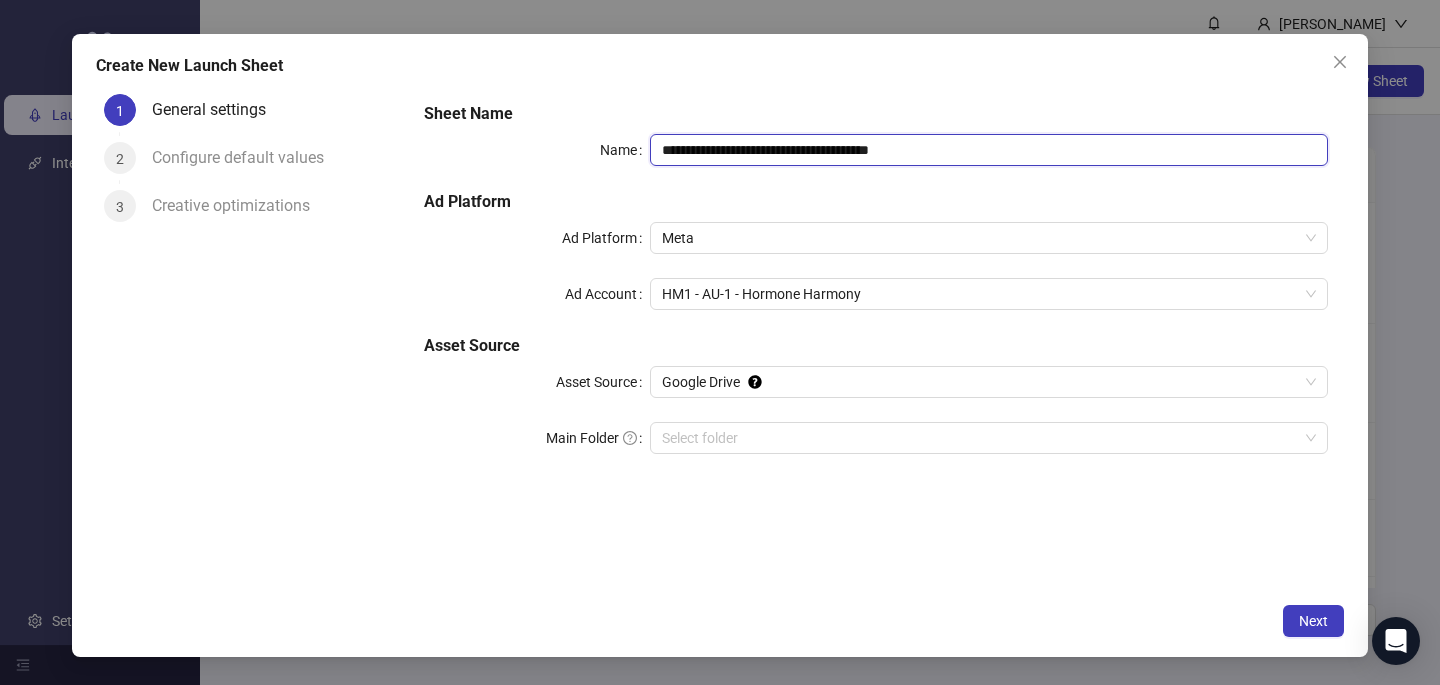 paste 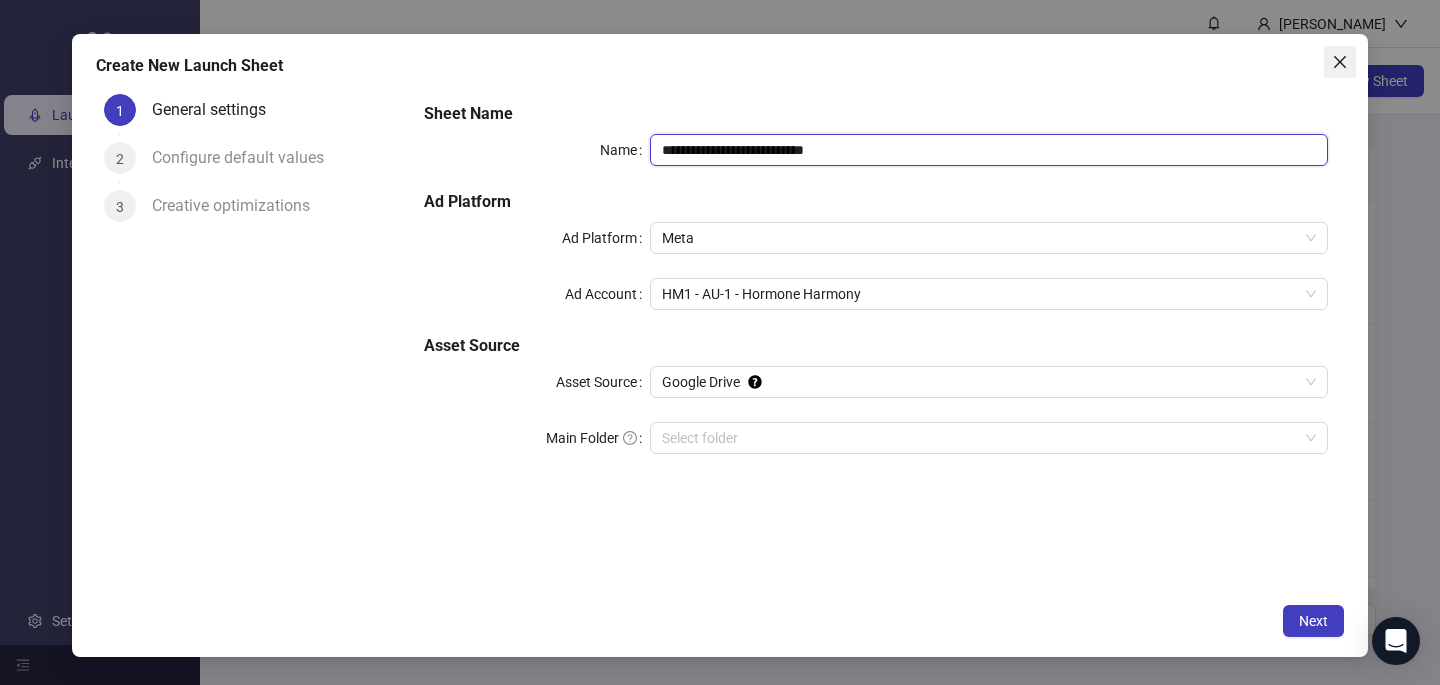 type on "**********" 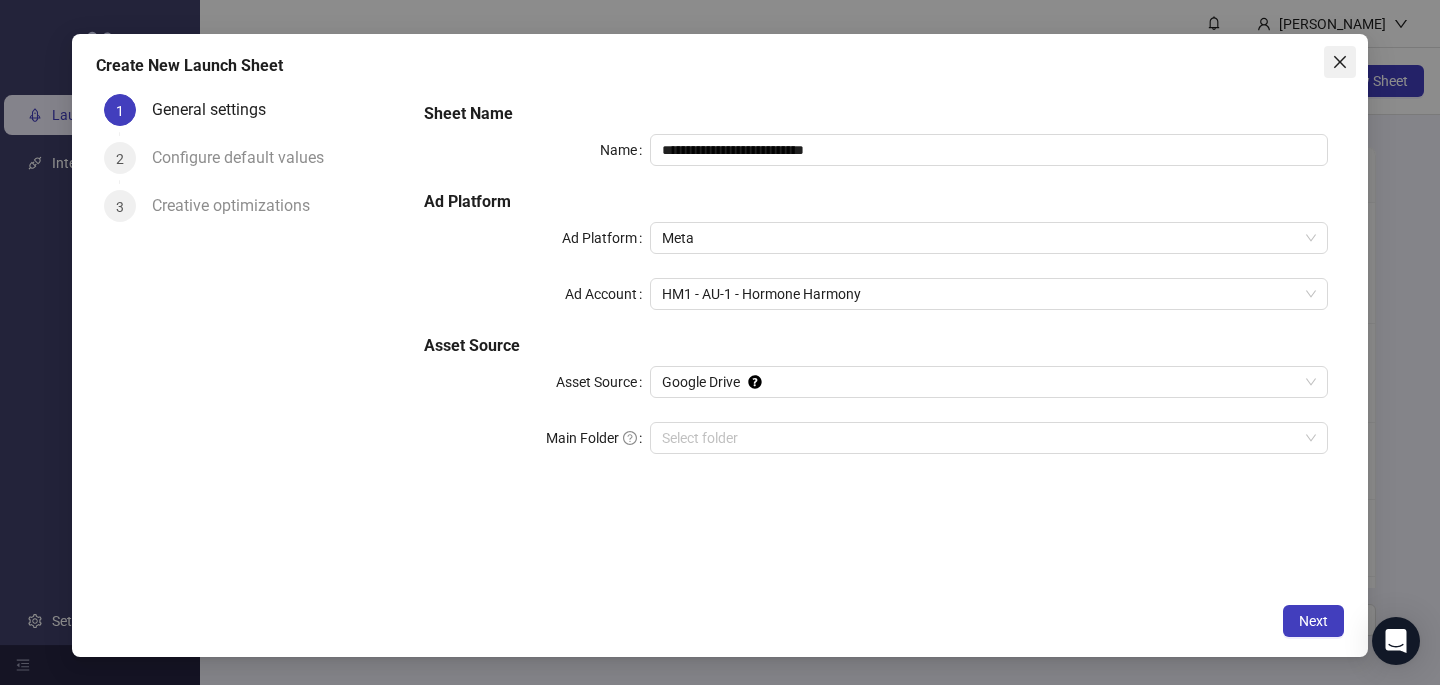 click 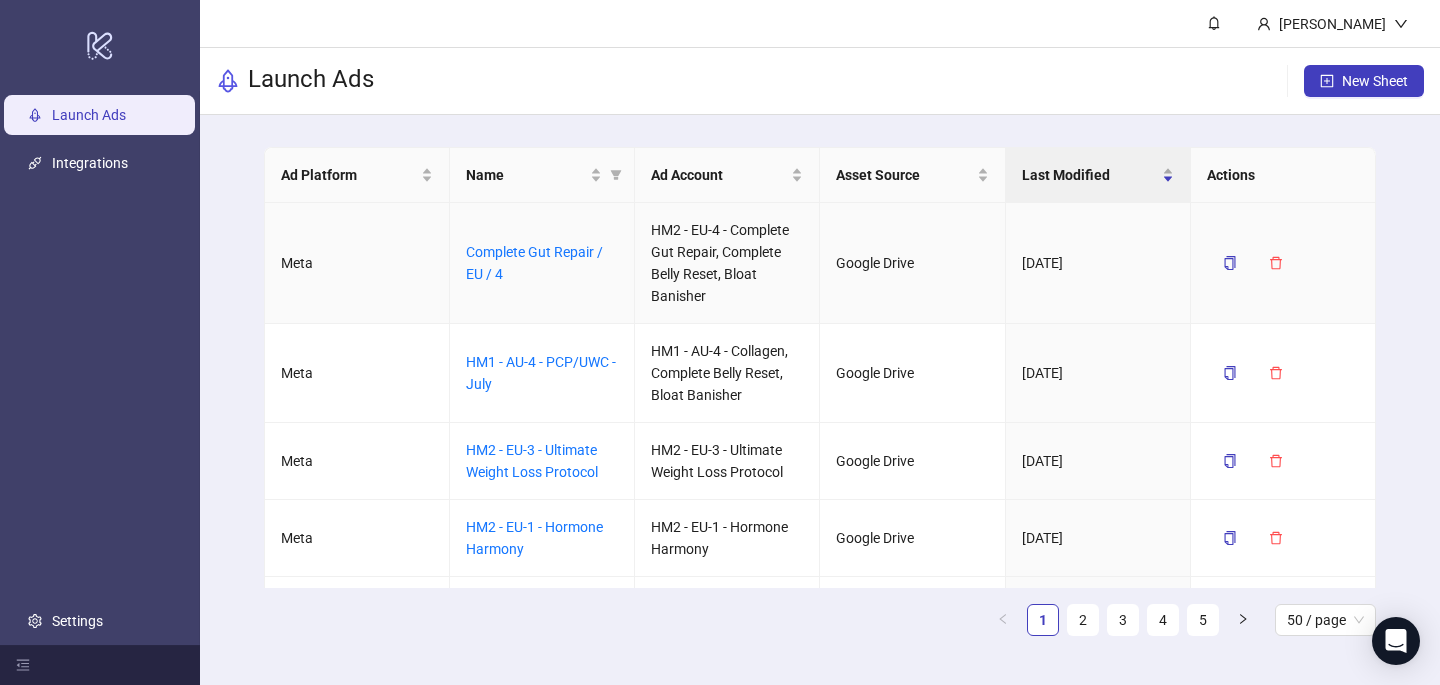 click on "Complete Gut Repair / EU / 4" at bounding box center [542, 263] 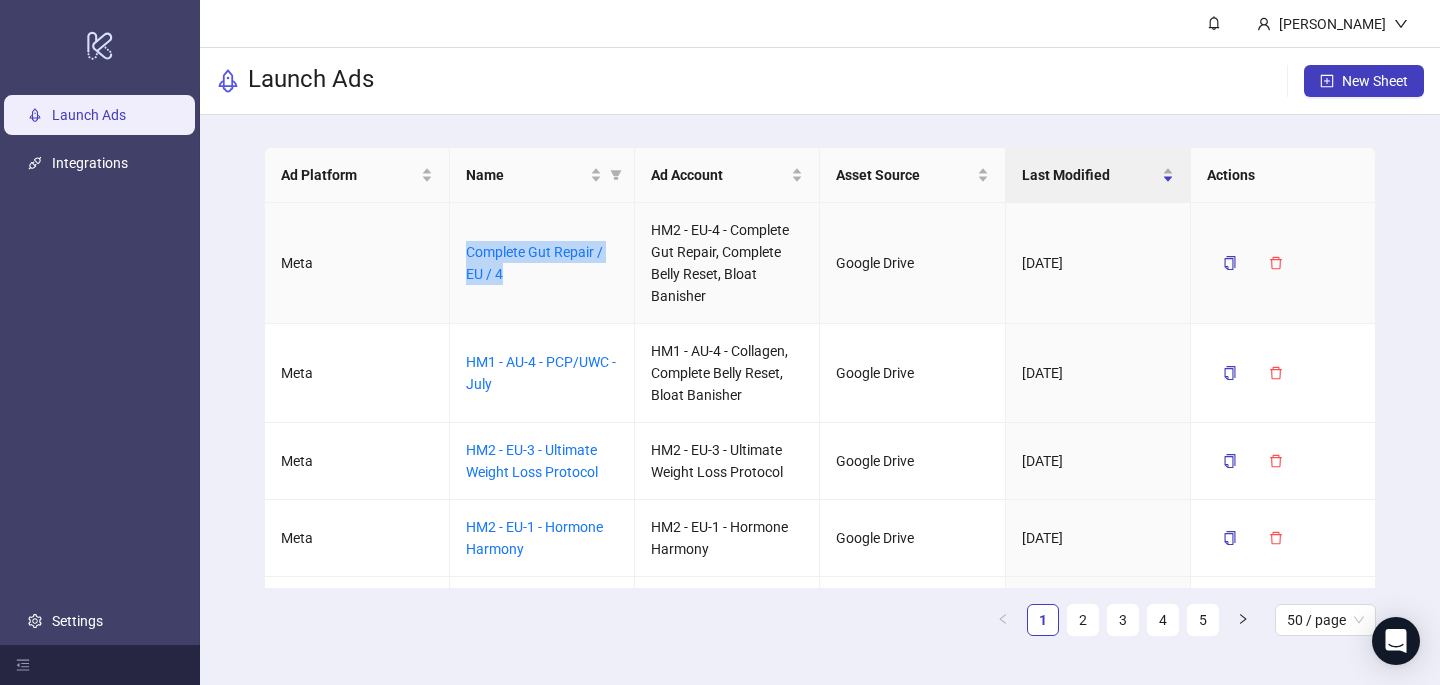 drag, startPoint x: 524, startPoint y: 272, endPoint x: 448, endPoint y: 263, distance: 76.53104 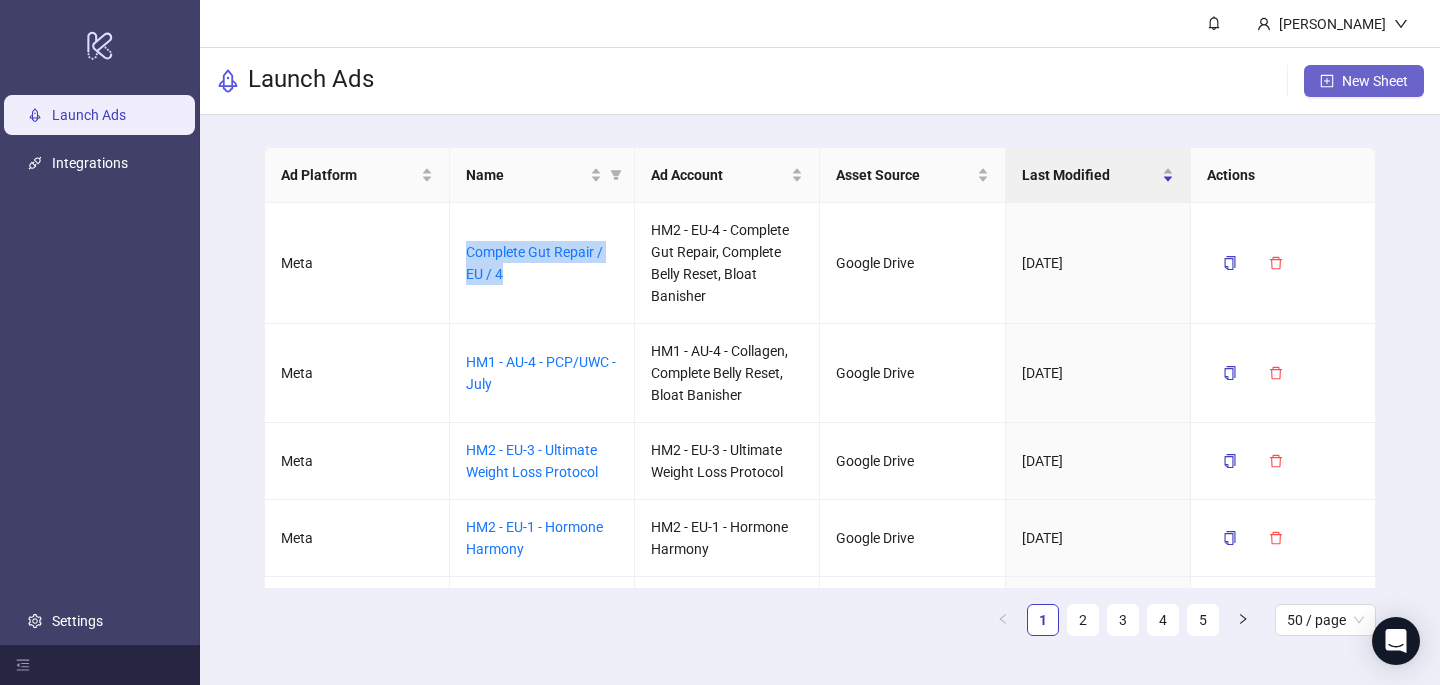 click on "New Sheet" at bounding box center (1364, 81) 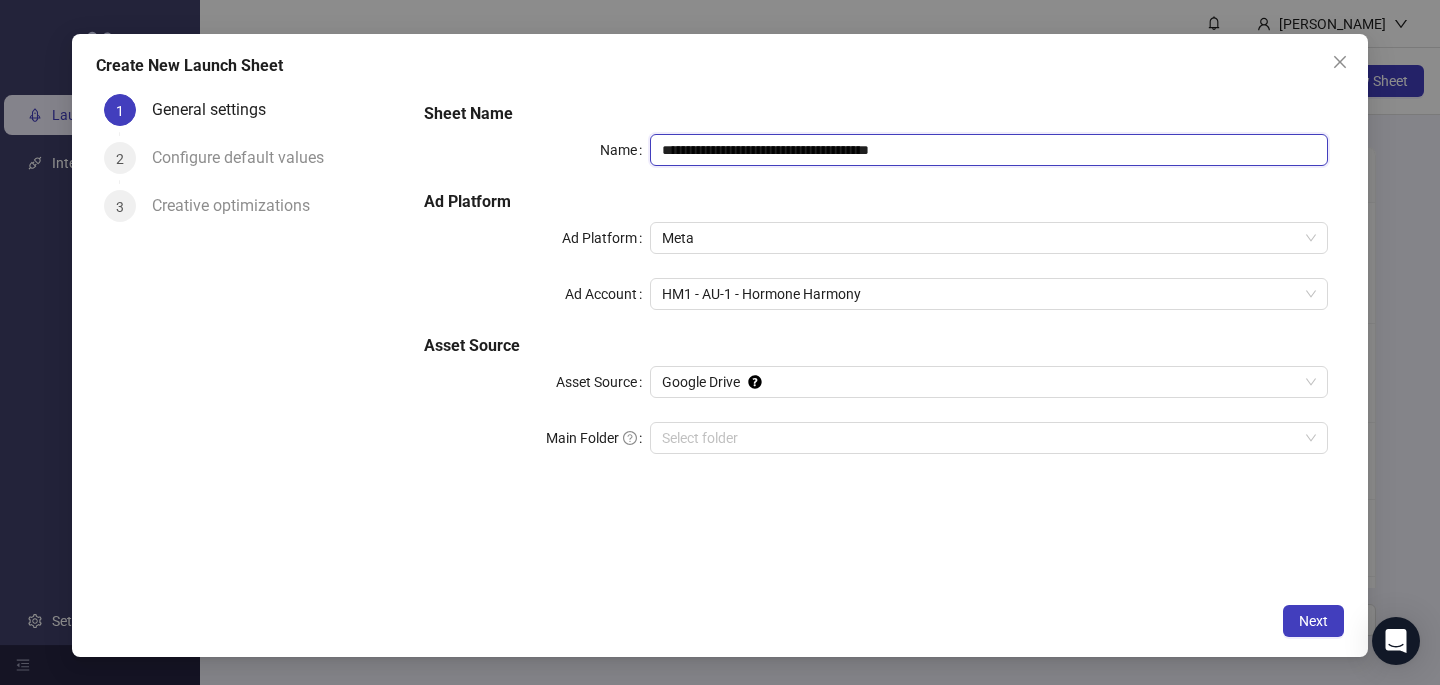 click on "**********" at bounding box center [989, 150] 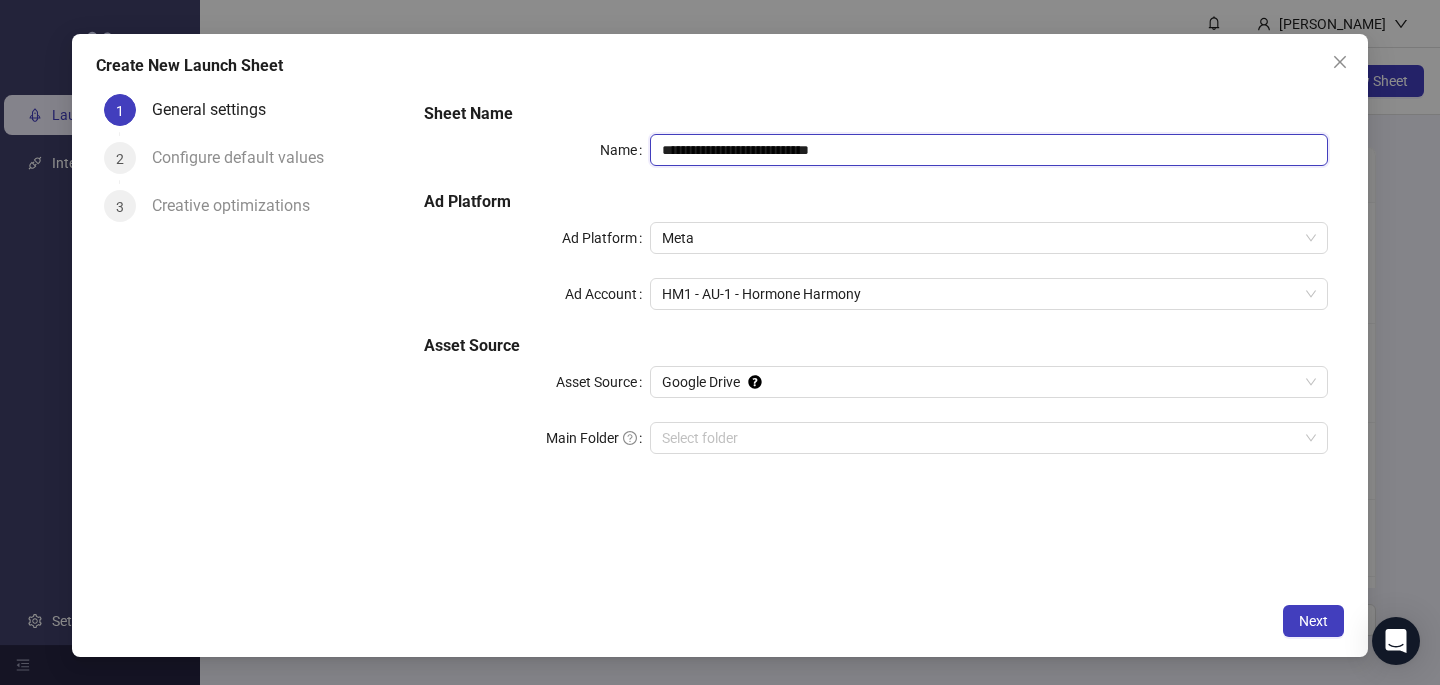 drag, startPoint x: 690, startPoint y: 148, endPoint x: 638, endPoint y: 147, distance: 52.009613 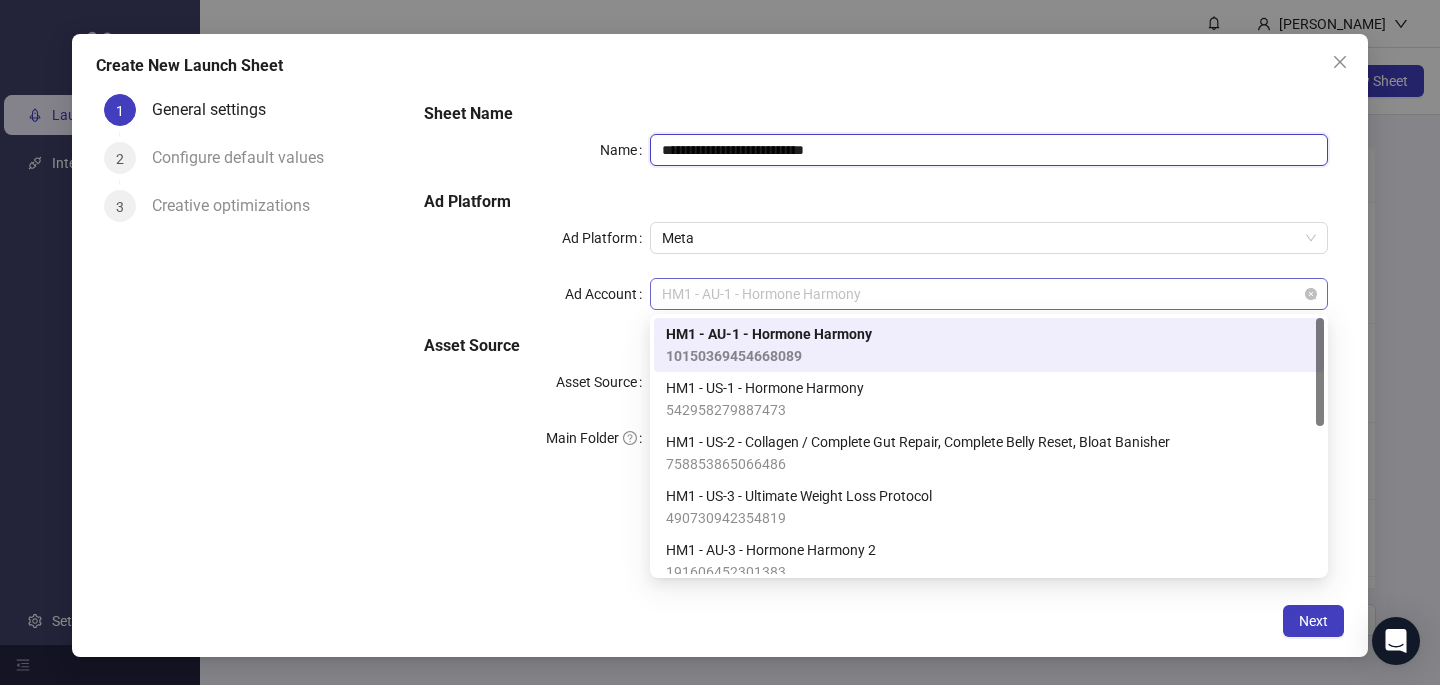 click on "HM1 - AU-1 - Hormone Harmony" at bounding box center (989, 294) 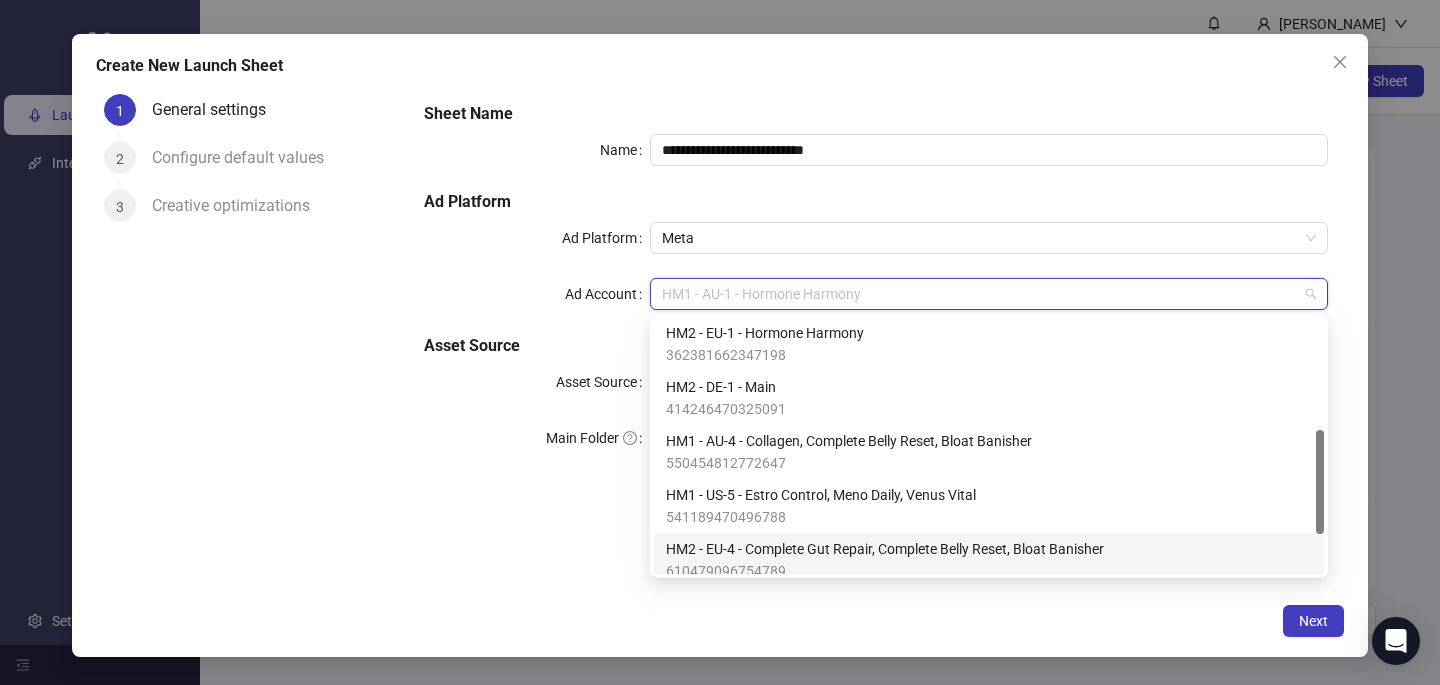 scroll, scrollTop: 350, scrollLeft: 0, axis: vertical 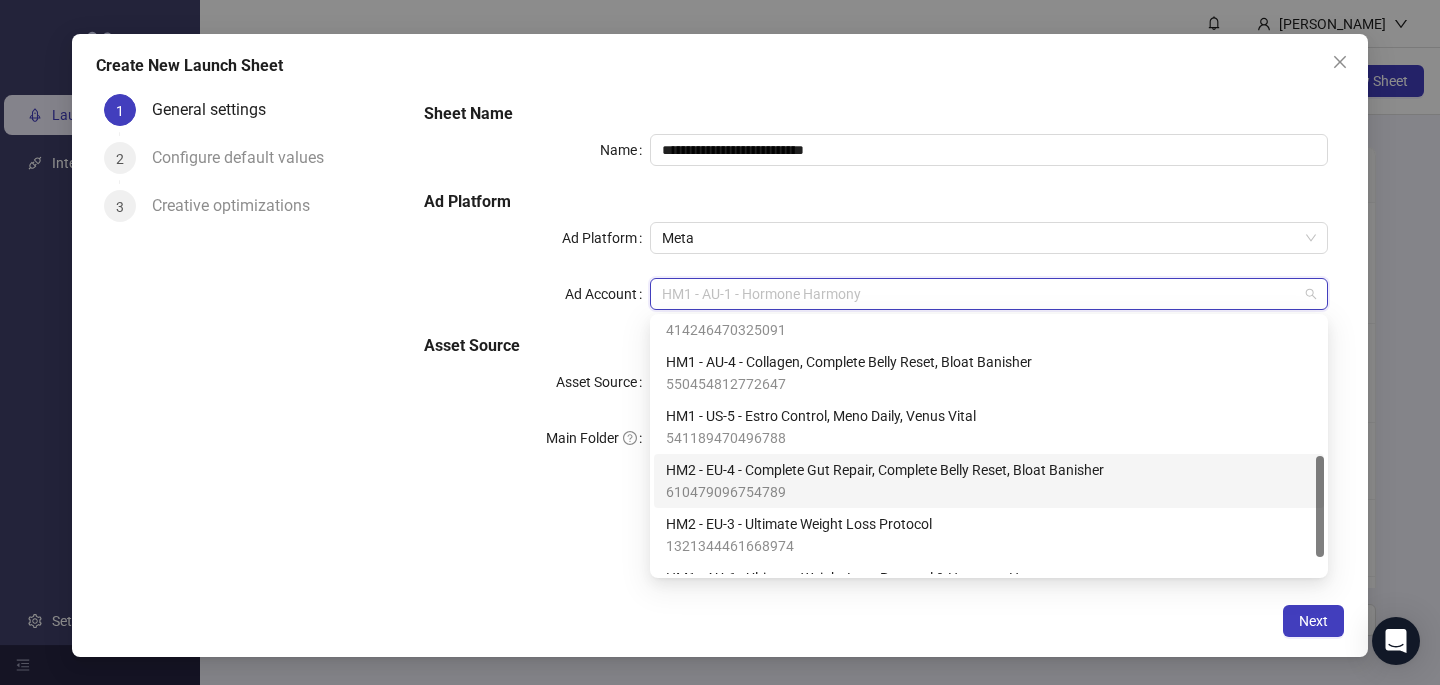 click on "HM2 - EU-4 - Complete Gut Repair, Complete Belly Reset, Bloat Banisher" at bounding box center (885, 470) 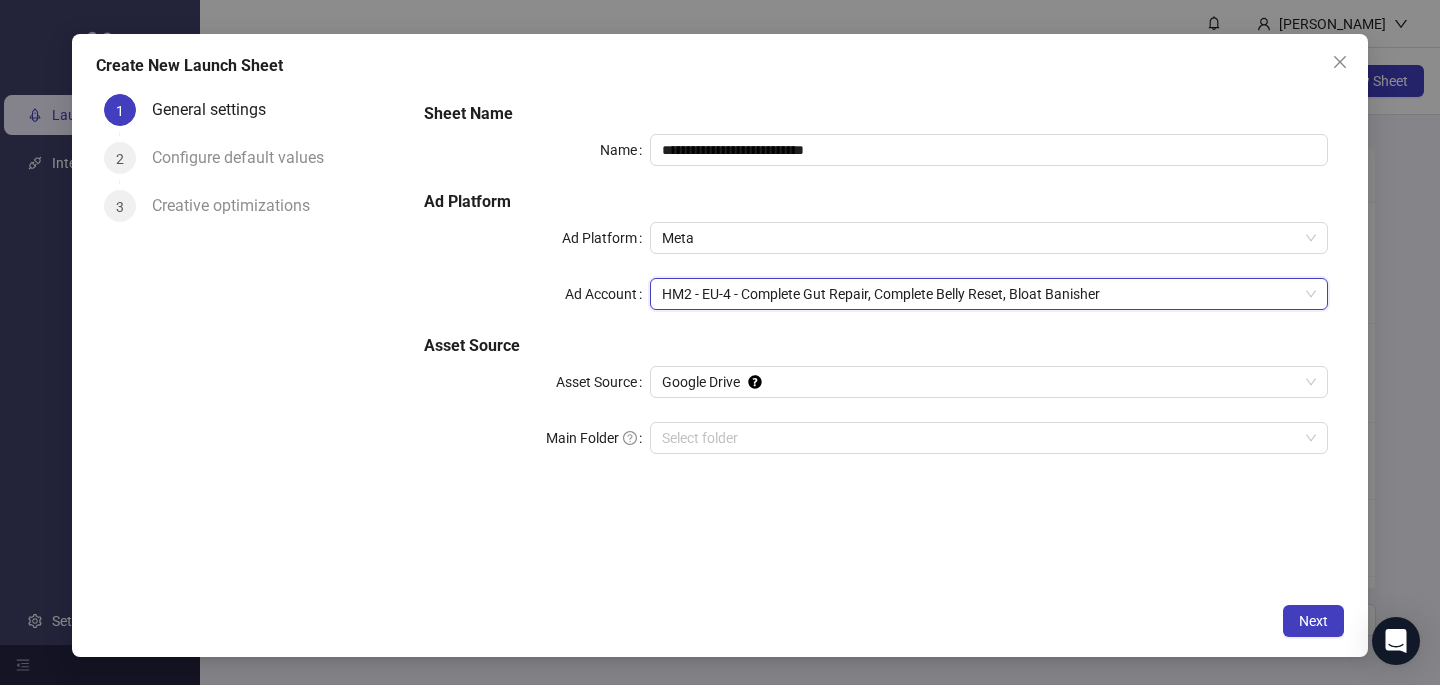 click on "Next" at bounding box center (720, 621) 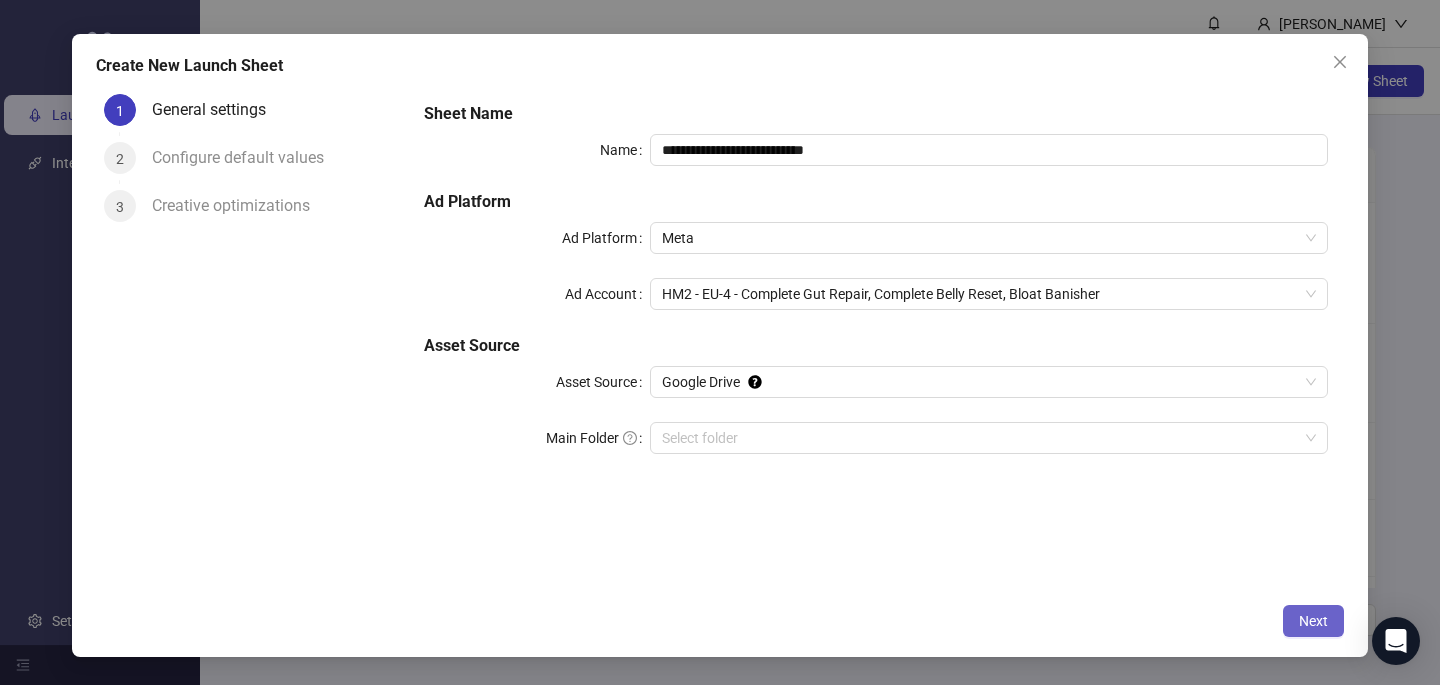 click on "Next" at bounding box center (1313, 621) 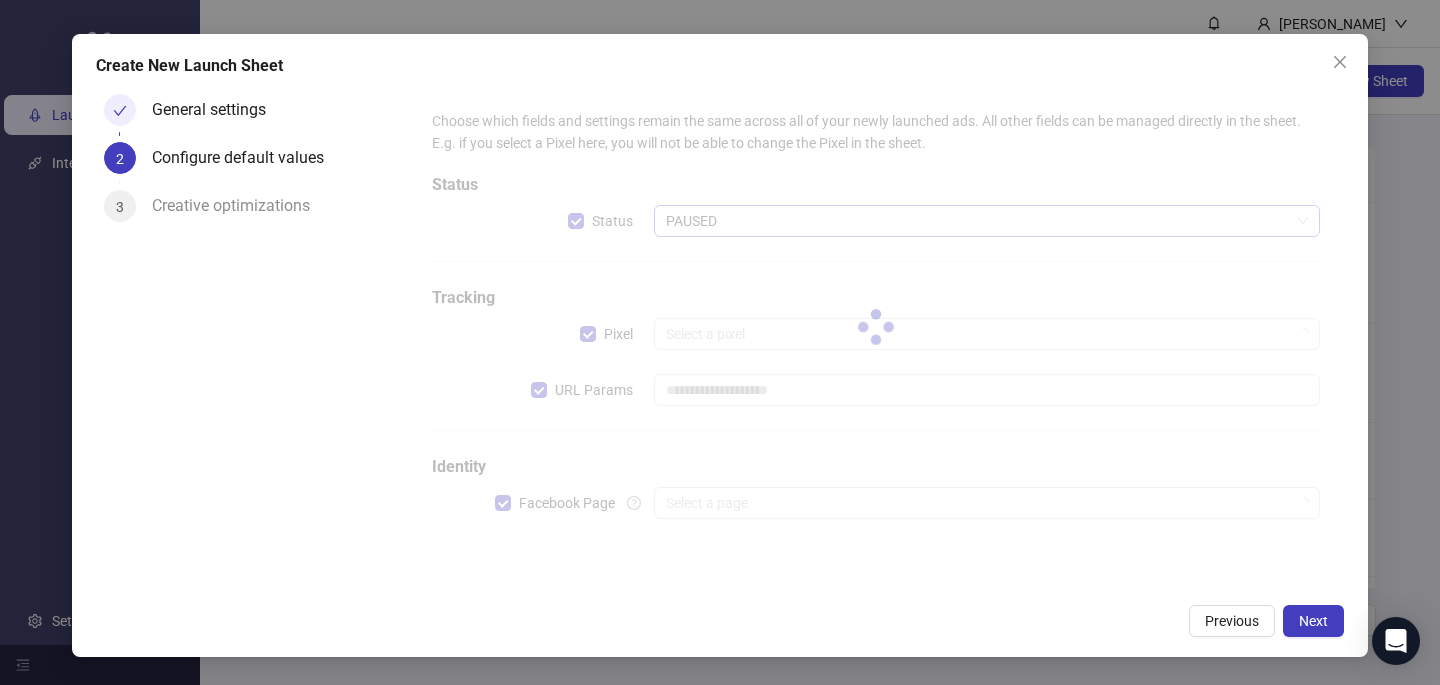 type on "**********" 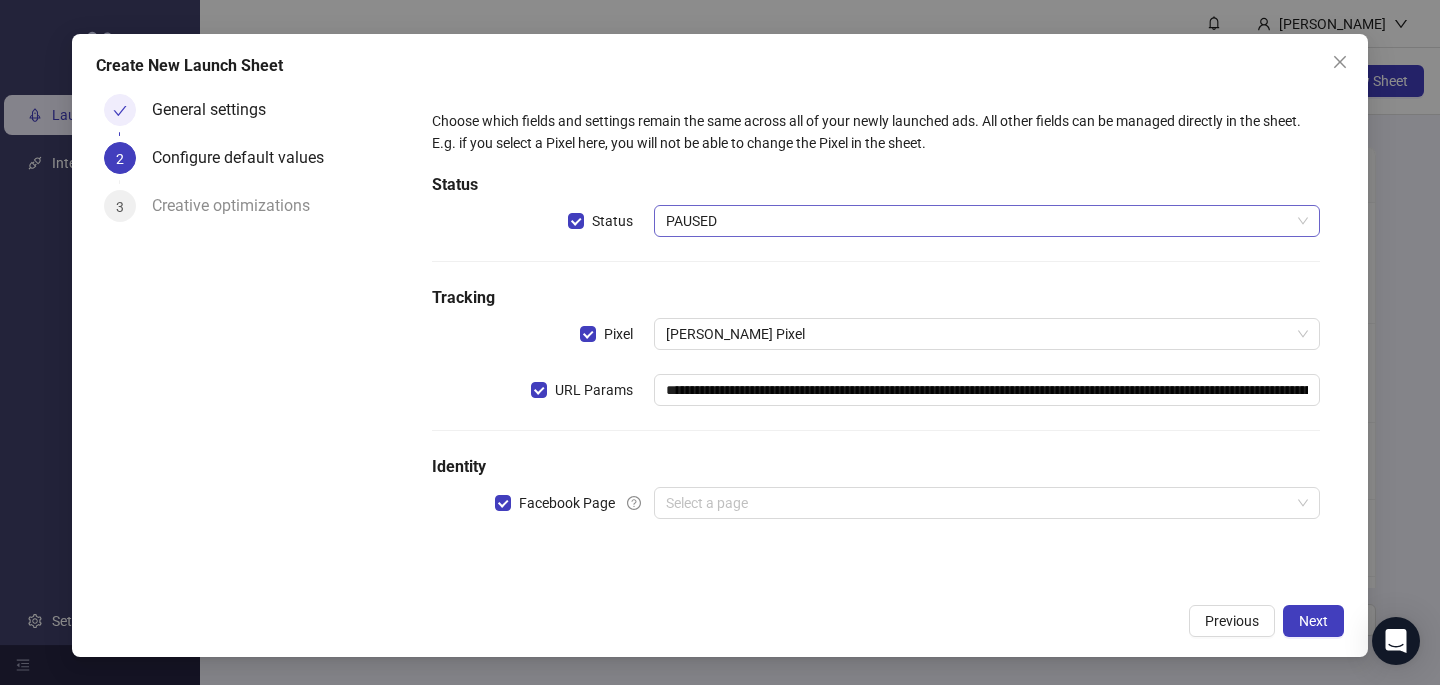 click on "PAUSED" at bounding box center [987, 221] 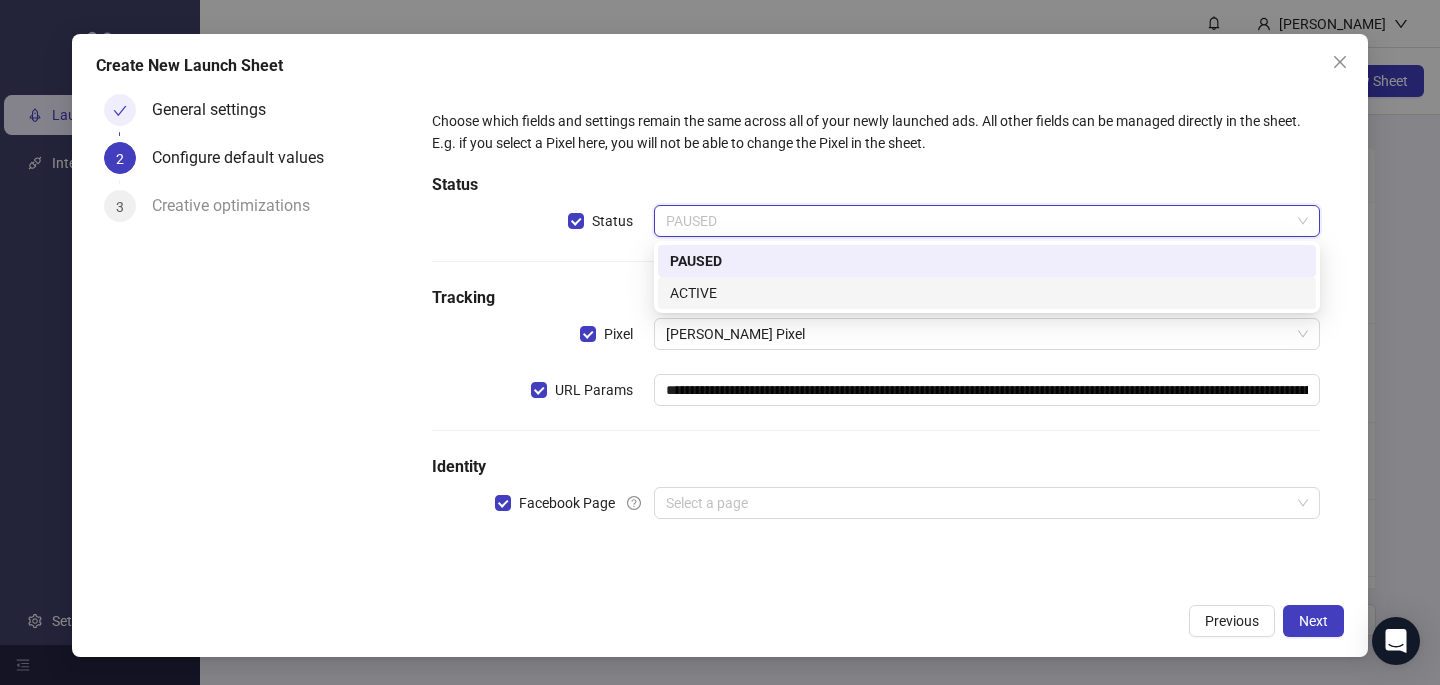 click on "ACTIVE" at bounding box center [987, 293] 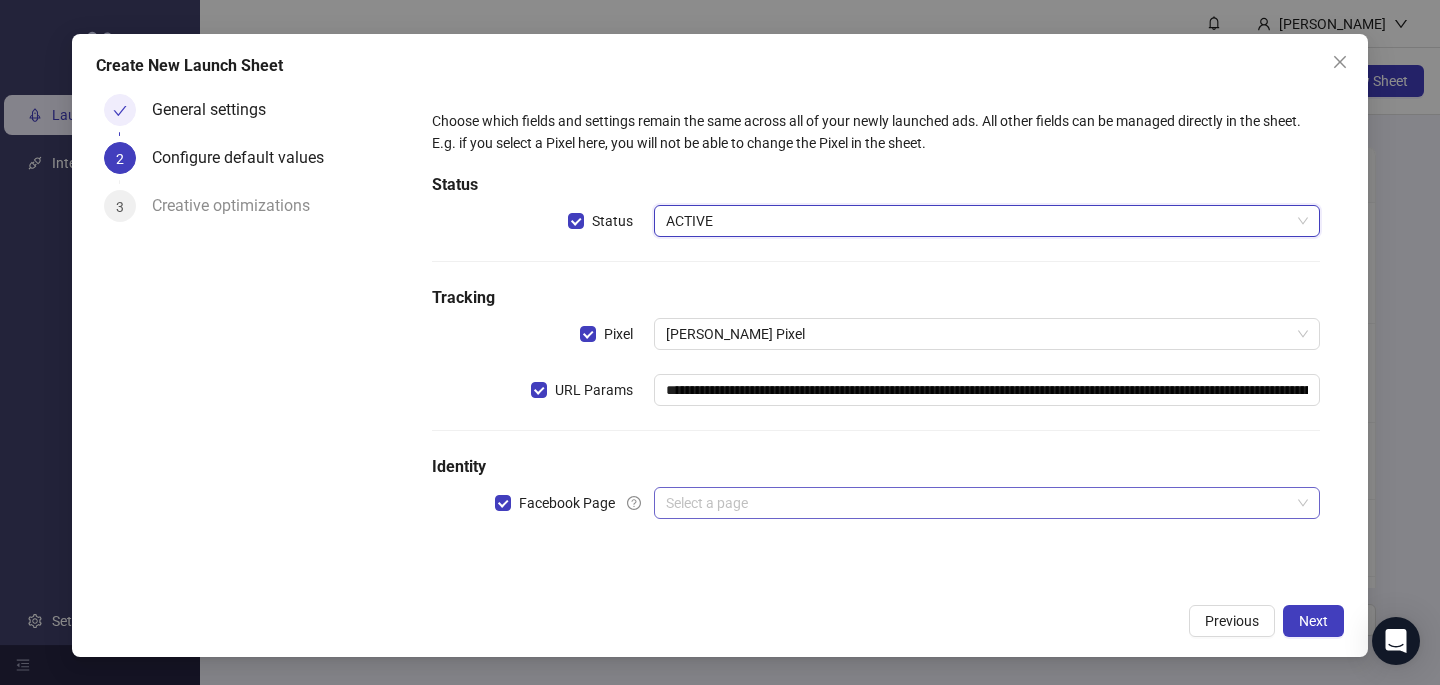 click at bounding box center (978, 503) 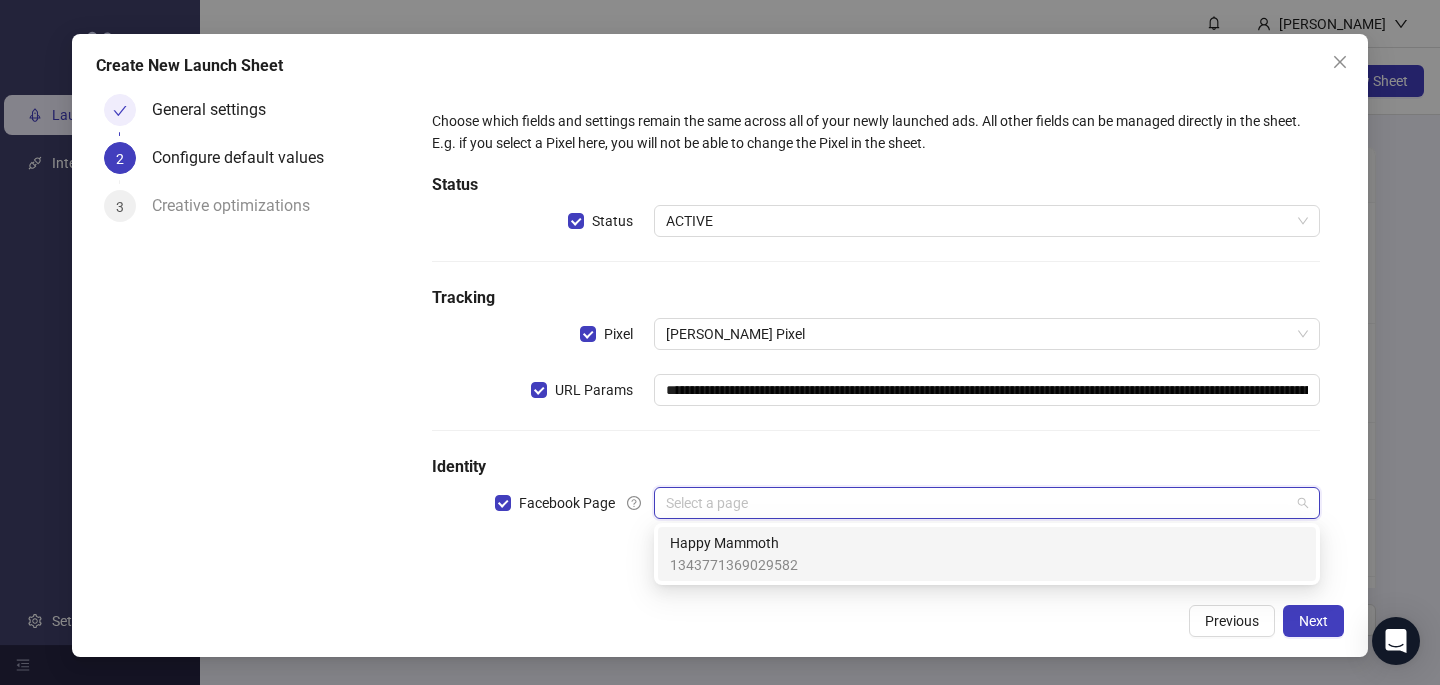 click on "1343771369029582" at bounding box center [734, 565] 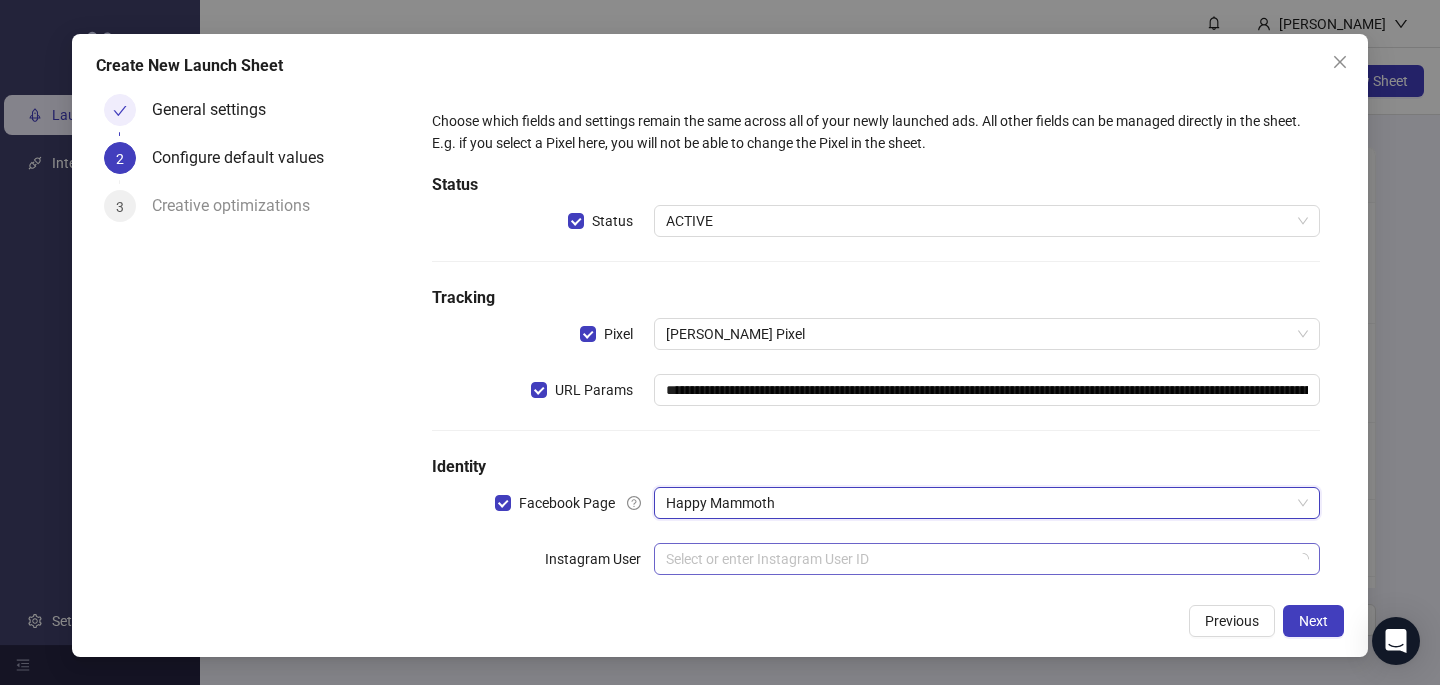click at bounding box center [978, 559] 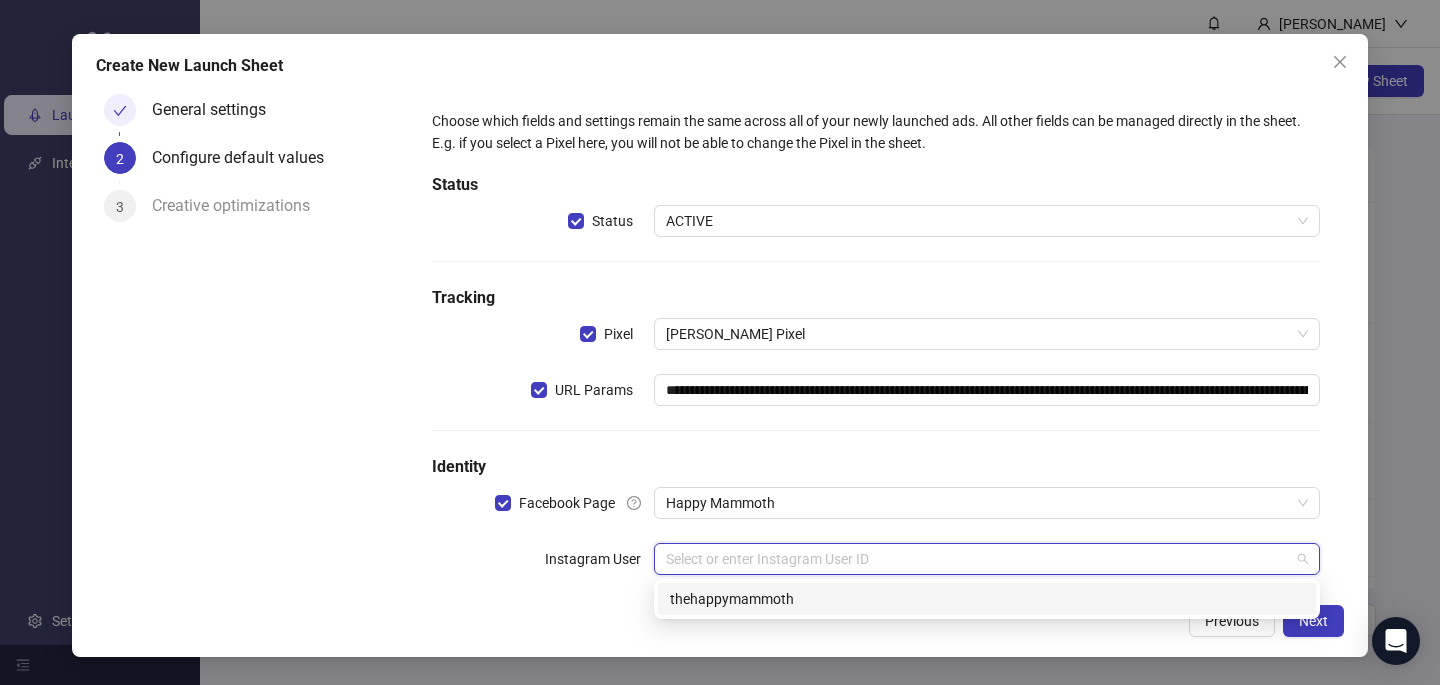 click on "thehappymammoth" at bounding box center [987, 599] 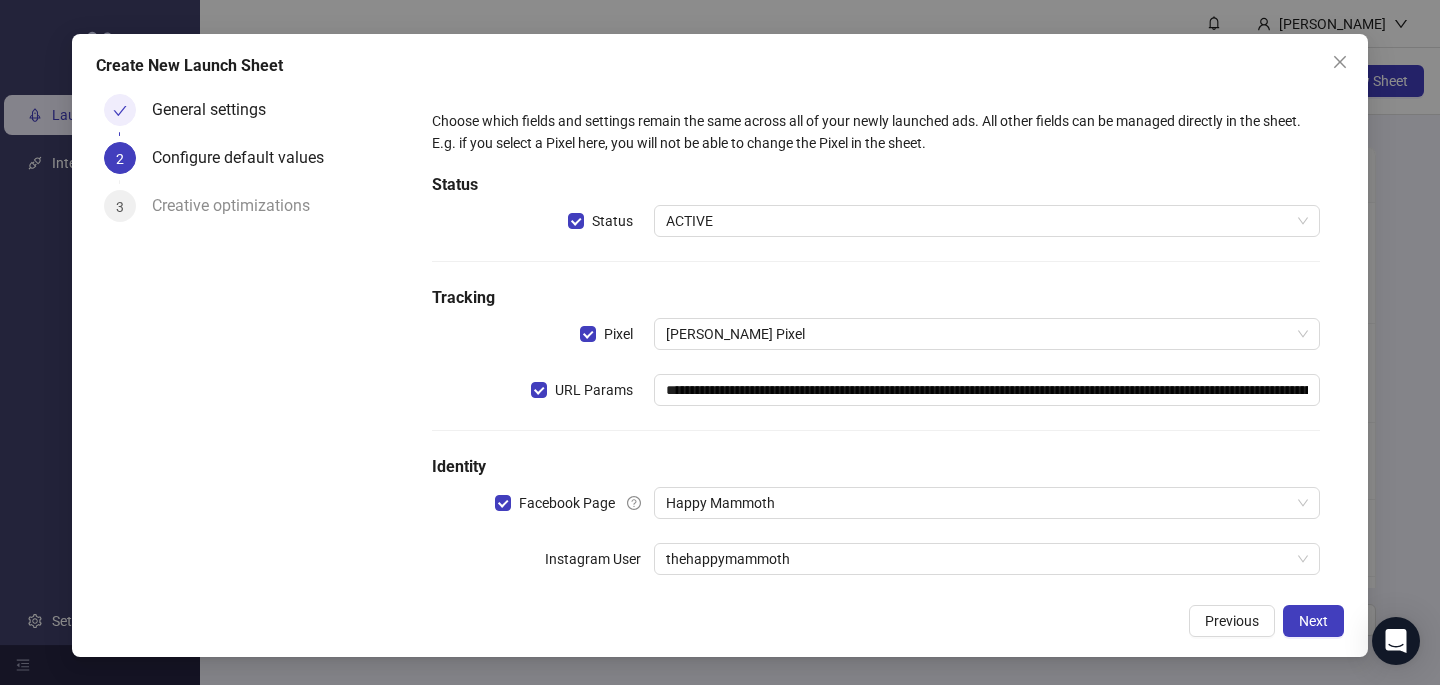 click on "Previous Next" at bounding box center (720, 621) 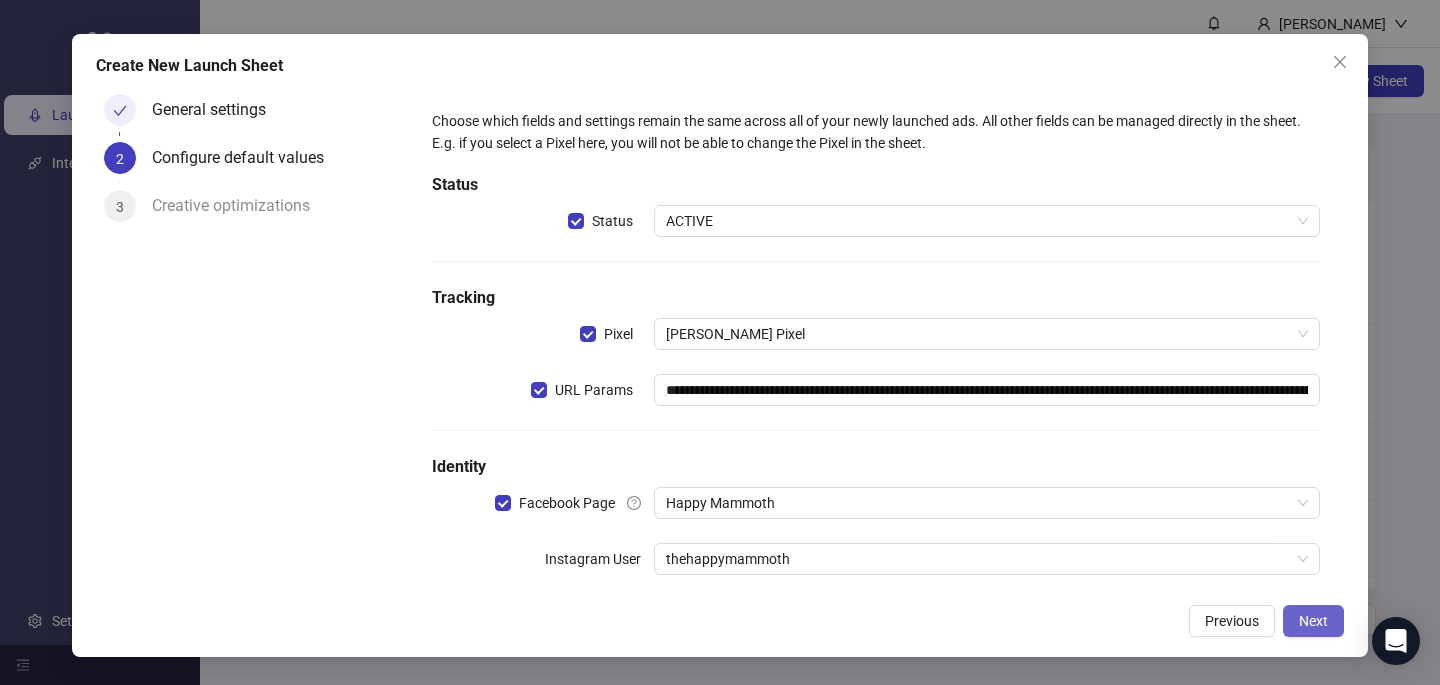 click on "Next" at bounding box center [1313, 621] 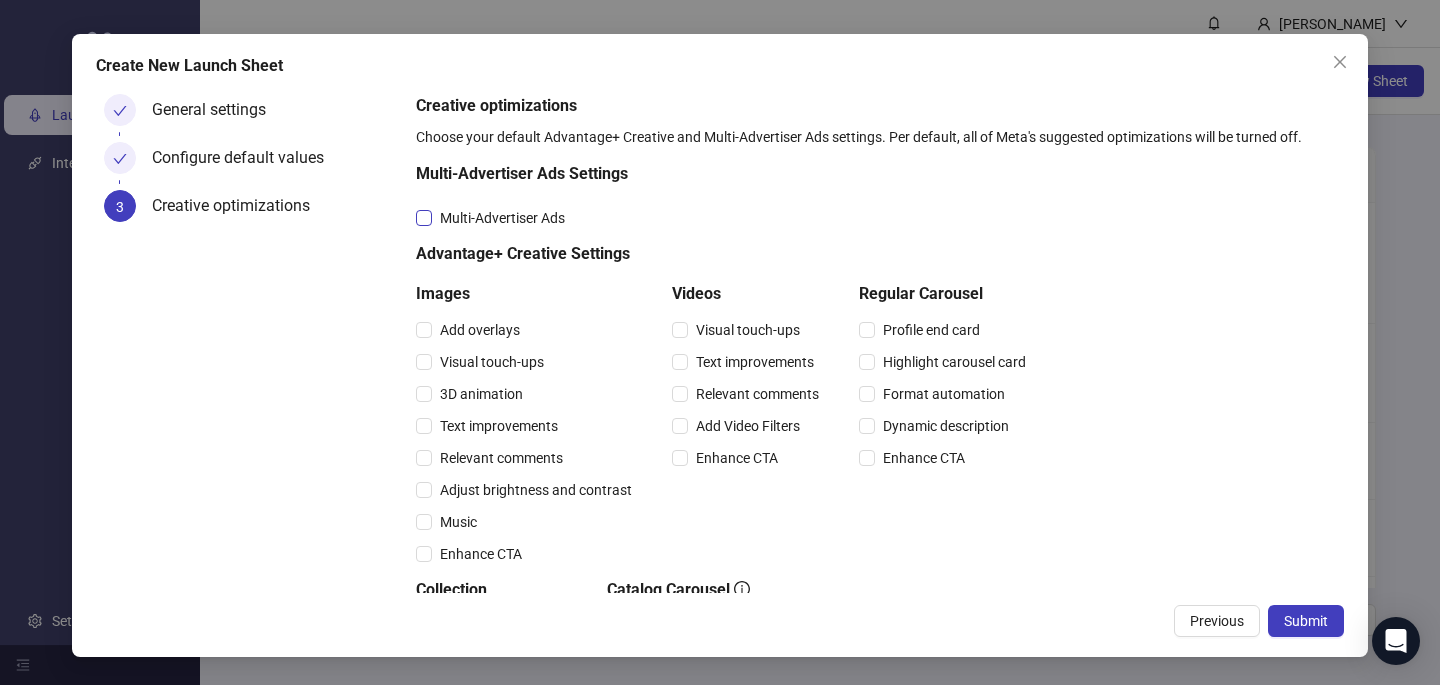 click on "Multi-Advertiser Ads" at bounding box center (502, 218) 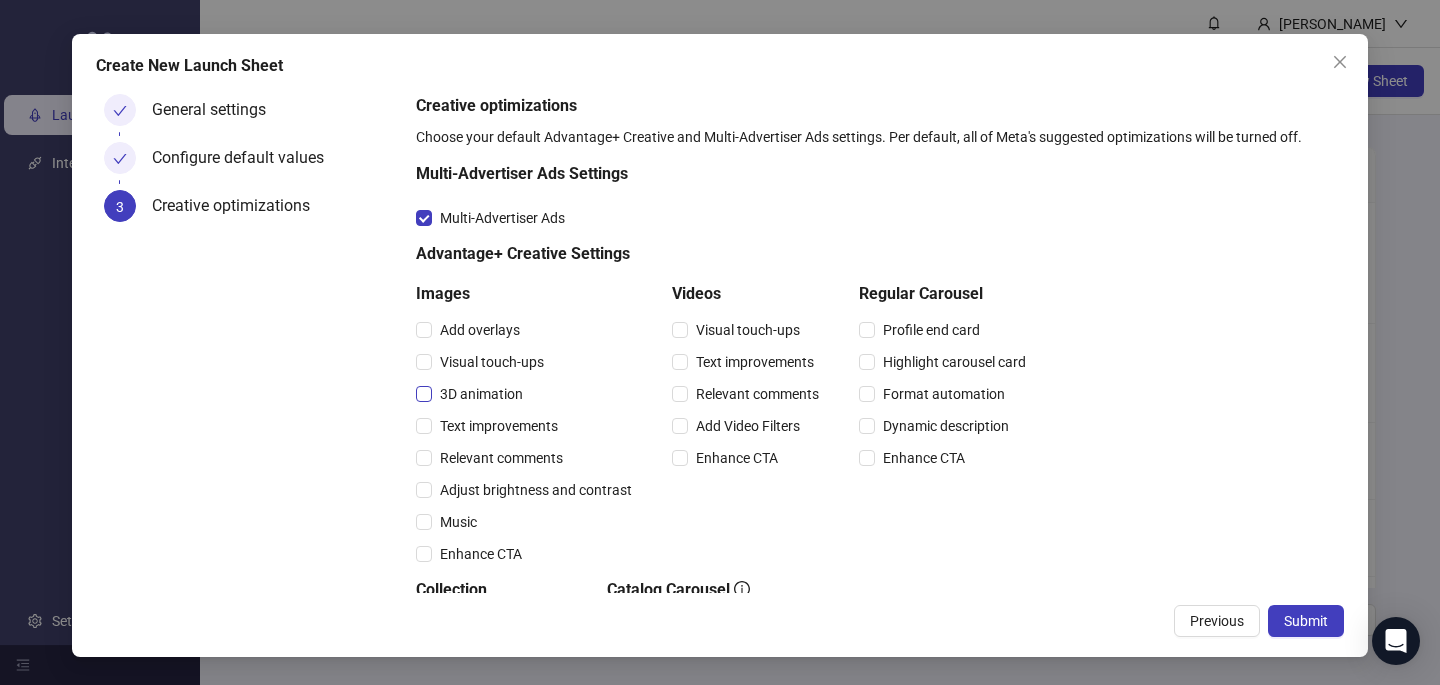 click on "3D animation" at bounding box center [481, 394] 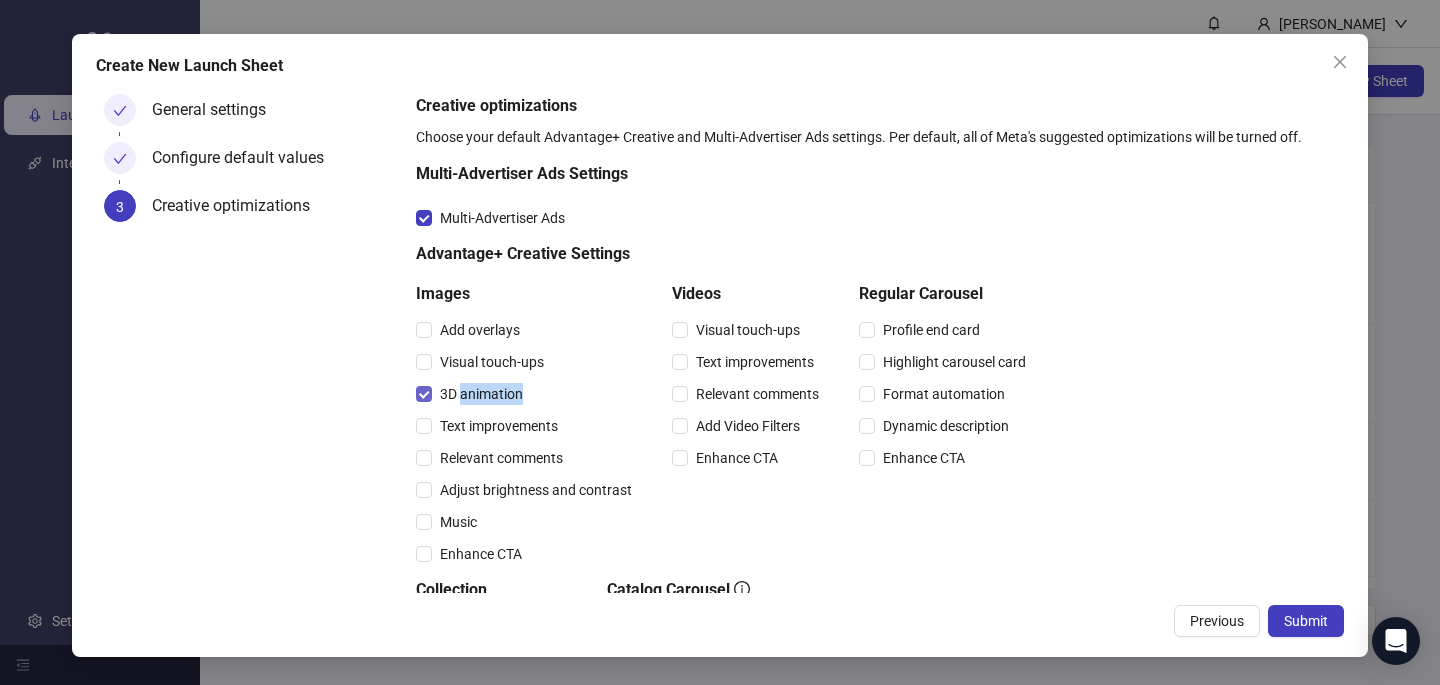 click on "3D animation" at bounding box center [481, 394] 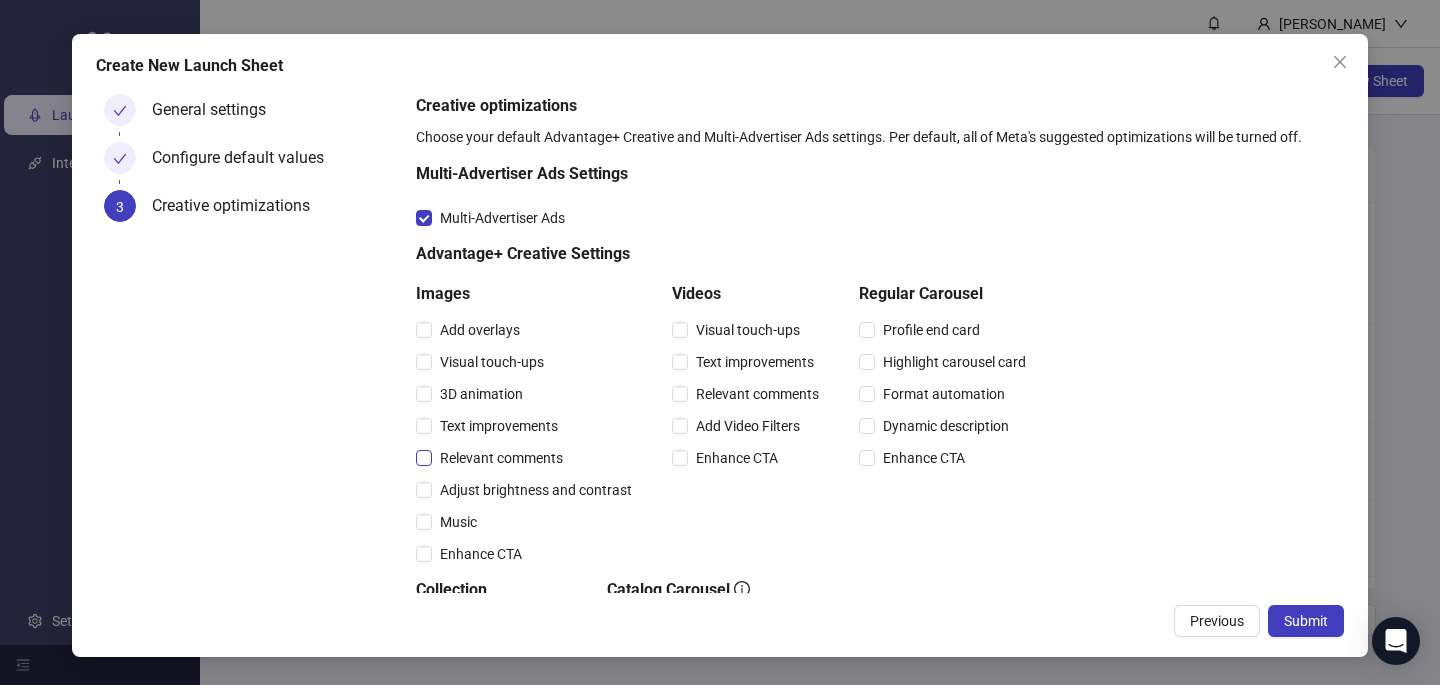 click on "Relevant comments" at bounding box center [501, 458] 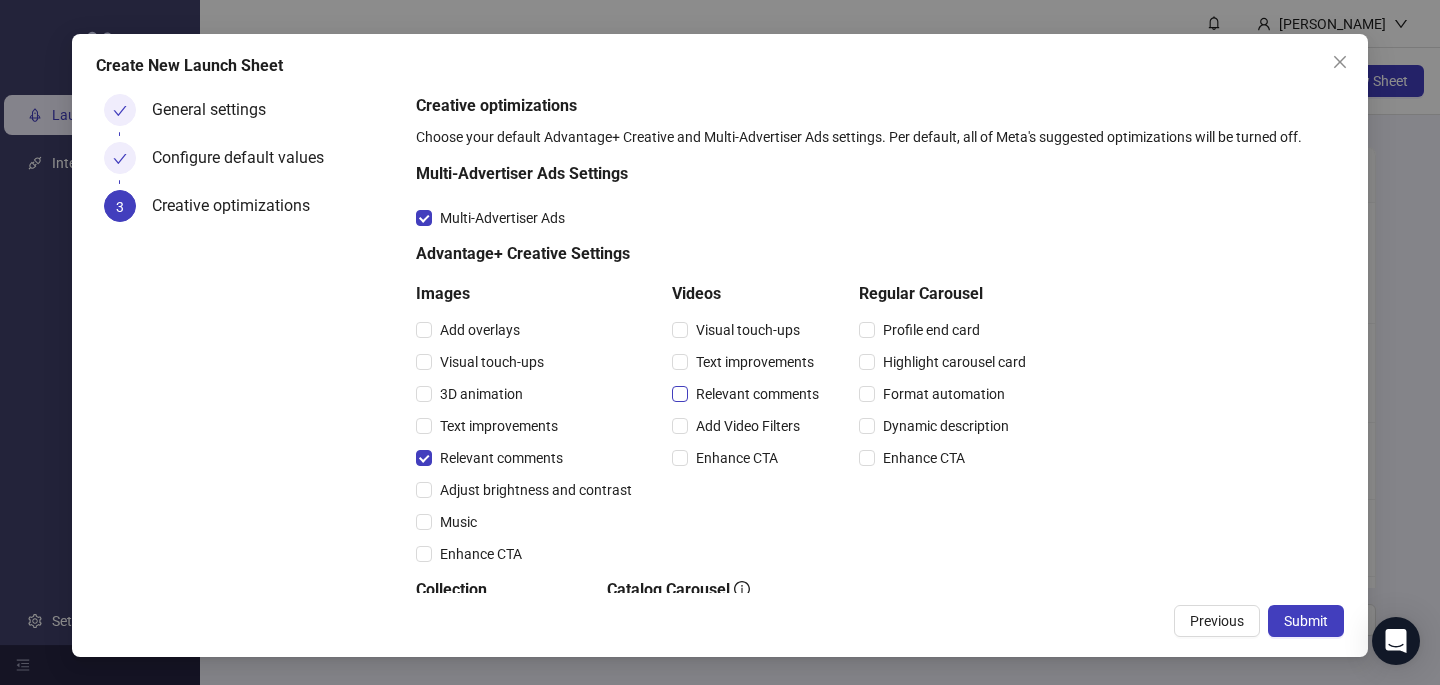 click on "Relevant comments" at bounding box center (757, 394) 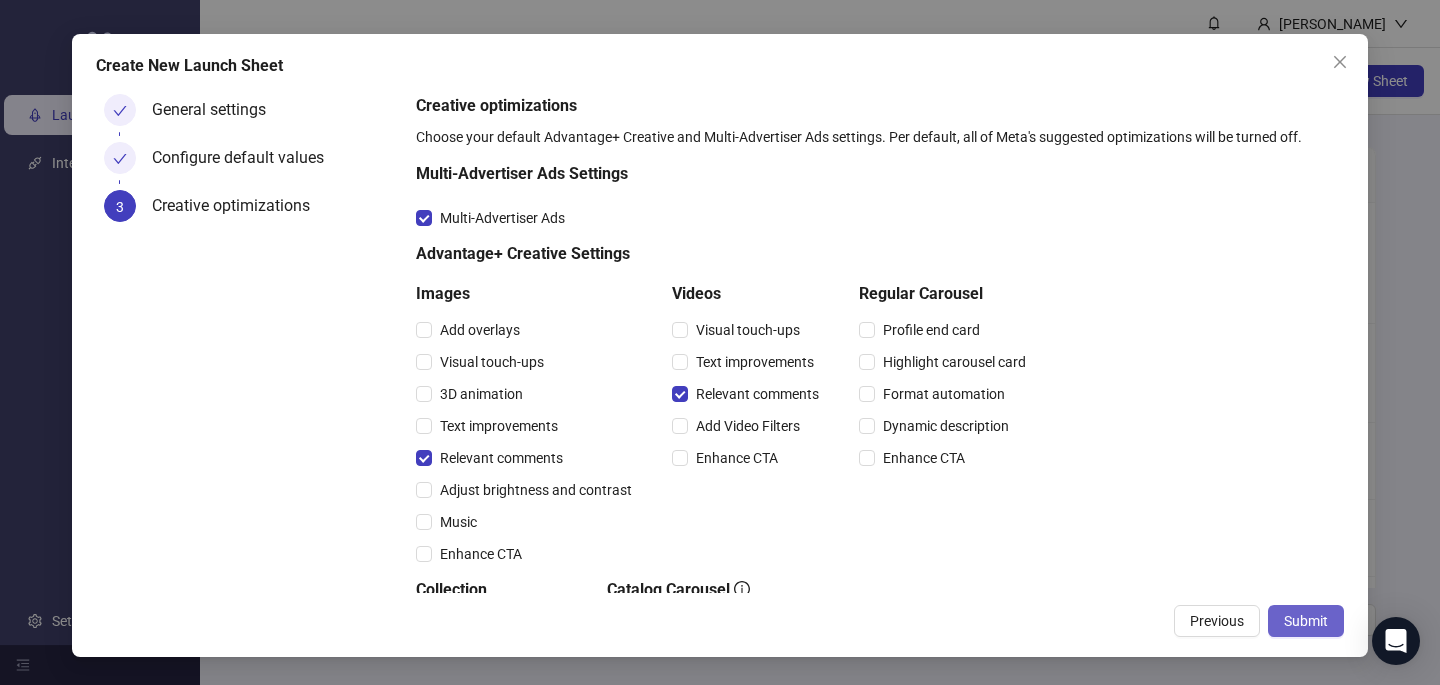 click on "Submit" at bounding box center [1306, 621] 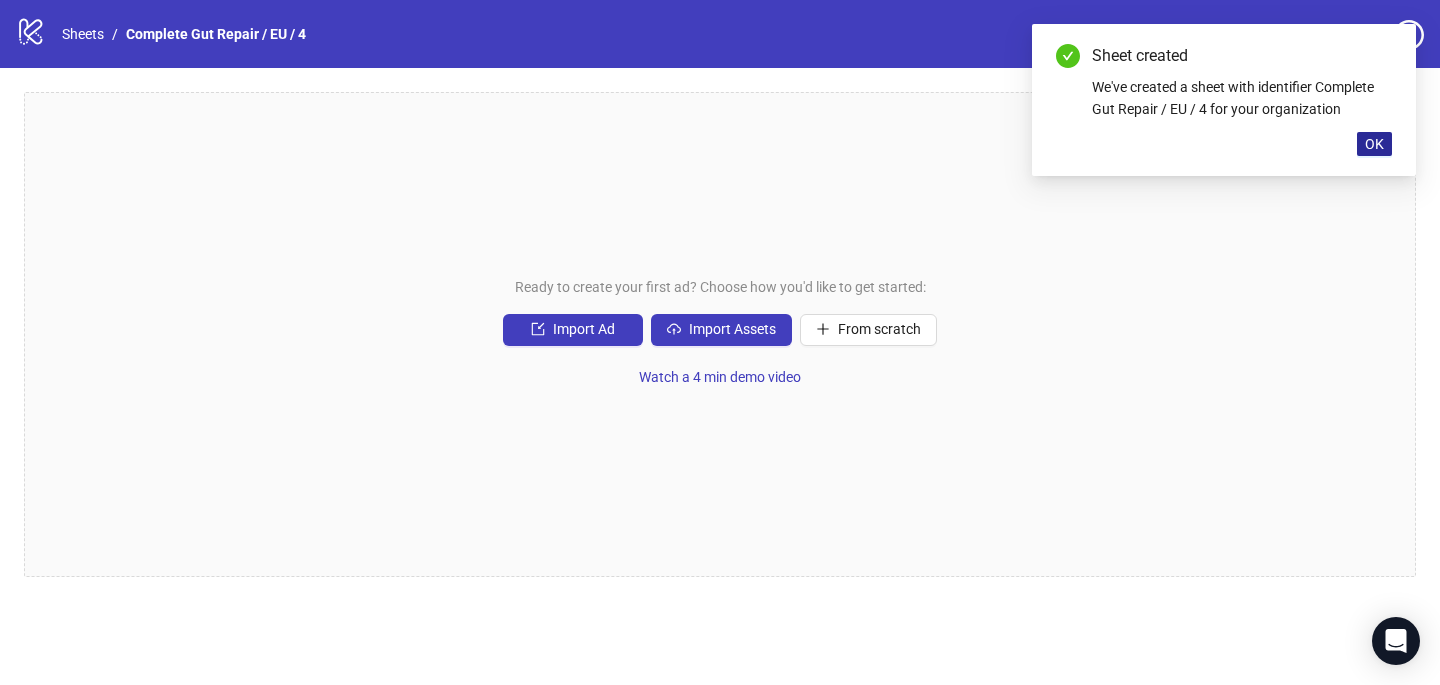click on "OK" at bounding box center [1374, 144] 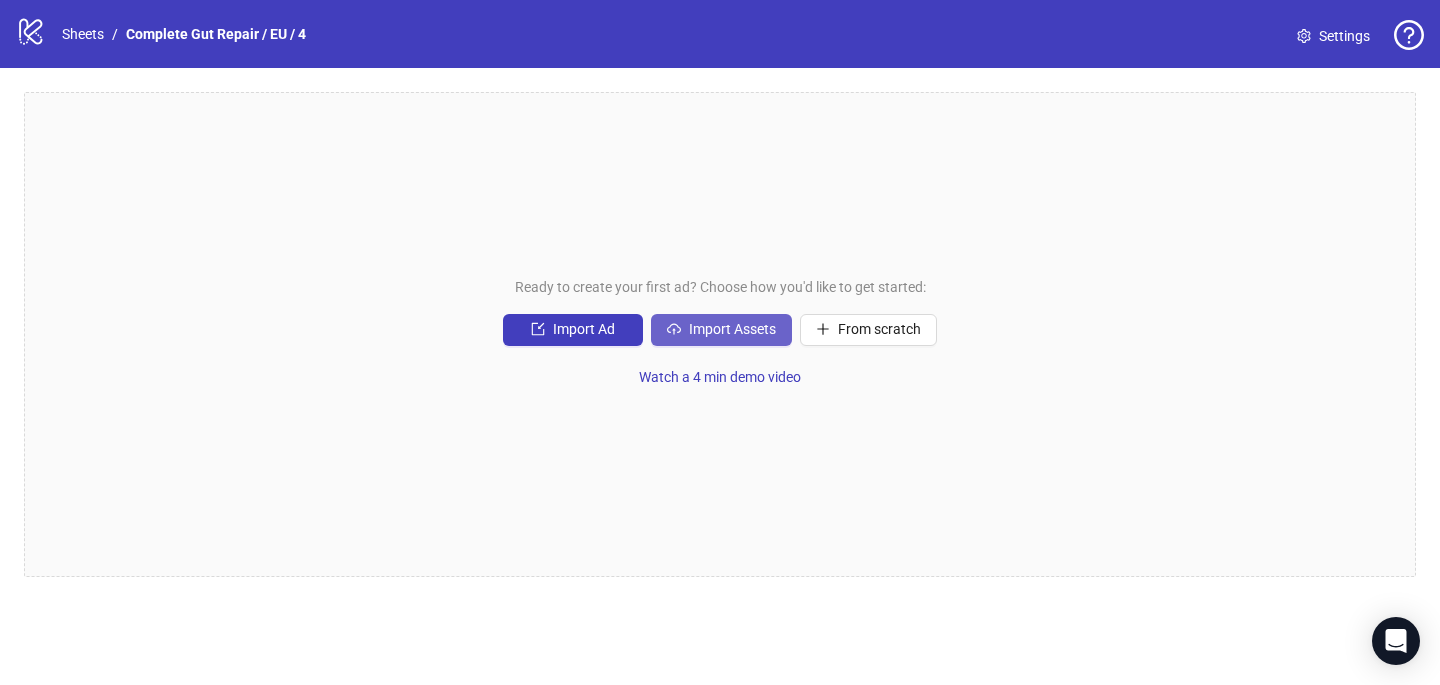 click on "Import Assets" at bounding box center [732, 329] 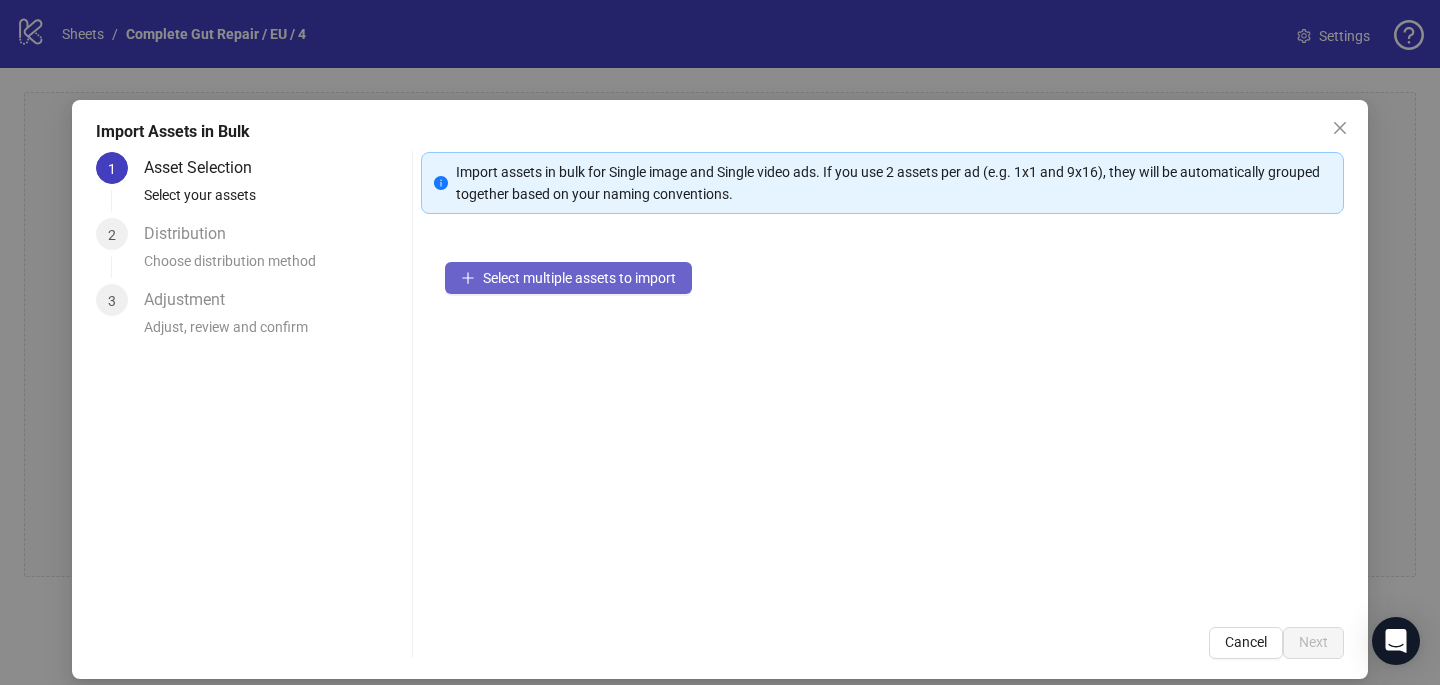 click on "Select multiple assets to import" at bounding box center [579, 278] 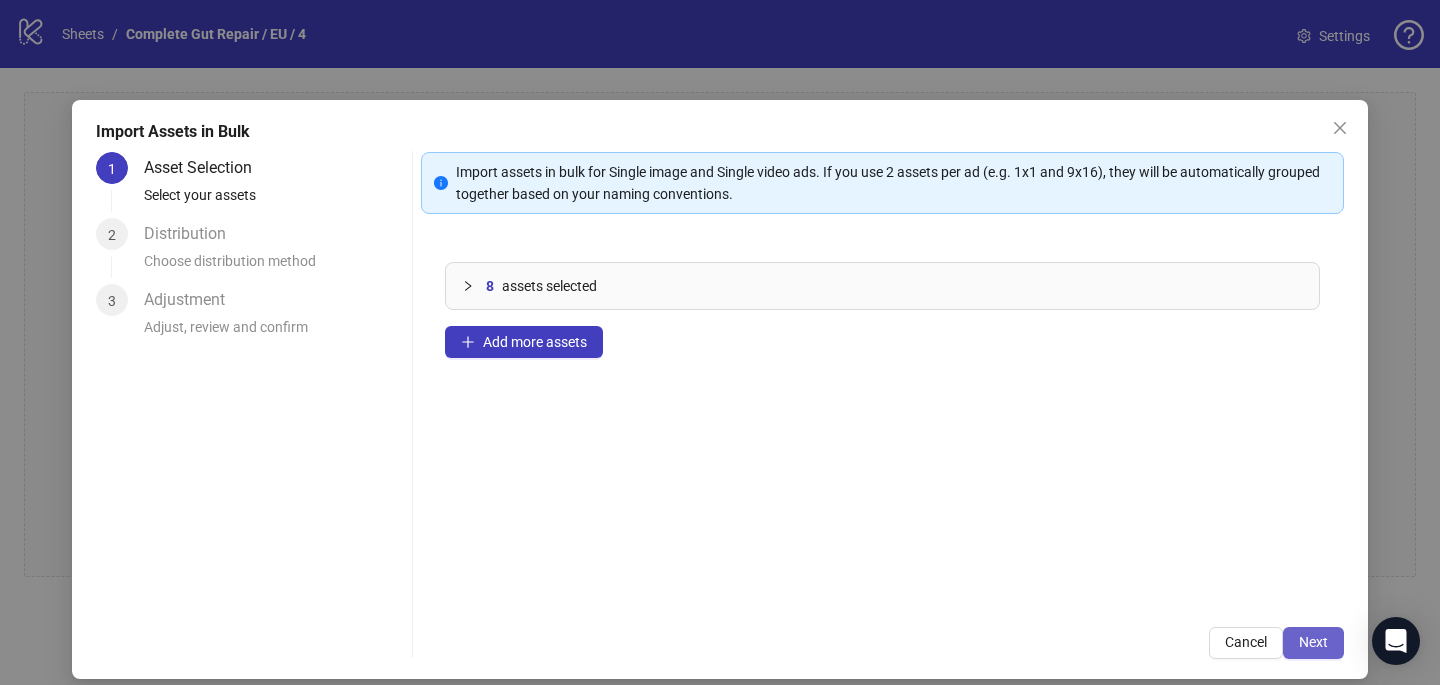 click on "Next" at bounding box center (1313, 642) 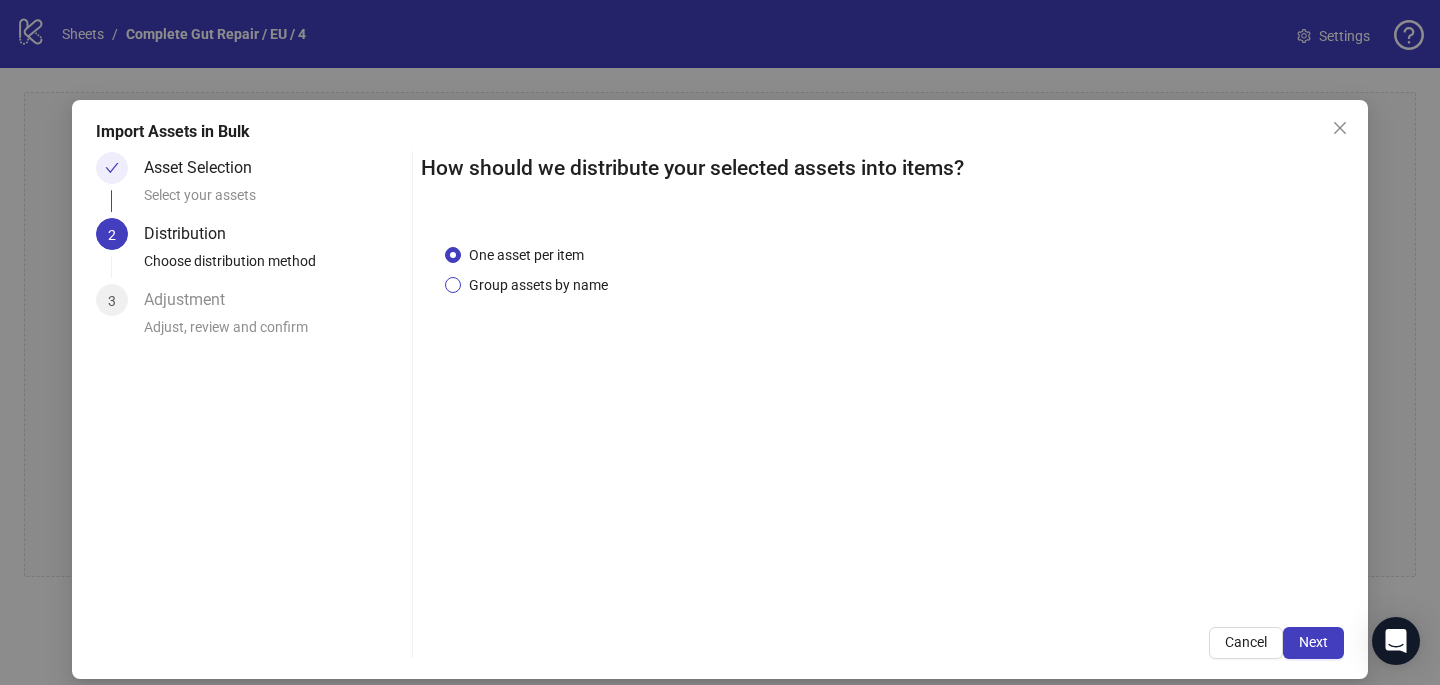 click on "Group assets by name" at bounding box center [538, 285] 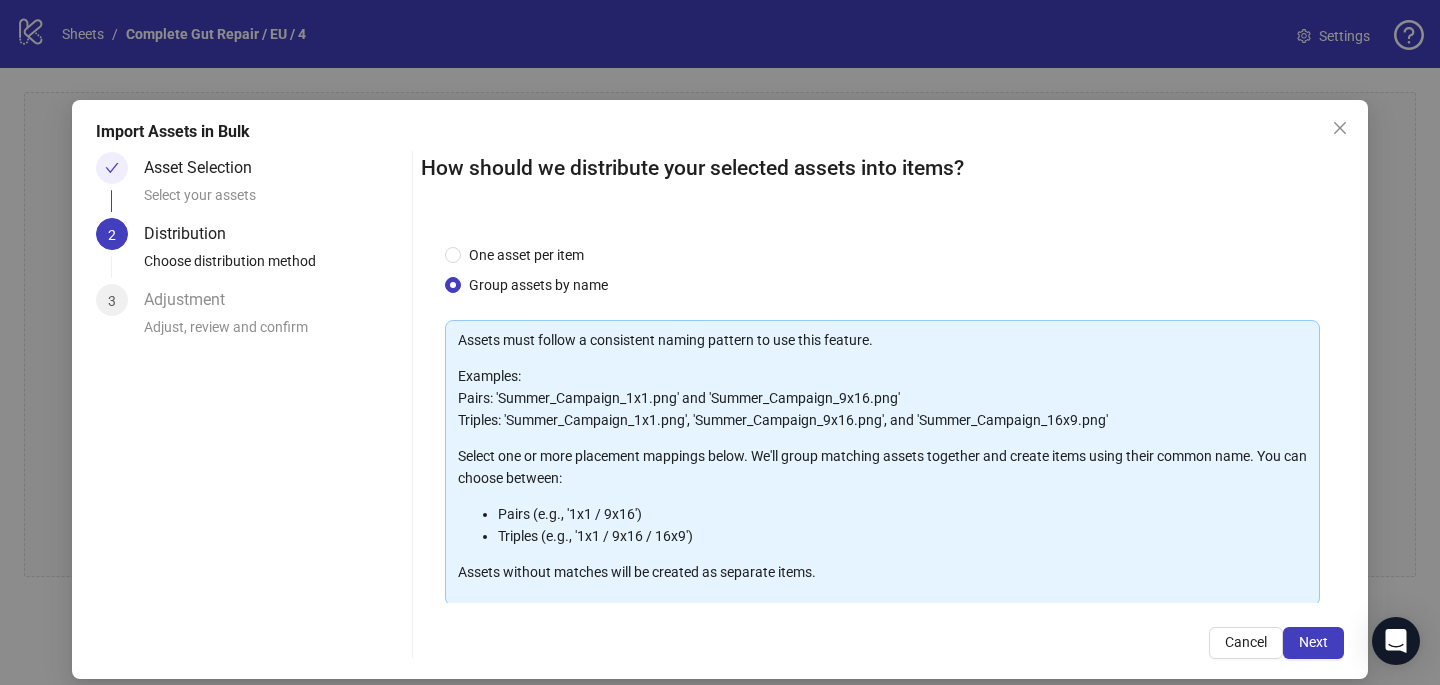 scroll, scrollTop: 190, scrollLeft: 0, axis: vertical 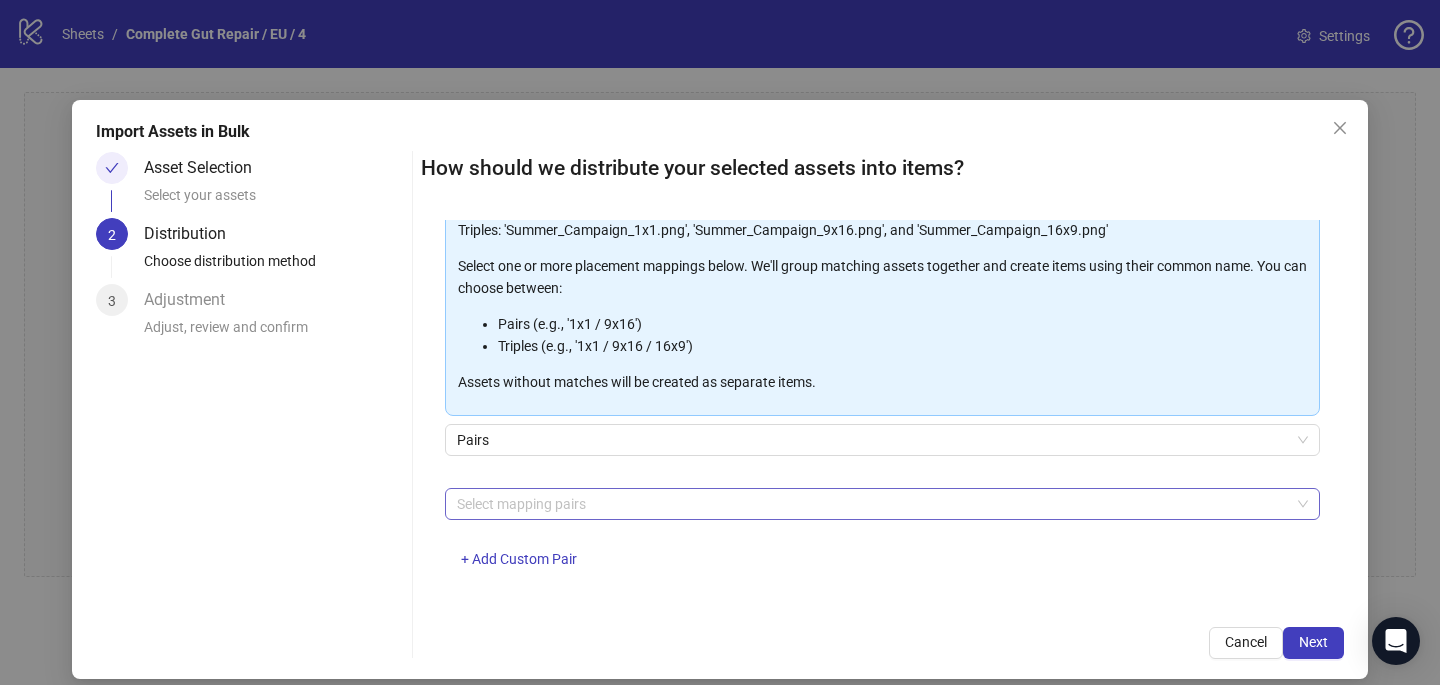 click at bounding box center (872, 504) 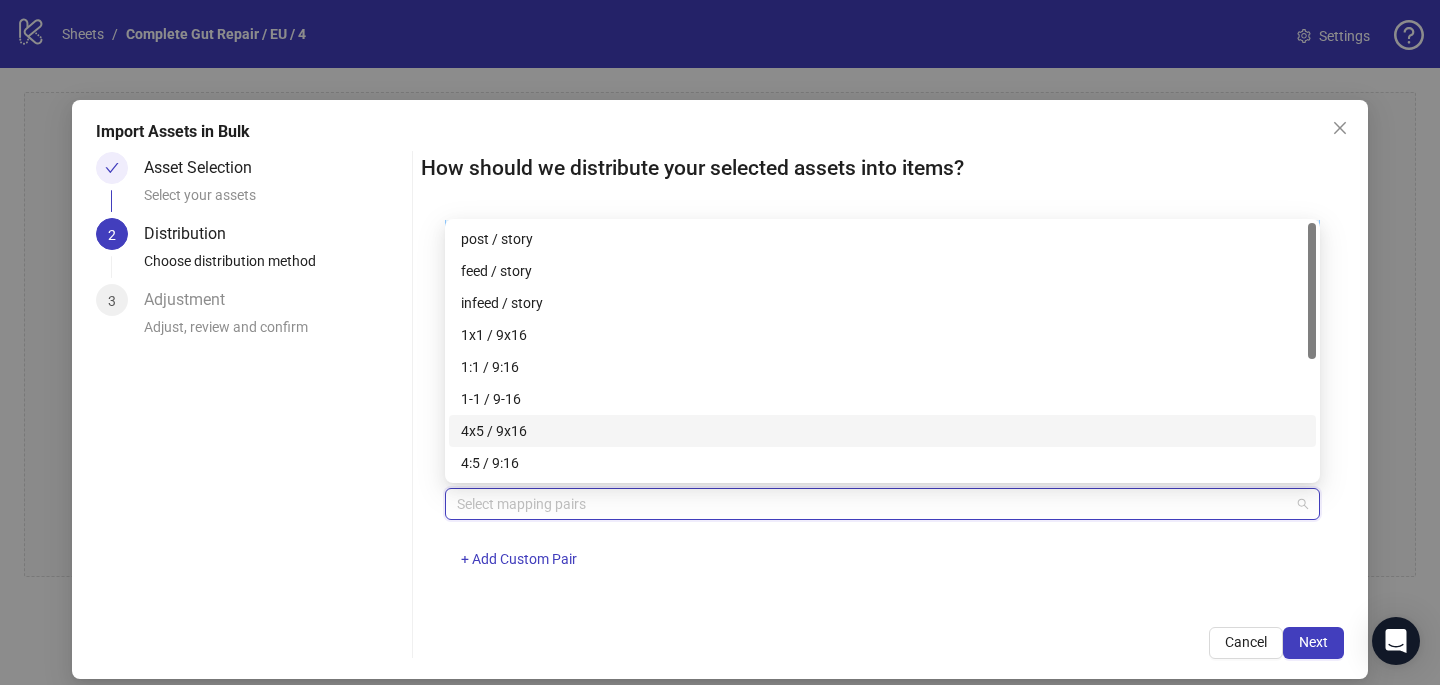 click on "4x5 / 9x16" at bounding box center [882, 431] 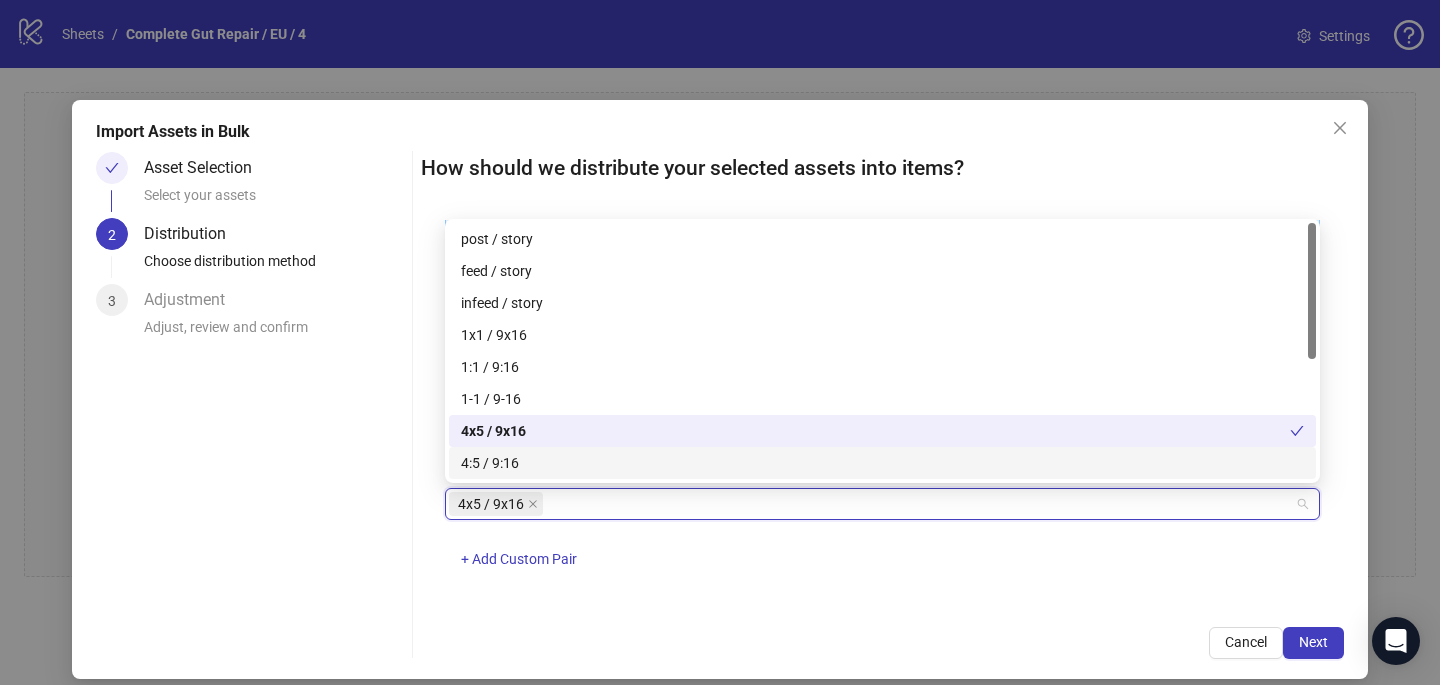 click on "How should we distribute your selected assets into items? One asset per item Group assets by name Assets must follow a consistent naming pattern to use this feature. Examples: Pairs: 'Summer_Campaign_1x1.png' and 'Summer_Campaign_9x16.png' Triples: 'Summer_Campaign_1x1.png', 'Summer_Campaign_9x16.png', and 'Summer_Campaign_16x9.png' Select one or more placement mappings below. We'll group matching assets together and create items using their common name. You can choose between: Pairs (e.g., '1x1 / 9x16') Triples (e.g., '1x1 / 9x16 / 16x9') Assets without matches will be created as separate items. Pairs 4x5 / 9x16   + Add Custom Pair Cancel Next" at bounding box center (882, 405) 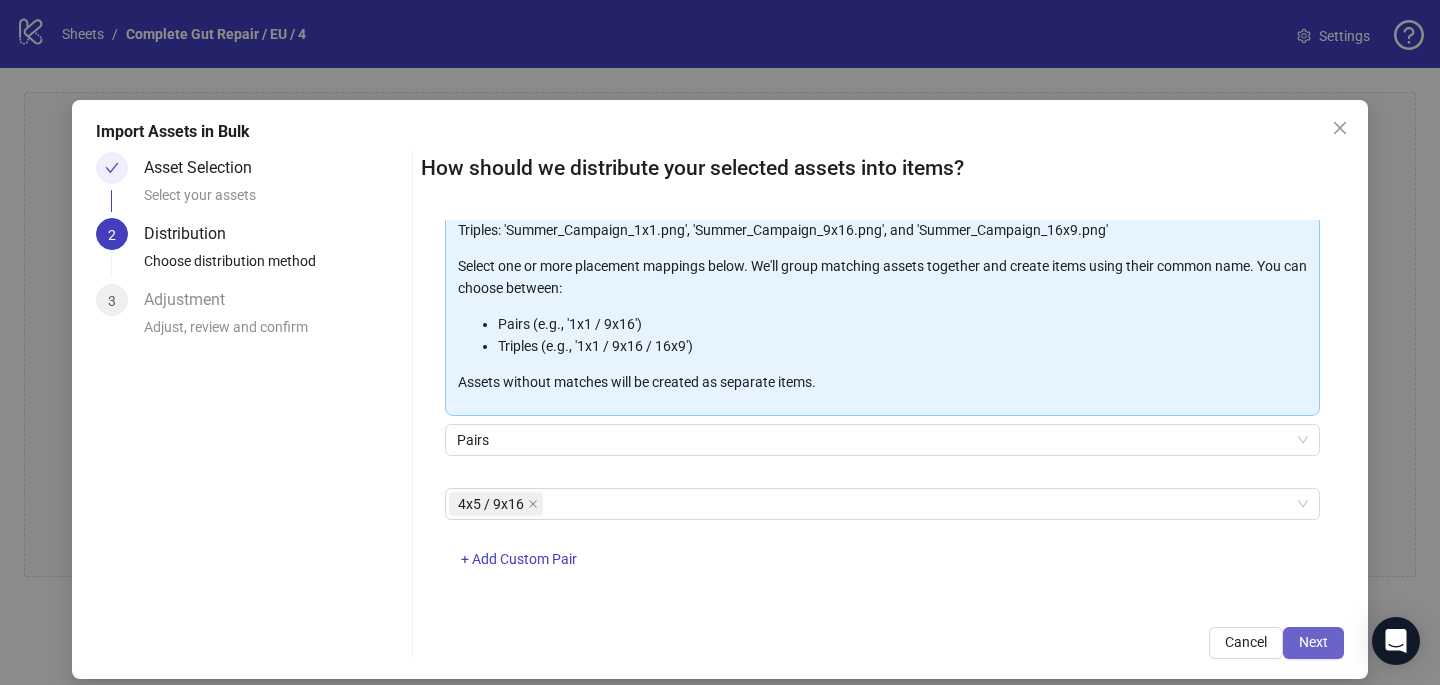 click on "Next" at bounding box center (1313, 643) 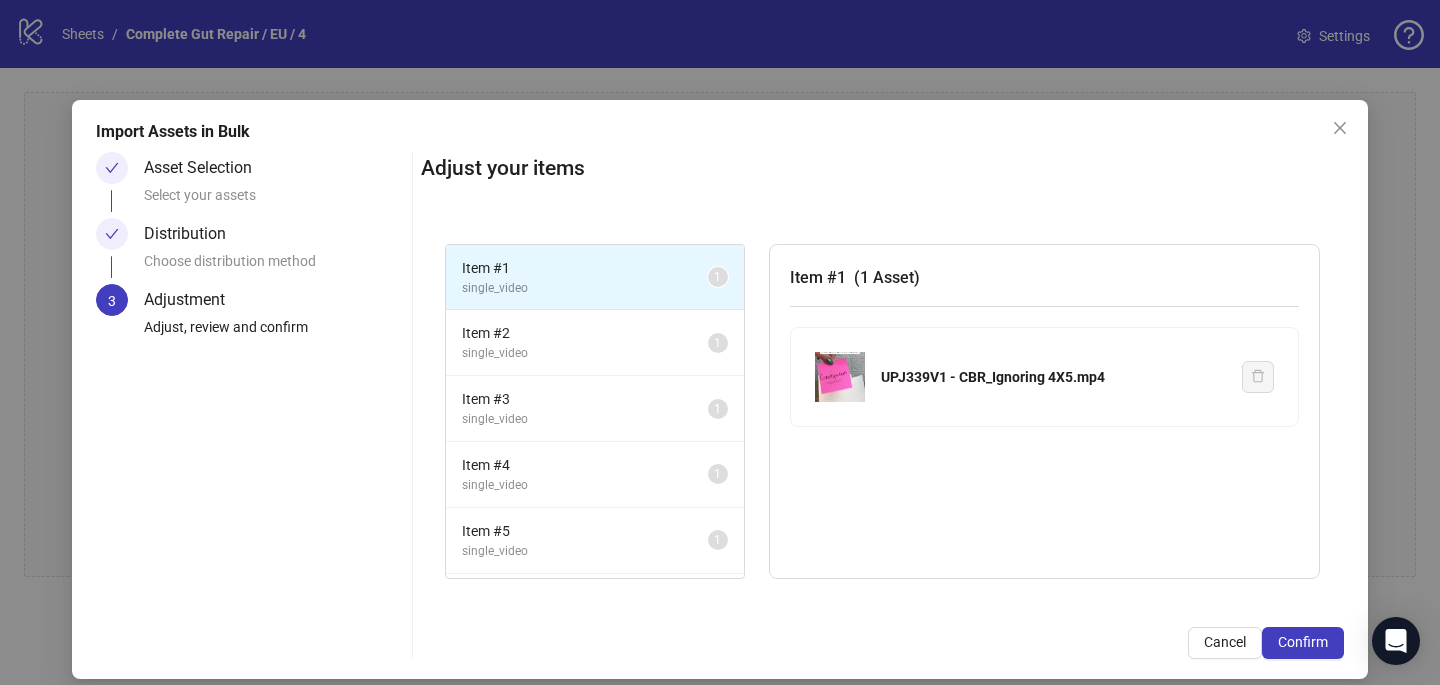 click on "Adjust your items Item # 1 single_video 1 Item # 2 single_video 1 Item # 3 single_video 1 Item # 4 single_video 1 Item # 5 single_video 1 Item # 6 single_video 1 Item # 7 single_video 1 Item # 8 single_video 1 Item # 1 ( 1   Asset ) UPJ339V1 - CBR_Ignoring 4X5.mp4 Cancel Confirm" at bounding box center [882, 405] 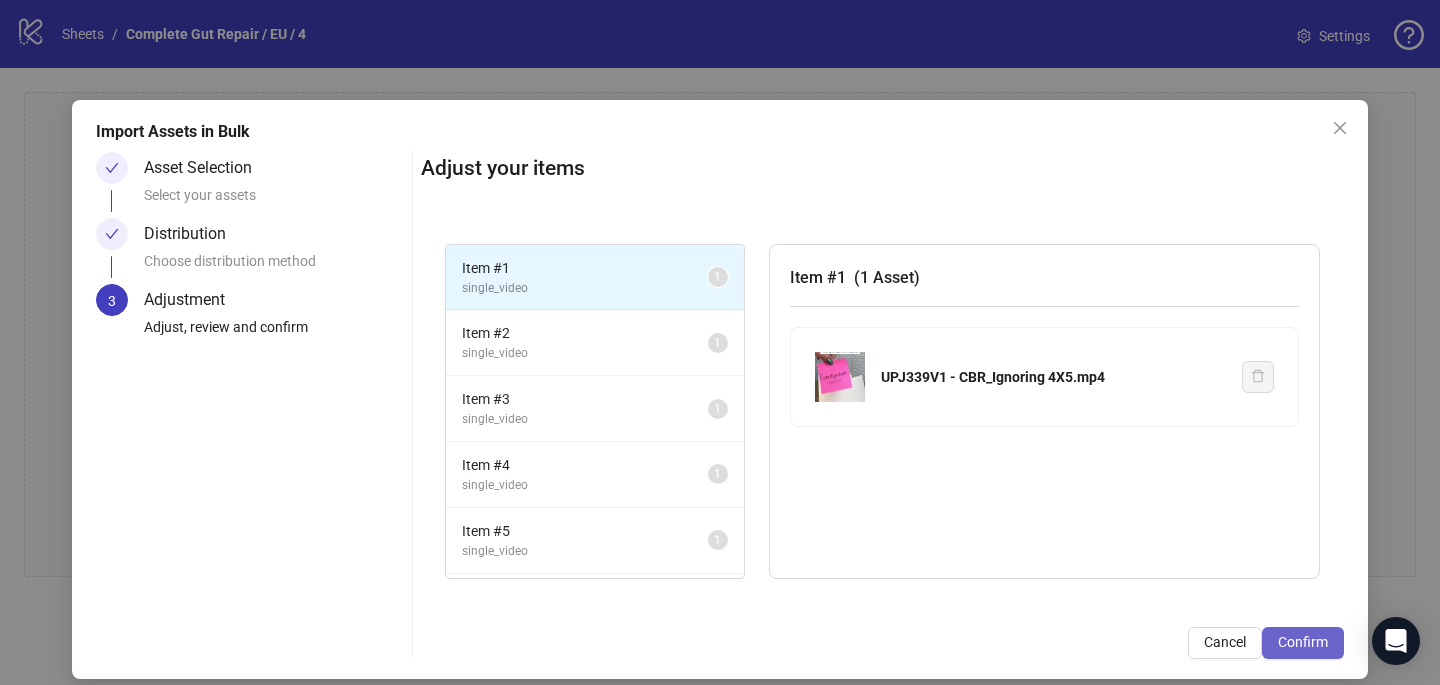 click on "Confirm" at bounding box center (1303, 642) 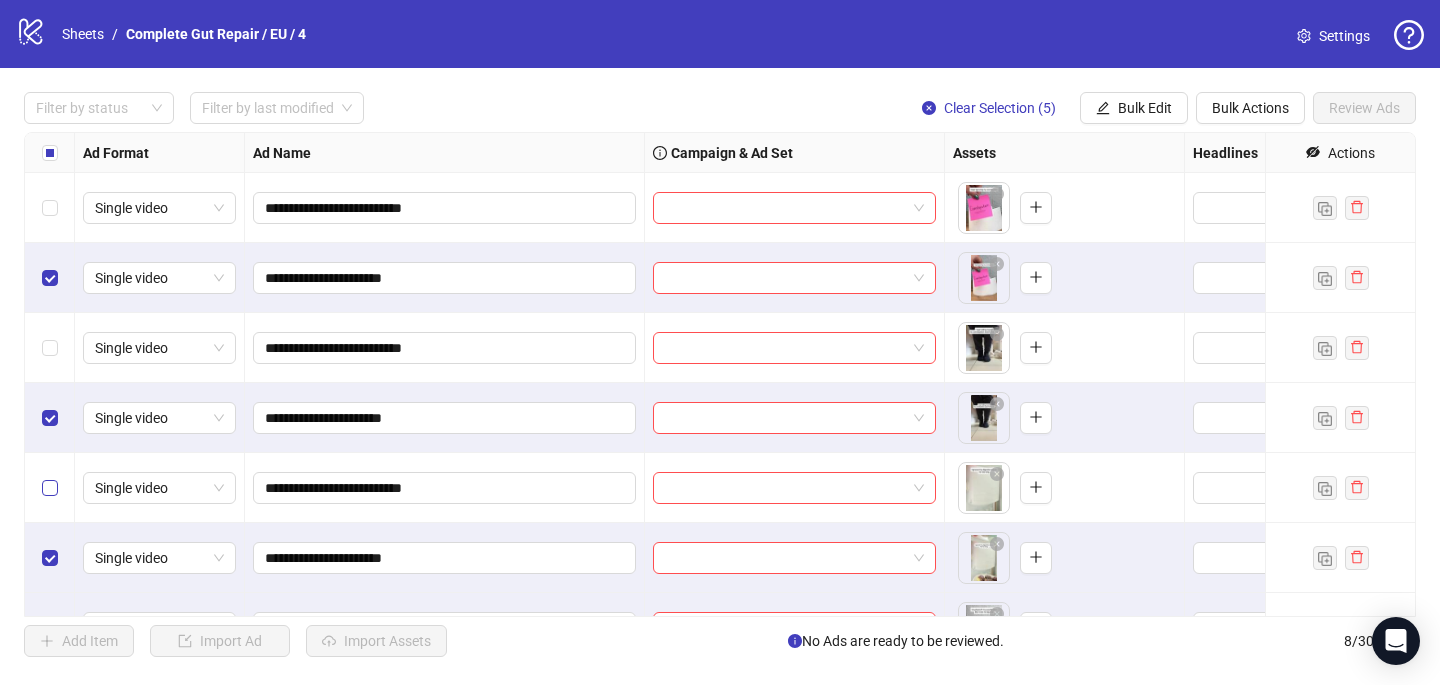 scroll, scrollTop: 117, scrollLeft: 0, axis: vertical 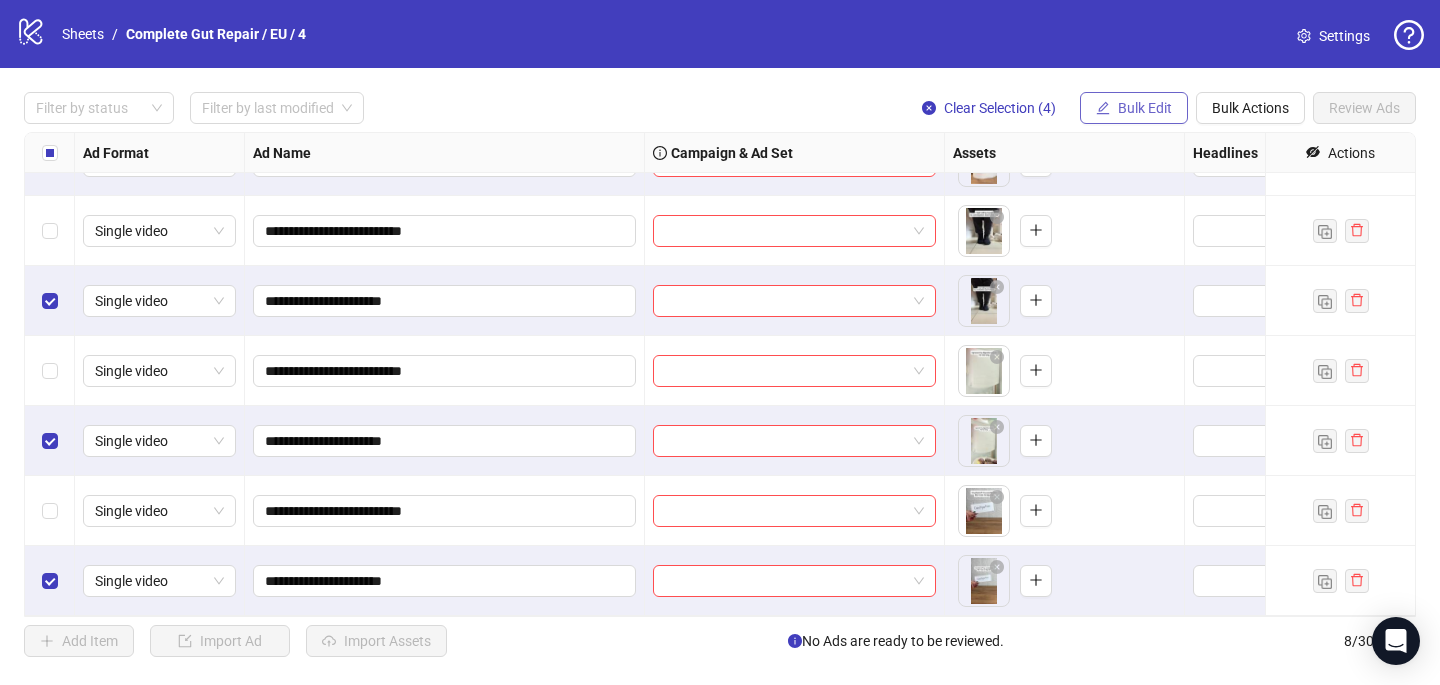 click on "Bulk Edit" at bounding box center (1145, 108) 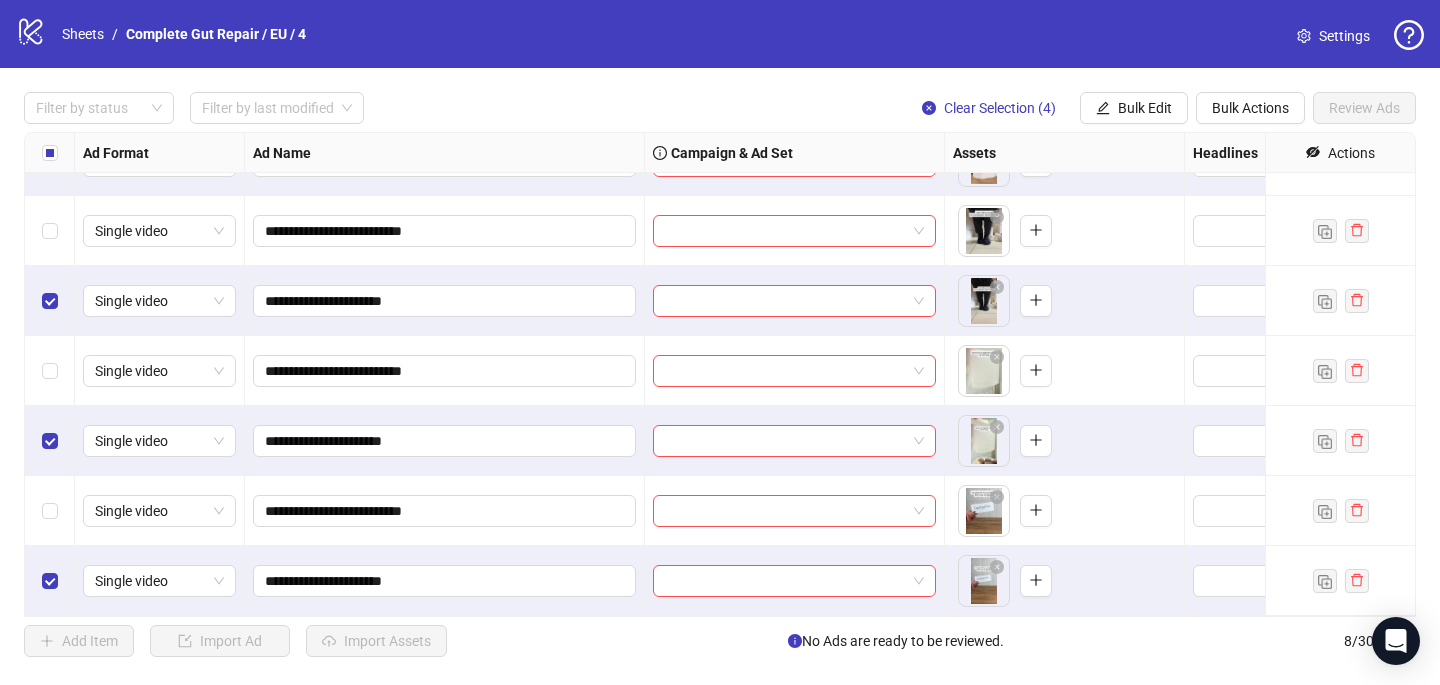 click on "**********" at bounding box center (720, 374) 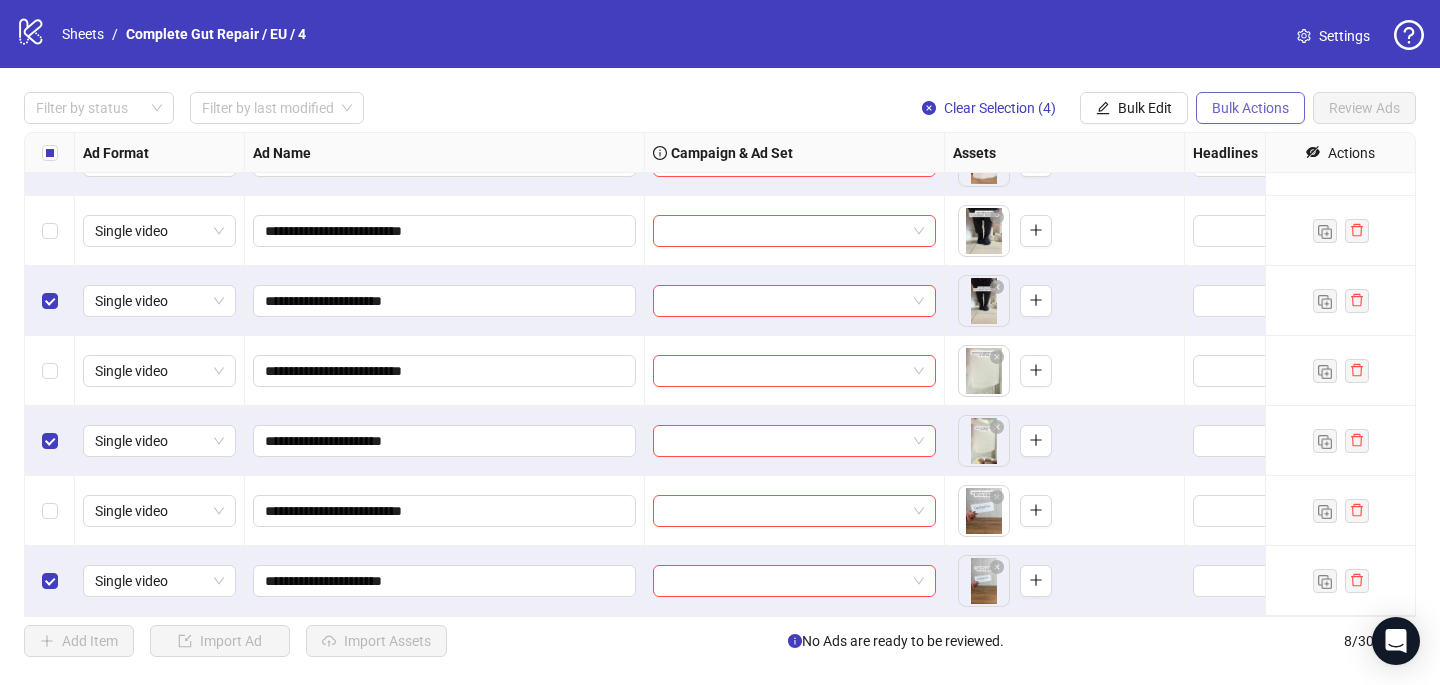 click on "Bulk Actions" at bounding box center [1250, 108] 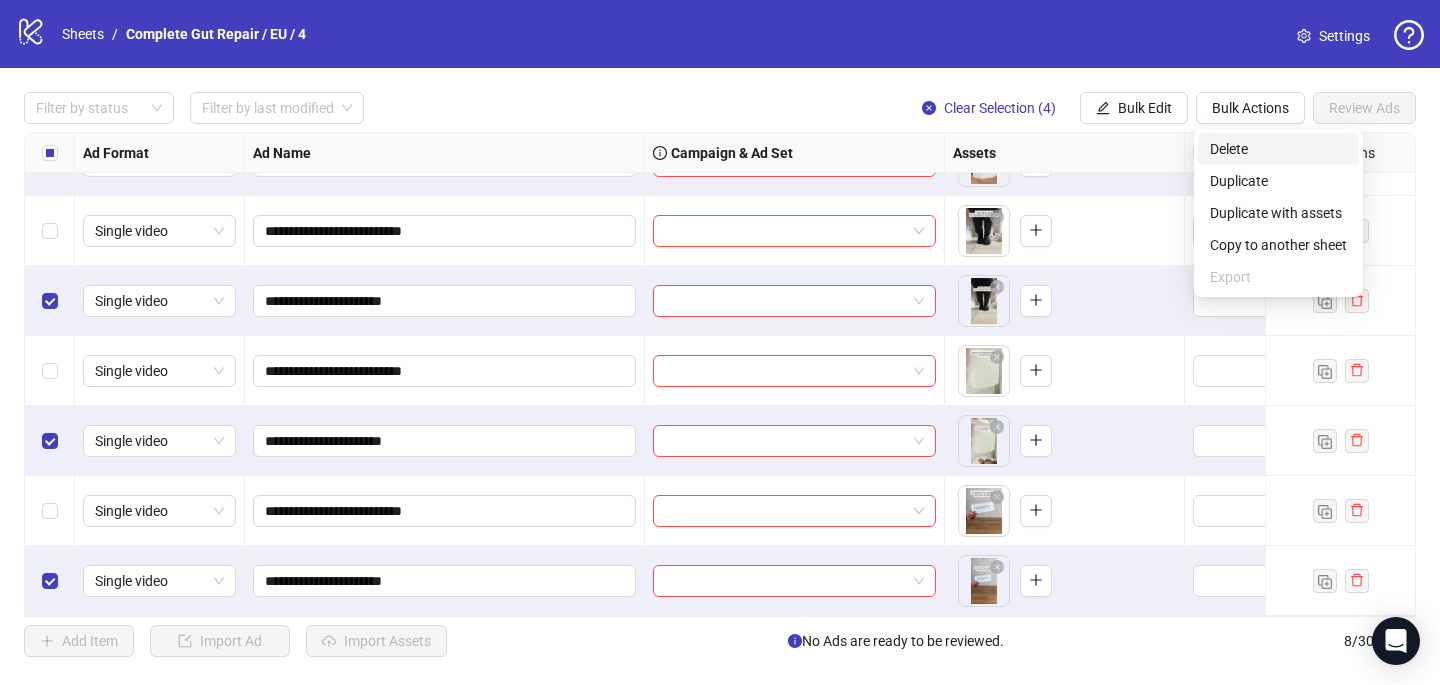 click on "Delete" at bounding box center (1278, 149) 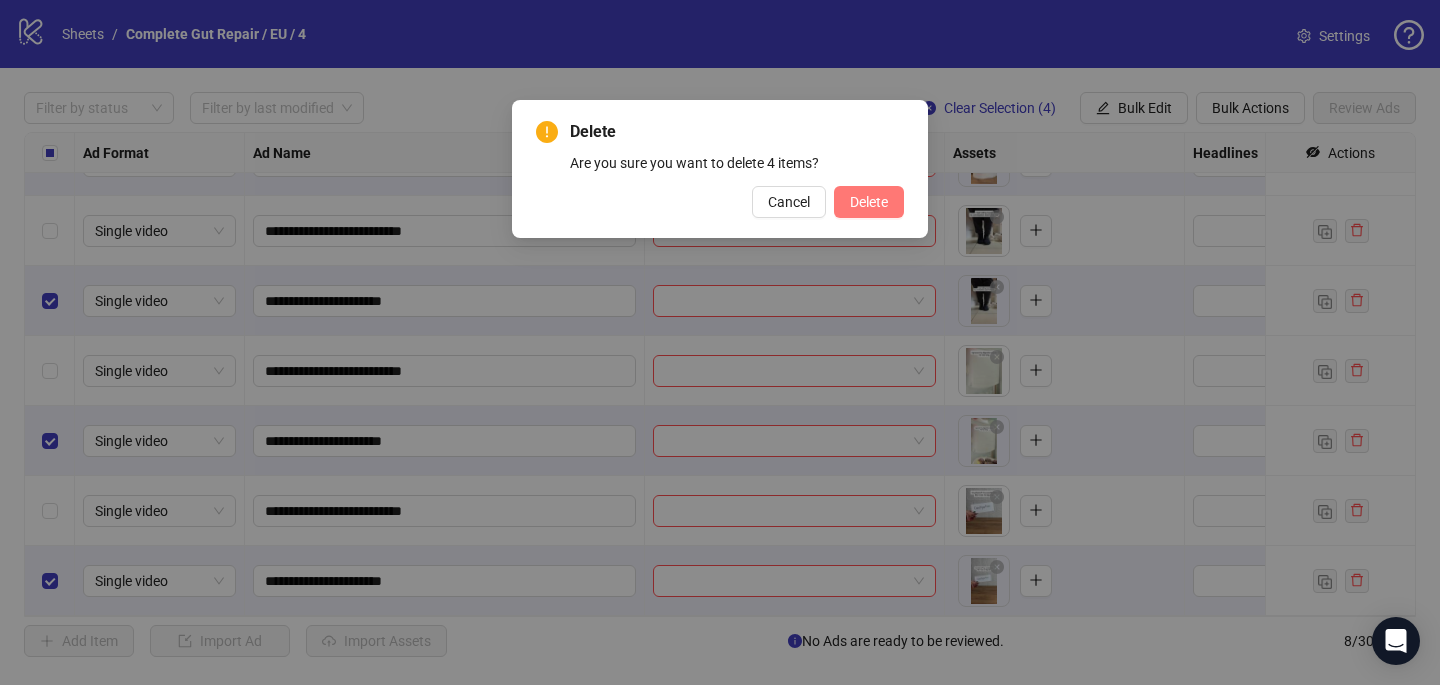 click on "Delete" at bounding box center (869, 202) 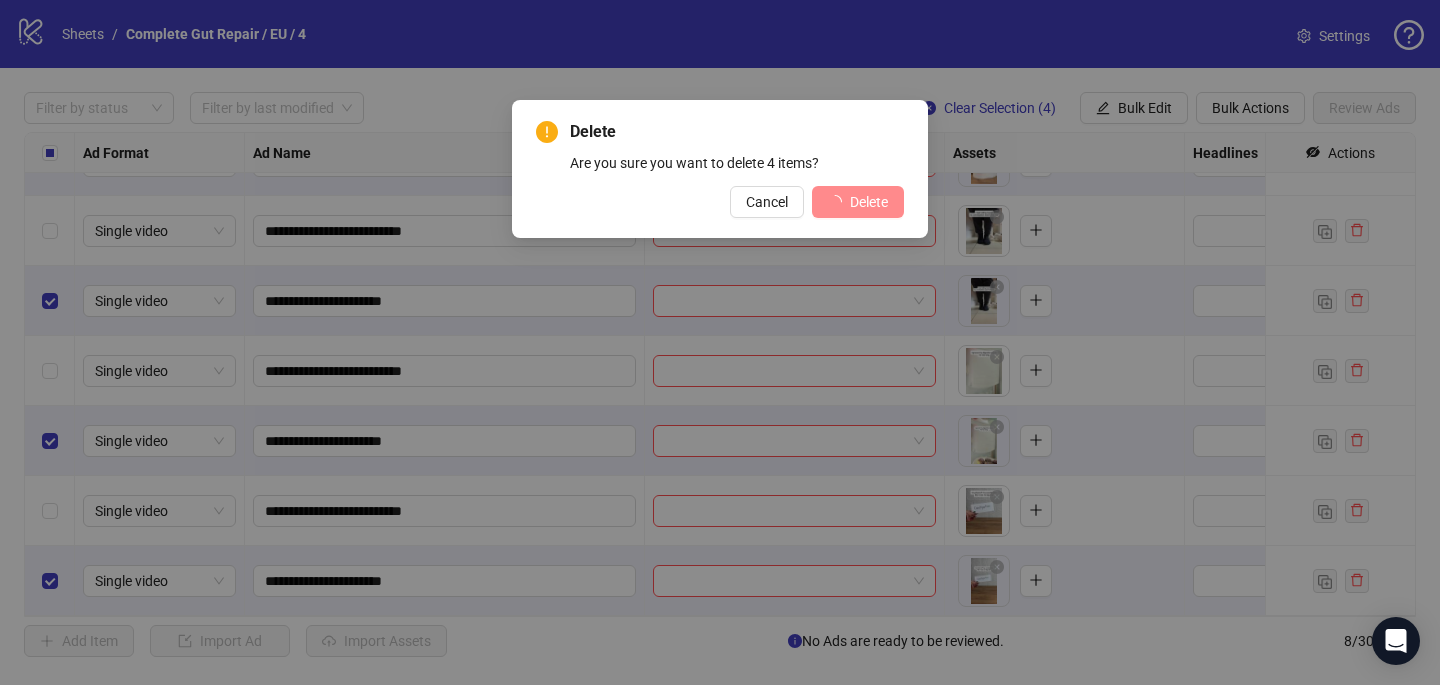 scroll, scrollTop: 0, scrollLeft: 0, axis: both 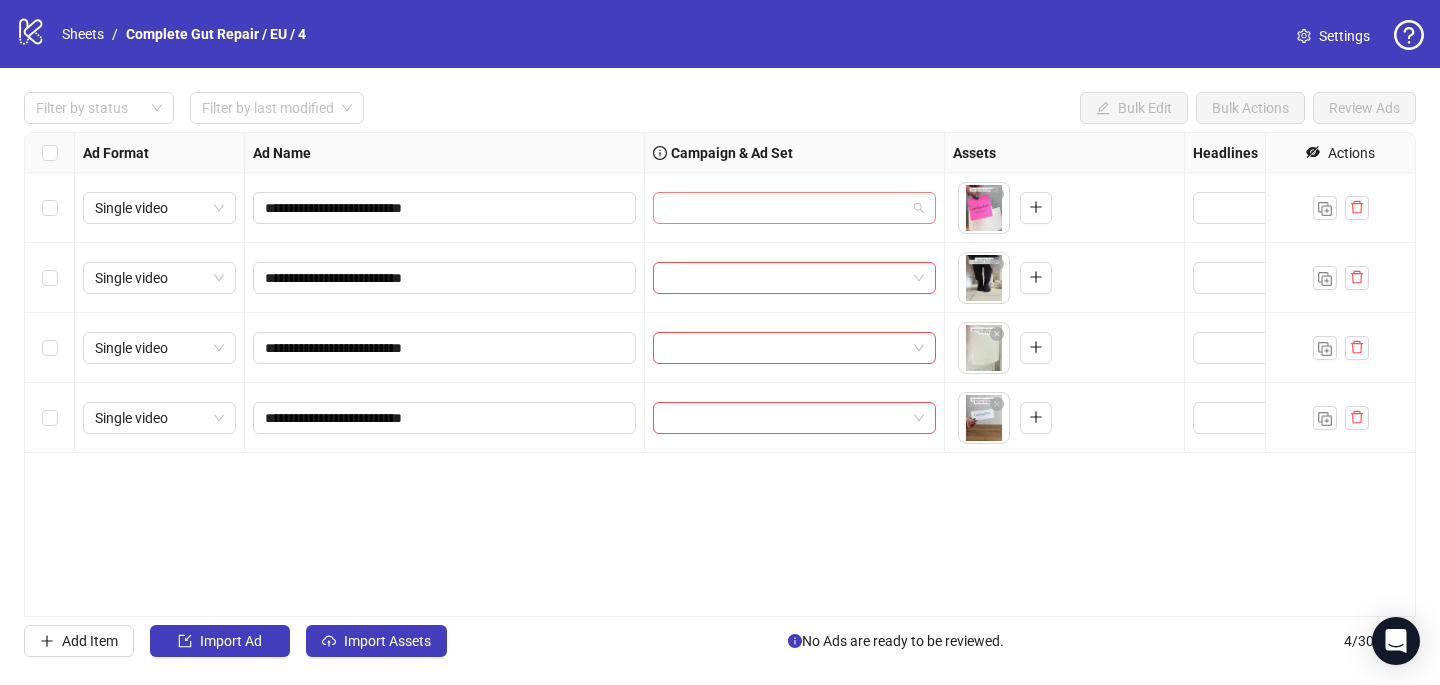 click at bounding box center [785, 208] 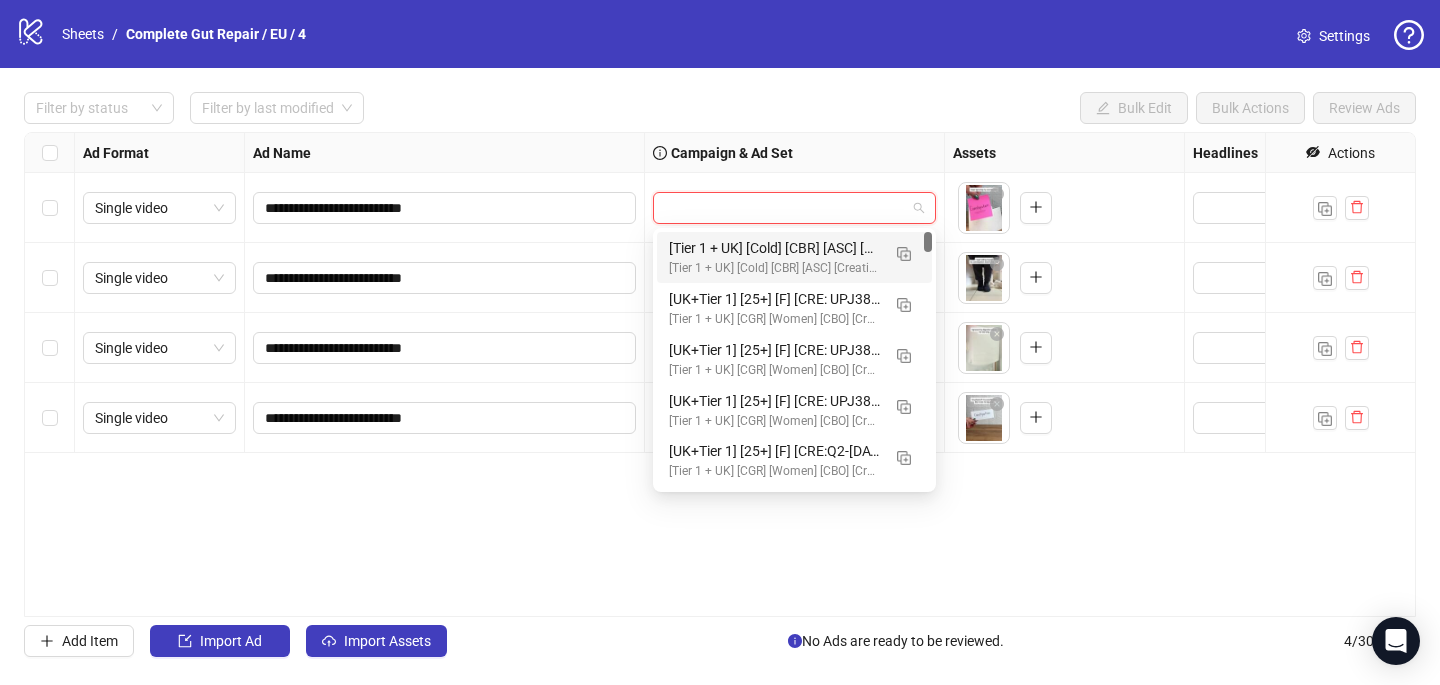 paste on "**********" 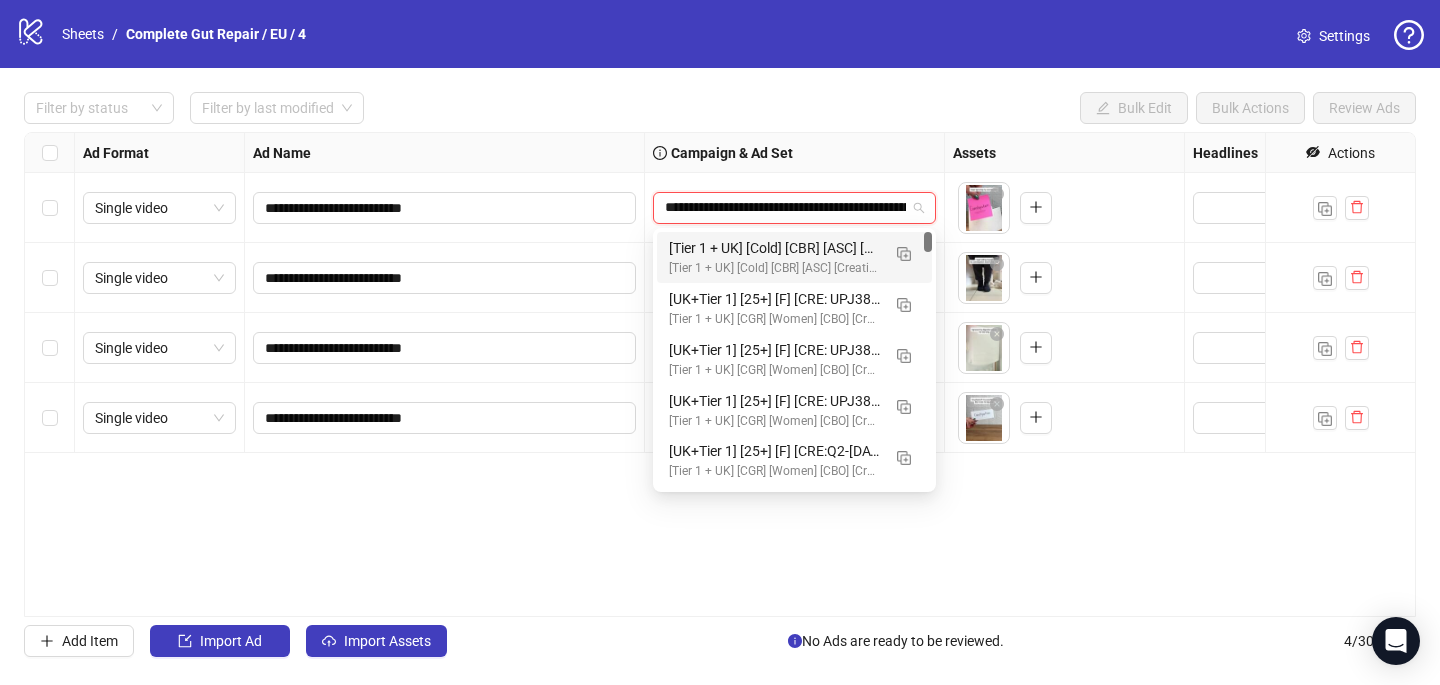 scroll, scrollTop: 0, scrollLeft: 269, axis: horizontal 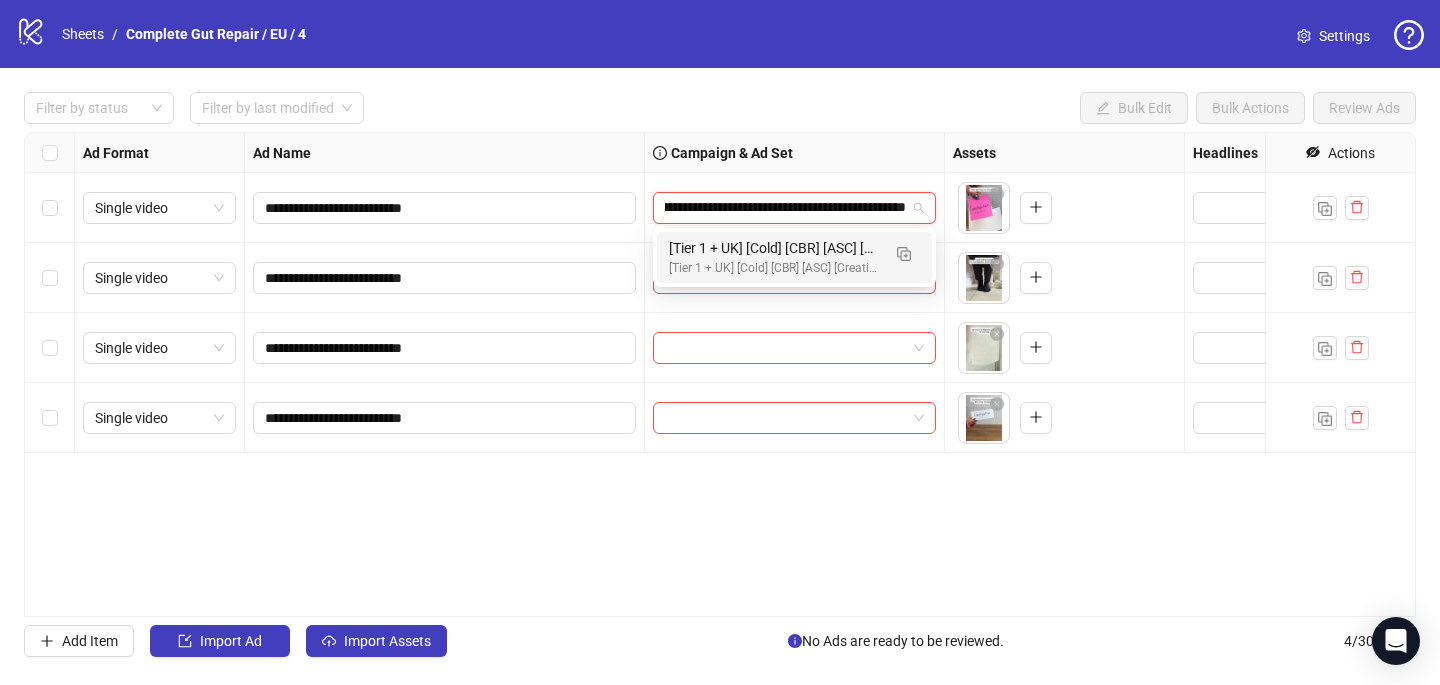 click on "[Tier 1 + UK] [Cold] [CBR] [ASC] [Creative Insertion - WOMEN] [[DATE]] # 500€" at bounding box center [774, 248] 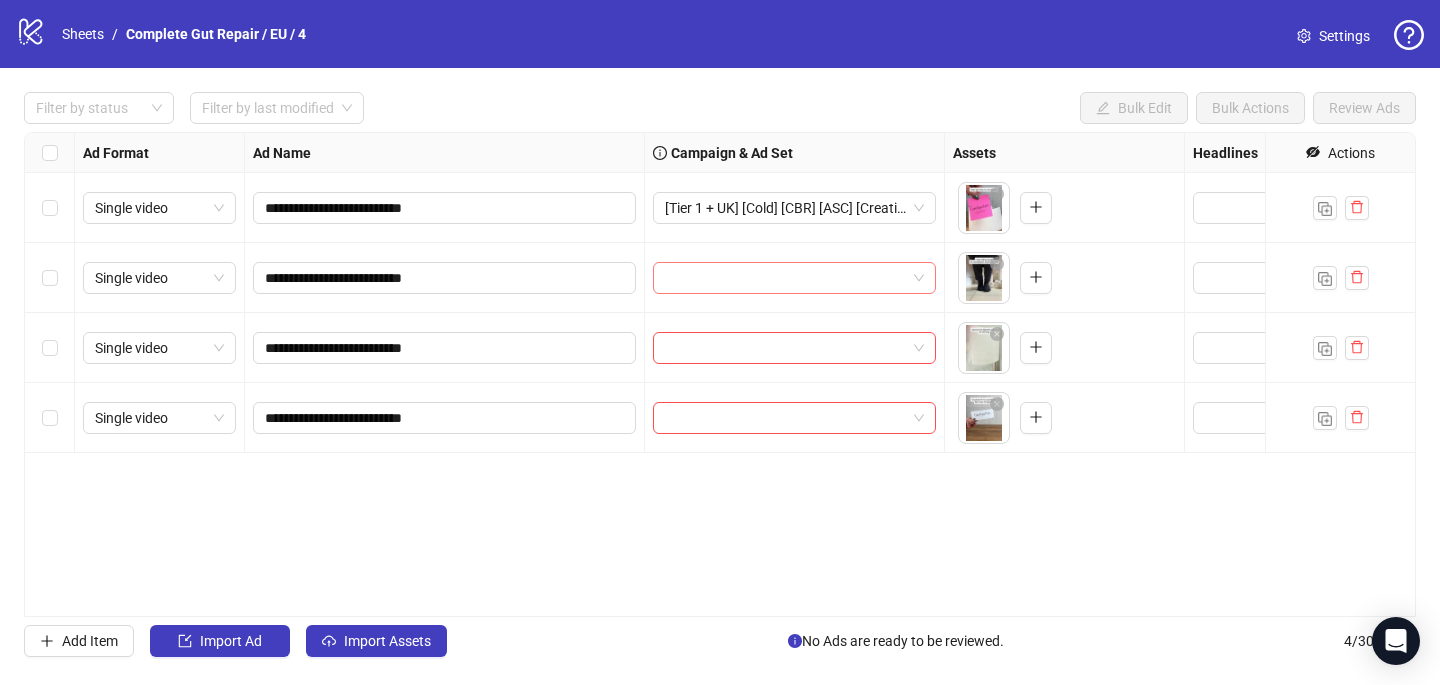click at bounding box center [785, 278] 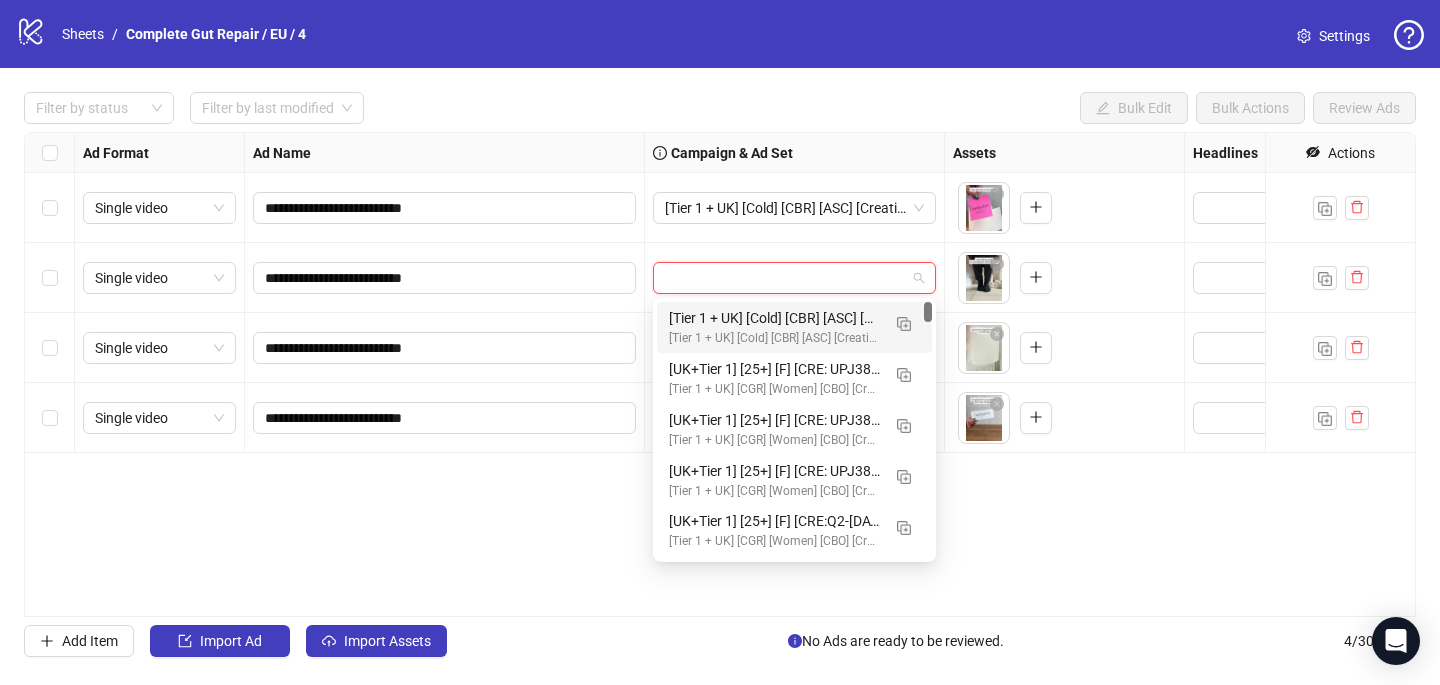 paste on "**********" 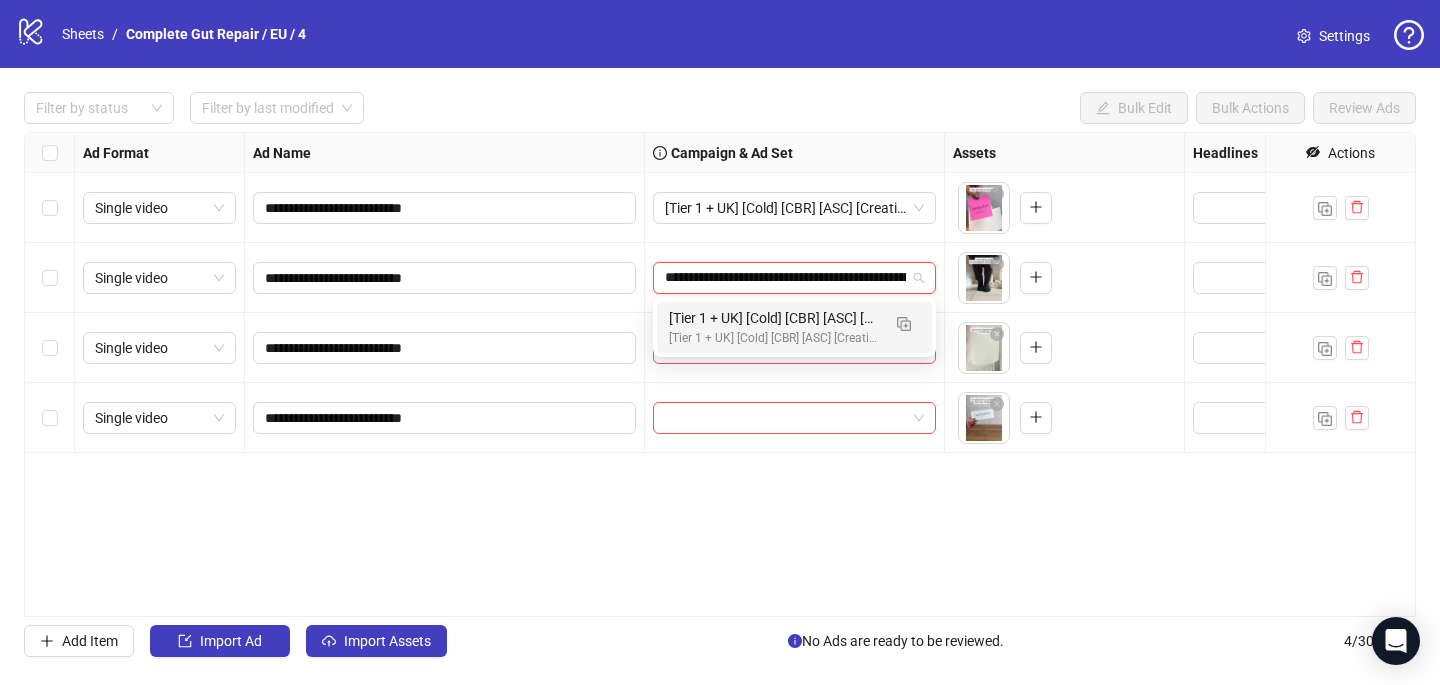 scroll, scrollTop: 0, scrollLeft: 269, axis: horizontal 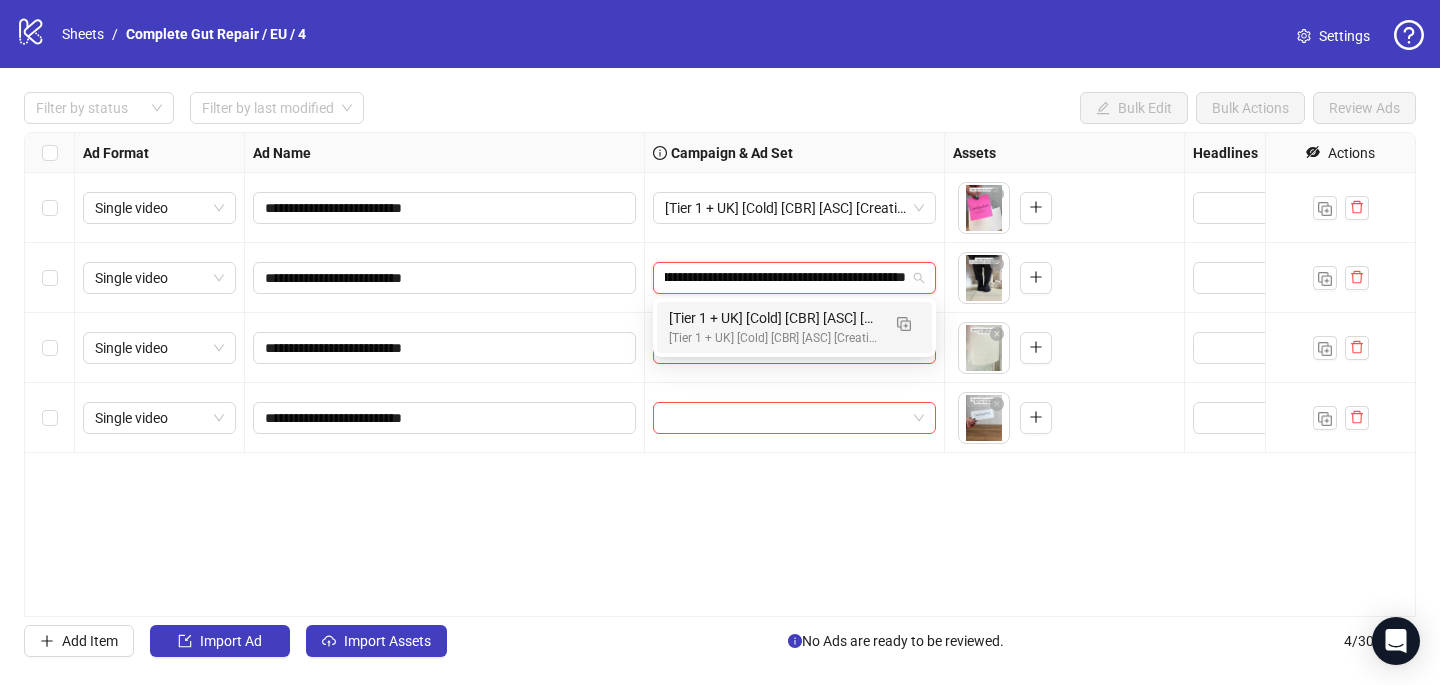 click on "[Tier 1 + UK] [Cold] [CBR] [ASC] [Creative Insertion - WOMEN] [[DATE]] # 500€" at bounding box center (774, 318) 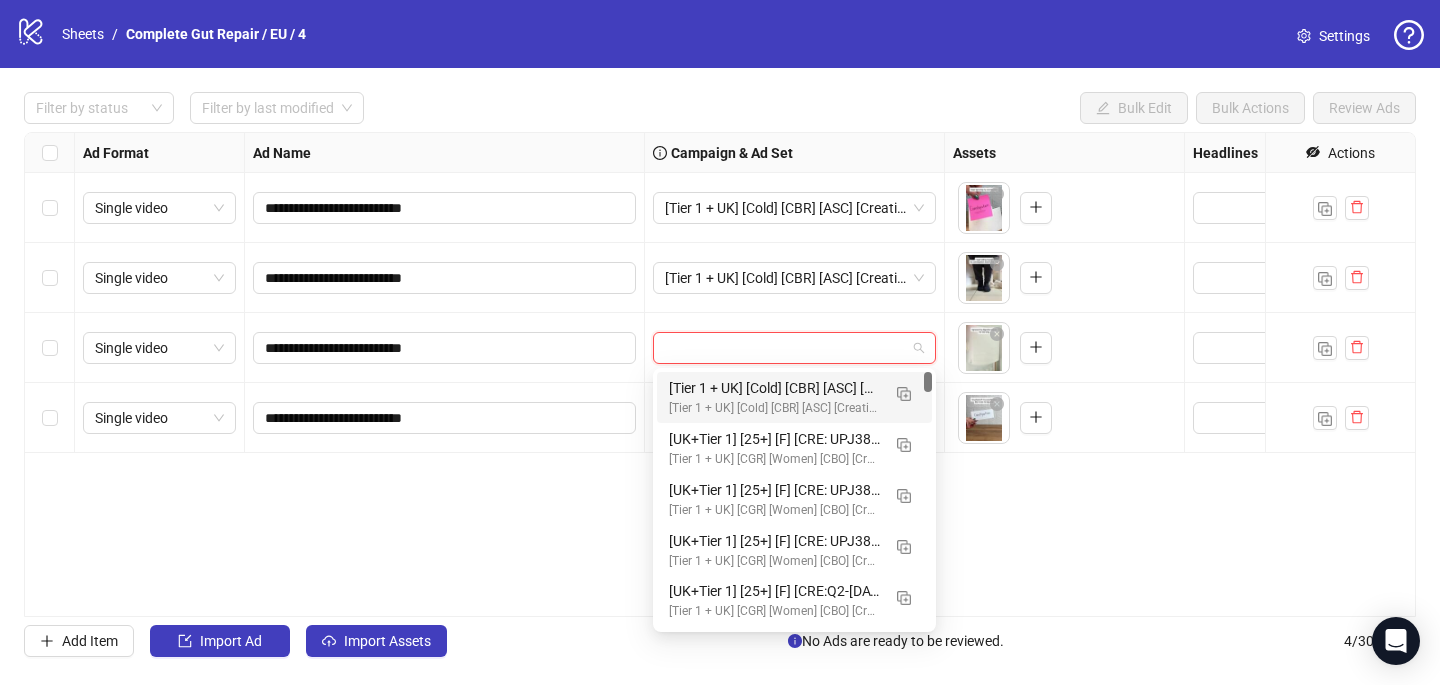 click at bounding box center (785, 348) 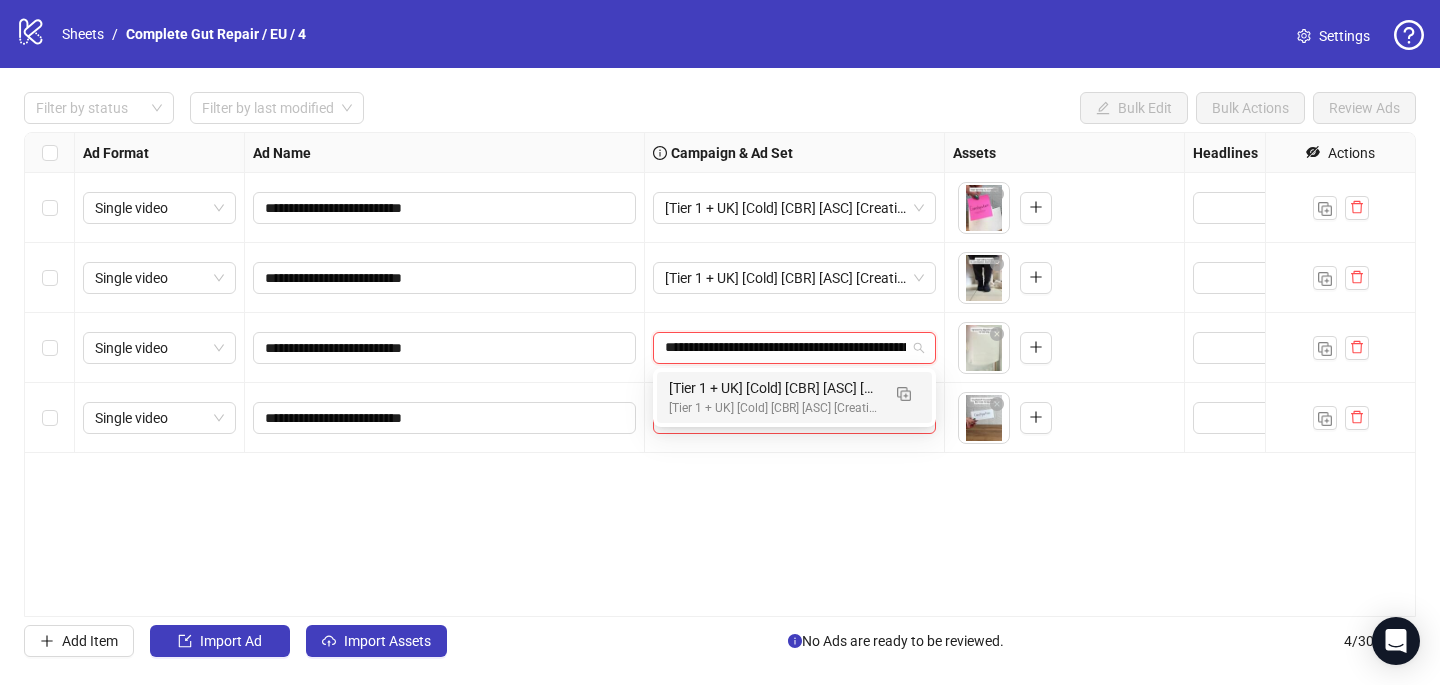 scroll, scrollTop: 0, scrollLeft: 269, axis: horizontal 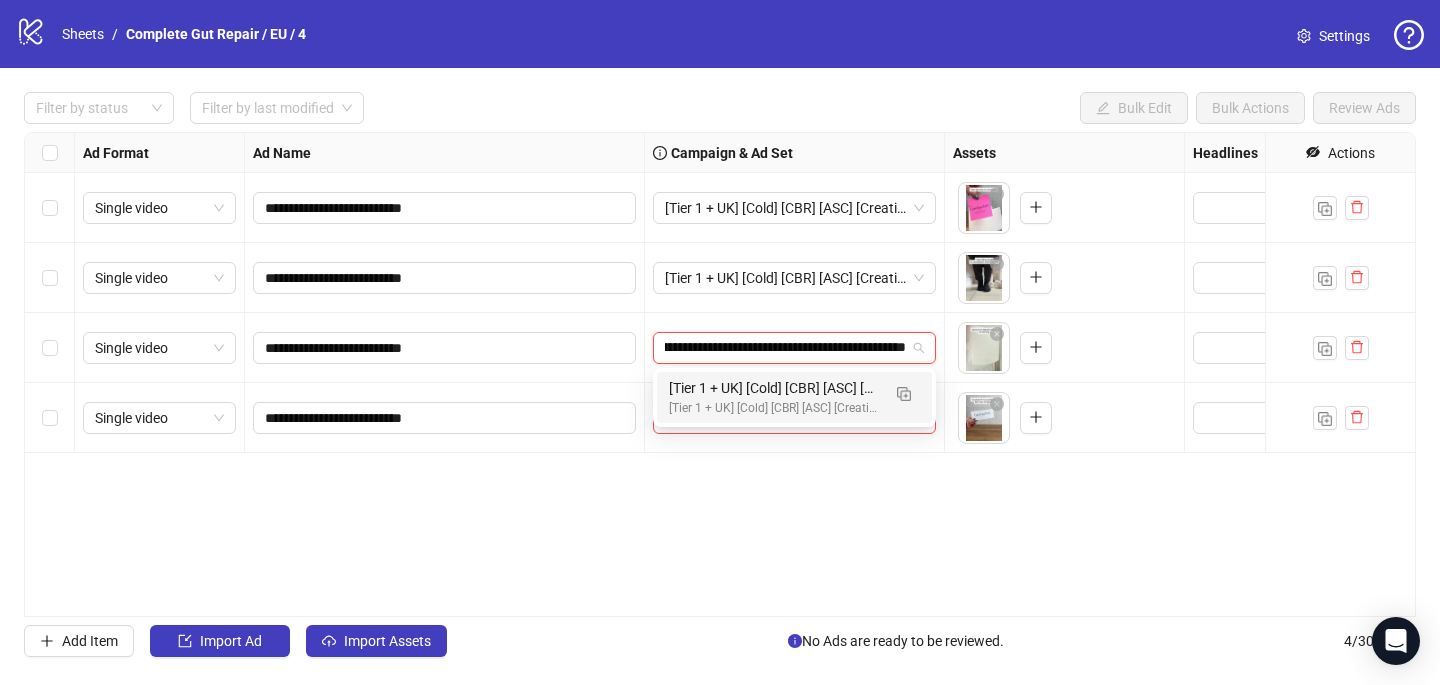 click on "[Tier 1 + UK] [Cold] [CBR] [ASC] [Creative Insertion - WOMEN] [[DATE]] # 500€" at bounding box center (774, 388) 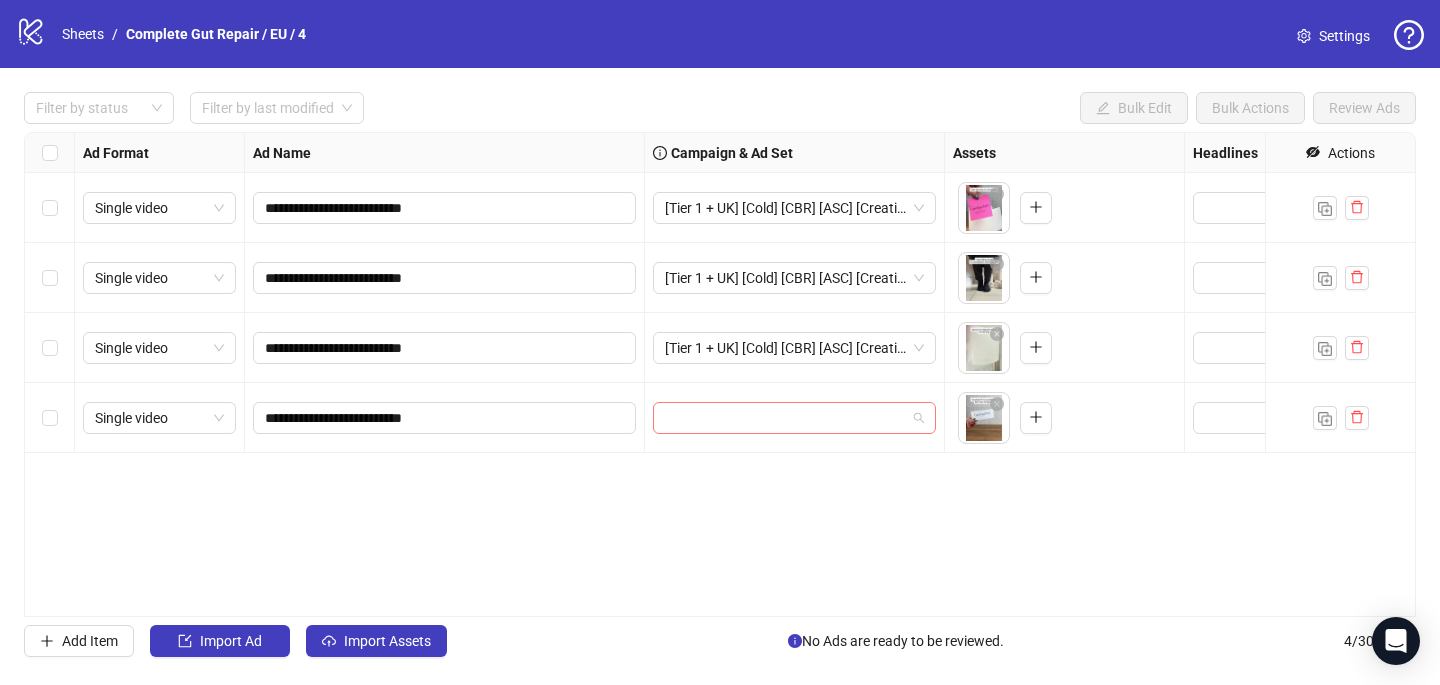 click at bounding box center (785, 418) 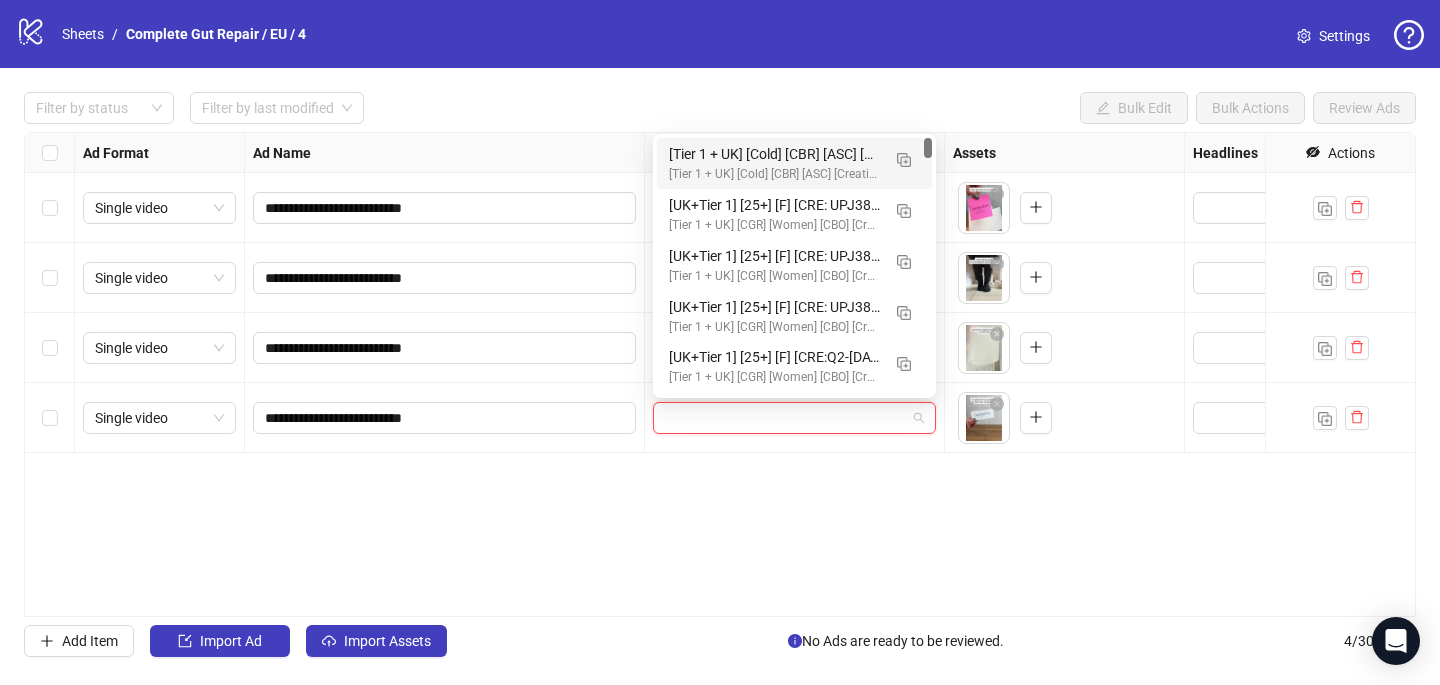 paste on "**********" 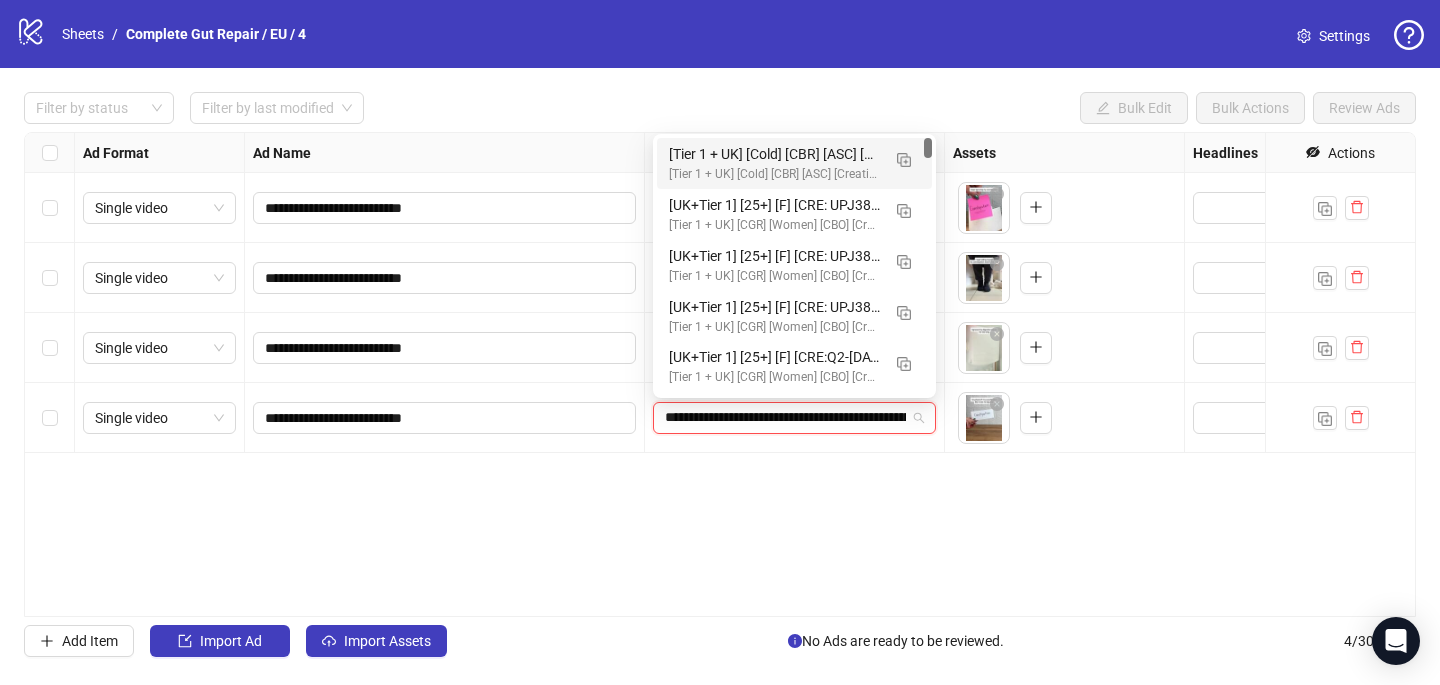 scroll, scrollTop: 0, scrollLeft: 269, axis: horizontal 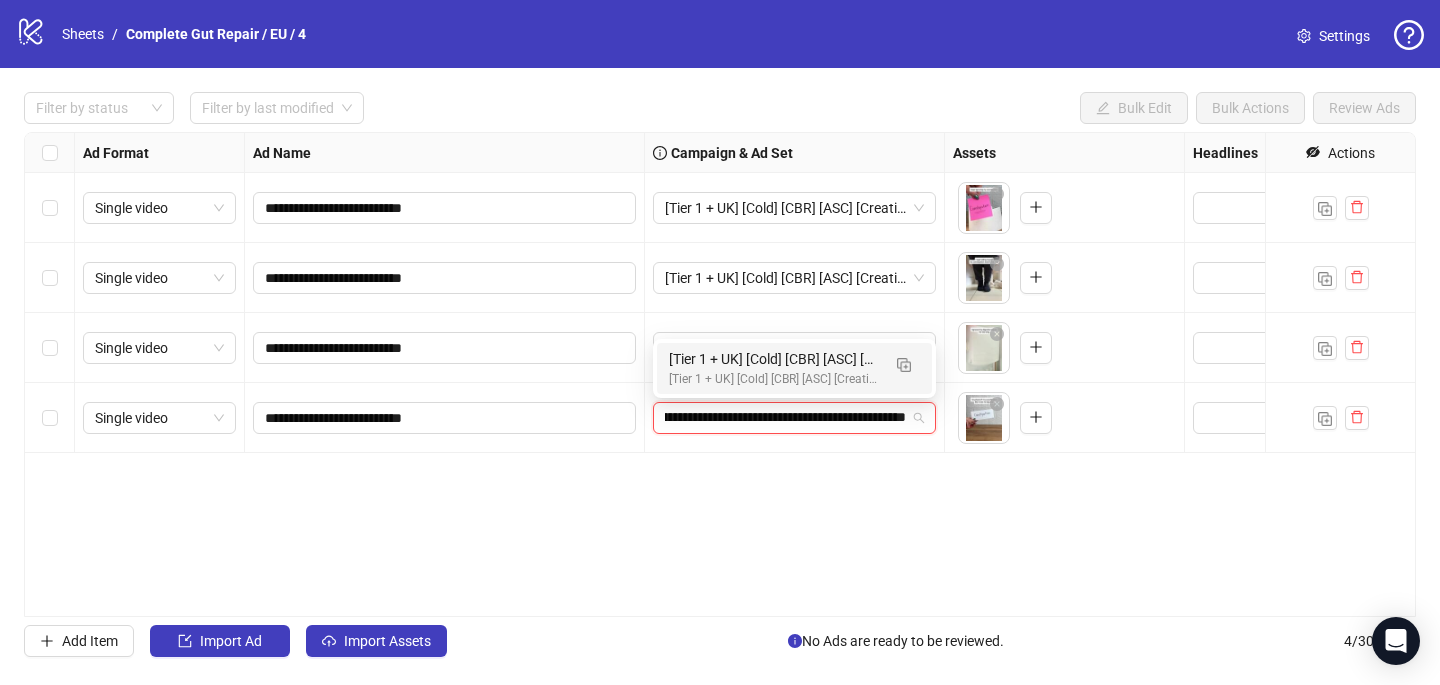 click on "[Tier 1 + UK] [Cold] [CBR] [ASC] [Creative Insertion - WOMEN] [[DATE]] # 500€" at bounding box center (774, 359) 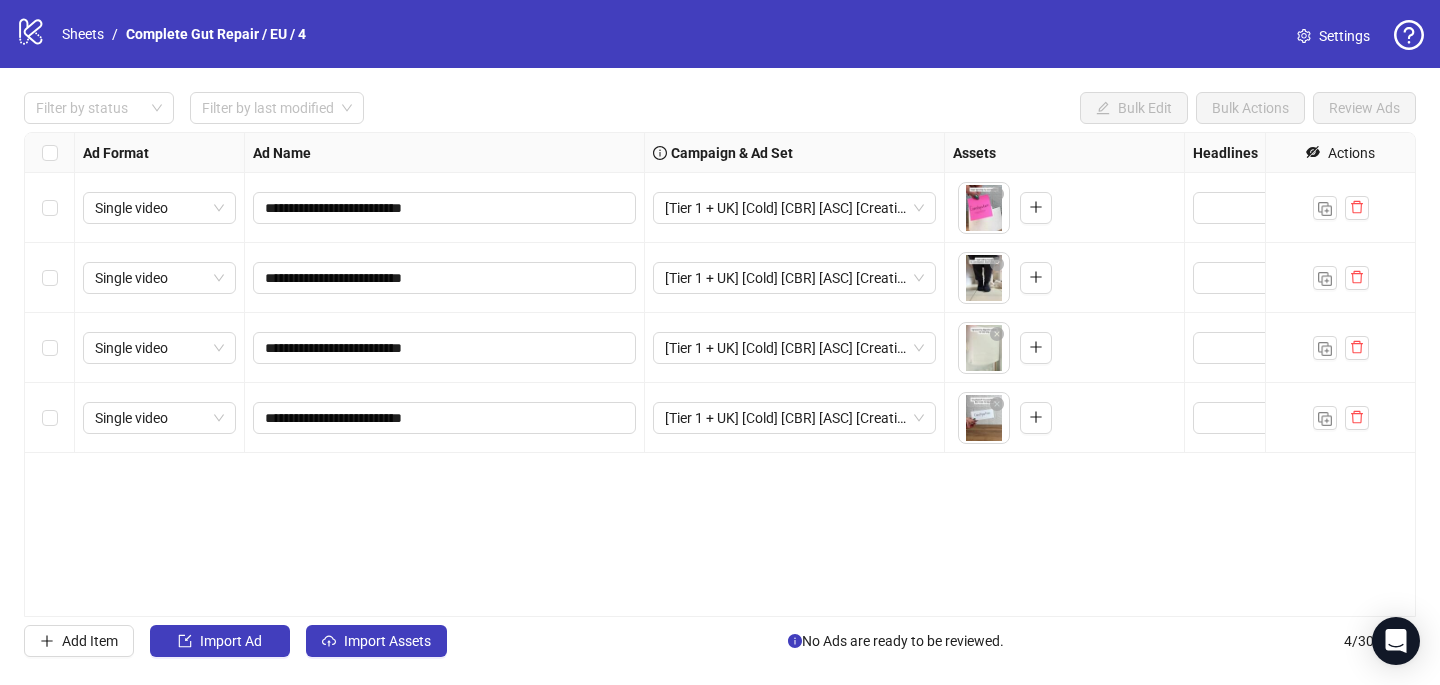 click on "**********" at bounding box center (720, 374) 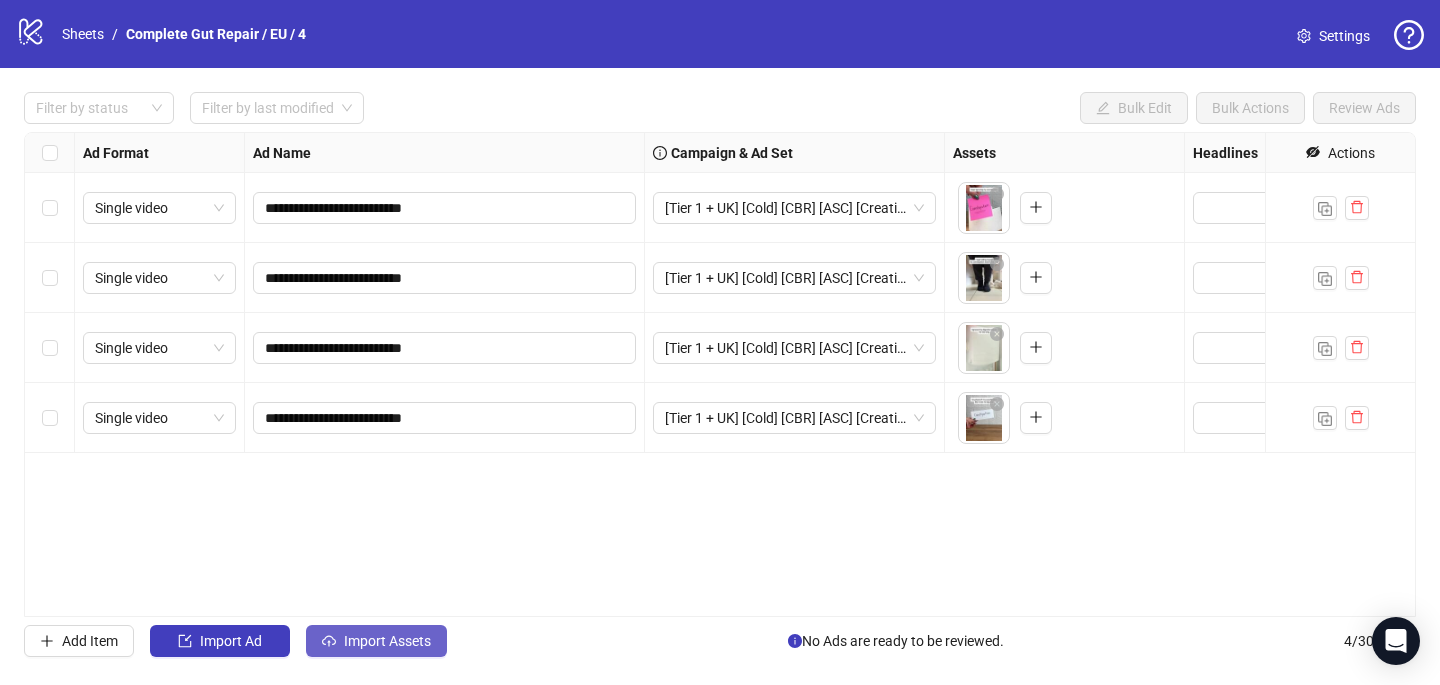 click on "Import Assets" at bounding box center [387, 641] 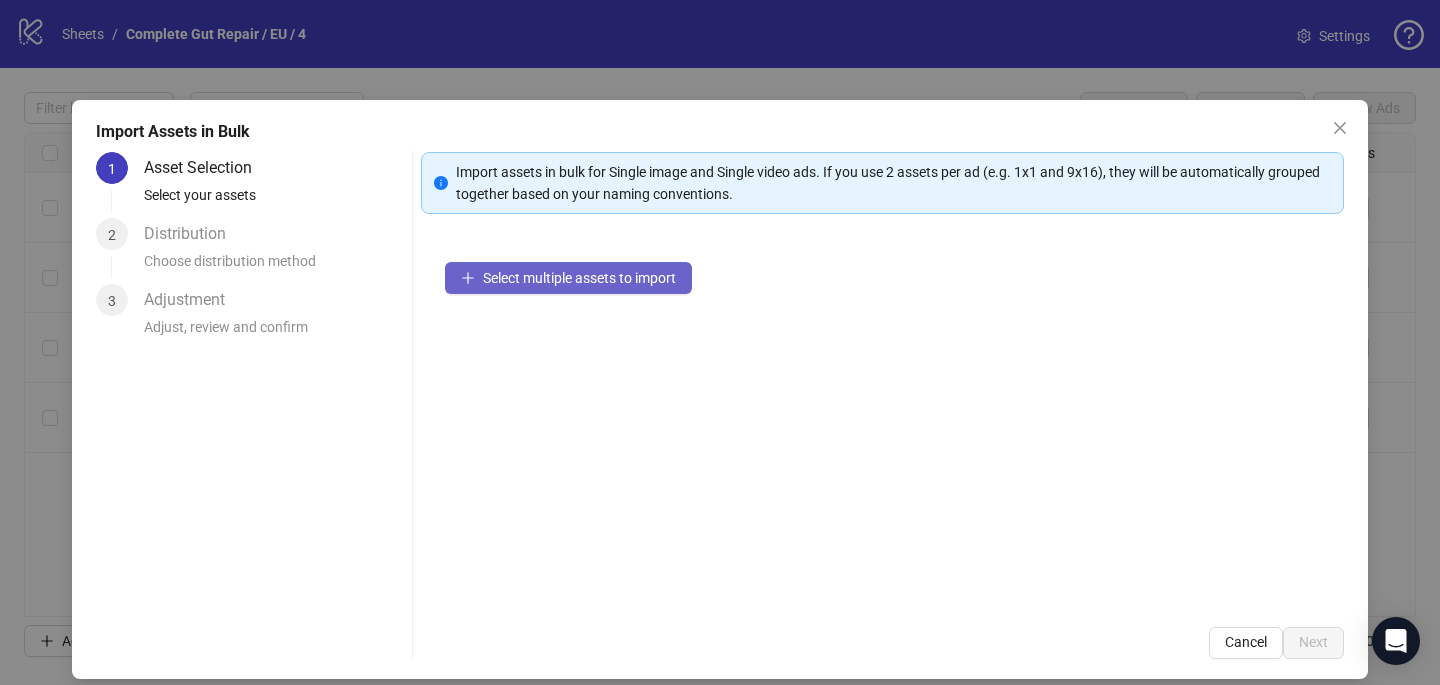 click on "Select multiple assets to import" at bounding box center (579, 278) 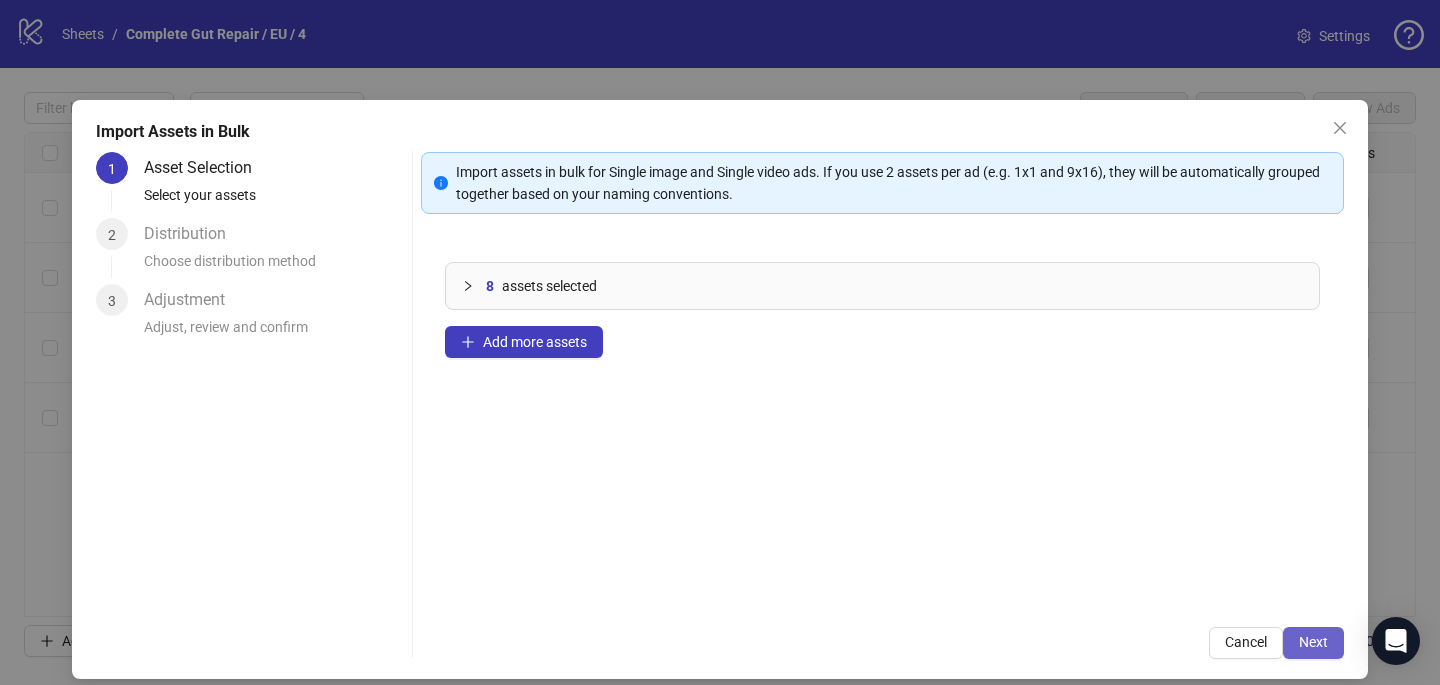 click on "Next" at bounding box center [1313, 642] 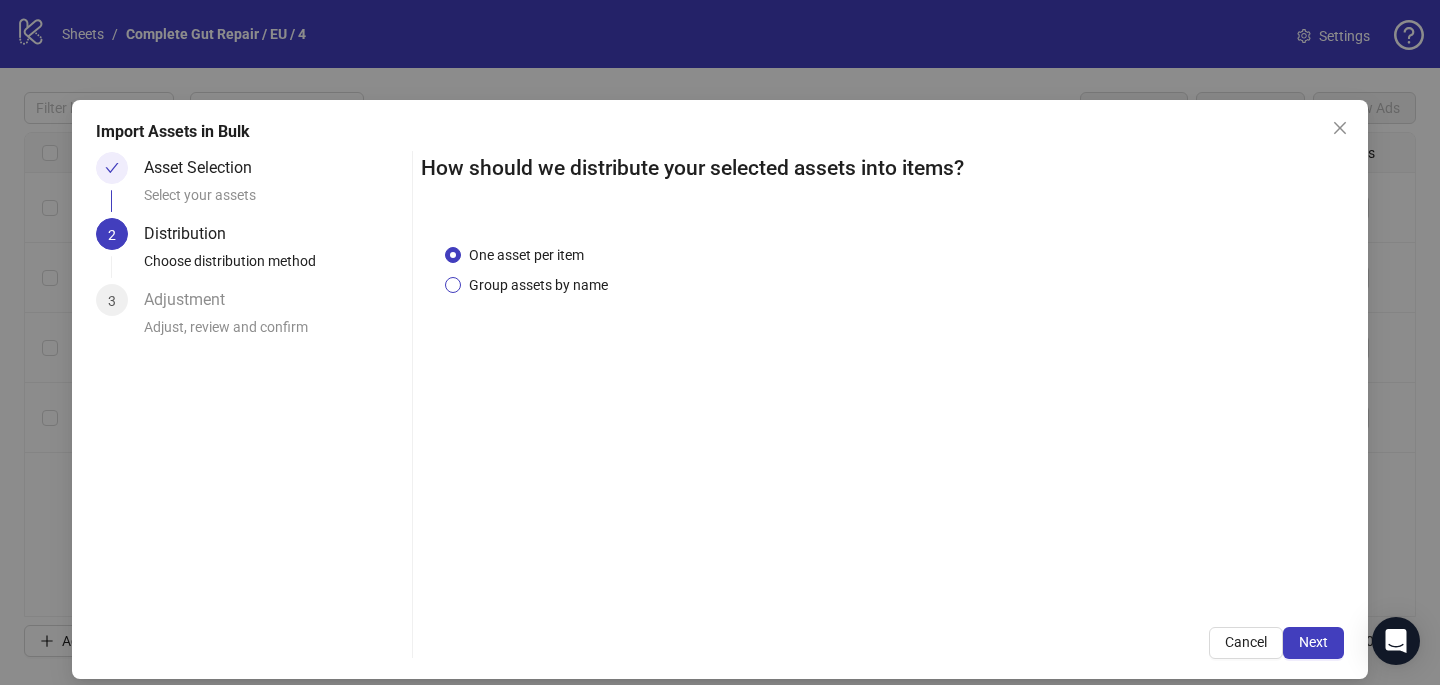 click on "Group assets by name" at bounding box center [538, 285] 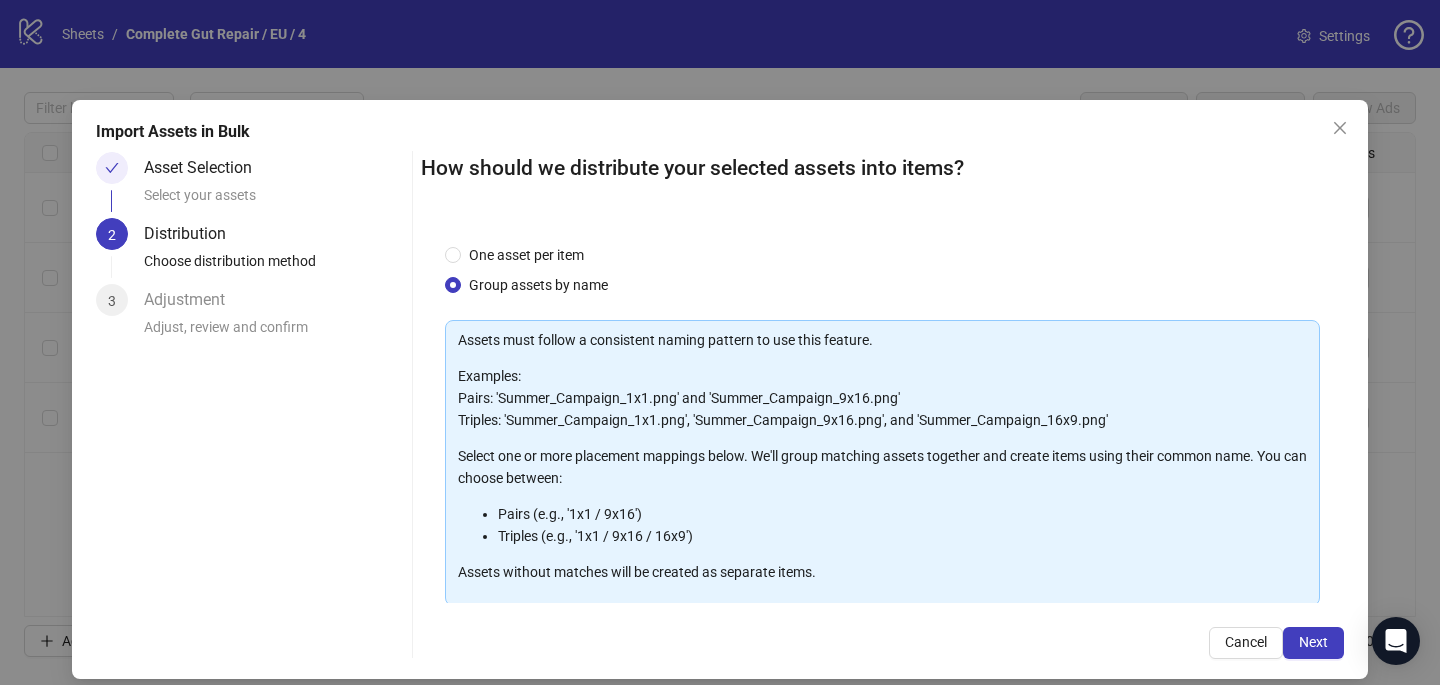 scroll, scrollTop: 203, scrollLeft: 0, axis: vertical 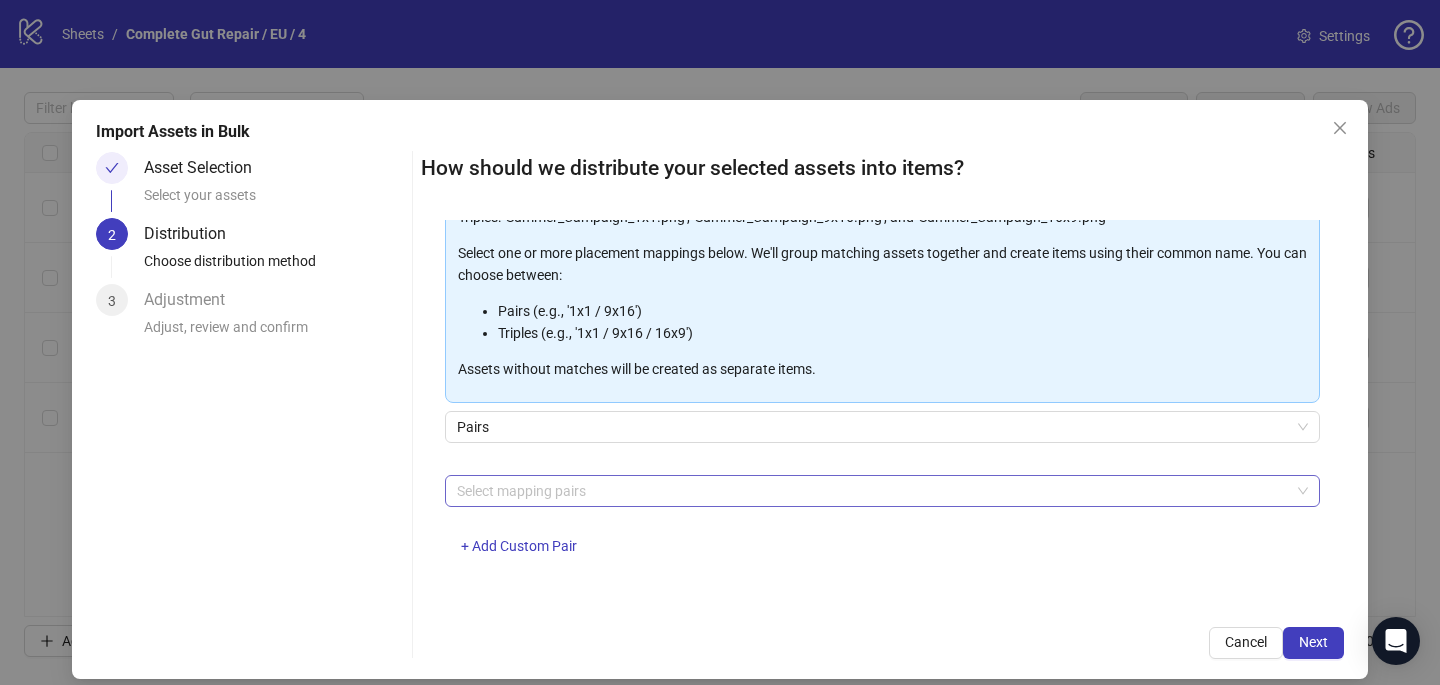 click at bounding box center [872, 491] 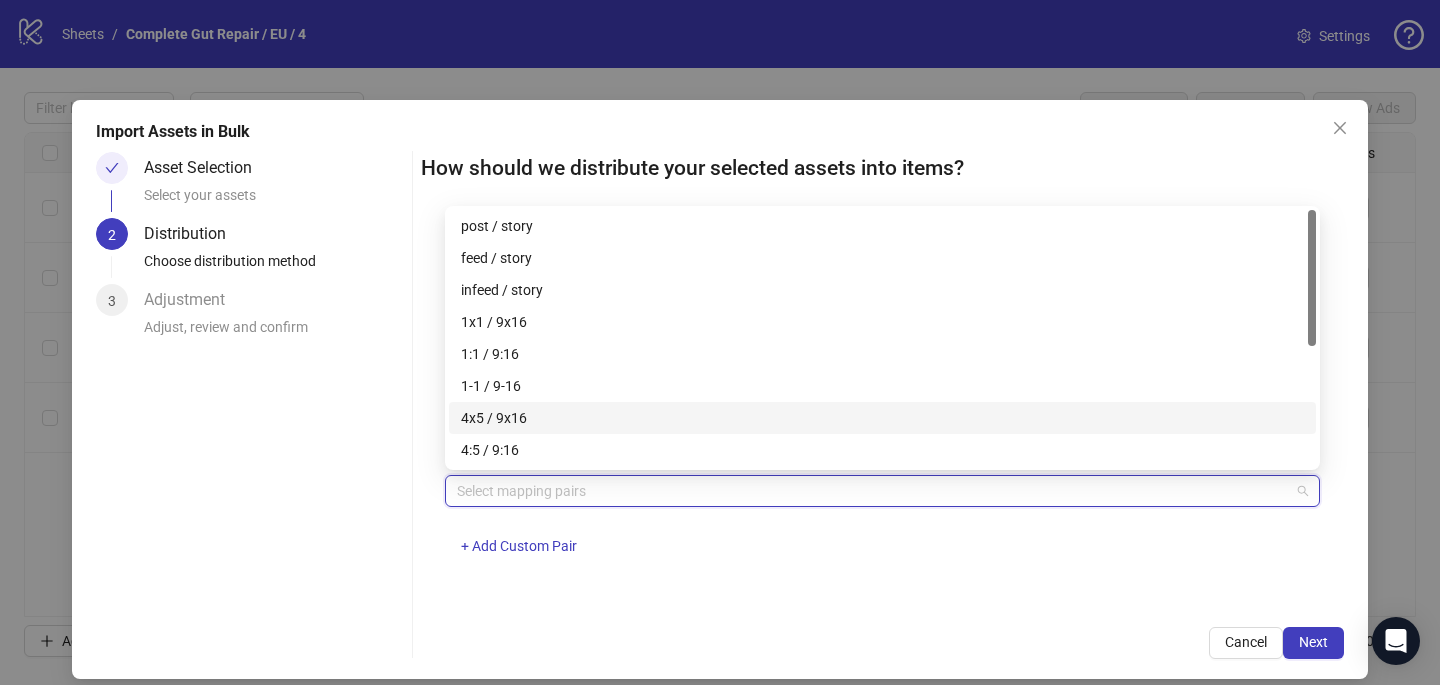 click on "4x5 / 9x16" at bounding box center [882, 418] 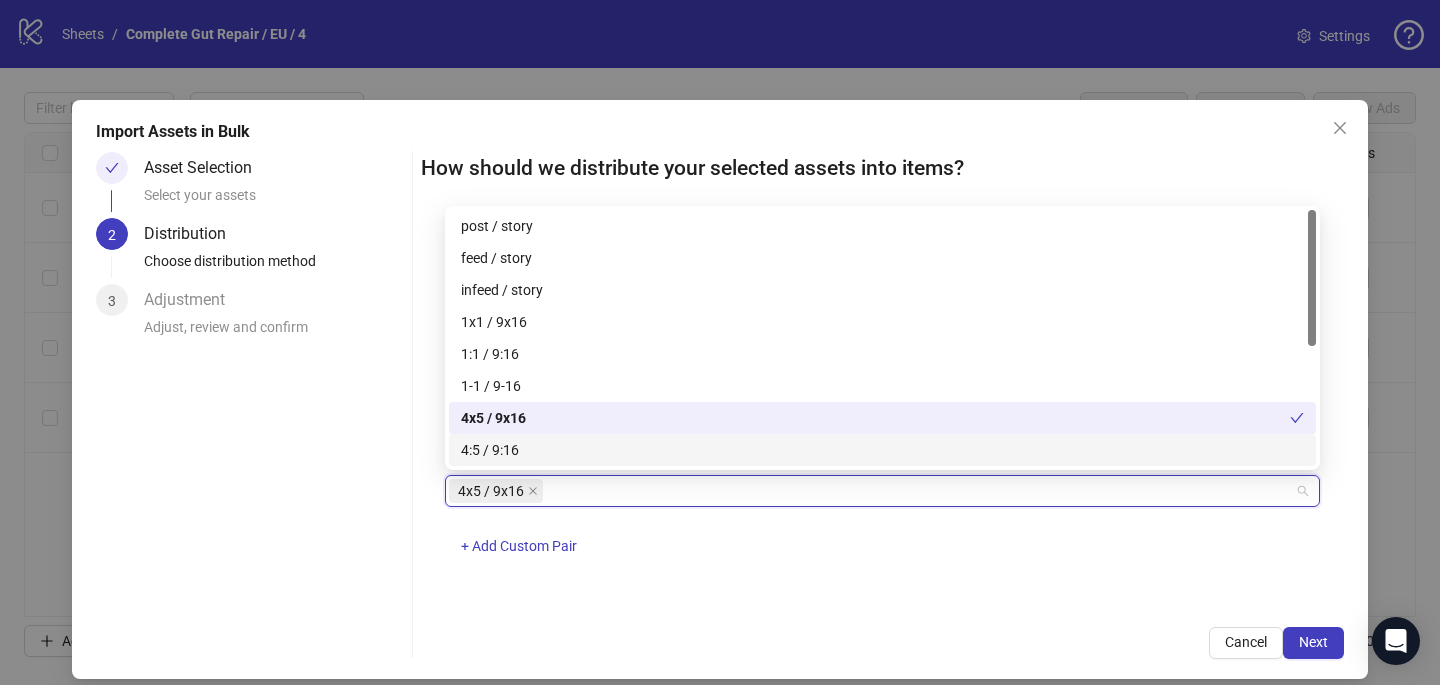 click on "4x5 / 9x16   + Add Custom Pair" at bounding box center (882, 527) 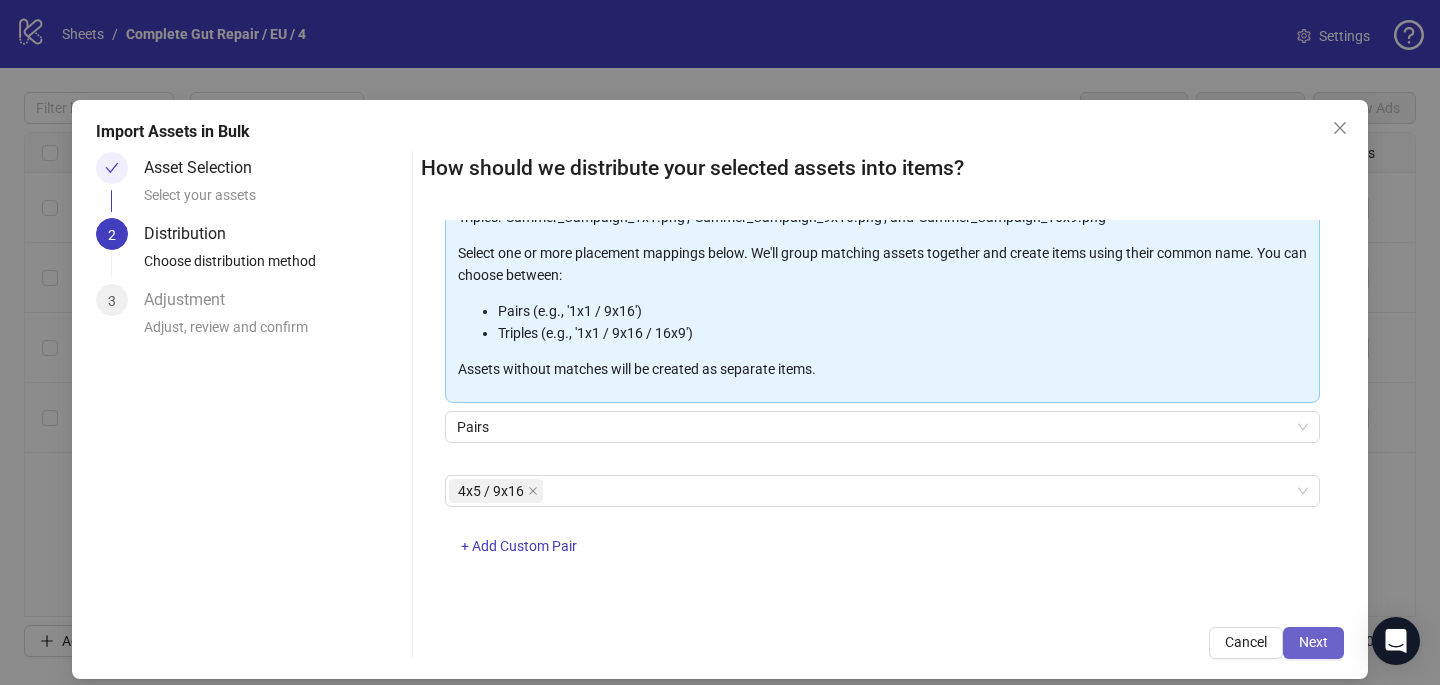 click on "Next" at bounding box center [1313, 643] 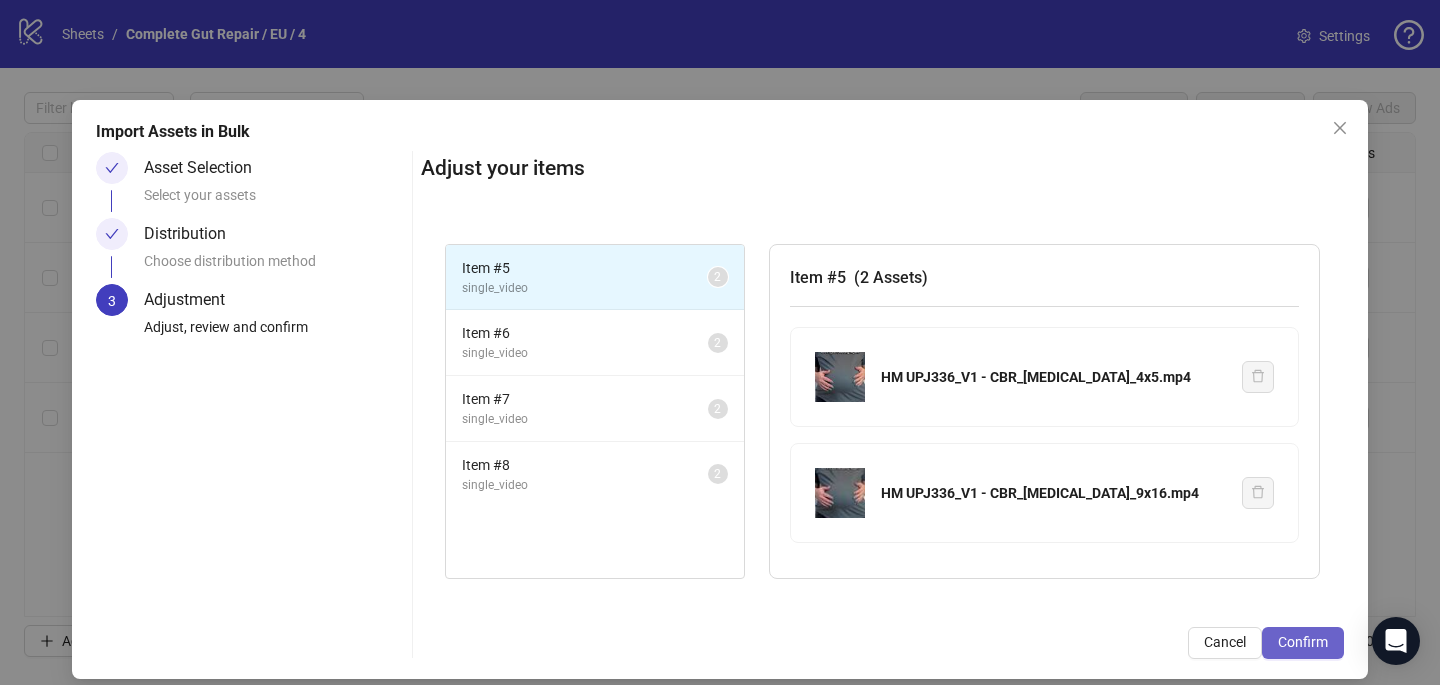click on "Confirm" at bounding box center [1303, 643] 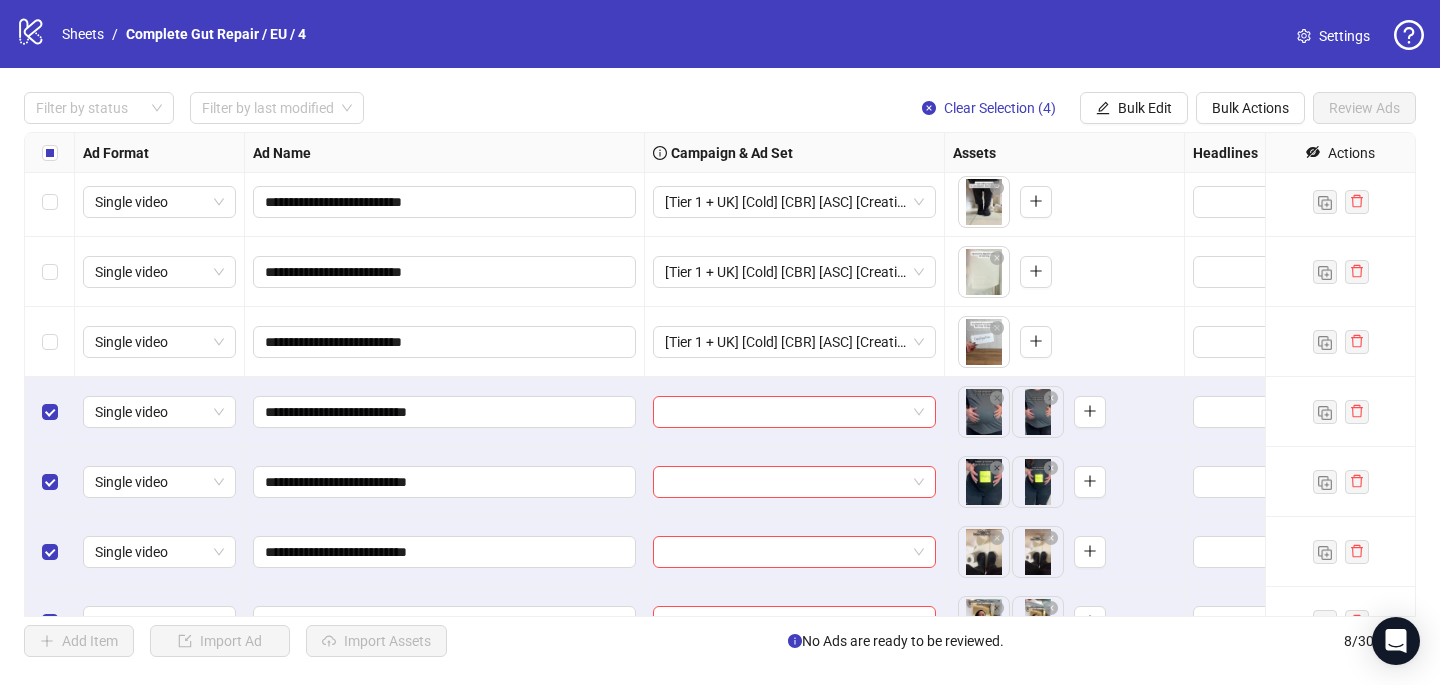 scroll, scrollTop: 117, scrollLeft: 0, axis: vertical 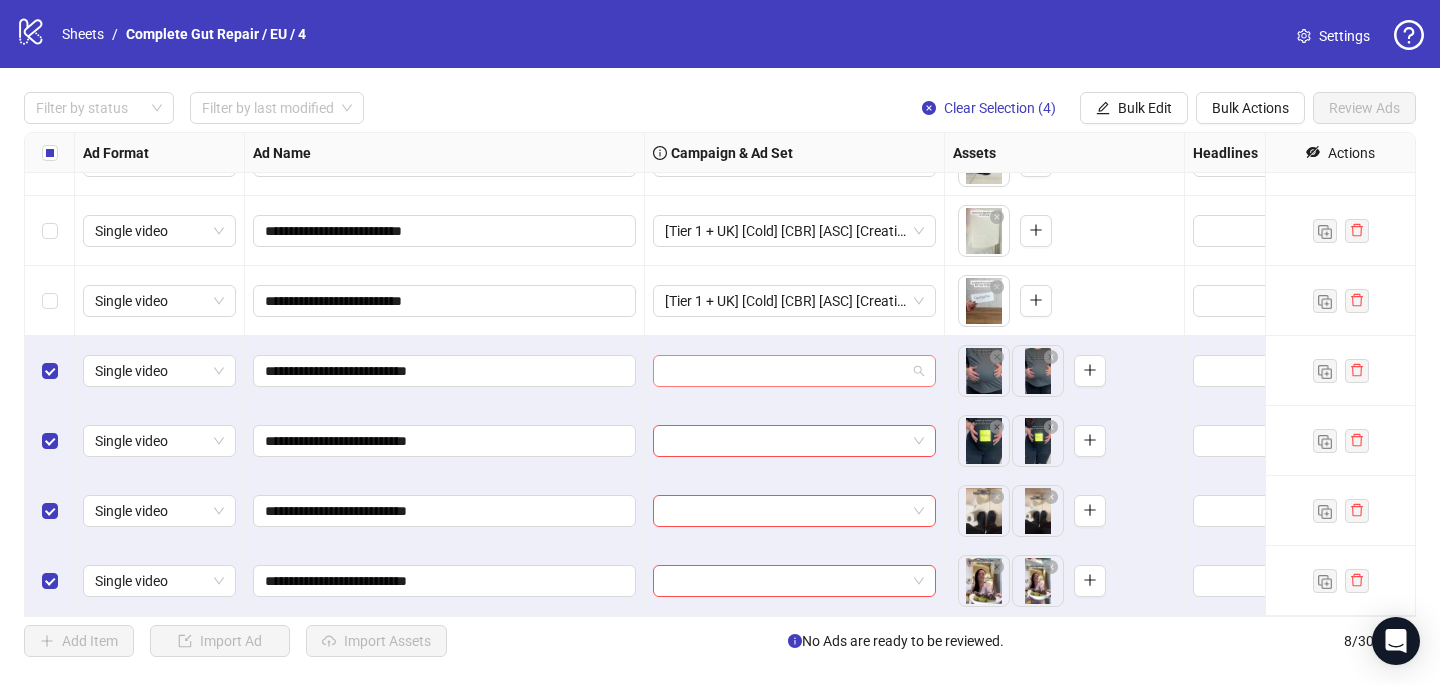 click at bounding box center [785, 371] 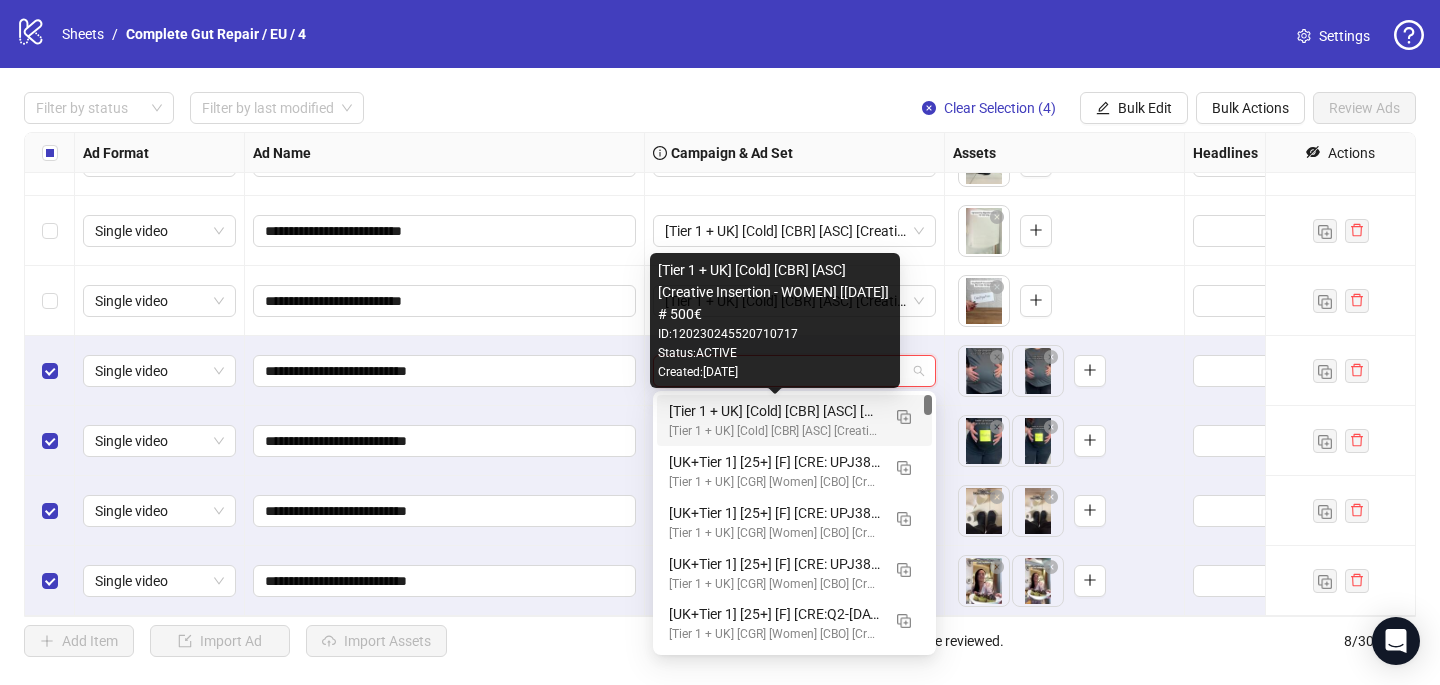 click on "[Tier 1 + UK] [Cold] [CBR] [ASC] [Creative Insertion - WOMEN] [[DATE]] # 500€" at bounding box center [774, 411] 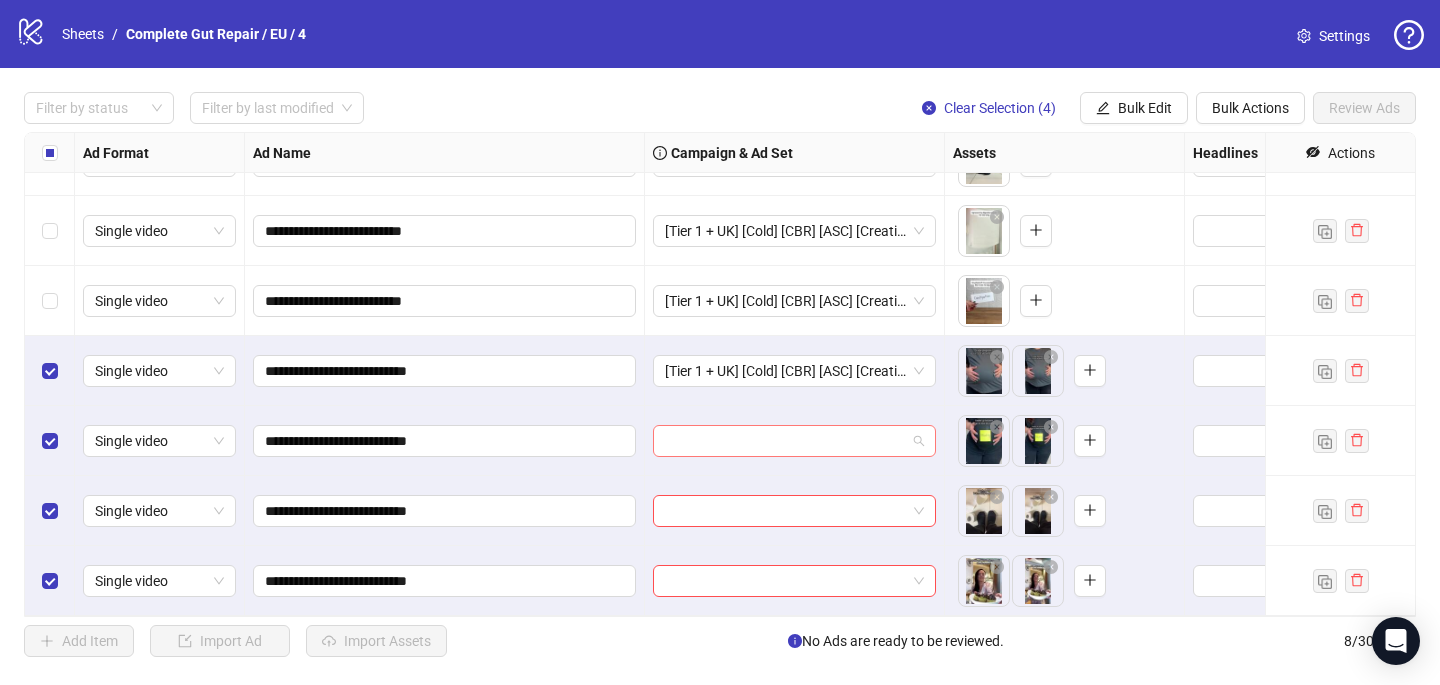 click at bounding box center [785, 441] 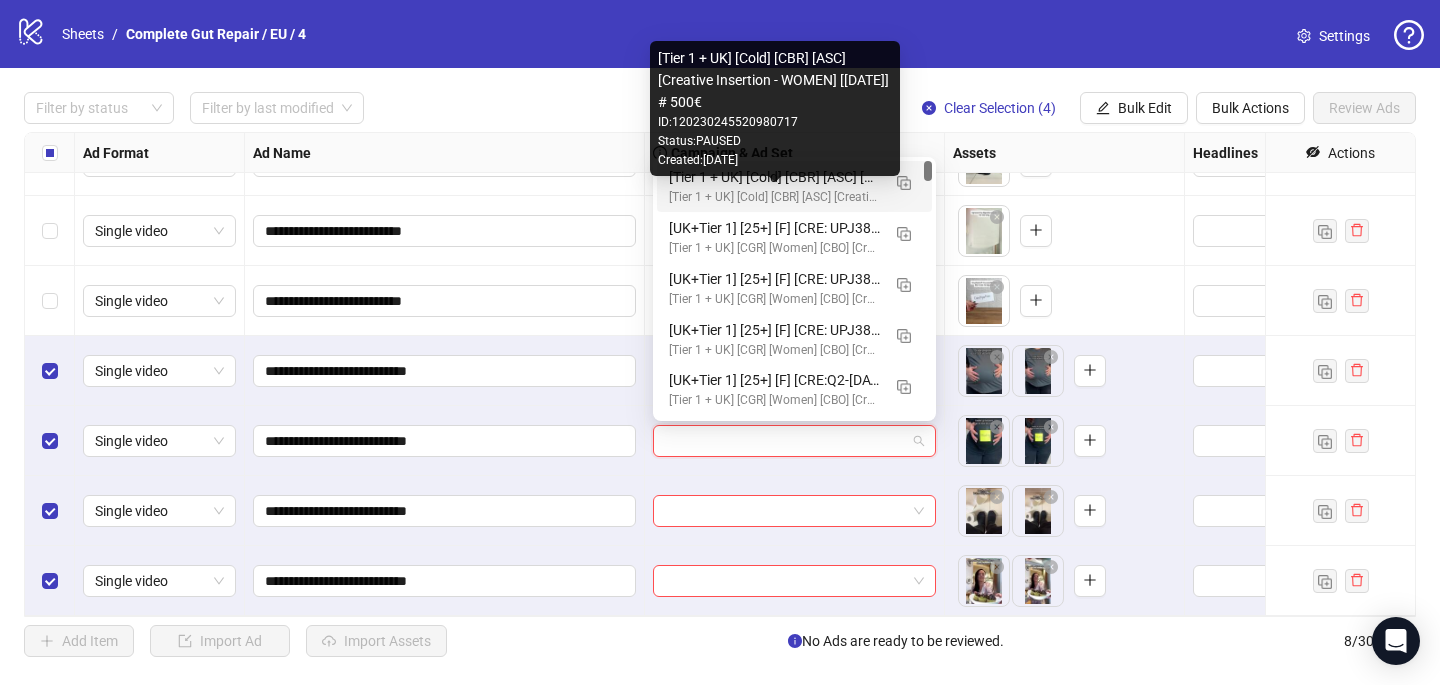 click on "[Tier 1 + UK] [Cold] [CBR] [ASC] [Creative Insertion - WOMEN] [[DATE]] # 500€" at bounding box center (774, 177) 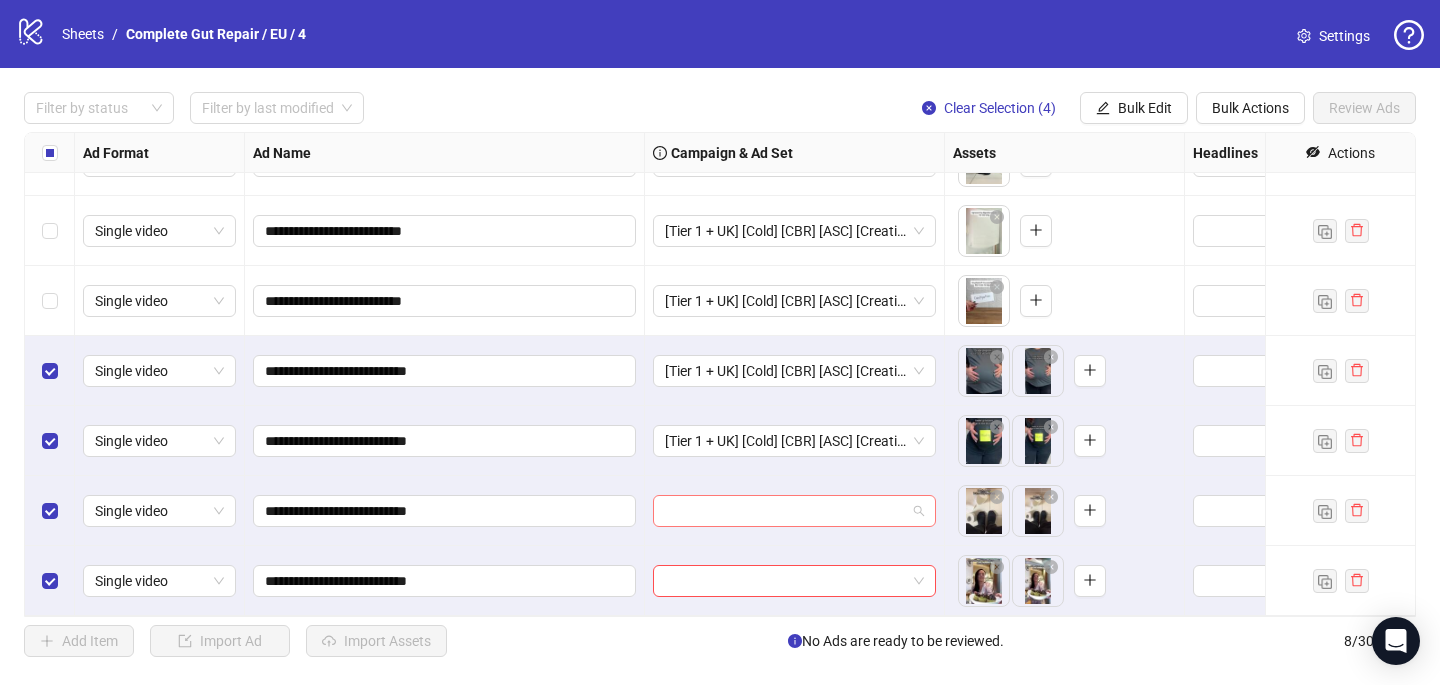 click at bounding box center (785, 511) 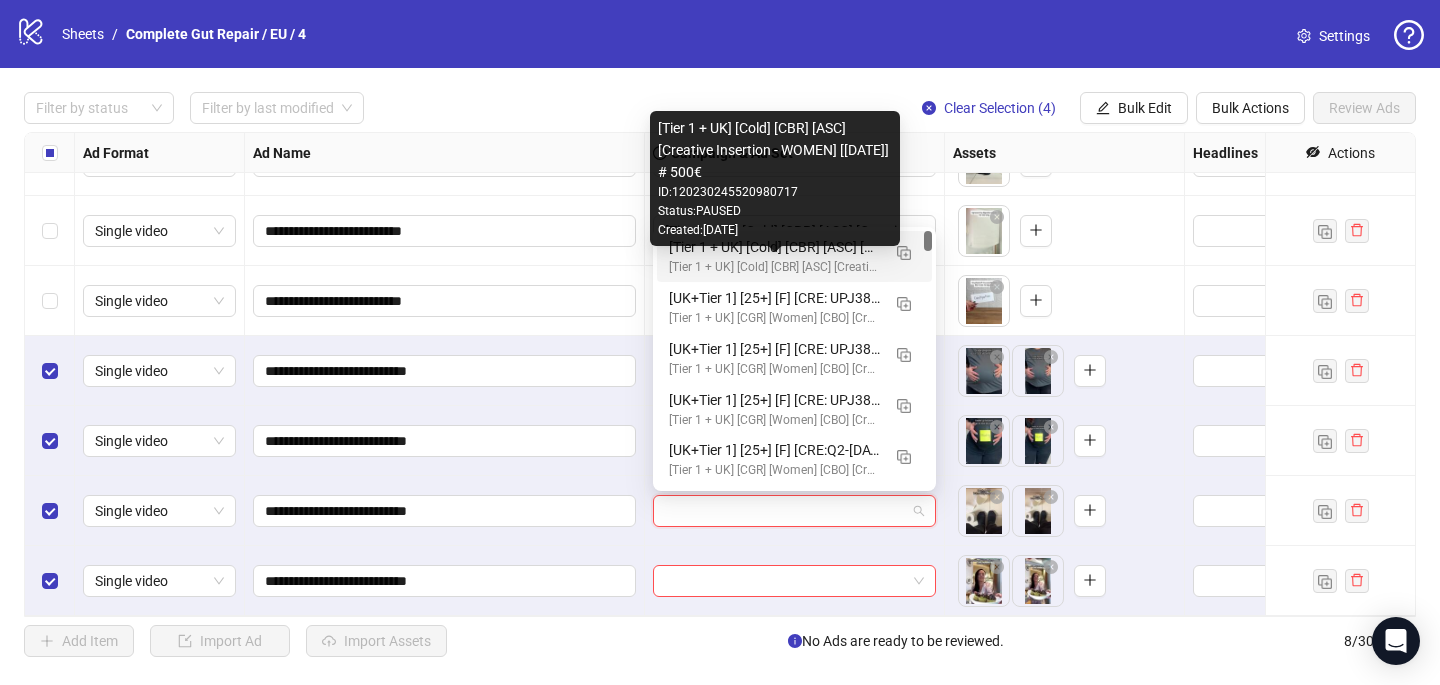 click on "[Tier 1 + UK] [Cold] [CBR] [ASC] [Creative Insertion - WOMEN] [[DATE]] # 500€" at bounding box center (774, 267) 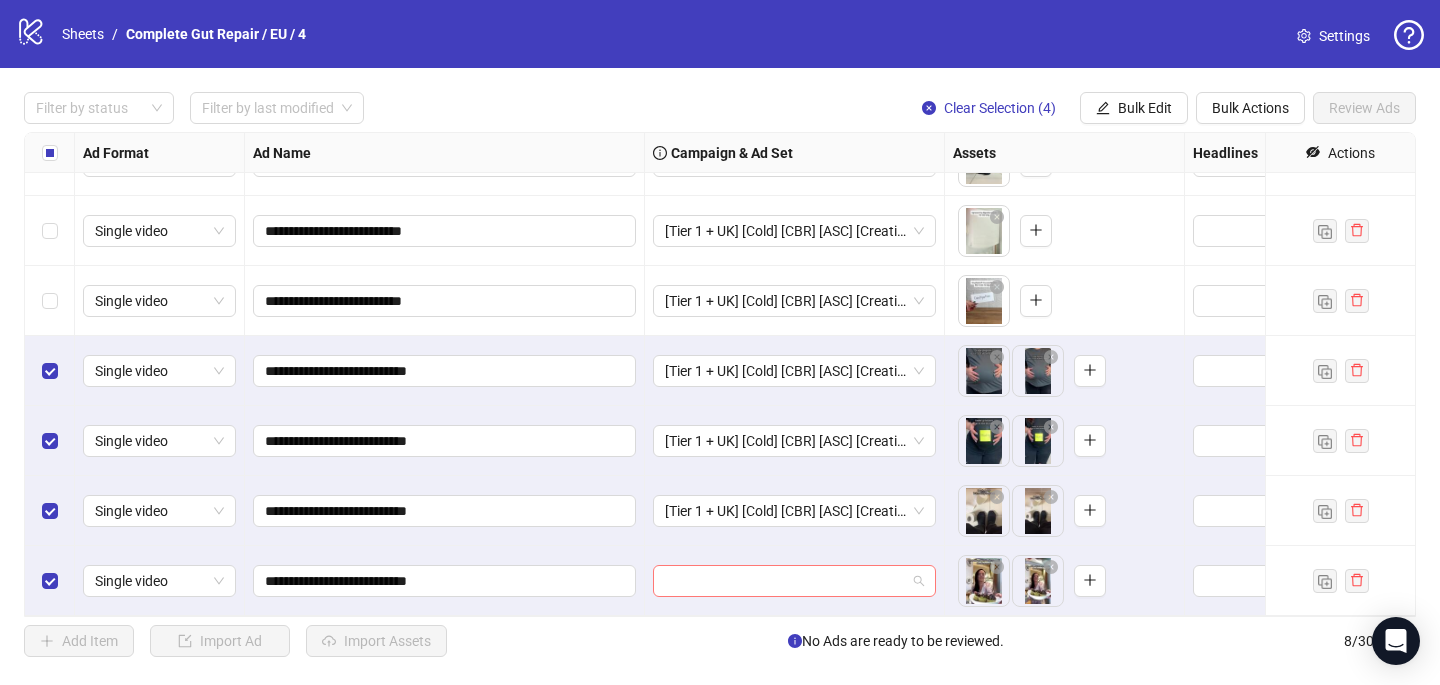 click at bounding box center (785, 581) 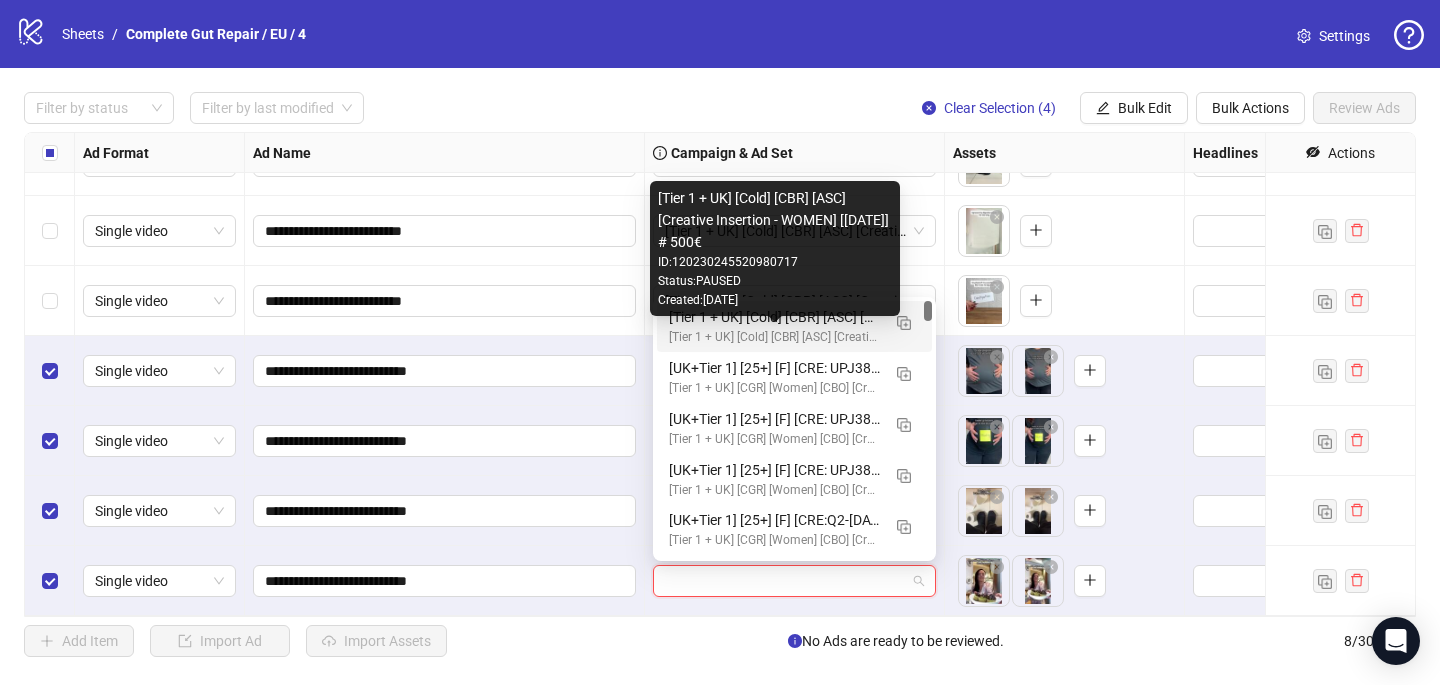 click on "[Tier 1 + UK] [Cold] [CBR] [ASC] [Creative Insertion - WOMEN] [[DATE]] # 500€ [Tier 1 + UK] [Cold] [CBR] [ASC] [Creative Insertion - WOMEN] [[DATE]] # 500€" at bounding box center [794, 326] 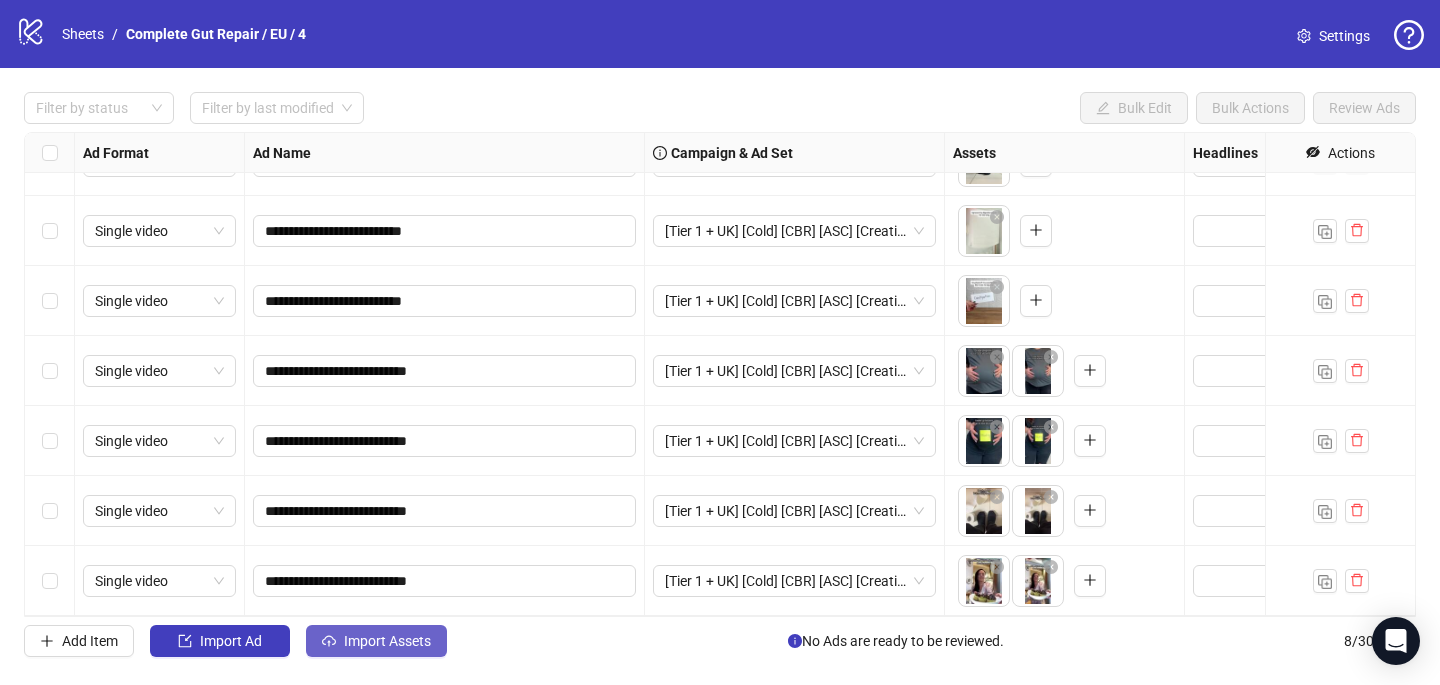 click on "Import Assets" at bounding box center [387, 641] 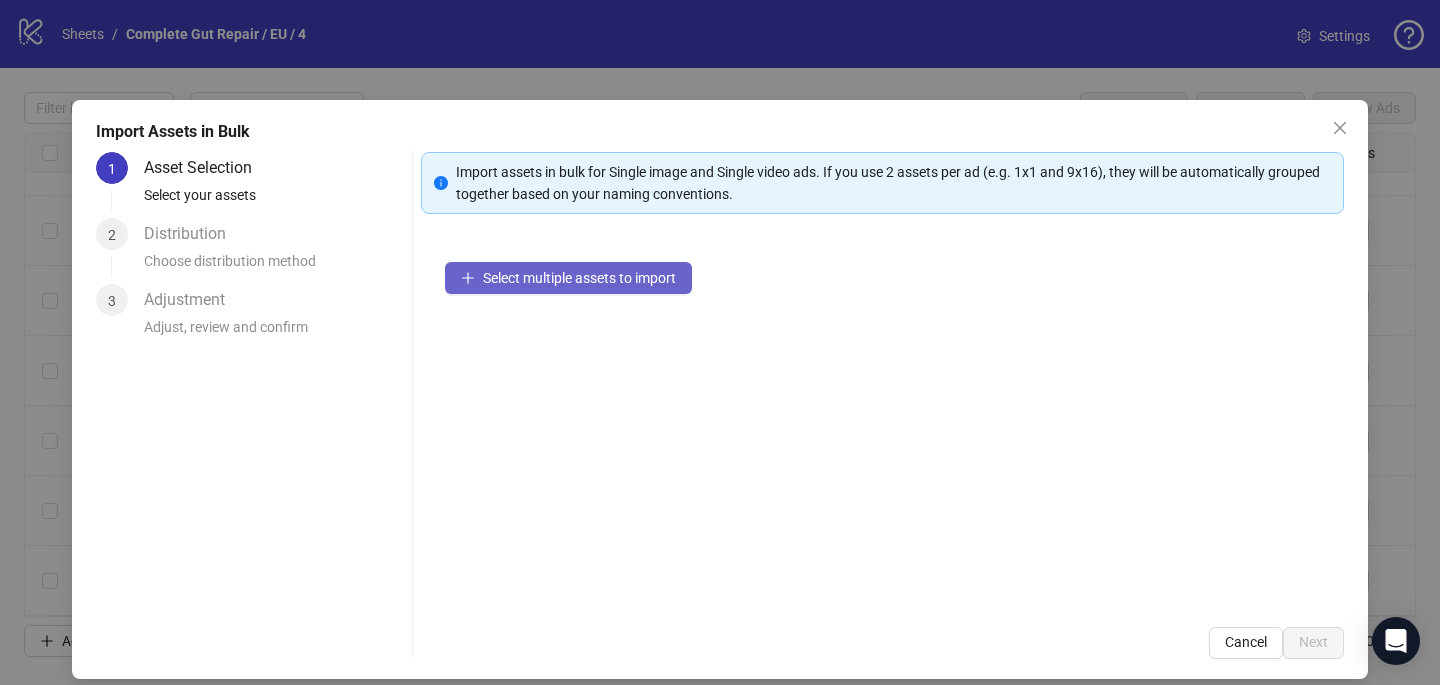 click on "Select multiple assets to import" at bounding box center (579, 278) 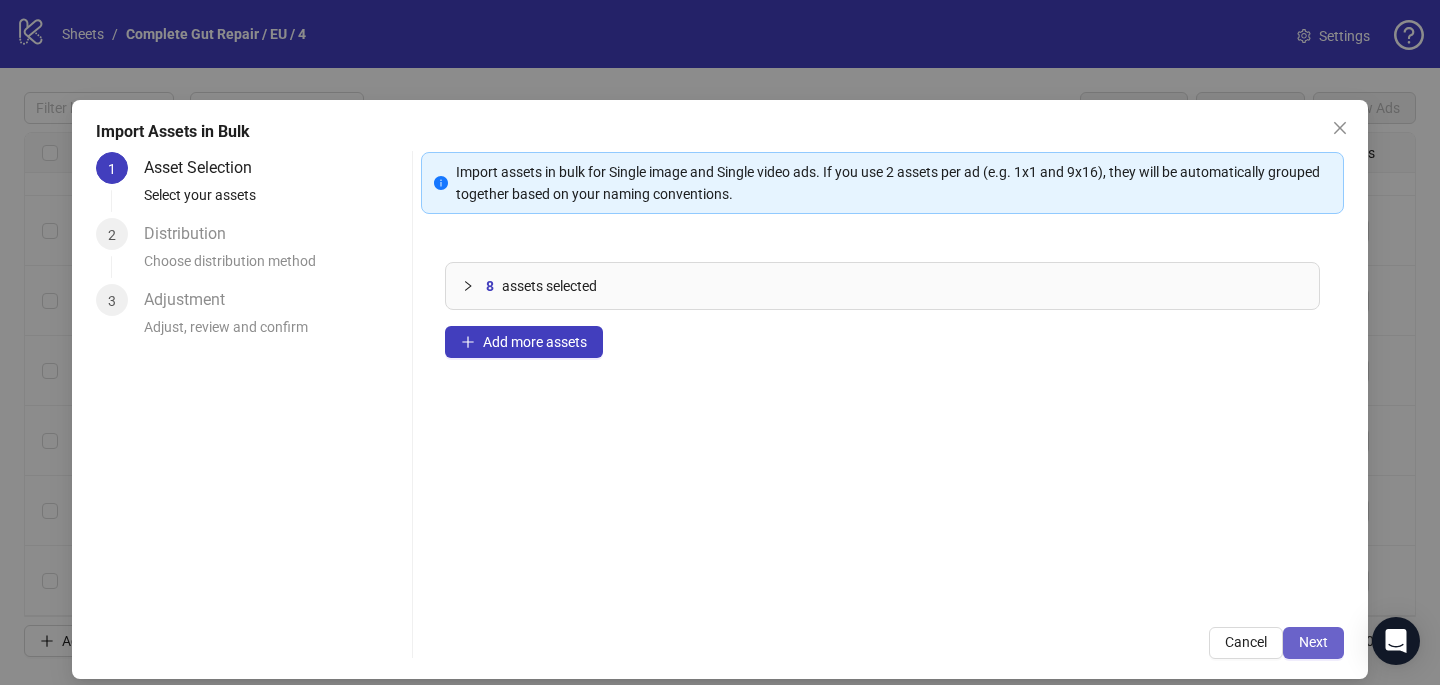 click on "Next" at bounding box center (1313, 643) 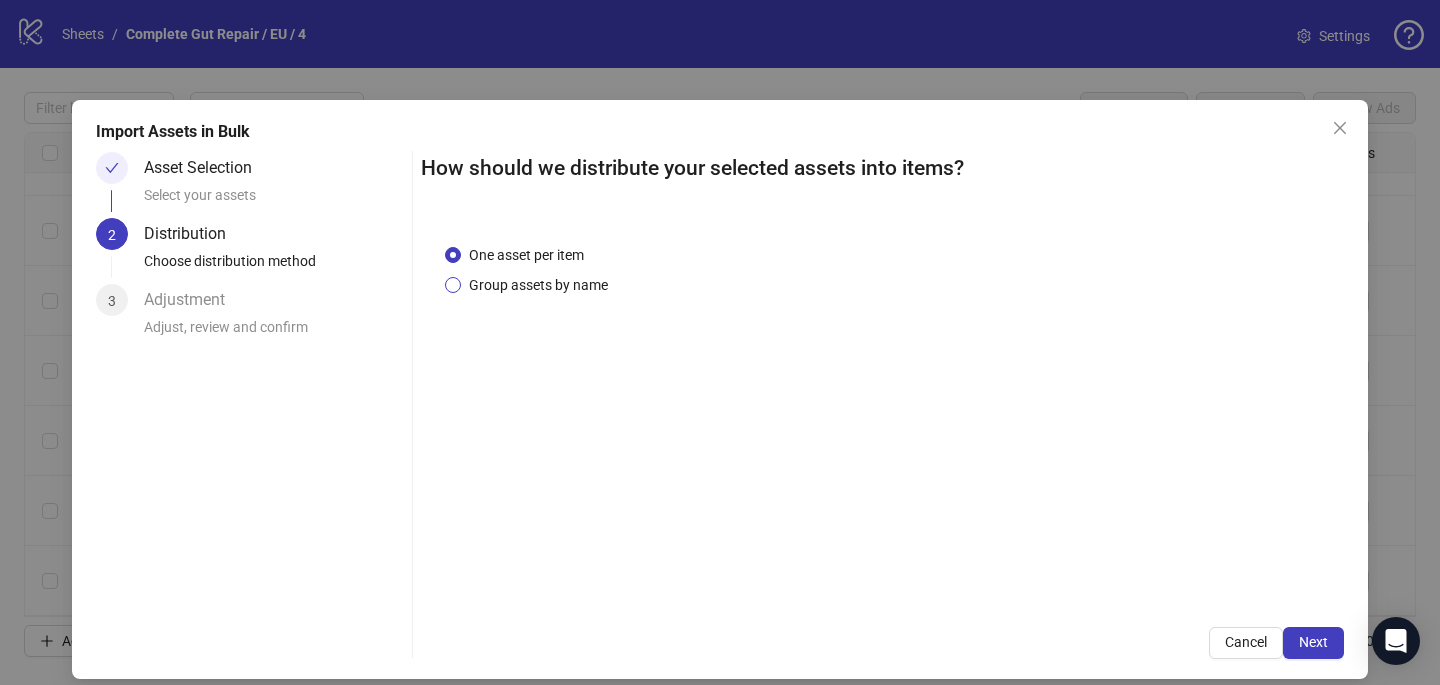 click on "Group assets by name" at bounding box center (538, 285) 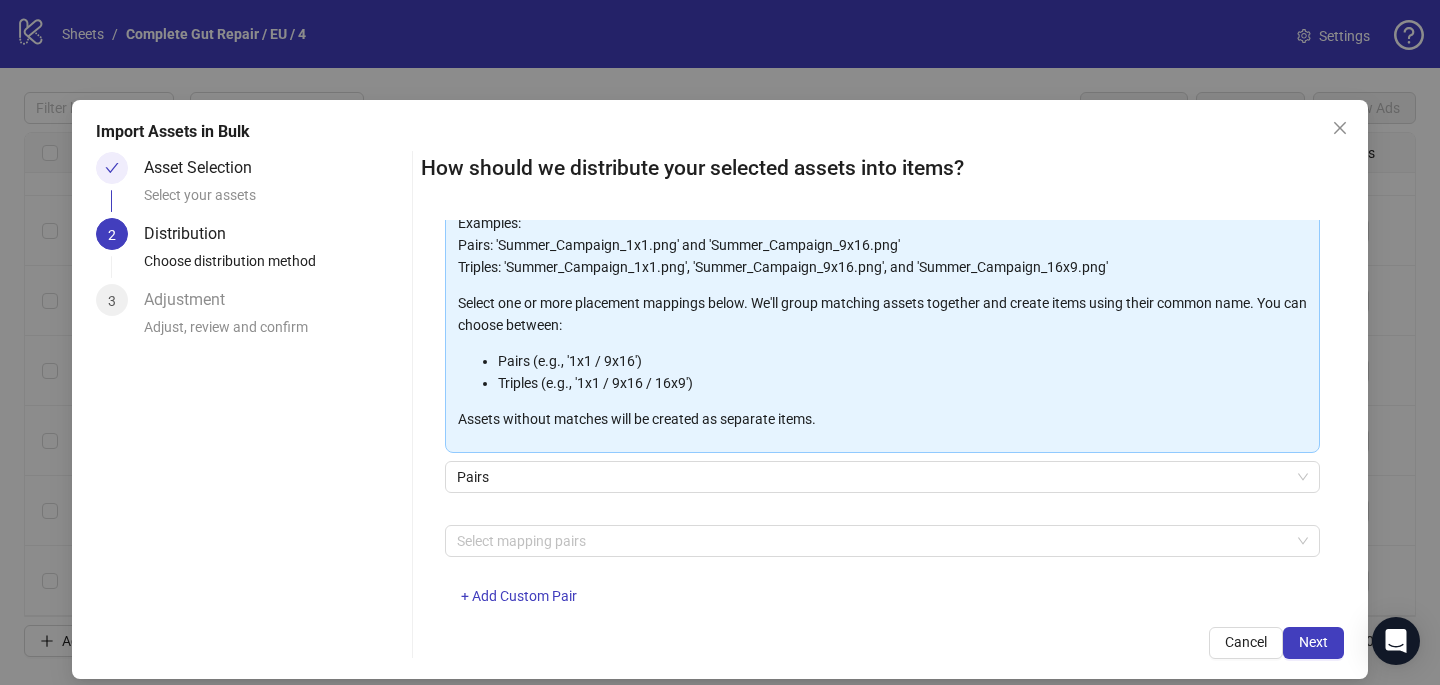 scroll, scrollTop: 183, scrollLeft: 0, axis: vertical 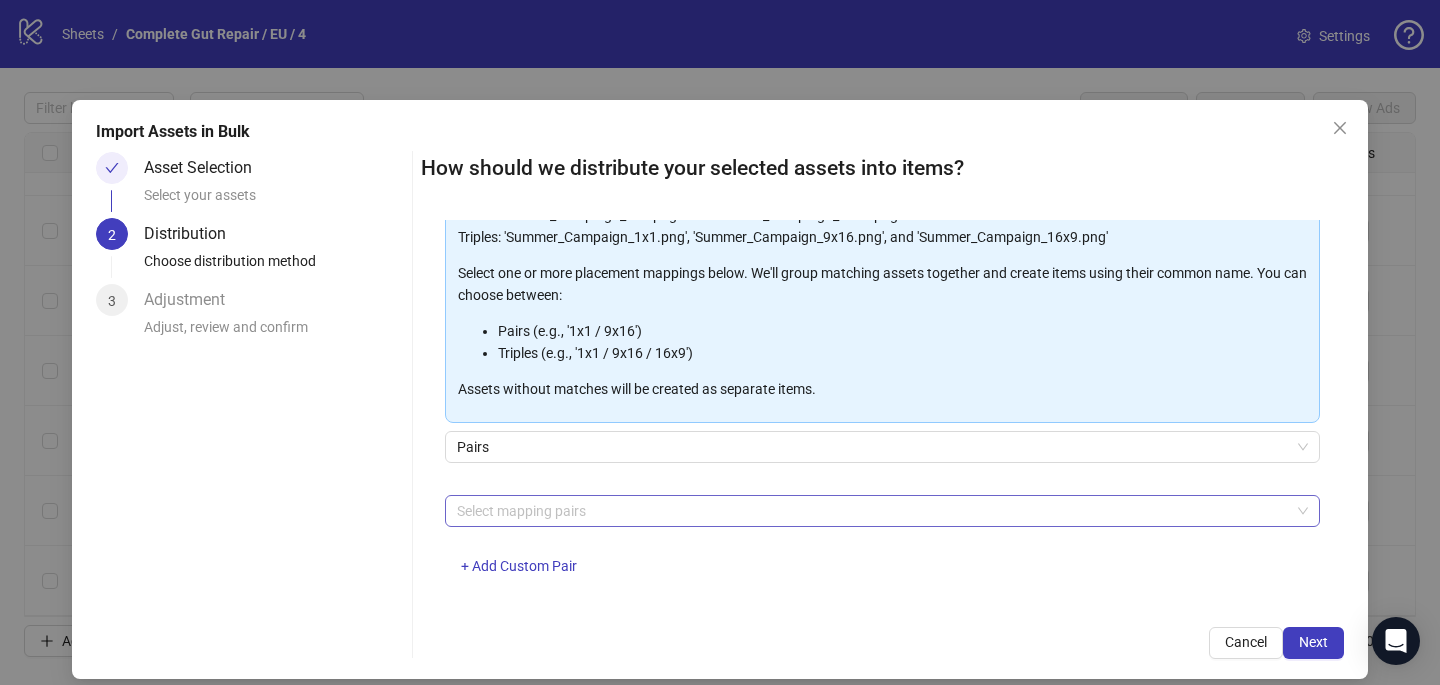 click at bounding box center [872, 511] 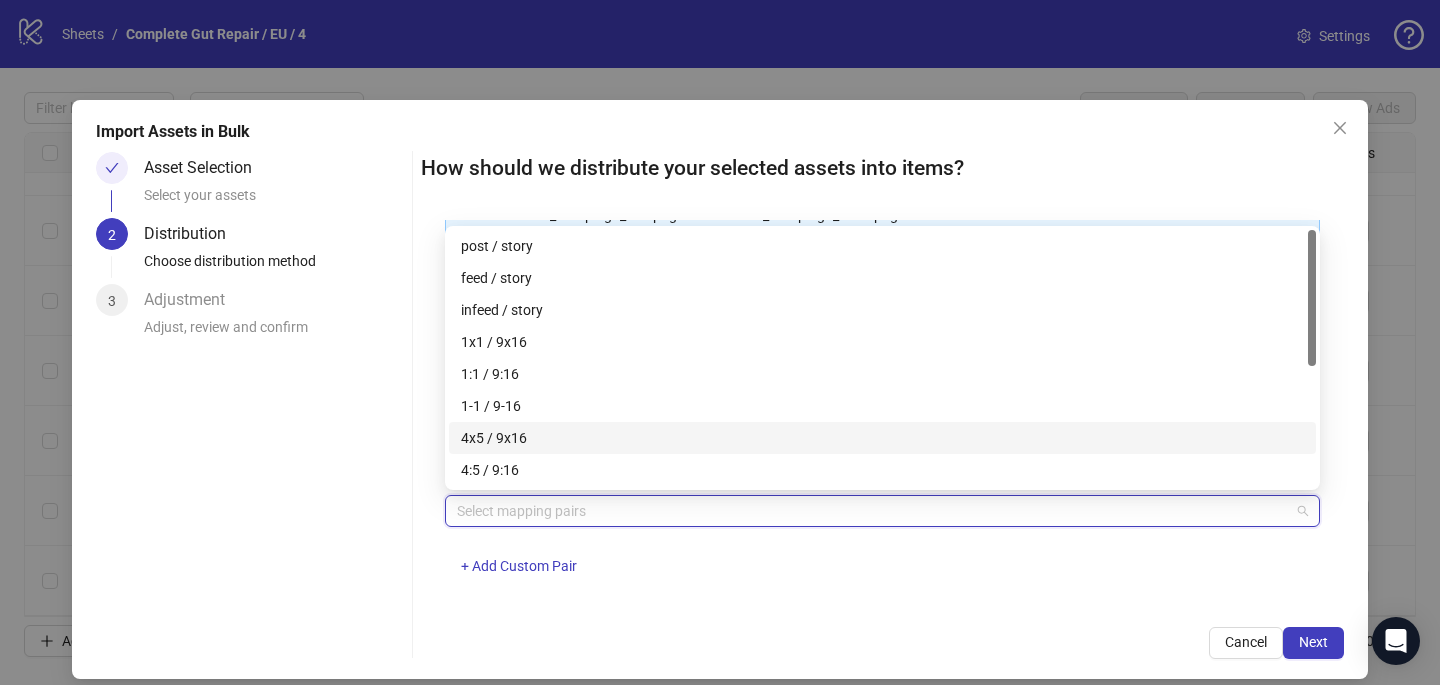 click on "4x5 / 9x16" at bounding box center [882, 438] 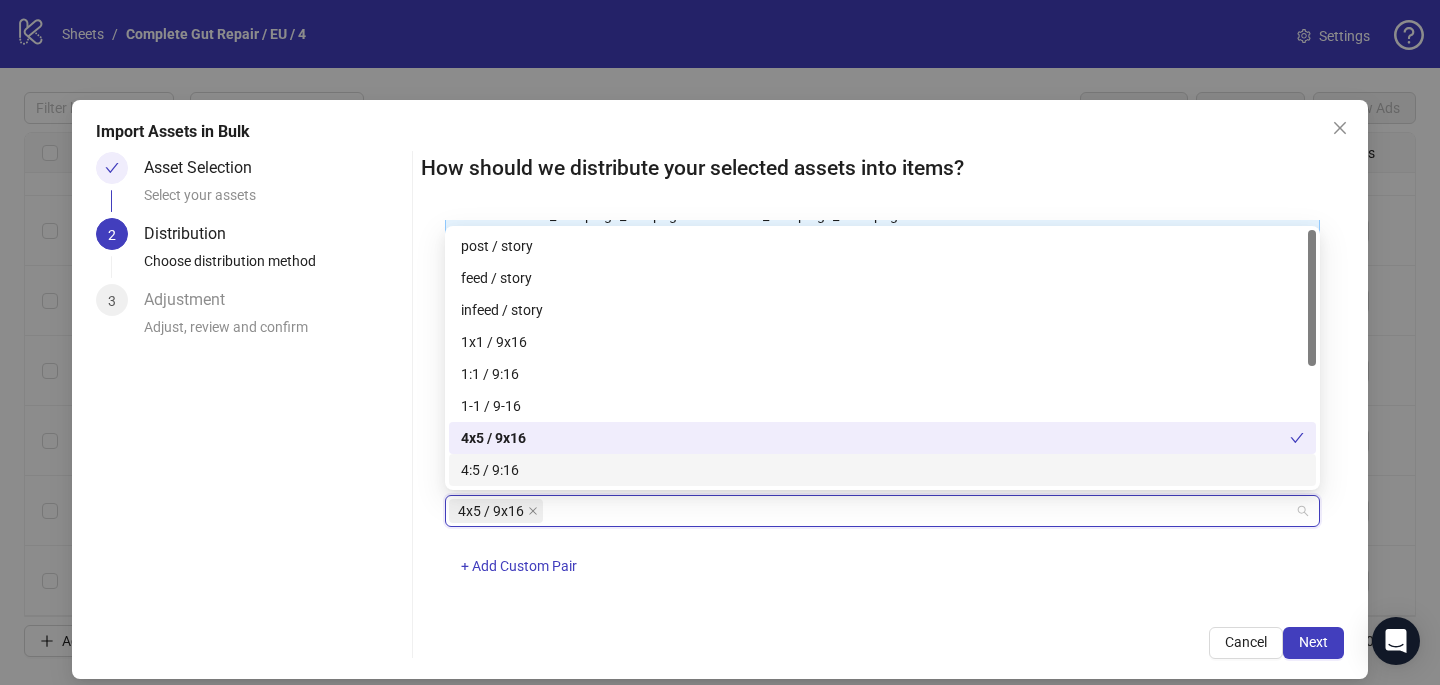 click on "How should we distribute your selected assets into items? One asset per item Group assets by name Assets must follow a consistent naming pattern to use this feature. Examples: Pairs: 'Summer_Campaign_1x1.png' and 'Summer_Campaign_9x16.png' Triples: 'Summer_Campaign_1x1.png', 'Summer_Campaign_9x16.png', and 'Summer_Campaign_16x9.png' Select one or more placement mappings below. We'll group matching assets together and create items using their common name. You can choose between: Pairs (e.g., '1x1 / 9x16') Triples (e.g., '1x1 / 9x16 / 16x9') Assets without matches will be created as separate items. Pairs 4x5 / 9x16   + Add Custom Pair Cancel Next" at bounding box center [882, 405] 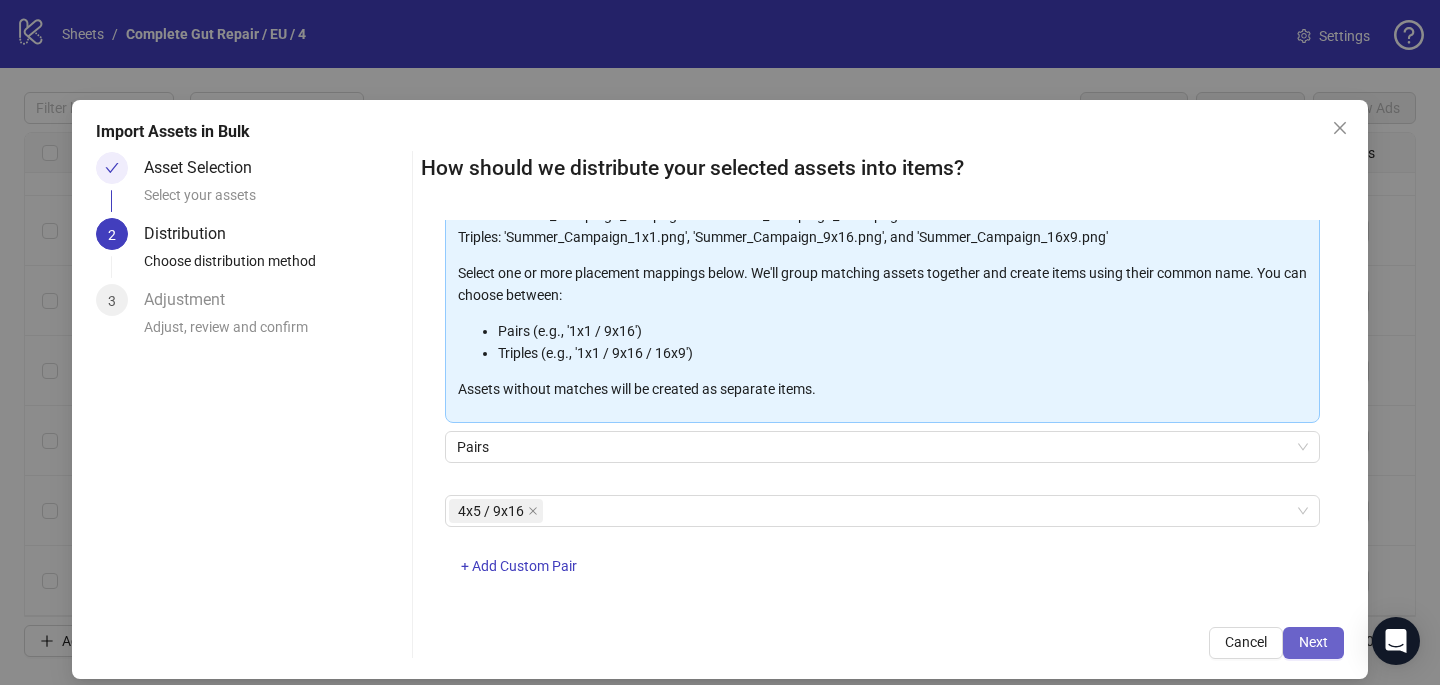 click on "Next" at bounding box center [1313, 643] 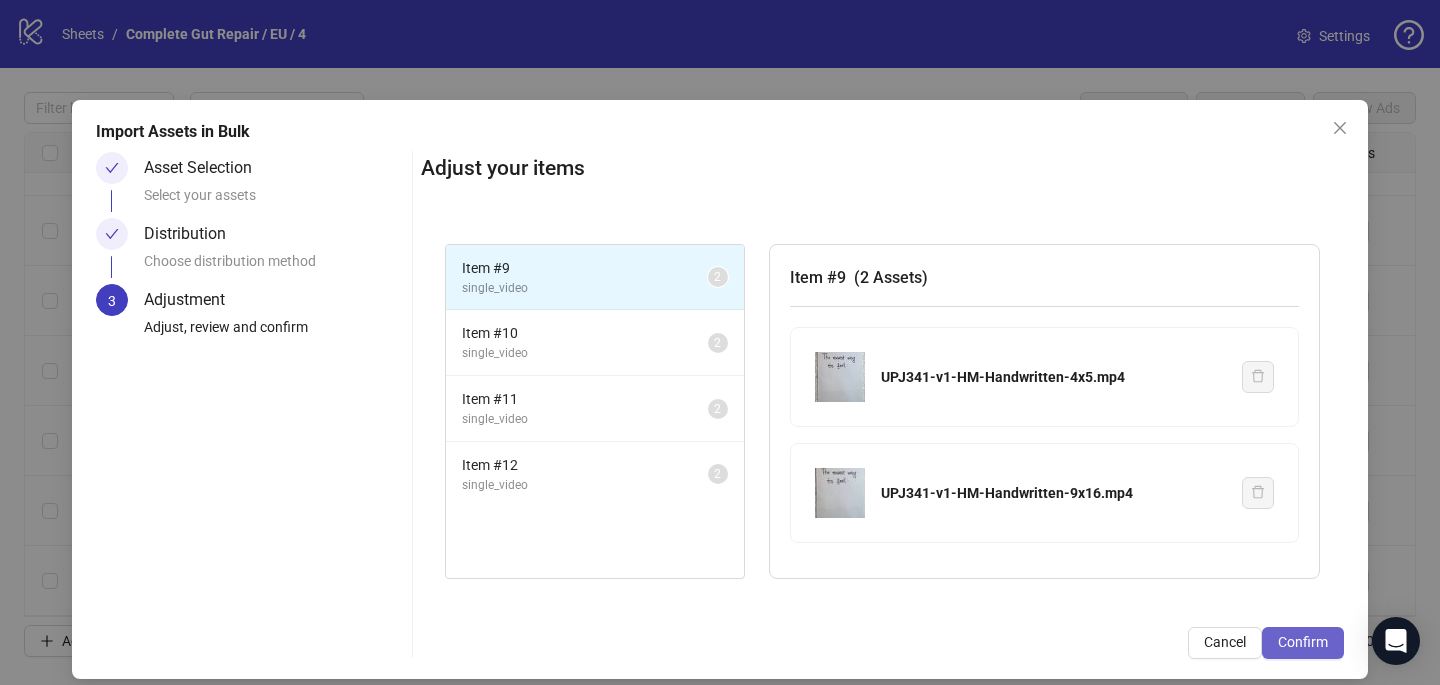 click on "Confirm" at bounding box center [1303, 642] 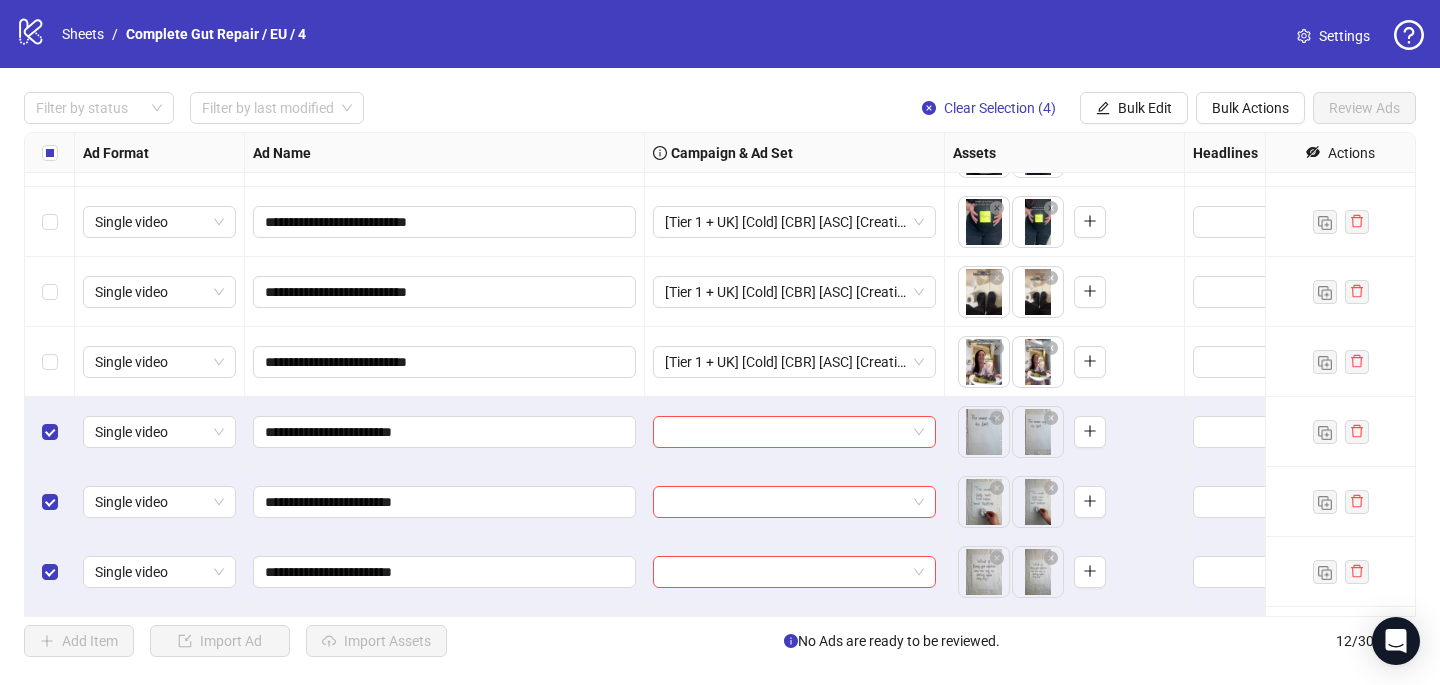 scroll, scrollTop: 397, scrollLeft: 0, axis: vertical 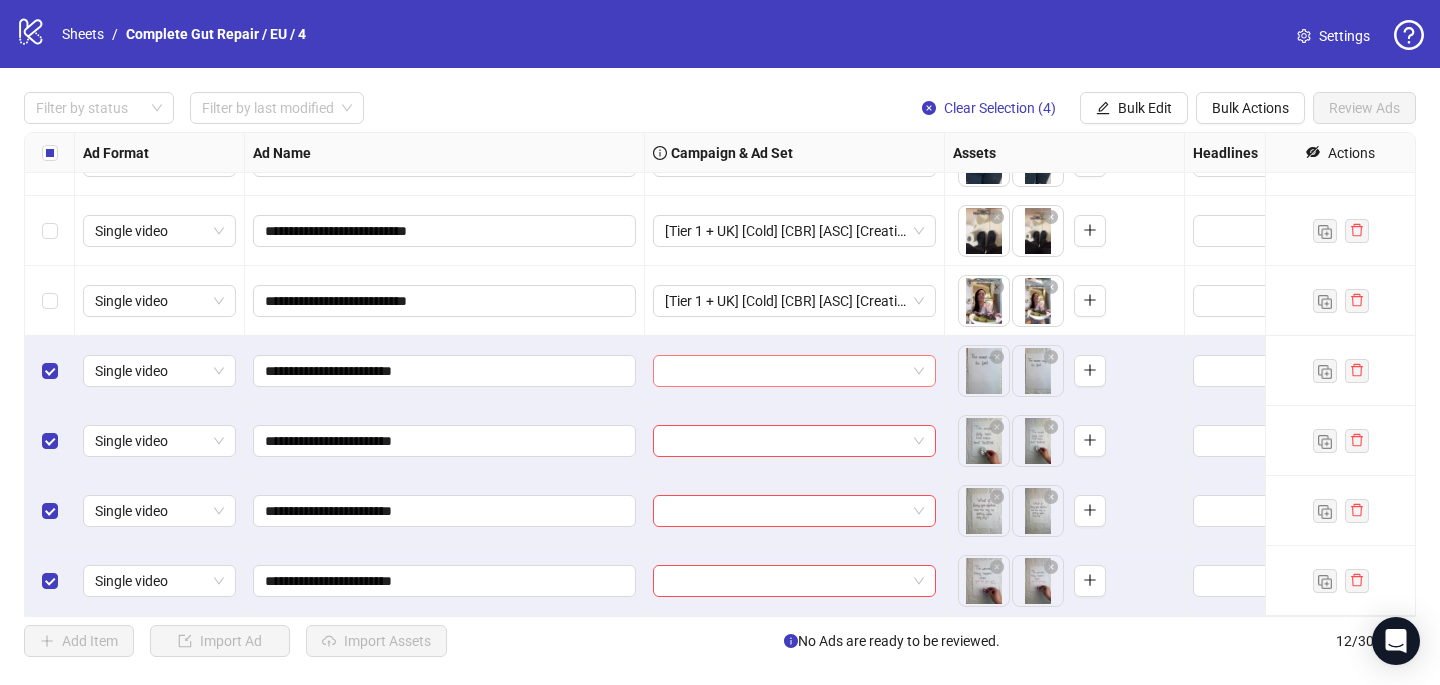 click at bounding box center [785, 371] 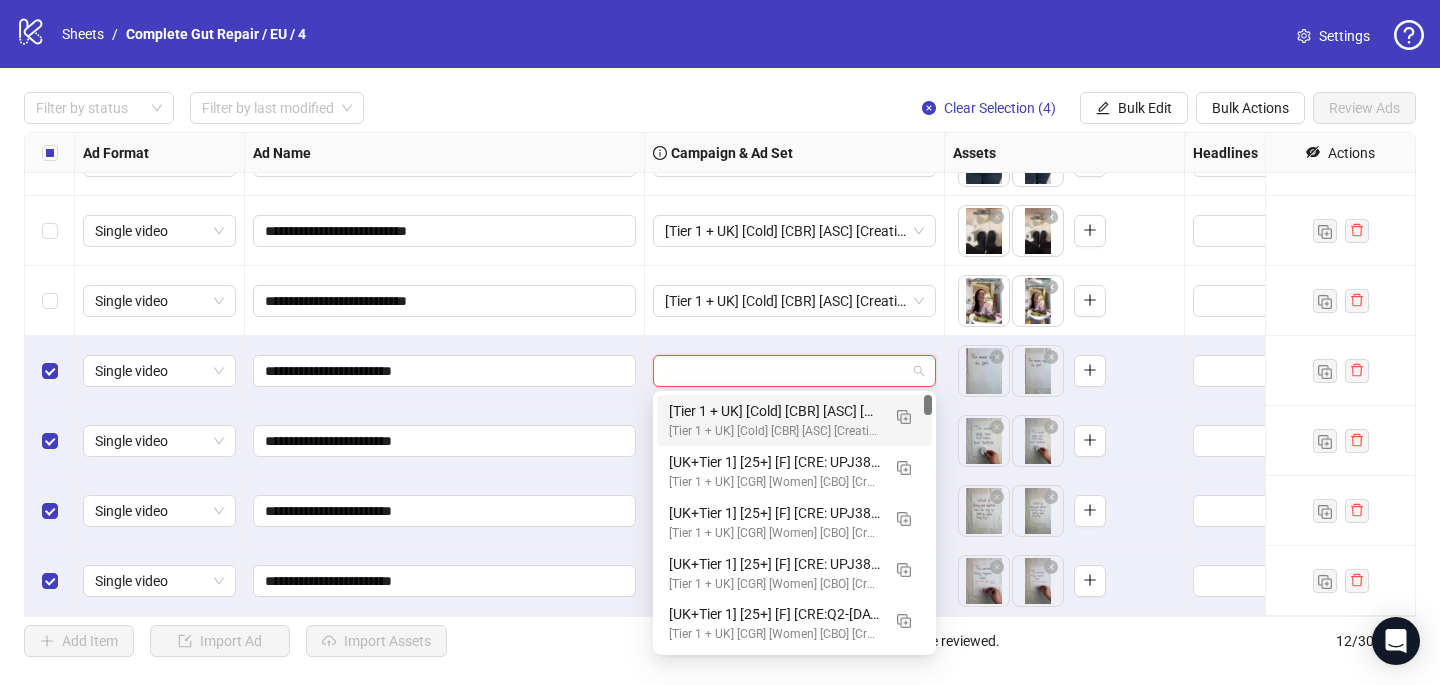 click on "[Tier 1 + UK] [Cold] [CBR] [ASC] [Creative Insertion - WOMEN] [[DATE]] # 500€" at bounding box center [774, 411] 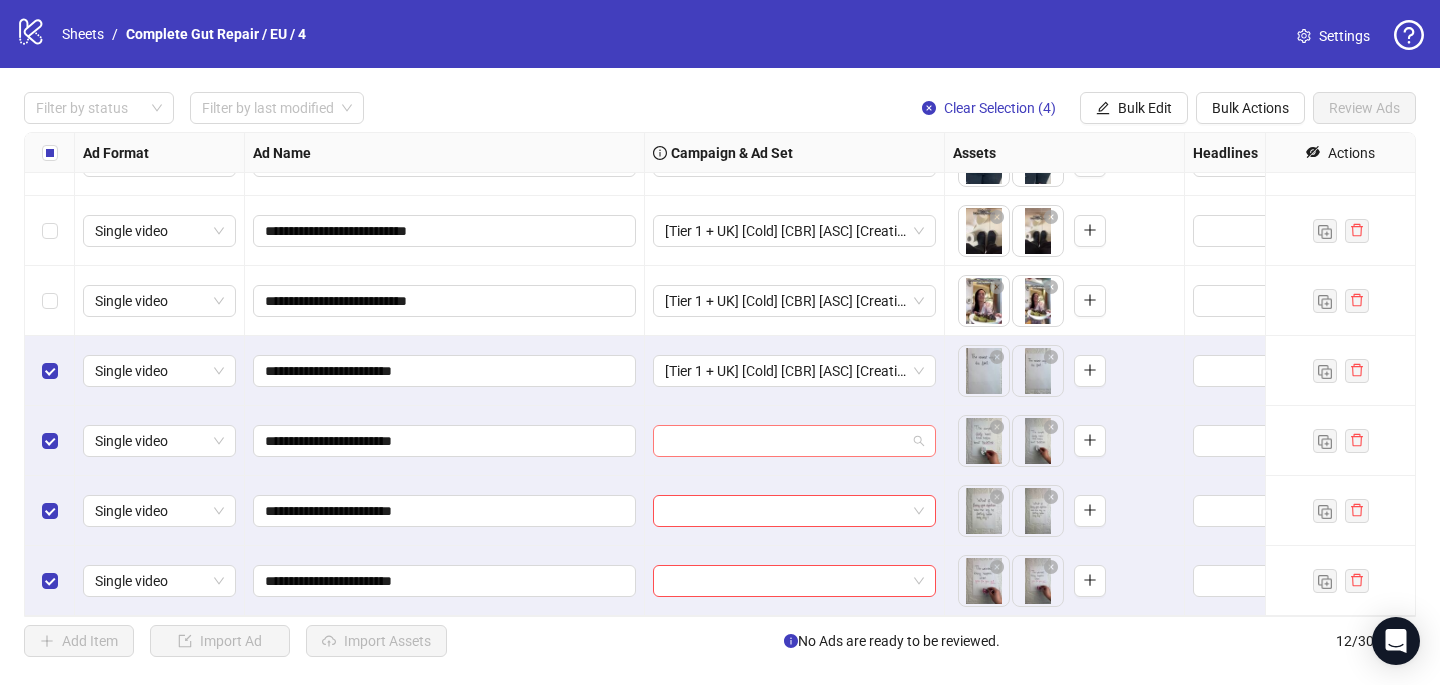 click at bounding box center [785, 441] 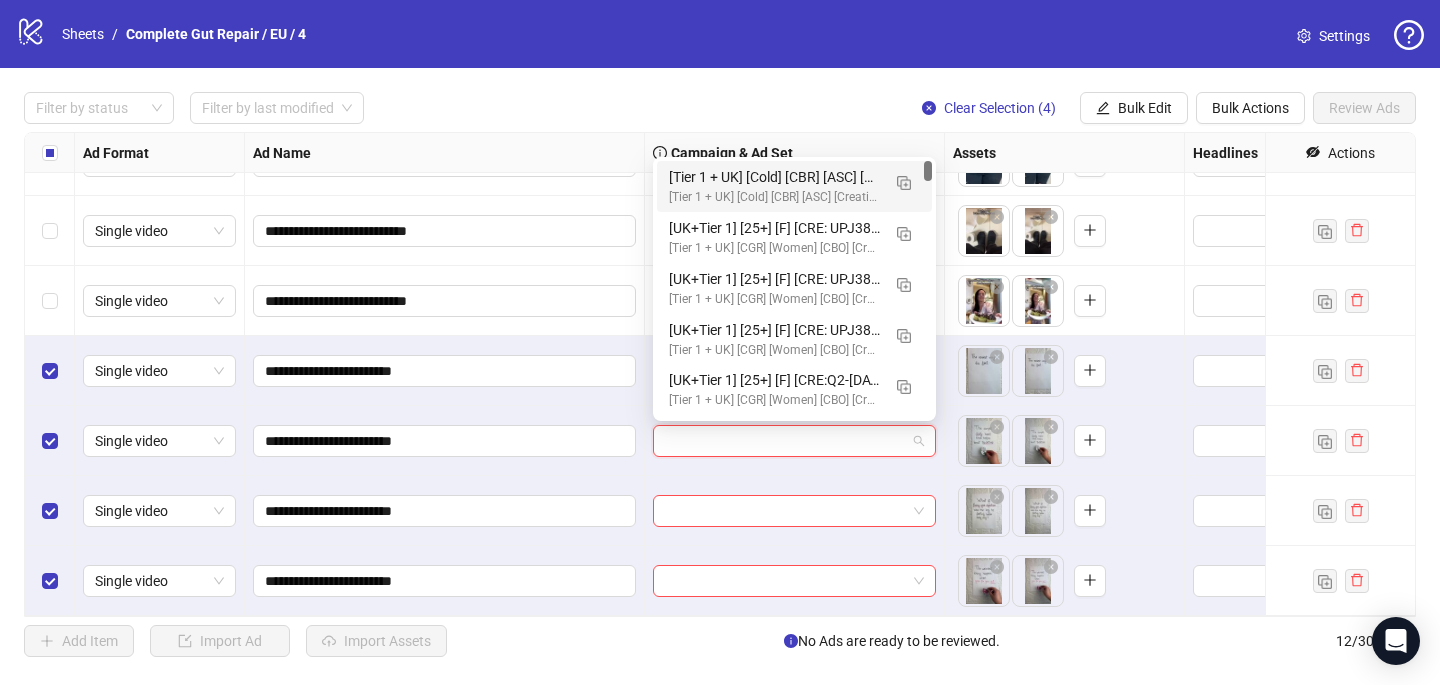 click on "[Tier 1 + UK] [Cold] [CBR] [ASC] [Creative Insertion - WOMEN] [[DATE]] # 500€" at bounding box center [774, 177] 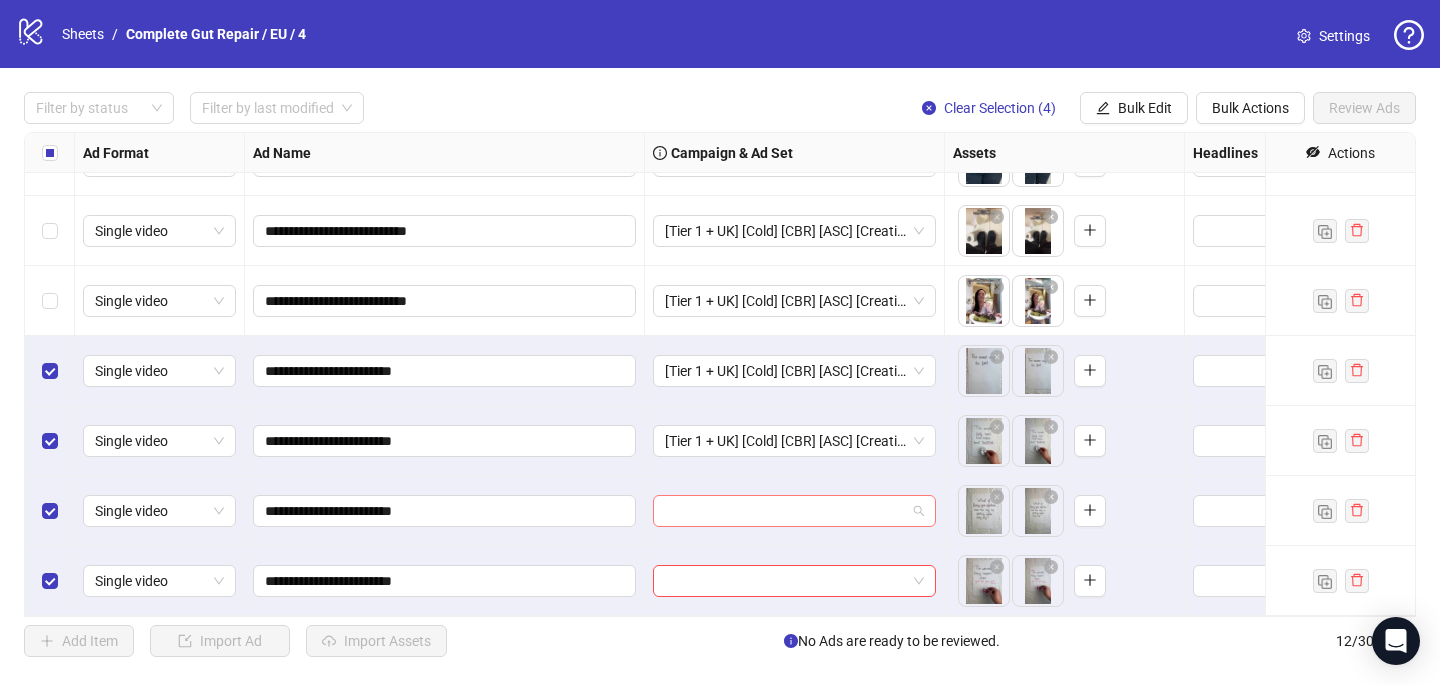 click at bounding box center (785, 511) 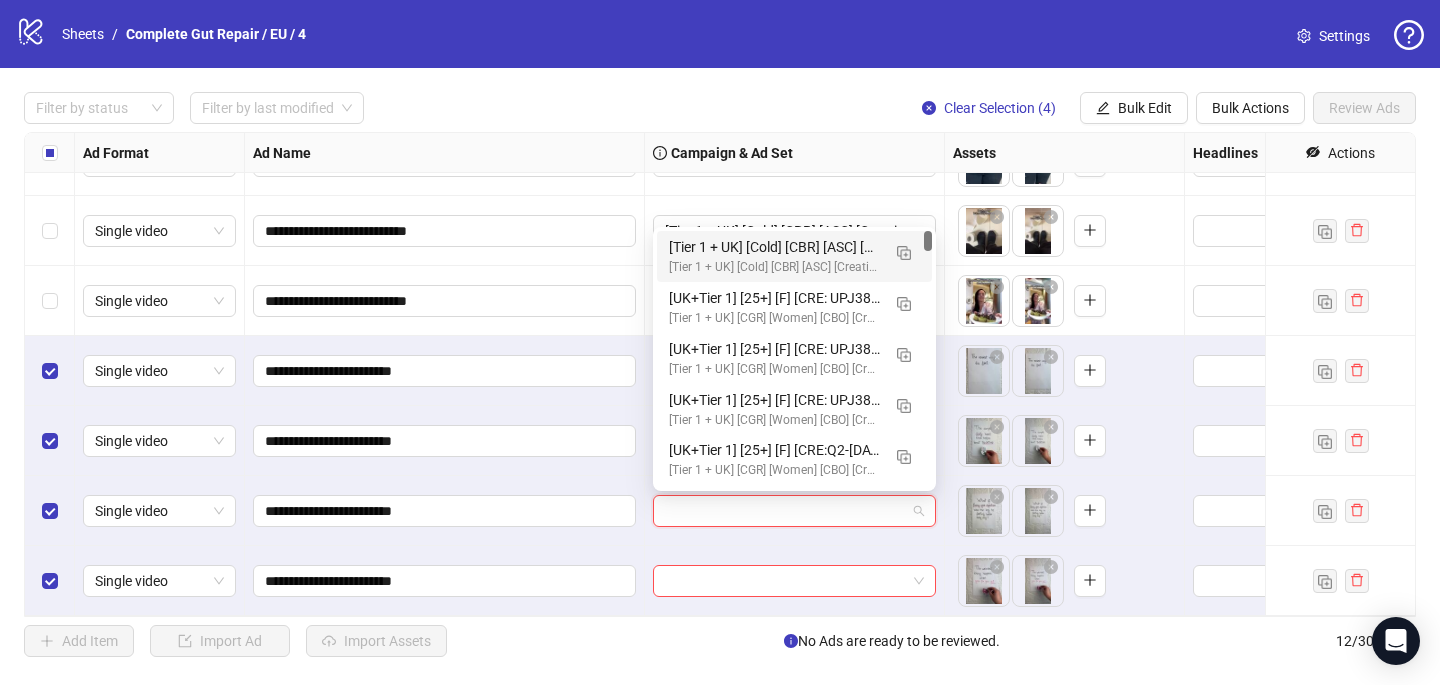 click on "[Tier 1 + UK] [Cold] [CBR] [ASC] [Creative Insertion - WOMEN] [[DATE]] # 500€" at bounding box center (774, 247) 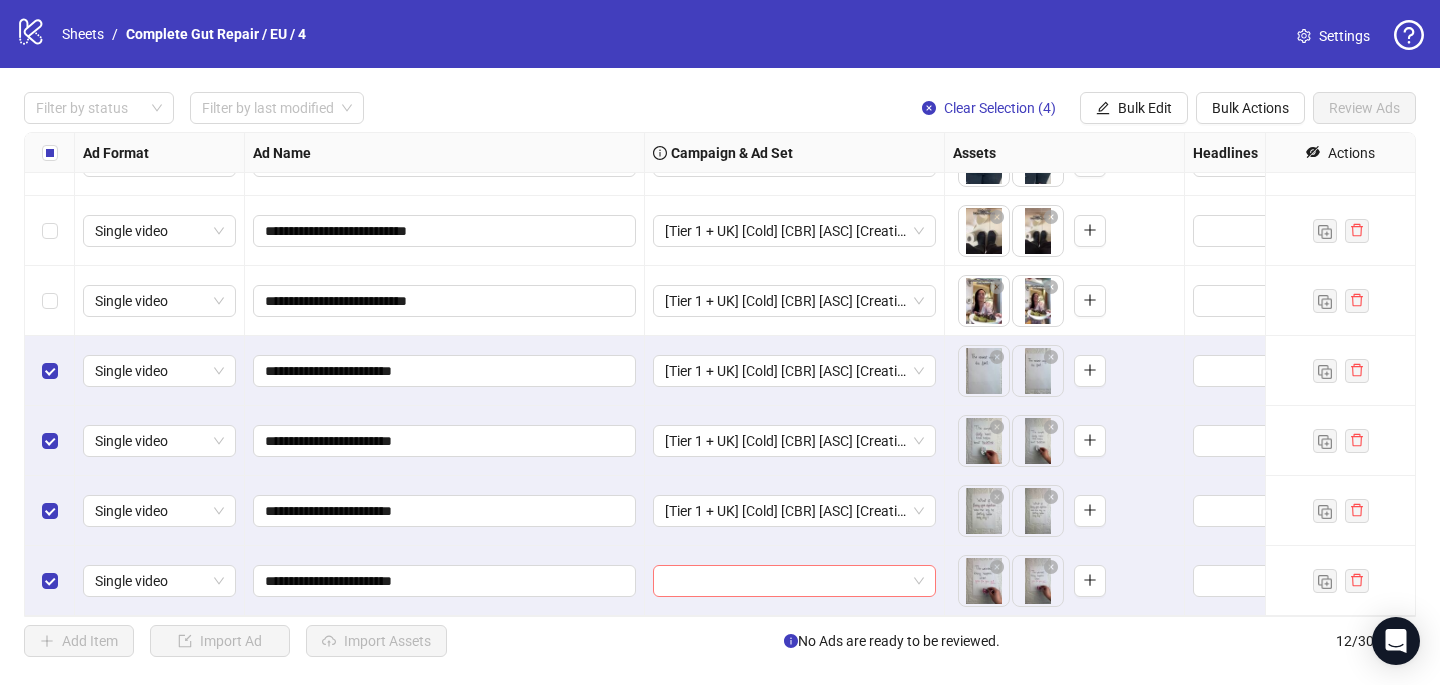 click at bounding box center [785, 581] 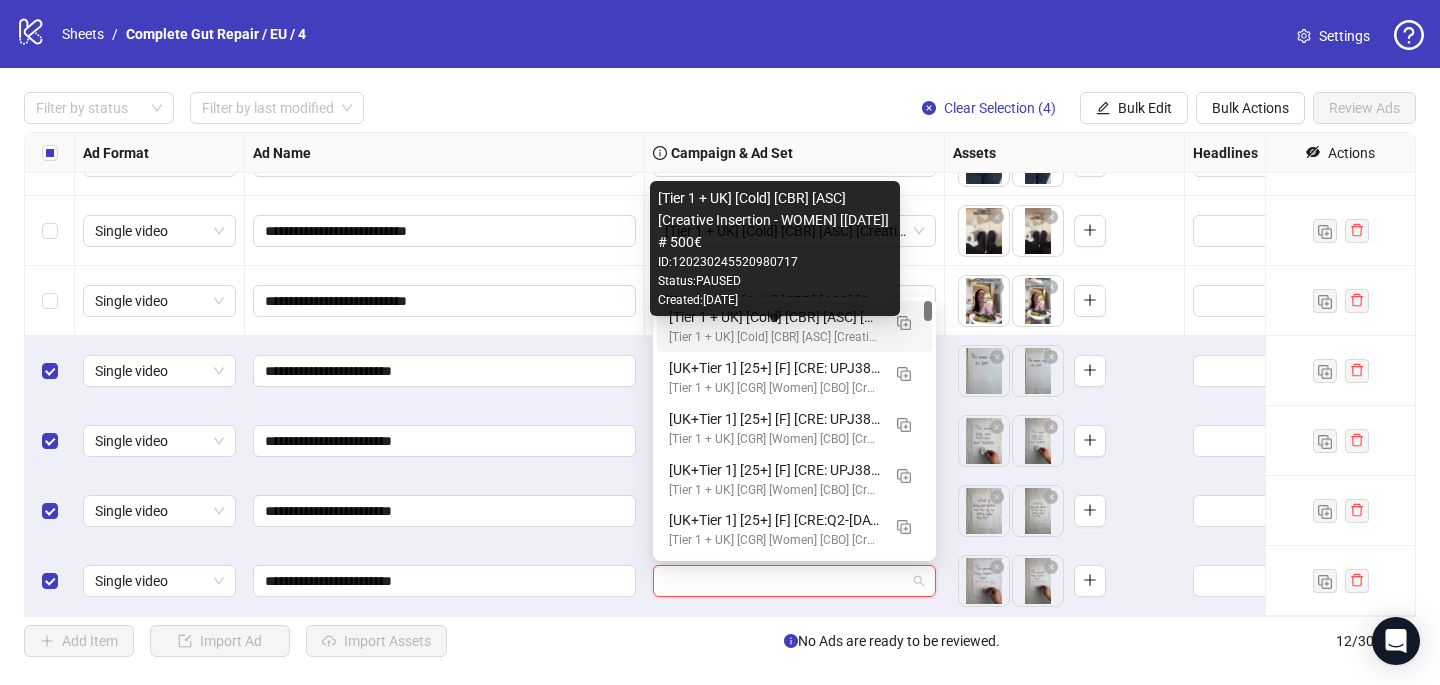 click on "[Tier 1 + UK] [Cold] [CBR] [ASC] [Creative Insertion - WOMEN] [[DATE]] # 500€" at bounding box center [774, 337] 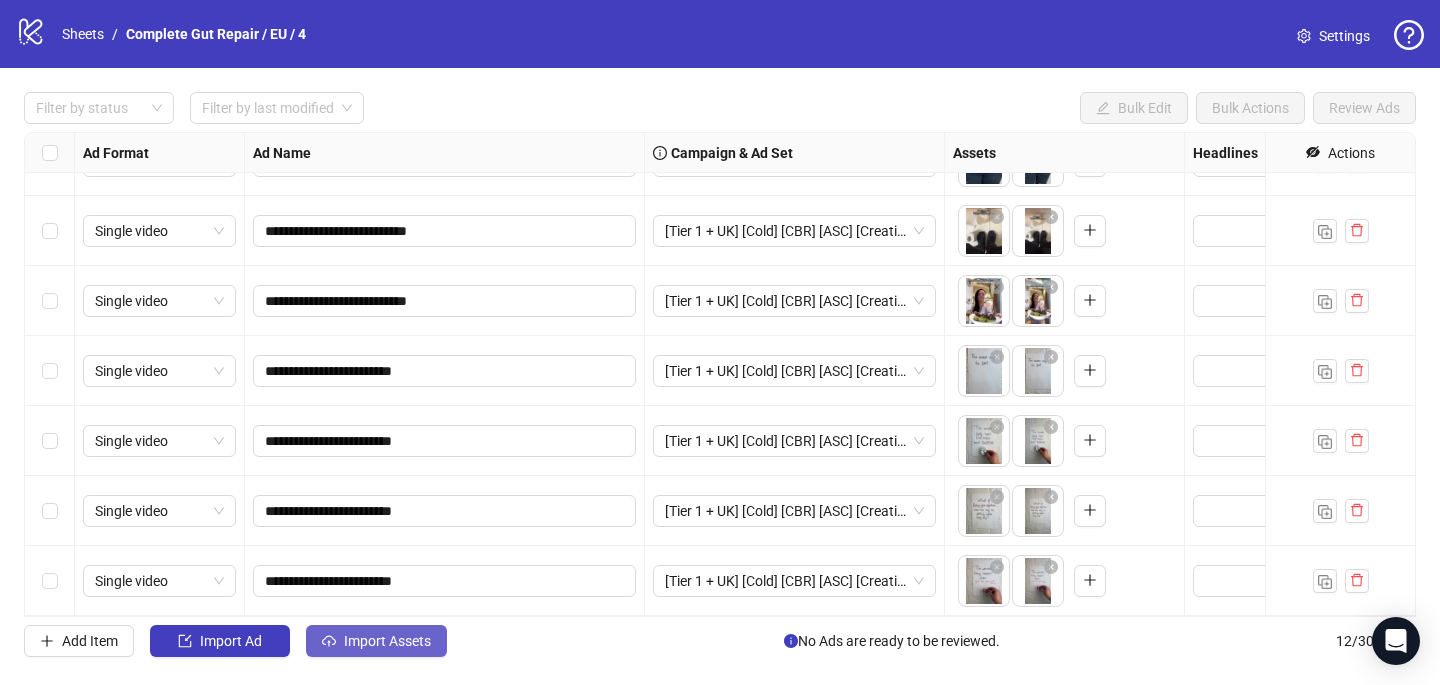 click on "Import Assets" at bounding box center (387, 641) 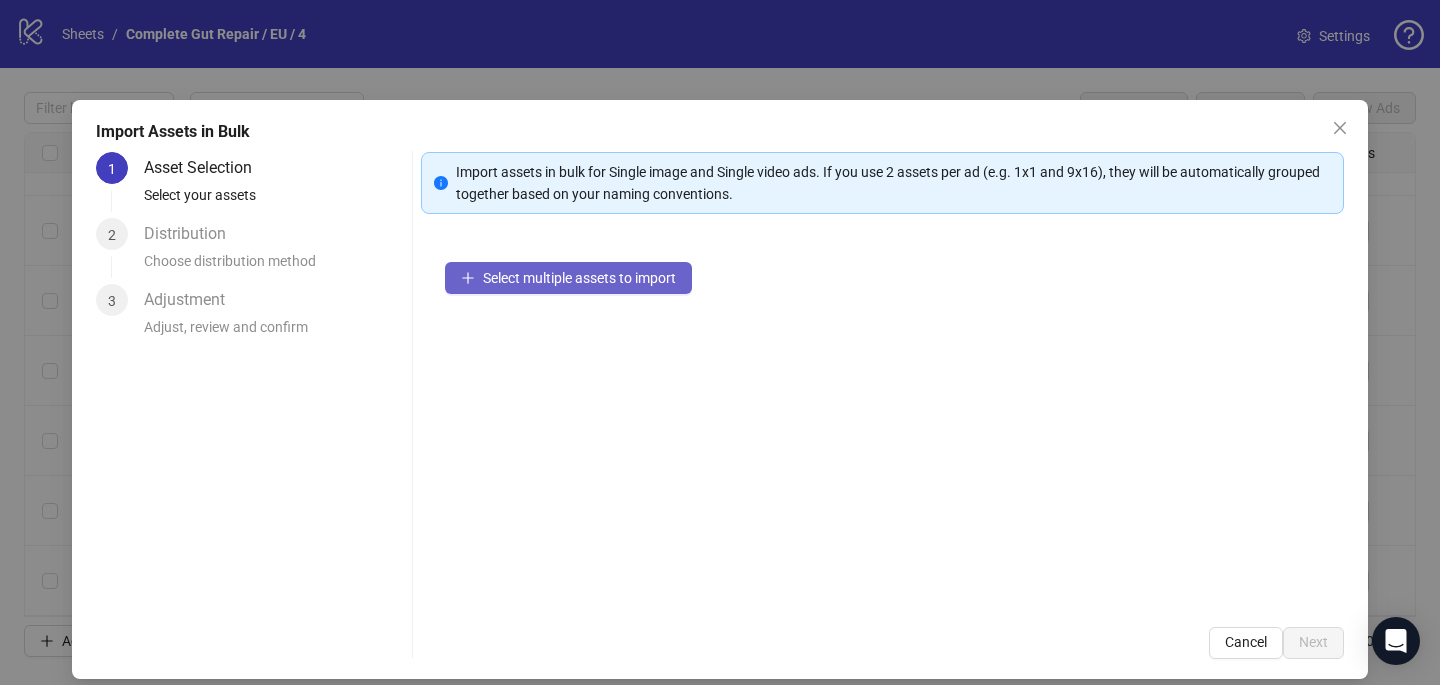 click on "Select multiple assets to import" at bounding box center (568, 278) 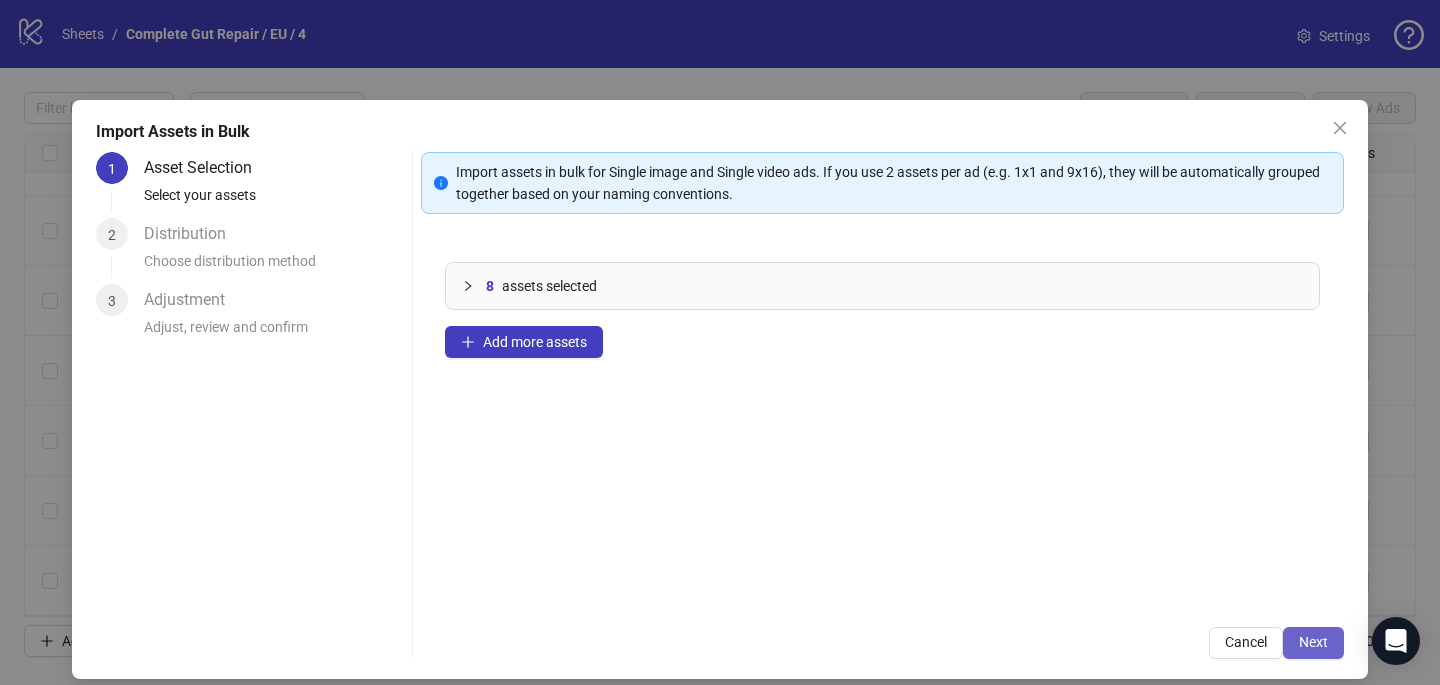 click on "Next" at bounding box center (1313, 643) 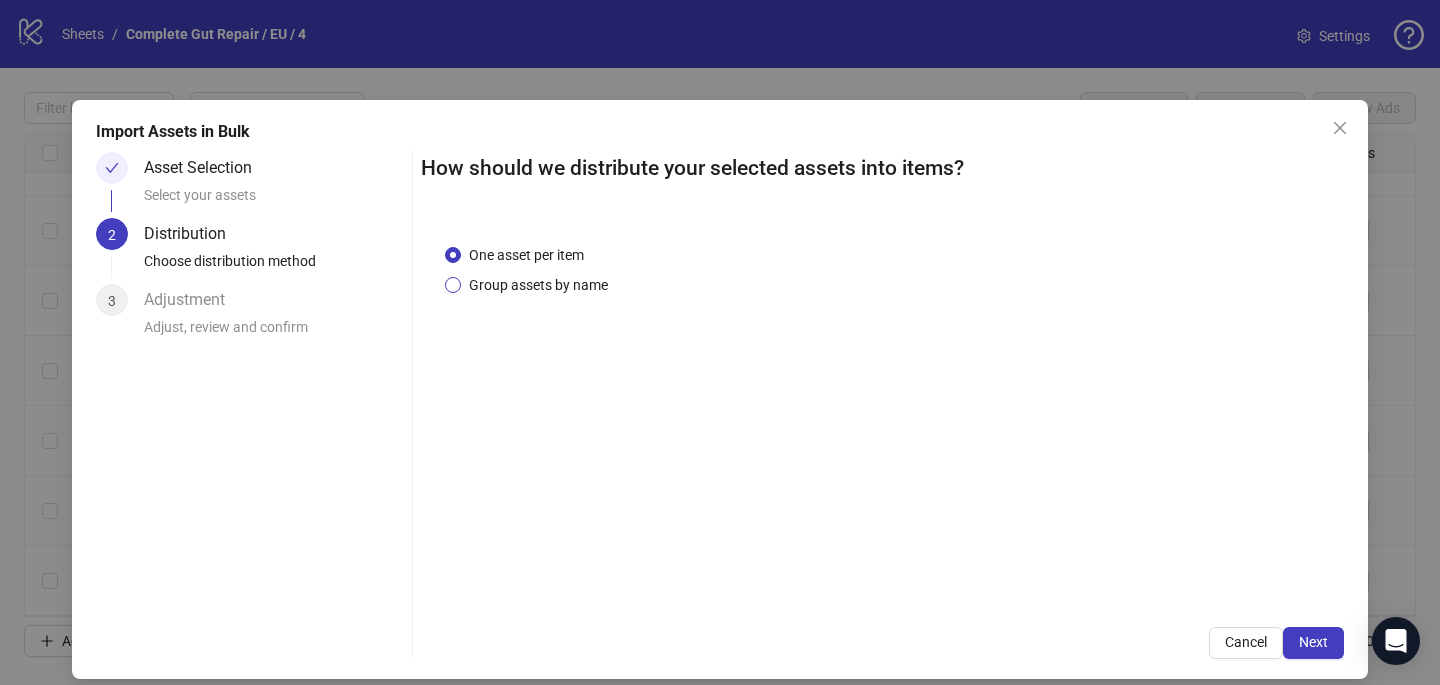click on "Group assets by name" at bounding box center [538, 285] 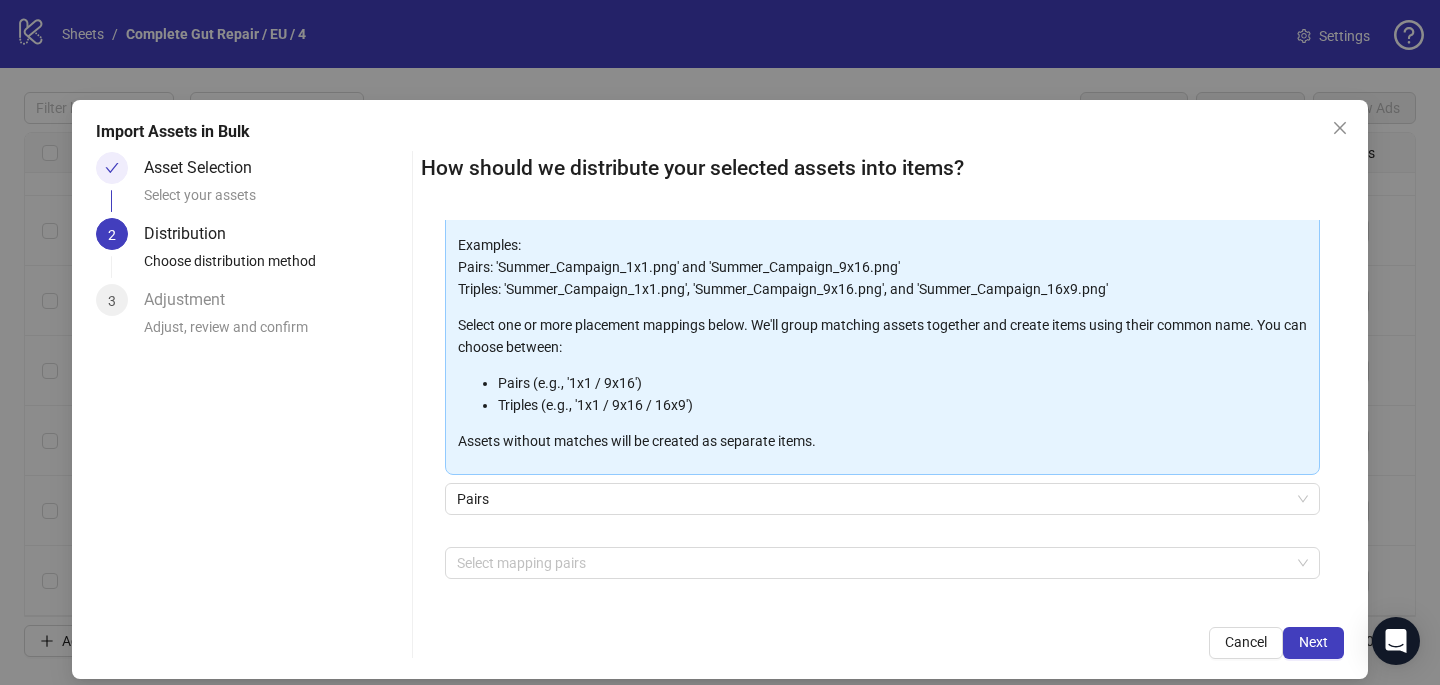 scroll, scrollTop: 145, scrollLeft: 0, axis: vertical 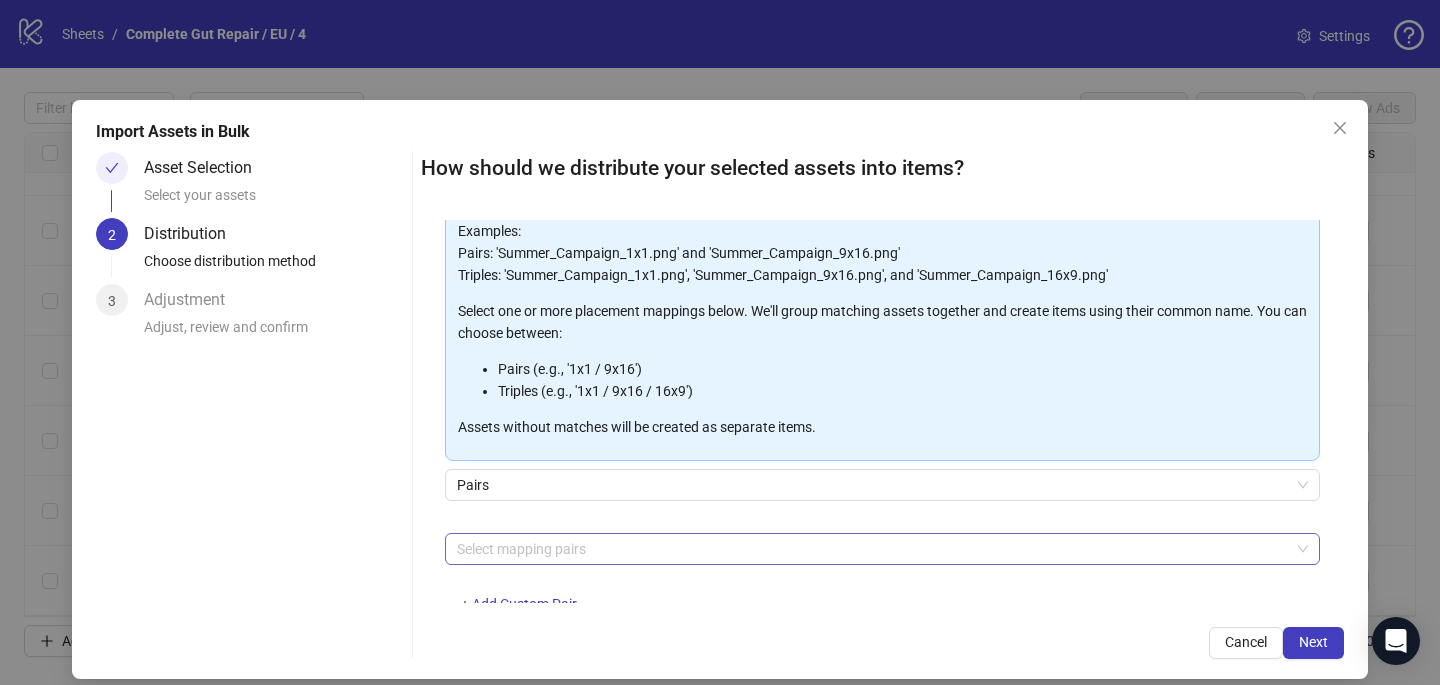 click at bounding box center [872, 549] 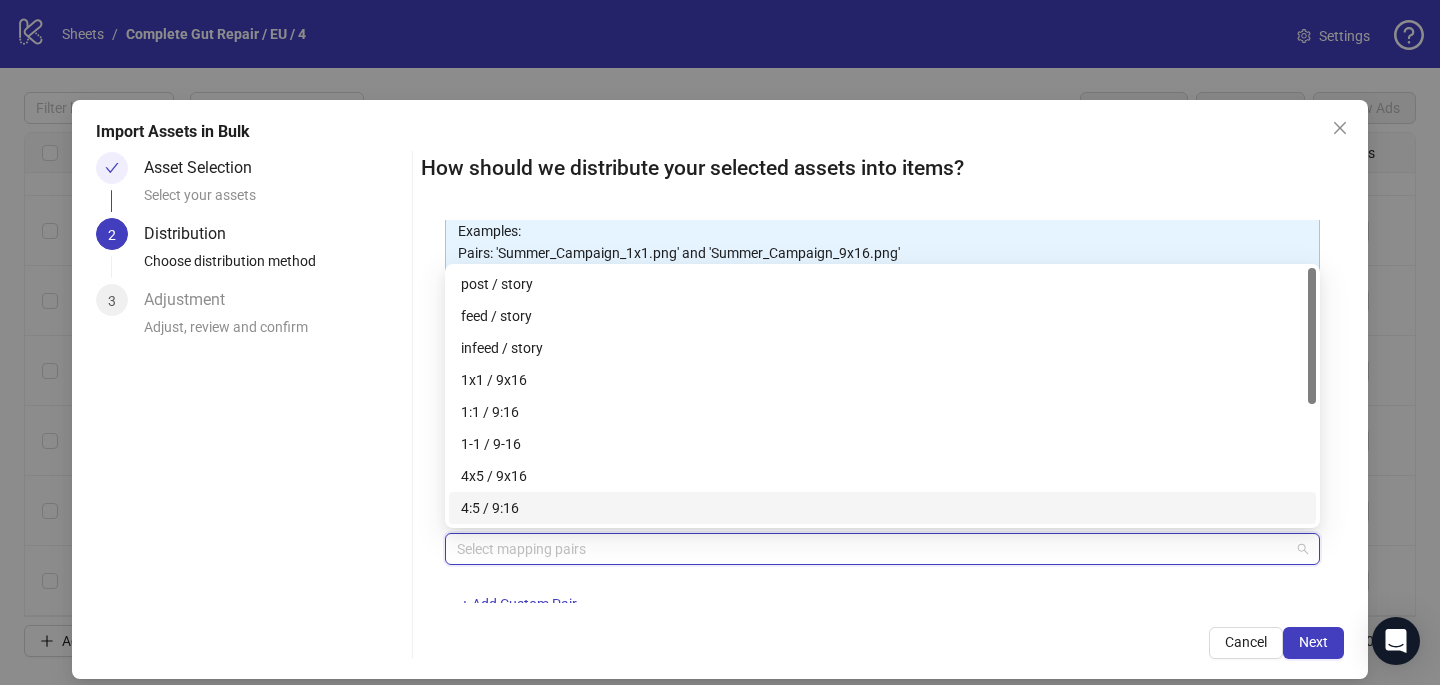 click on "4:5 / 9:16" at bounding box center [882, 508] 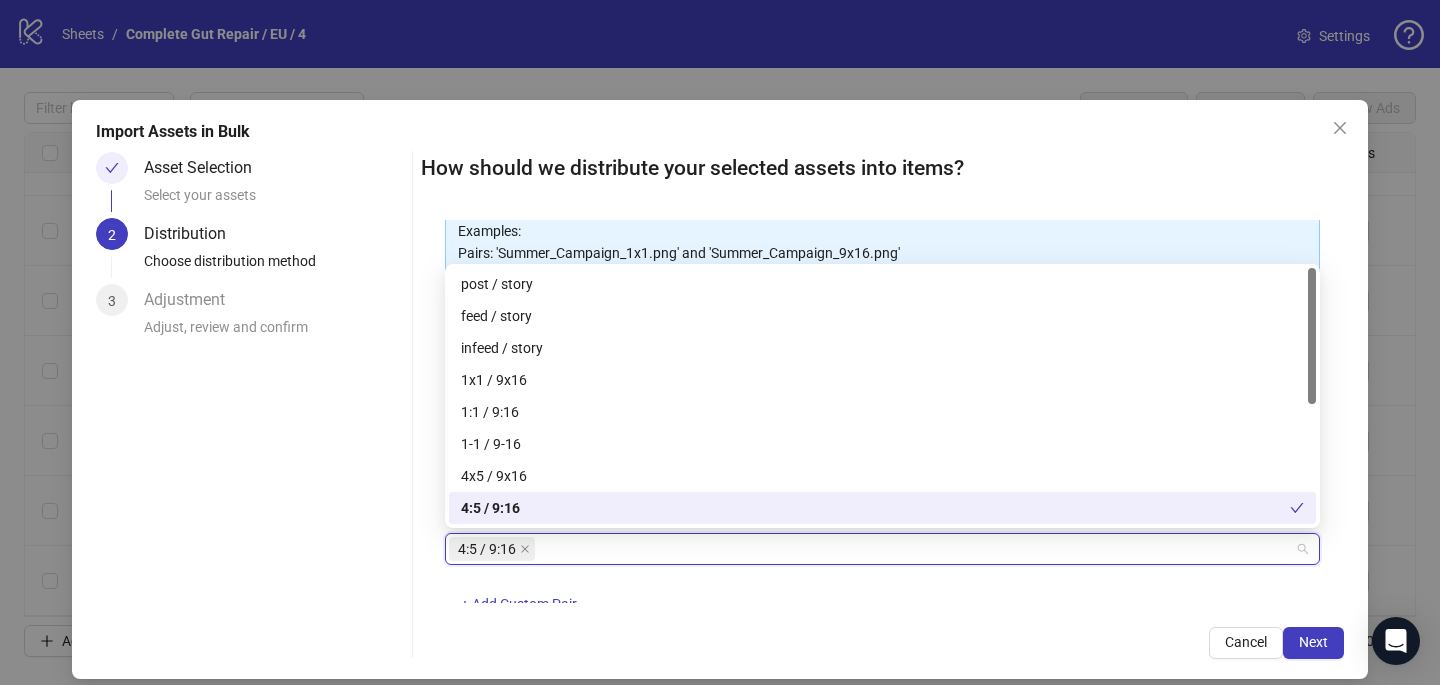 click on "4:5 / 9:16" at bounding box center [875, 508] 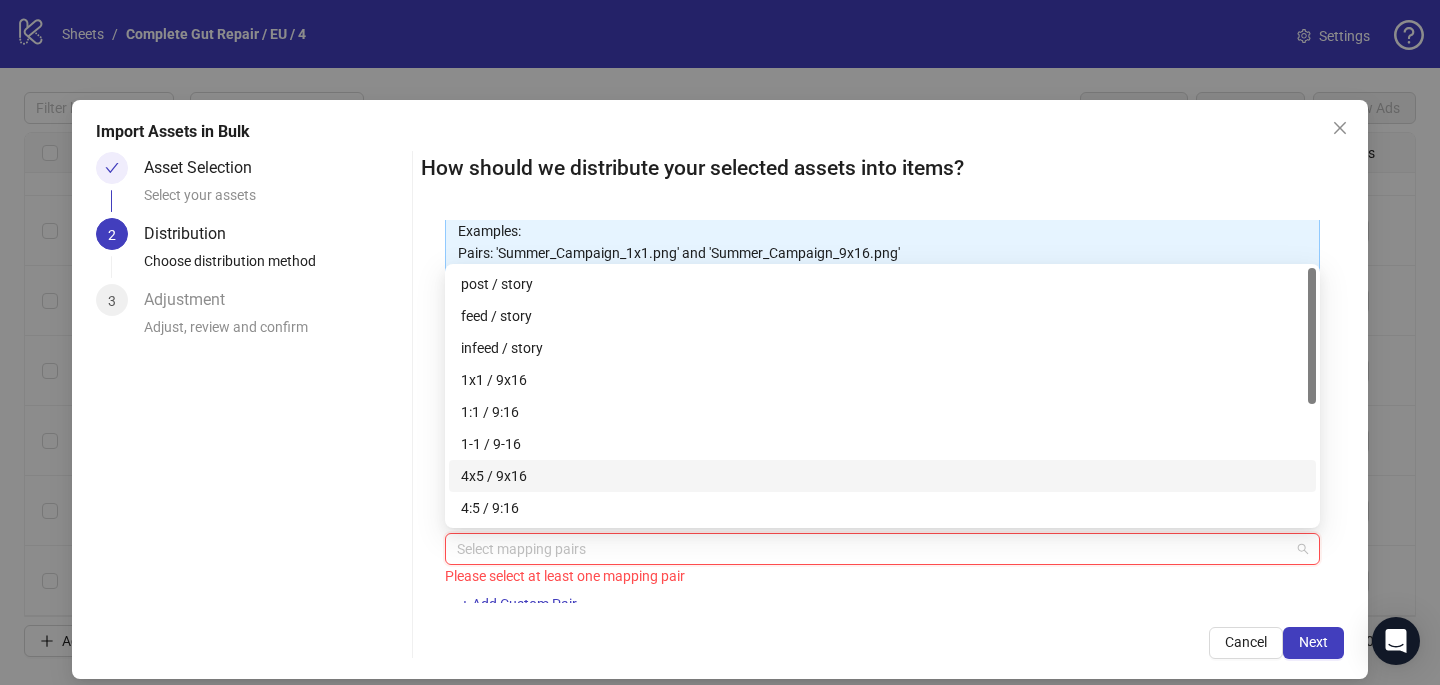 click on "4x5 / 9x16" at bounding box center [882, 476] 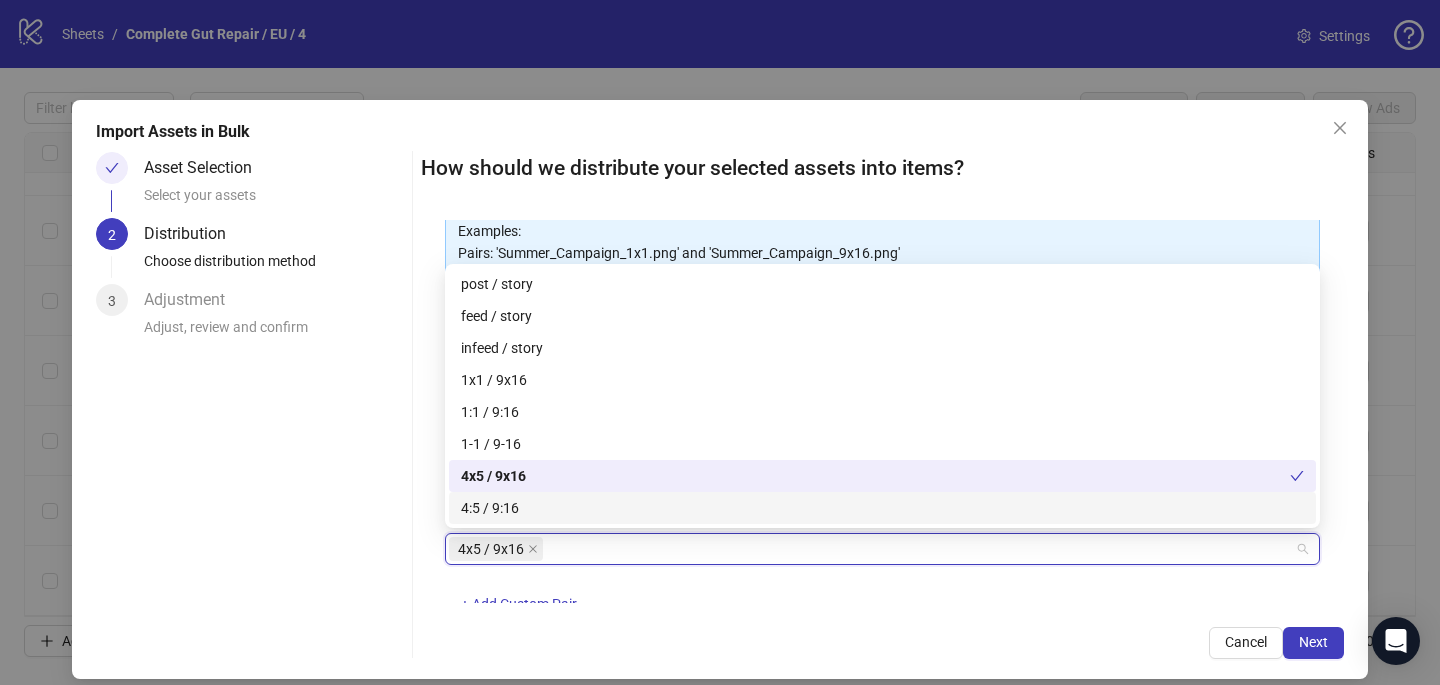 click on "4x5 / 9x16   + Add Custom Pair" at bounding box center (882, 585) 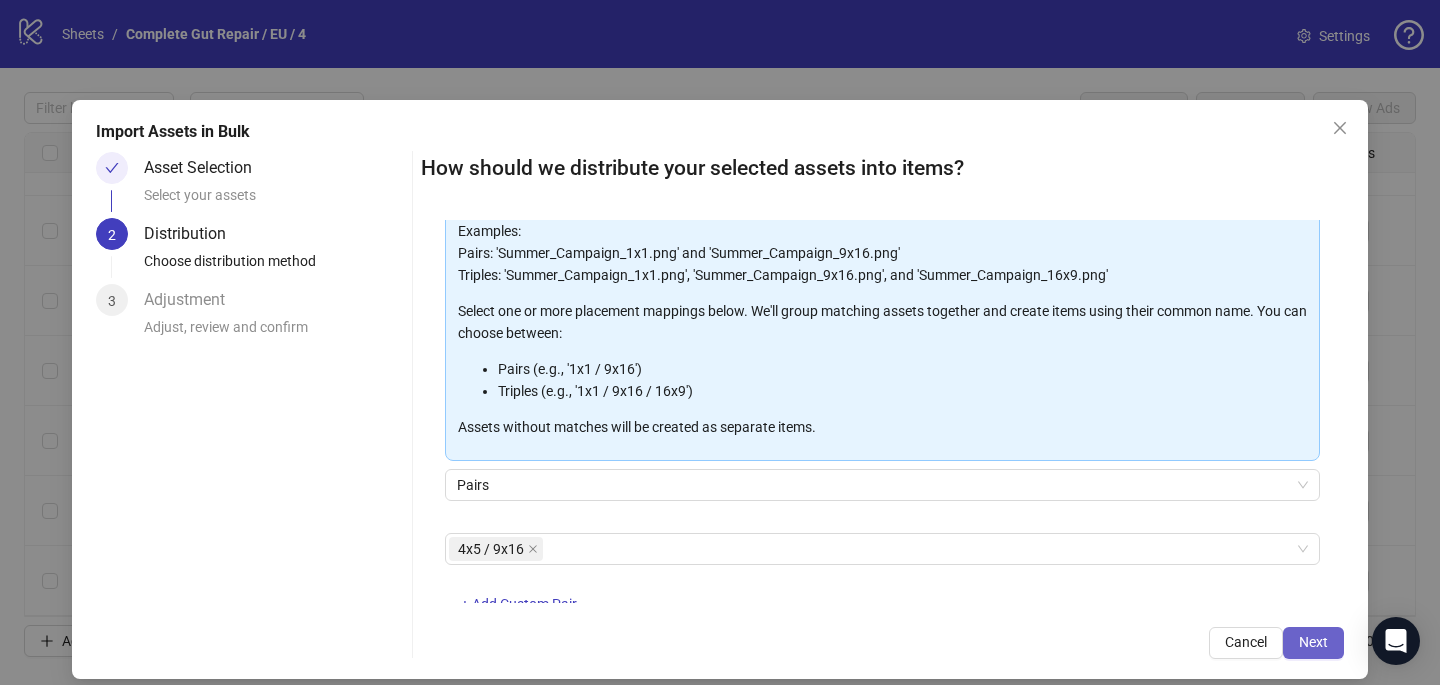 click on "Next" at bounding box center (1313, 643) 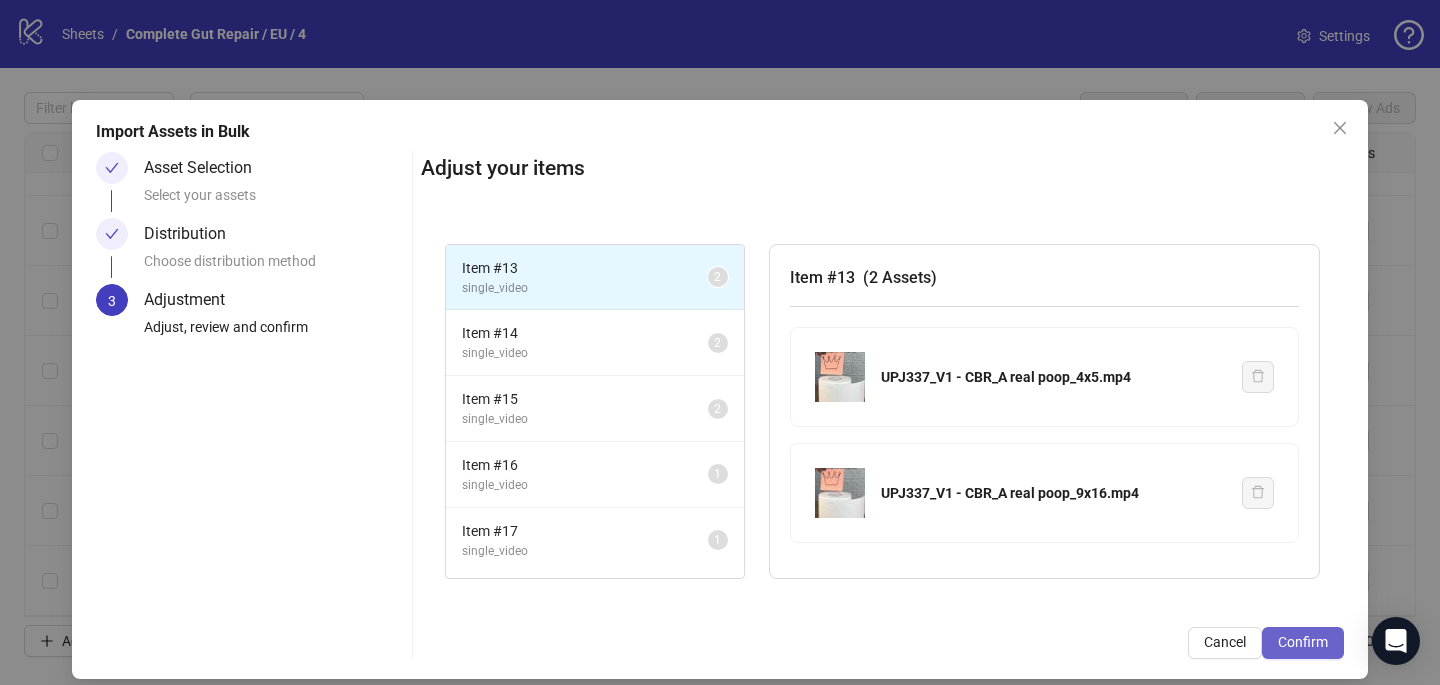 click on "Confirm" at bounding box center (1303, 642) 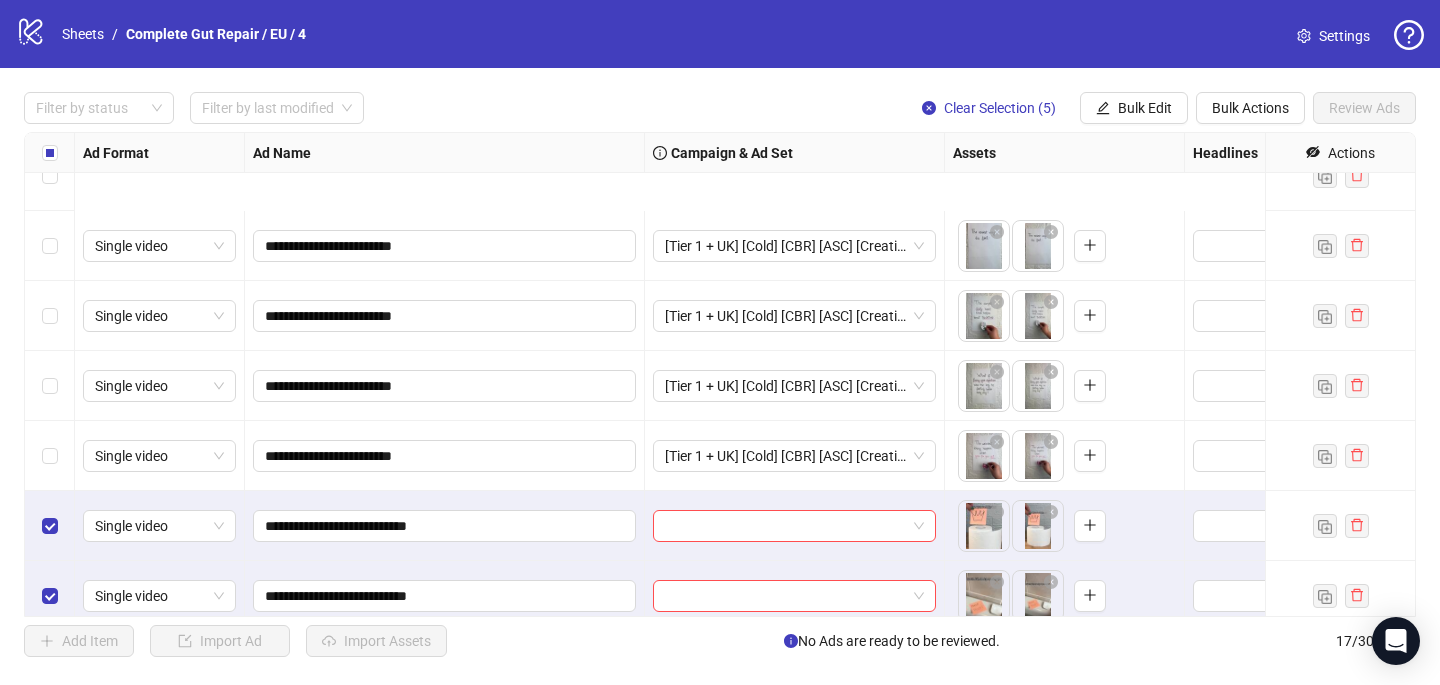 scroll, scrollTop: 747, scrollLeft: 0, axis: vertical 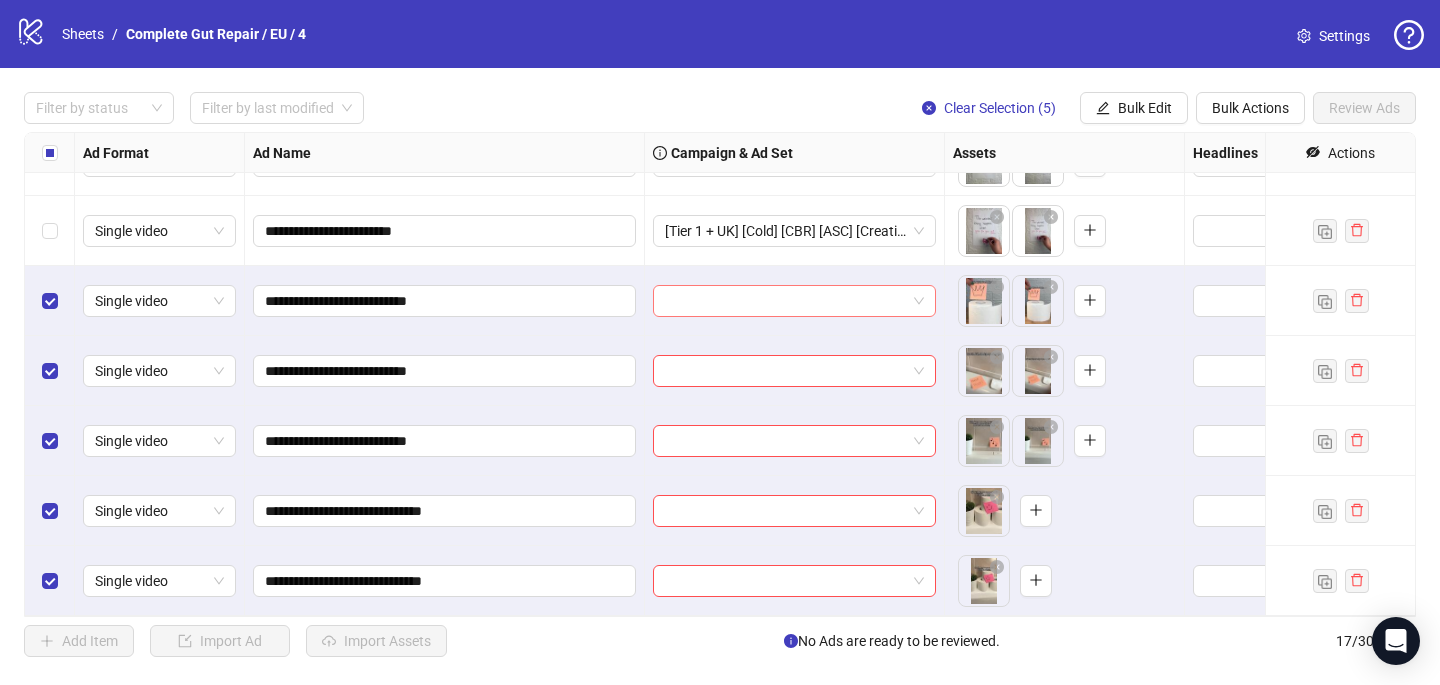 click at bounding box center (785, 301) 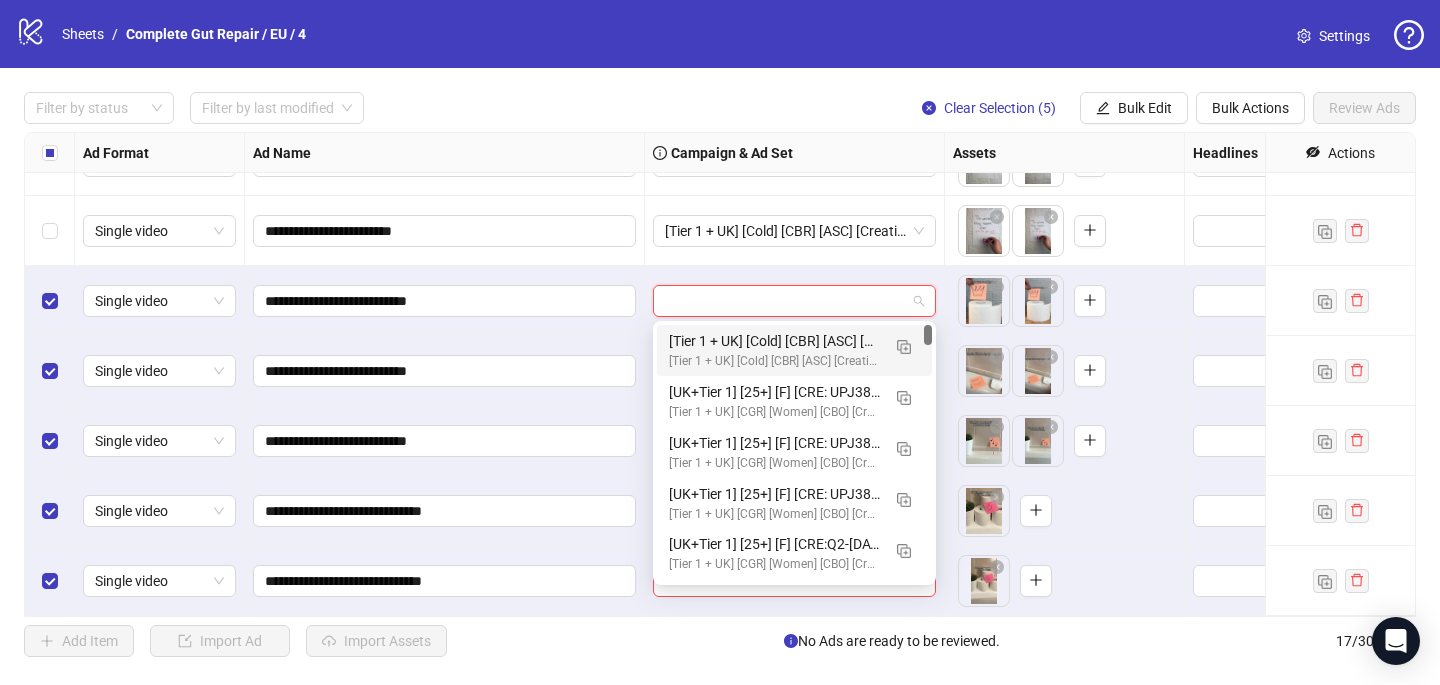 click on "[Tier 1 + UK] [Cold] [CBR] [ASC] [Creative Insertion - WOMEN] [[DATE]] # 500€" at bounding box center [774, 341] 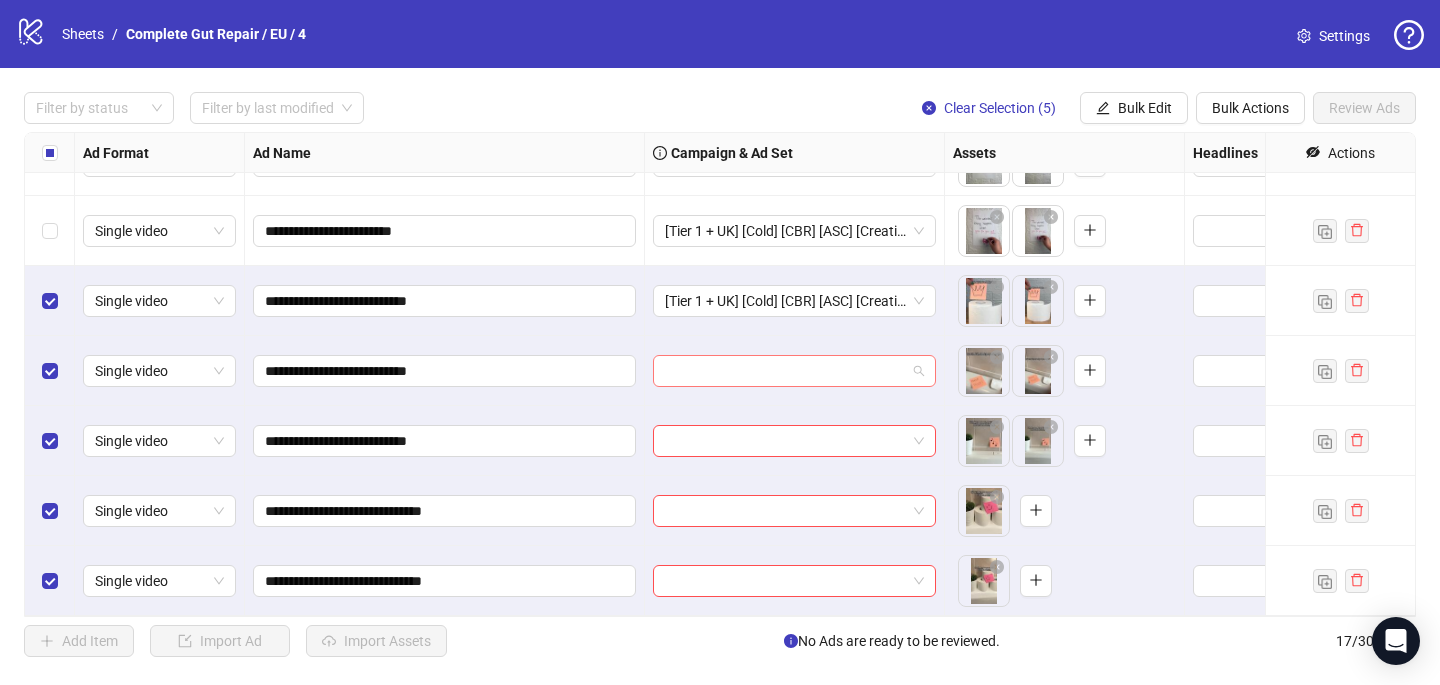 click at bounding box center (785, 371) 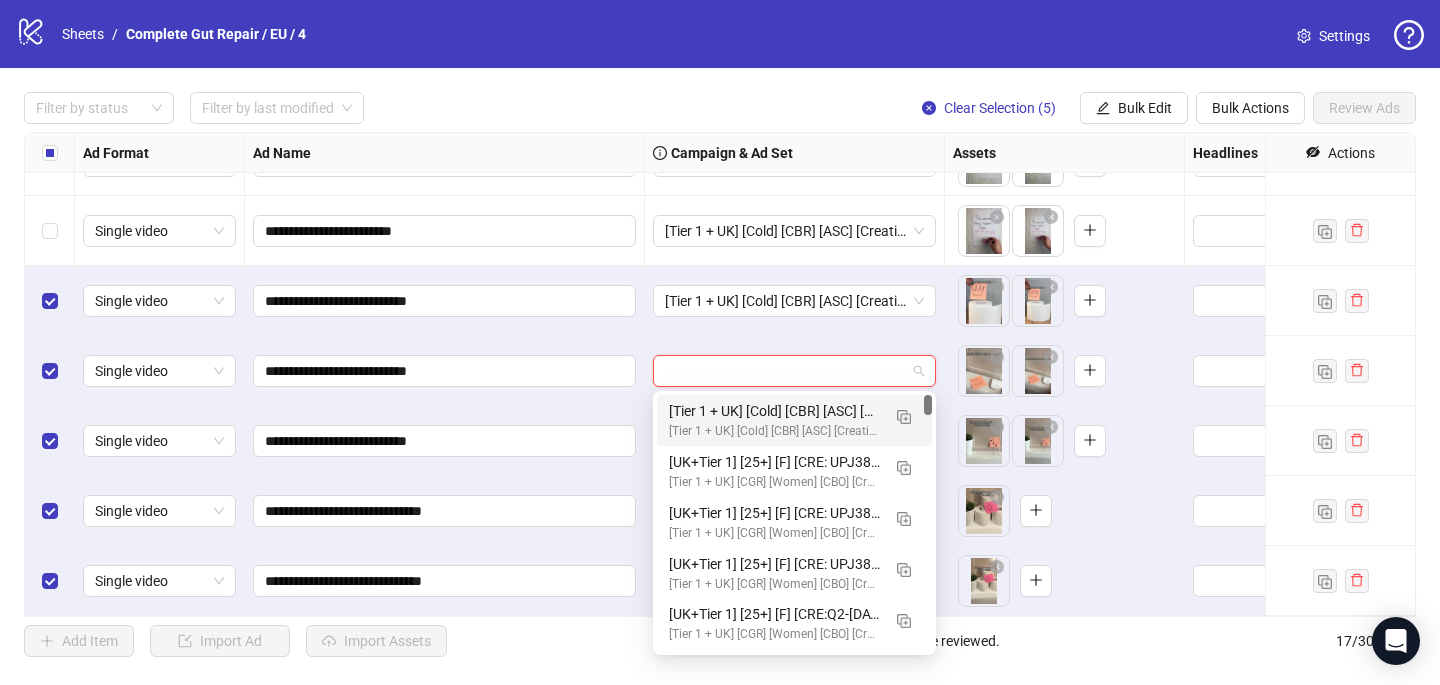 click on "[Tier 1 + UK] [Cold] [CBR] [ASC] [Creative Insertion - WOMEN] [[DATE]] # 500€" at bounding box center (774, 411) 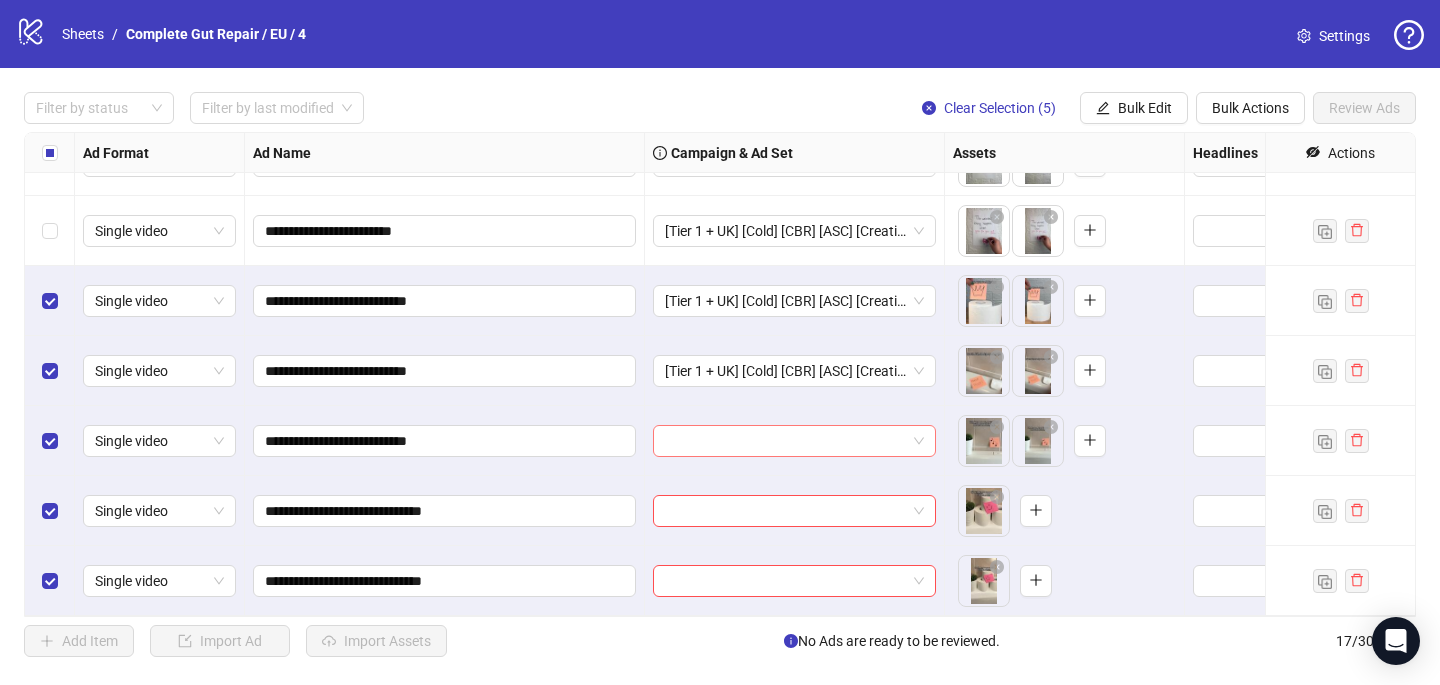 click at bounding box center (785, 441) 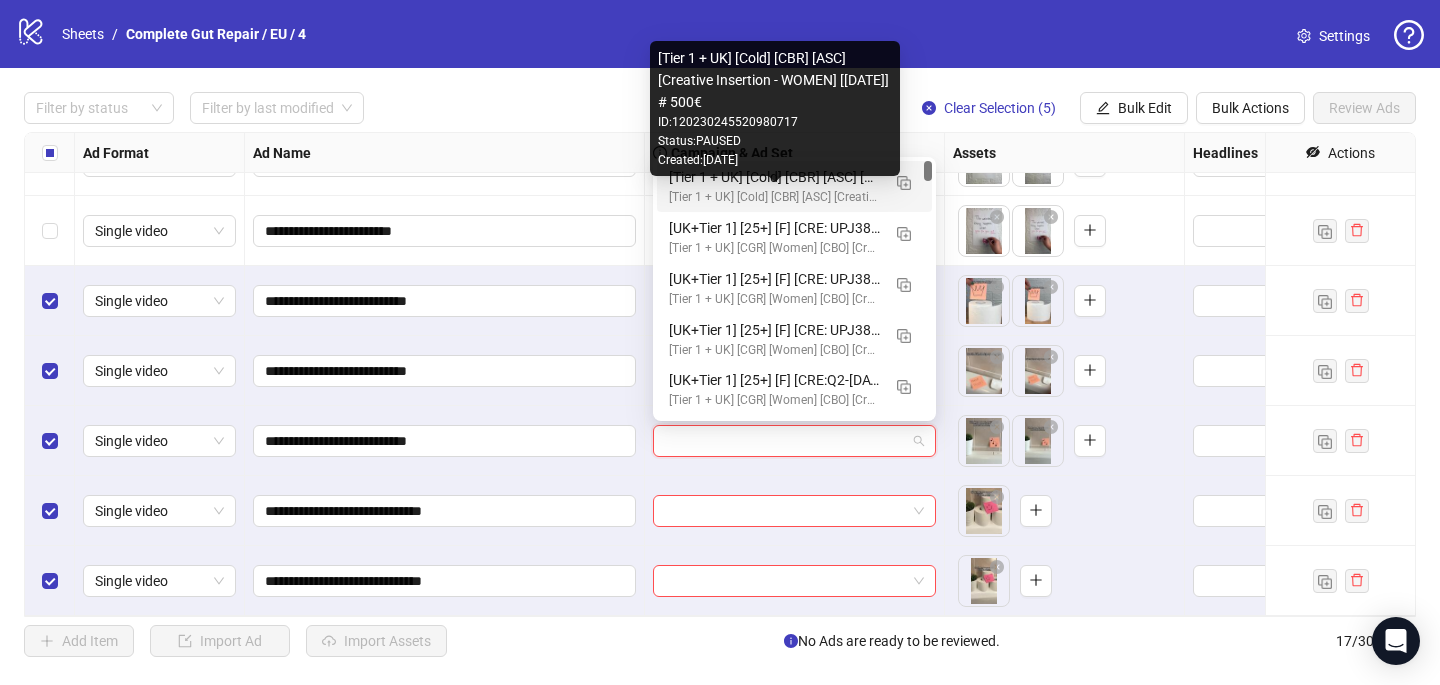 click on "[Tier 1 + UK] [Cold] [CBR] [ASC] [Creative Insertion - WOMEN] [[DATE]] # 500€" at bounding box center [774, 197] 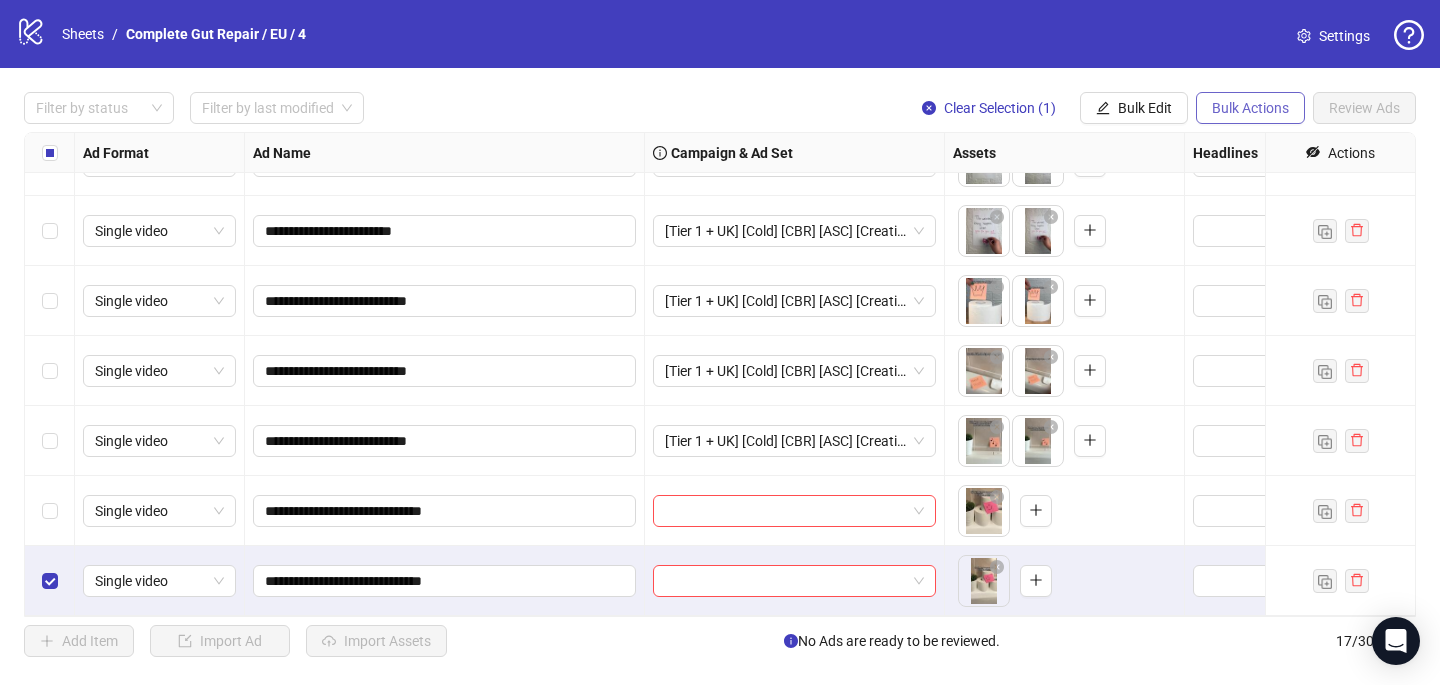 click on "Bulk Actions" at bounding box center (1250, 108) 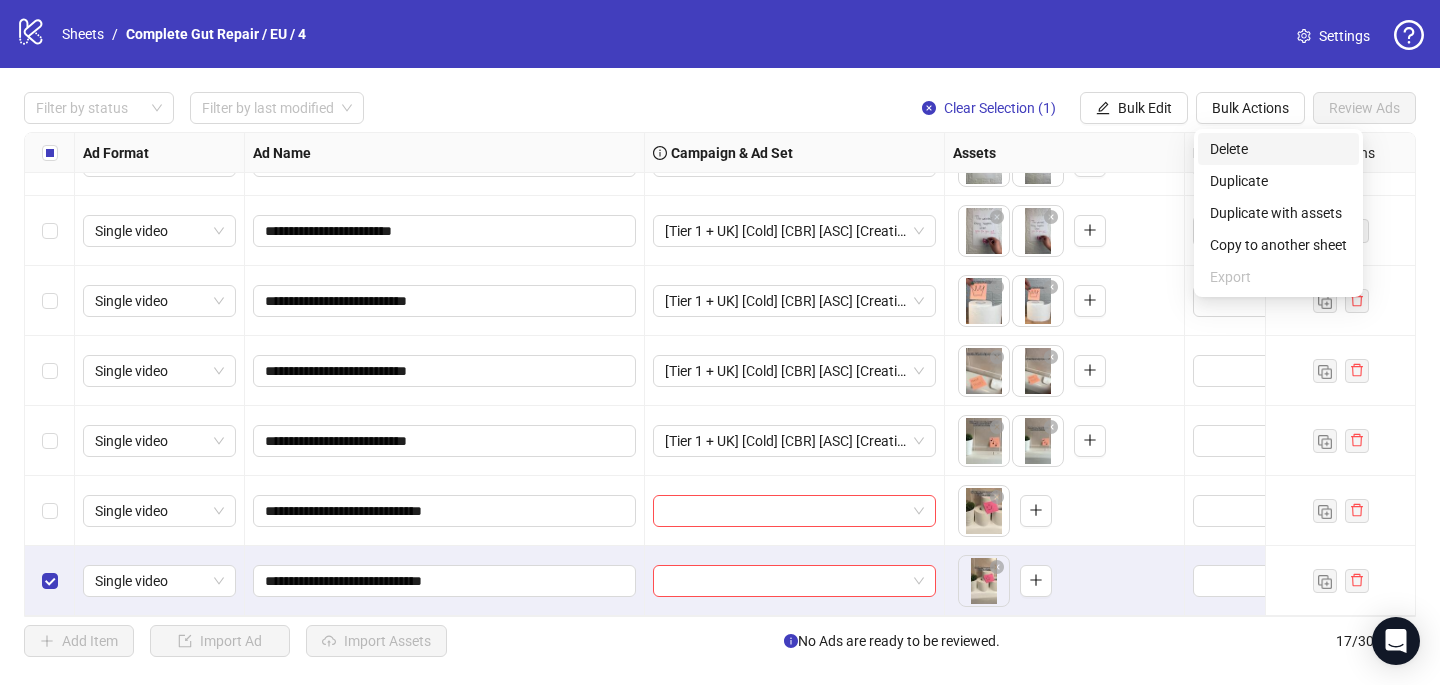 click on "Delete" at bounding box center (1278, 149) 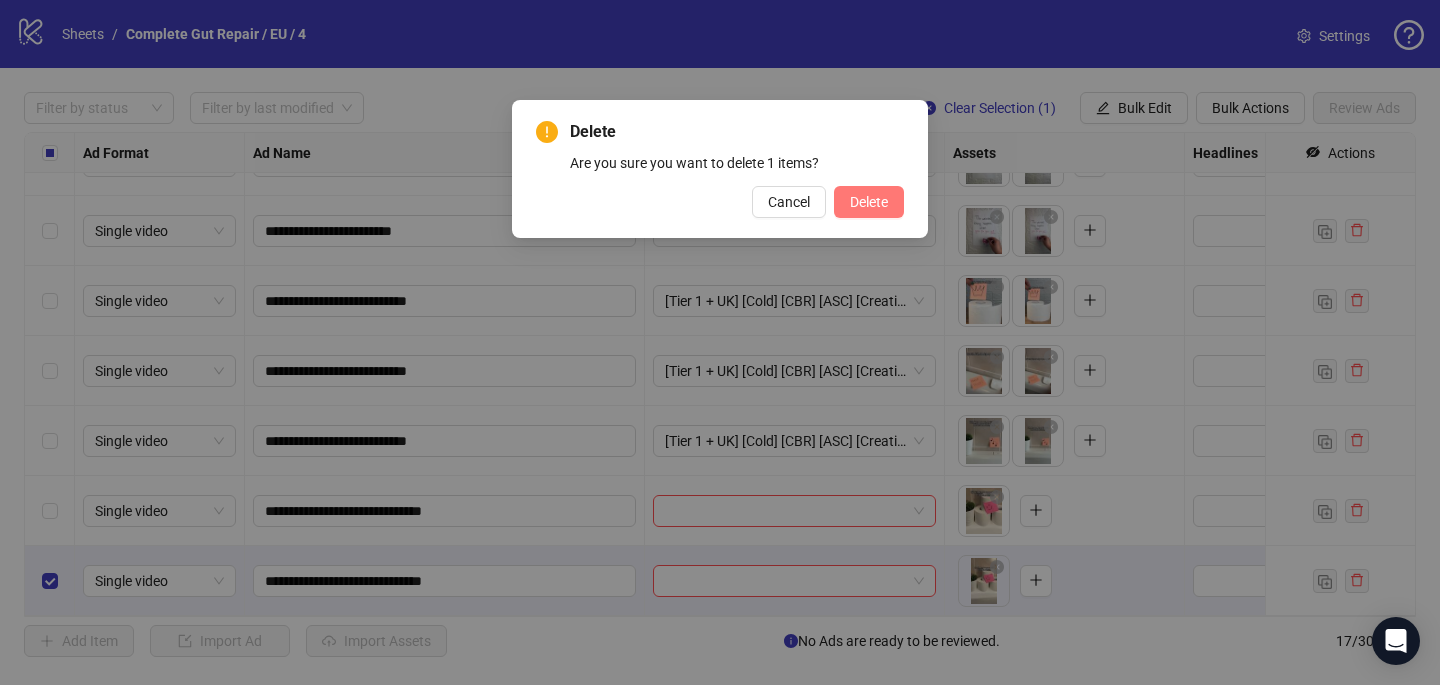 click on "Delete" at bounding box center [869, 202] 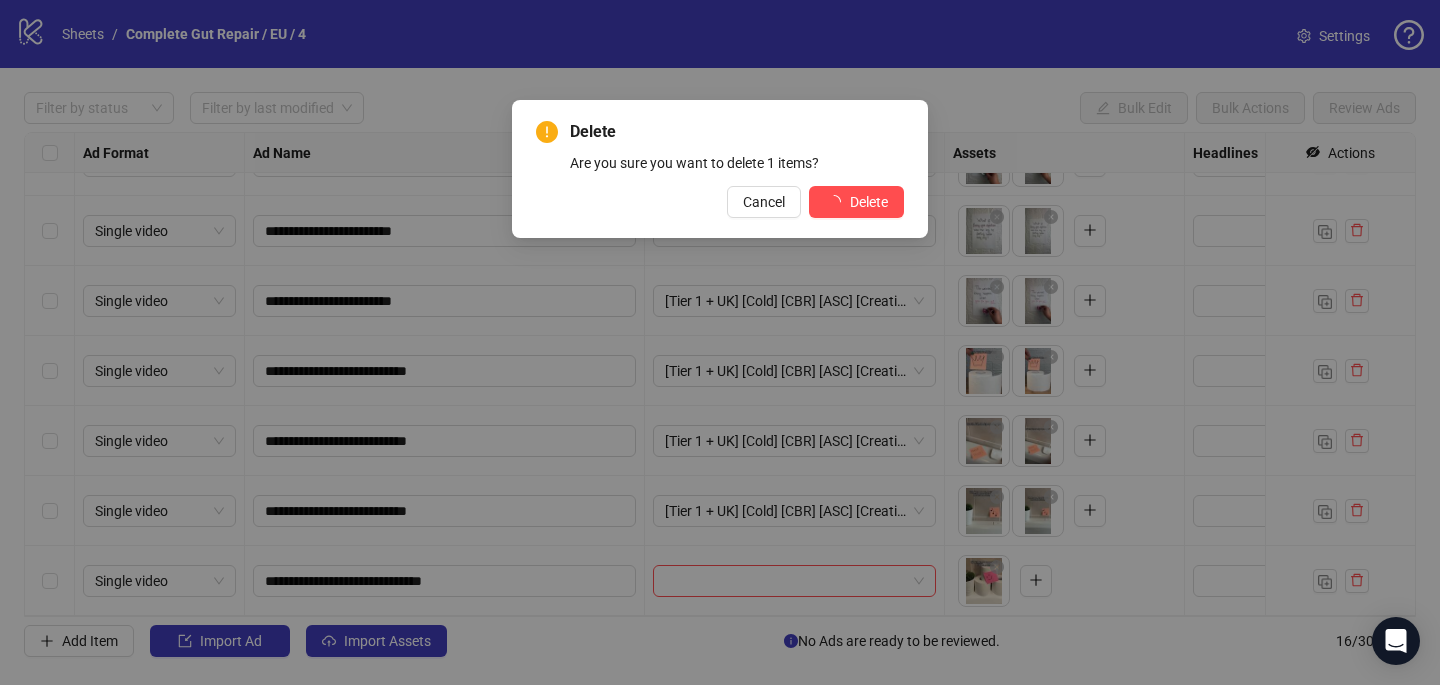 scroll, scrollTop: 677, scrollLeft: 0, axis: vertical 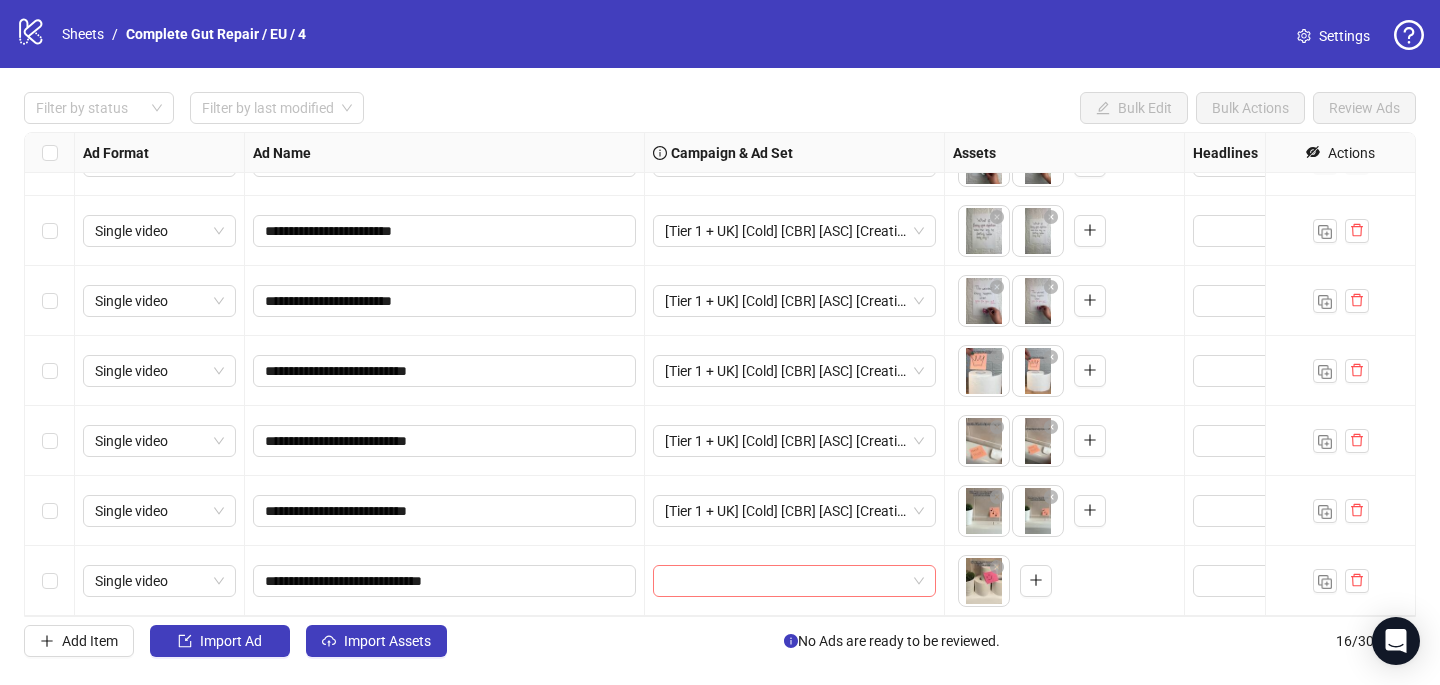 click at bounding box center (785, 581) 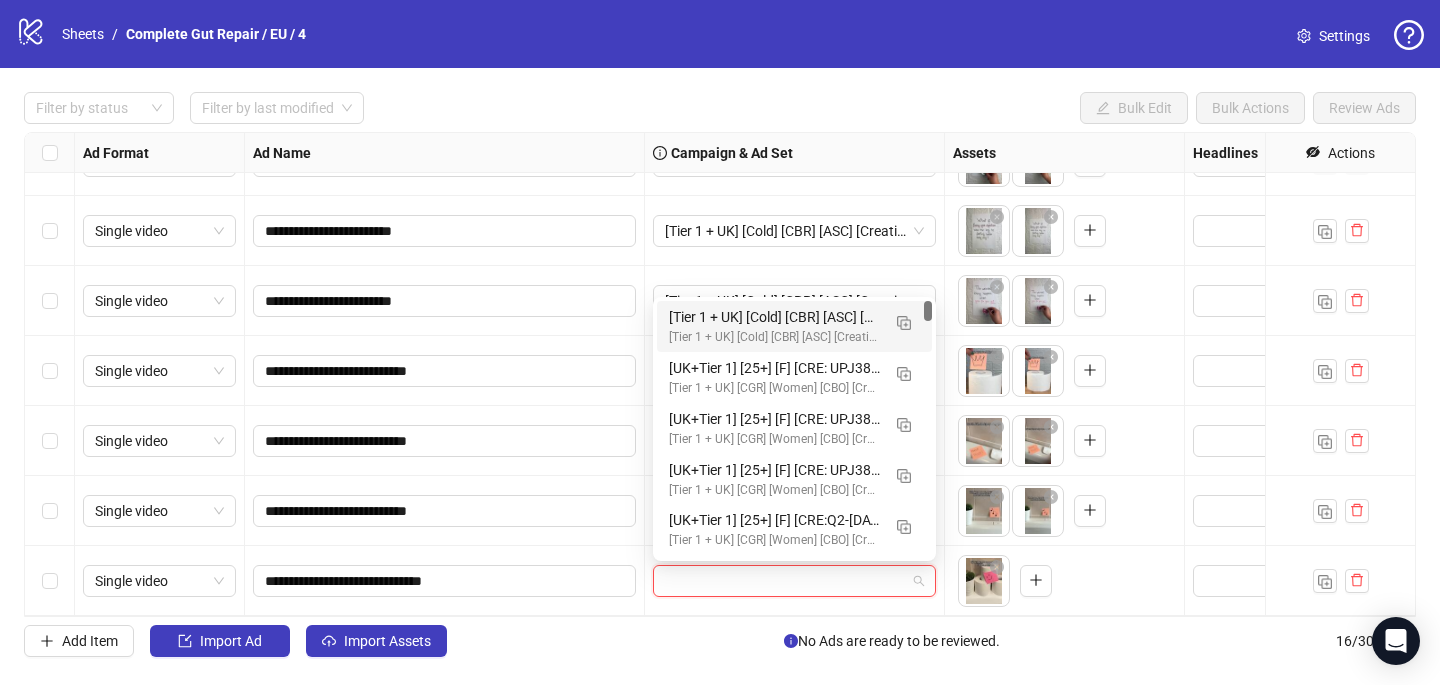click on "[Tier 1 + UK] [Cold] [CBR] [ASC] [Creative Insertion - WOMEN] [[DATE]] # 500€" at bounding box center [774, 317] 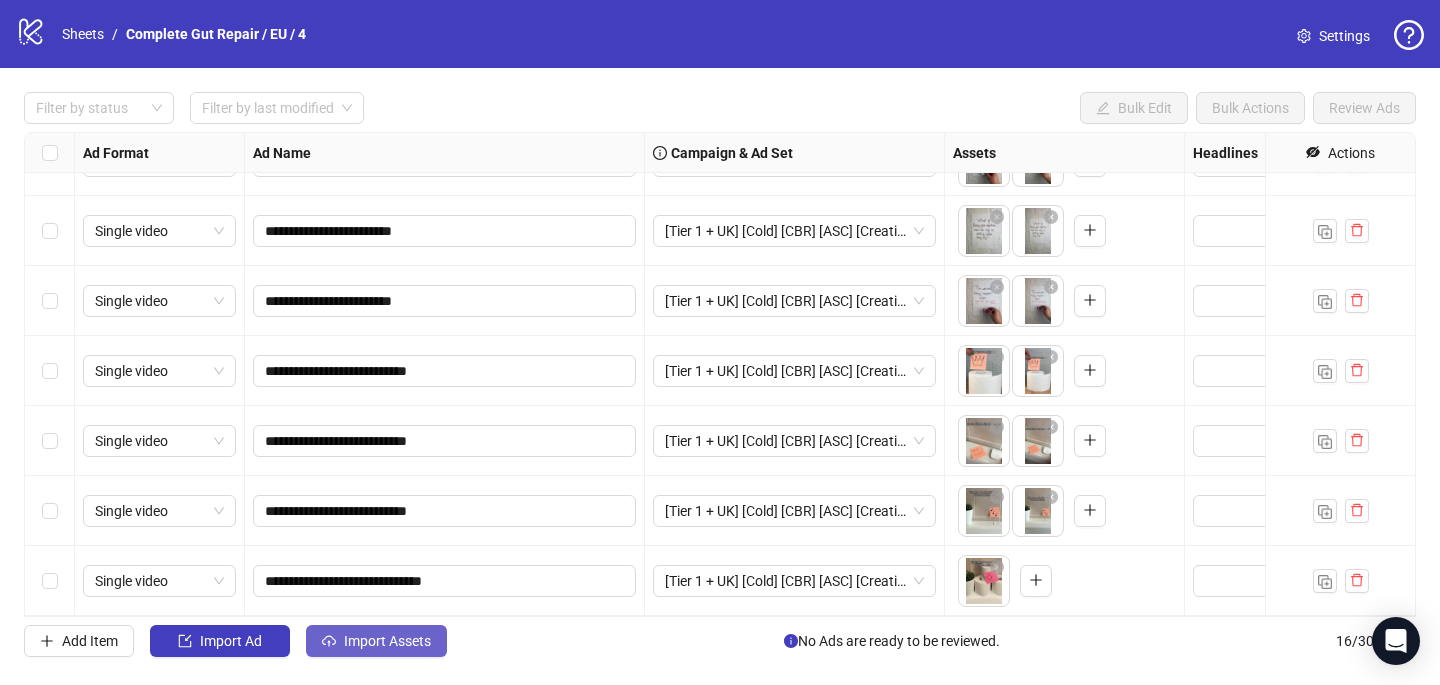click on "Import Assets" at bounding box center [376, 641] 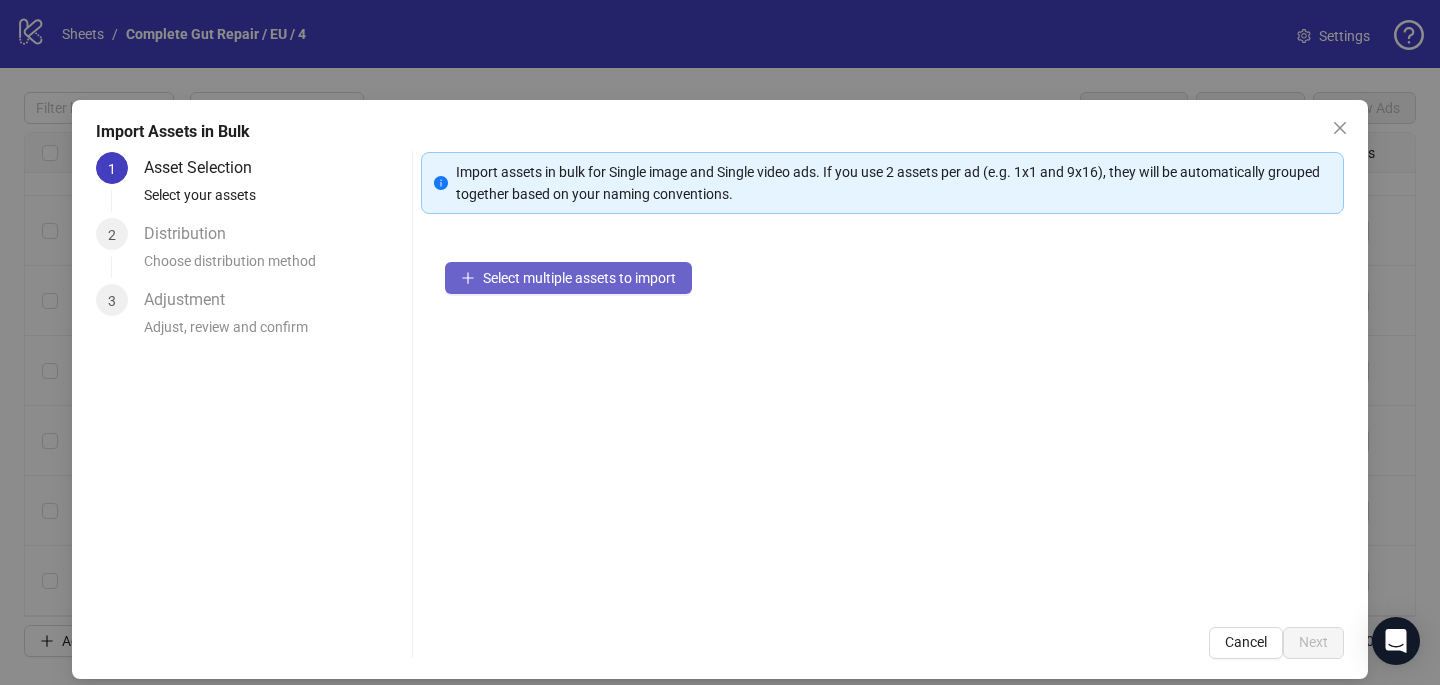 click on "Select multiple assets to import" at bounding box center [568, 278] 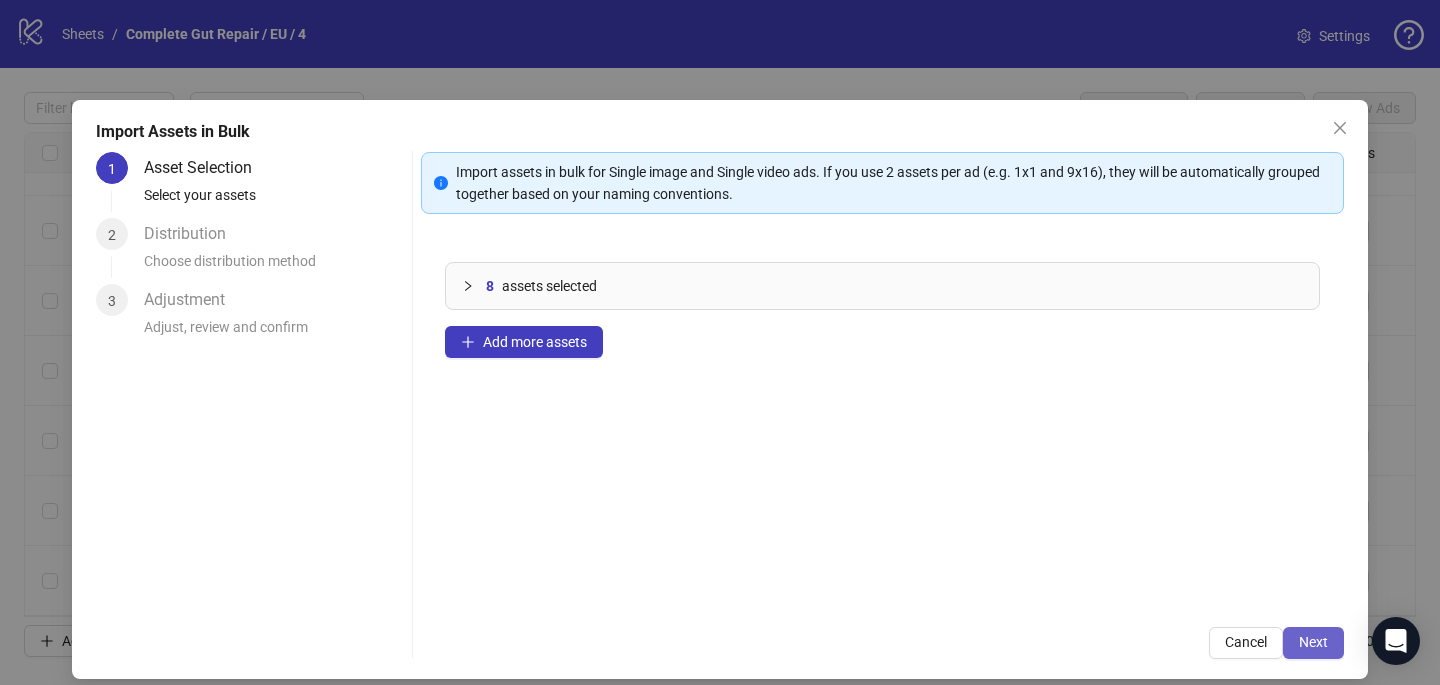 click on "Next" at bounding box center [1313, 643] 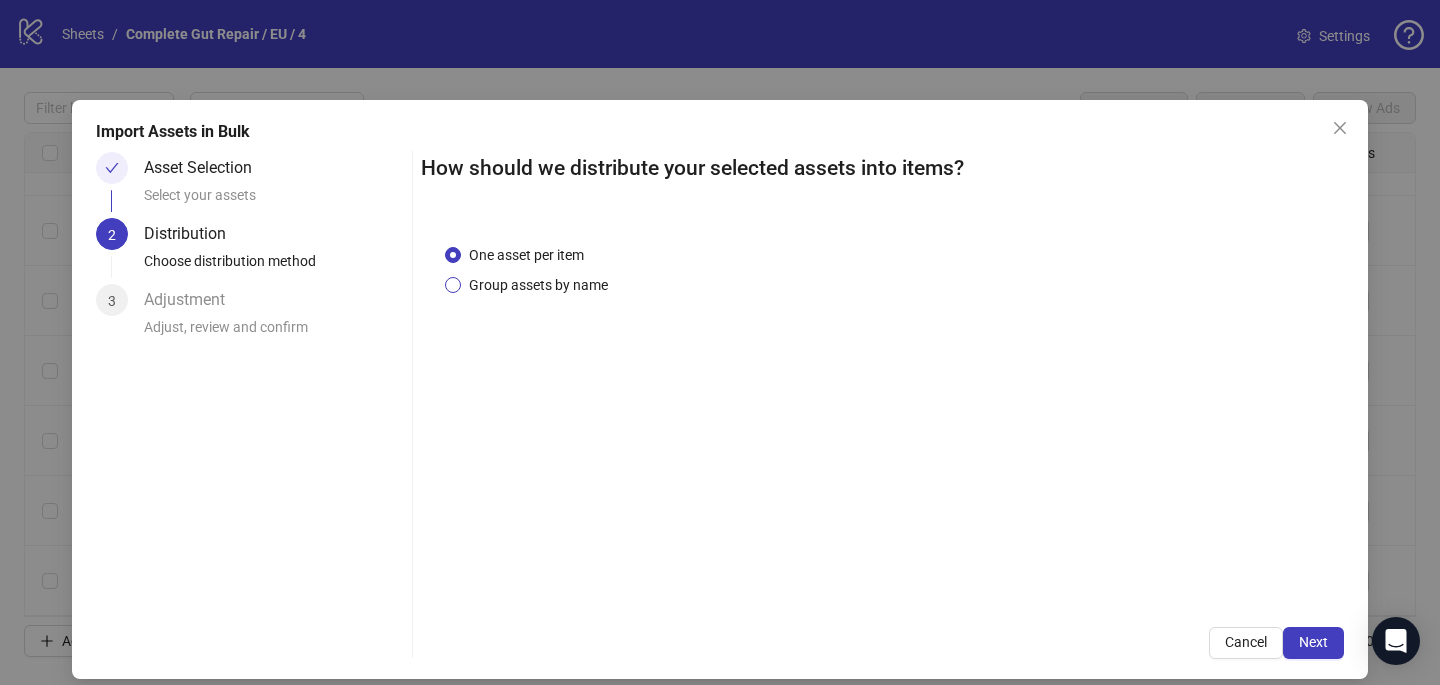 click on "Group assets by name" at bounding box center [538, 285] 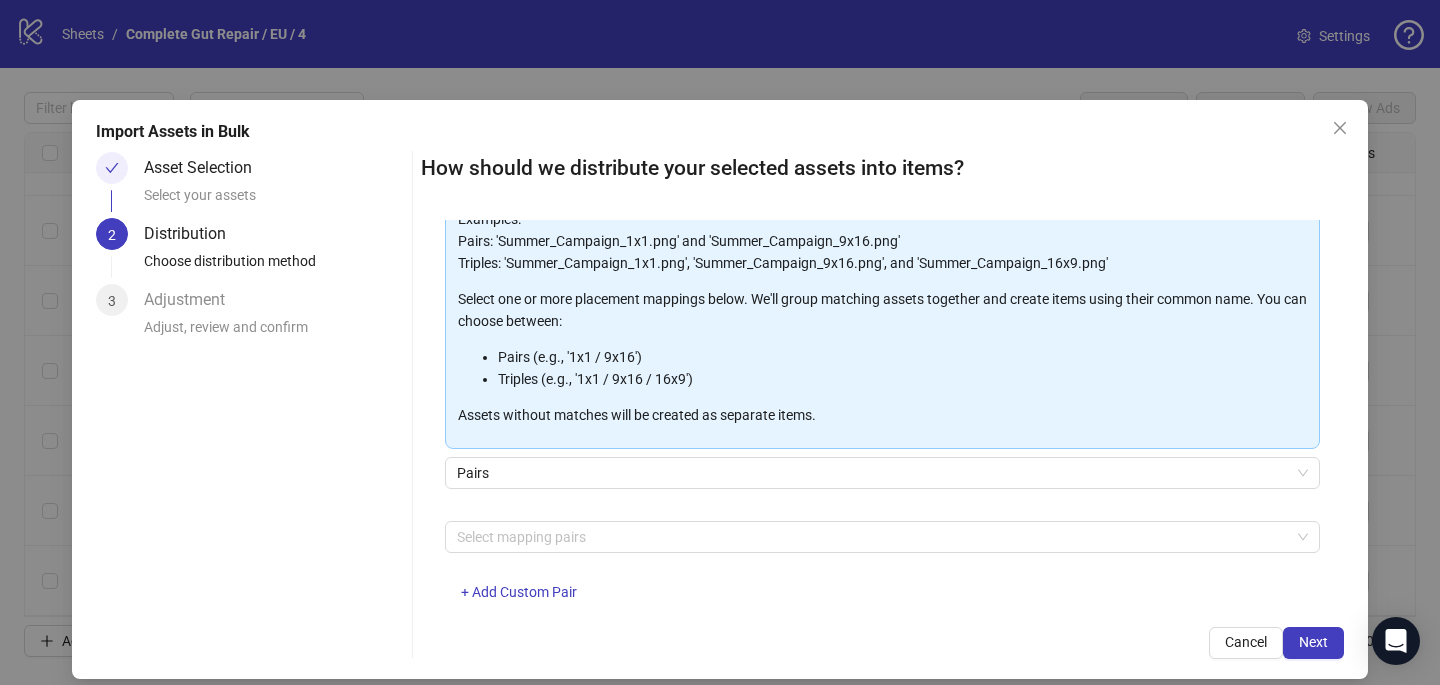 scroll, scrollTop: 203, scrollLeft: 0, axis: vertical 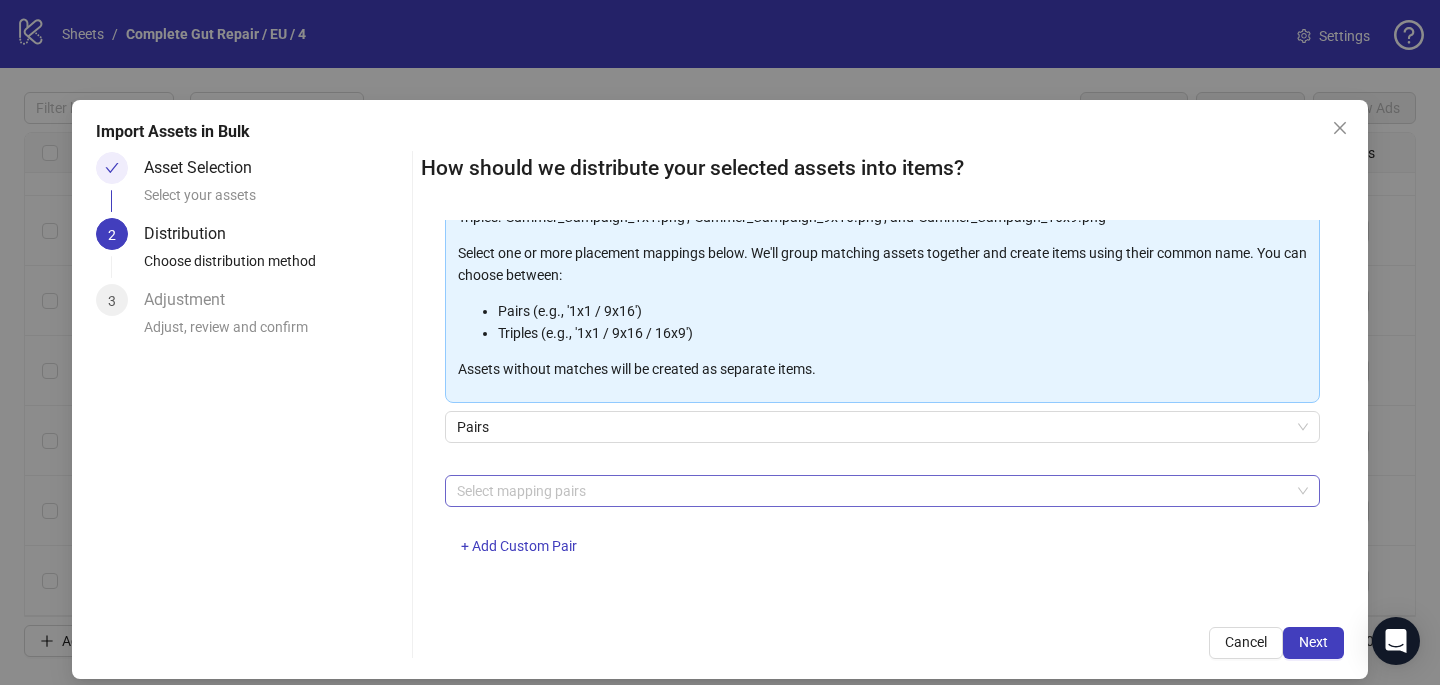 click on "Select mapping pairs" at bounding box center (882, 491) 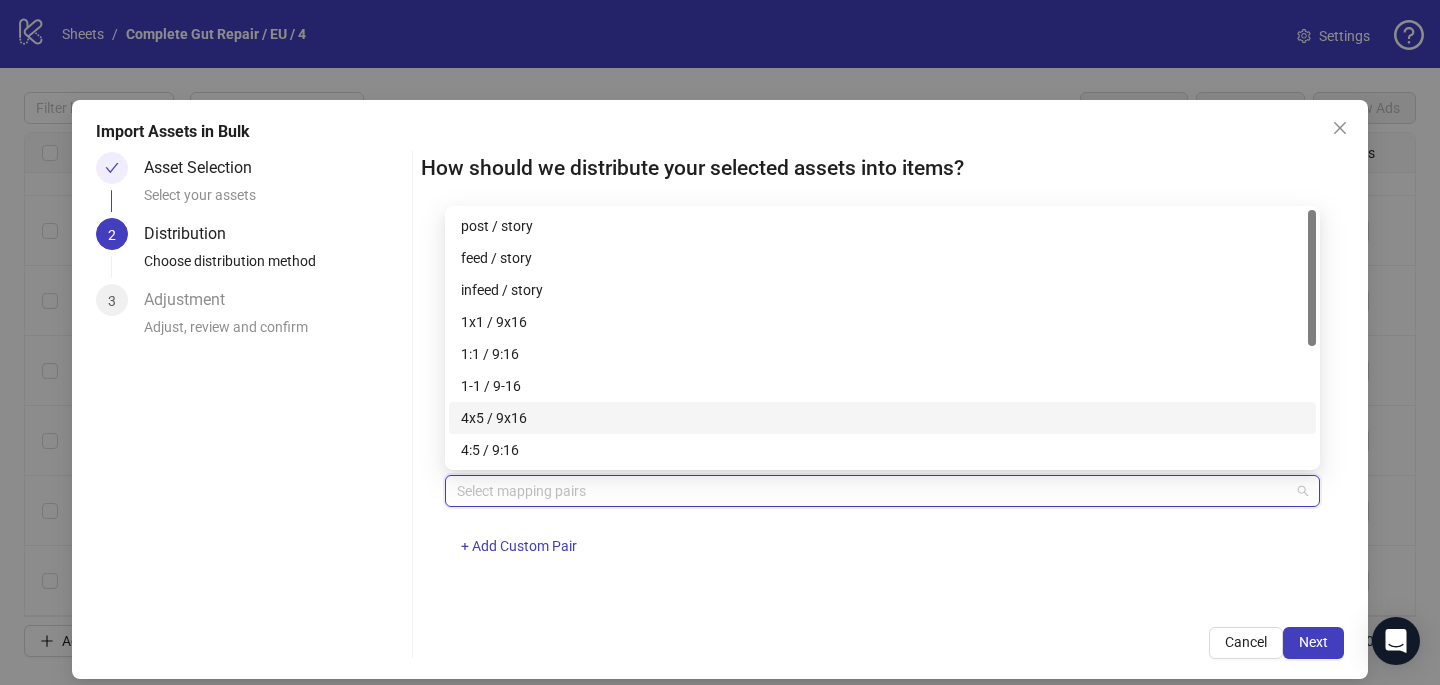 click on "4x5 / 9x16" at bounding box center (882, 418) 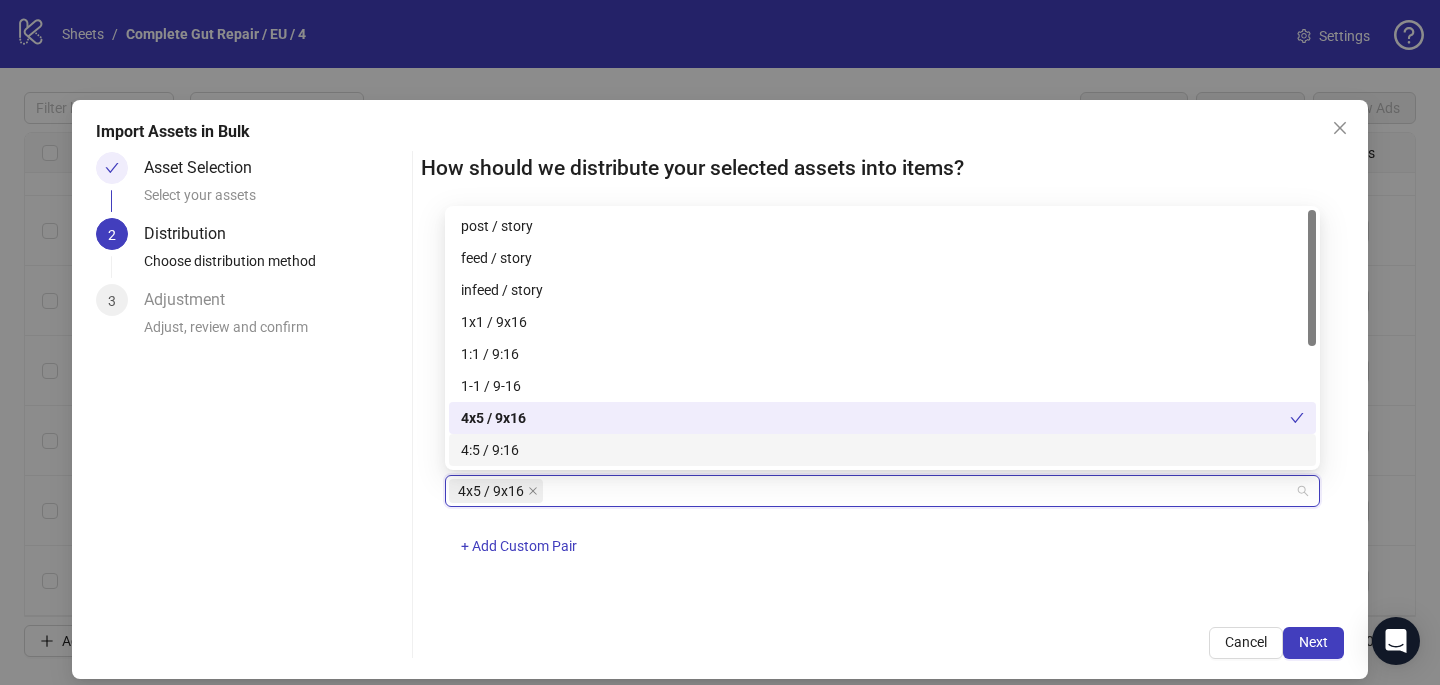 click on "One asset per item Group assets by name Assets must follow a consistent naming pattern to use this feature. Examples: Pairs: 'Summer_Campaign_1x1.png' and 'Summer_Campaign_9x16.png' Triples: 'Summer_Campaign_1x1.png', 'Summer_Campaign_9x16.png', and 'Summer_Campaign_16x9.png' Select one or more placement mappings below. We'll group matching assets together and create items using their common name. You can choose between: Pairs (e.g., '1x1 / 9x16') Triples (e.g., '1x1 / 9x16 / 16x9') Assets without matches will be created as separate items. Pairs 4x5 / 9x16   + Add Custom Pair" at bounding box center [882, 411] 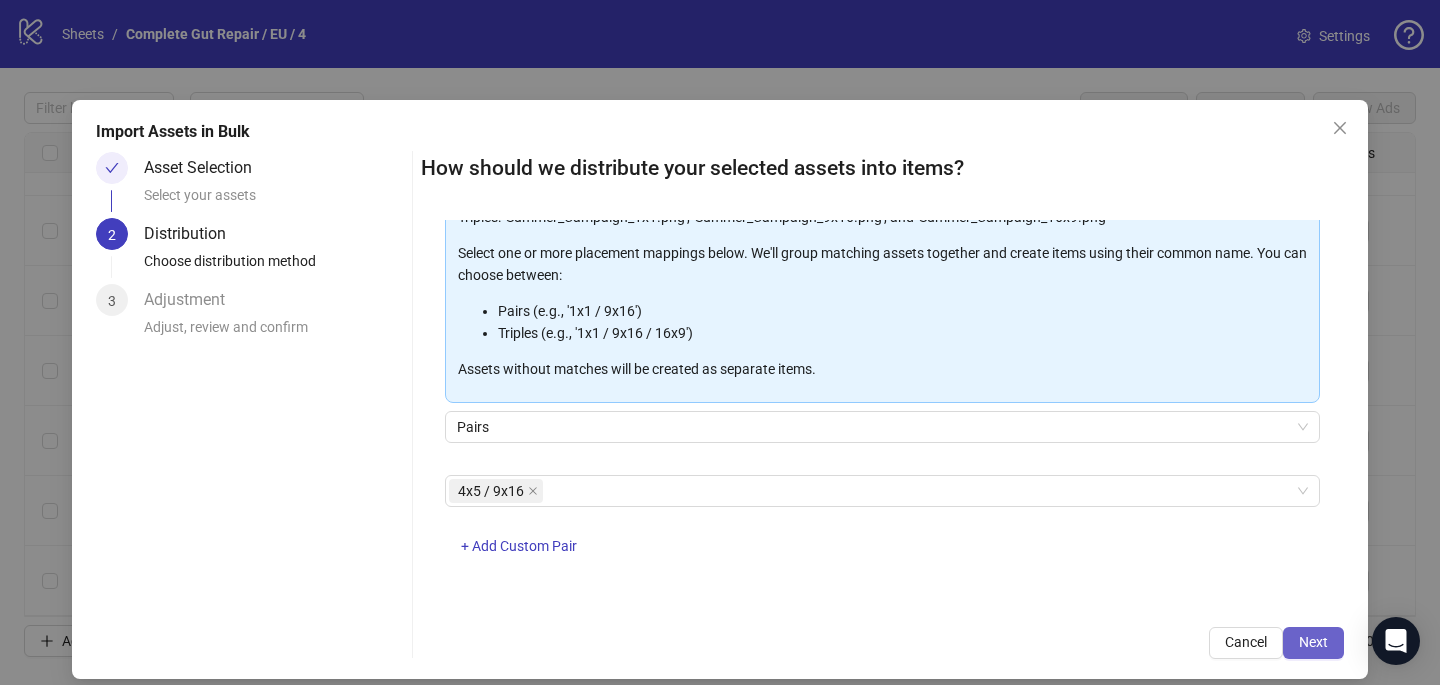 click on "Next" at bounding box center [1313, 642] 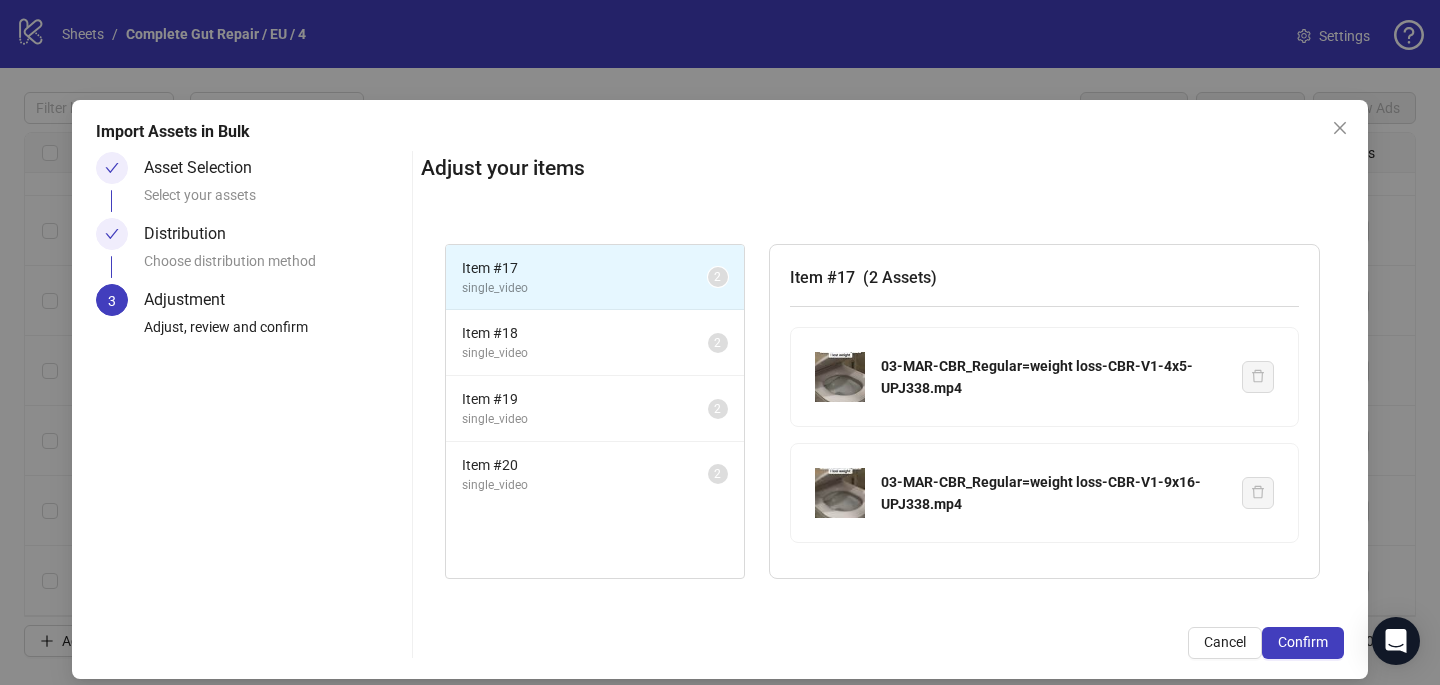 click on "Confirm" at bounding box center [1303, 642] 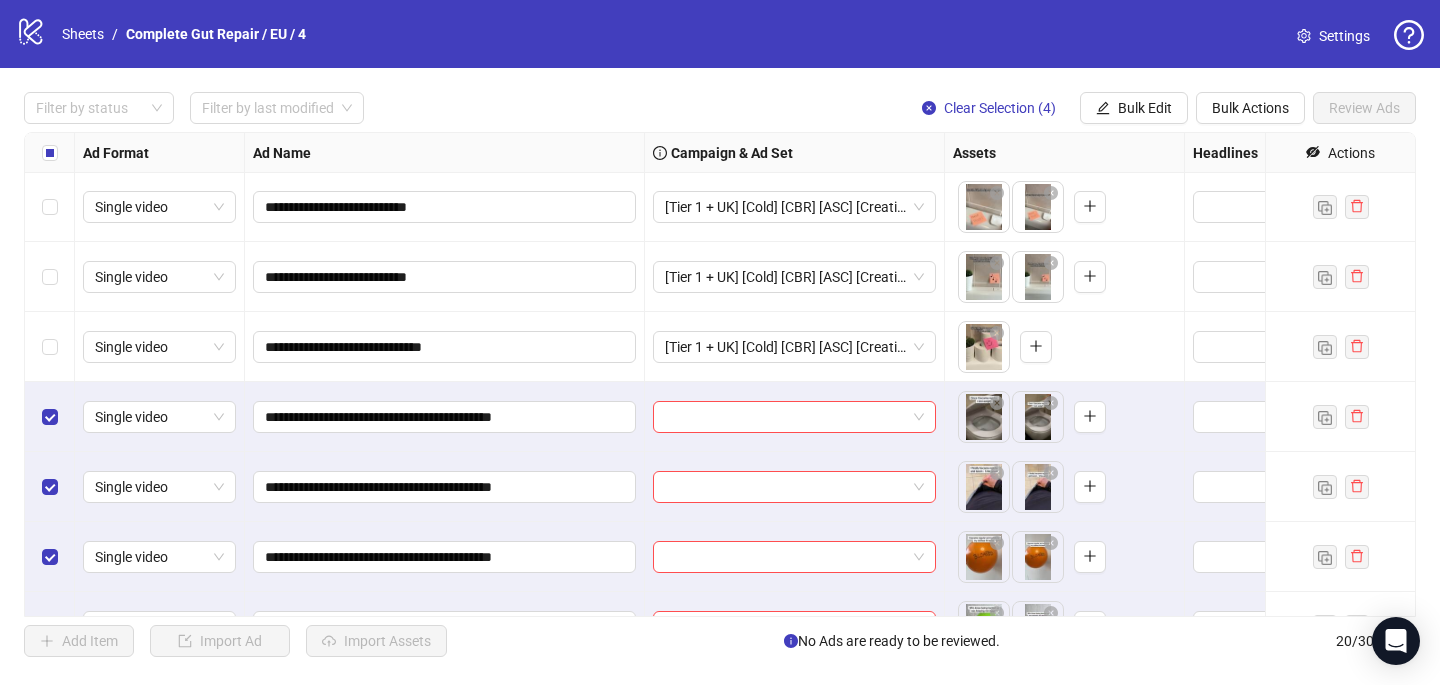 scroll, scrollTop: 957, scrollLeft: 0, axis: vertical 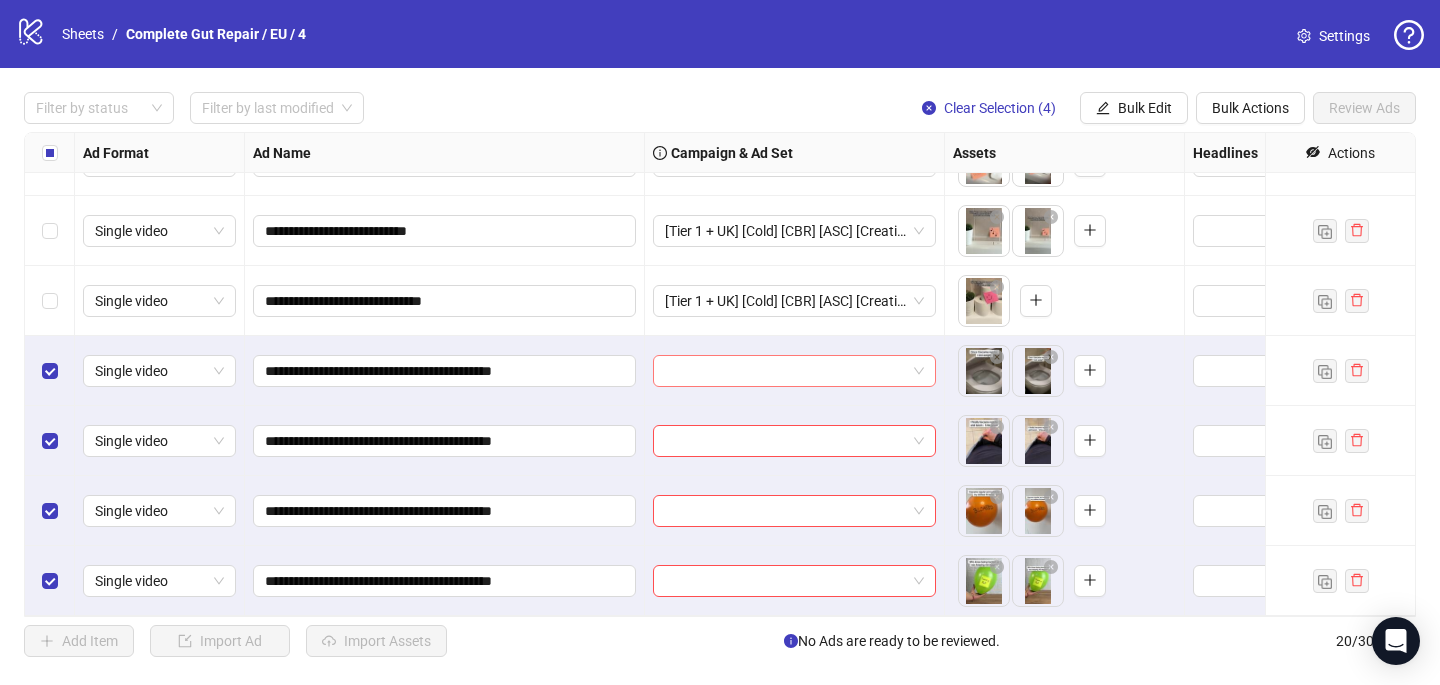 click at bounding box center (785, 371) 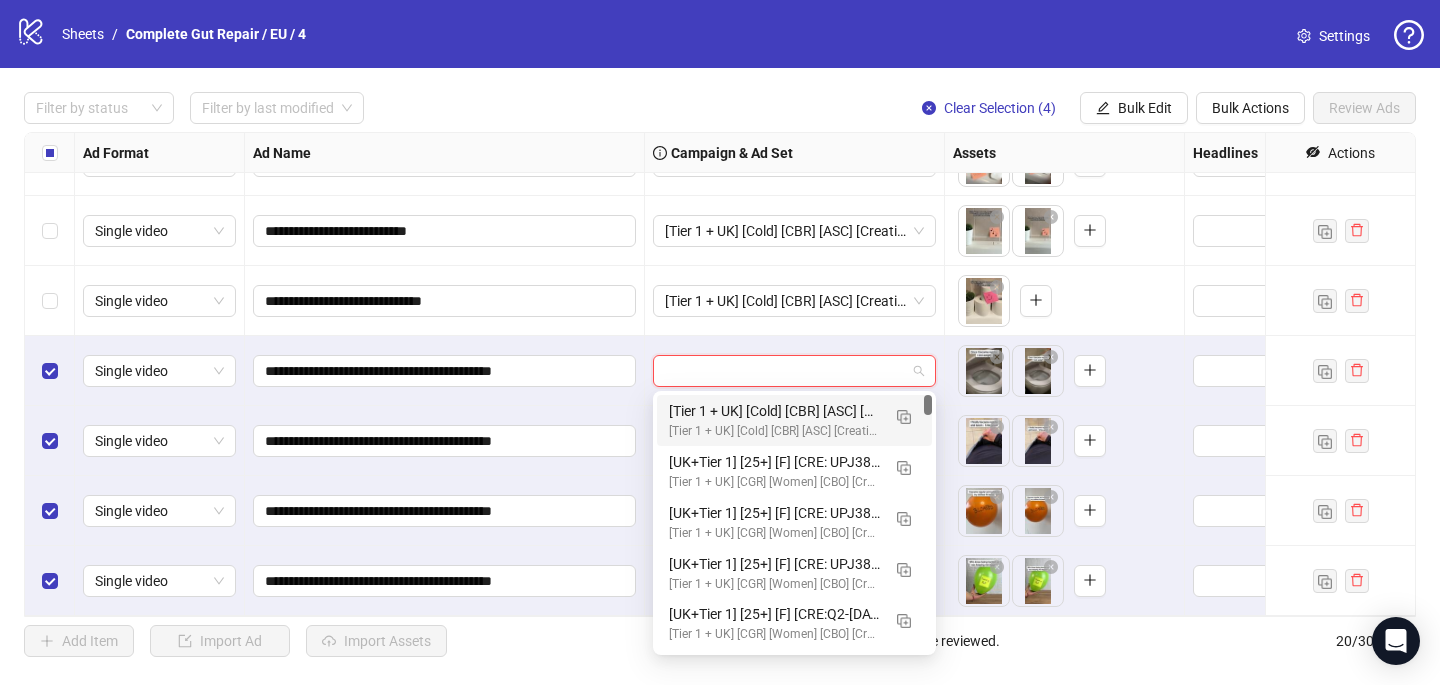click on "[Tier 1 + UK] [Cold] [CBR] [ASC] [Creative Insertion - WOMEN] [[DATE]] # 500€" at bounding box center [774, 411] 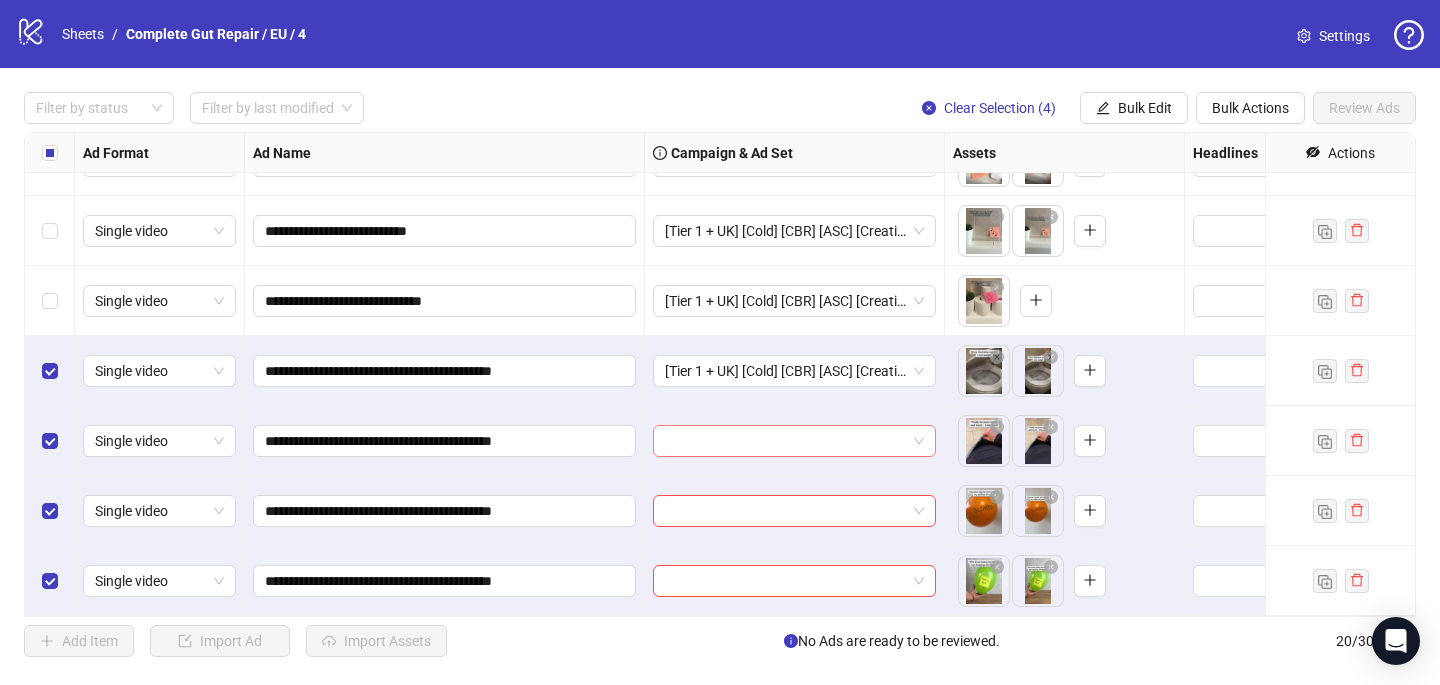 click at bounding box center (785, 441) 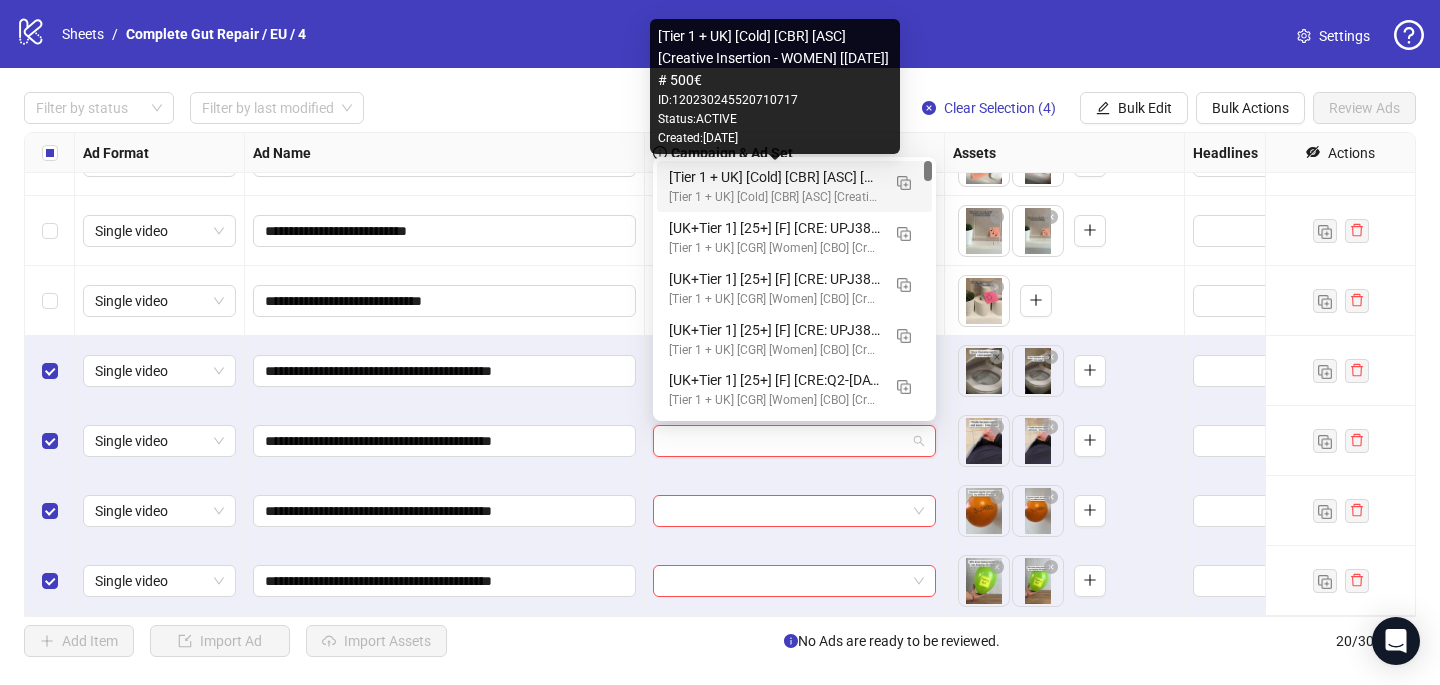 click on "[Tier 1 + UK] [Cold] [CBR] [ASC] [Creative Insertion - WOMEN] [[DATE]] # 500€" at bounding box center (774, 177) 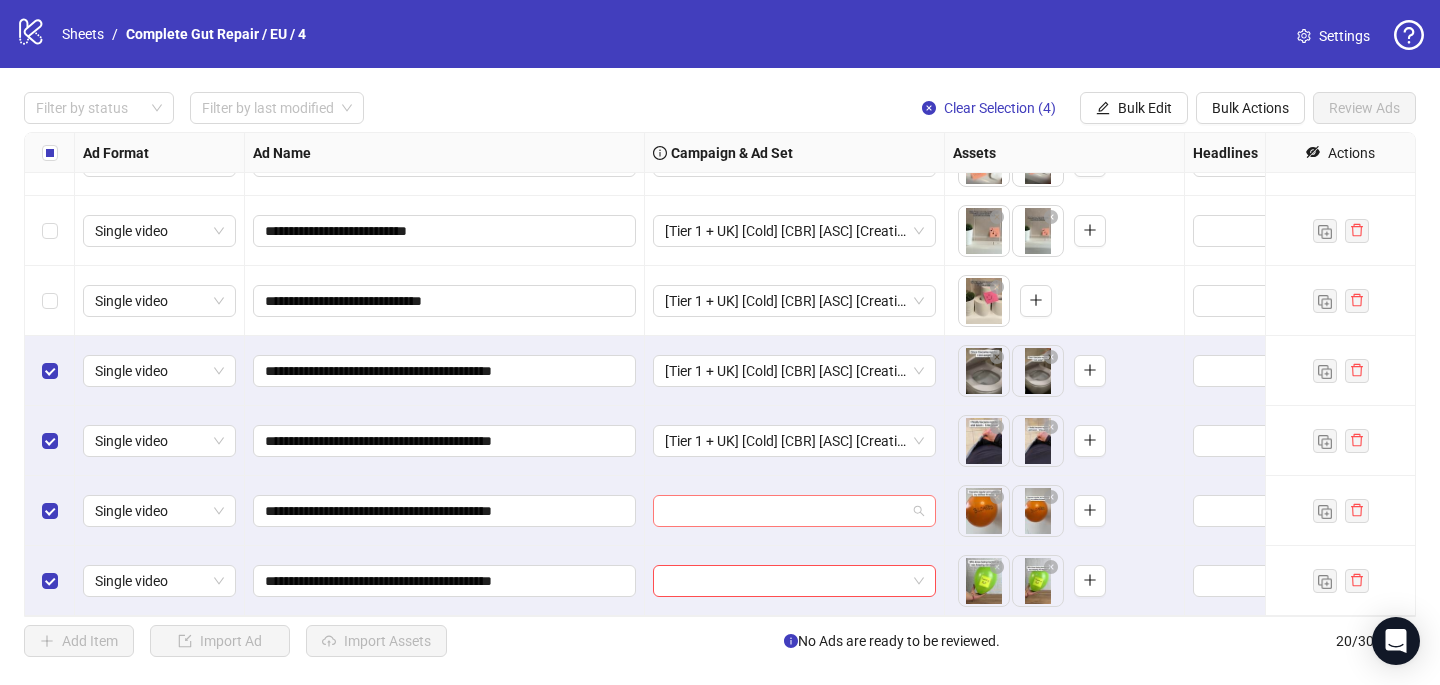 click at bounding box center (785, 511) 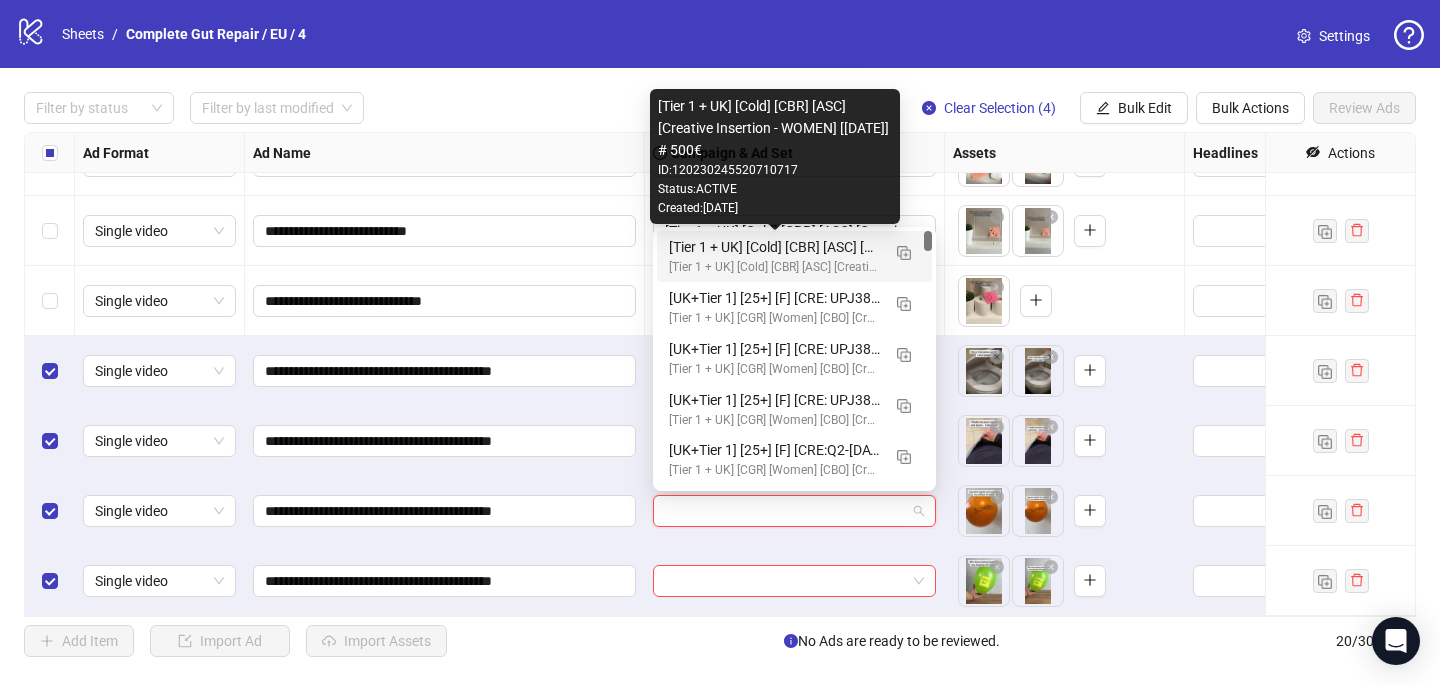 click on "[Tier 1 + UK] [Cold] [CBR] [ASC] [Creative Insertion - WOMEN] [[DATE]] # 500€" at bounding box center (774, 247) 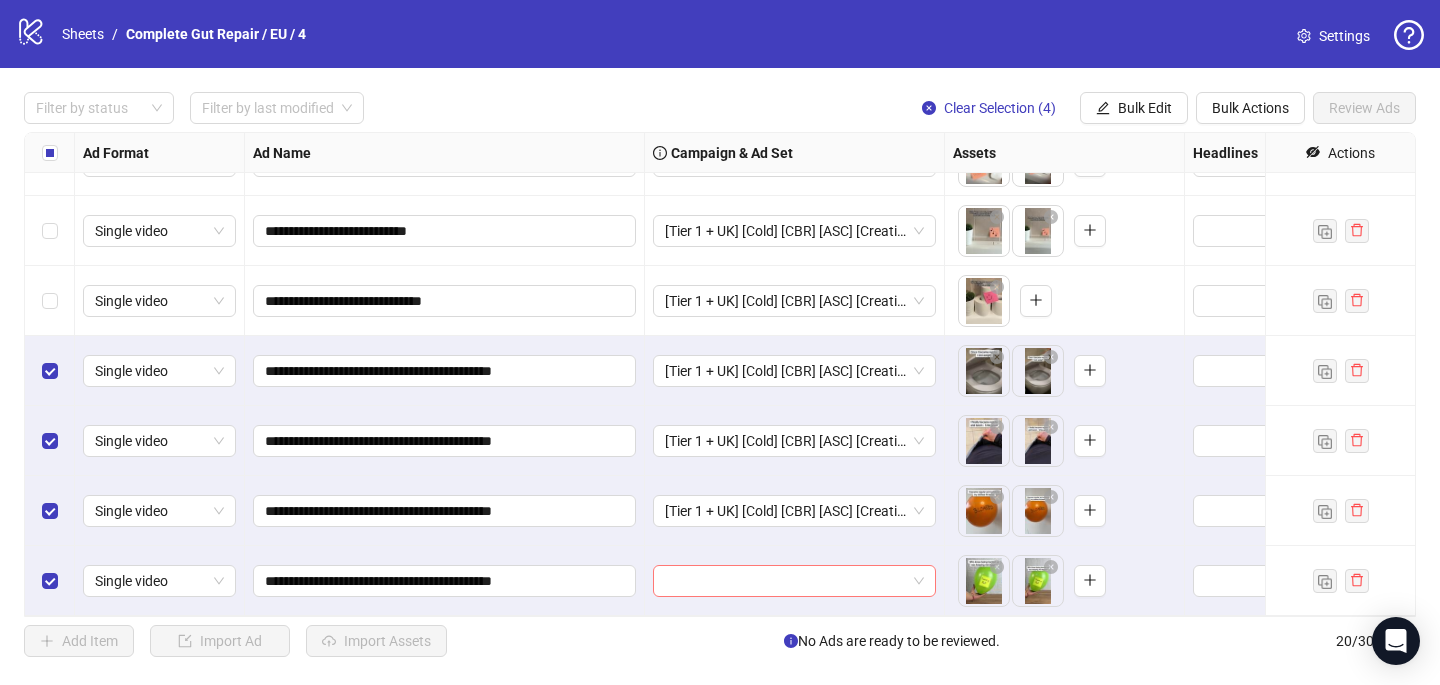 click at bounding box center [785, 581] 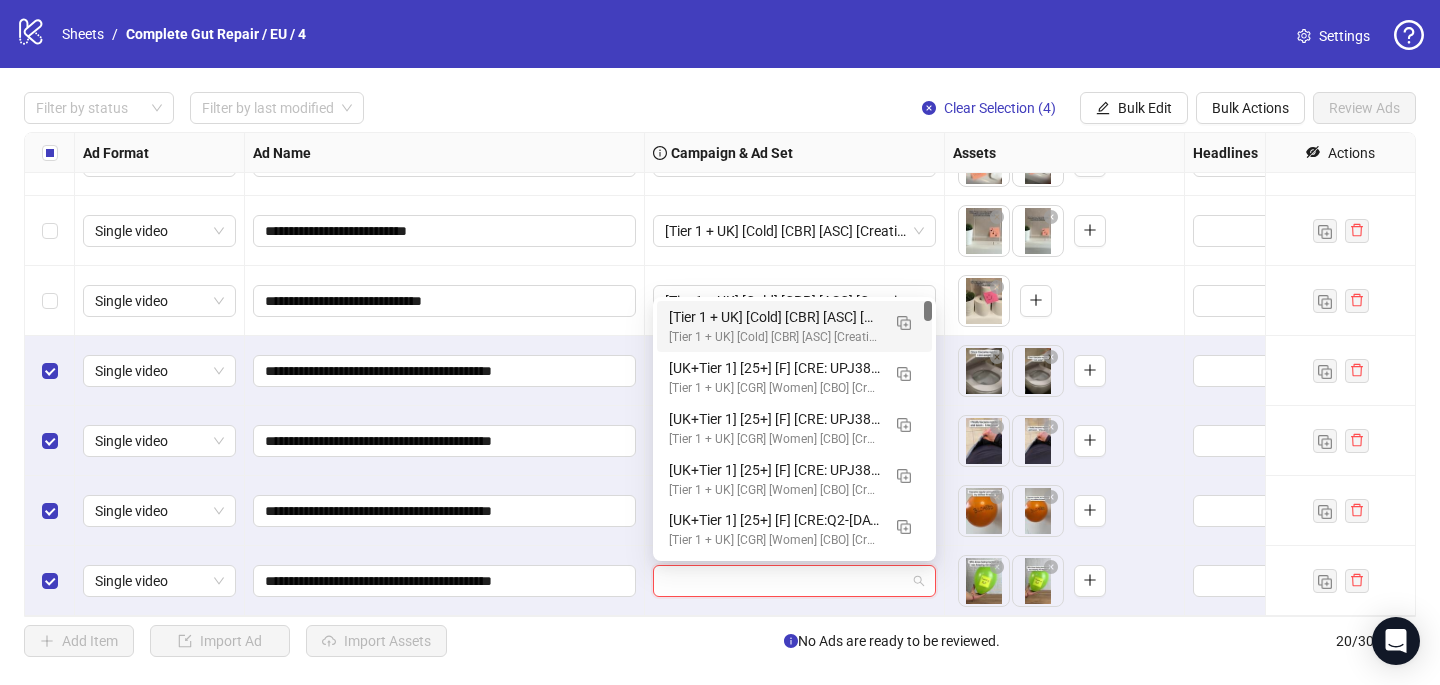 click on "[Tier 1 + UK] [Cold] [CBR] [ASC] [Creative Insertion - WOMEN] [[DATE]] # 500€" at bounding box center [774, 317] 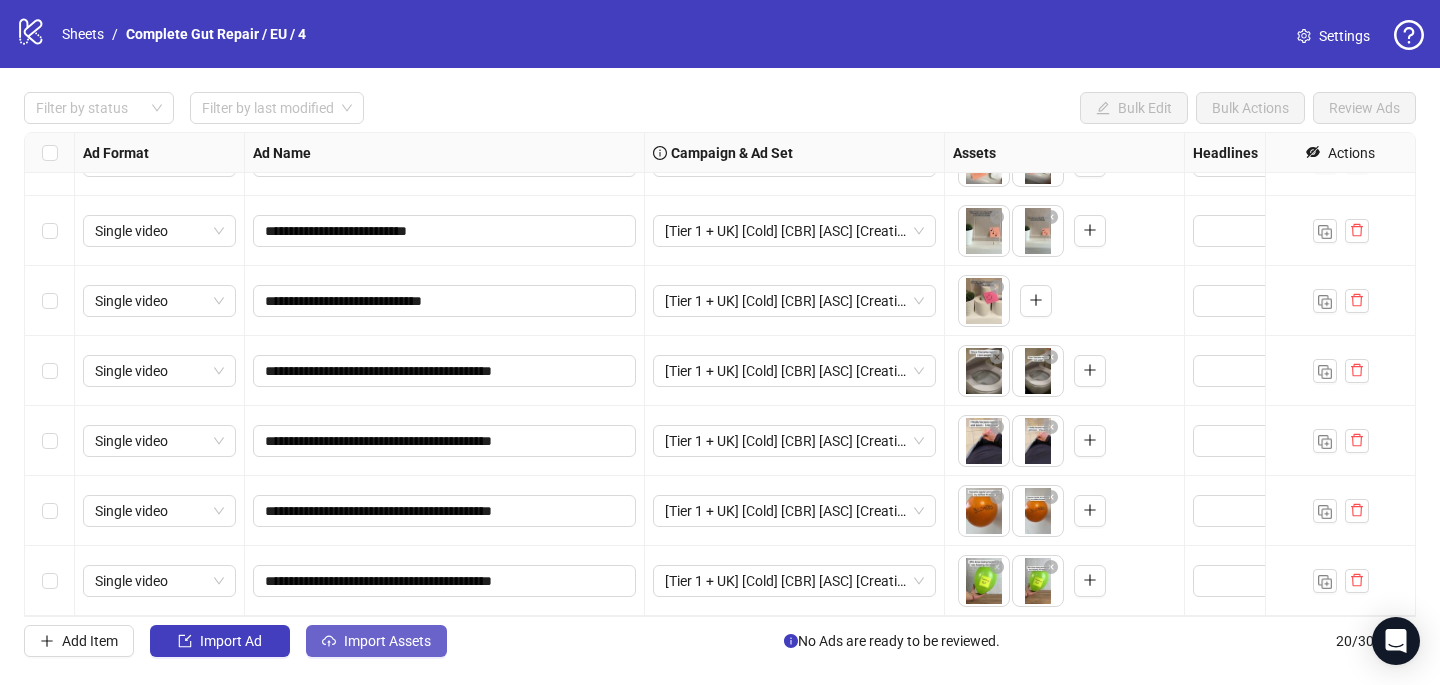 click on "Import Assets" at bounding box center [387, 641] 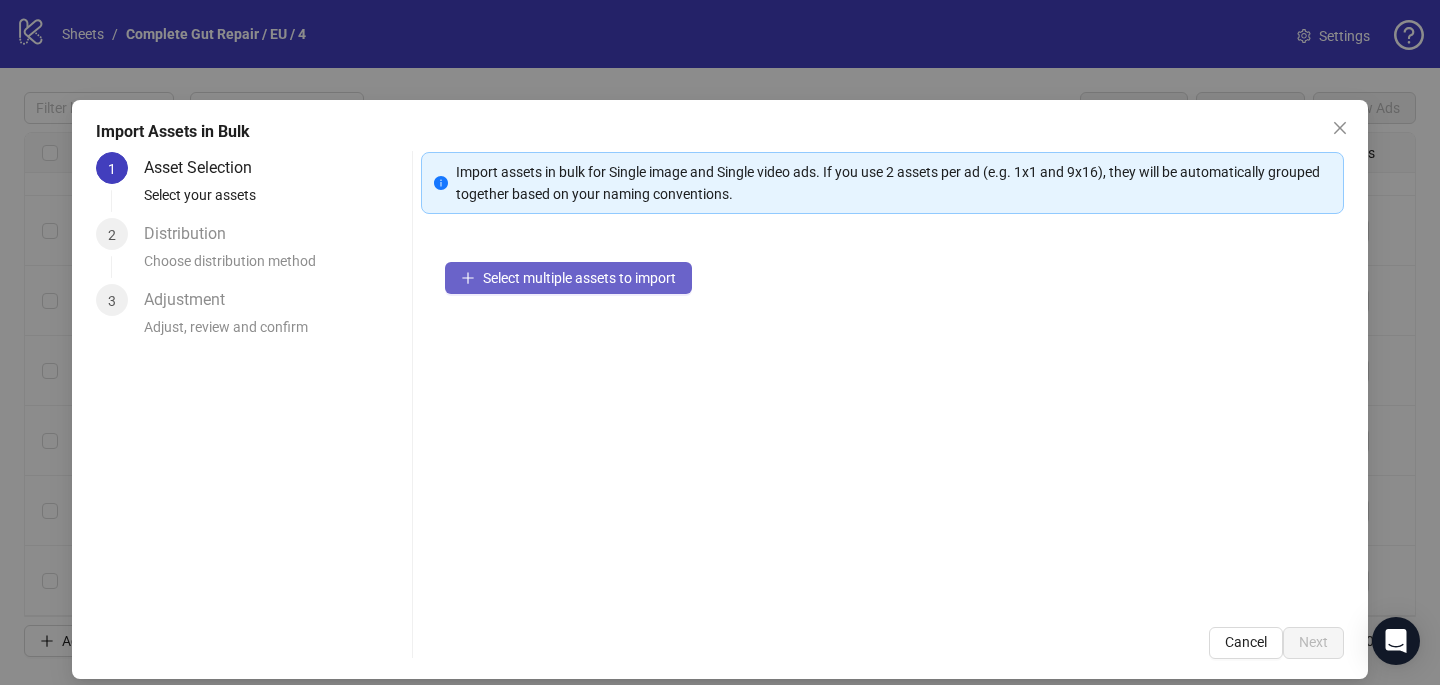 click on "Select multiple assets to import" at bounding box center [579, 278] 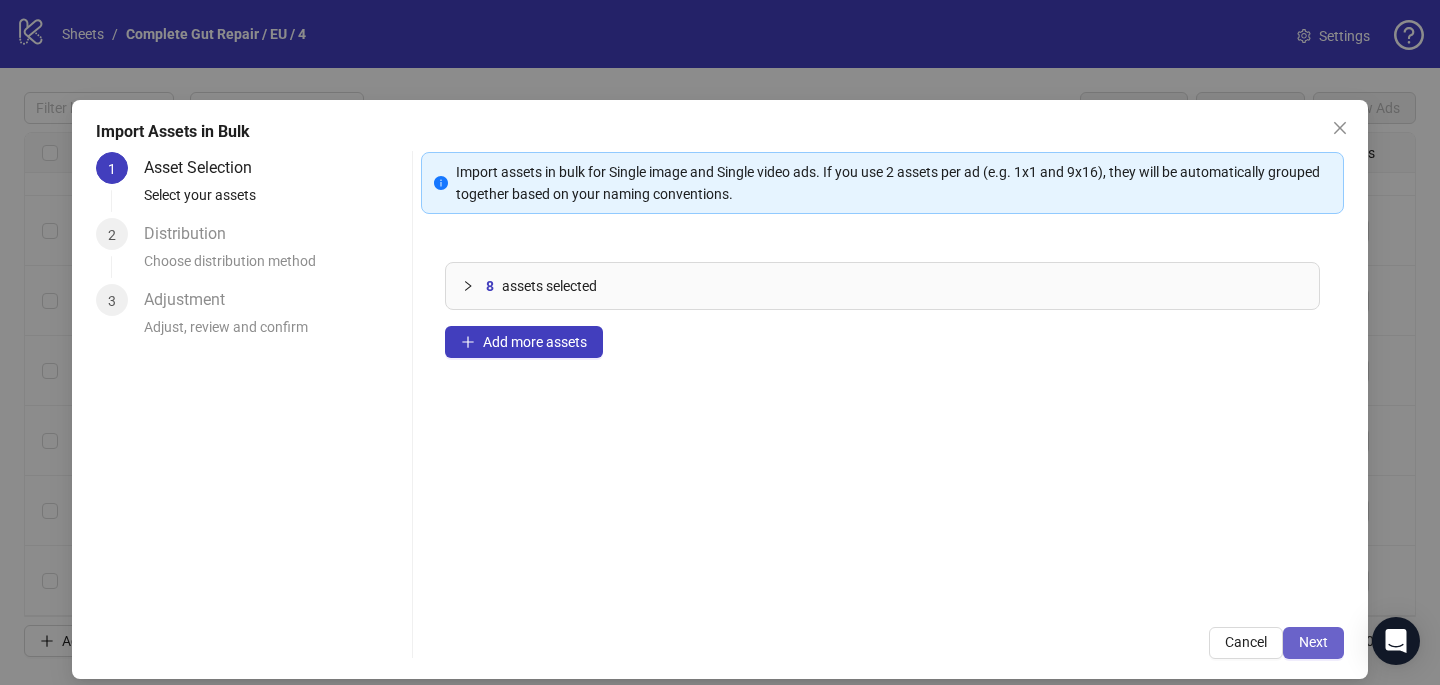 click on "Next" at bounding box center (1313, 642) 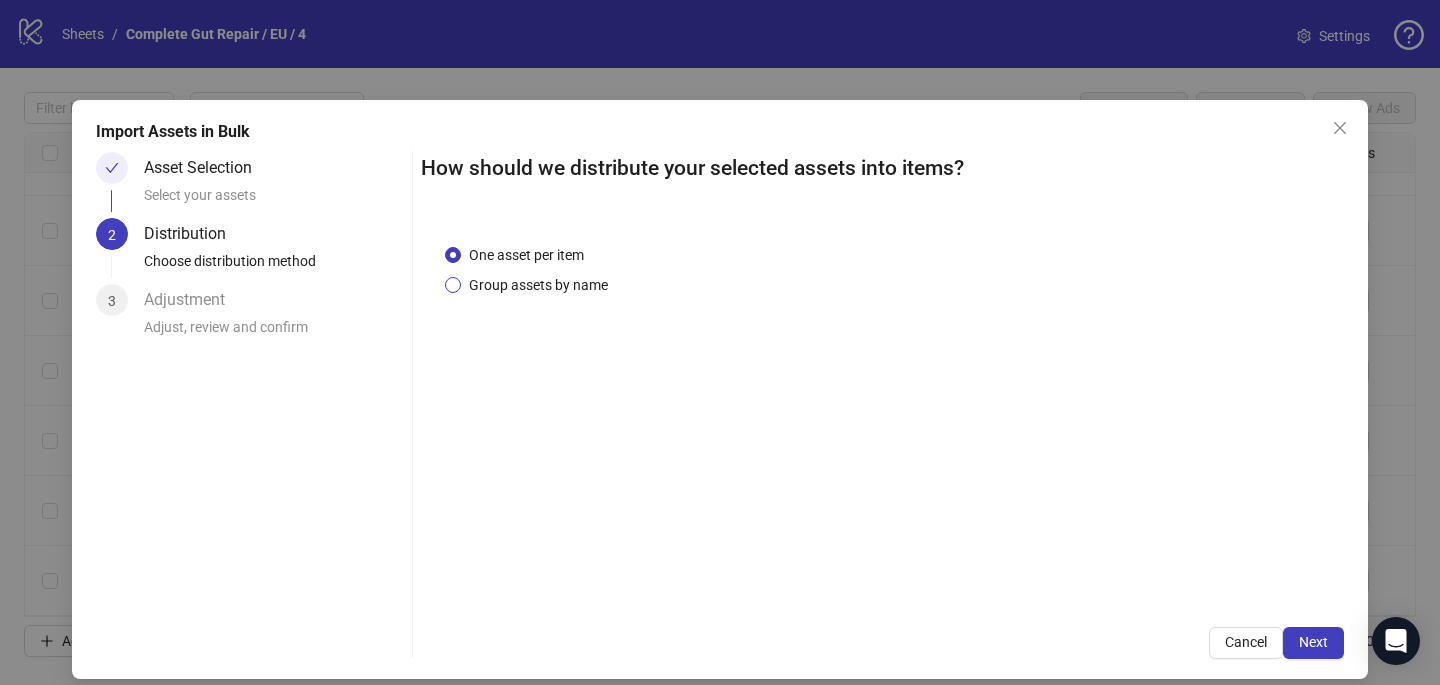 click on "Group assets by name" at bounding box center [538, 285] 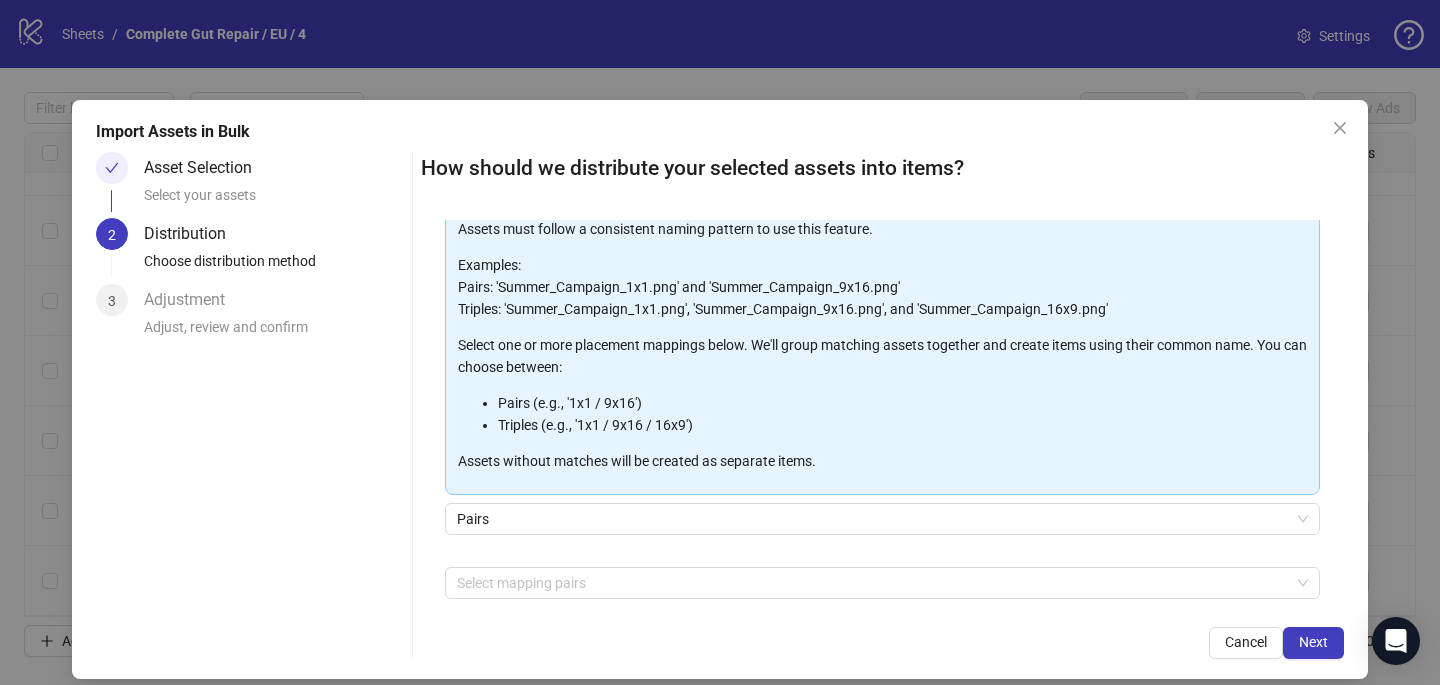 scroll, scrollTop: 135, scrollLeft: 0, axis: vertical 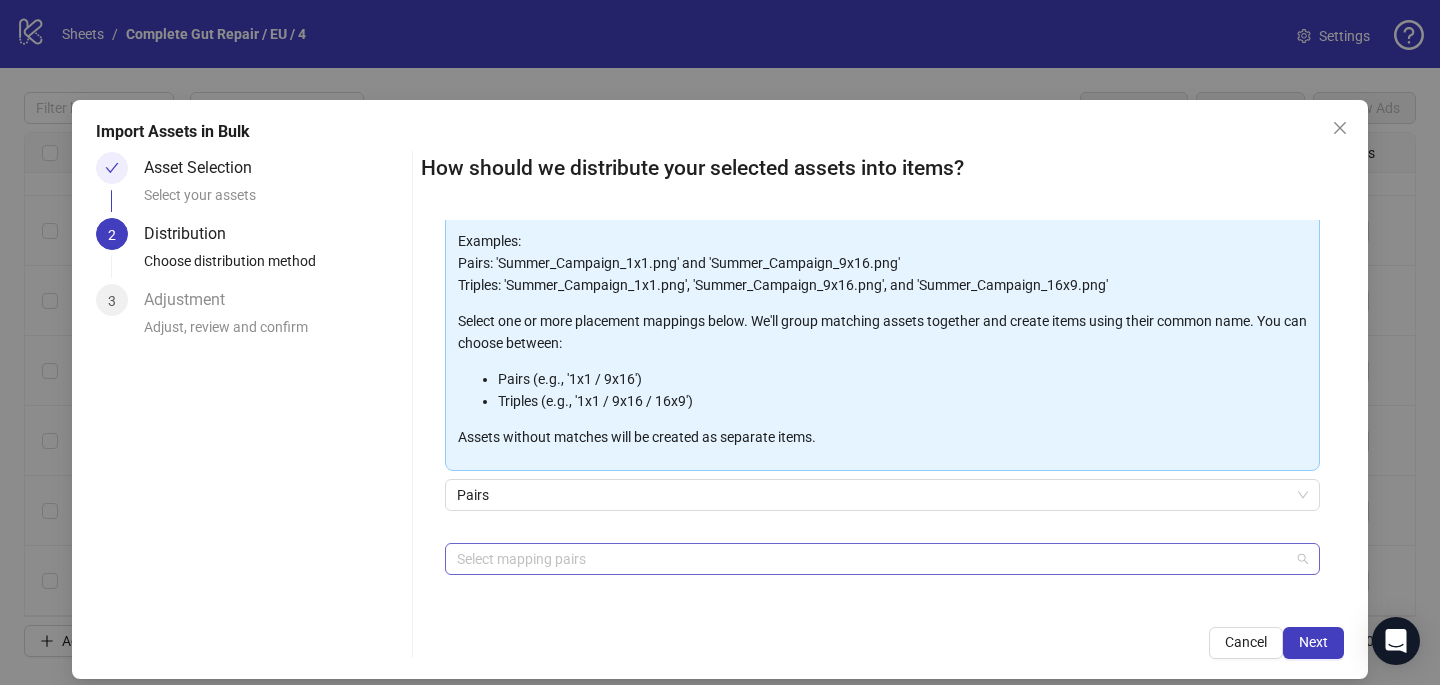 click at bounding box center [872, 559] 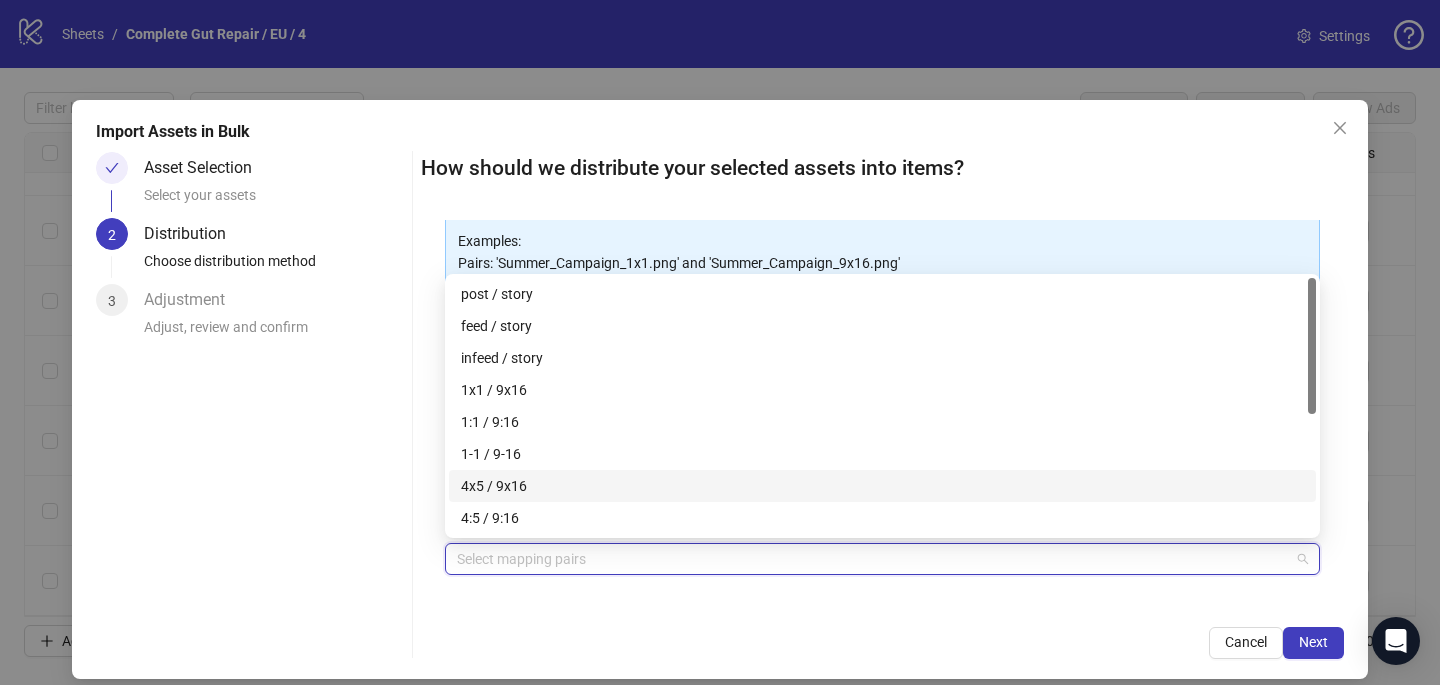 click on "4x5 / 9x16" at bounding box center (882, 486) 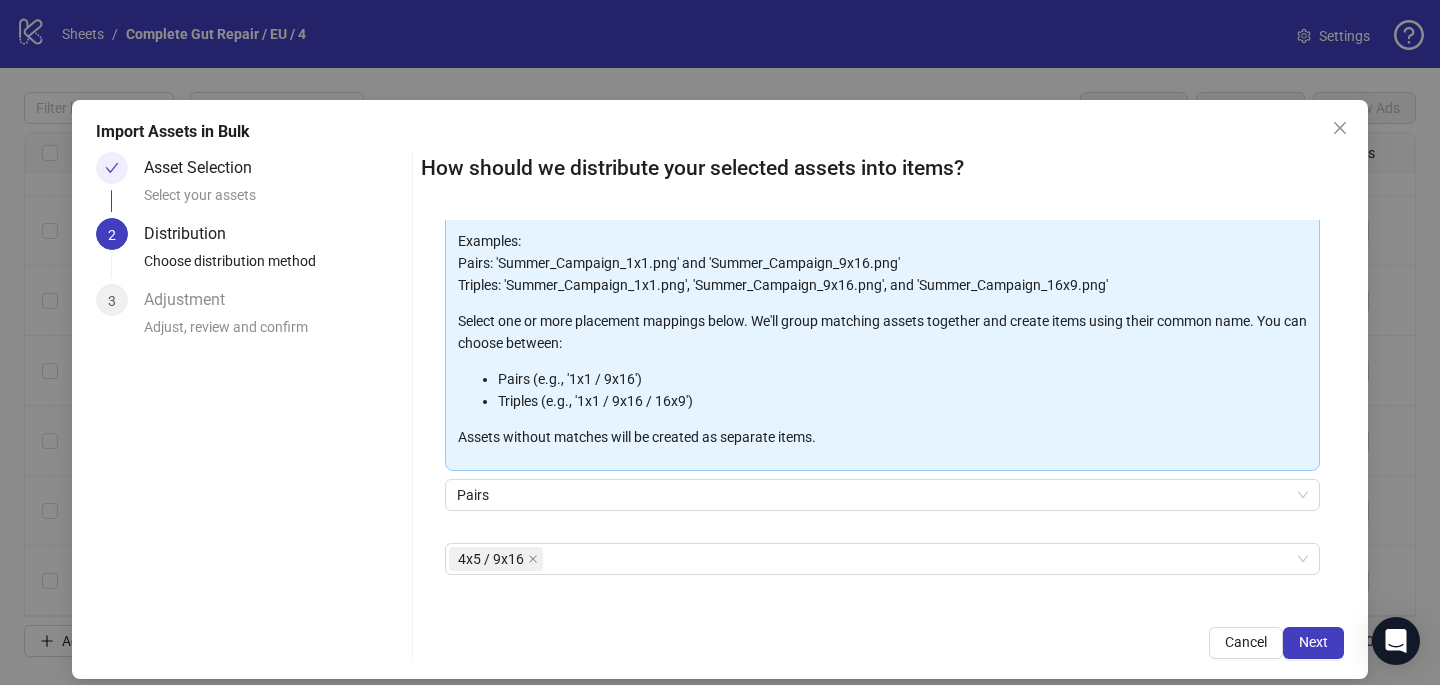click on "How should we distribute your selected assets into items? One asset per item Group assets by name Assets must follow a consistent naming pattern to use this feature. Examples: Pairs: 'Summer_Campaign_1x1.png' and 'Summer_Campaign_9x16.png' Triples: 'Summer_Campaign_1x1.png', 'Summer_Campaign_9x16.png', and 'Summer_Campaign_16x9.png' Select one or more placement mappings below. We'll group matching assets together and create items using their common name. You can choose between: Pairs (e.g., '1x1 / 9x16') Triples (e.g., '1x1 / 9x16 / 16x9') Assets without matches will be created as separate items. Pairs 4x5 / 9x16   + Add Custom Pair Cancel Next" at bounding box center (882, 405) 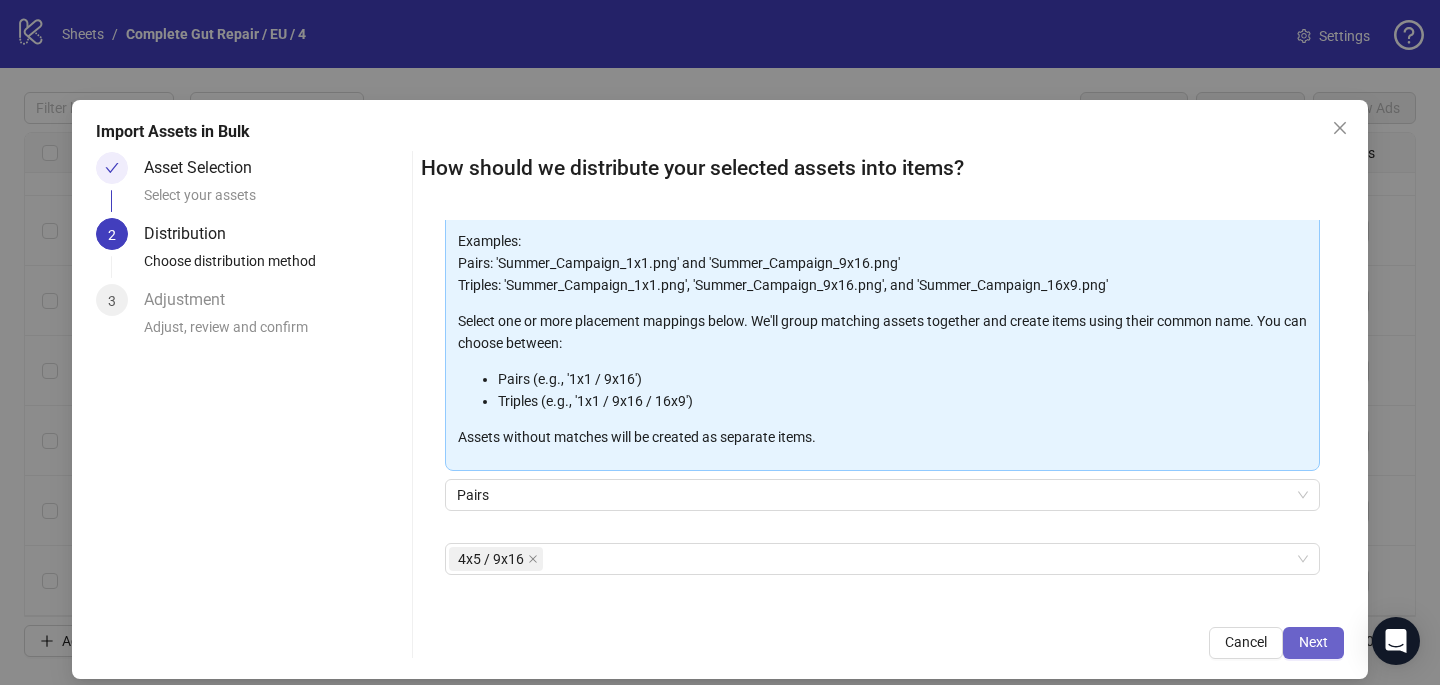 click on "Next" at bounding box center (1313, 643) 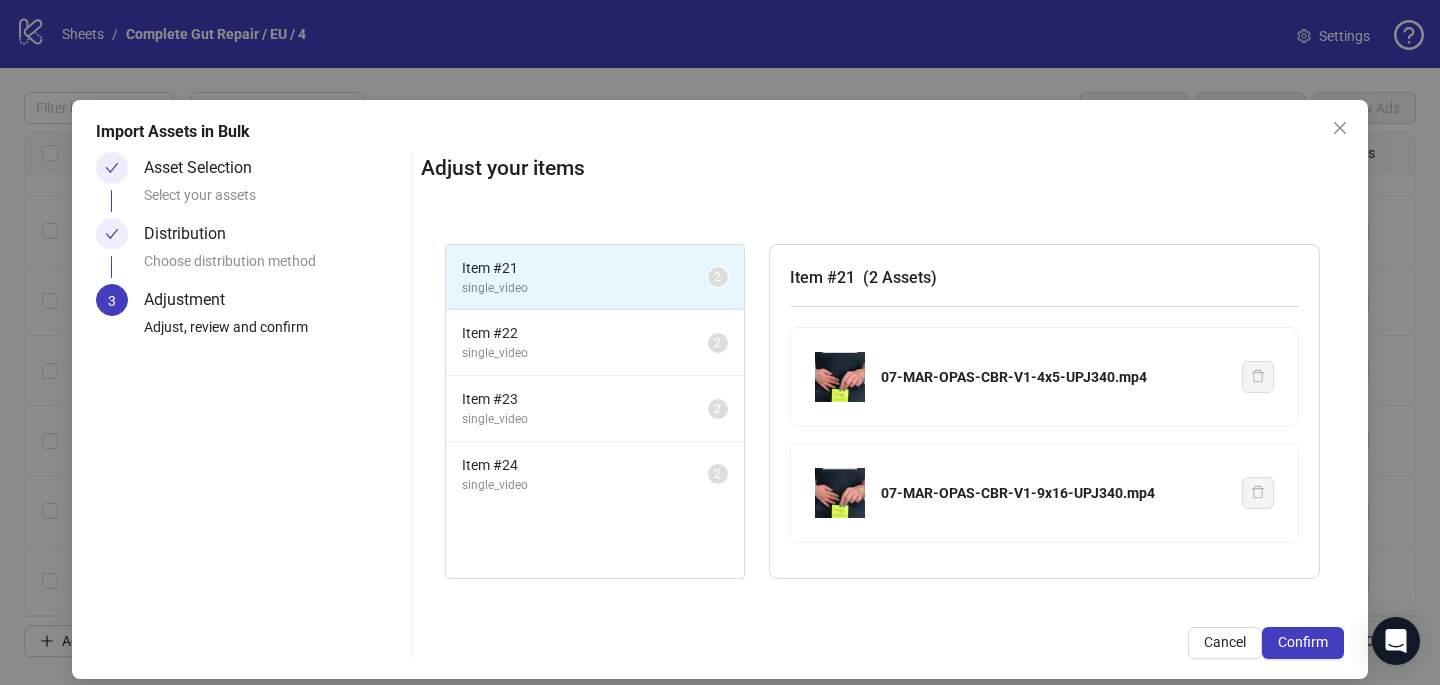 click on "Confirm" at bounding box center [1303, 643] 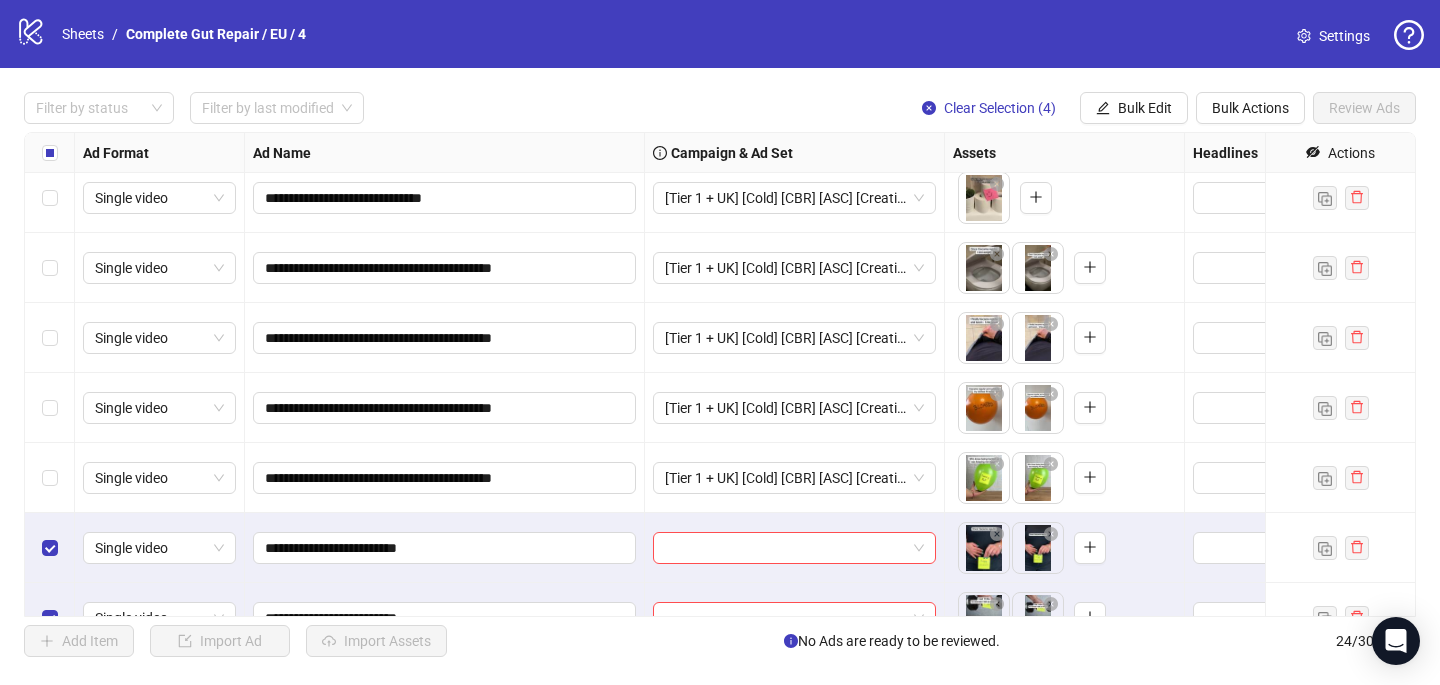 scroll, scrollTop: 1237, scrollLeft: 0, axis: vertical 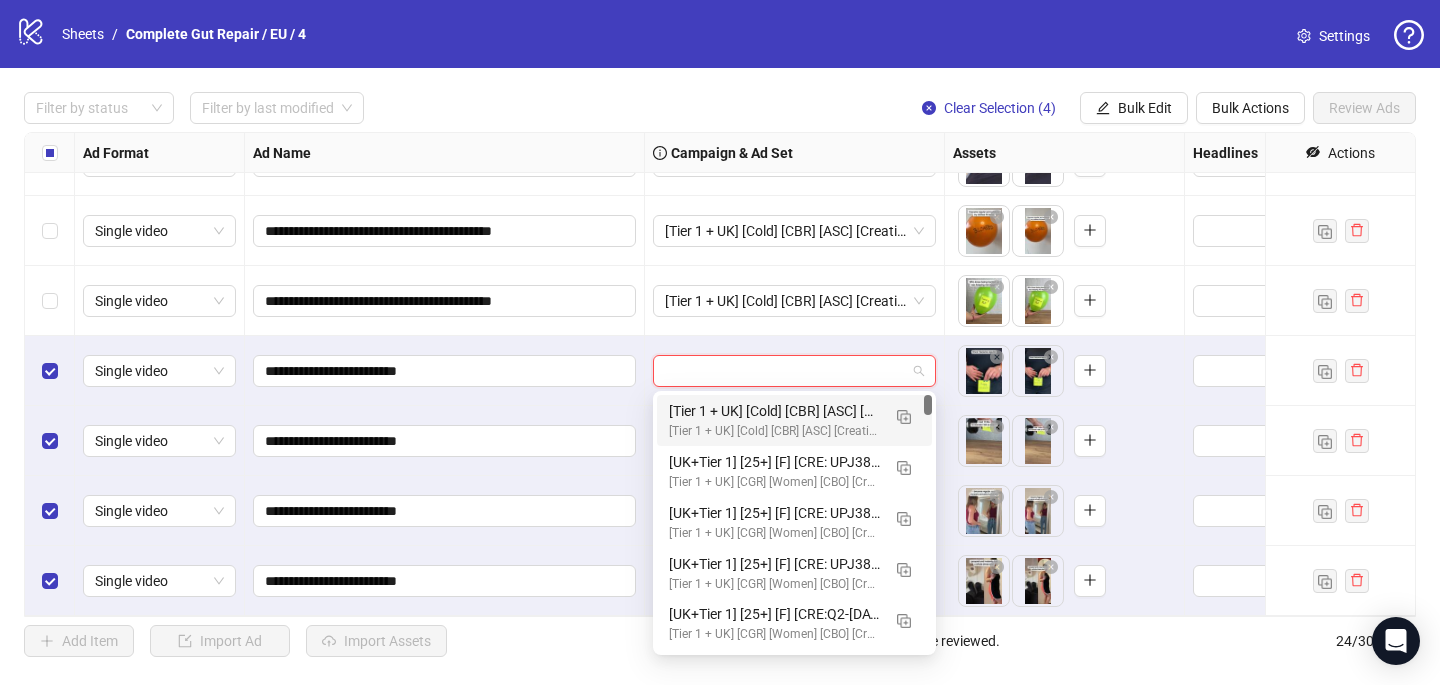 click at bounding box center [785, 371] 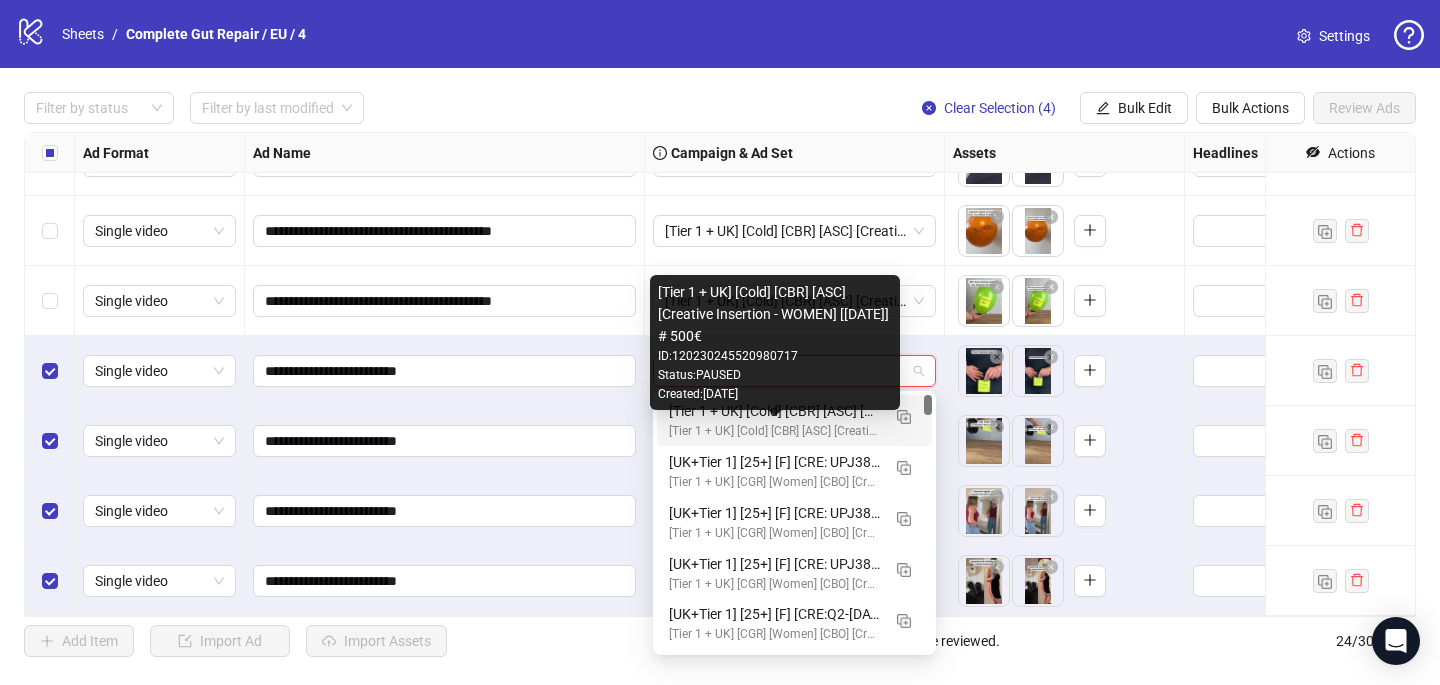 click on "[Tier 1 + UK] [Cold] [CBR] [ASC] [Creative Insertion - WOMEN] [[DATE]] # 500€" at bounding box center (774, 431) 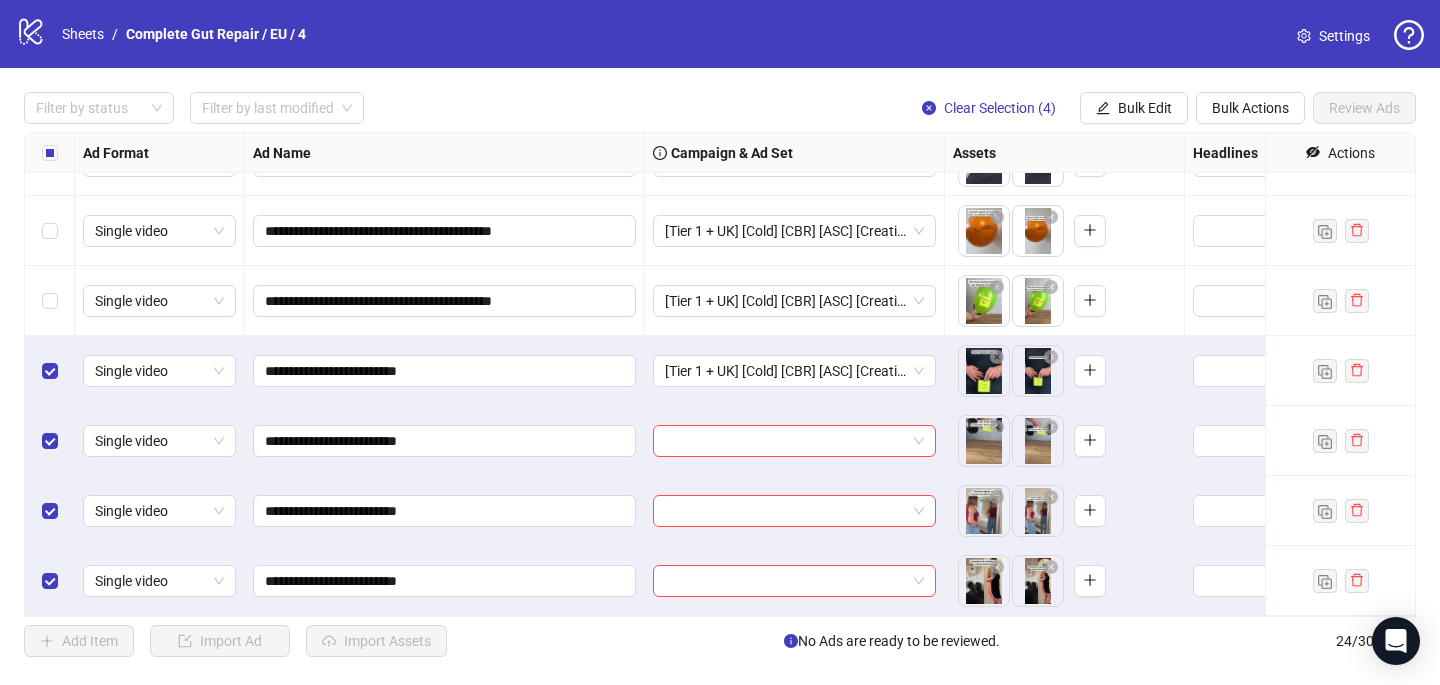 click at bounding box center [795, 441] 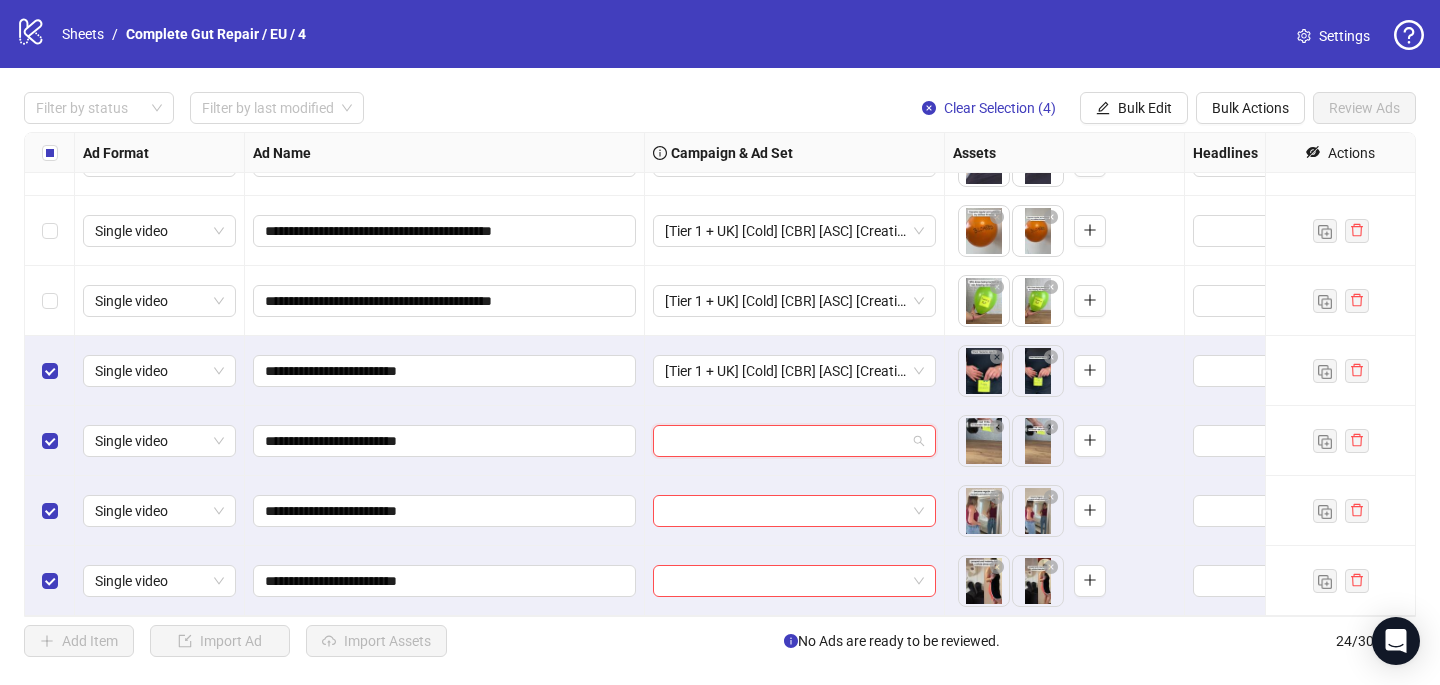 click at bounding box center (785, 441) 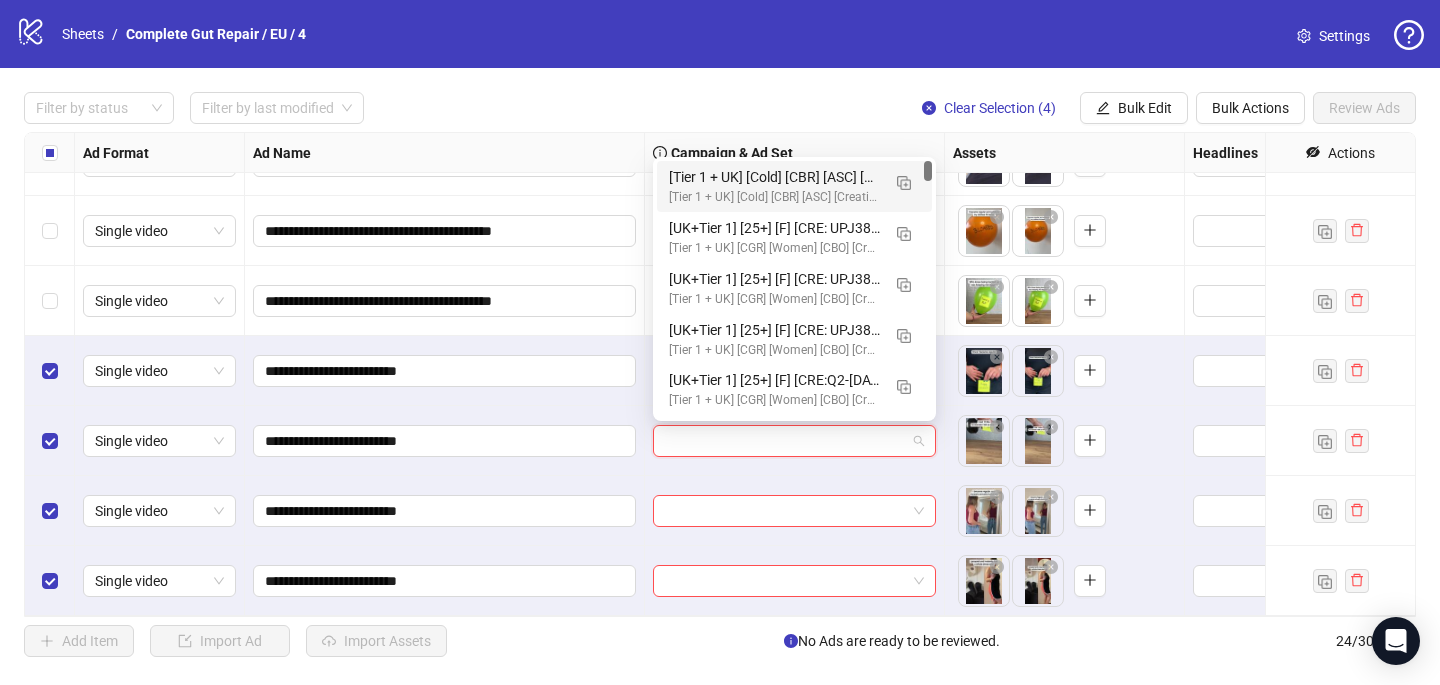 click on "[Tier 1 + UK] [Cold] [CBR] [ASC] [Creative Insertion - WOMEN] [[DATE]] # 500€" at bounding box center (774, 177) 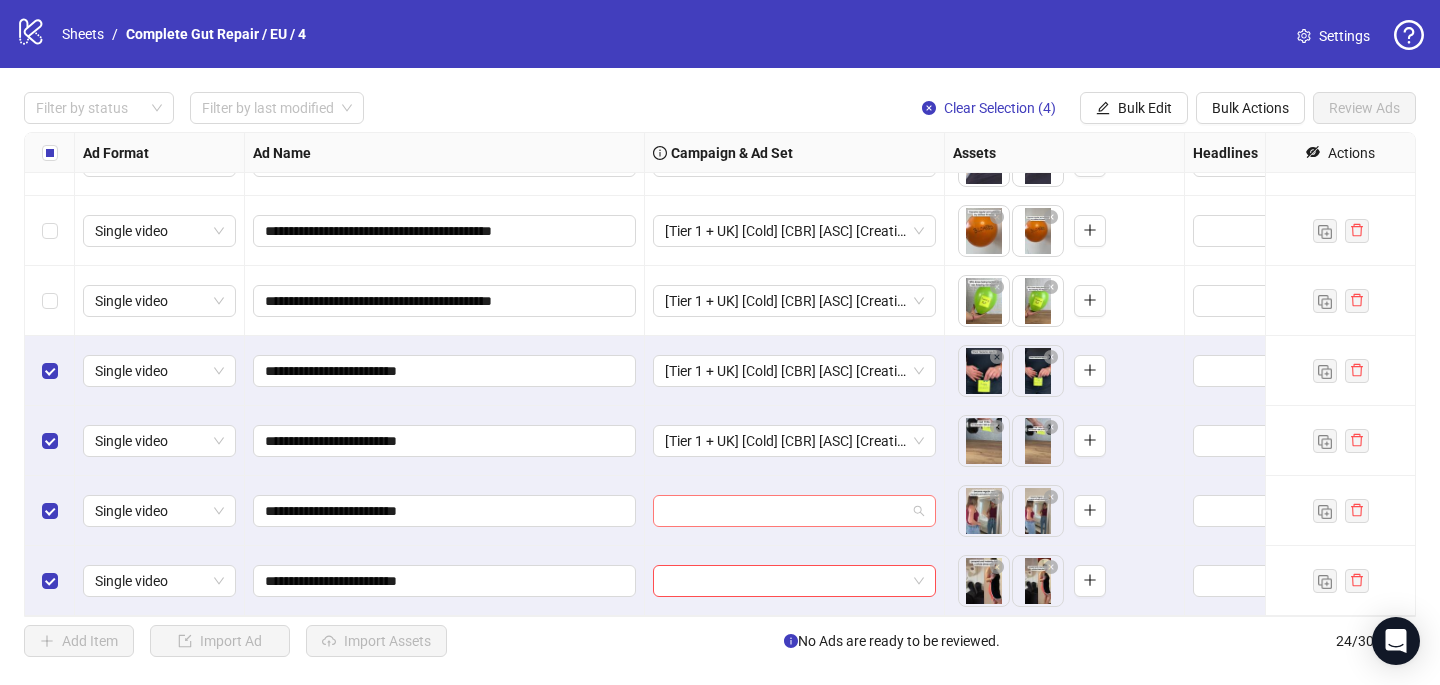 click at bounding box center (785, 511) 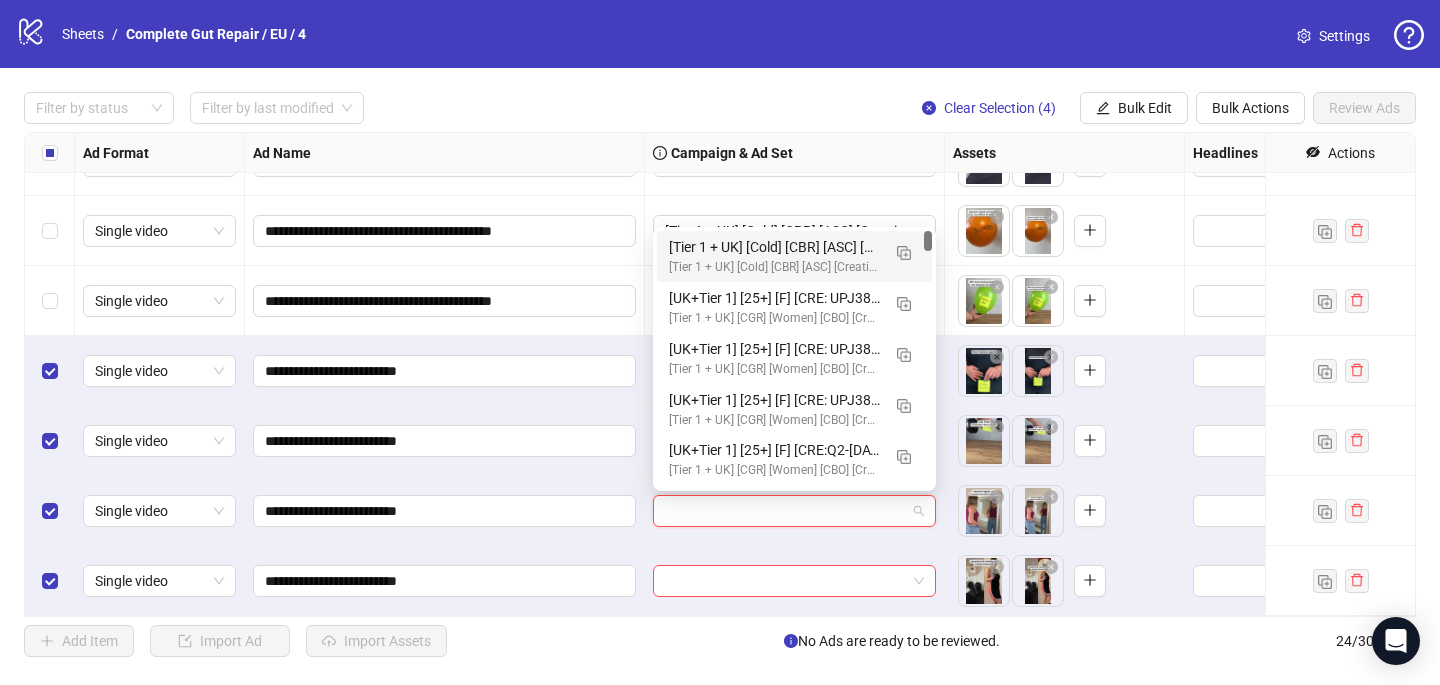 click on "[Tier 1 + UK] [Cold] [CBR] [ASC] [Creative Insertion - WOMEN] [[DATE]] # 500€" at bounding box center [774, 267] 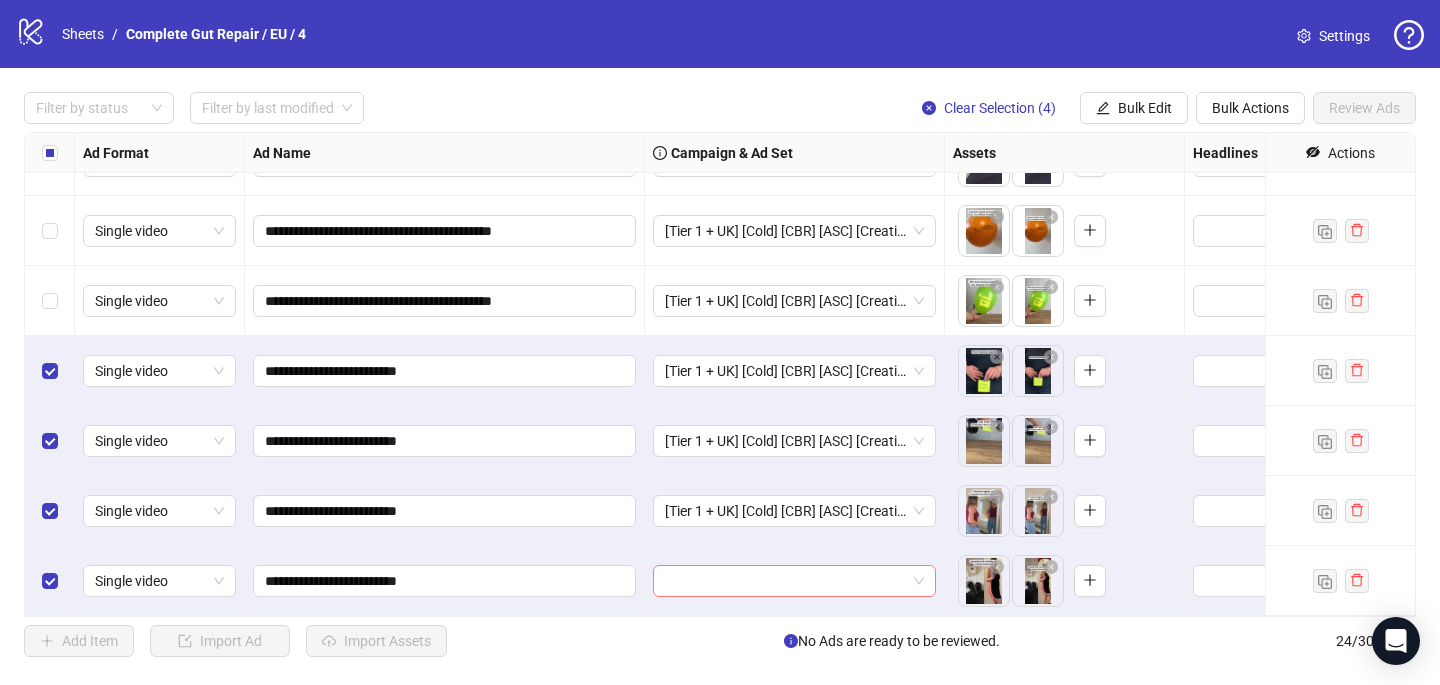 click at bounding box center [785, 581] 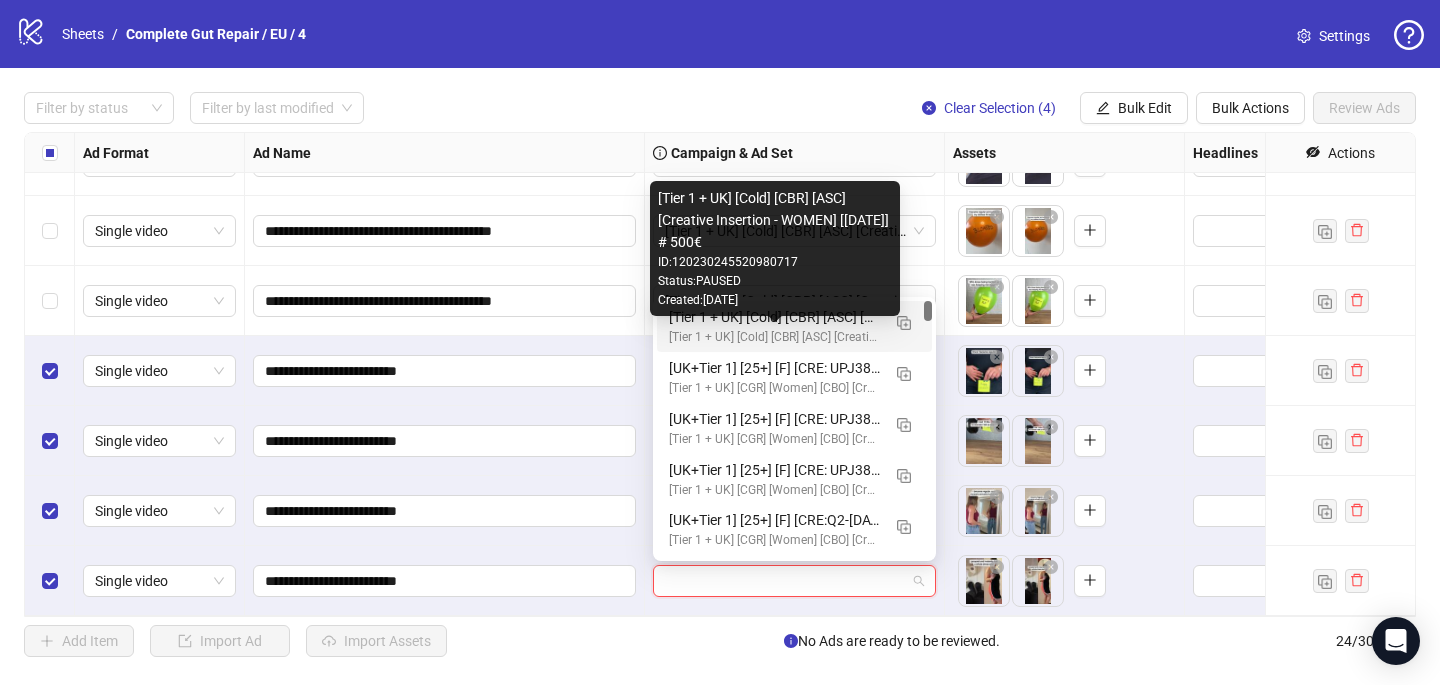 click on "[Tier 1 + UK] [Cold] [CBR] [ASC] [Creative Insertion - WOMEN] [[DATE]] # 500€" at bounding box center [774, 337] 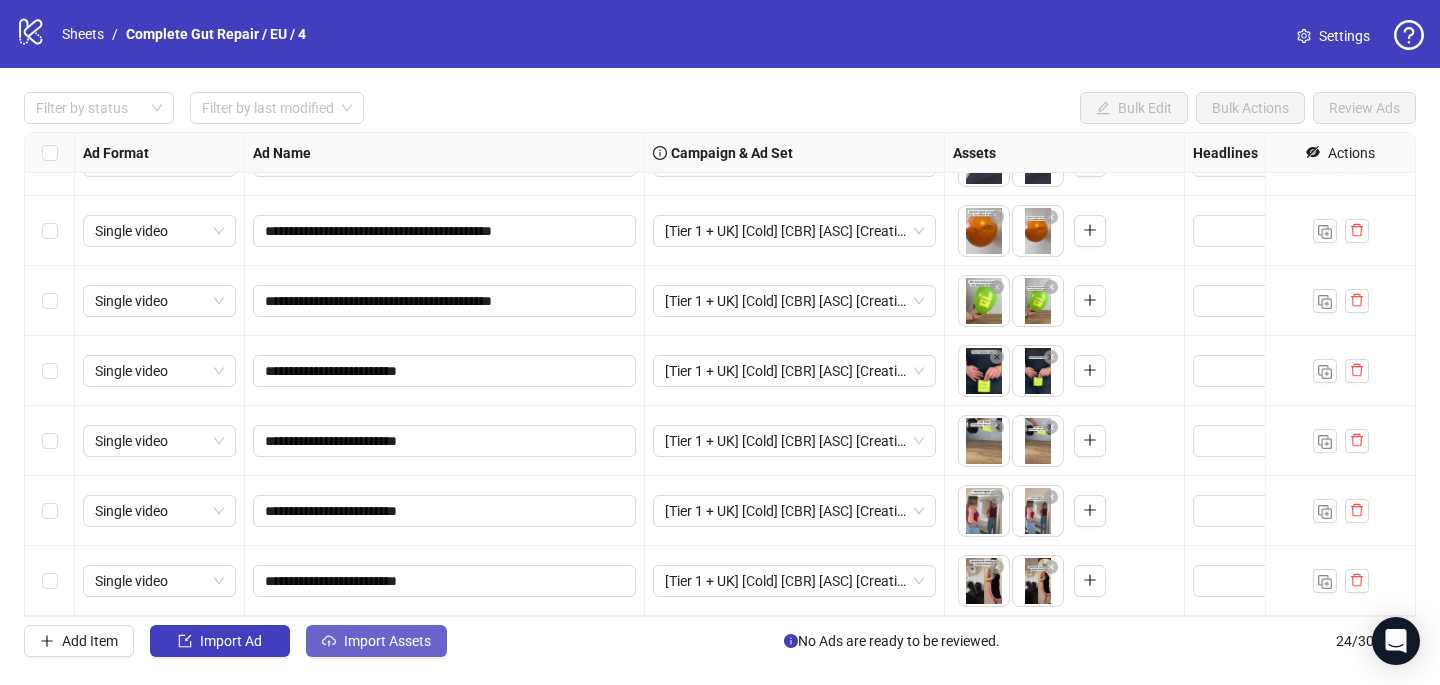click on "Import Assets" at bounding box center (387, 641) 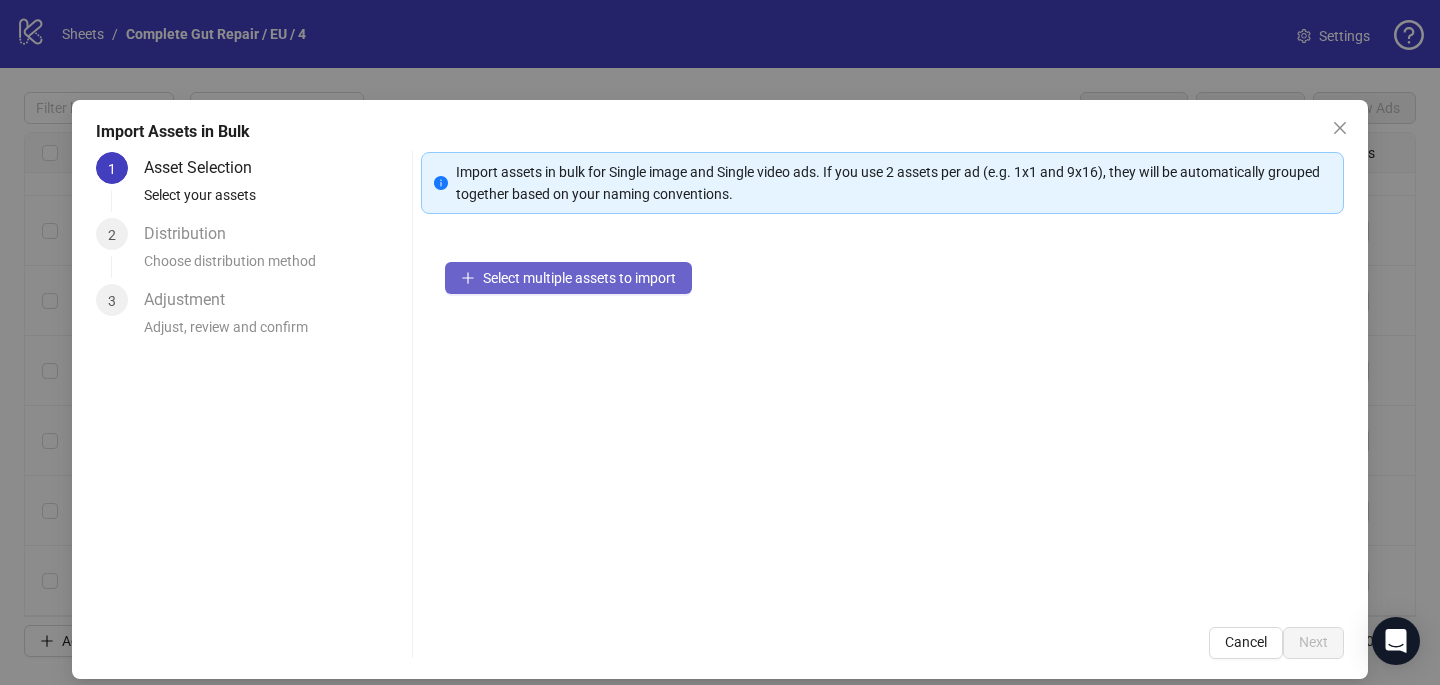 click on "Select multiple assets to import" at bounding box center [579, 278] 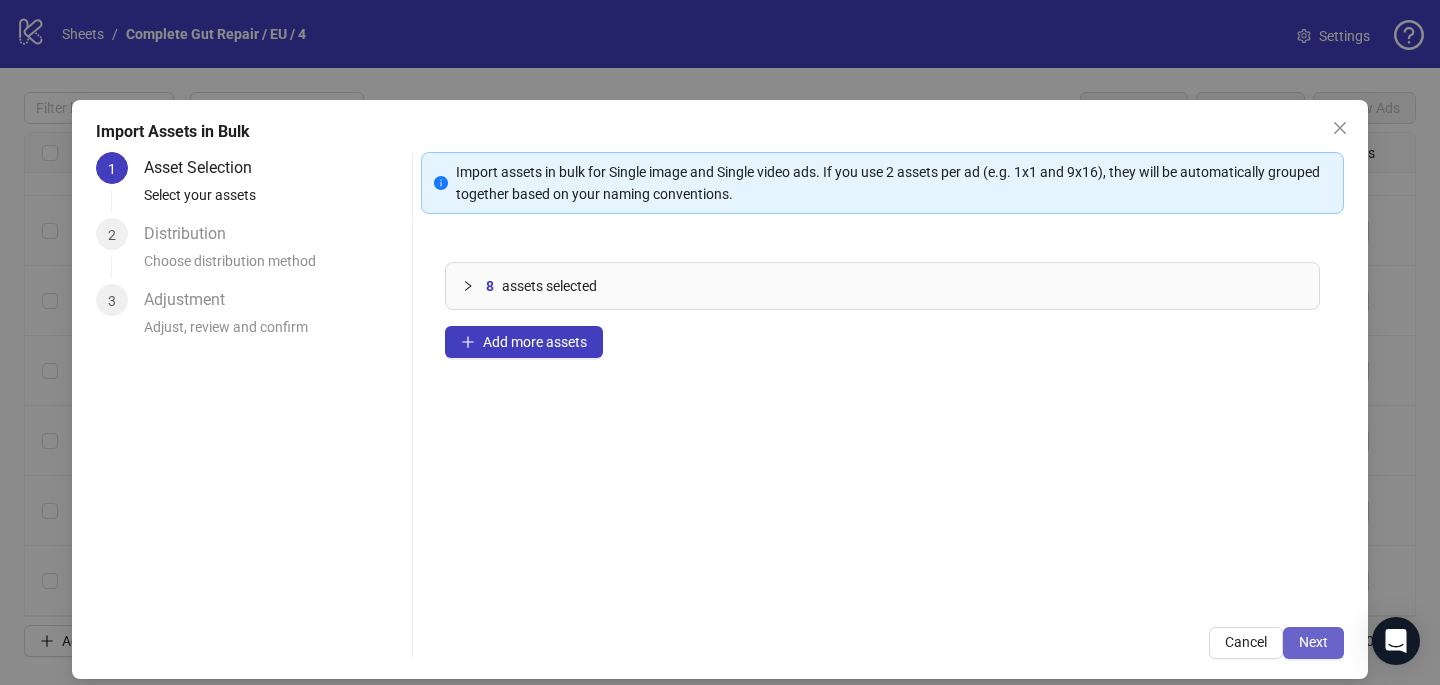 click on "Next" at bounding box center [1313, 642] 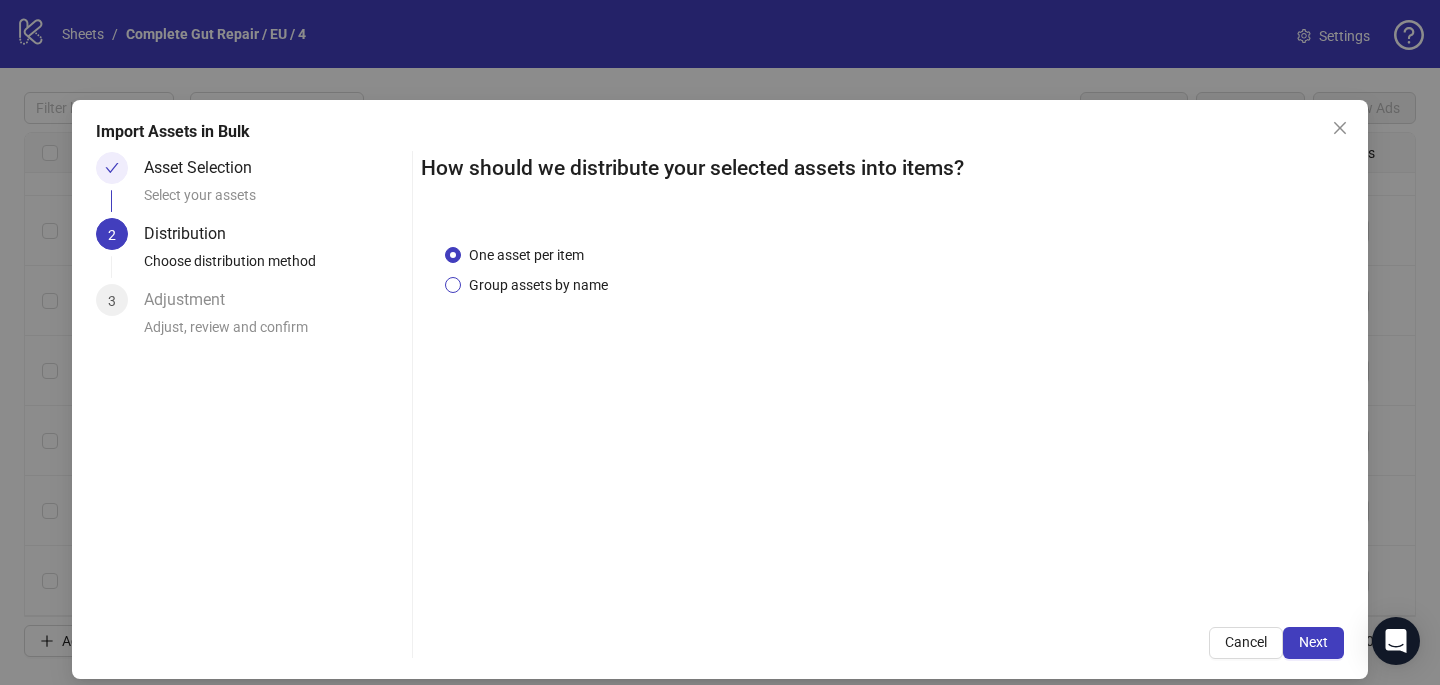click on "Group assets by name" at bounding box center (538, 285) 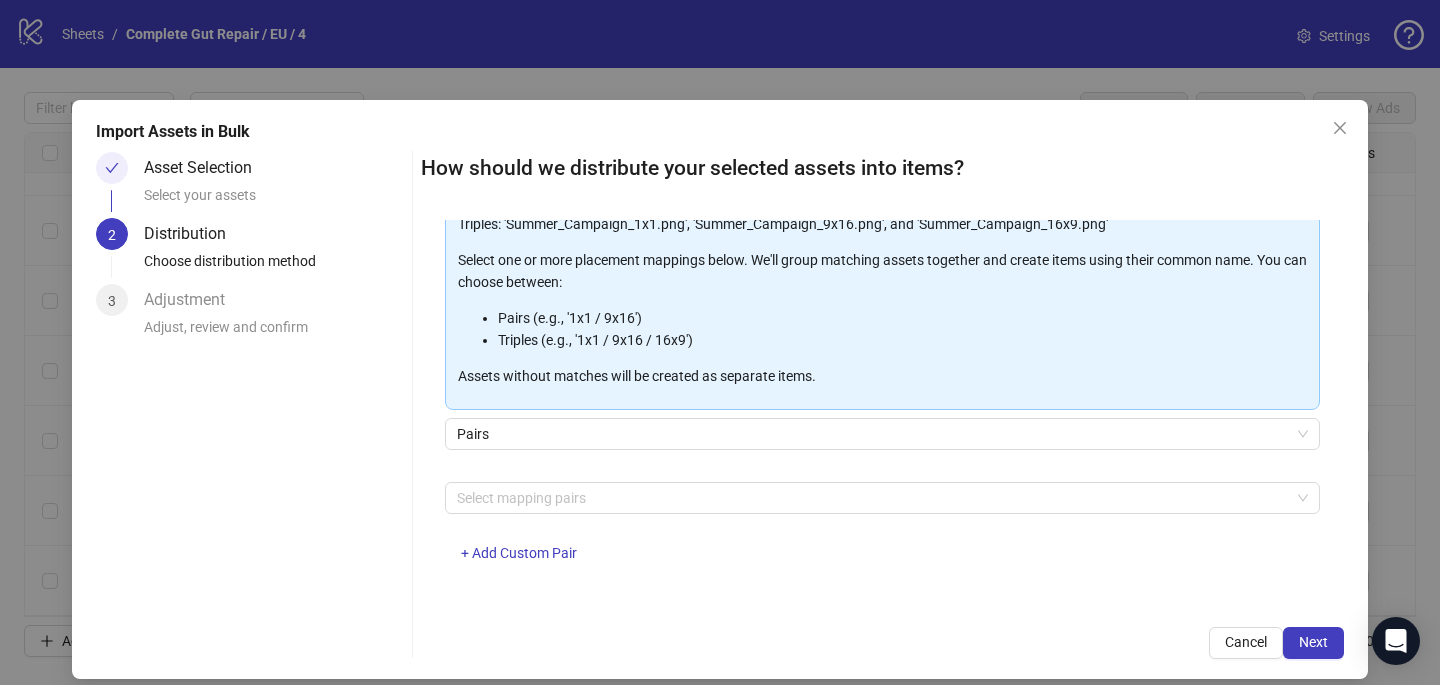 scroll, scrollTop: 203, scrollLeft: 0, axis: vertical 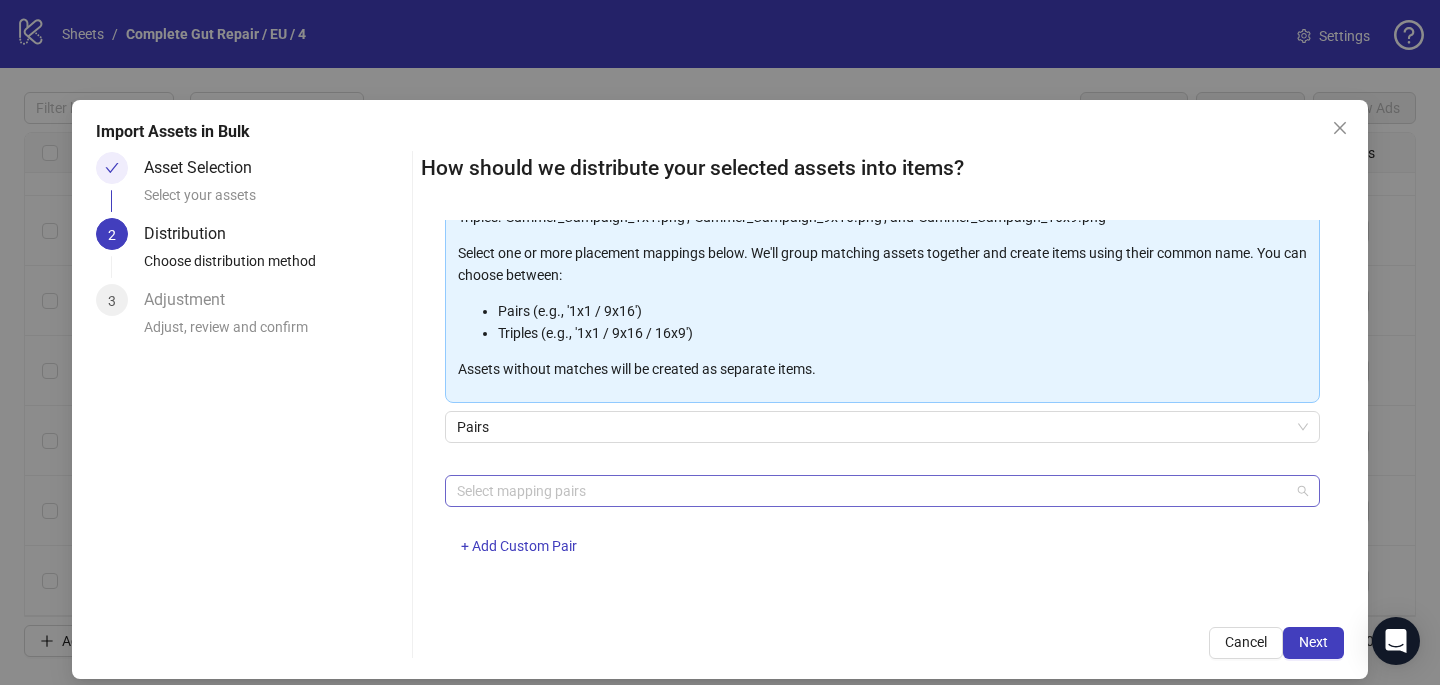 click at bounding box center [872, 491] 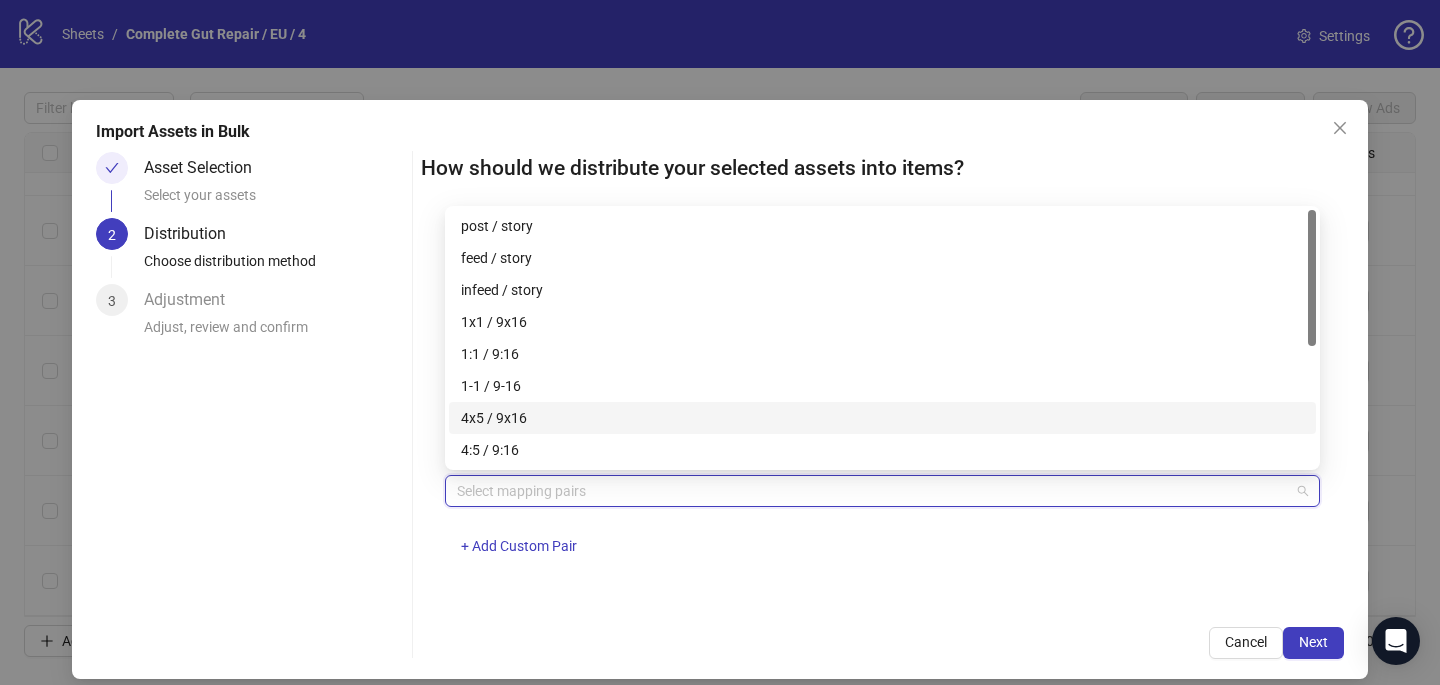 click on "4x5 / 9x16" at bounding box center (882, 418) 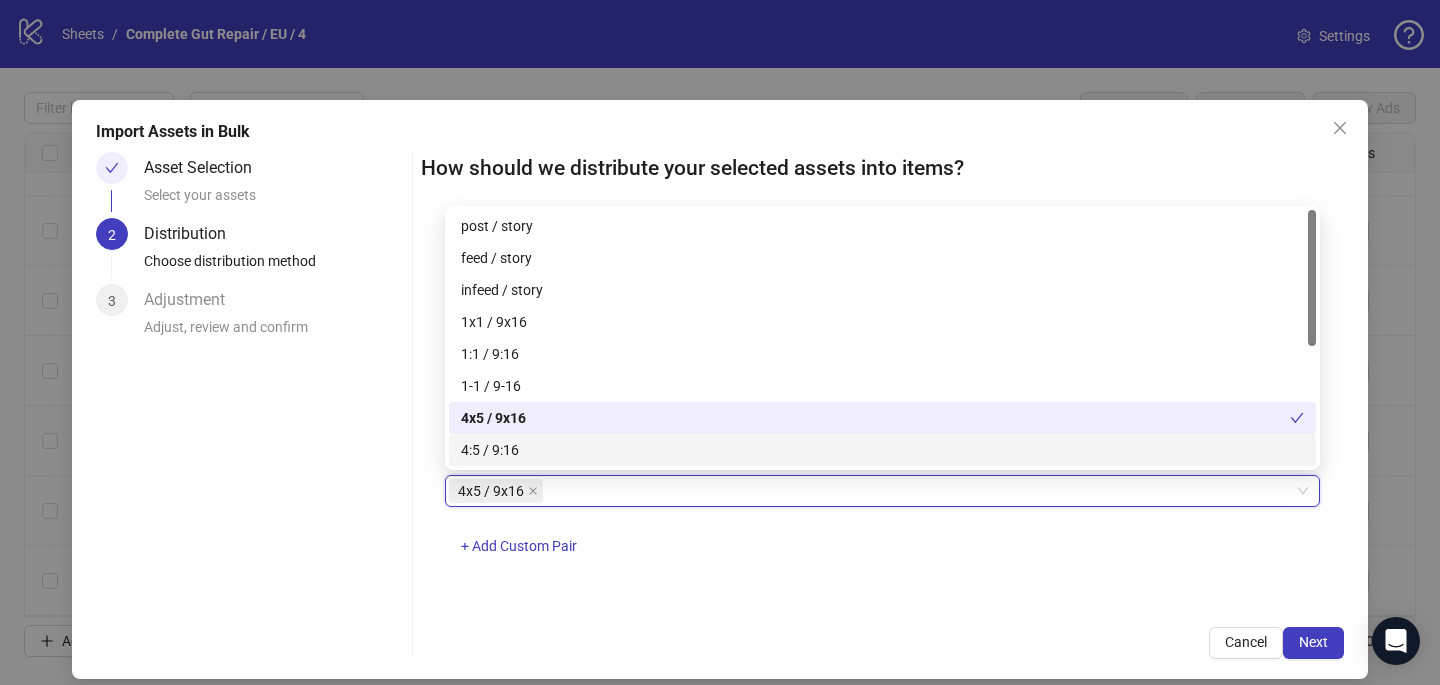 click on "4x5 / 9x16 4x5 / 9x16   + Add Custom Pair" at bounding box center [882, 527] 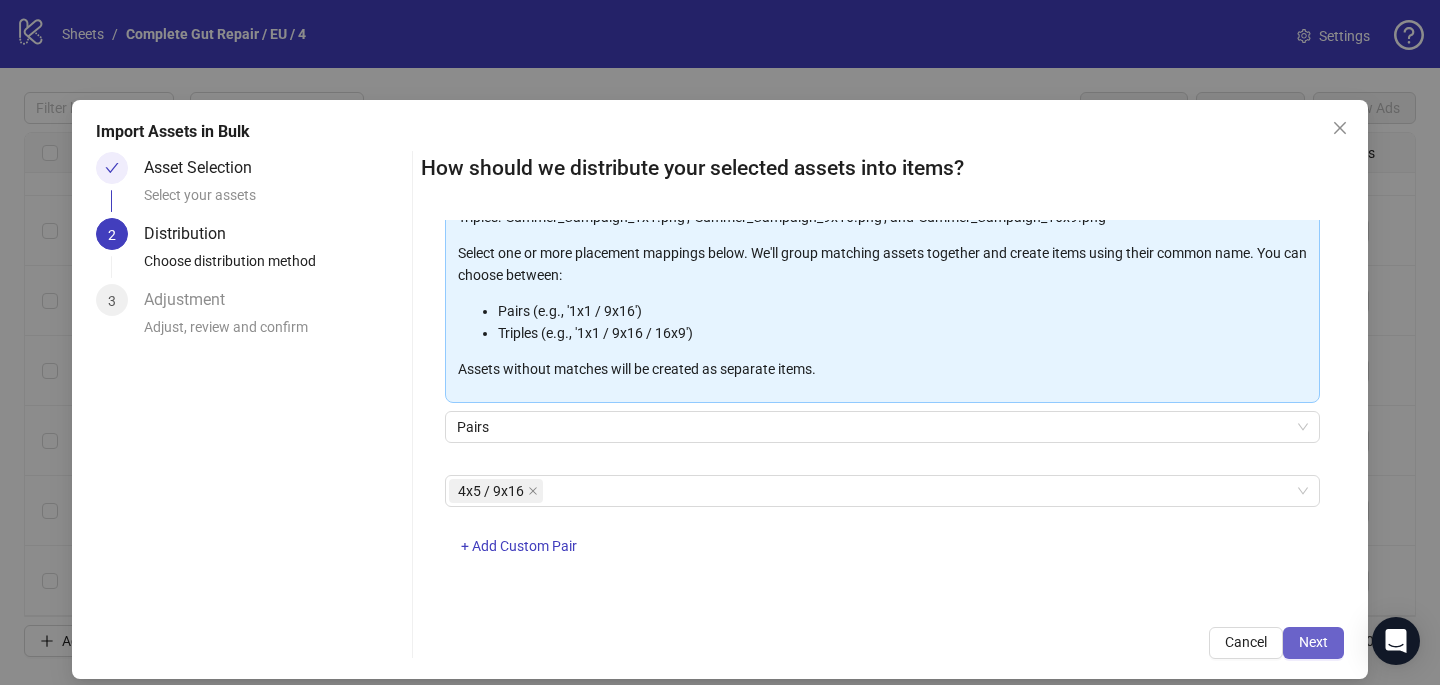 click on "Next" at bounding box center (1313, 642) 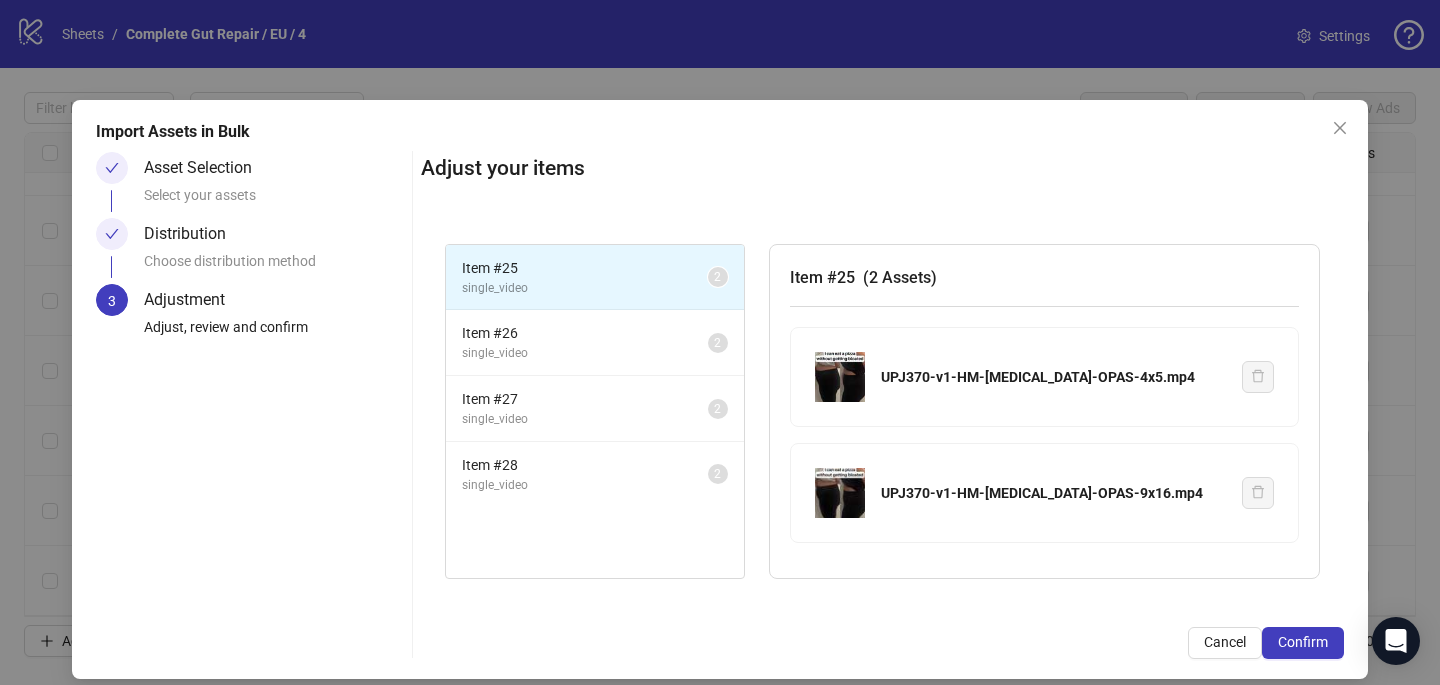 click on "Confirm" at bounding box center (1303, 642) 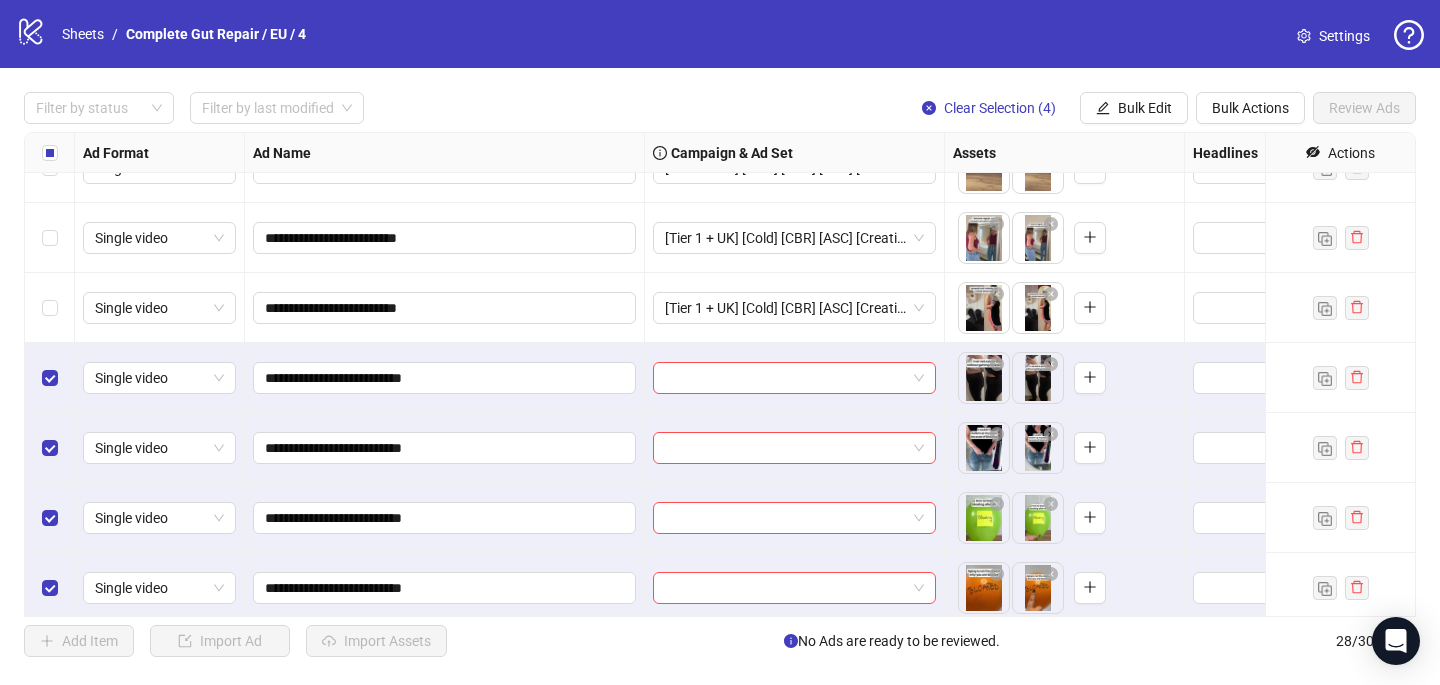 scroll, scrollTop: 1517, scrollLeft: 0, axis: vertical 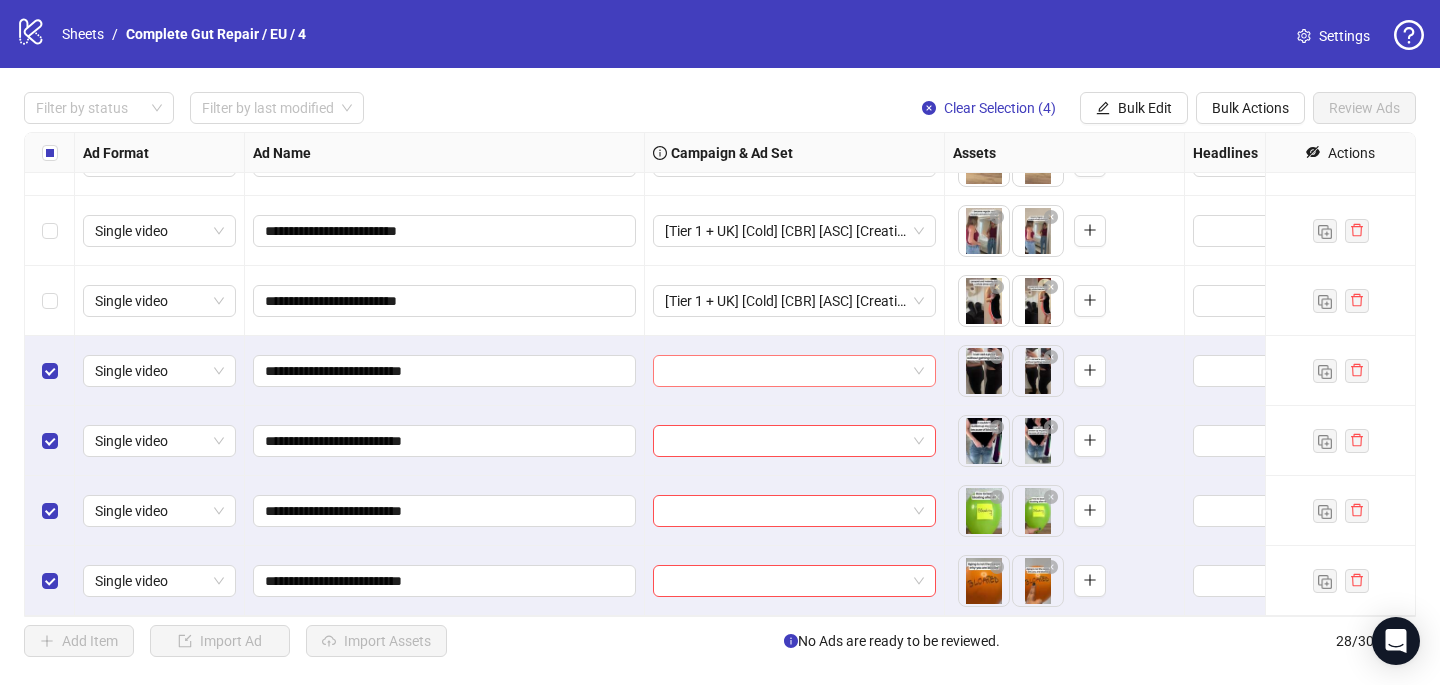 click at bounding box center [785, 371] 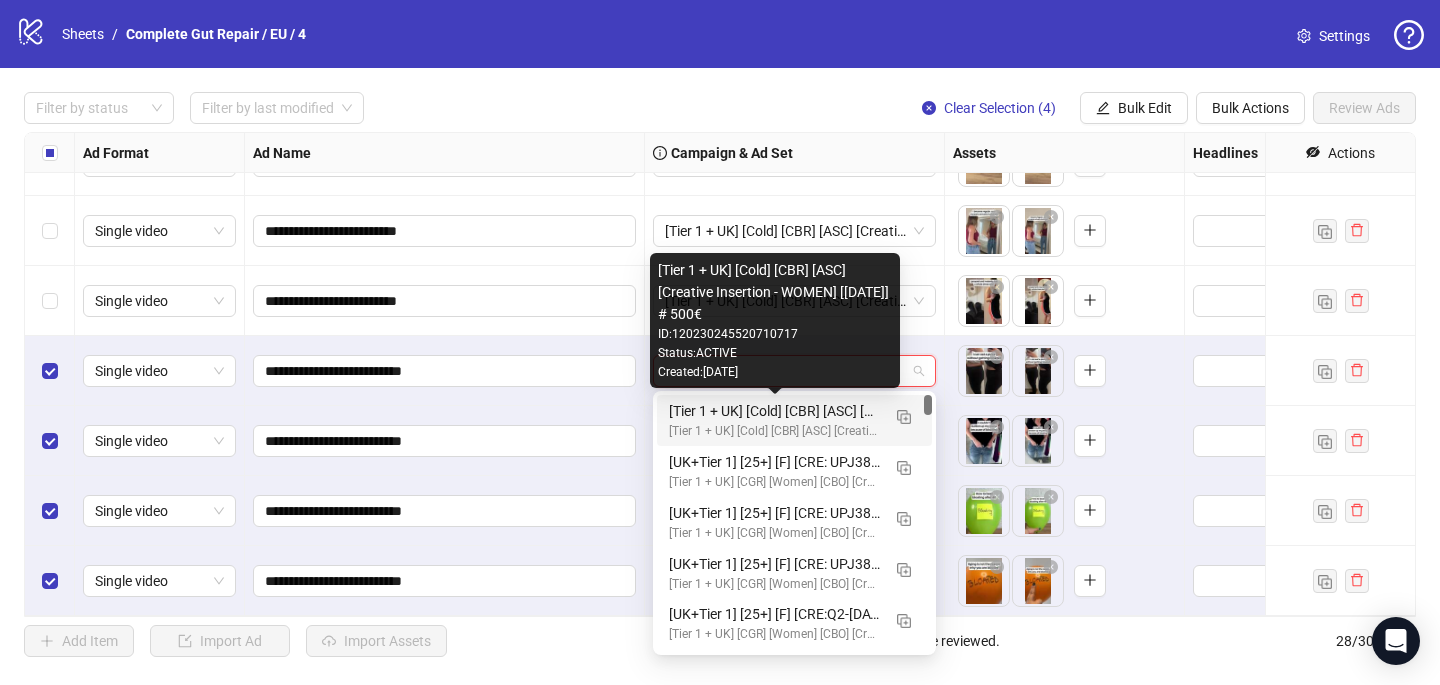 click on "[Tier 1 + UK] [Cold] [CBR] [ASC] [Creative Insertion - WOMEN] [[DATE]] # 500€" at bounding box center (774, 411) 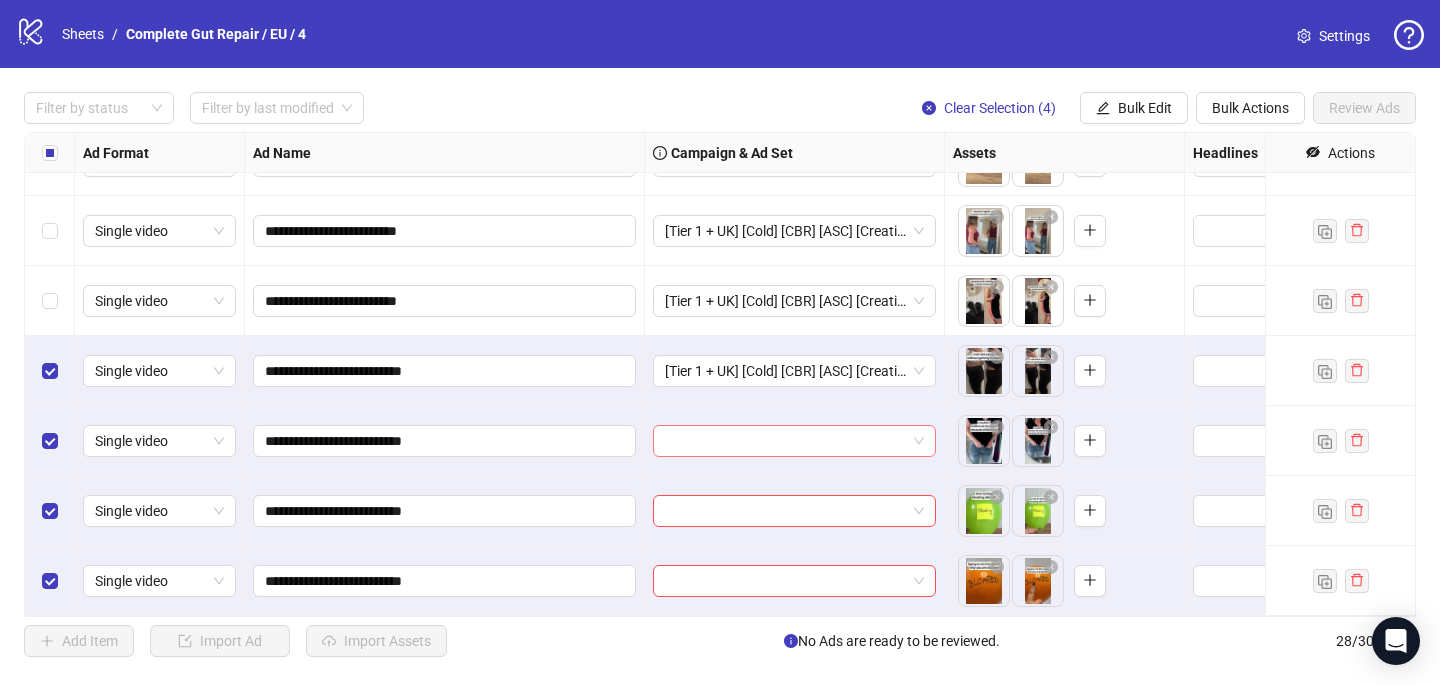 click at bounding box center (785, 441) 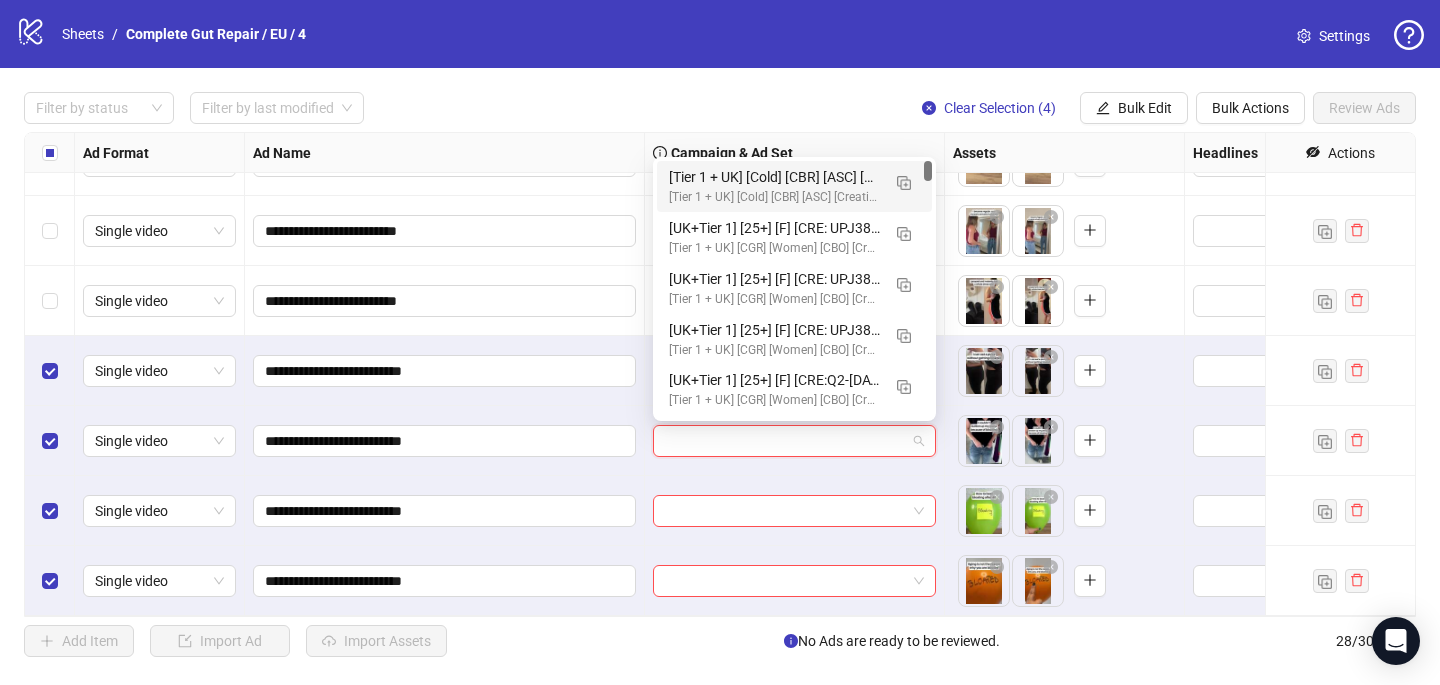 click on "[Tier 1 + UK] [Cold] [CBR] [ASC] [Creative Insertion - WOMEN] [[DATE]] # 500€ [Tier 1 + UK] [Cold] [CBR] [ASC] [Creative Insertion - WOMEN] [[DATE]] # 500€" at bounding box center [794, 186] 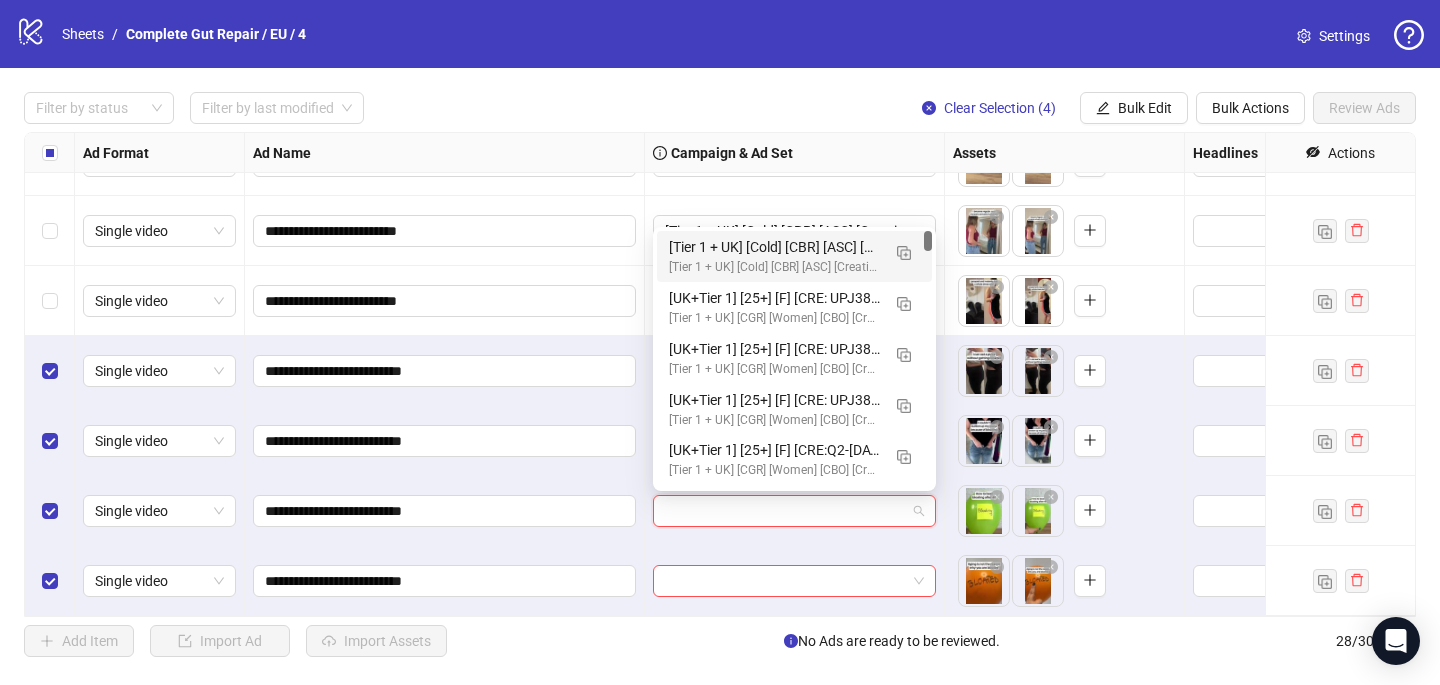 click at bounding box center (785, 511) 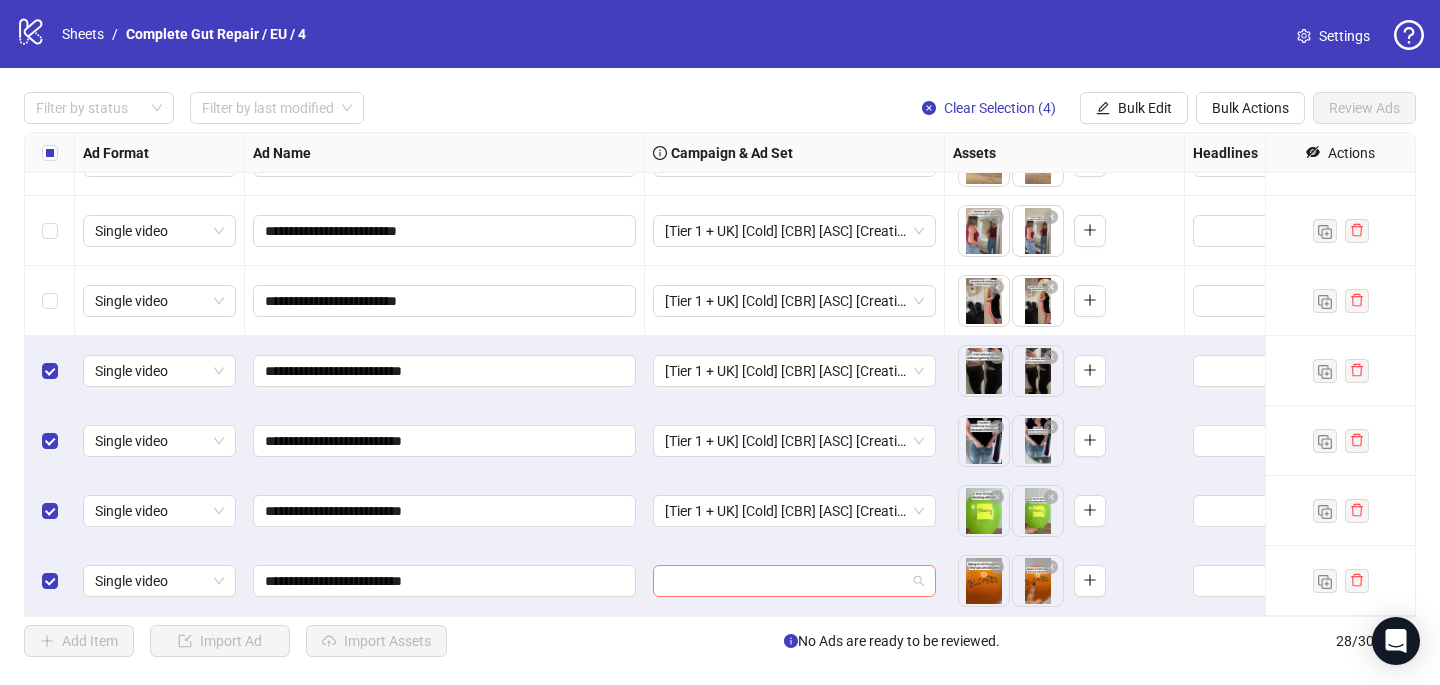 click at bounding box center [785, 581] 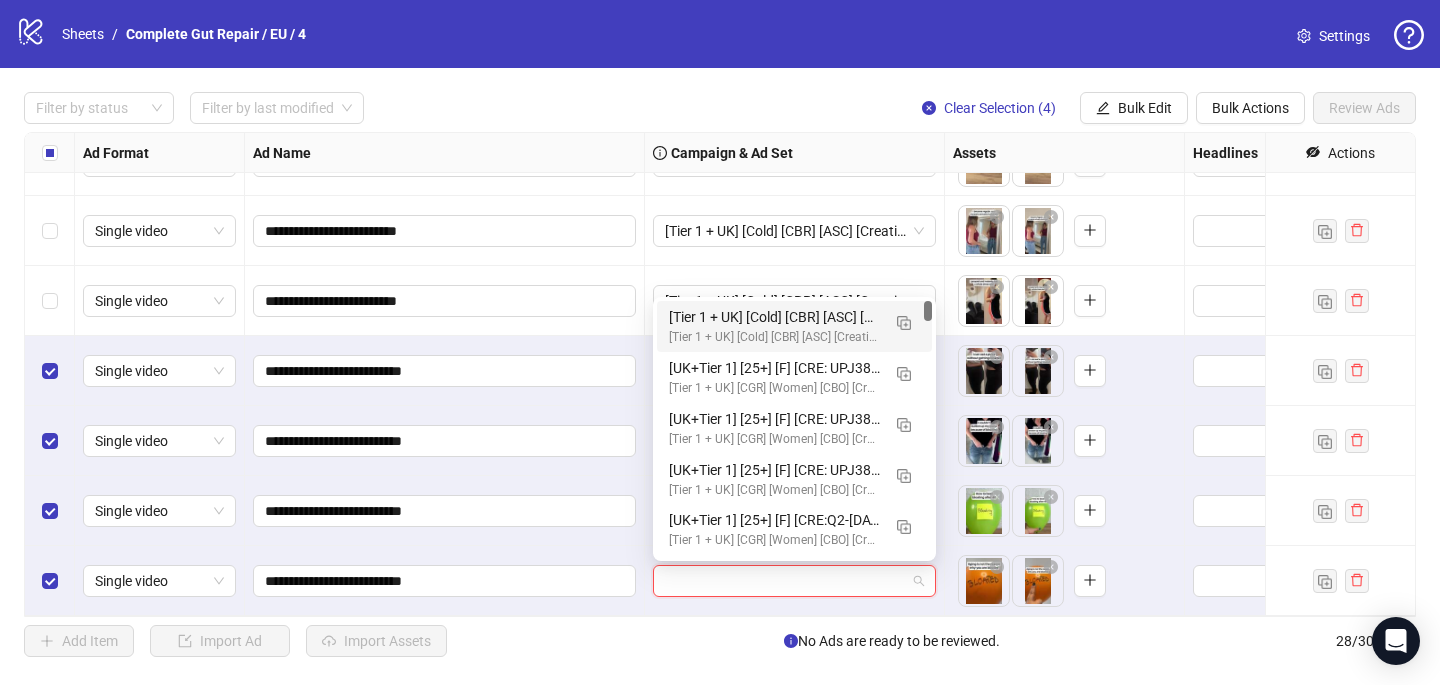 click on "[Tier 1 + UK] [Cold] [CBR] [ASC] [Creative Insertion - WOMEN] [[DATE]] # 500€" at bounding box center (774, 317) 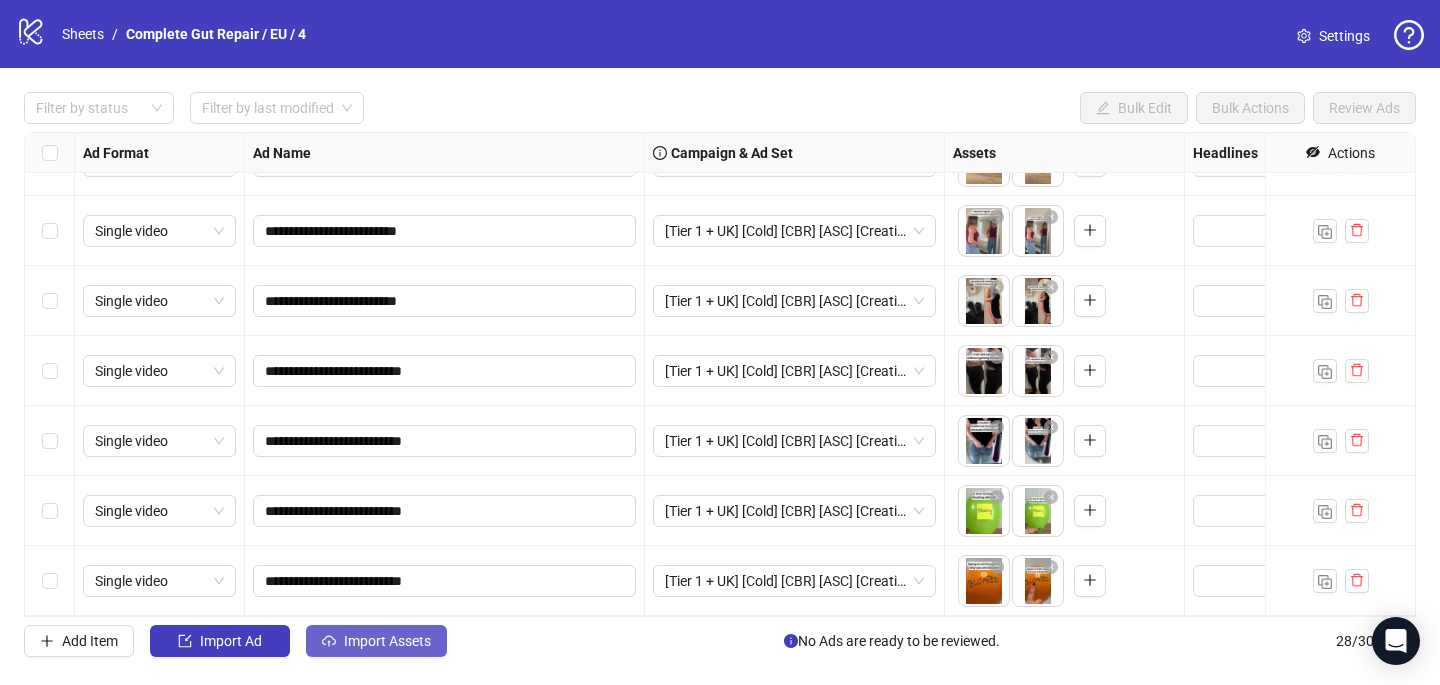 click on "Import Assets" at bounding box center [387, 641] 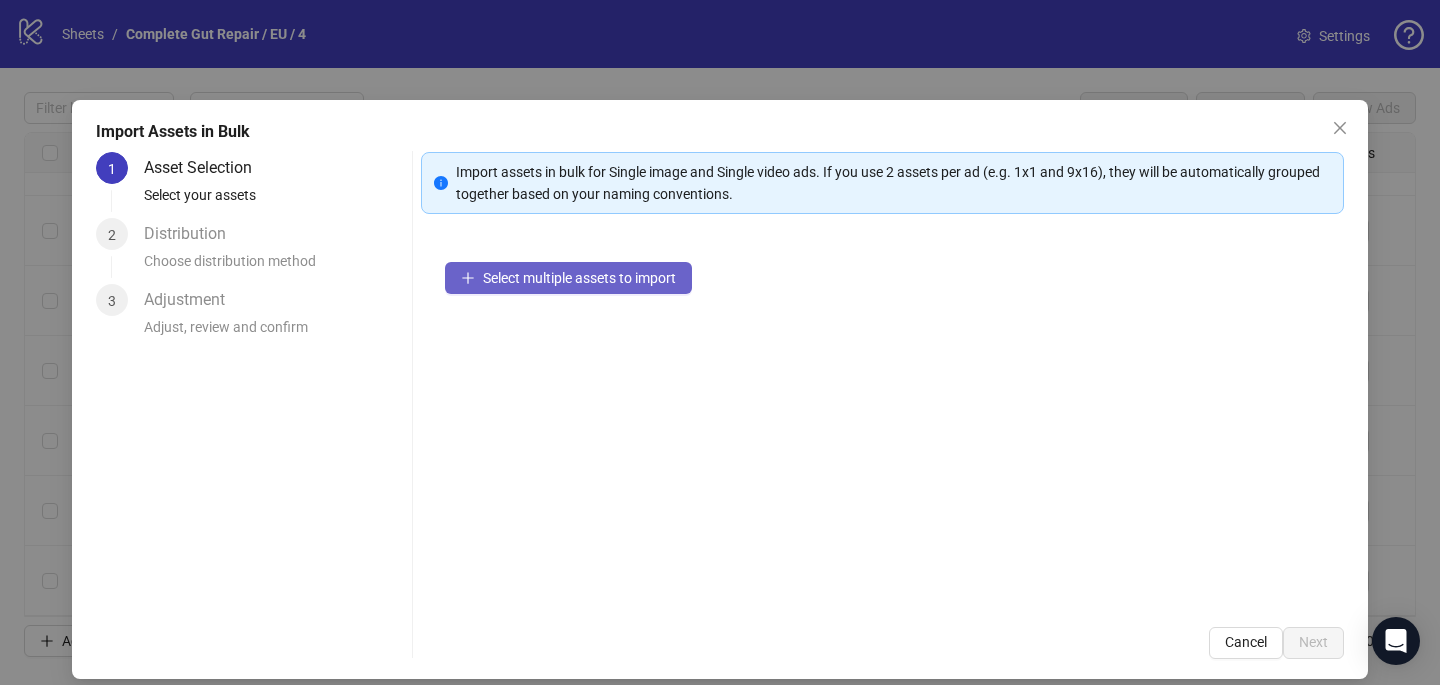 click on "Select multiple assets to import" at bounding box center (568, 278) 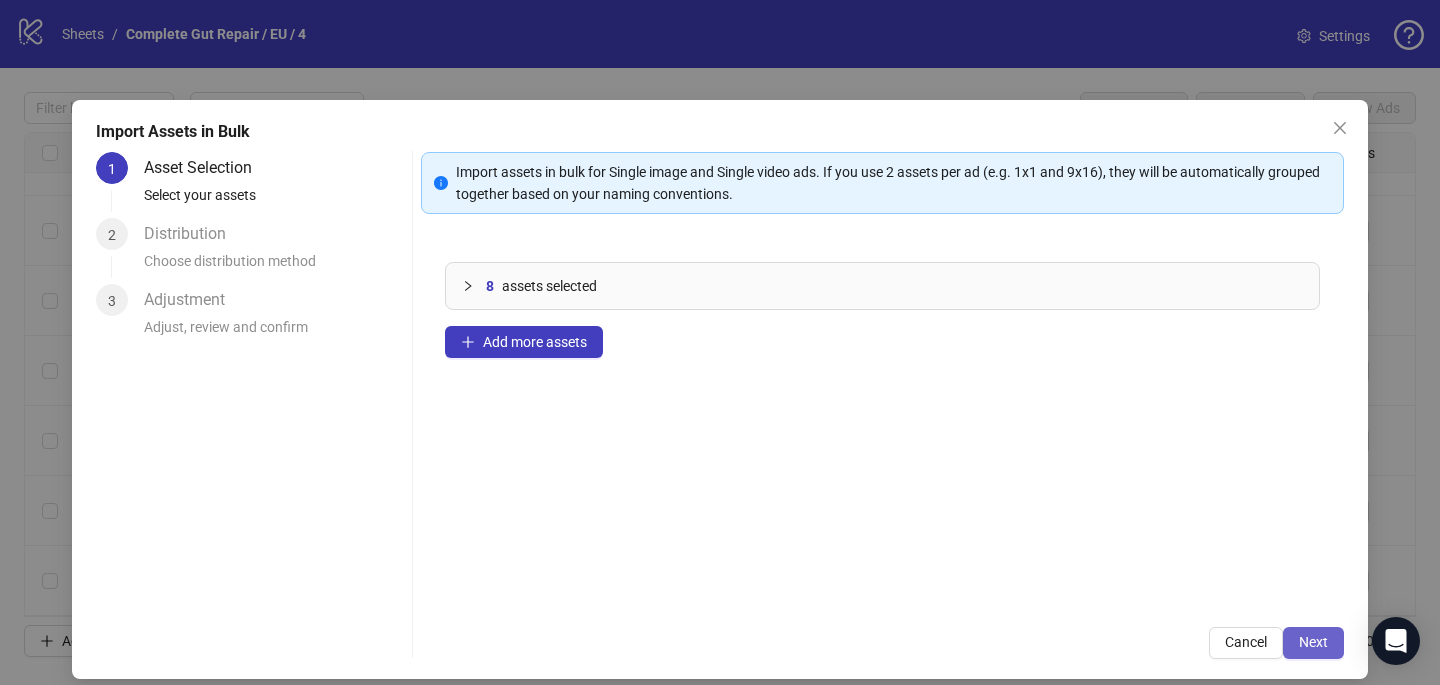 click on "Next" at bounding box center [1313, 642] 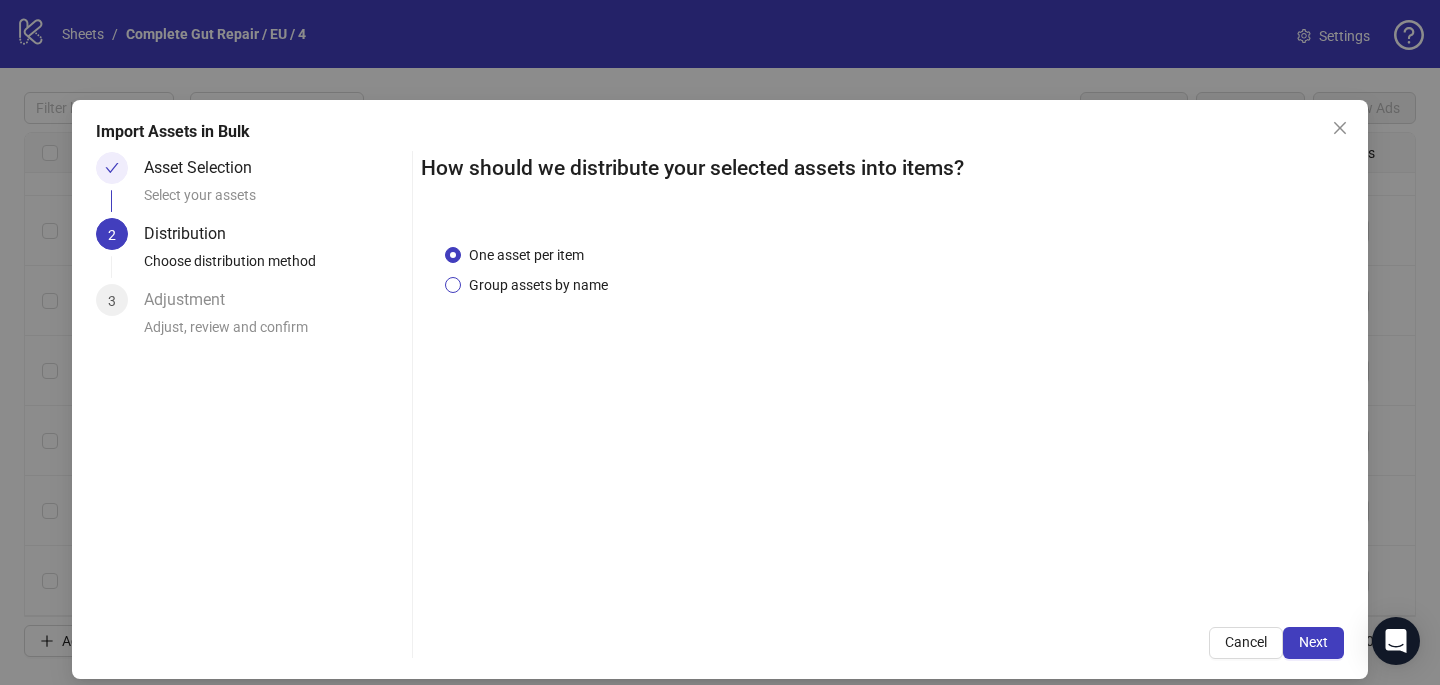 click on "Group assets by name" at bounding box center (538, 285) 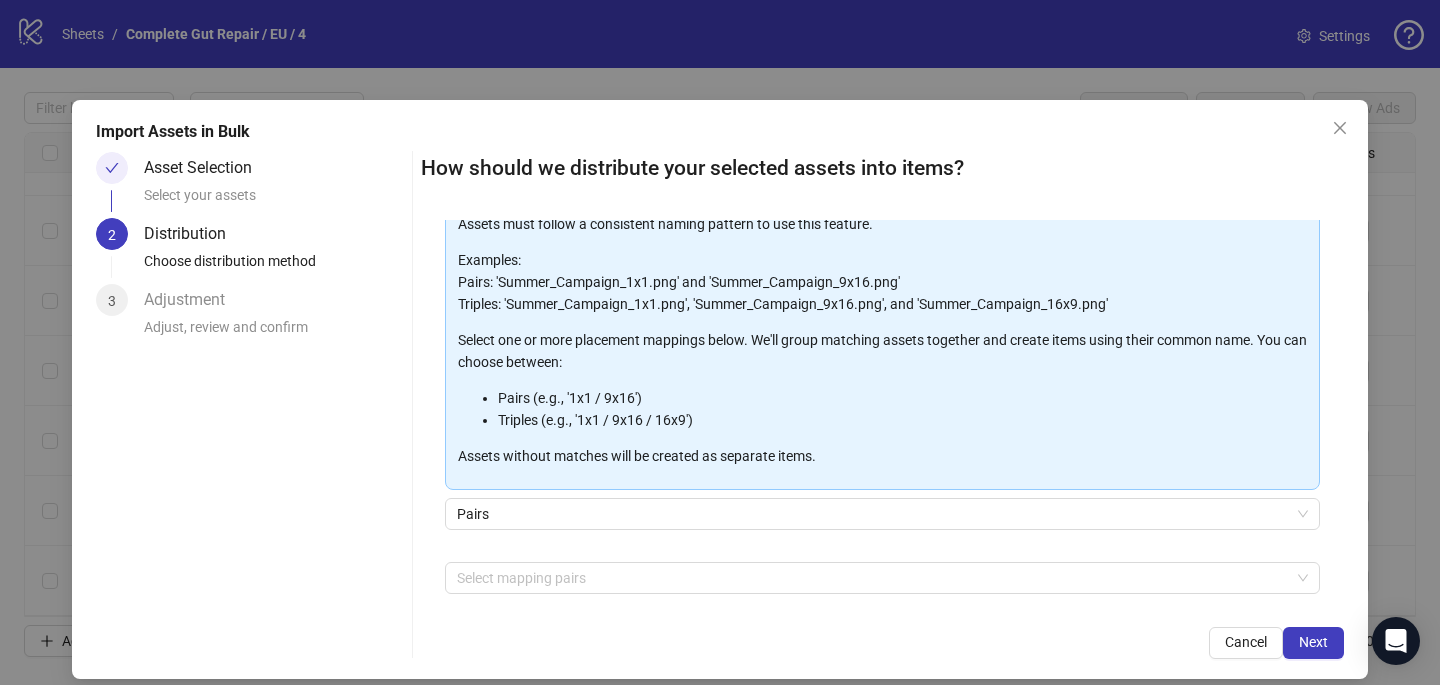 scroll, scrollTop: 141, scrollLeft: 0, axis: vertical 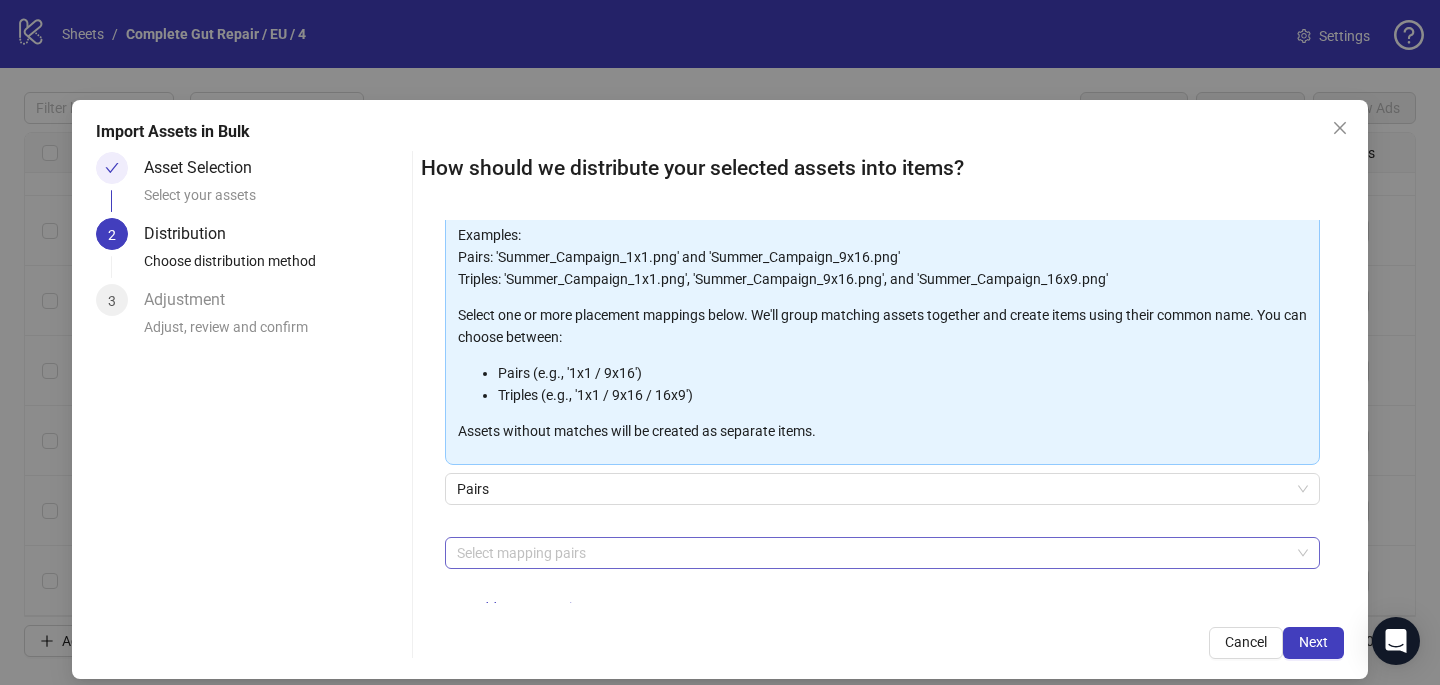 click at bounding box center (872, 553) 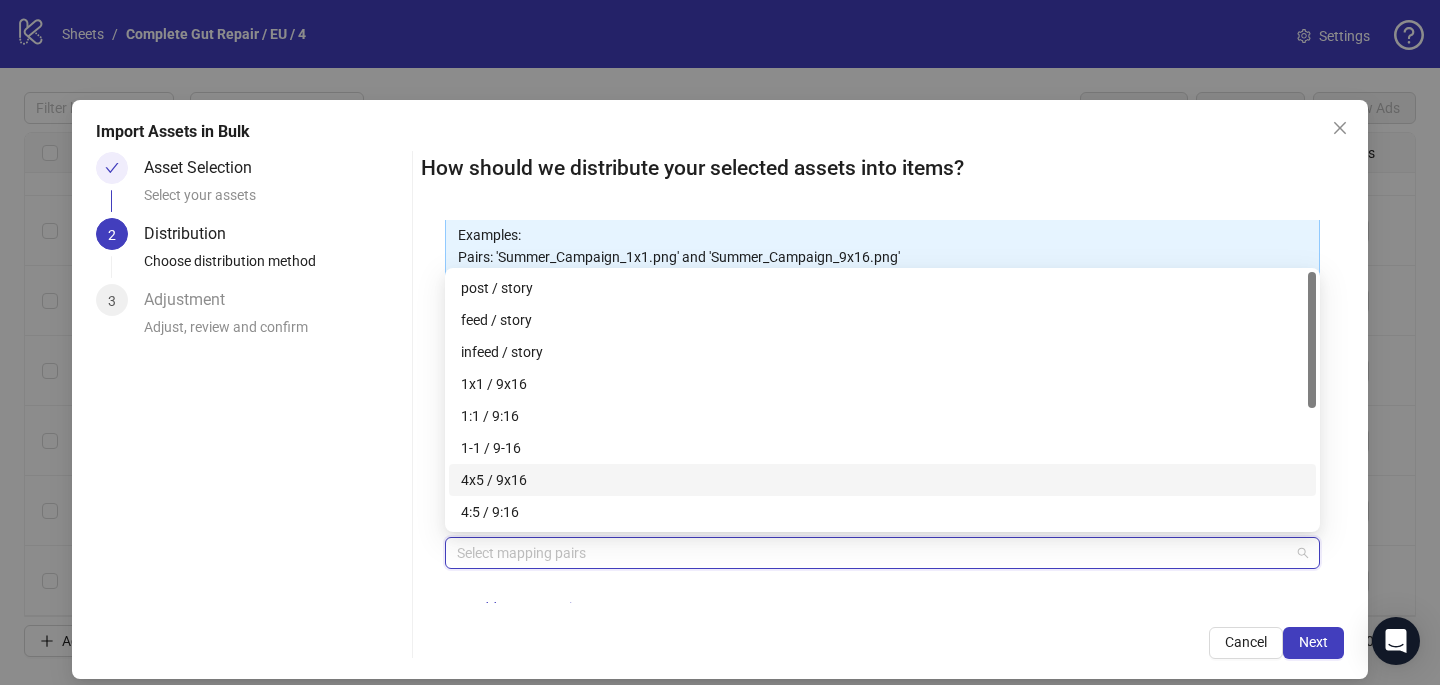 click on "4x5 / 9x16" at bounding box center (882, 480) 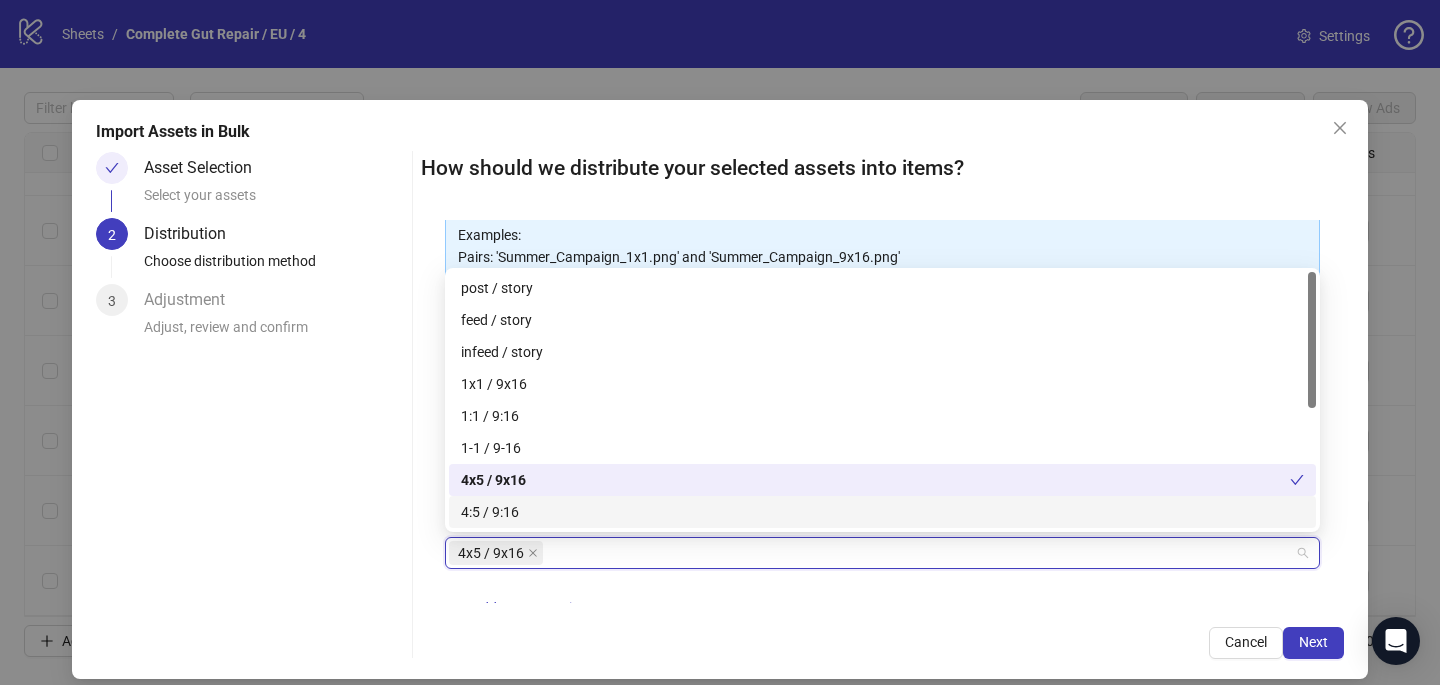 click on "Cancel Next" at bounding box center (882, 643) 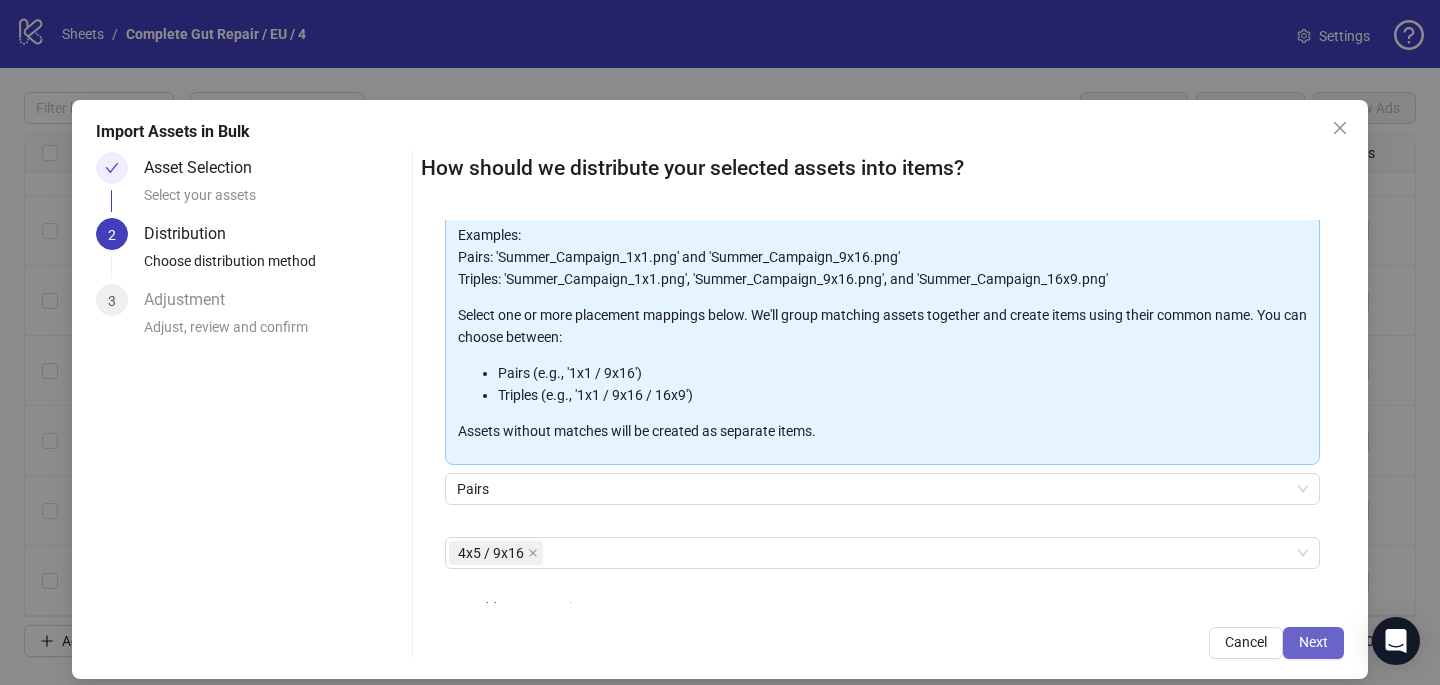 click on "Next" at bounding box center [1313, 642] 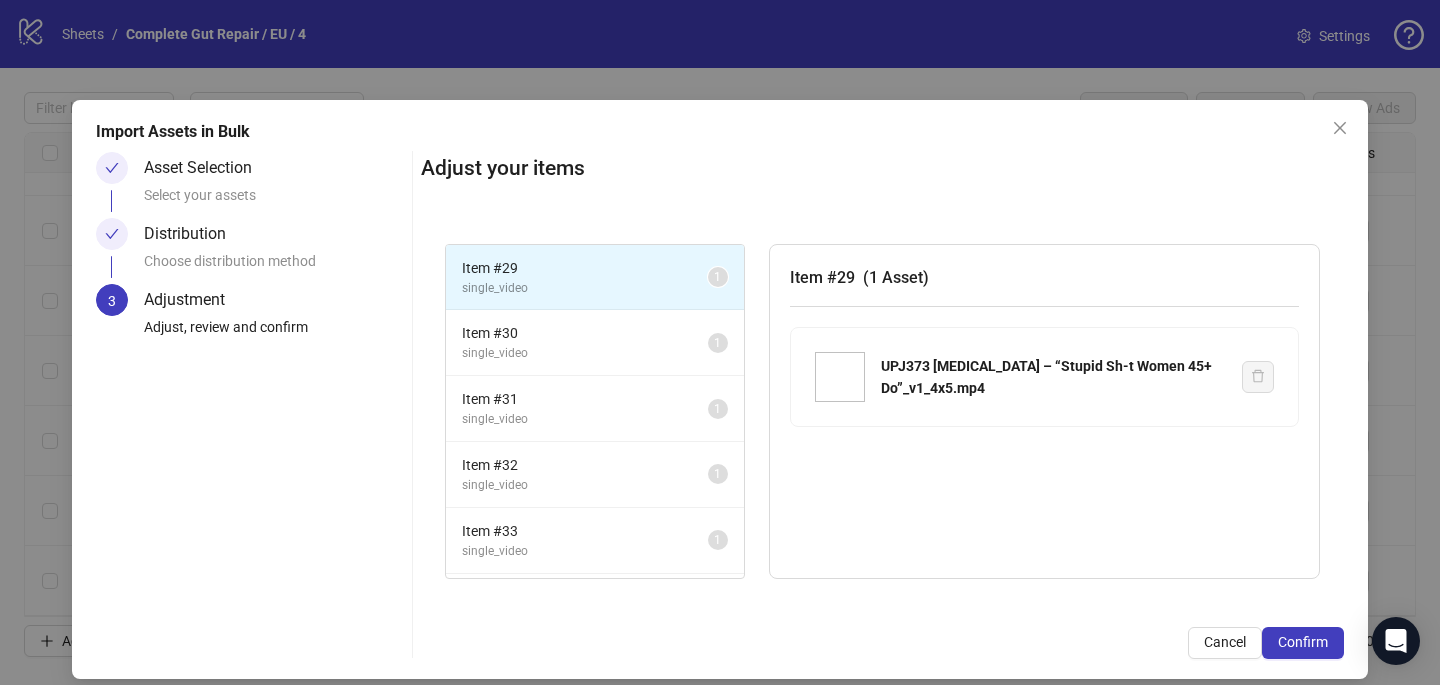 click on "Confirm" at bounding box center (1303, 642) 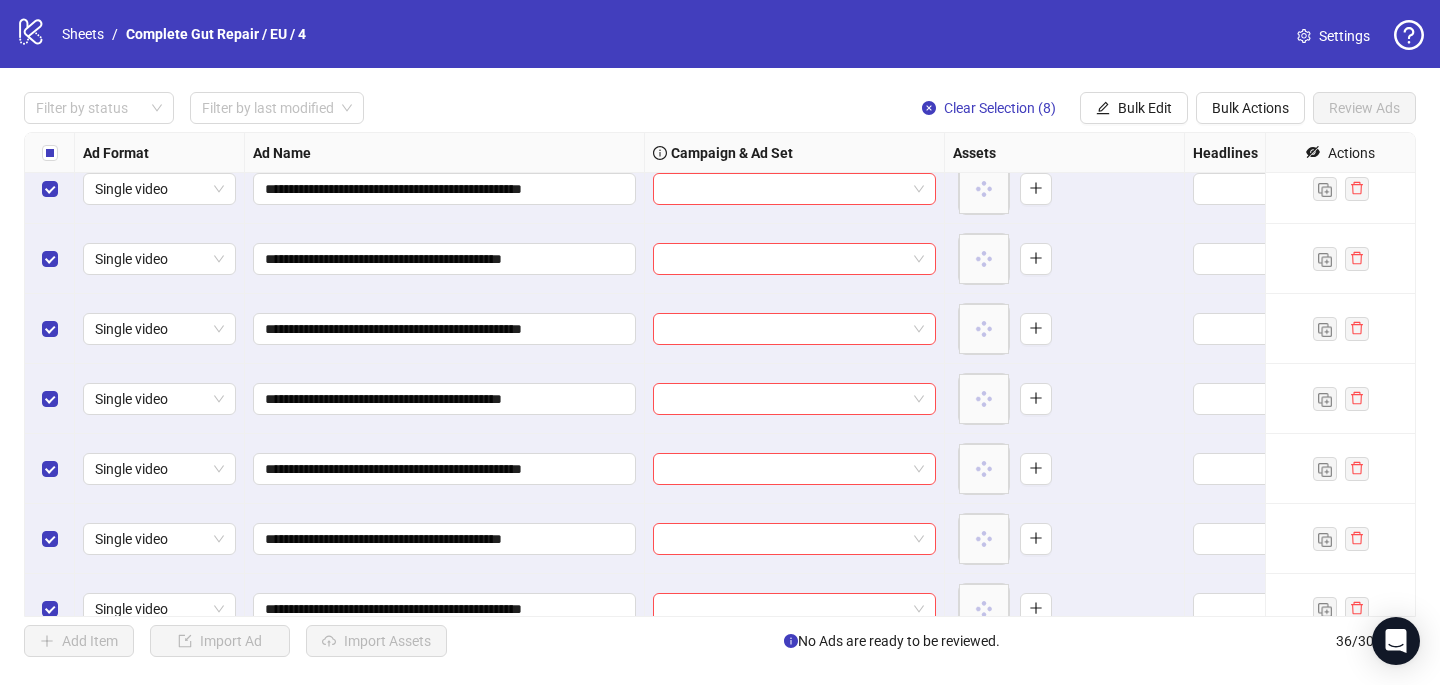 scroll, scrollTop: 1889, scrollLeft: 0, axis: vertical 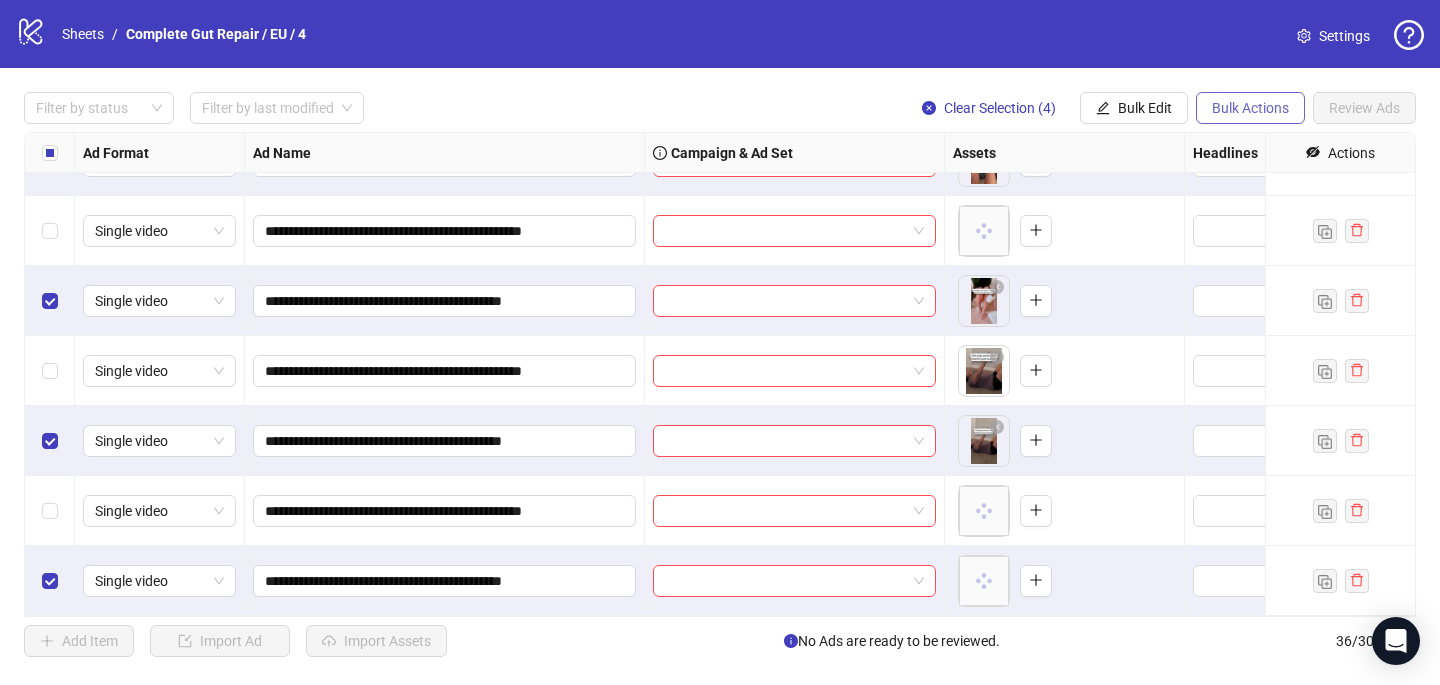 click on "Bulk Actions" at bounding box center [1250, 108] 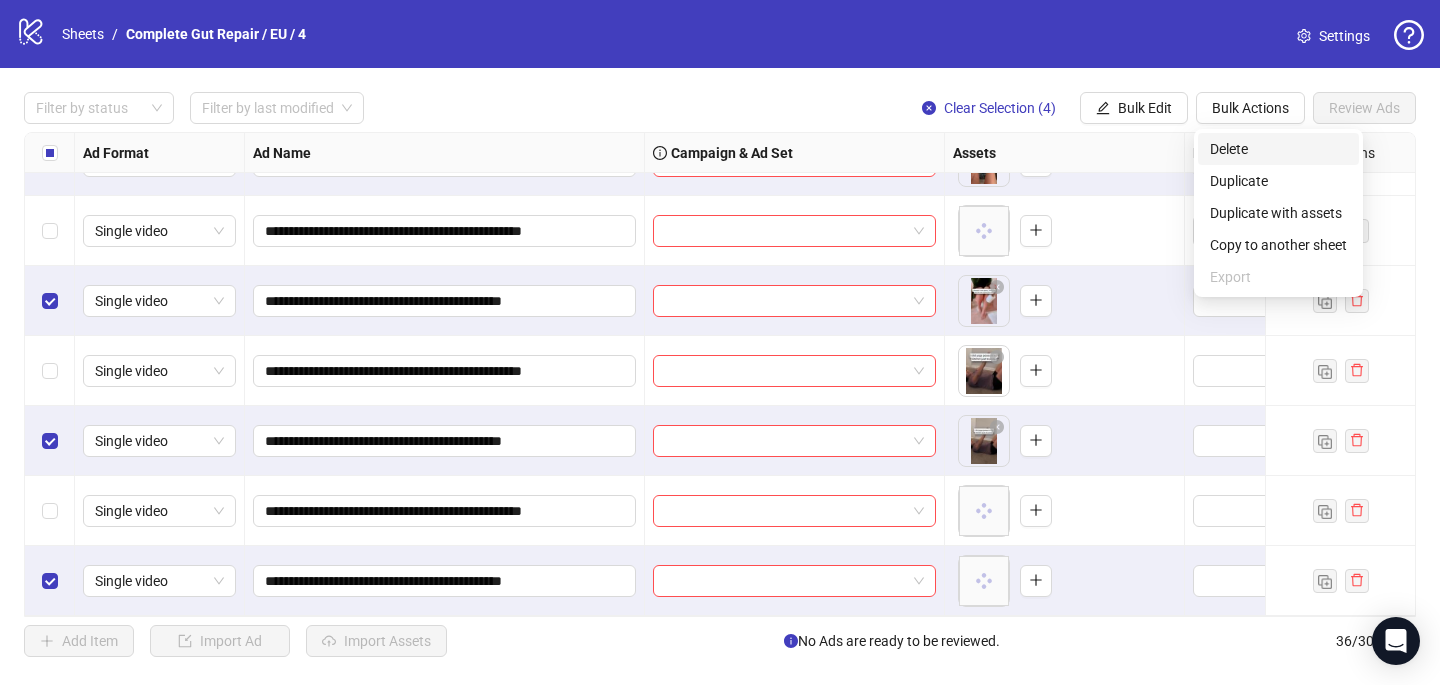 click on "Delete" at bounding box center [1278, 149] 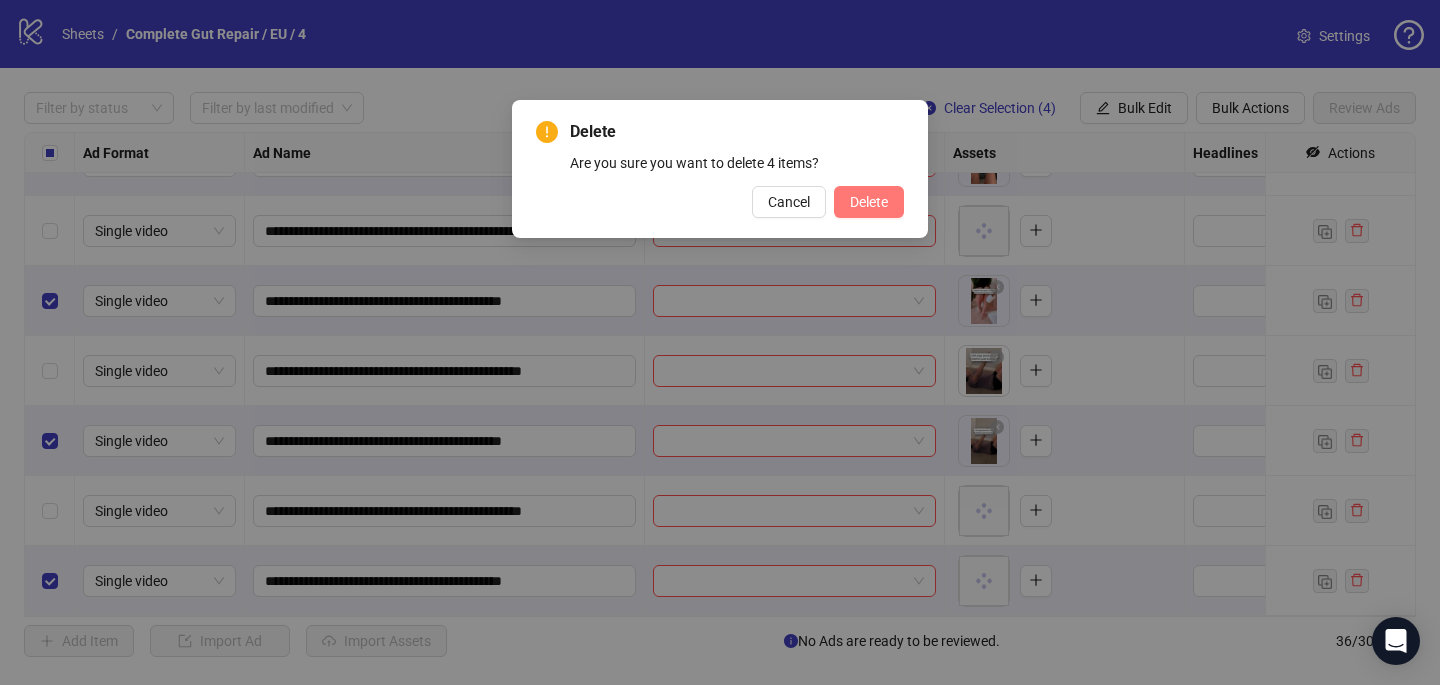 click on "Delete" at bounding box center [869, 202] 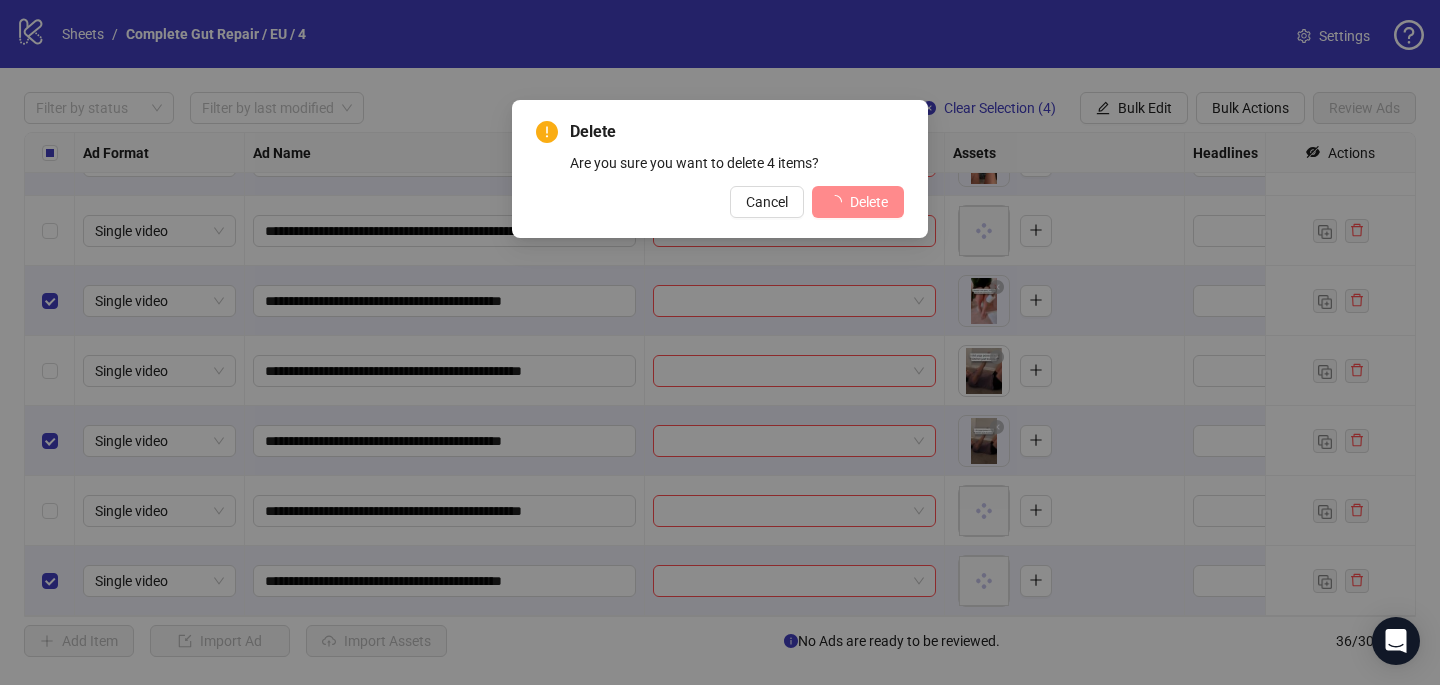 scroll, scrollTop: 1797, scrollLeft: 0, axis: vertical 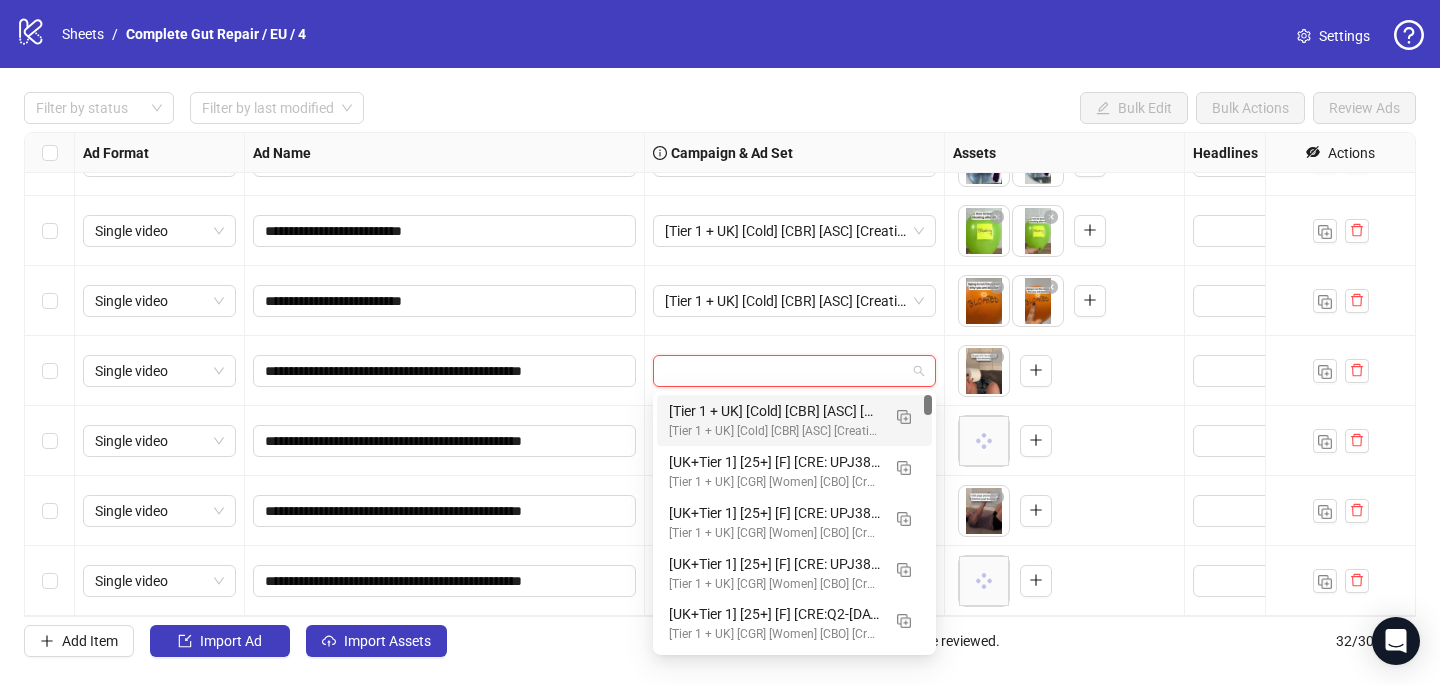 click at bounding box center [785, 371] 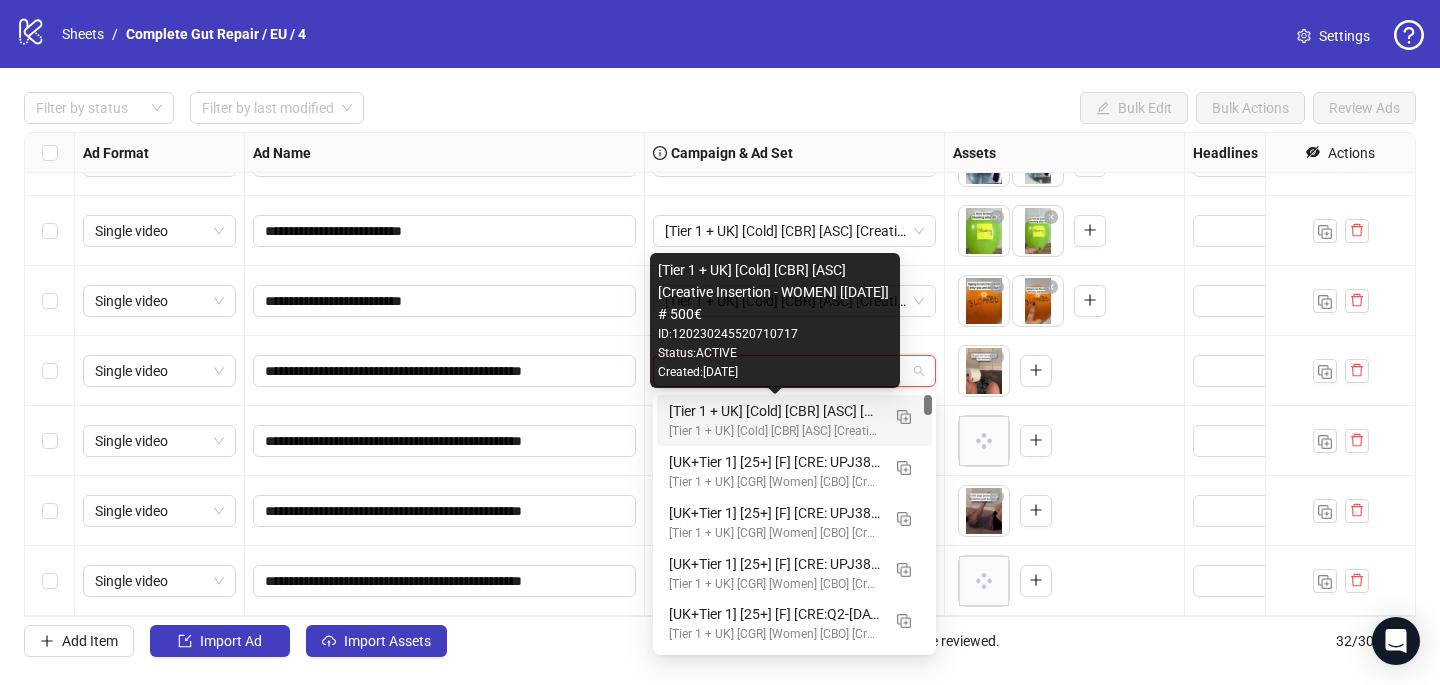 click on "[Tier 1 + UK] [Cold] [CBR] [ASC] [Creative Insertion - WOMEN] [[DATE]] # 500€" at bounding box center (774, 411) 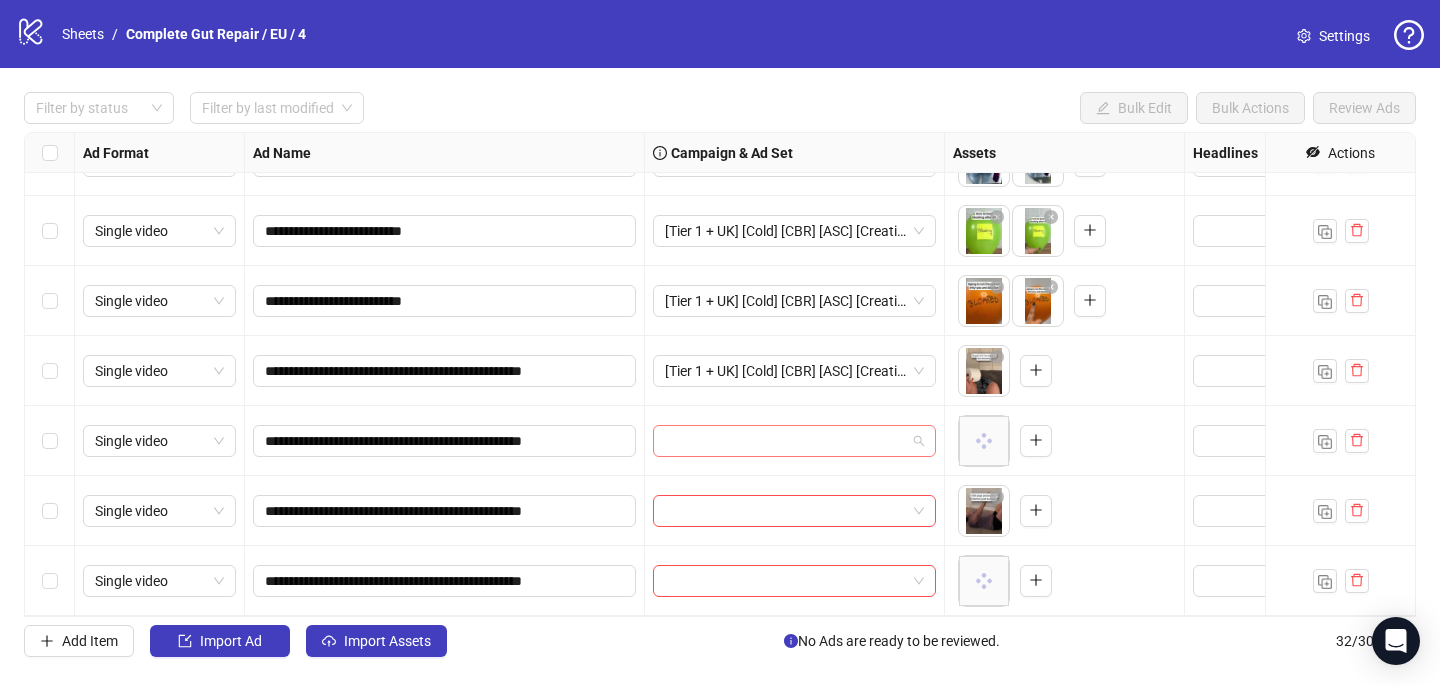 click at bounding box center [785, 441] 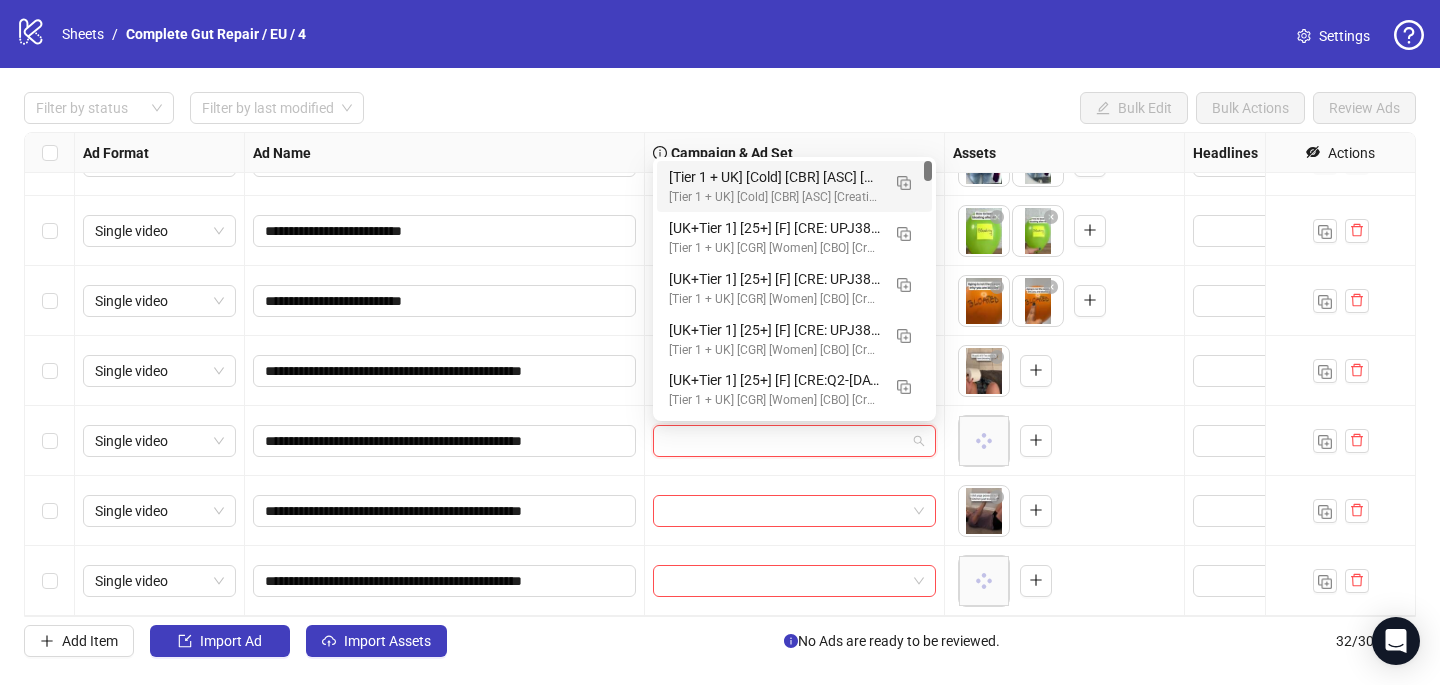 click on "[Tier 1 + UK] [Cold] [CBR] [ASC] [Creative Insertion - WOMEN] [[DATE]] # 500€" at bounding box center (774, 177) 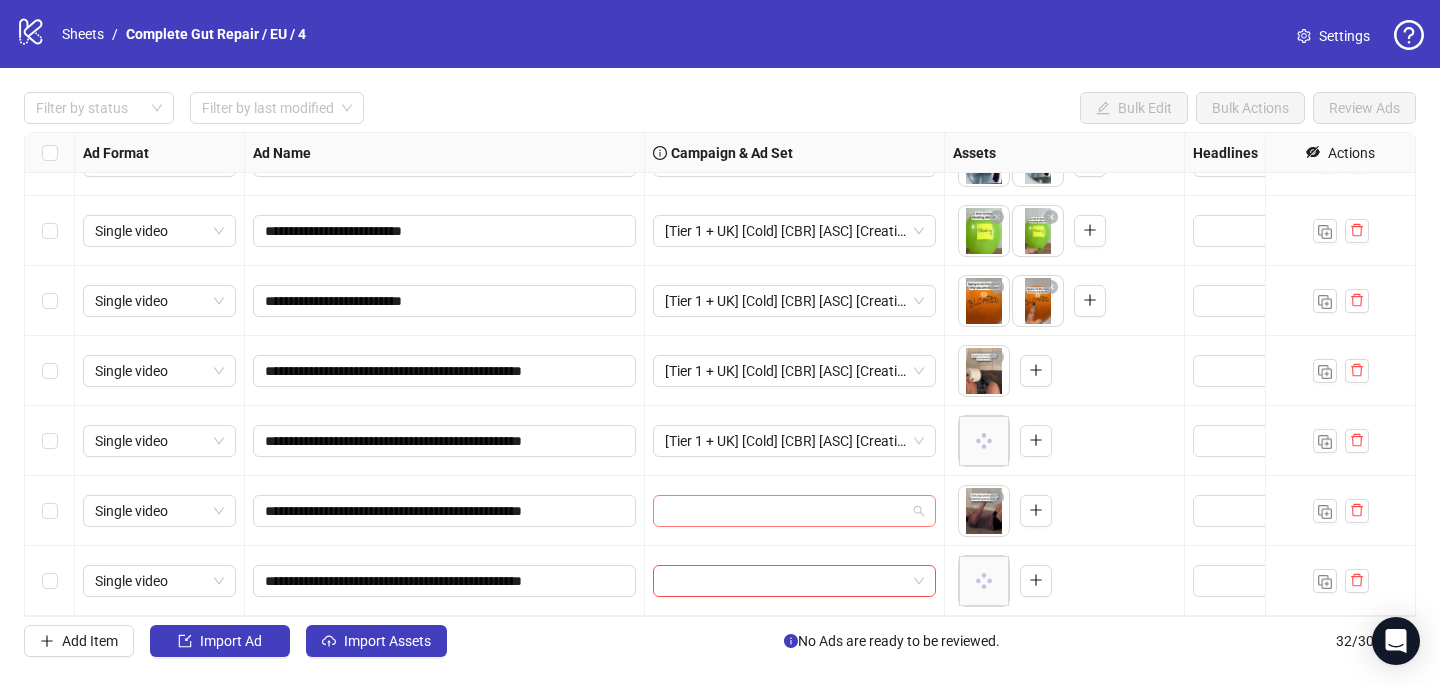 click at bounding box center [785, 511] 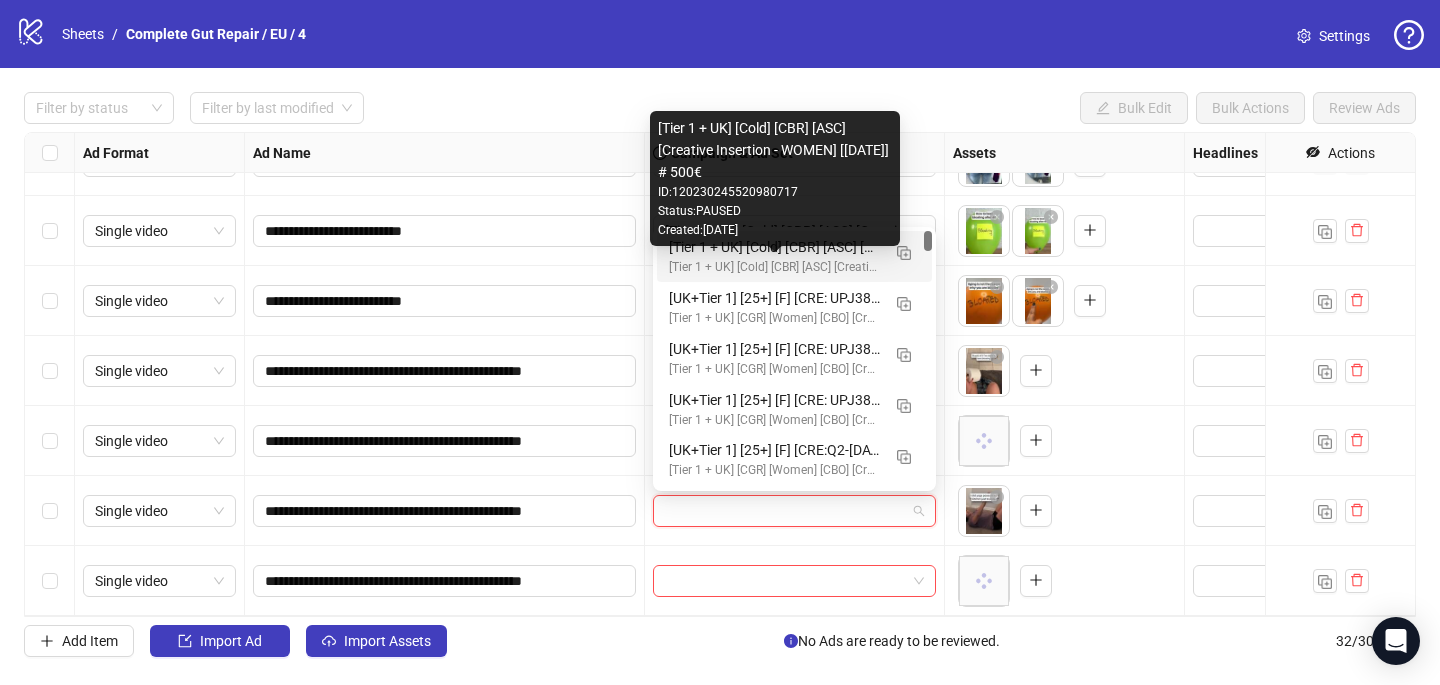 click on "[Tier 1 + UK] [Cold] [CBR] [ASC] [Creative Insertion - WOMEN] [[DATE]] # 500€" at bounding box center (774, 267) 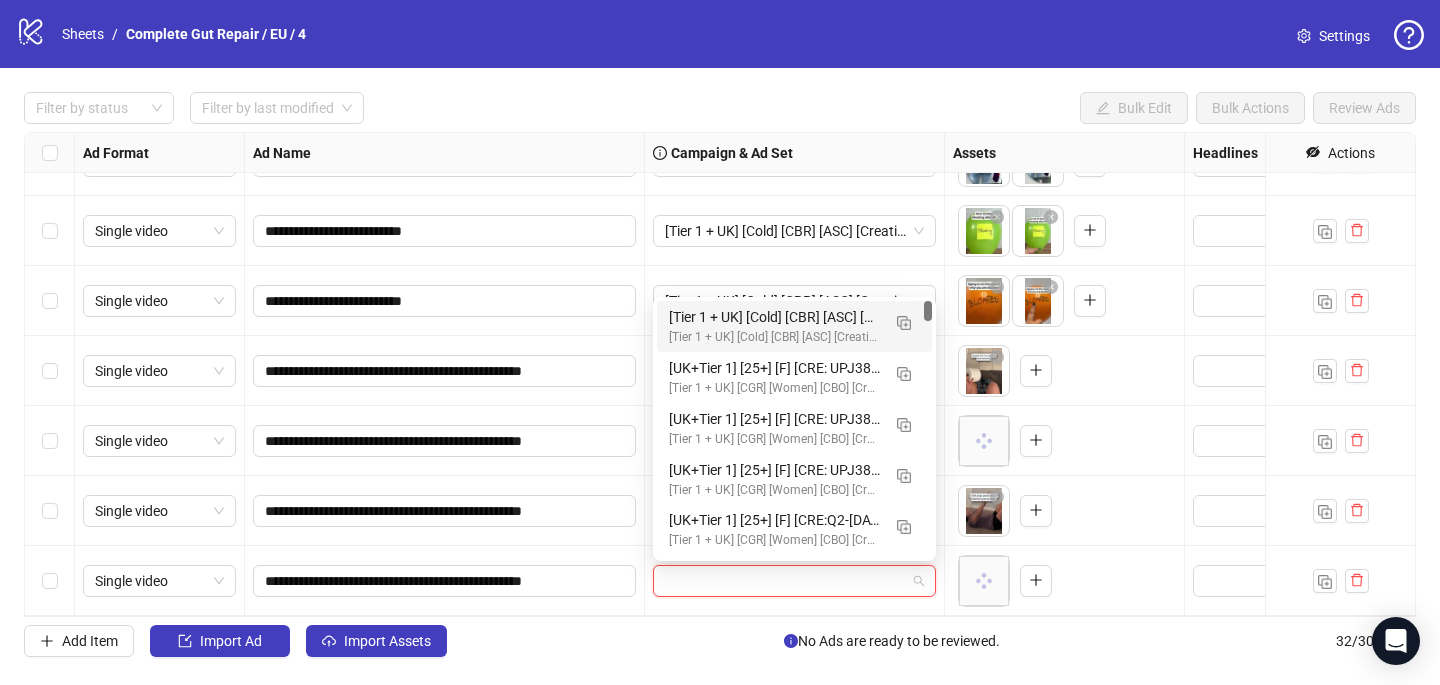 click at bounding box center (785, 581) 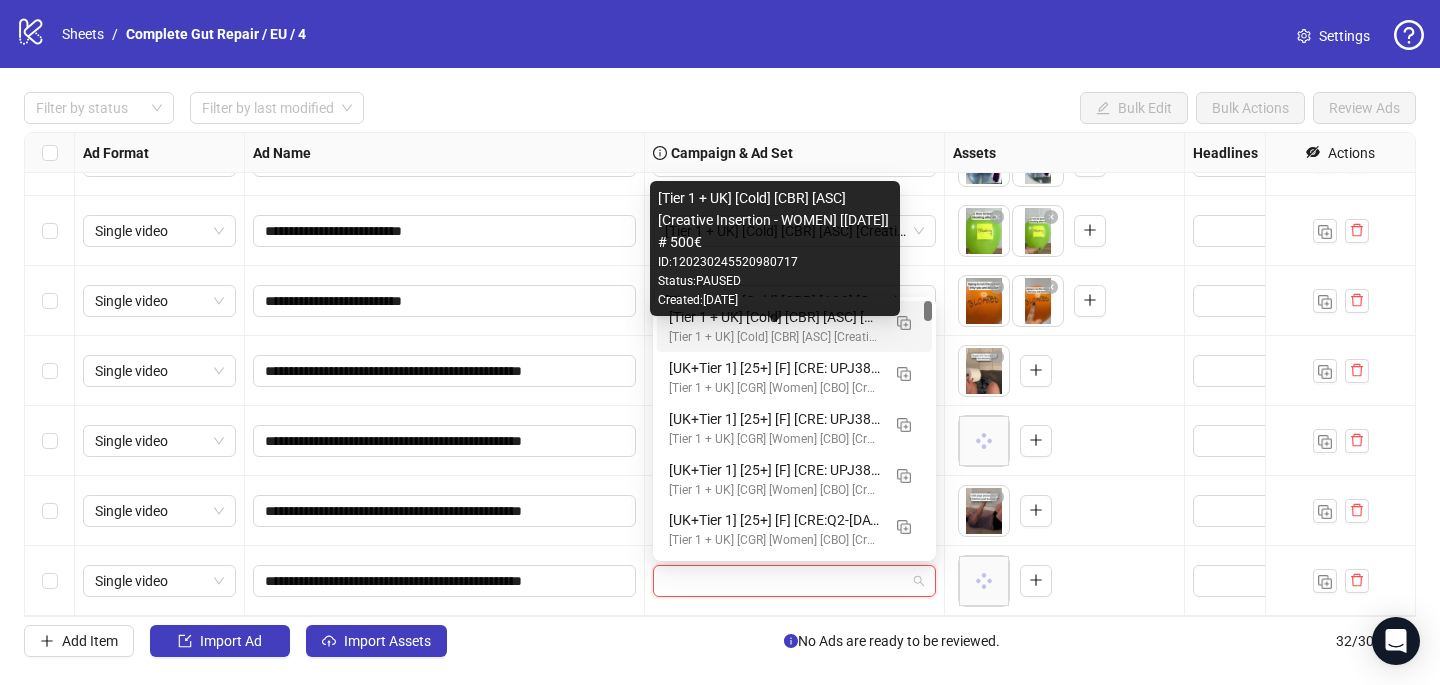 click on "[Tier 1 + UK] [Cold] [CBR] [ASC] [Creative Insertion - WOMEN] [[DATE]] # 500€" at bounding box center (774, 337) 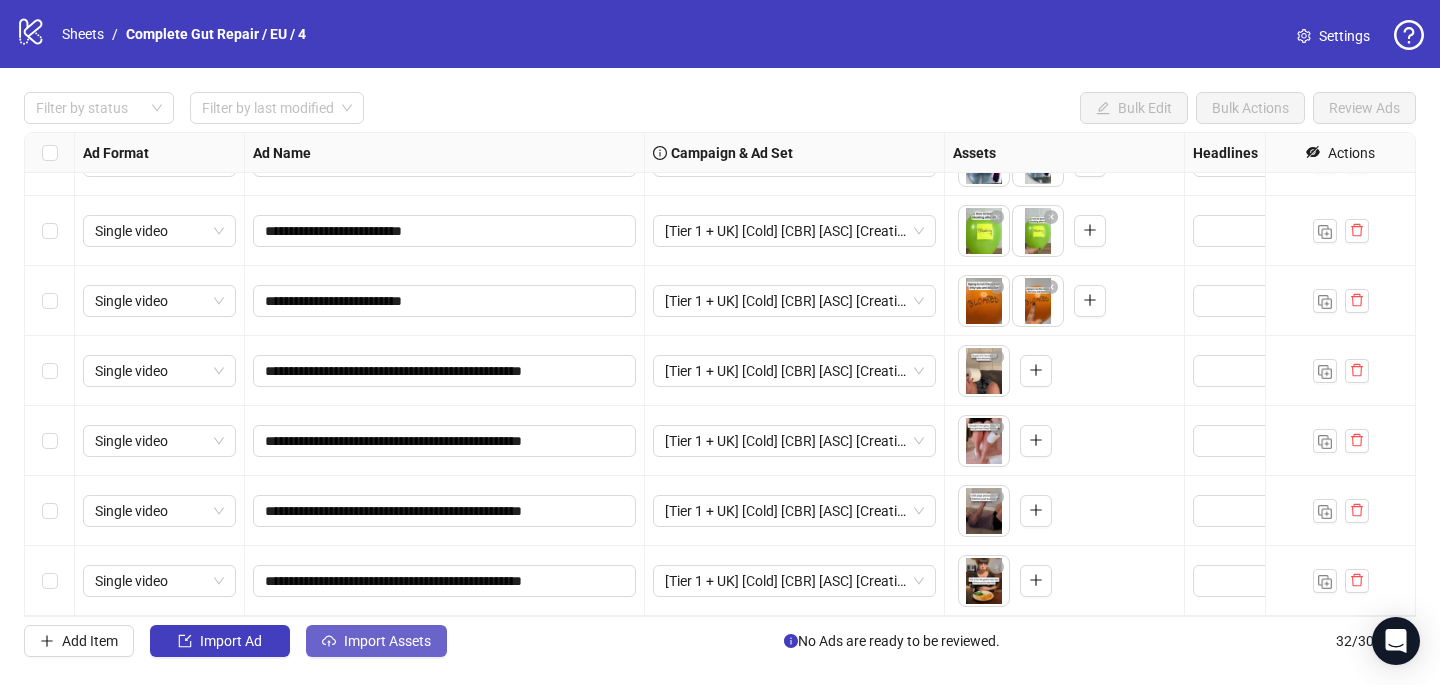 click on "Import Assets" at bounding box center [387, 641] 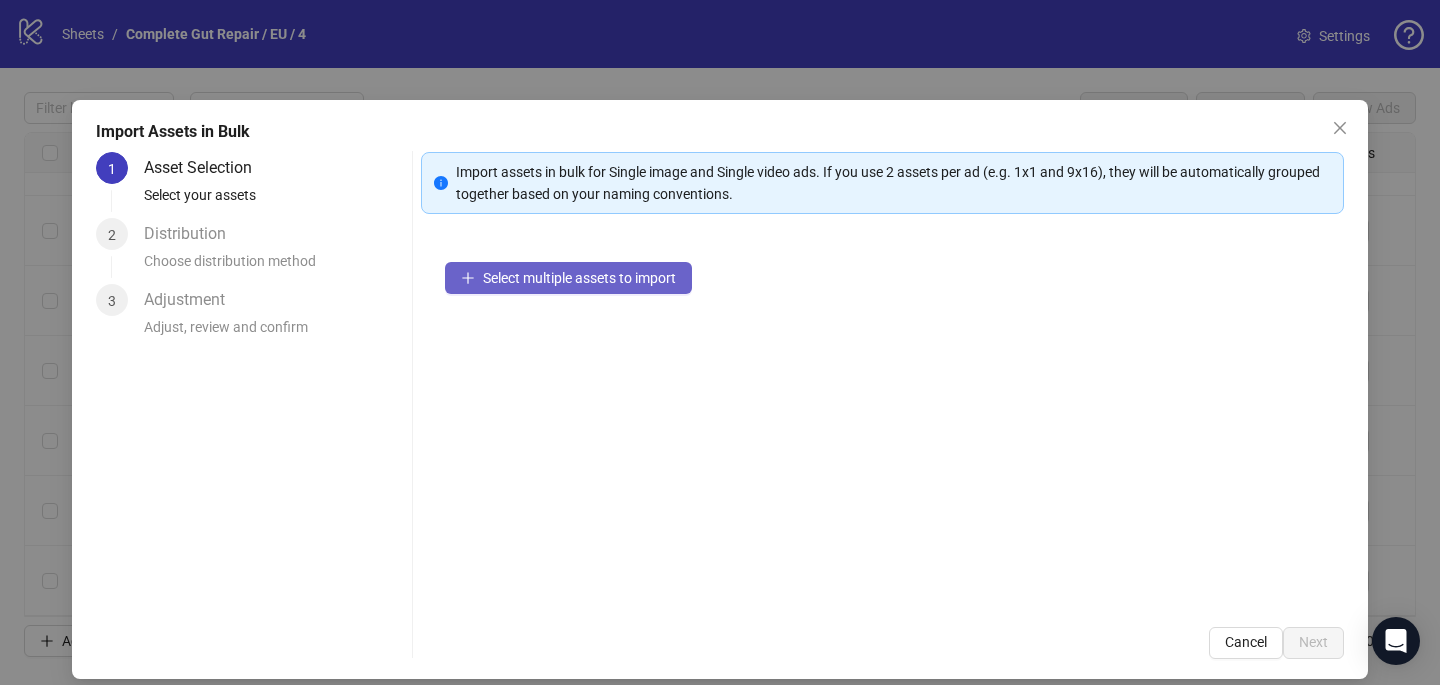 click on "Select multiple assets to import" at bounding box center (568, 278) 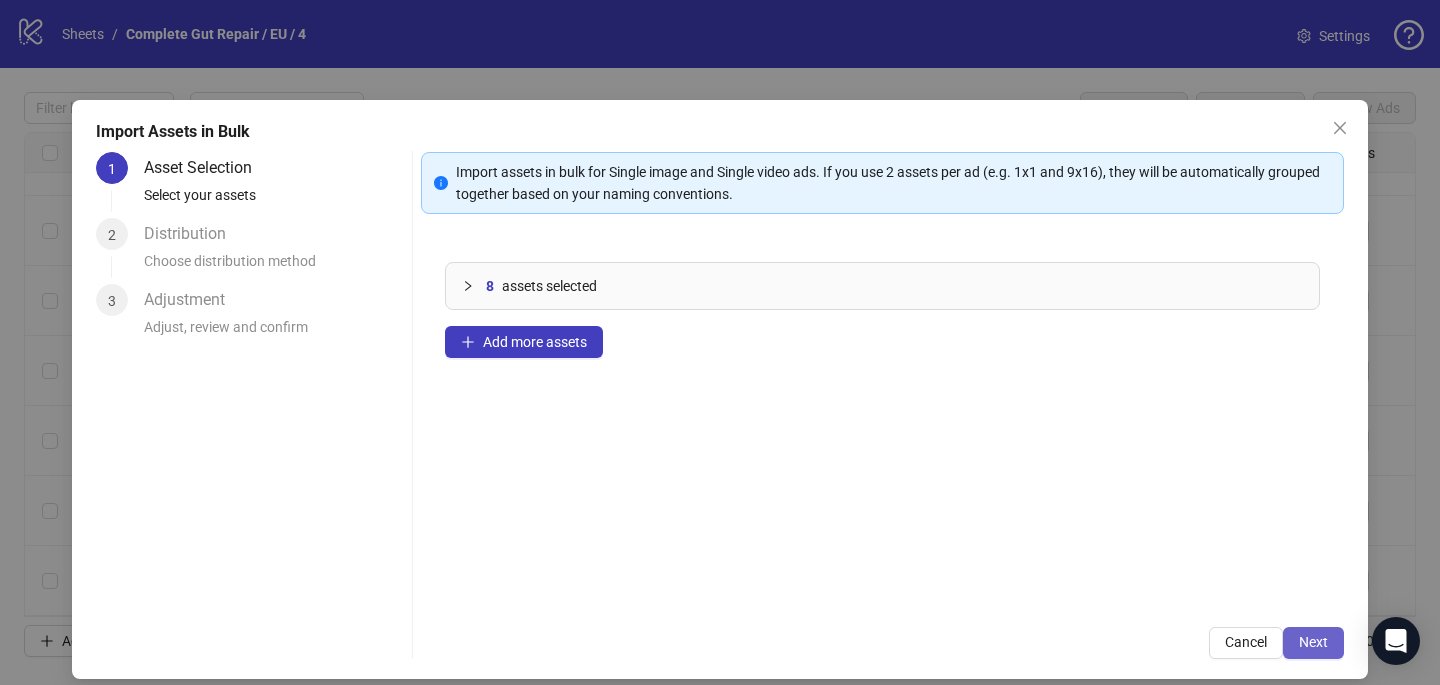 click on "Next" at bounding box center [1313, 642] 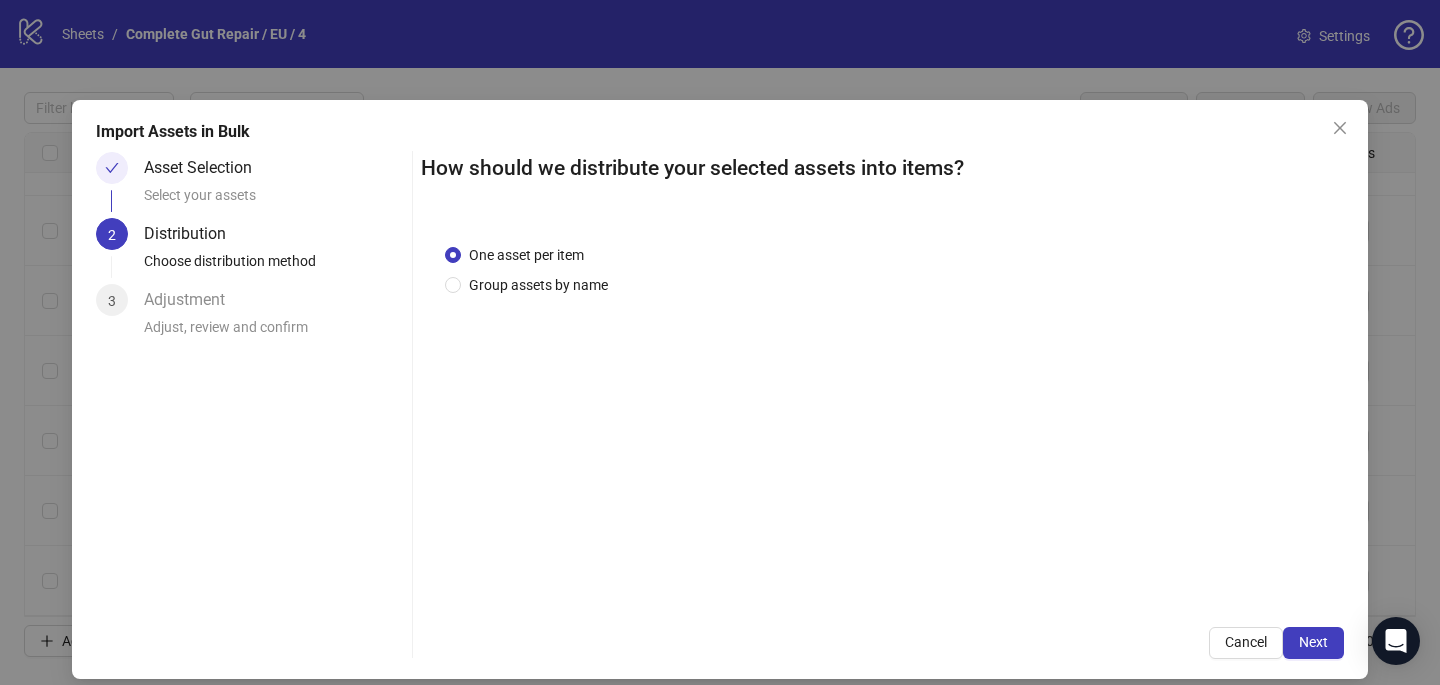 click on "One asset per item Group assets by name" at bounding box center [882, 411] 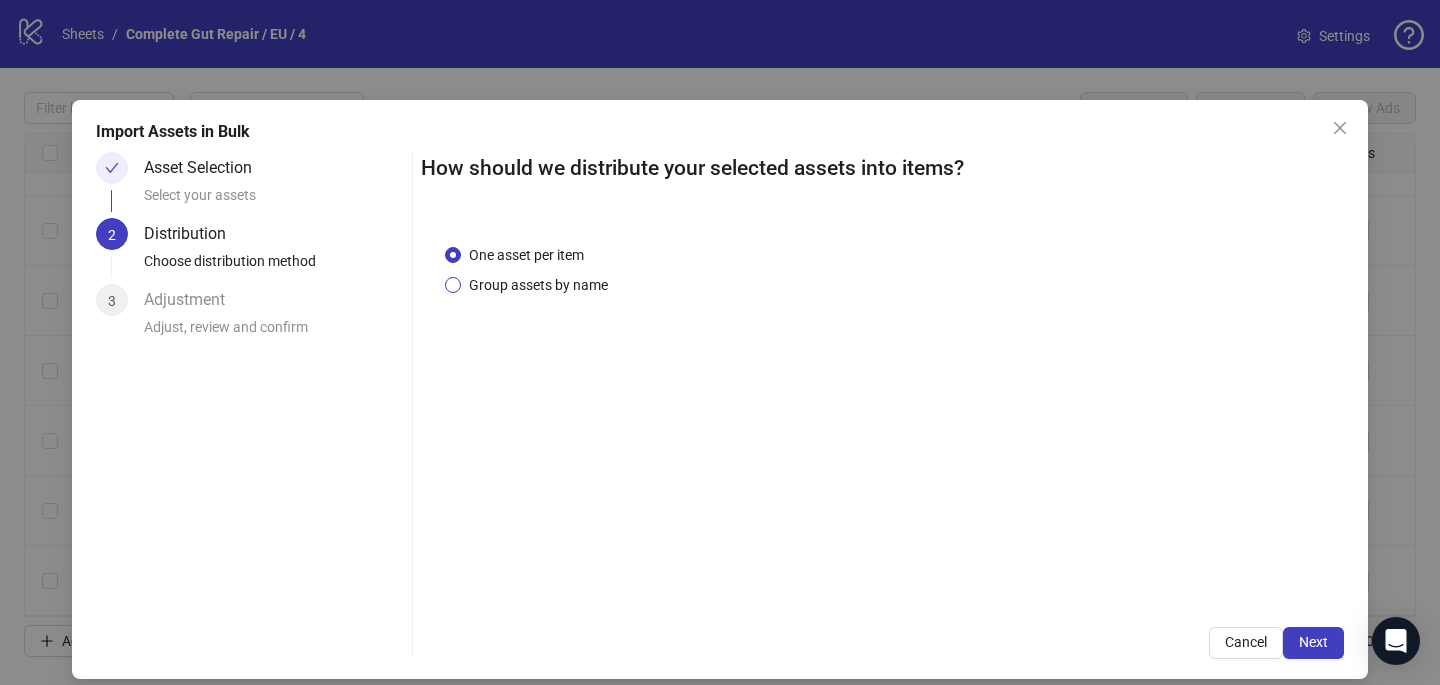 click on "Group assets by name" at bounding box center [538, 285] 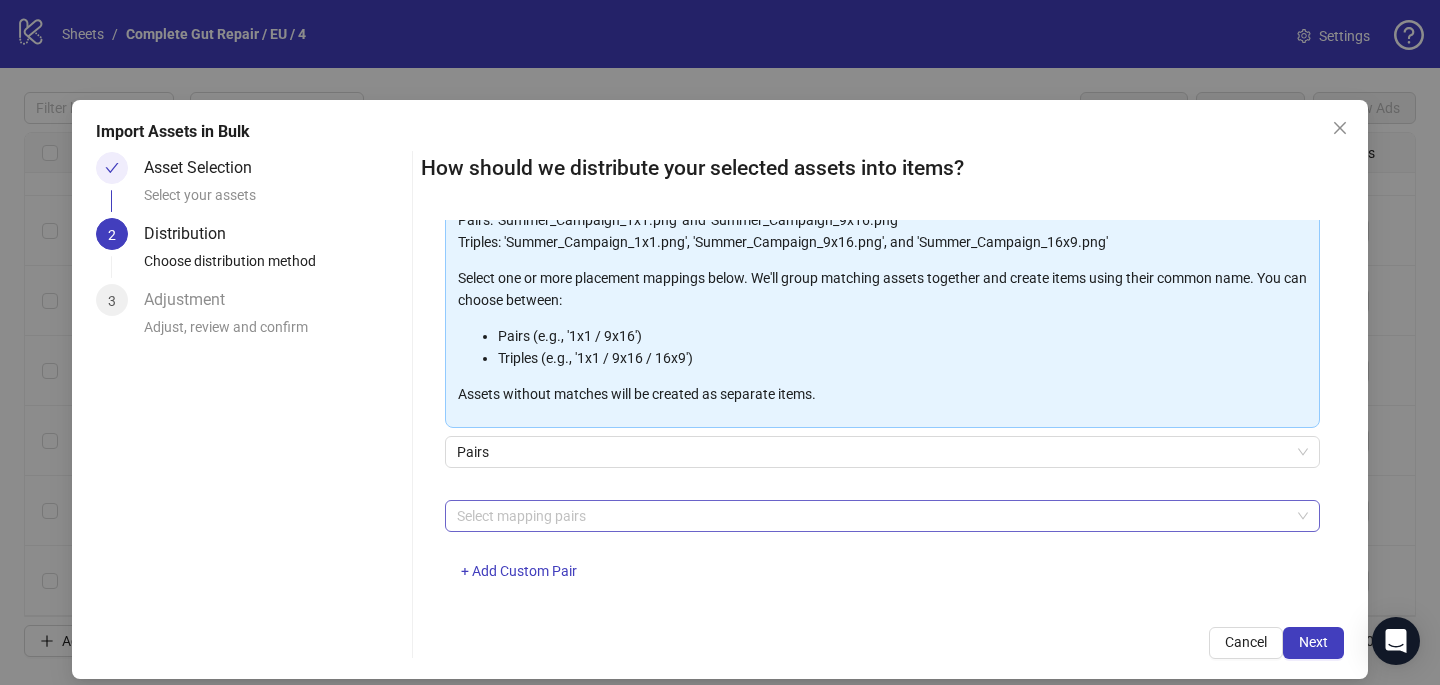 scroll, scrollTop: 194, scrollLeft: 0, axis: vertical 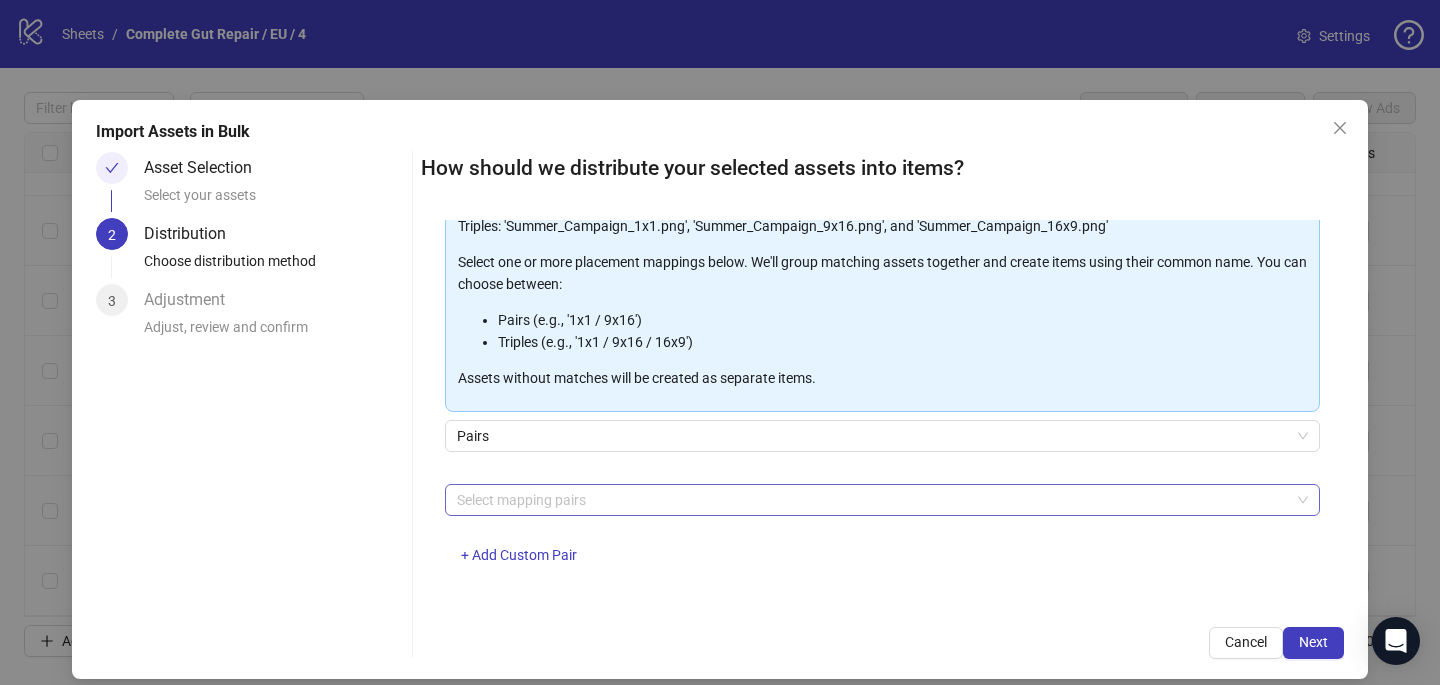 click at bounding box center [872, 500] 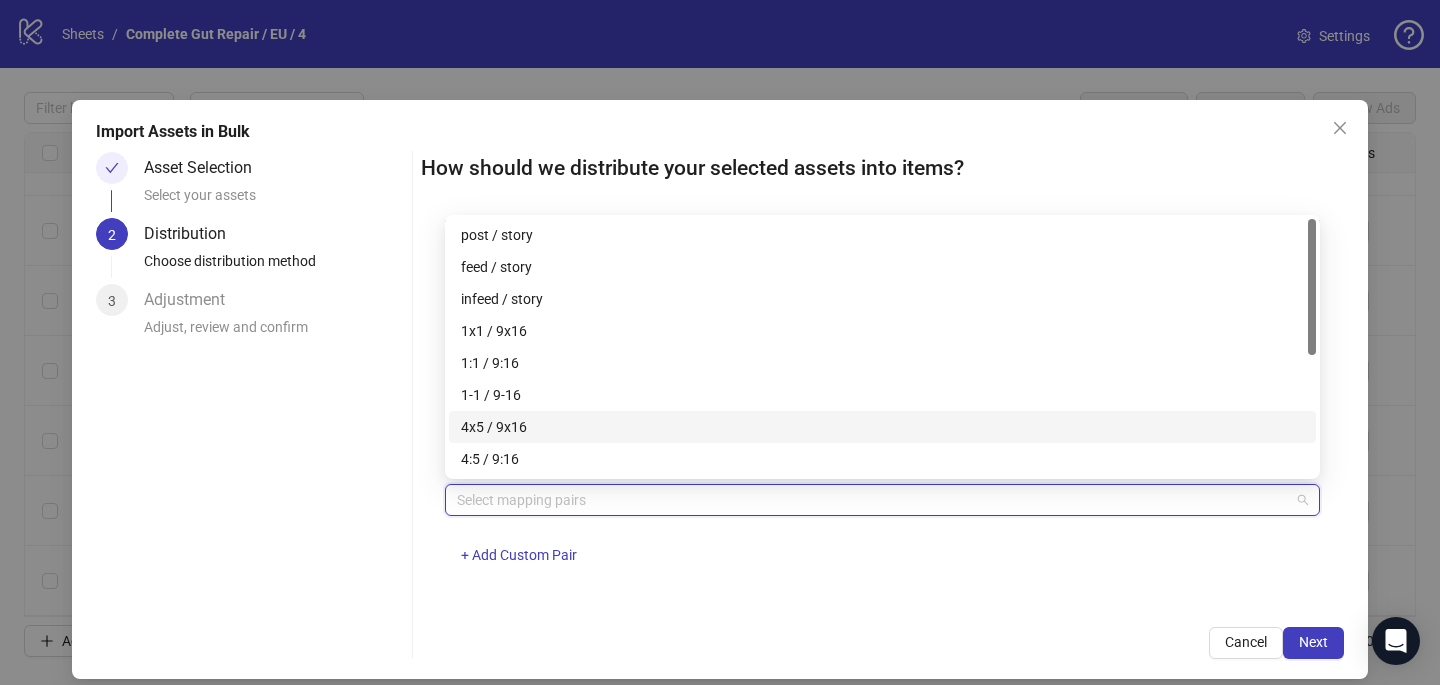 click on "4x5 / 9x16" at bounding box center (882, 427) 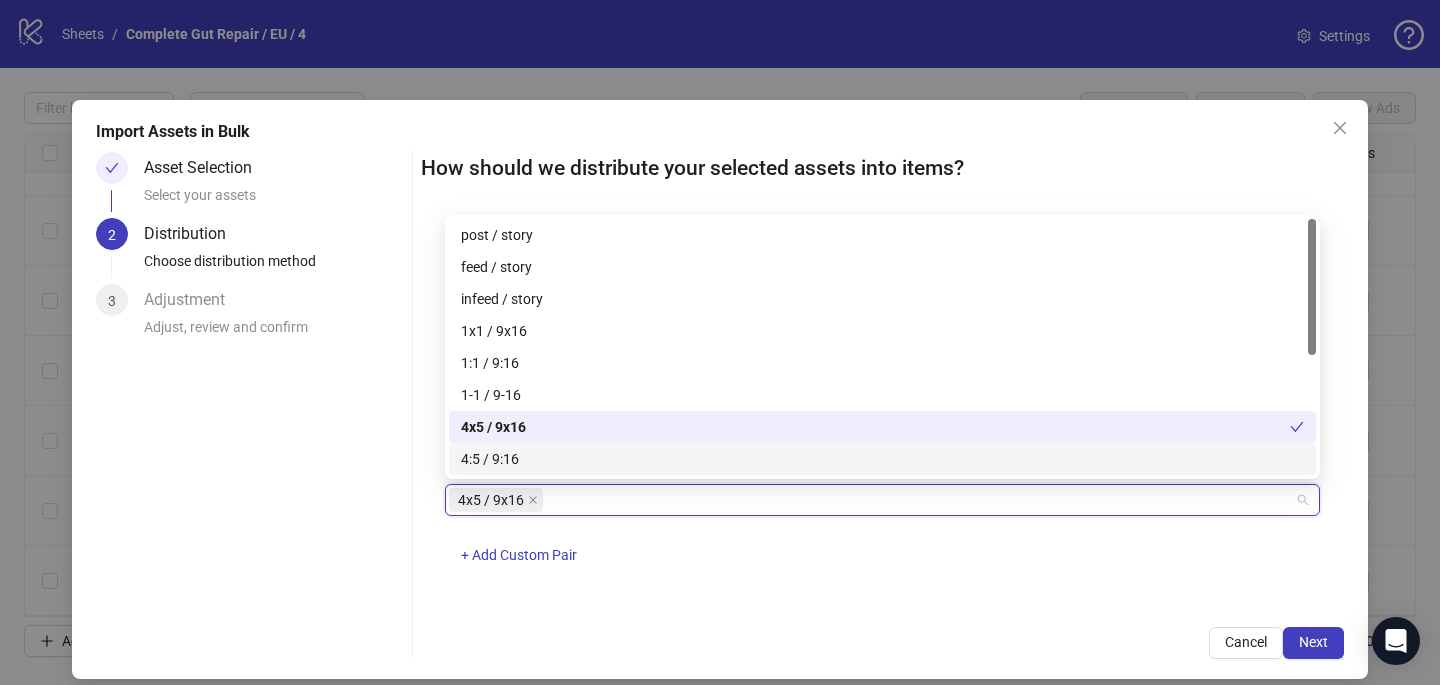 click on "How should we distribute your selected assets into items? One asset per item Group assets by name Assets must follow a consistent naming pattern to use this feature. Examples: Pairs: 'Summer_Campaign_1x1.png' and 'Summer_Campaign_9x16.png' Triples: 'Summer_Campaign_1x1.png', 'Summer_Campaign_9x16.png', and 'Summer_Campaign_16x9.png' Select one or more placement mappings below. We'll group matching assets together and create items using their common name. You can choose between: Pairs (e.g., '1x1 / 9x16') Triples (e.g., '1x1 / 9x16 / 16x9') Assets without matches will be created as separate items. Pairs 4x5 / 9x16   + Add Custom Pair Cancel Next" at bounding box center (882, 405) 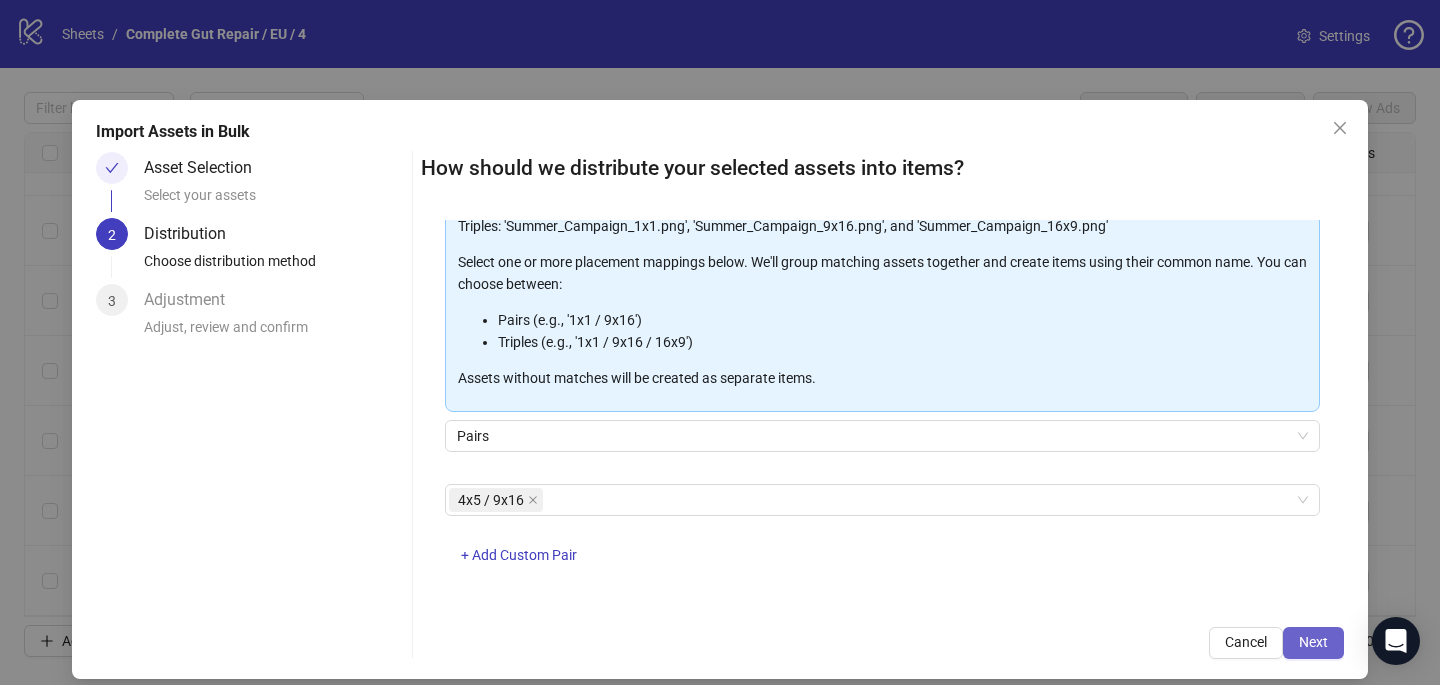 click on "Next" at bounding box center (1313, 642) 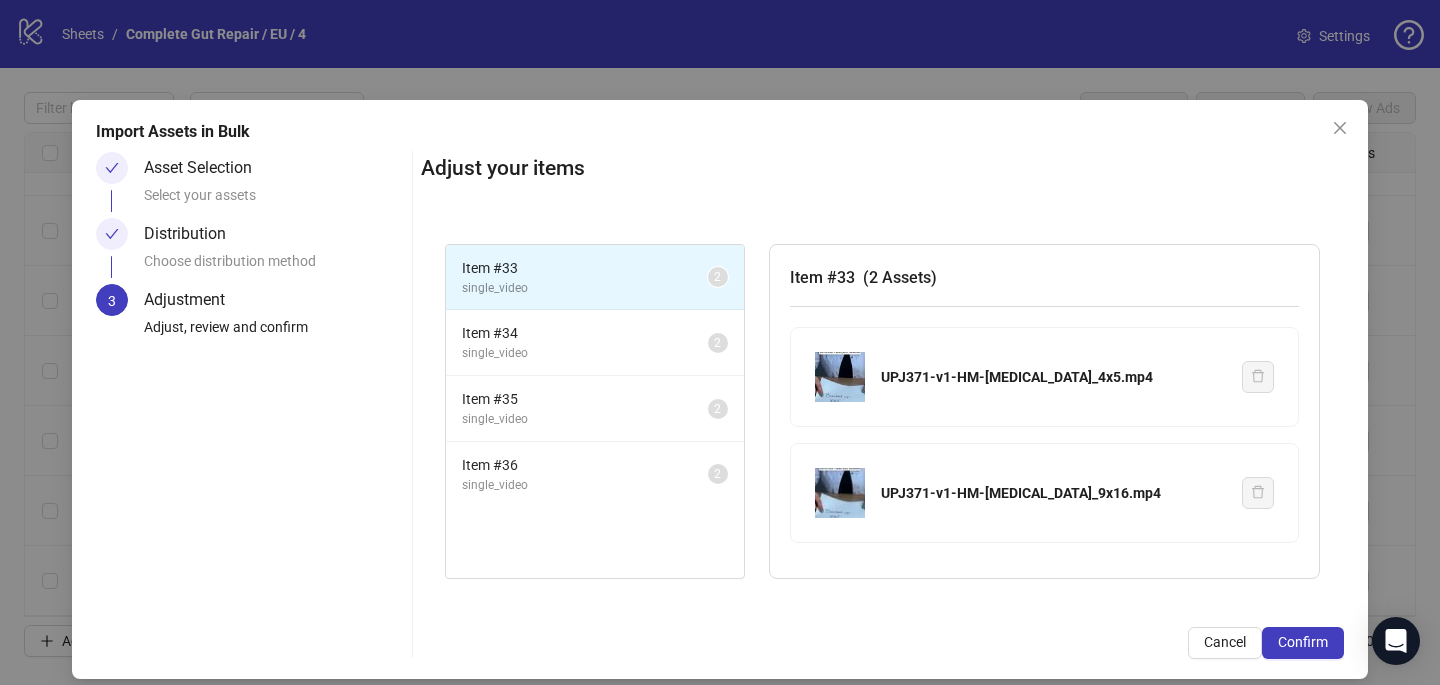 click on "Confirm" at bounding box center [1303, 642] 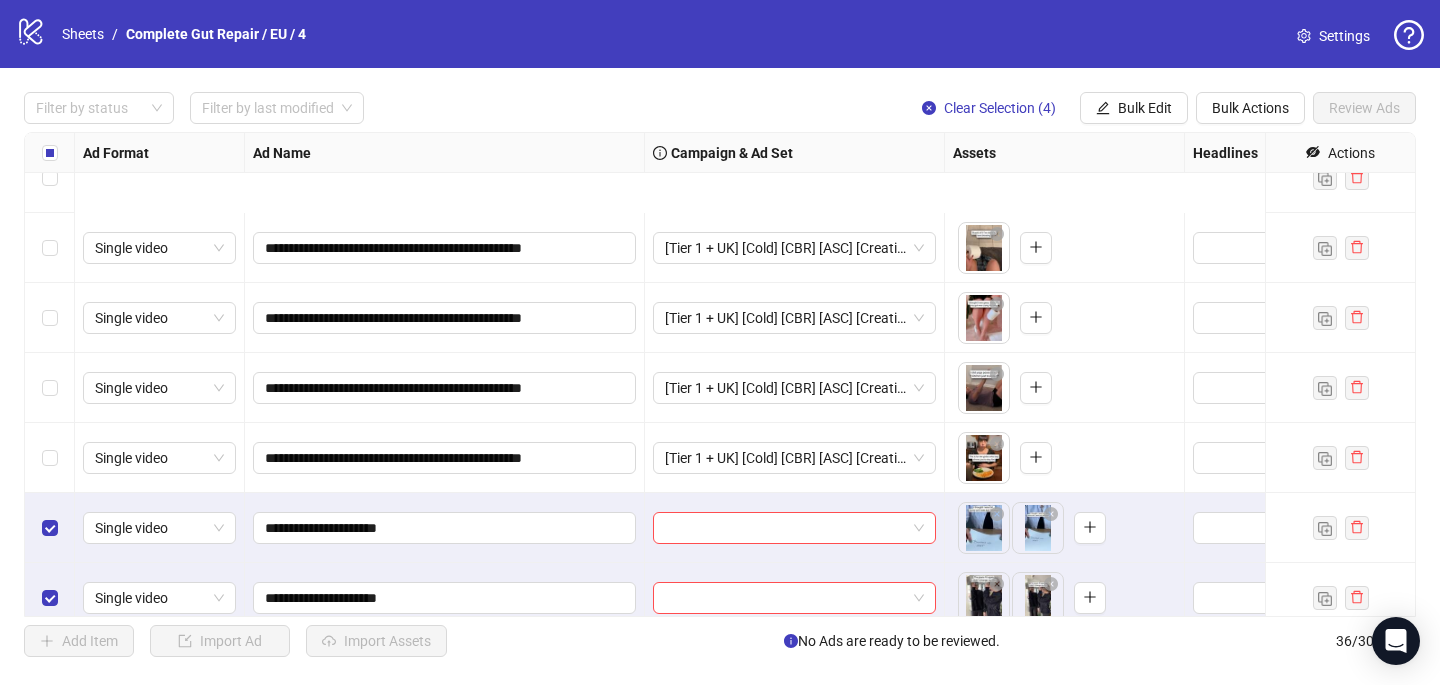 scroll, scrollTop: 2077, scrollLeft: 0, axis: vertical 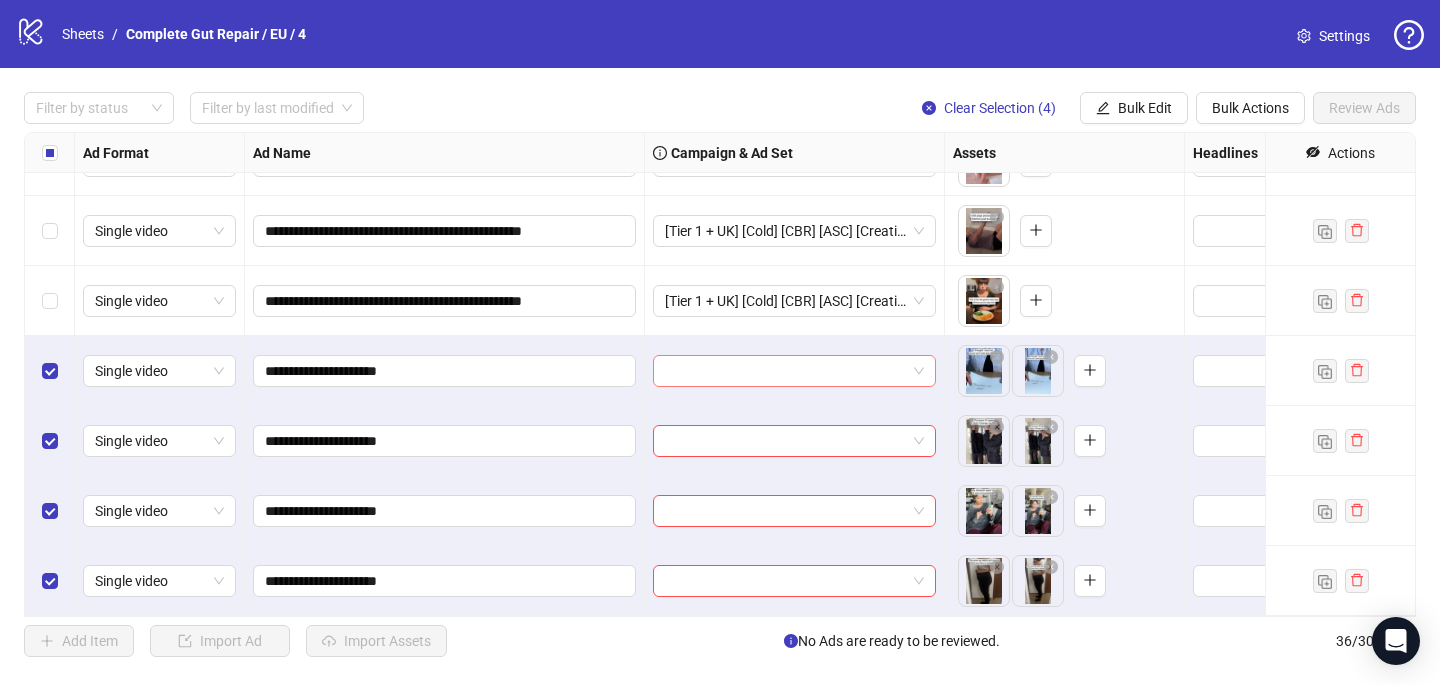 click at bounding box center [785, 371] 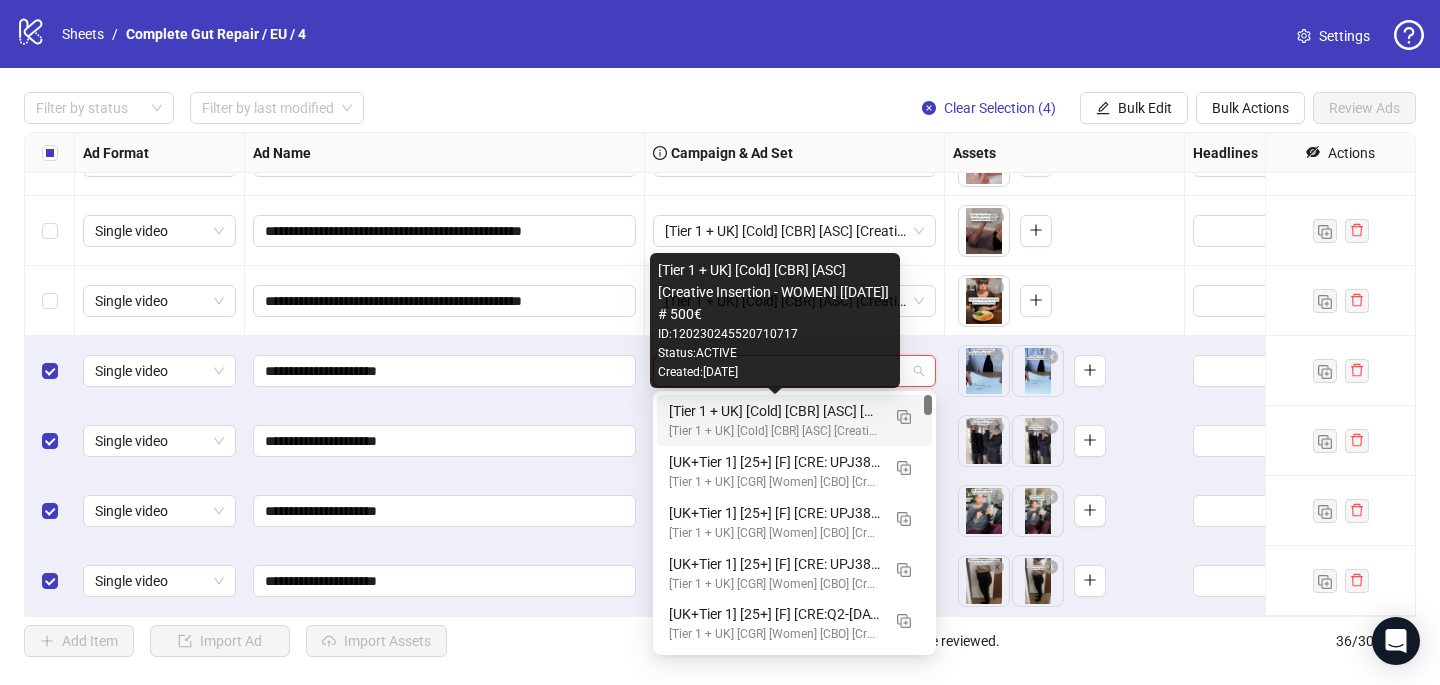 click on "[Tier 1 + UK] [Cold] [CBR] [ASC] [Creative Insertion - WOMEN] [[DATE]] # 500€" at bounding box center (774, 411) 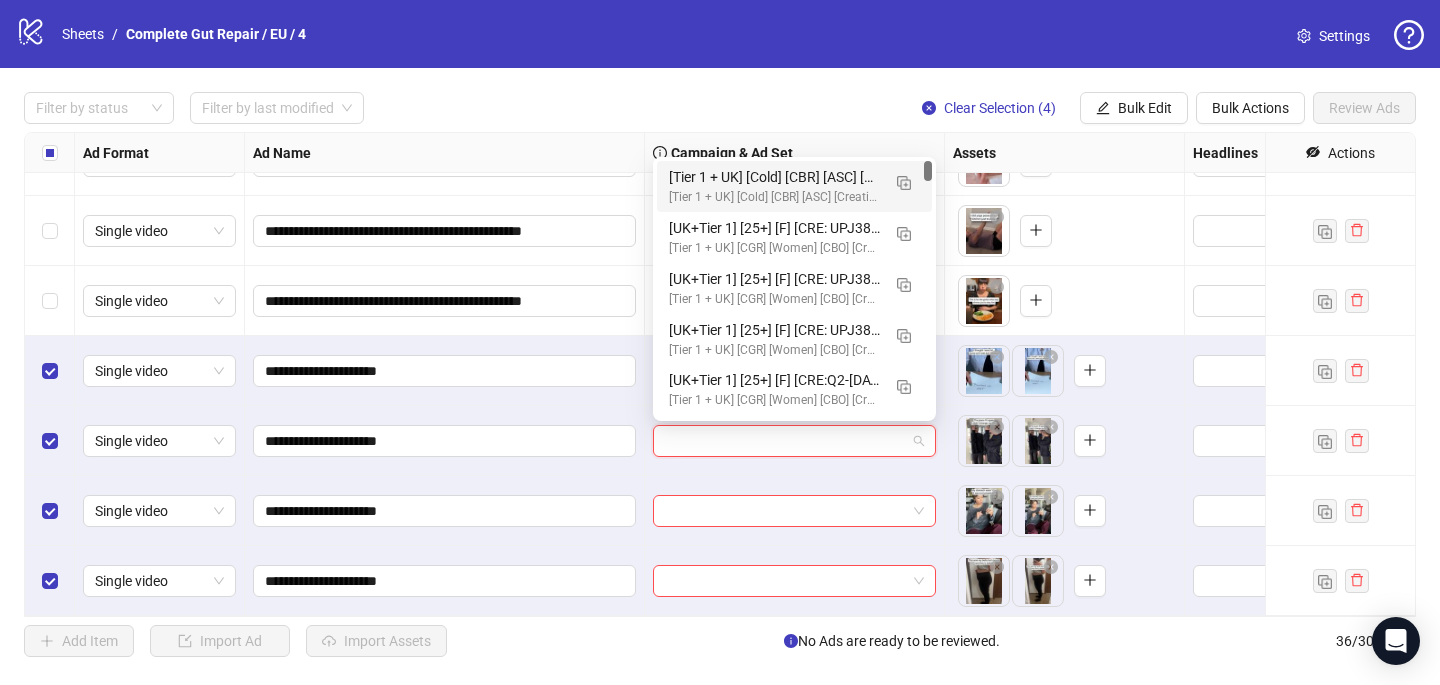click at bounding box center [785, 441] 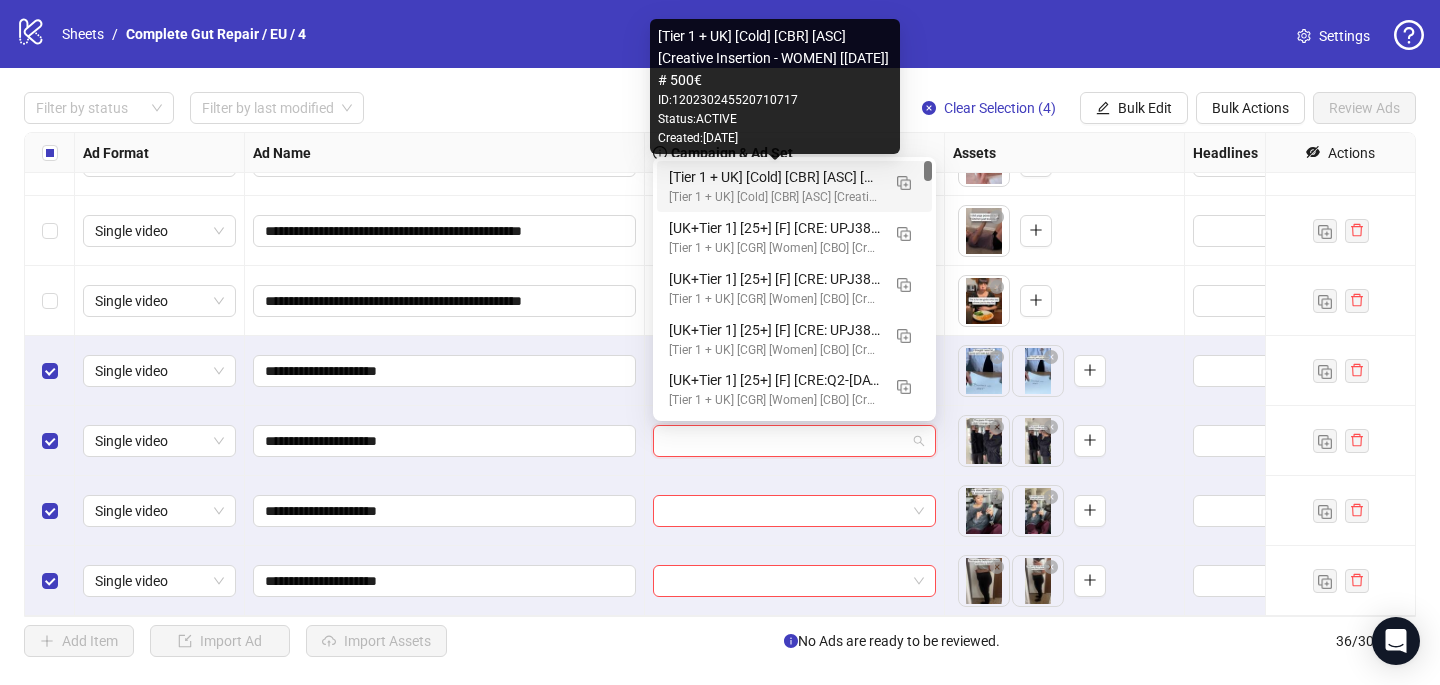click on "[Tier 1 + UK] [Cold] [CBR] [ASC] [Creative Insertion - WOMEN] [[DATE]] # 500€" at bounding box center [774, 177] 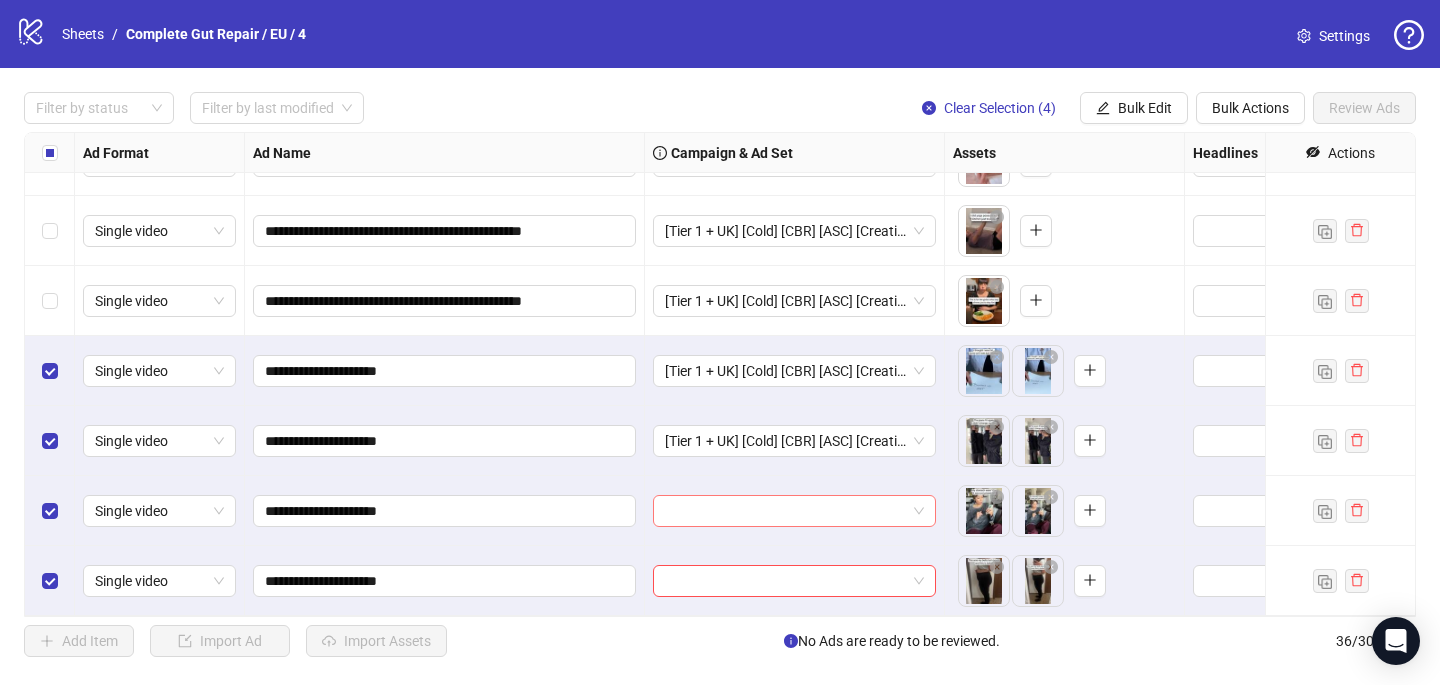 click at bounding box center (785, 511) 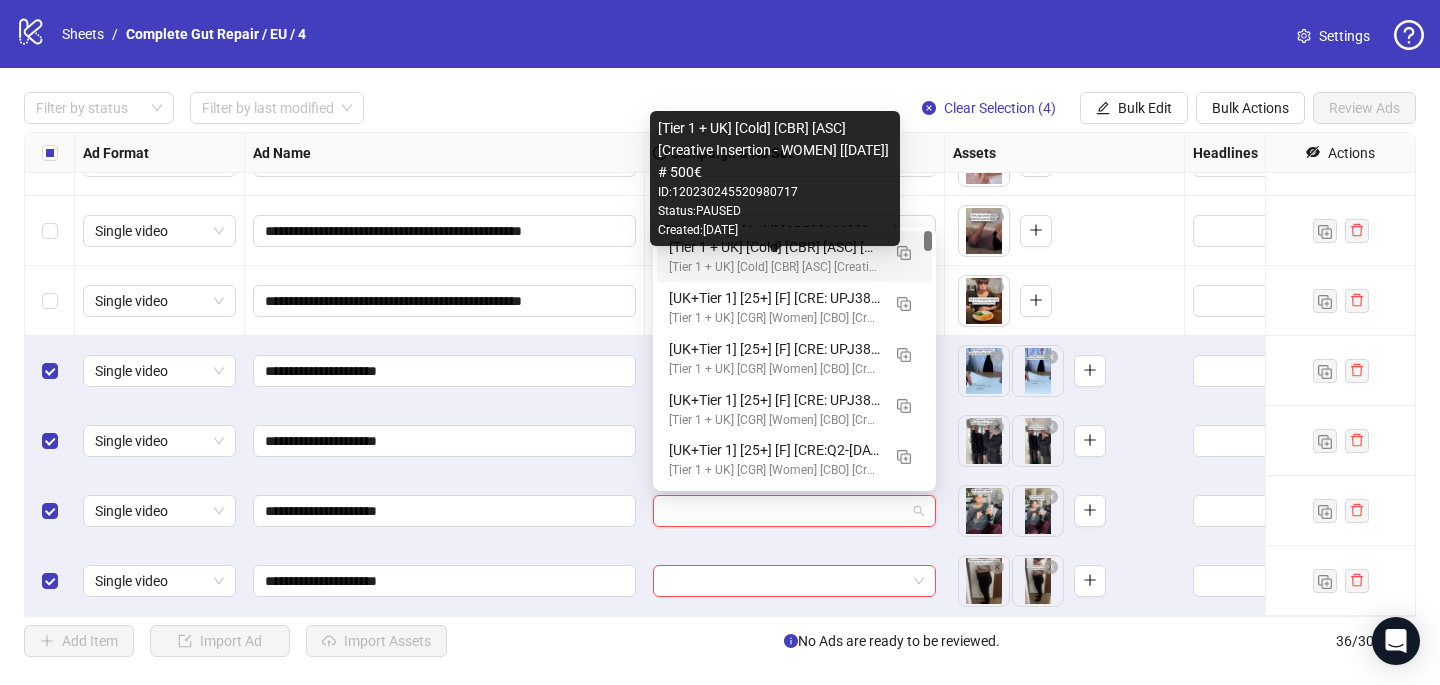 click on "[Tier 1 + UK] [Cold] [CBR] [ASC] [Creative Insertion - WOMEN] [[DATE]] # 500€" at bounding box center [774, 267] 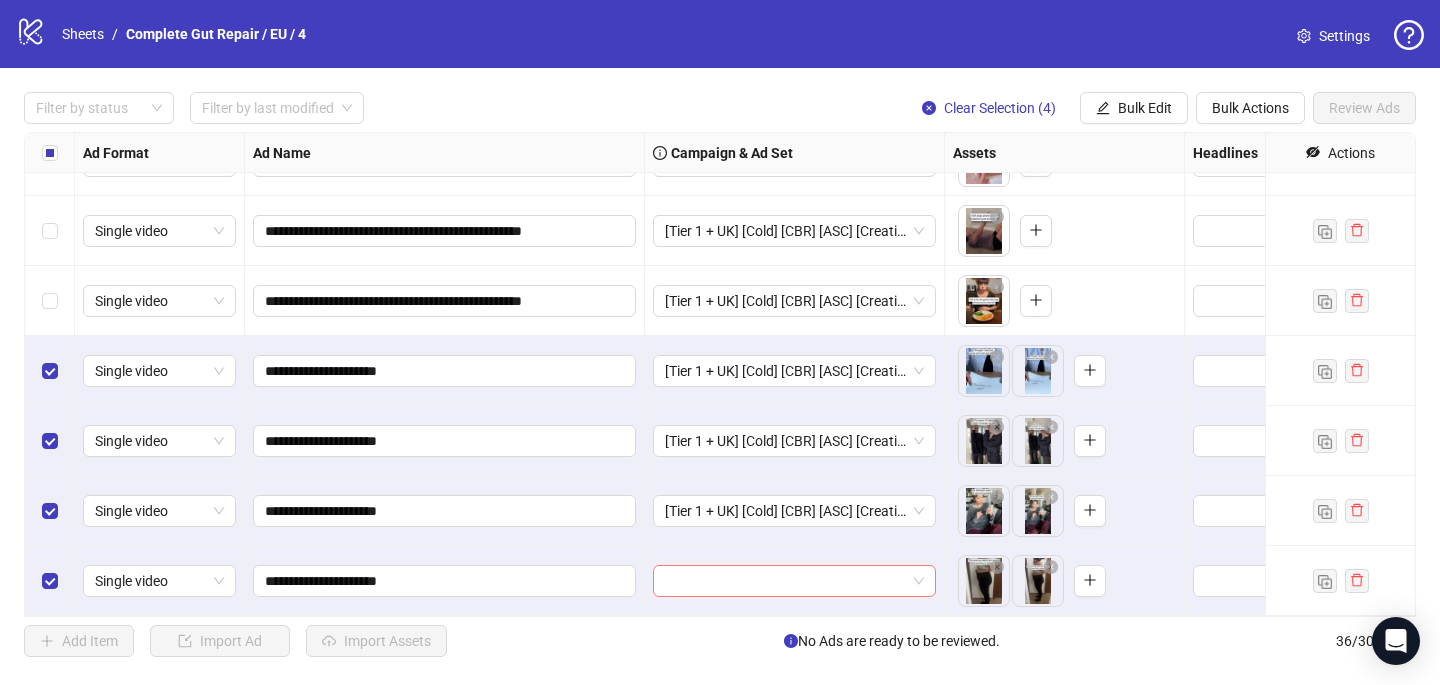 click at bounding box center (785, 581) 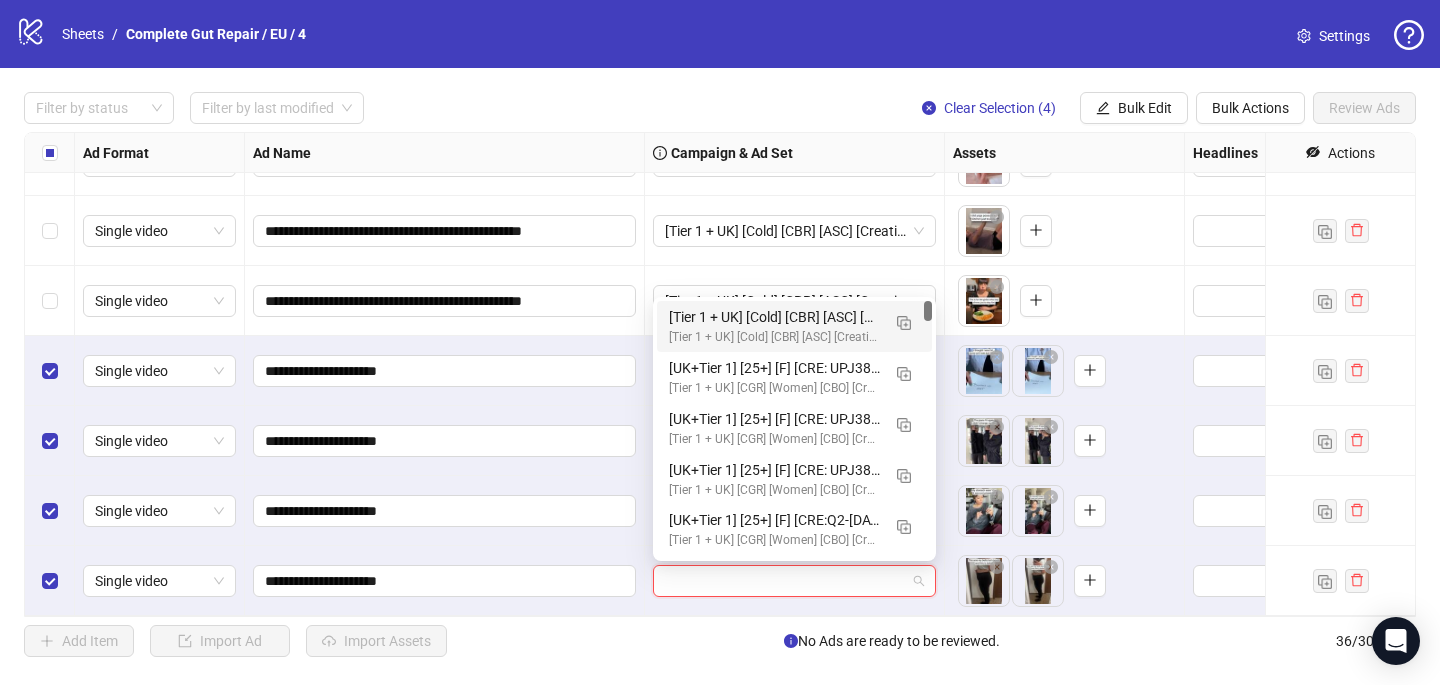 click on "[Tier 1 + UK] [Cold] [CBR] [ASC] [Creative Insertion - WOMEN] [[DATE]] # 500€" at bounding box center (774, 317) 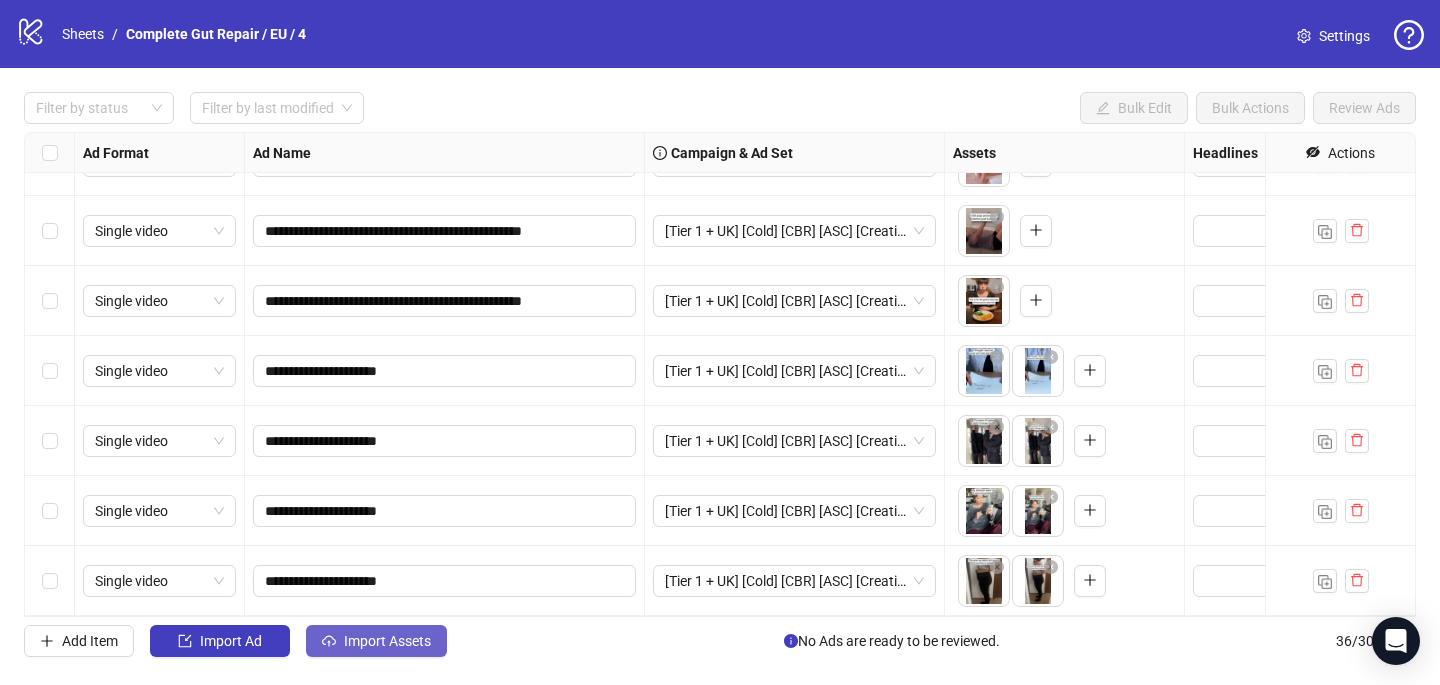 click on "Import Assets" at bounding box center (387, 641) 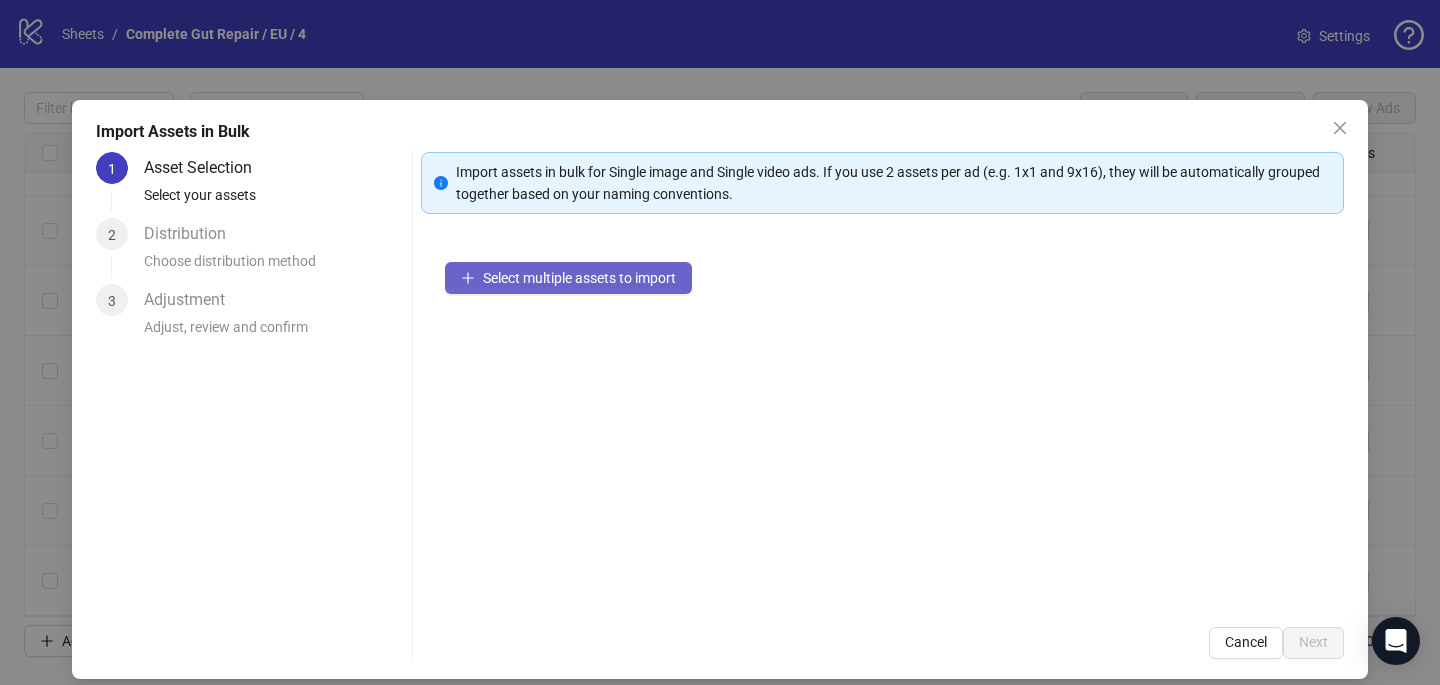 click on "Select multiple assets to import" at bounding box center (579, 278) 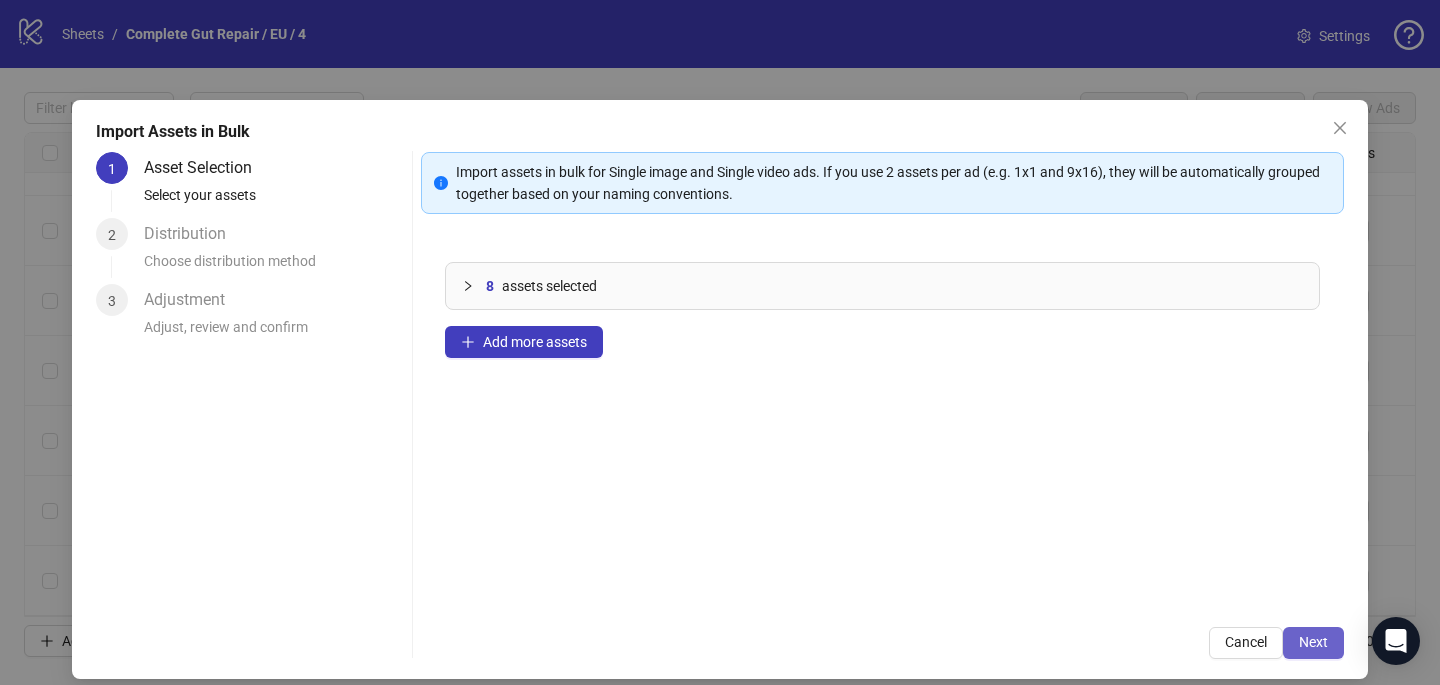 click on "Next" at bounding box center (1313, 642) 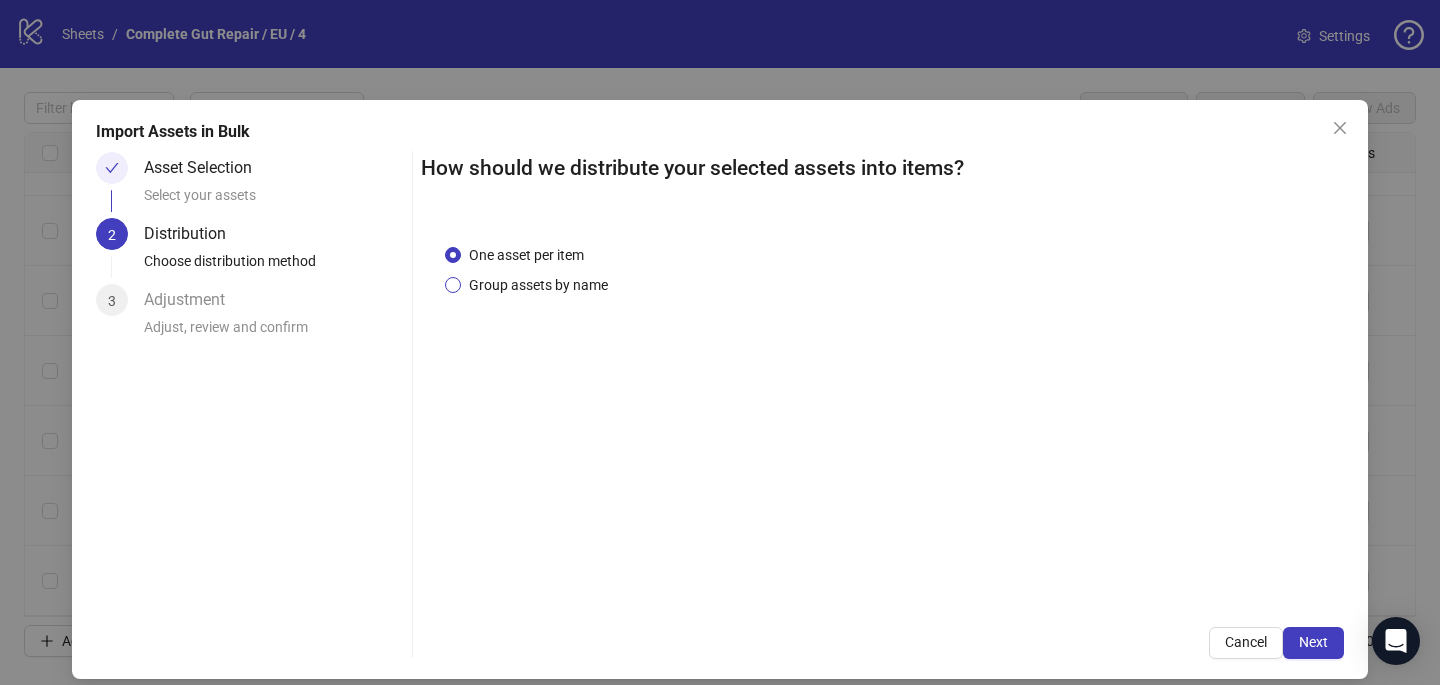 click on "Group assets by name" at bounding box center [538, 285] 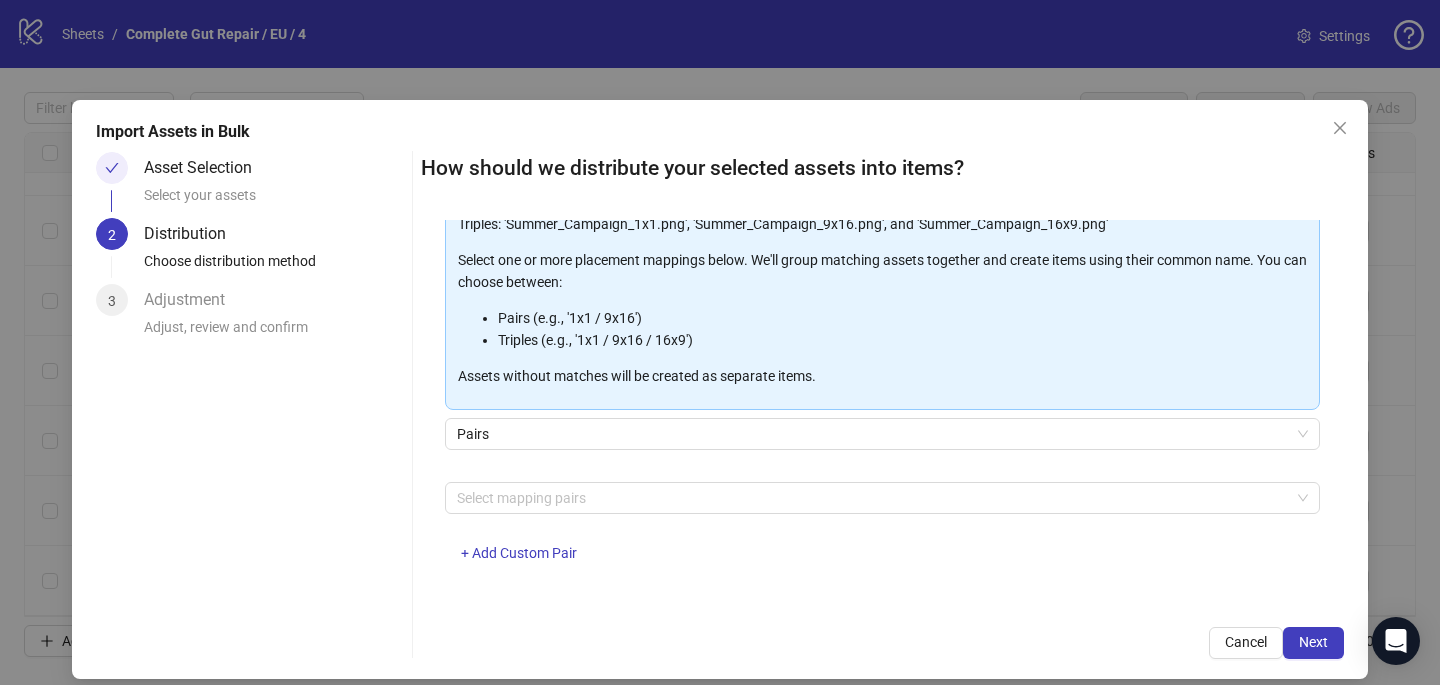 scroll, scrollTop: 203, scrollLeft: 0, axis: vertical 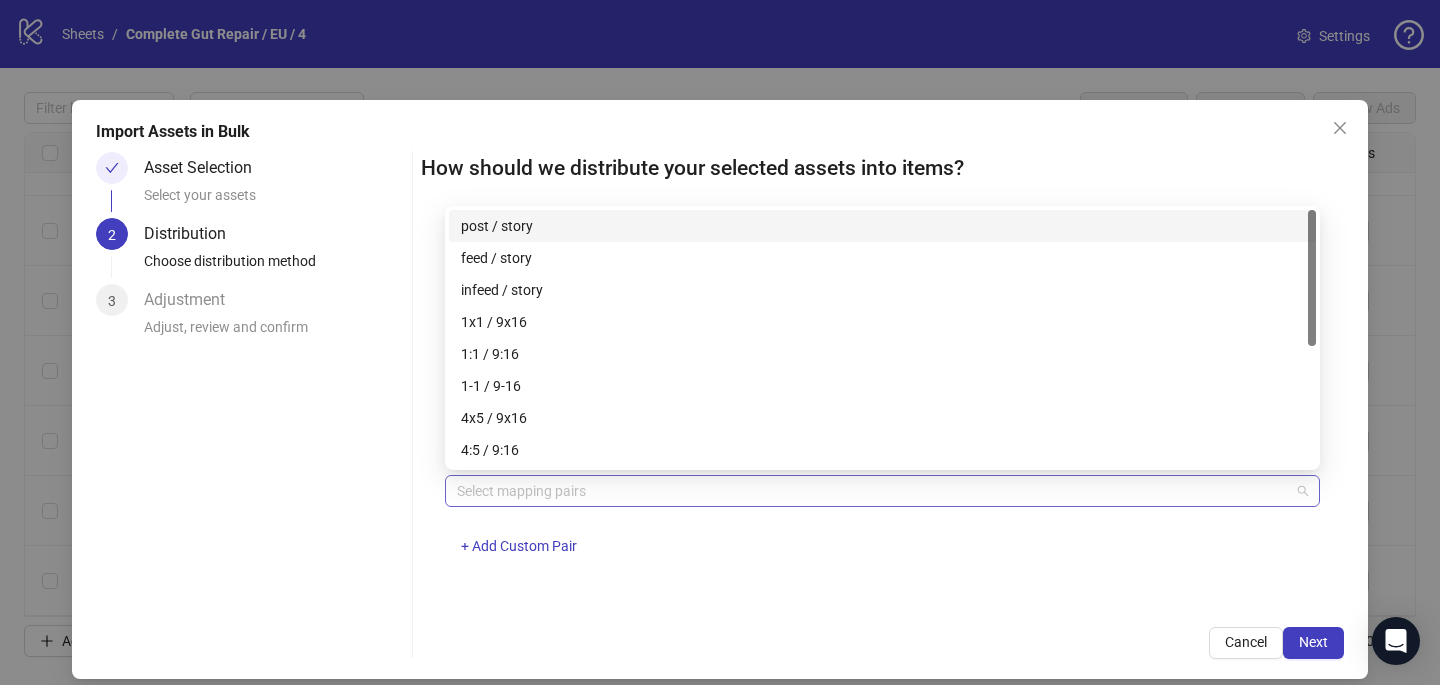 click at bounding box center [872, 491] 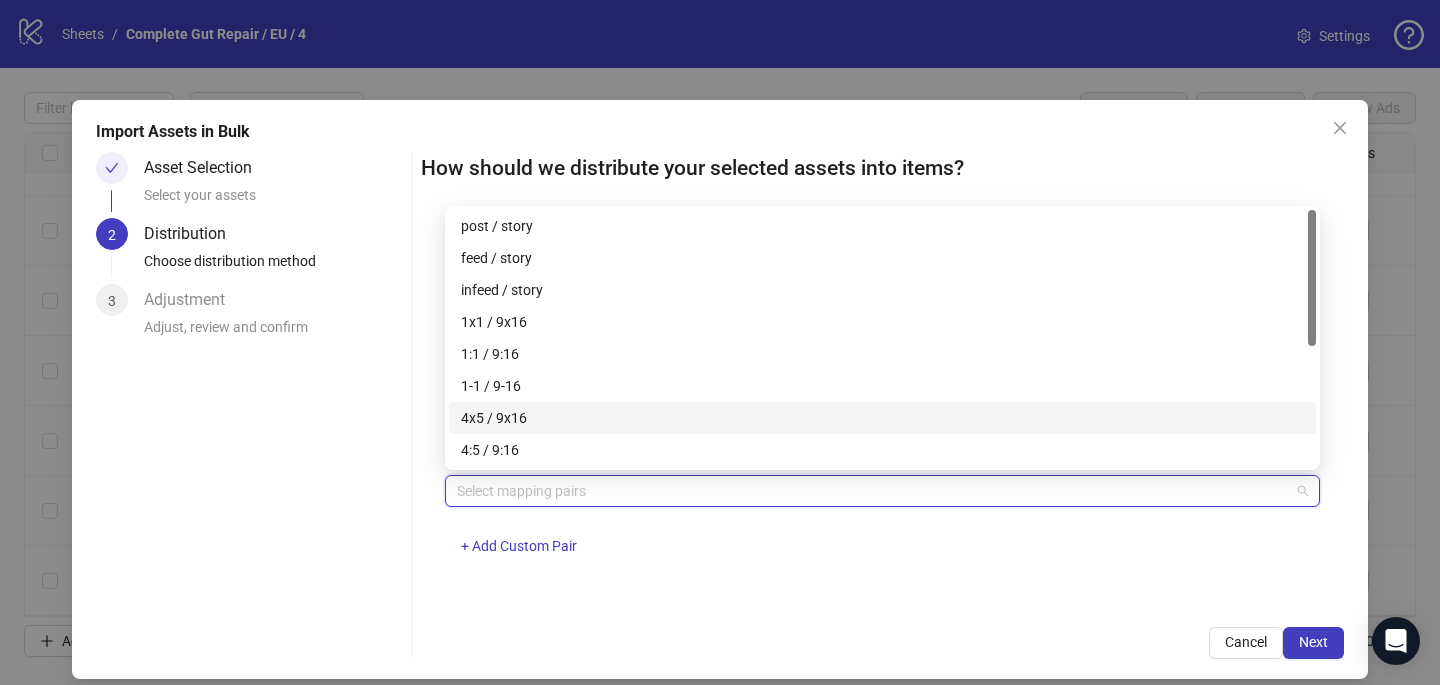 click on "4x5 / 9x16" at bounding box center [882, 418] 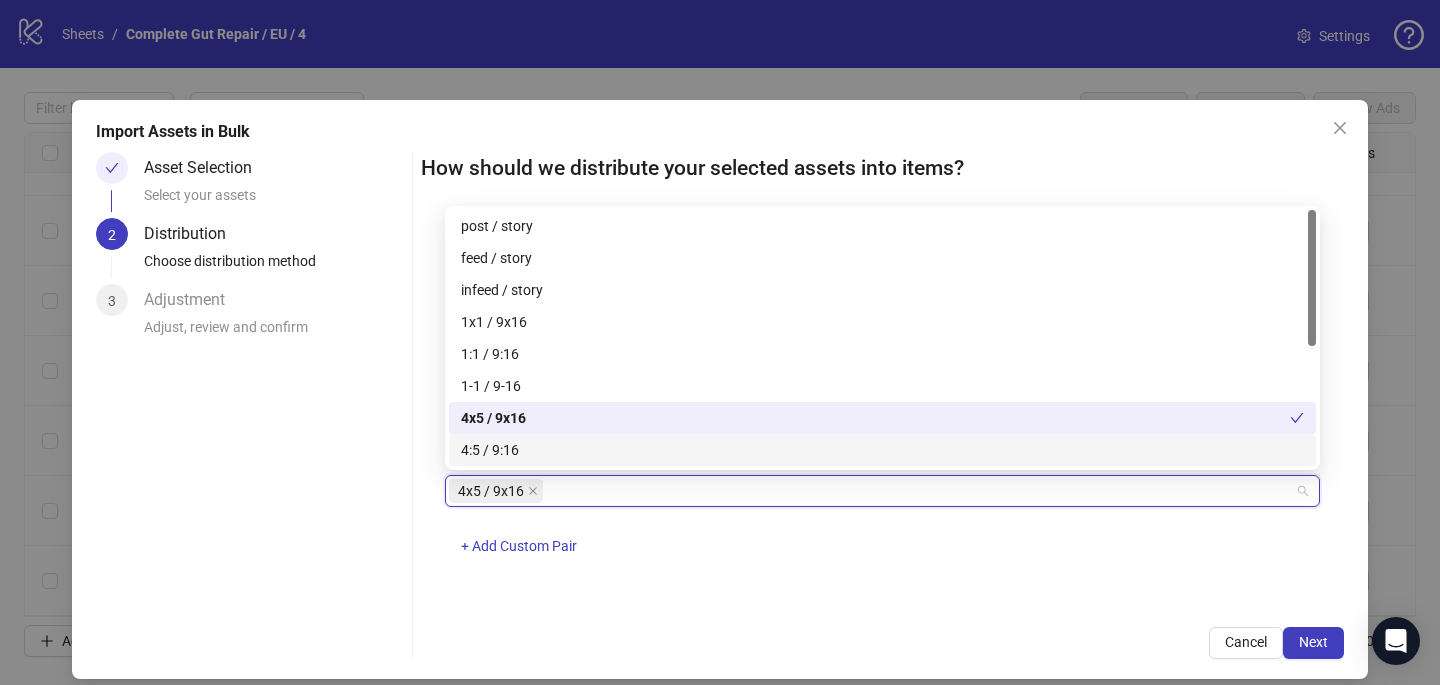 click on "One asset per item Group assets by name Assets must follow a consistent naming pattern to use this feature. Examples: Pairs: 'Summer_Campaign_1x1.png' and 'Summer_Campaign_9x16.png' Triples: 'Summer_Campaign_1x1.png', 'Summer_Campaign_9x16.png', and 'Summer_Campaign_16x9.png' Select one or more placement mappings below. We'll group matching assets together and create items using their common name. You can choose between: Pairs (e.g., '1x1 / 9x16') Triples (e.g., '1x1 / 9x16 / 16x9') Assets without matches will be created as separate items. Pairs 4x5 / 9x16   + Add Custom Pair" at bounding box center [882, 411] 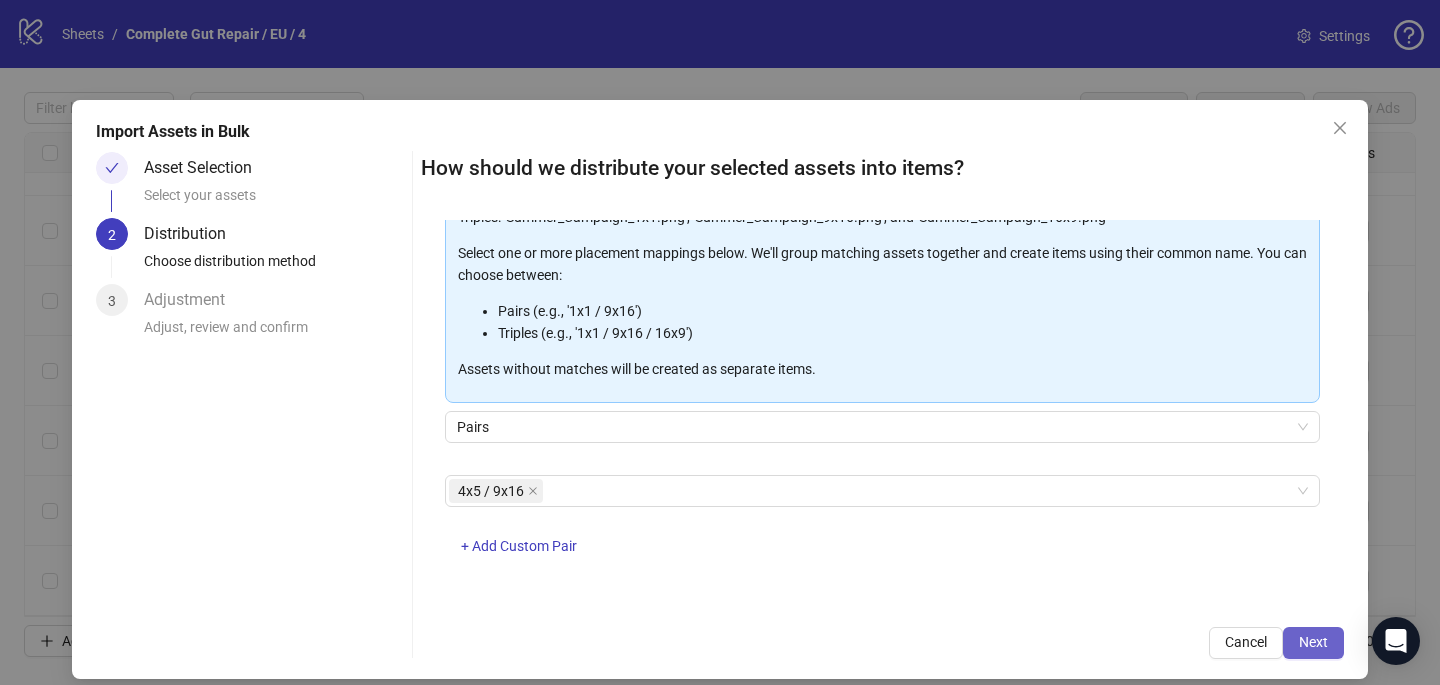 click on "Next" at bounding box center [1313, 642] 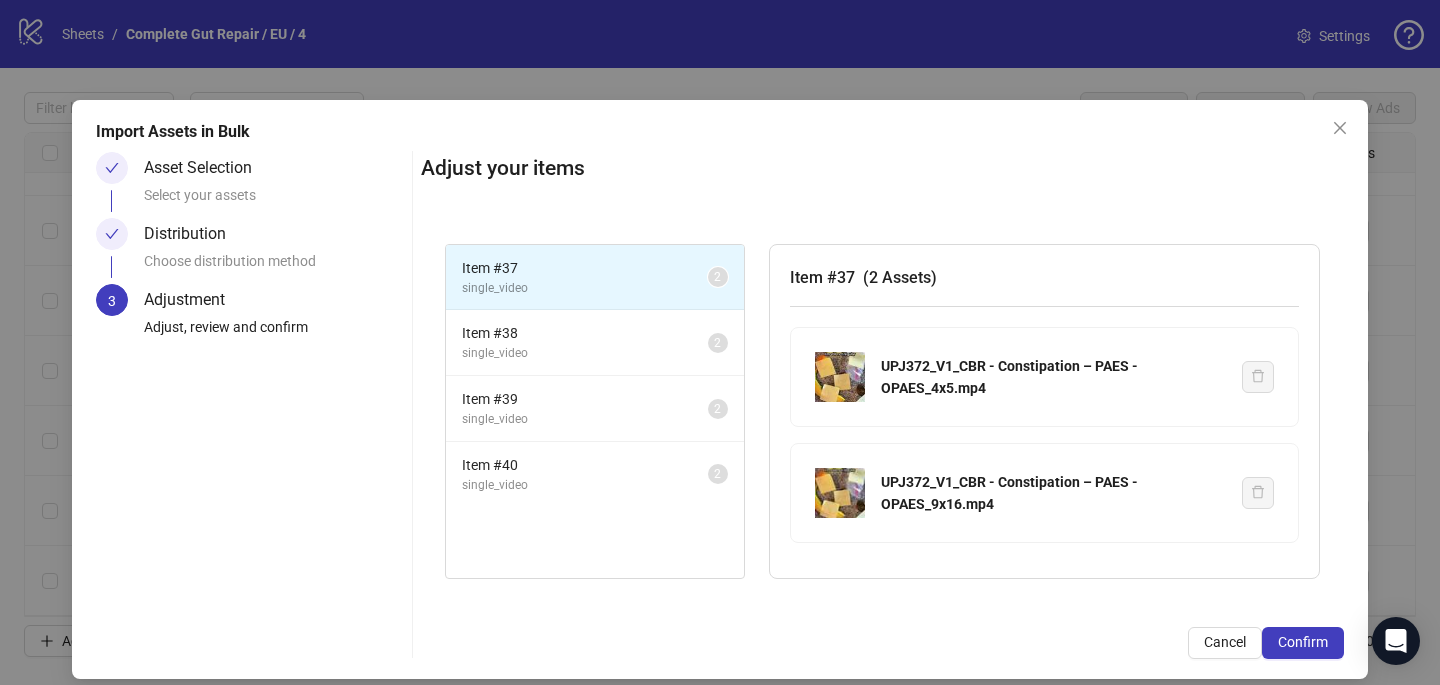 click on "Confirm" at bounding box center [1303, 642] 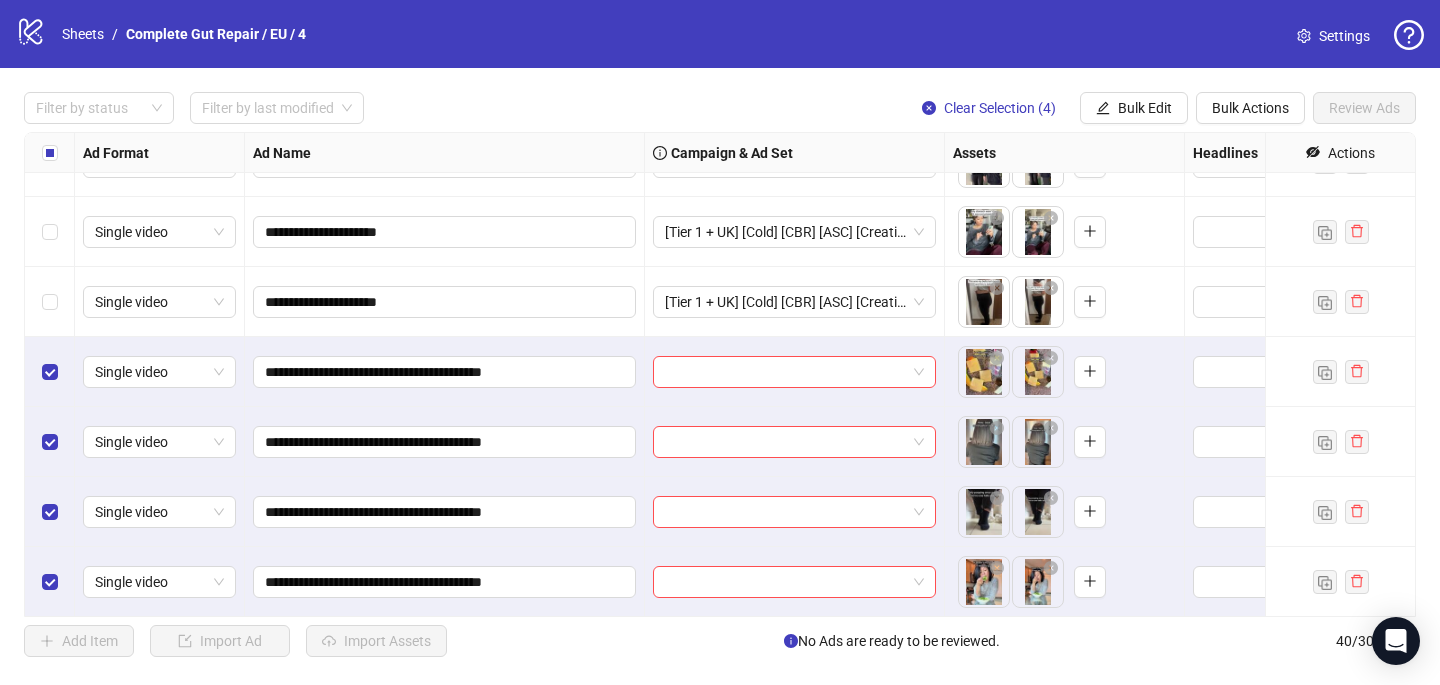 scroll, scrollTop: 2357, scrollLeft: 0, axis: vertical 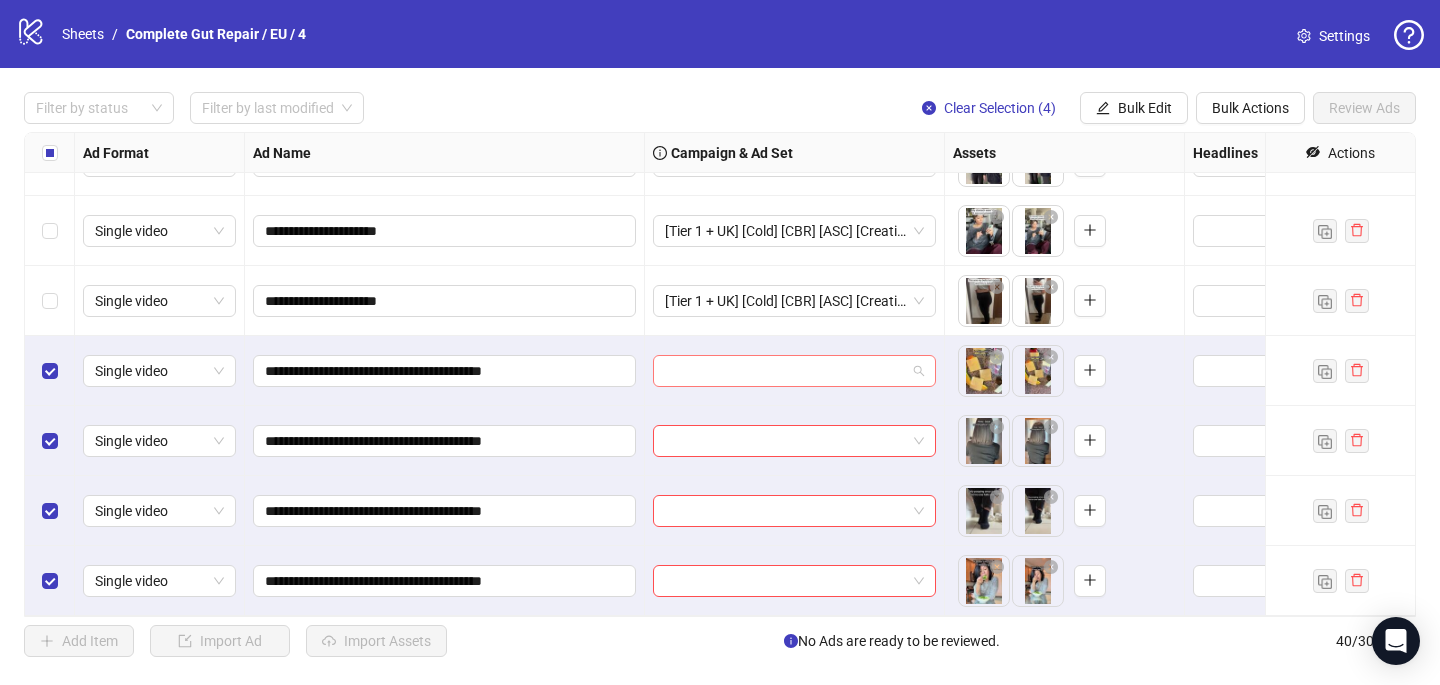 click at bounding box center [785, 371] 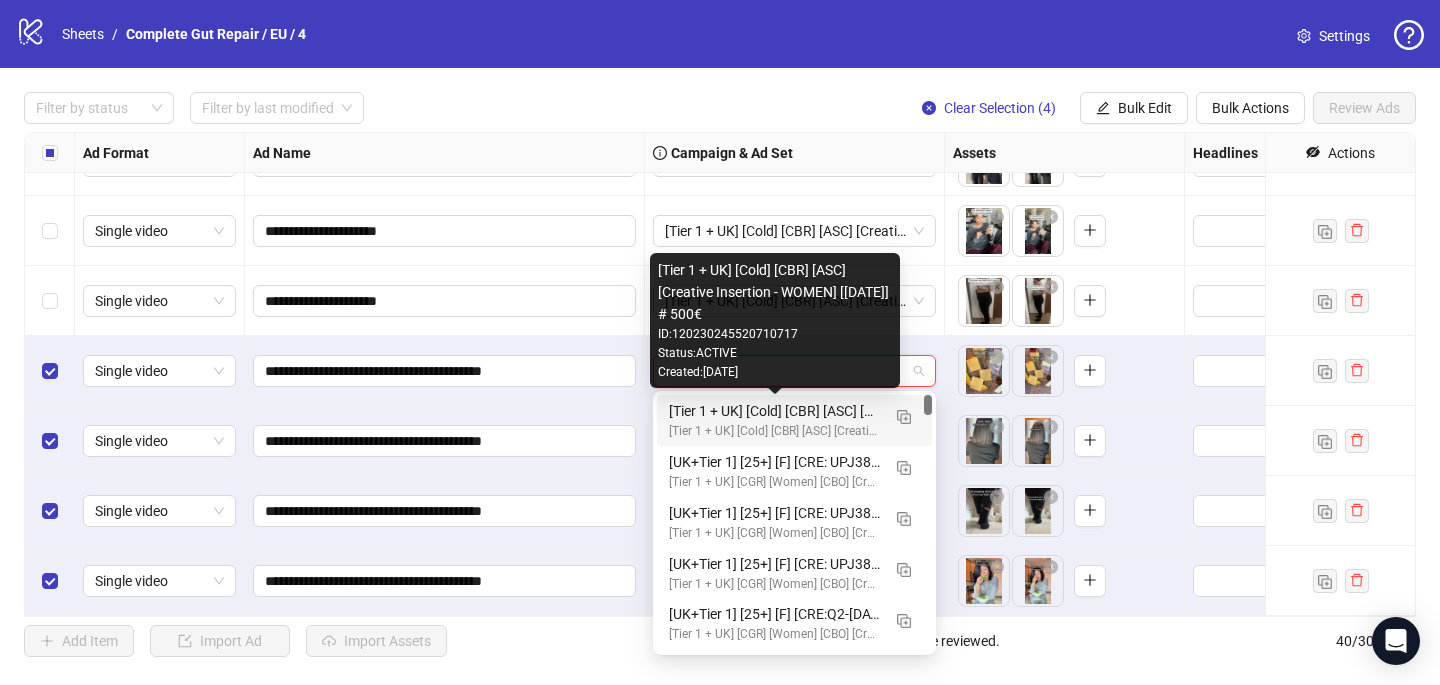 click on "[Tier 1 + UK] [Cold] [CBR] [ASC] [Creative Insertion - WOMEN] [[DATE]] # 500€" at bounding box center [774, 411] 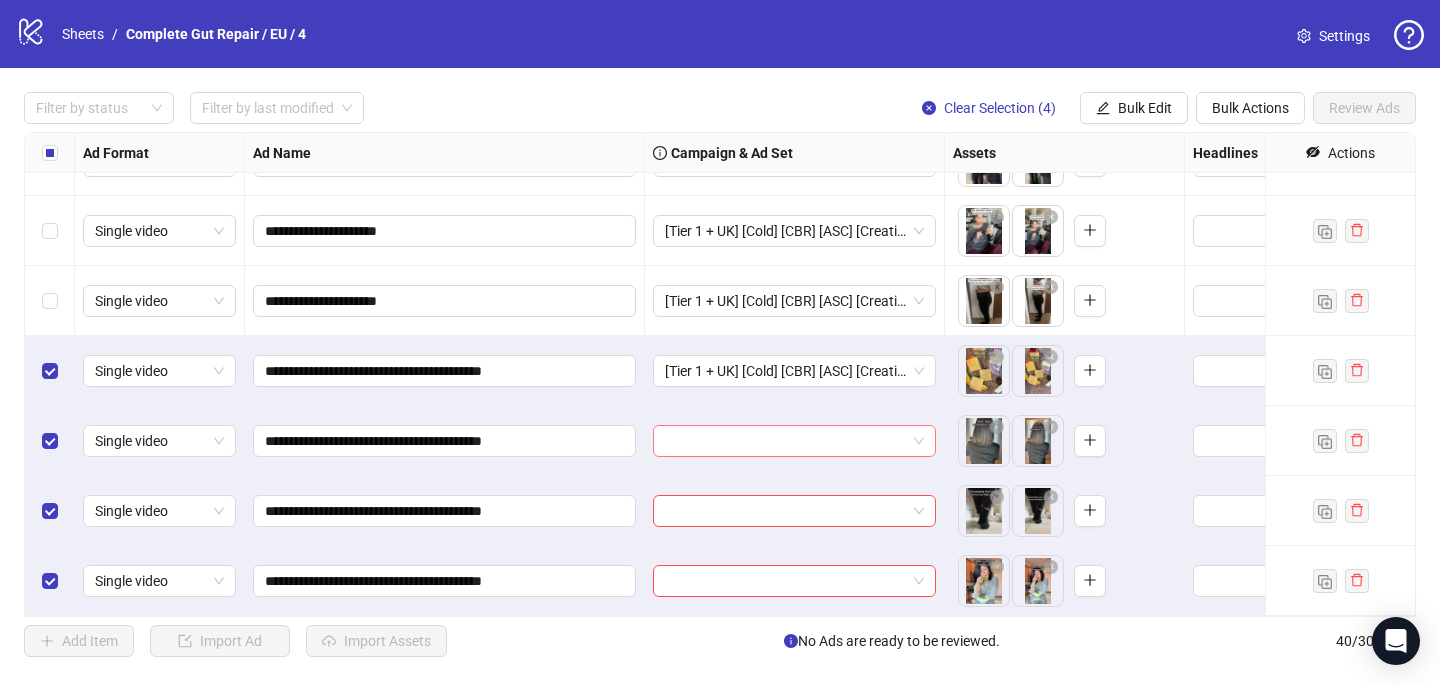 click at bounding box center [785, 441] 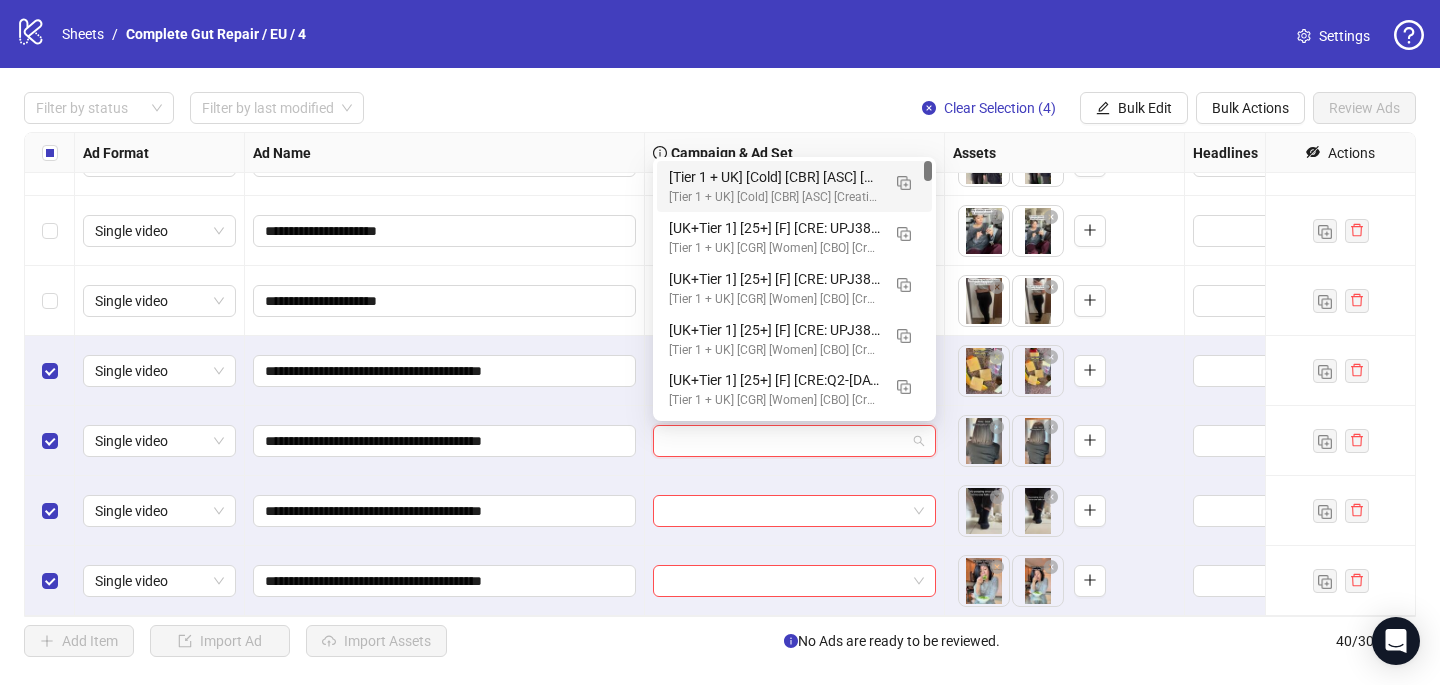click on "[Tier 1 + UK] [Cold] [CBR] [ASC] [Creative Insertion - WOMEN] [[DATE]] # 500€" at bounding box center [774, 197] 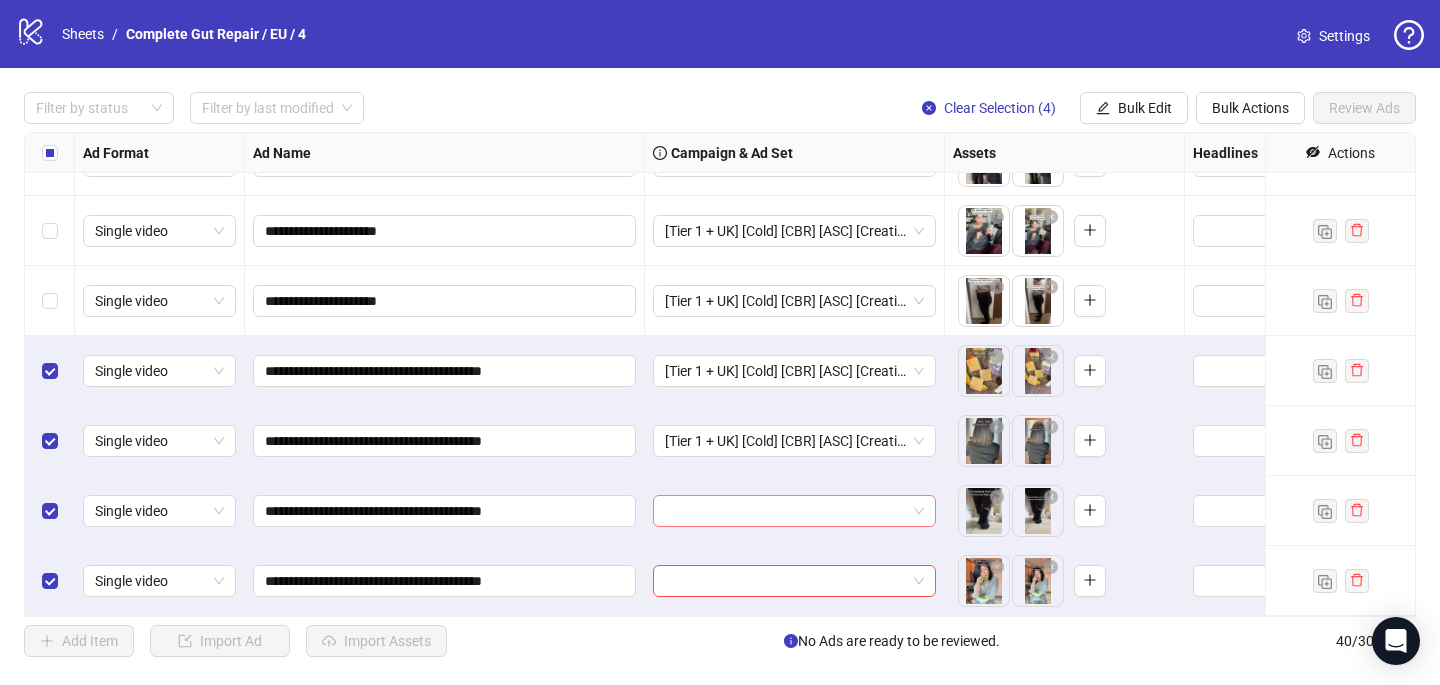 click at bounding box center [785, 511] 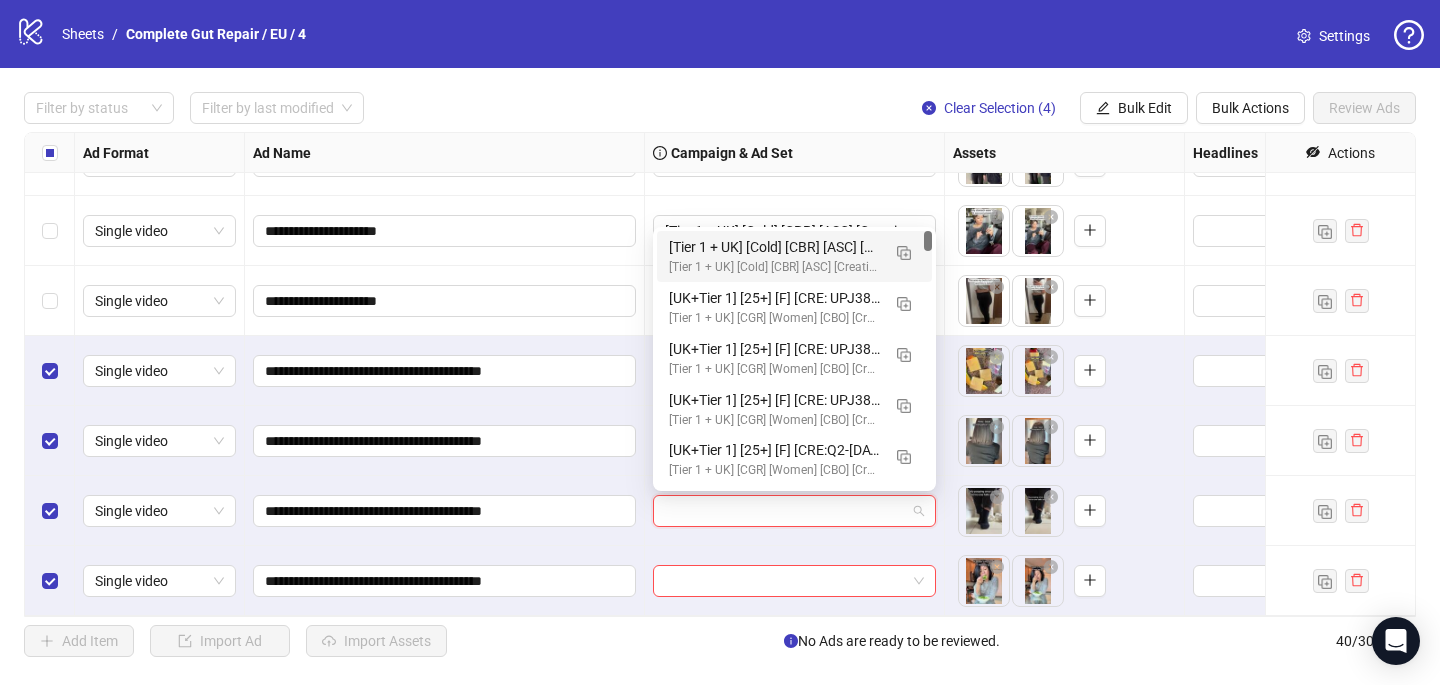 click on "[Tier 1 + UK] [Cold] [CBR] [ASC] [Creative Insertion - WOMEN] [[DATE]] # 500€" at bounding box center [774, 267] 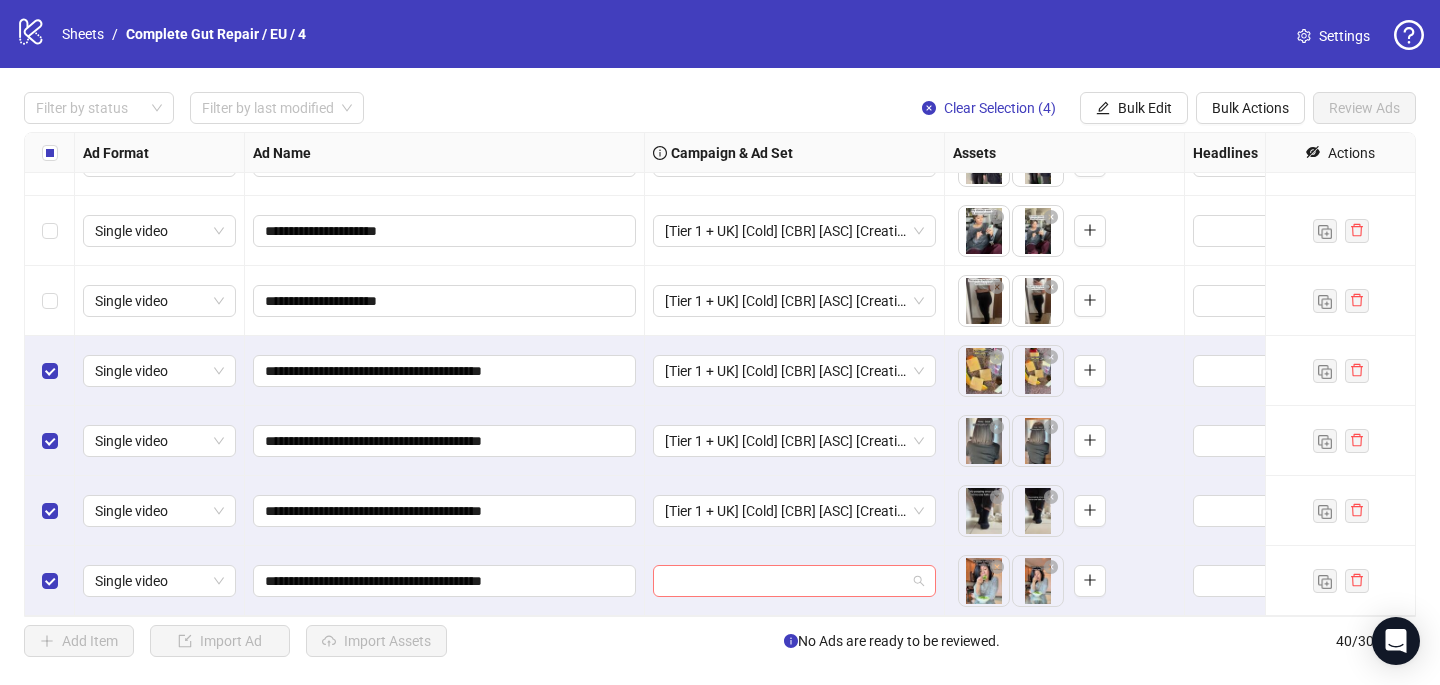 click at bounding box center (785, 581) 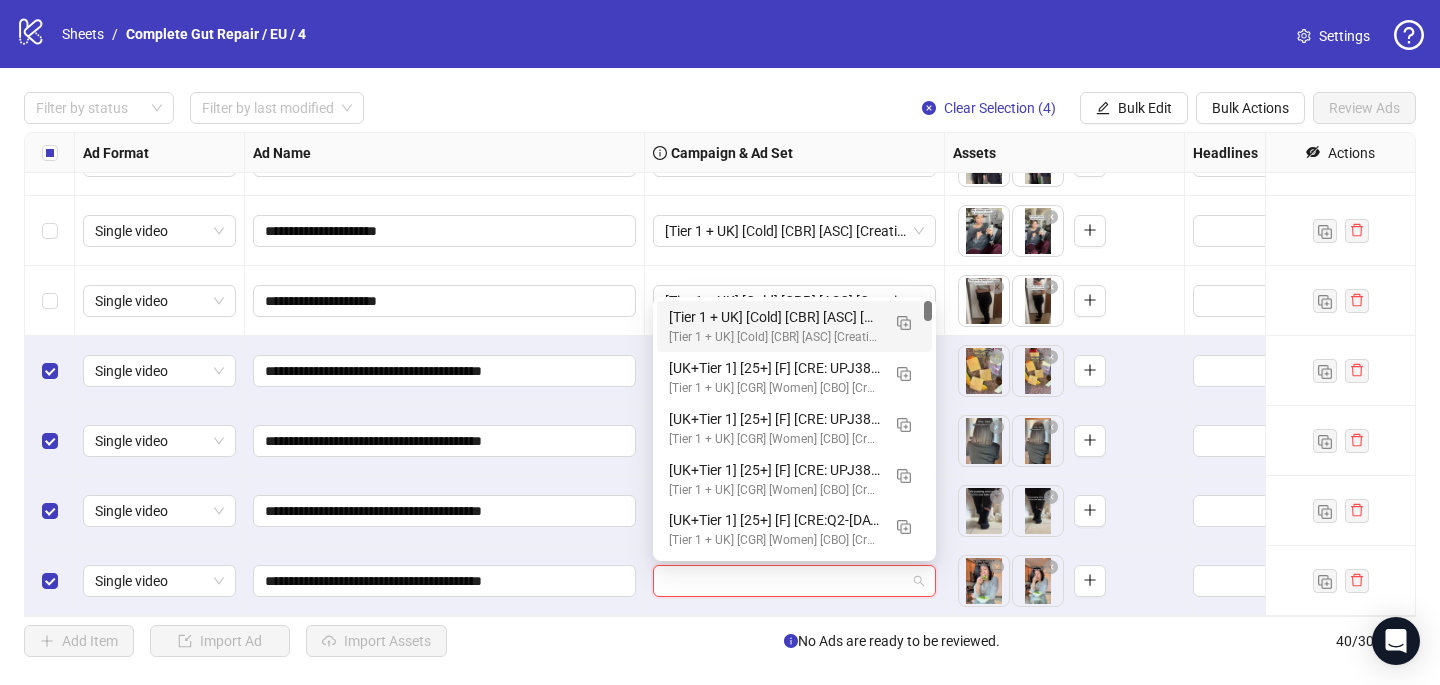 click on "[Tier 1 + UK] [Cold] [CBR] [ASC] [Creative Insertion - WOMEN] [[DATE]] # 500€" at bounding box center (774, 337) 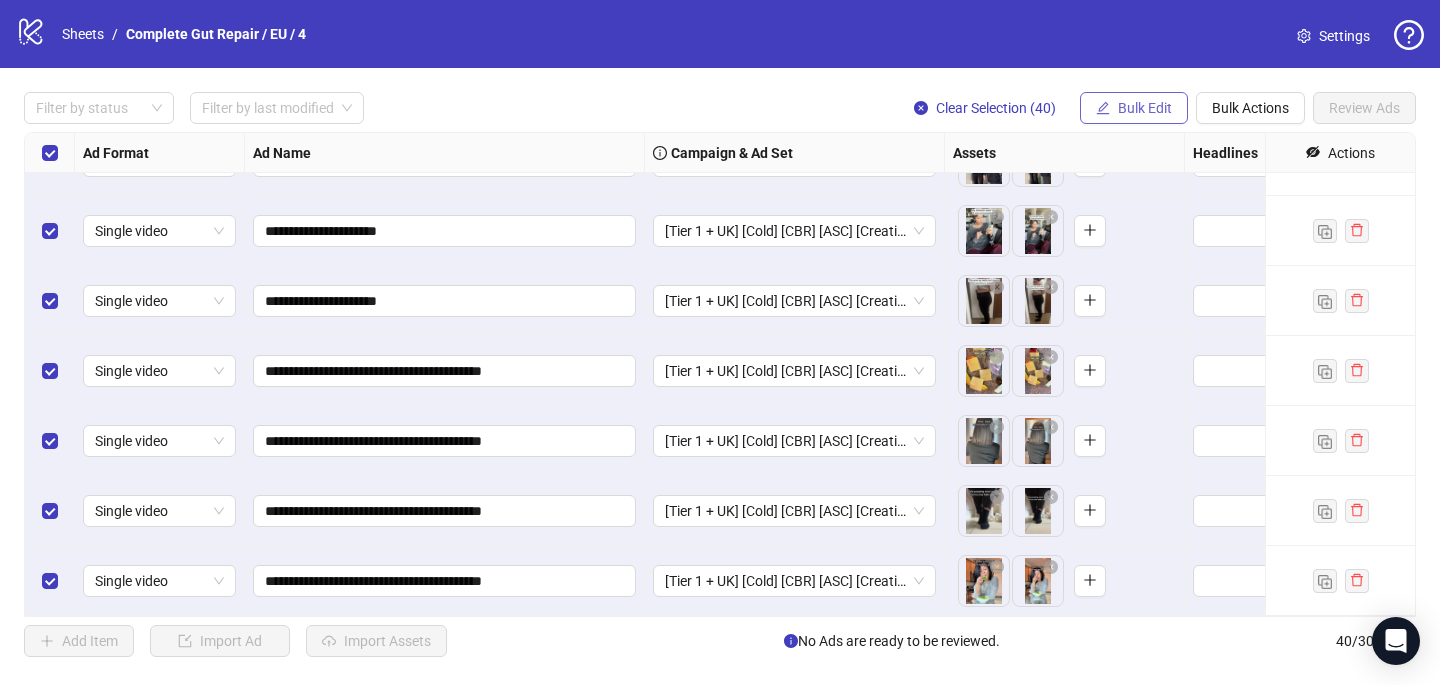 click on "Bulk Edit" at bounding box center [1134, 108] 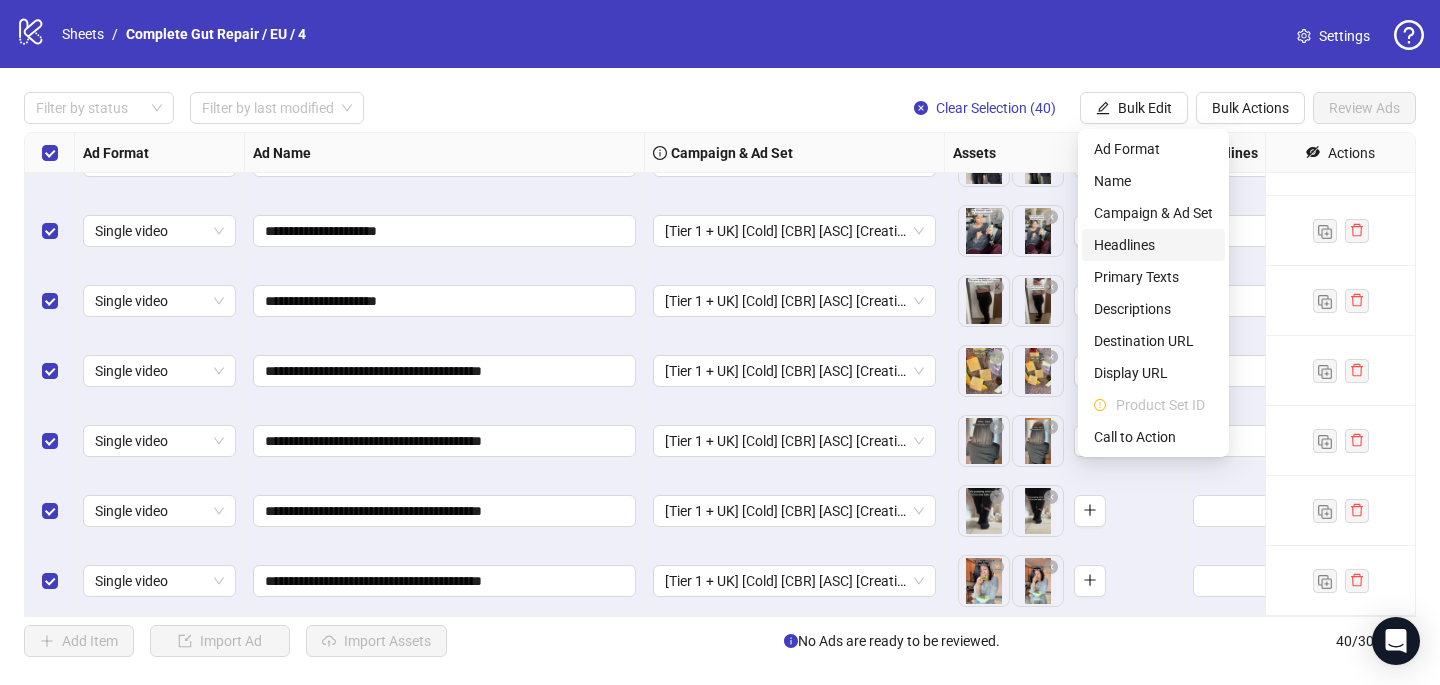 click on "Headlines" at bounding box center (1153, 245) 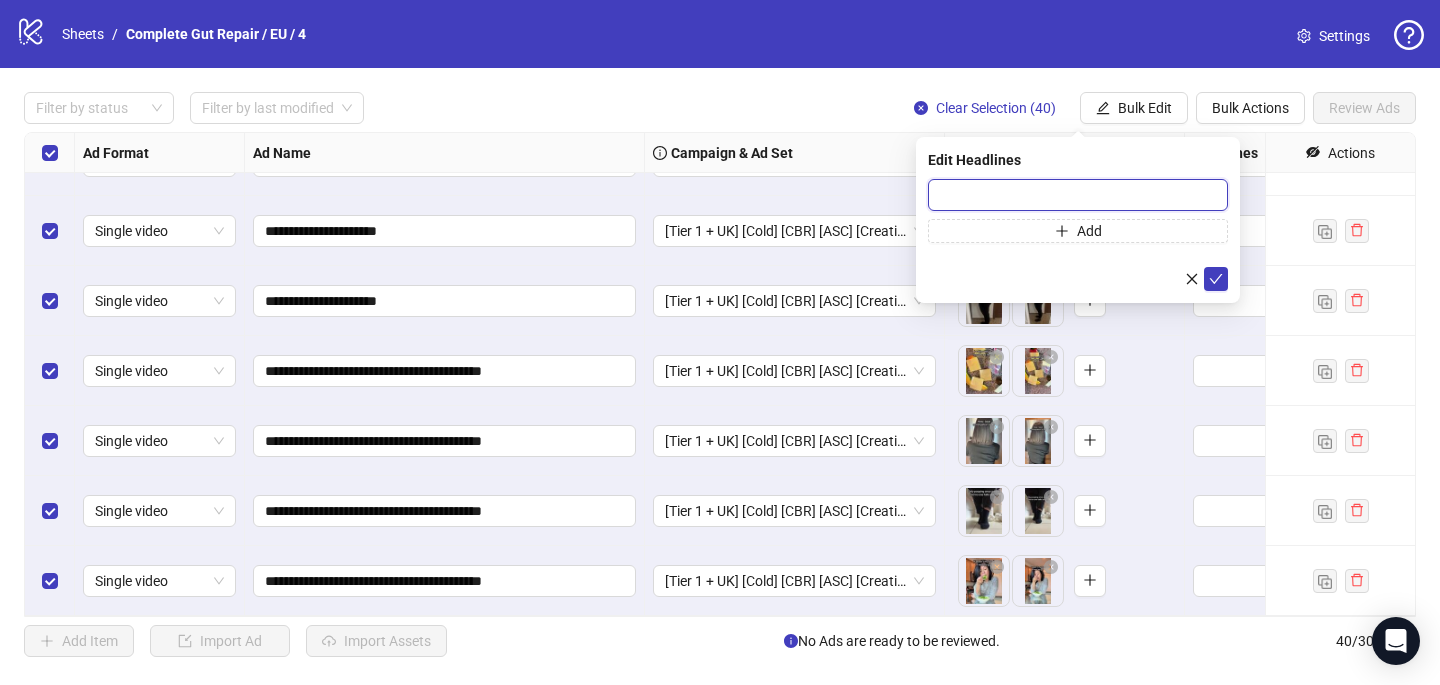 click at bounding box center [1078, 195] 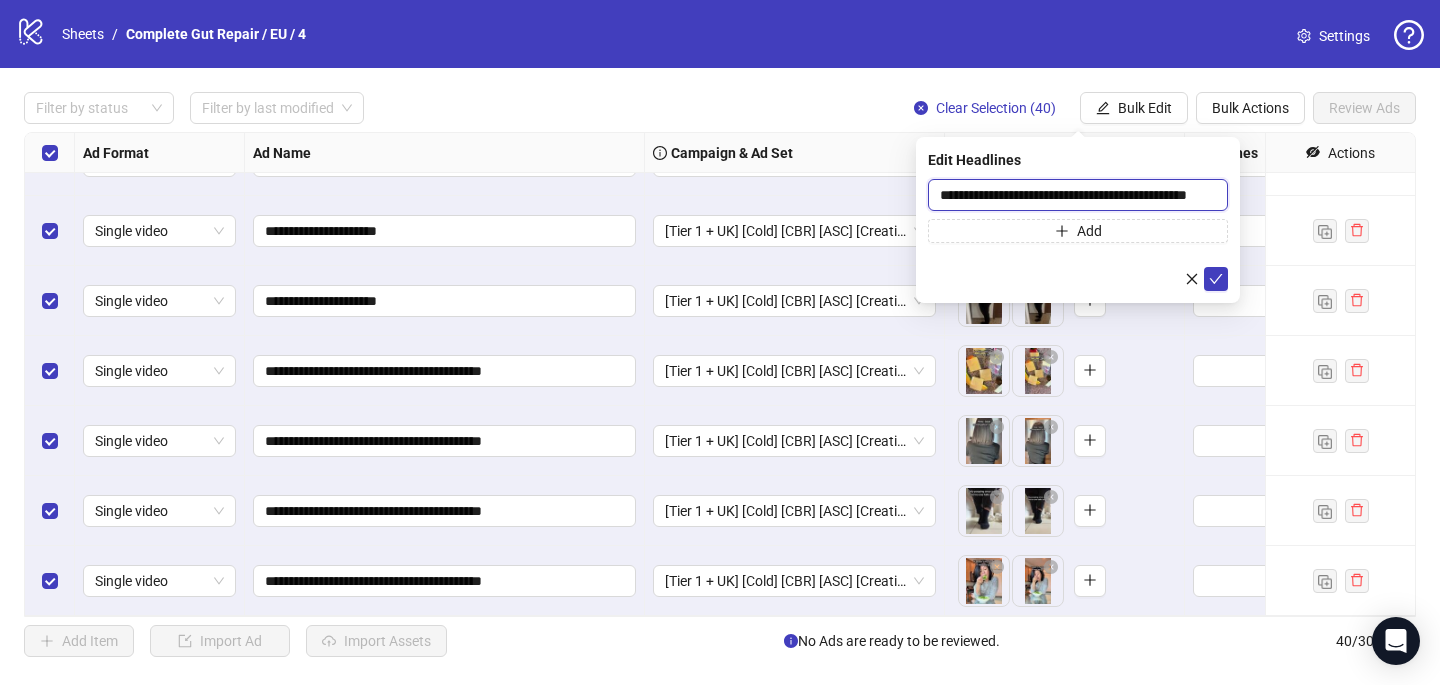scroll, scrollTop: 0, scrollLeft: 40, axis: horizontal 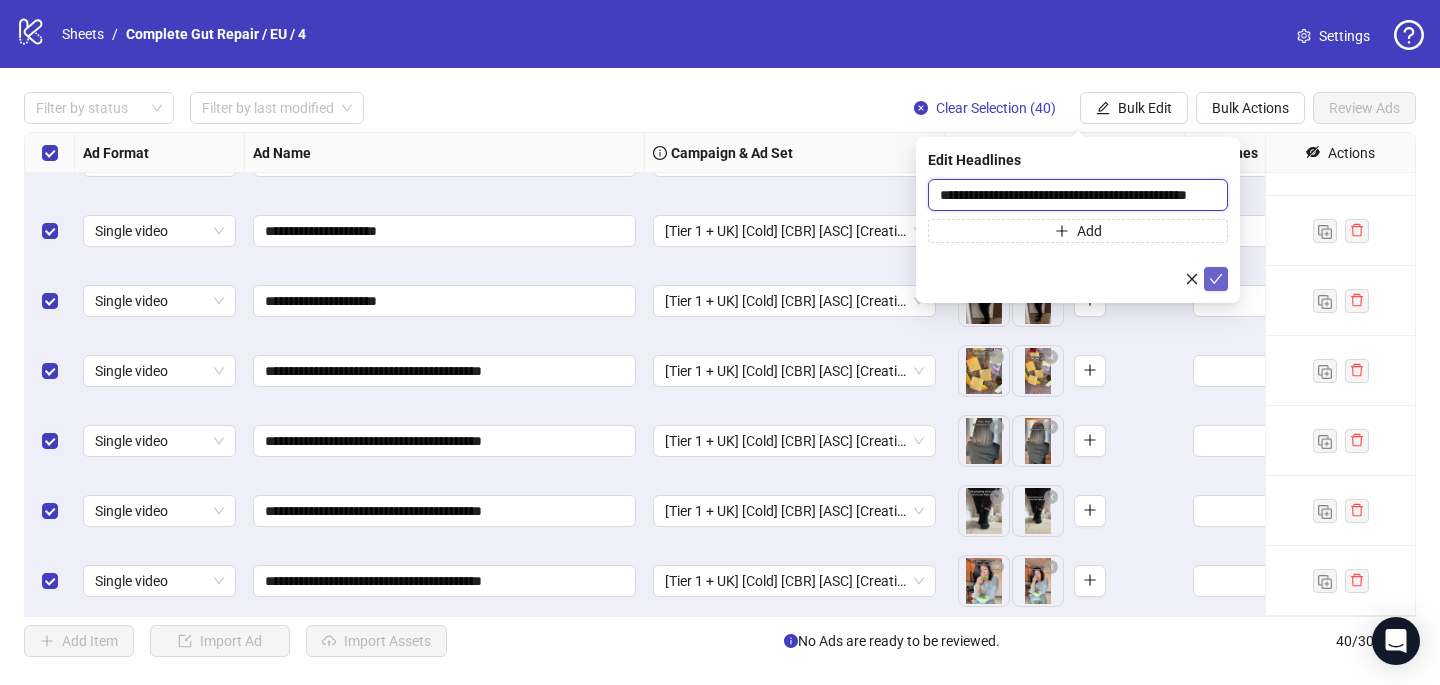 type on "**********" 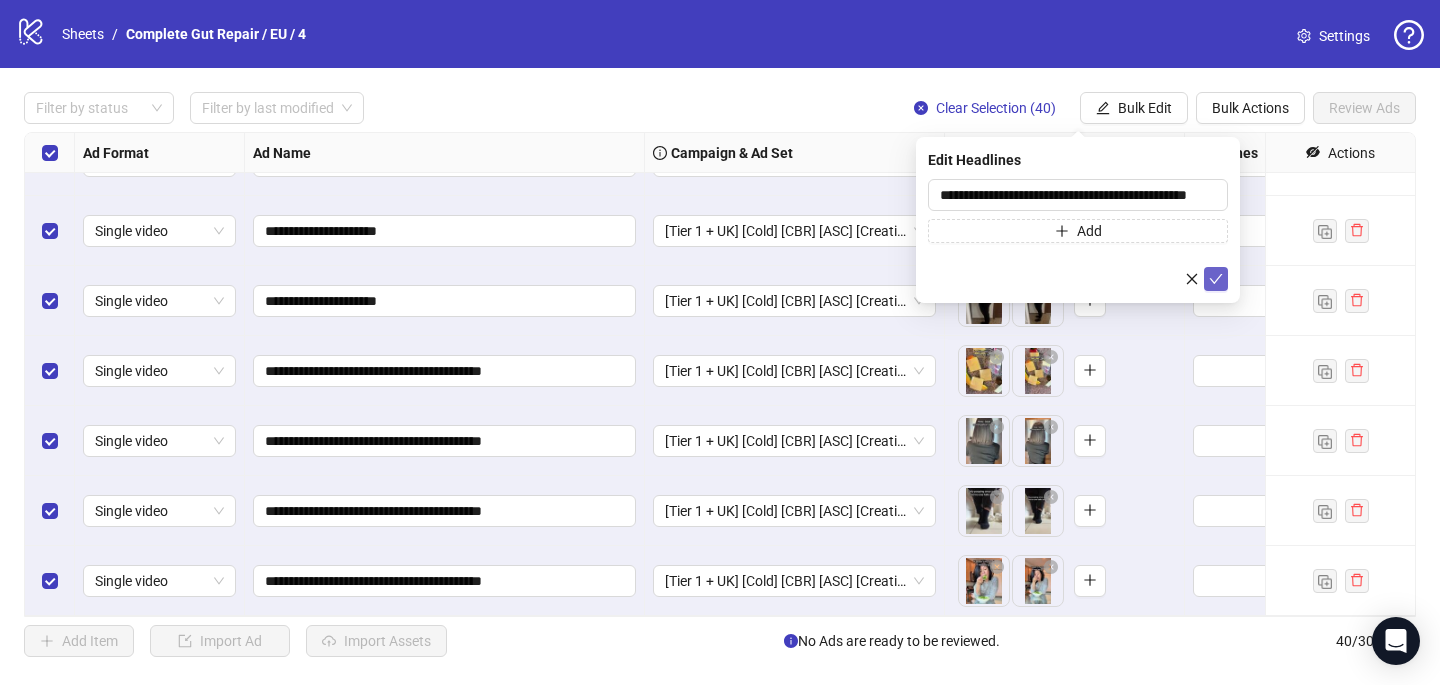 click 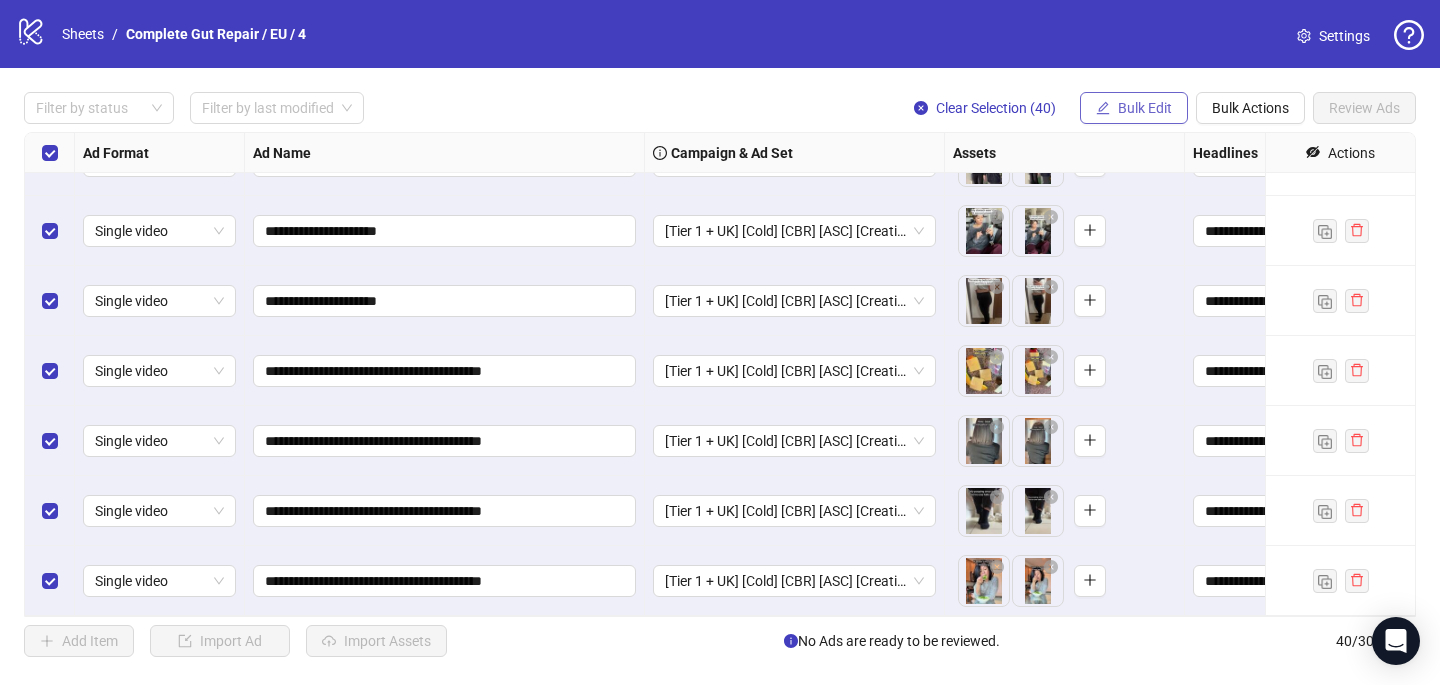 click on "Bulk Edit" at bounding box center (1145, 108) 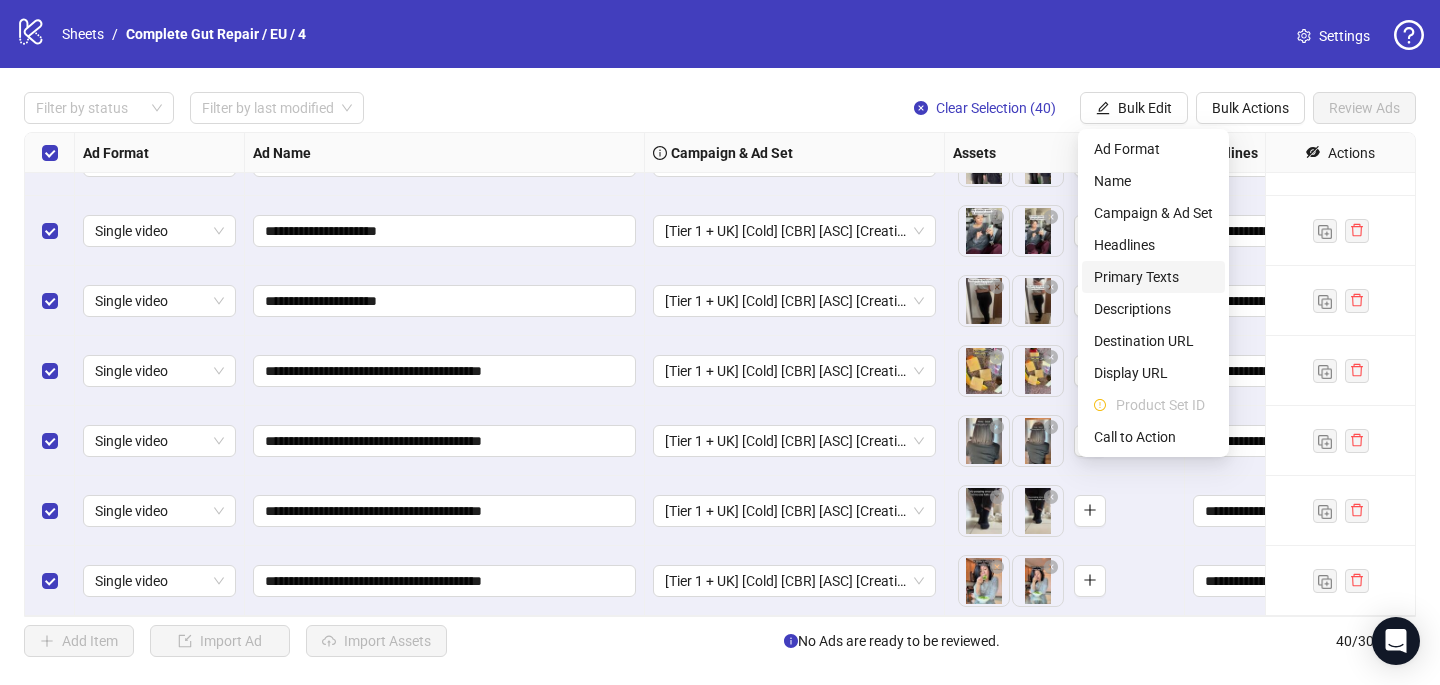 click on "Primary Texts" at bounding box center [1153, 277] 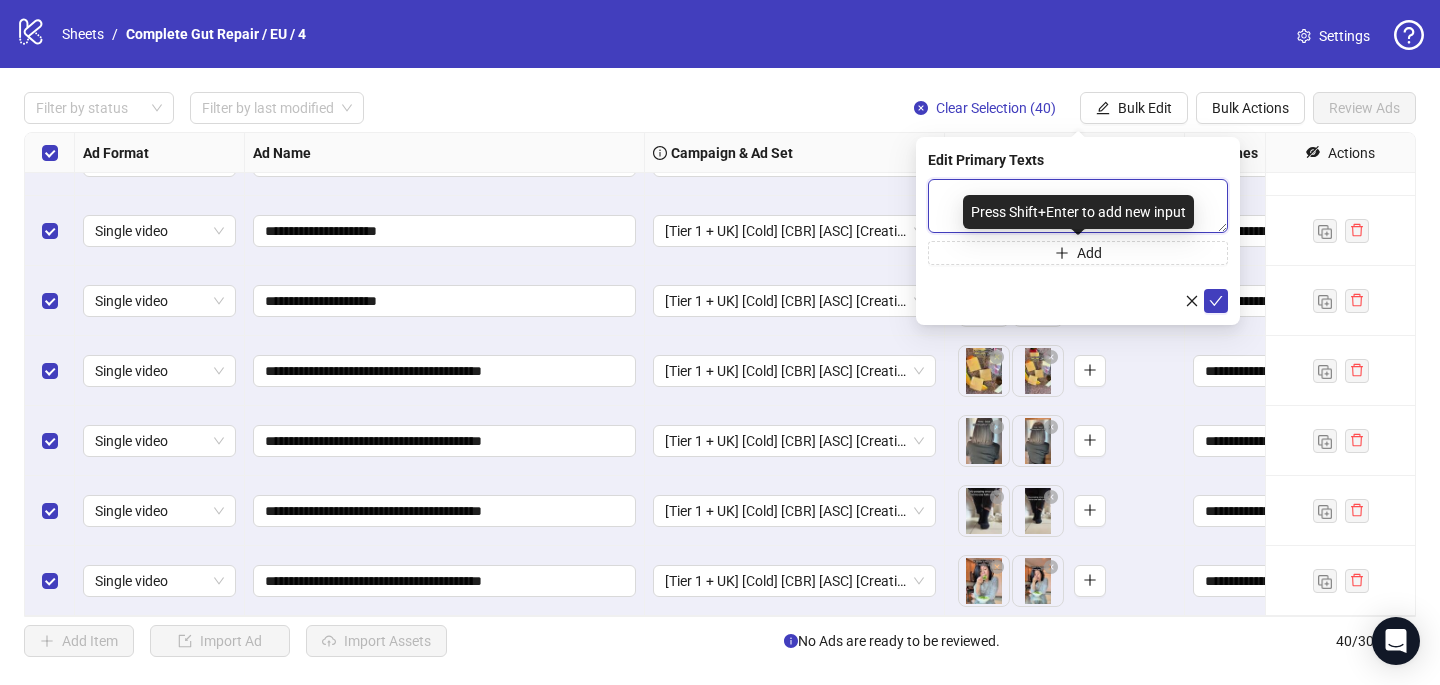 click at bounding box center [1078, 206] 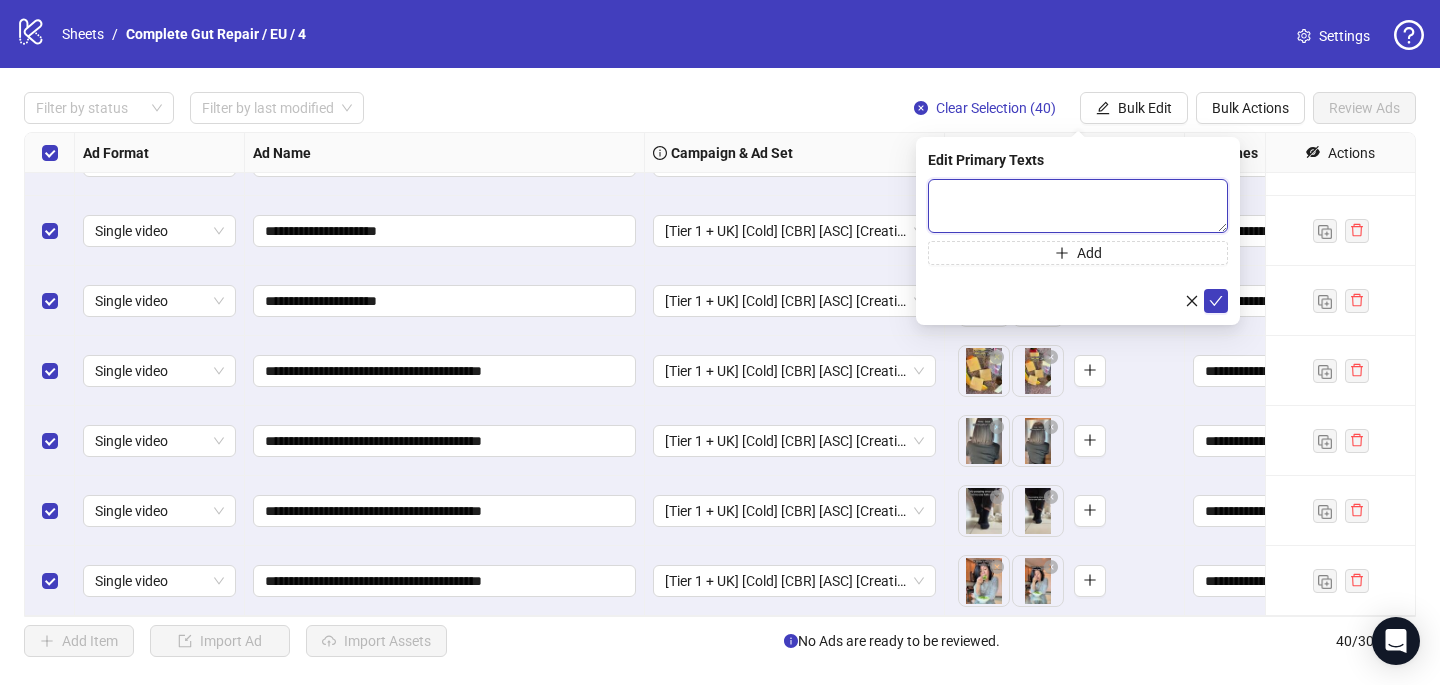 paste on "**********" 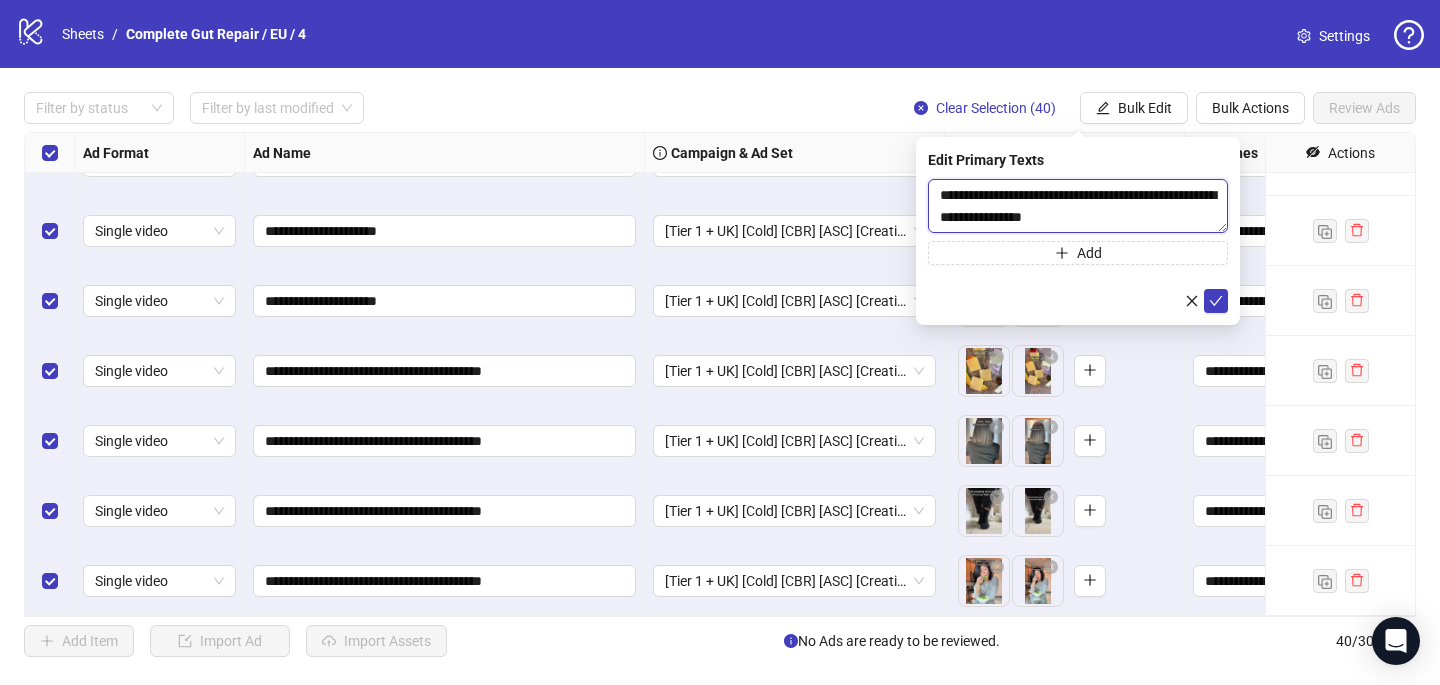 scroll, scrollTop: 37, scrollLeft: 0, axis: vertical 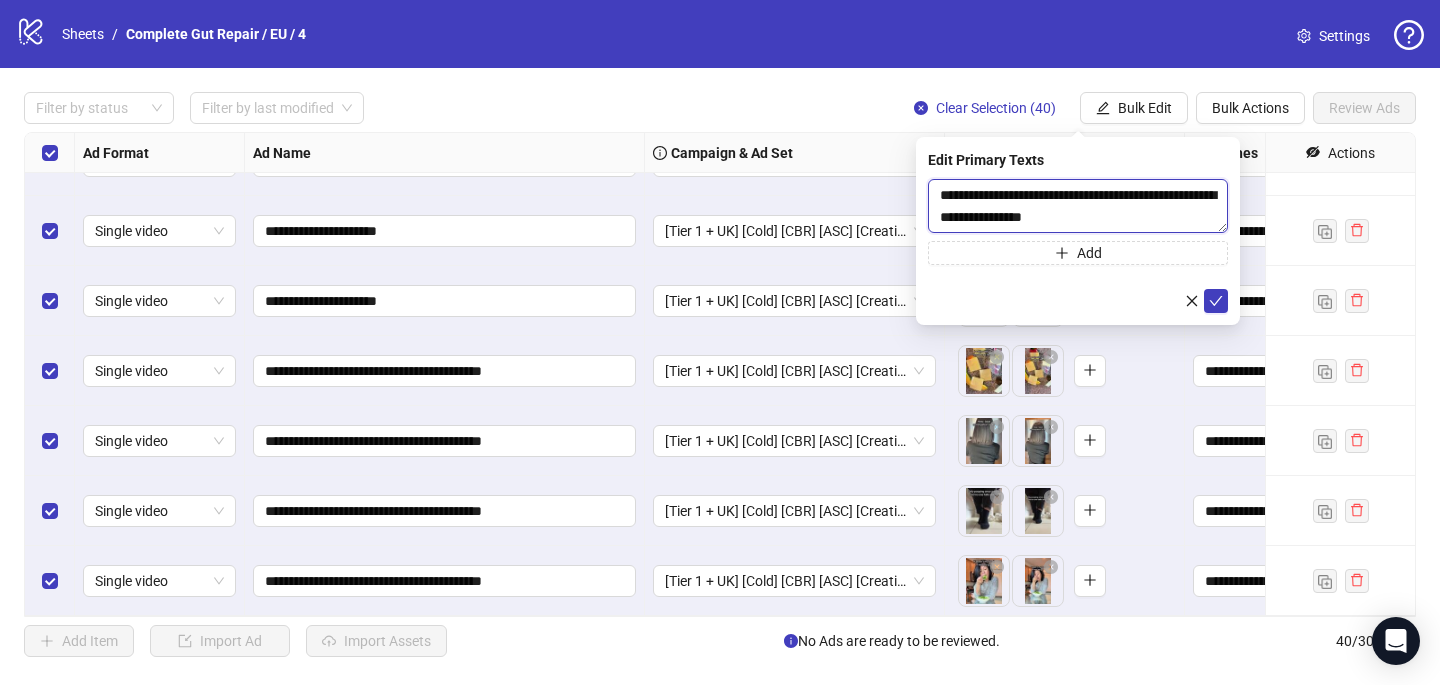 paste on "**********" 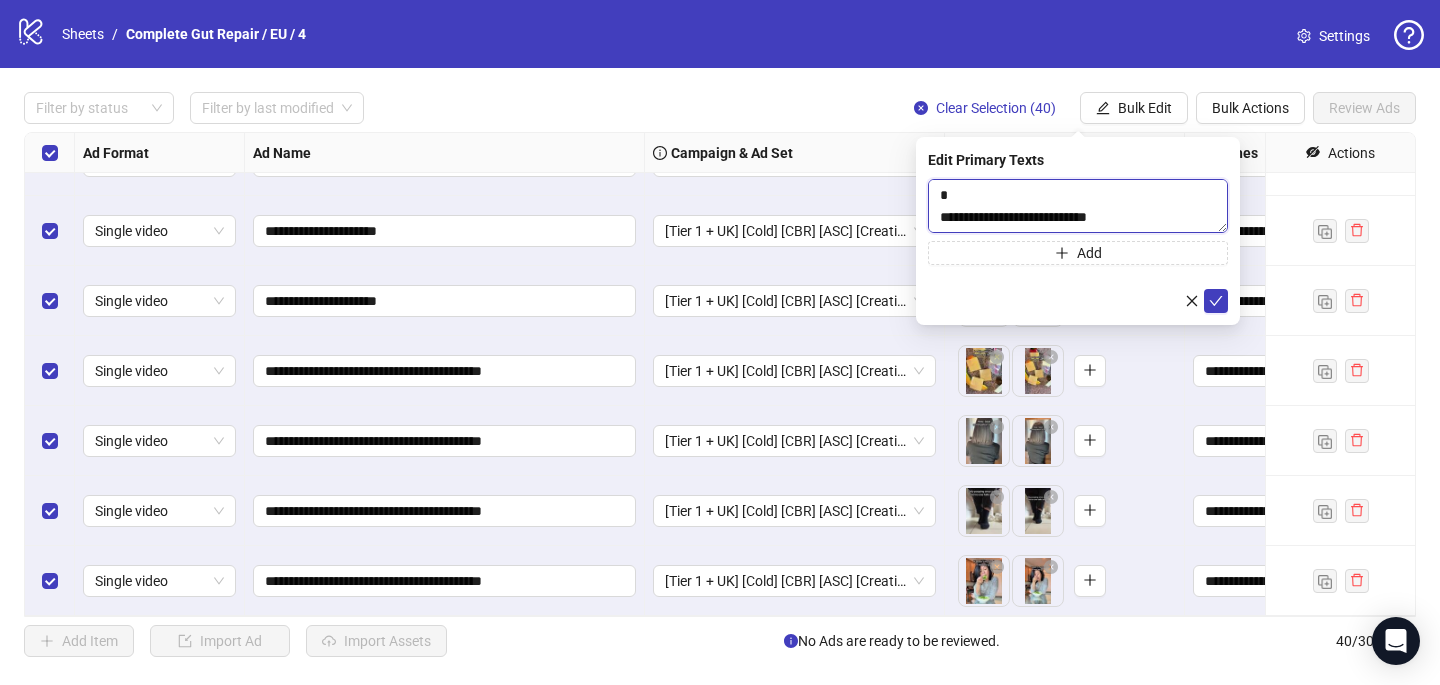 scroll, scrollTop: 741, scrollLeft: 0, axis: vertical 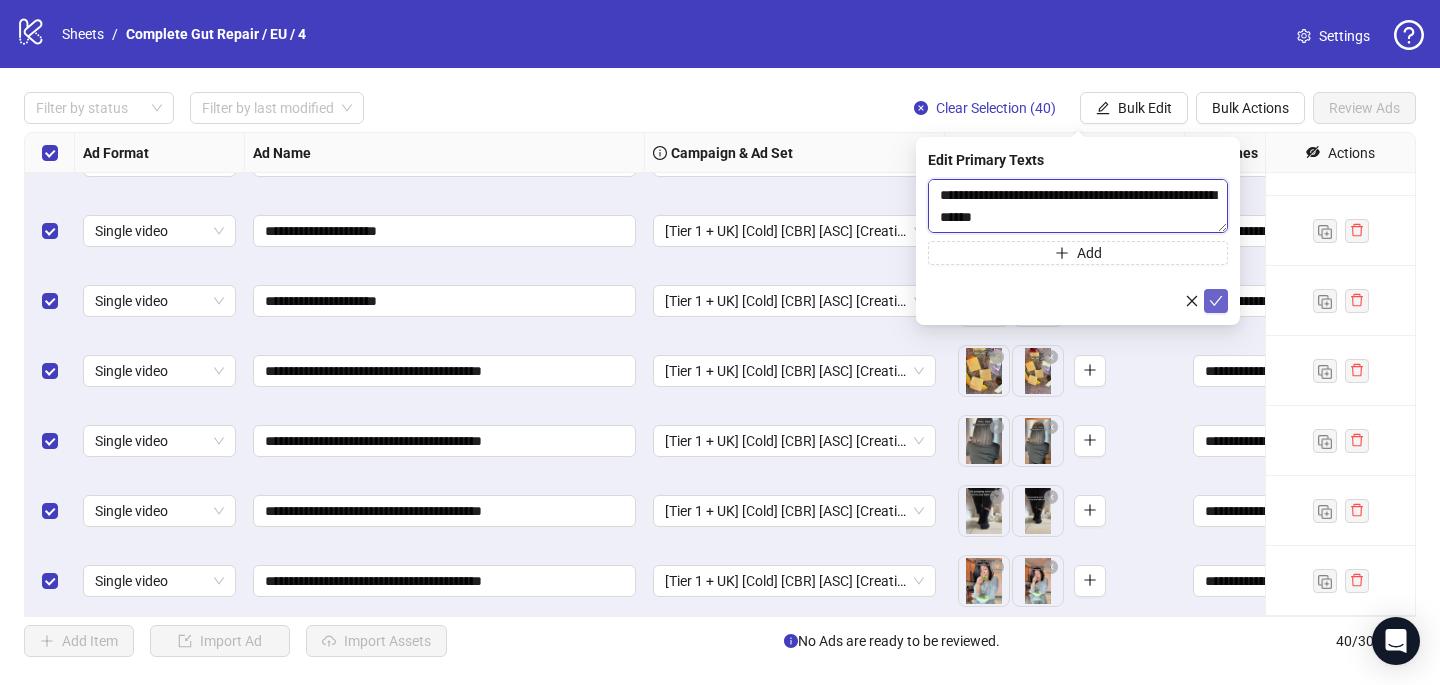 type on "**********" 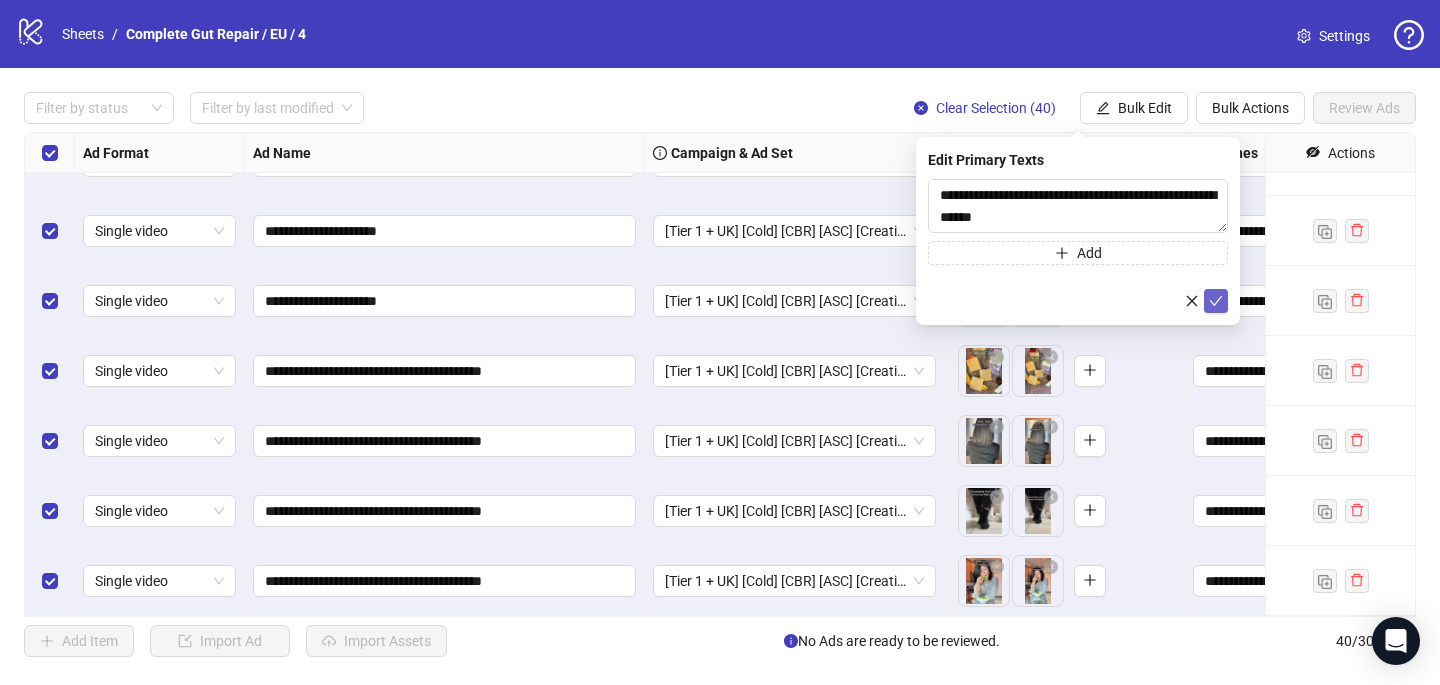 click 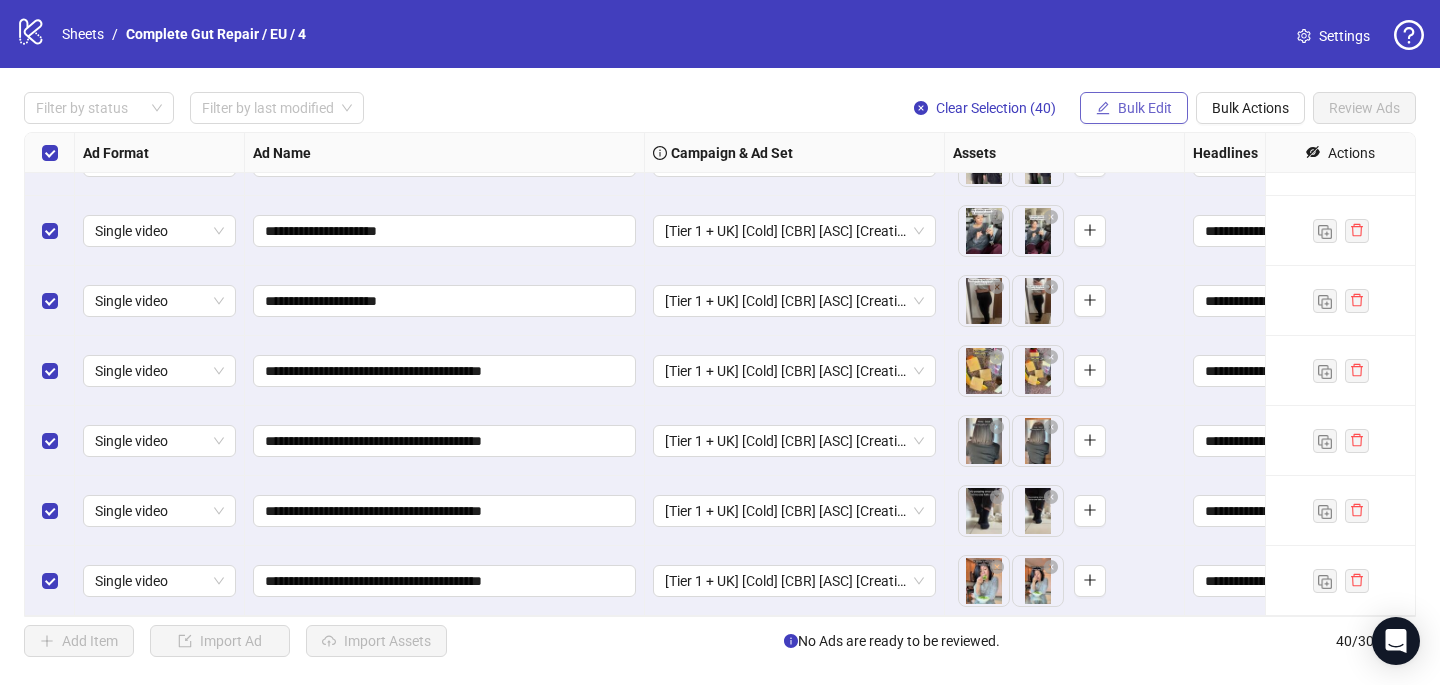 click on "Bulk Edit" at bounding box center (1145, 108) 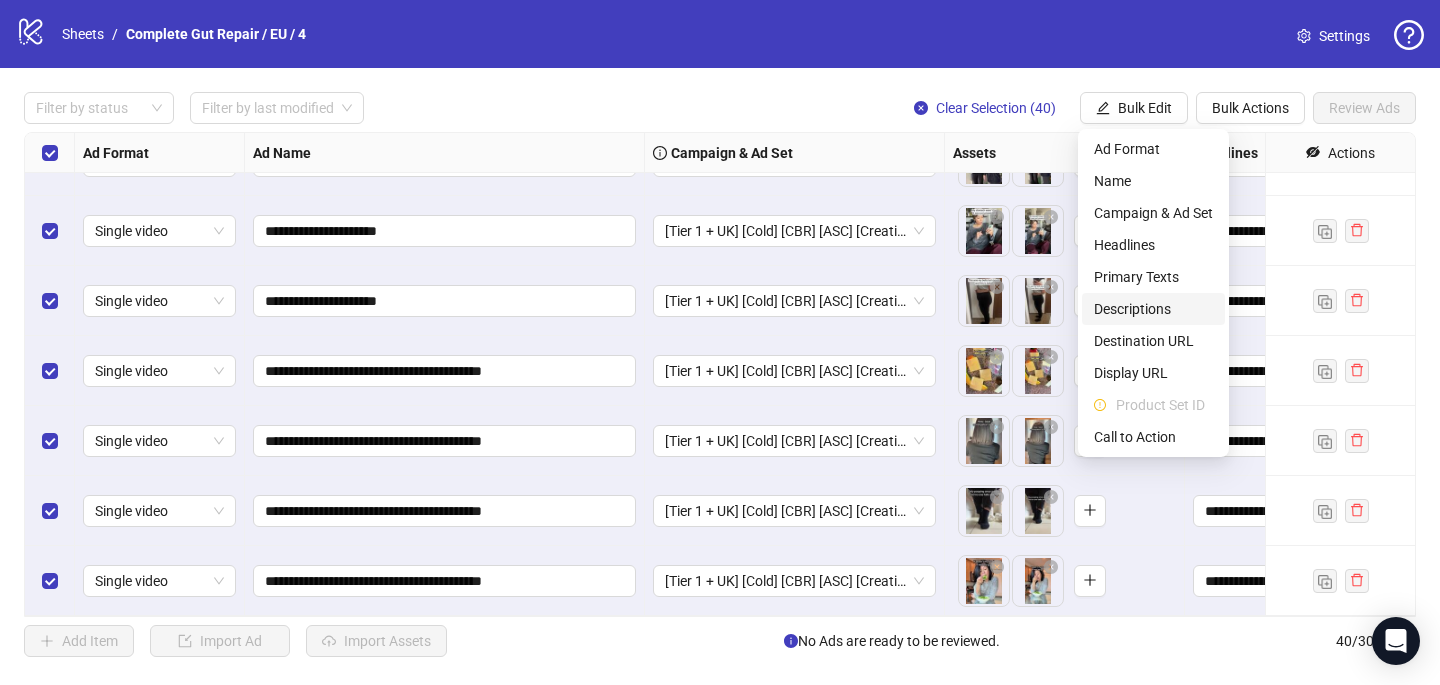 click on "Descriptions" at bounding box center [1153, 309] 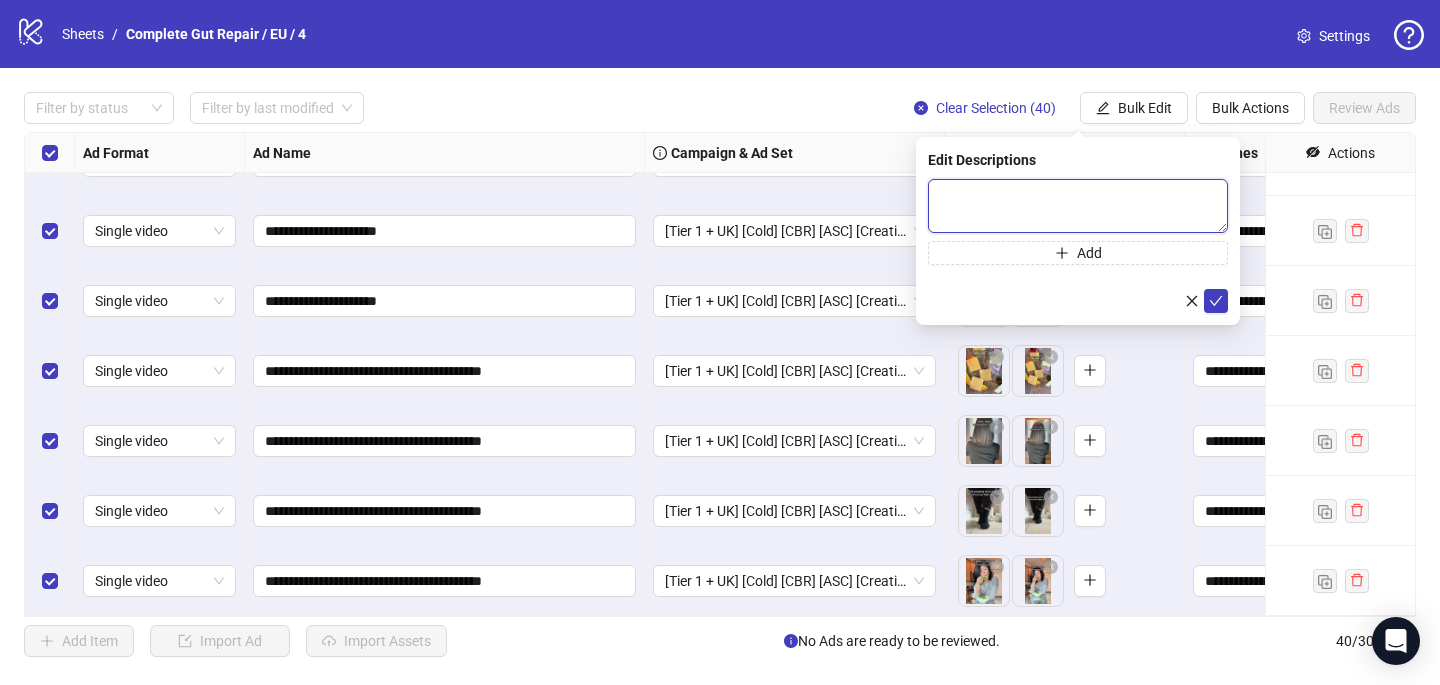 click at bounding box center (1078, 206) 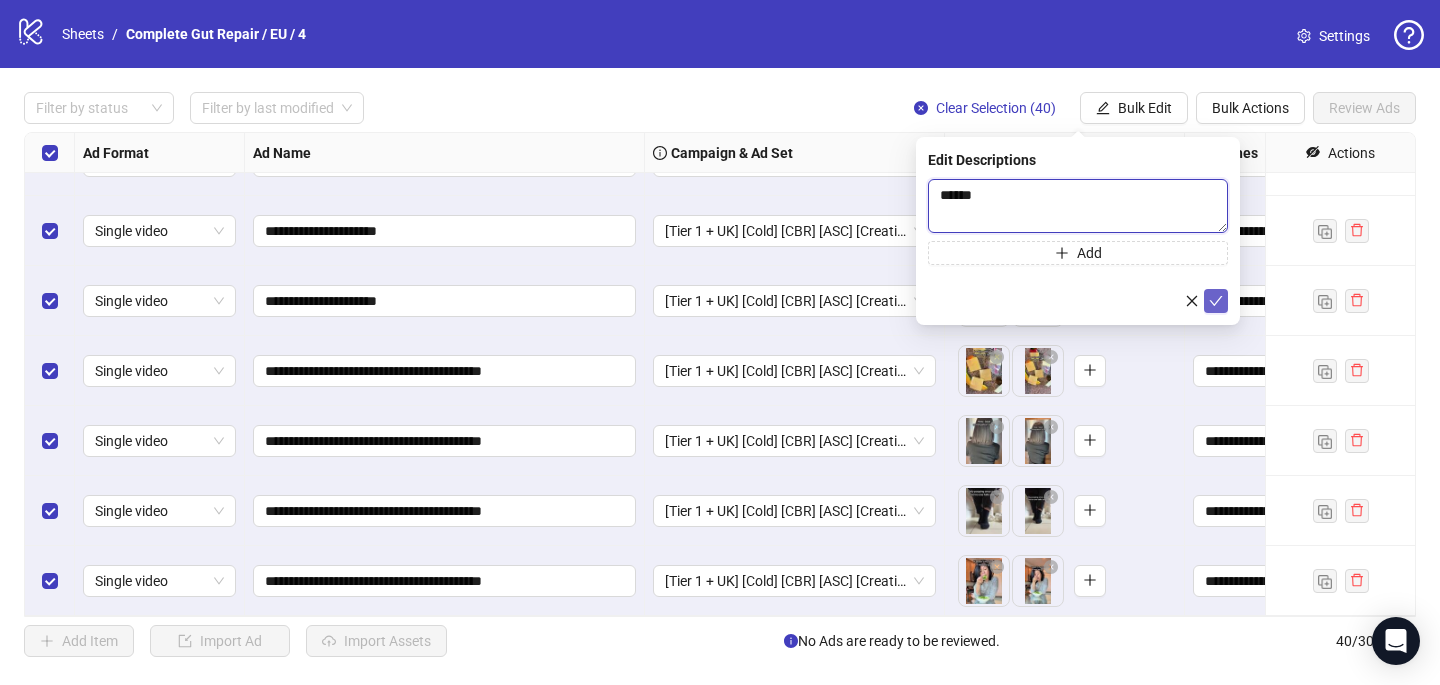 type 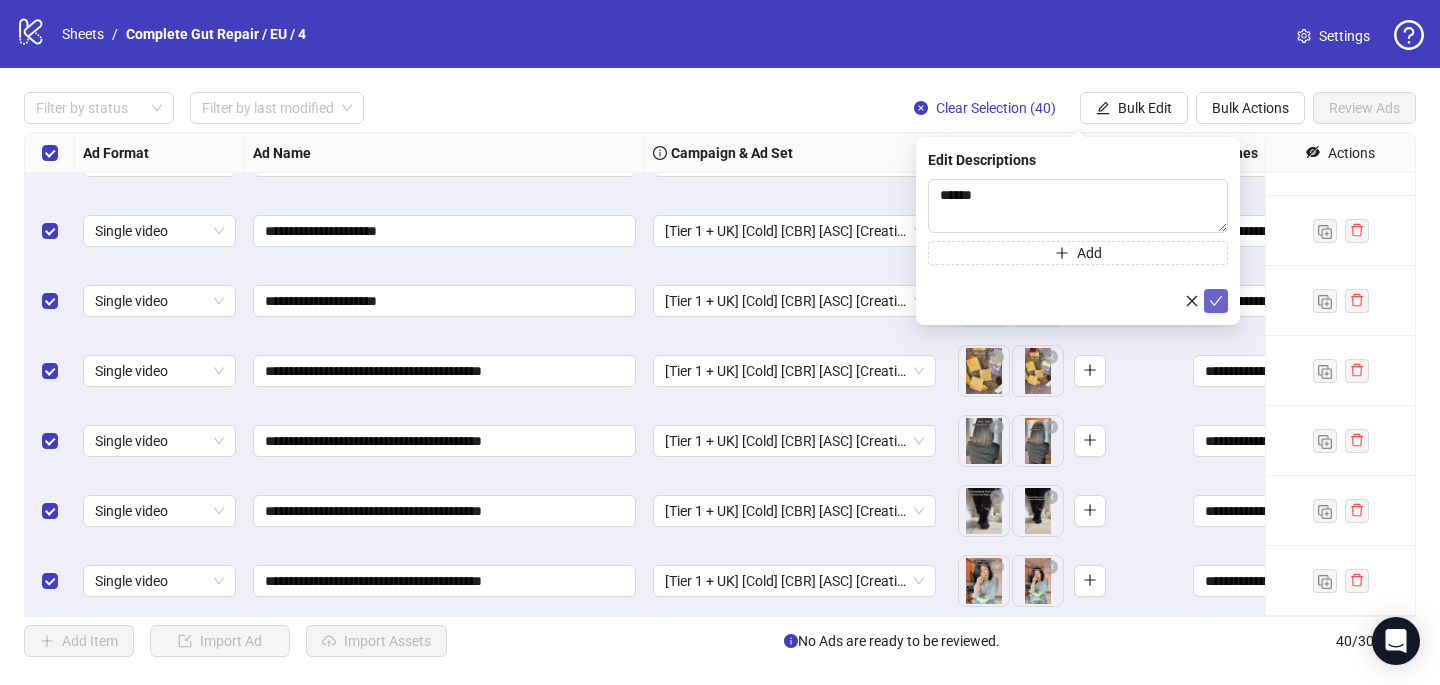 click 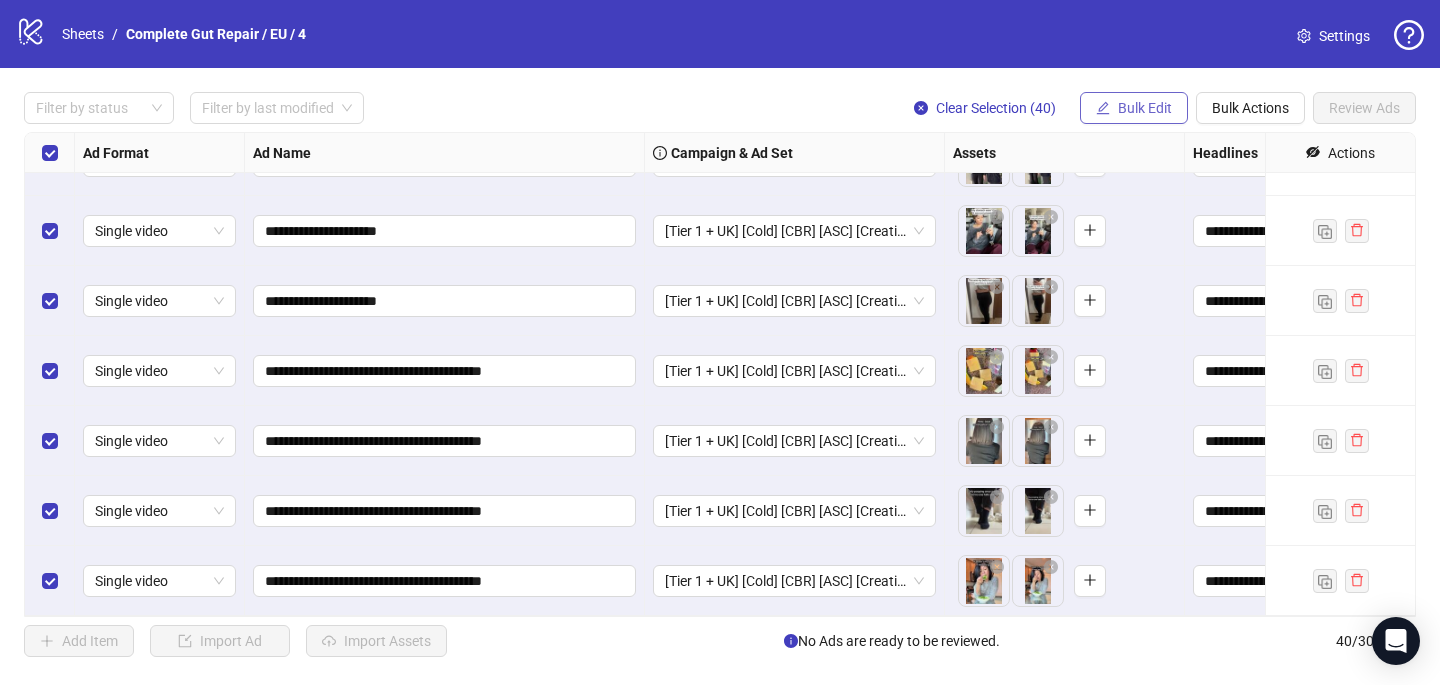 click on "Bulk Edit" at bounding box center [1145, 108] 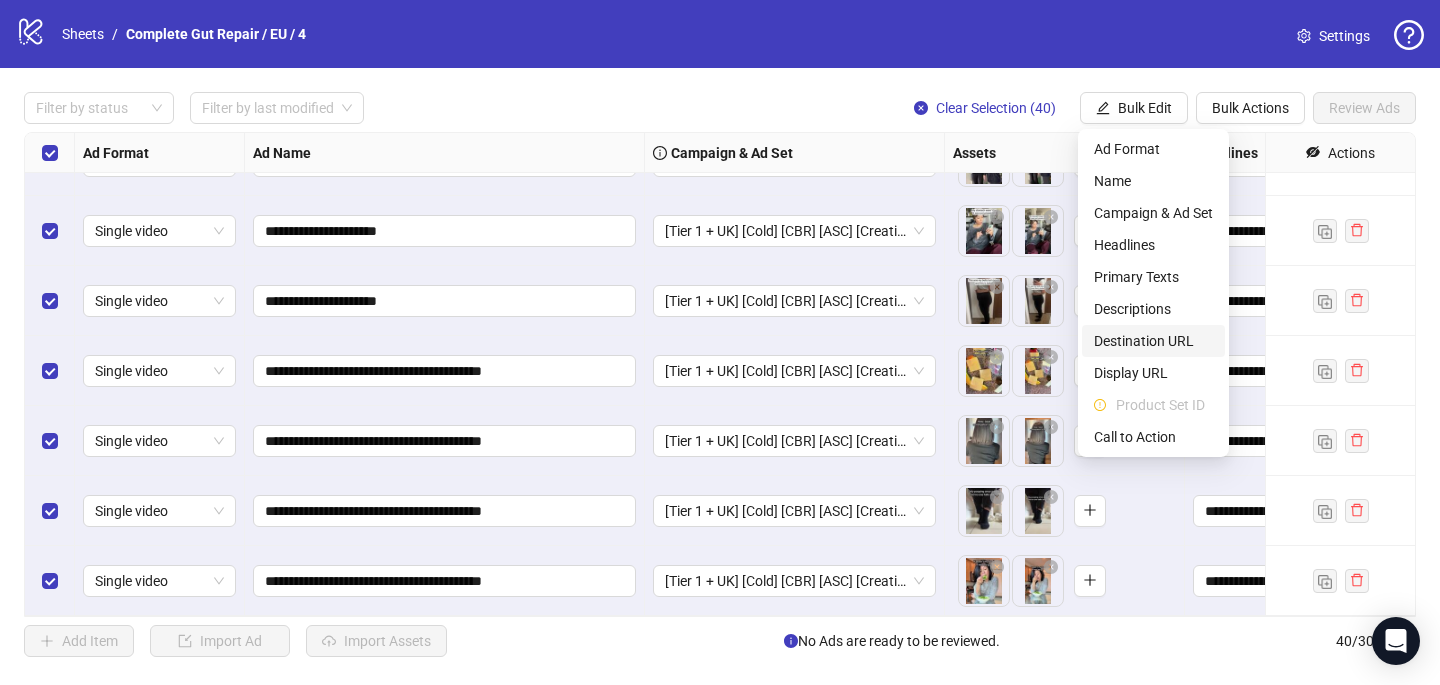 click on "Destination URL" at bounding box center (1153, 341) 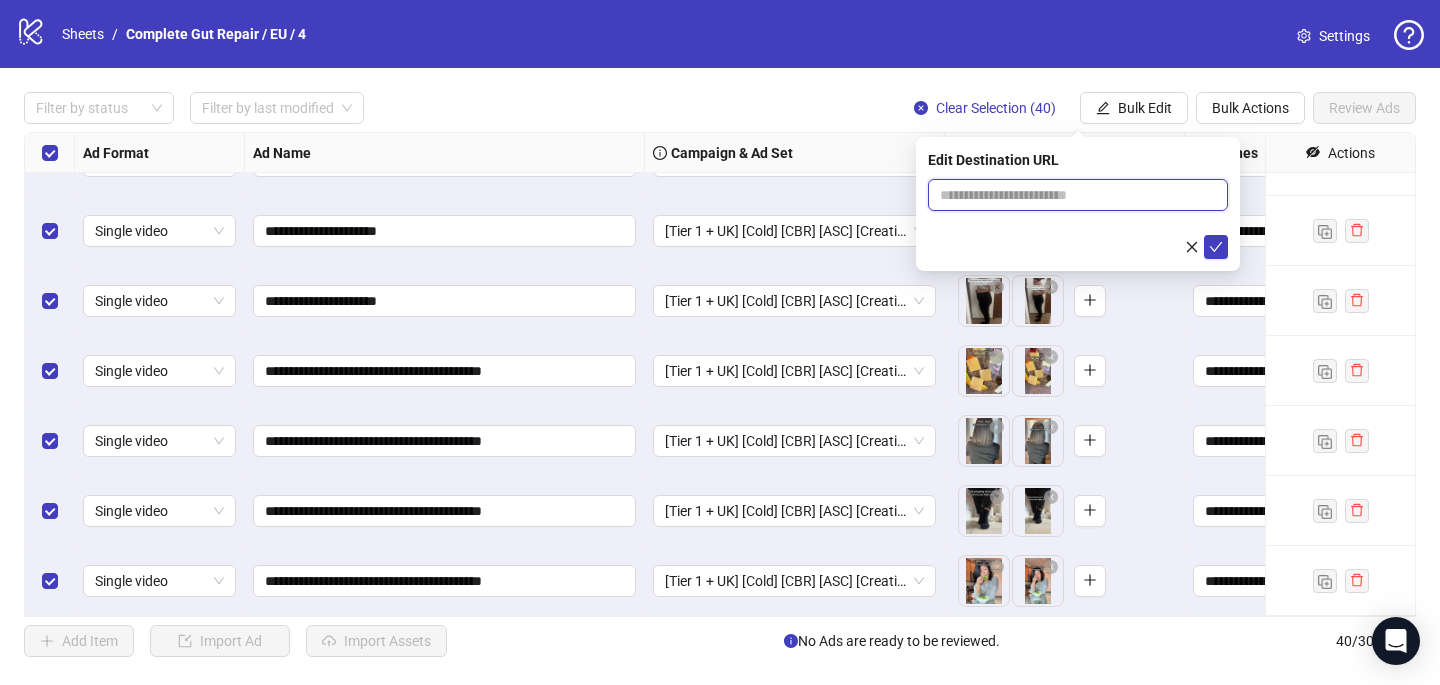 click at bounding box center (1070, 195) 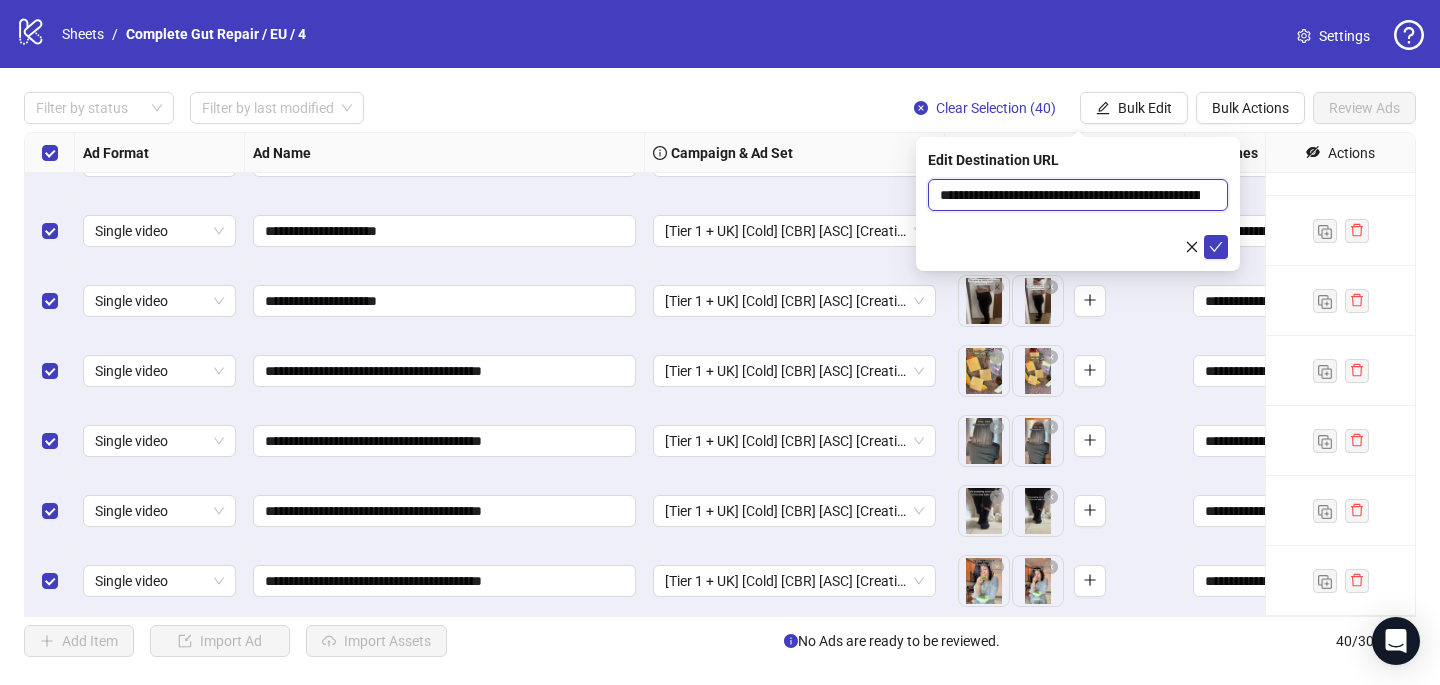scroll, scrollTop: 0, scrollLeft: 154, axis: horizontal 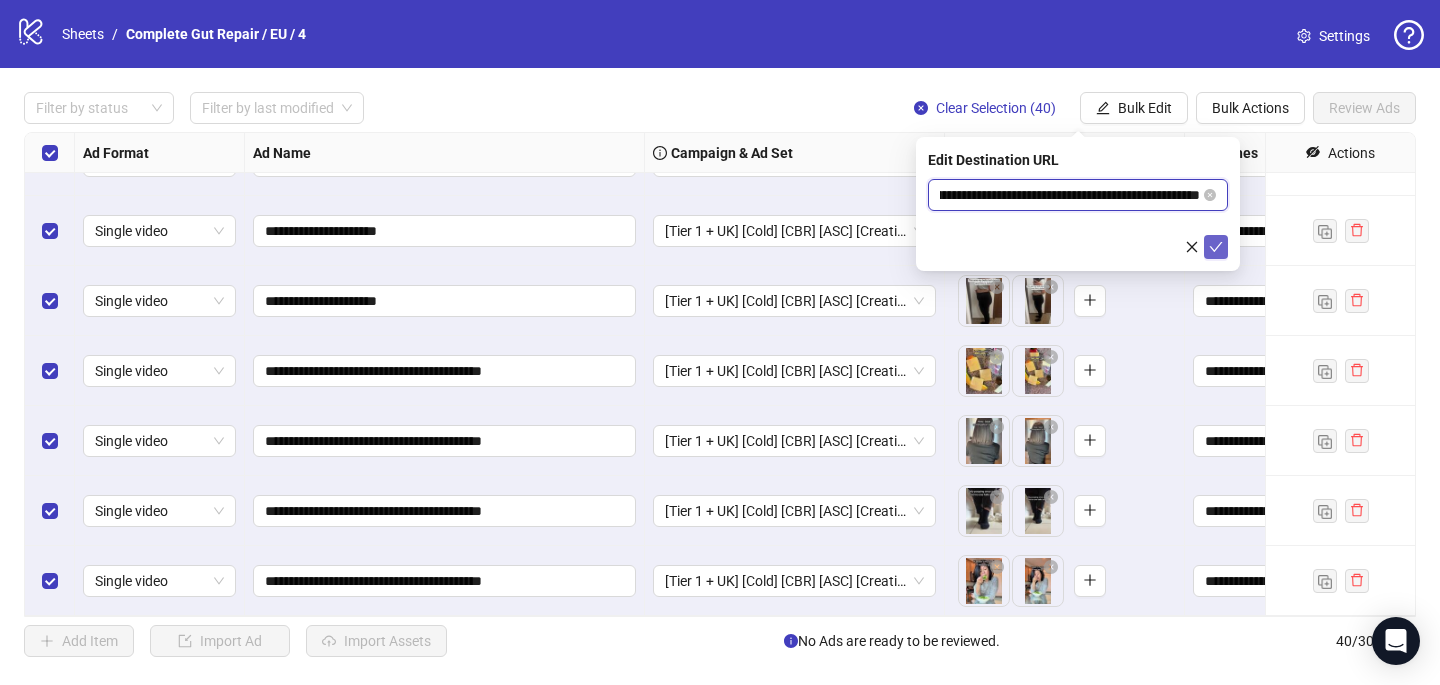 type on "**********" 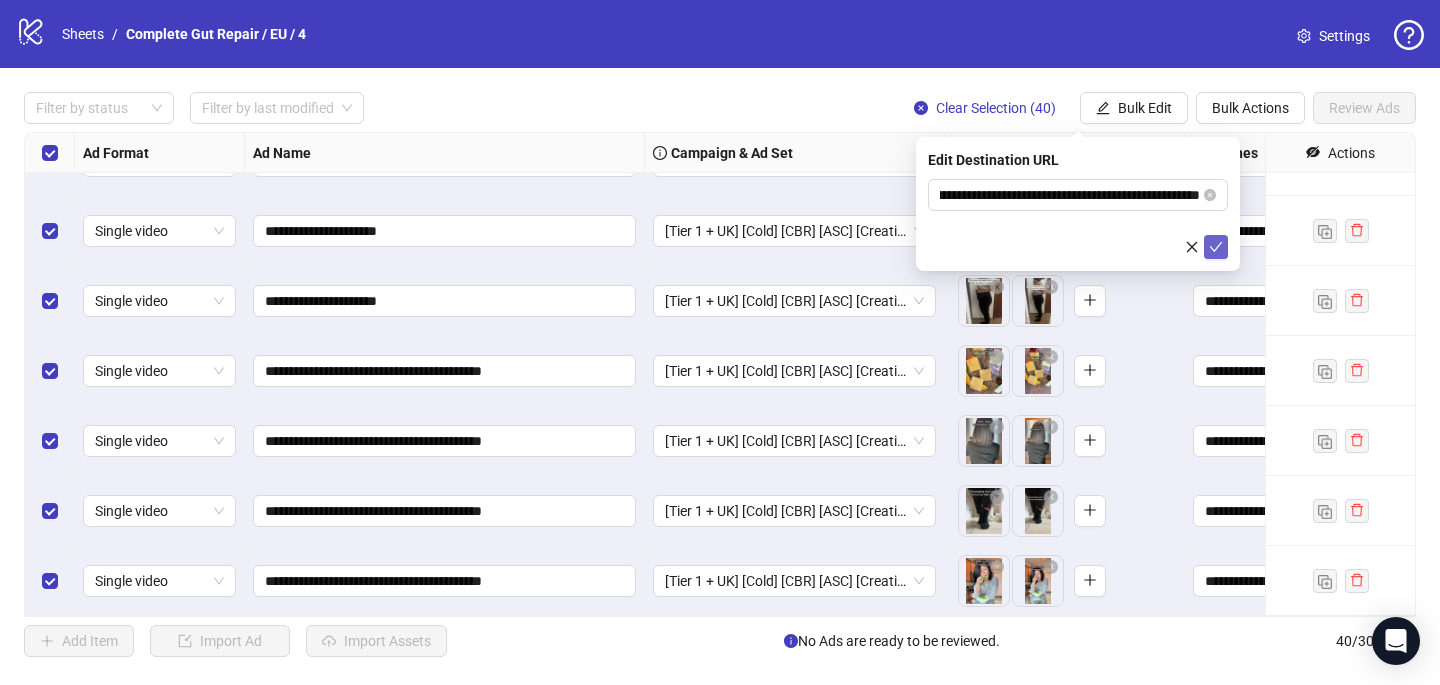 click 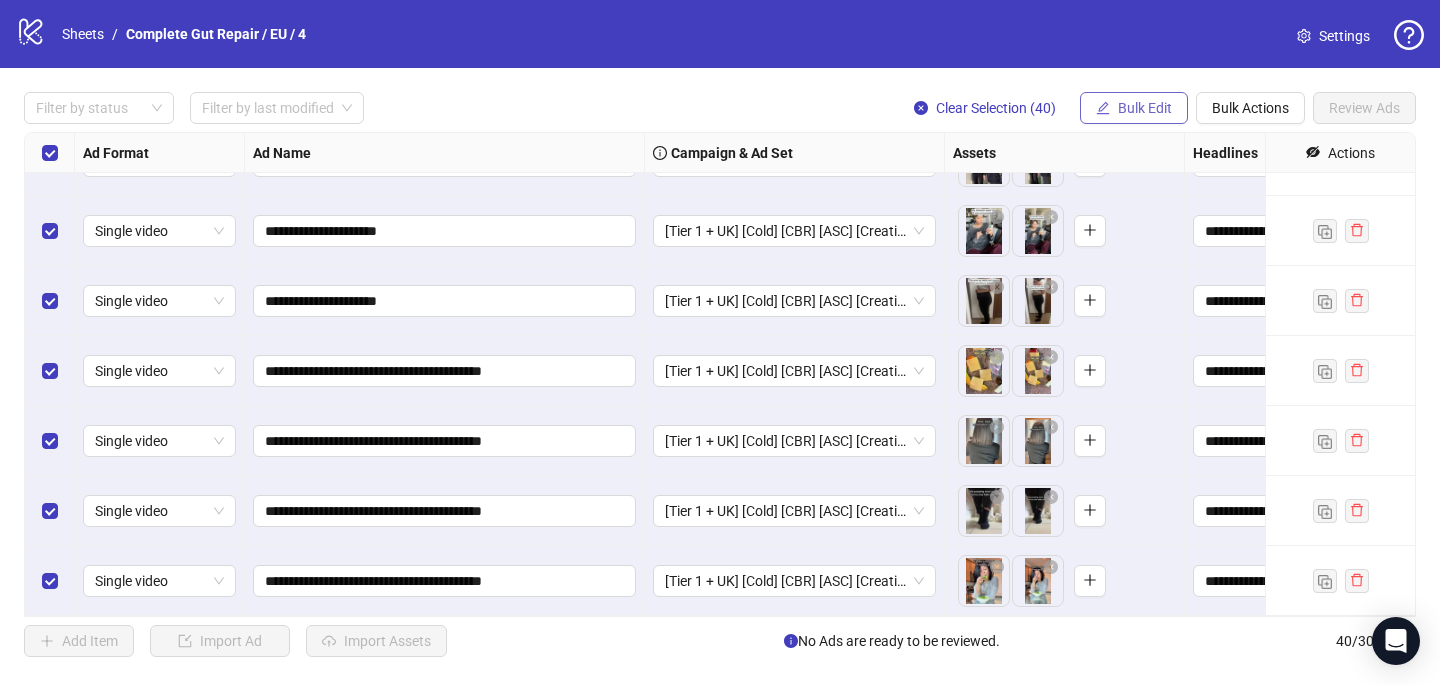 click on "Bulk Edit" at bounding box center [1145, 108] 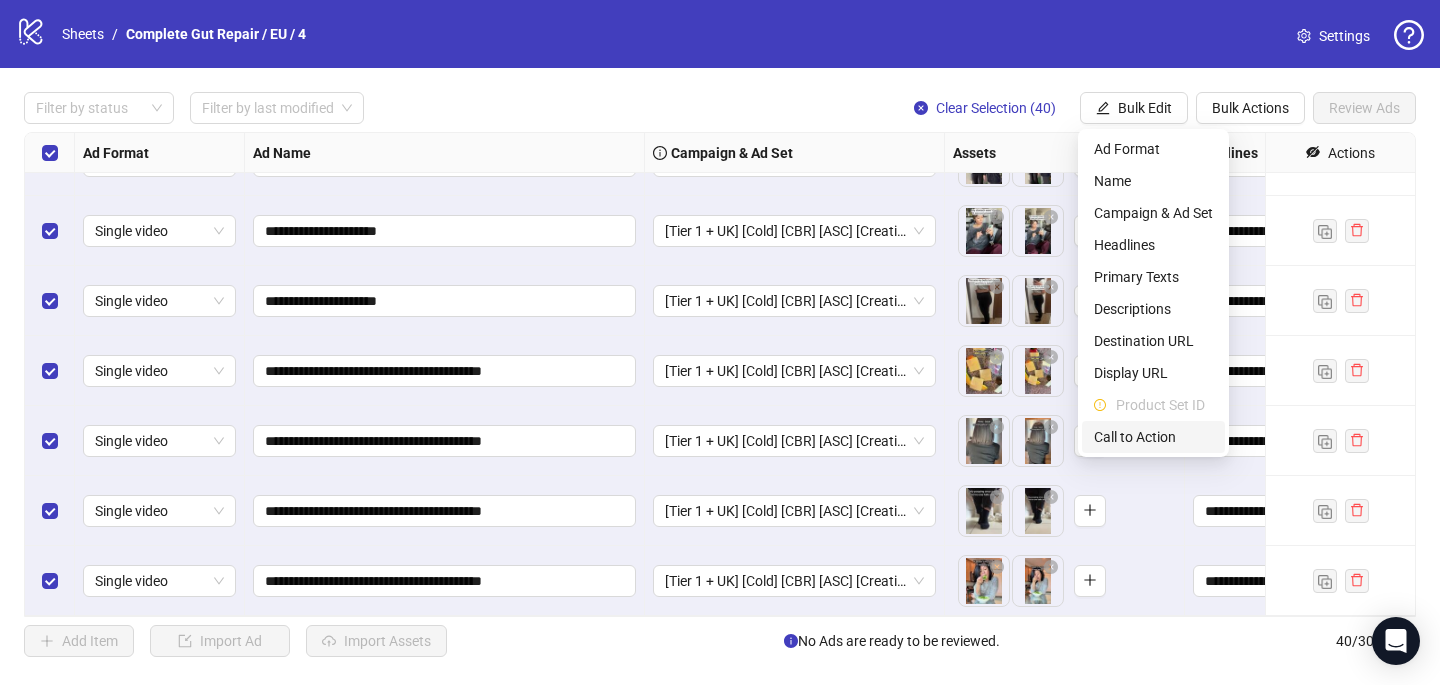 click on "Call to Action" at bounding box center [1153, 437] 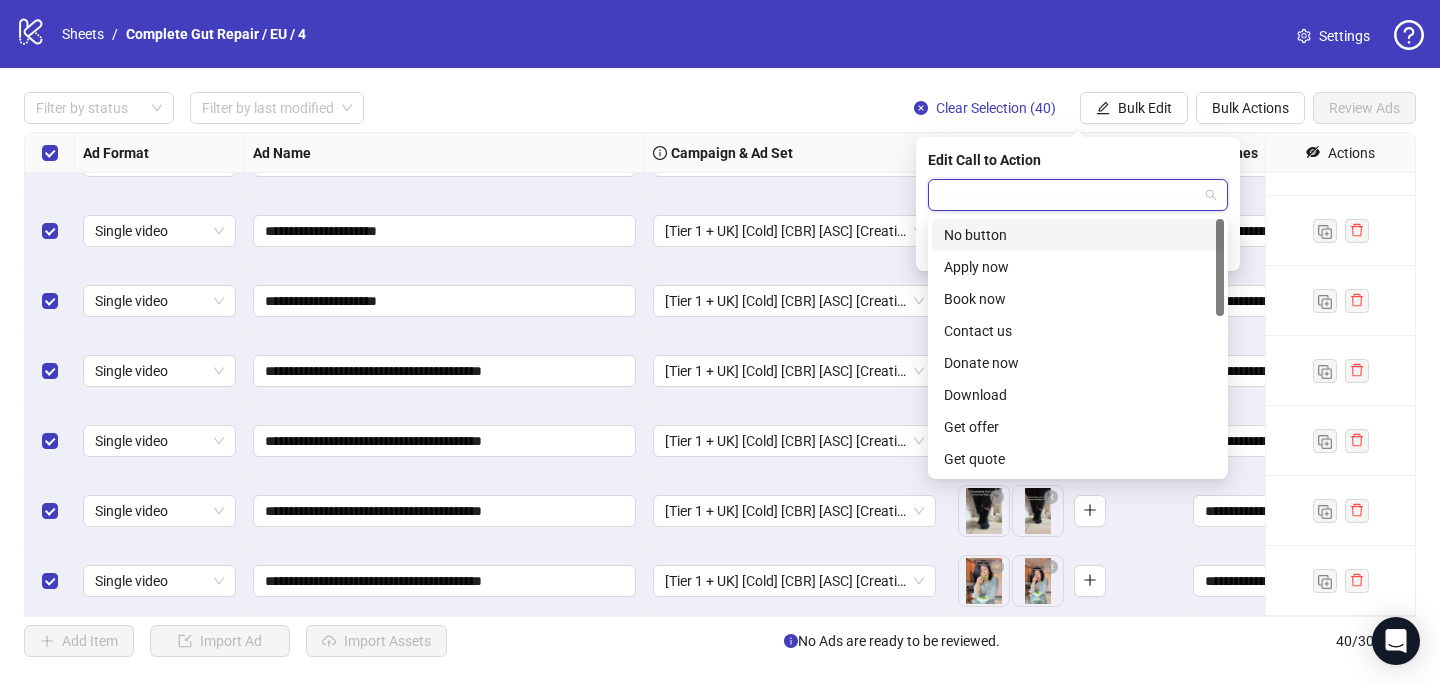 click at bounding box center (1069, 195) 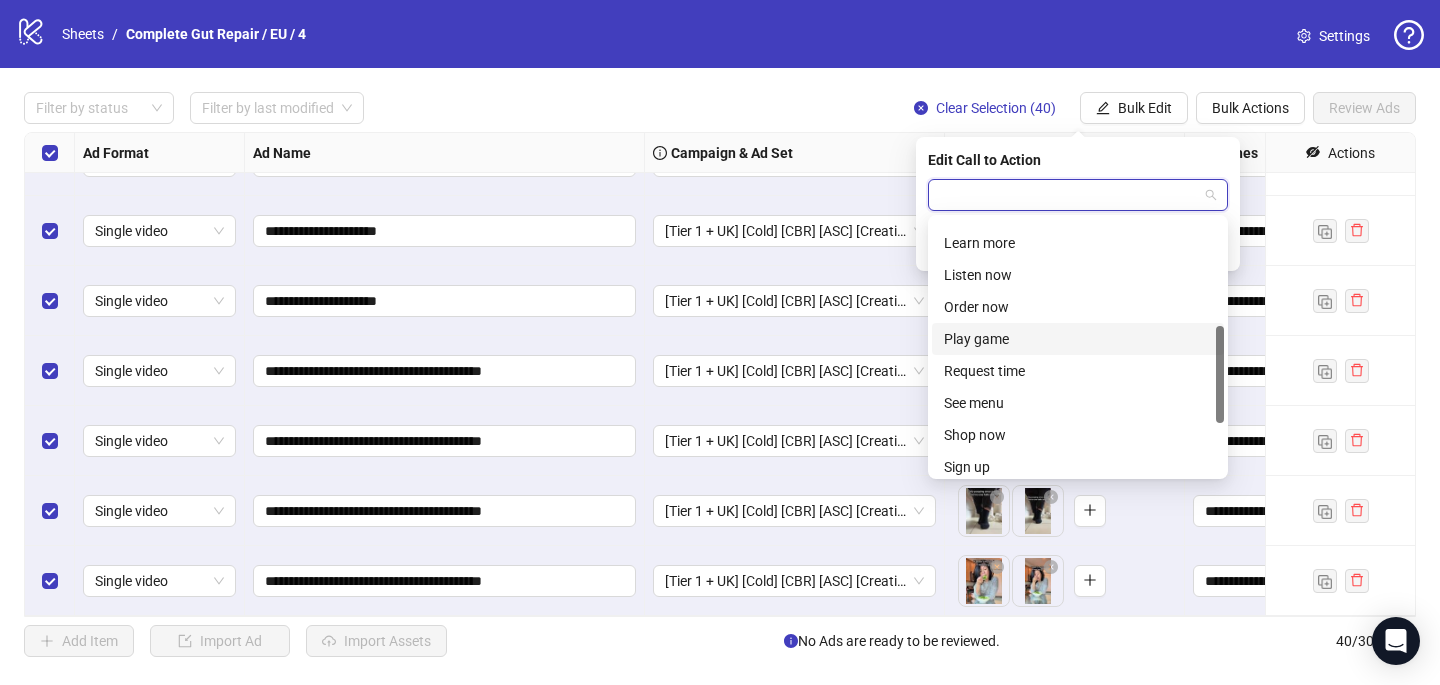 scroll, scrollTop: 281, scrollLeft: 0, axis: vertical 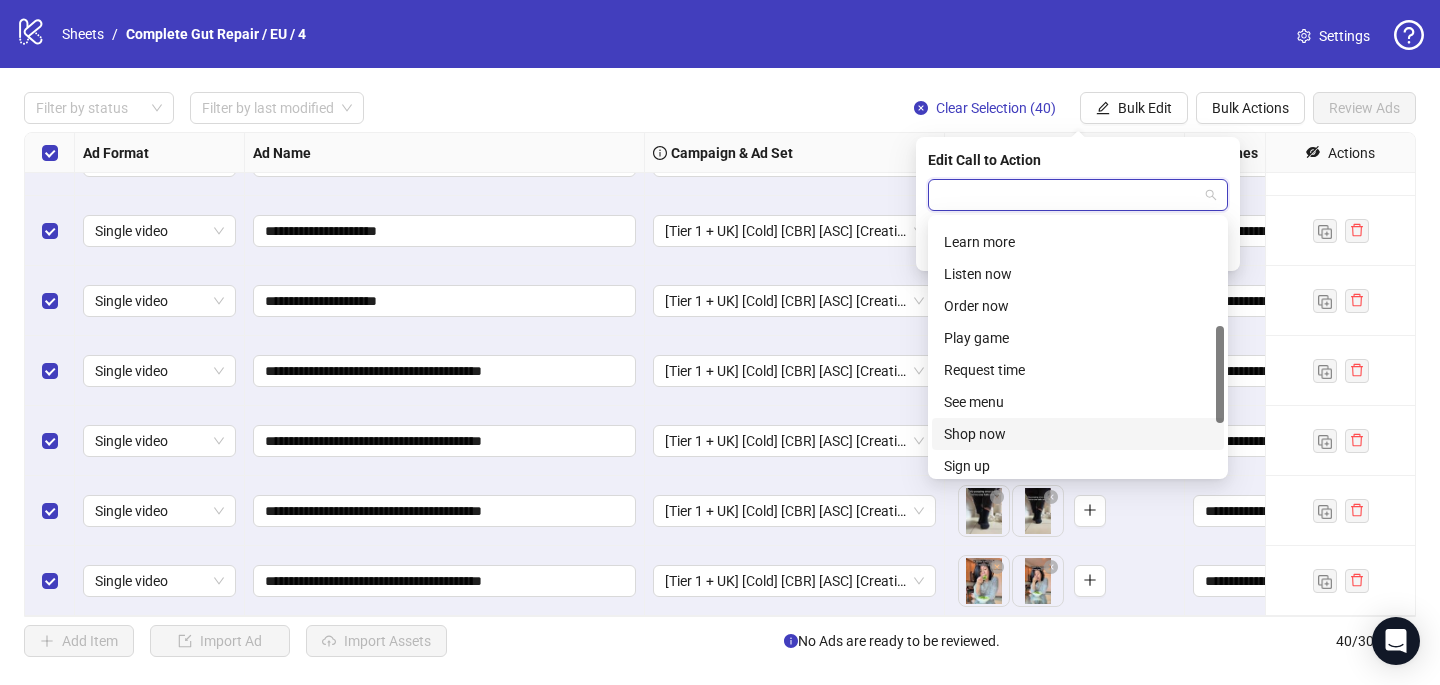 click on "Shop now" at bounding box center [1078, 434] 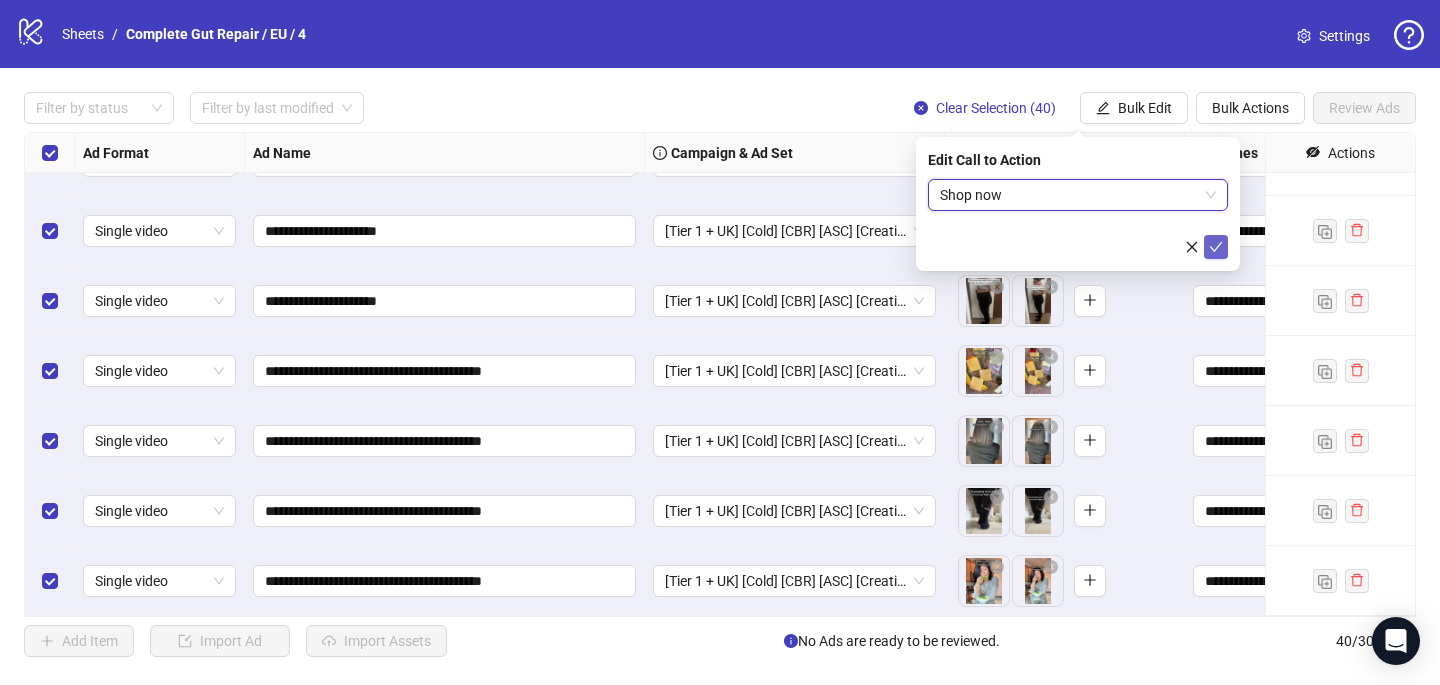 click 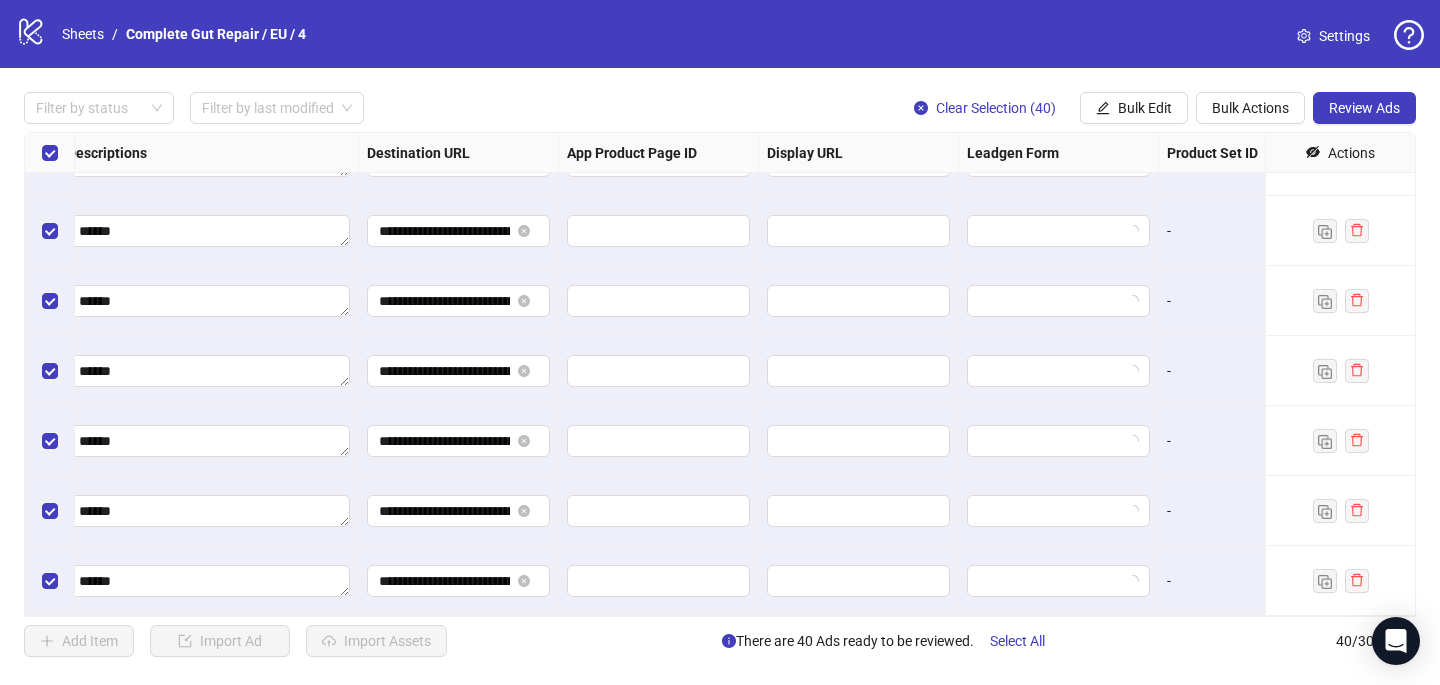 scroll, scrollTop: 2357, scrollLeft: 1880, axis: both 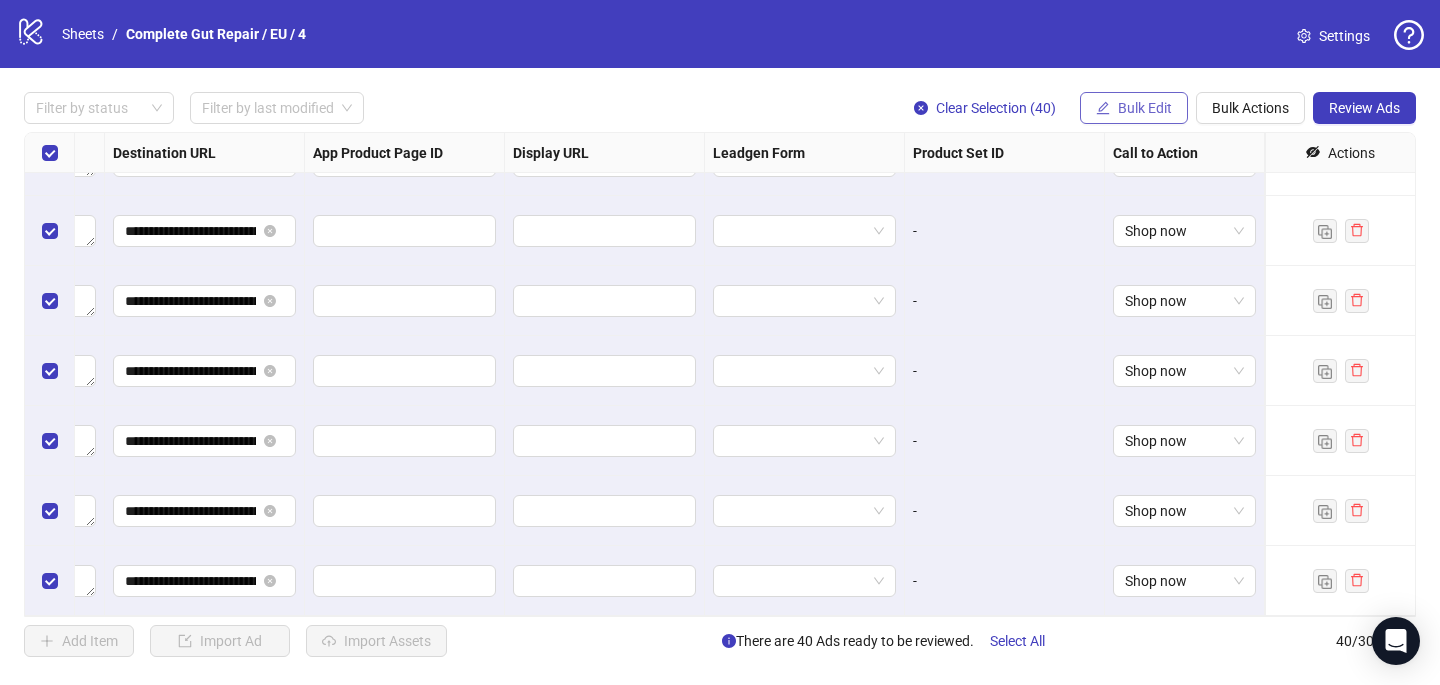 click on "Bulk Edit" at bounding box center (1145, 108) 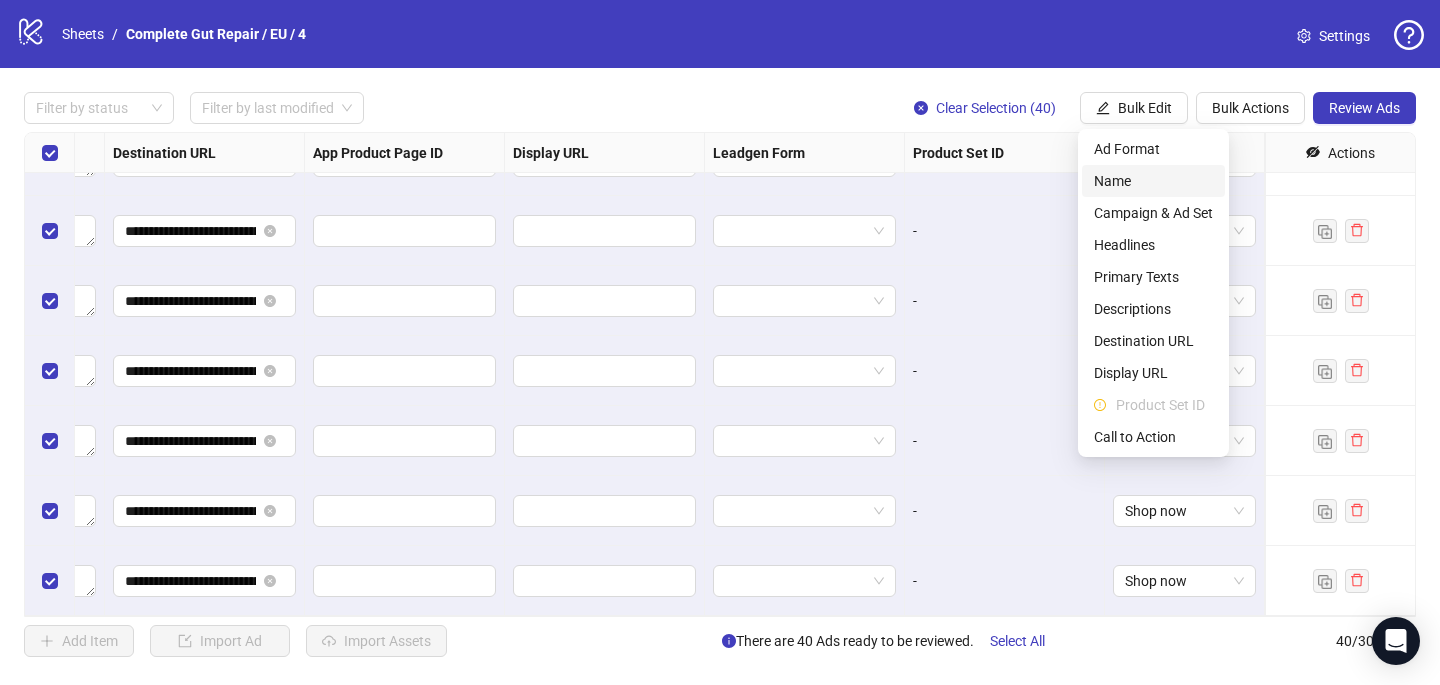 click on "Name" at bounding box center (1153, 181) 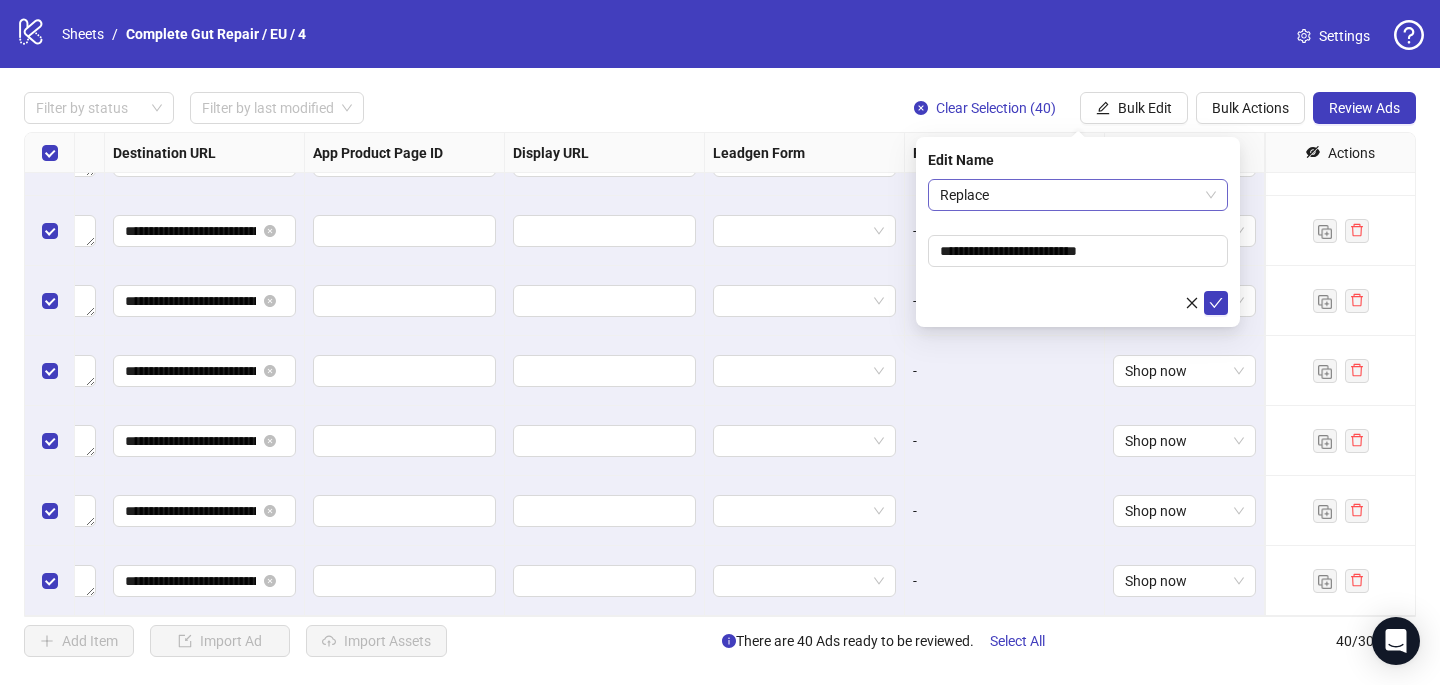 click on "Replace" at bounding box center (1078, 195) 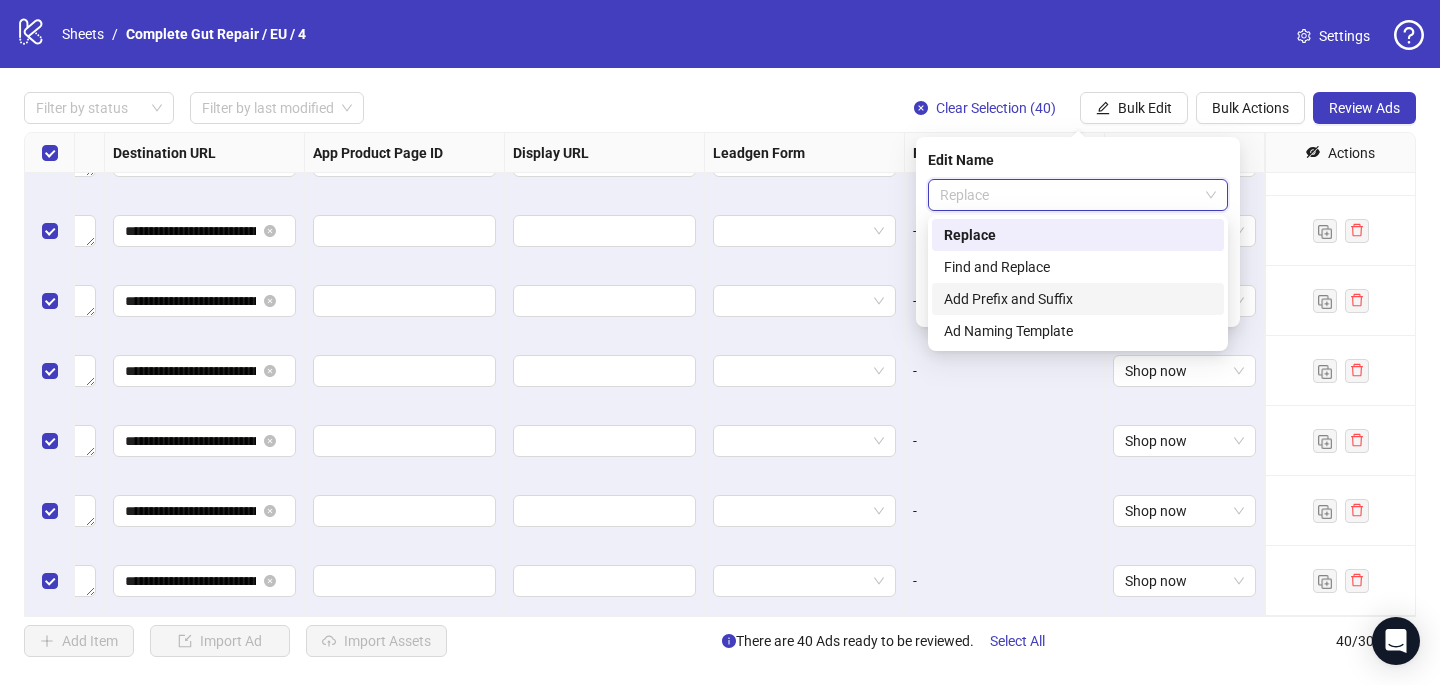 click on "Add Prefix and Suffix" at bounding box center [1078, 299] 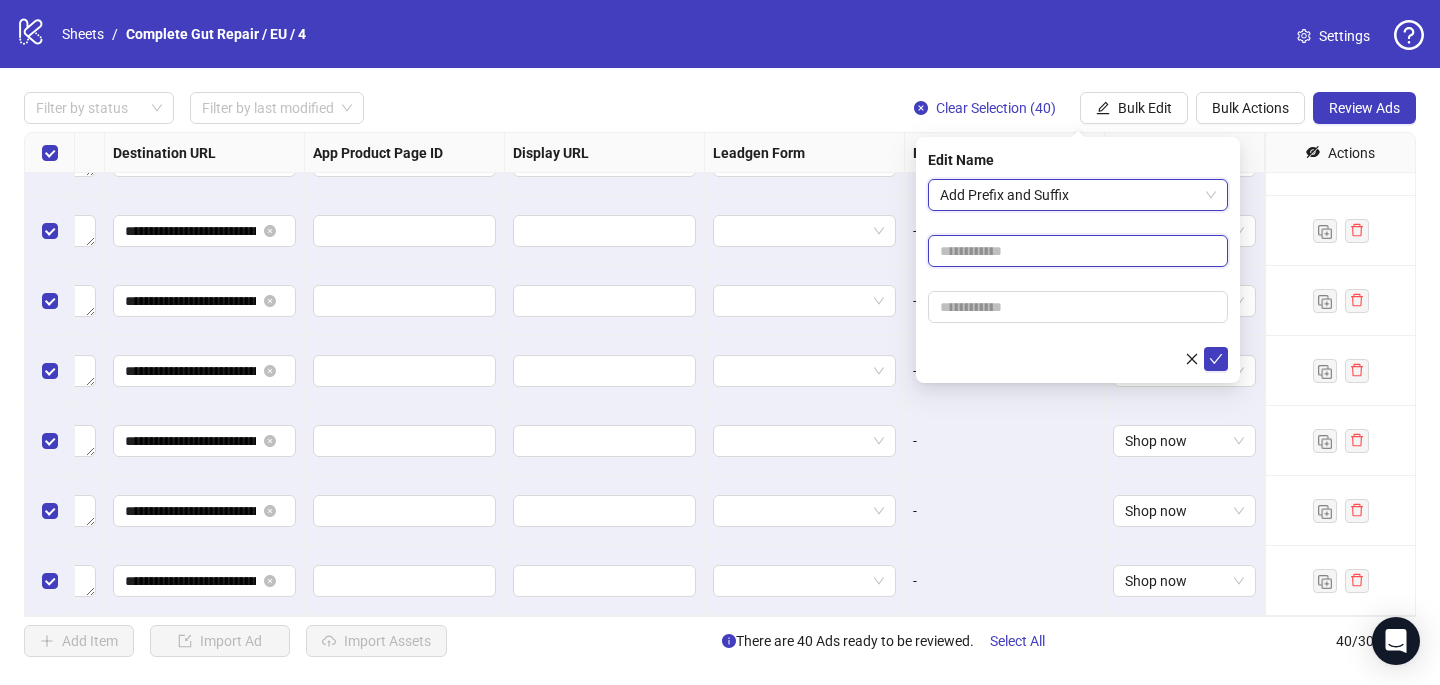 click at bounding box center (1078, 251) 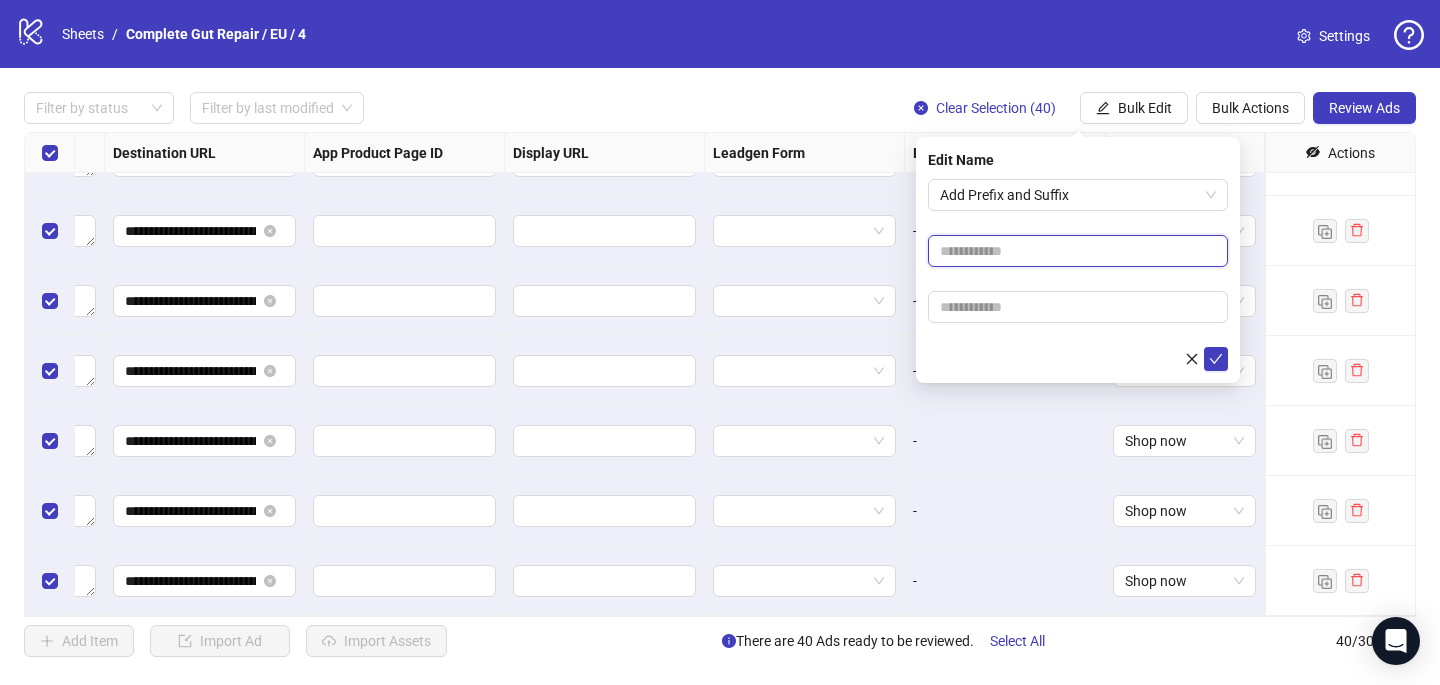 paste on "**********" 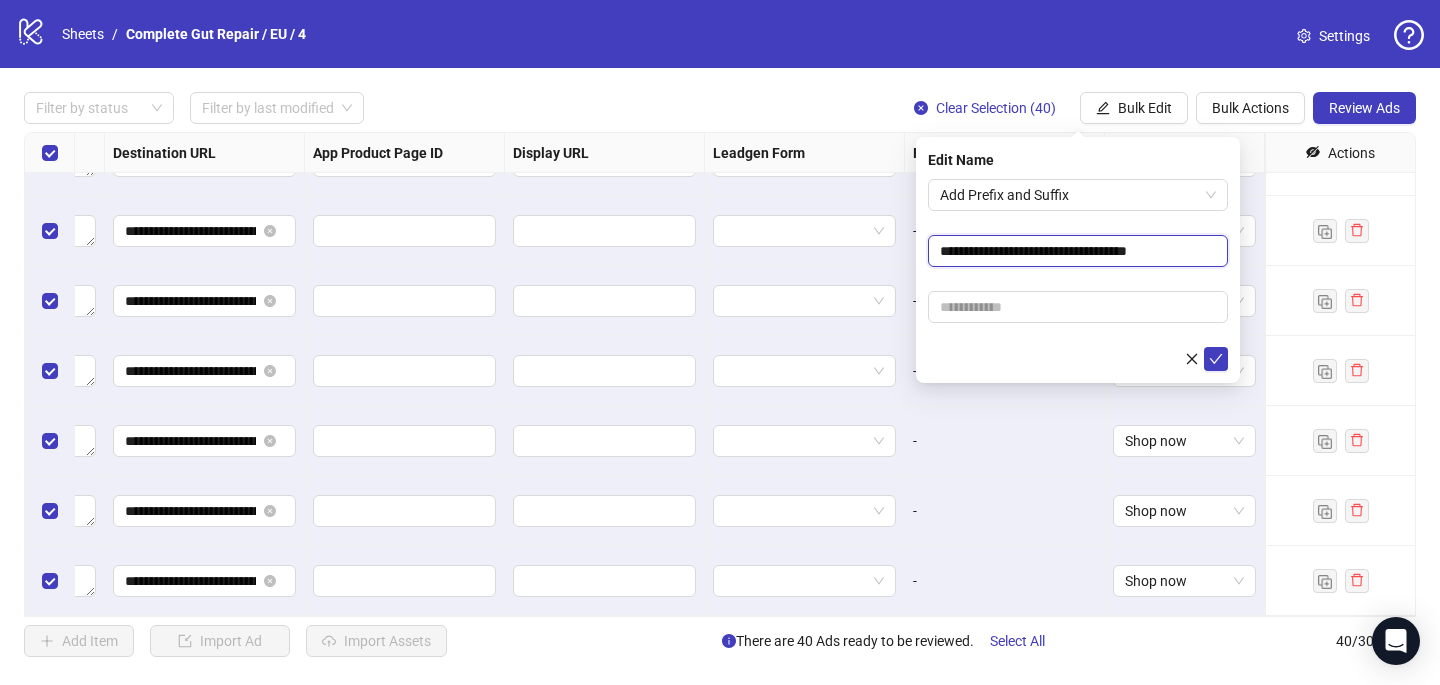 click on "**********" at bounding box center [1078, 251] 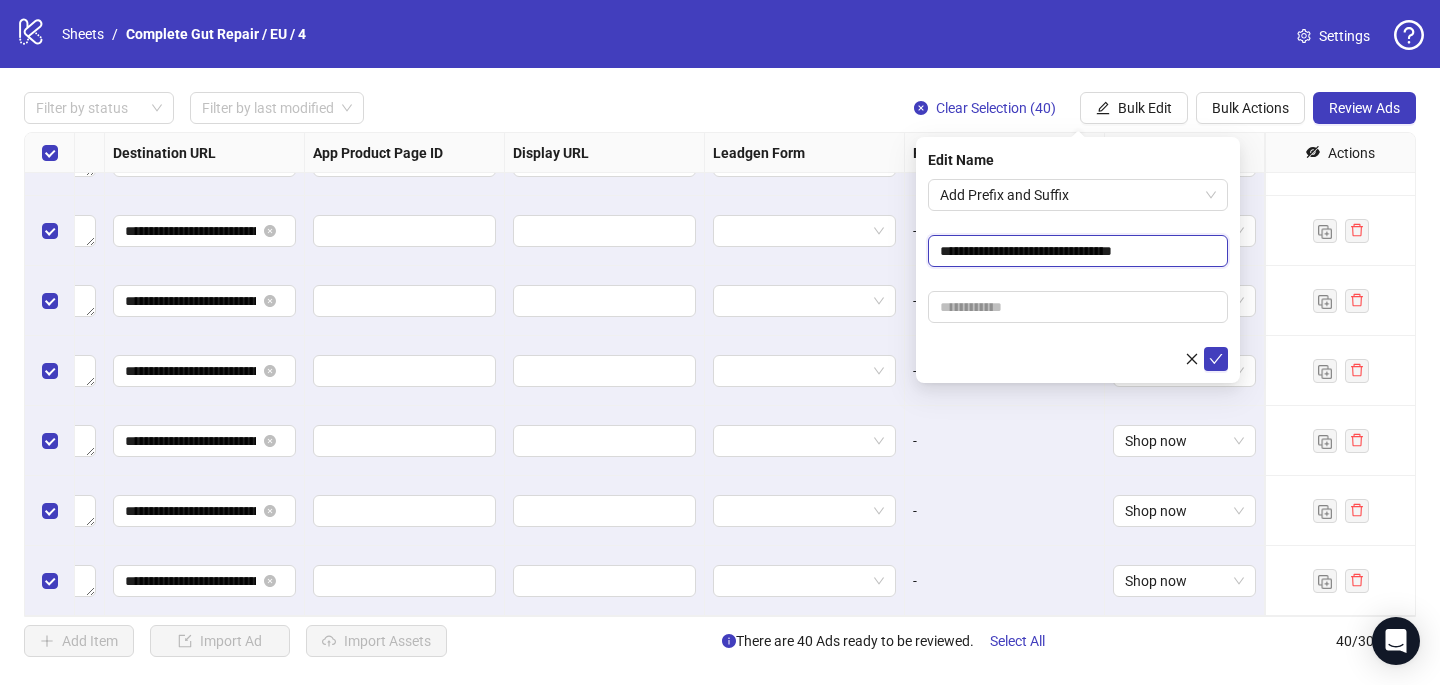 click on "**********" at bounding box center [1078, 251] 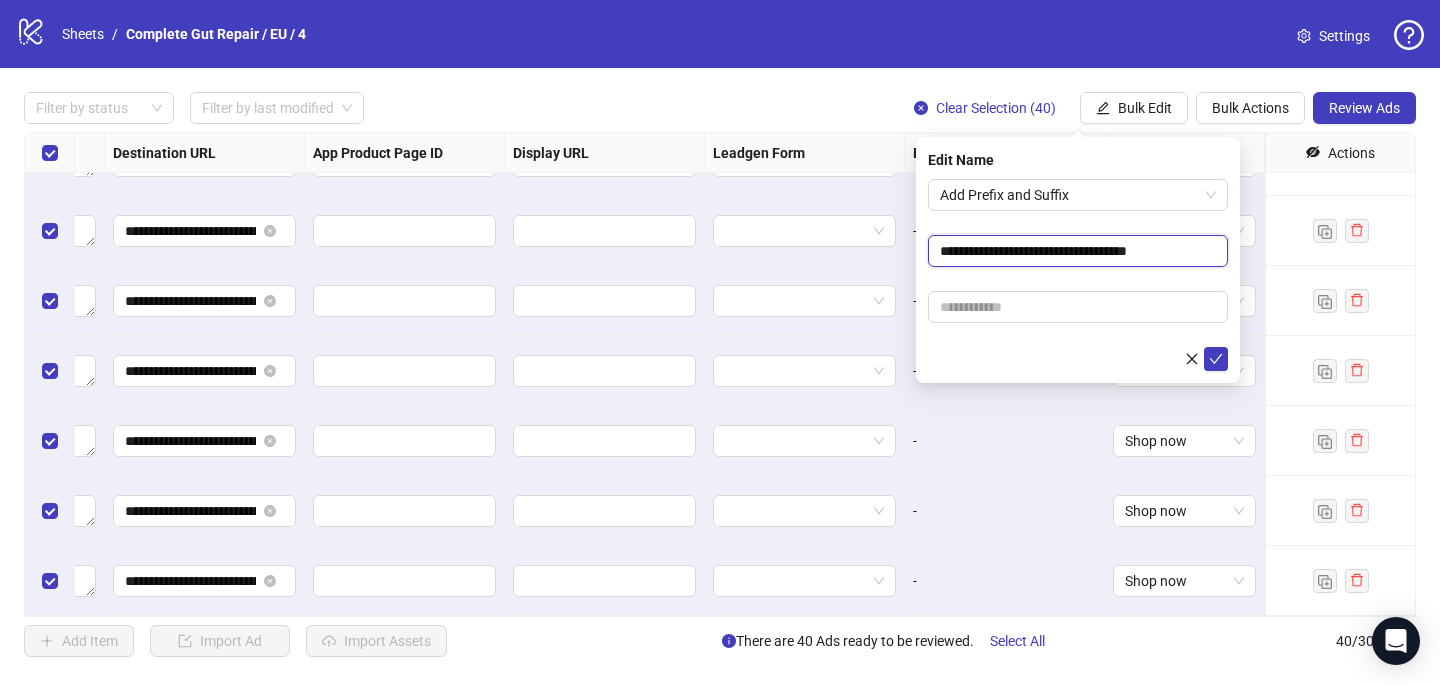 type on "**********" 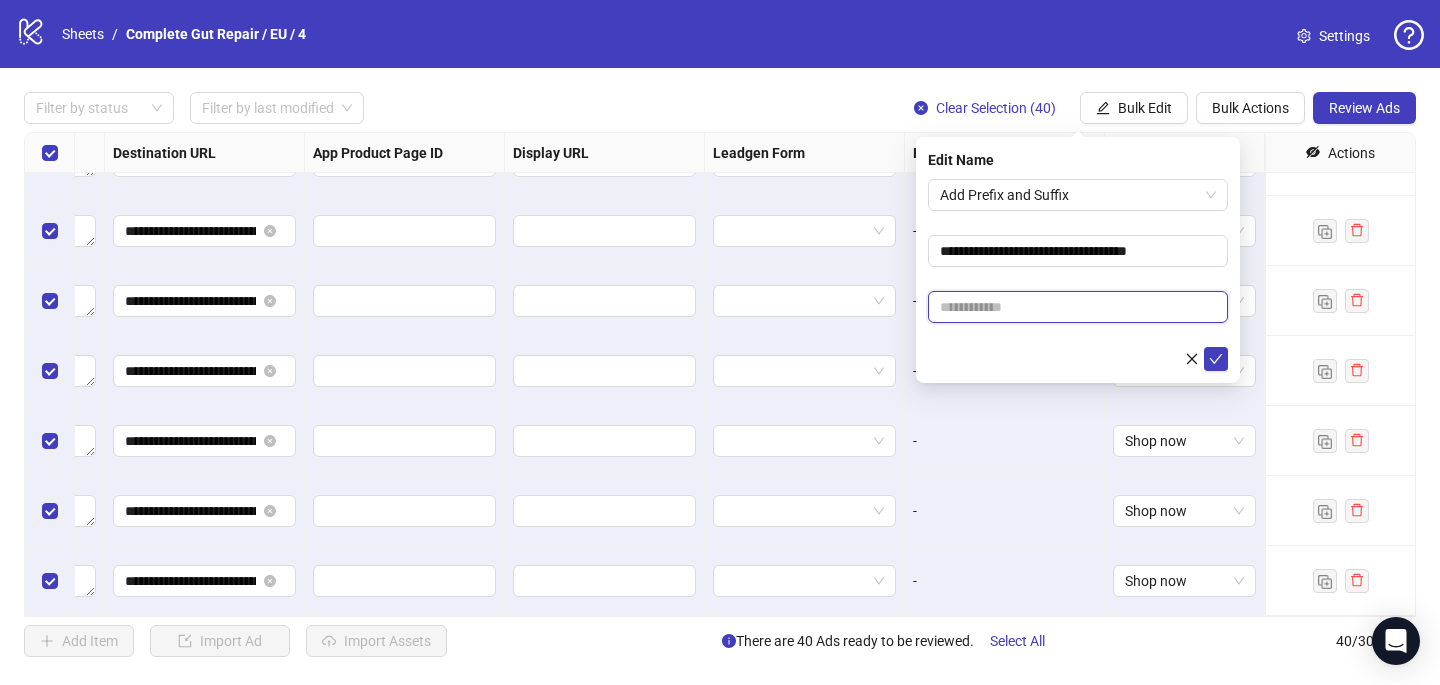 click at bounding box center [1078, 307] 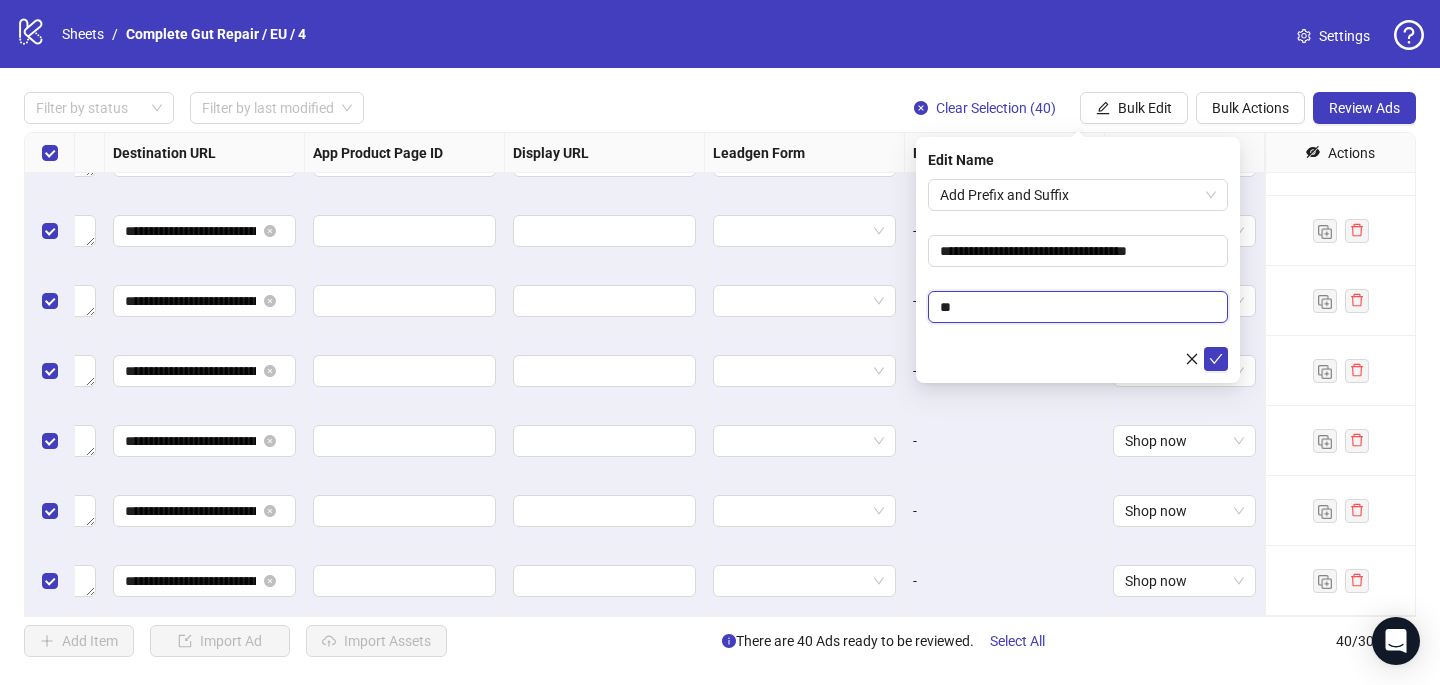 type on "*" 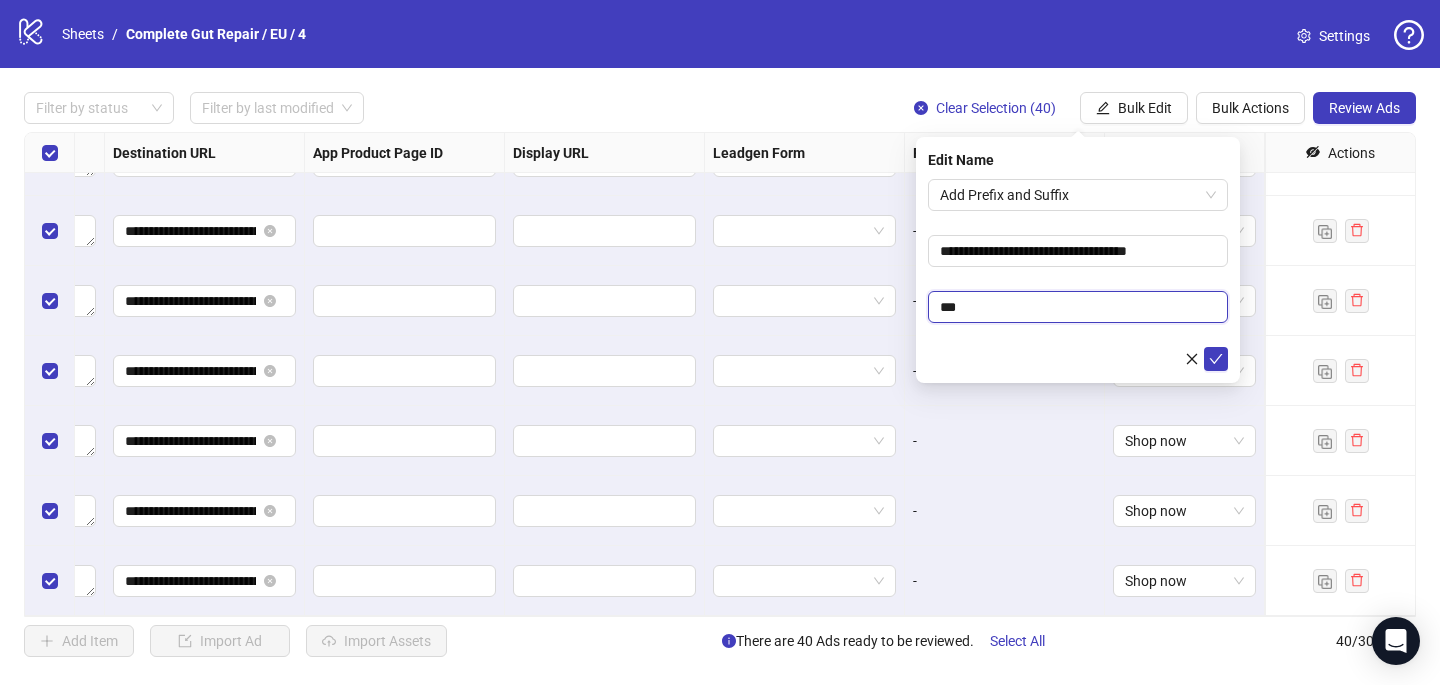 paste on "**********" 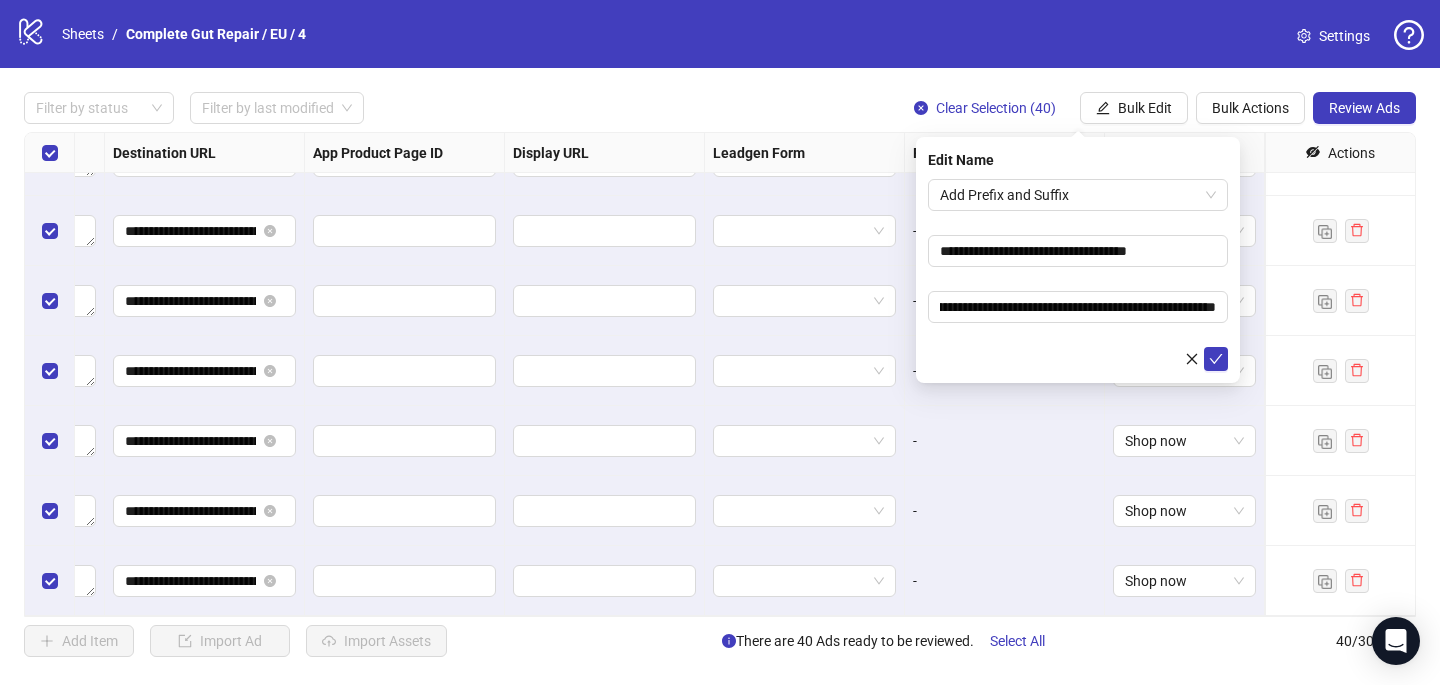 scroll, scrollTop: 0, scrollLeft: 0, axis: both 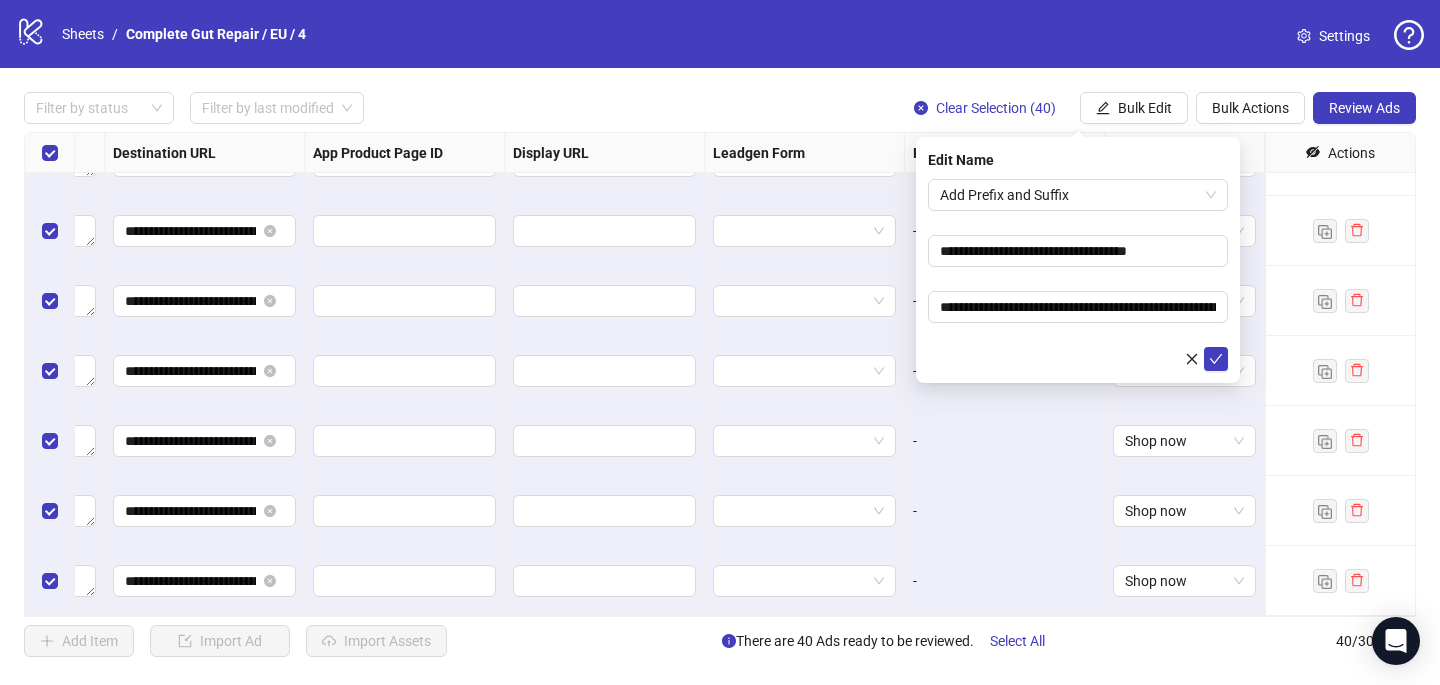 click on "**********" at bounding box center [1078, 275] 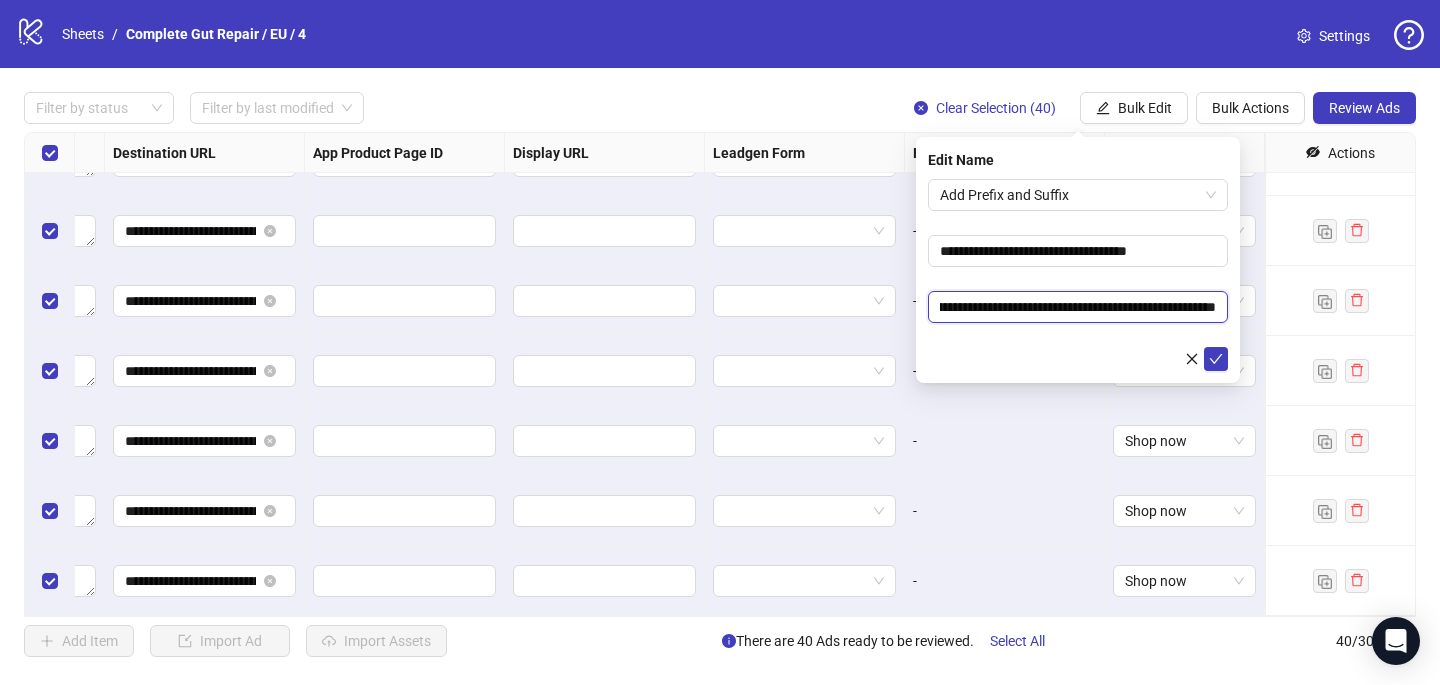 scroll, scrollTop: 0, scrollLeft: 240, axis: horizontal 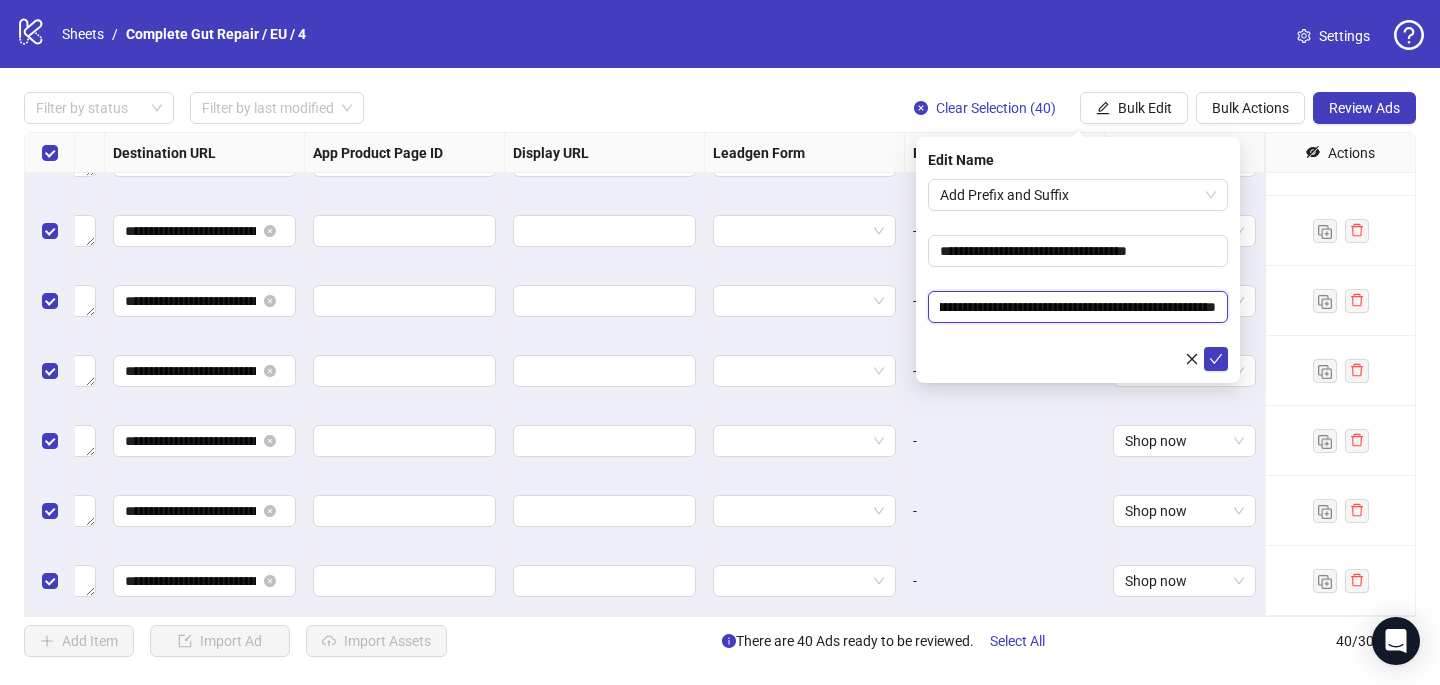 drag, startPoint x: 1011, startPoint y: 303, endPoint x: 1041, endPoint y: 305, distance: 30.066593 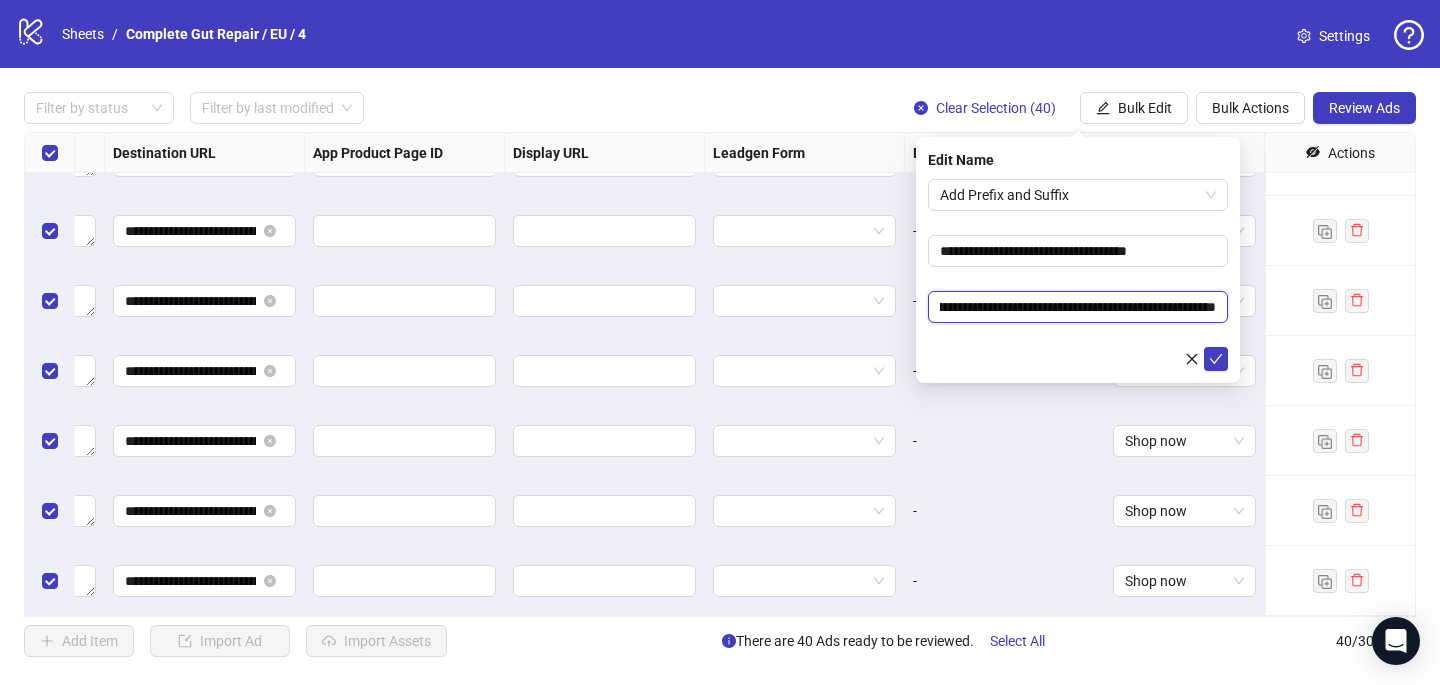 drag, startPoint x: 1167, startPoint y: 306, endPoint x: 1129, endPoint y: 304, distance: 38.052597 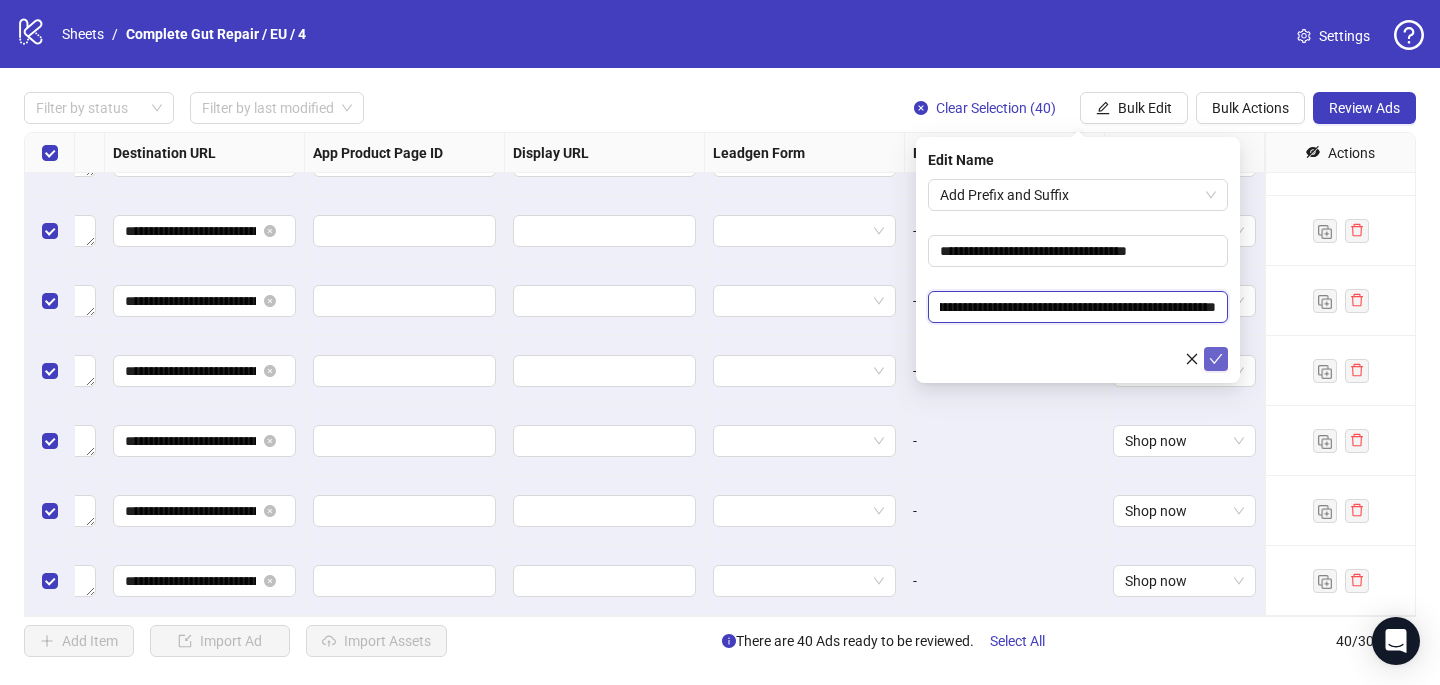 type on "**********" 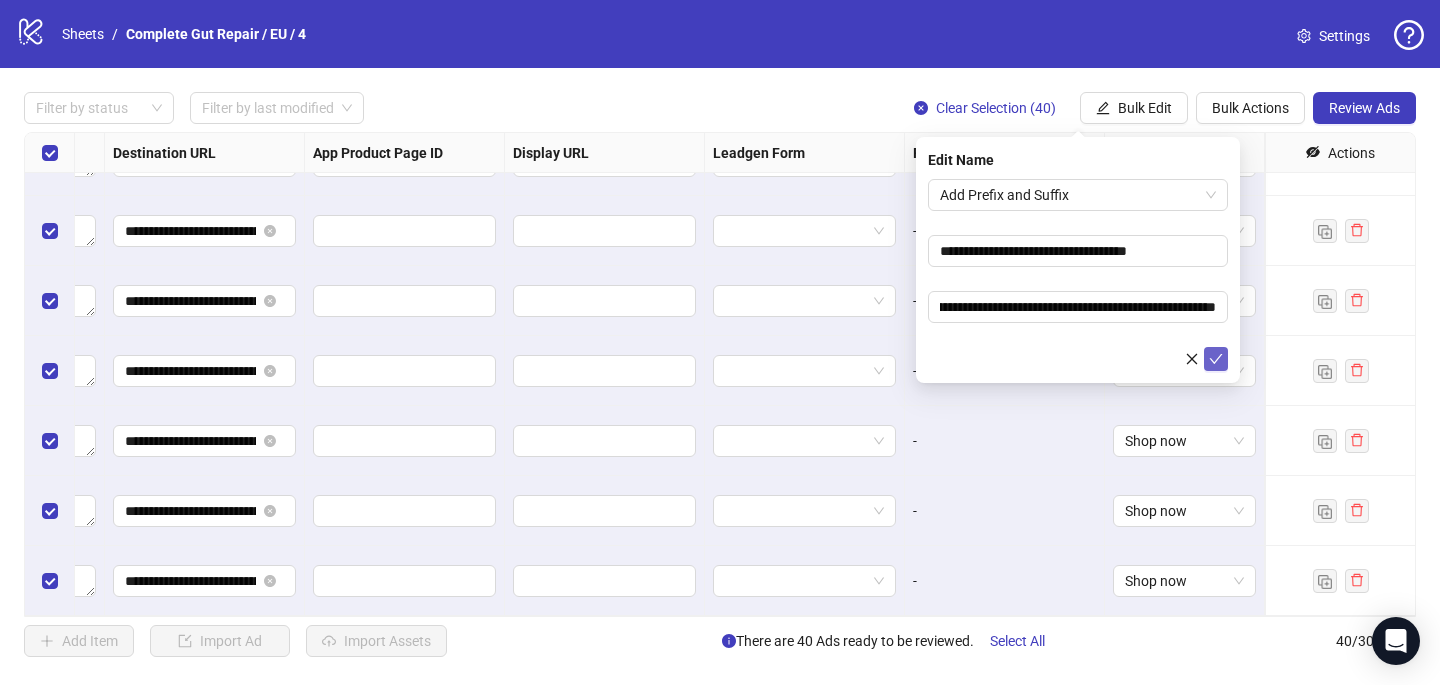 click 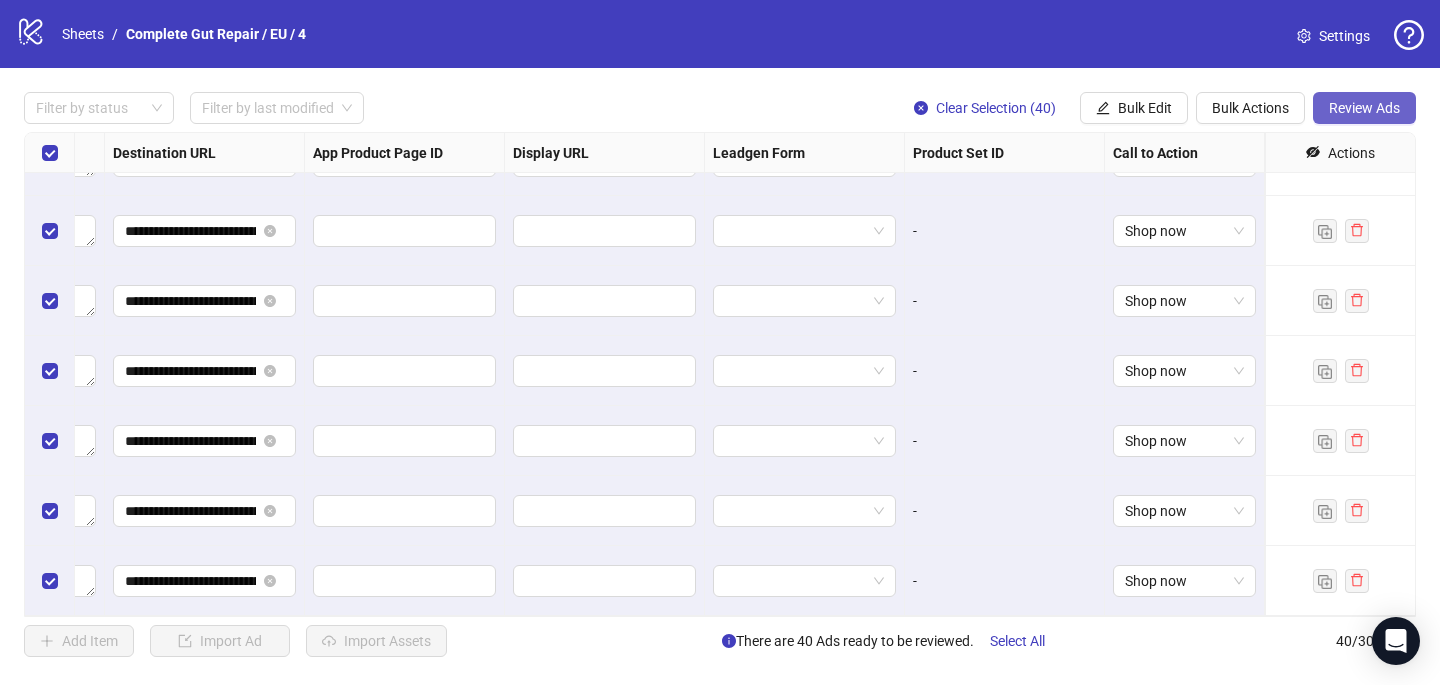 click on "Review Ads" at bounding box center (1364, 108) 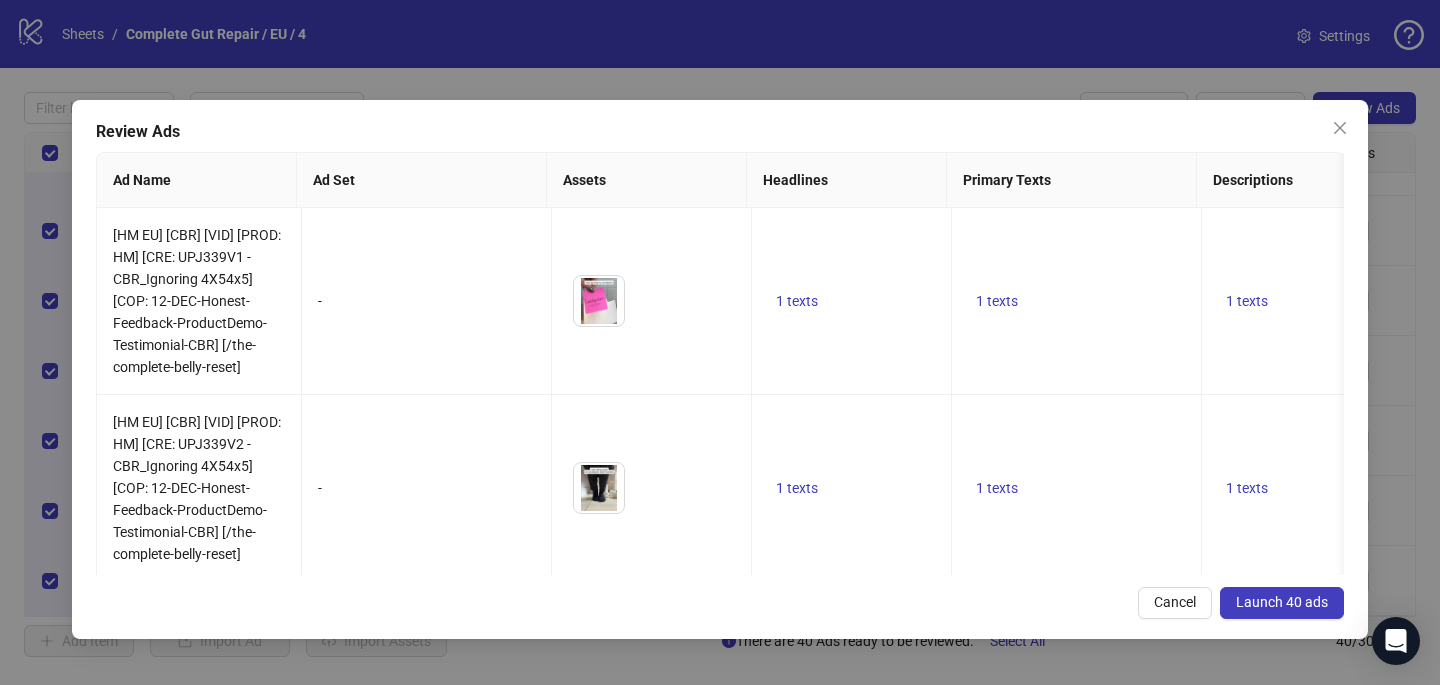 click on "Launch 40 ads" at bounding box center (1282, 602) 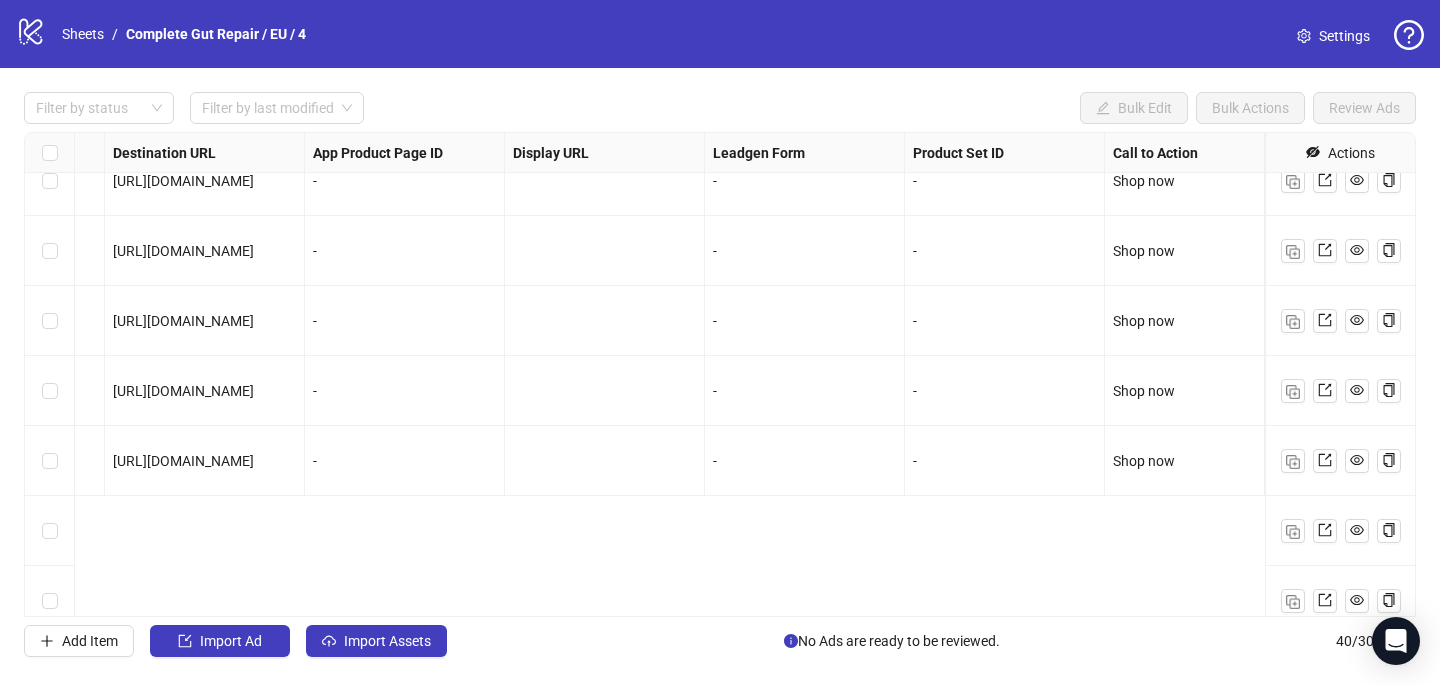 scroll, scrollTop: 0, scrollLeft: 1880, axis: horizontal 